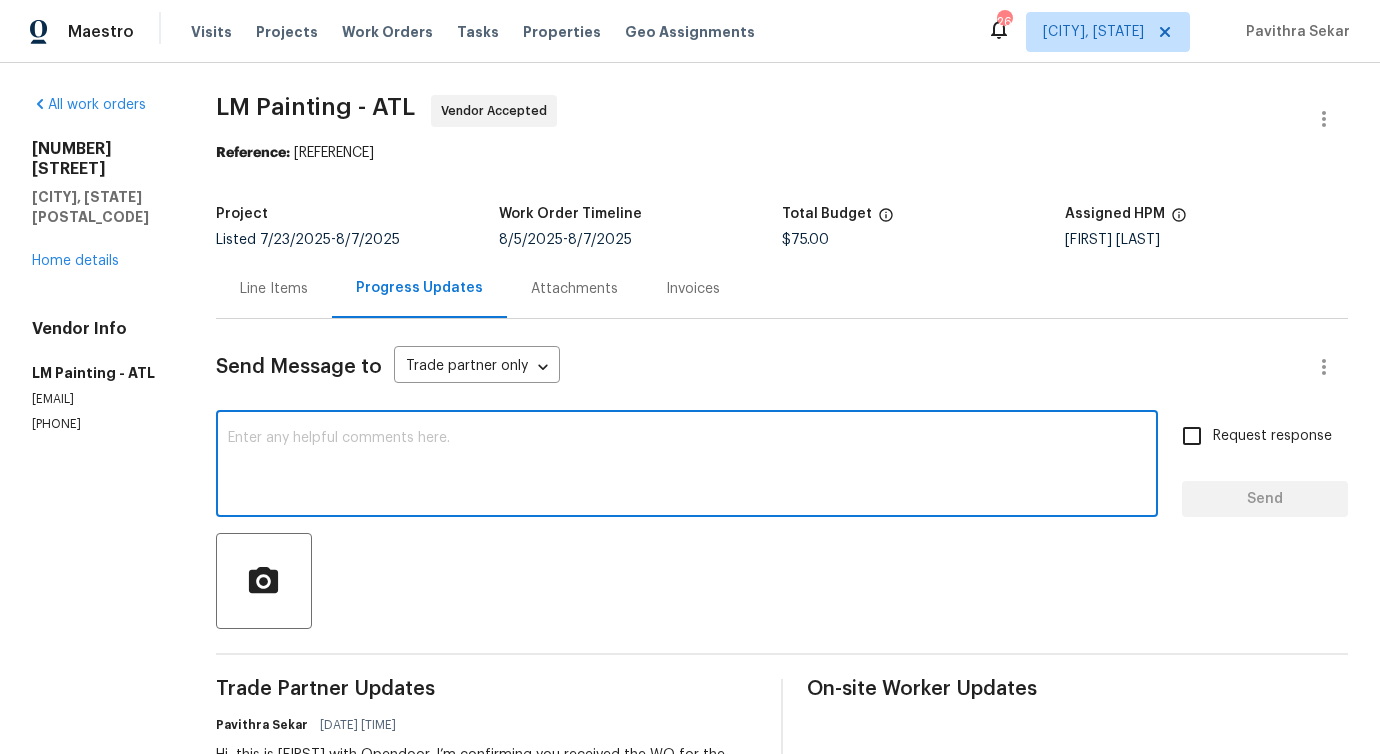 scroll, scrollTop: 0, scrollLeft: 0, axis: both 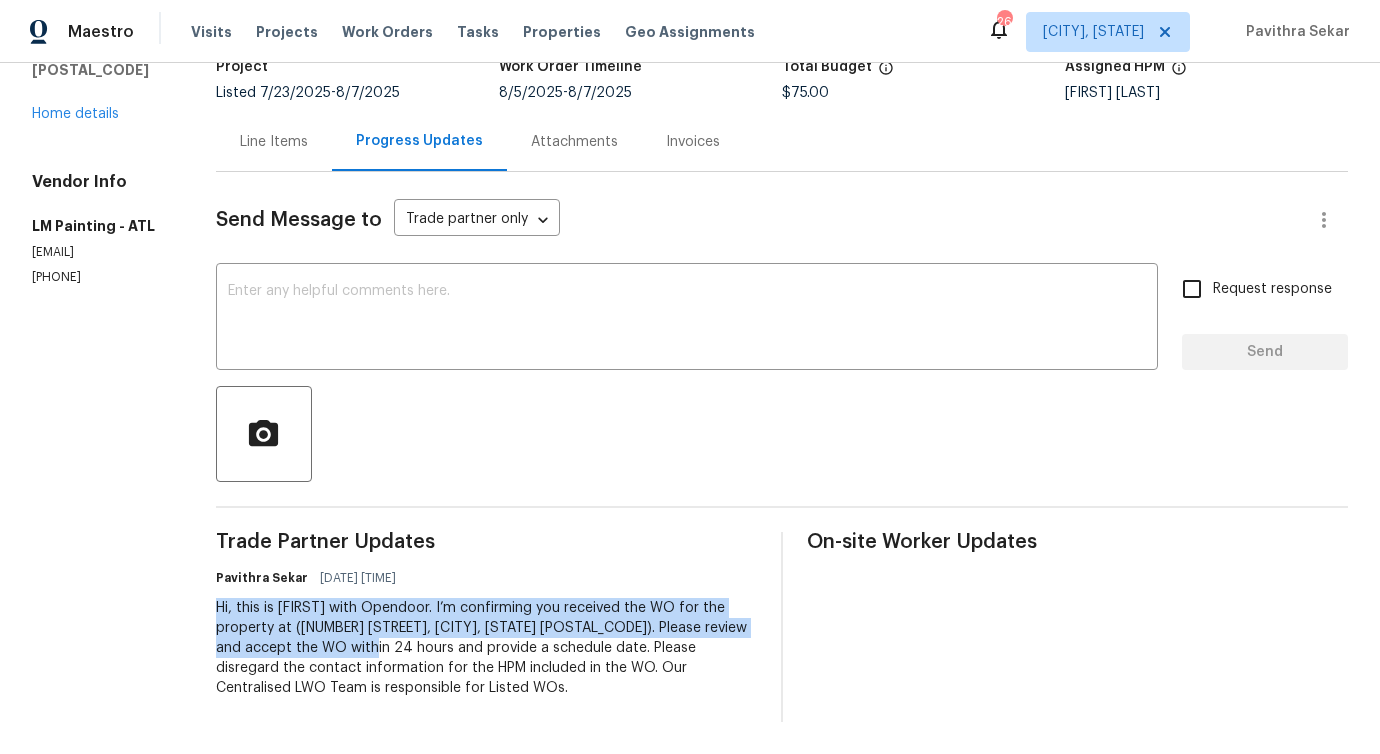 drag, startPoint x: 287, startPoint y: 587, endPoint x: 527, endPoint y: 632, distance: 244.18231 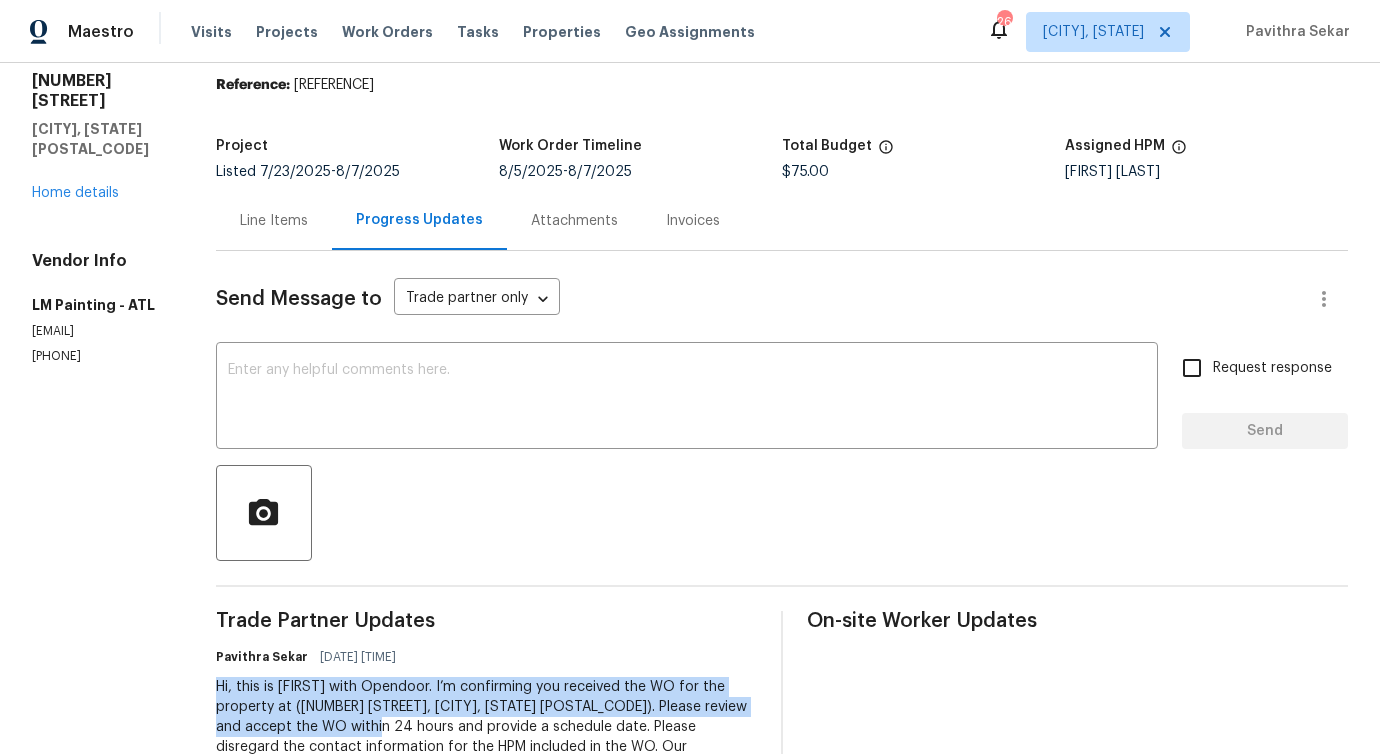 scroll, scrollTop: 0, scrollLeft: 0, axis: both 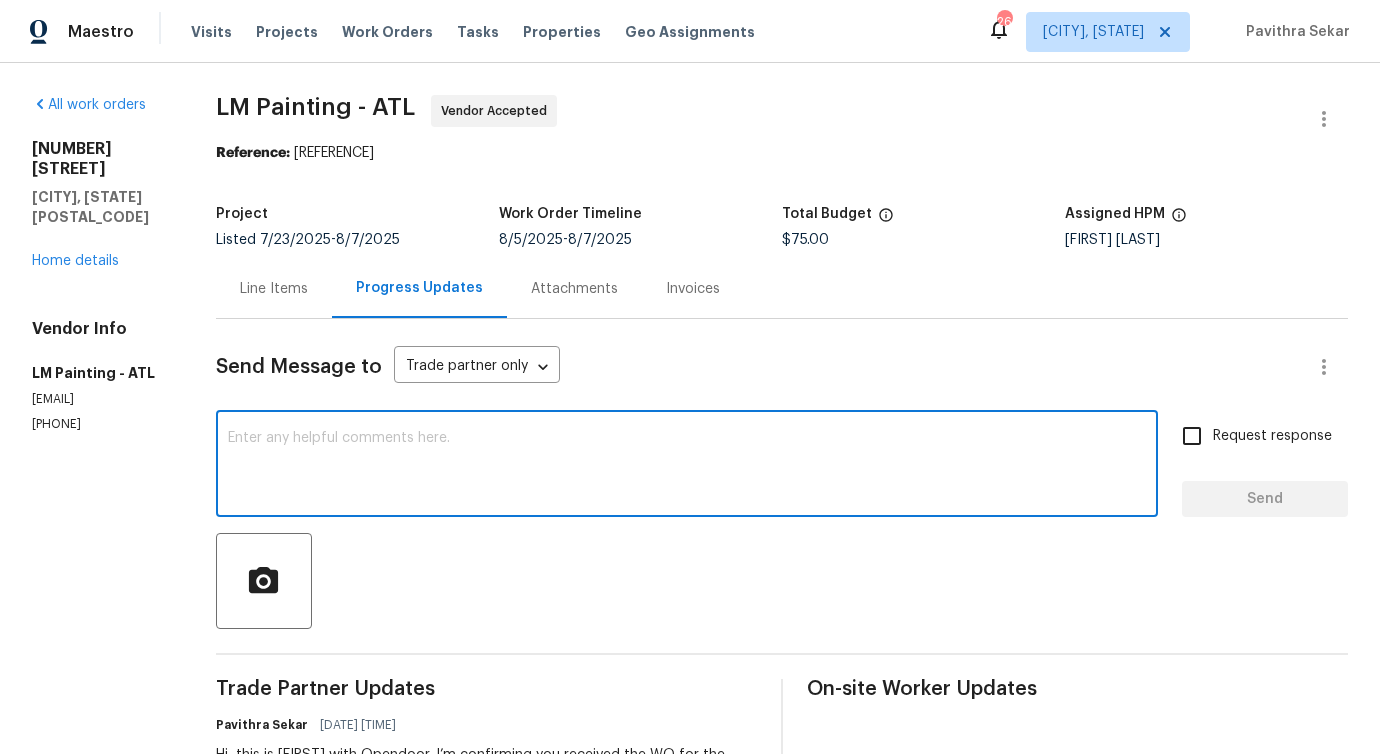 click at bounding box center [687, 466] 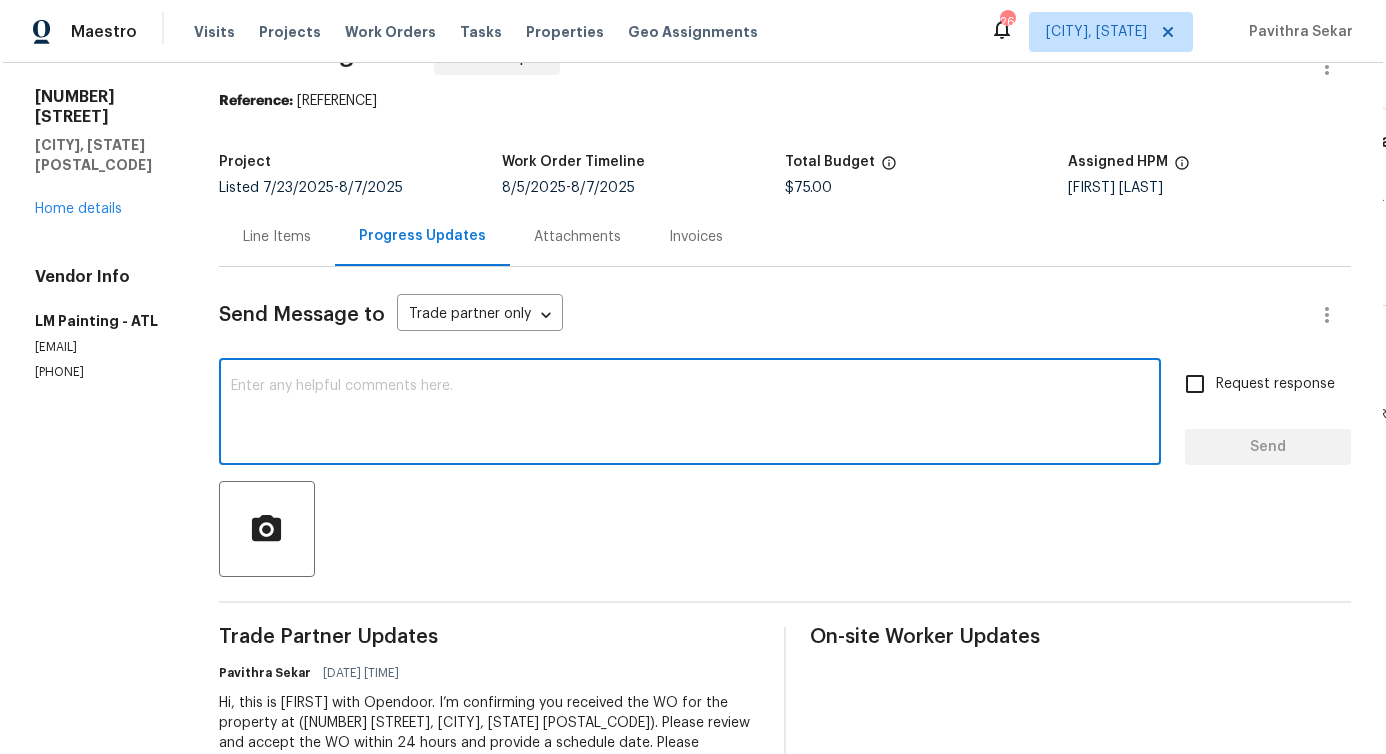 scroll, scrollTop: 0, scrollLeft: 0, axis: both 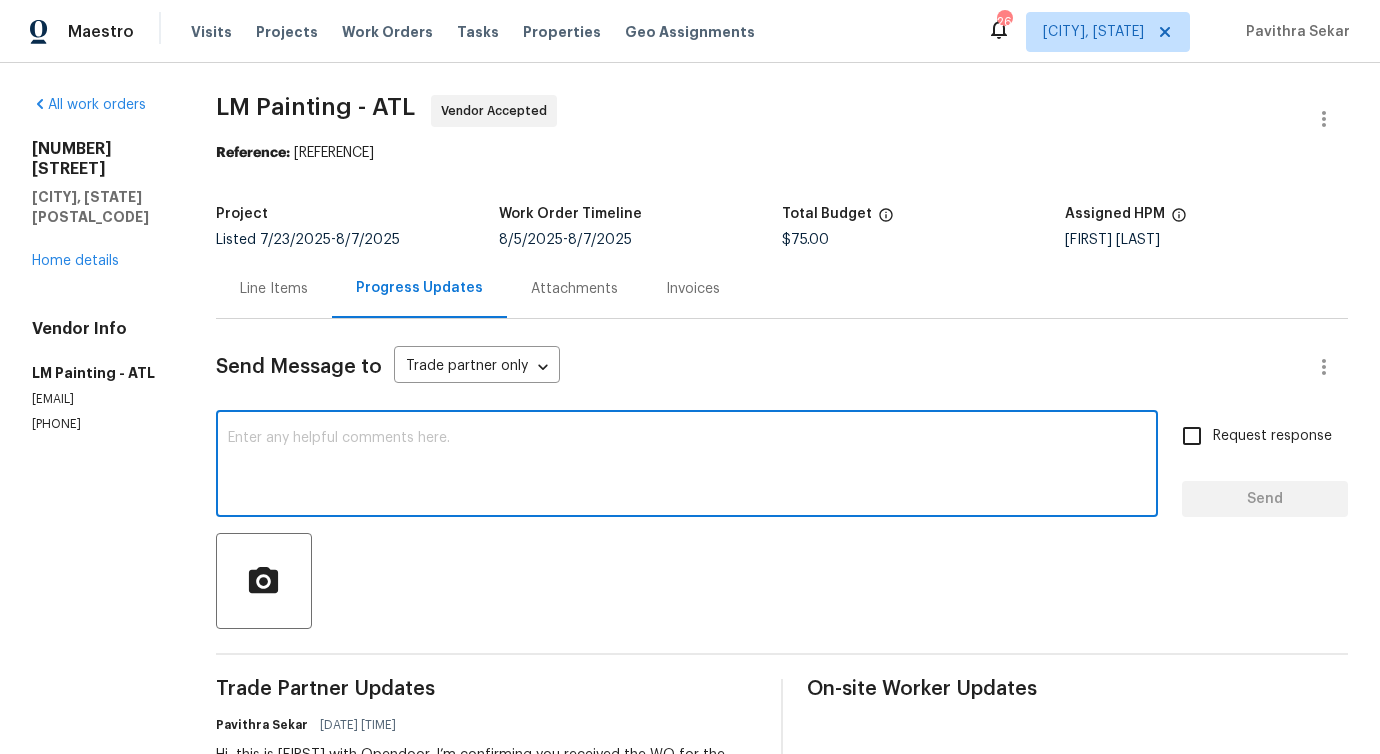 click at bounding box center [687, 466] 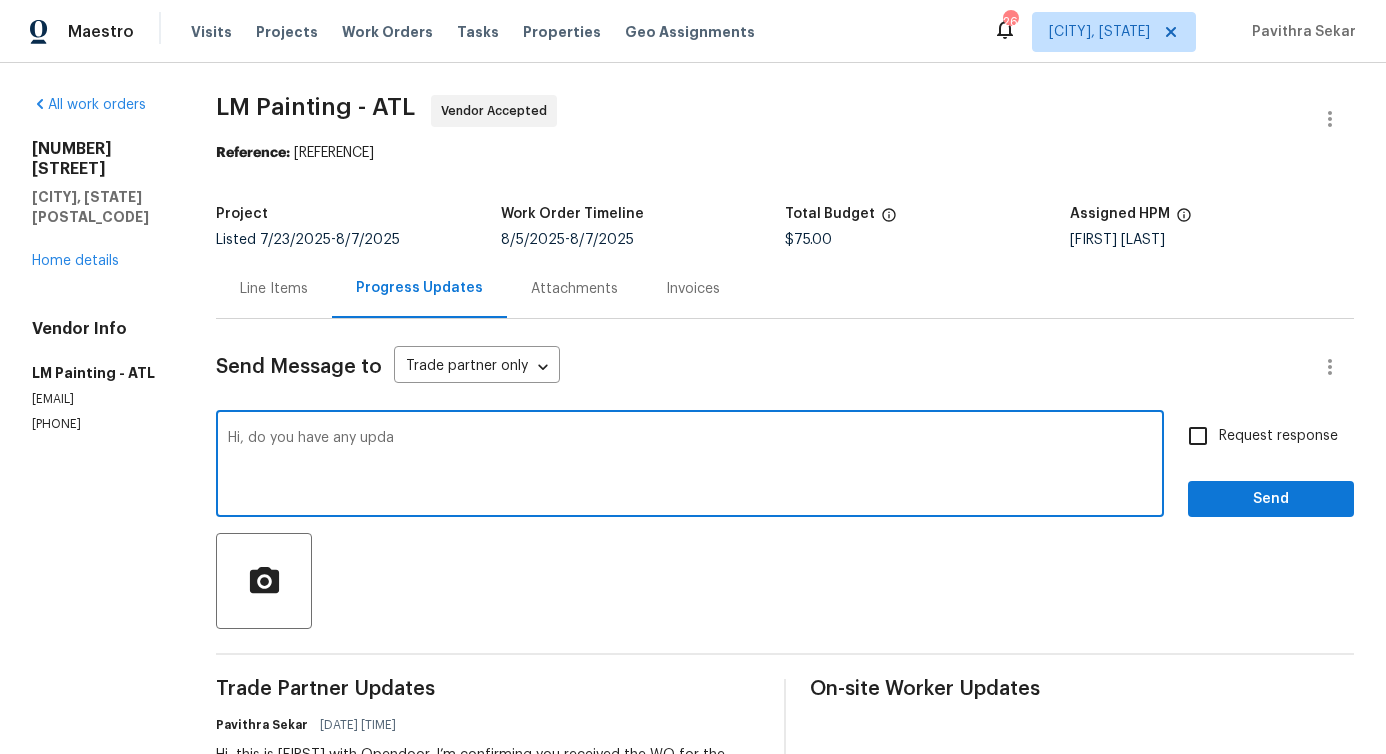 click on "Hi, do you have any upda" at bounding box center (690, 466) 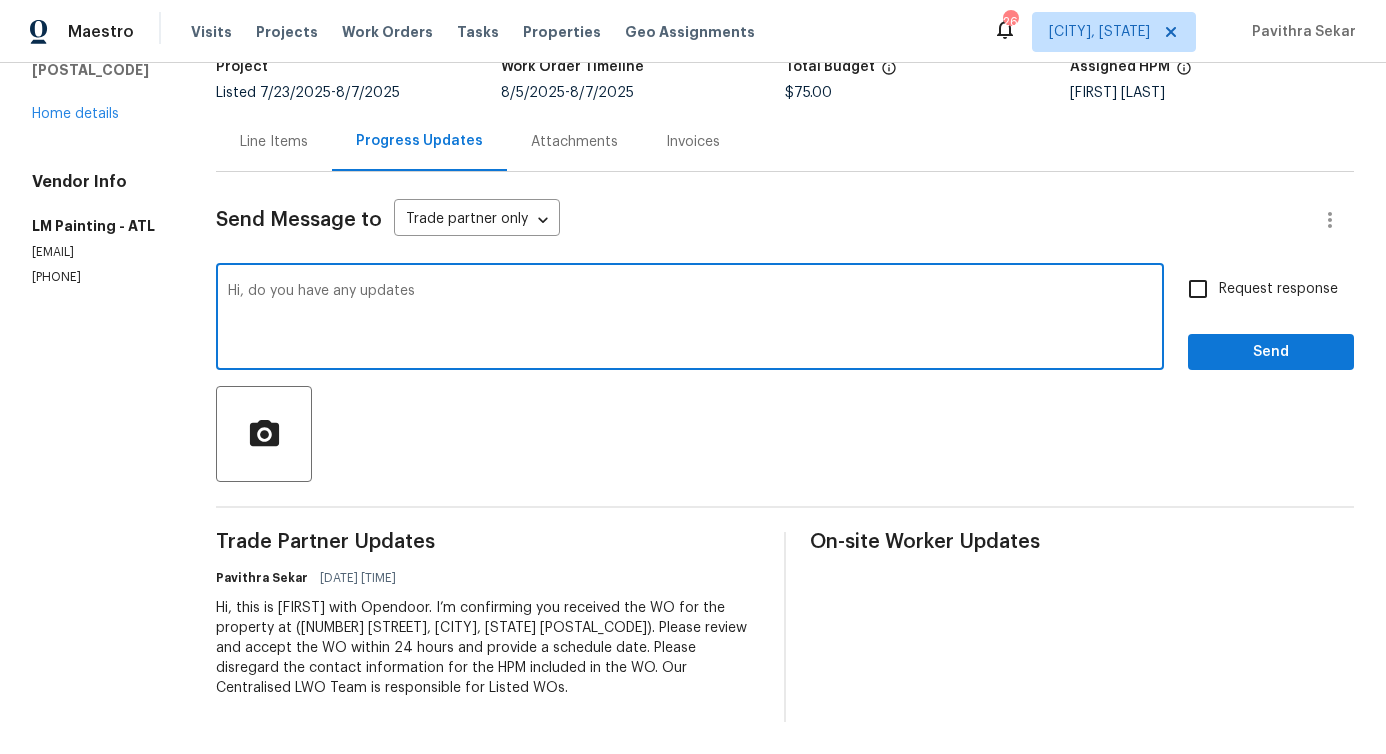 scroll, scrollTop: 0, scrollLeft: 0, axis: both 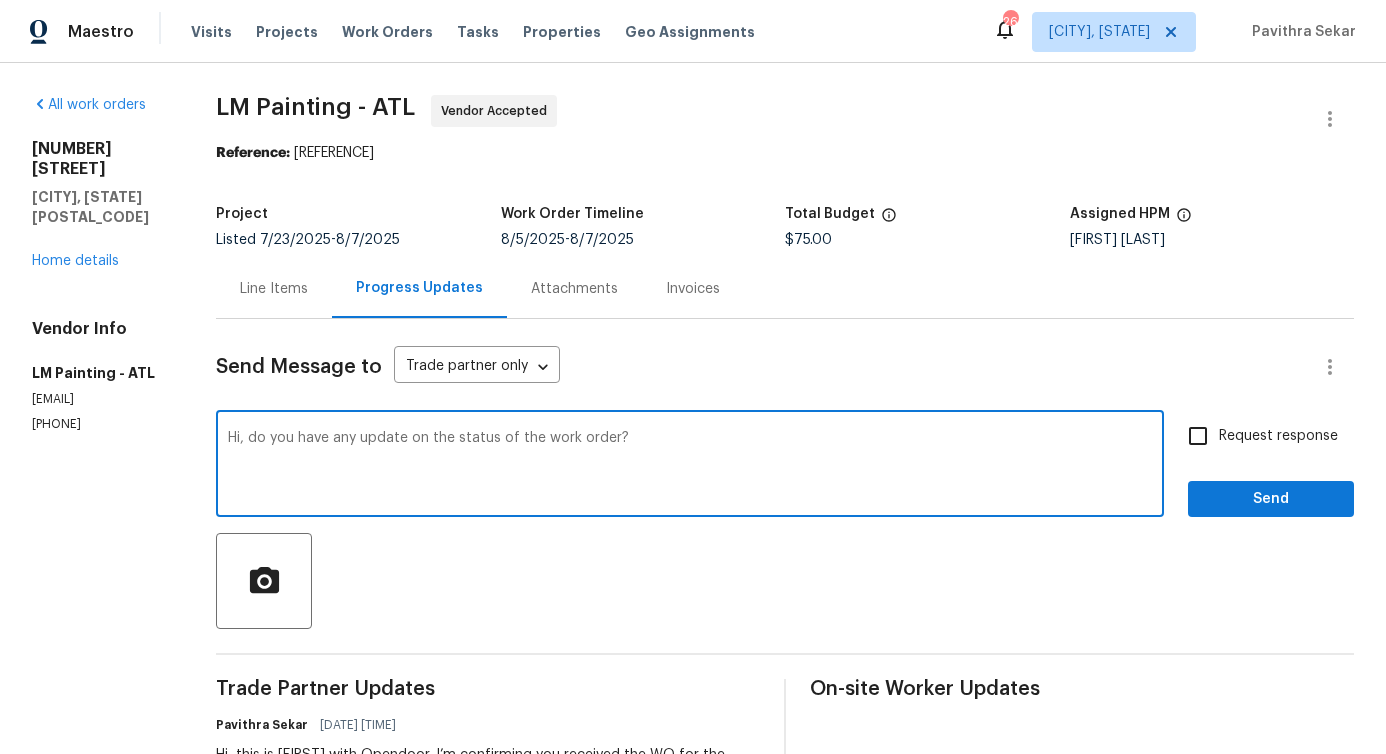 type on "Hi, do you have any update on the status of the work order?" 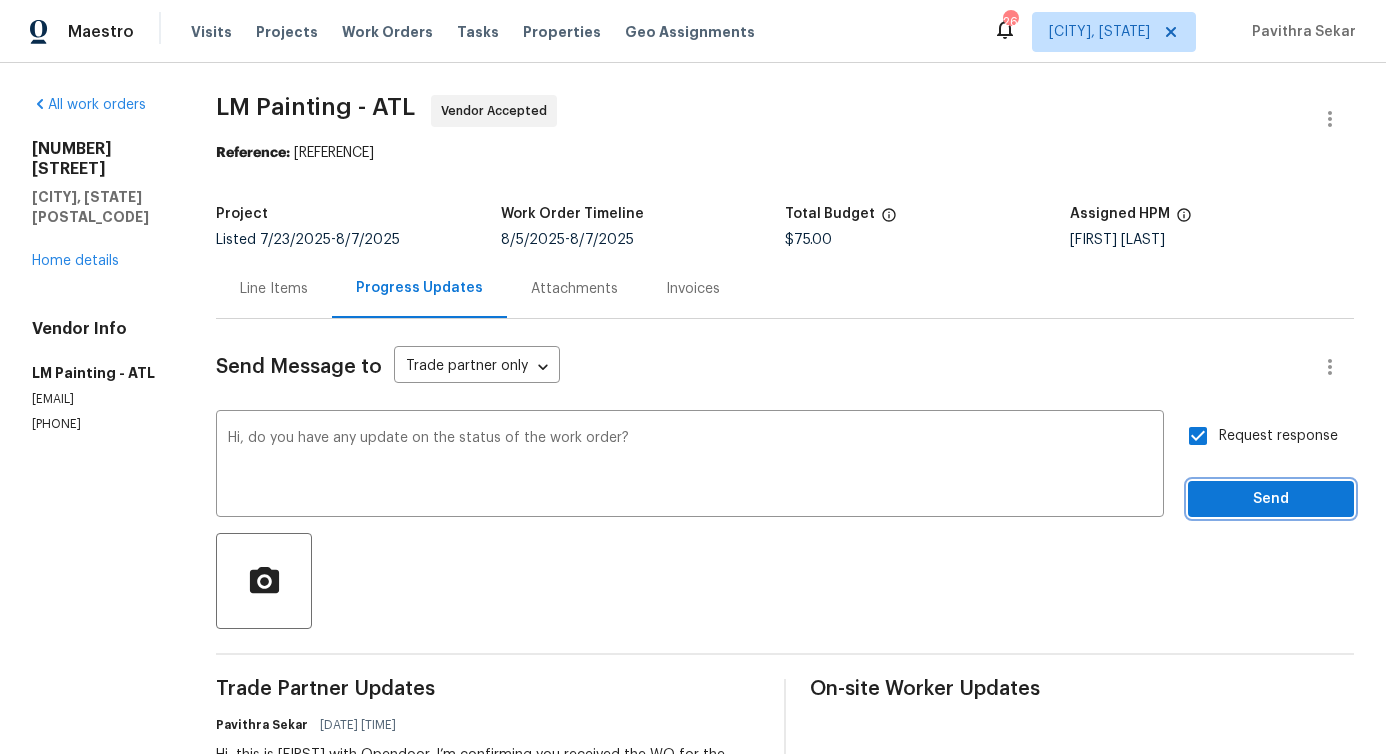 click on "Send" at bounding box center [1271, 499] 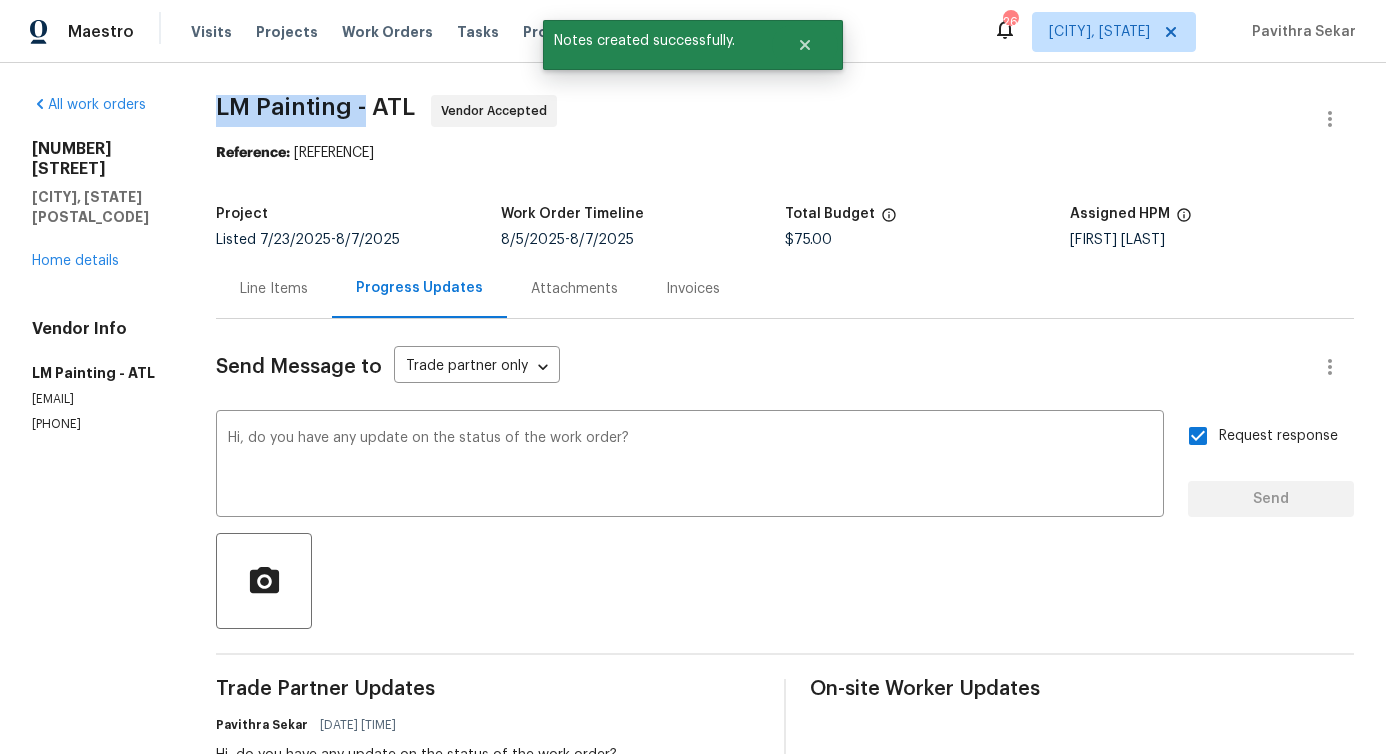 drag, startPoint x: 290, startPoint y: 98, endPoint x: 447, endPoint y: 109, distance: 157.38487 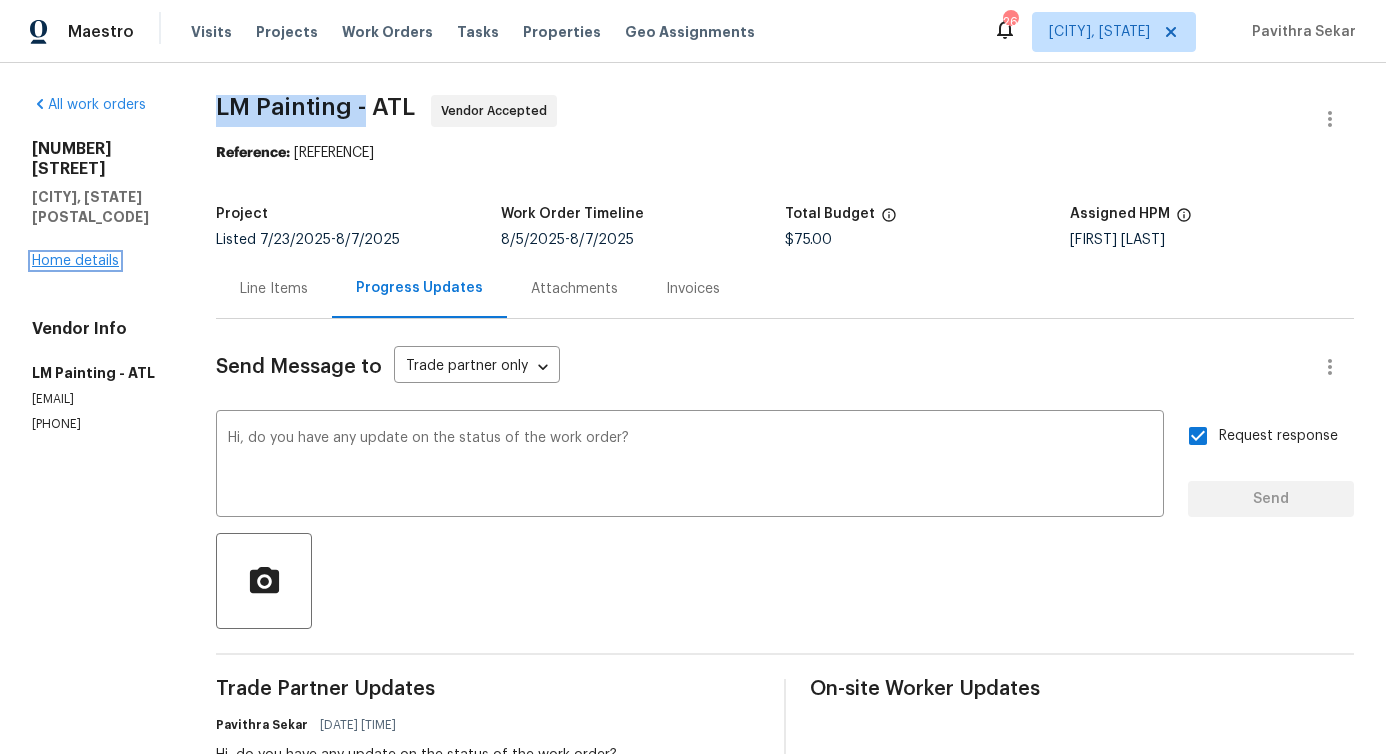 click on "Home details" at bounding box center [75, 261] 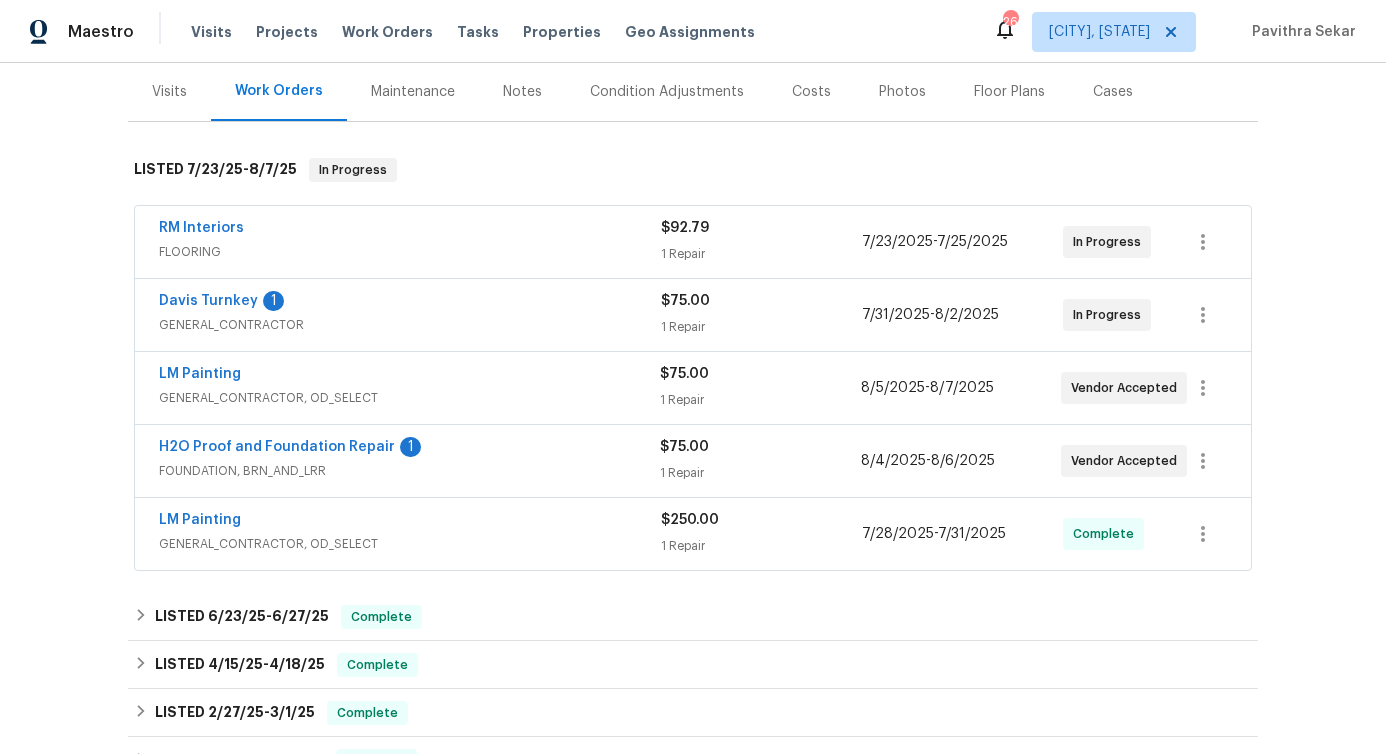 scroll, scrollTop: 273, scrollLeft: 0, axis: vertical 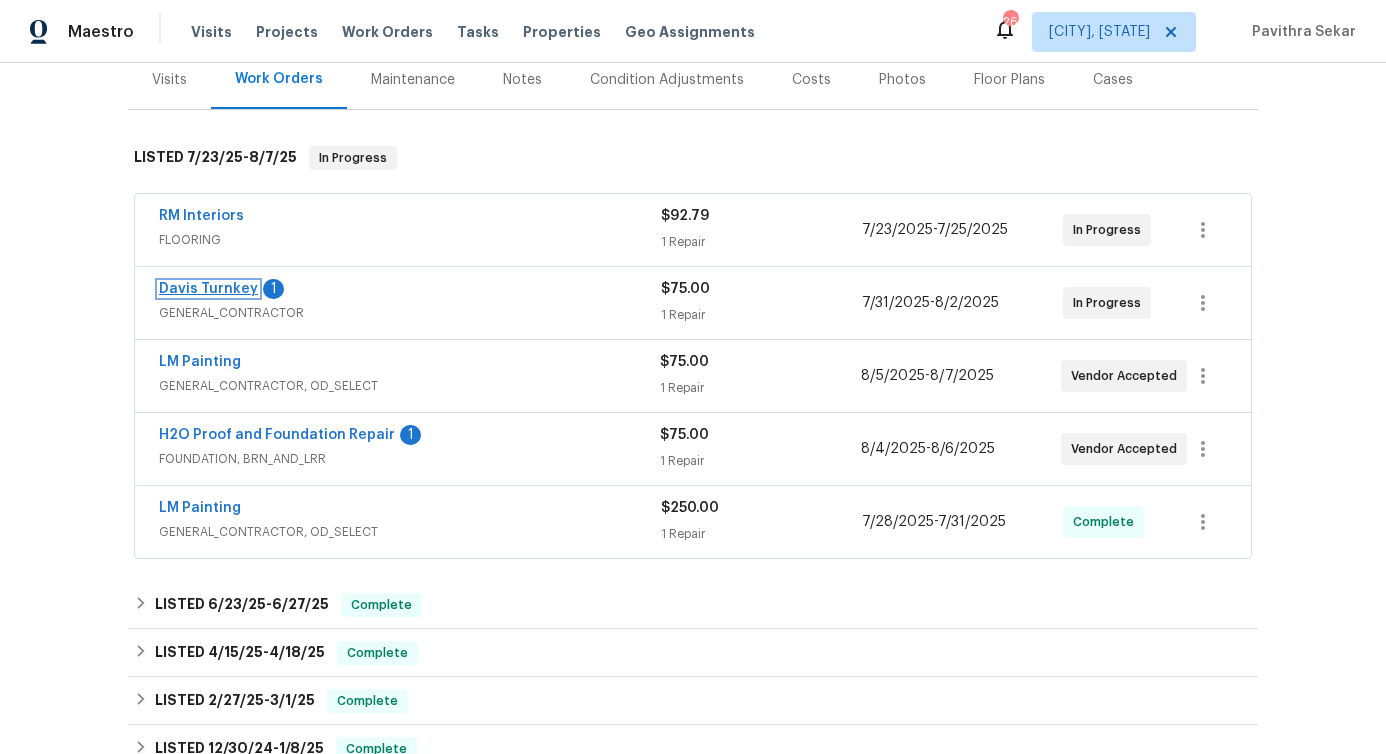 click on "Davis Turnkey" at bounding box center [208, 289] 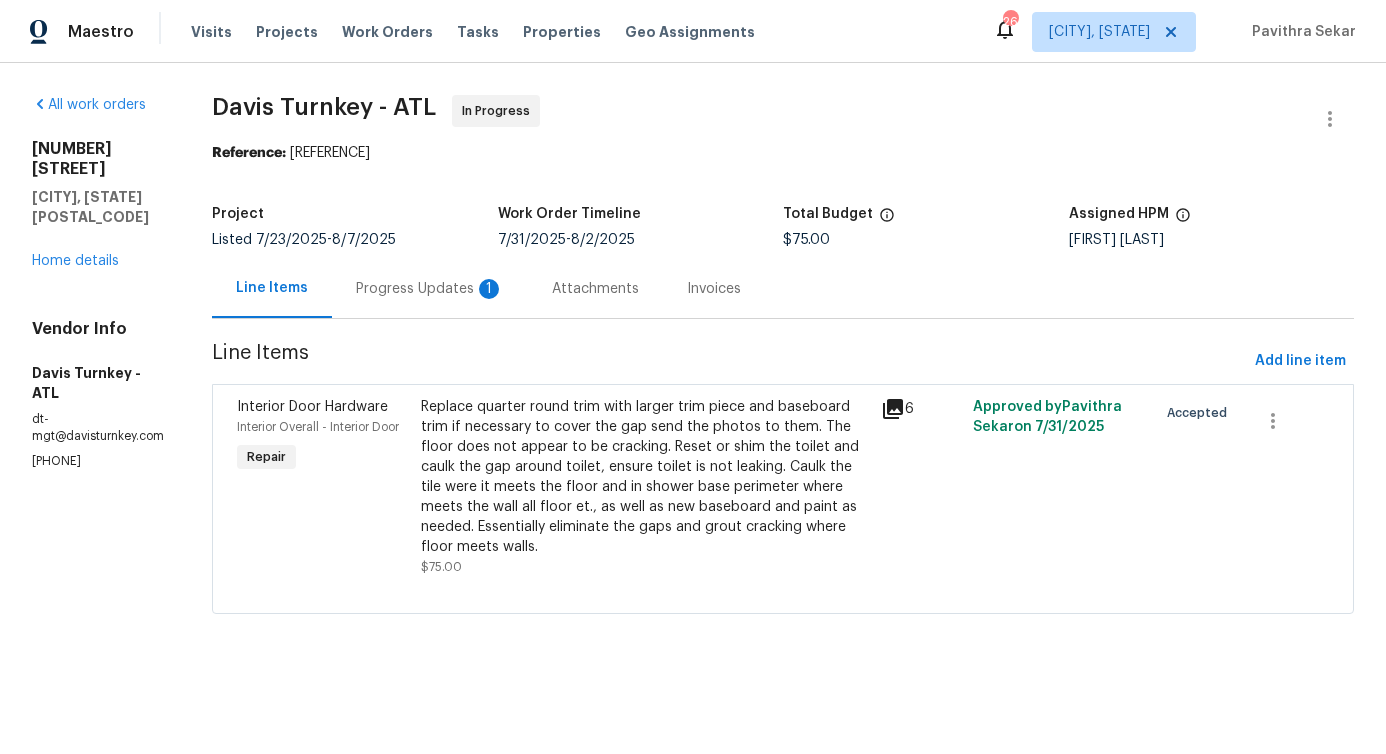 click on "Progress Updates 1" at bounding box center [430, 289] 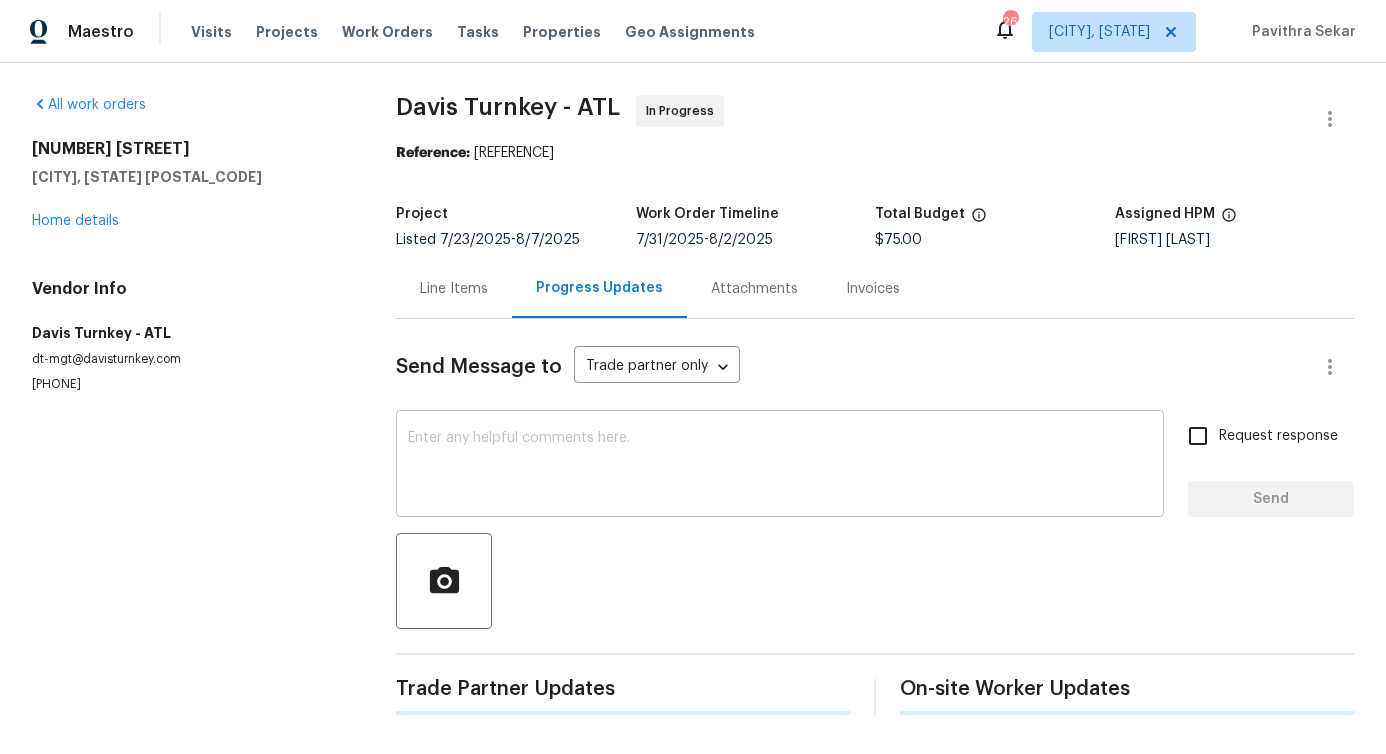 click at bounding box center (780, 466) 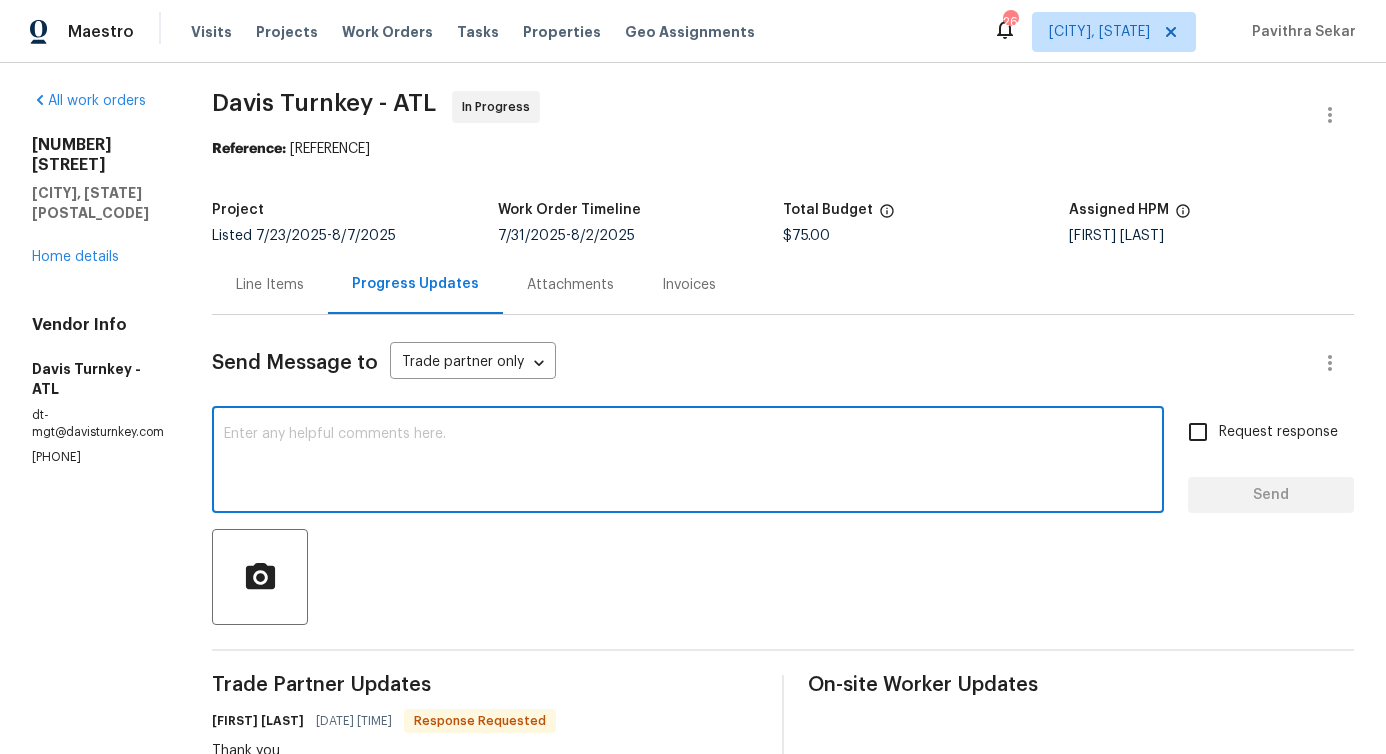scroll, scrollTop: 0, scrollLeft: 0, axis: both 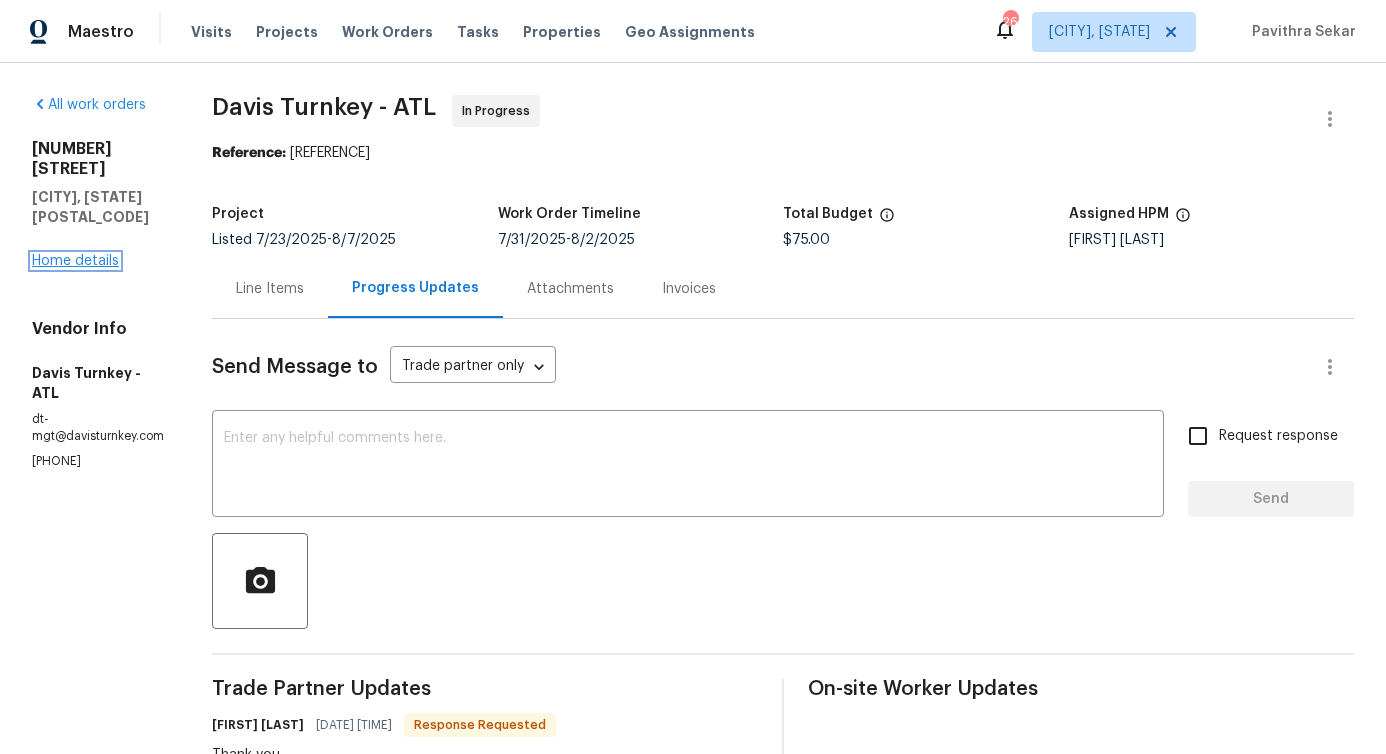 click on "Home details" at bounding box center (75, 261) 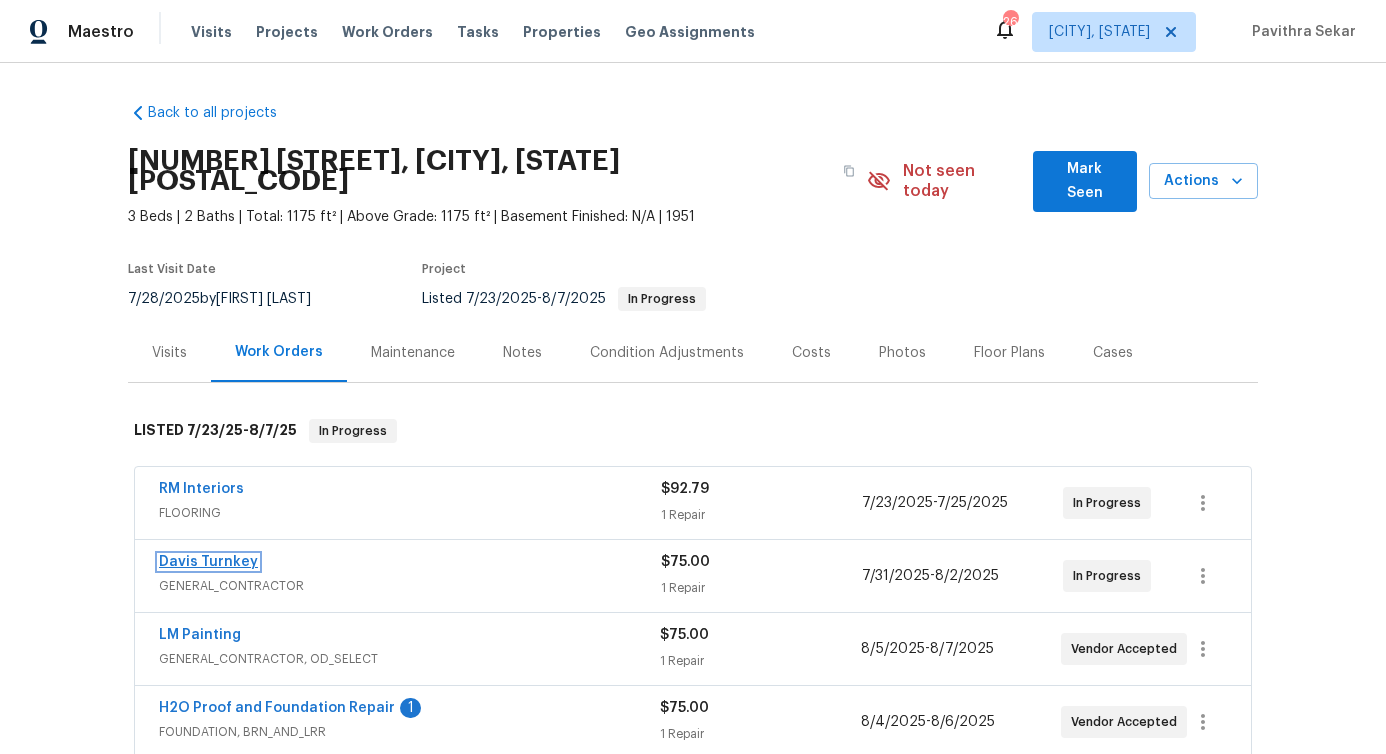 click on "Davis Turnkey" at bounding box center (208, 562) 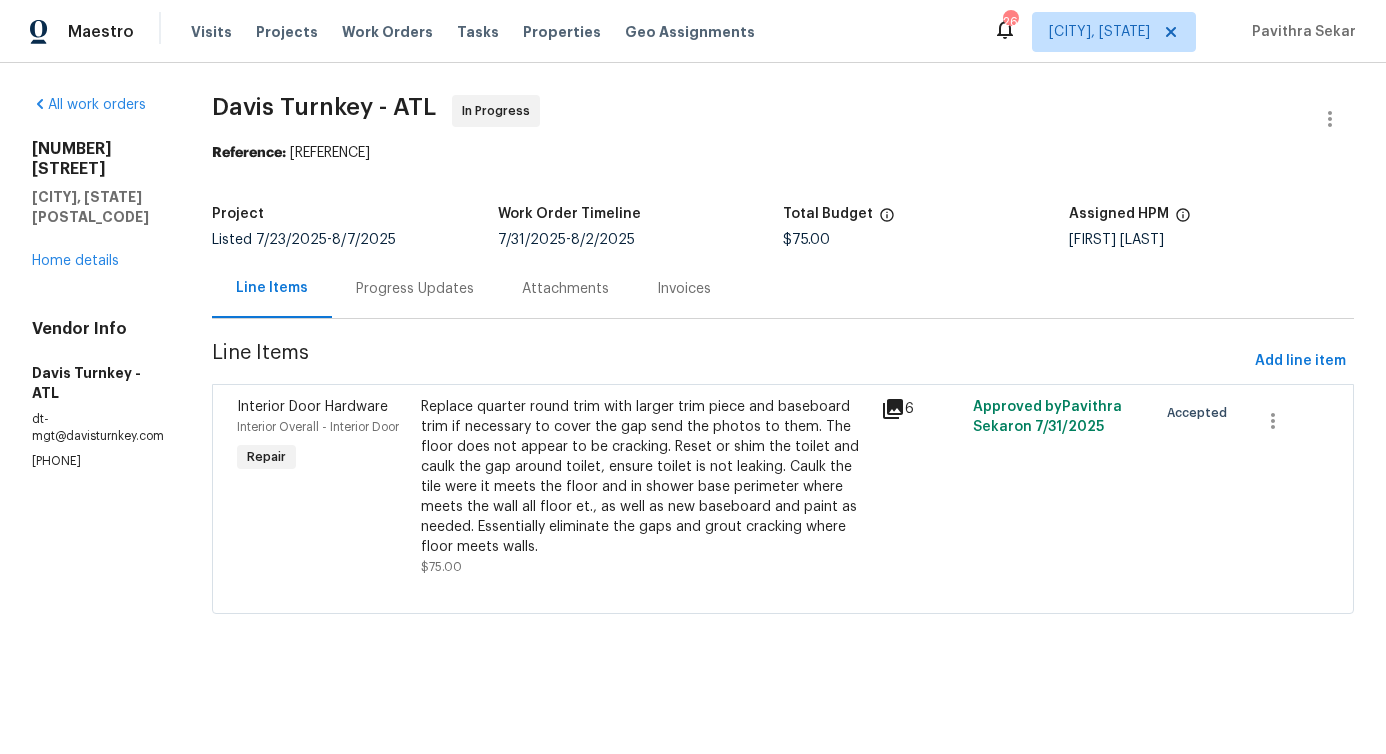 click on "Progress Updates" at bounding box center [415, 289] 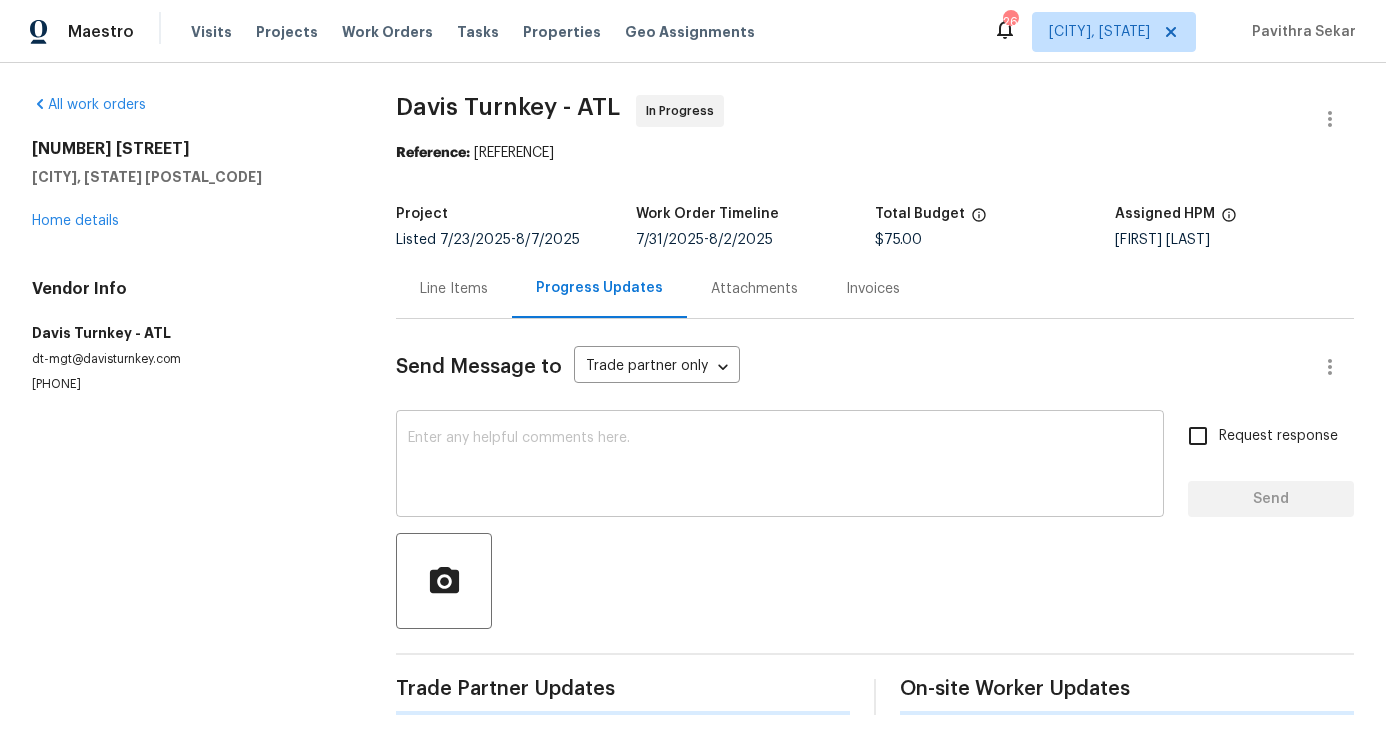 click at bounding box center [780, 466] 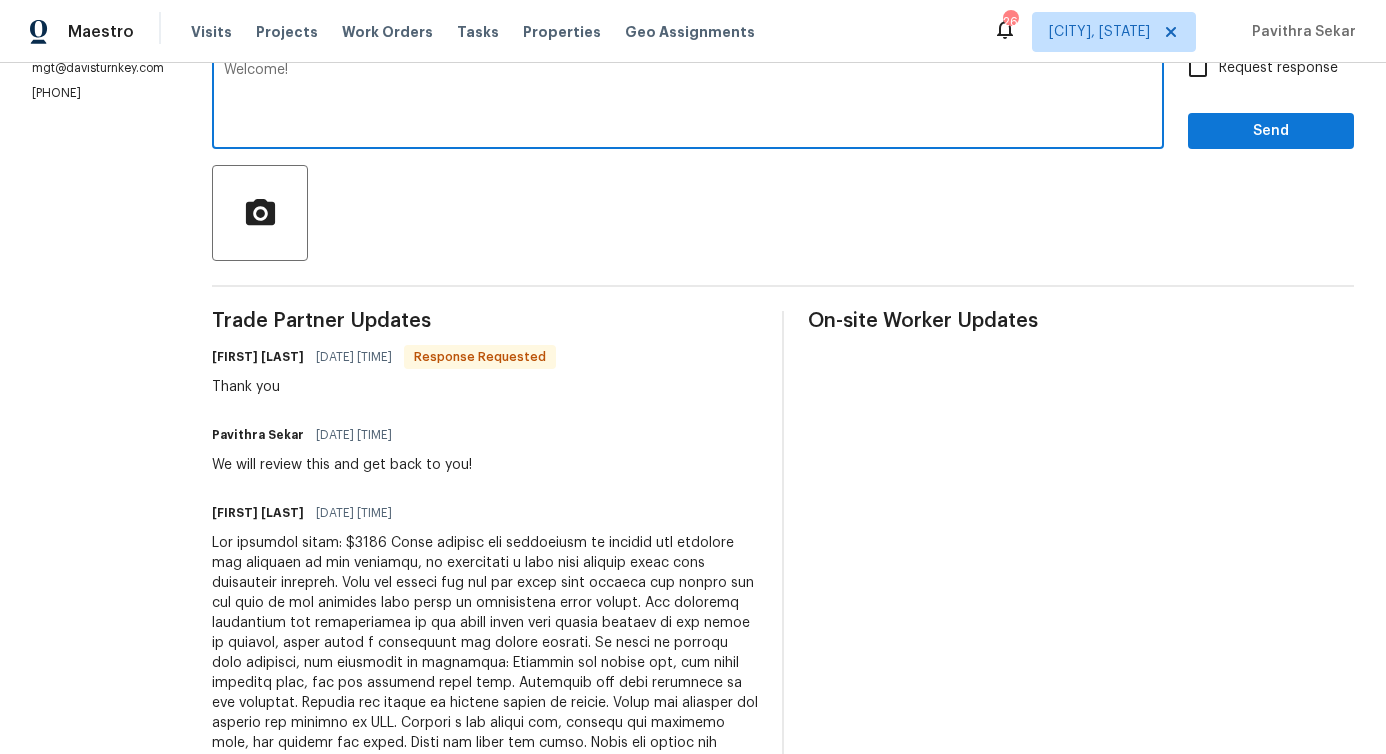 scroll, scrollTop: 0, scrollLeft: 0, axis: both 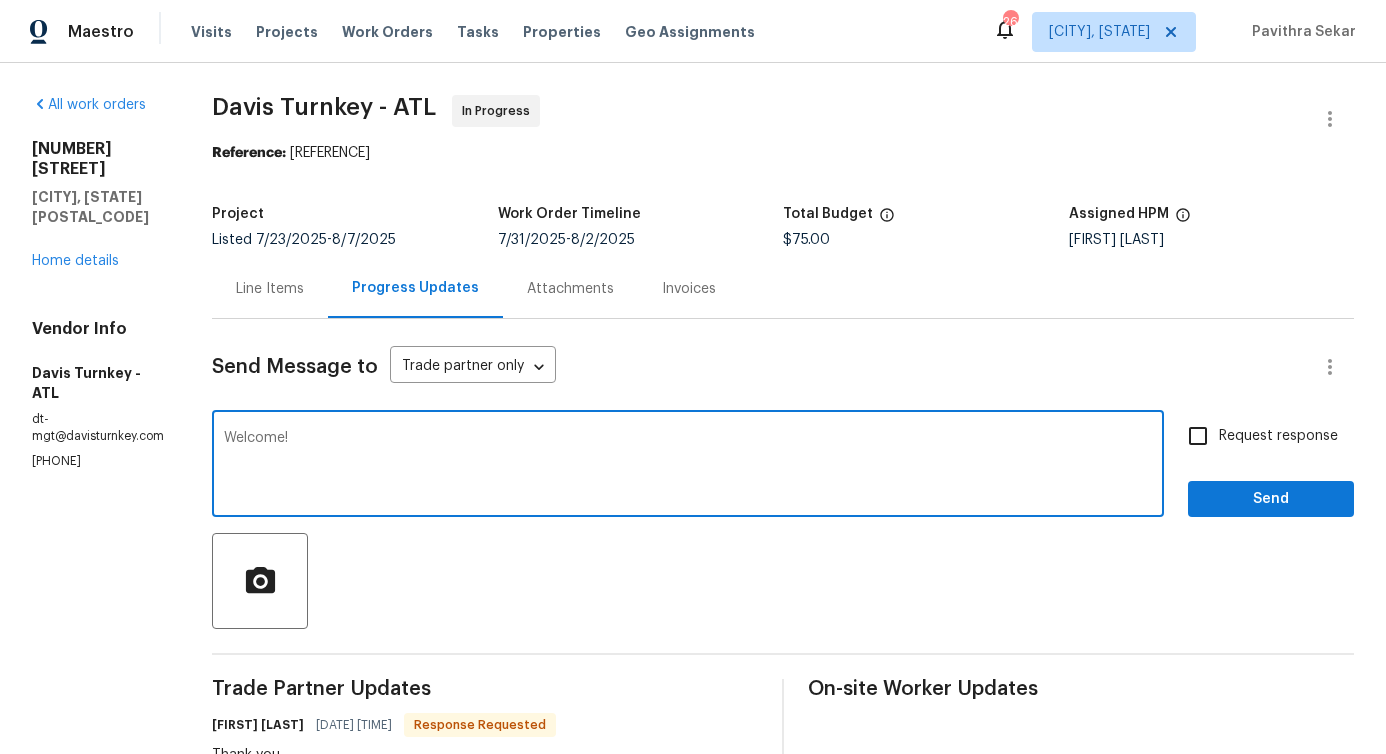 type on "Welcome!" 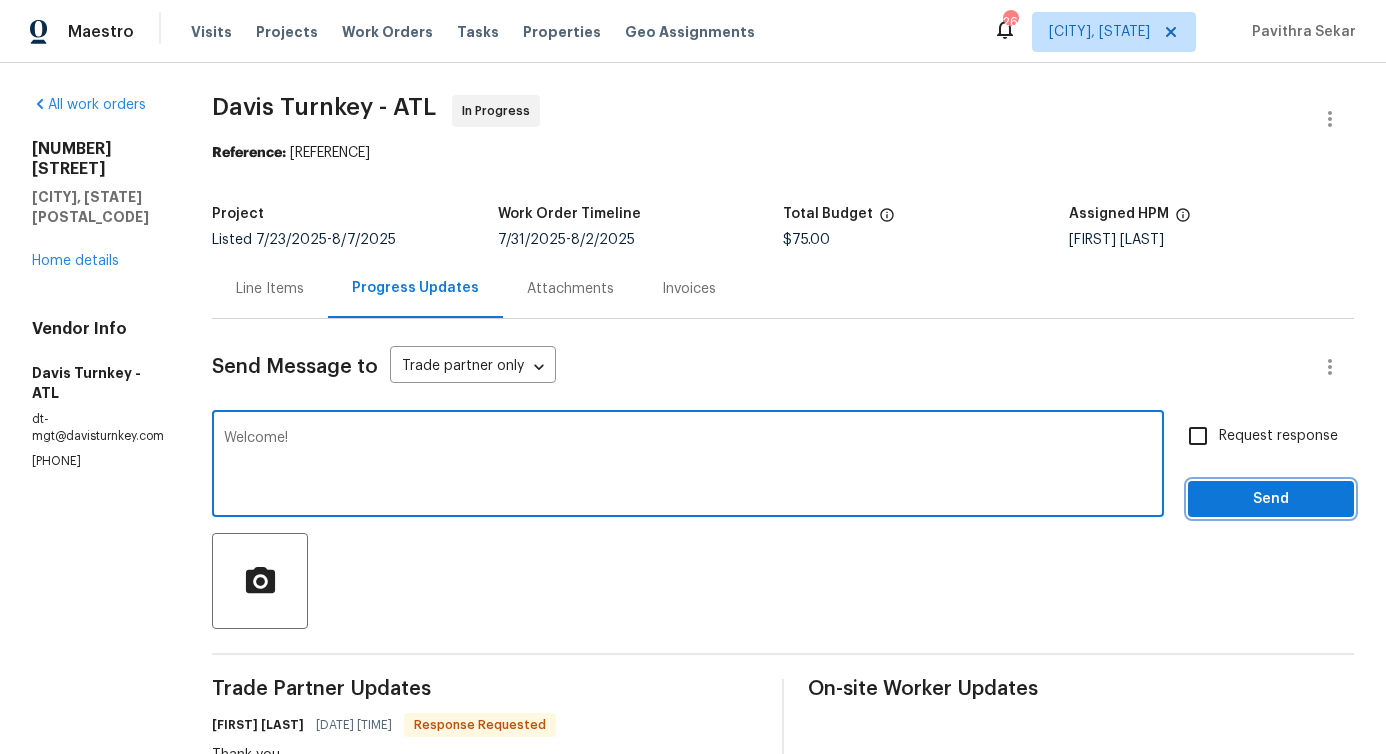 click on "Send" at bounding box center [1271, 499] 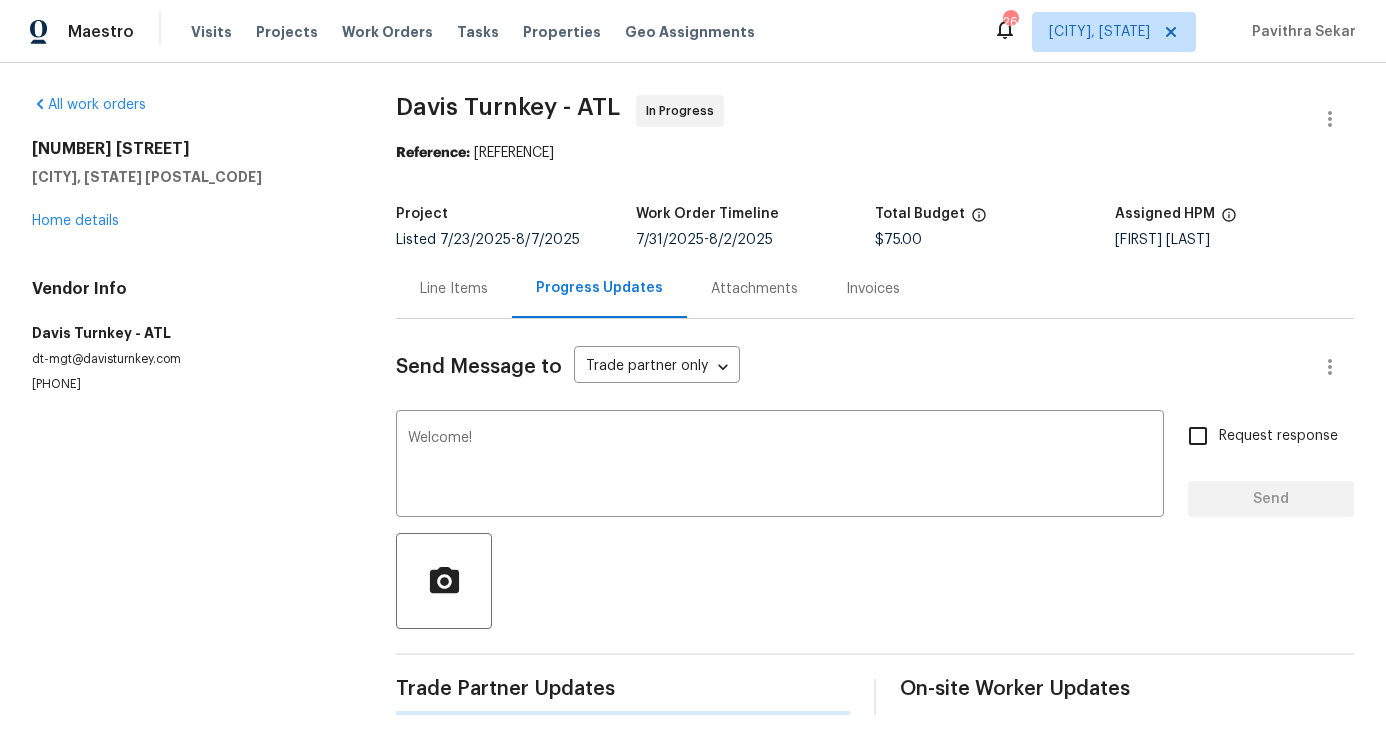 type 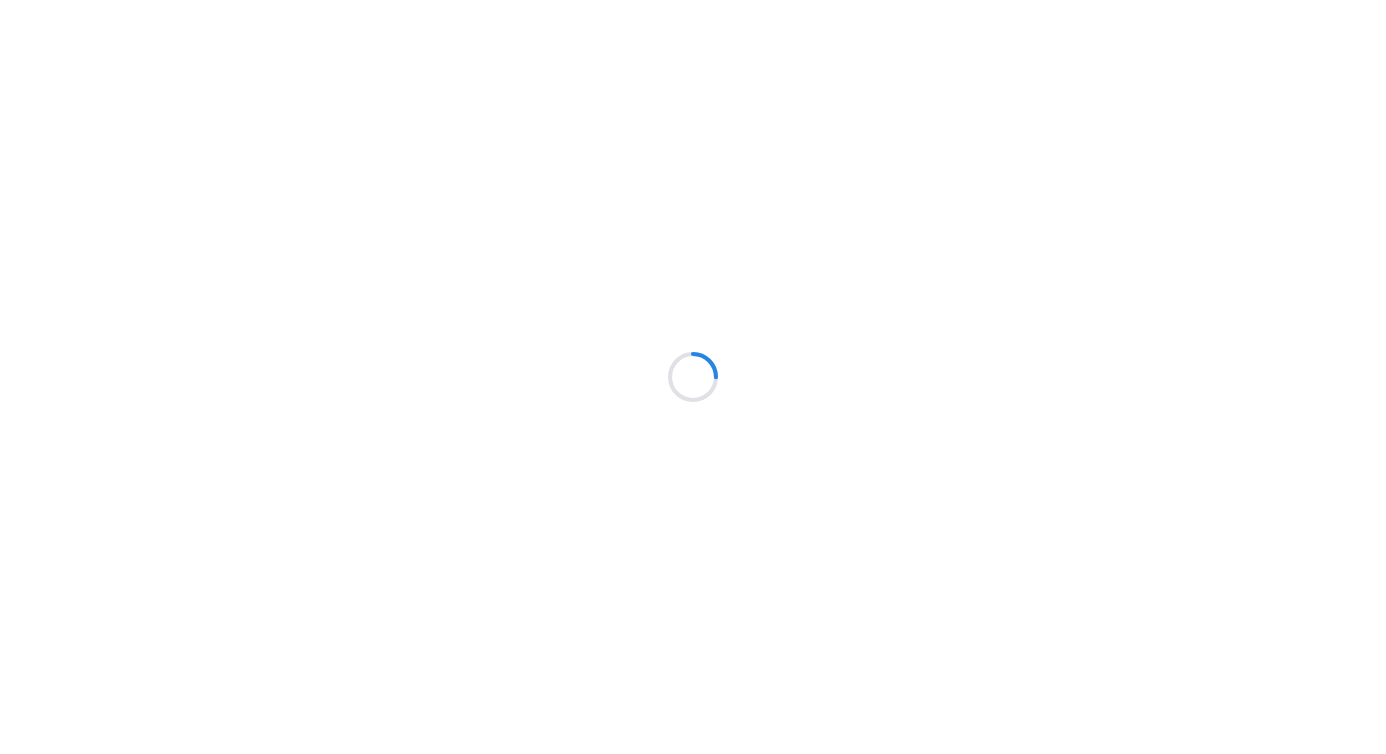 scroll, scrollTop: 0, scrollLeft: 0, axis: both 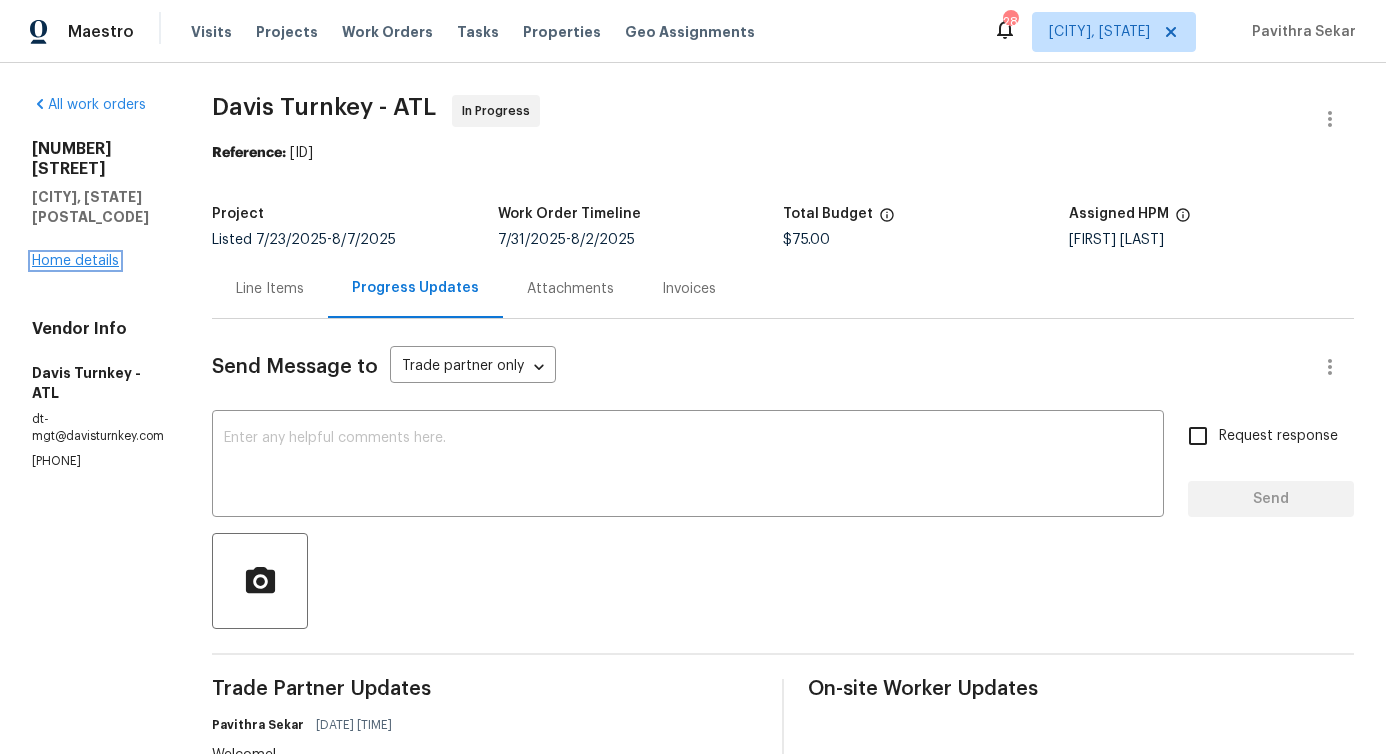 click on "Home details" at bounding box center (75, 261) 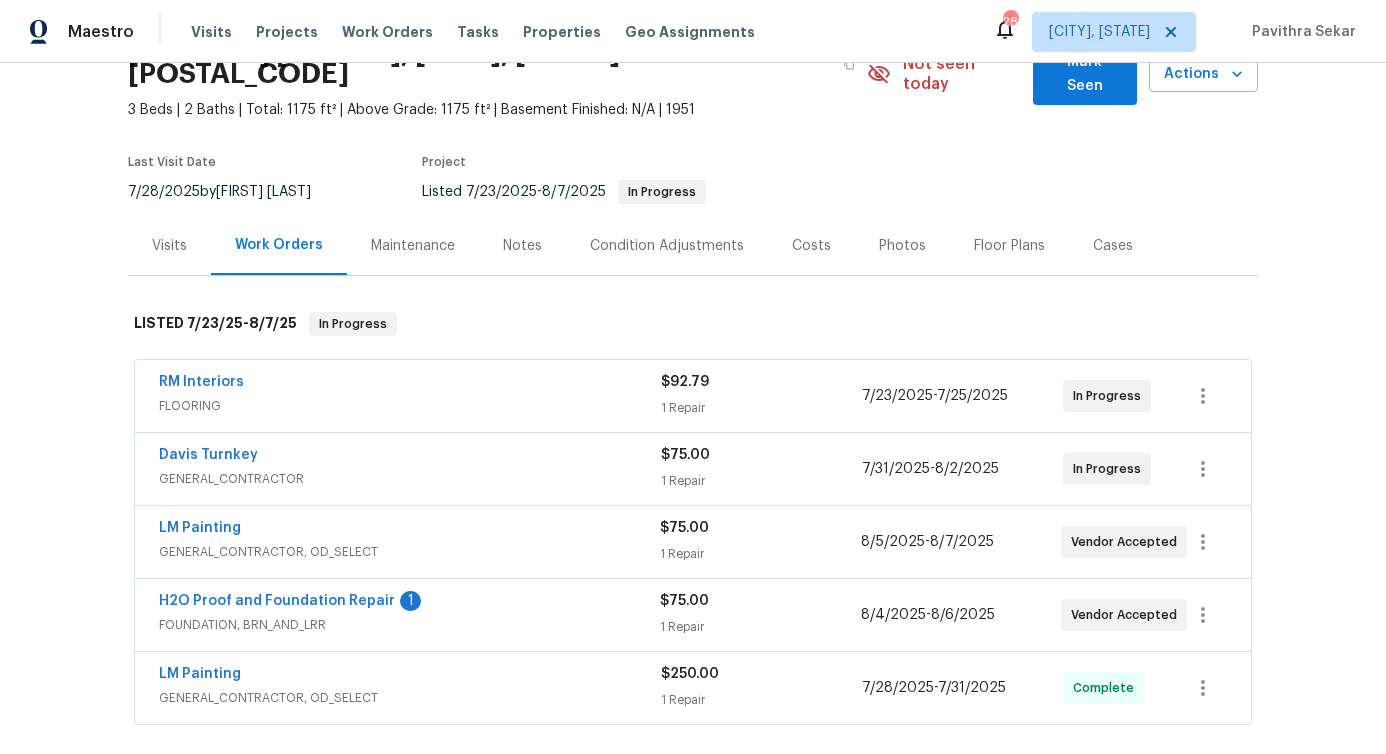 scroll, scrollTop: 148, scrollLeft: 0, axis: vertical 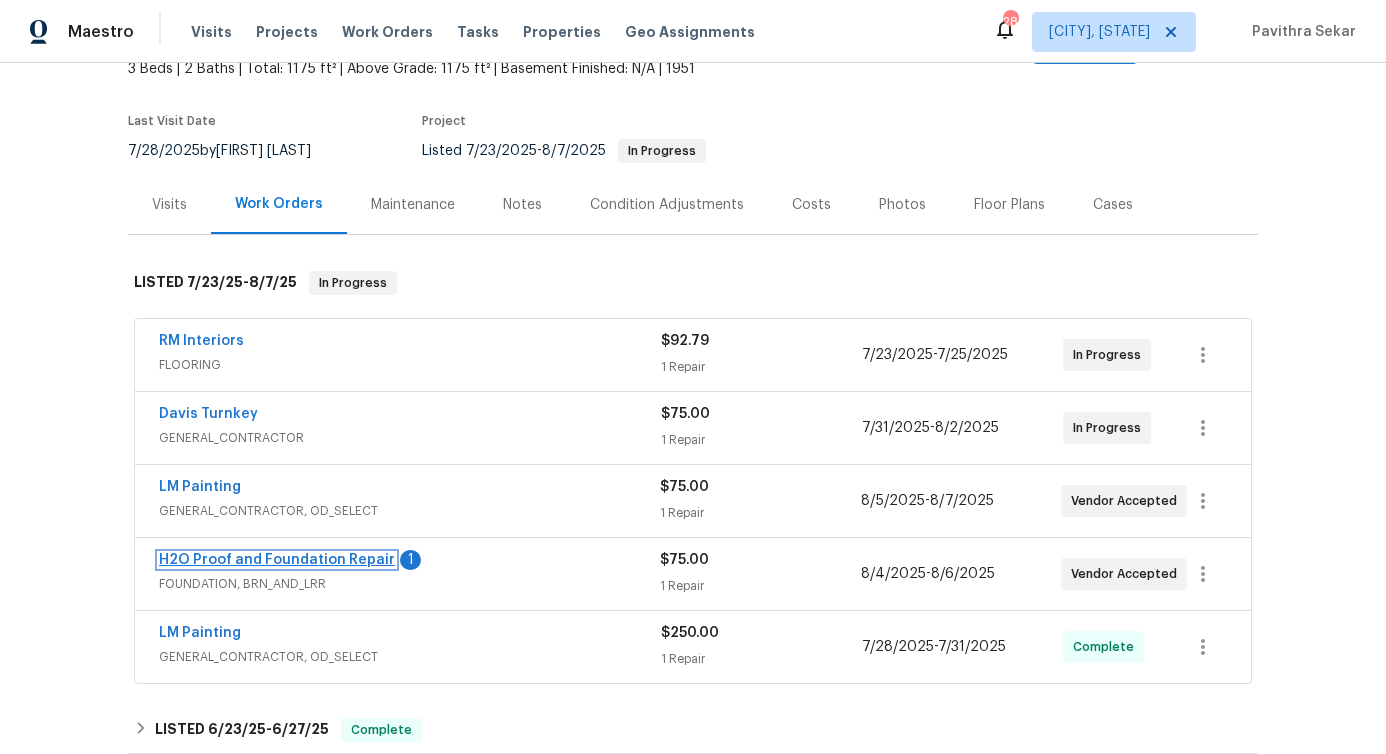 click on "H2O Proof and Foundation Repair" at bounding box center (277, 560) 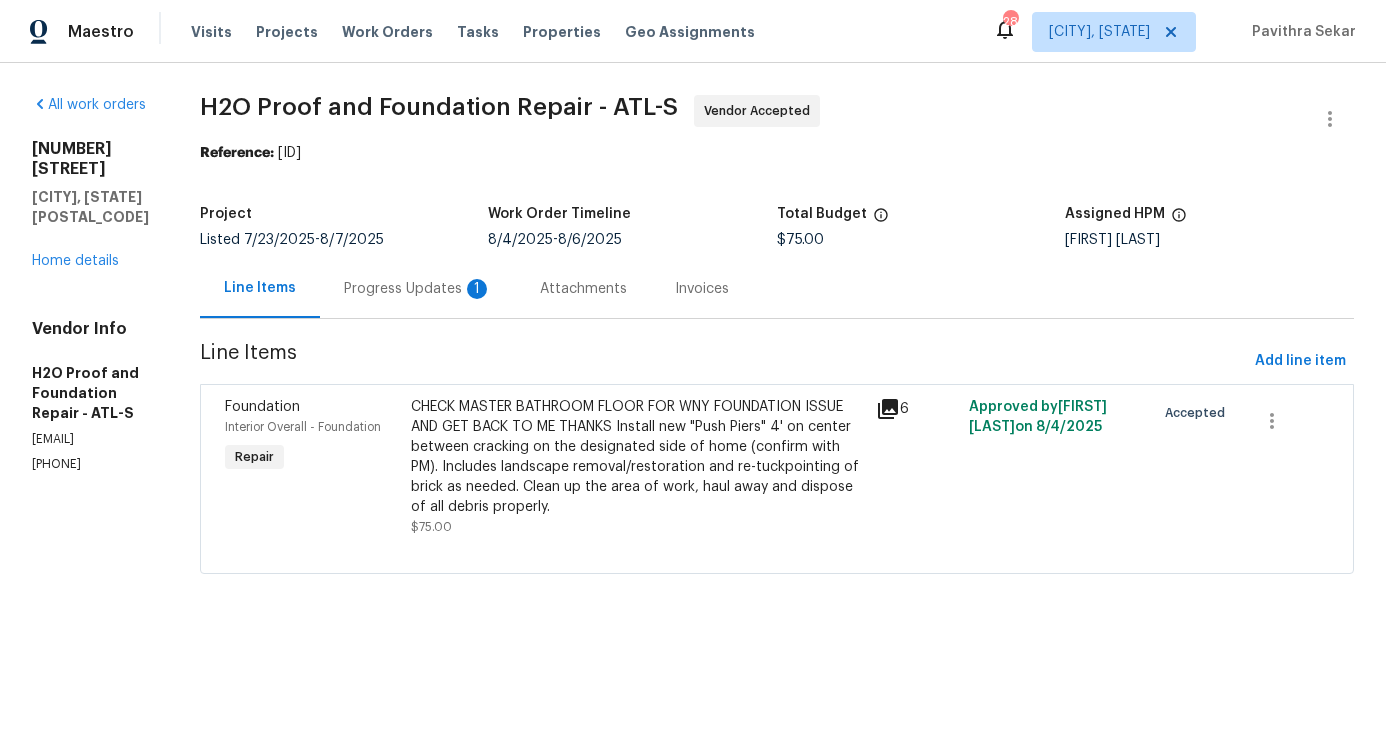 click on "Progress Updates 1" at bounding box center (418, 288) 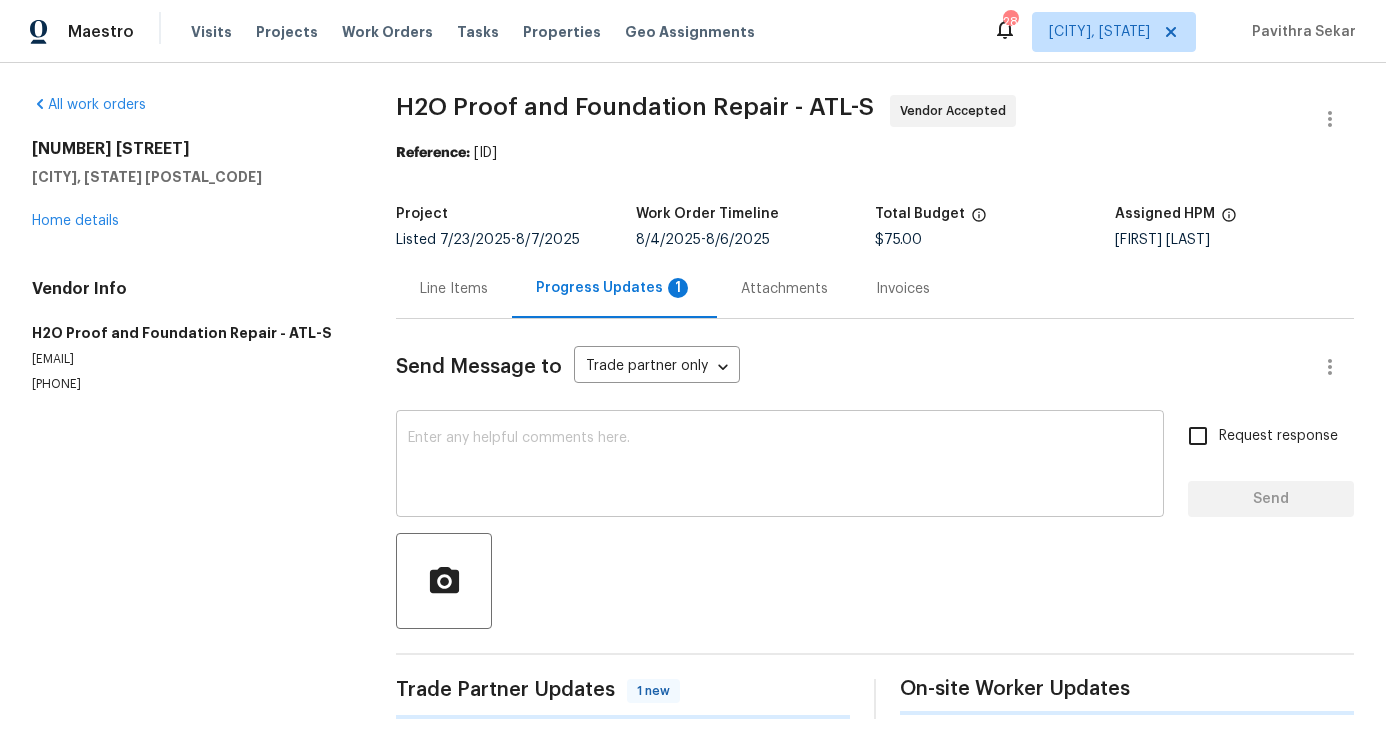 click at bounding box center [780, 466] 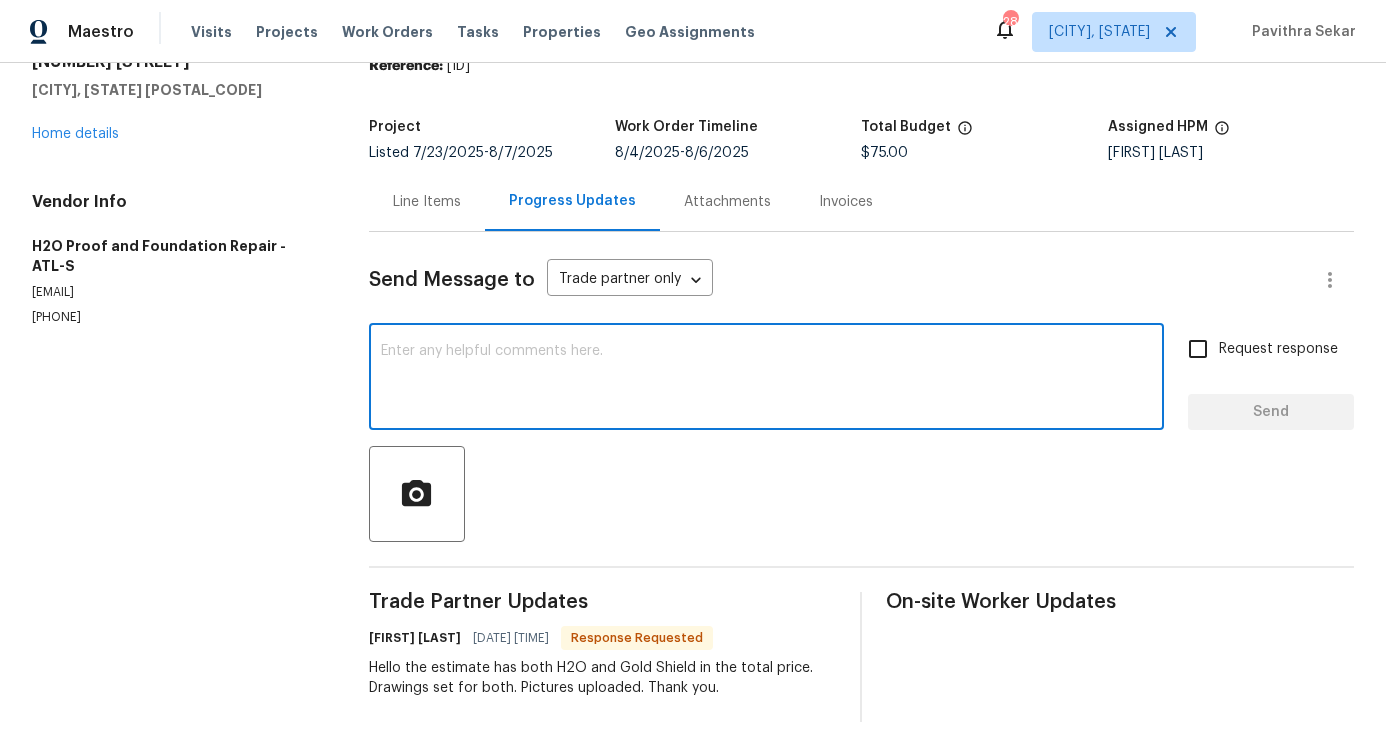 scroll, scrollTop: 0, scrollLeft: 0, axis: both 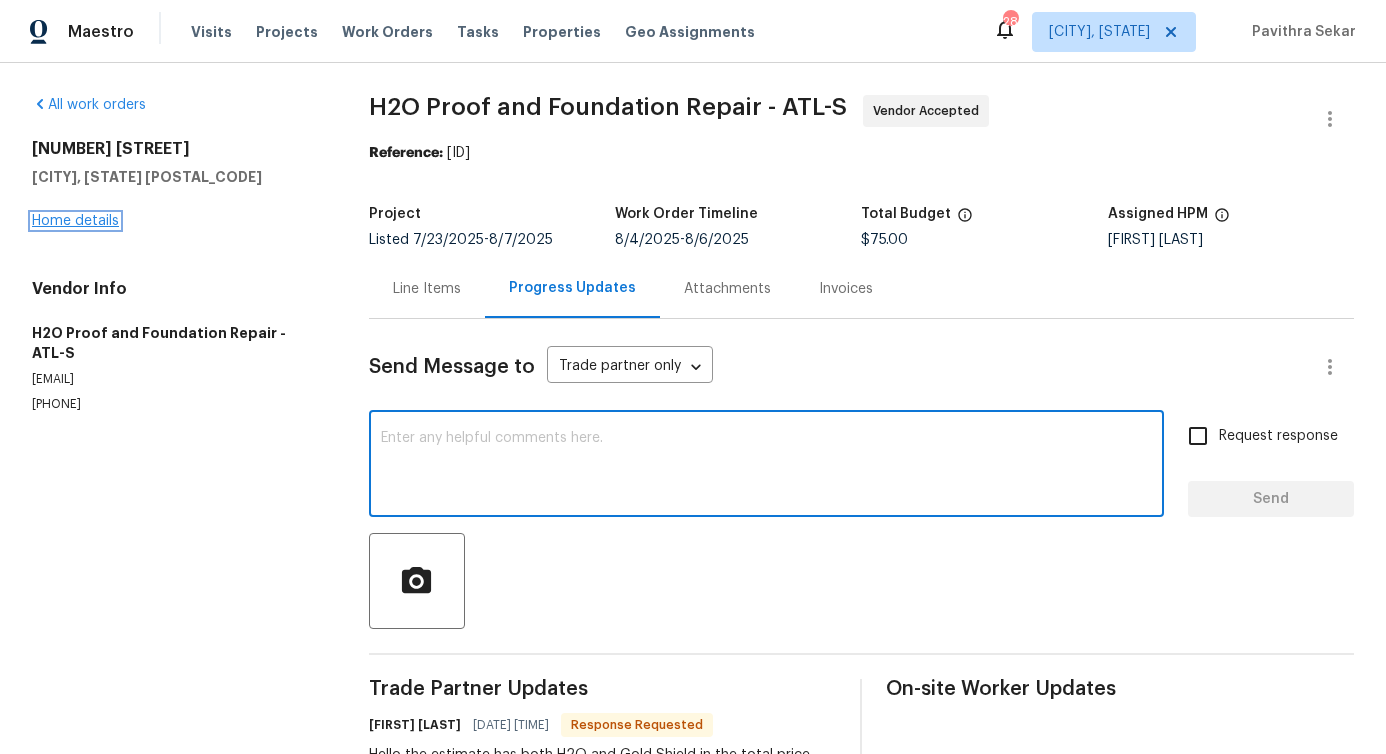 click on "Home details" at bounding box center (75, 221) 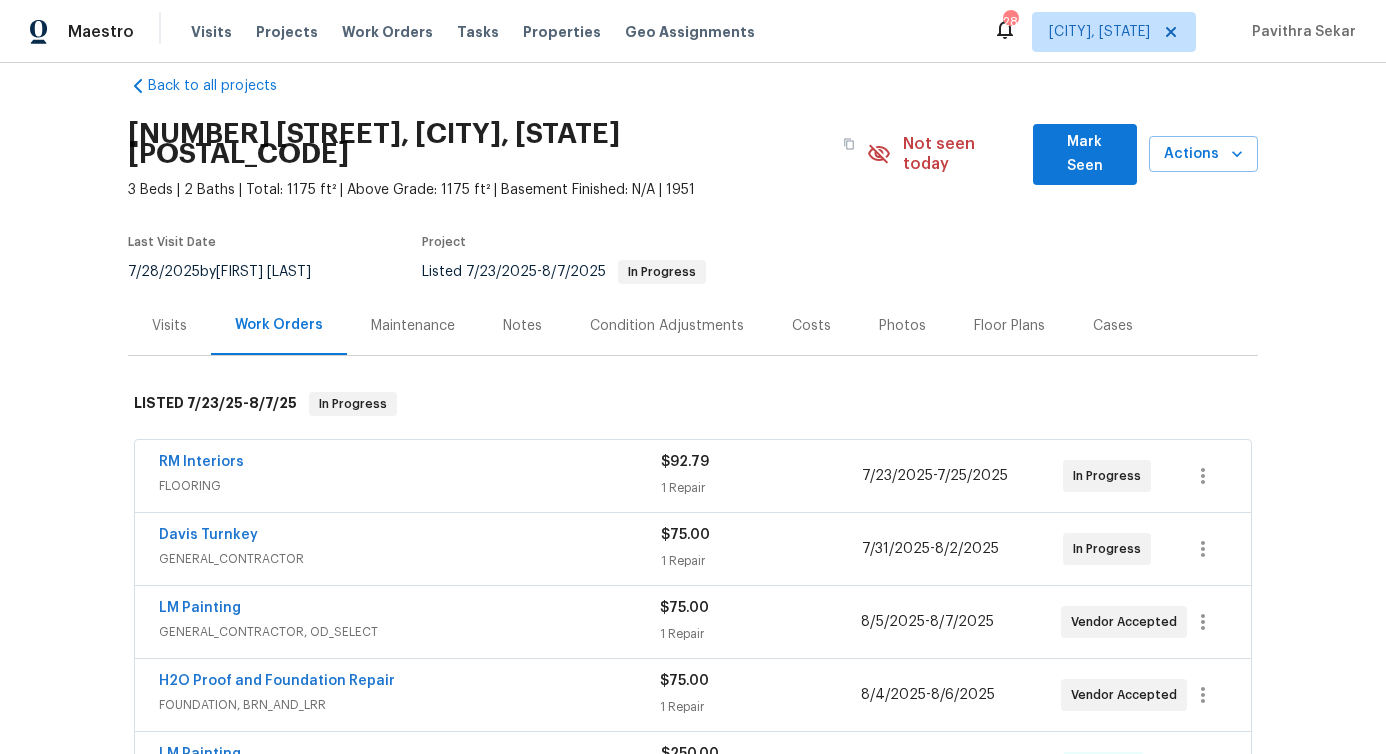 scroll, scrollTop: 0, scrollLeft: 0, axis: both 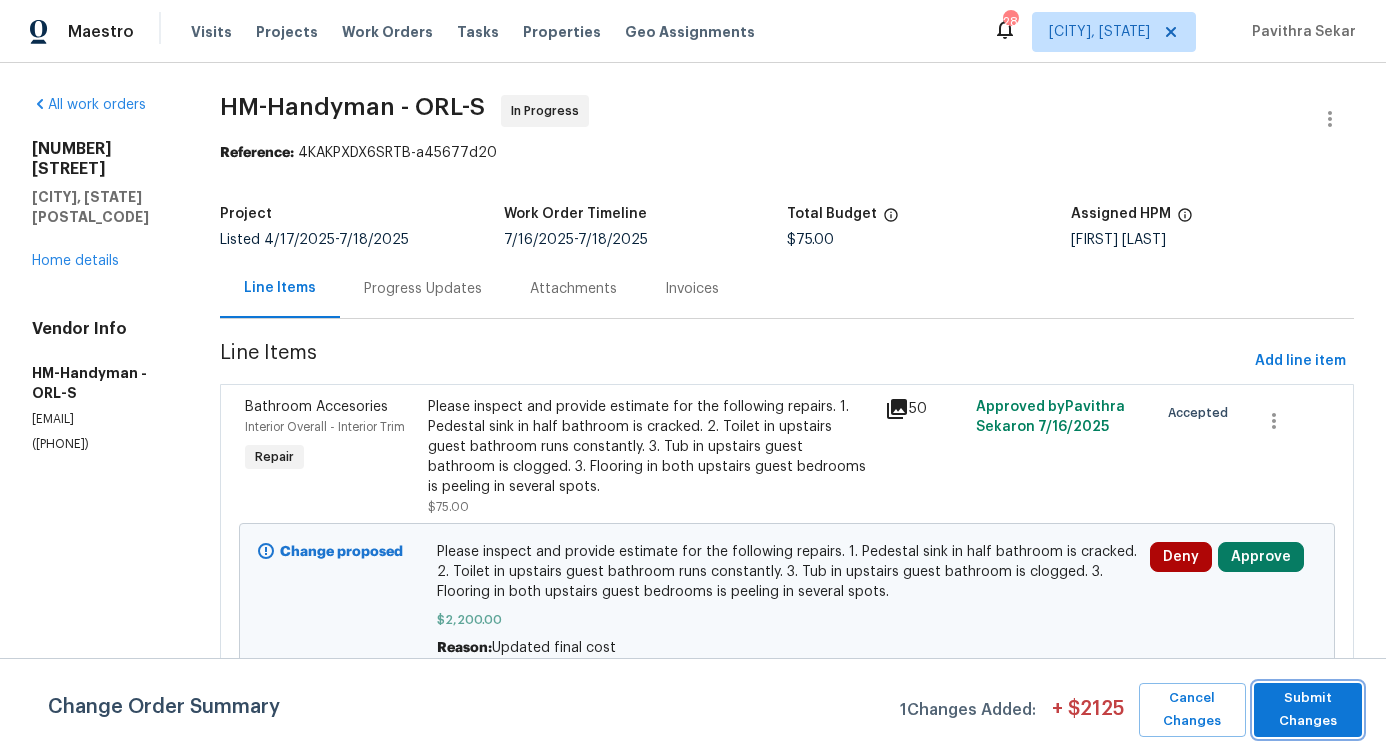 click on "Submit Changes" at bounding box center (1308, 710) 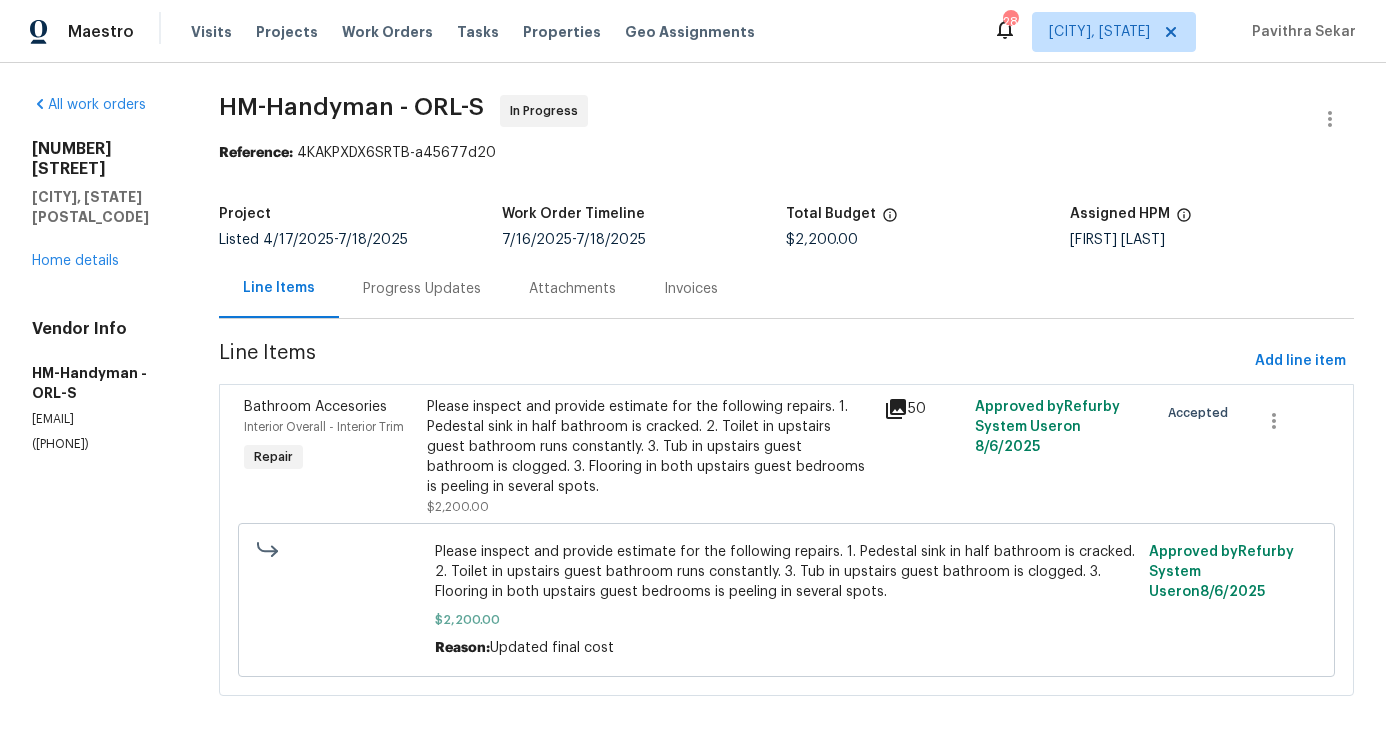 click on "Progress Updates" at bounding box center (422, 288) 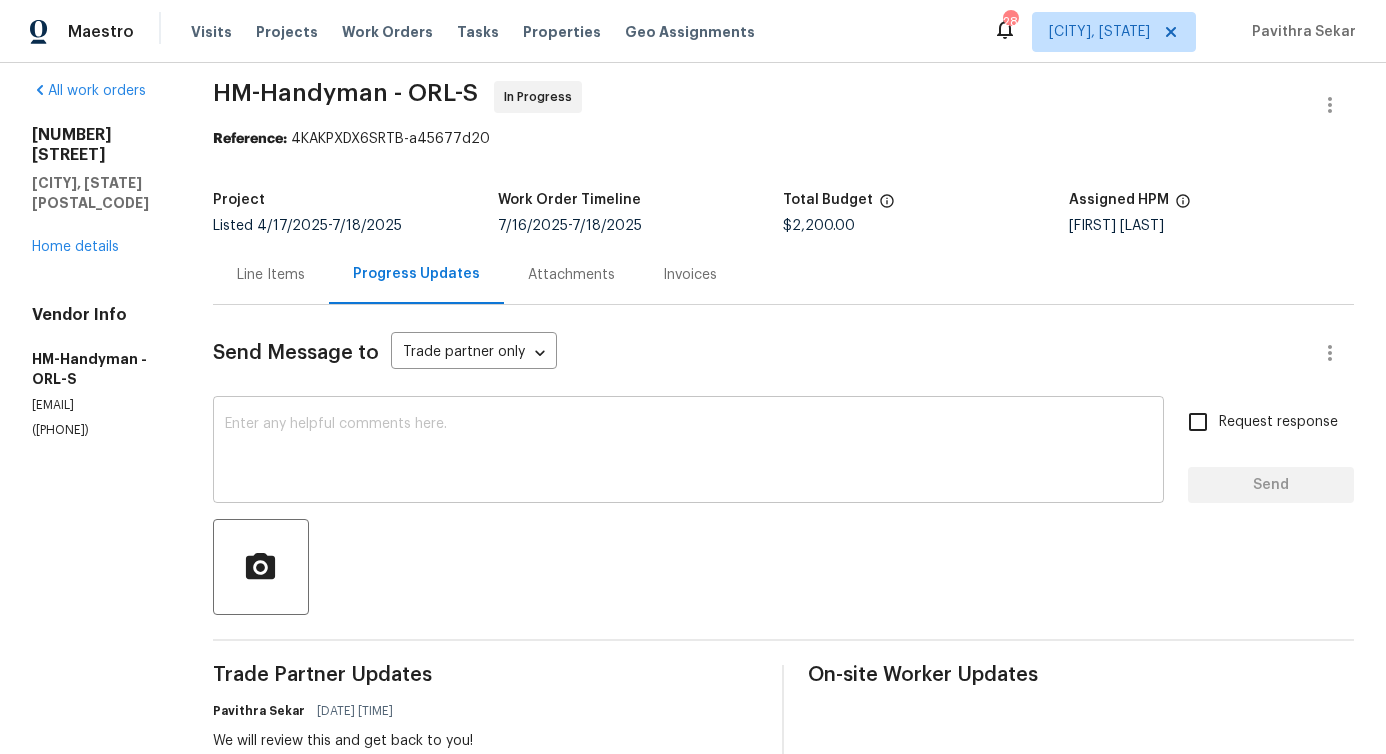 click at bounding box center [688, 452] 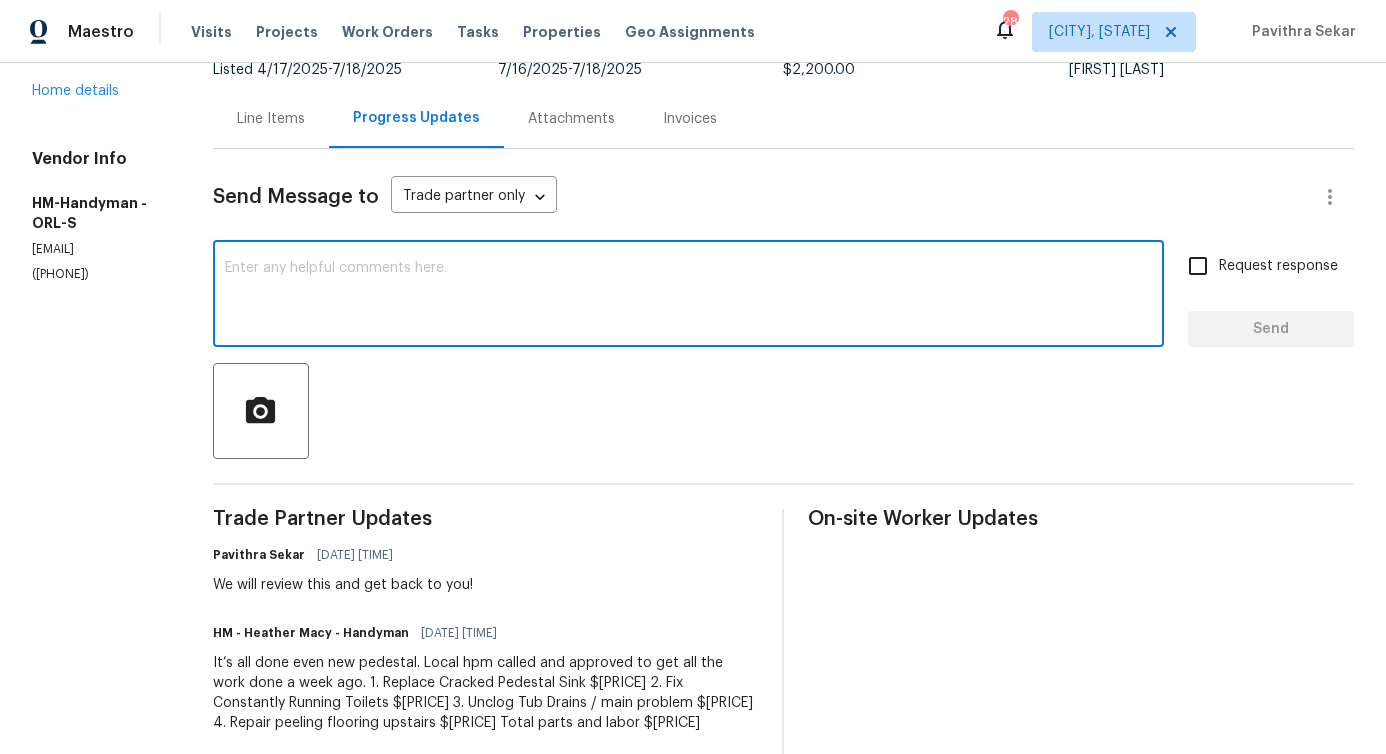 scroll, scrollTop: 0, scrollLeft: 0, axis: both 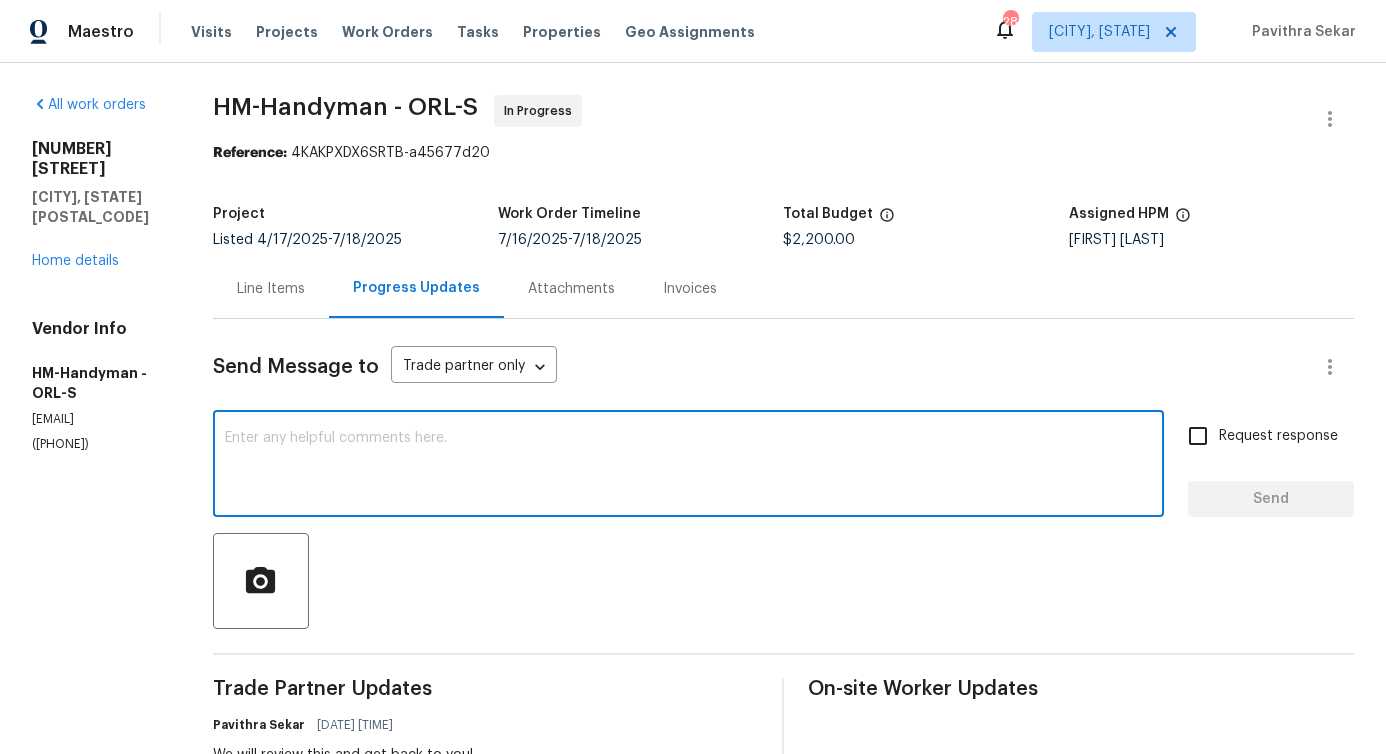 click on "Line Items" at bounding box center [271, 289] 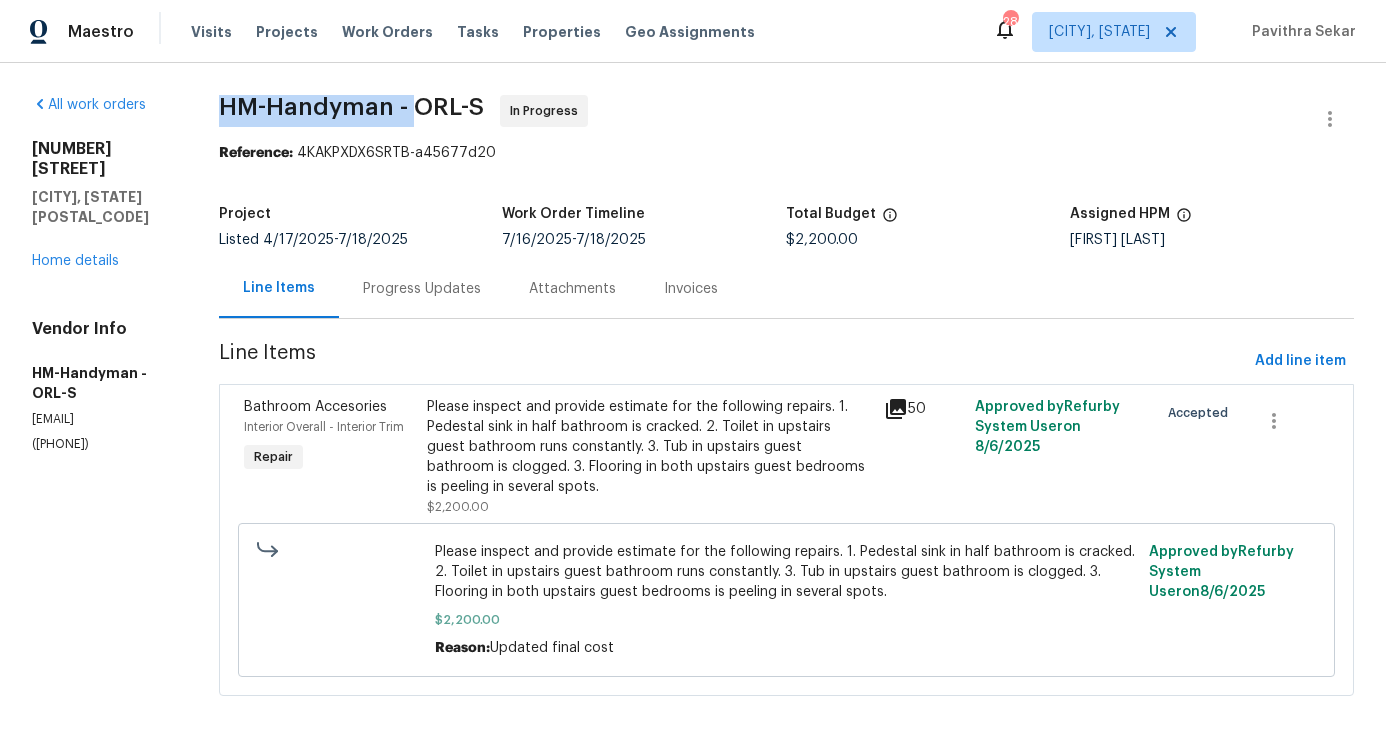 drag, startPoint x: 274, startPoint y: 107, endPoint x: 449, endPoint y: 123, distance: 175.7299 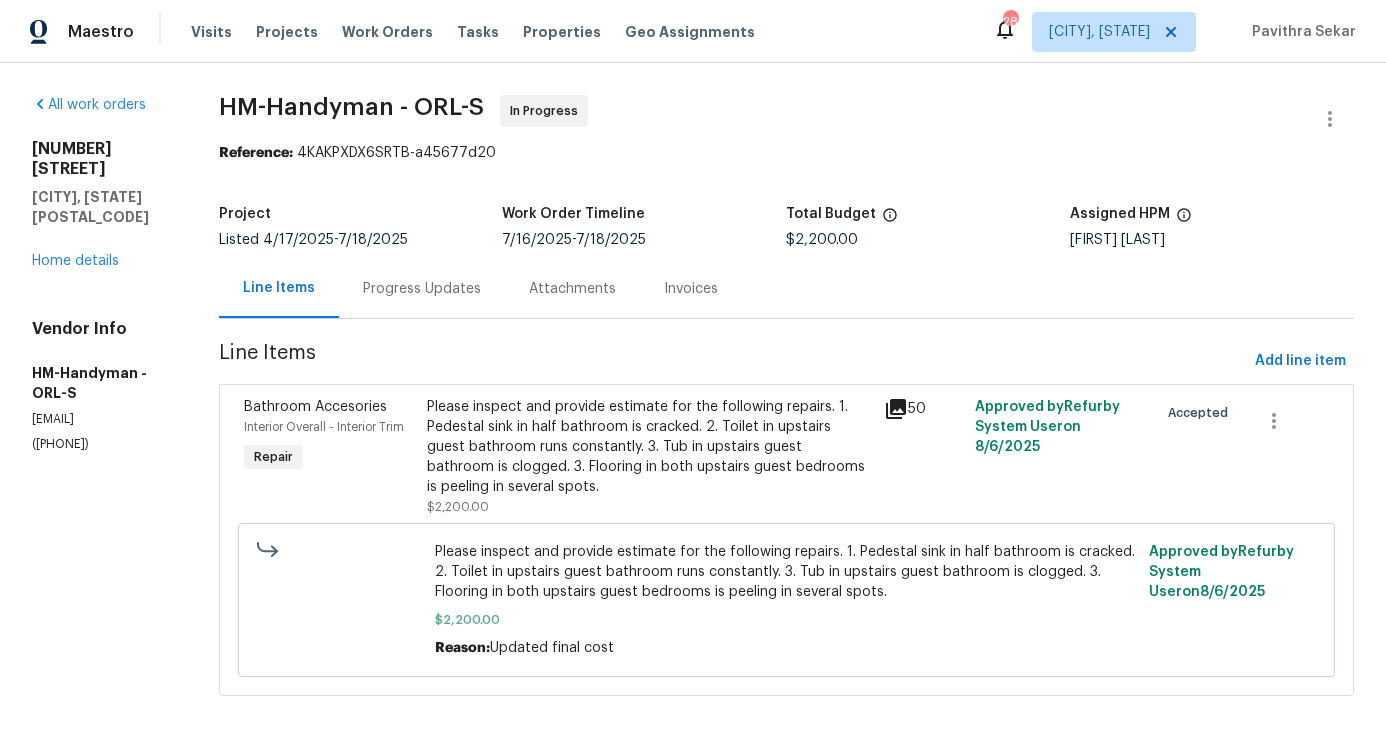 click on "$2,200.00" at bounding box center (822, 240) 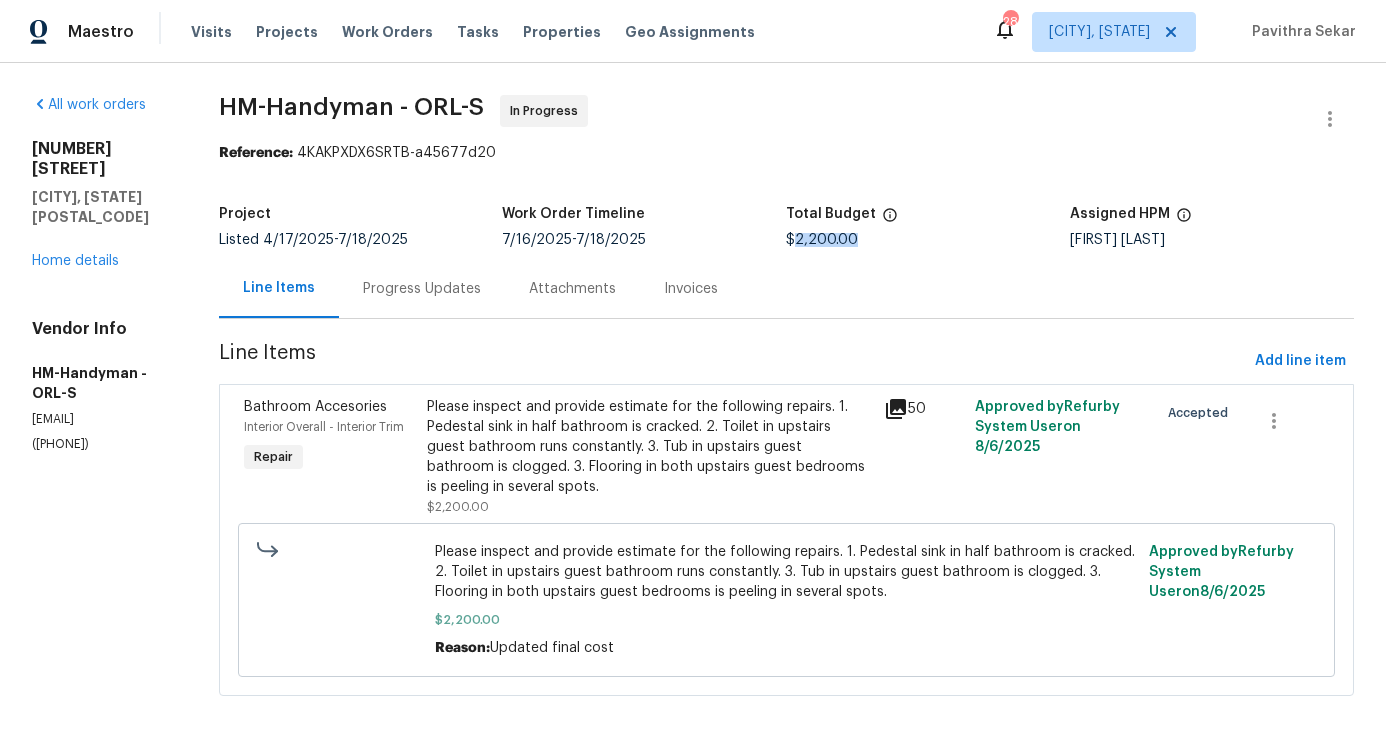 click on "$2,200.00" at bounding box center [822, 240] 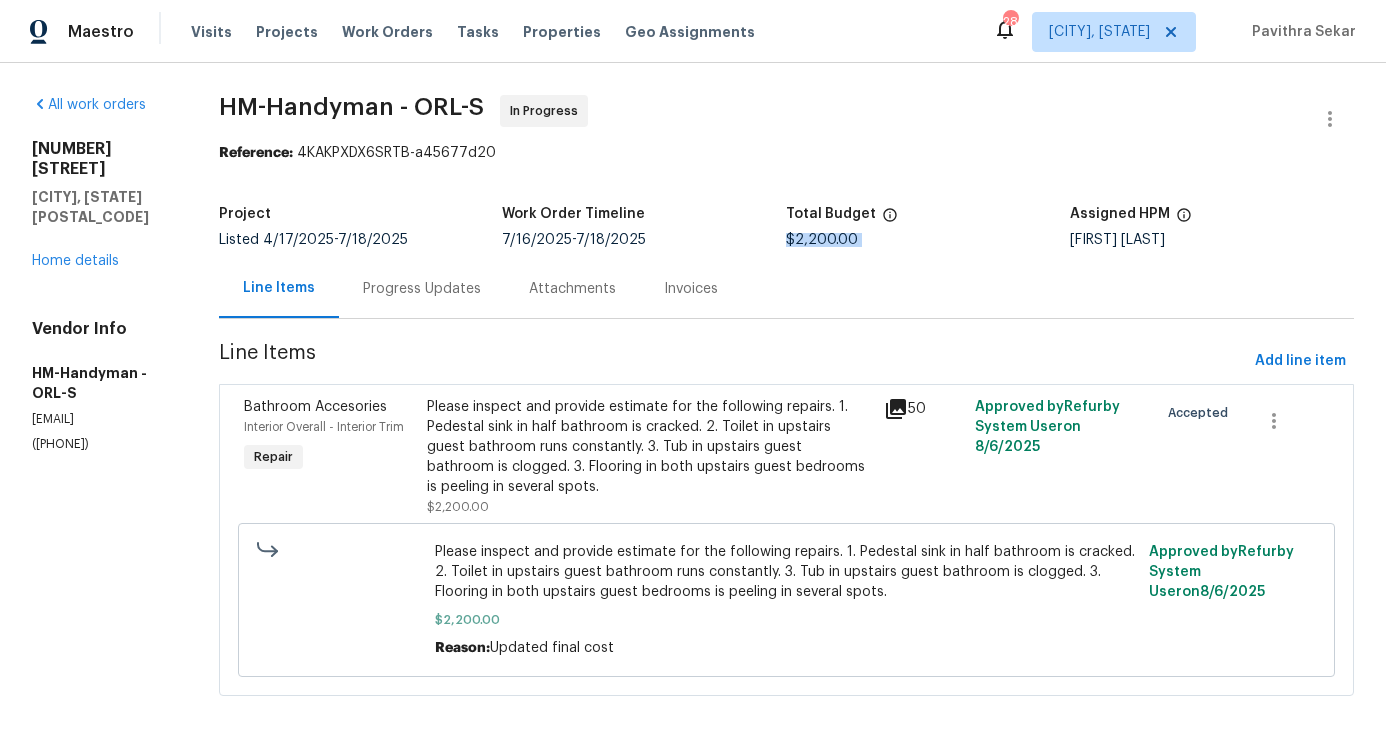 click on "$2,200.00" at bounding box center [822, 240] 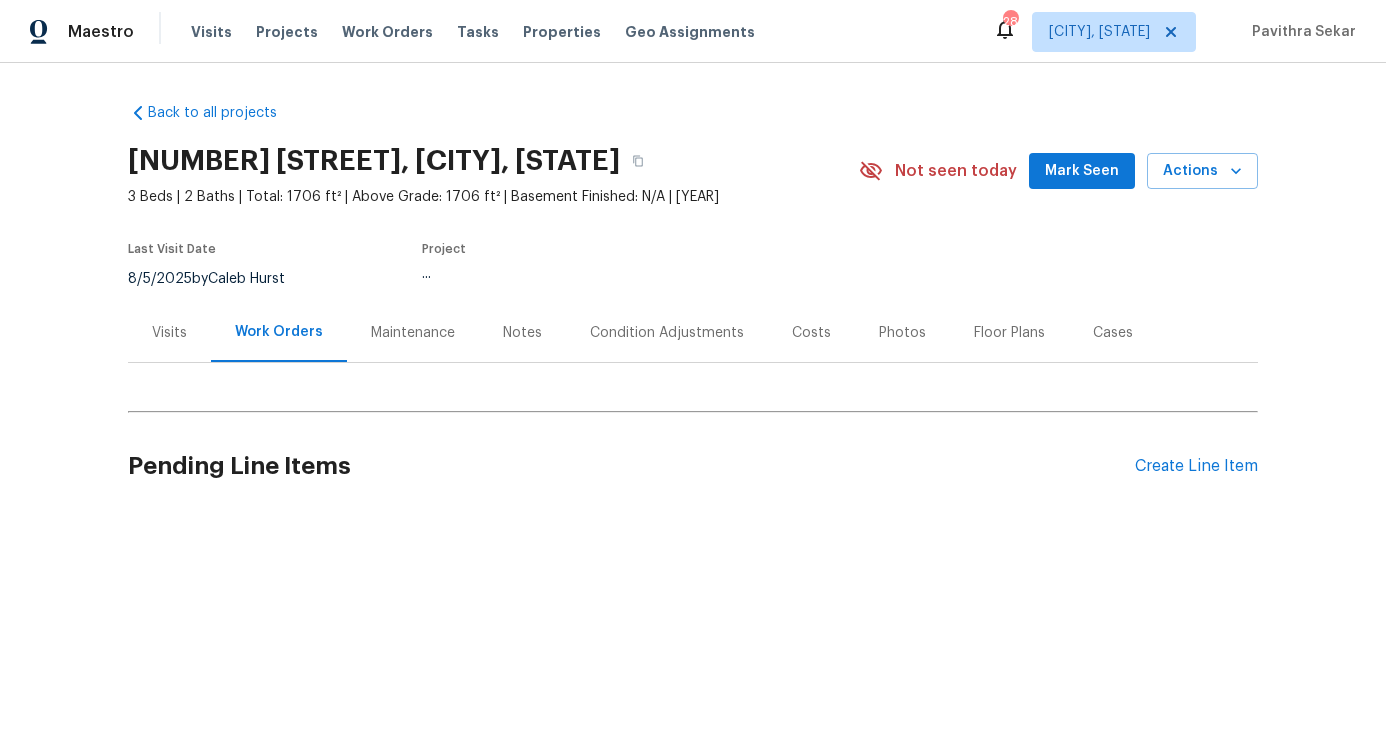 scroll, scrollTop: 0, scrollLeft: 0, axis: both 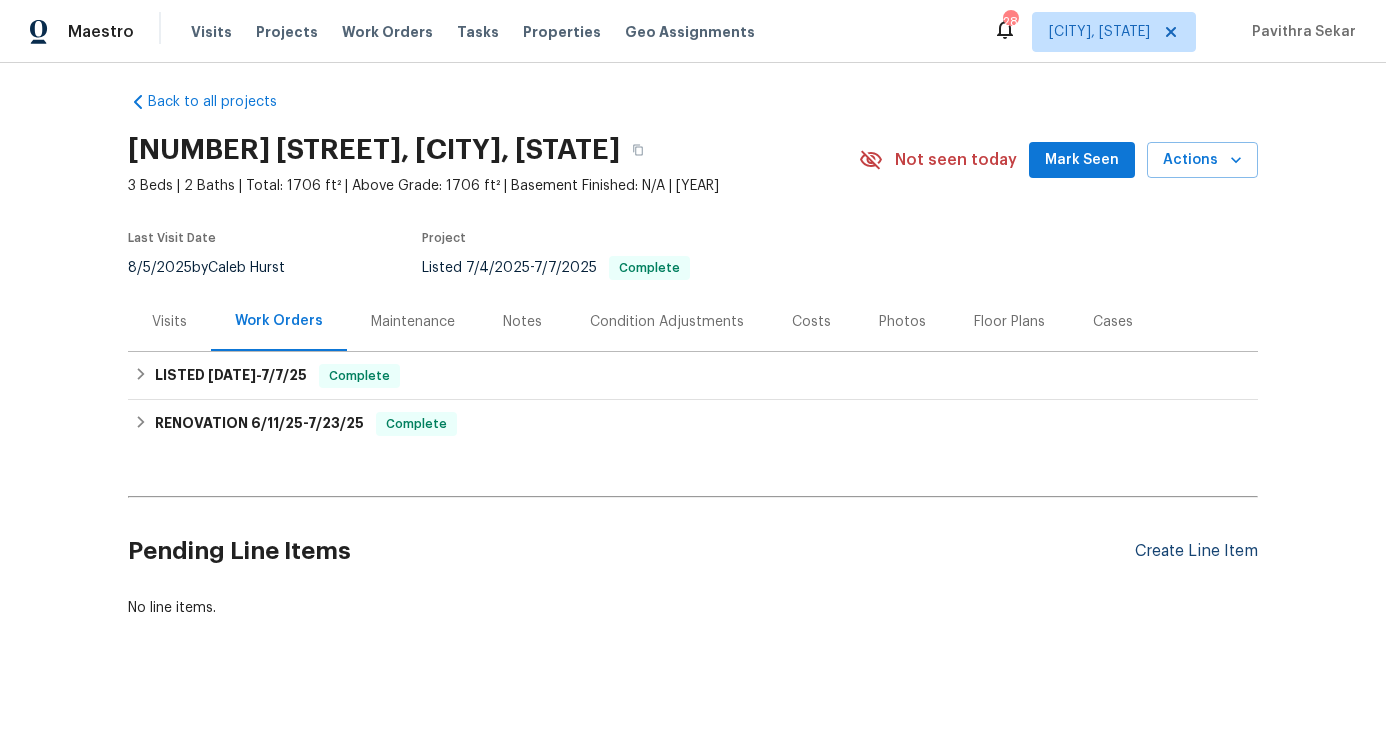 click on "Create Line Item" at bounding box center (1196, 551) 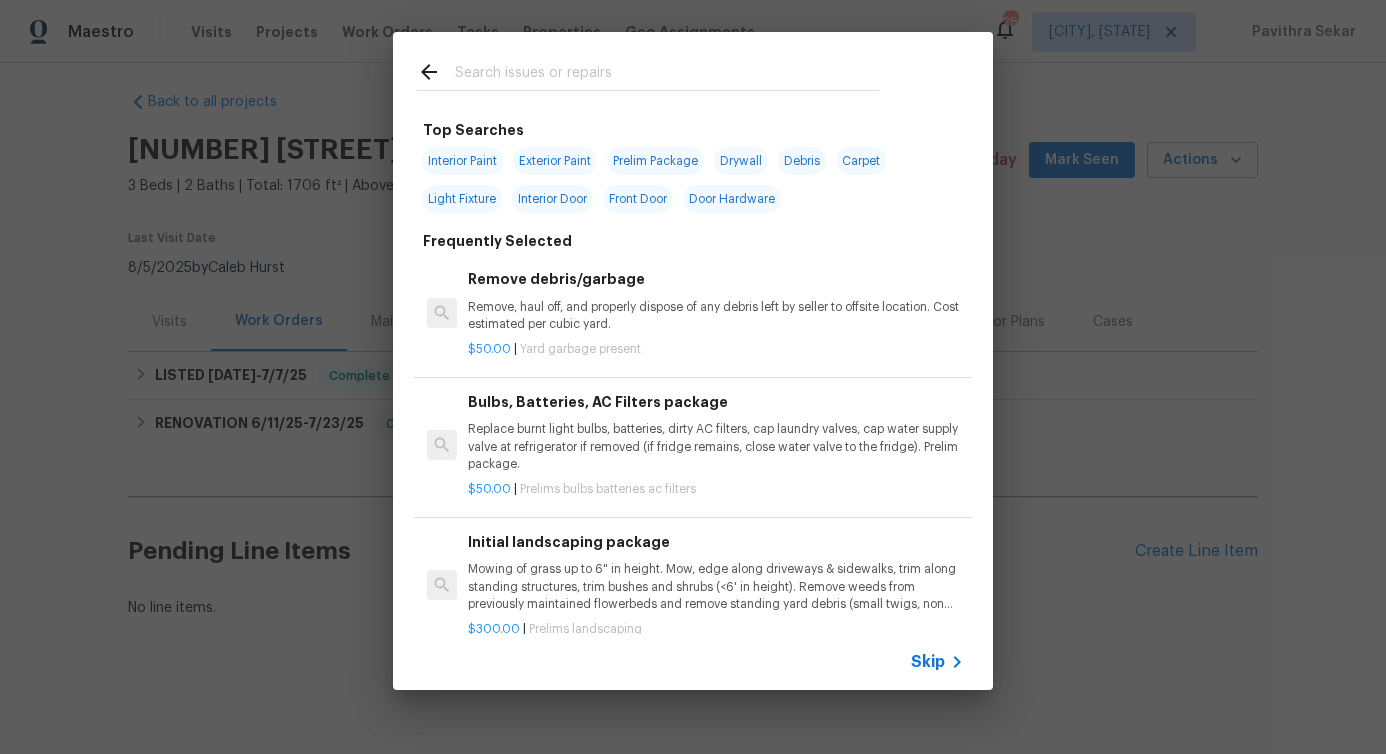 click at bounding box center [667, 75] 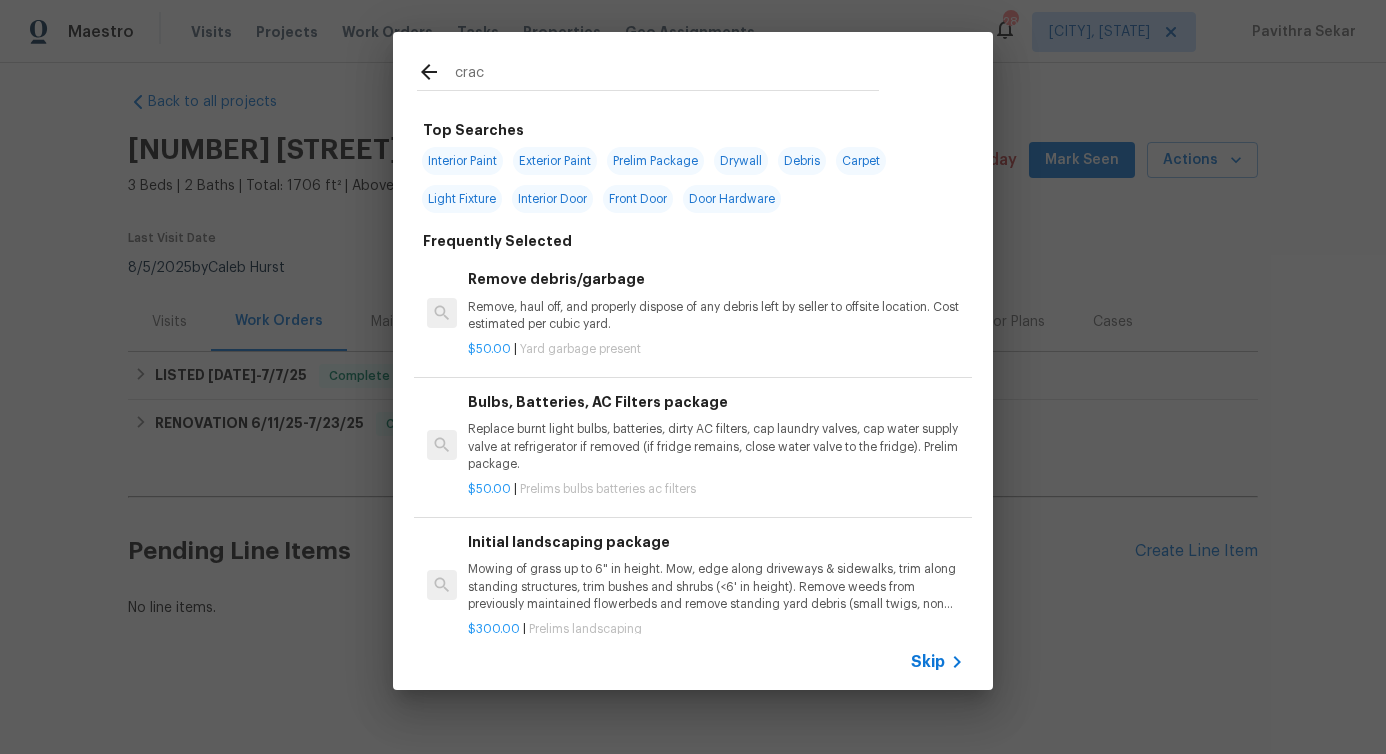 type on "crack" 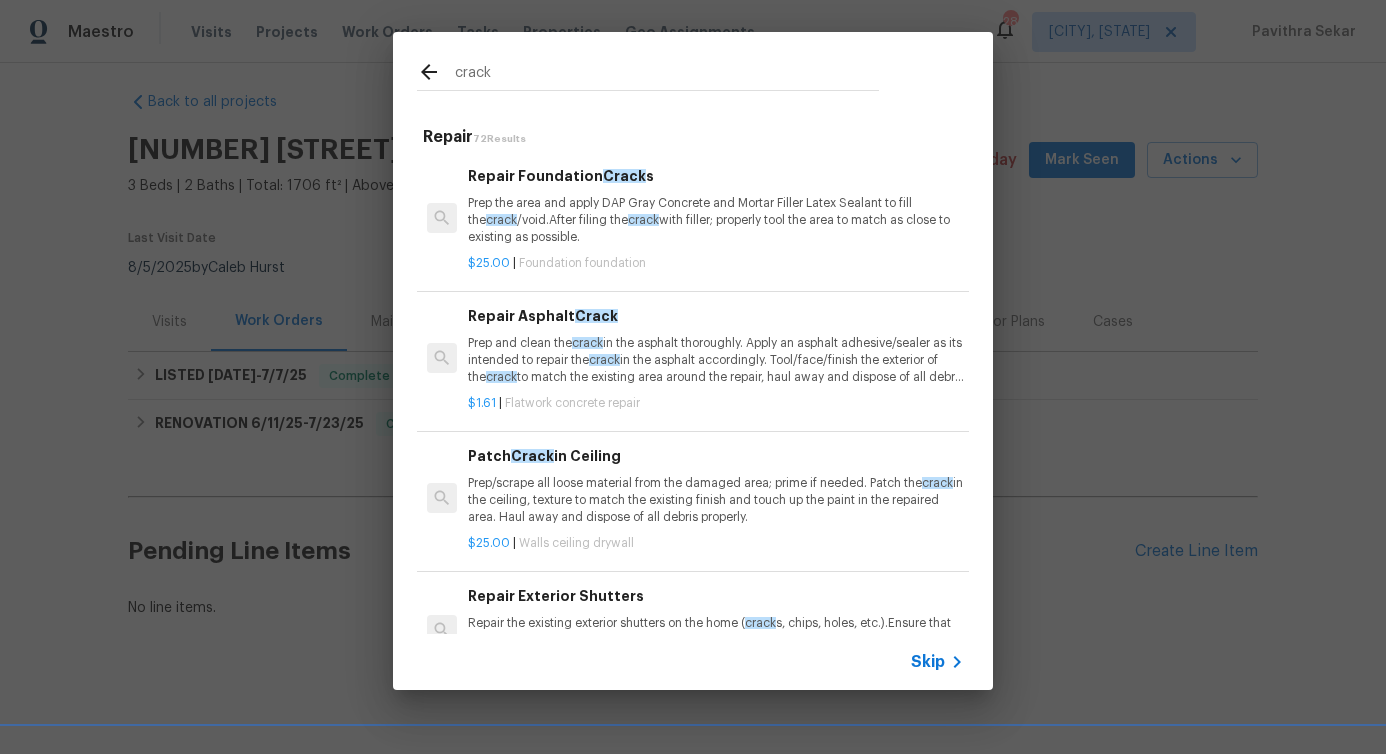 click on "Prep the area and apply DAP Gray Concrete and Mortar Filler Latex Sealant to fill the  crack /void.After filing the  crack  with filler; properly tool the area to match as close to existing as possible." at bounding box center [716, 220] 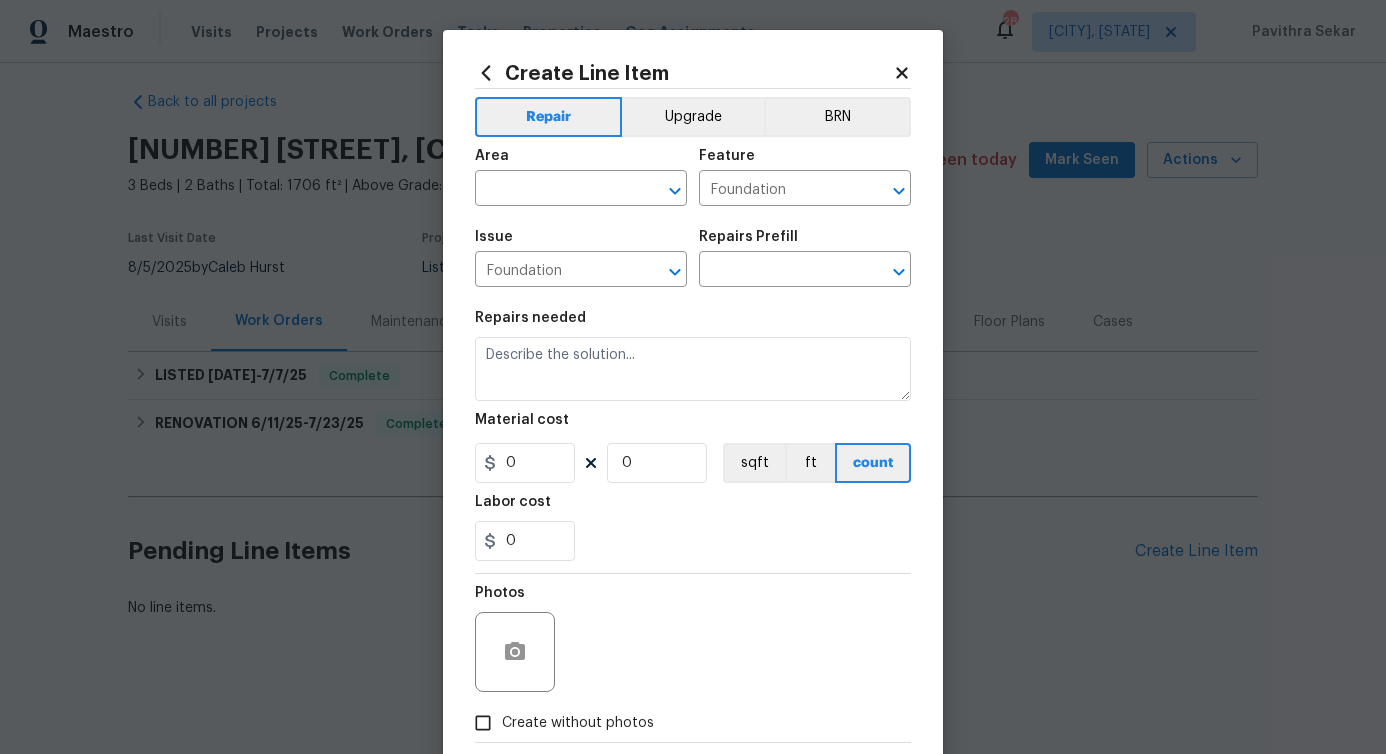 type on "Prep the area and apply DAP Gray Concrete and Mortar Filler Latex Sealant to fill the crack/void.After filing the crack with filler; properly tool the area to match as close to existing as possible." 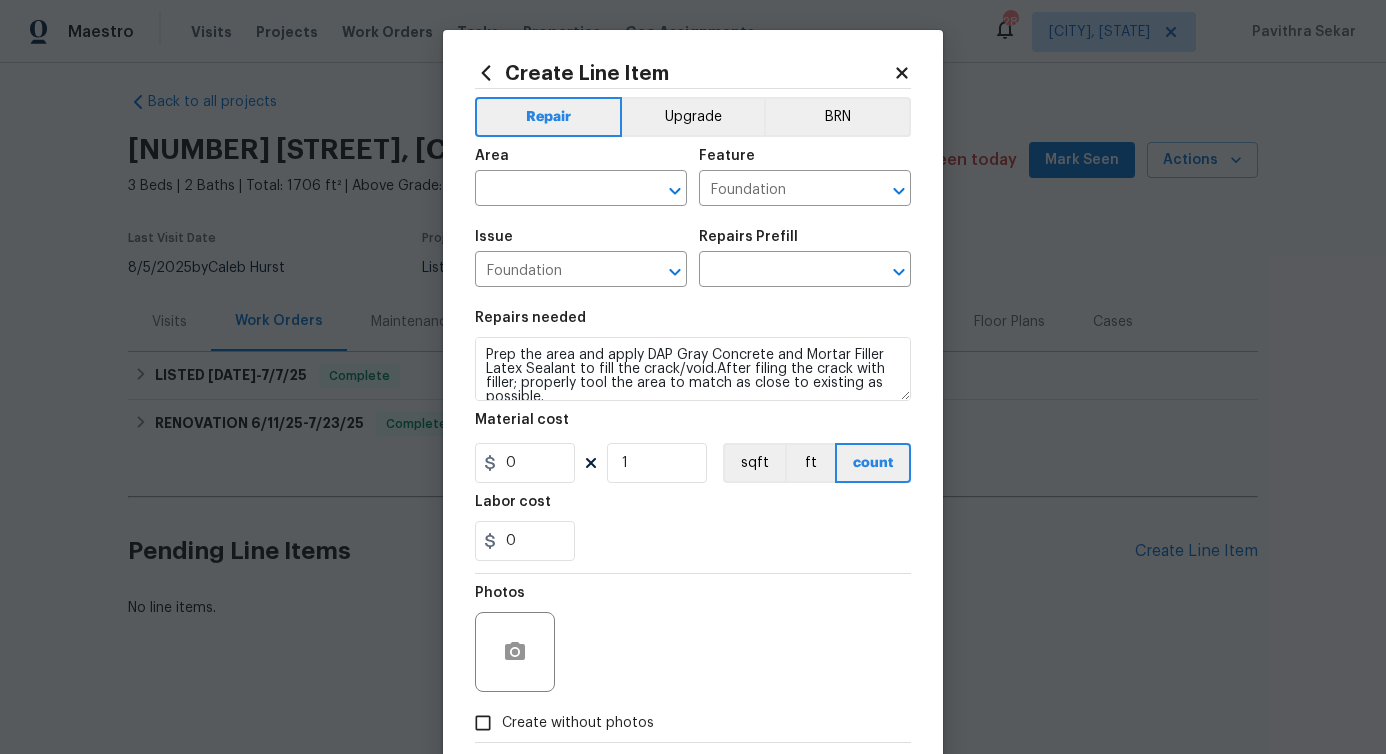 type on "Repair Foundation Cracks $25.00" 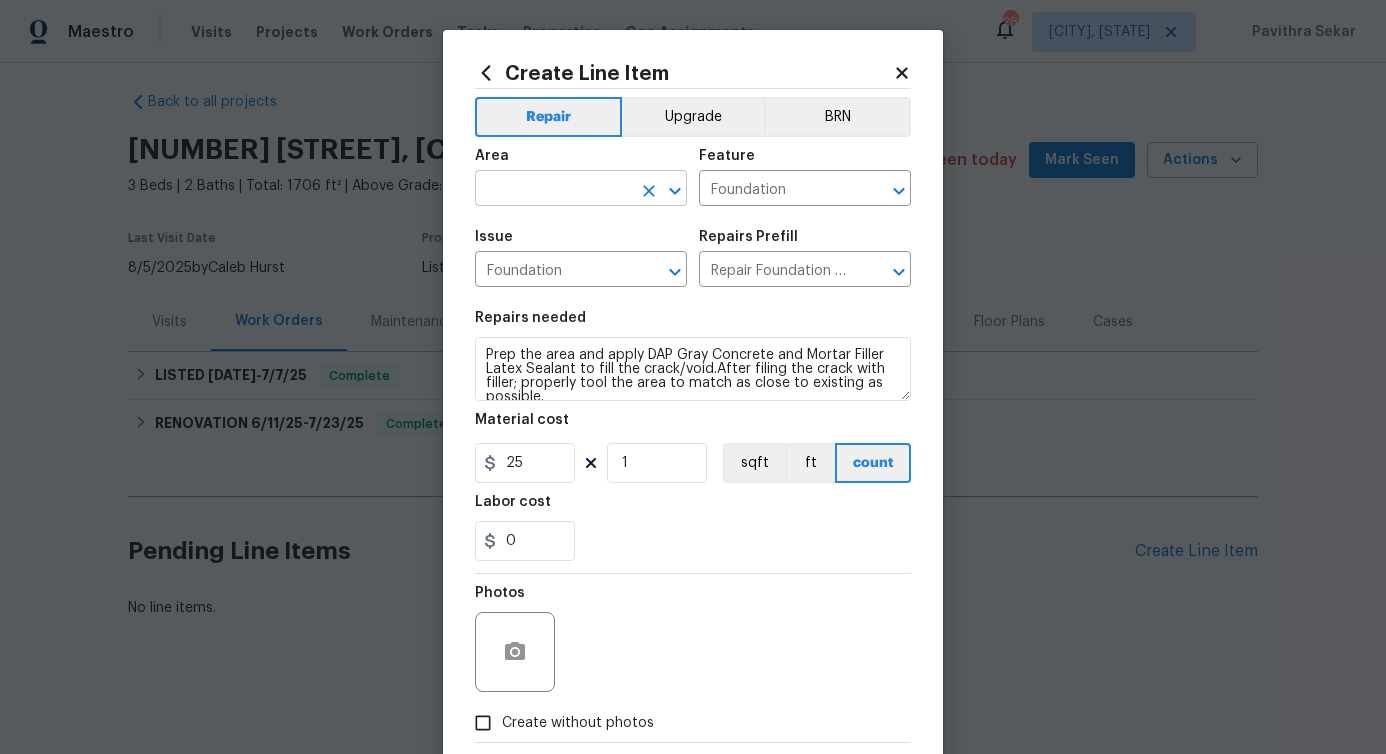 click at bounding box center (553, 190) 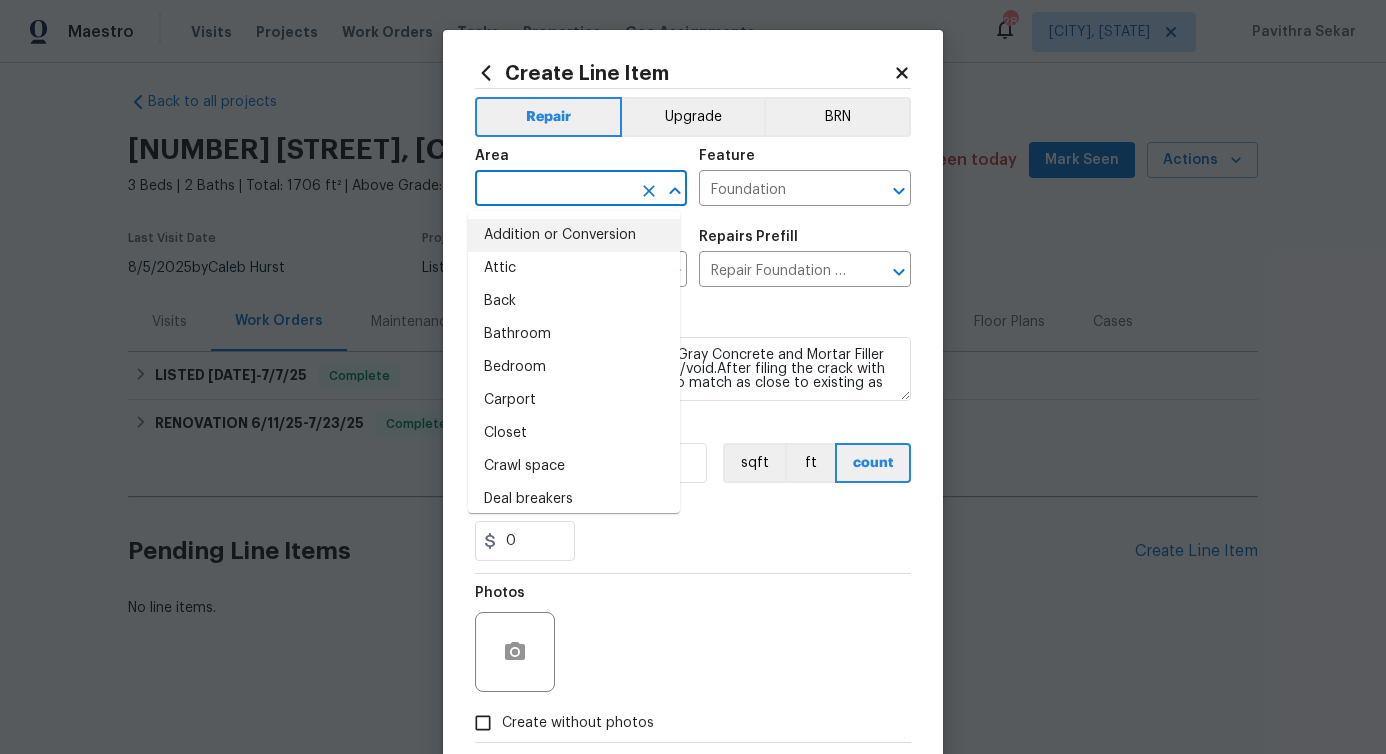 click 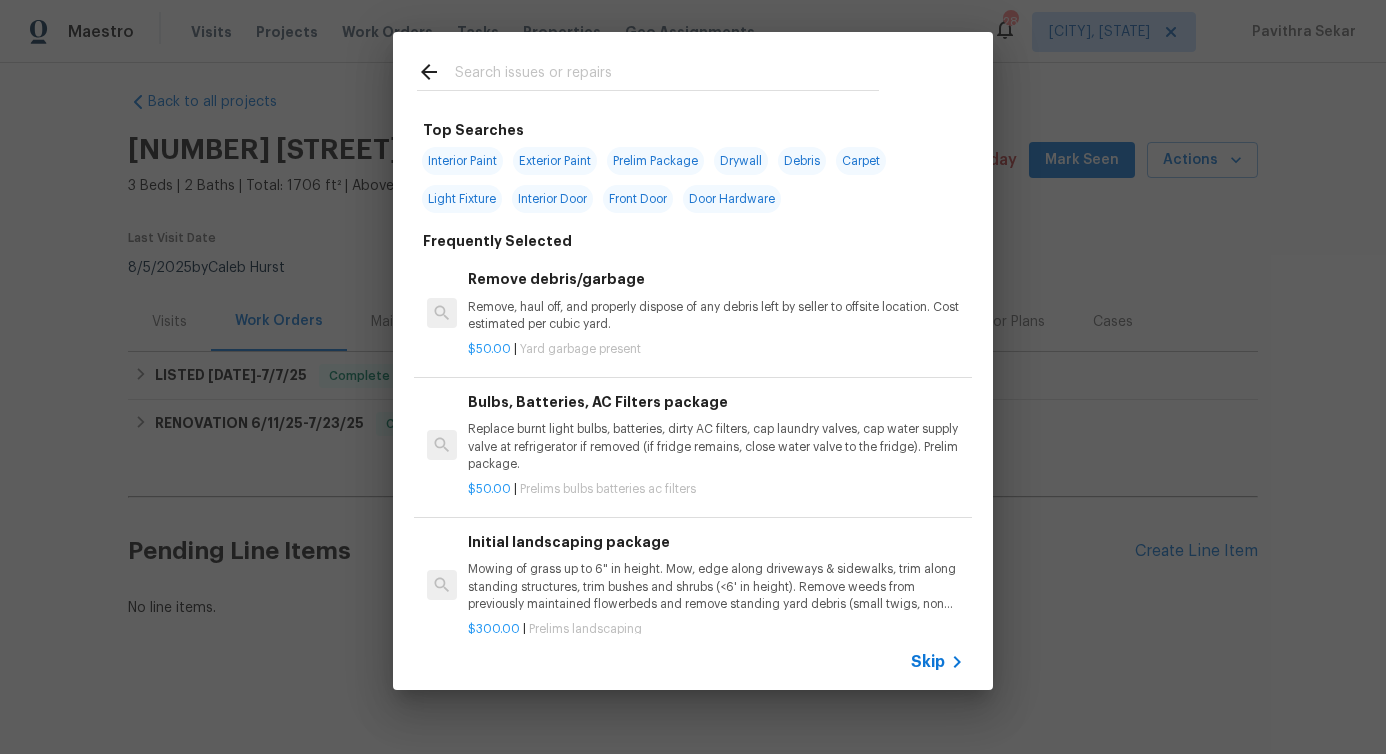 click at bounding box center [667, 75] 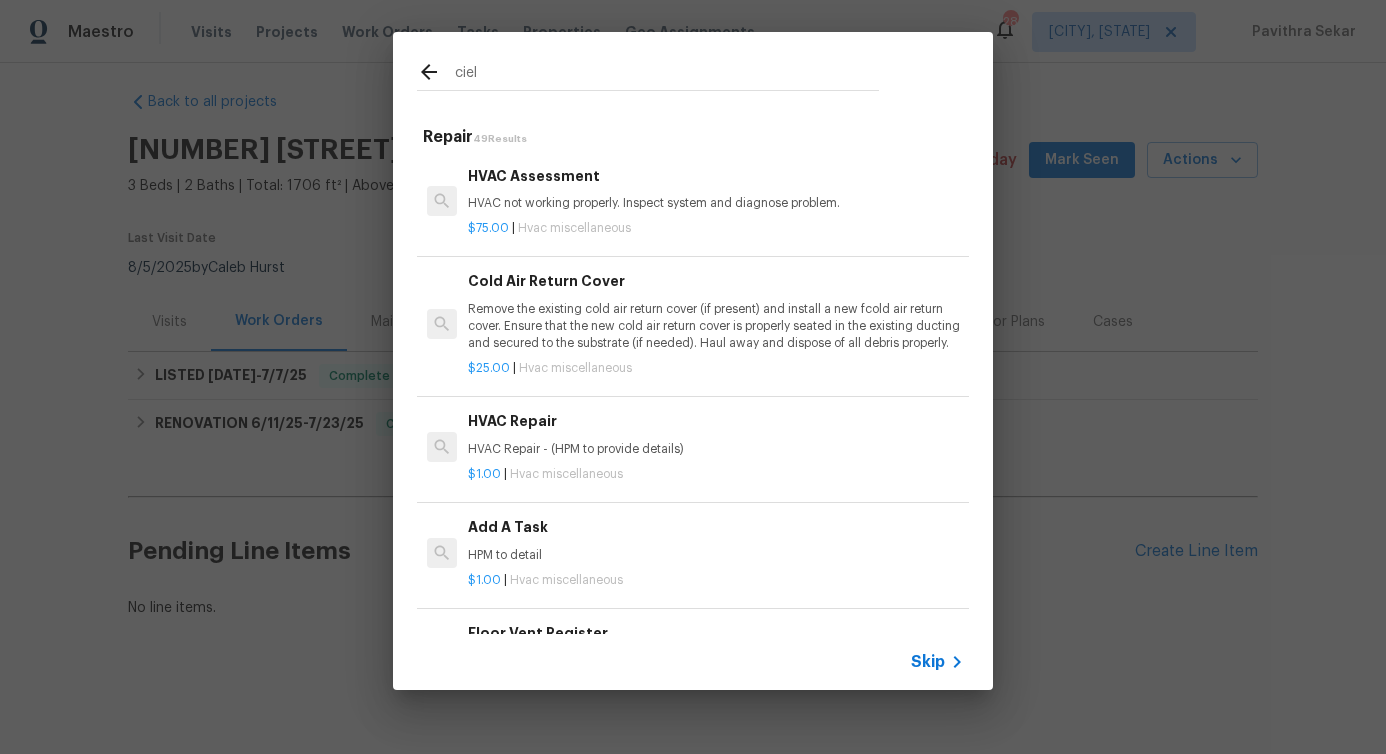 click on "ciel" at bounding box center [667, 75] 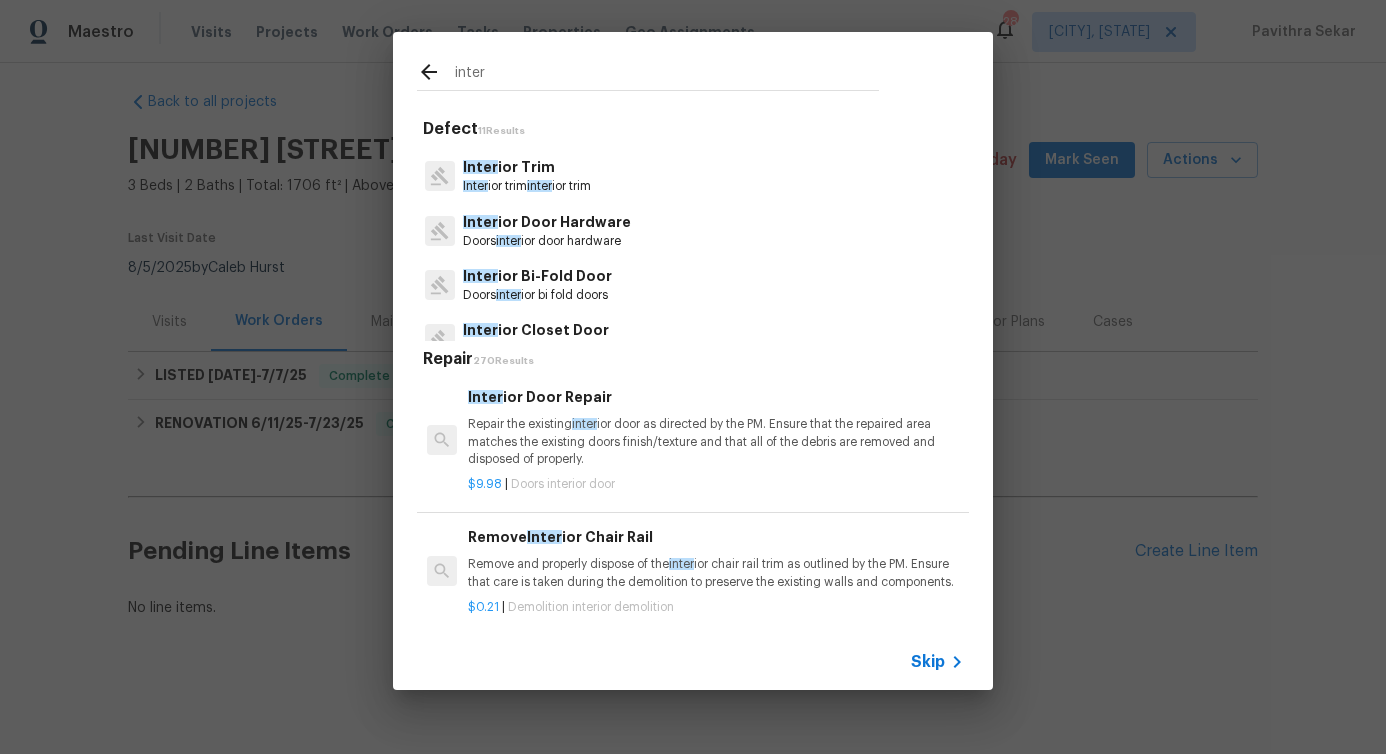 scroll, scrollTop: 395, scrollLeft: 0, axis: vertical 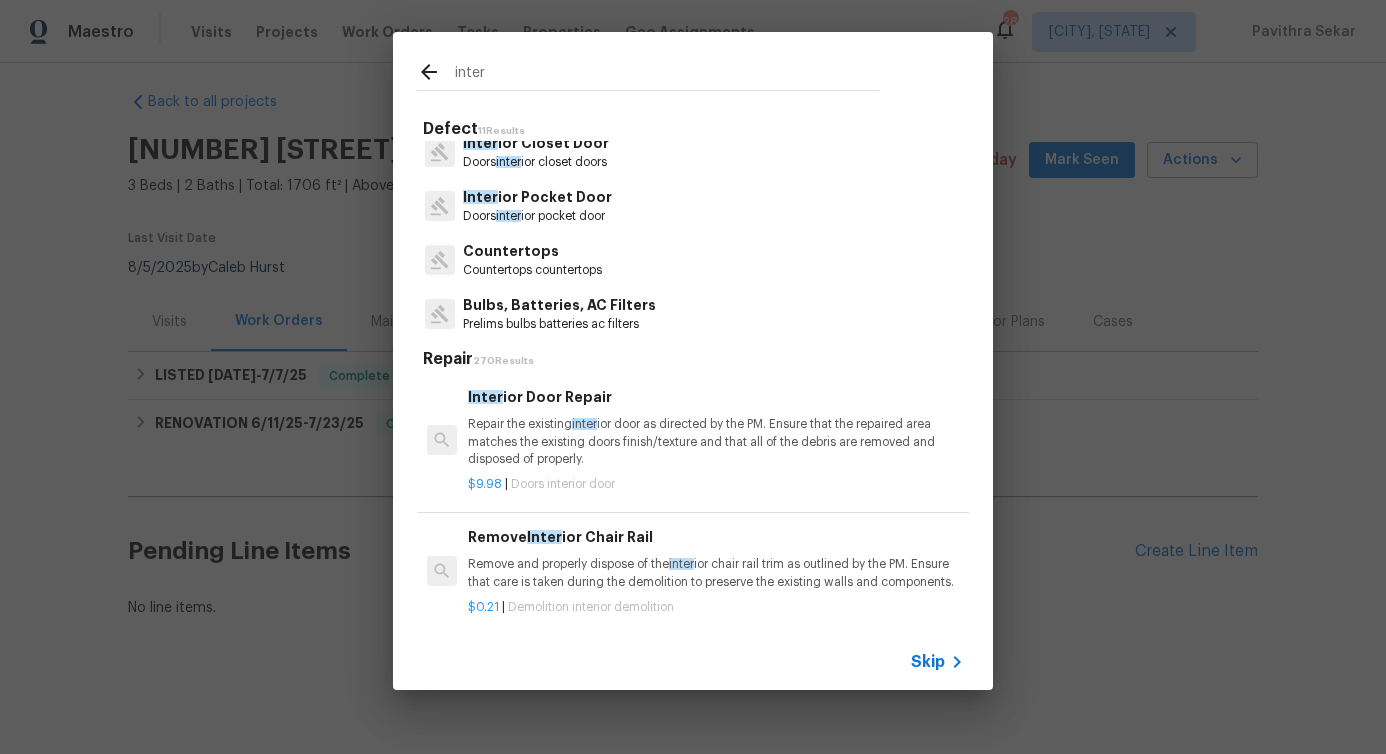 click on "inter" at bounding box center (667, 75) 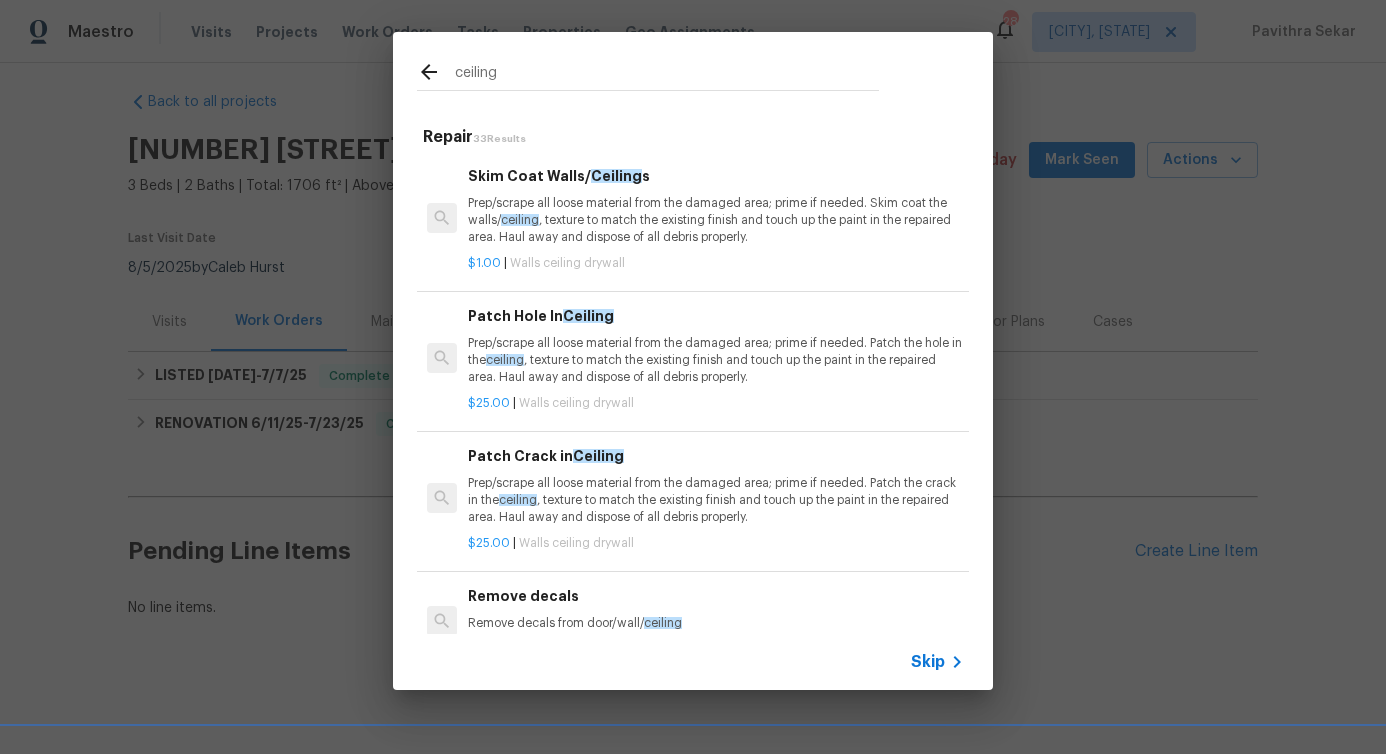 click on "Patch Crack in  Ceiling Prep/scrape all loose material from the damaged area; prime if needed. Patch the crack in the  ceiling , texture to match the existing finish and touch up the paint in the repaired area. Haul away and dispose of all debris properly." at bounding box center (716, 486) 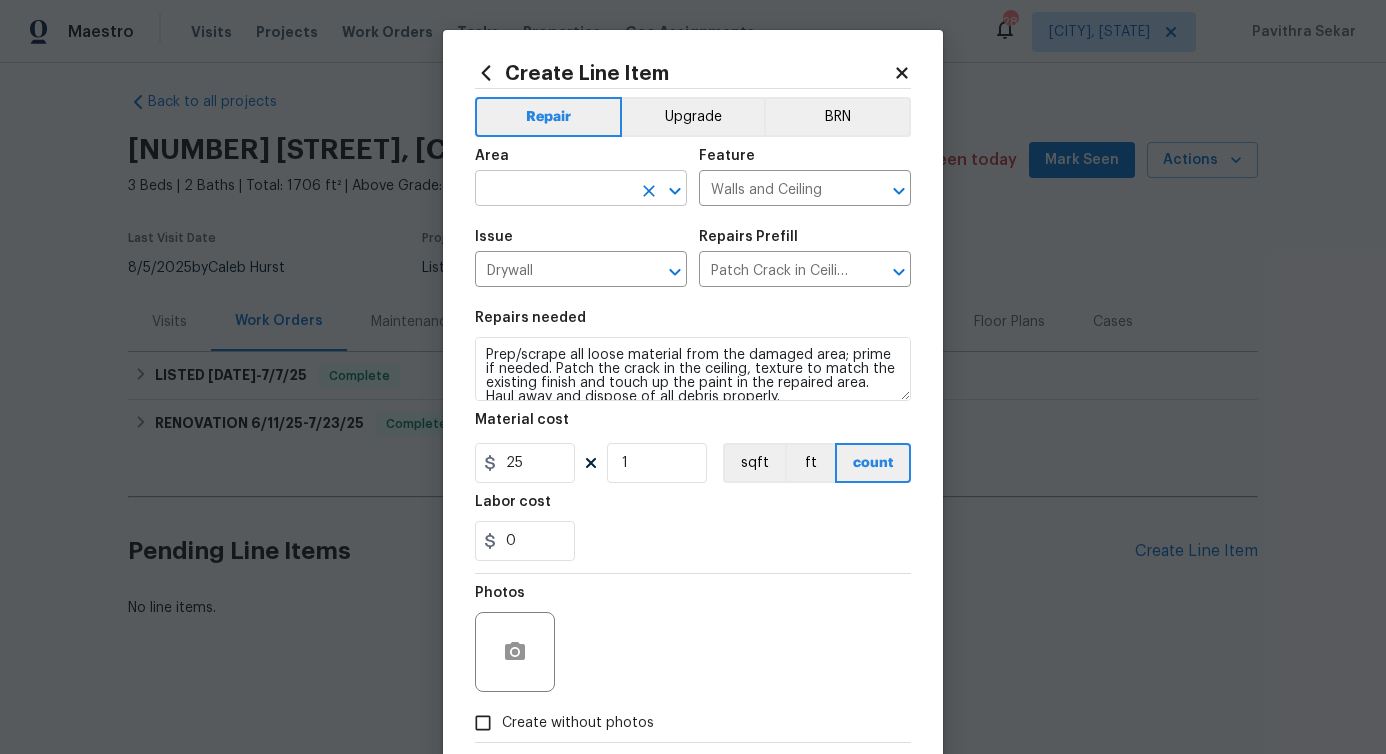 click at bounding box center [553, 190] 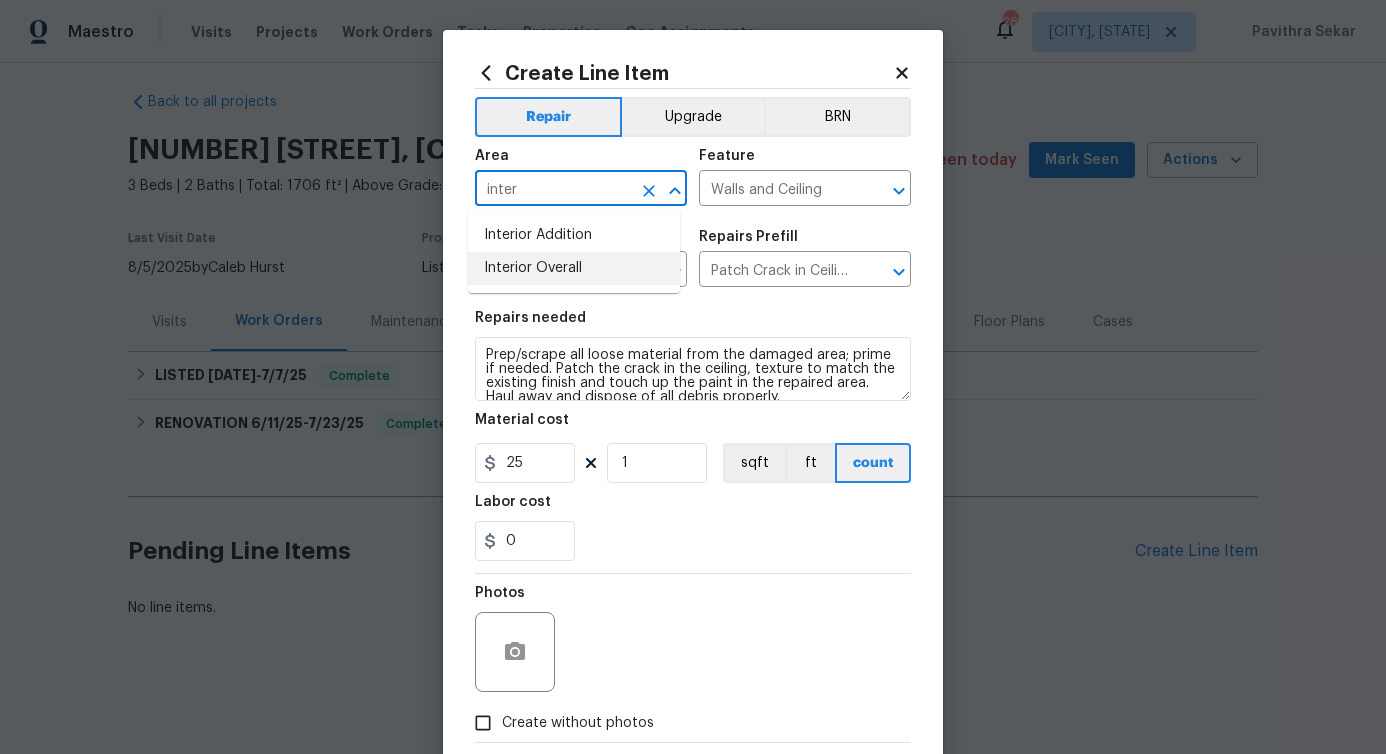 click on "Interior Addition Interior Overall" at bounding box center (574, 252) 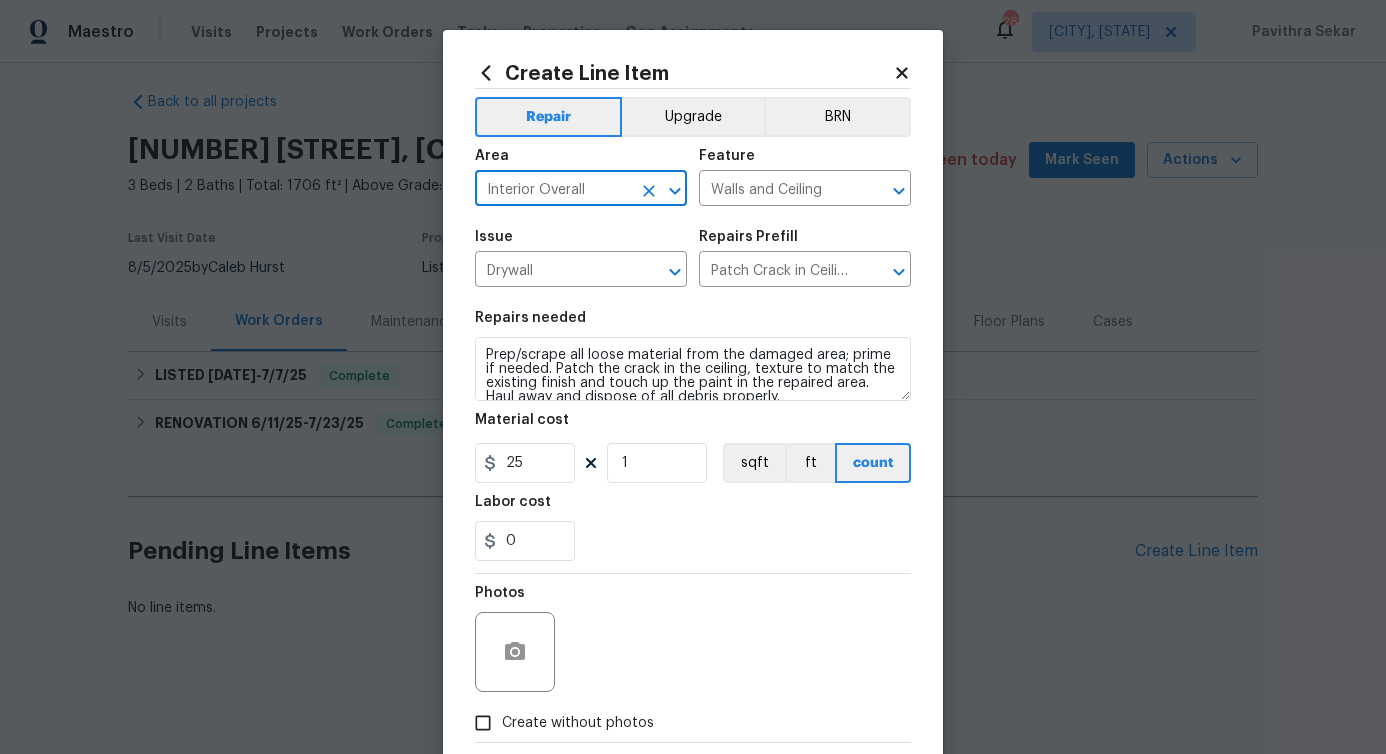 type on "Interior Overall" 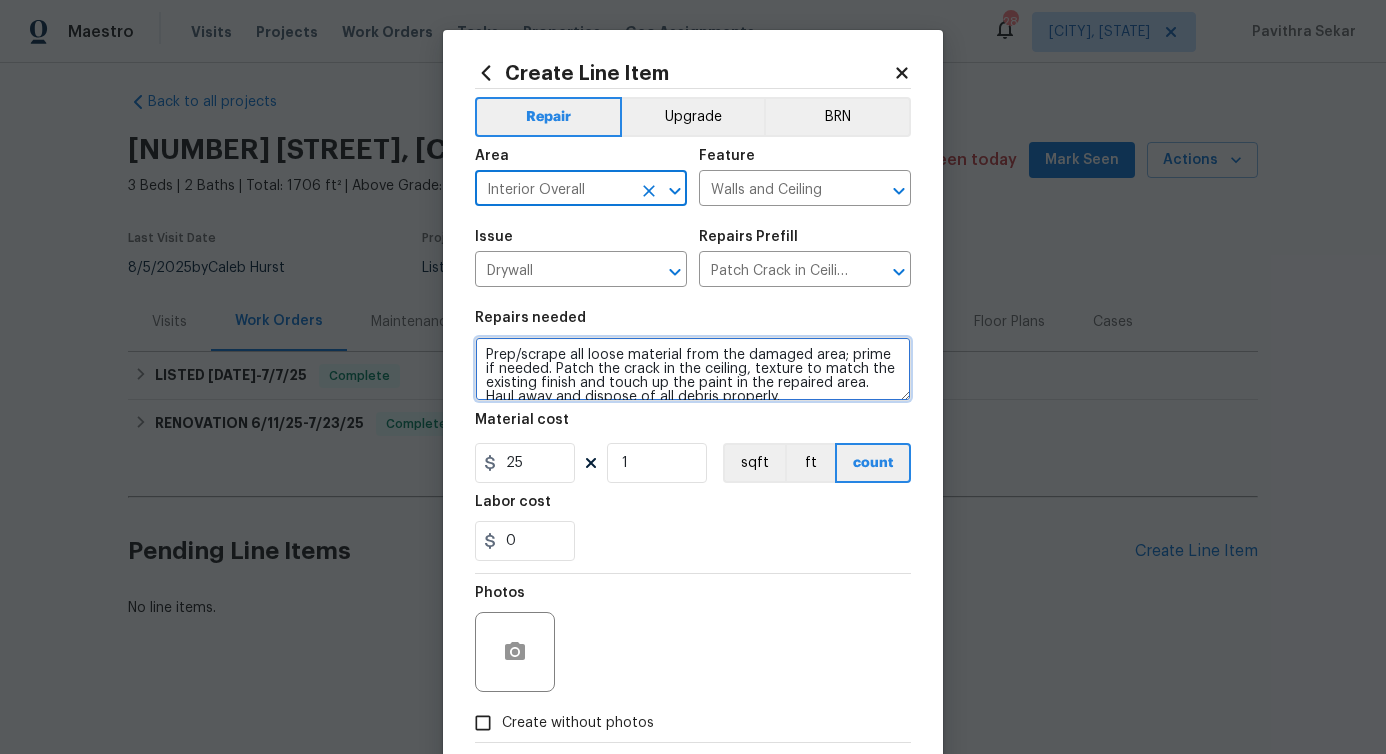 click on "Prep/scrape all loose material from the damaged area; prime if needed. Patch the crack in the ceiling, texture to match the existing finish and touch up the paint in the repaired area. Haul away and dispose of all debris properly." at bounding box center (693, 369) 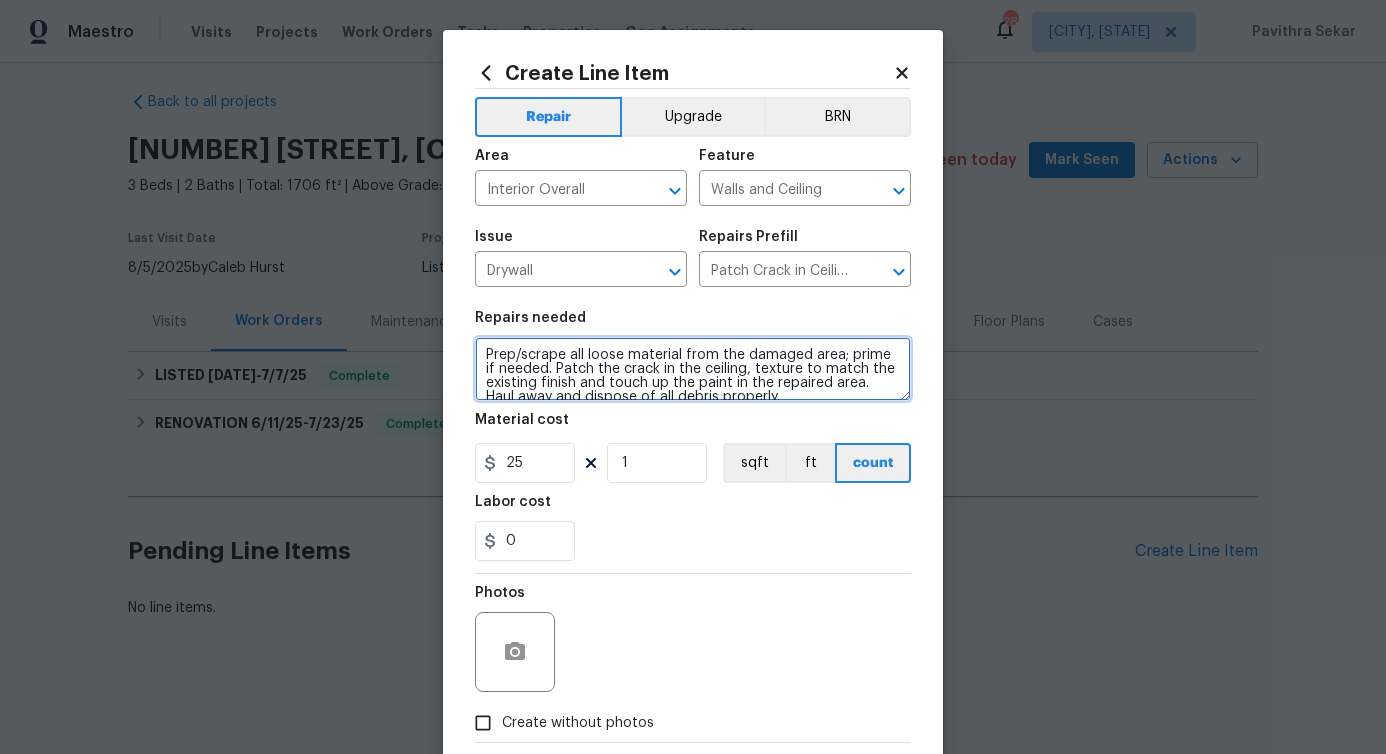 click on "Prep/scrape all loose material from the damaged area; prime if needed. Patch the crack in the ceiling, texture to match the existing finish and touch up the paint in the repaired area. Haul away and dispose of all debris properly." at bounding box center [693, 369] 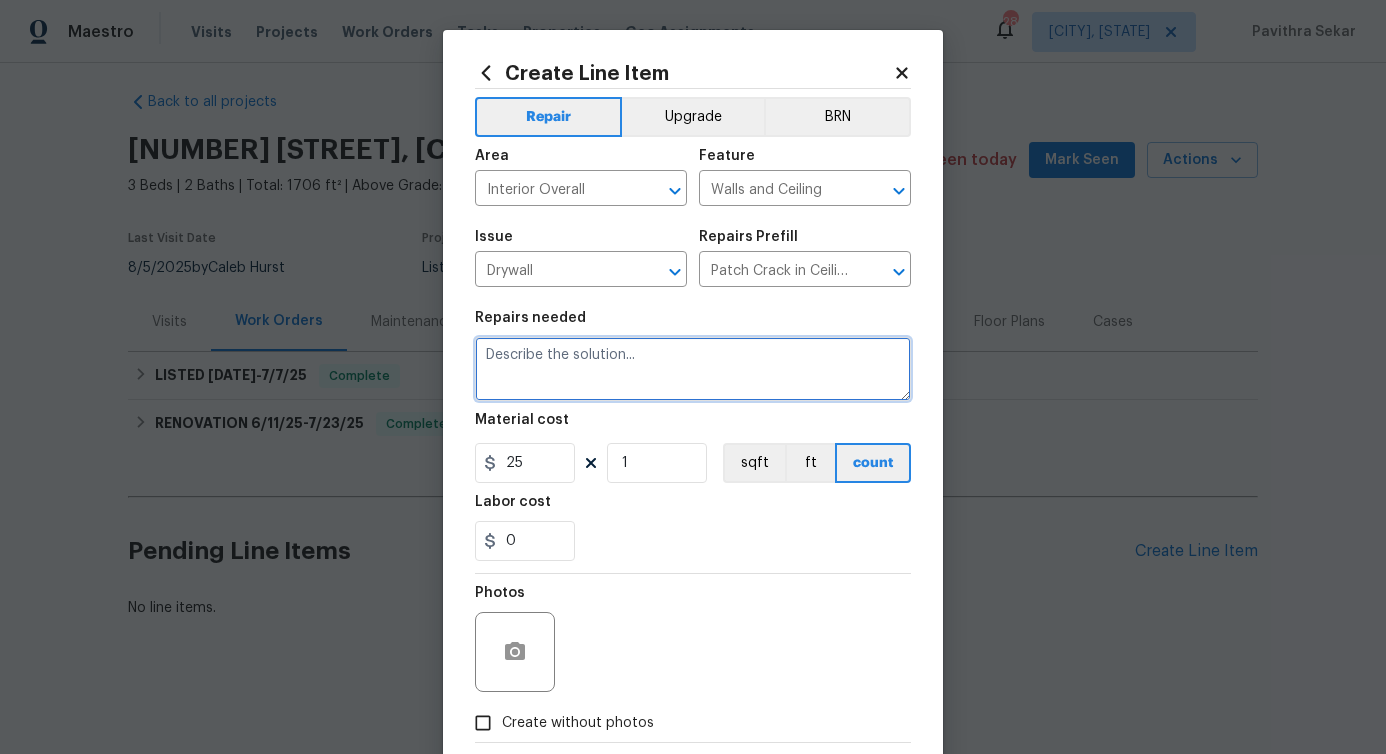 paste on "ceiling" 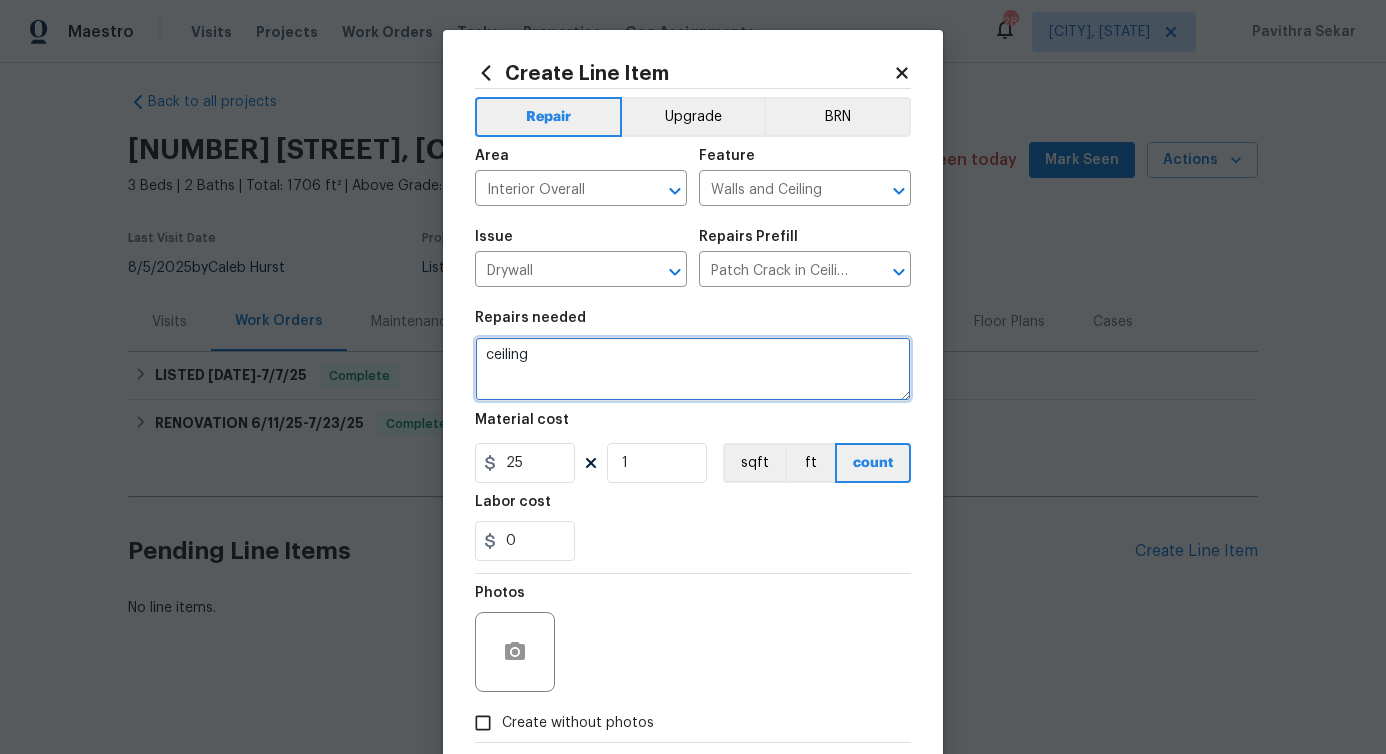 click on "ceiling" at bounding box center [693, 369] 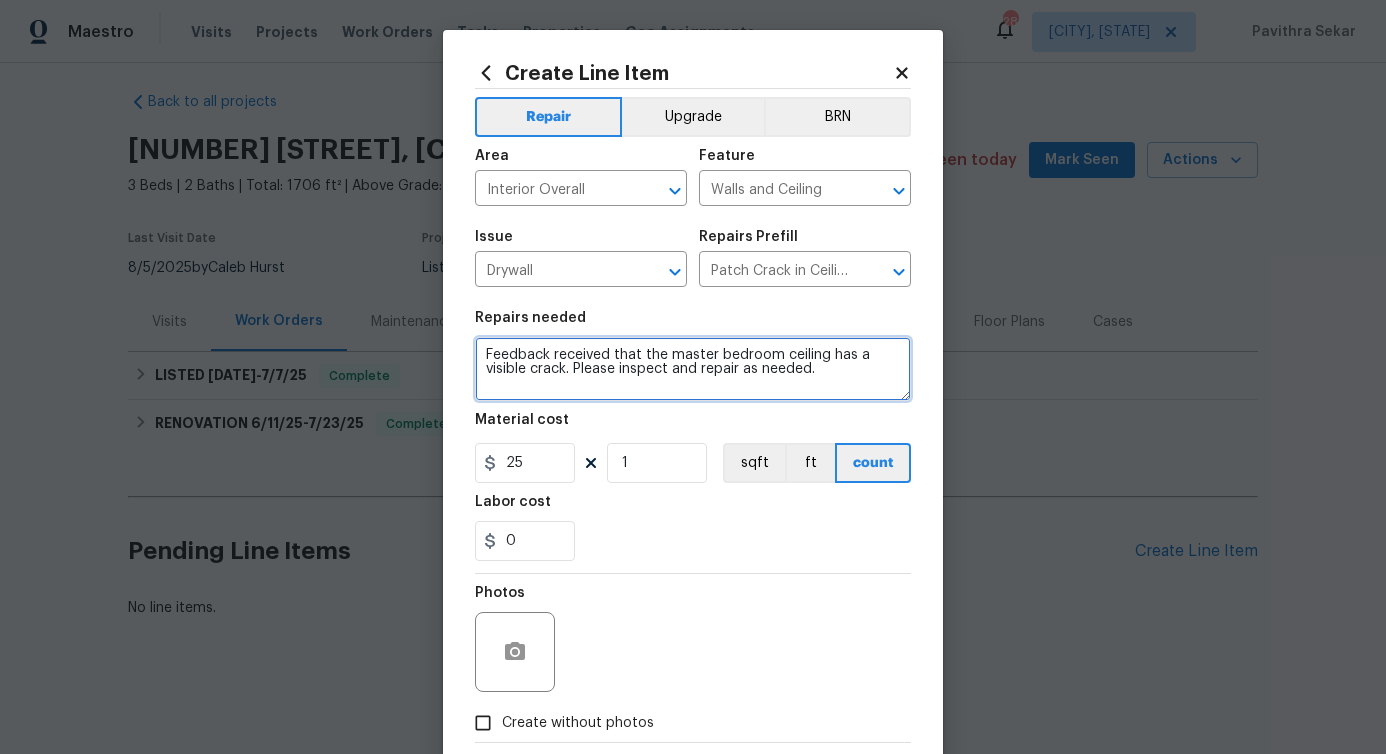 type on "Feedback received that the master bedroom ceiling has a visible crack. Please inspect and repair as needed." 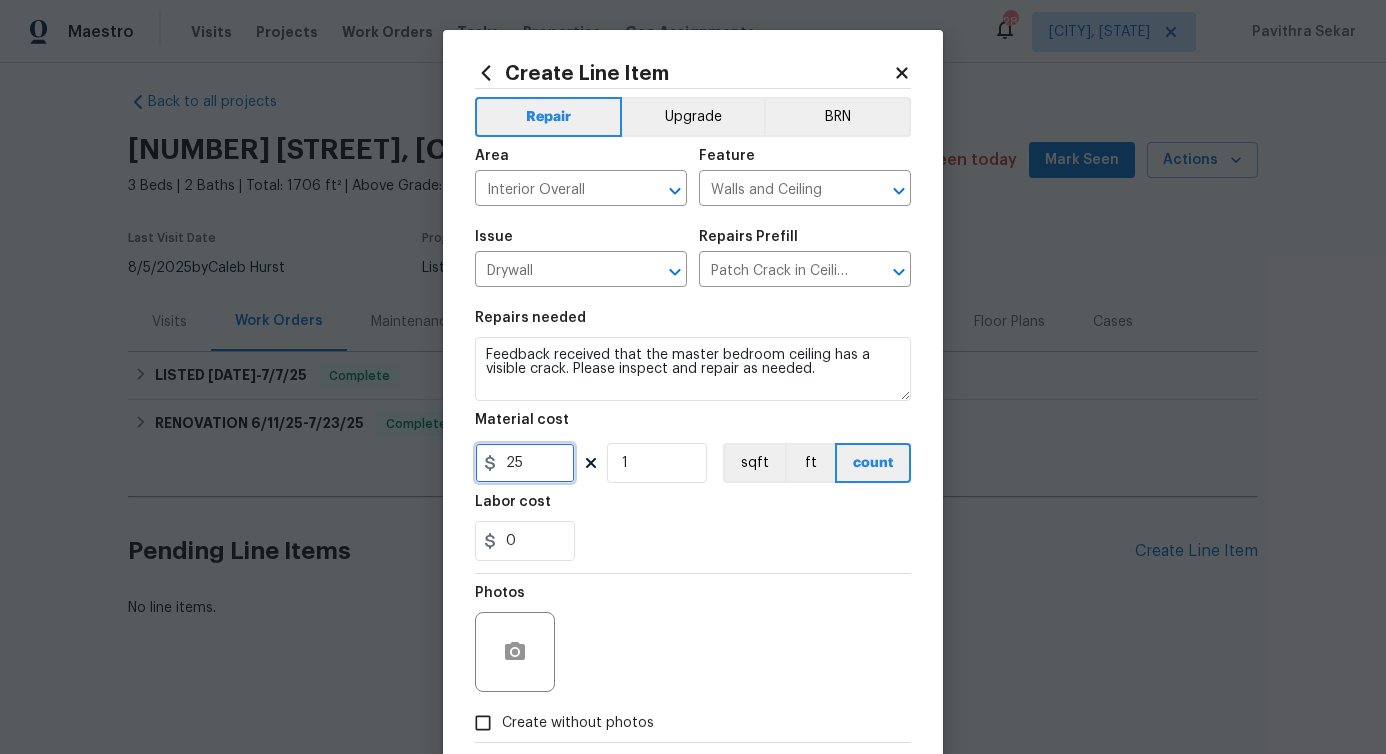 click on "25" at bounding box center (525, 463) 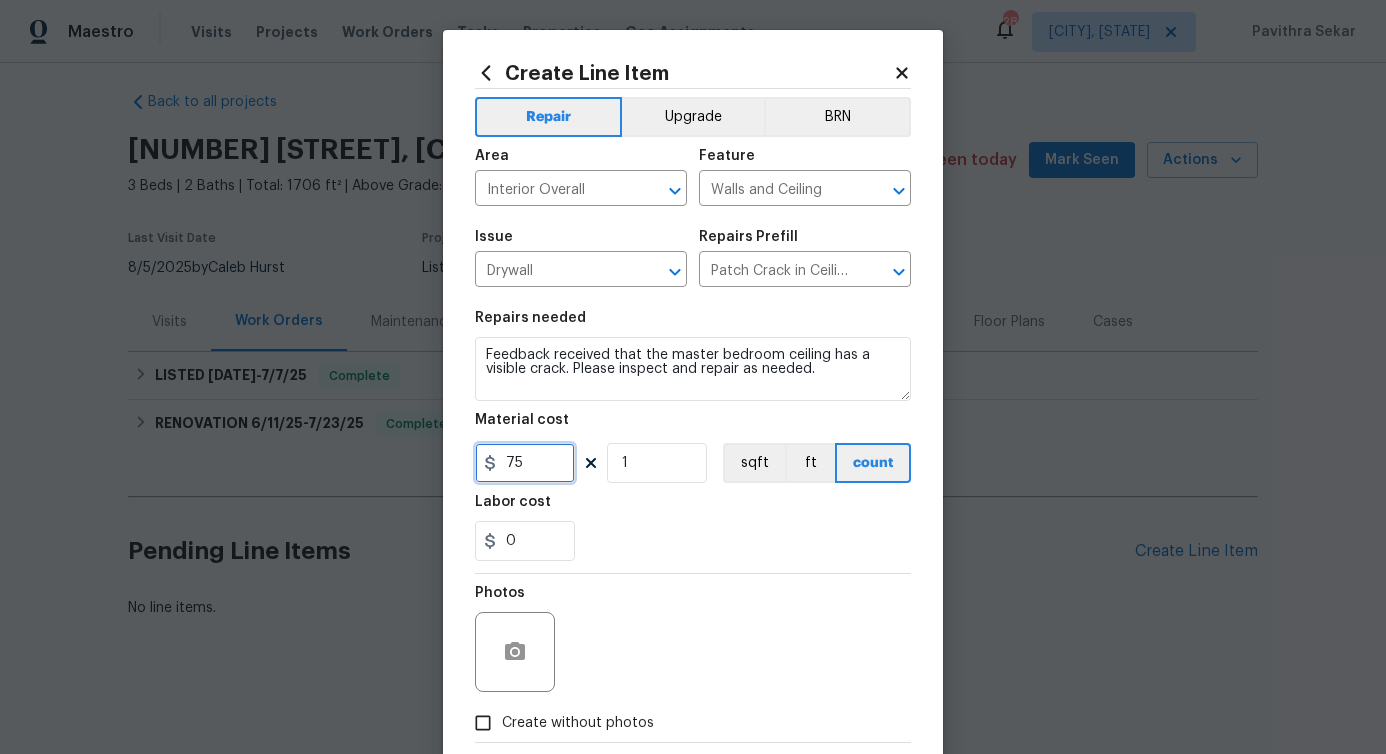 type on "75" 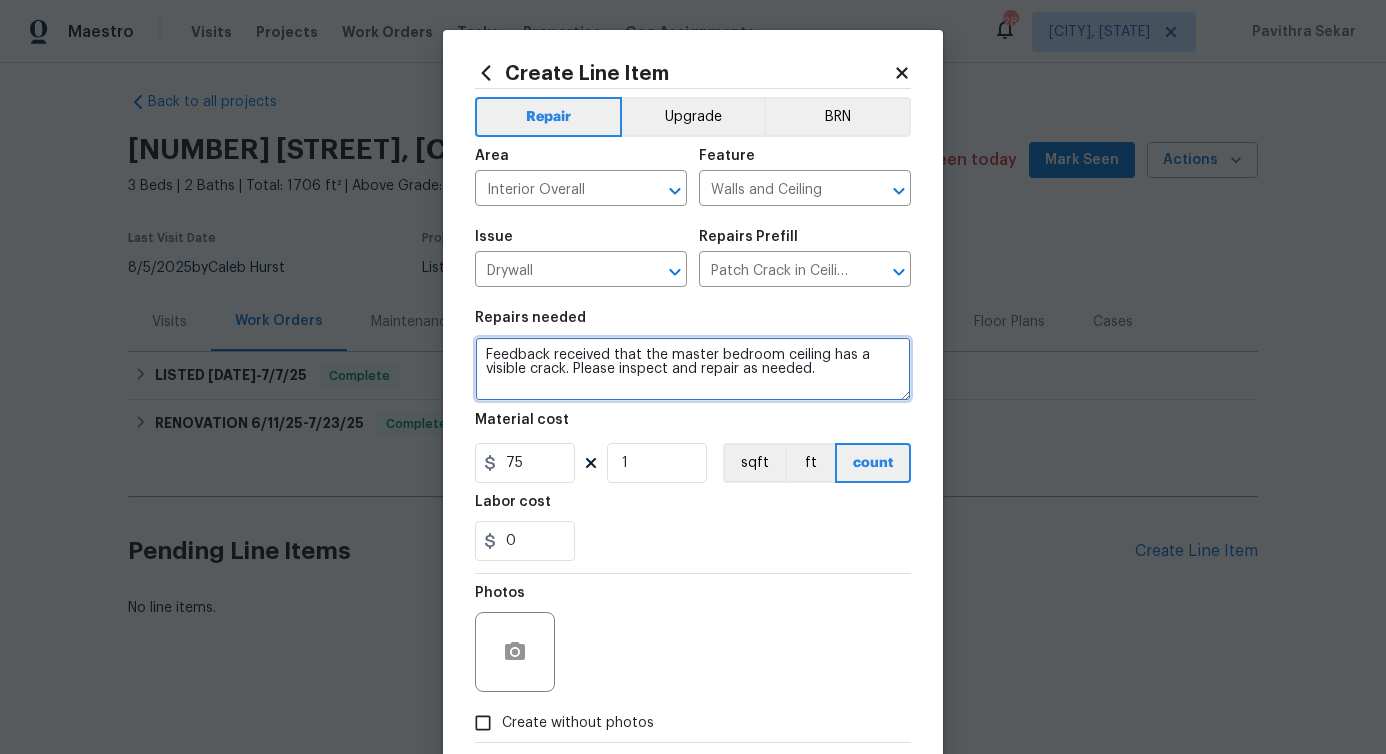 click on "Feedback received that the master bedroom ceiling has a visible crack. Please inspect and repair as needed." at bounding box center [693, 369] 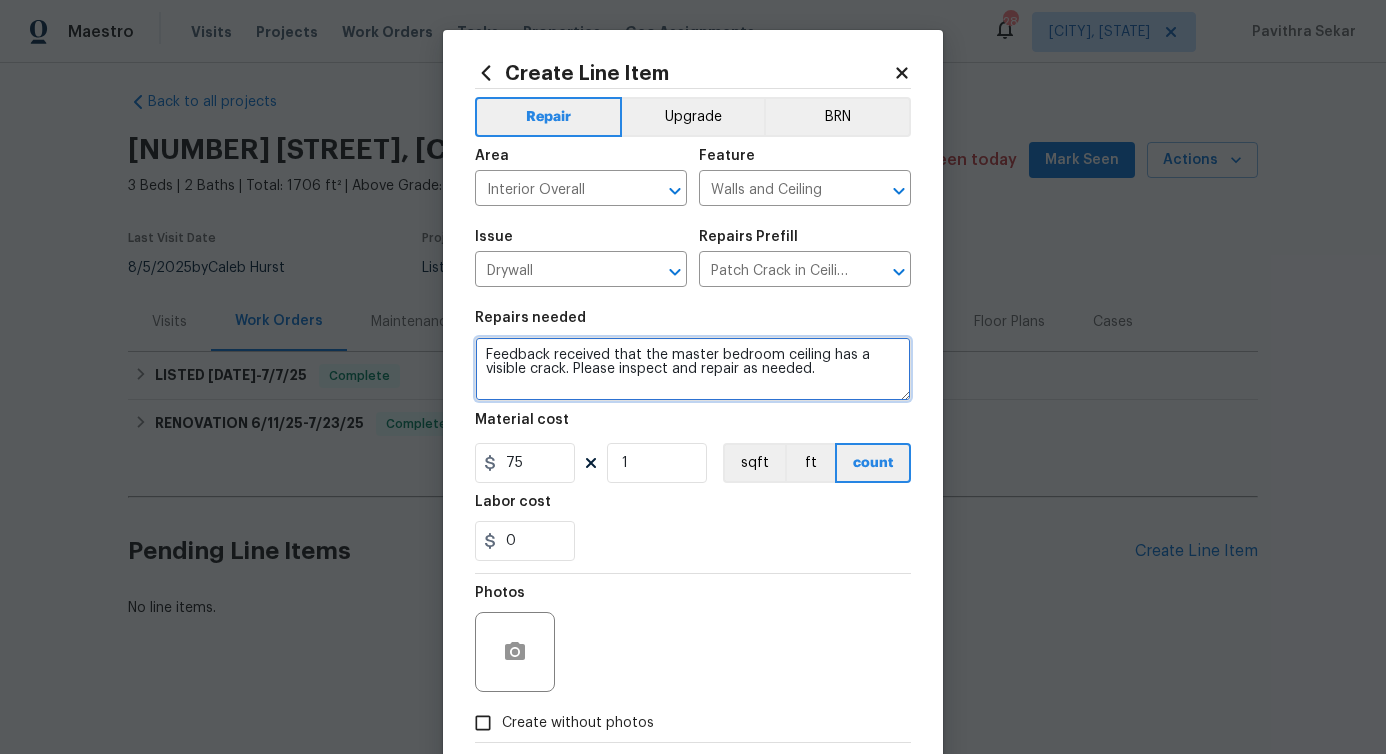 scroll, scrollTop: 108, scrollLeft: 0, axis: vertical 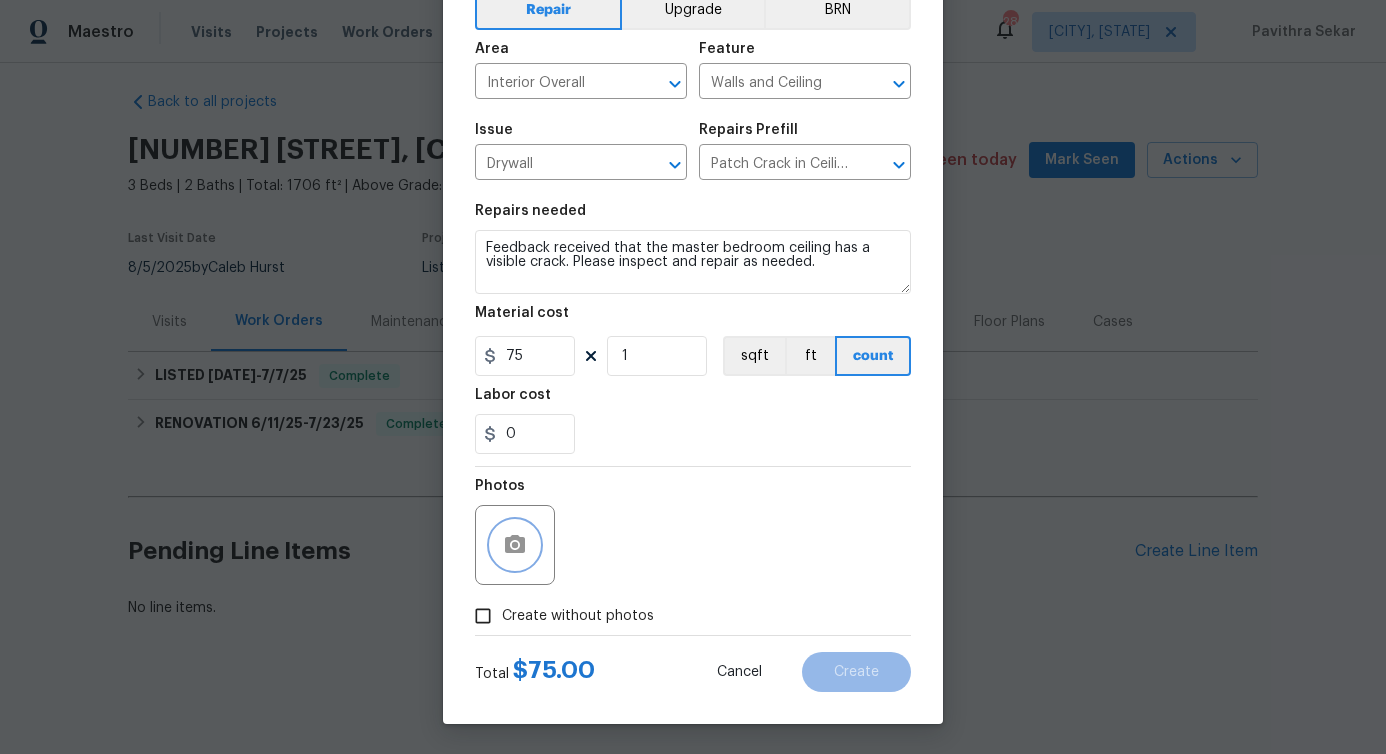 click at bounding box center (515, 545) 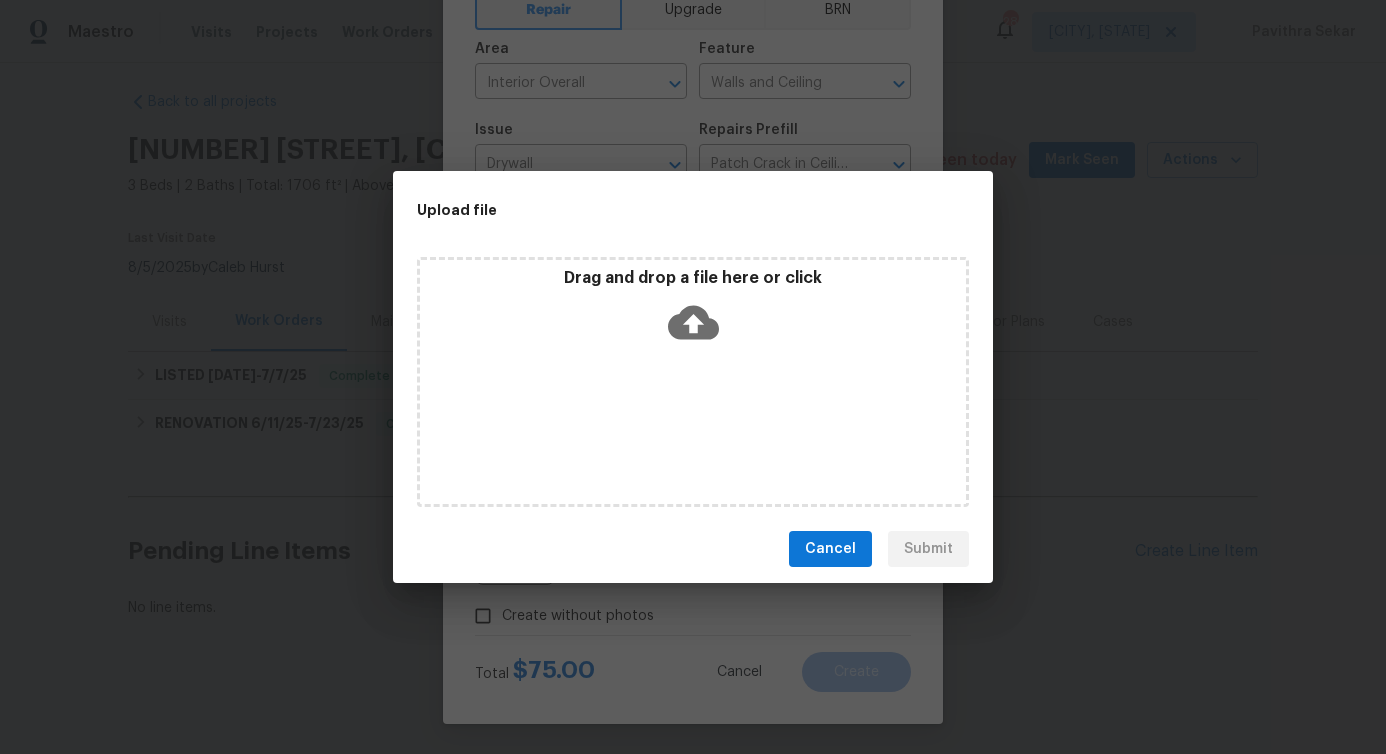 click 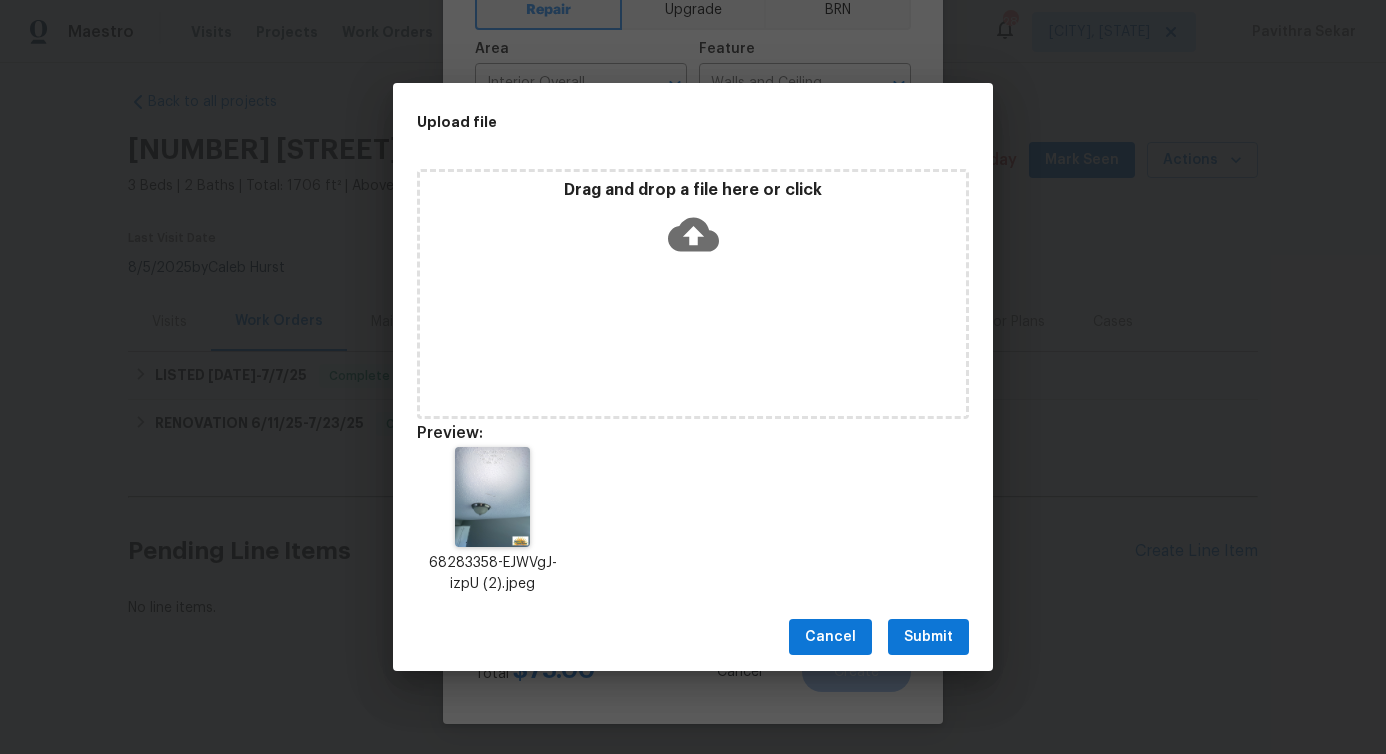 click on "Submit" at bounding box center [928, 637] 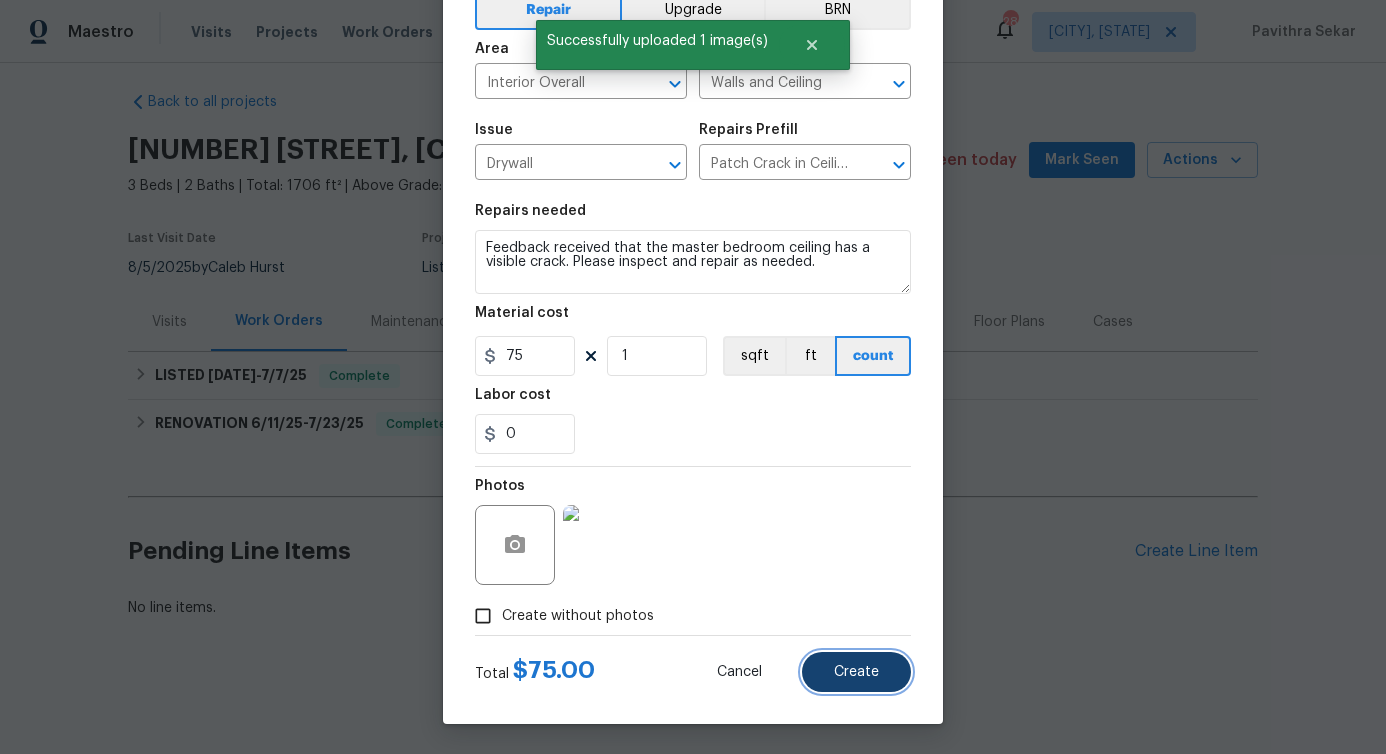 click on "Create" at bounding box center (856, 672) 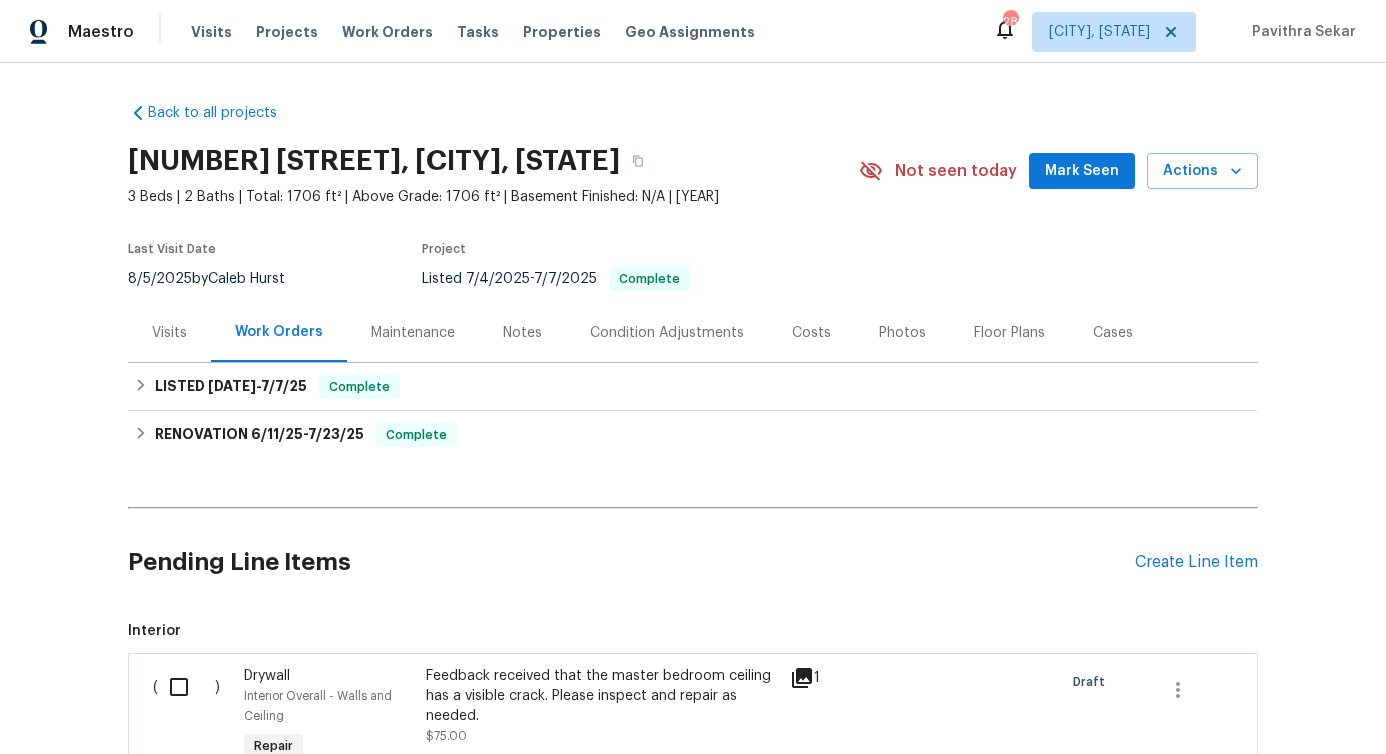 scroll, scrollTop: 295, scrollLeft: 0, axis: vertical 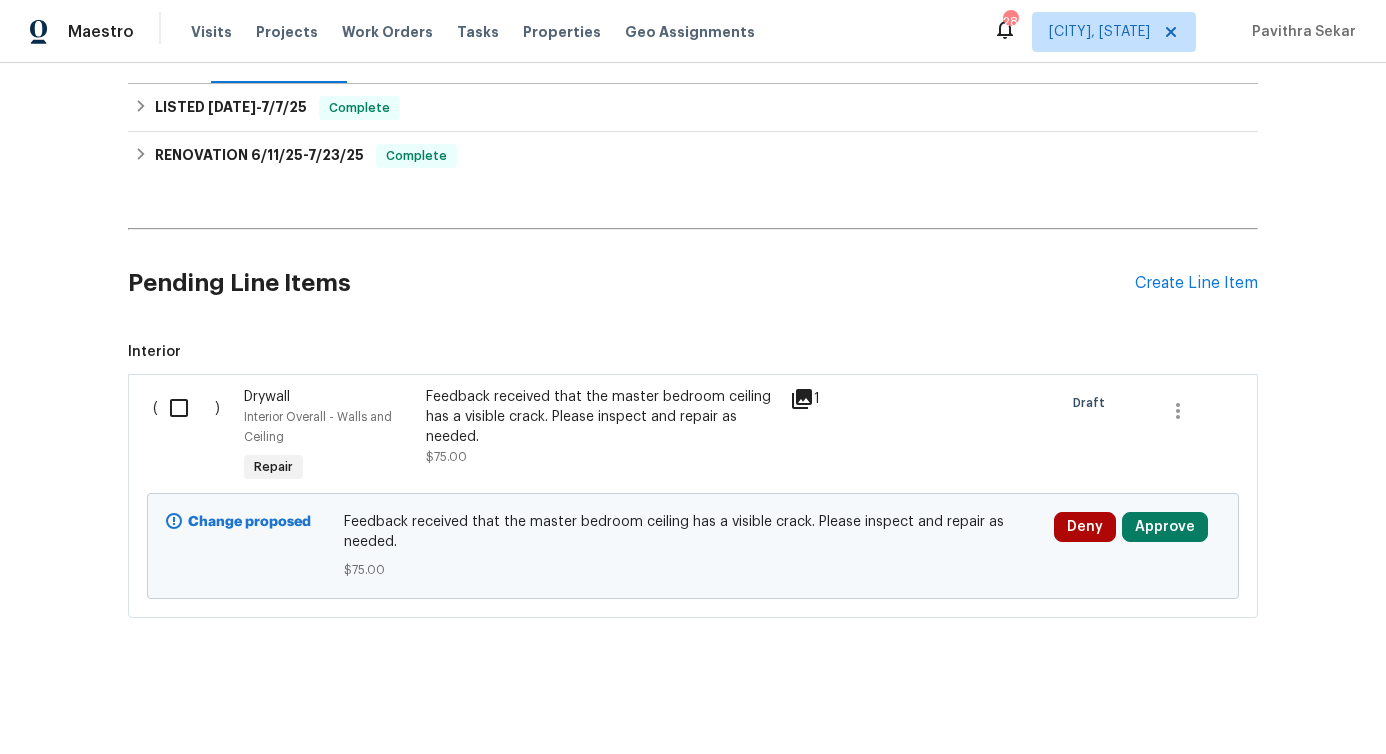 click at bounding box center [186, 408] 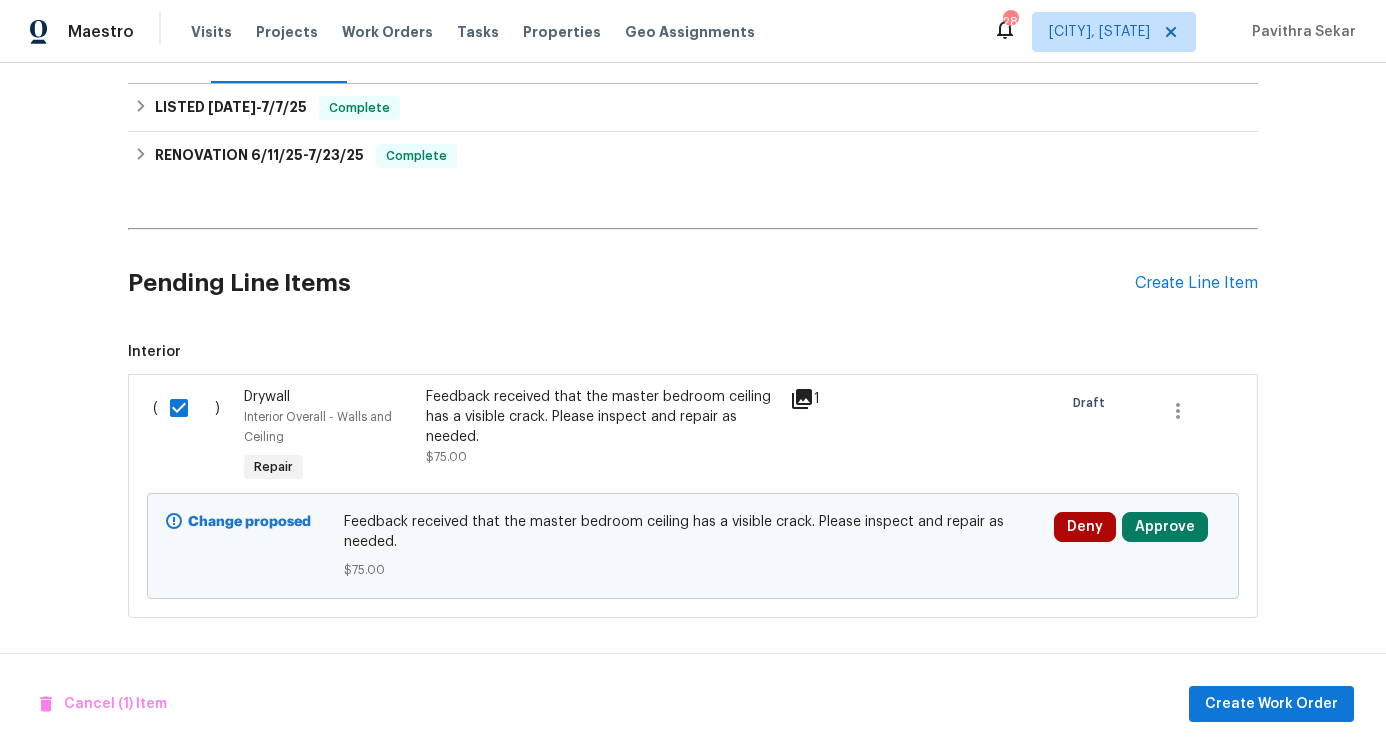 click on "Cancel (1) Item Create Work Order" at bounding box center [693, 704] 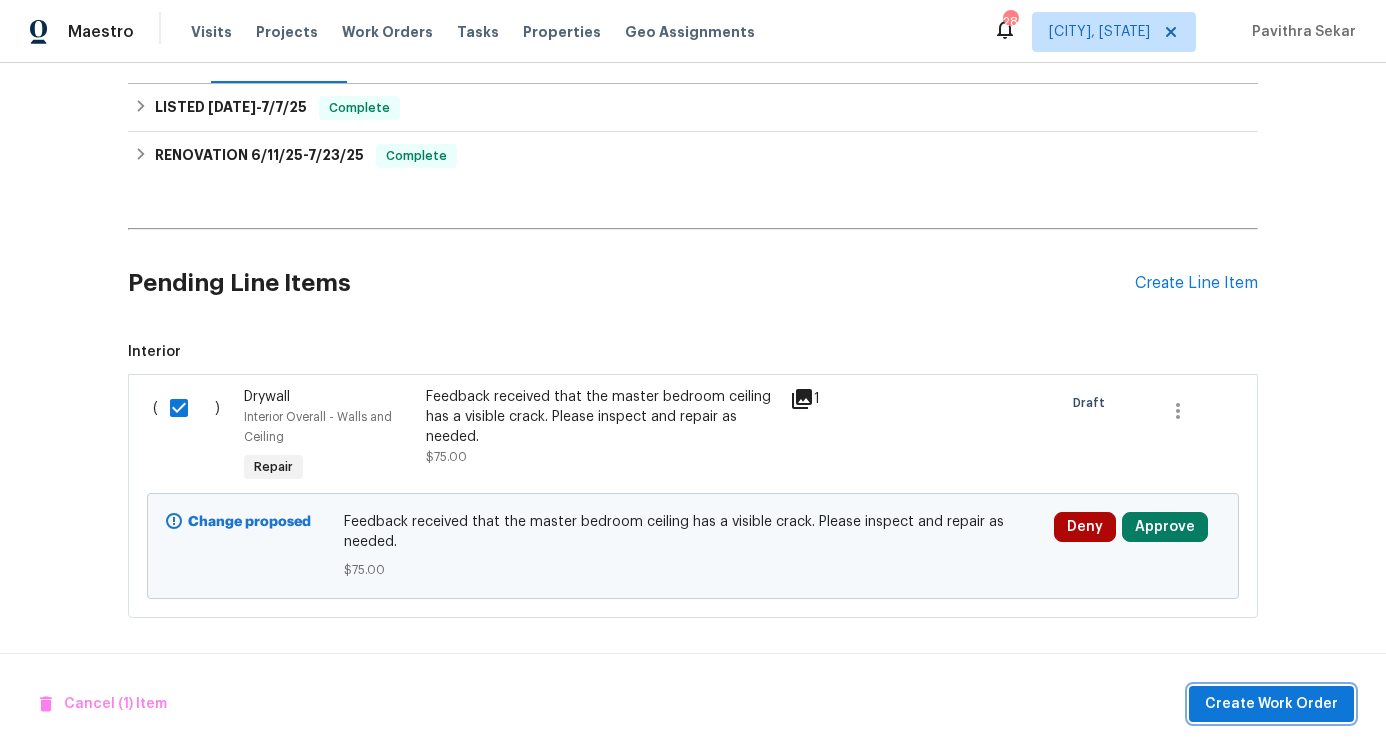 click on "Create Work Order" at bounding box center [1271, 704] 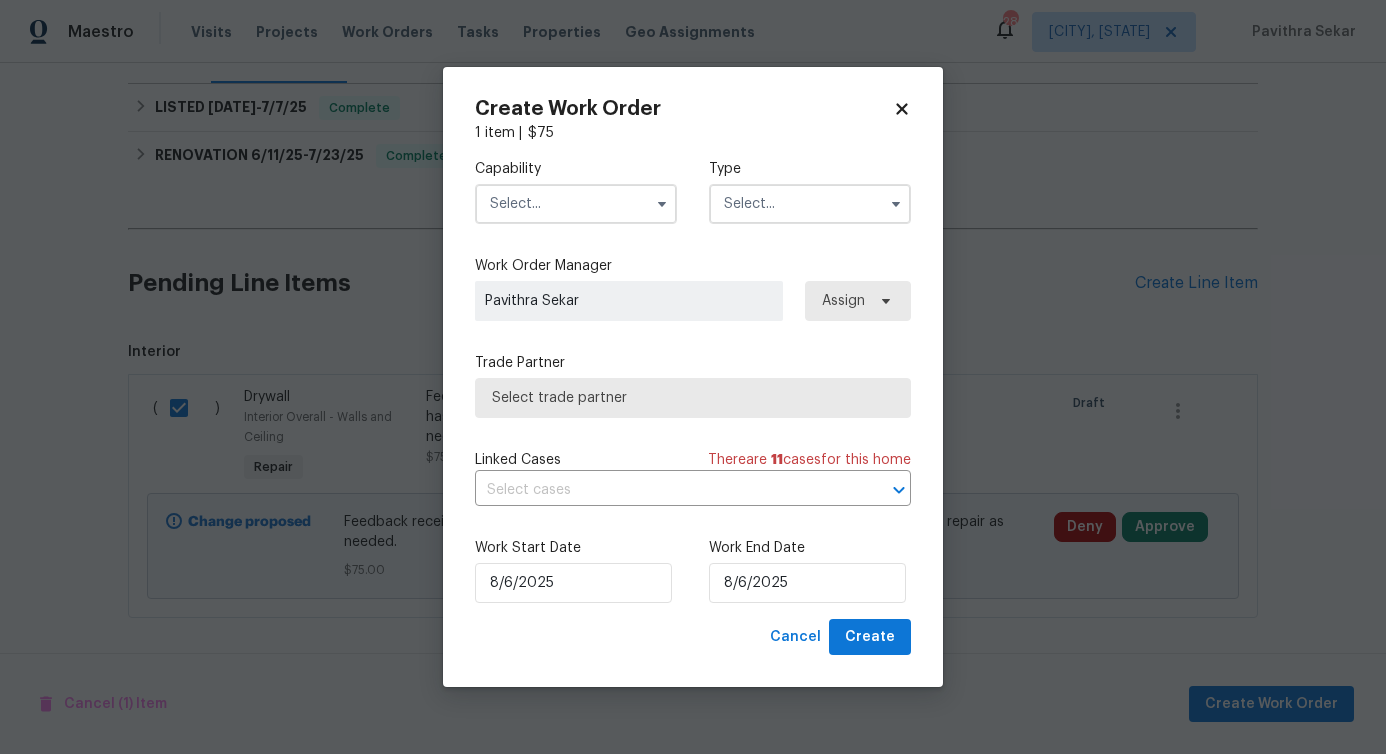 click at bounding box center (576, 204) 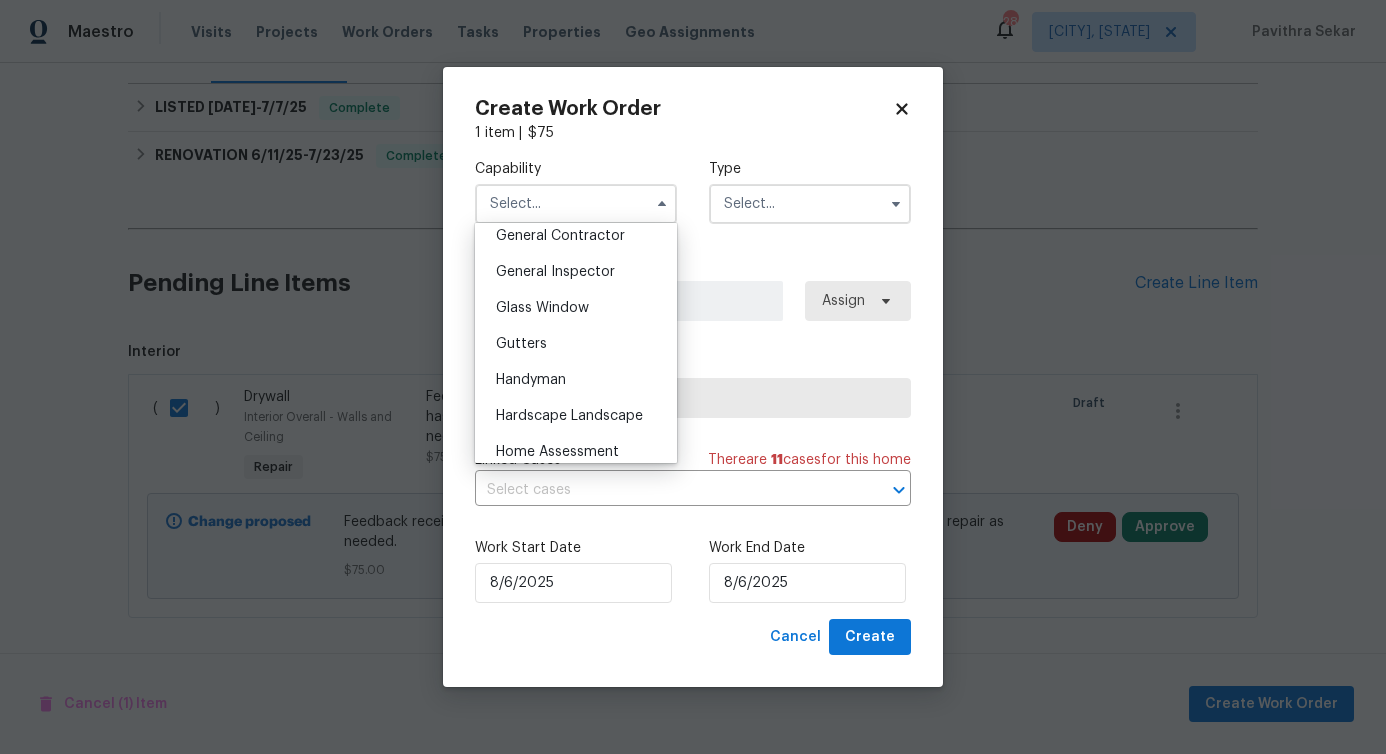 scroll, scrollTop: 980, scrollLeft: 0, axis: vertical 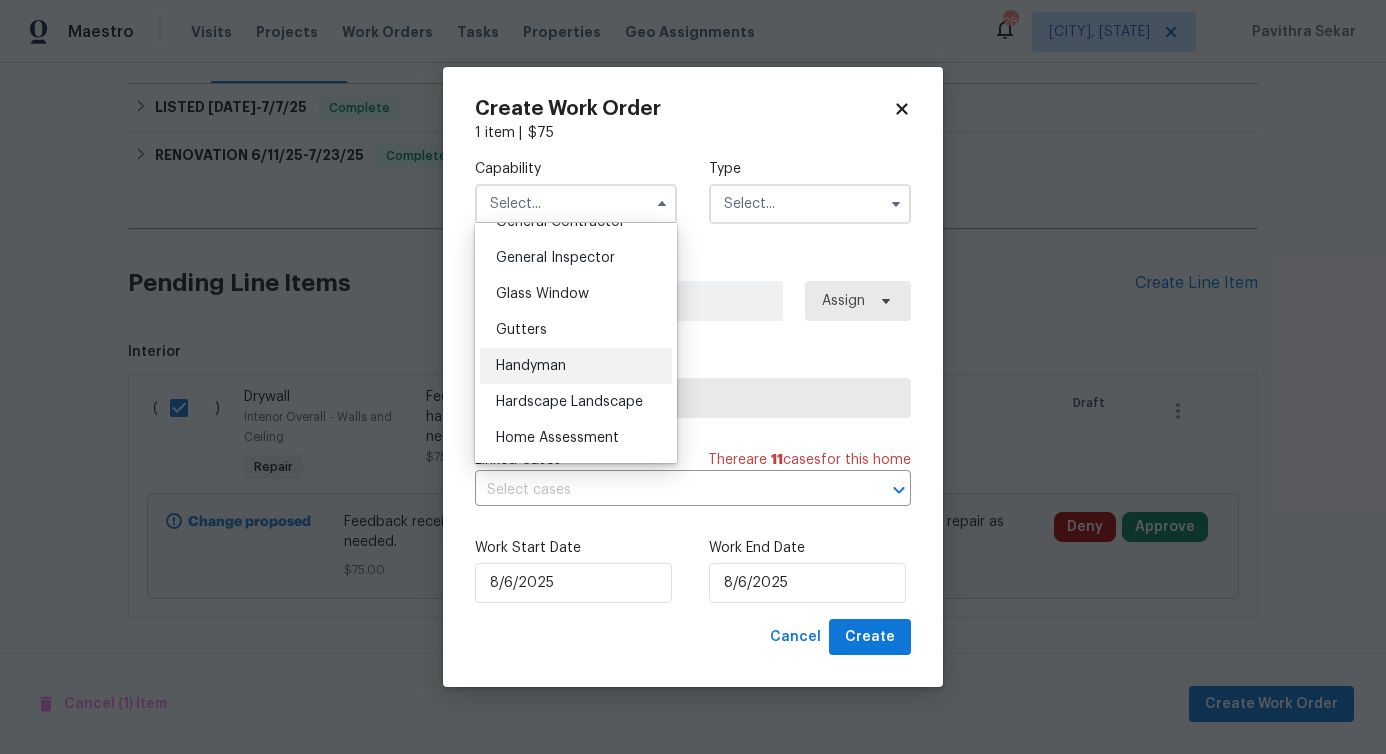 click on "Handyman" at bounding box center (576, 366) 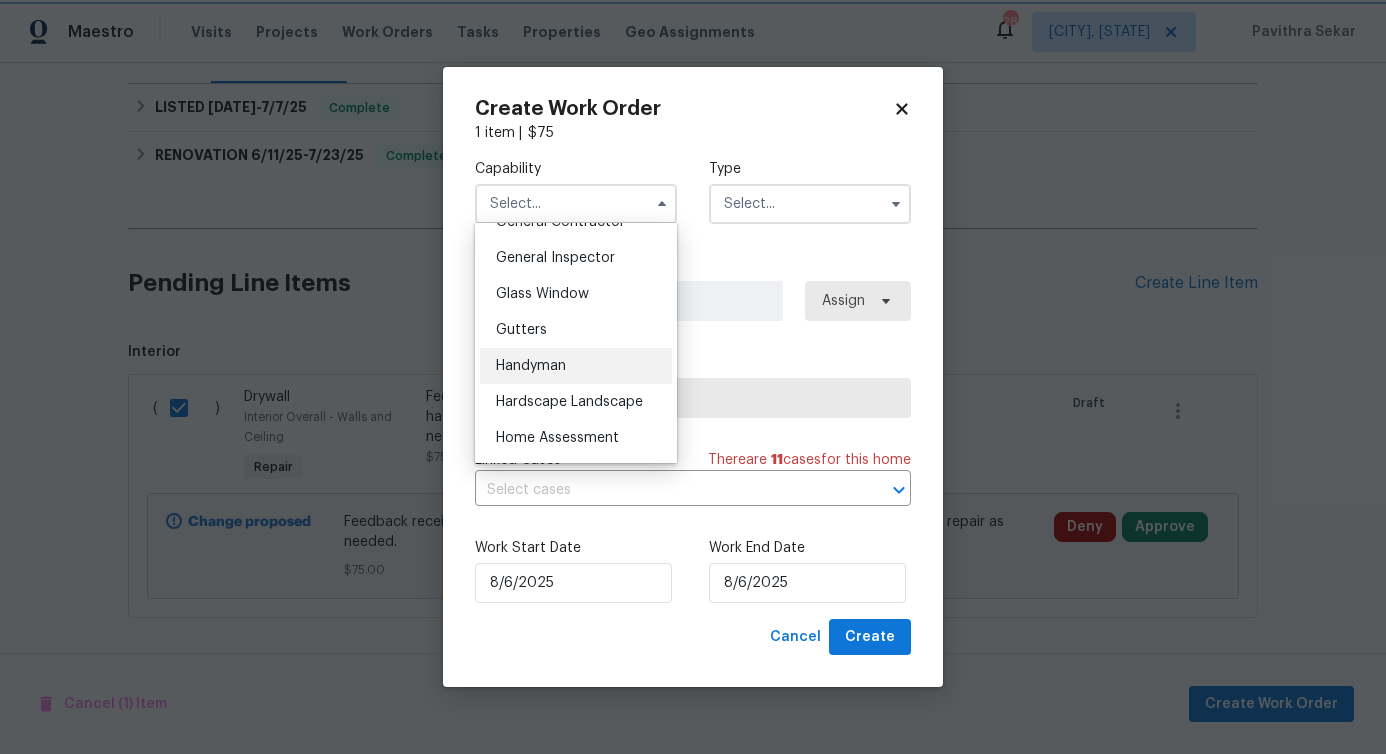 type on "Handyman" 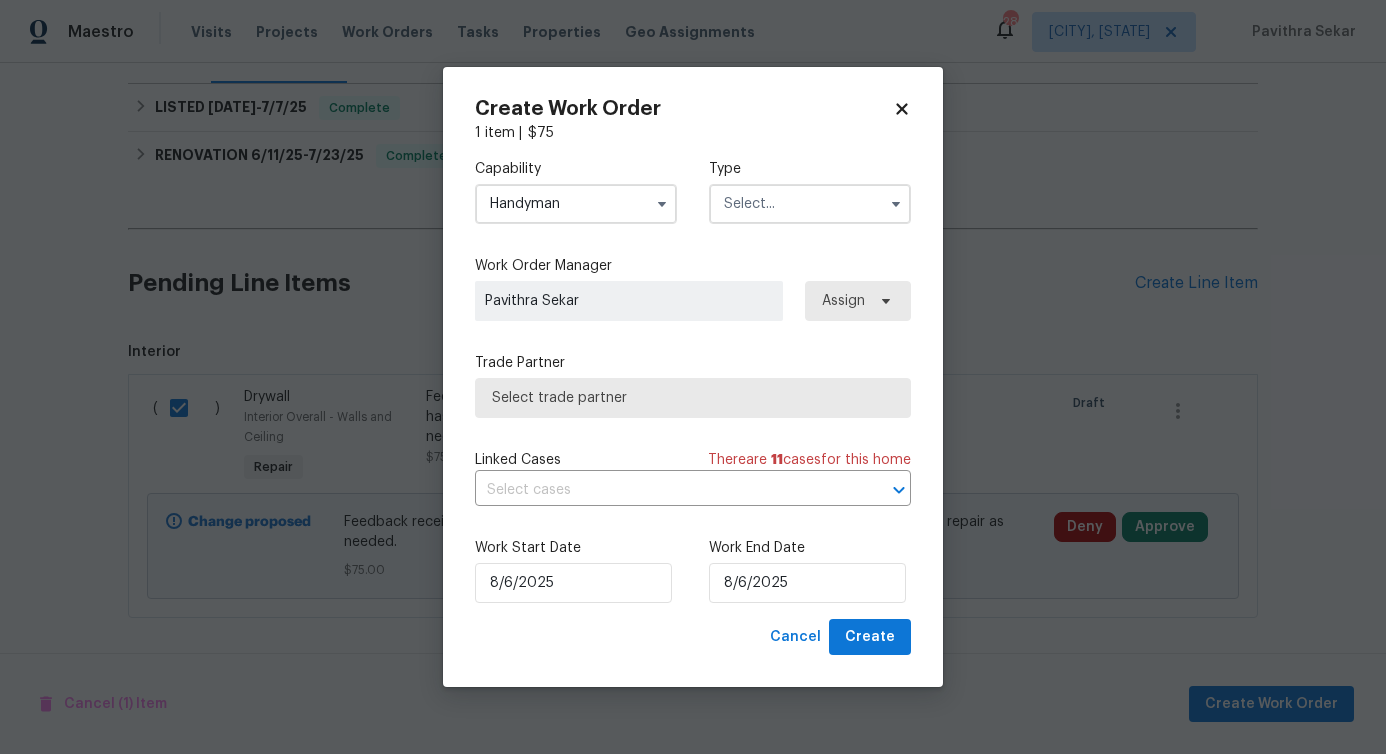 click at bounding box center (810, 204) 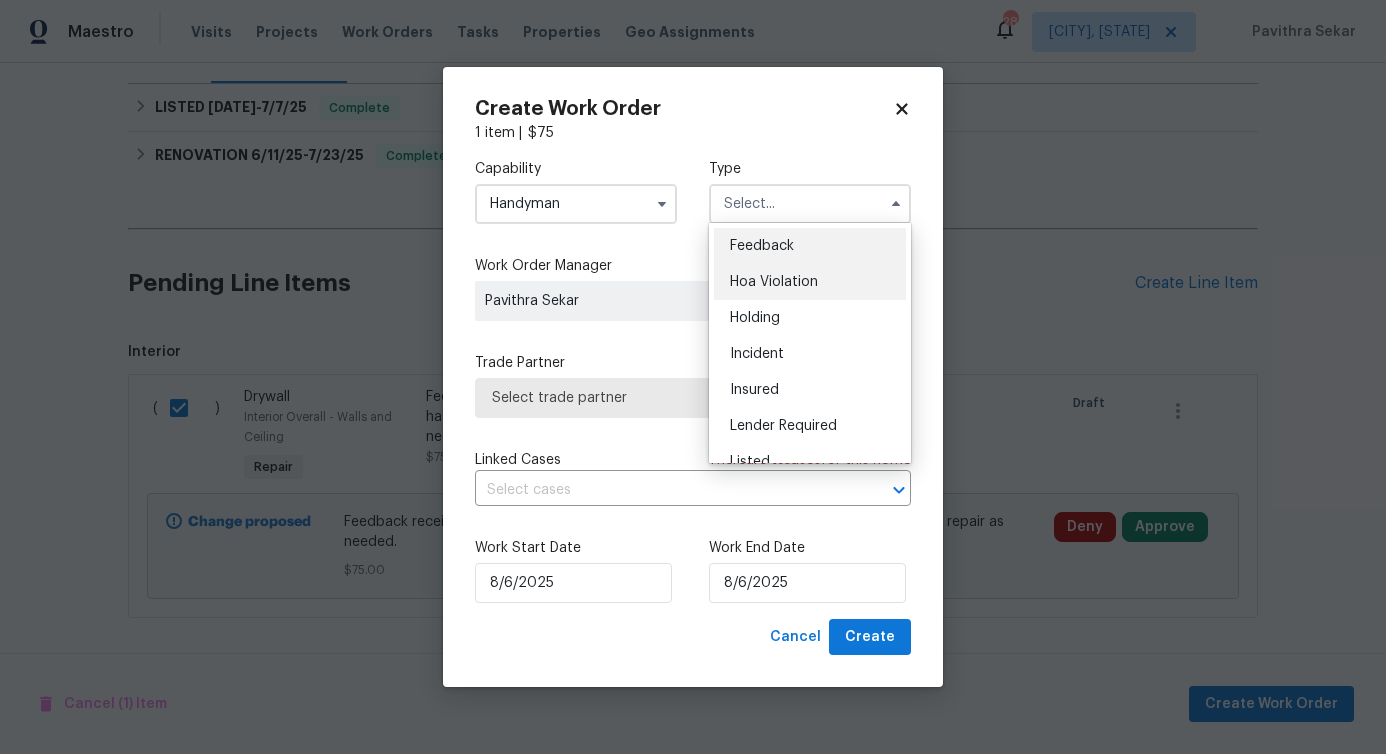 click on "Hoa Violation" at bounding box center (810, 282) 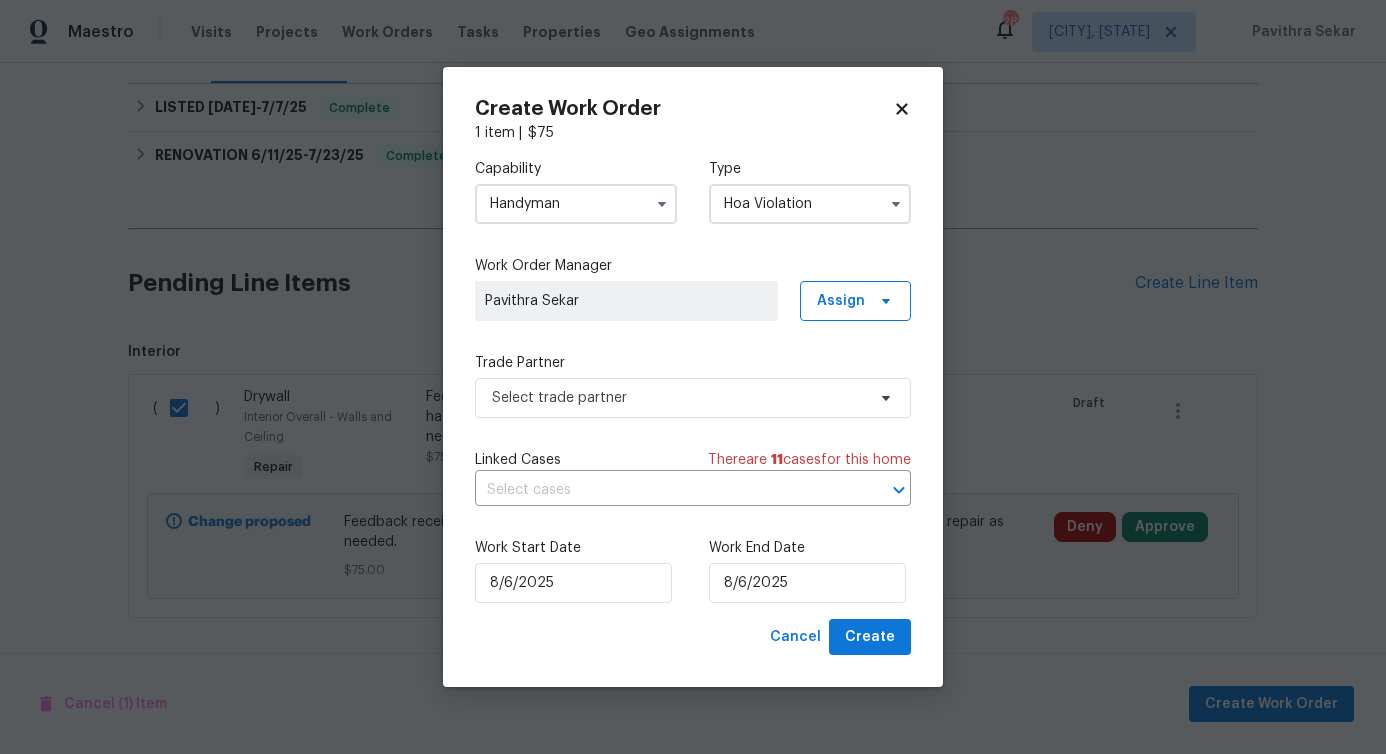 click on "Hoa Violation" at bounding box center (810, 204) 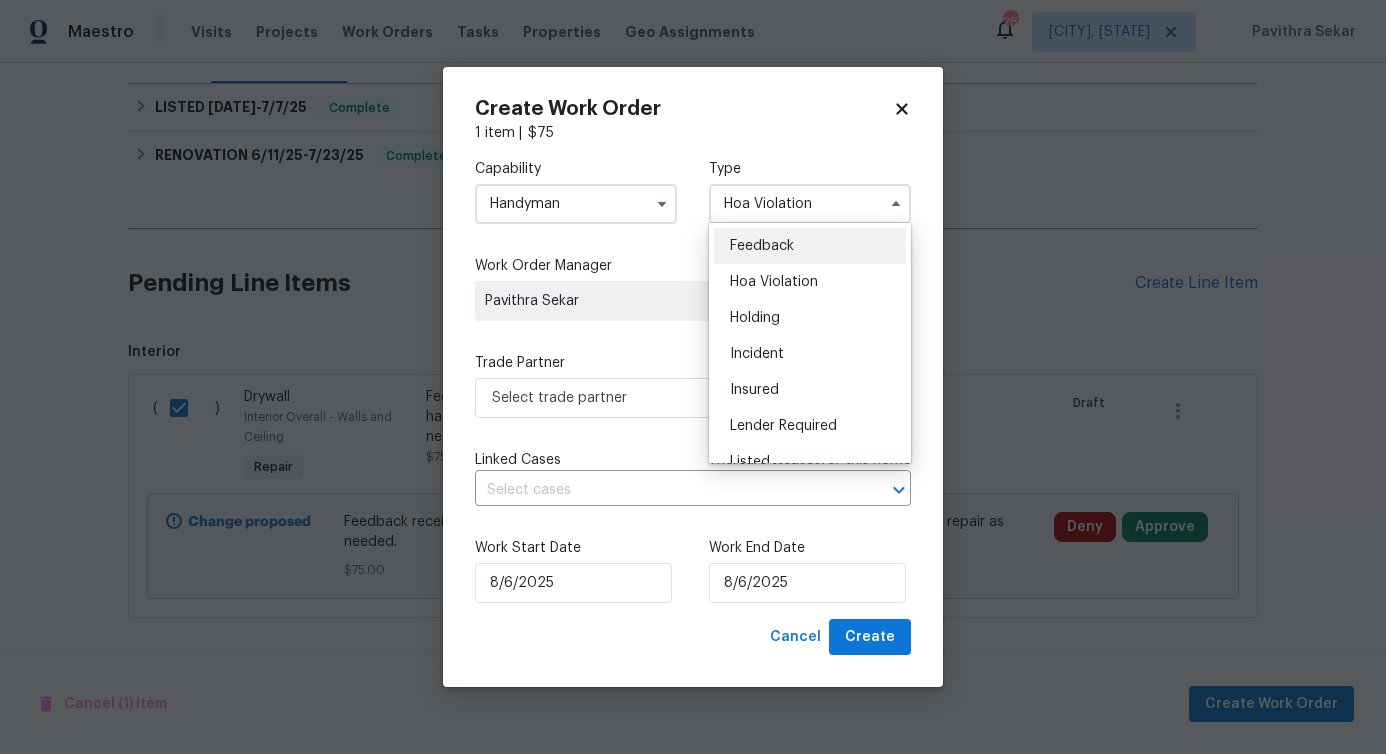 click on "Feedback" at bounding box center [810, 246] 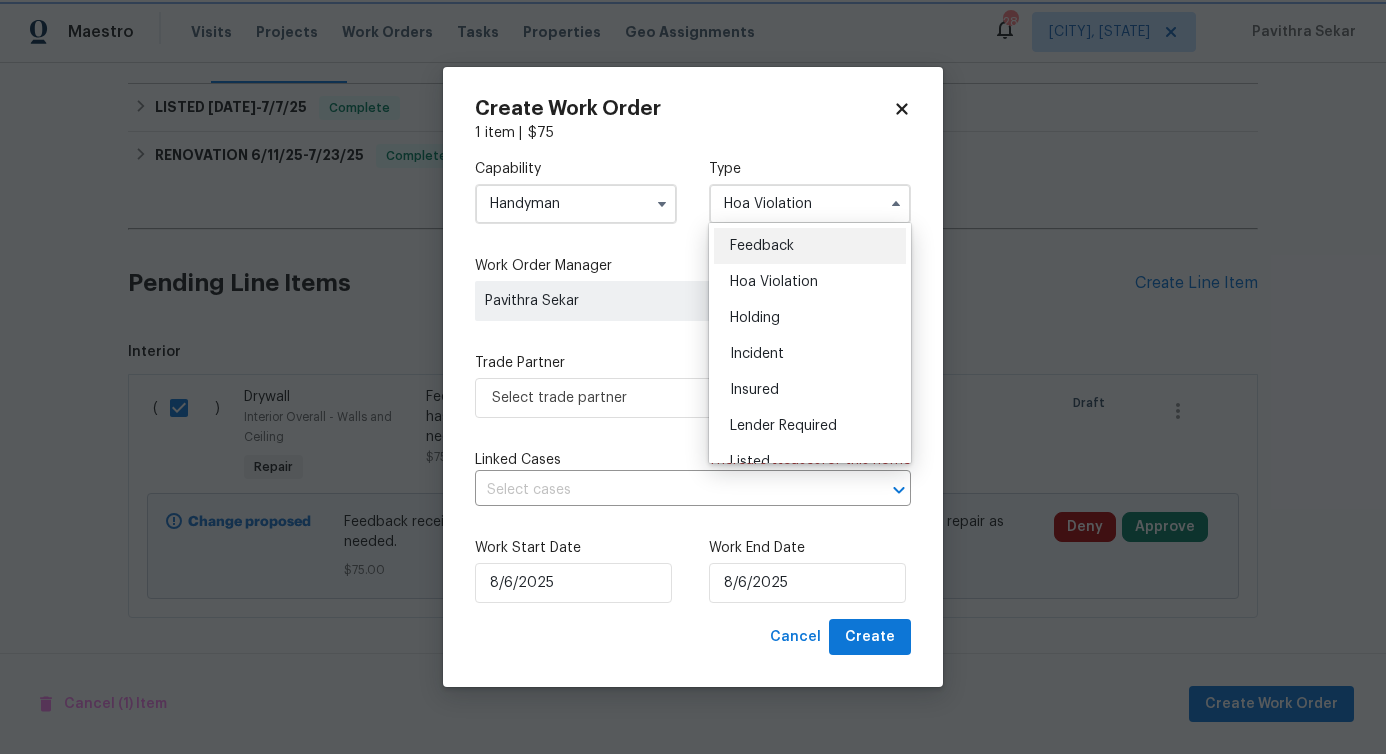 type on "Feedback" 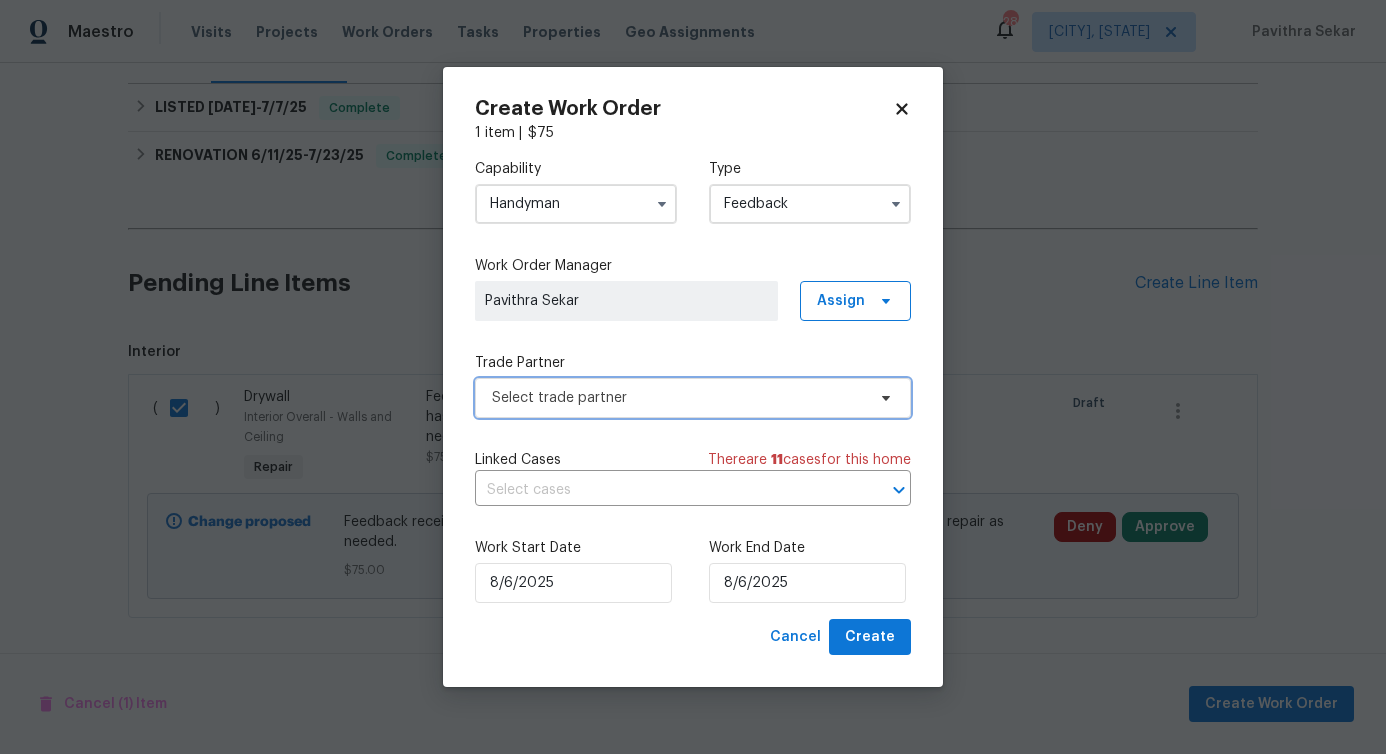 click on "Select trade partner" at bounding box center (678, 398) 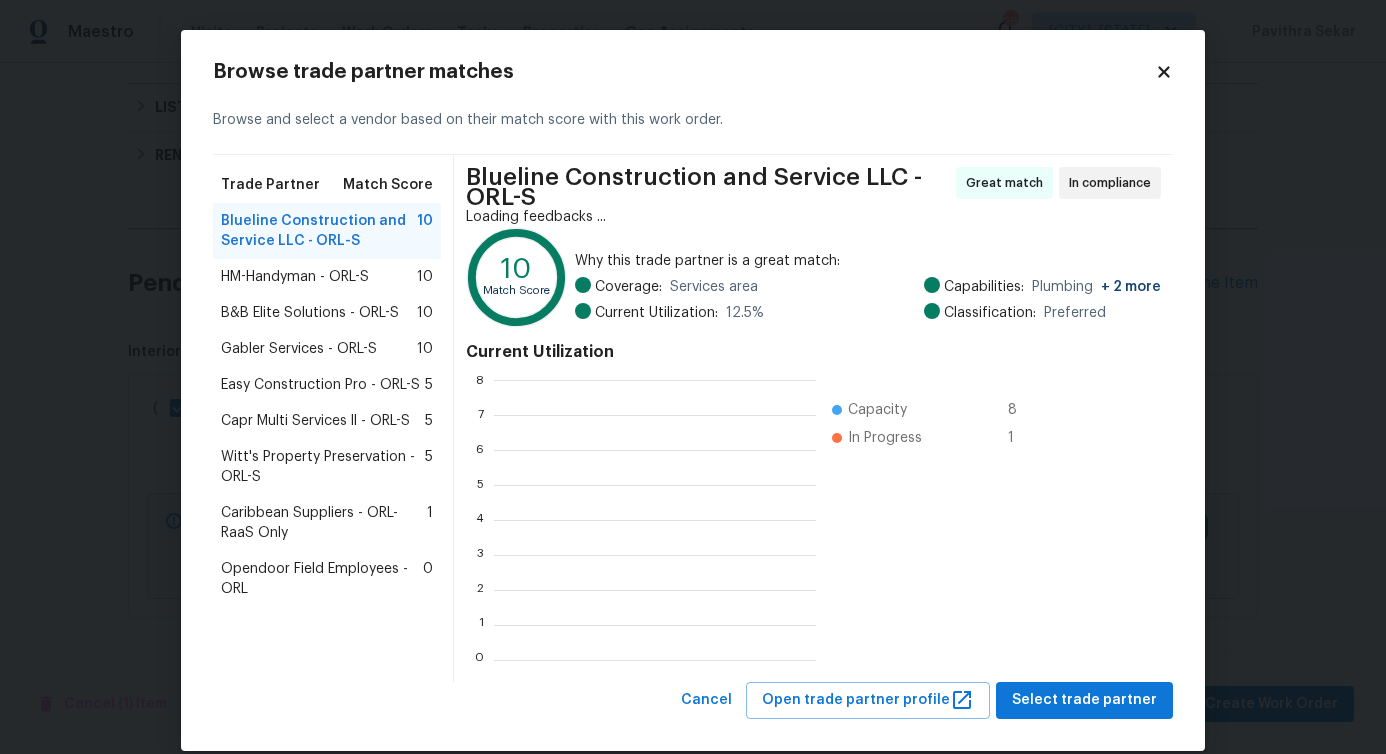 scroll, scrollTop: 2, scrollLeft: 2, axis: both 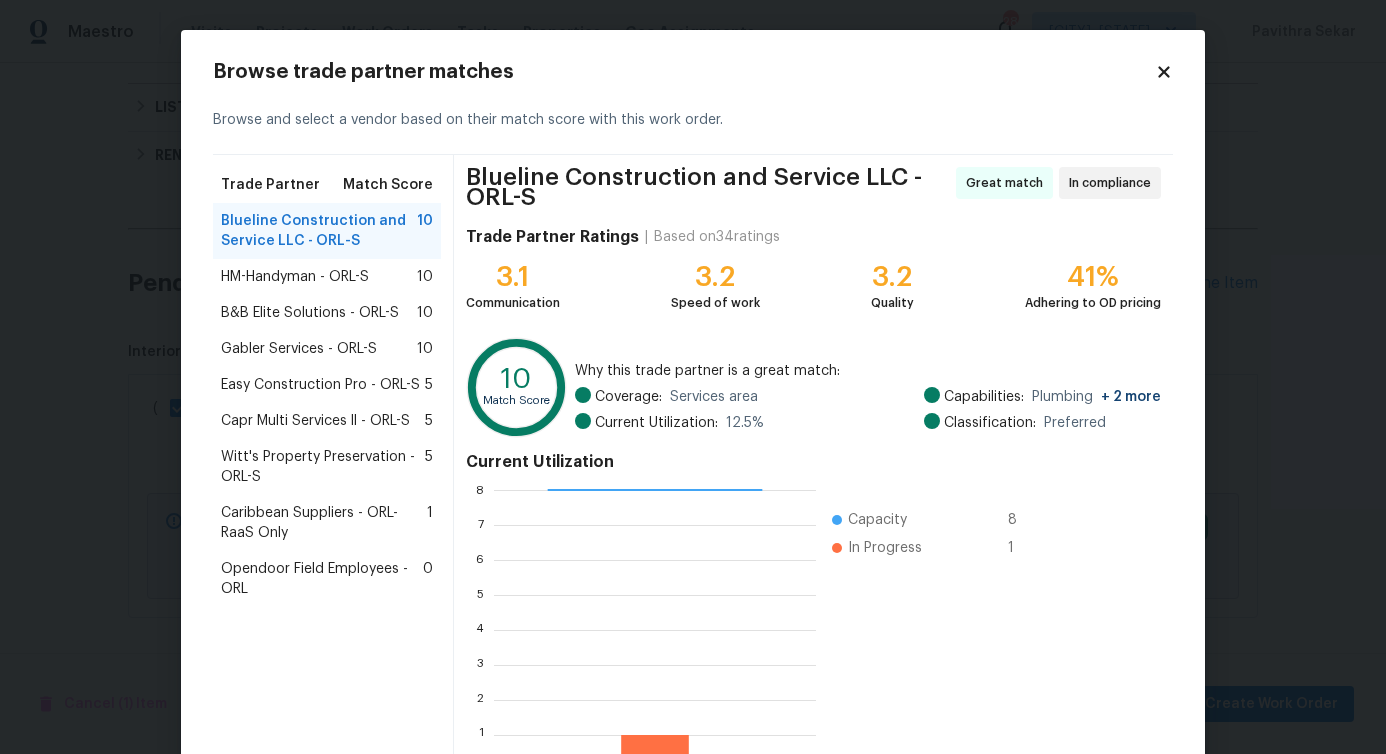 click on "HM-Handyman - ORL-S 10" at bounding box center (327, 277) 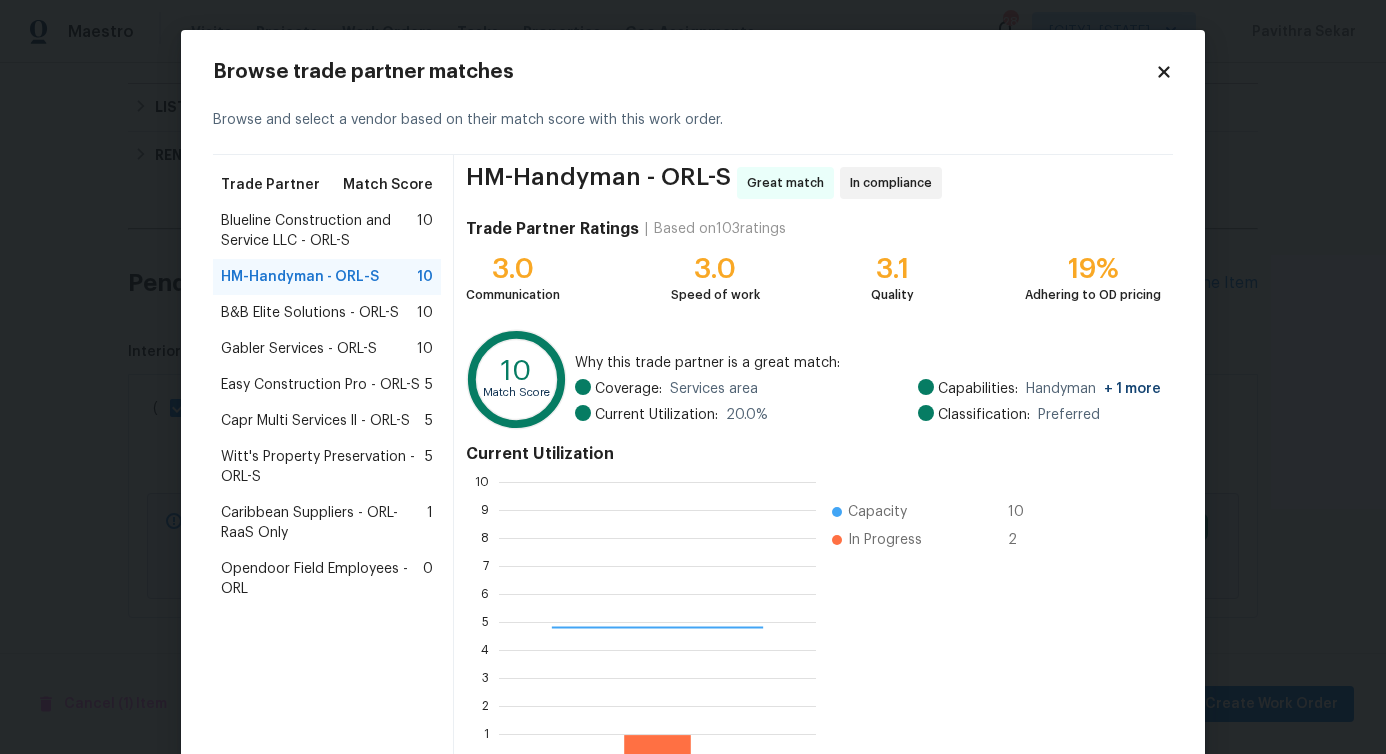 scroll, scrollTop: 2, scrollLeft: 2, axis: both 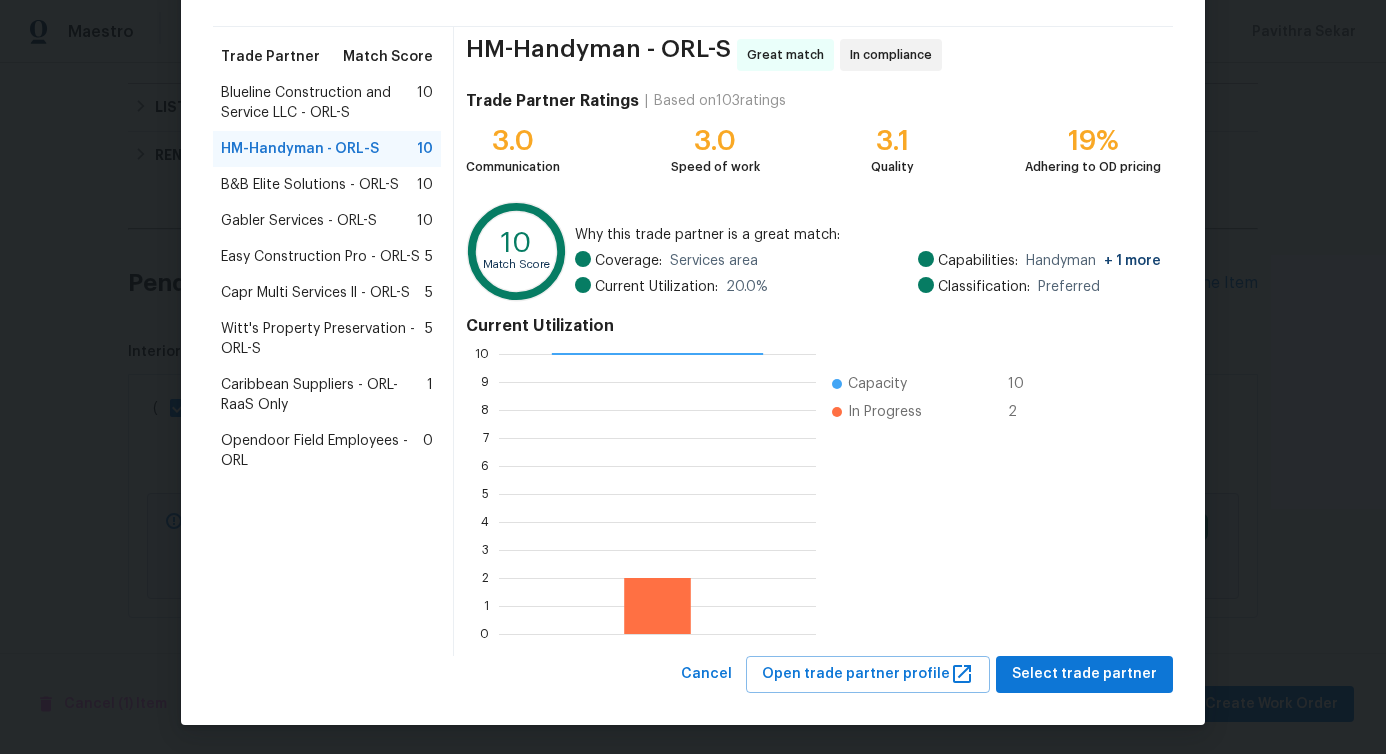 click on "HM-Handyman - ORL-S Great match In compliance Trade Partner Ratings    |    Based on  103  ratings 3.0 Communication 3.0 Speed of work 3.1 Quality 19% Adhering to OD pricing 10 Match Score Why this trade partner is a great match: Coverage: Services area Current Utilization: 20.0 % Capabilities: Handyman + 1 more Classification: Preferred Current Utilization 0 1 2 3 4 5 6 7 8 9 10 Capacity 10 In Progress 2" at bounding box center [813, 341] 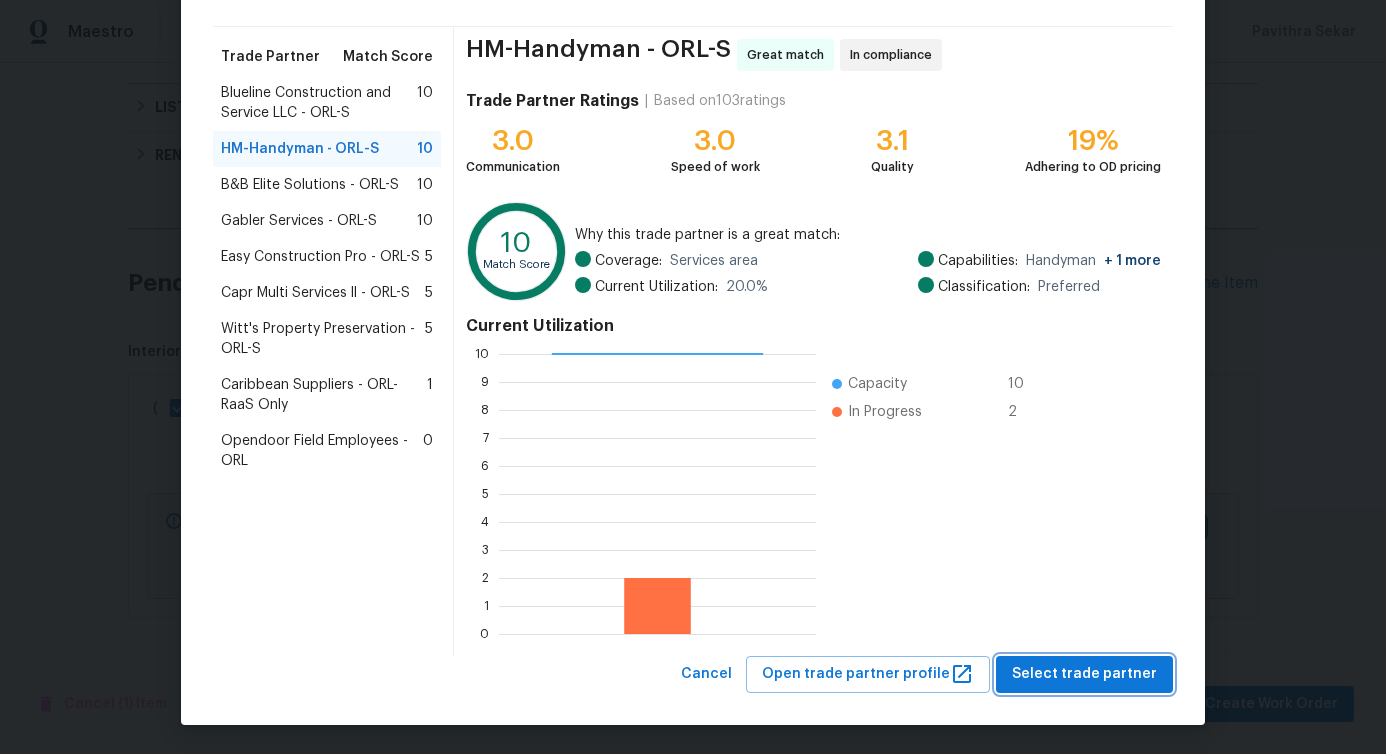 click on "Select trade partner" at bounding box center [1084, 674] 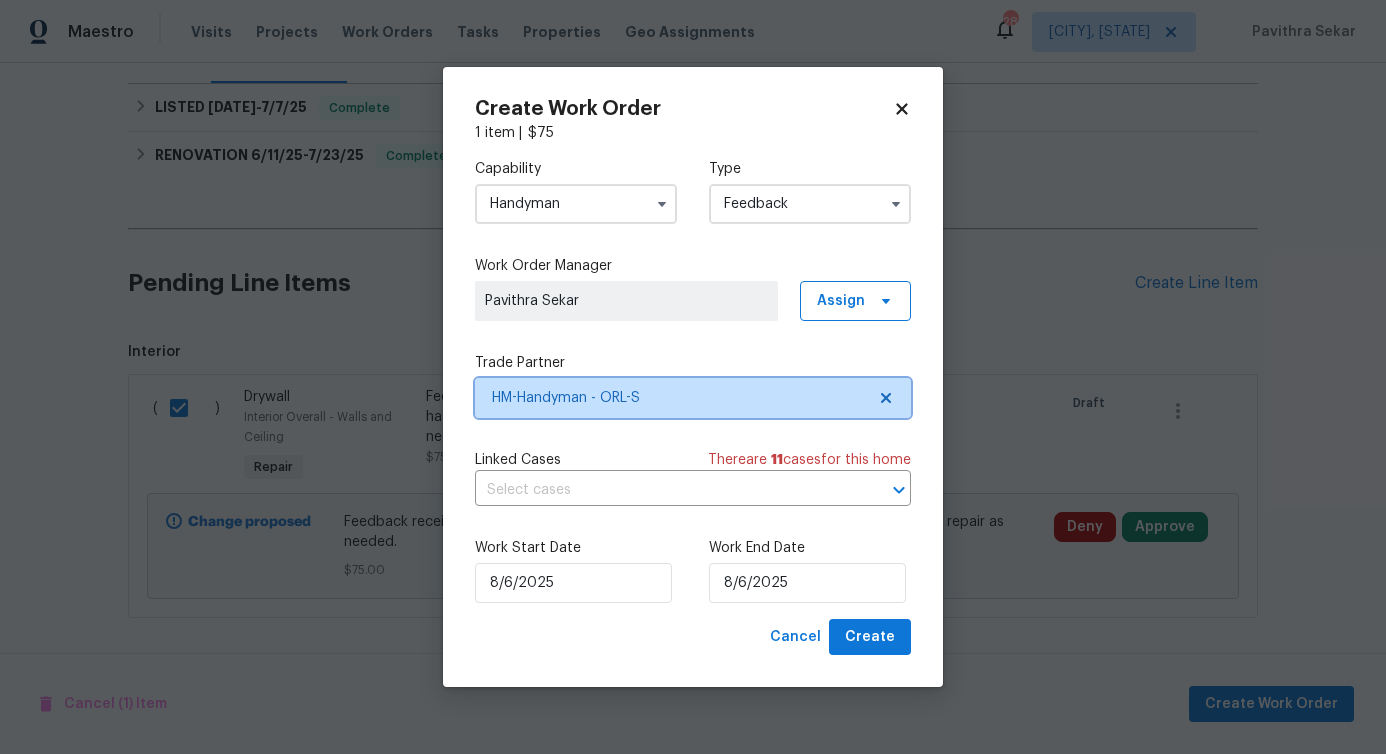 scroll, scrollTop: 0, scrollLeft: 0, axis: both 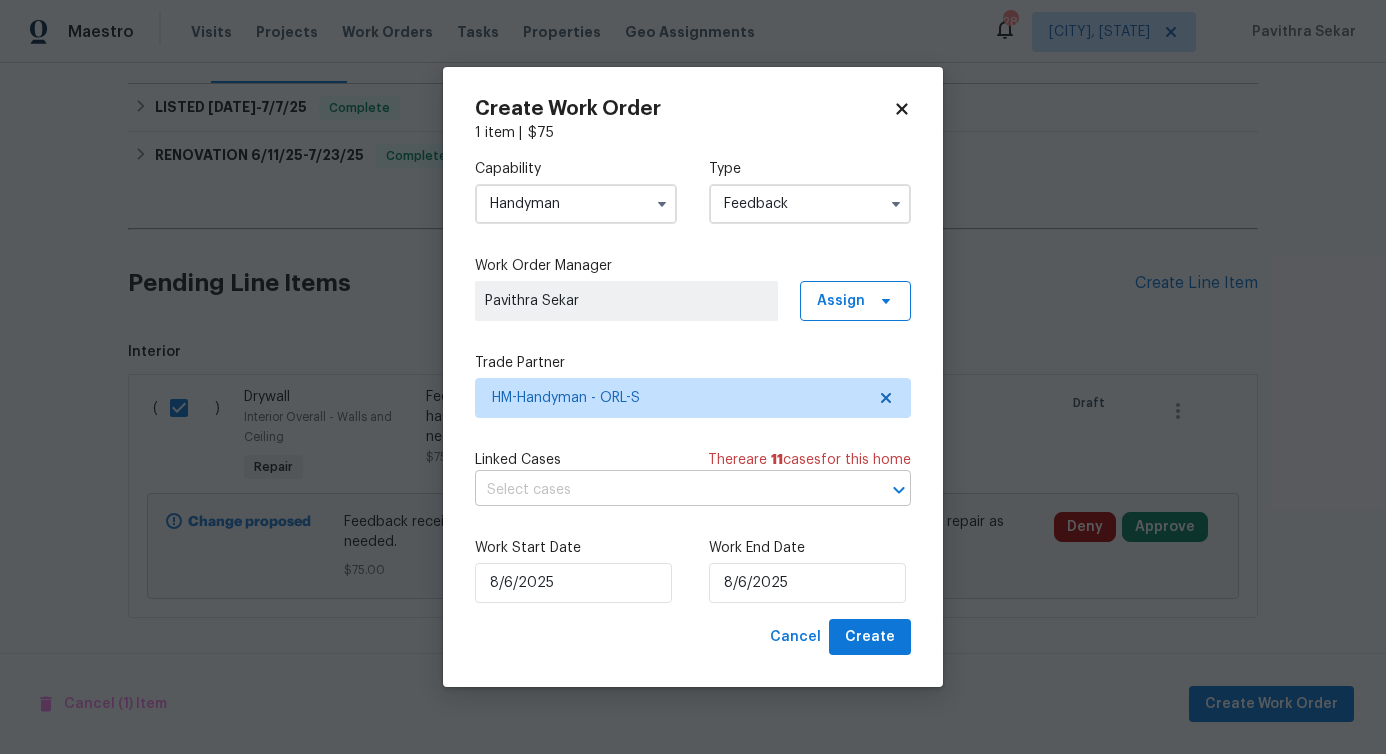 click at bounding box center (665, 490) 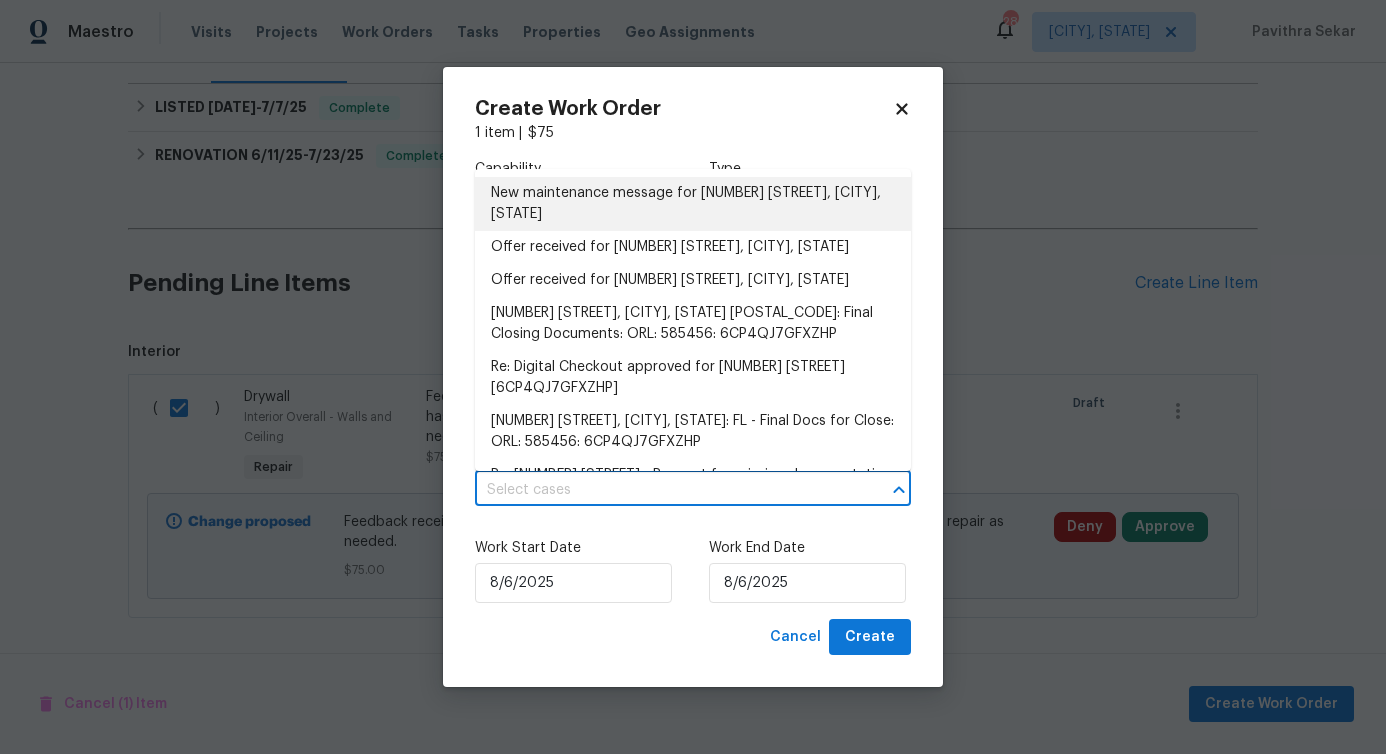 click on "New maintenance message for 6460 Preakness Dr , Orlando, FL 32818" at bounding box center [693, 204] 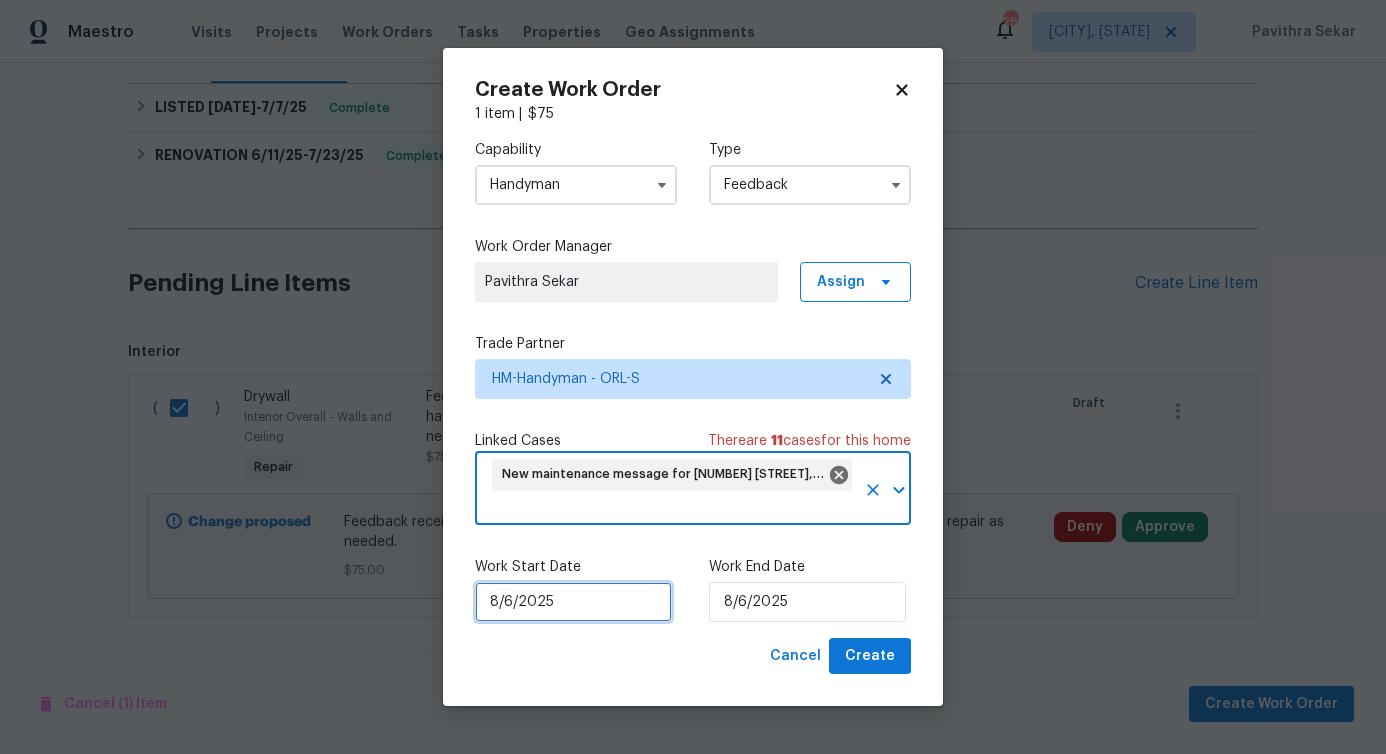 click on "8/6/2025" at bounding box center [573, 602] 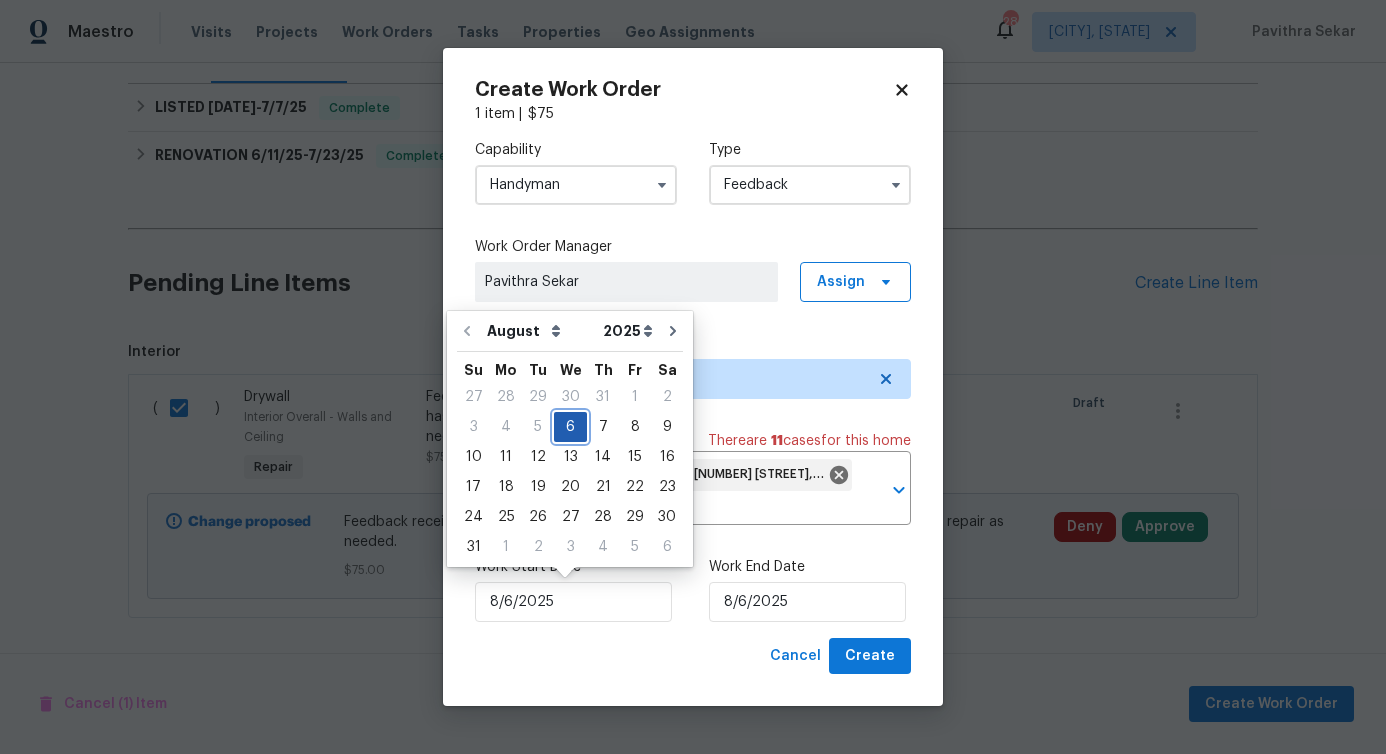 click on "6" at bounding box center (570, 427) 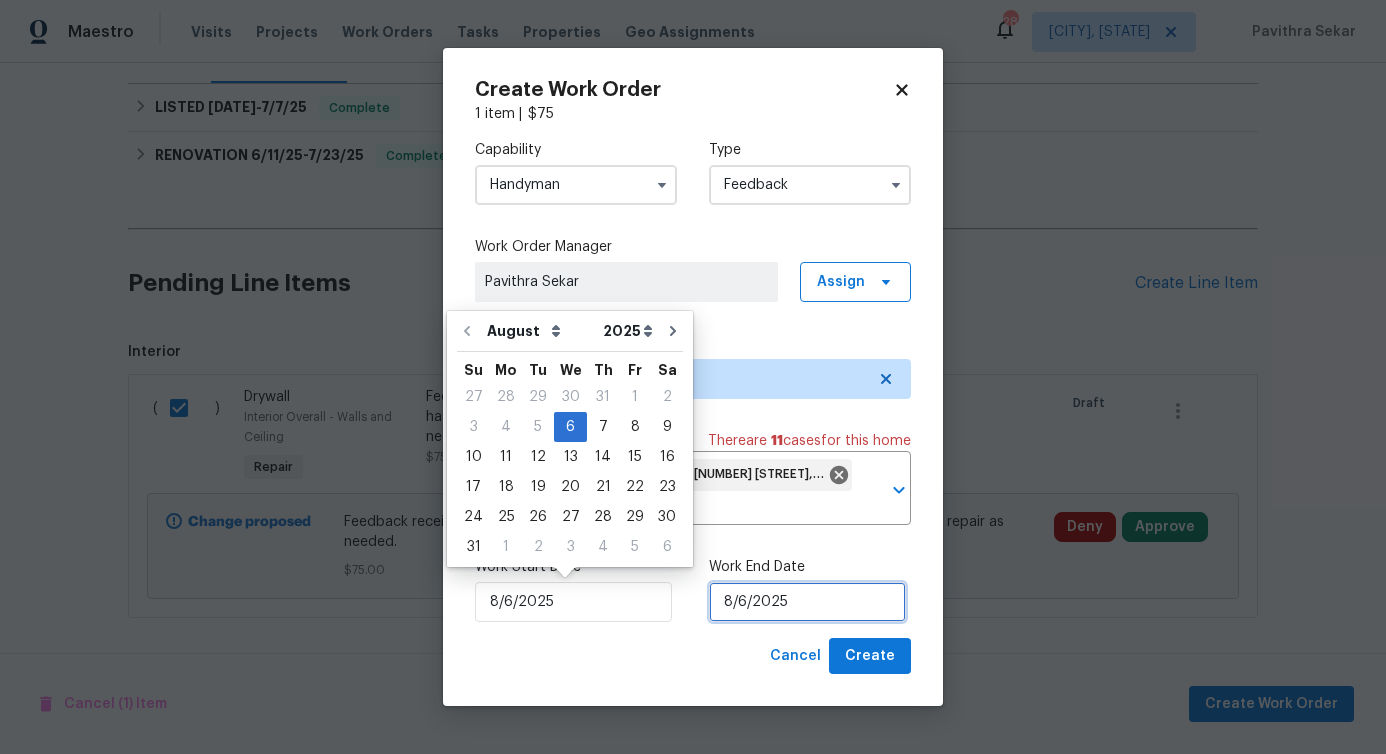 click on "8/6/2025" at bounding box center [807, 602] 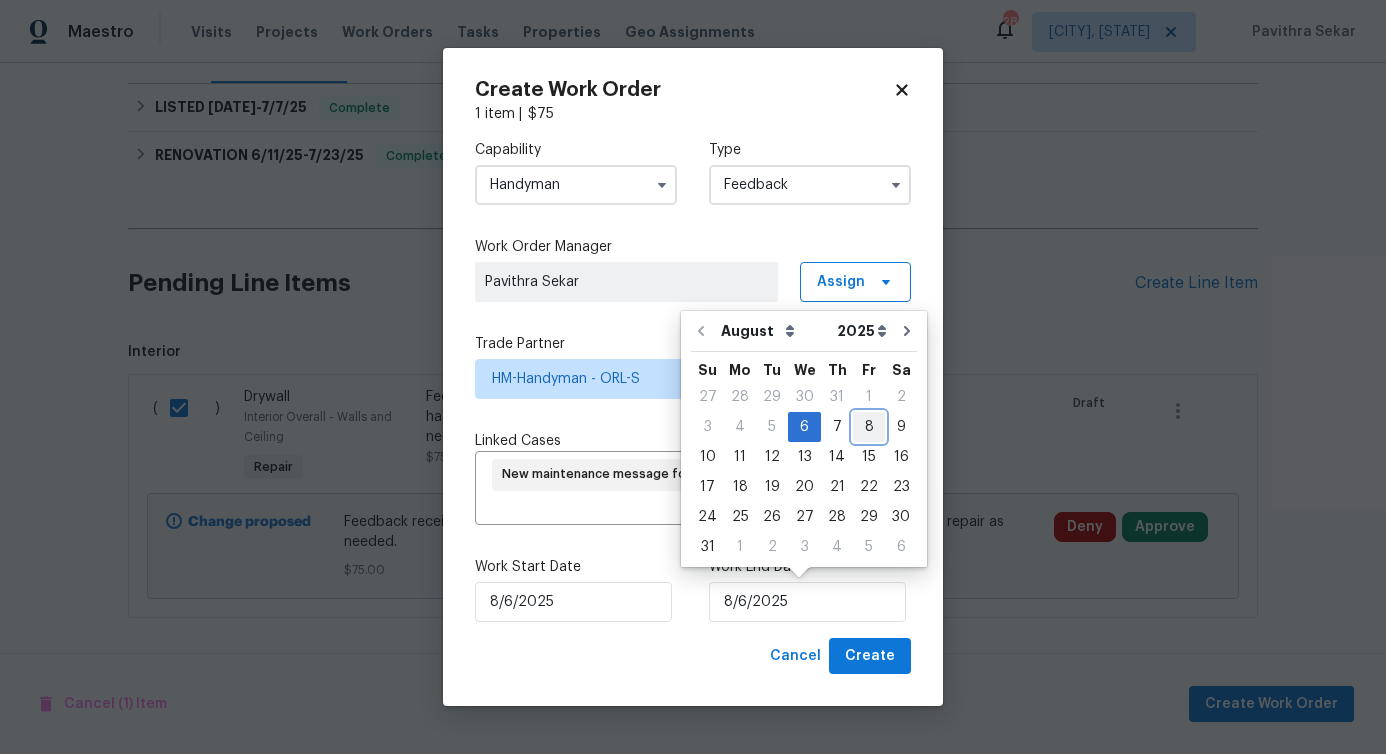 click on "8" at bounding box center [869, 427] 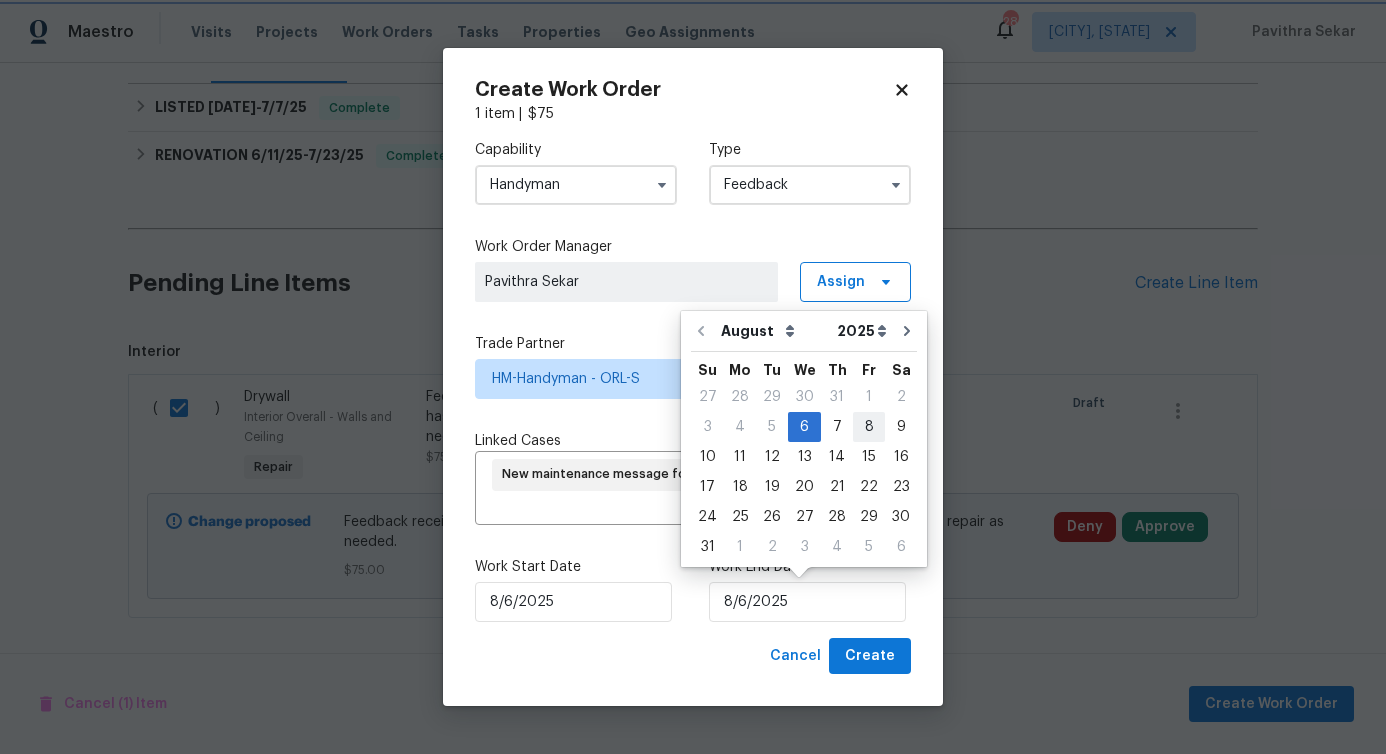 type on "8/8/2025" 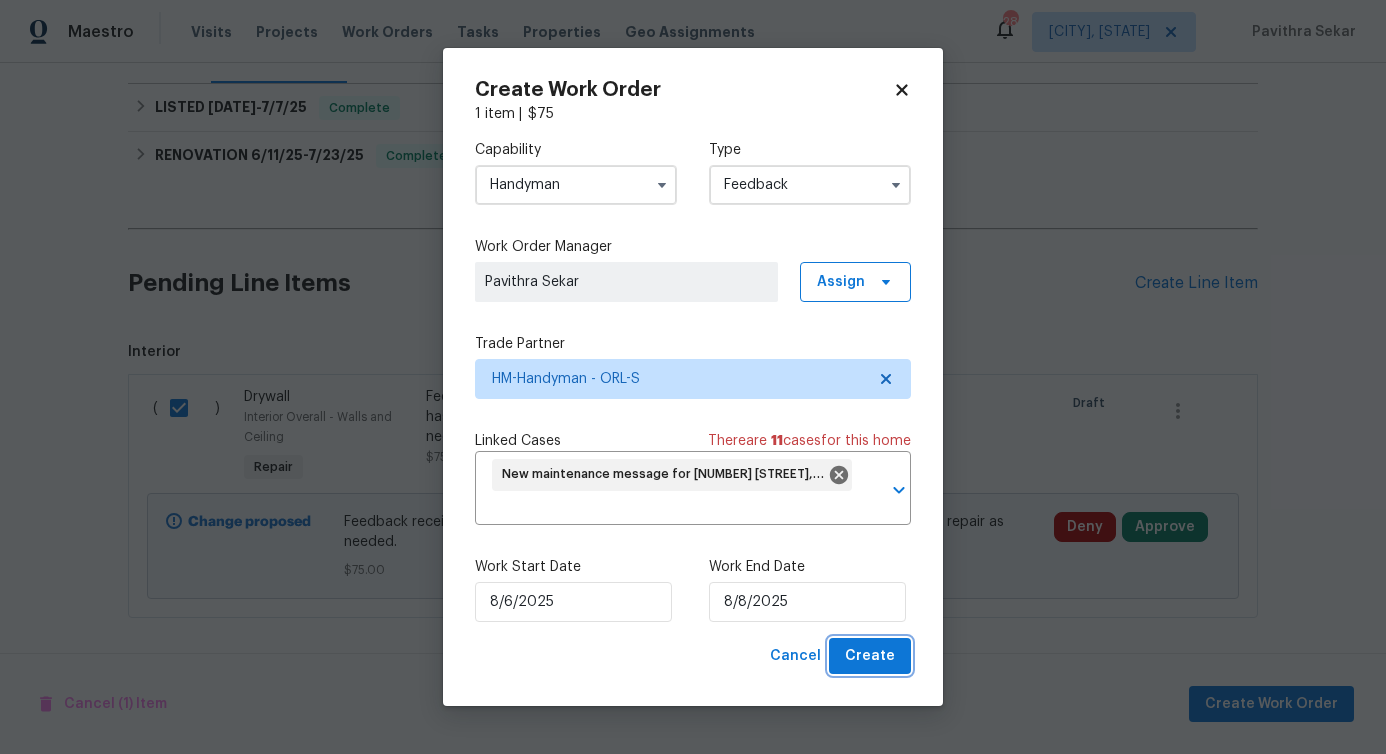 click on "Create" at bounding box center [870, 656] 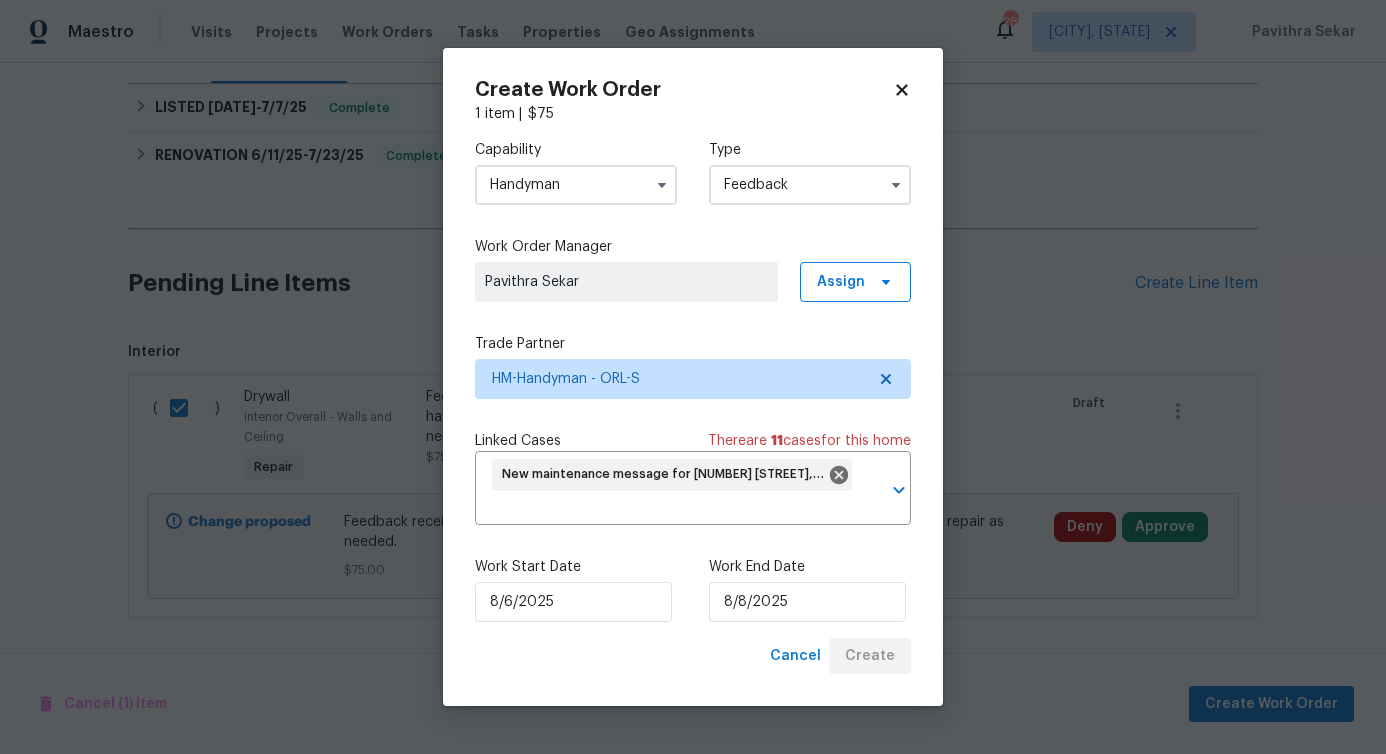 checkbox on "false" 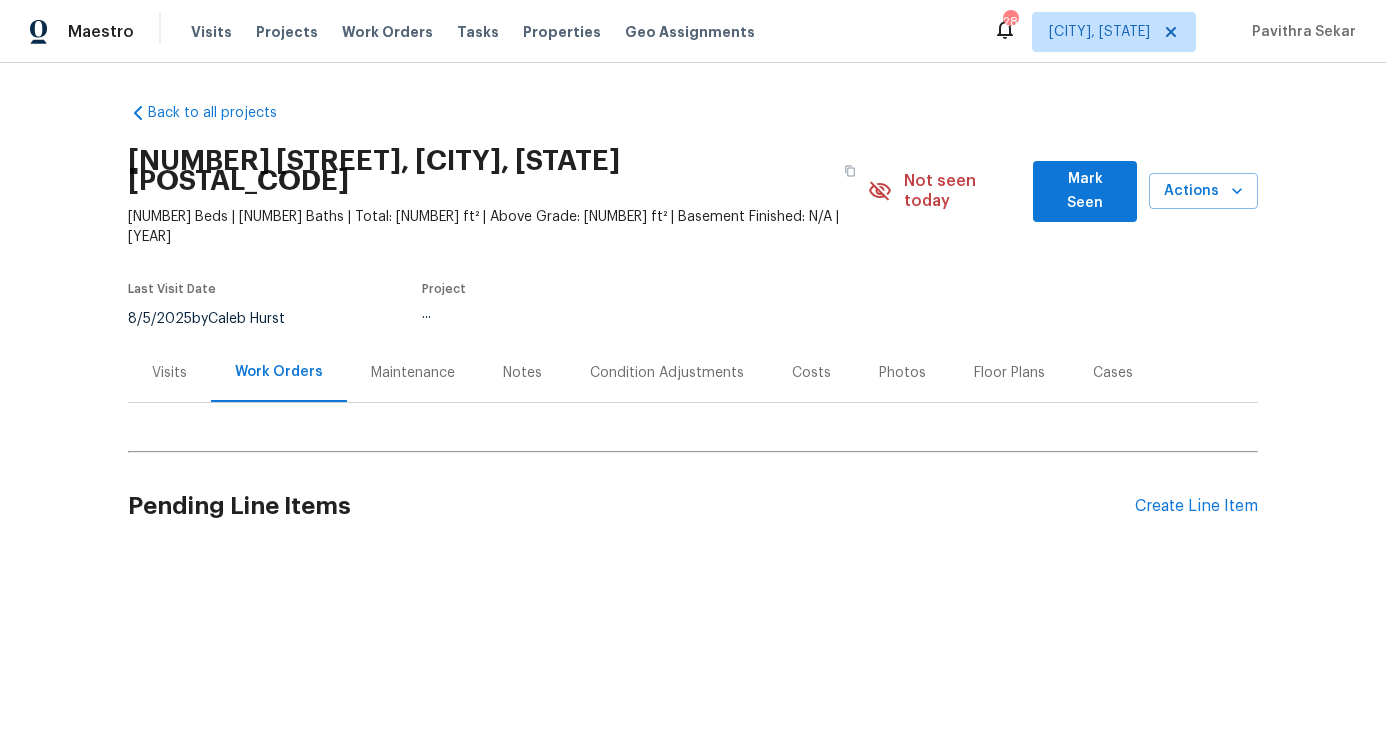 scroll, scrollTop: 0, scrollLeft: 0, axis: both 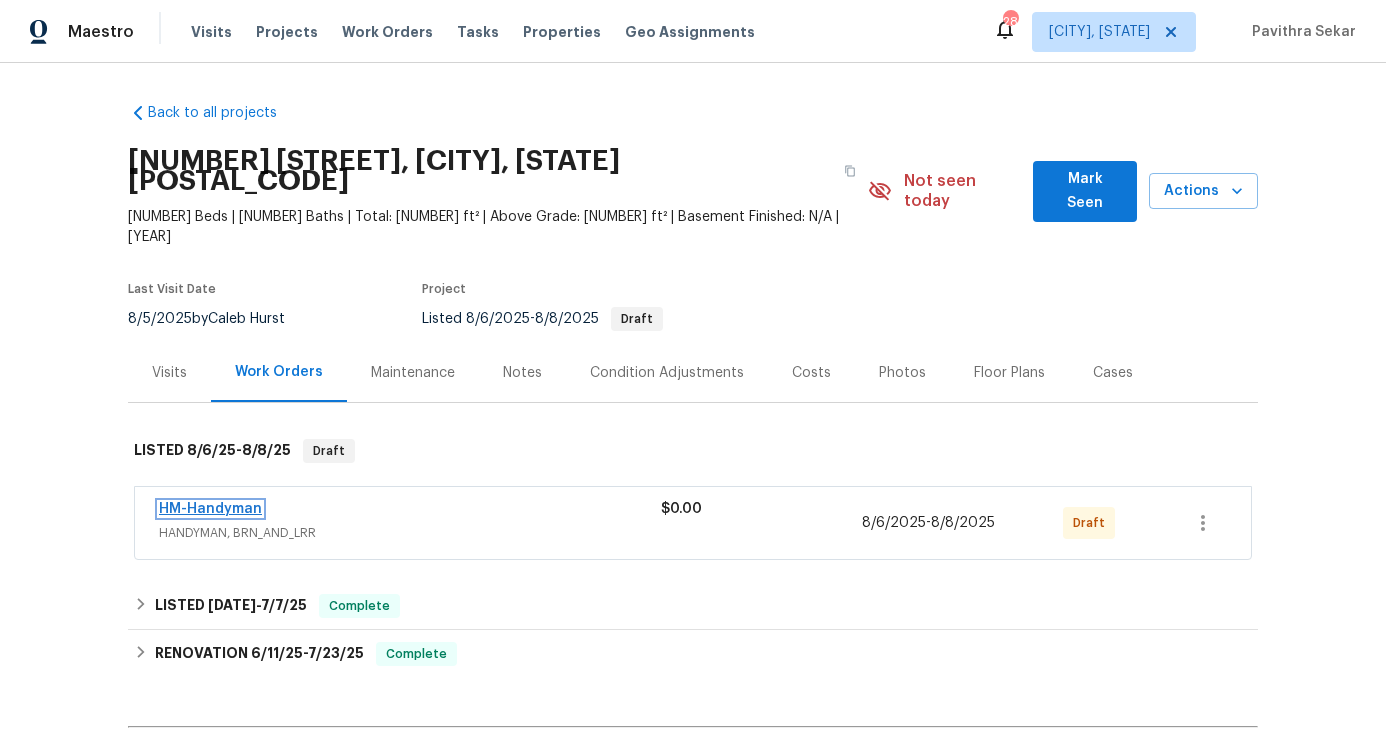 click on "HM-Handyman" at bounding box center [210, 509] 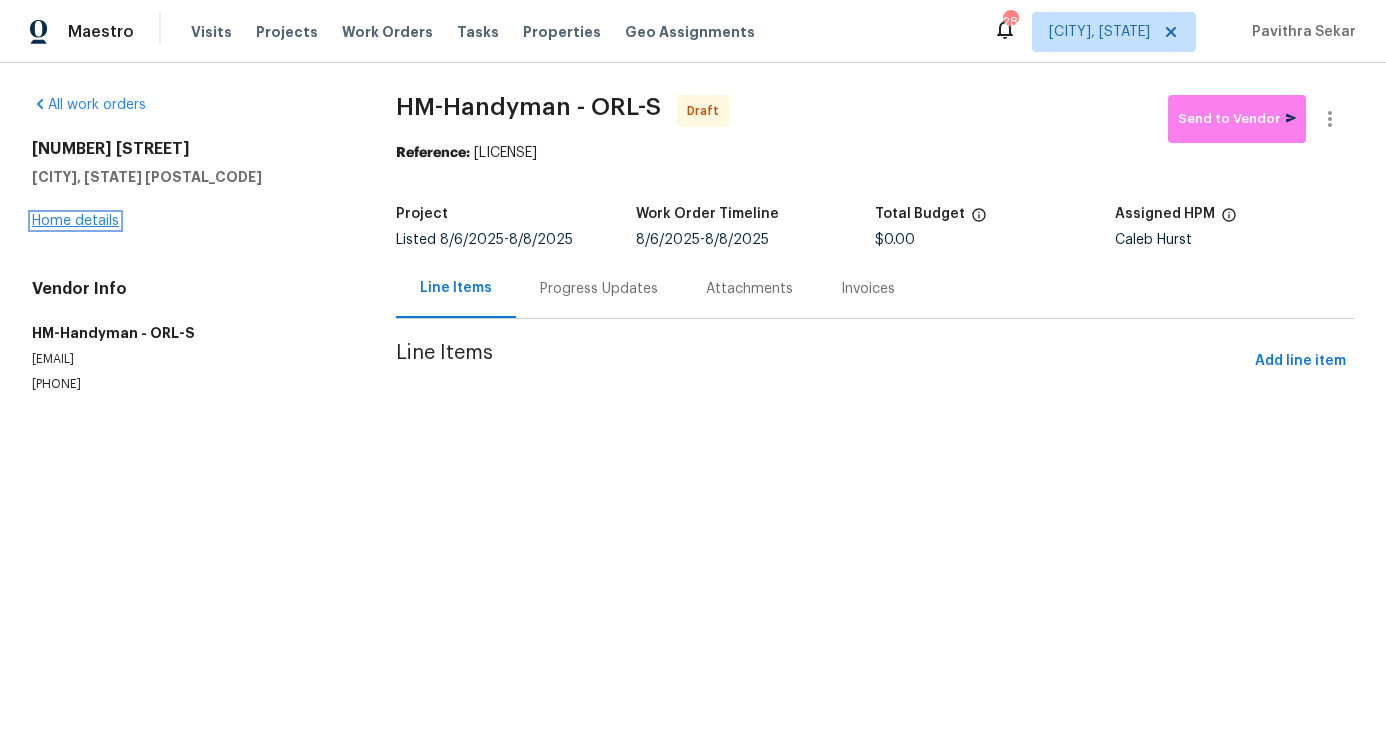click on "Home details" at bounding box center [75, 221] 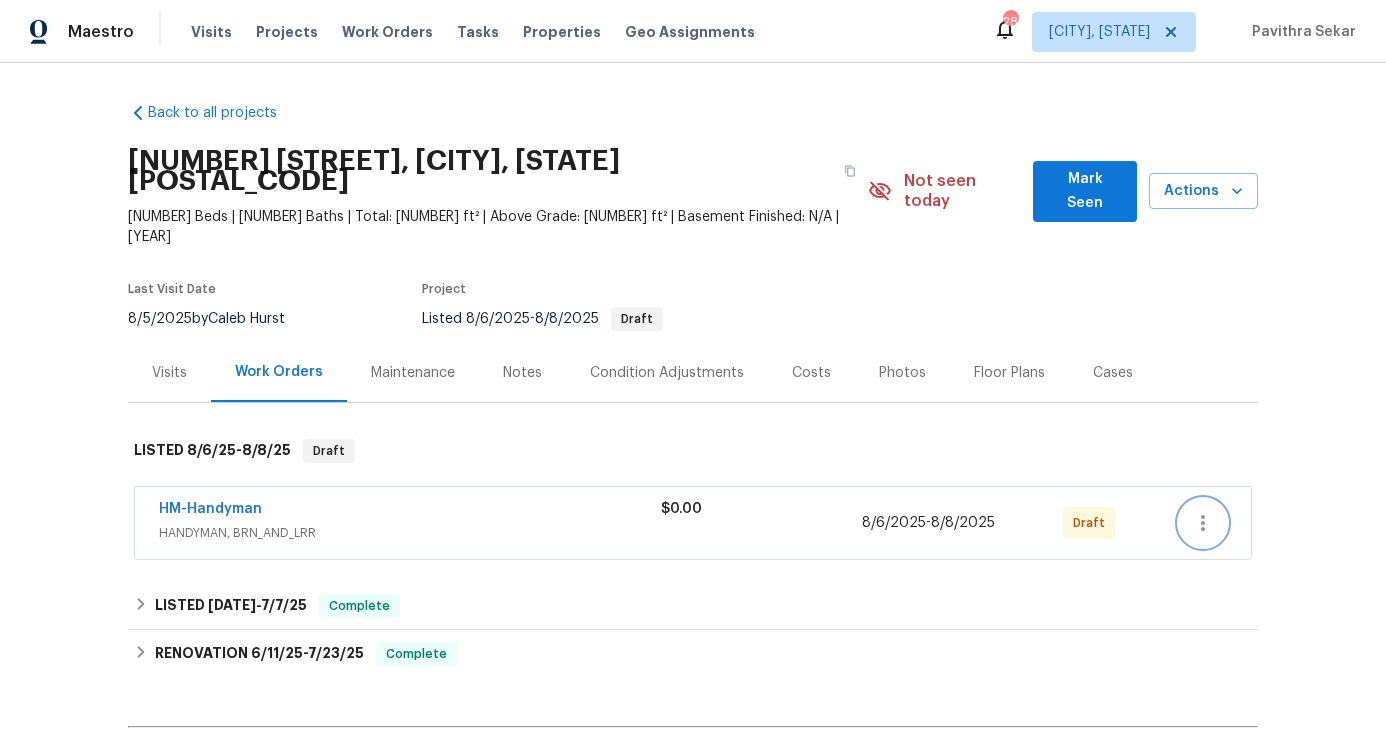 click 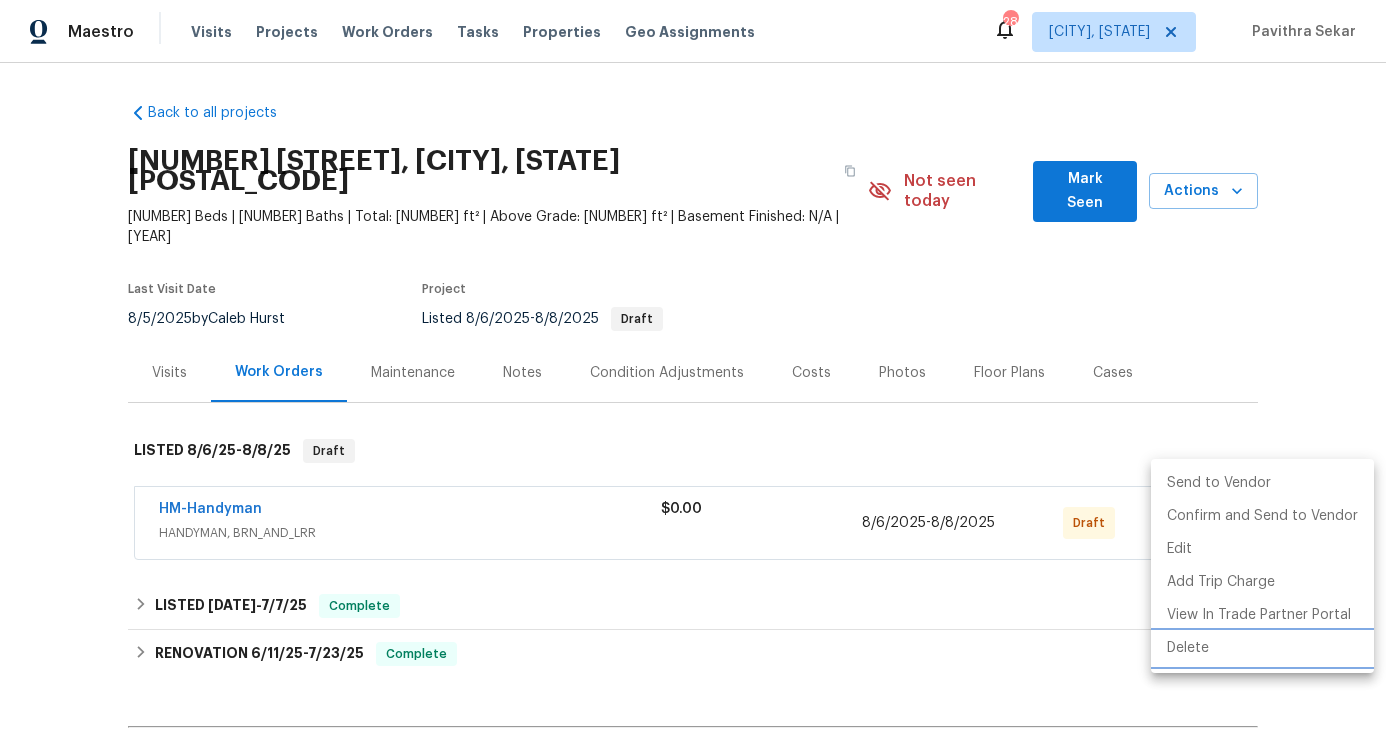 click on "Delete" at bounding box center [1262, 648] 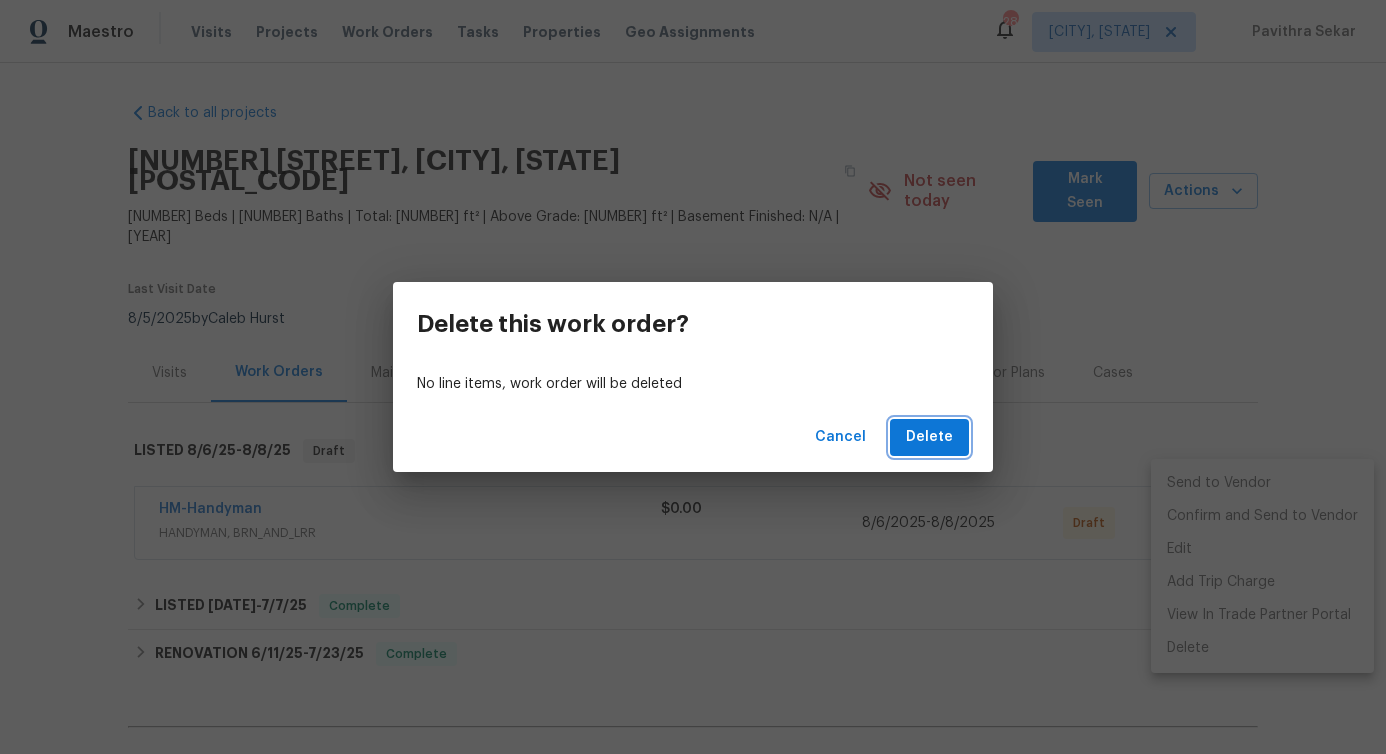 click on "Delete" at bounding box center [929, 437] 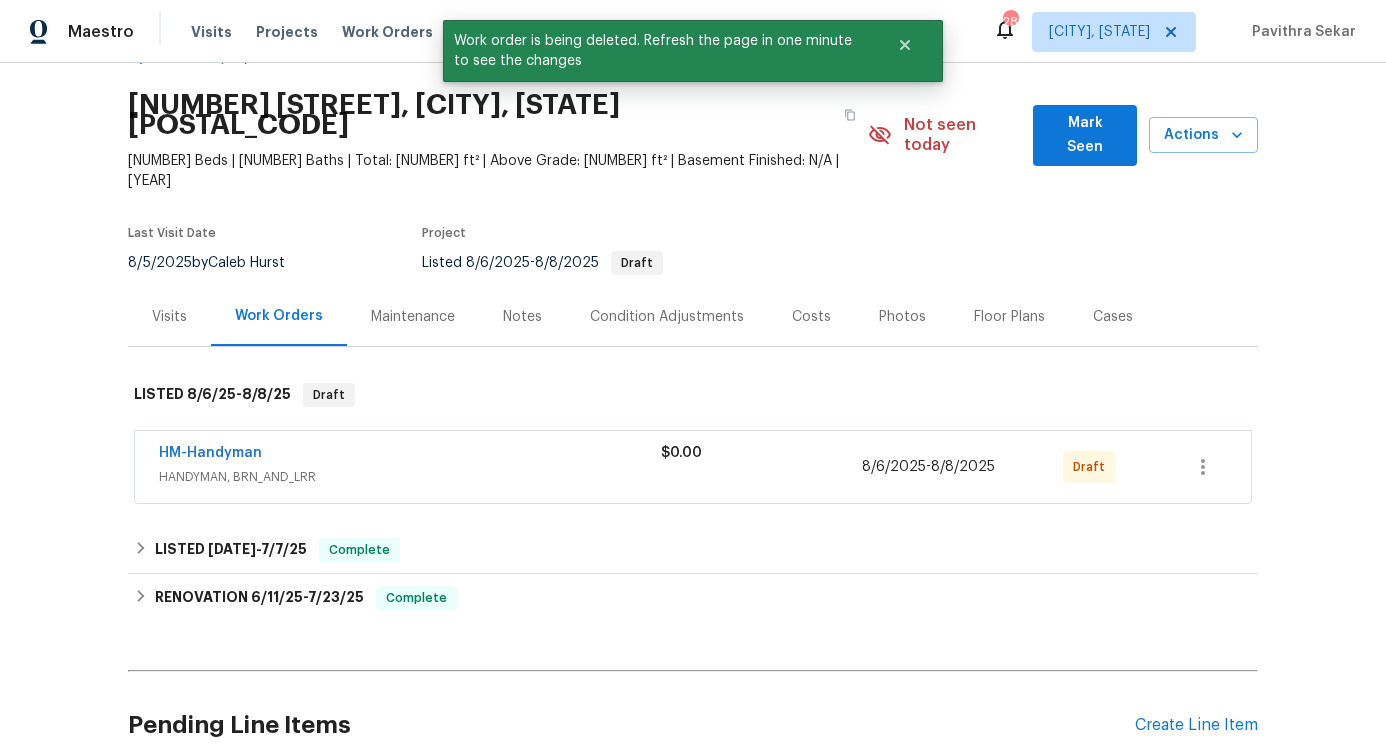 scroll, scrollTop: 0, scrollLeft: 0, axis: both 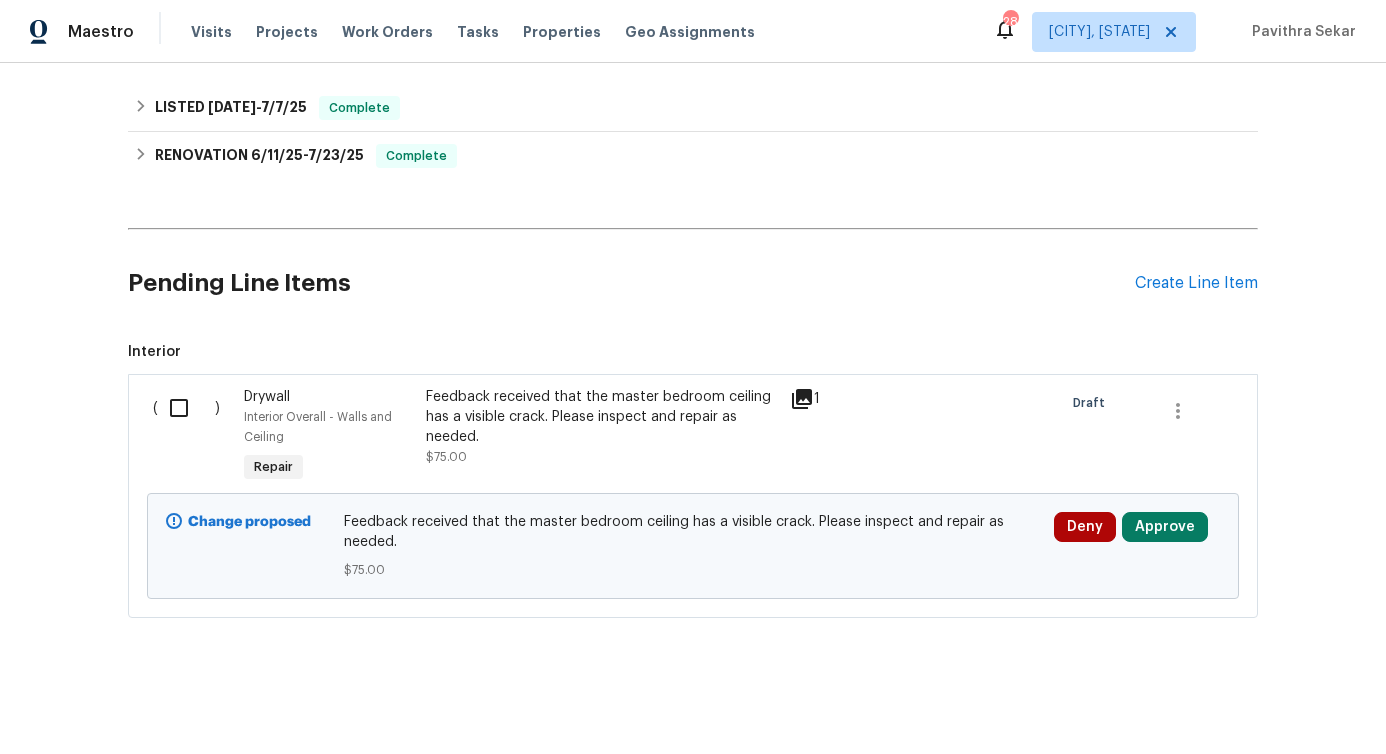 click on "( ) Drywall Interior Overall - Walls and Ceiling Repair Feedback received that the master bedroom ceiling has a visible crack. Please inspect and repair as needed. $75.00   1 Draft Change proposed Feedback received that the master bedroom ceiling has a visible crack. Please inspect and repair as needed. $75.00 Deny Approve" at bounding box center (693, 496) 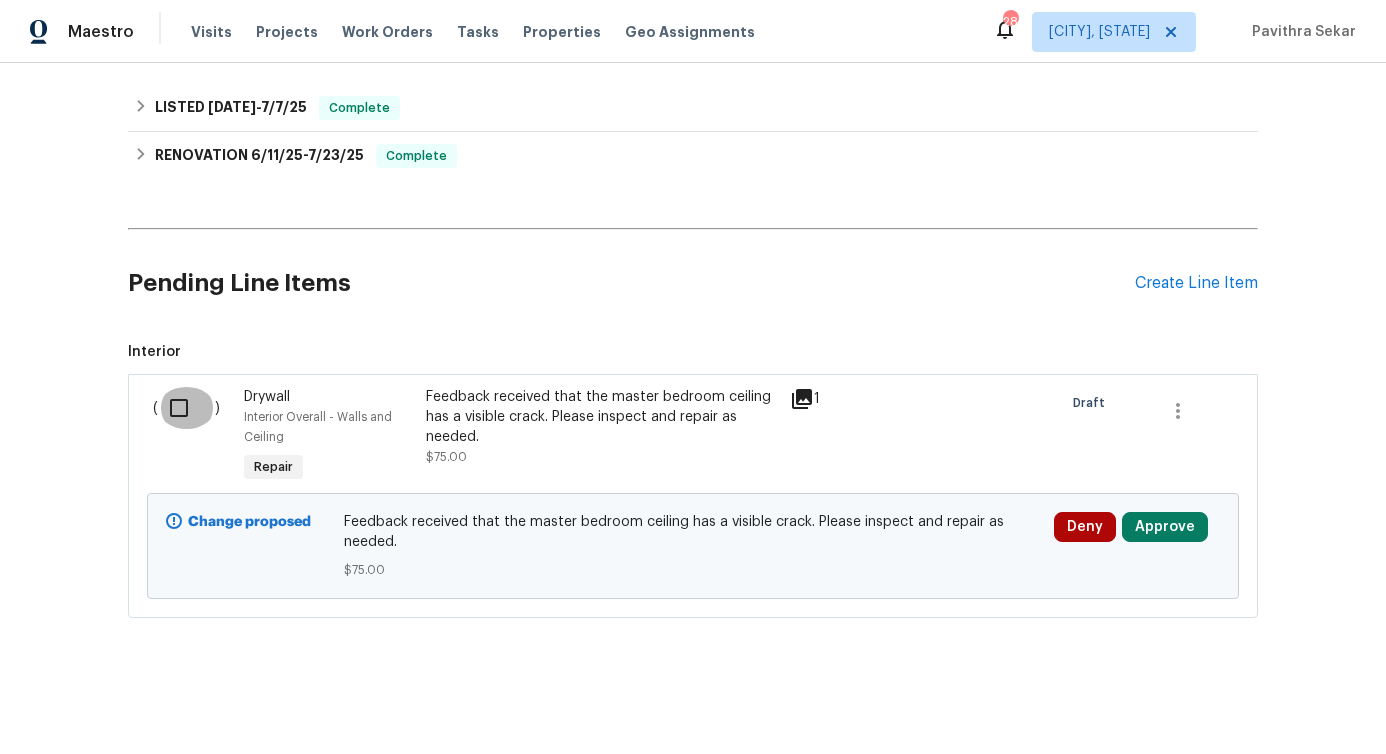 click at bounding box center [186, 408] 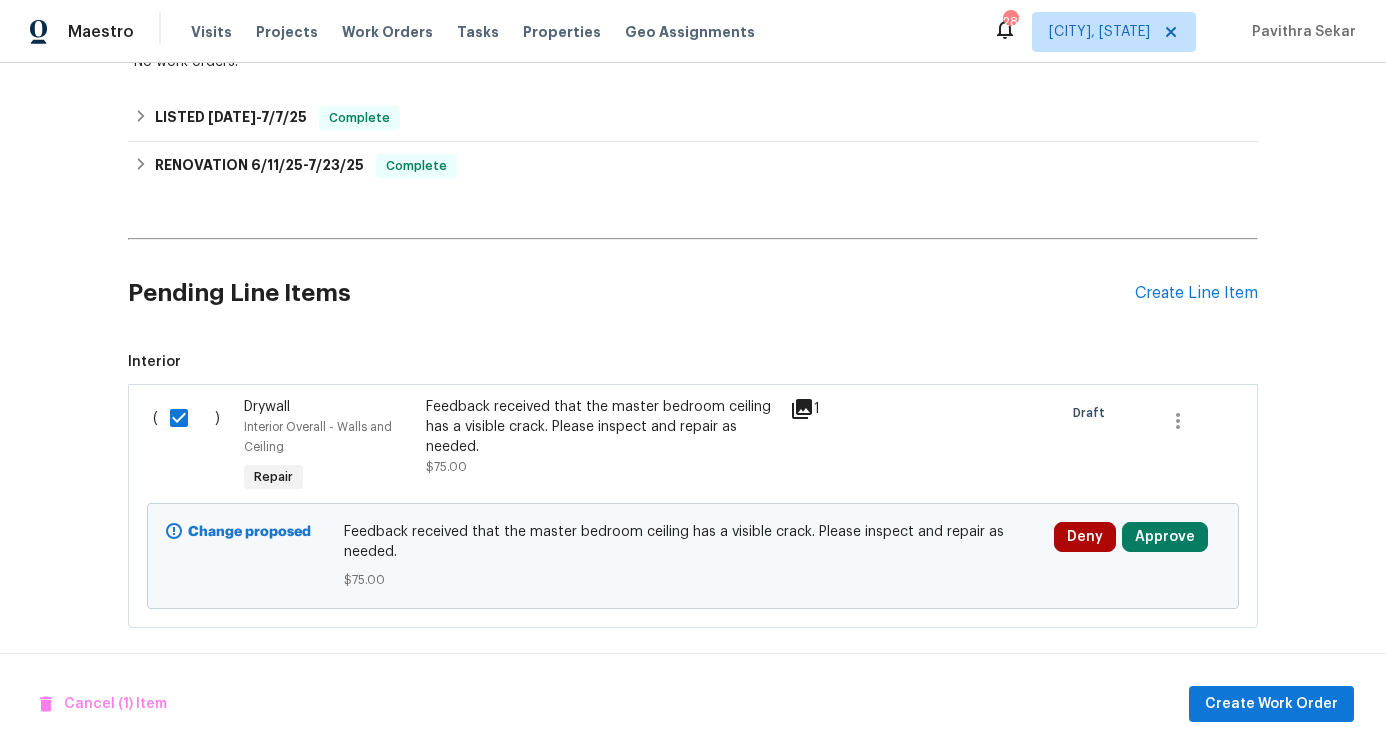 scroll, scrollTop: 421, scrollLeft: 0, axis: vertical 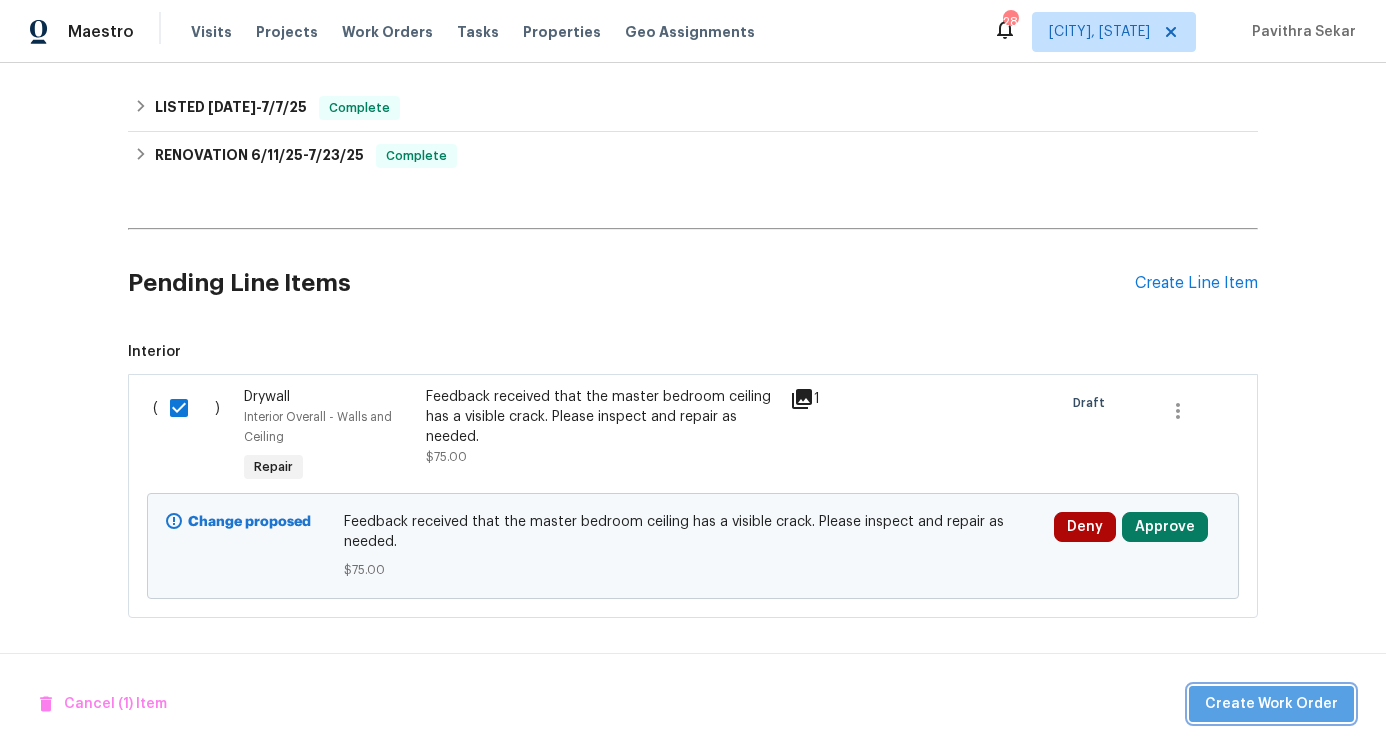 click on "Create Work Order" at bounding box center (1271, 704) 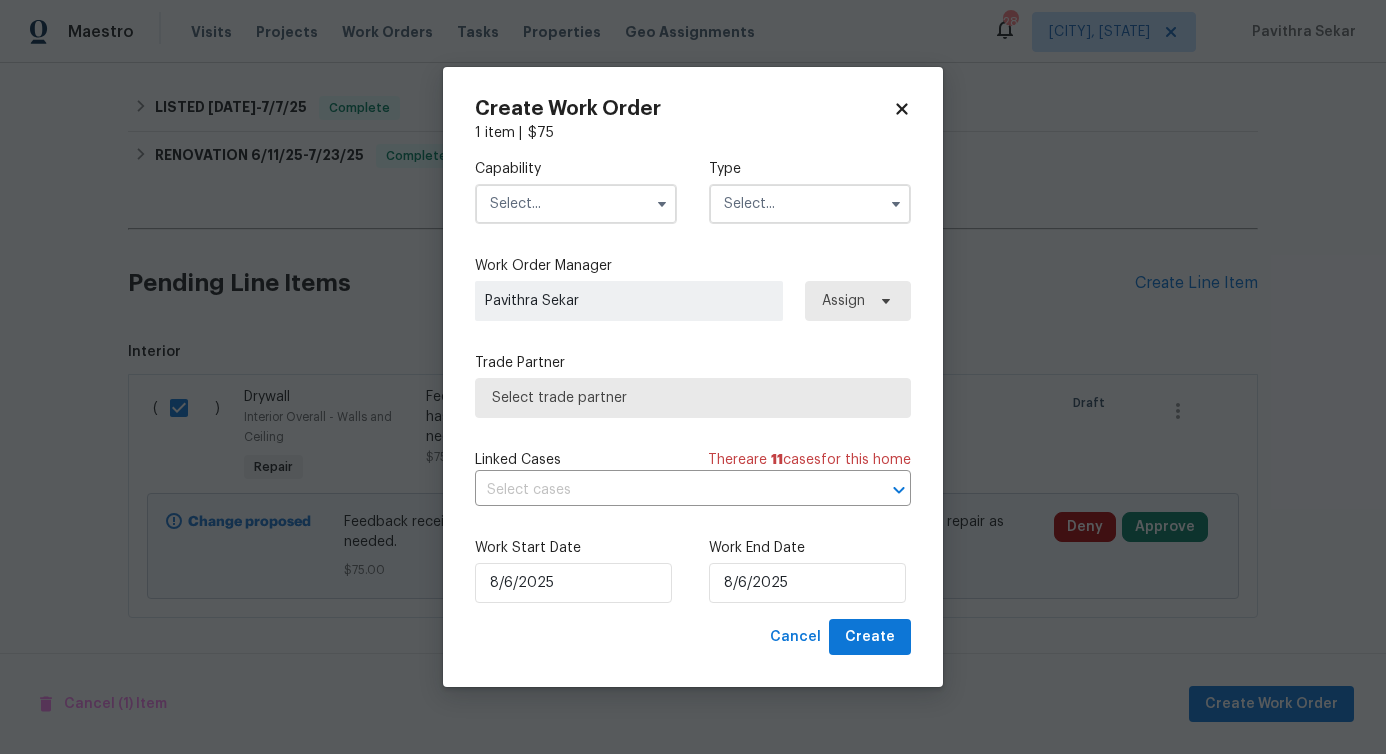 click at bounding box center [576, 204] 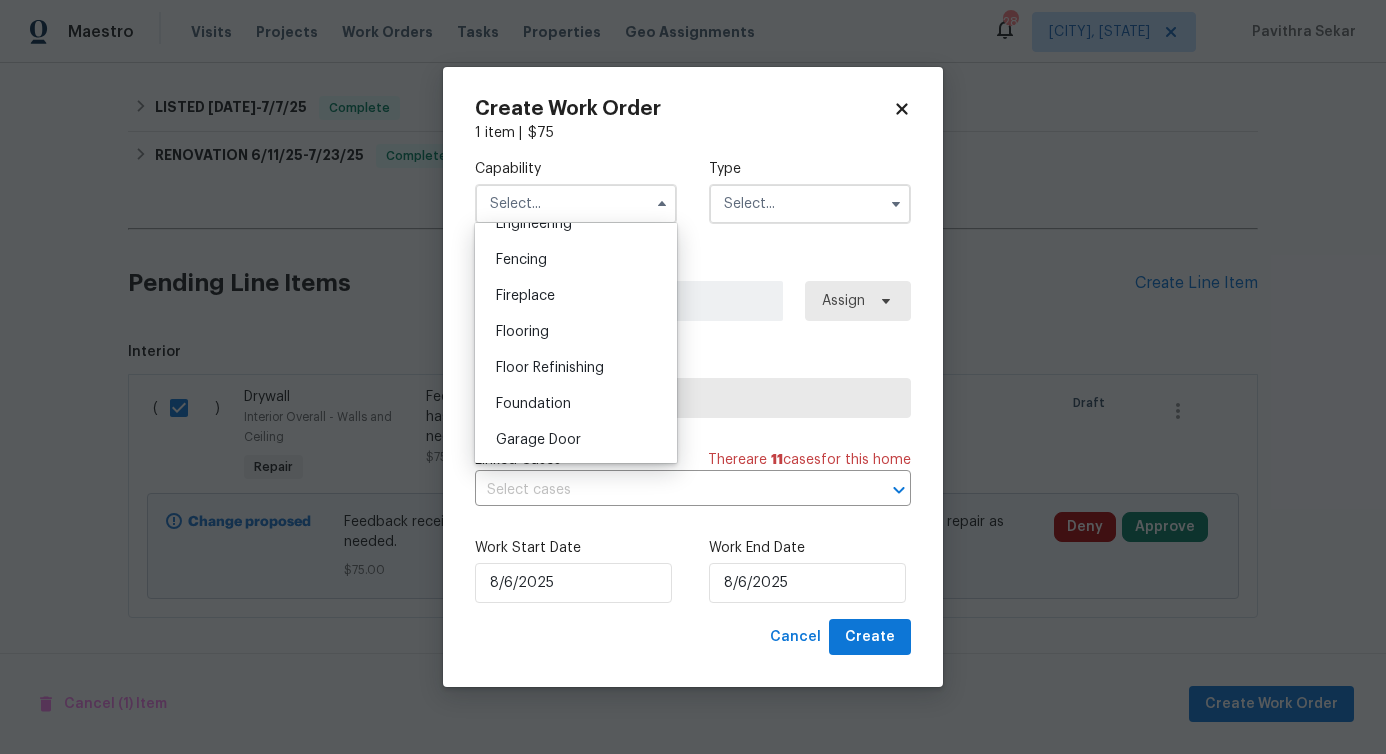 scroll, scrollTop: 1020, scrollLeft: 0, axis: vertical 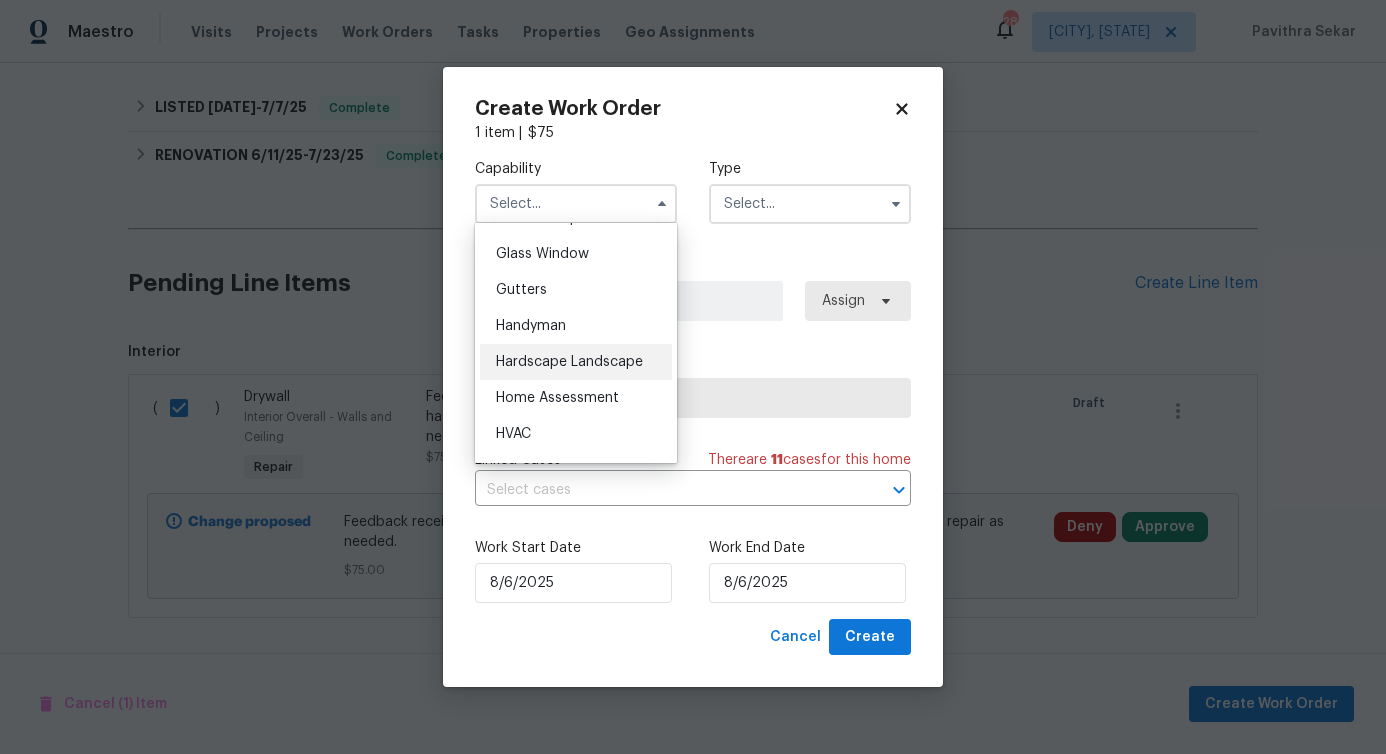 click on "Hardscape Landscape" at bounding box center (576, 362) 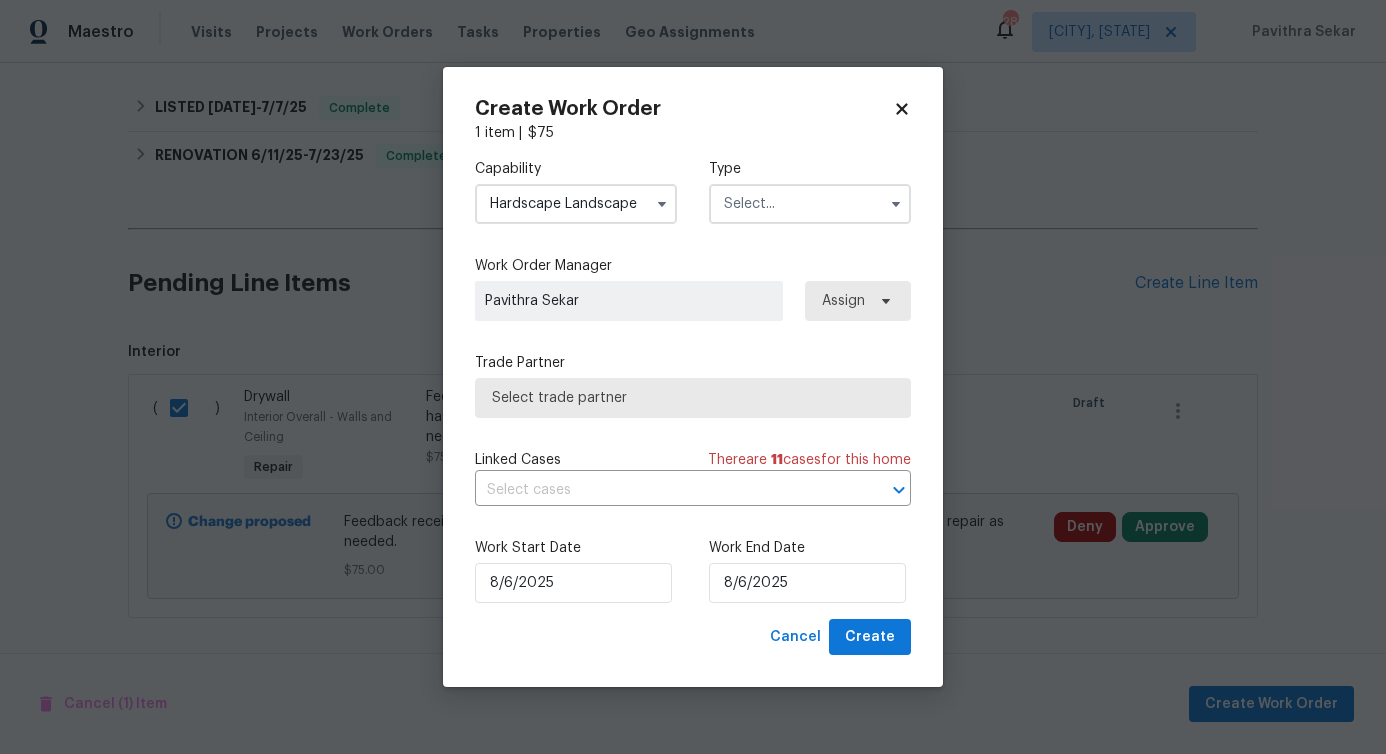 click on "Hardscape Landscape" at bounding box center [576, 204] 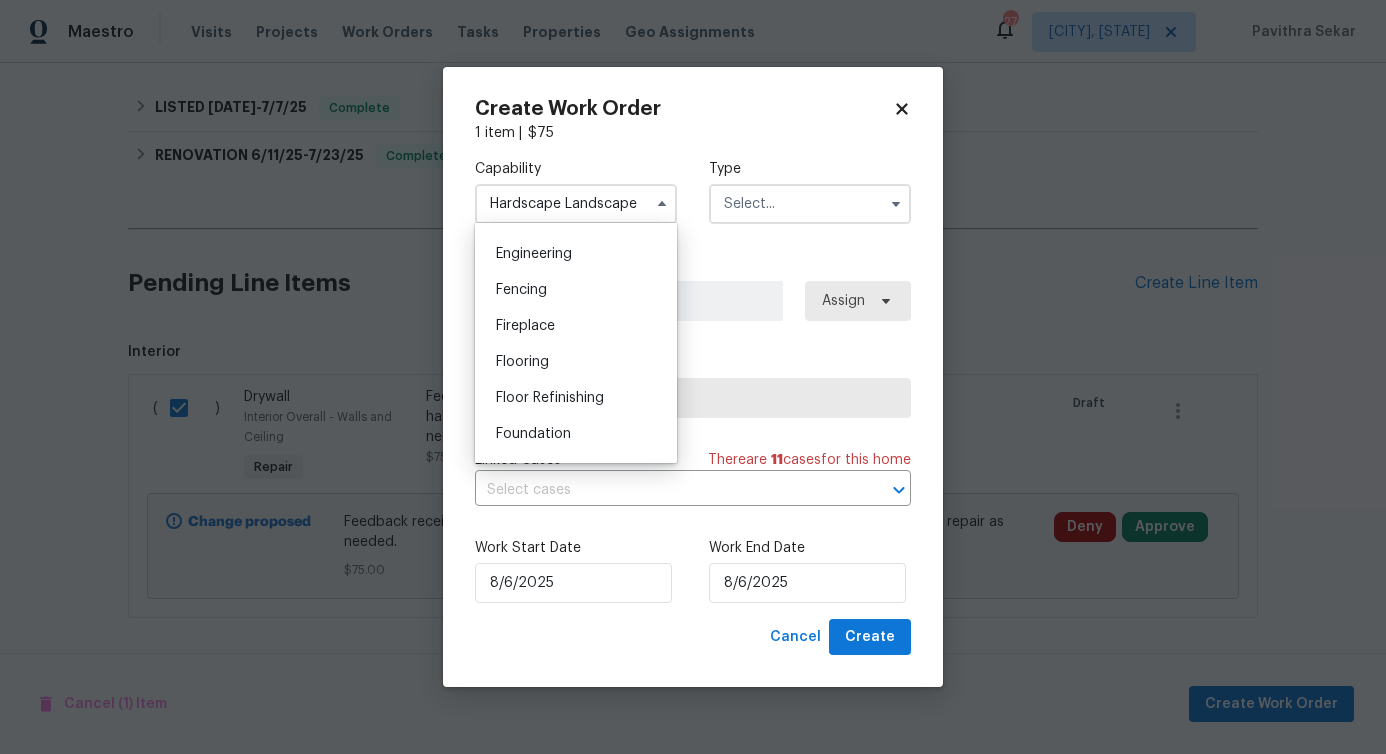 scroll, scrollTop: 976, scrollLeft: 0, axis: vertical 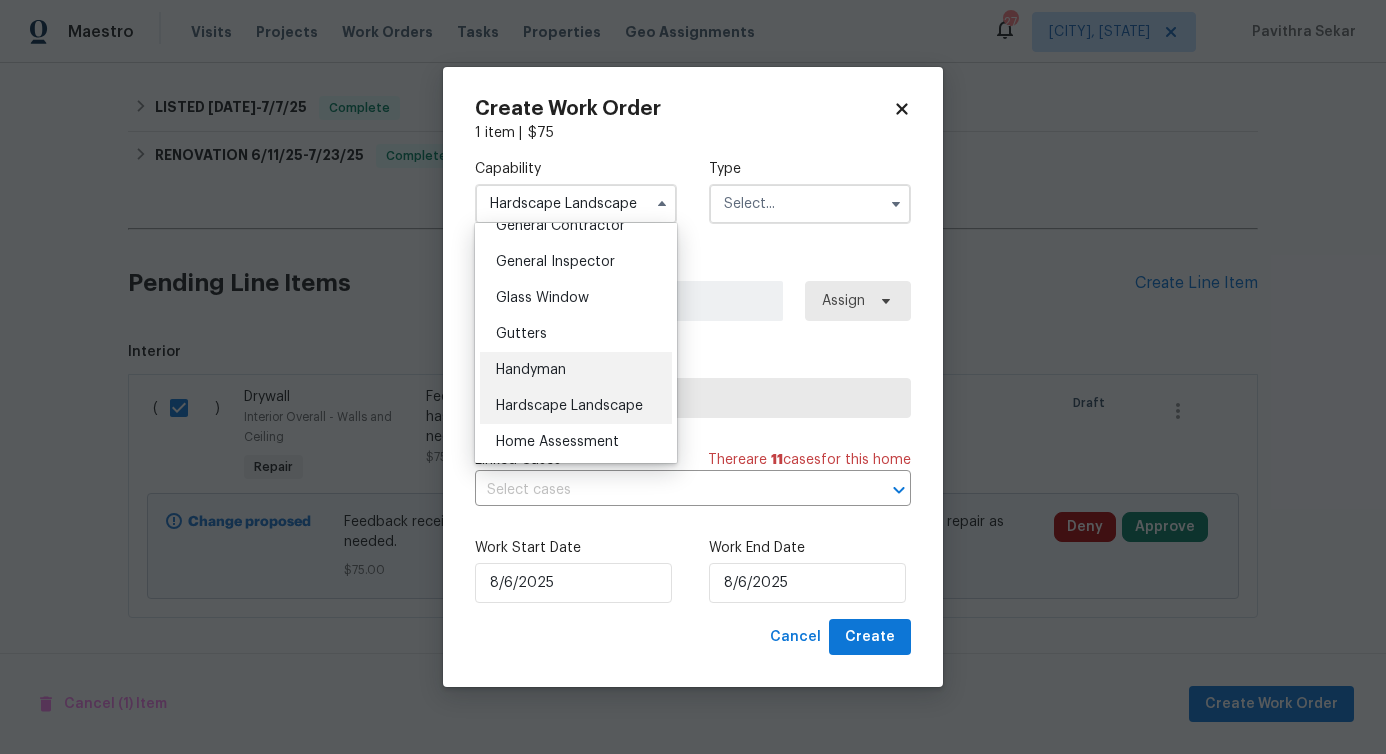 click on "Handyman" at bounding box center (576, 370) 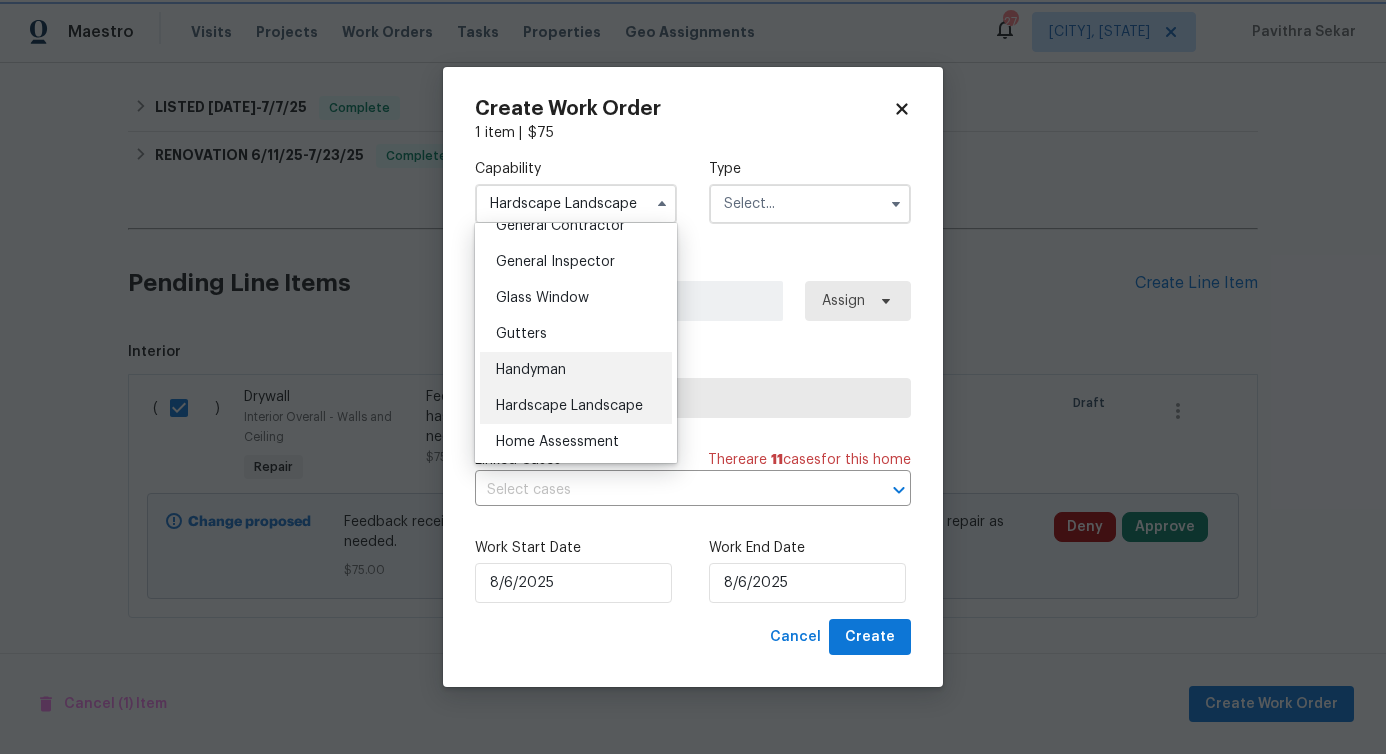 type on "Handyman" 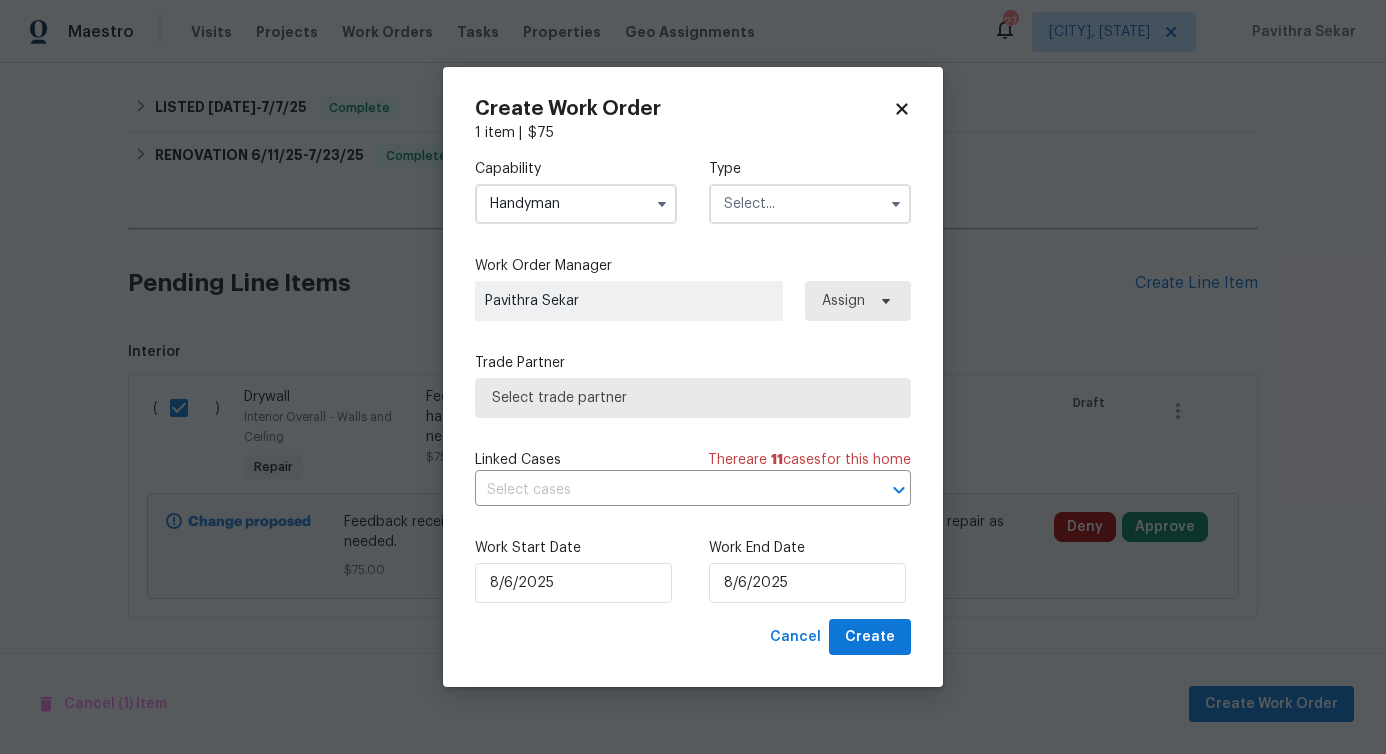 click at bounding box center [810, 204] 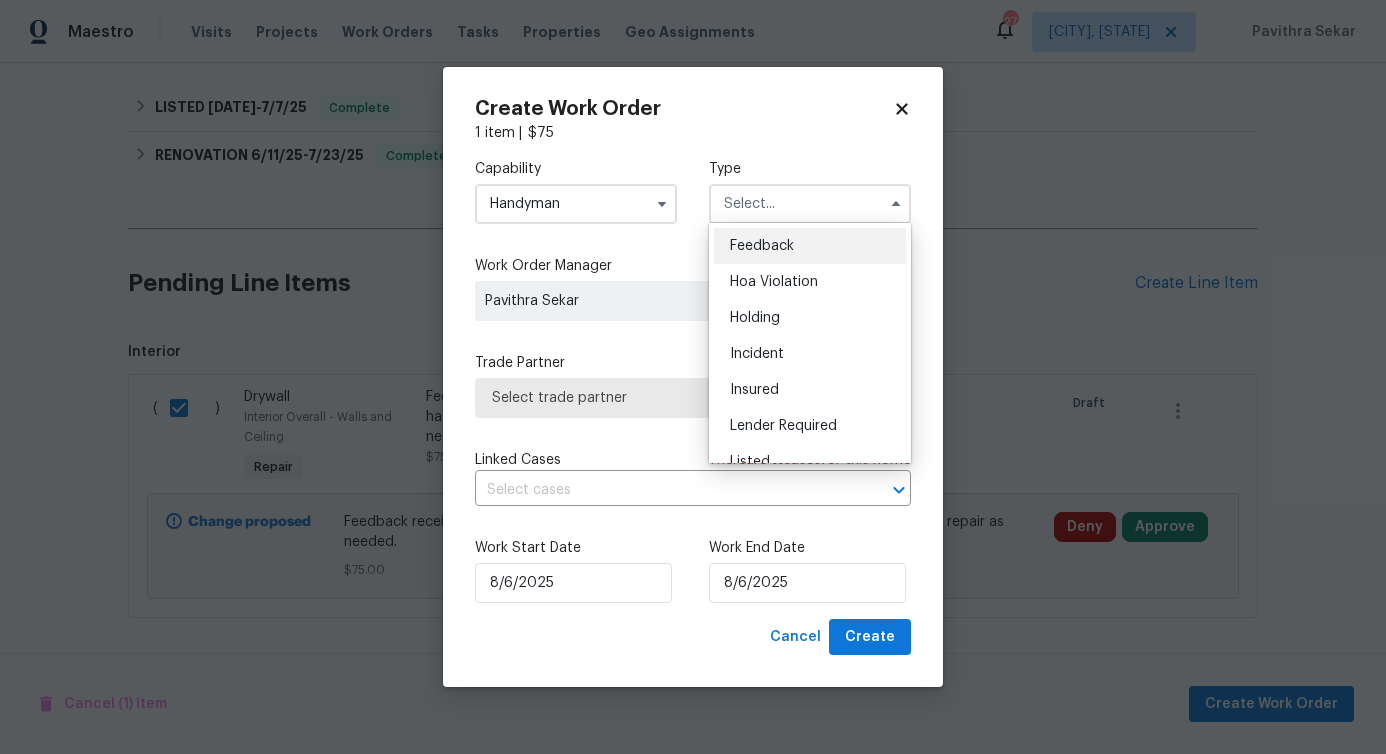 click on "Feedback" at bounding box center (762, 246) 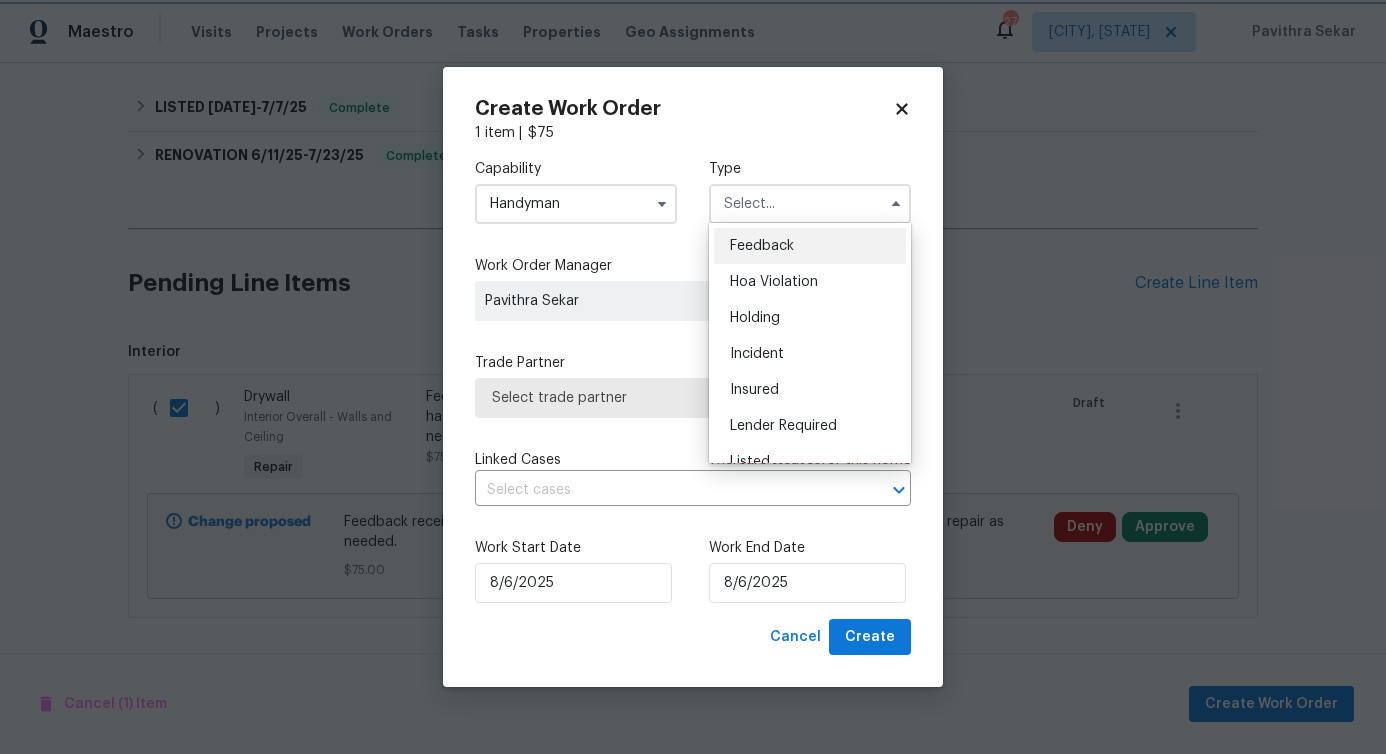 type on "Feedback" 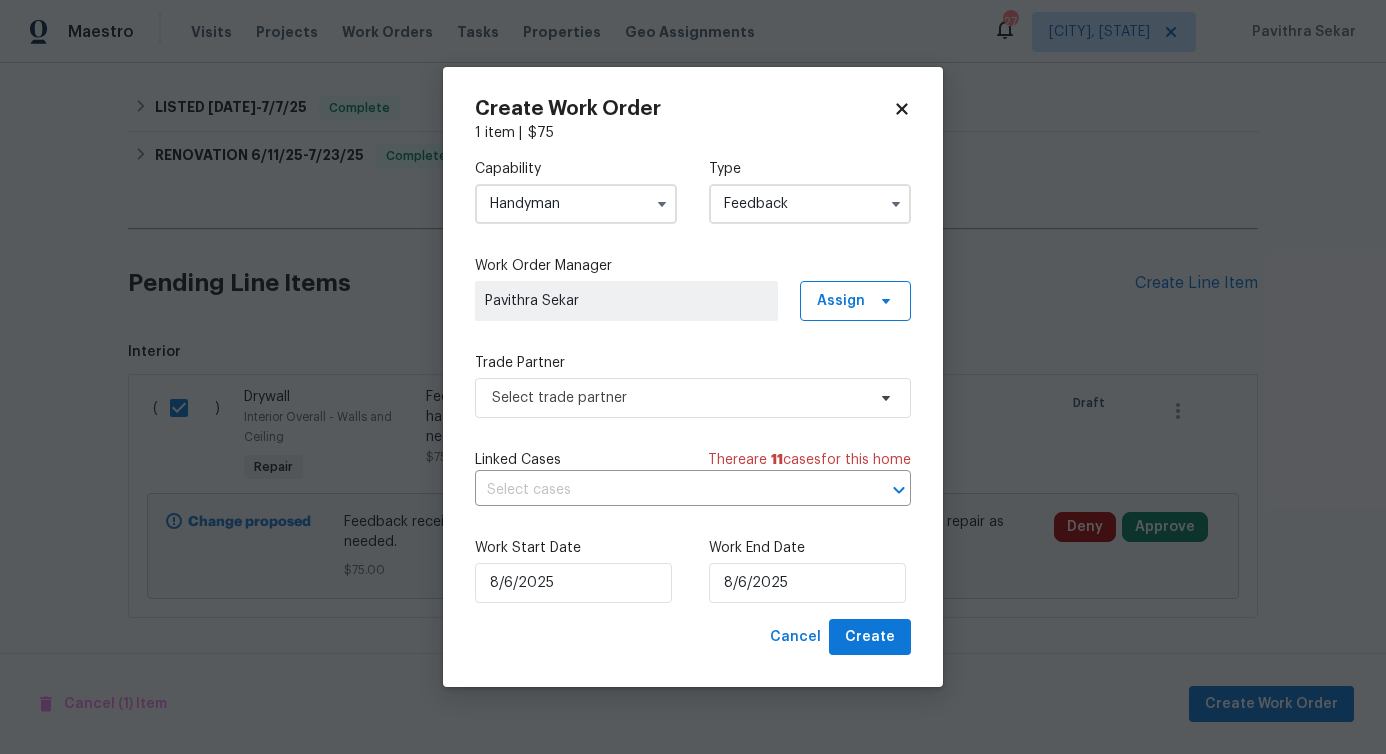 drag, startPoint x: 605, startPoint y: 427, endPoint x: 607, endPoint y: 393, distance: 34.058773 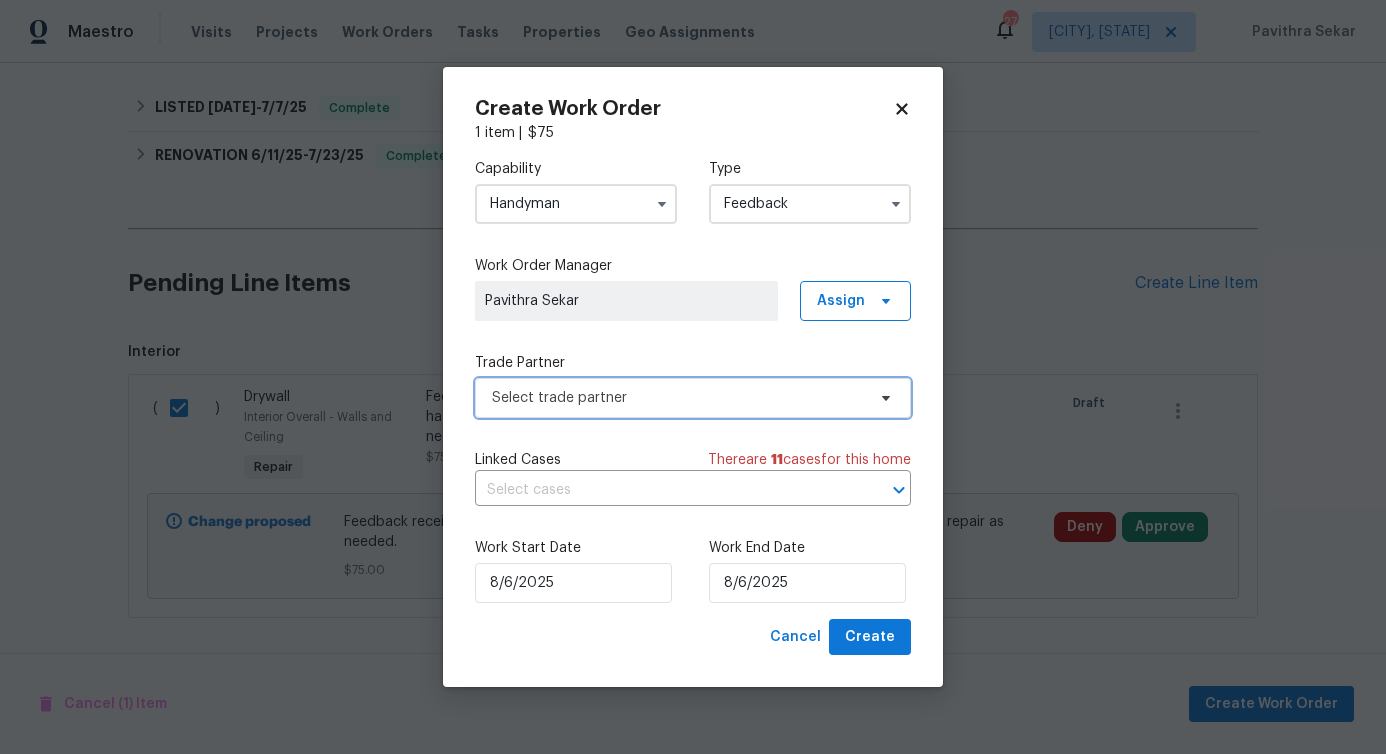 click on "Select trade partner" at bounding box center [678, 398] 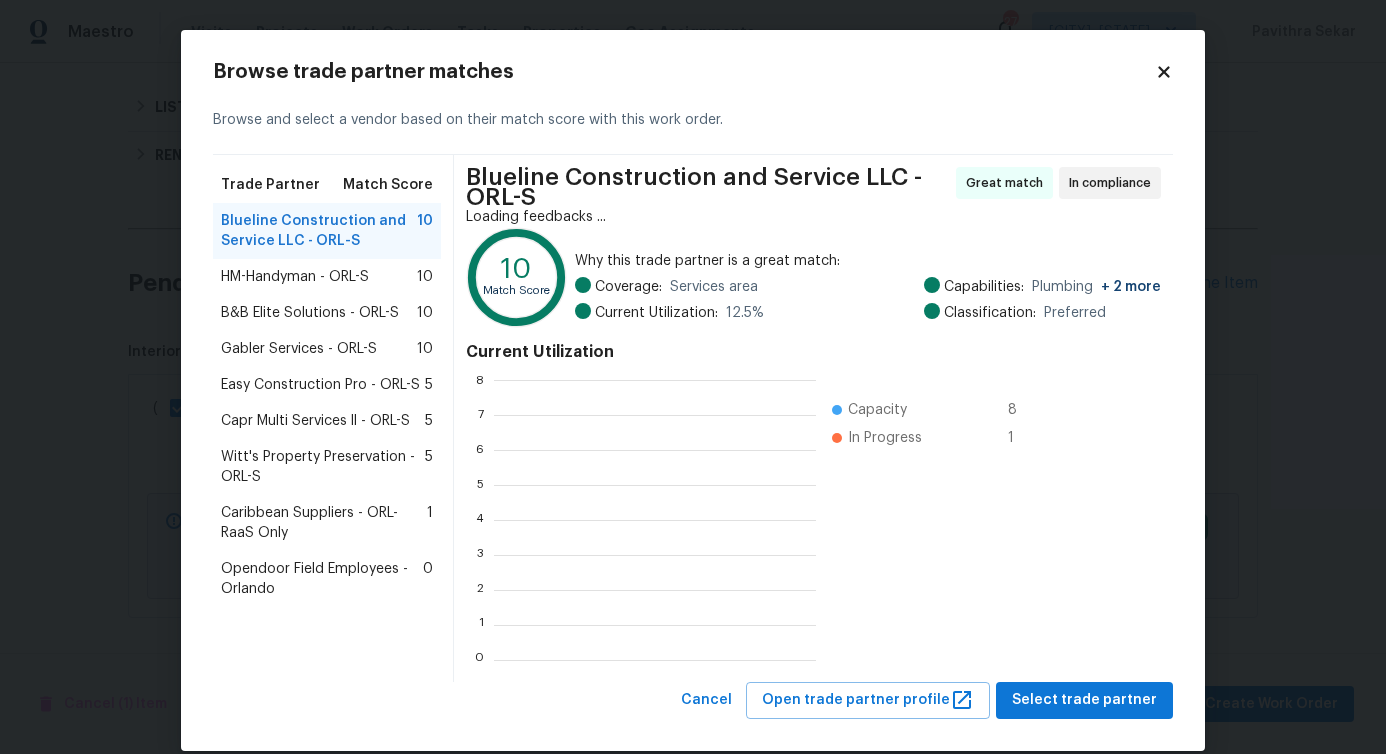 scroll, scrollTop: 2, scrollLeft: 2, axis: both 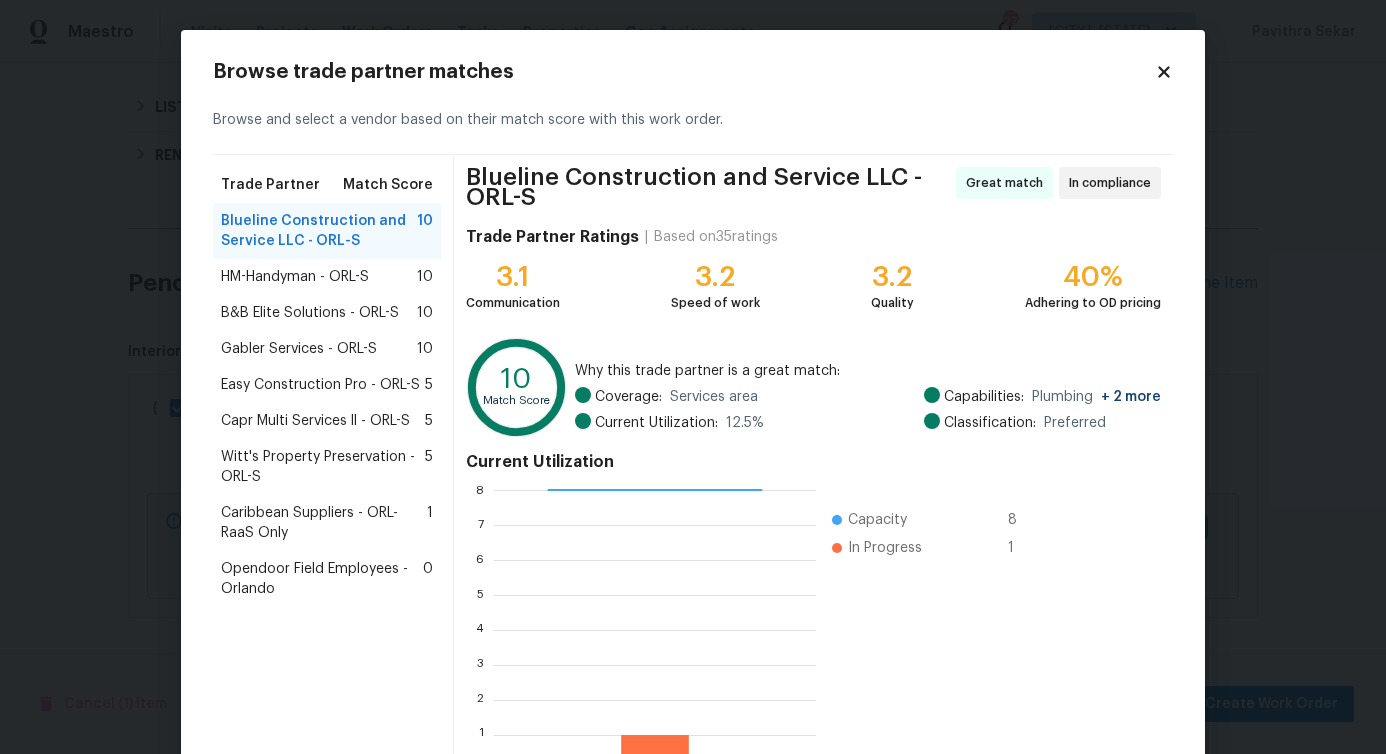 click on "HM-Handyman - ORL-S 10" at bounding box center (327, 277) 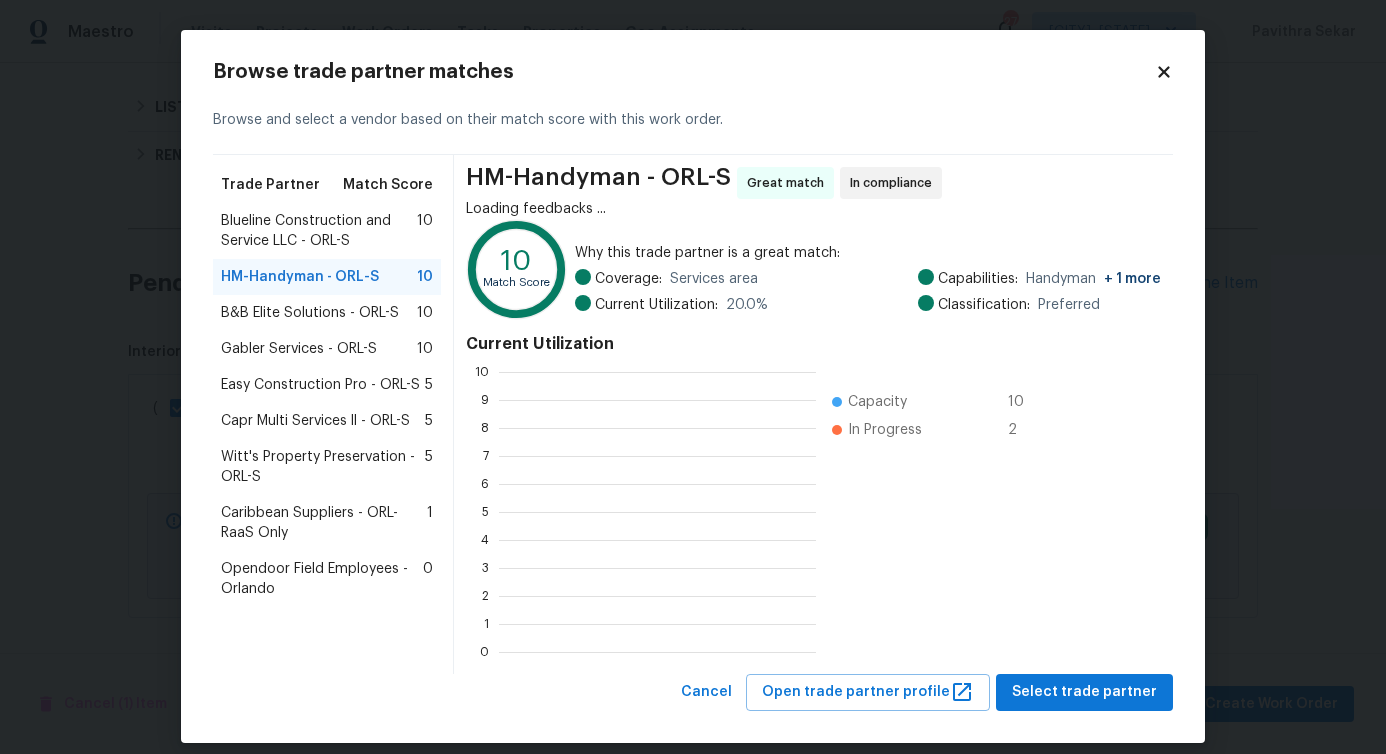 scroll, scrollTop: 2, scrollLeft: 2, axis: both 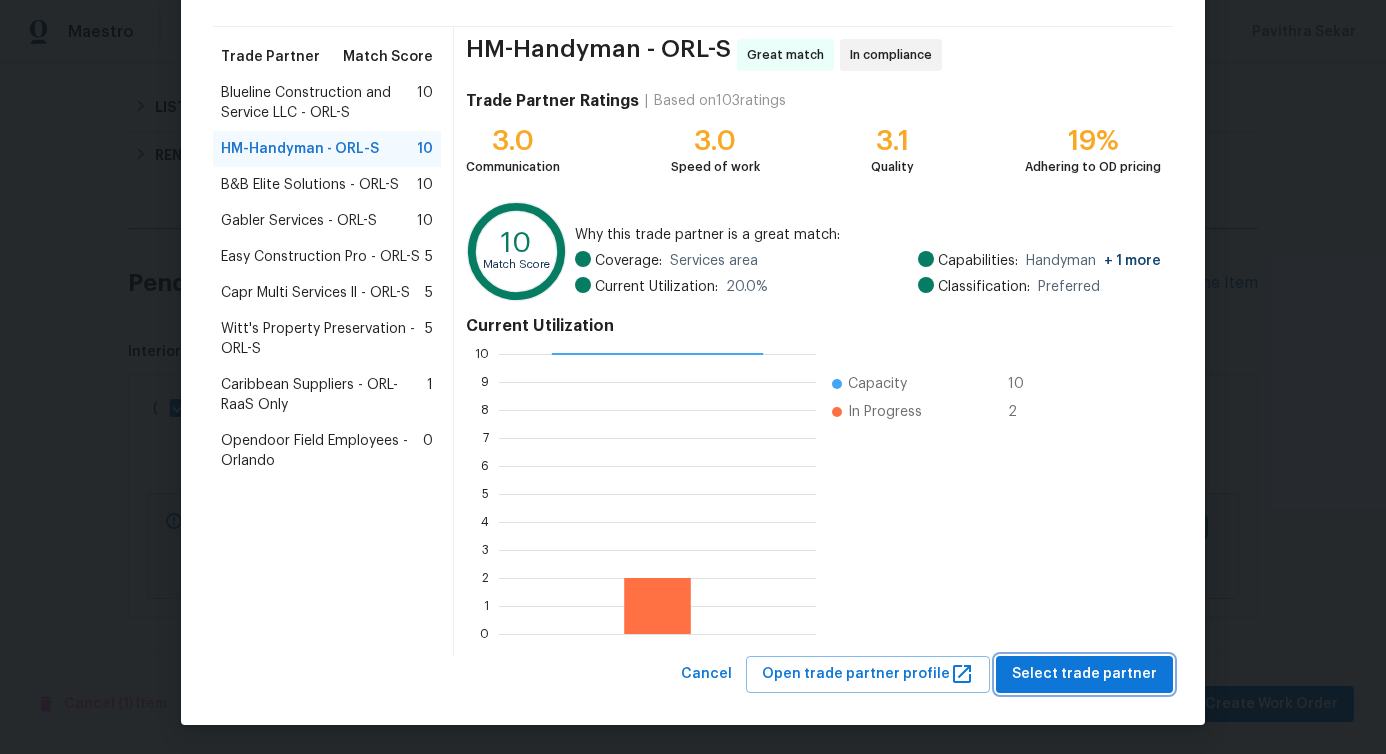 click on "Select trade partner" at bounding box center [1084, 674] 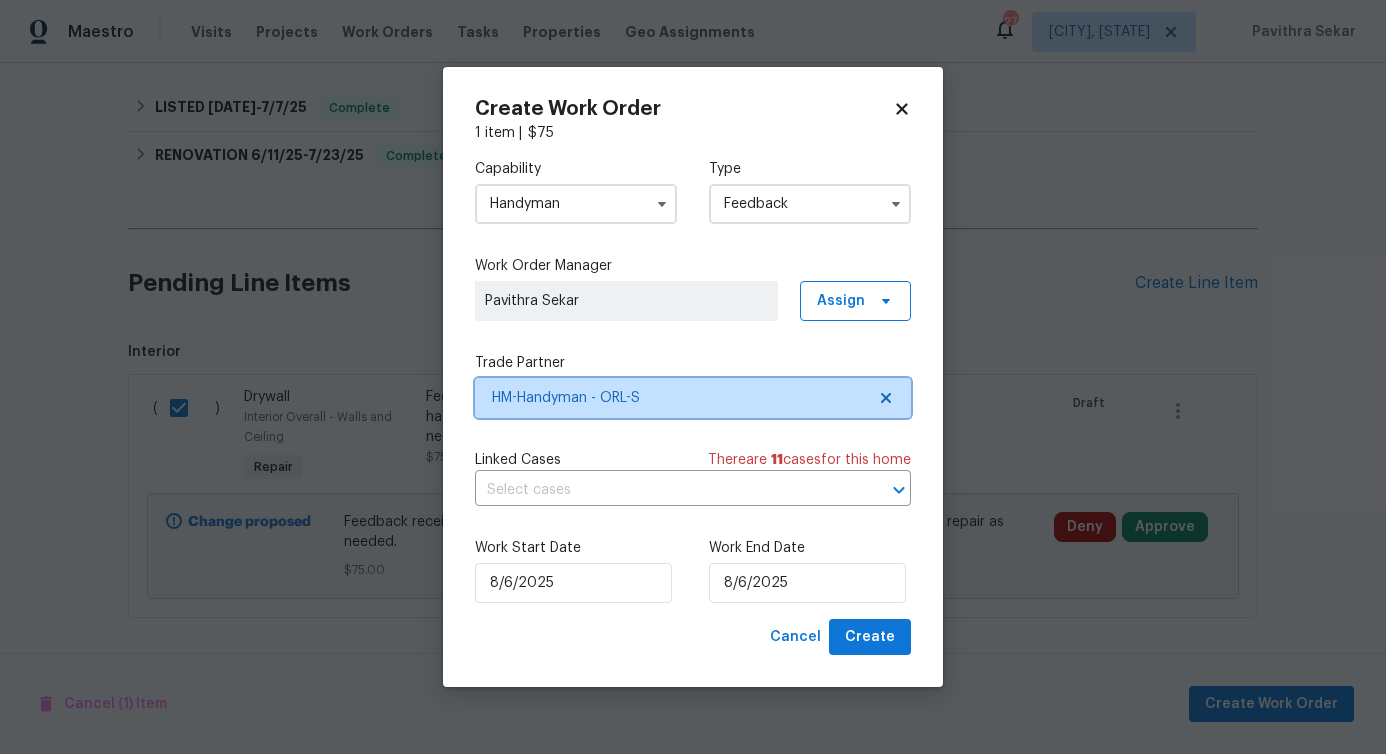 scroll, scrollTop: 0, scrollLeft: 0, axis: both 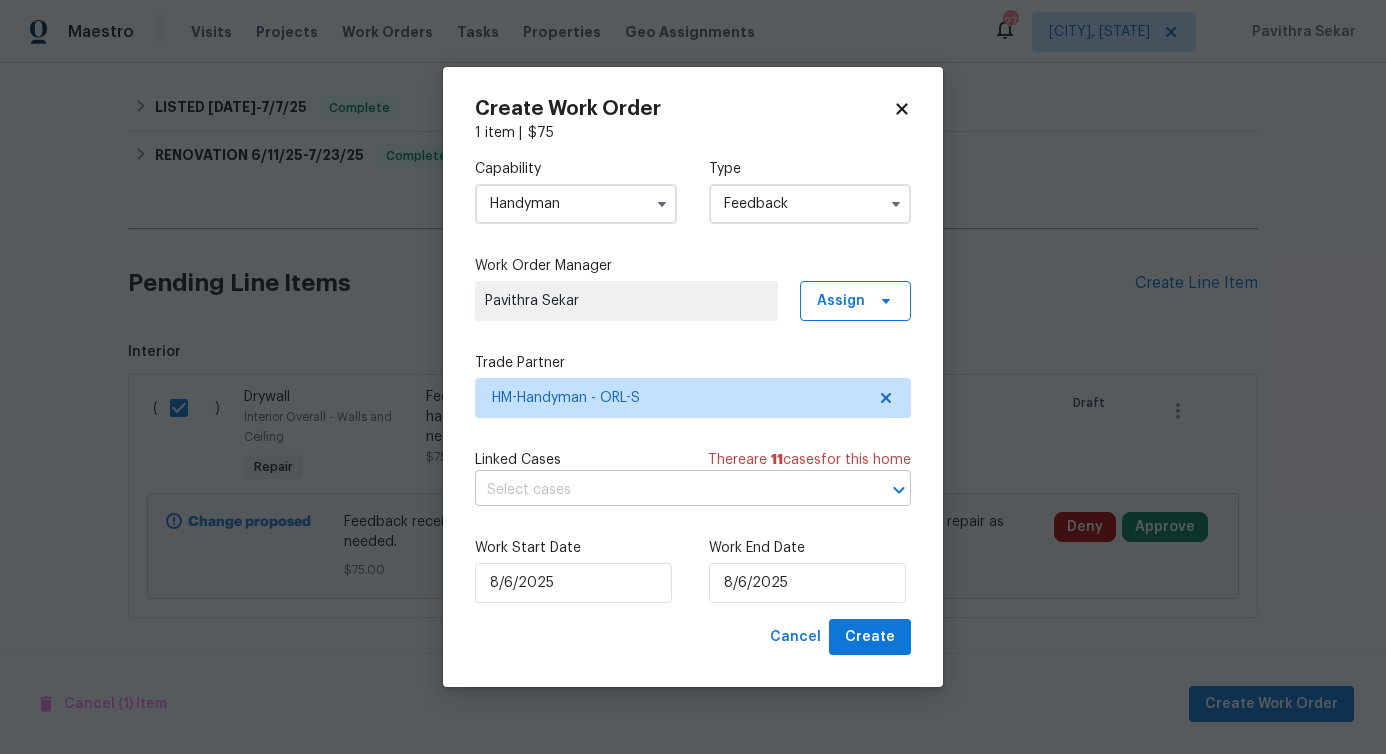 click at bounding box center [665, 490] 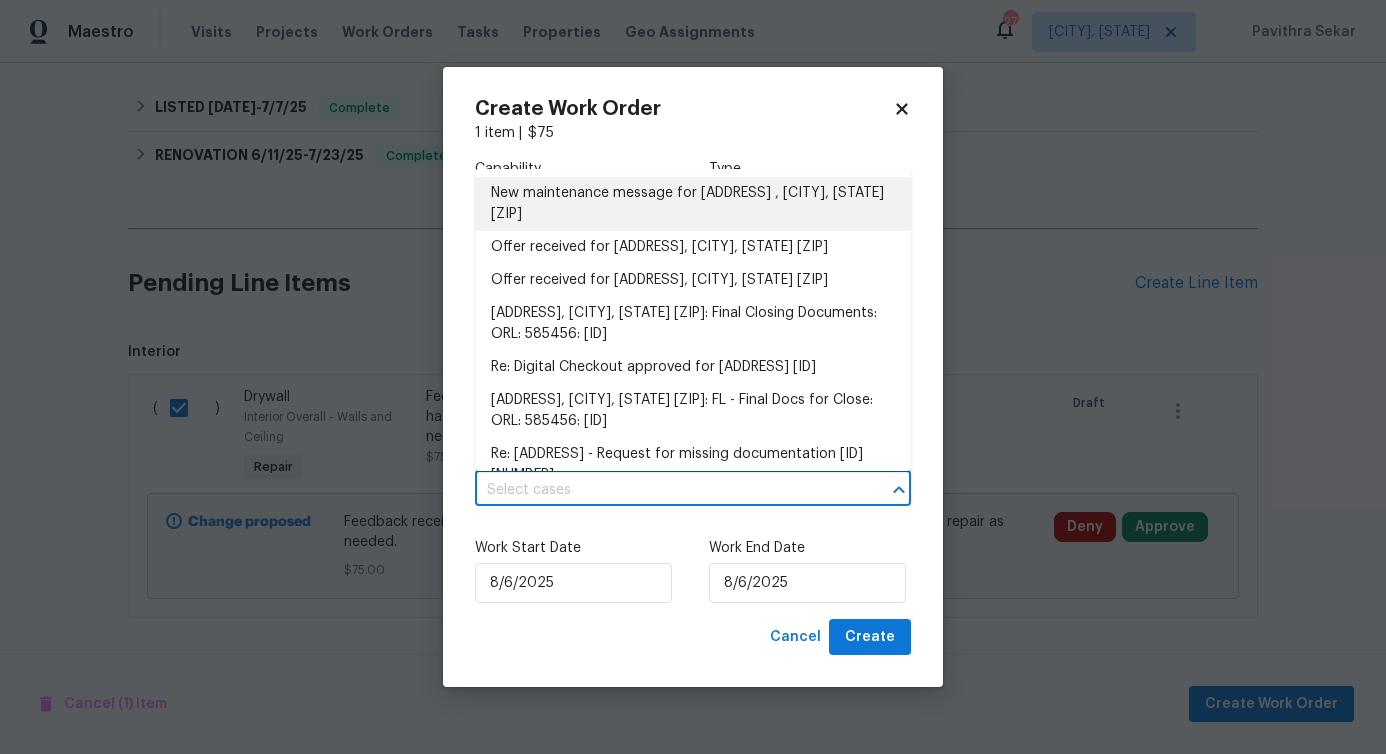 click on "New maintenance message for [ADDRESS] , [CITY], [STATE] [ZIP]" at bounding box center (693, 204) 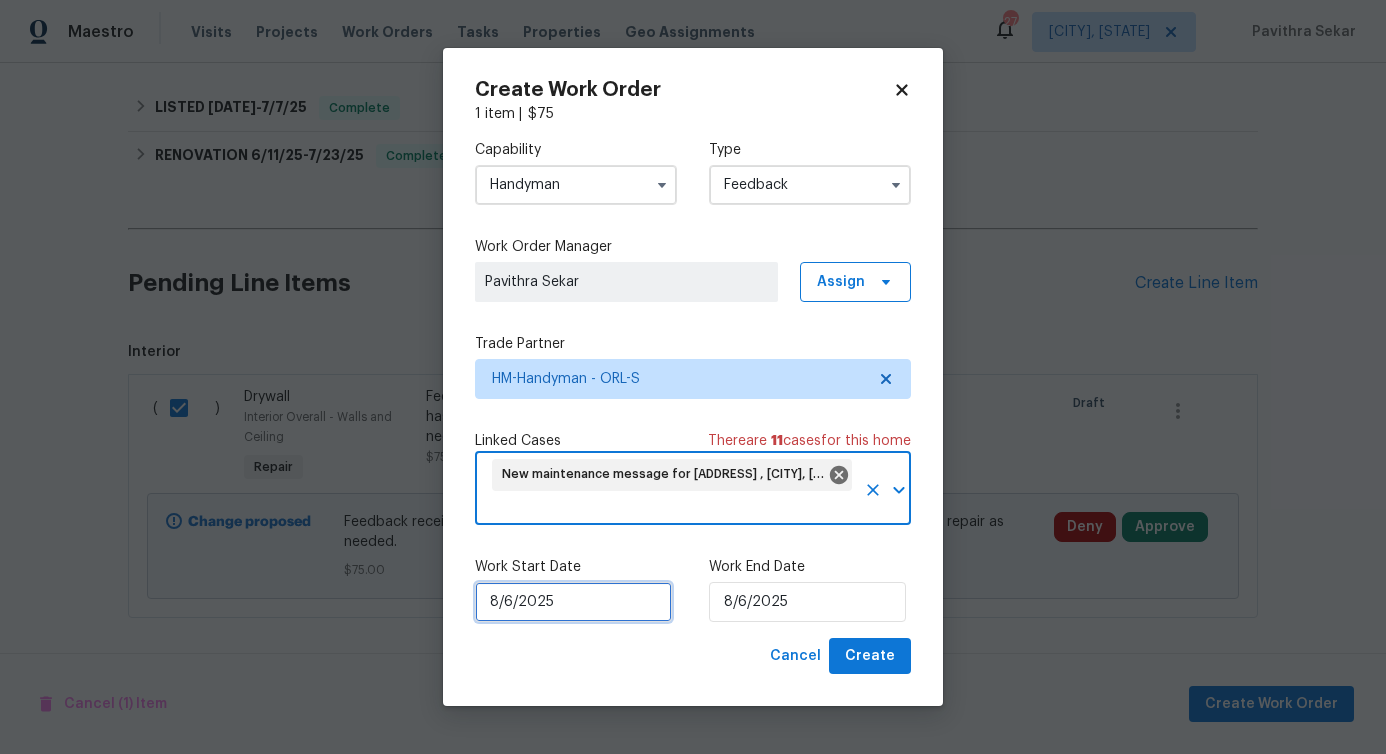 click on "8/6/2025" at bounding box center [573, 602] 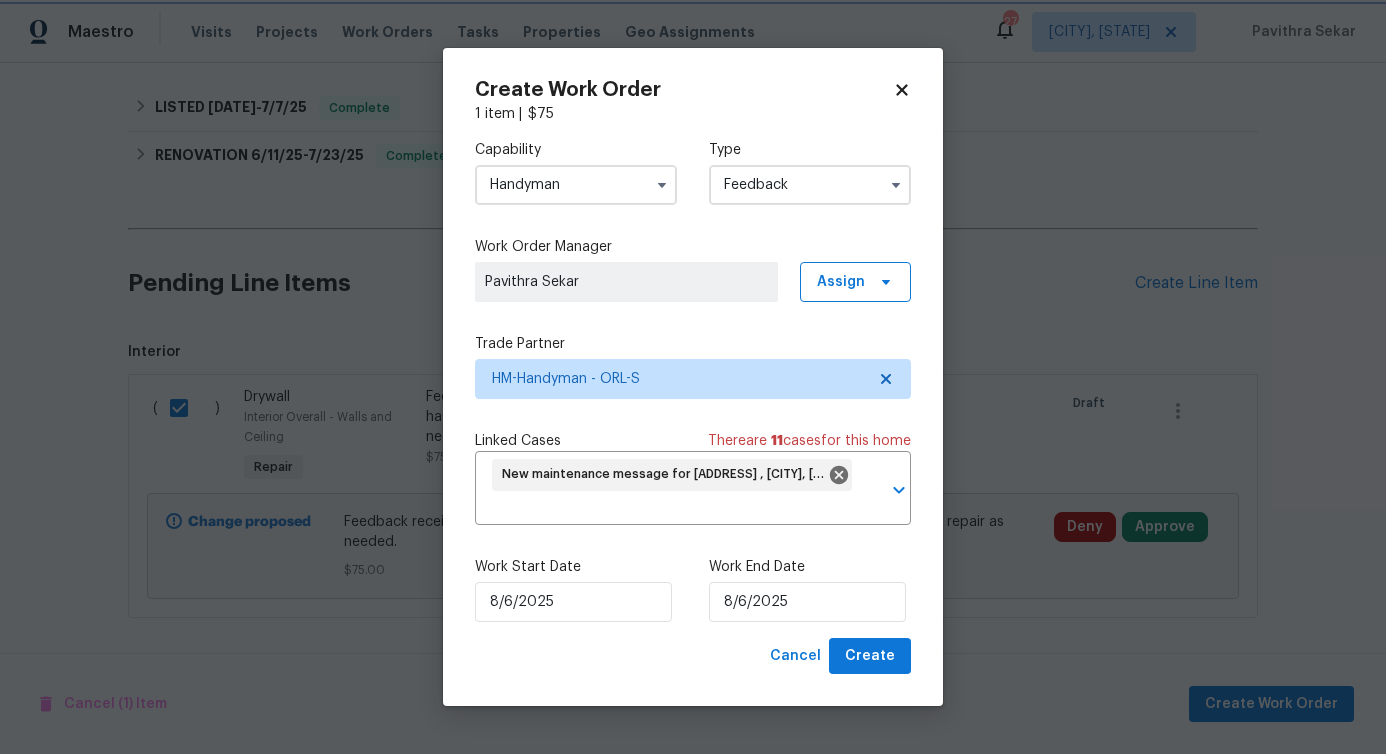 click on "Work End Date   [DATE]" at bounding box center [810, 589] 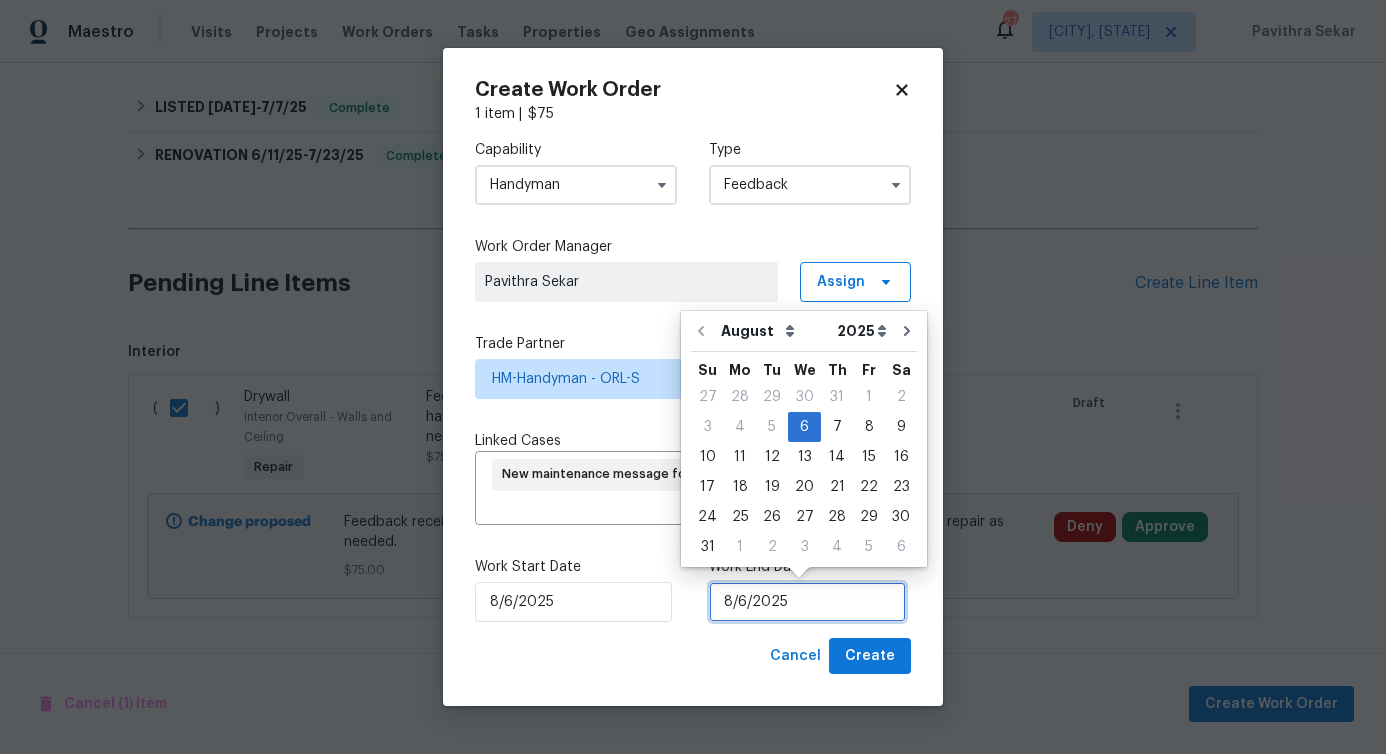 click on "8/6/2025" at bounding box center [807, 602] 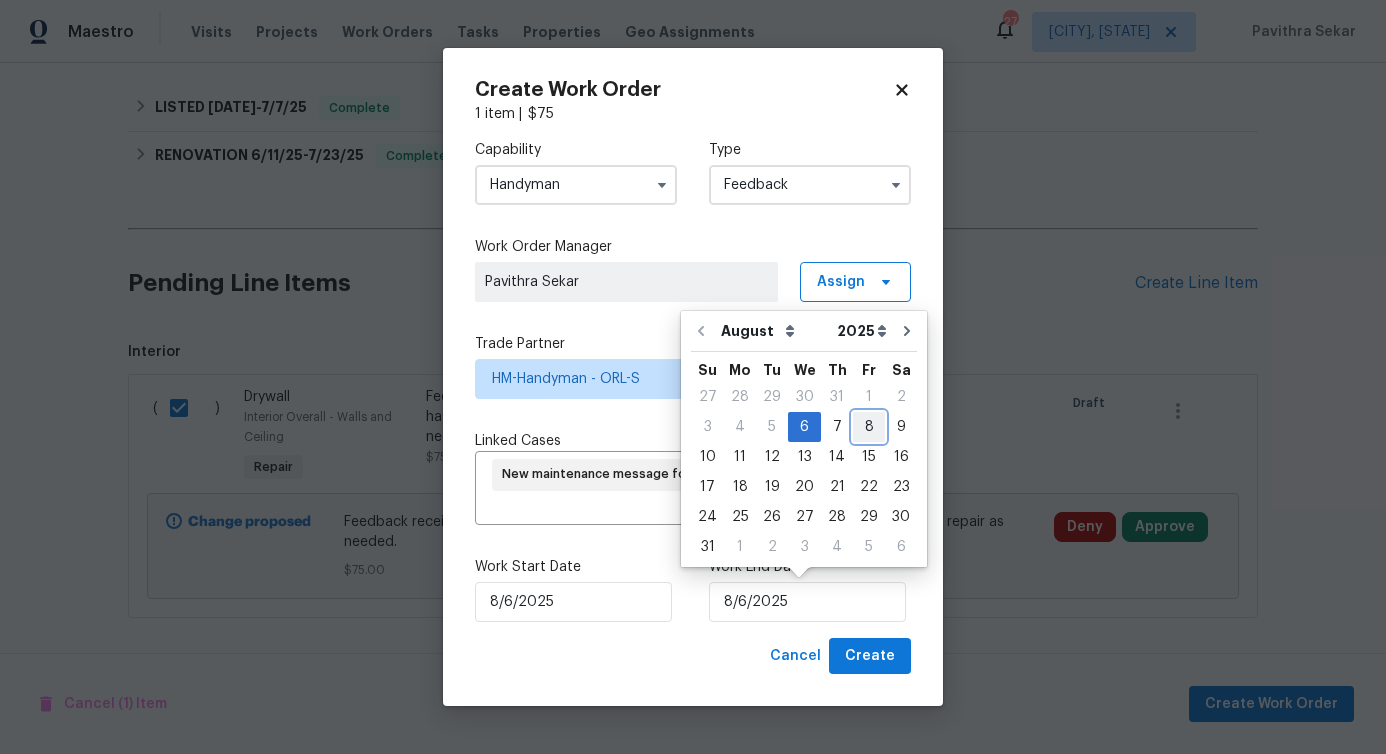 click on "8" at bounding box center (869, 427) 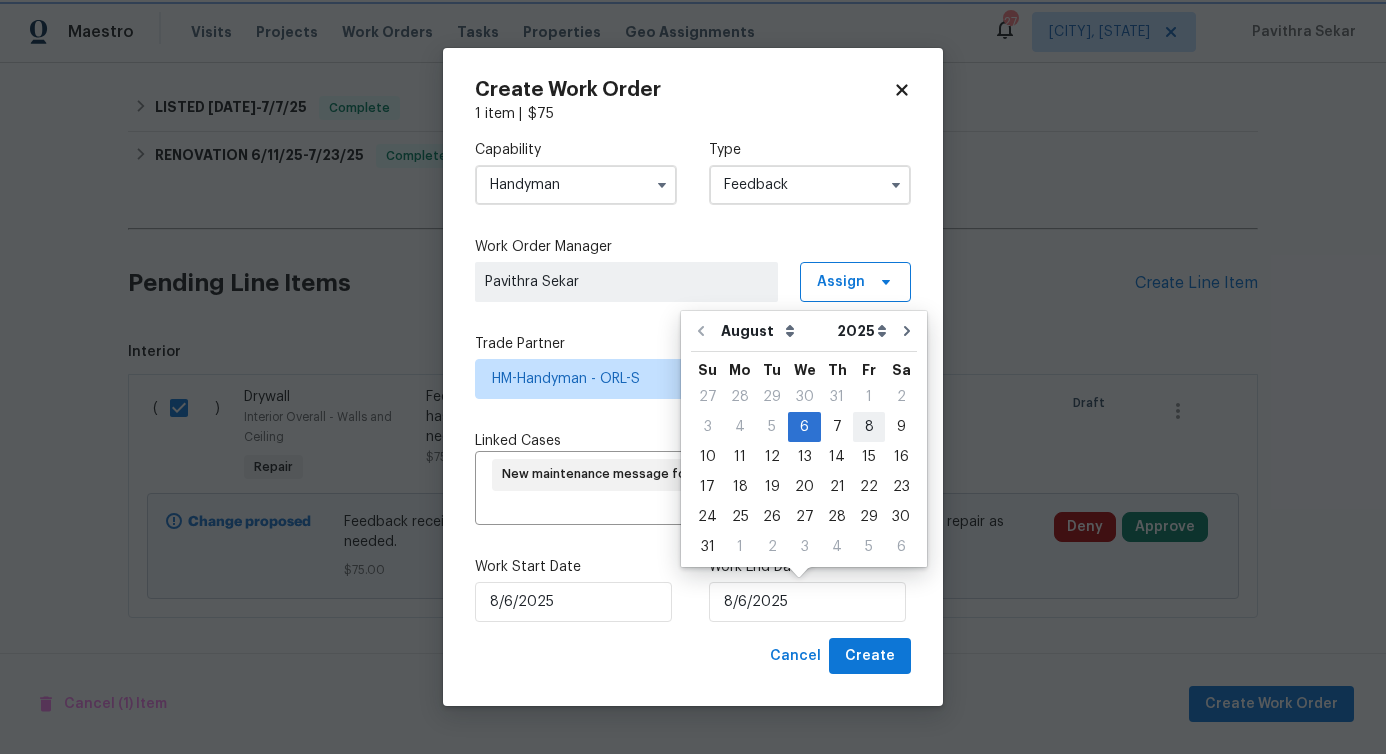 type on "8/8/2025" 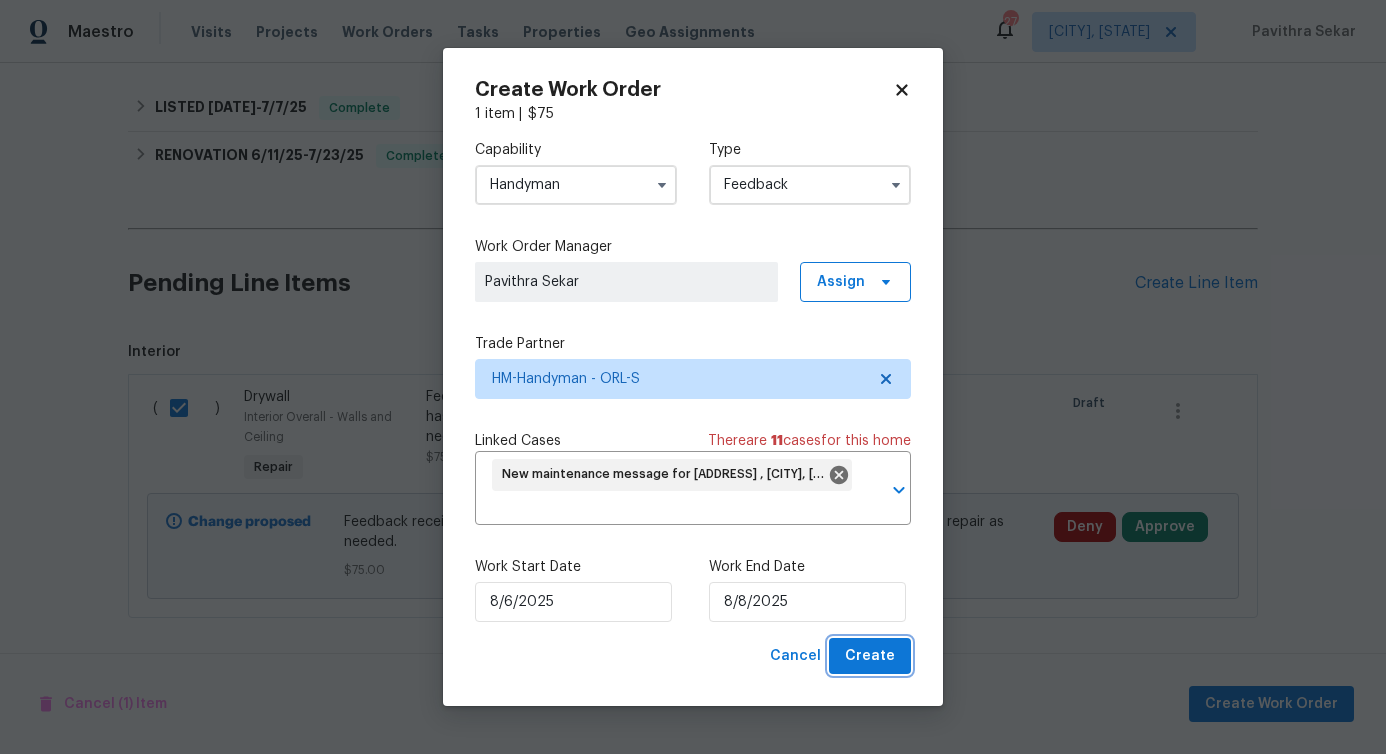 click on "Create" at bounding box center (870, 656) 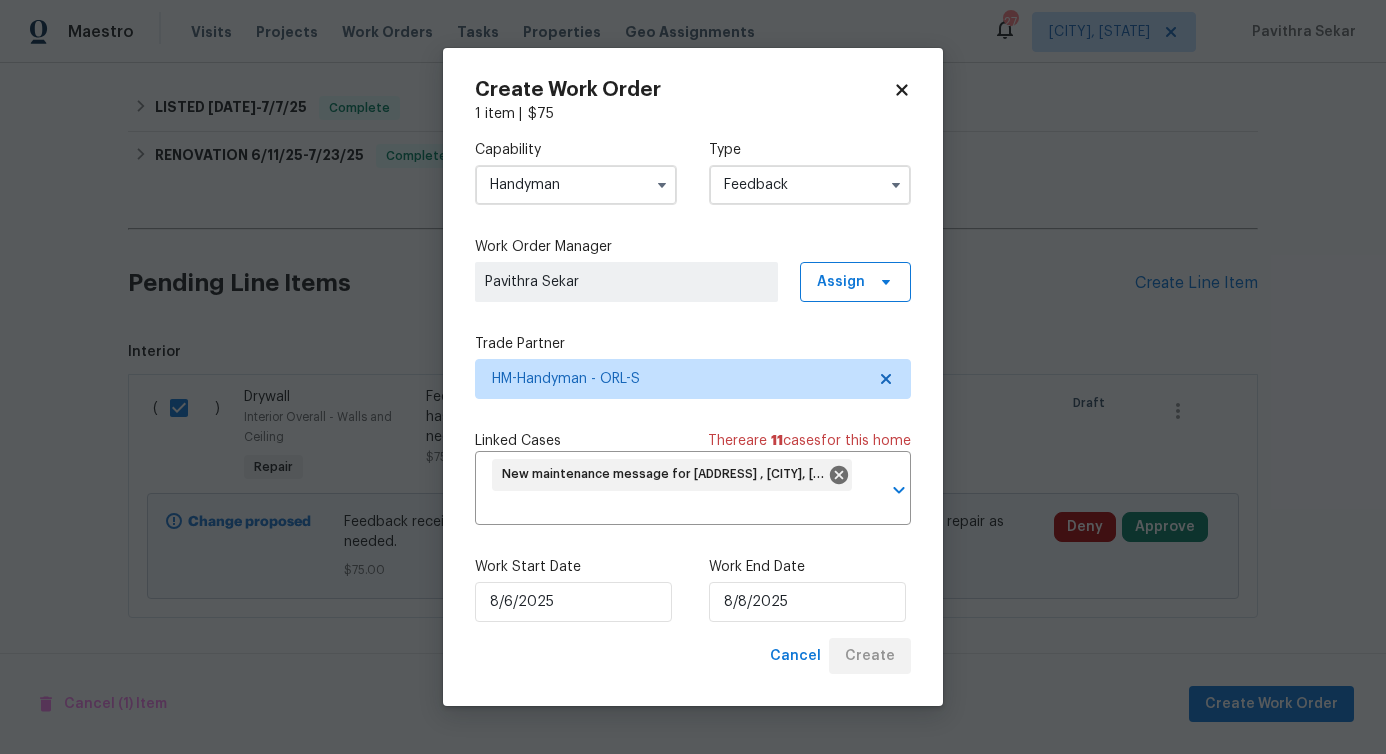 checkbox on "false" 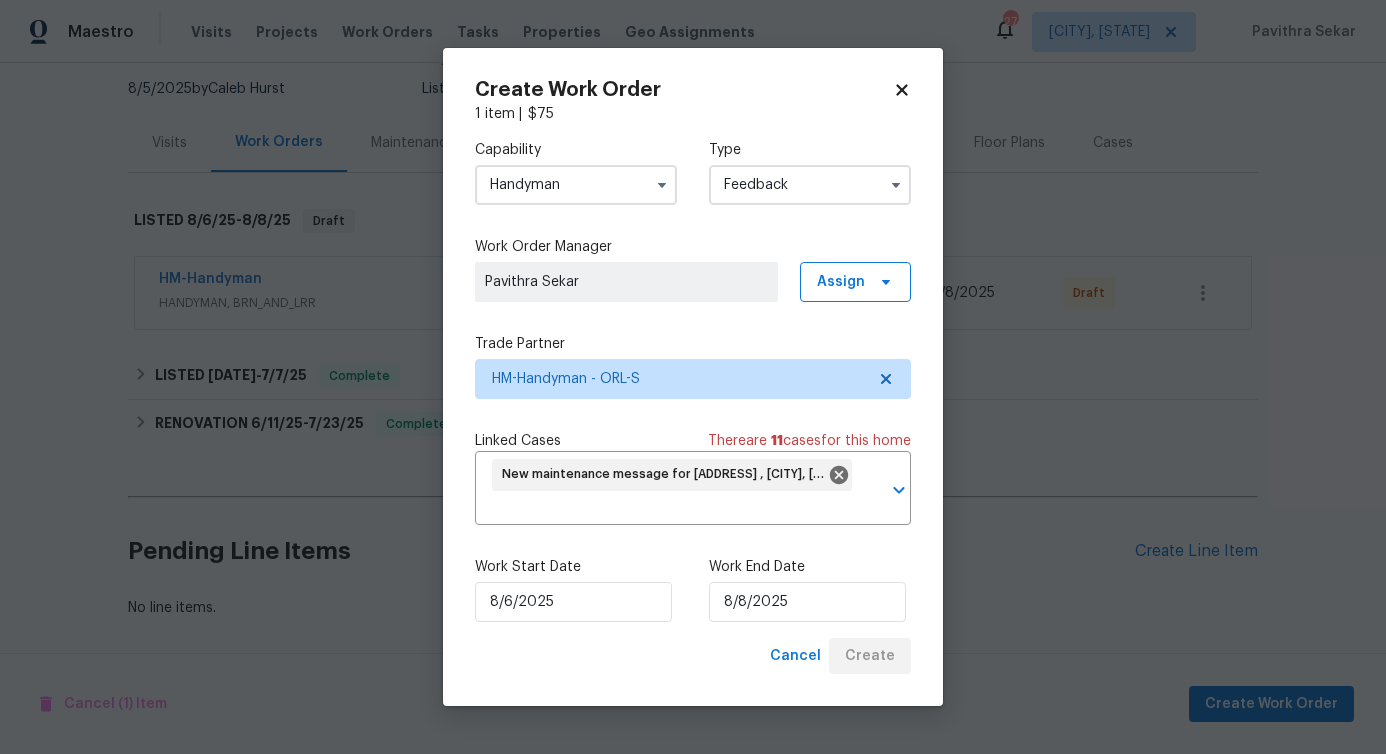 scroll, scrollTop: 205, scrollLeft: 0, axis: vertical 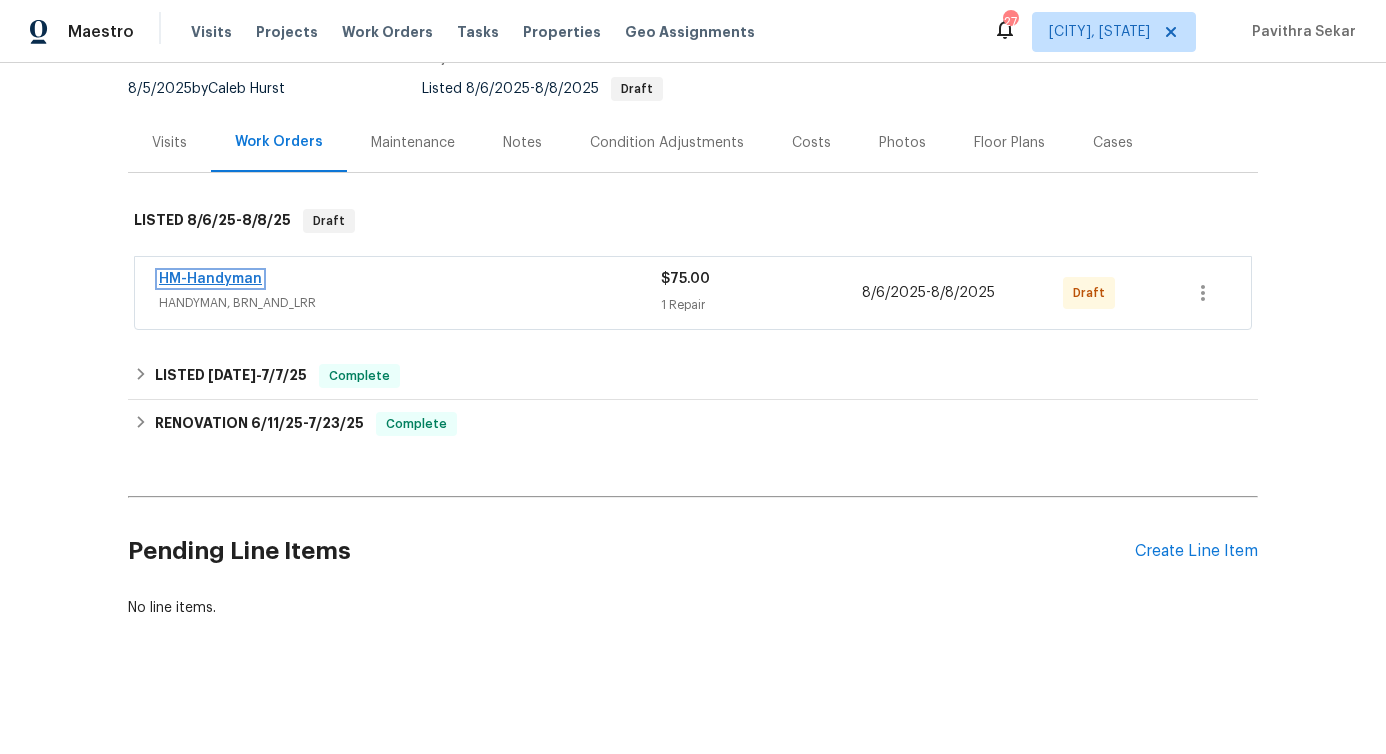 click on "HM-Handyman" at bounding box center (210, 279) 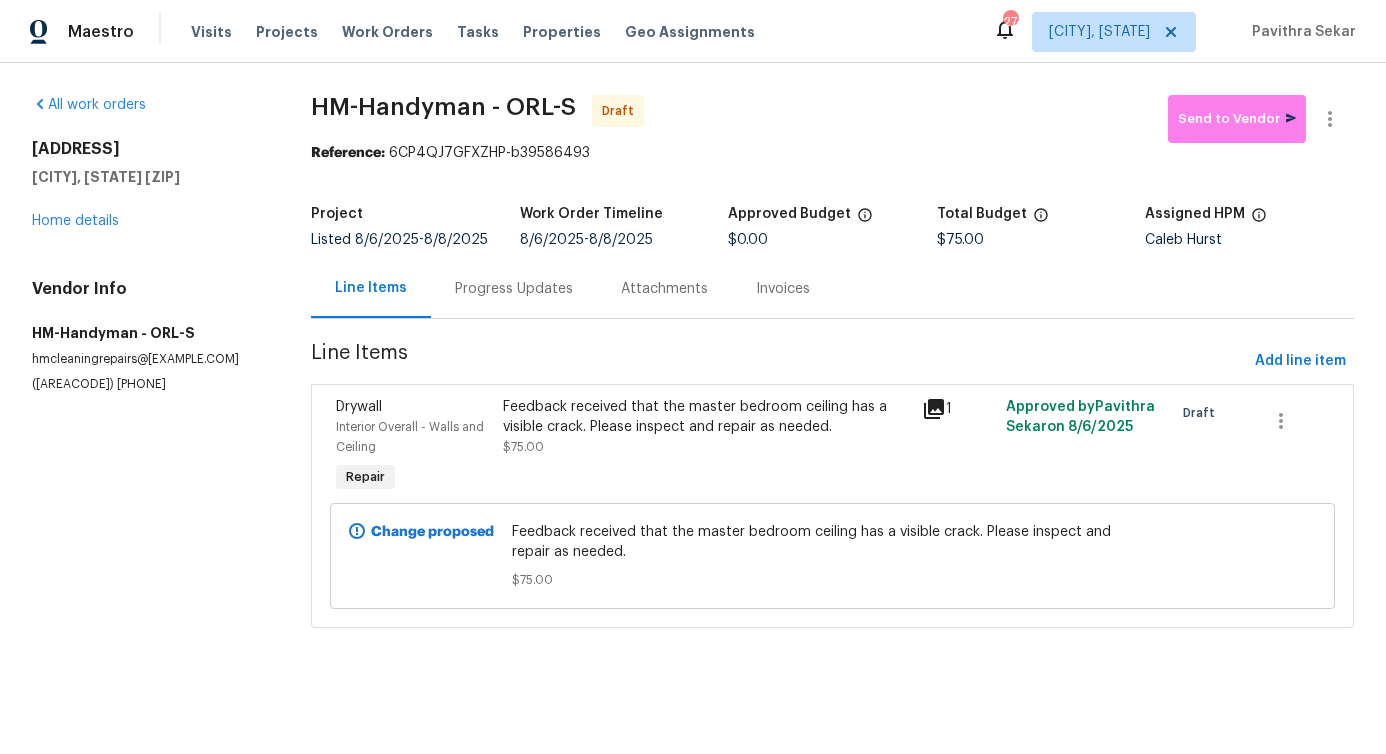 click on "Progress Updates" at bounding box center [514, 288] 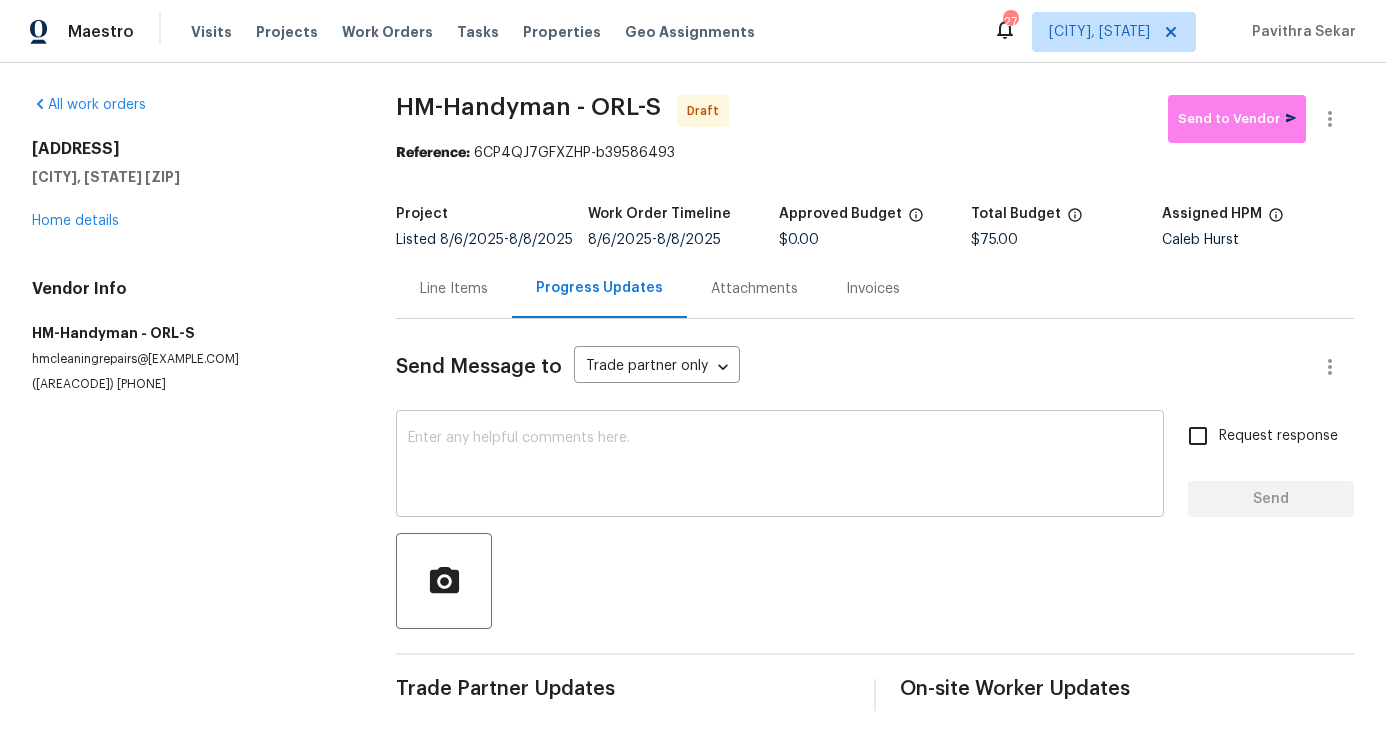 click at bounding box center (780, 466) 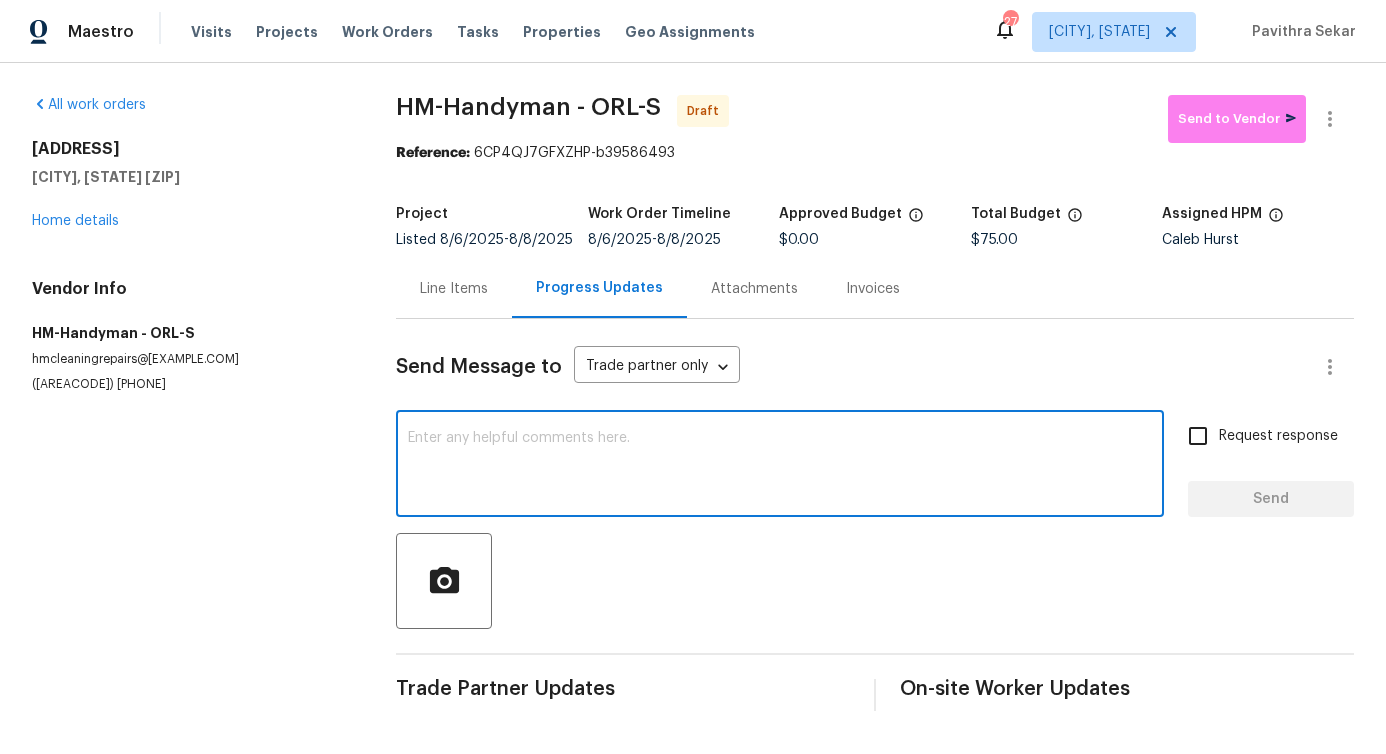 paste on "Hi, this is Pavithra with Opendoor. I’m confirming you received the WO for the property at (Address). Please review and accept the WO within 24 hours and provide a schedule date. Please disregard the contact information for the HPM included in the WO. Our Centralised LWO Team is responsible for Listed WOs." 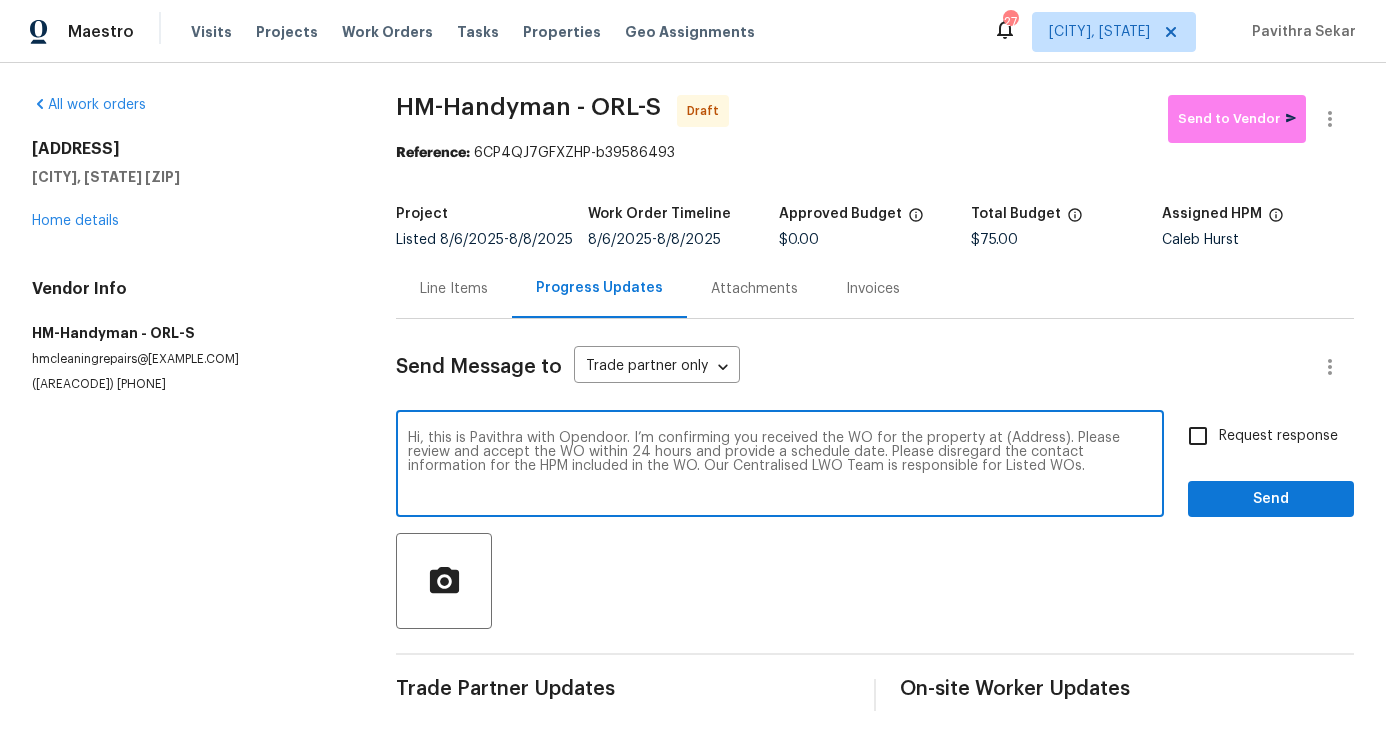 click on "Hi, this is Pavithra with Opendoor. I’m confirming you received the WO for the property at (Address). Please review and accept the WO within 24 hours and provide a schedule date. Please disregard the contact information for the HPM included in the WO. Our Centralised LWO Team is responsible for Listed WOs." at bounding box center [780, 466] 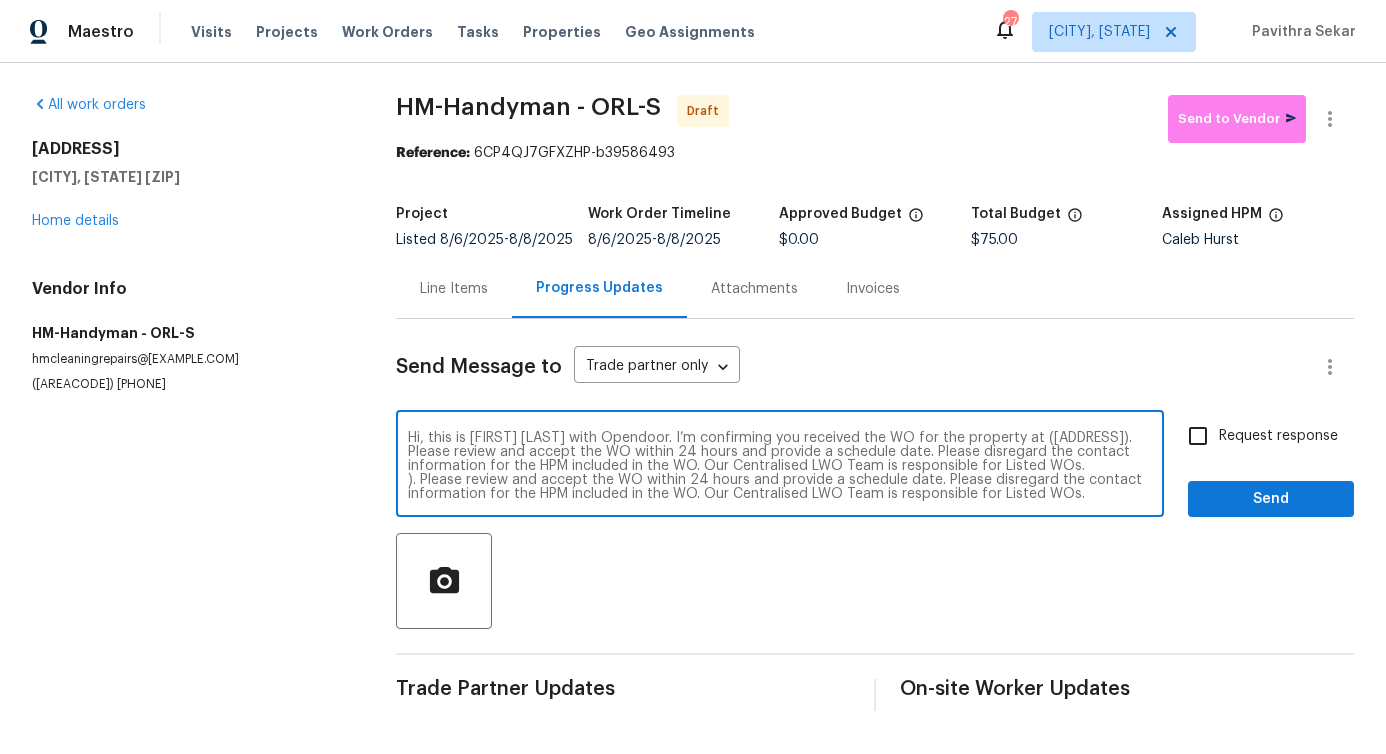 type on "Hi, this is [FIRST] [LAST] with Opendoor. I’m confirming you received the WO for the property at ([ADDRESS]). Please review and accept the WO within 24 hours and provide a schedule date. Please disregard the contact information for the HPM included in the WO. Our Centralised LWO Team is responsible for Listed WOs.
). Please review and accept the WO within 24 hours and provide a schedule date. Please disregard the contact information for the HPM included in the WO. Our Centralised LWO Team is responsible for Listed WOs." 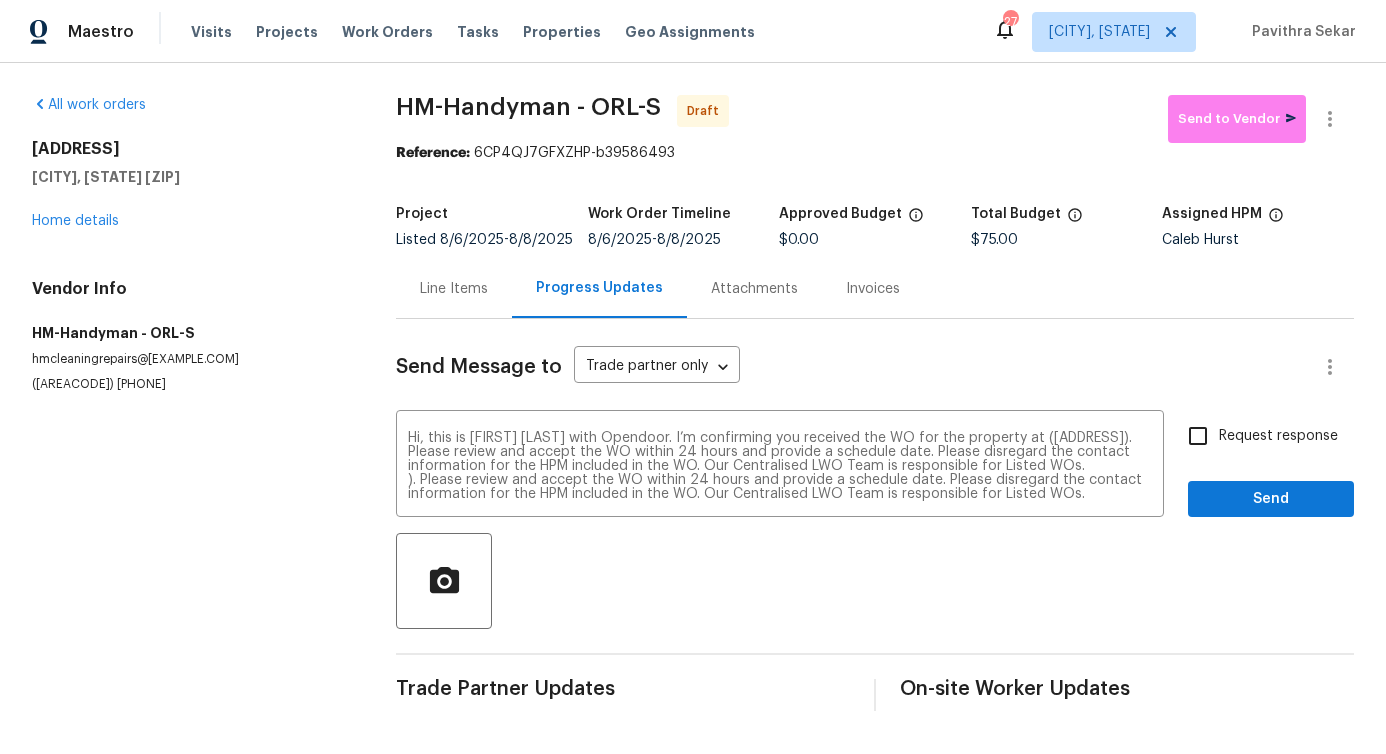 click on "Request response" at bounding box center (1278, 436) 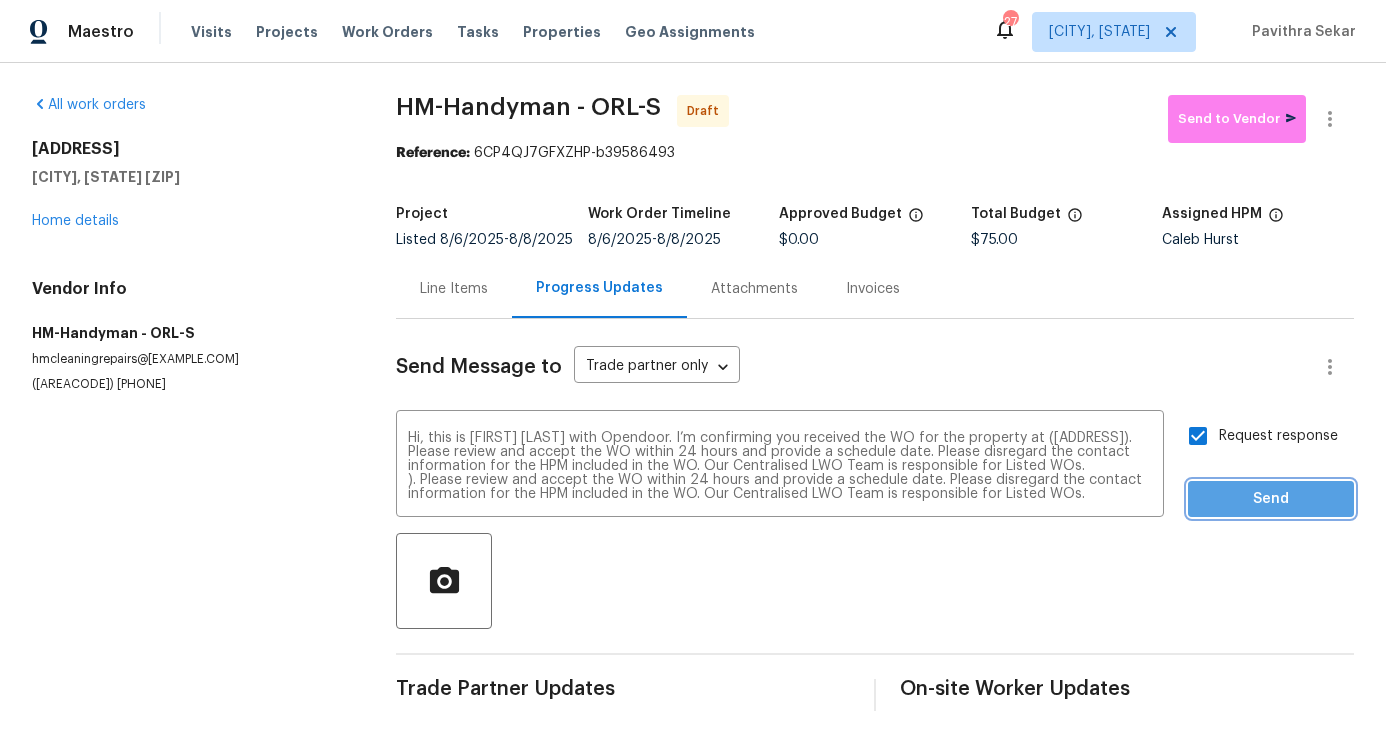 click on "Send" at bounding box center [1271, 499] 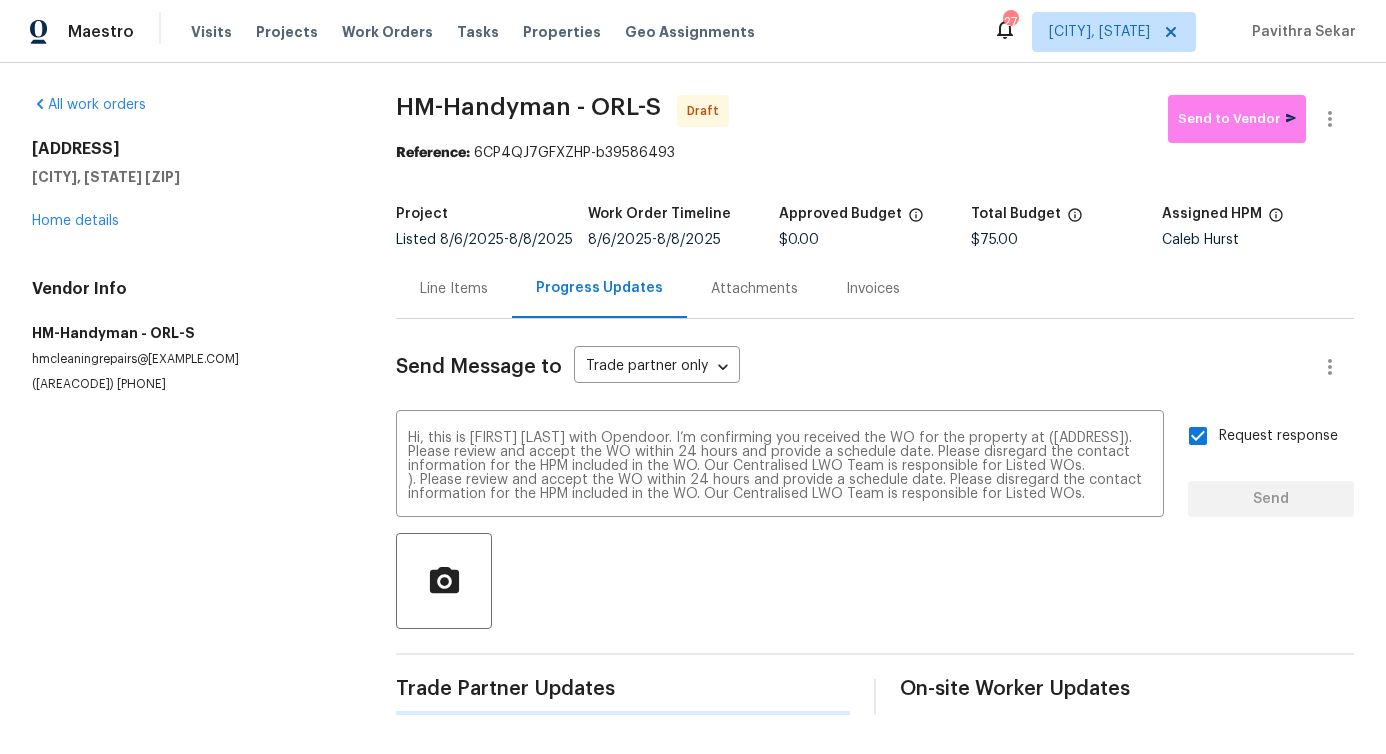 type 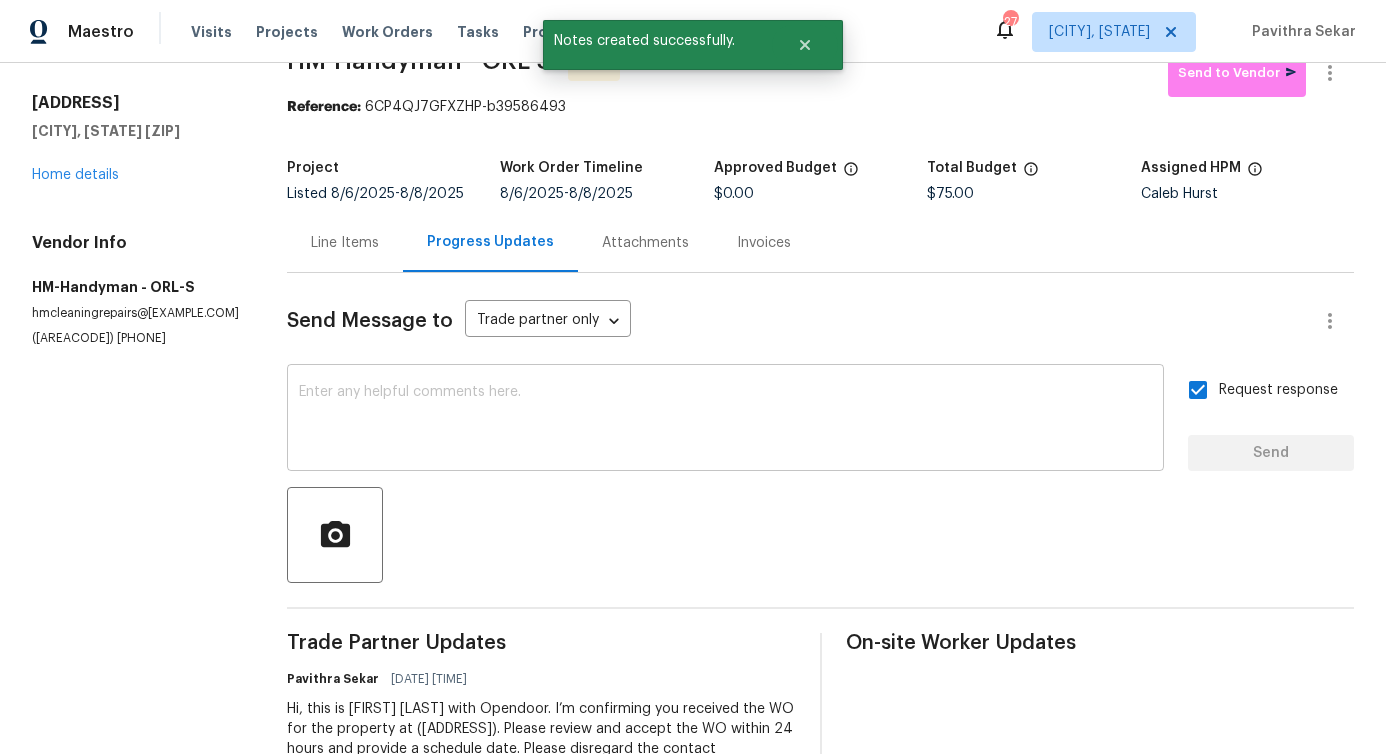 scroll, scrollTop: 0, scrollLeft: 0, axis: both 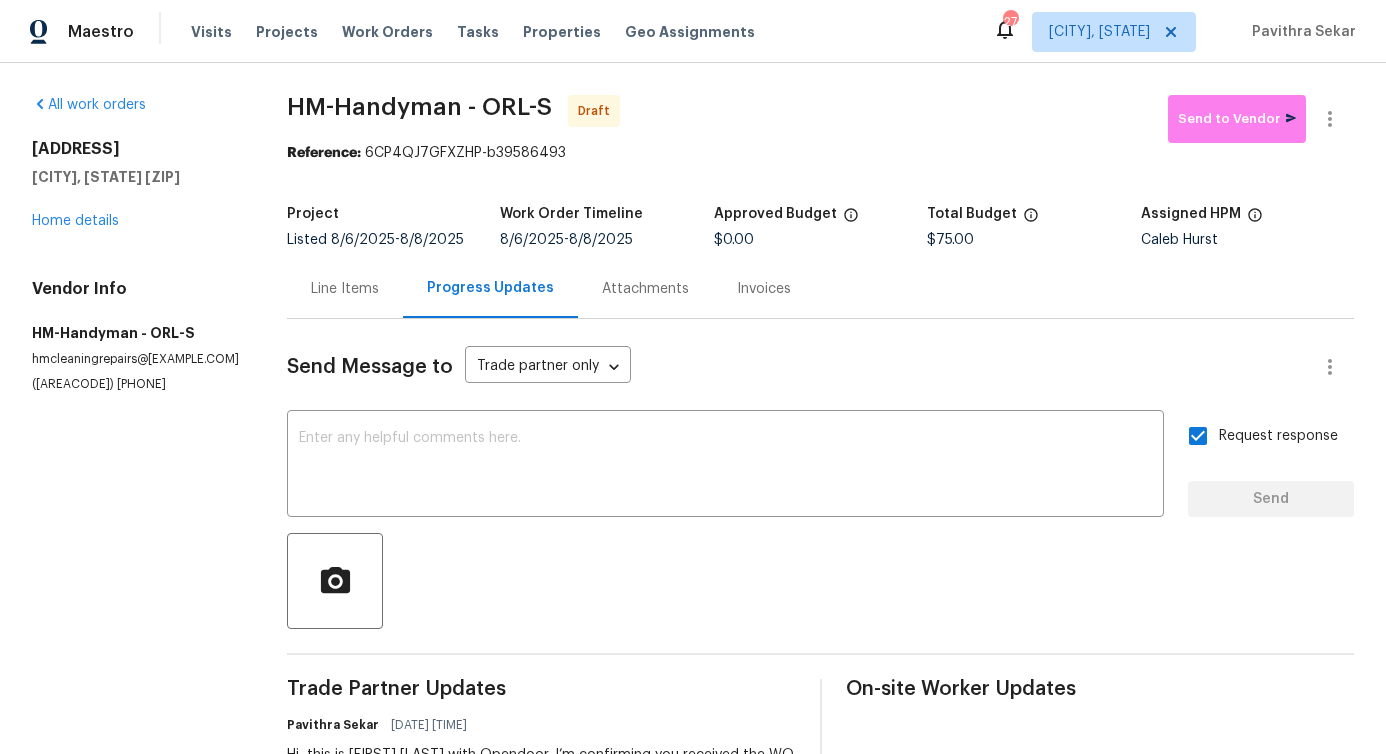 click on "Line Items" at bounding box center (345, 288) 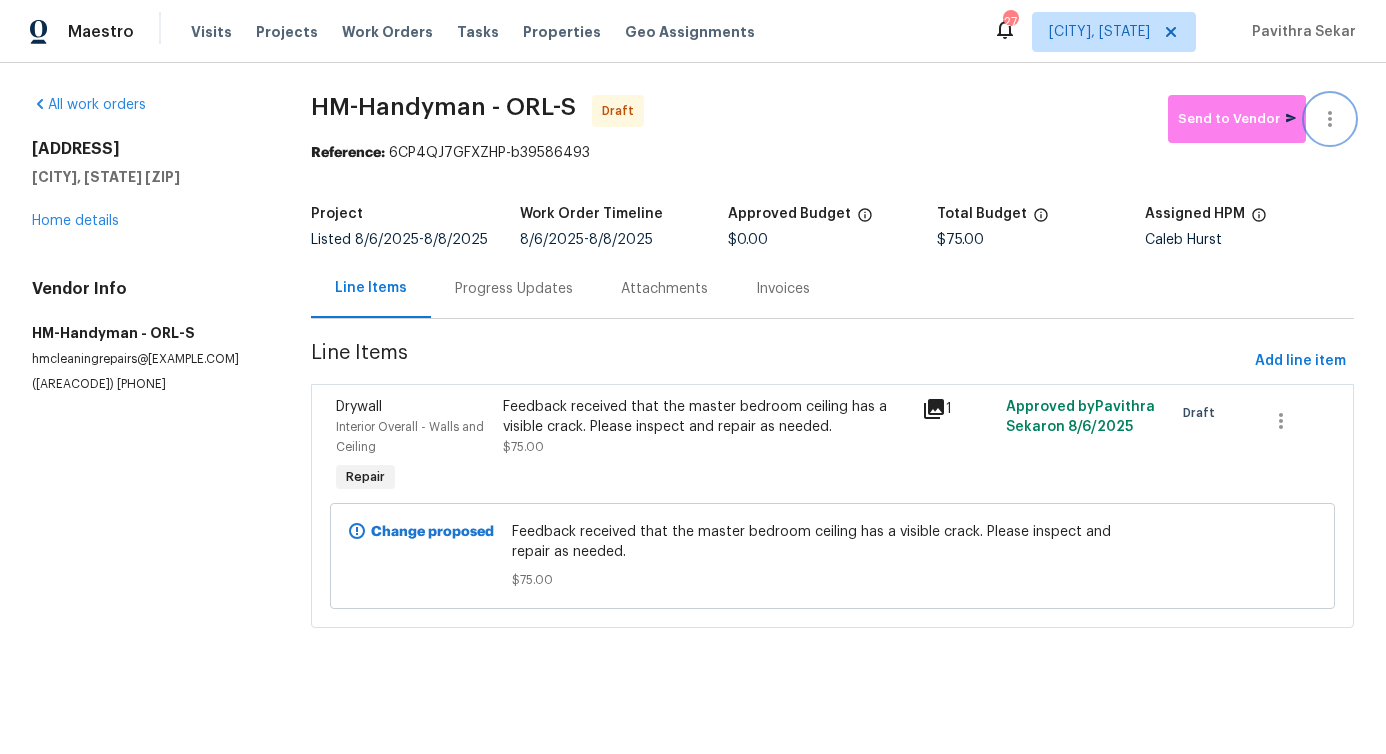 click 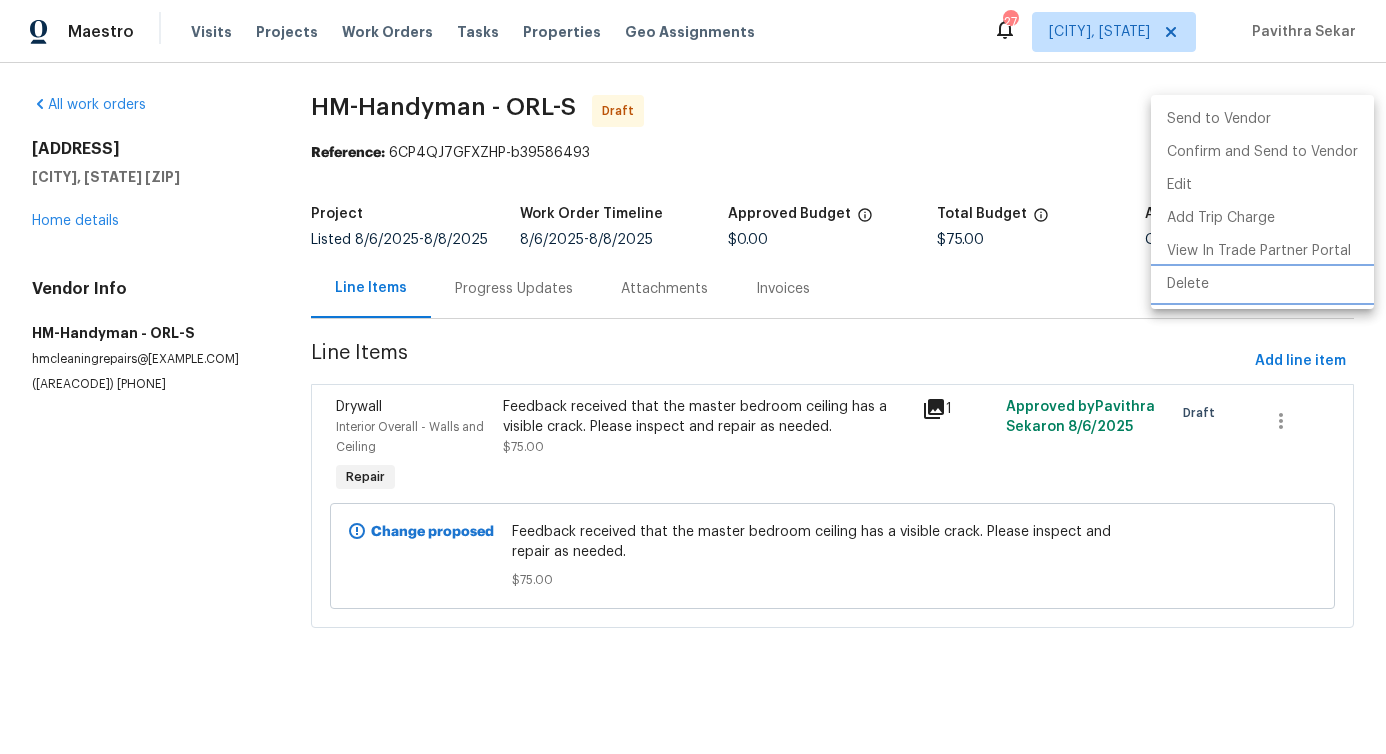 click on "Delete" at bounding box center (1262, 284) 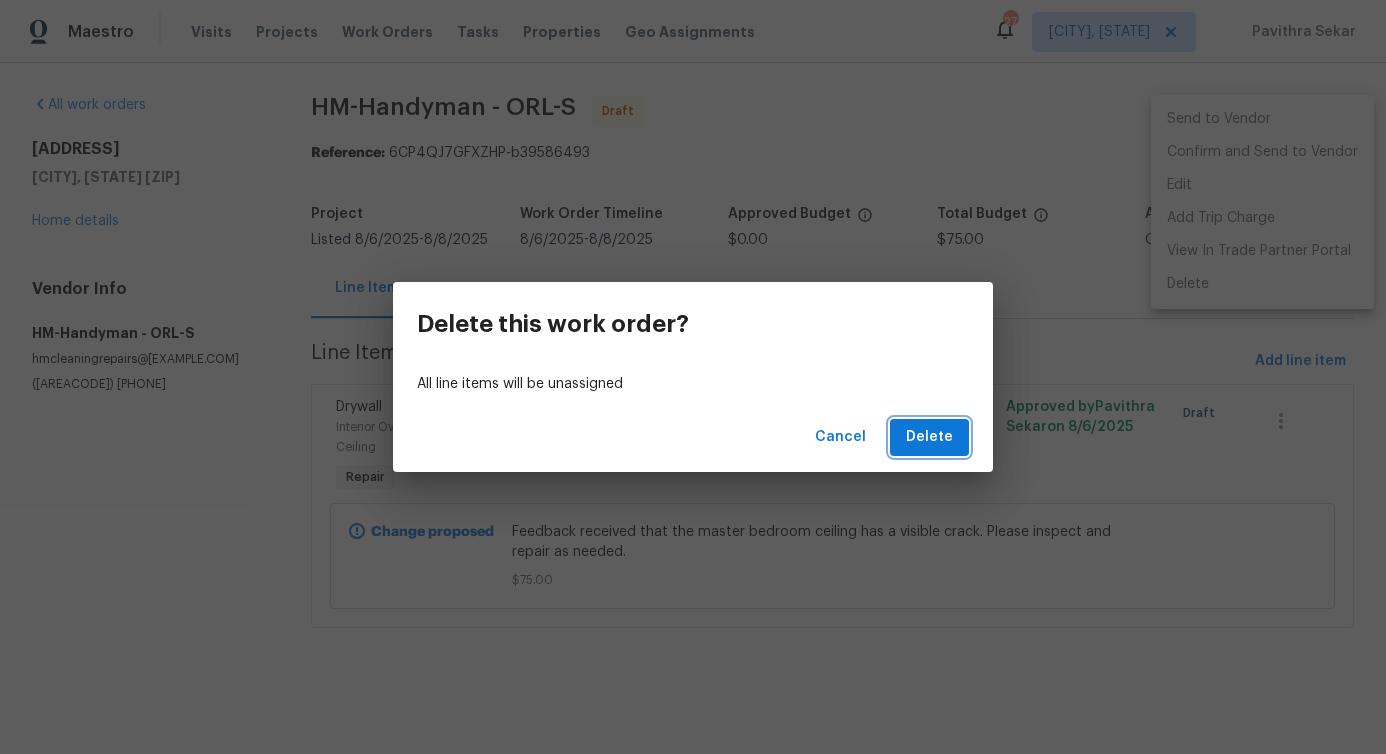 click on "Delete" at bounding box center (929, 437) 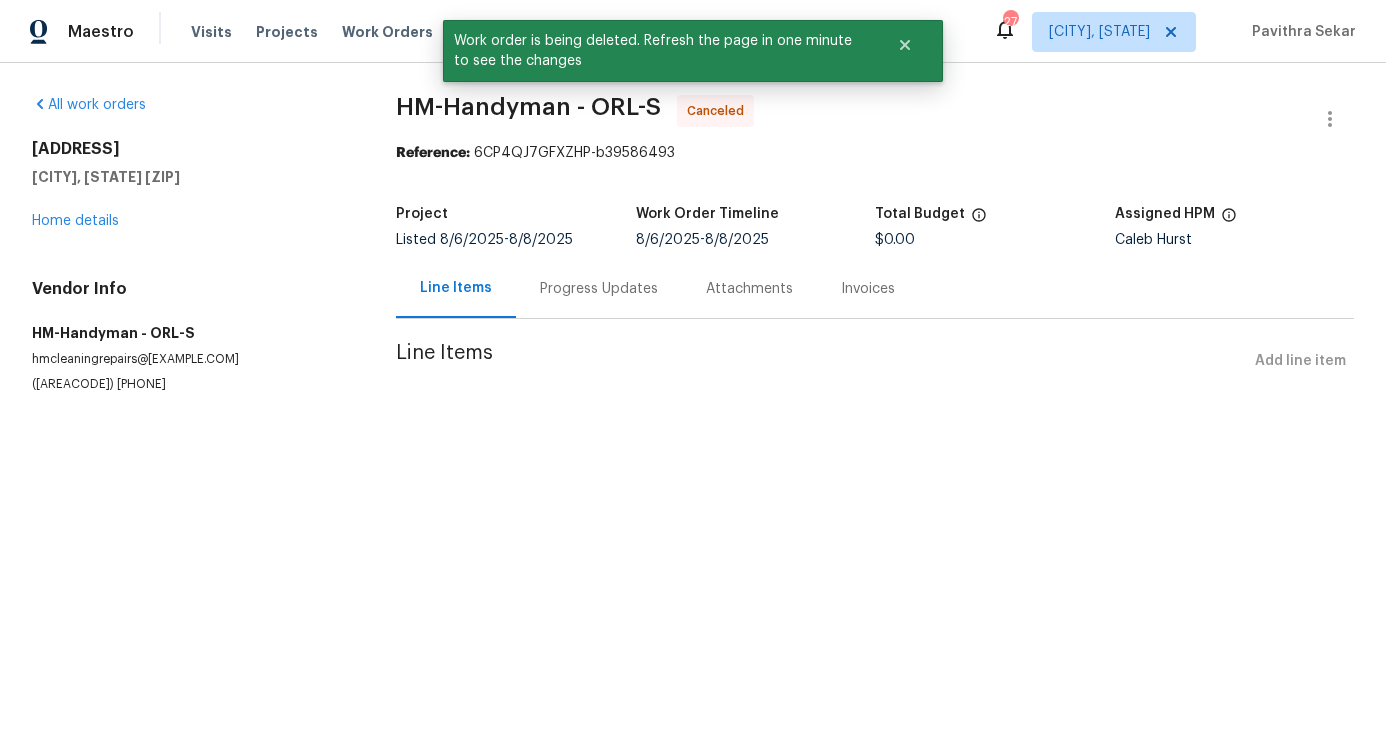 click on "6460 Preakness Dr Orlando, FL 32818 Home details" at bounding box center [190, 185] 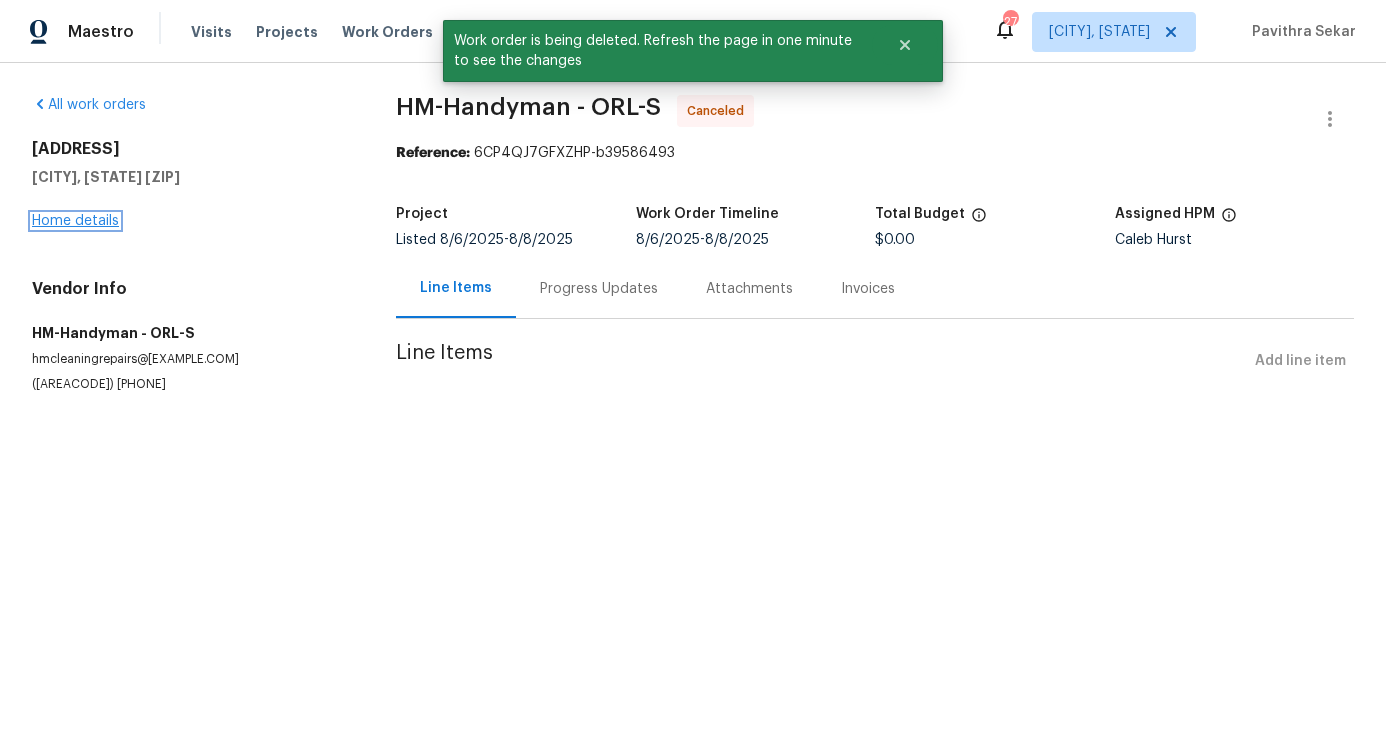 click on "Home details" at bounding box center [75, 221] 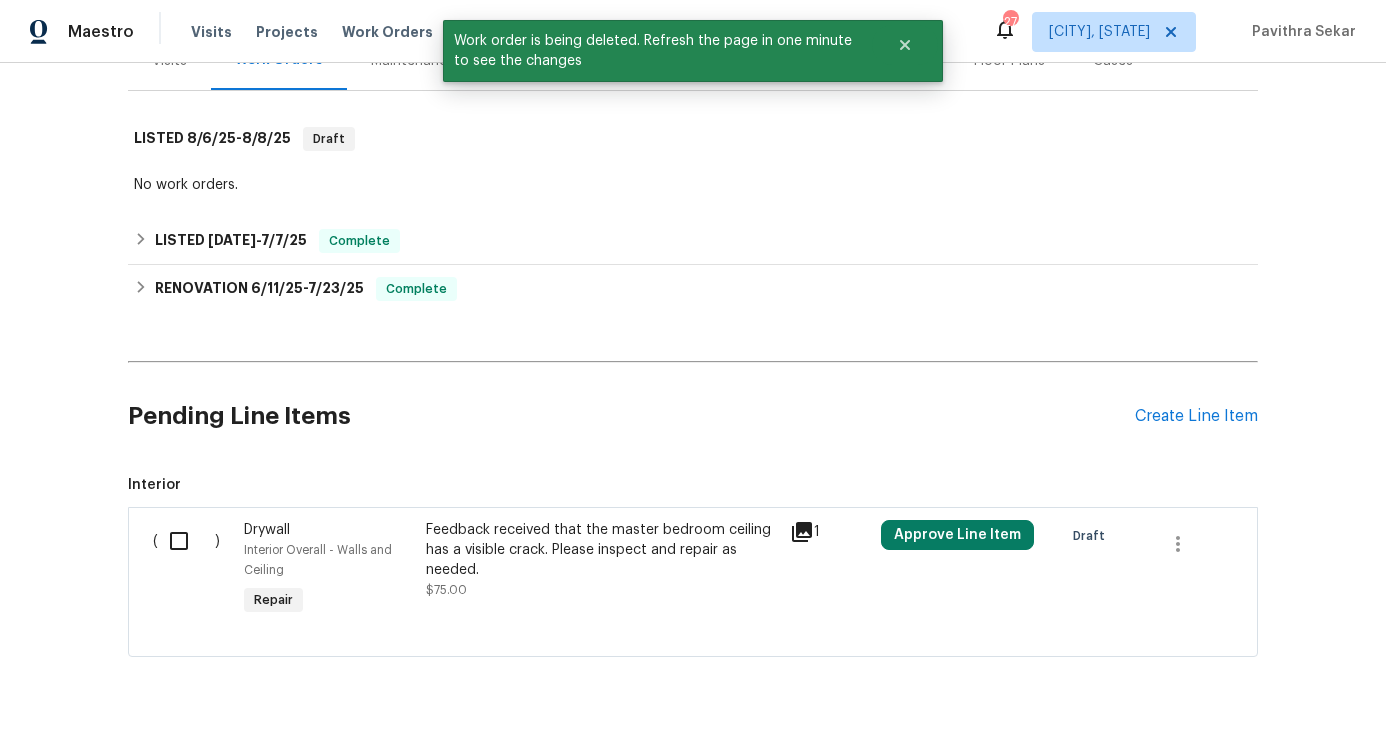 scroll, scrollTop: 327, scrollLeft: 0, axis: vertical 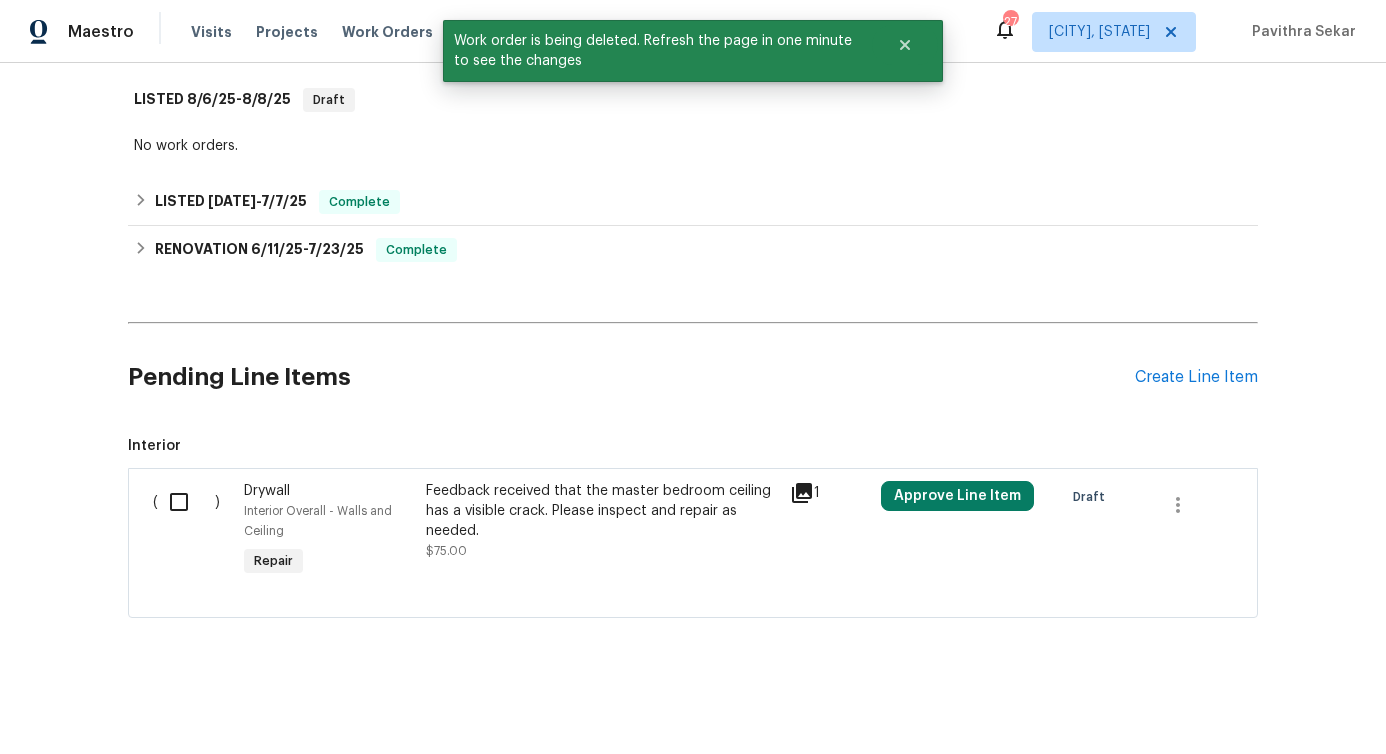 click at bounding box center [186, 502] 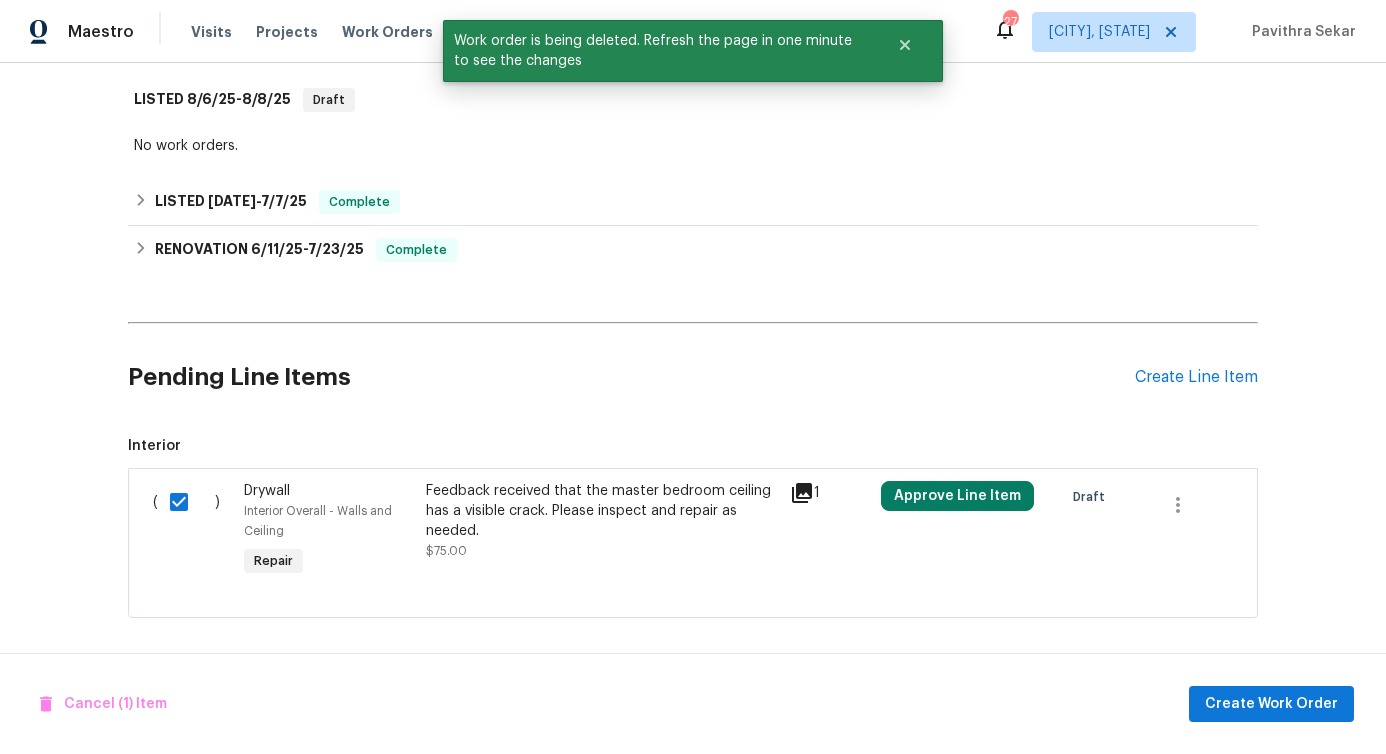 click on "Cancel (1) Item Create Work Order" at bounding box center [693, 704] 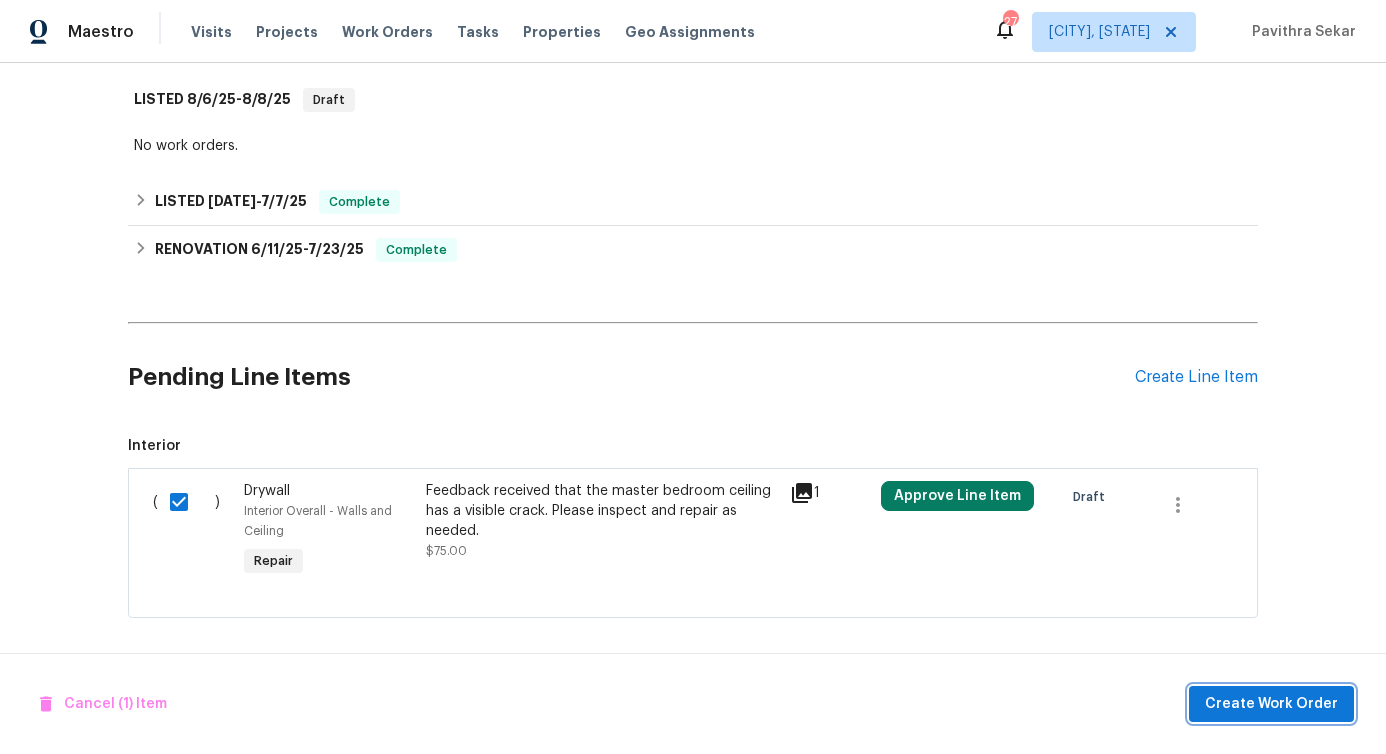 click on "Create Work Order" at bounding box center [1271, 704] 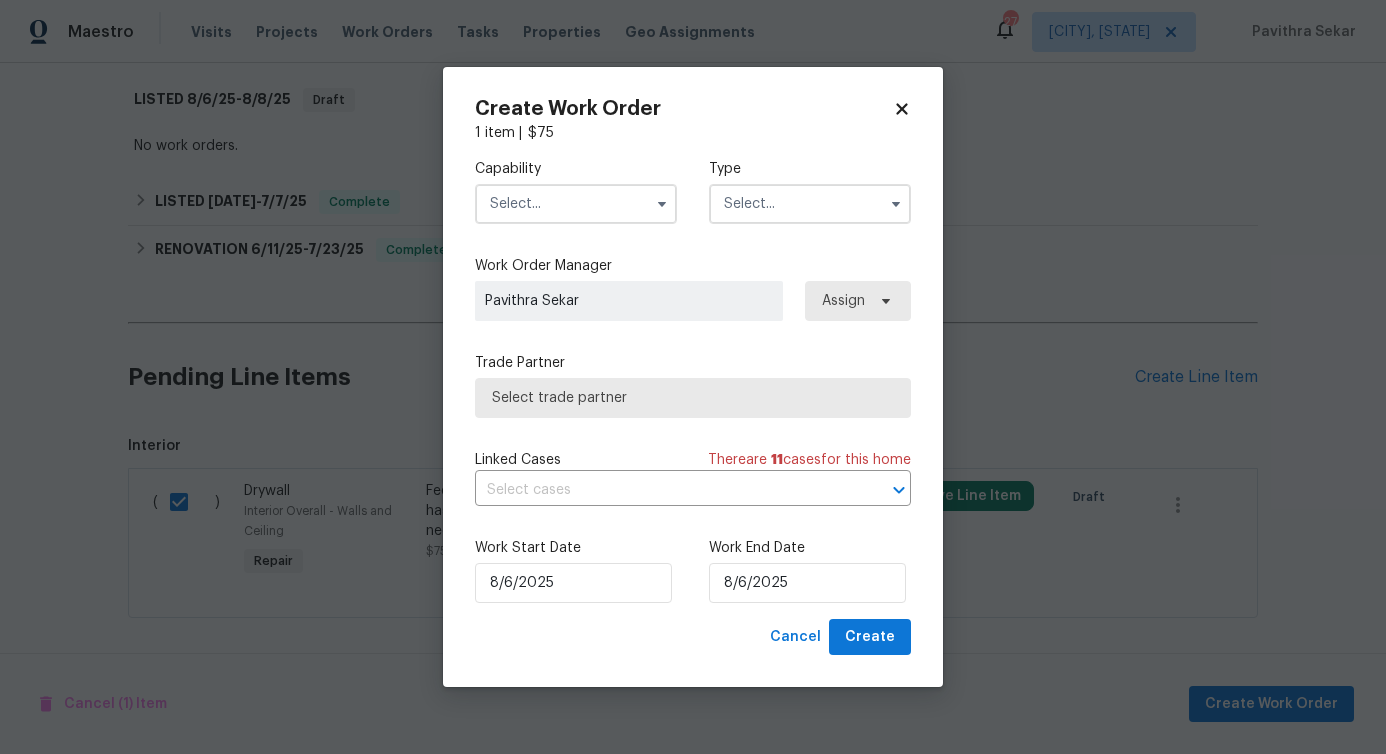 click at bounding box center (576, 204) 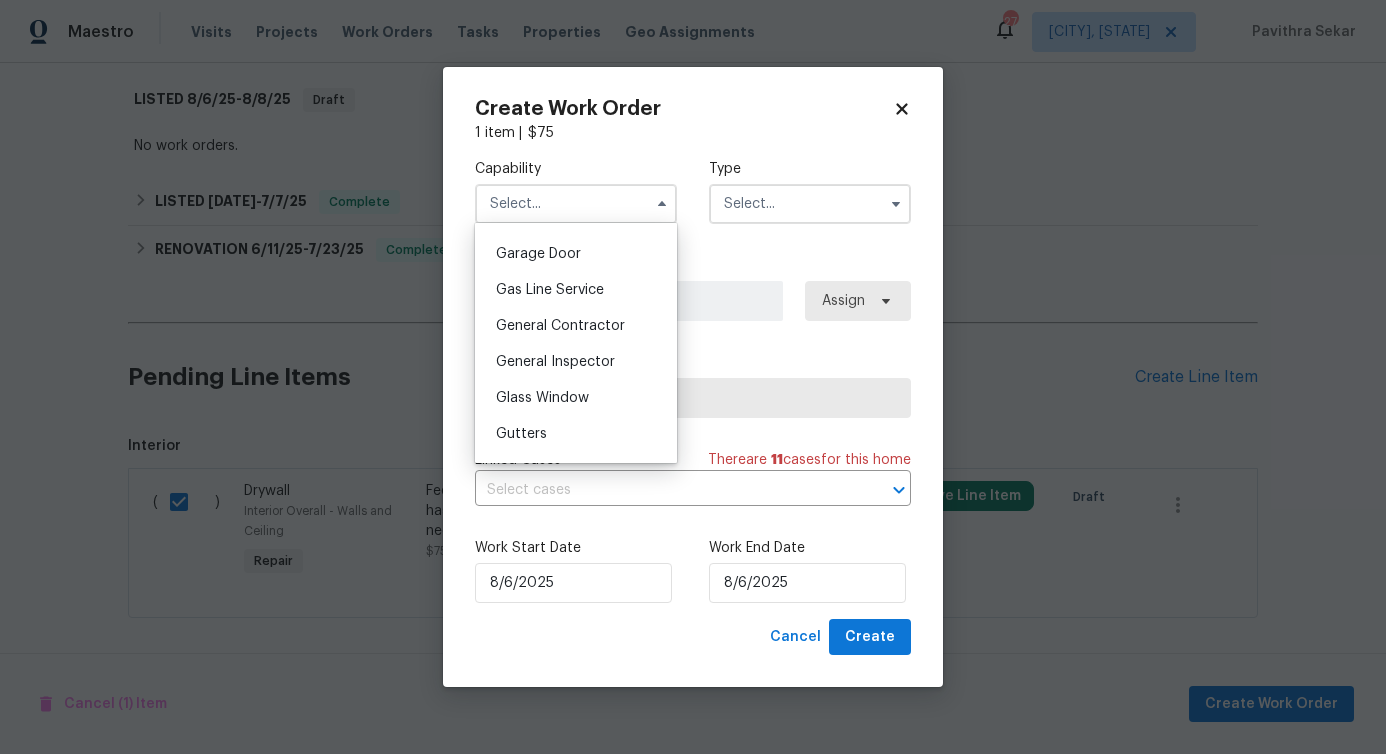 scroll, scrollTop: 992, scrollLeft: 0, axis: vertical 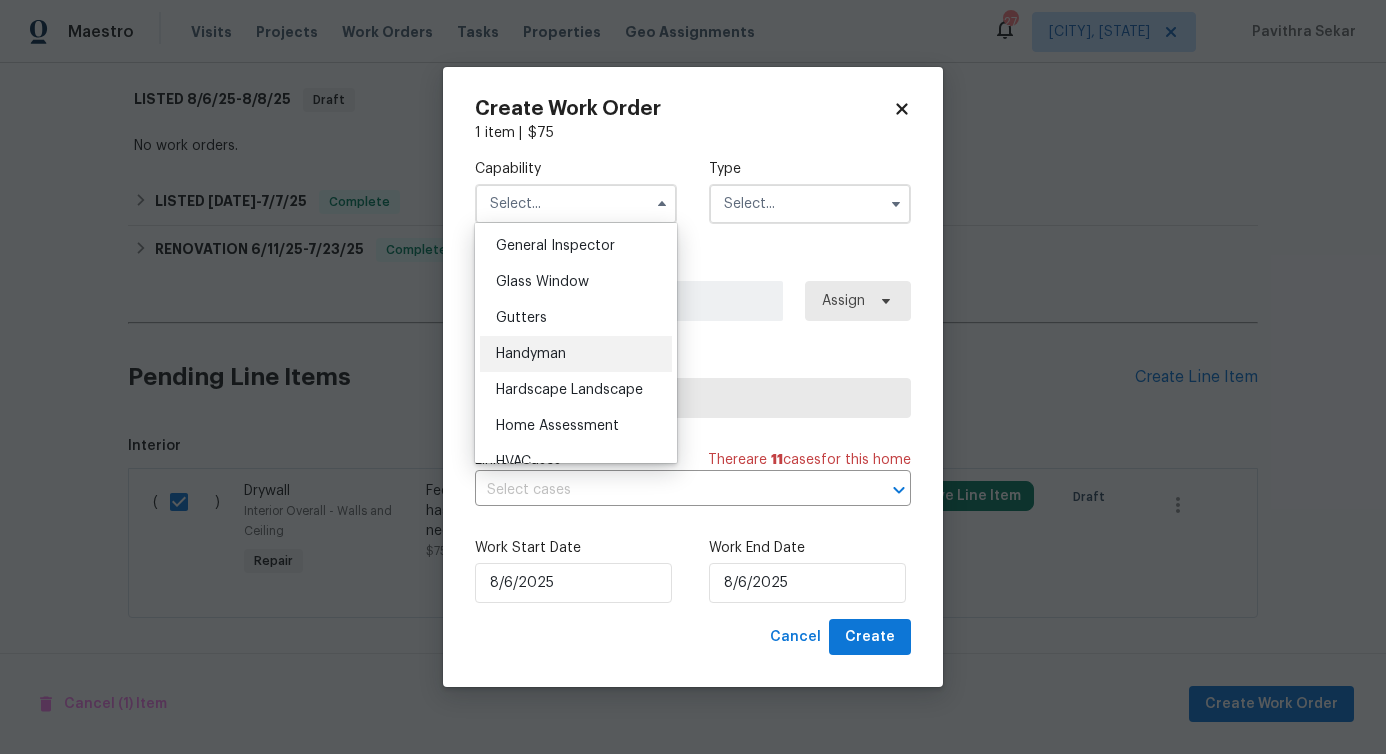 click on "Handyman" at bounding box center [576, 354] 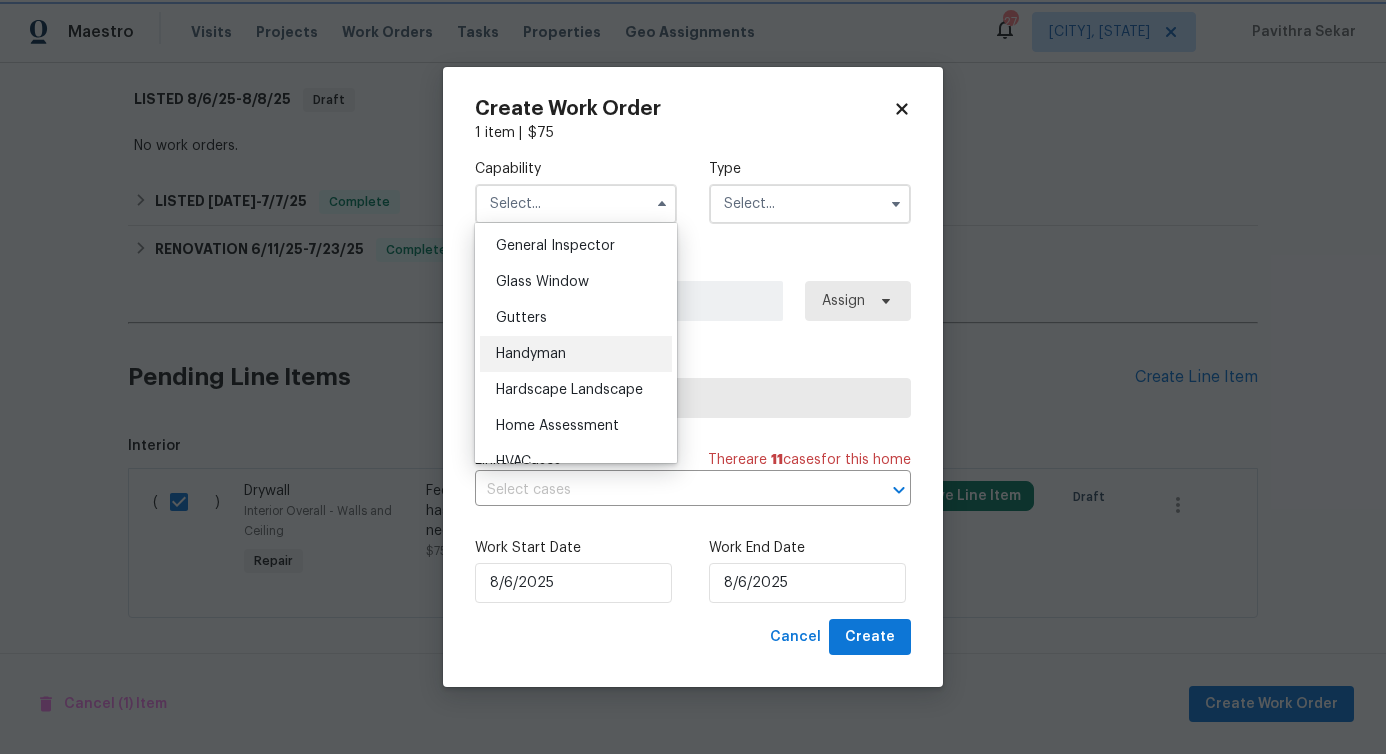 type on "Handyman" 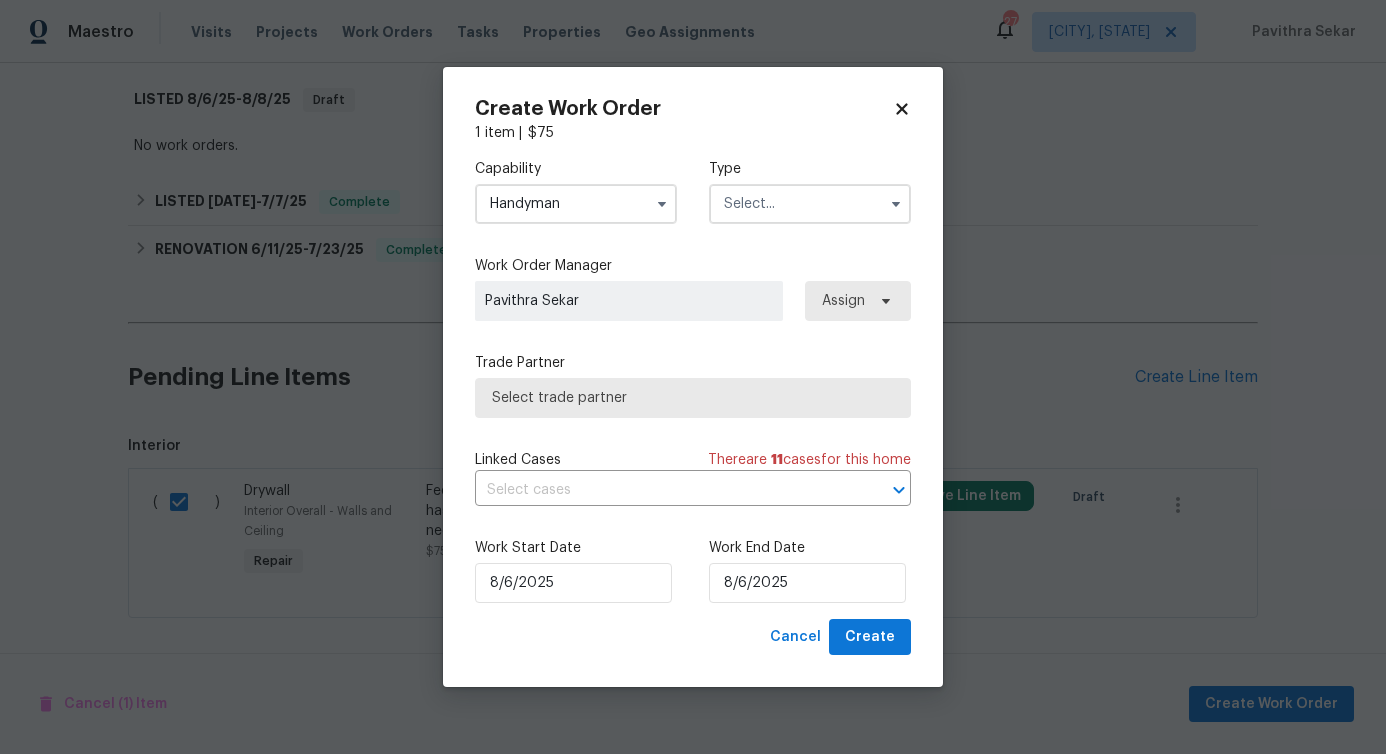click at bounding box center [810, 204] 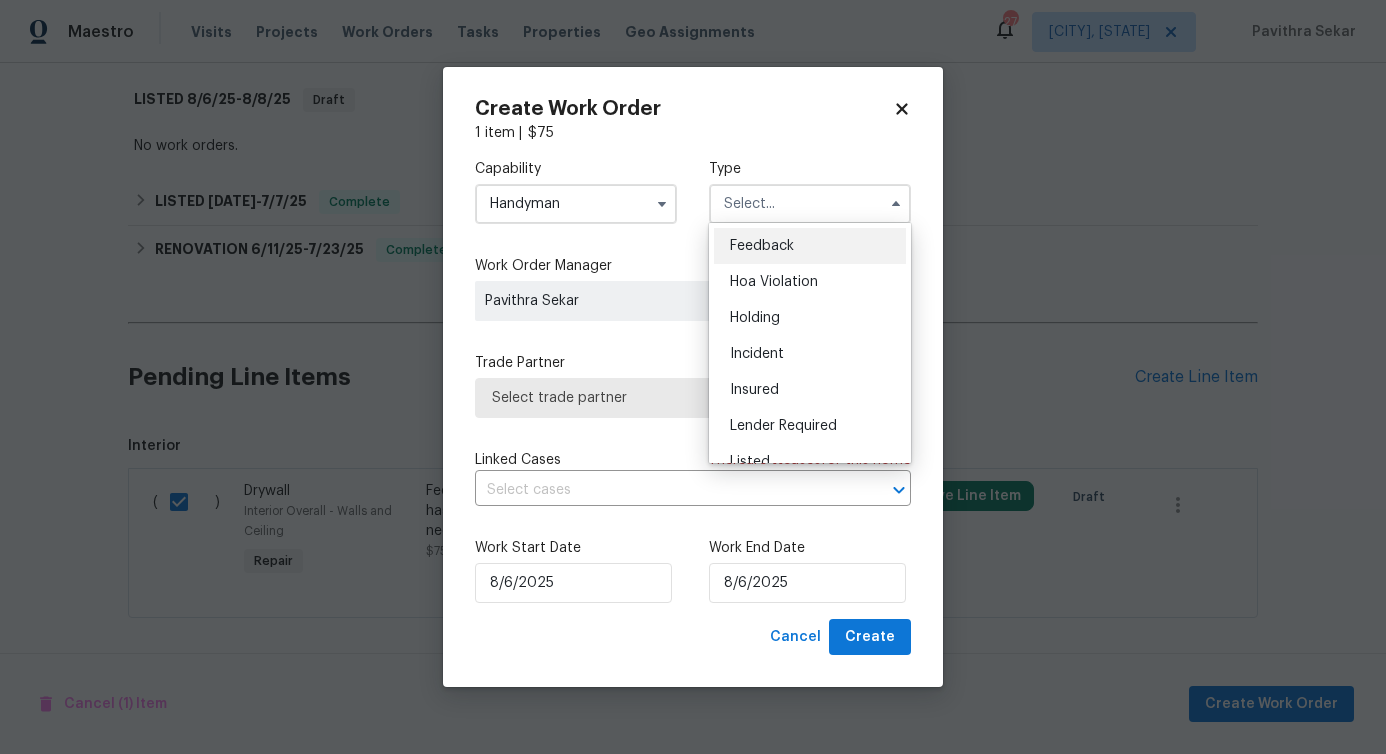 click on "Feedback" at bounding box center (810, 246) 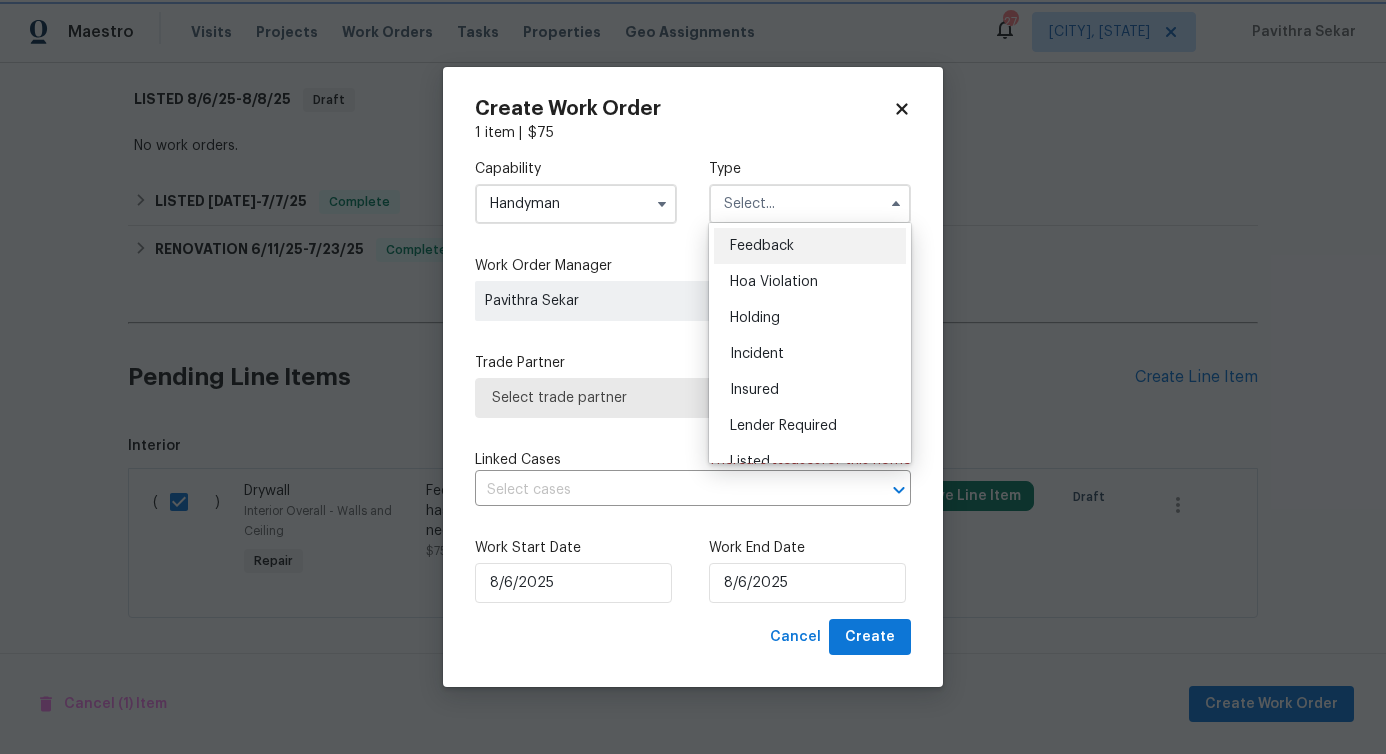 type on "Feedback" 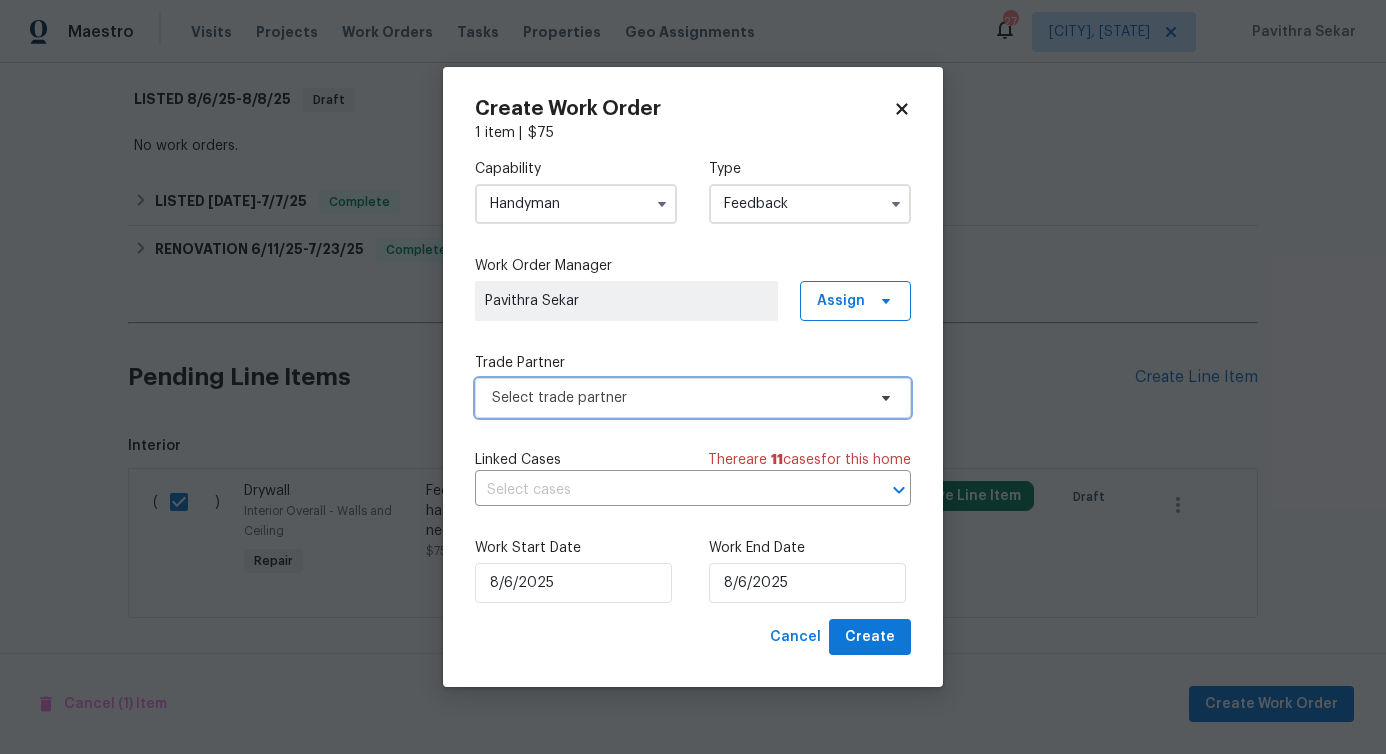 click on "Select trade partner" at bounding box center (693, 398) 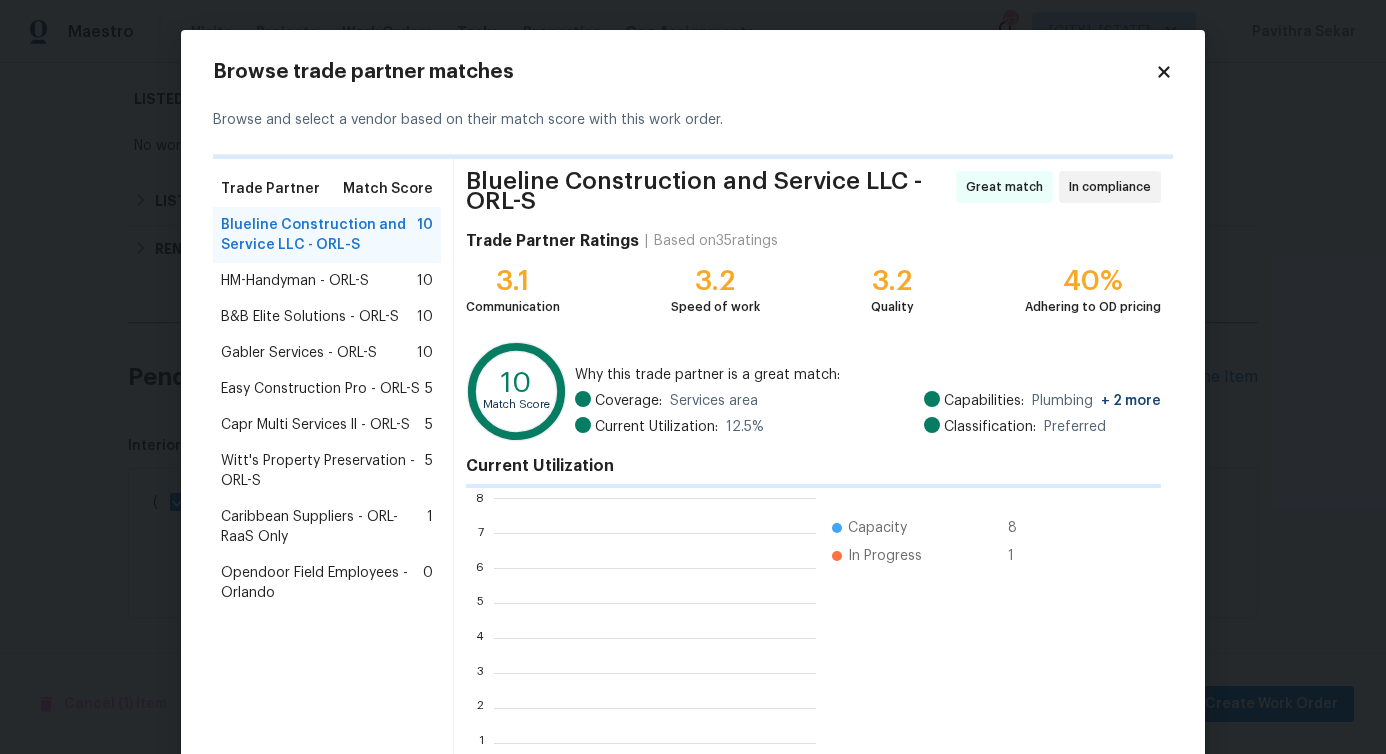 scroll, scrollTop: 2, scrollLeft: 2, axis: both 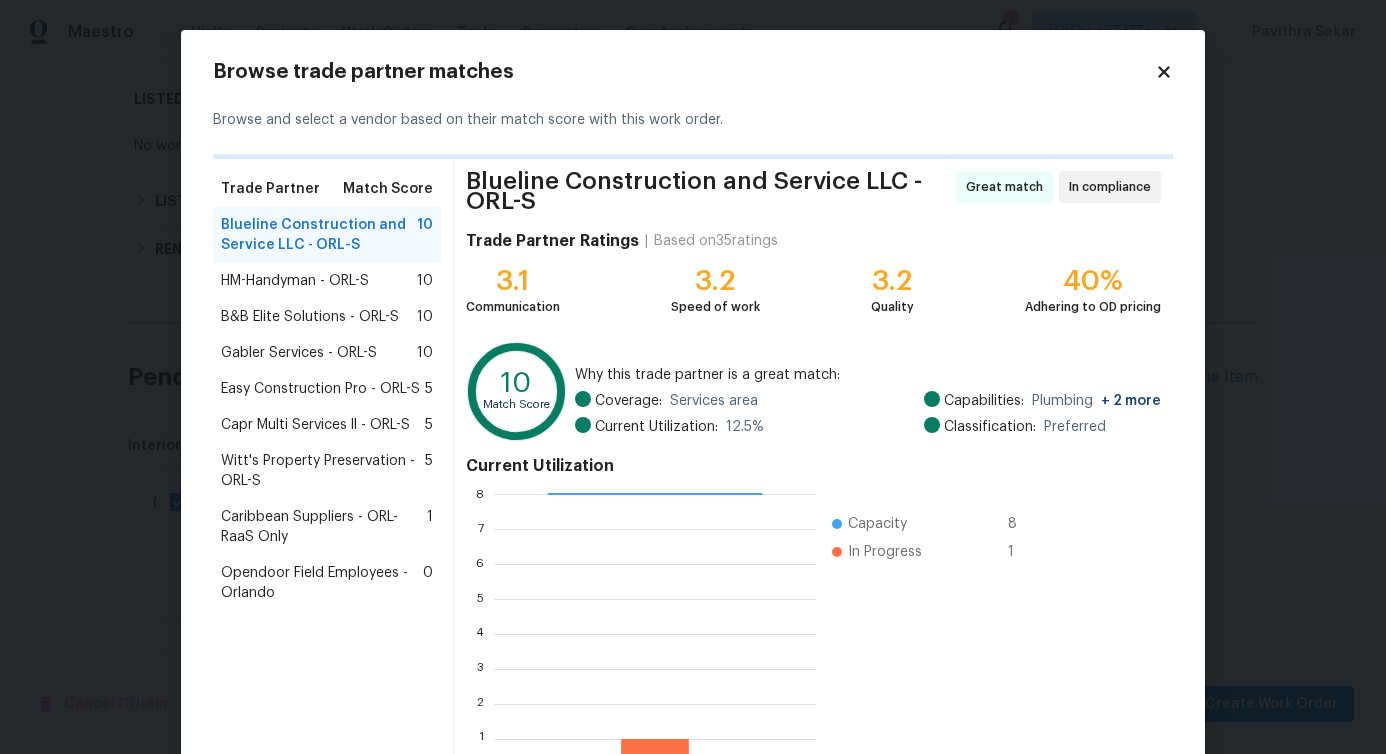 click on "HM-Handyman - ORL-S" at bounding box center (295, 281) 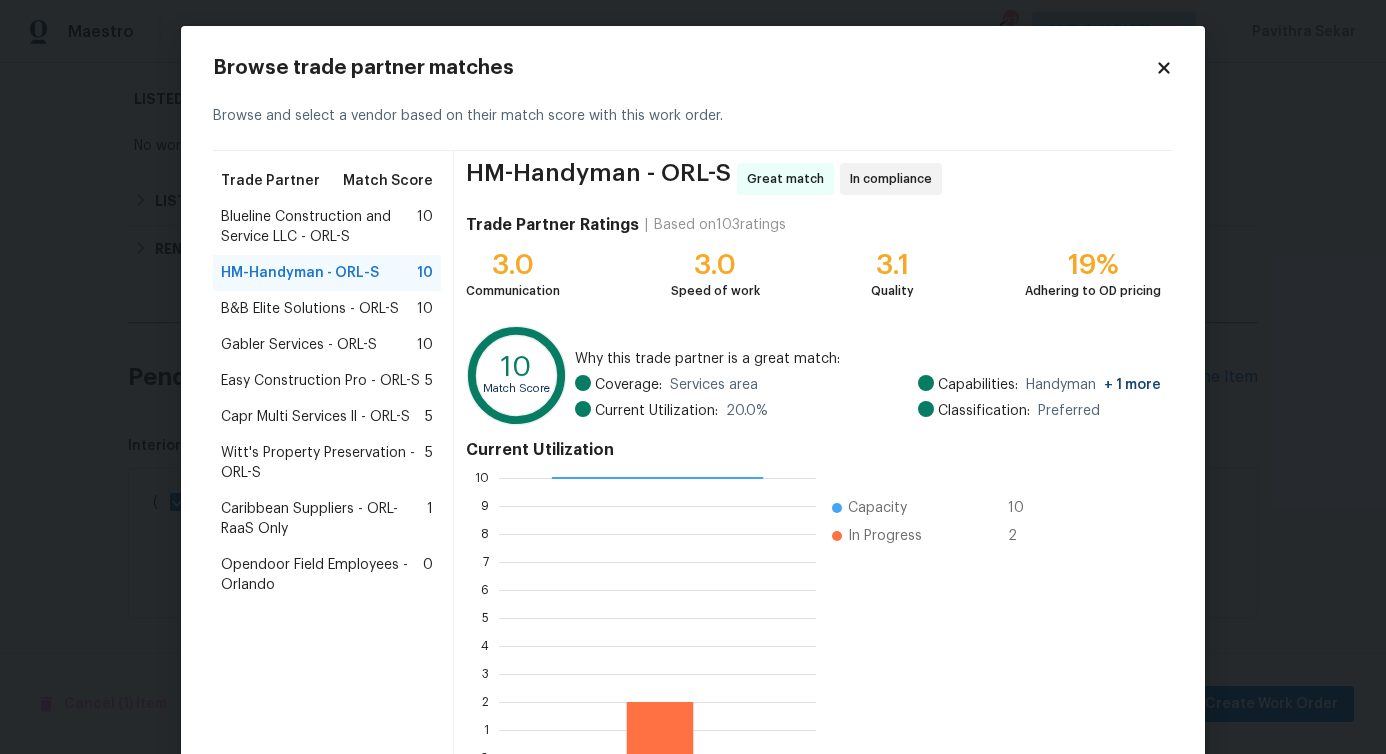scroll, scrollTop: 128, scrollLeft: 0, axis: vertical 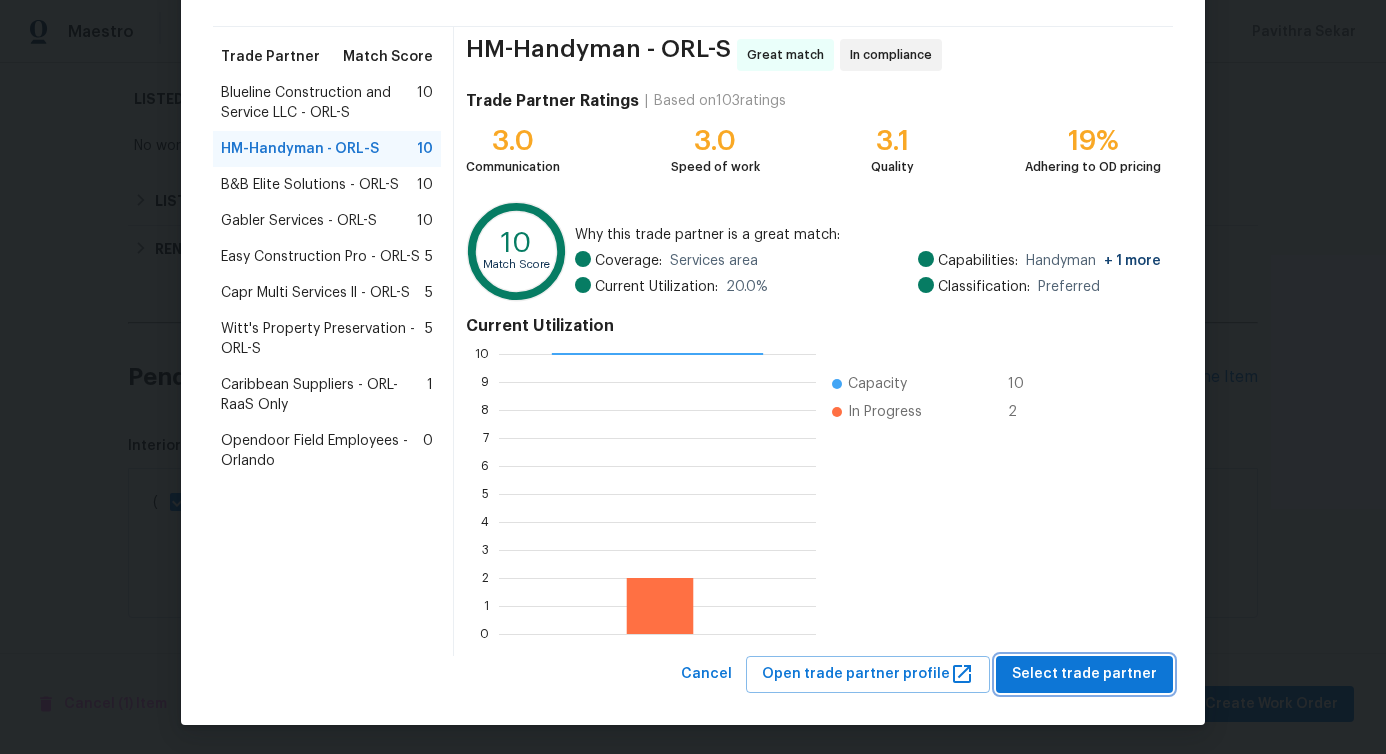 click on "Select trade partner" at bounding box center (1084, 674) 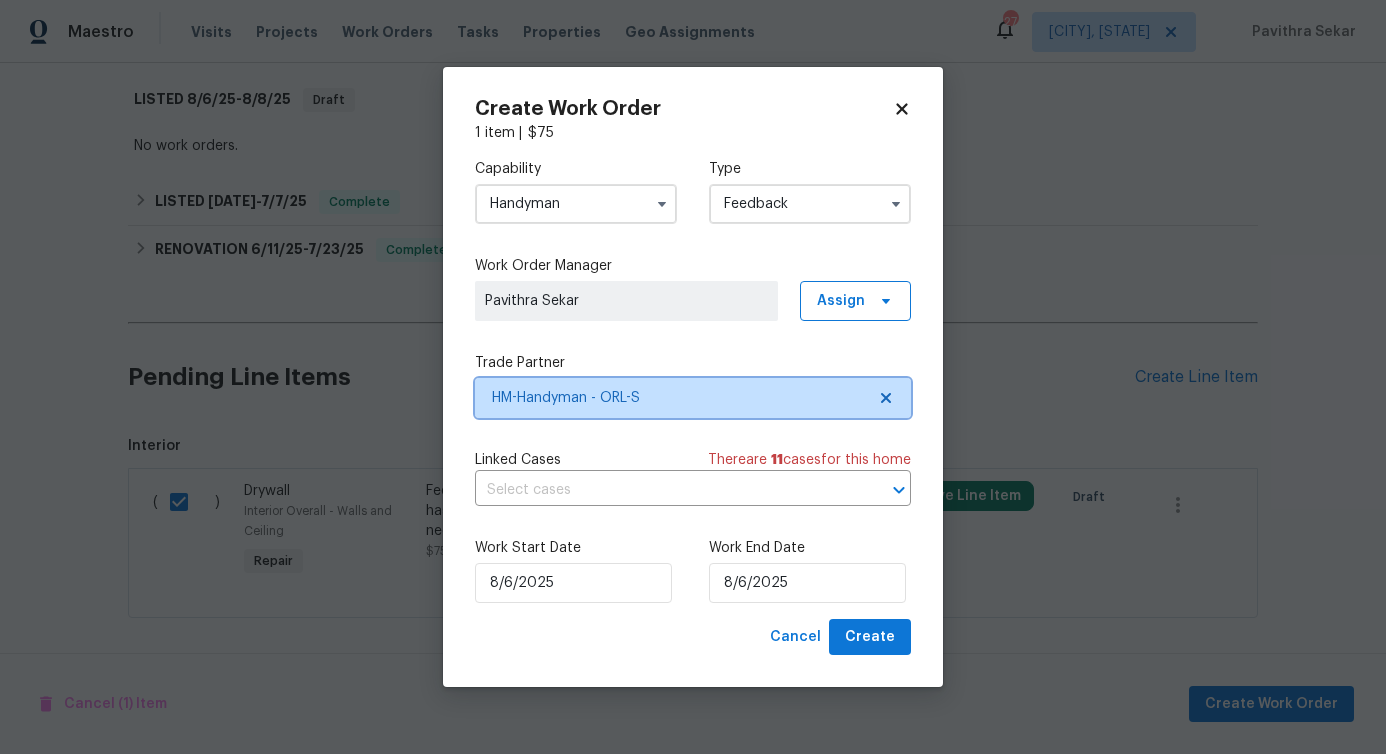 scroll, scrollTop: 0, scrollLeft: 0, axis: both 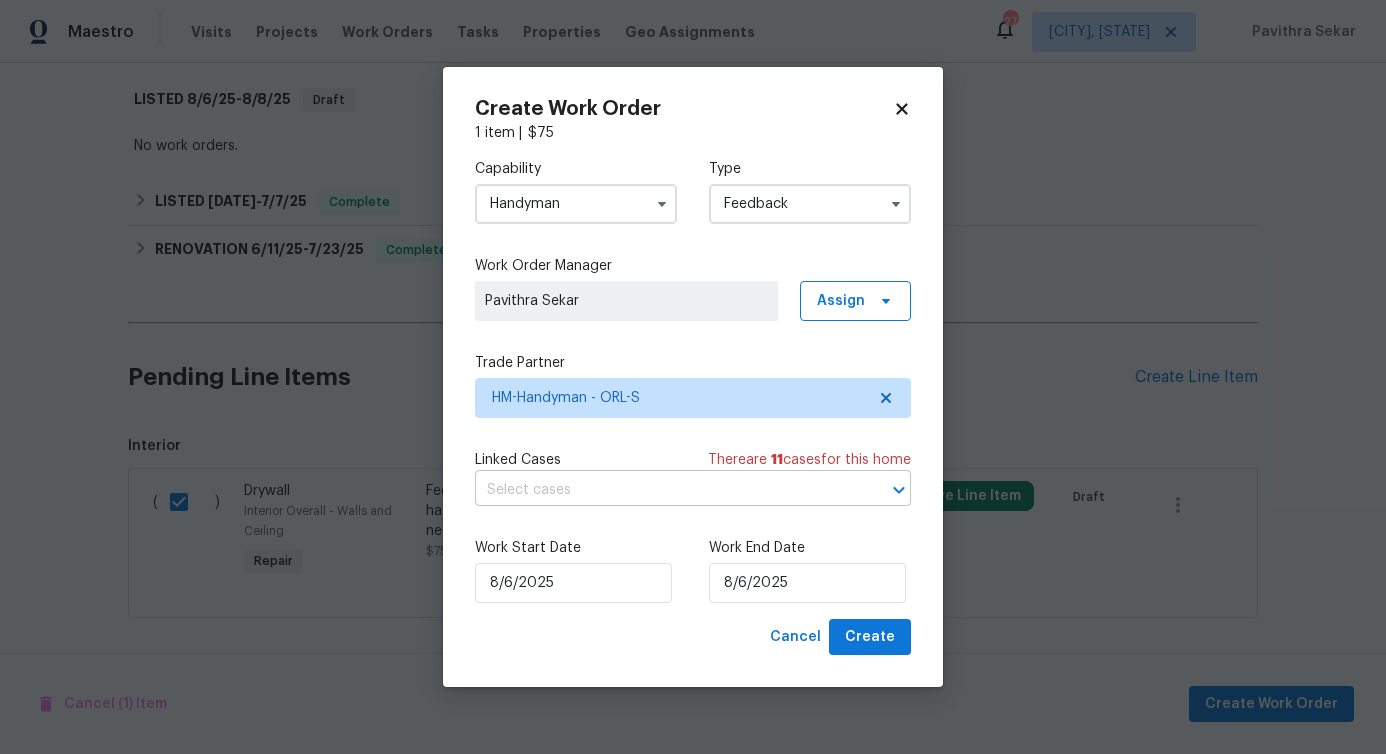 click at bounding box center [665, 490] 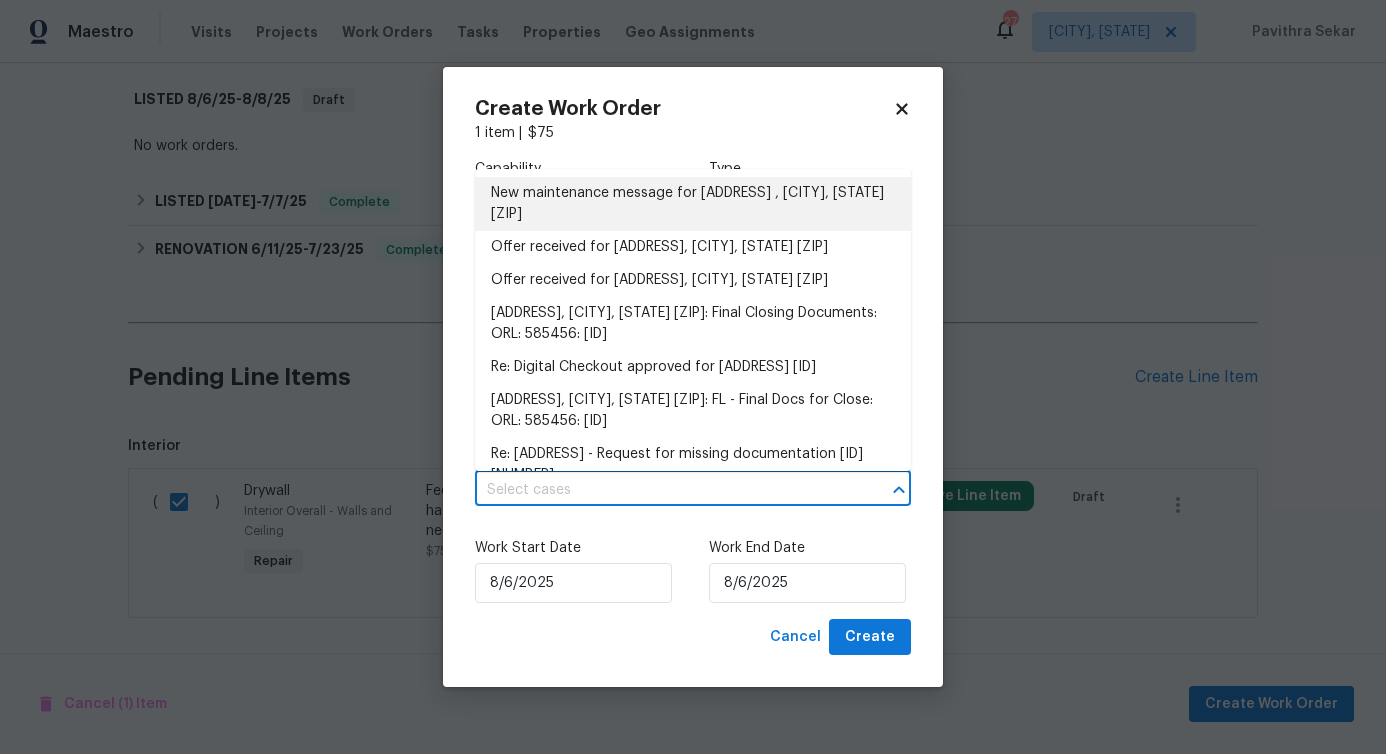 click on "New maintenance message for 6460 Preakness Dr , Orlando, FL 32818" at bounding box center [693, 204] 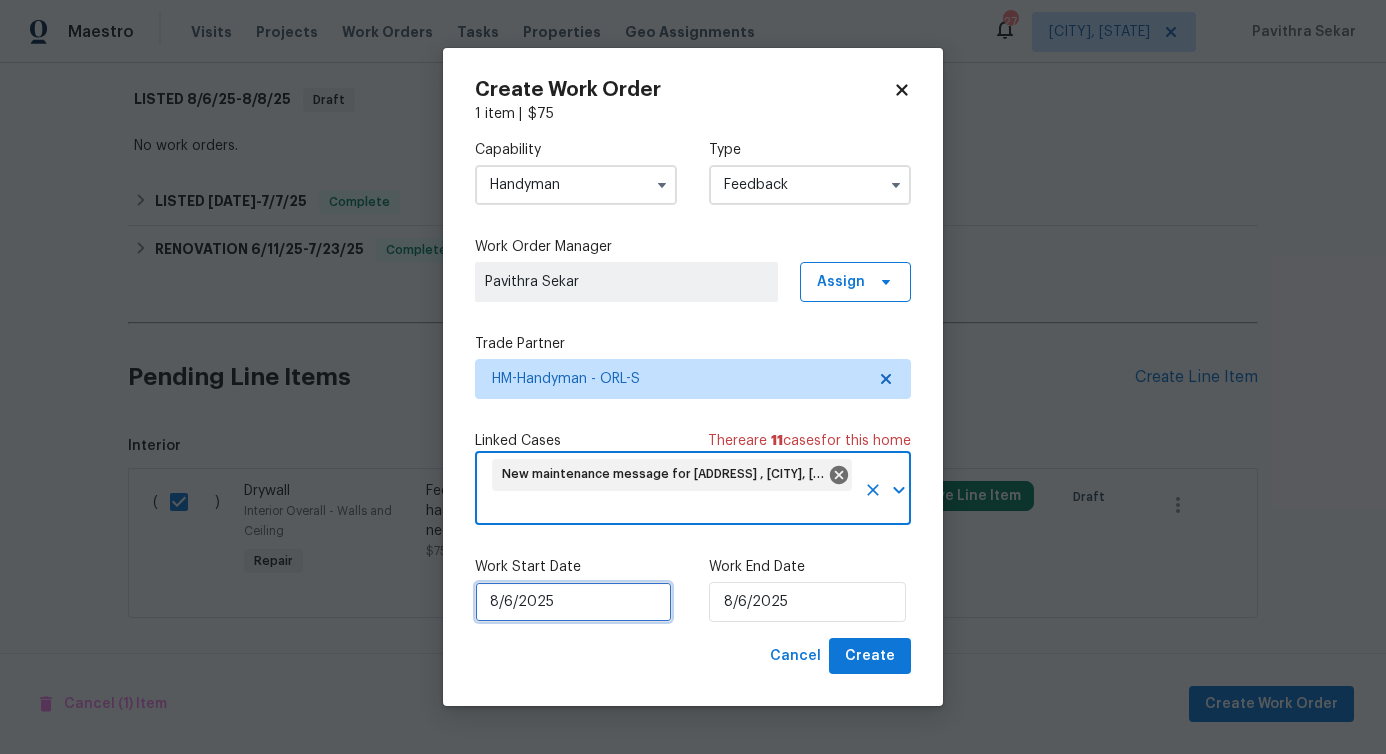 click on "8/6/2025" at bounding box center [573, 602] 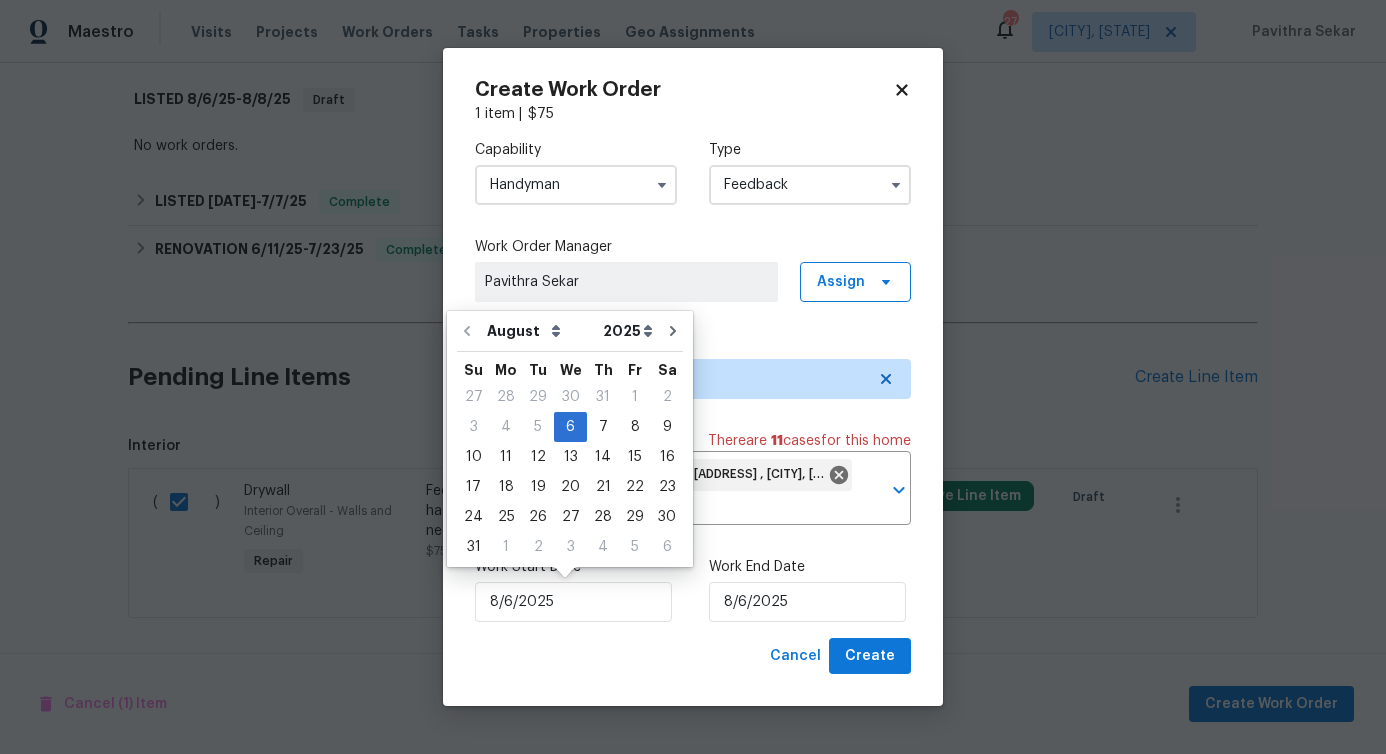 click on "Work Start Date   8/6/2025 Work End Date   8/6/2025" at bounding box center [693, 589] 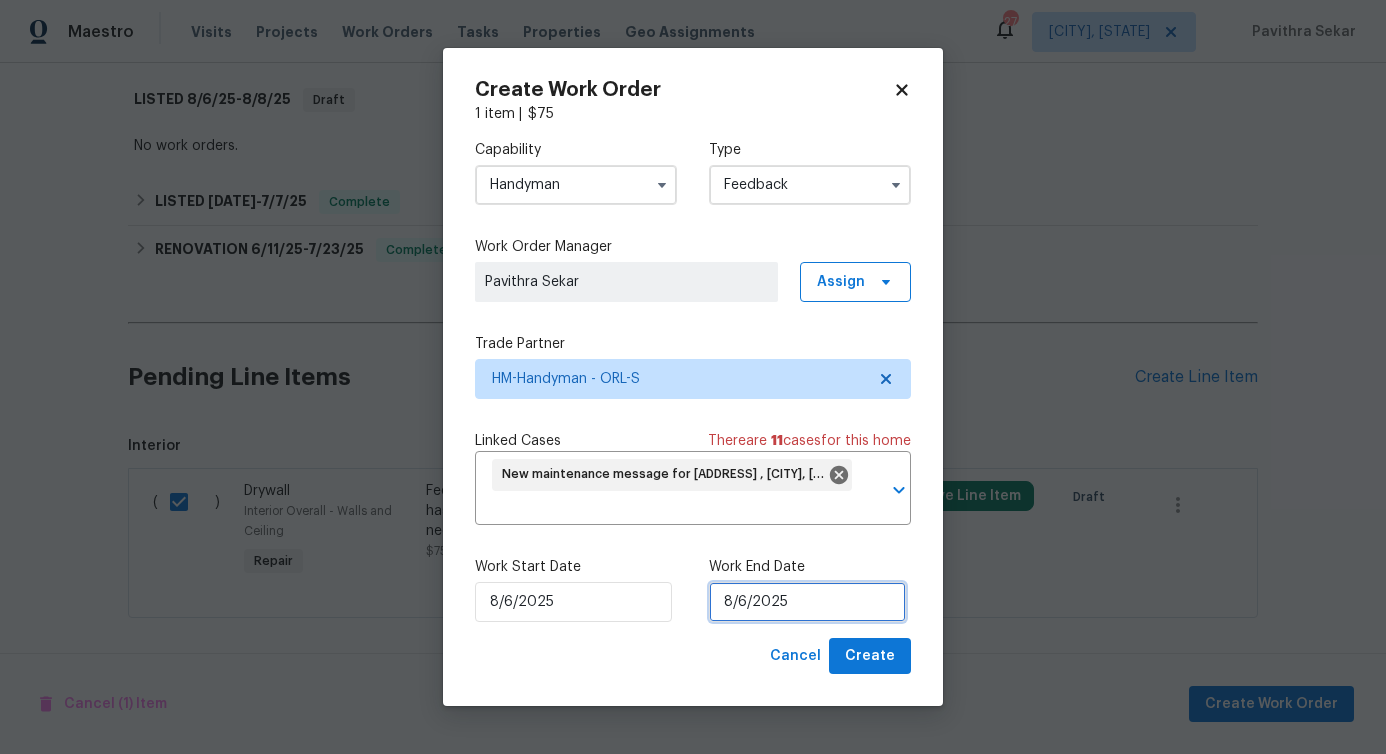 click on "8/6/2025" at bounding box center (807, 602) 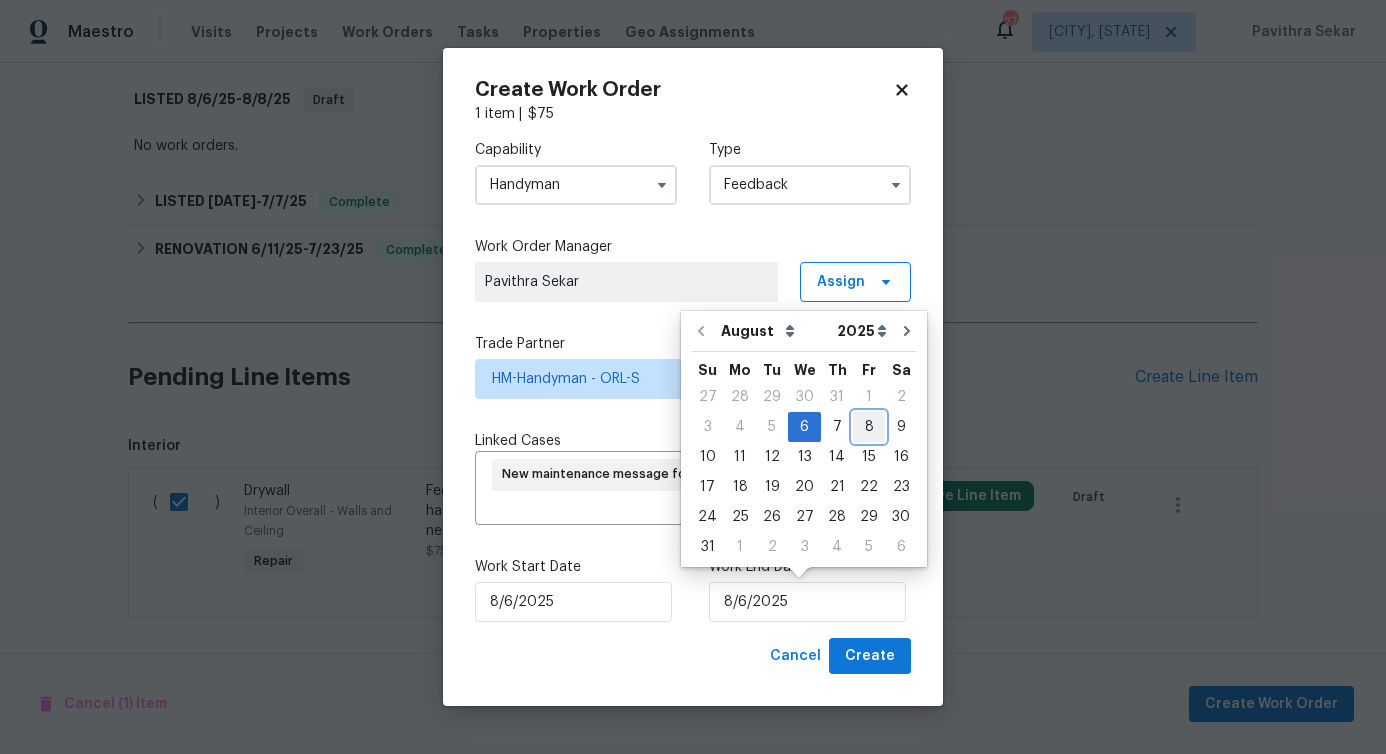 click on "8" at bounding box center (869, 427) 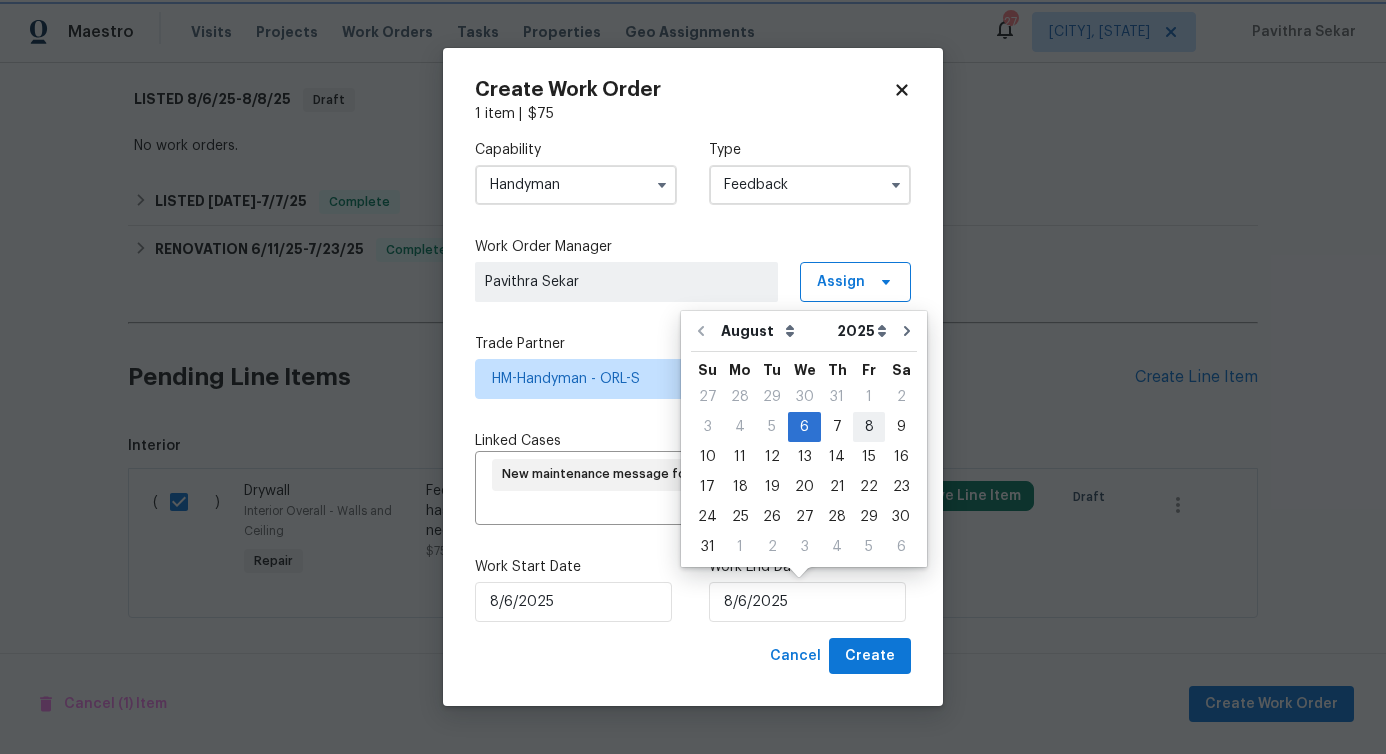 type on "8/8/2025" 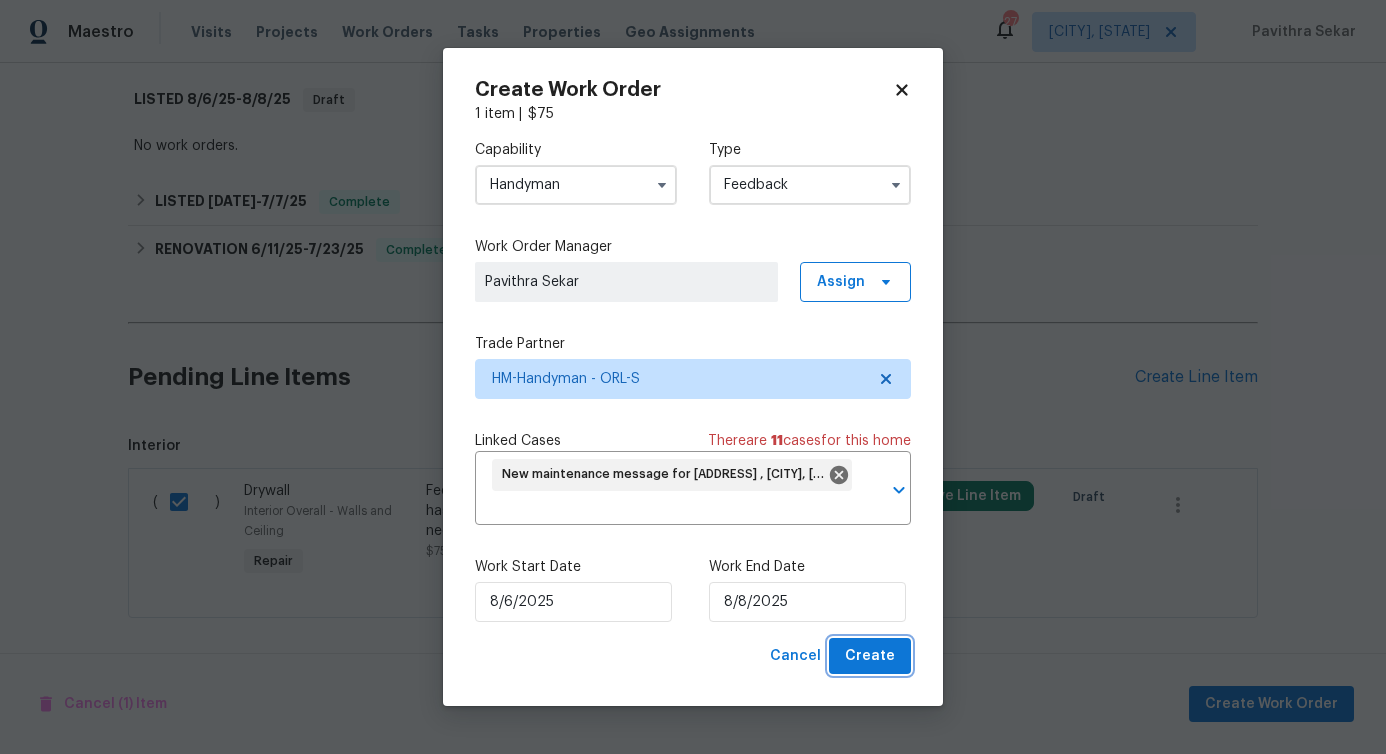 click on "Create" at bounding box center [870, 656] 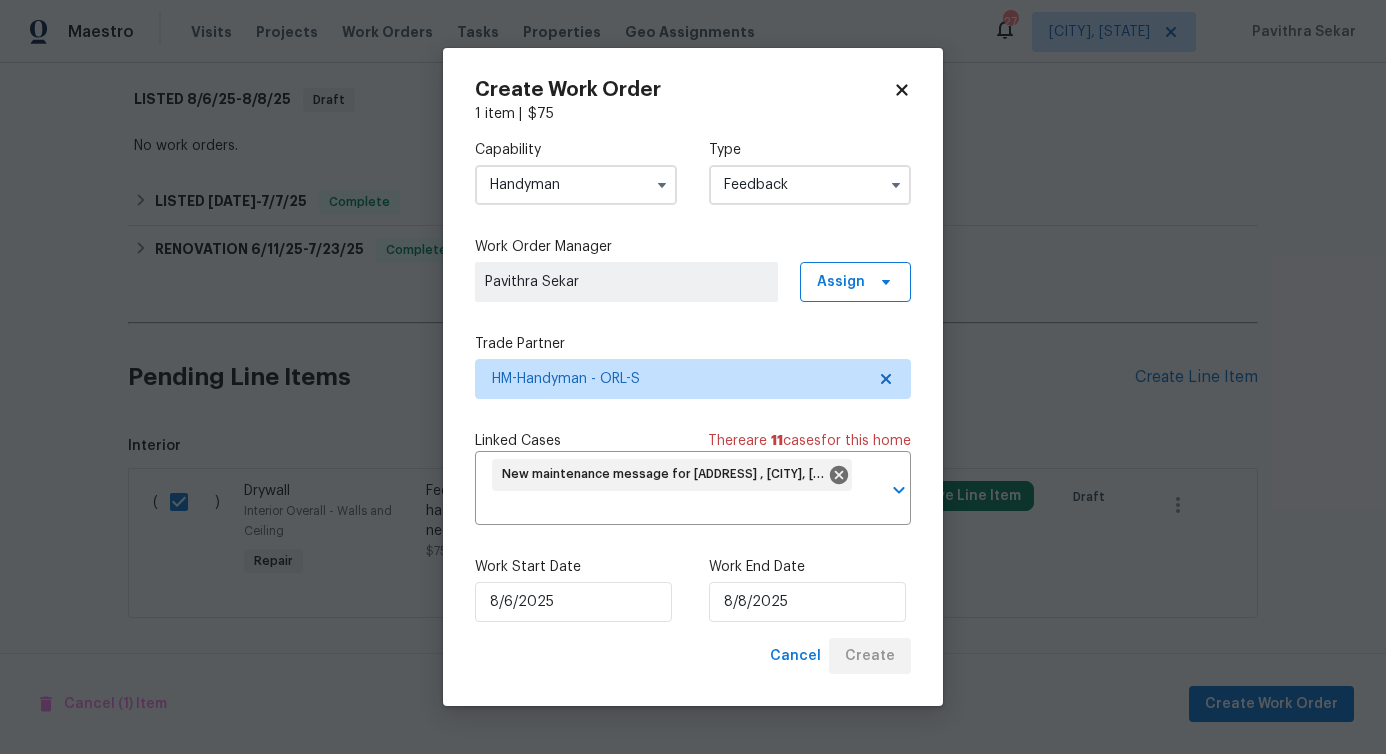 checkbox on "false" 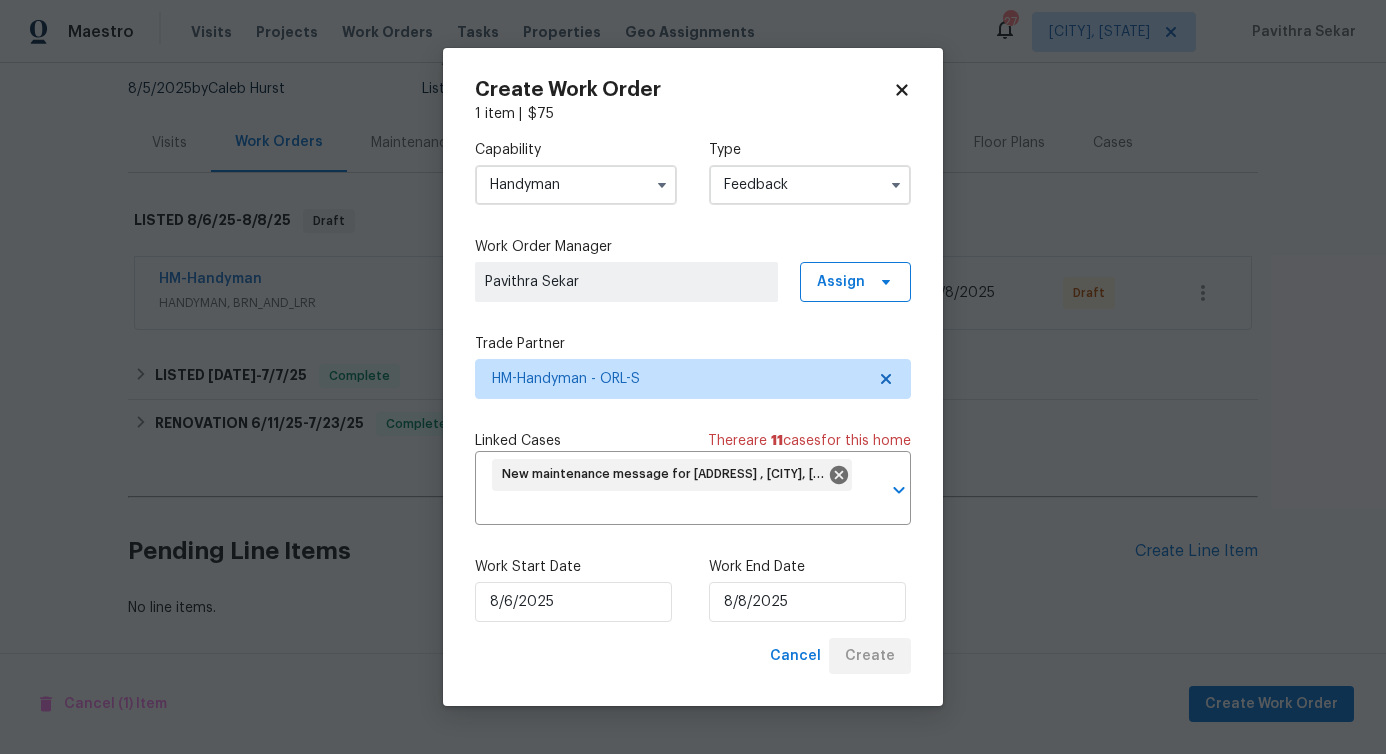 scroll, scrollTop: 205, scrollLeft: 0, axis: vertical 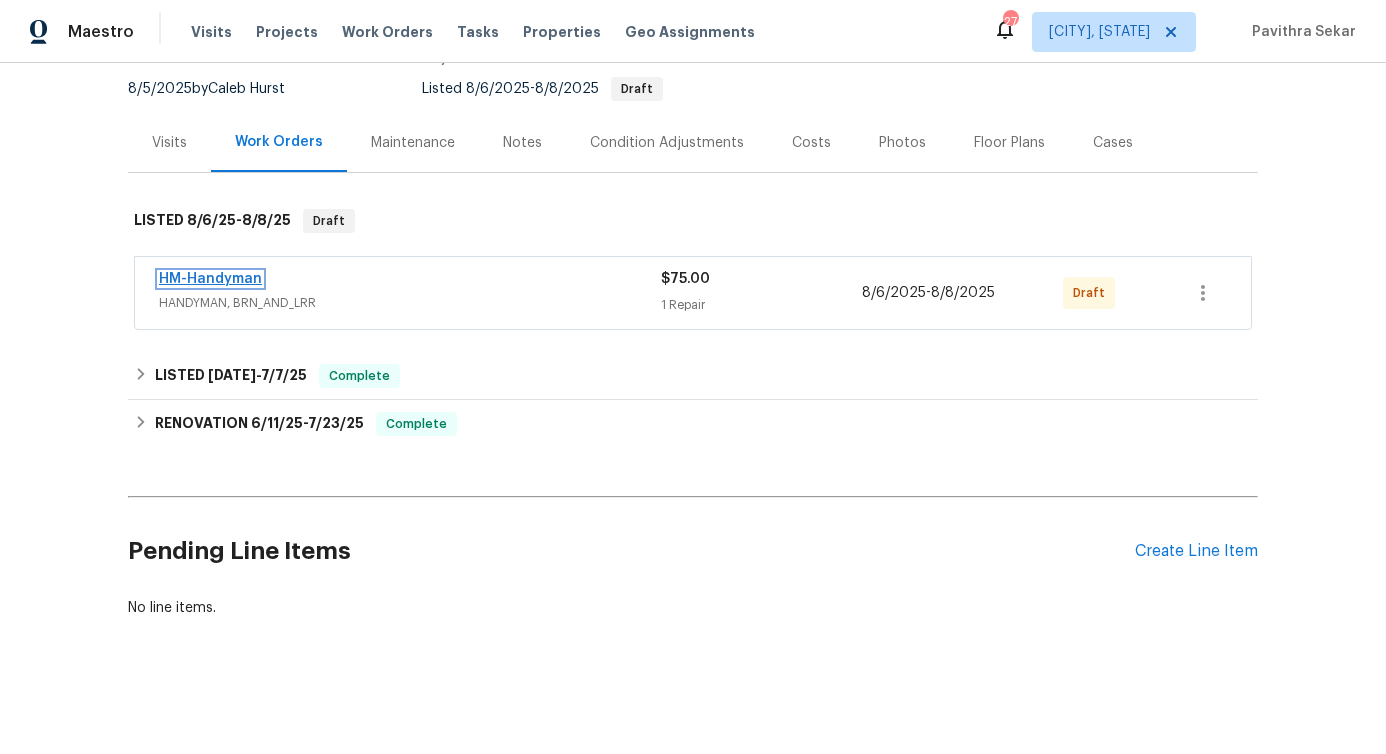 click on "HM-Handyman" at bounding box center [210, 279] 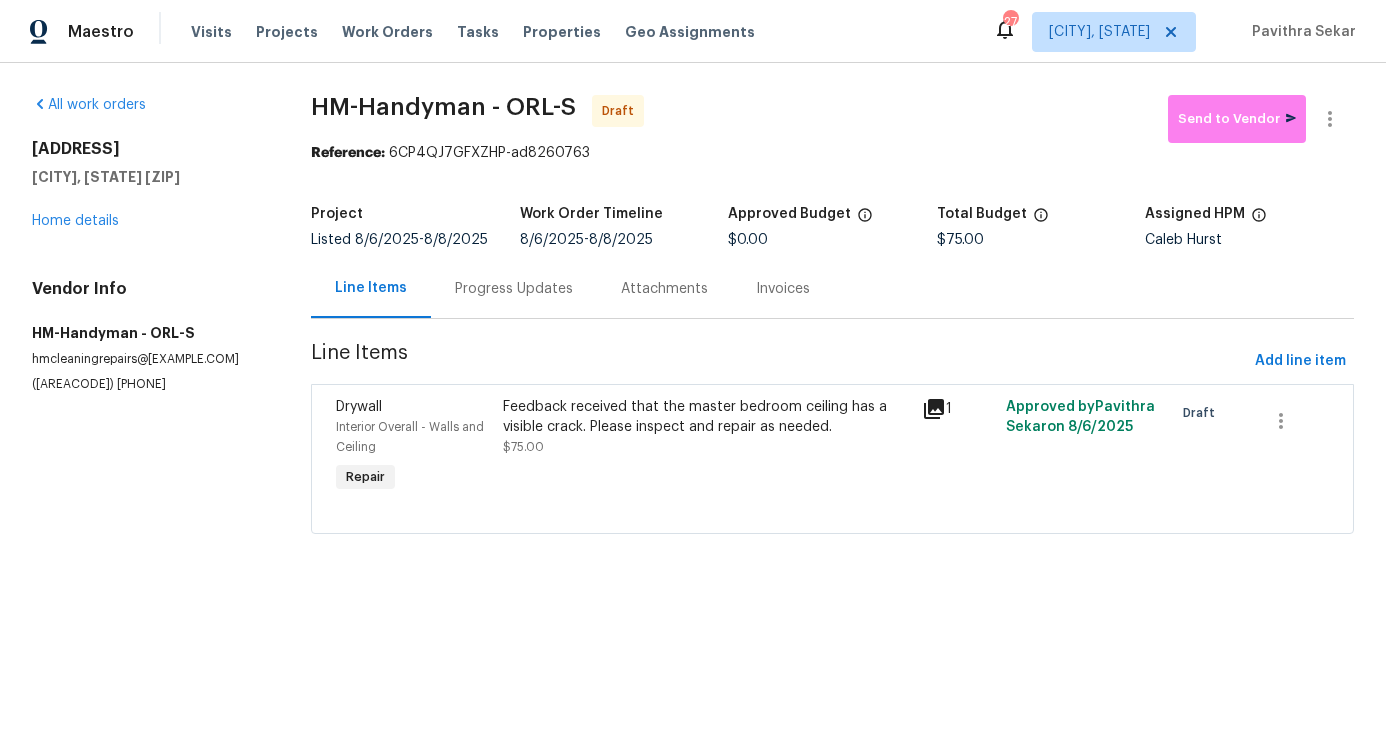 click on "Progress Updates" at bounding box center [514, 288] 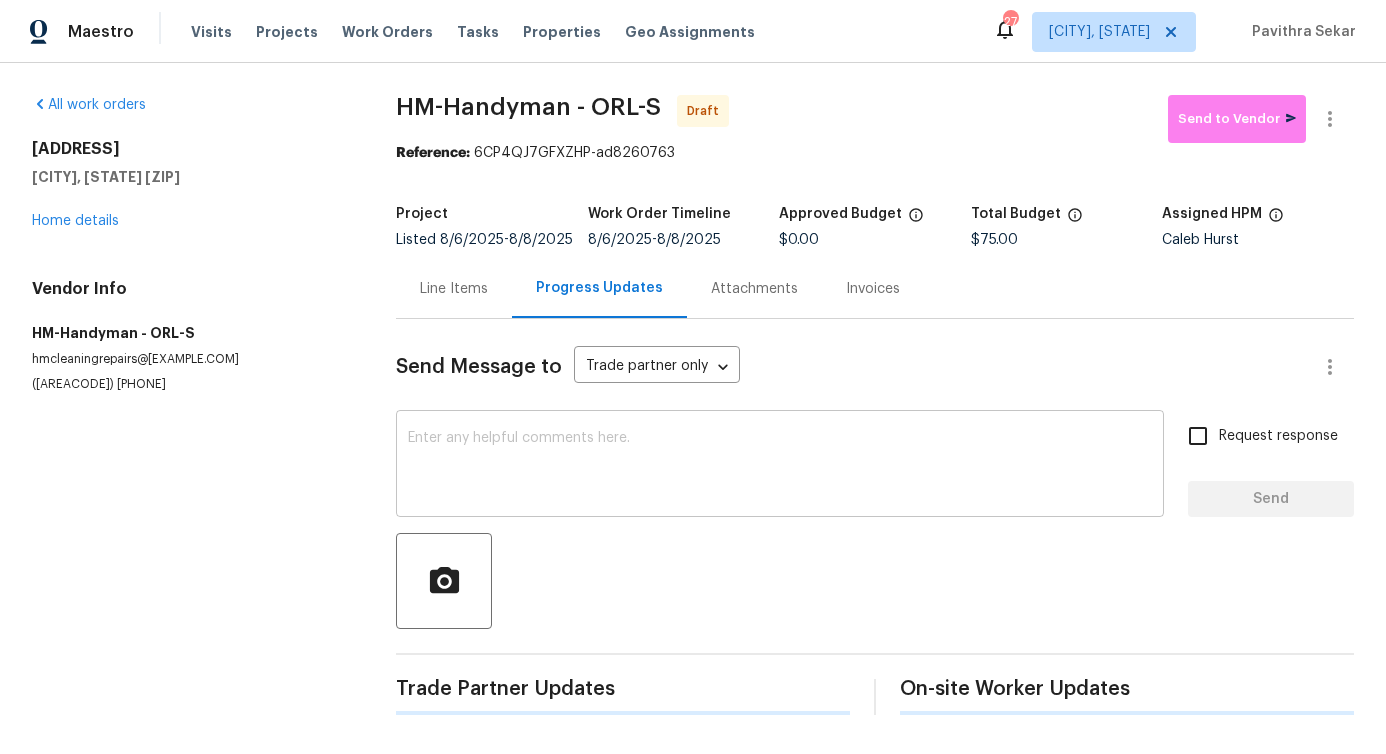 click at bounding box center [780, 466] 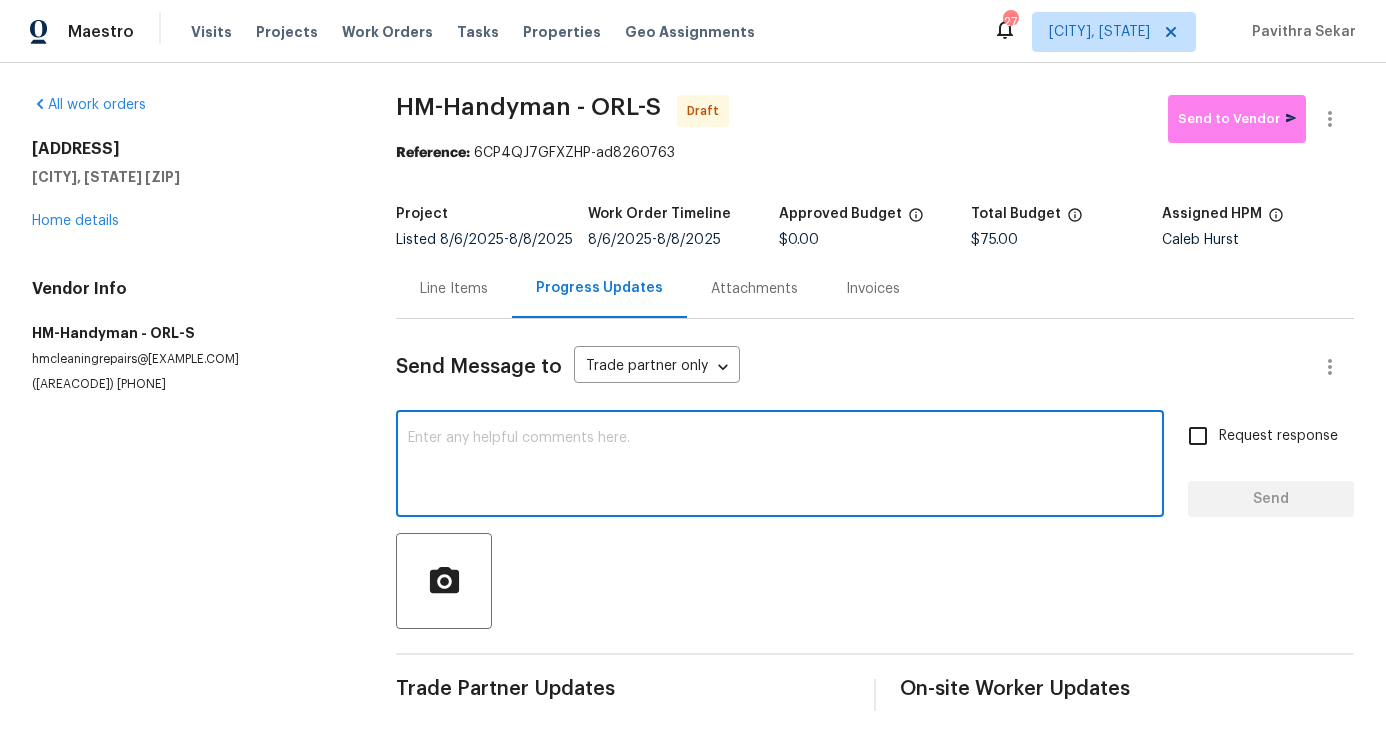 scroll, scrollTop: 4, scrollLeft: 0, axis: vertical 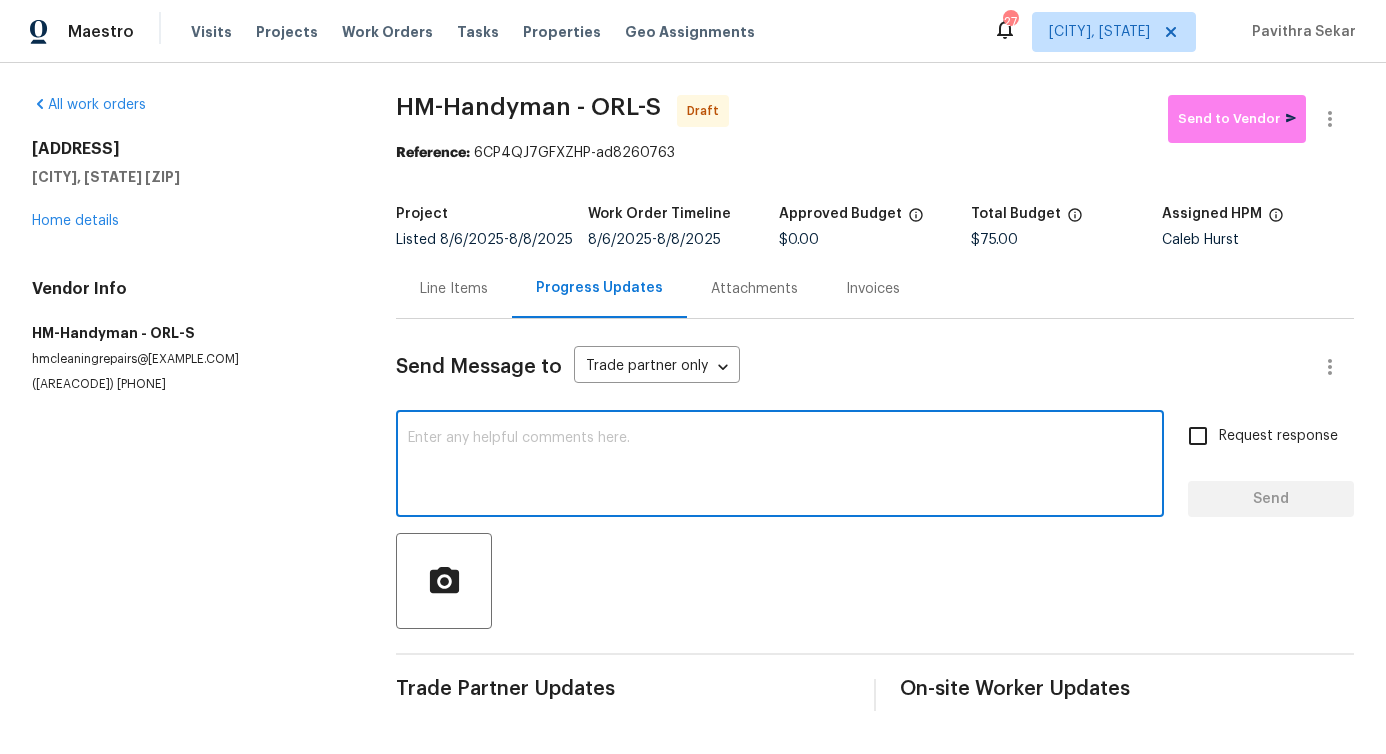 click on "x ​" at bounding box center [780, 466] 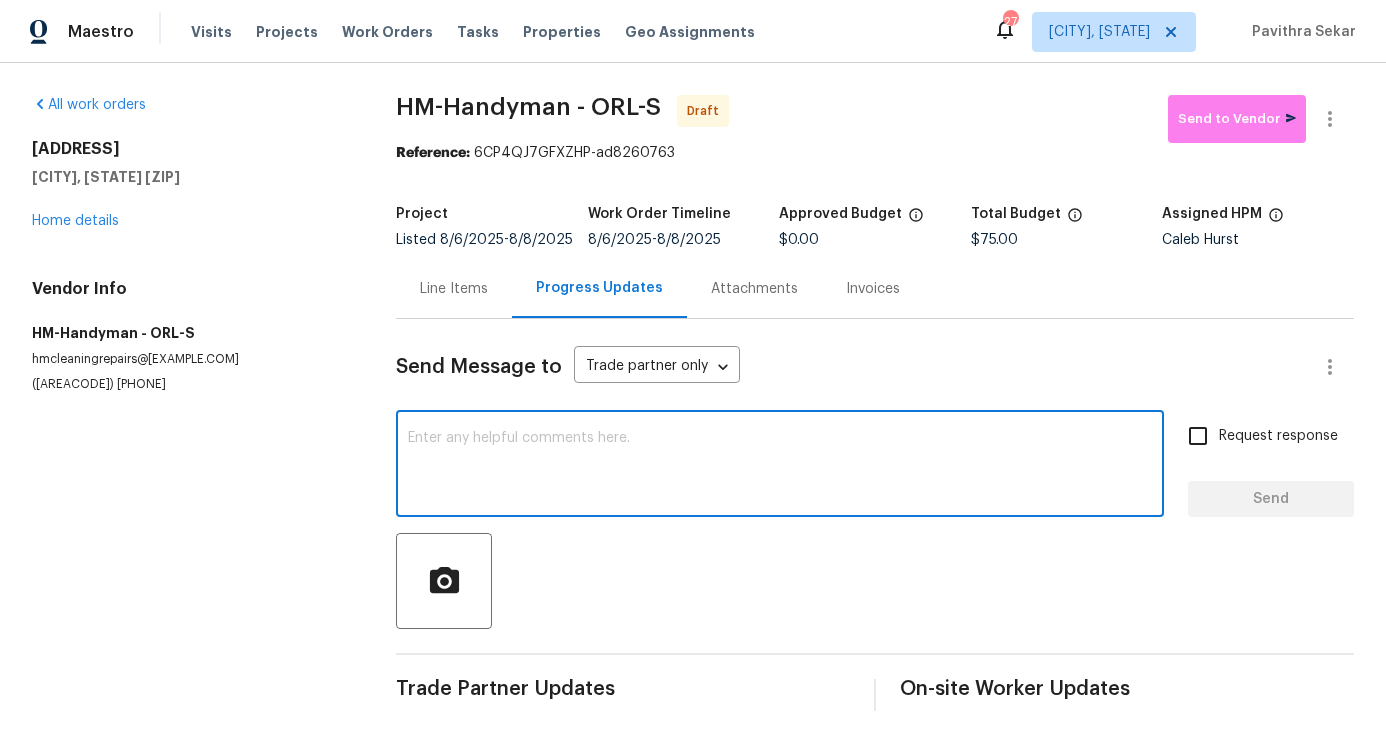 click at bounding box center [780, 466] 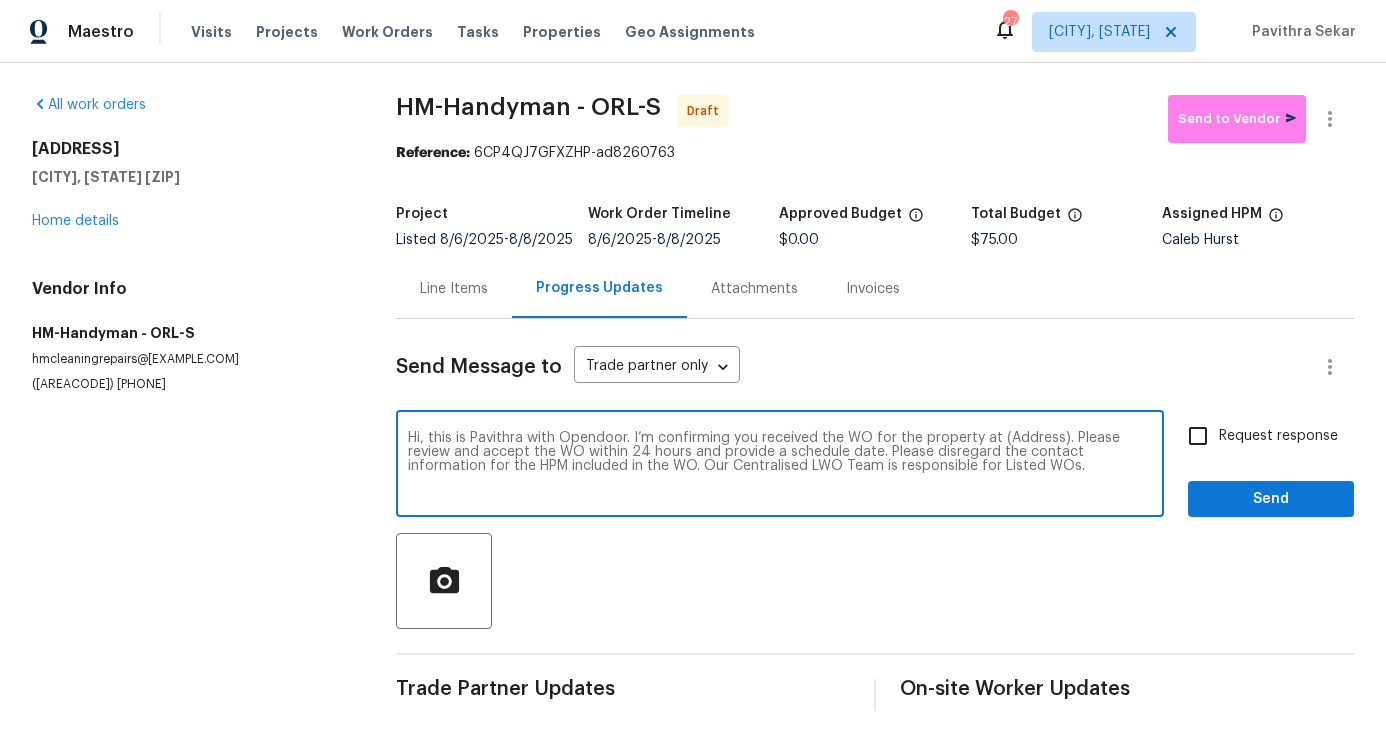 click on "Hi, this is Pavithra with Opendoor. I’m confirming you received the WO for the property at (Address). Please review and accept the WO within 24 hours and provide a schedule date. Please disregard the contact information for the HPM included in the WO. Our Centralised LWO Team is responsible for Listed WOs." at bounding box center (780, 466) 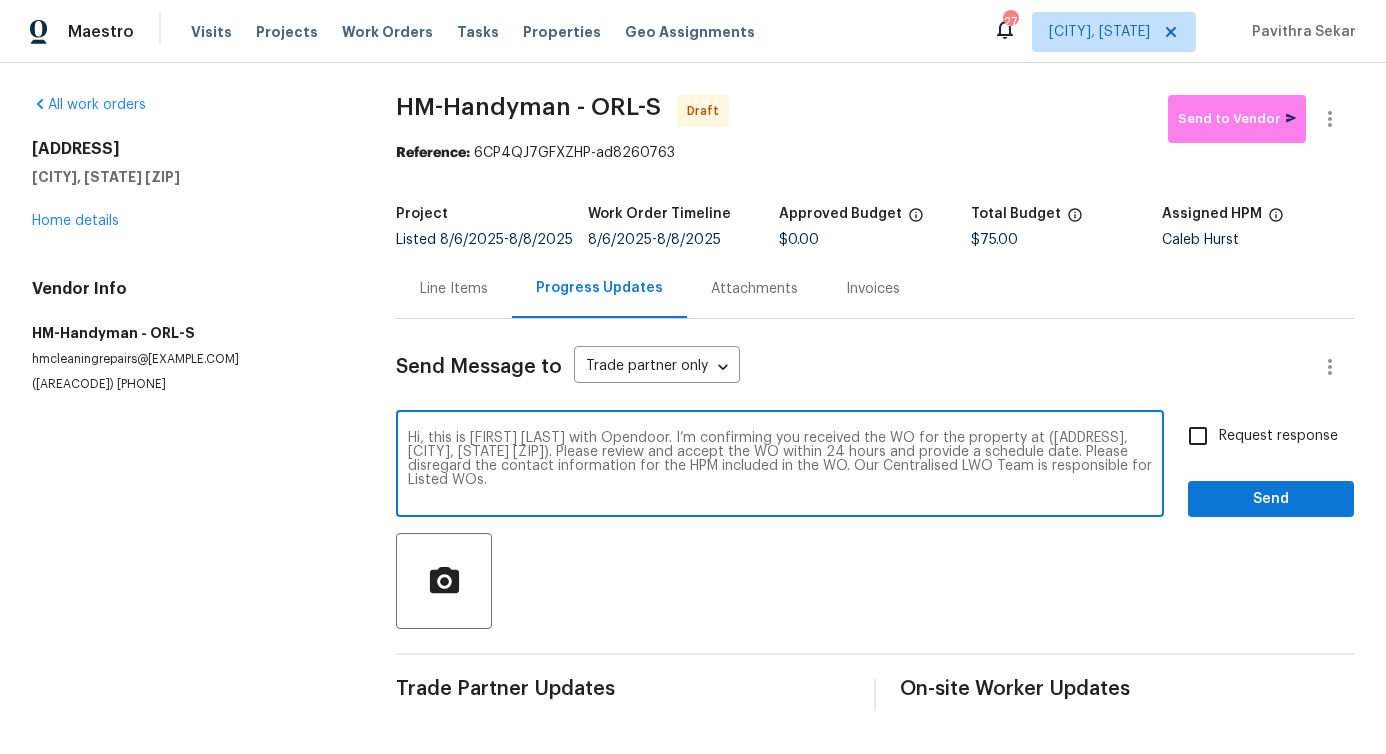 type on "Hi, this is Pavithra with Opendoor. I’m confirming you received the WO for the property at (6460 Preakness Dr, Orlando, FL 32818). Please review and accept the WO within 24 hours and provide a schedule date. Please disregard the contact information for the HPM included in the WO. Our Centralised LWO Team is responsible for Listed WOs." 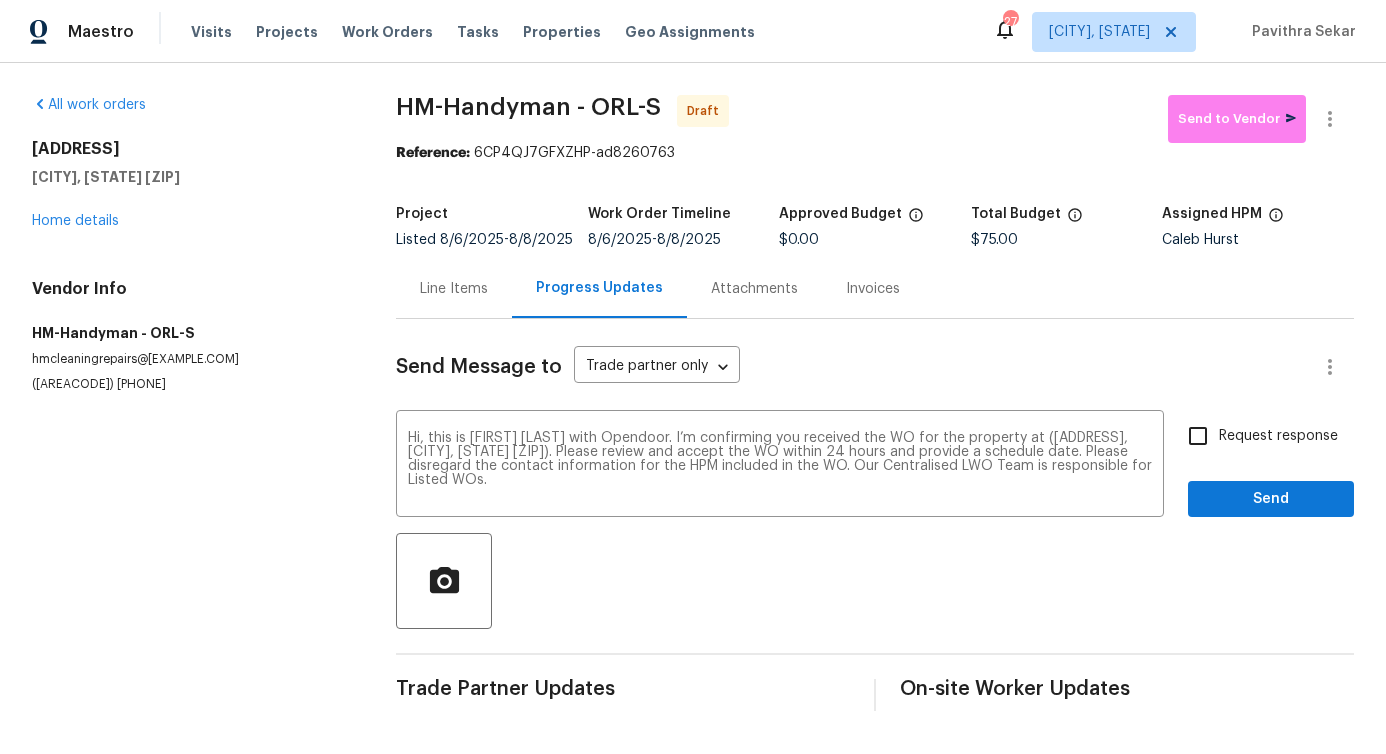 click on "Request response" at bounding box center [1278, 436] 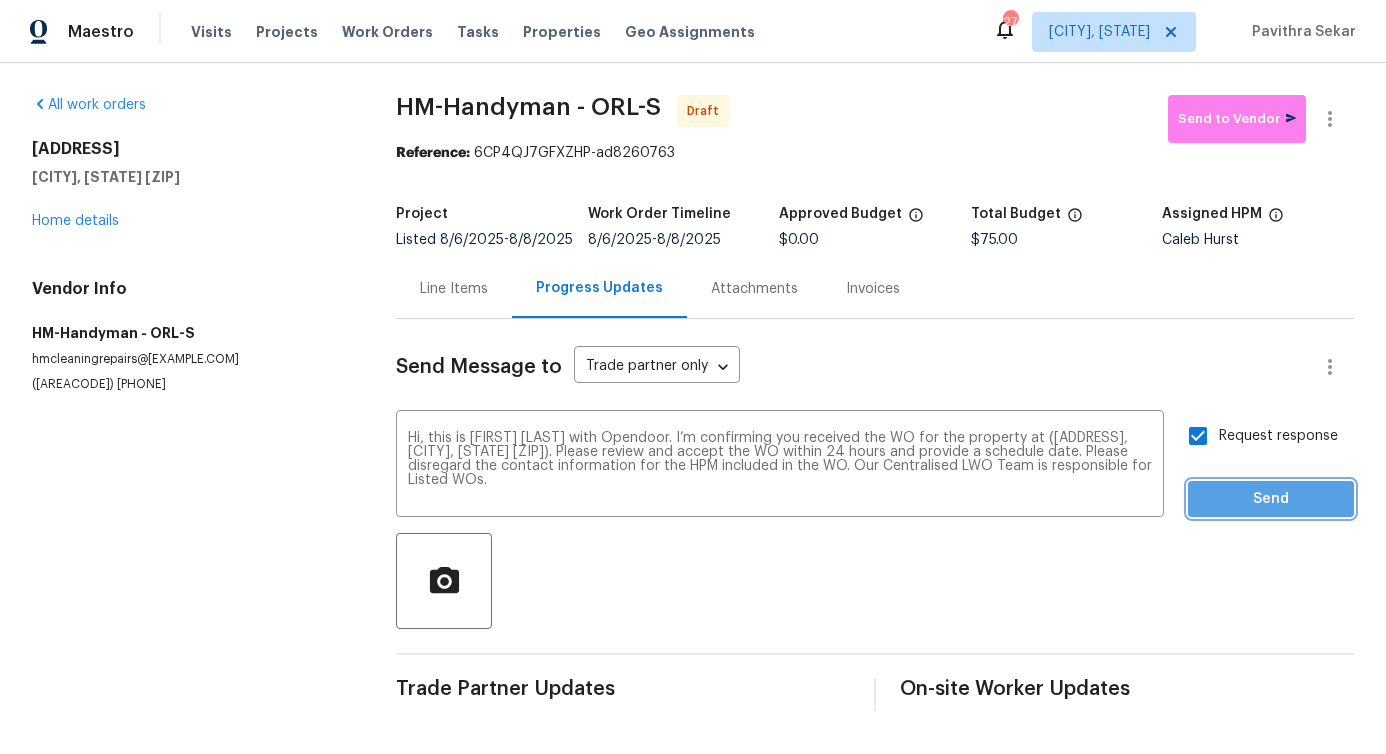 click on "Send" at bounding box center [1271, 499] 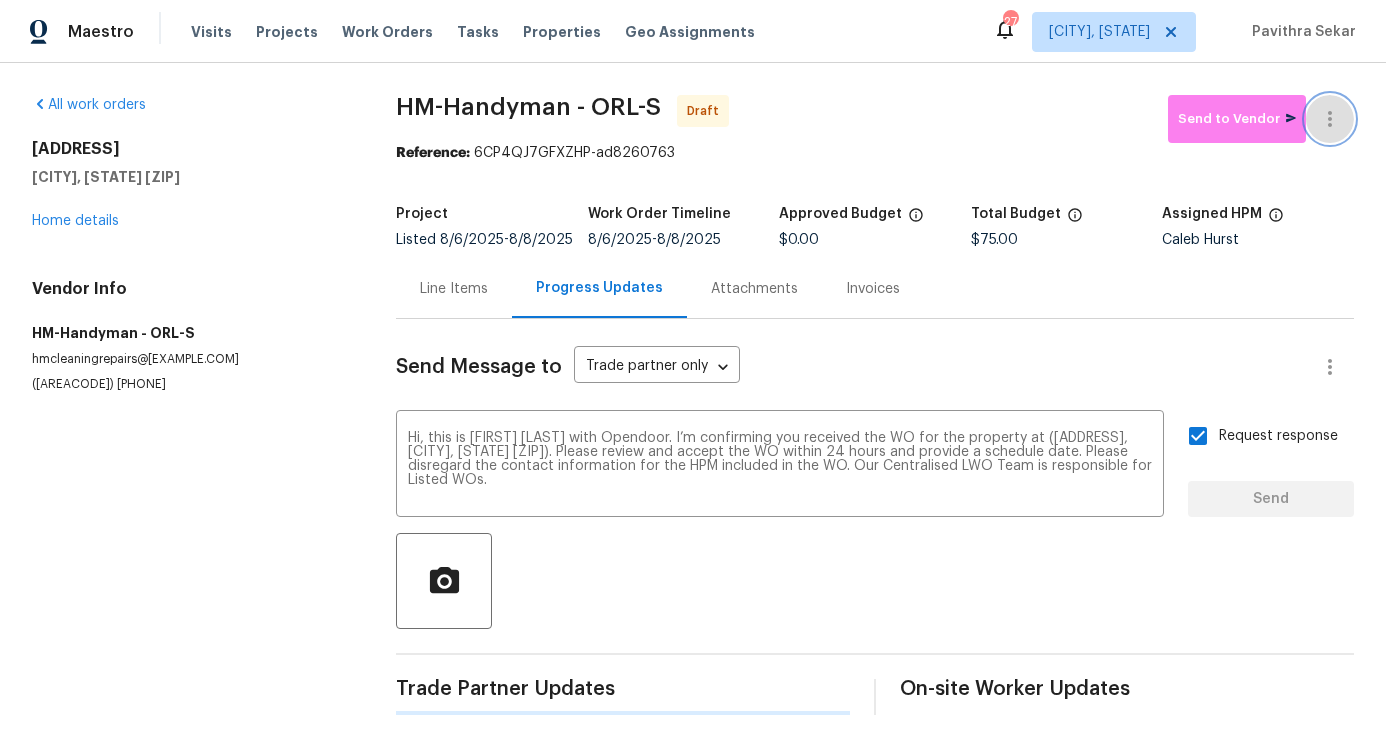 type 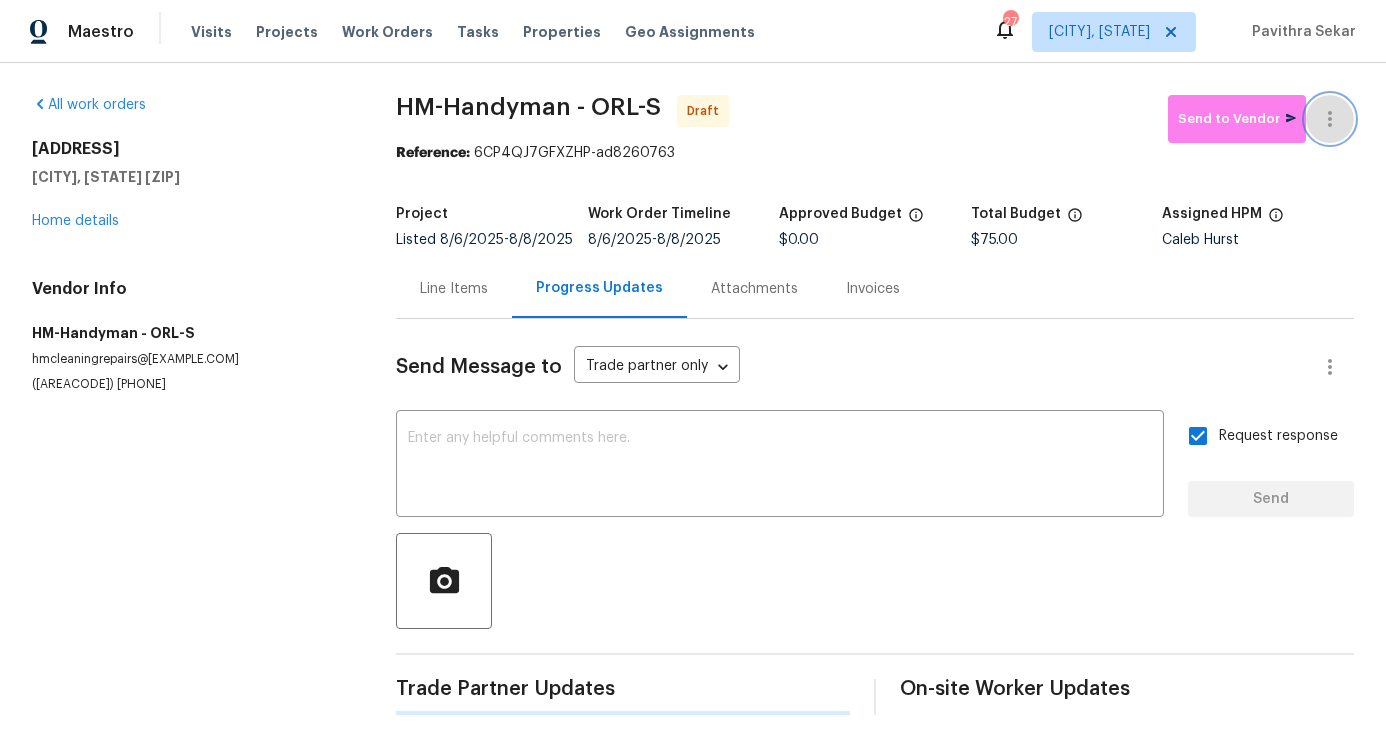 click at bounding box center [1330, 119] 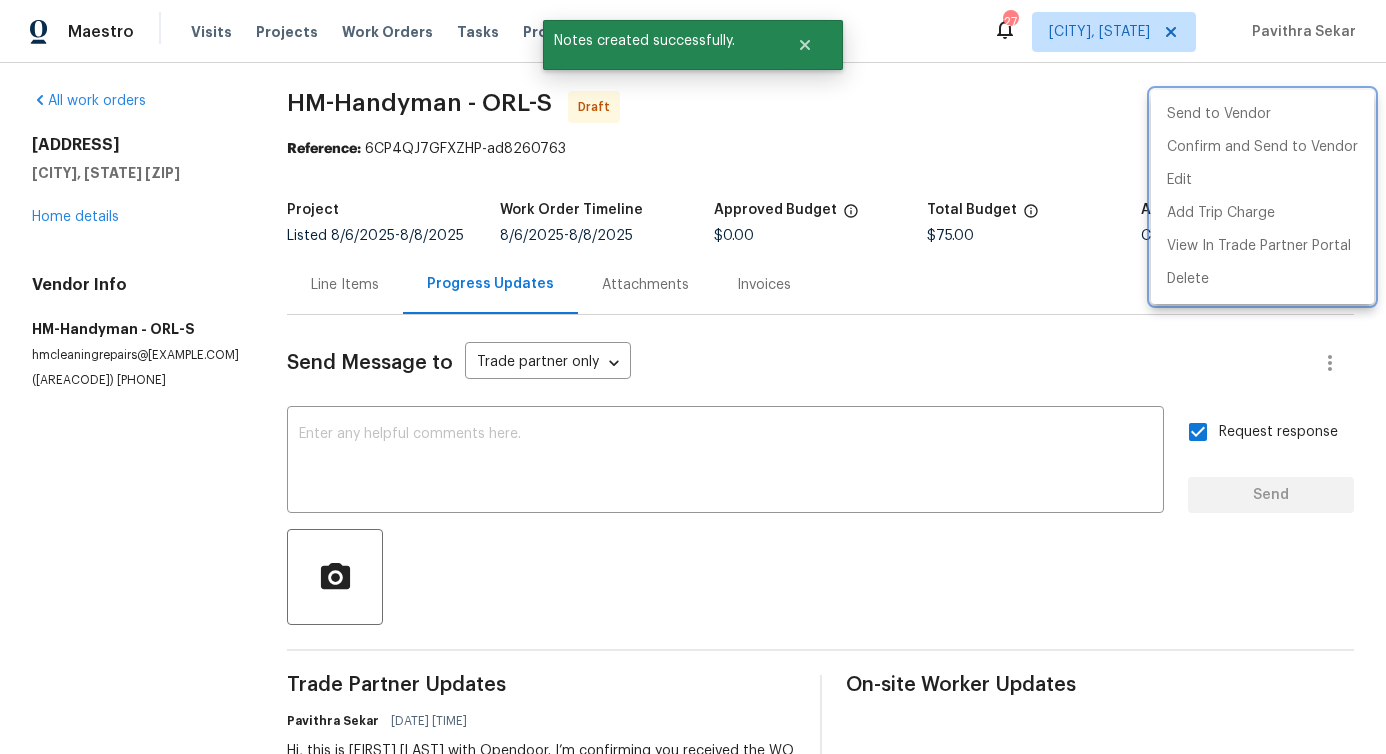 click at bounding box center [693, 377] 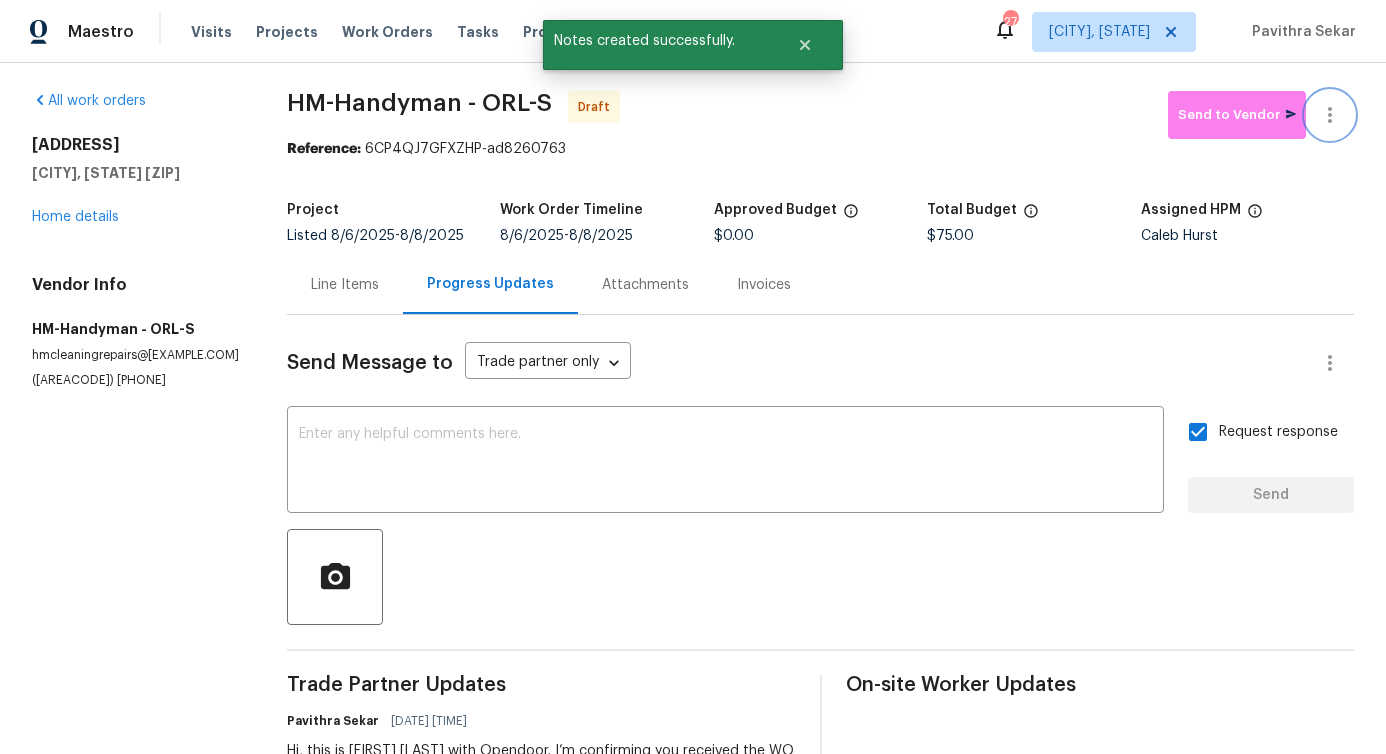 click 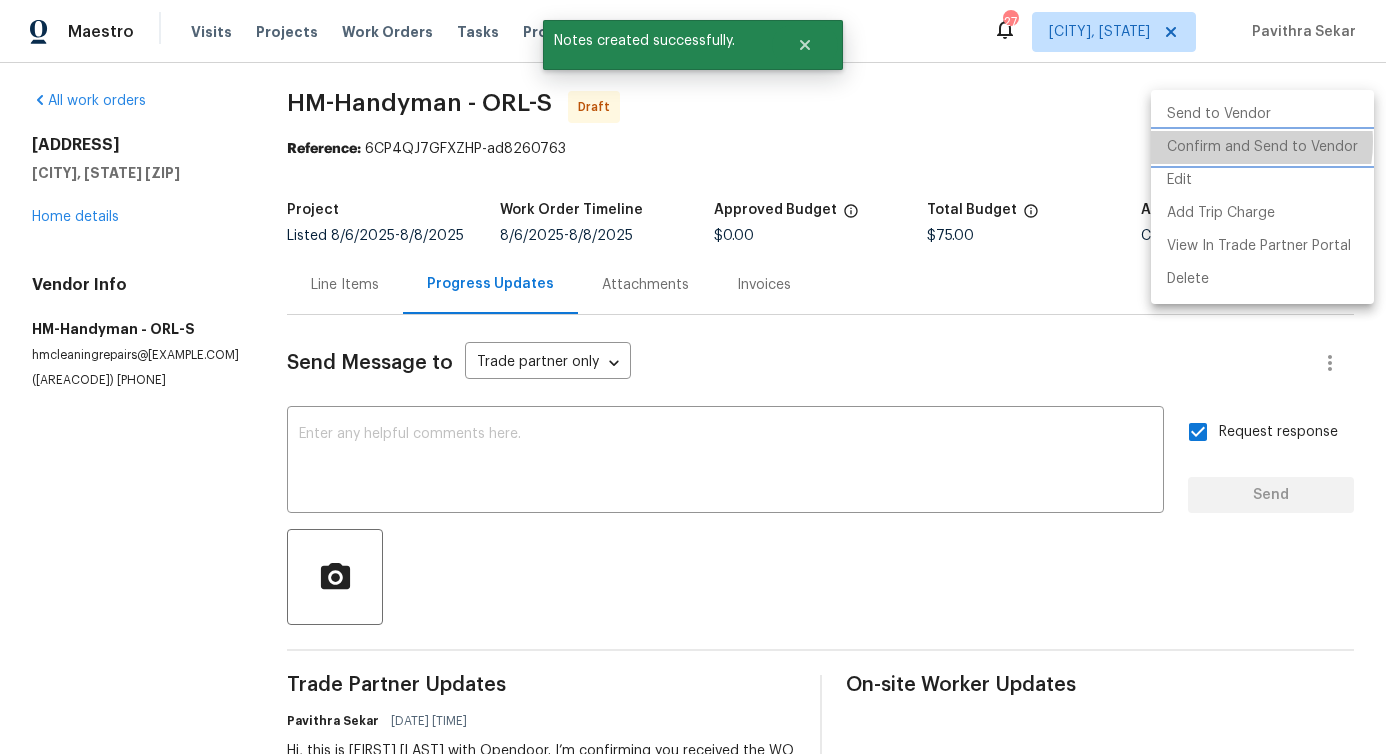 click on "Confirm and Send to Vendor" at bounding box center (1262, 147) 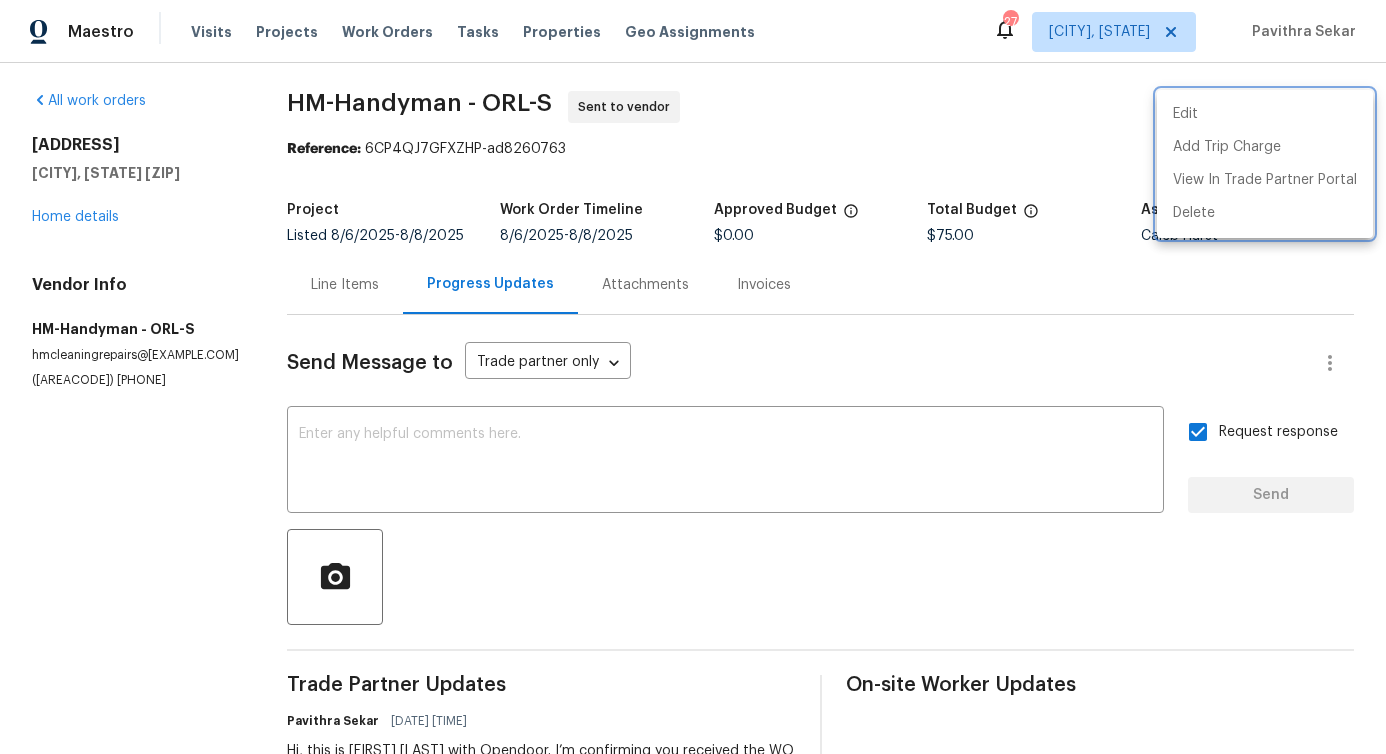 click at bounding box center (693, 377) 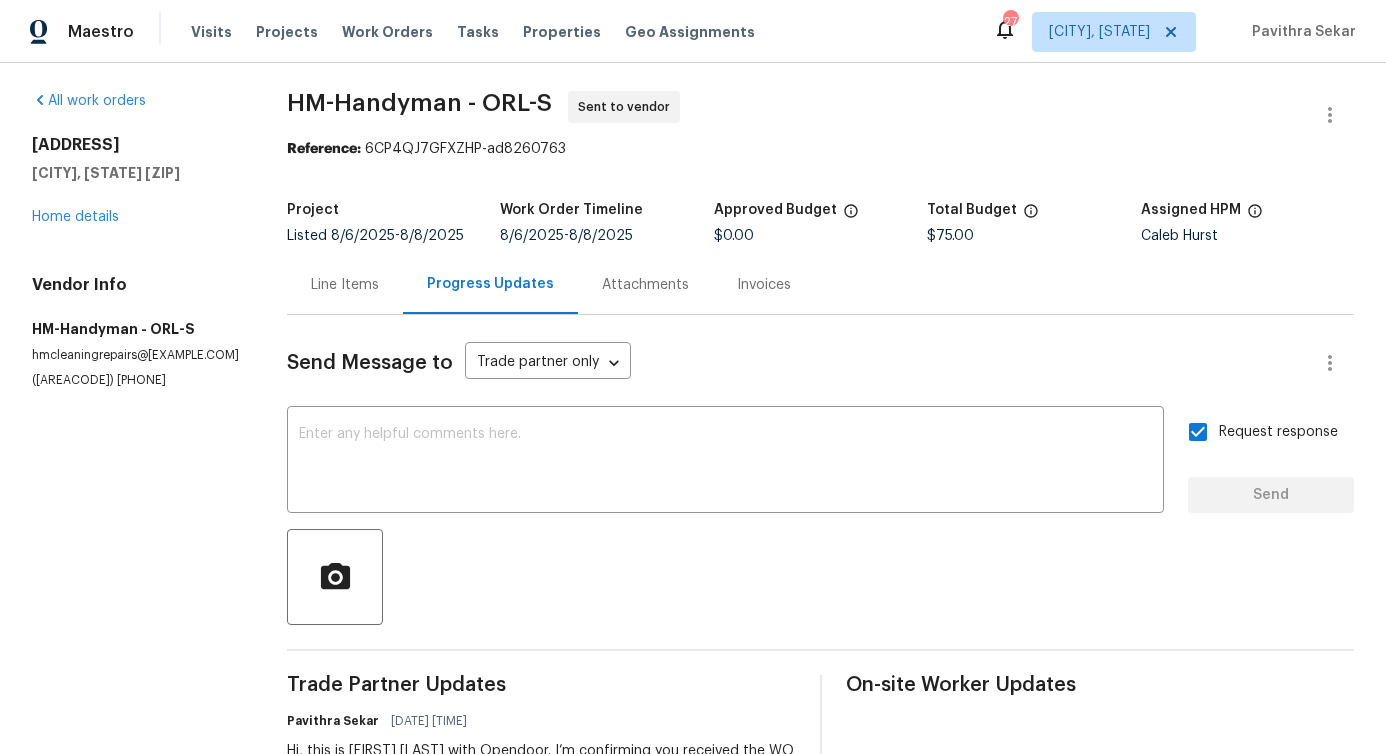 click on "Line Items" at bounding box center [345, 284] 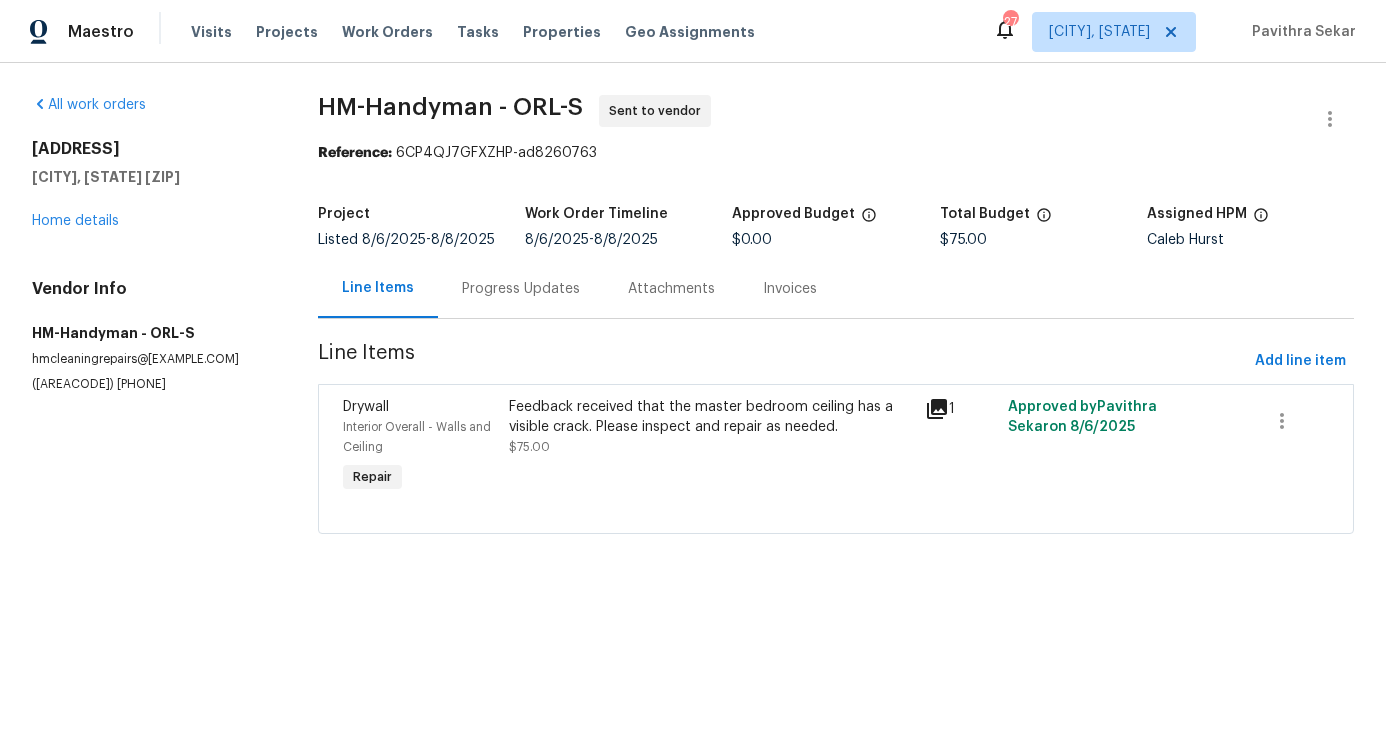scroll, scrollTop: 0, scrollLeft: 0, axis: both 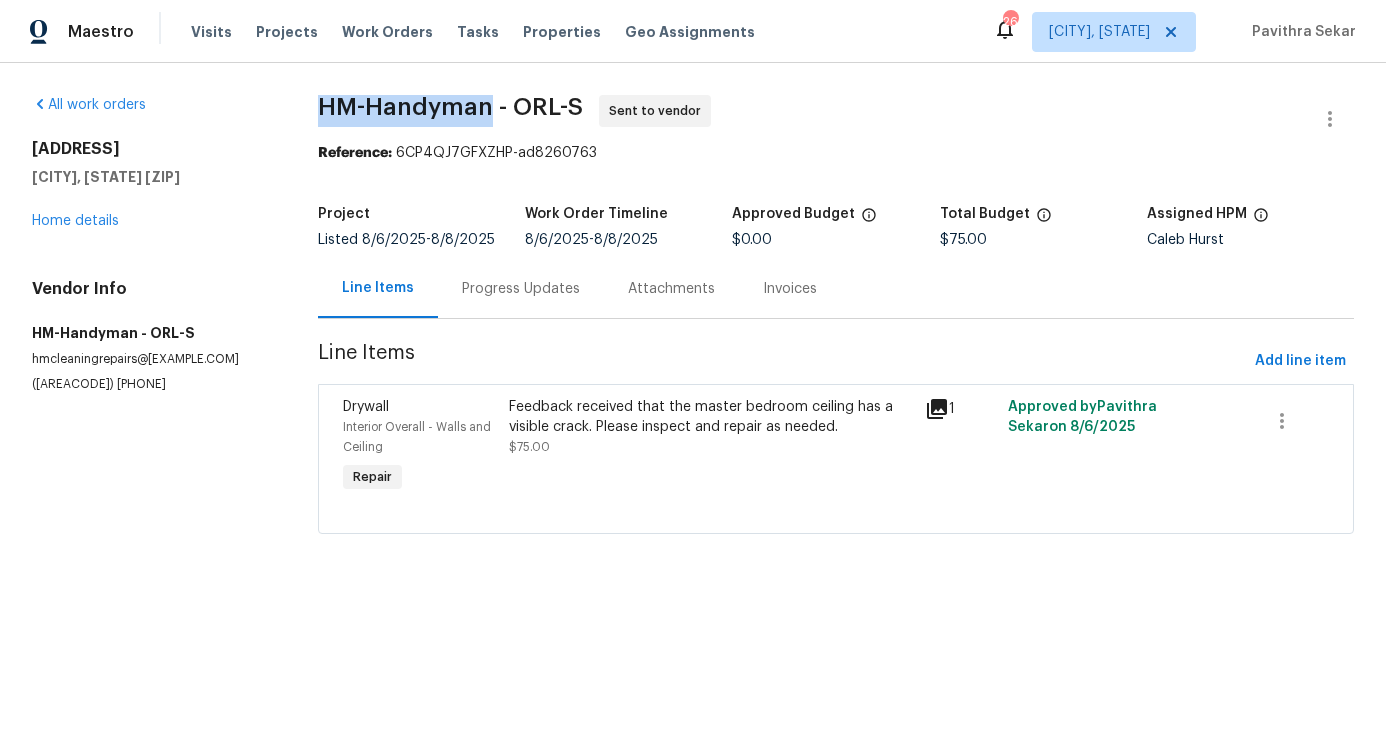 drag, startPoint x: 318, startPoint y: 109, endPoint x: 485, endPoint y: 121, distance: 167.43059 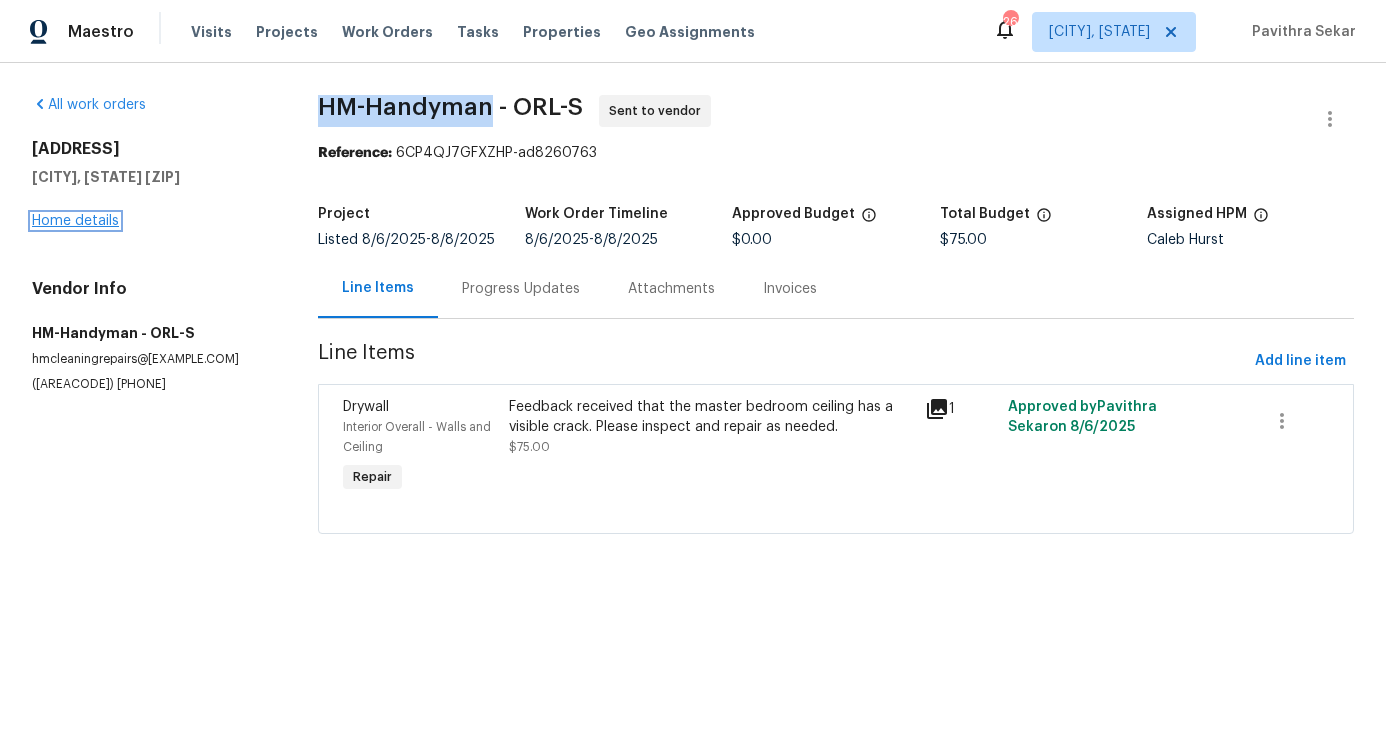 click on "Home details" at bounding box center [75, 221] 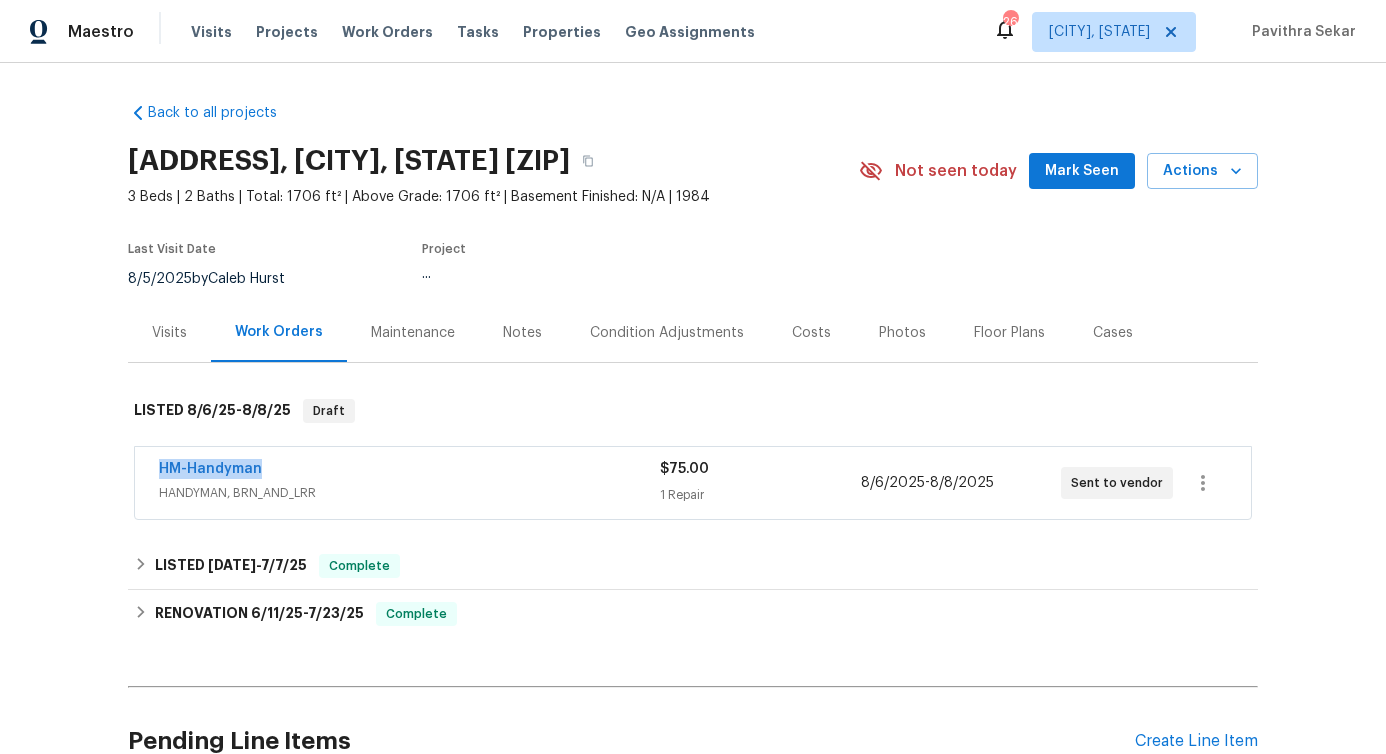 drag, startPoint x: 301, startPoint y: 468, endPoint x: 18, endPoint y: 462, distance: 283.0636 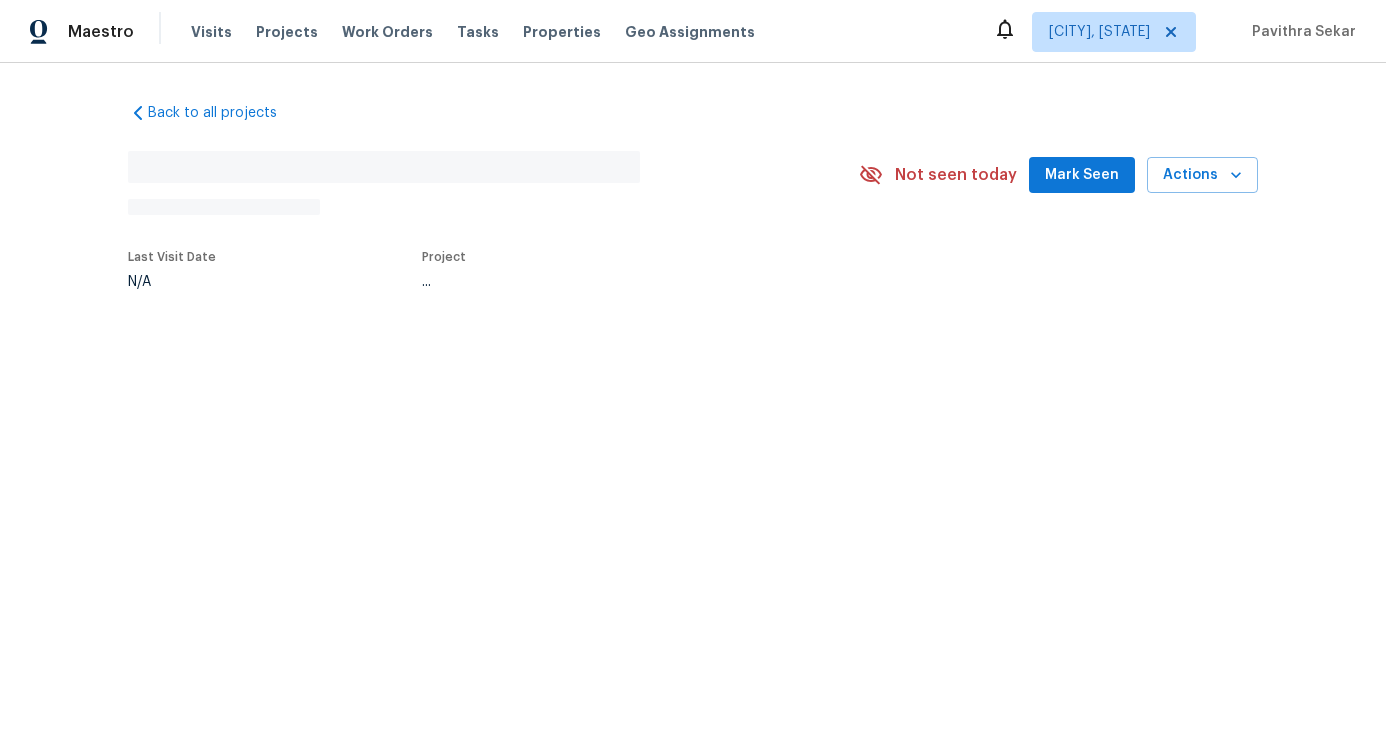 scroll, scrollTop: 0, scrollLeft: 0, axis: both 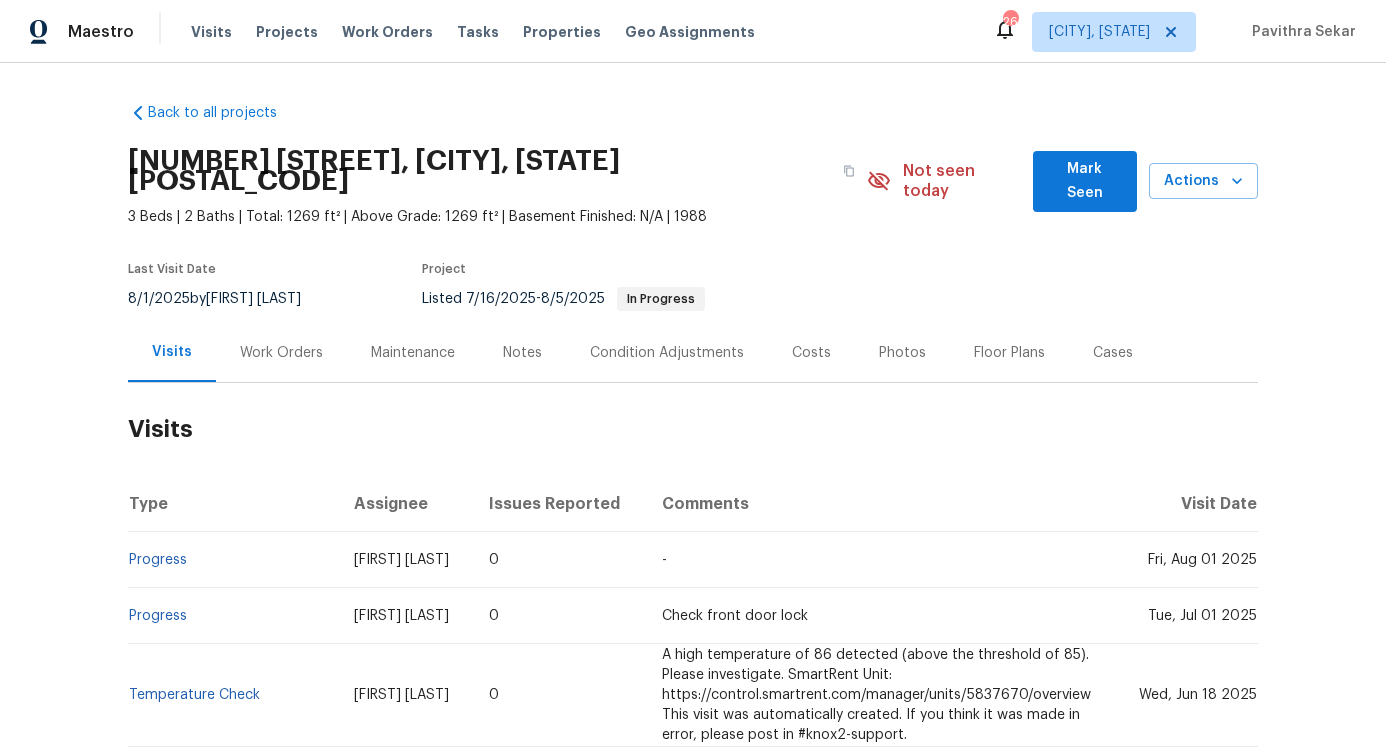 click on "Work Orders" at bounding box center [281, 352] 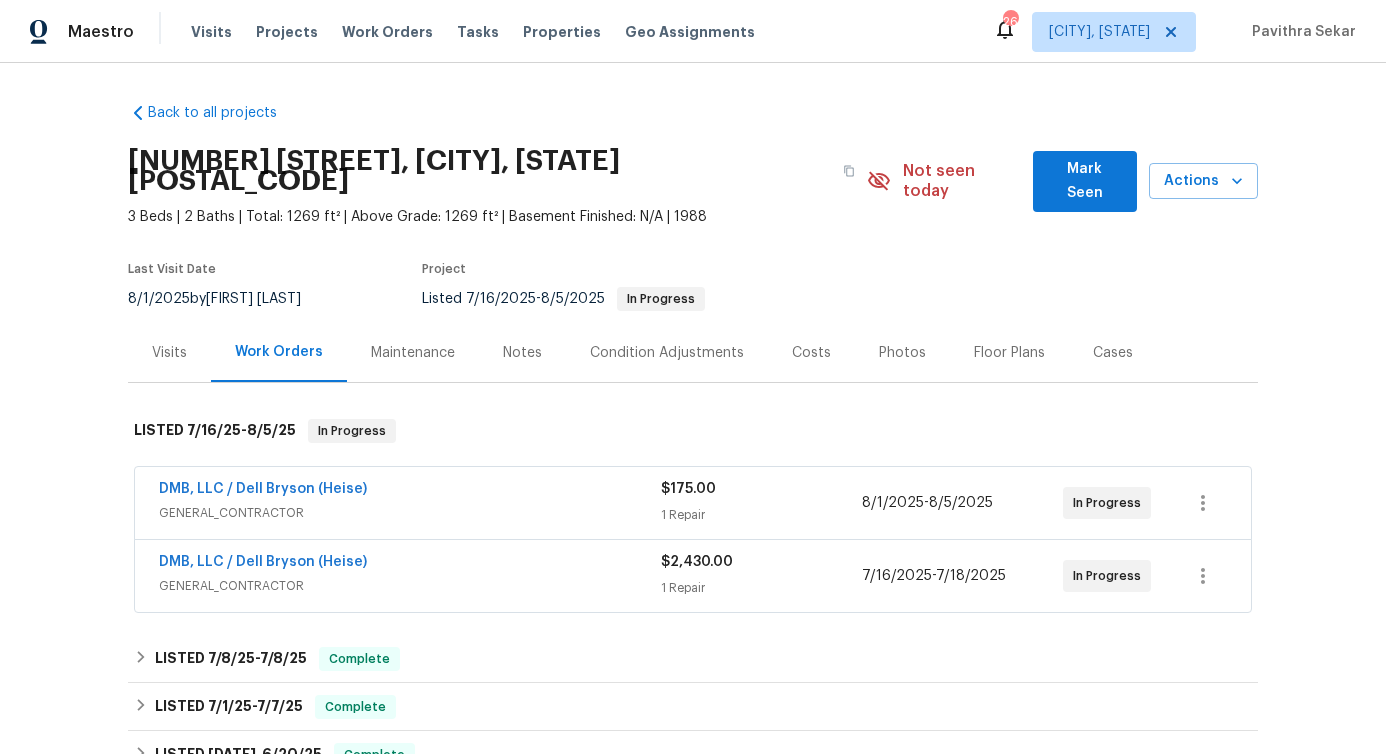 scroll, scrollTop: 159, scrollLeft: 0, axis: vertical 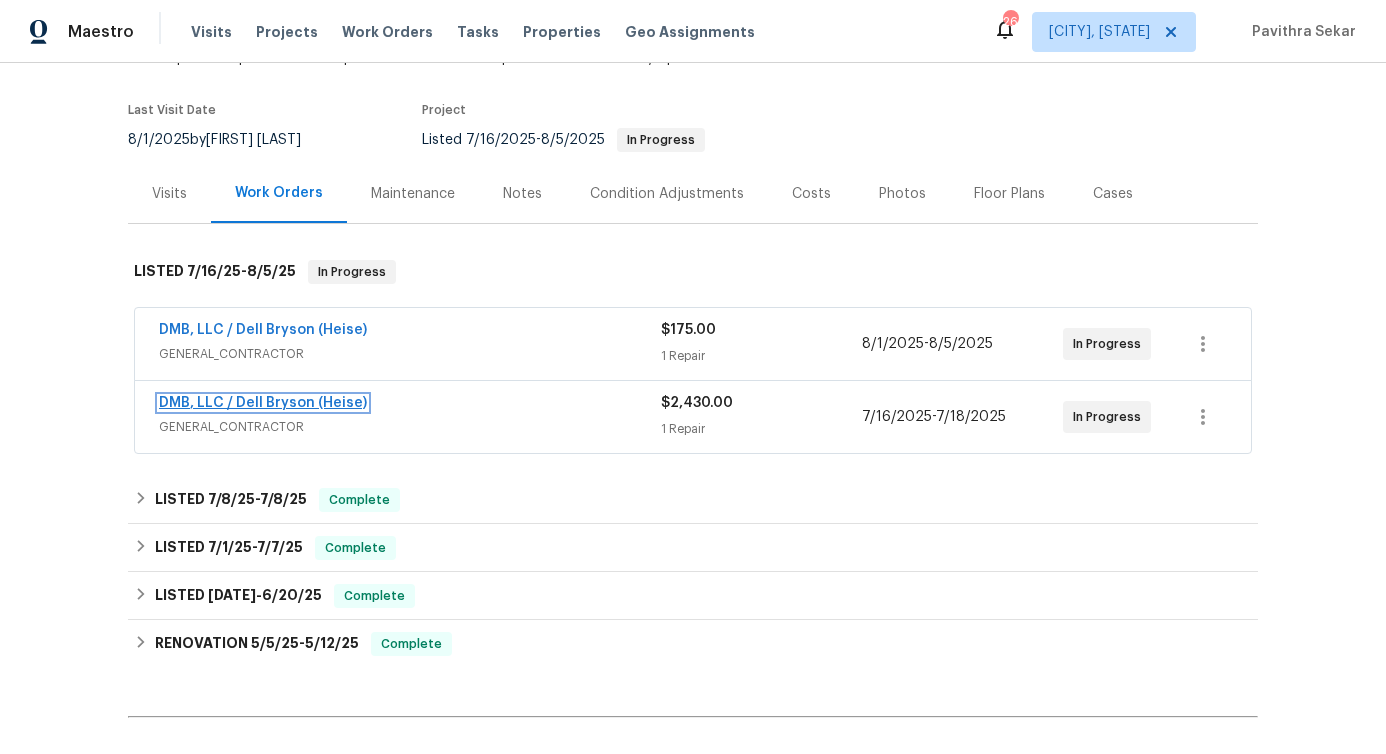 click on "DMB, LLC / Dell Bryson (Heise)" at bounding box center [263, 403] 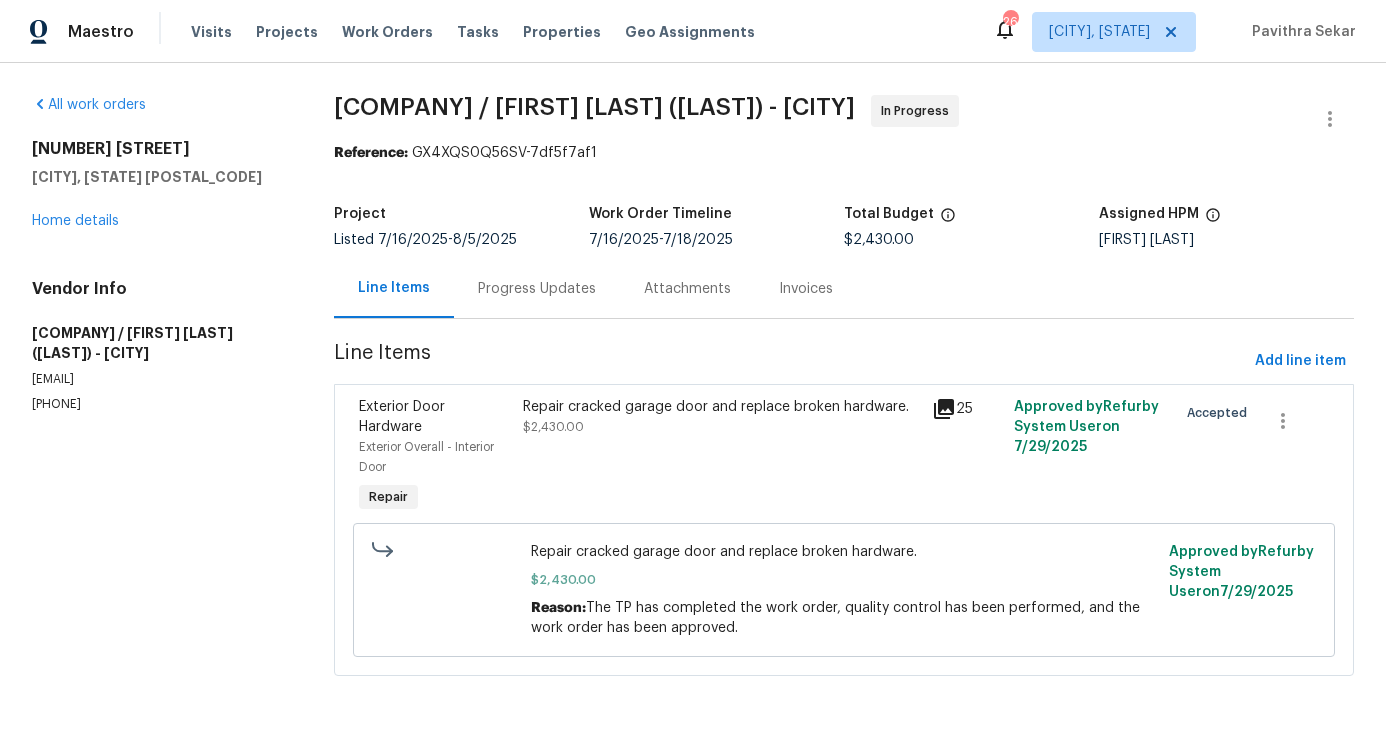click on "Progress Updates" at bounding box center (537, 289) 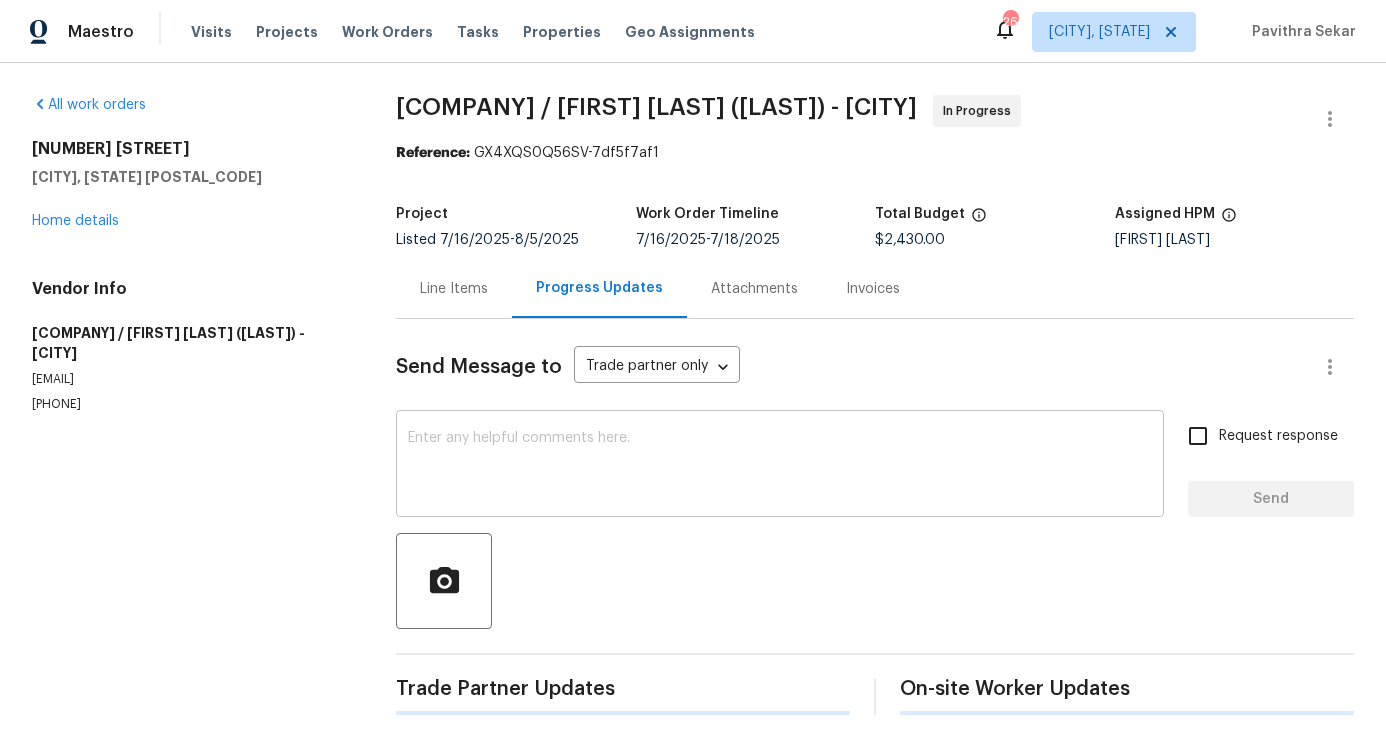 click at bounding box center [780, 466] 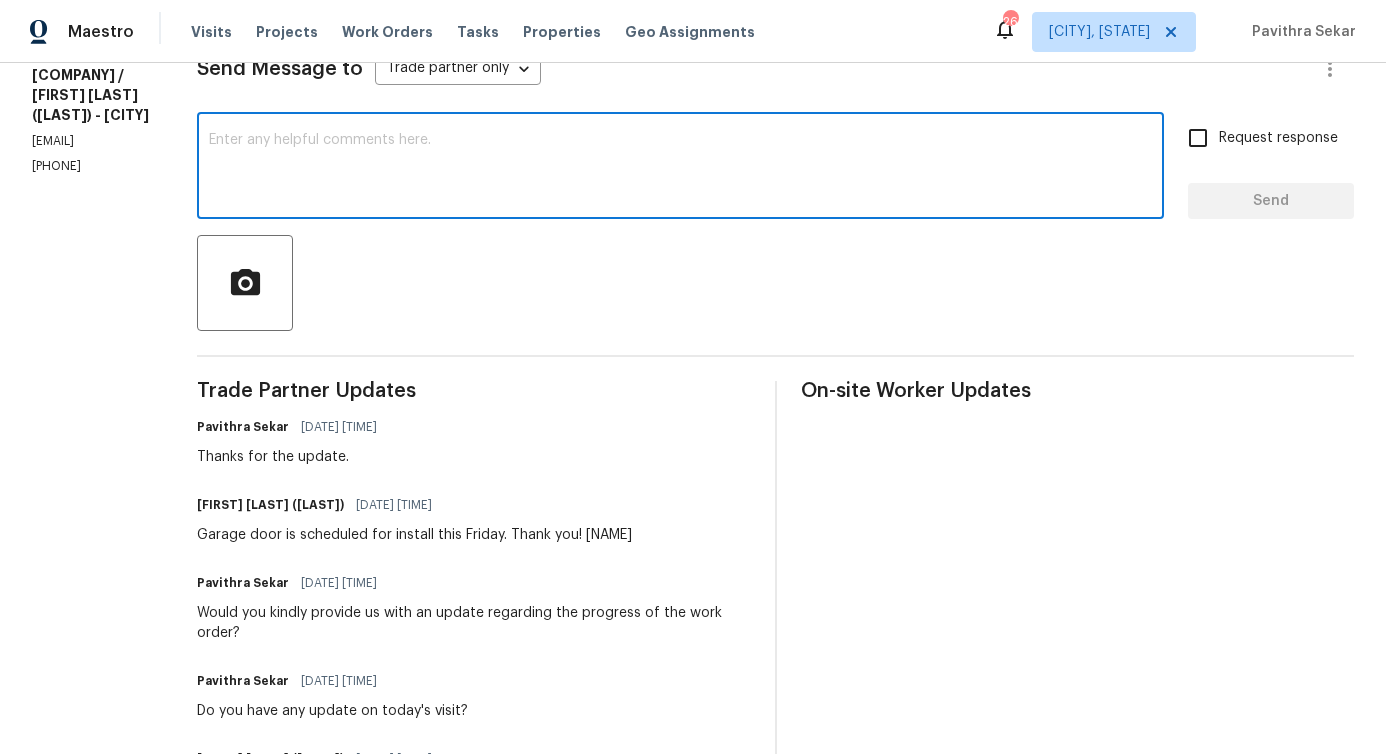 scroll, scrollTop: 0, scrollLeft: 0, axis: both 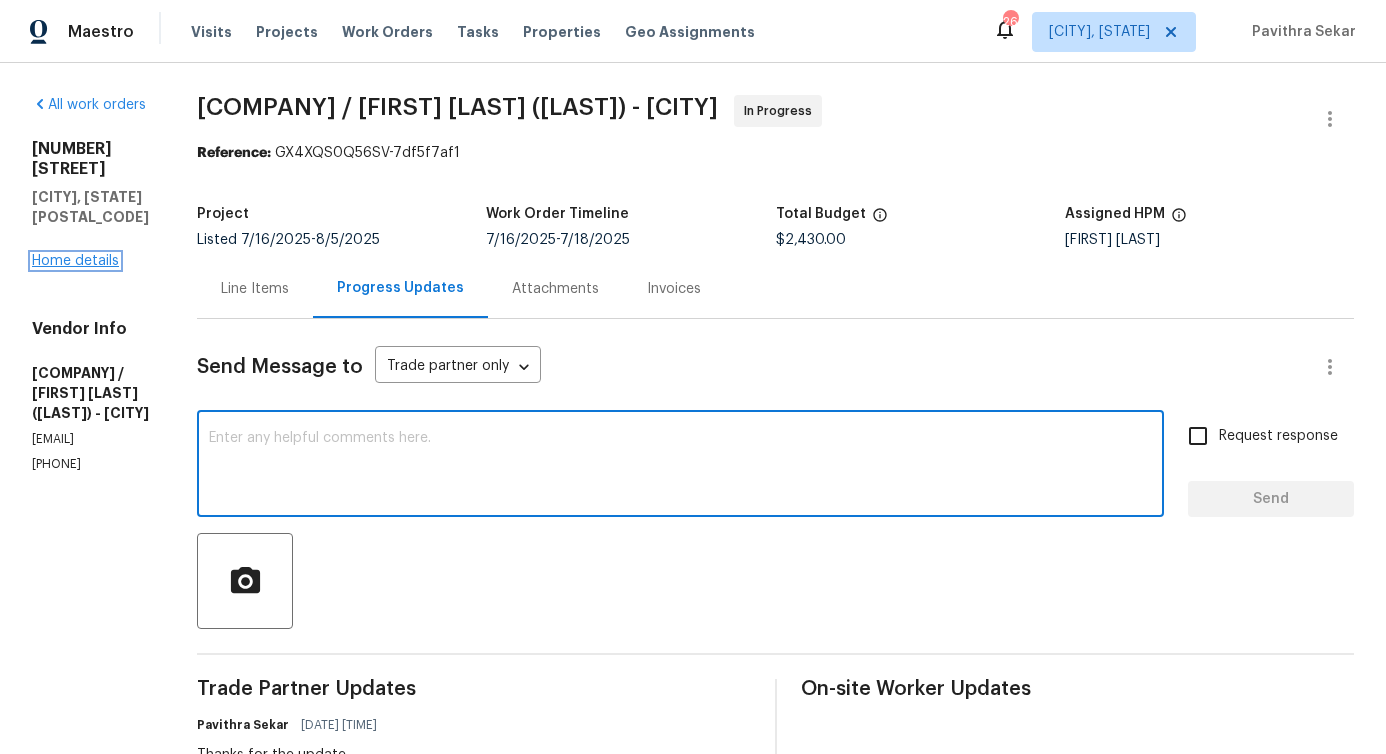 click on "Home details" at bounding box center (75, 261) 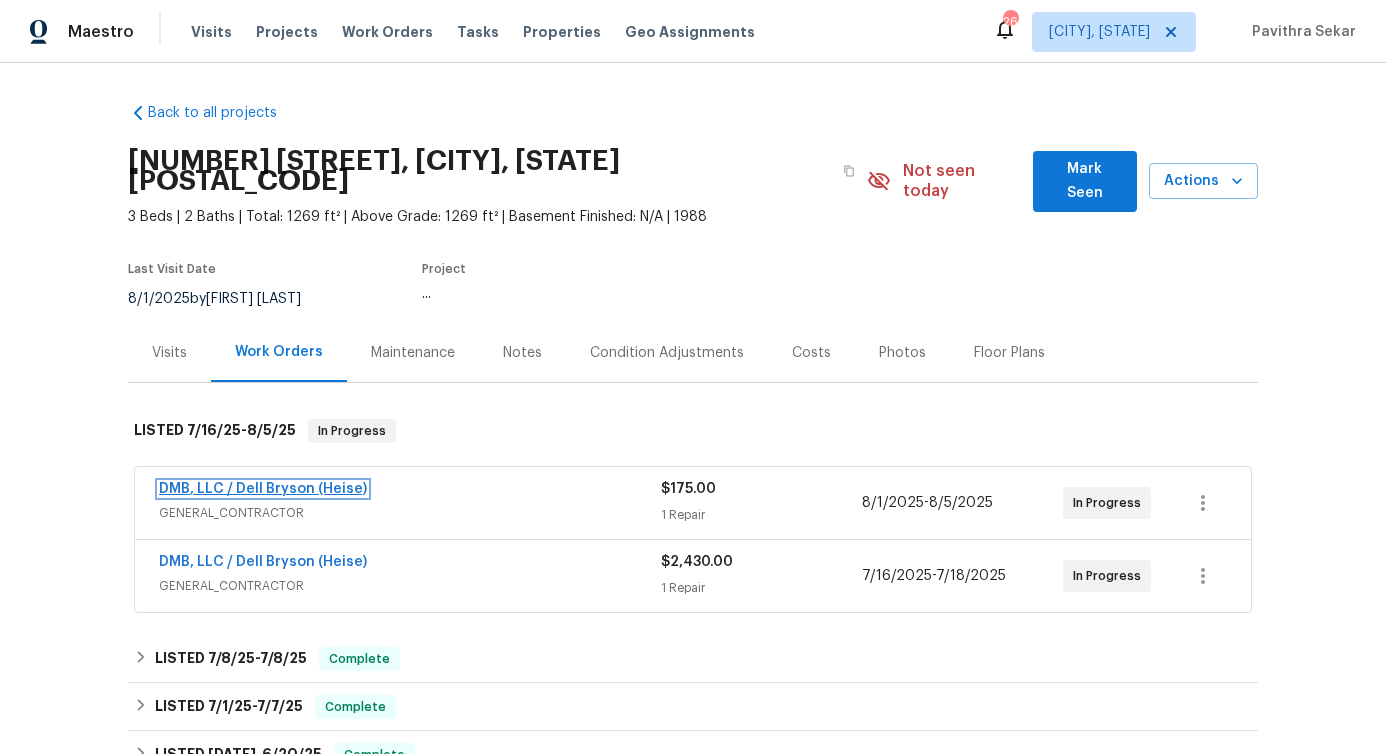 click on "DMB, LLC / Dell Bryson (Heise)" at bounding box center [263, 489] 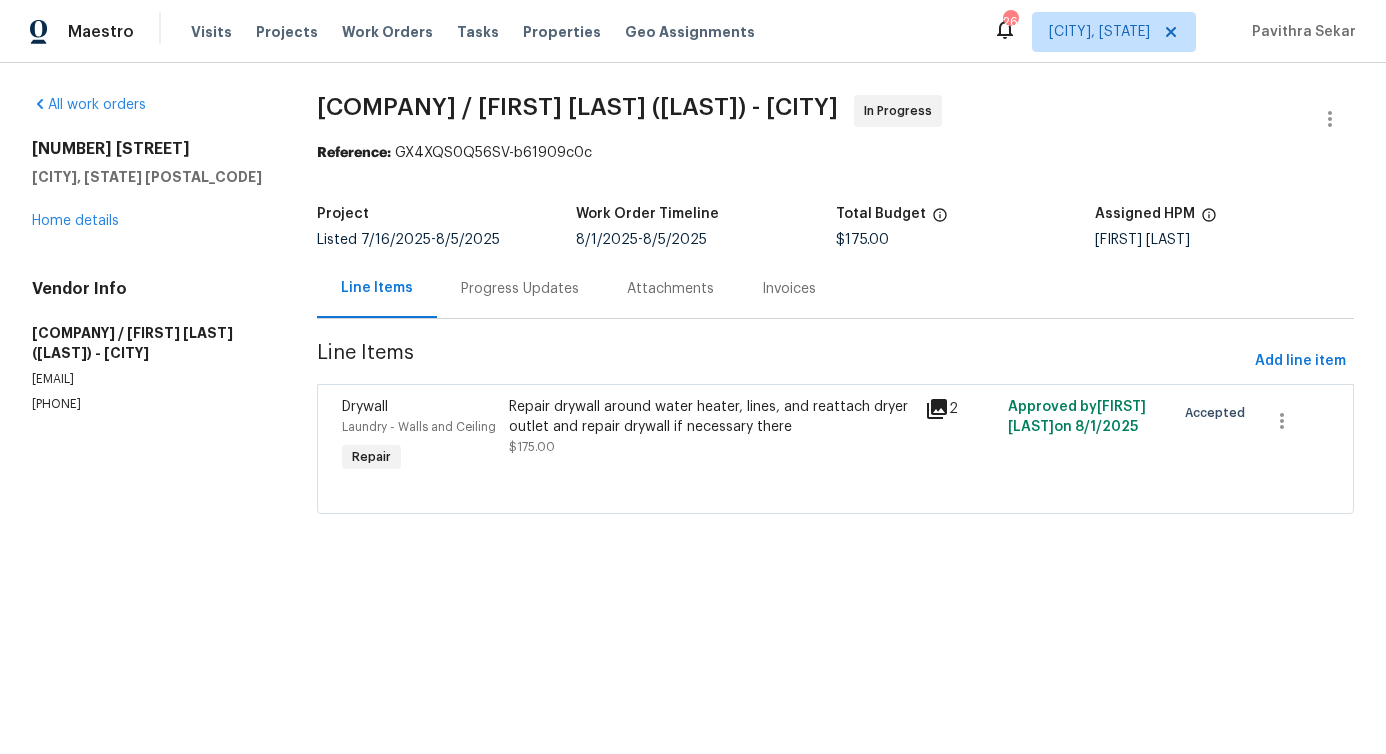 click on "Progress Updates" at bounding box center [520, 288] 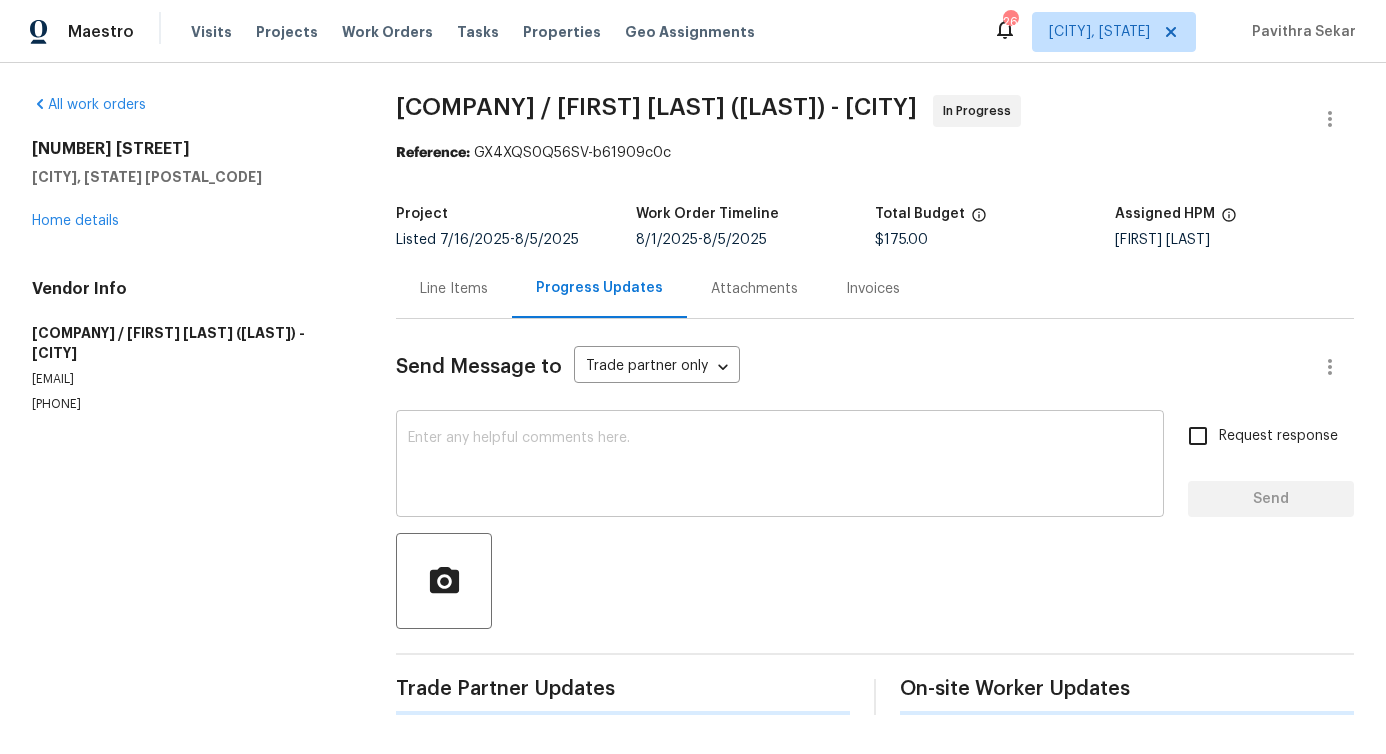 click at bounding box center (780, 466) 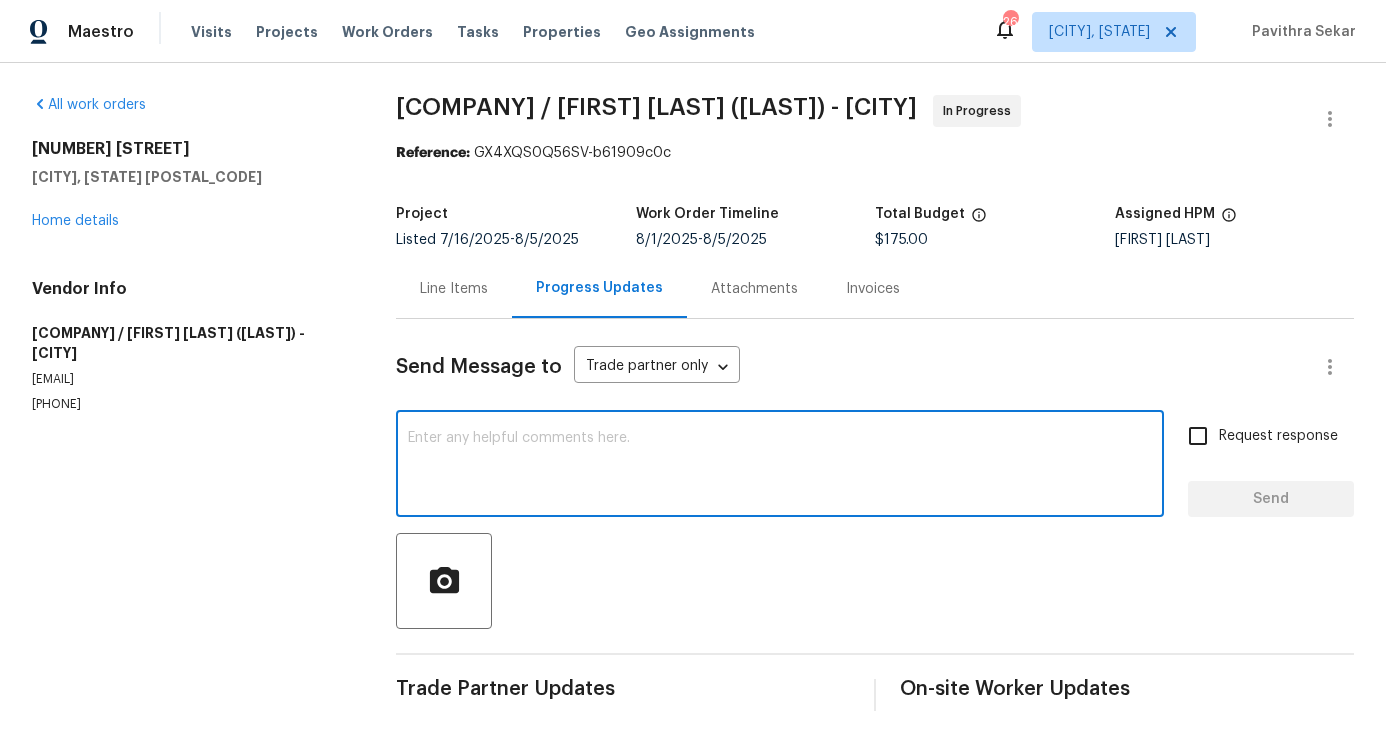 scroll, scrollTop: 4, scrollLeft: 0, axis: vertical 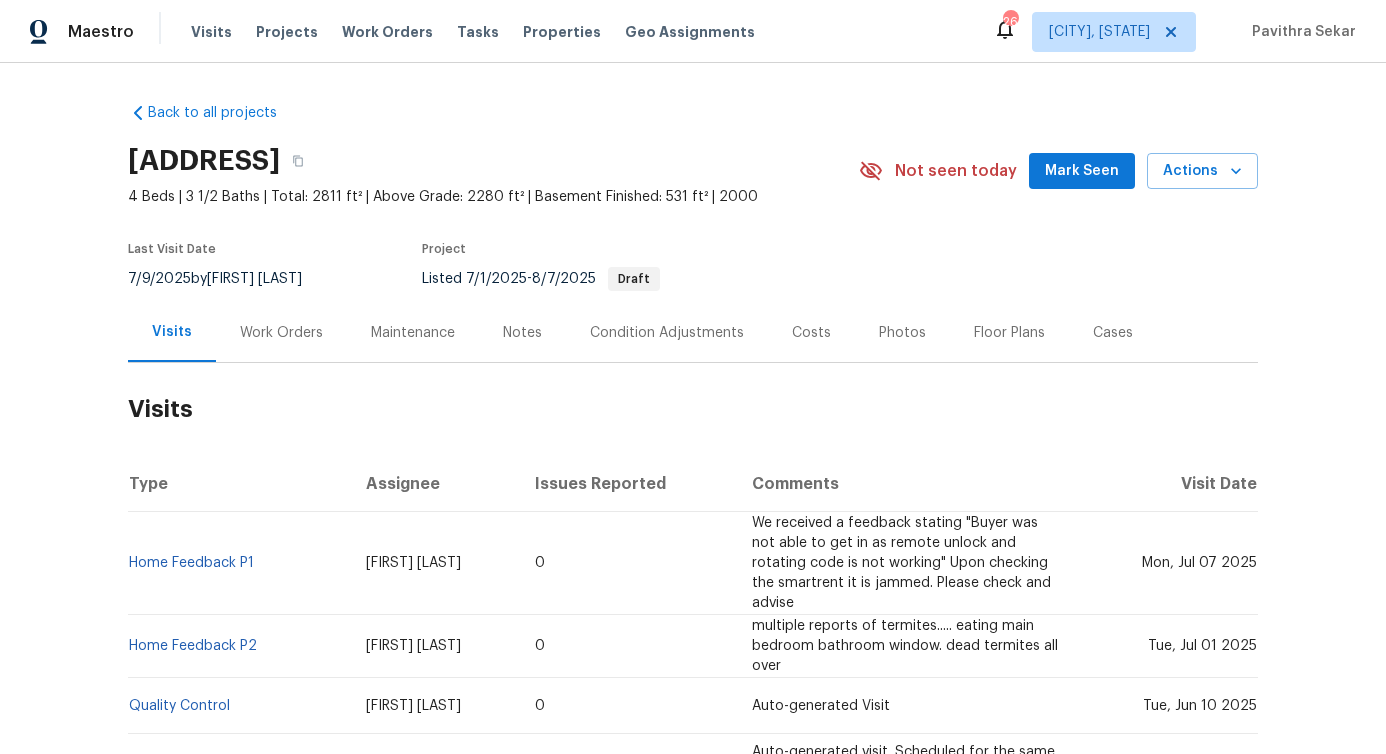 click on "Work Orders" at bounding box center (281, 332) 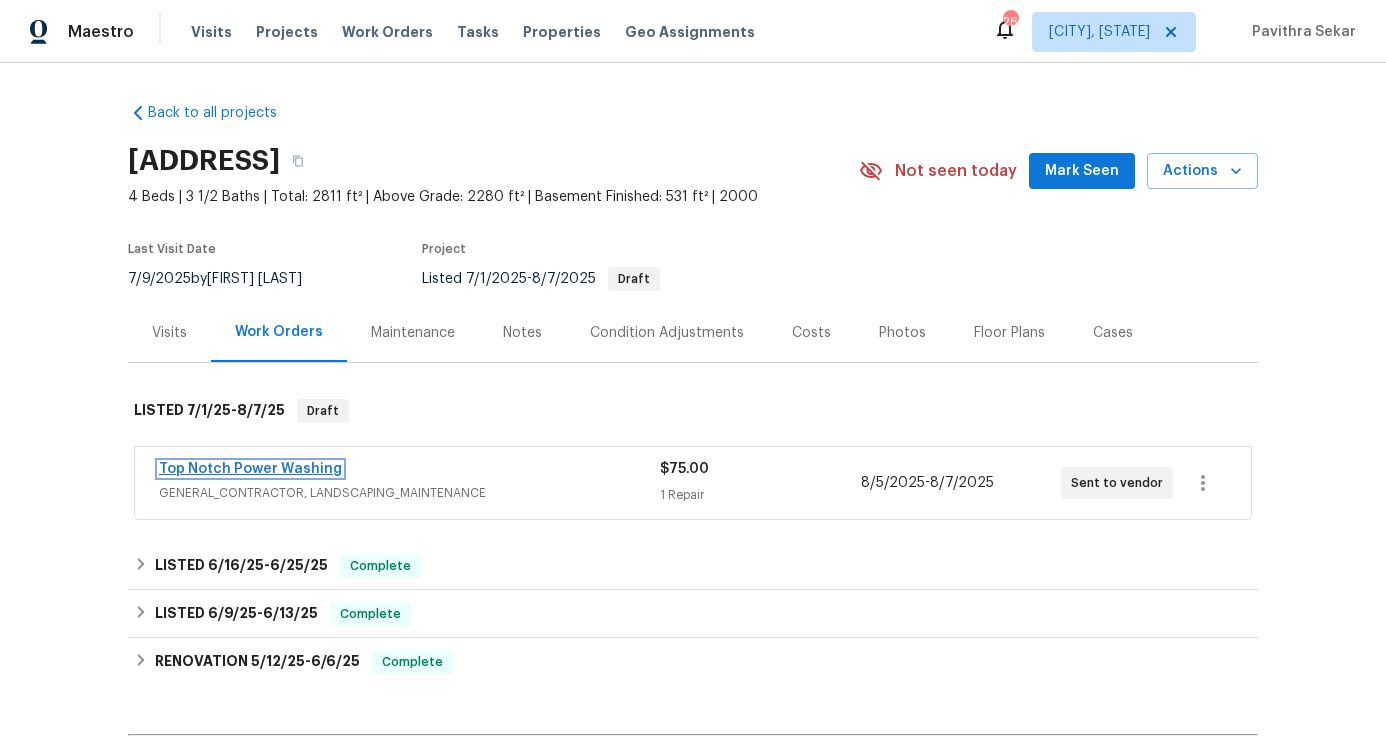 click on "Top Notch Power Washing" at bounding box center [250, 469] 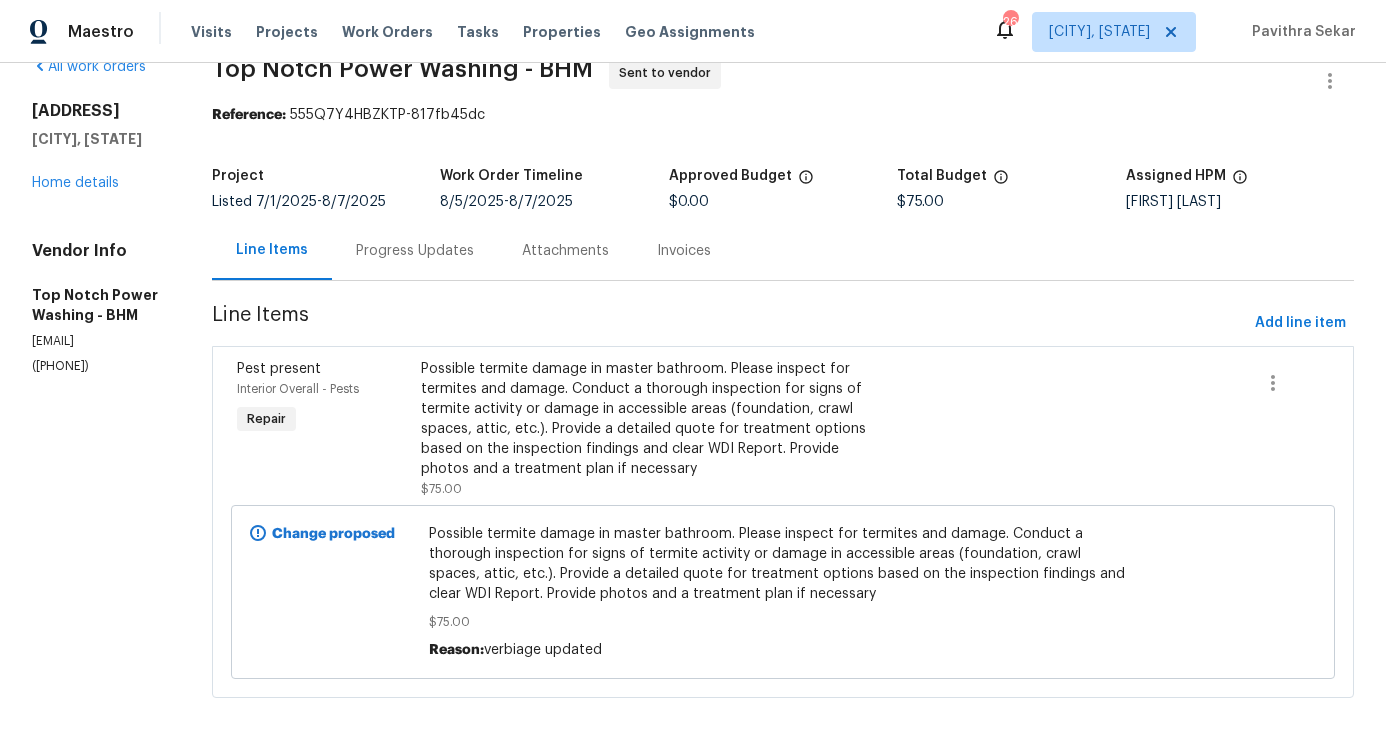 scroll, scrollTop: 0, scrollLeft: 0, axis: both 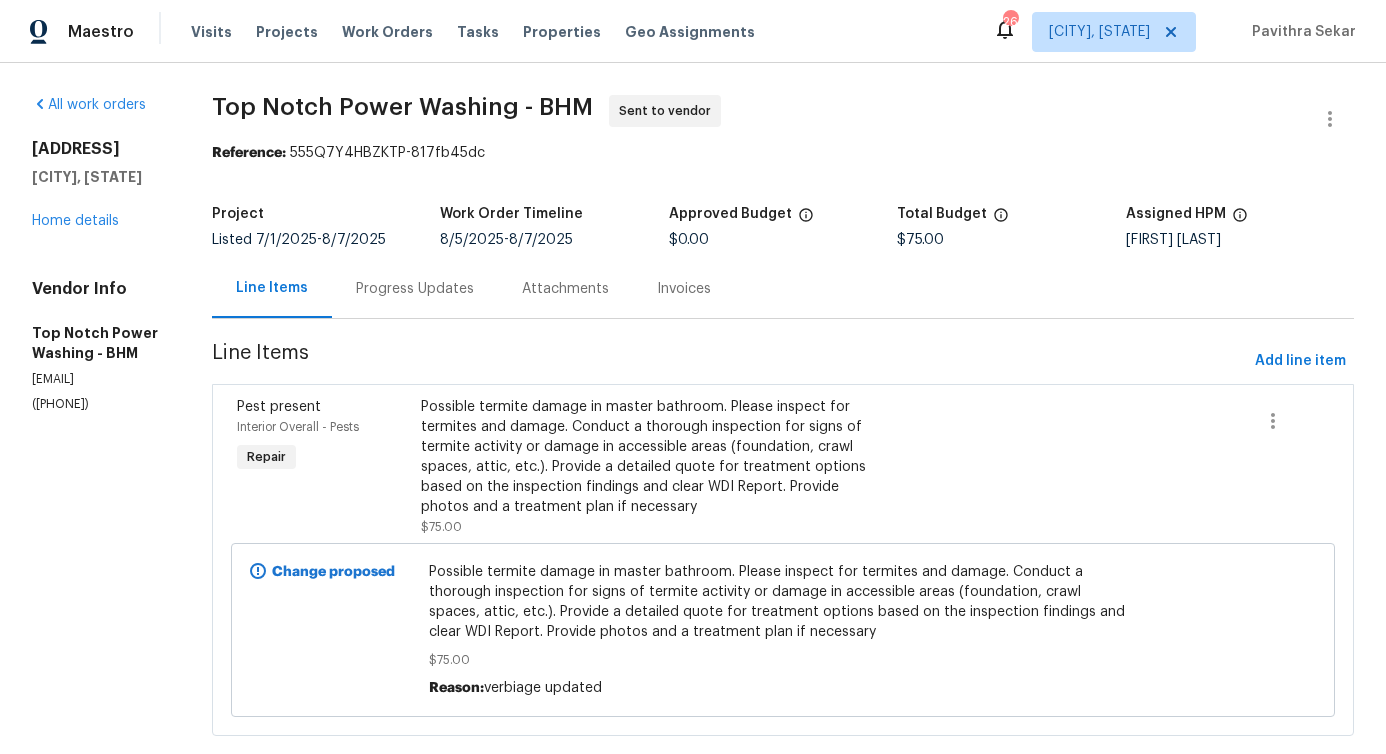 click on "Progress Updates" at bounding box center [415, 289] 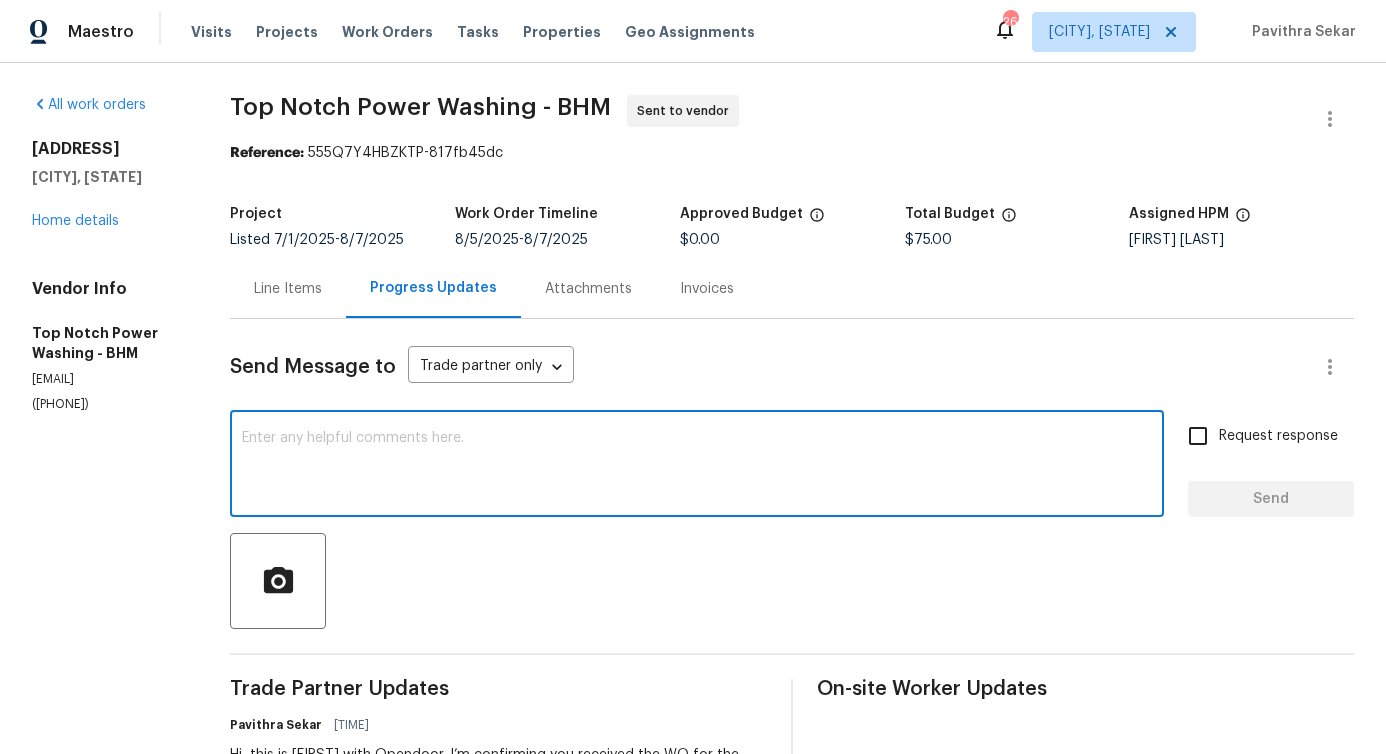 click at bounding box center (697, 466) 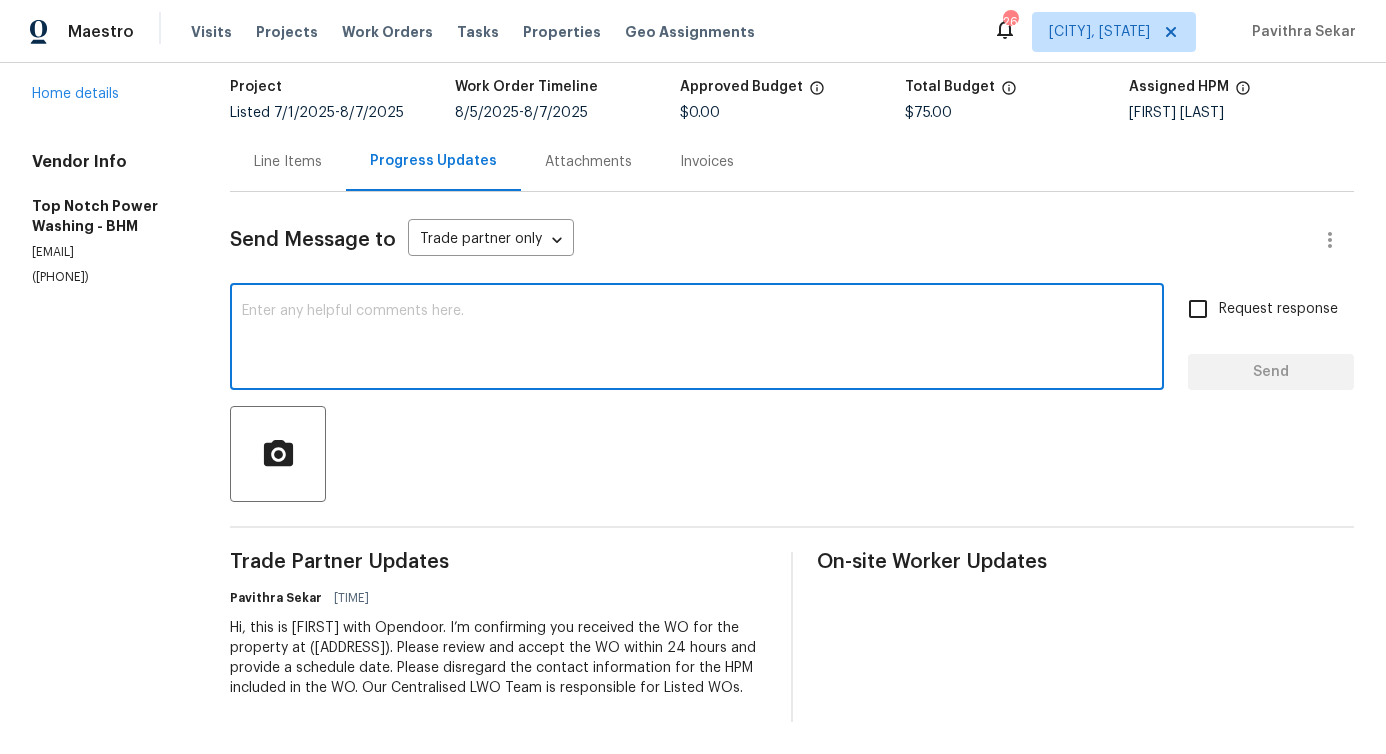 scroll, scrollTop: 0, scrollLeft: 0, axis: both 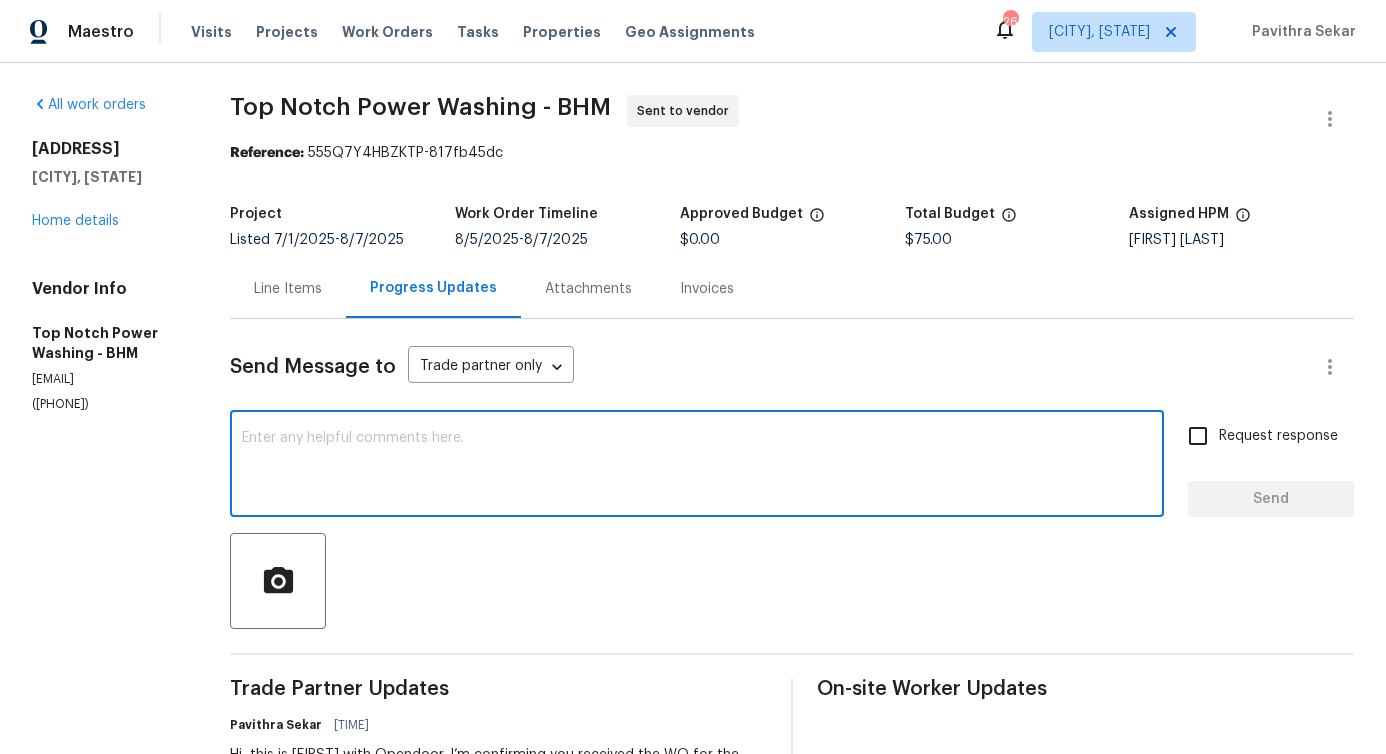 click on "Line Items" at bounding box center (288, 288) 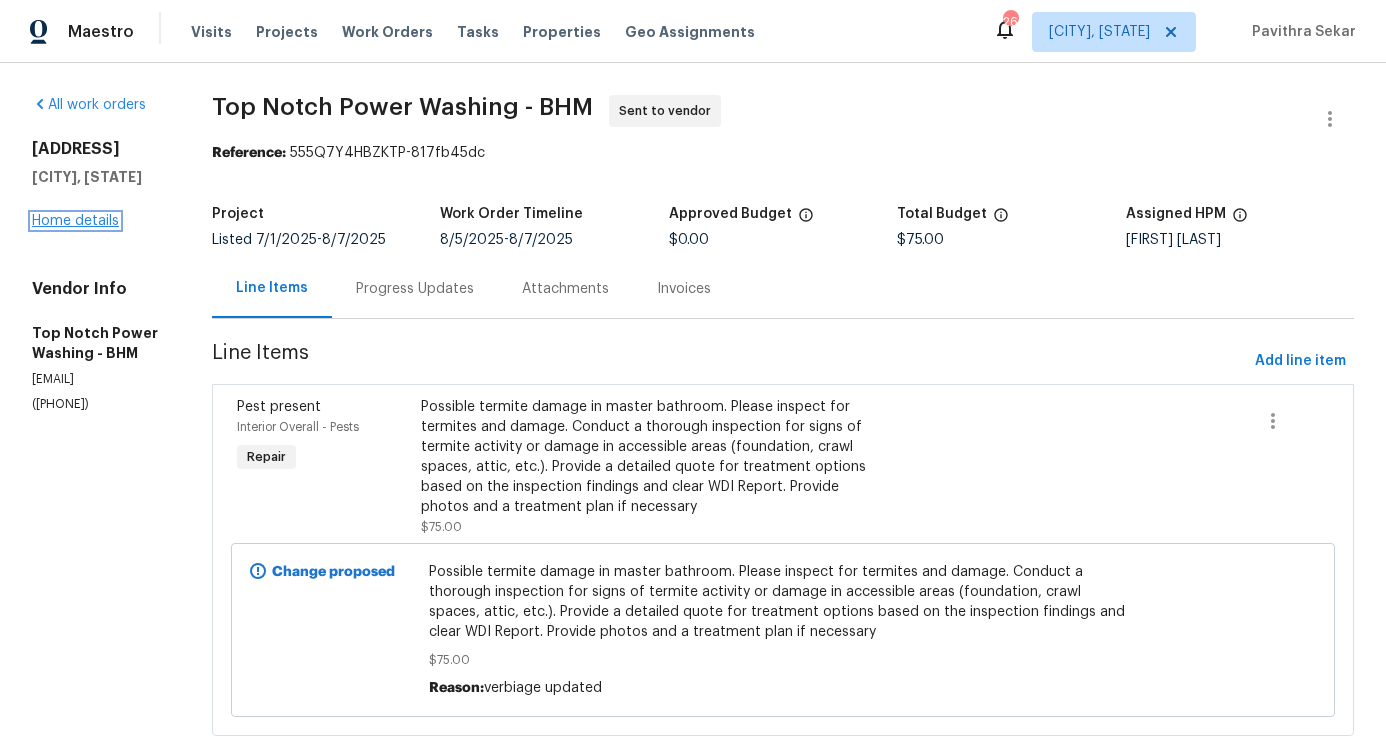 click on "Home details" at bounding box center [75, 221] 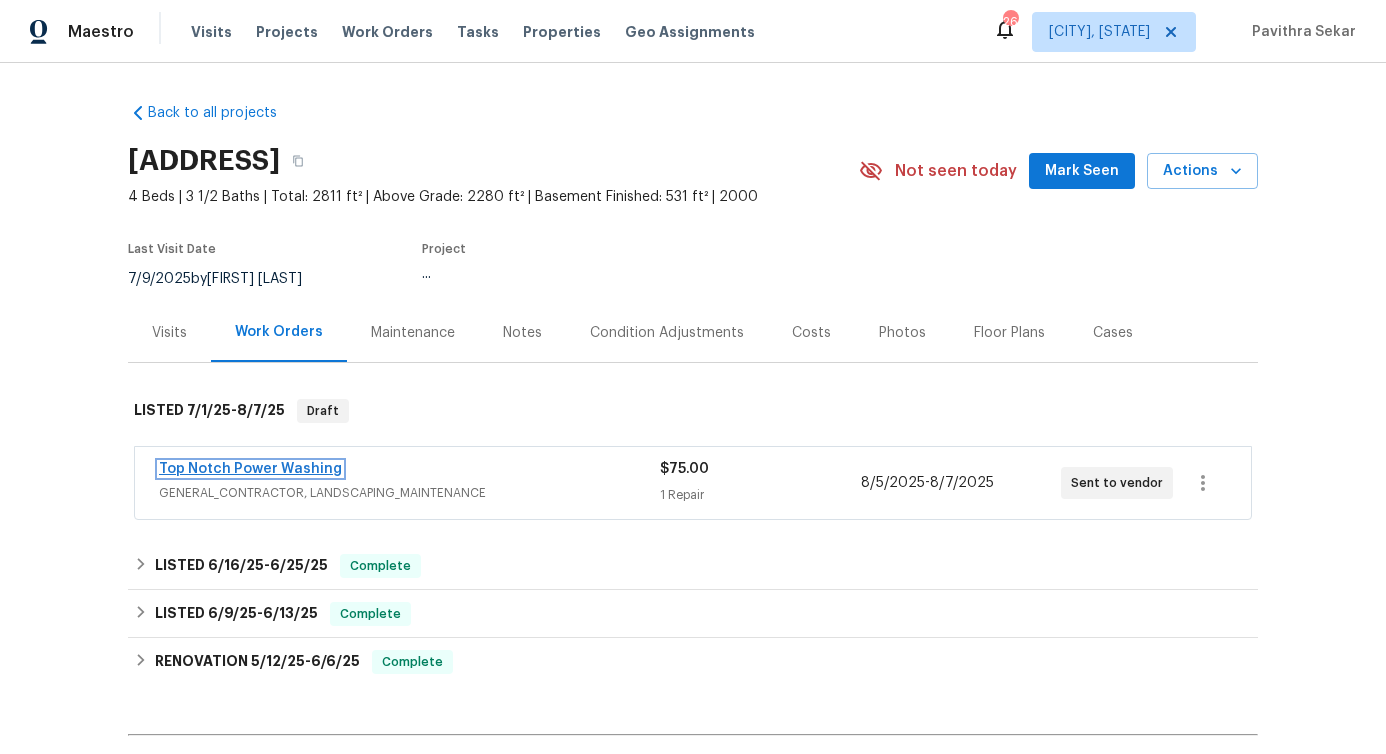 click on "Top Notch Power Washing" at bounding box center (250, 469) 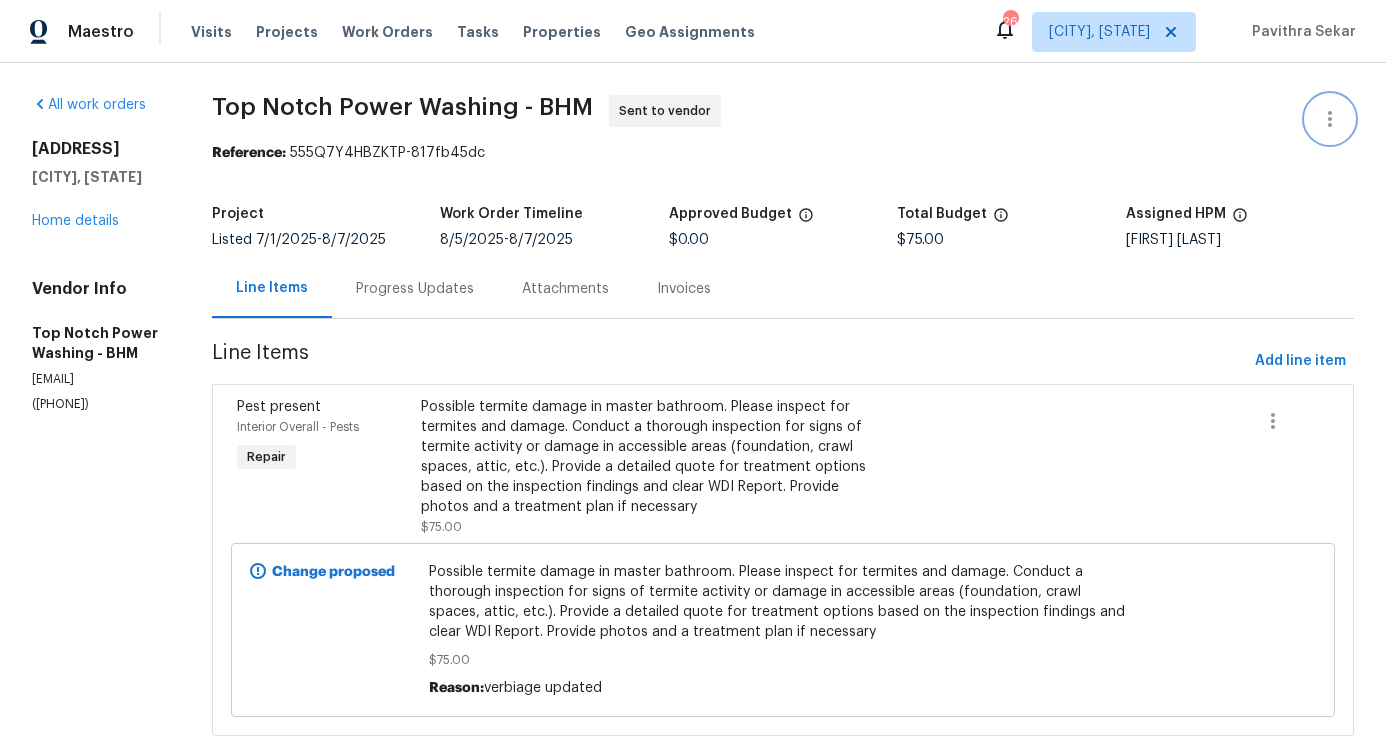 click at bounding box center [1330, 119] 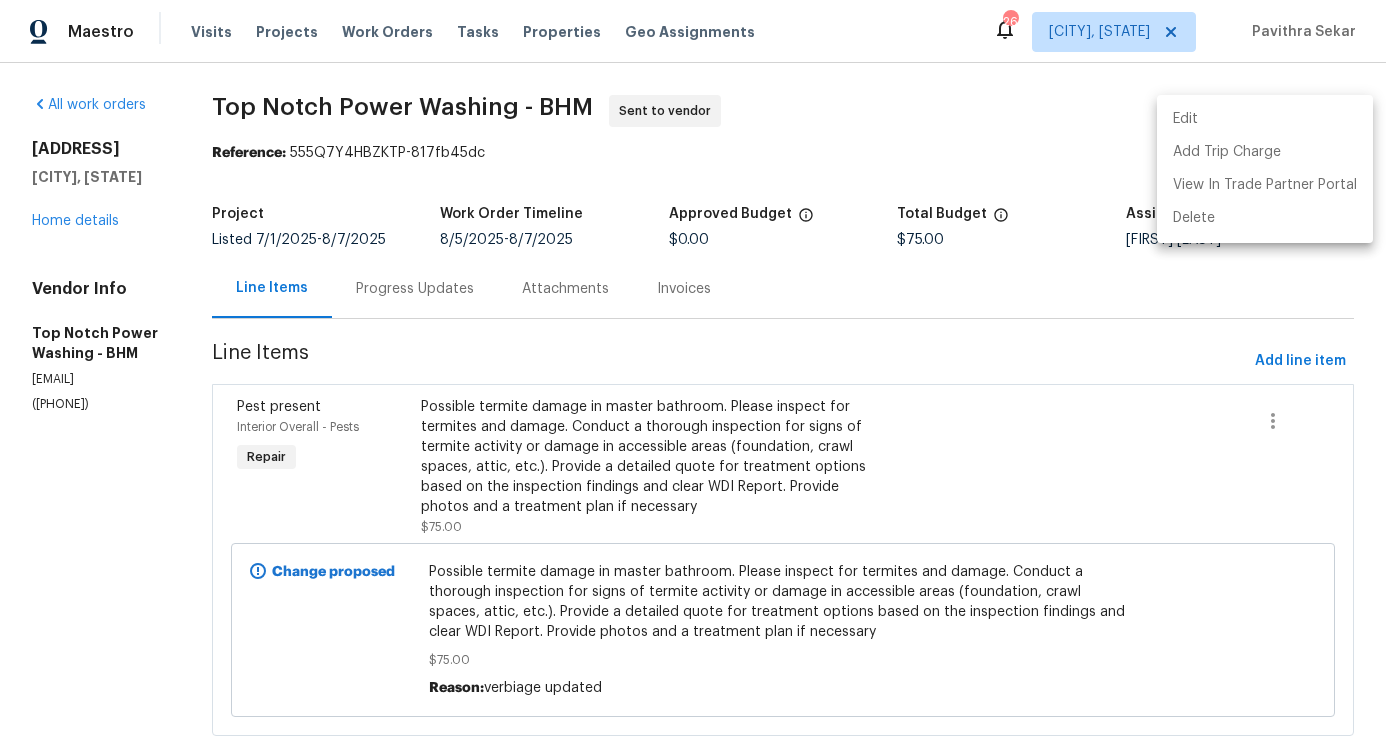 click on "Edit" at bounding box center (1265, 119) 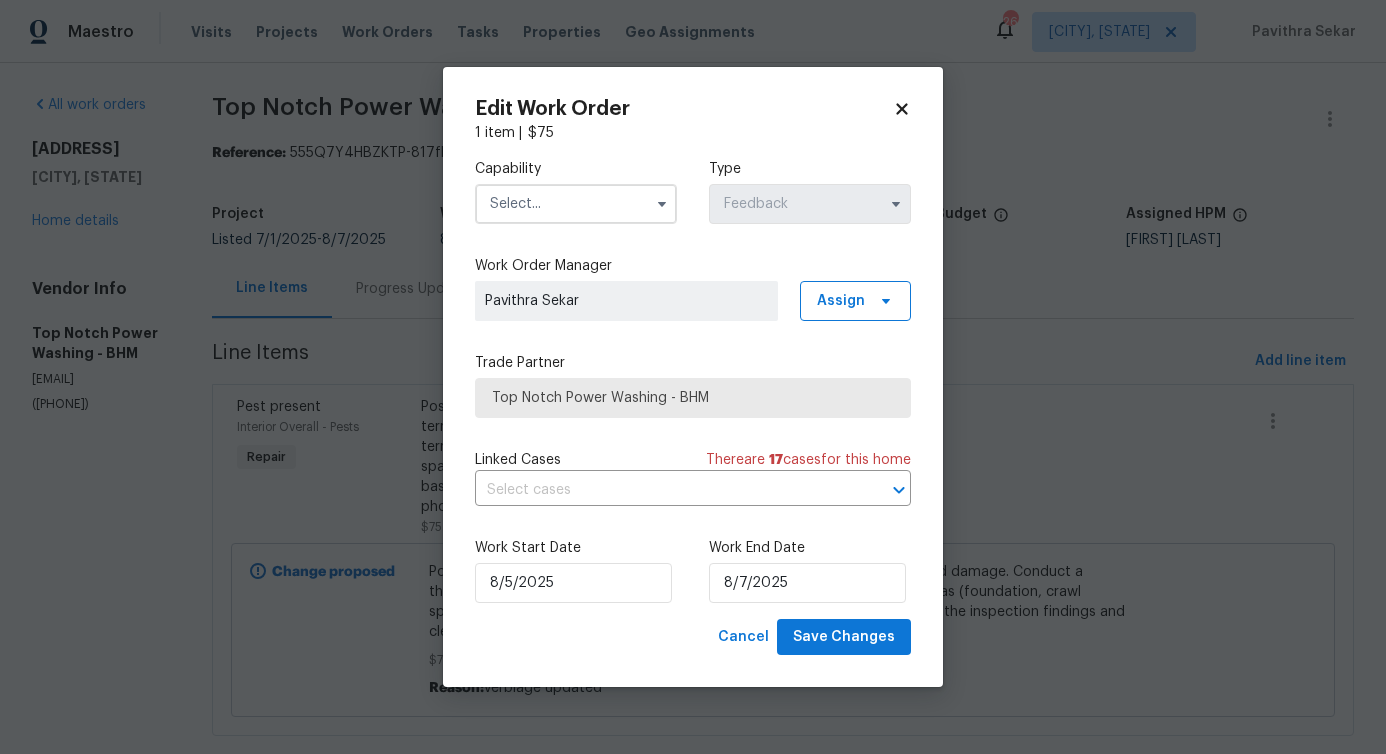 click at bounding box center (576, 204) 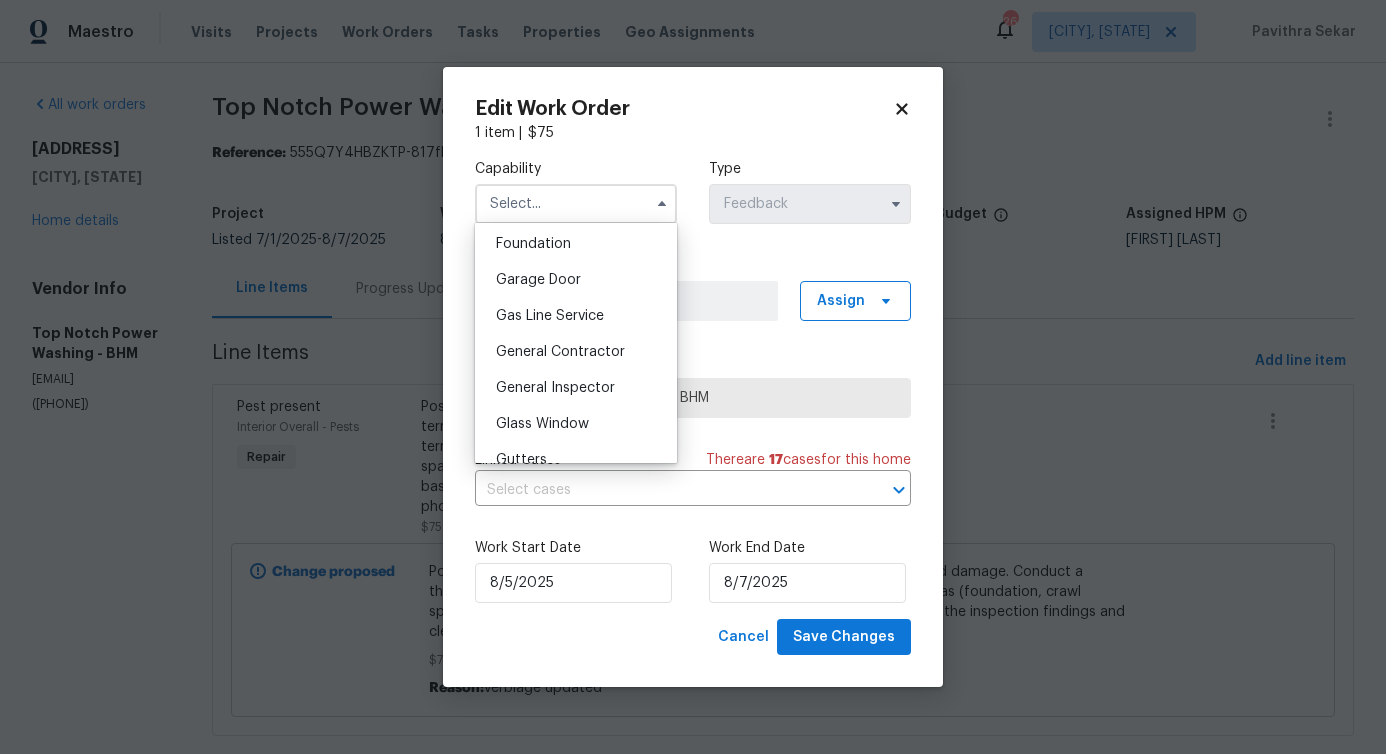 scroll, scrollTop: 944, scrollLeft: 0, axis: vertical 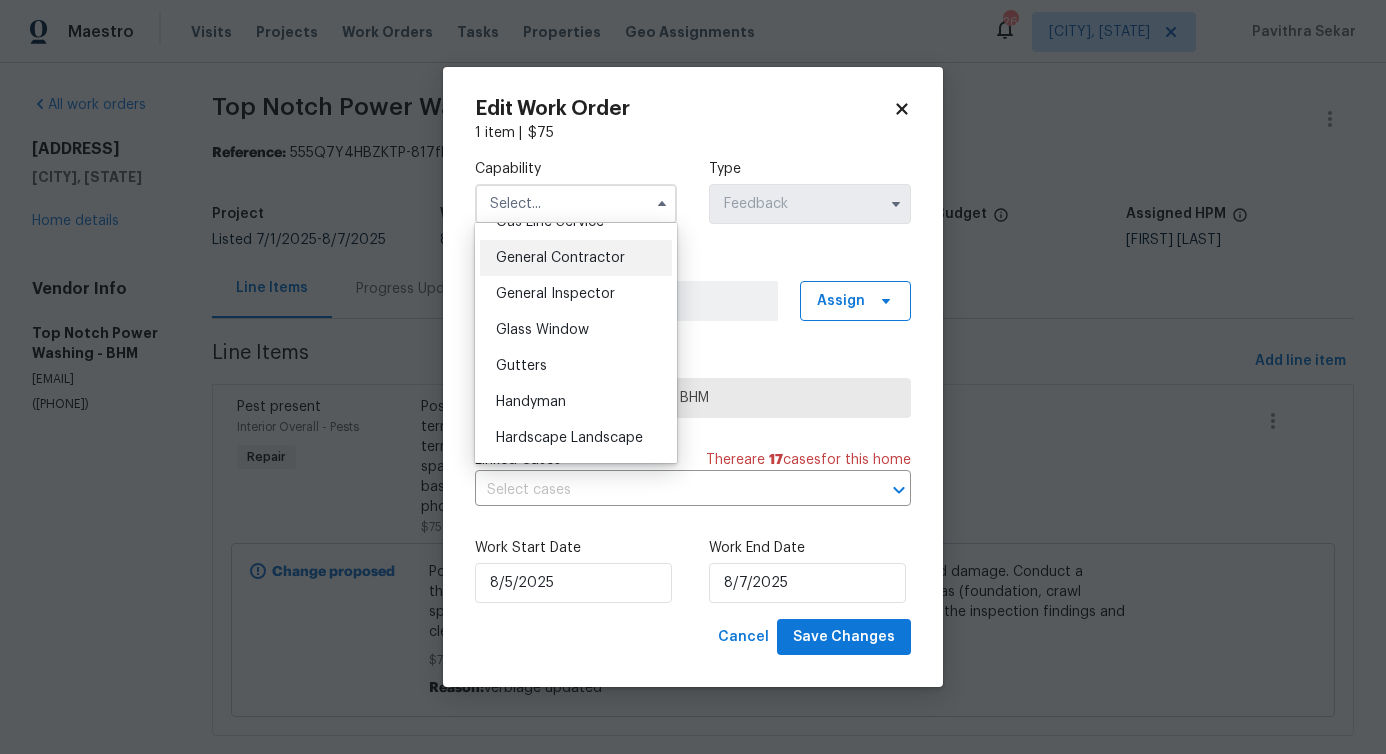 click on "General Contractor" at bounding box center [576, 258] 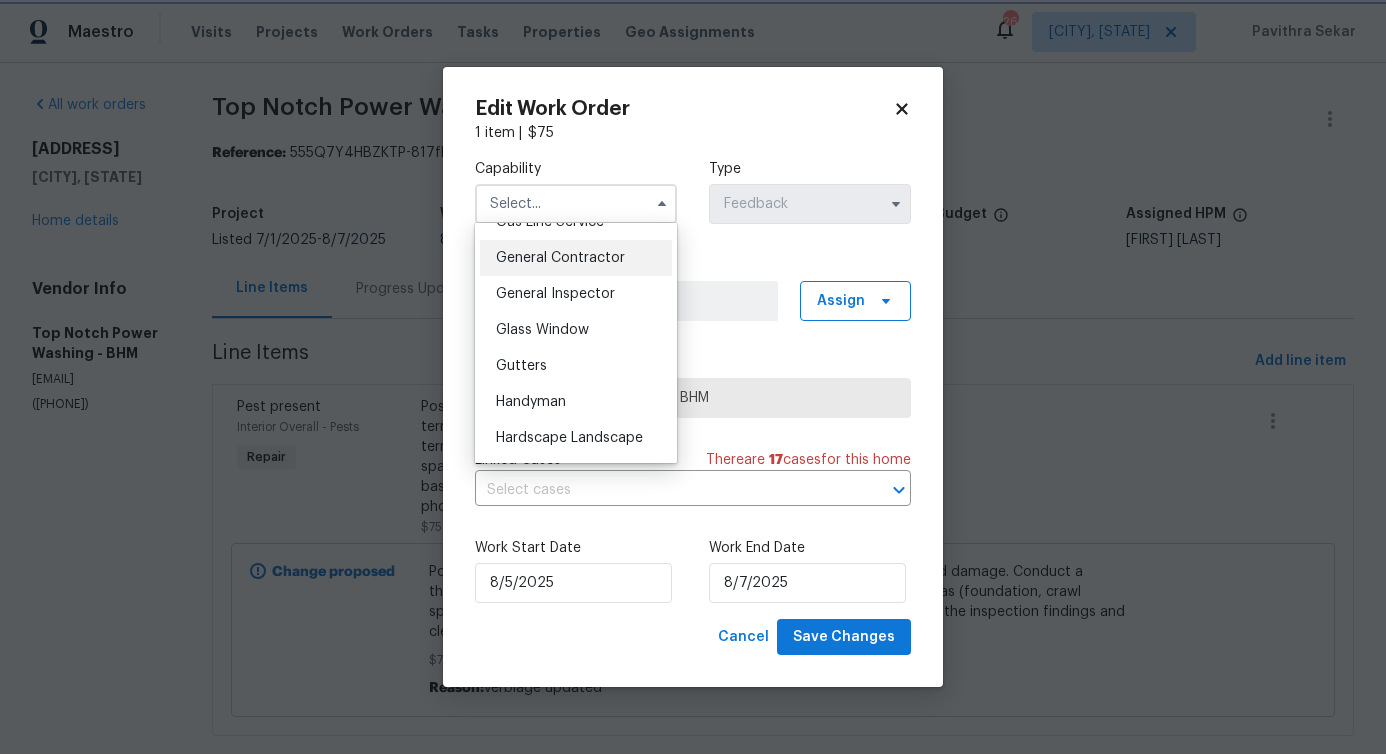 type on "General Contractor" 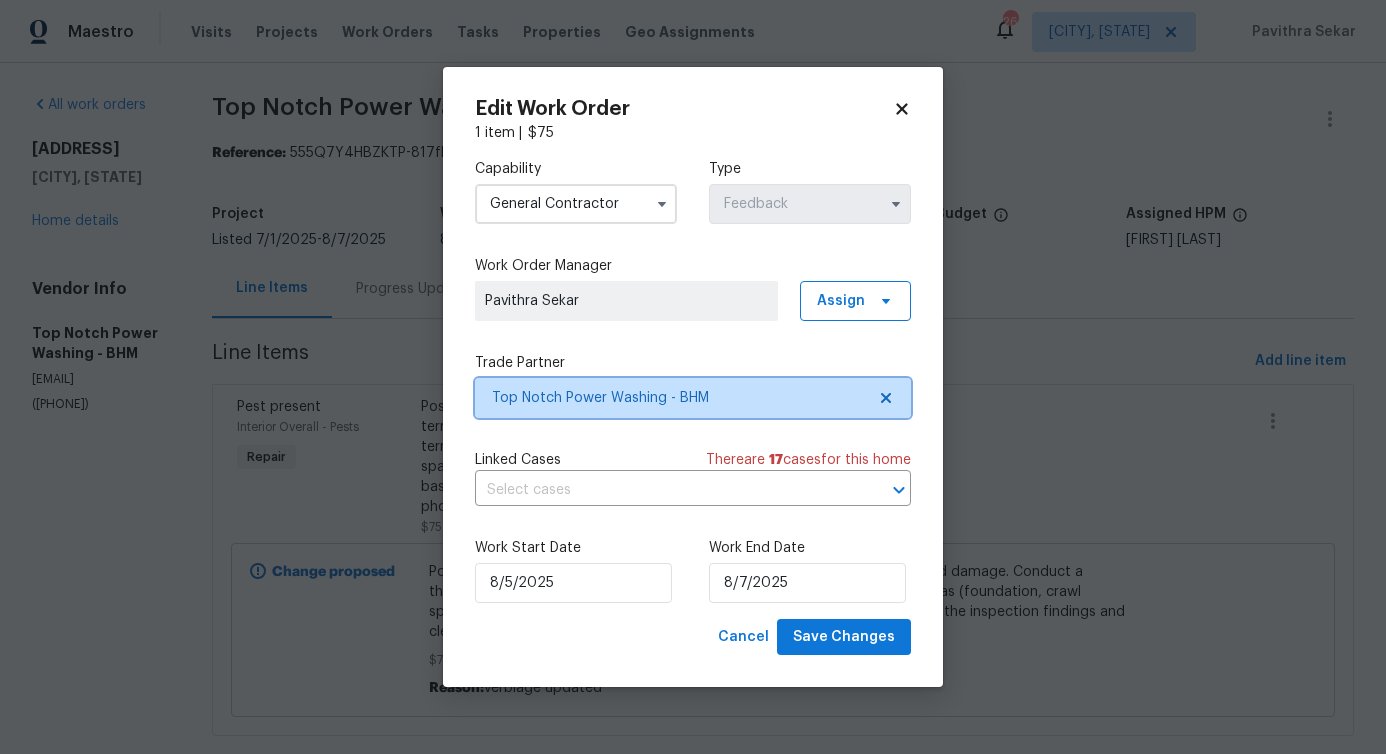 click on "Top Notch Power Washing - BHM" at bounding box center (678, 398) 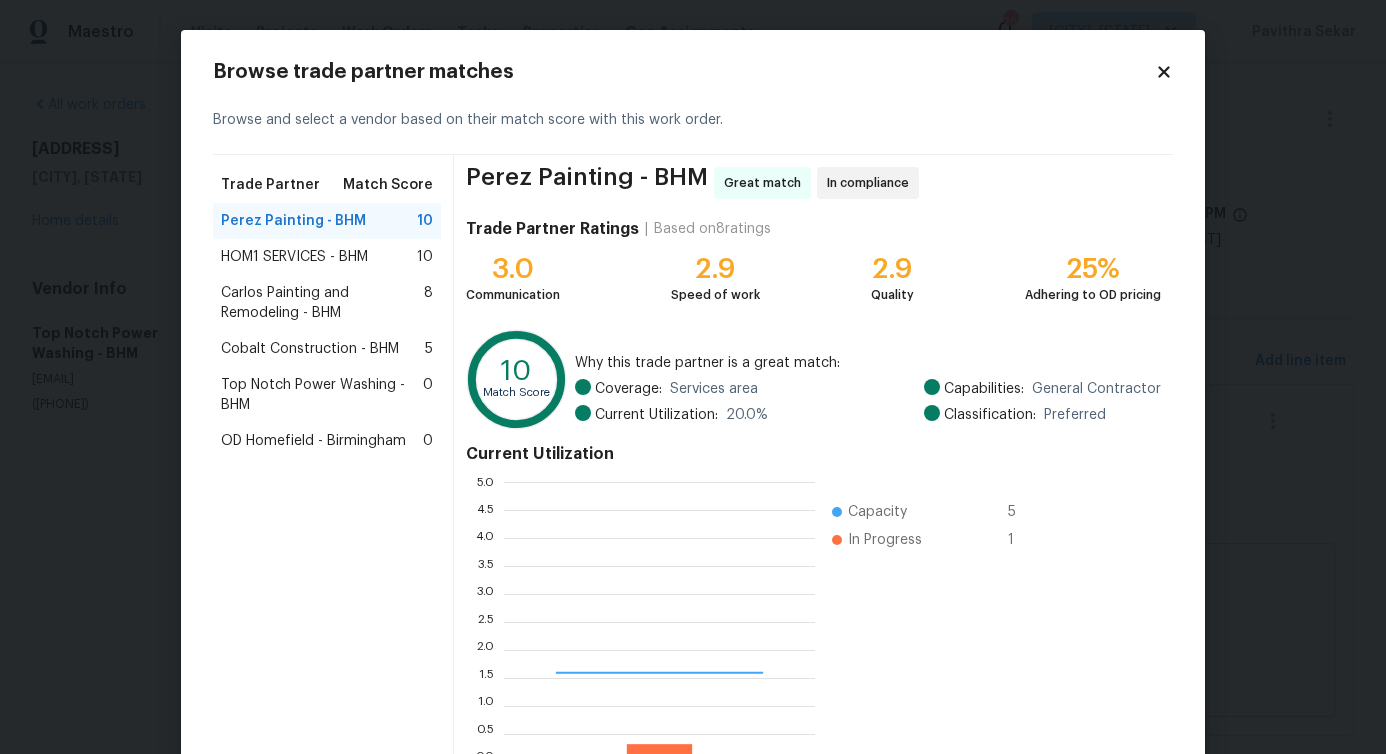 scroll, scrollTop: 2, scrollLeft: 2, axis: both 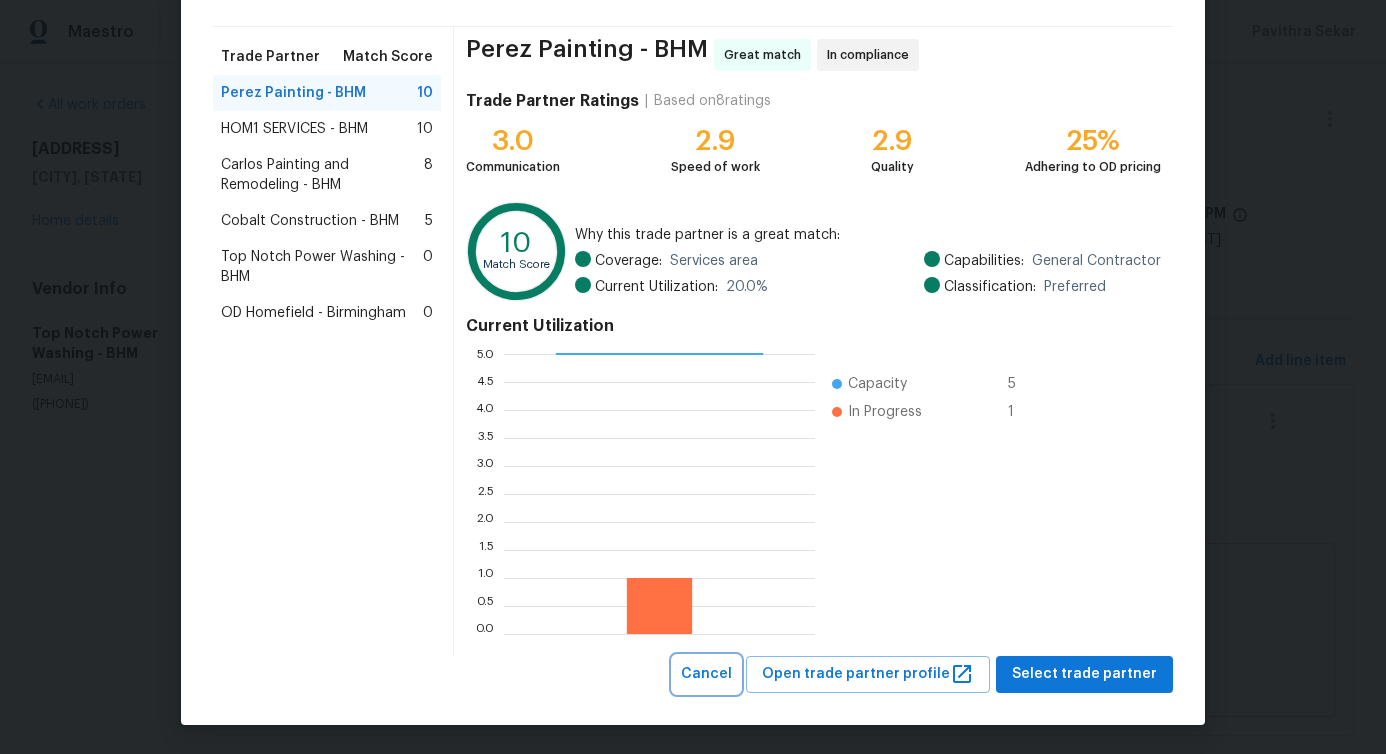 click on "Cancel" at bounding box center [706, 674] 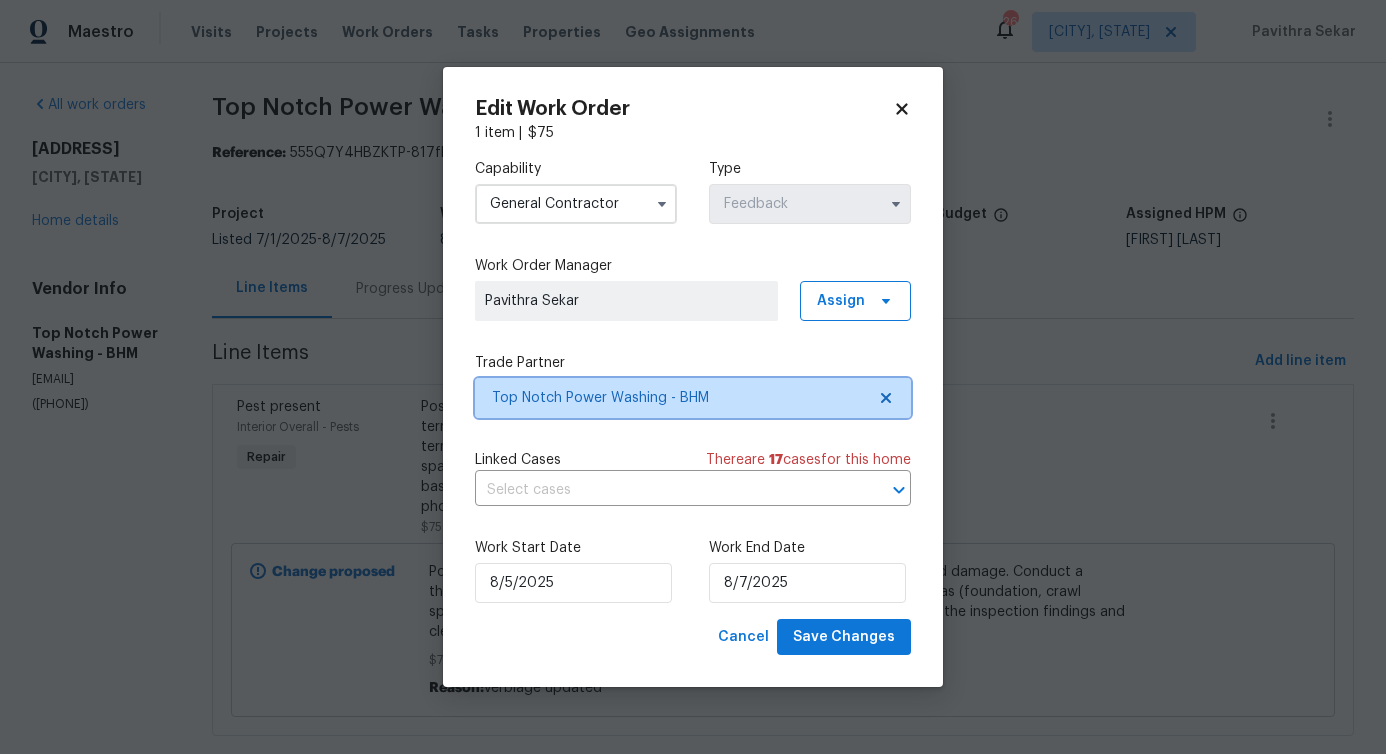 scroll, scrollTop: 0, scrollLeft: 0, axis: both 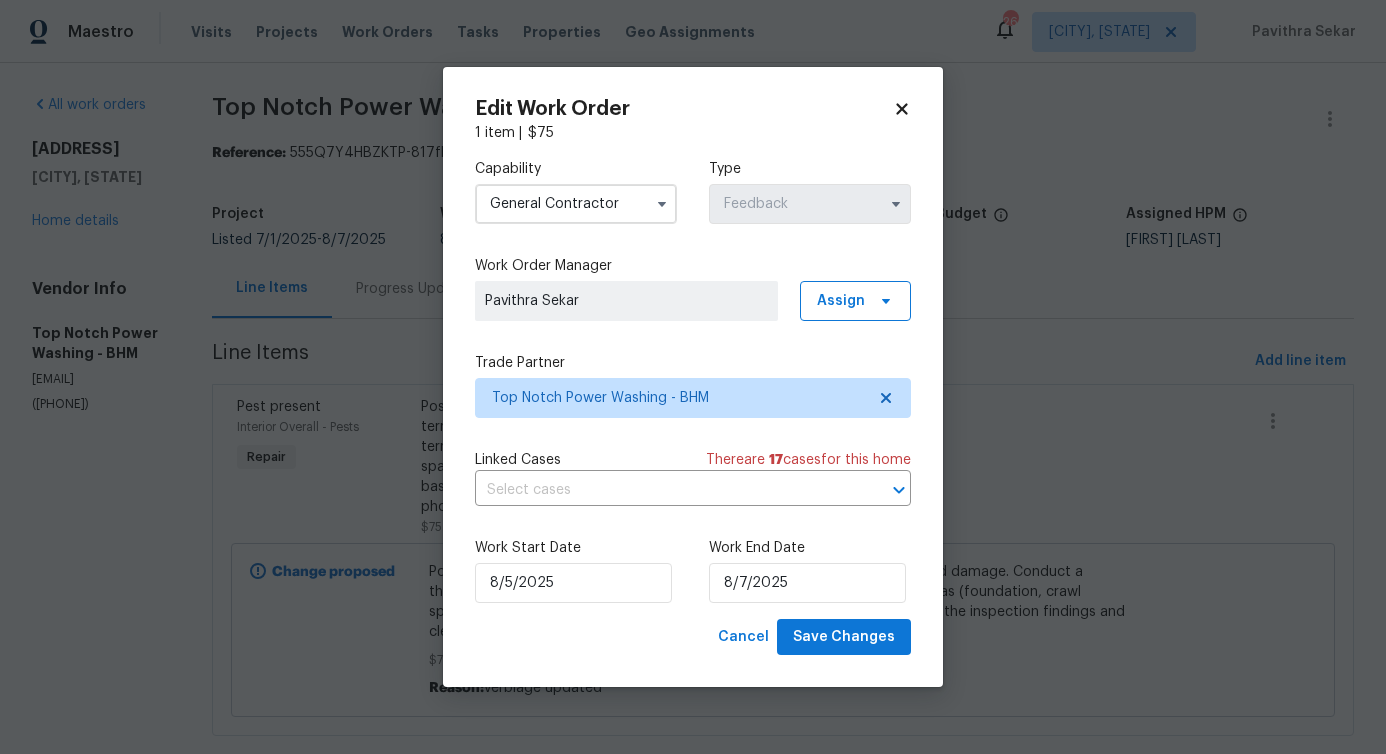 click 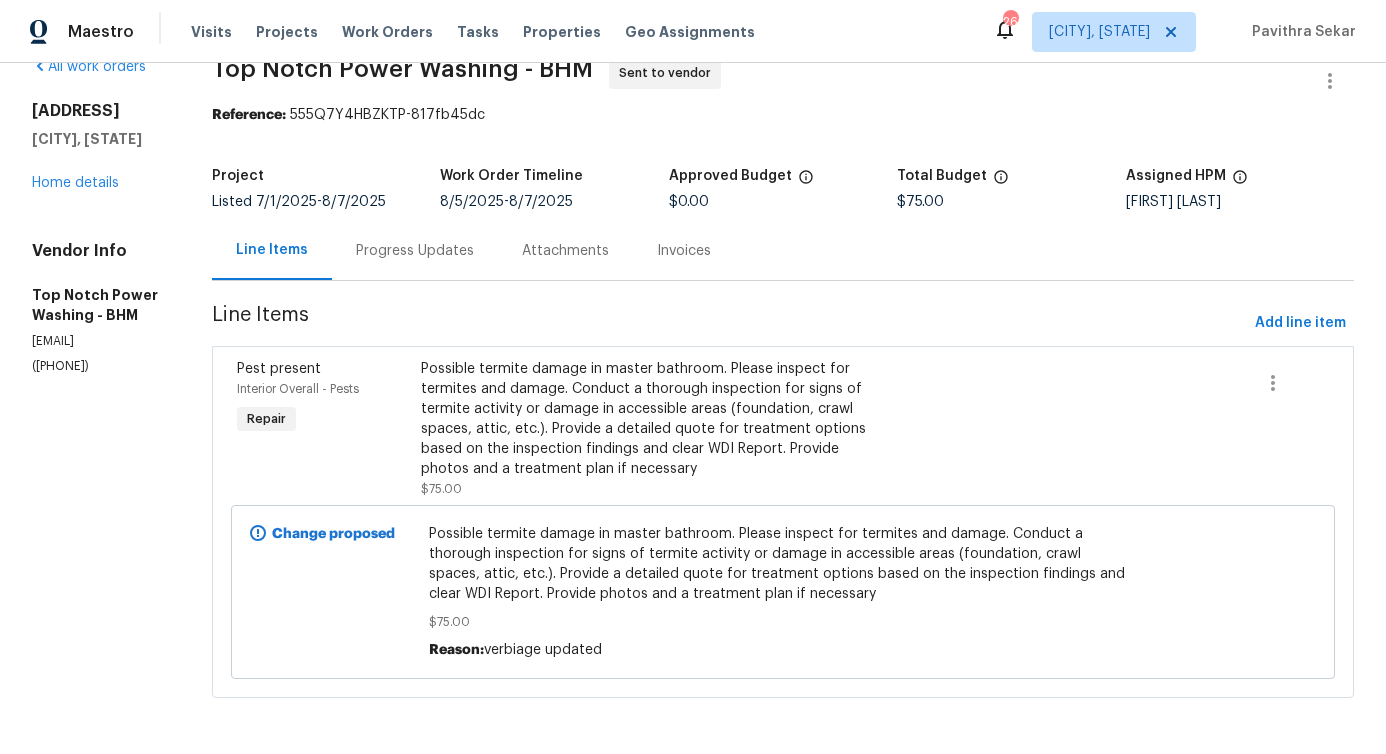 scroll, scrollTop: 0, scrollLeft: 0, axis: both 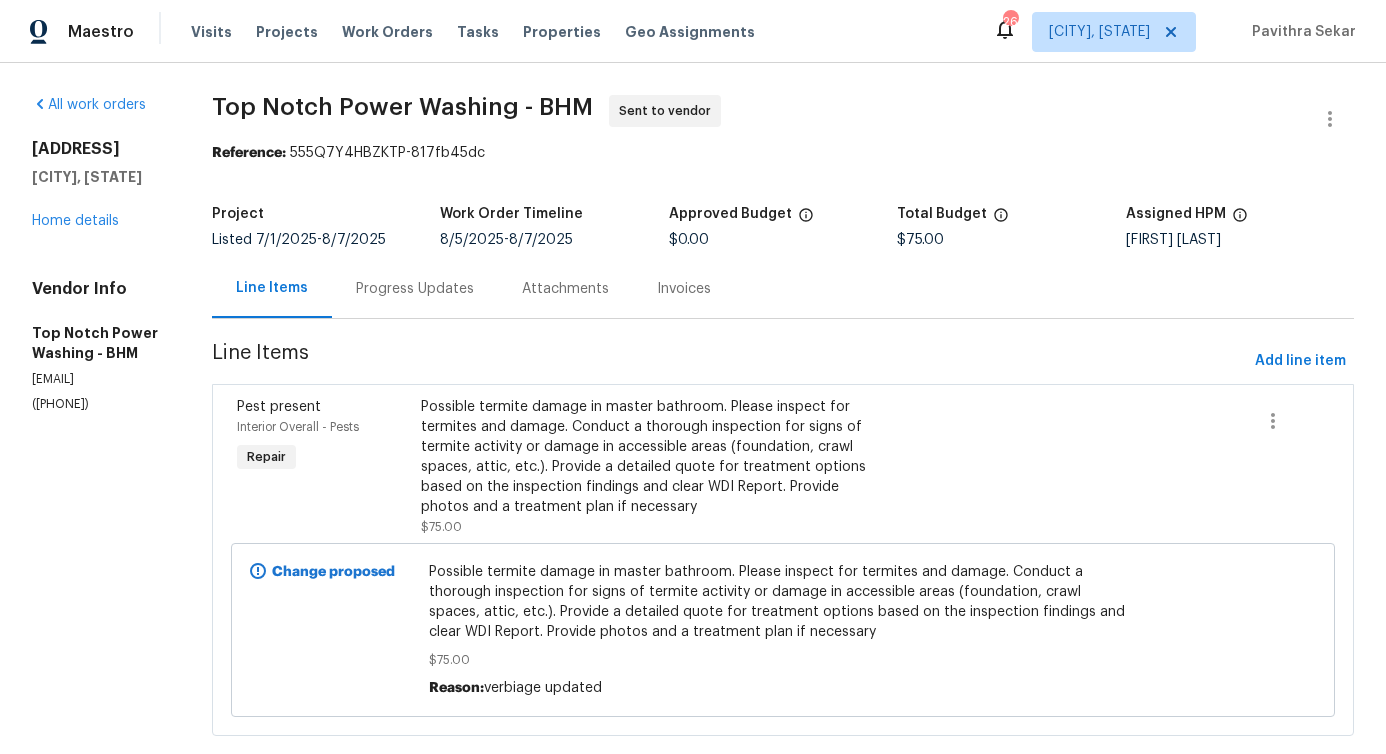 click on "312 Honeysuckle Ln Chelsea, AL 35043 Home details" at bounding box center (98, 185) 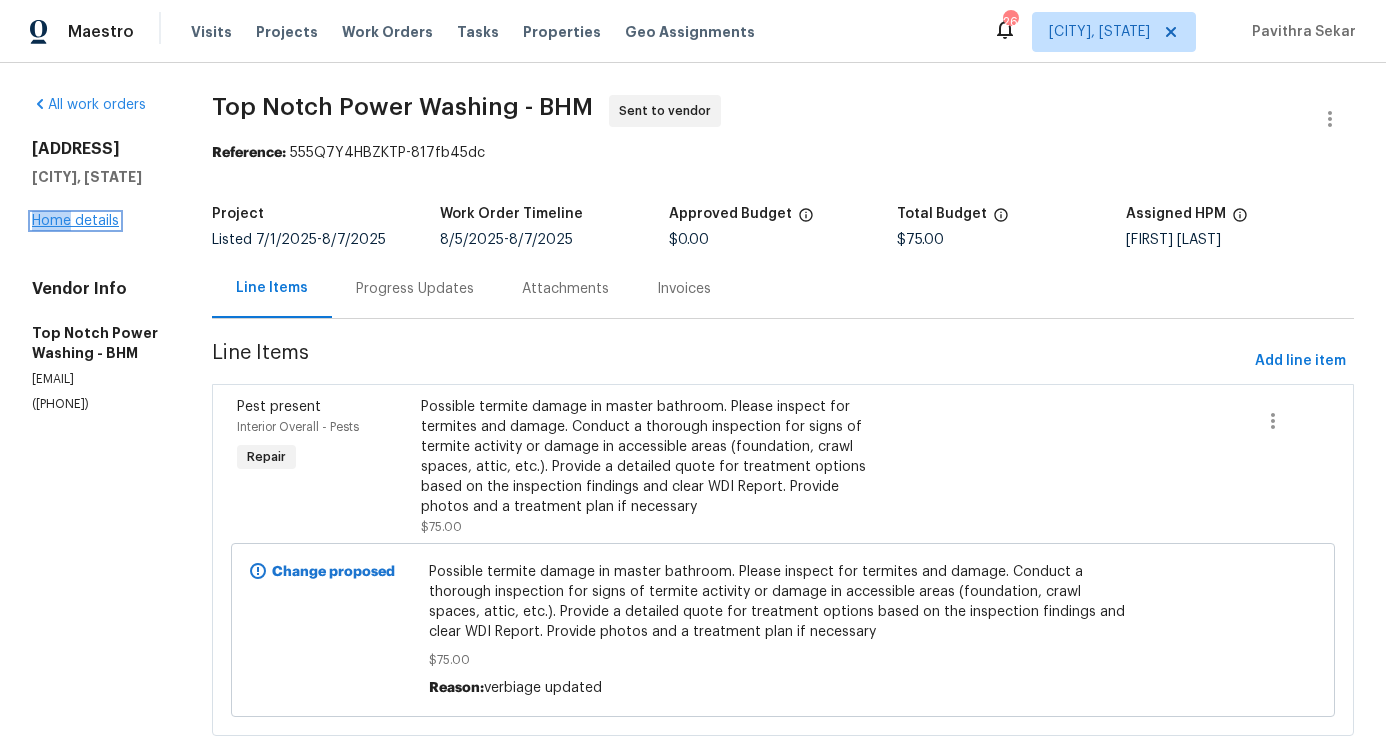 click on "Home details" at bounding box center [75, 221] 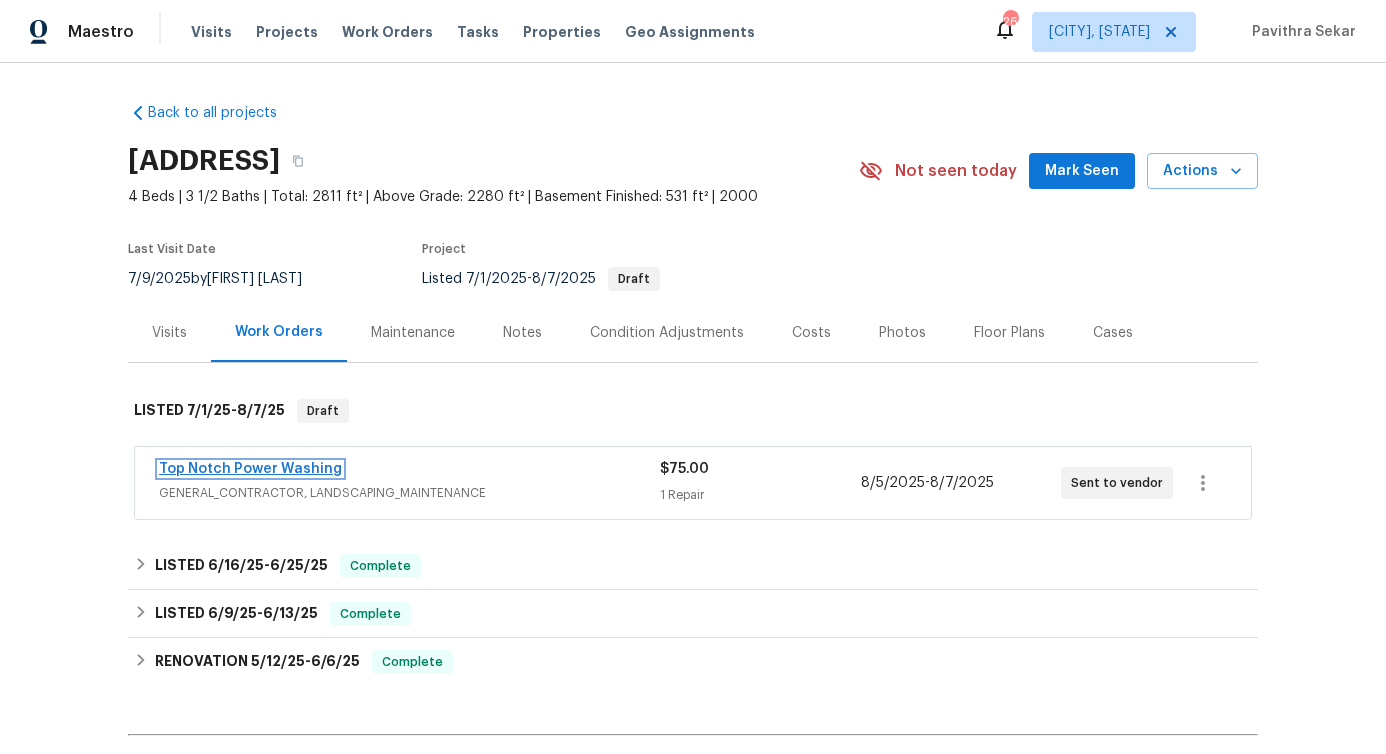 click on "Top Notch Power Washing" at bounding box center (250, 469) 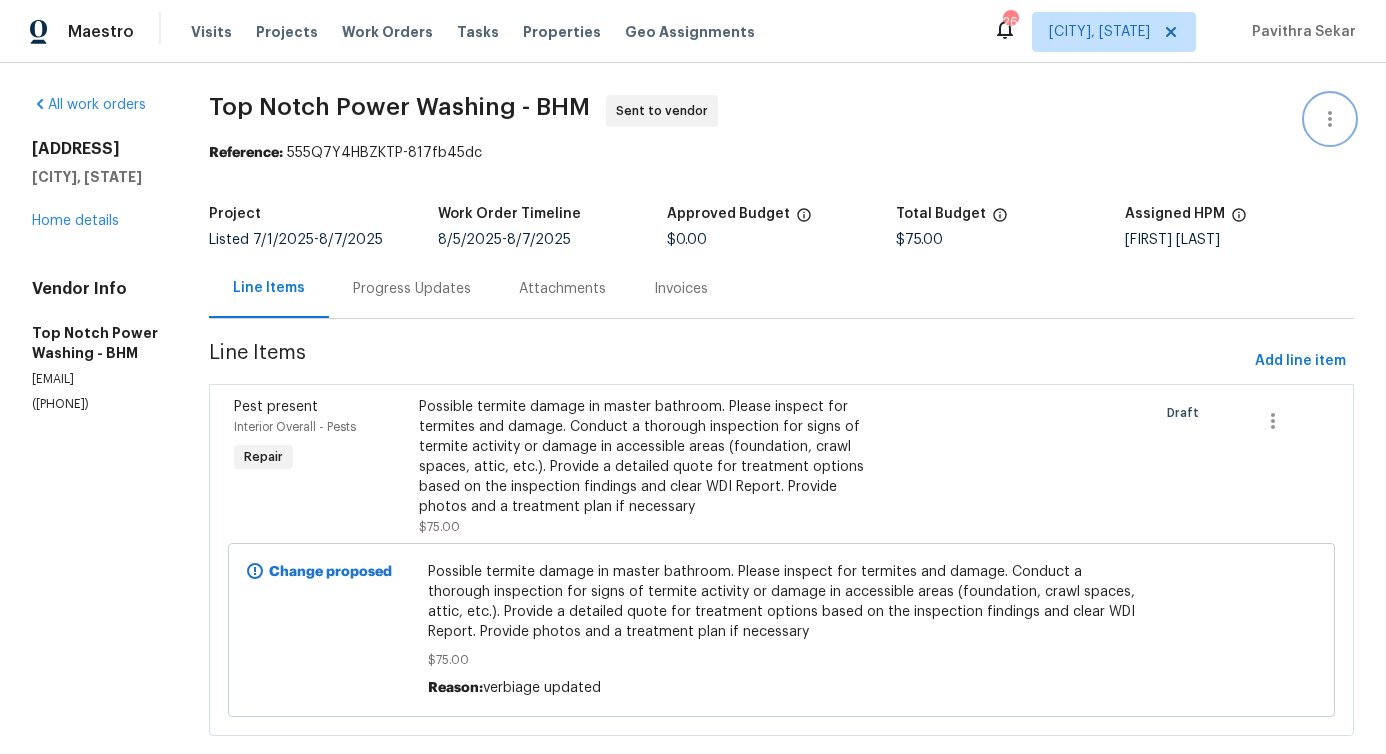 click 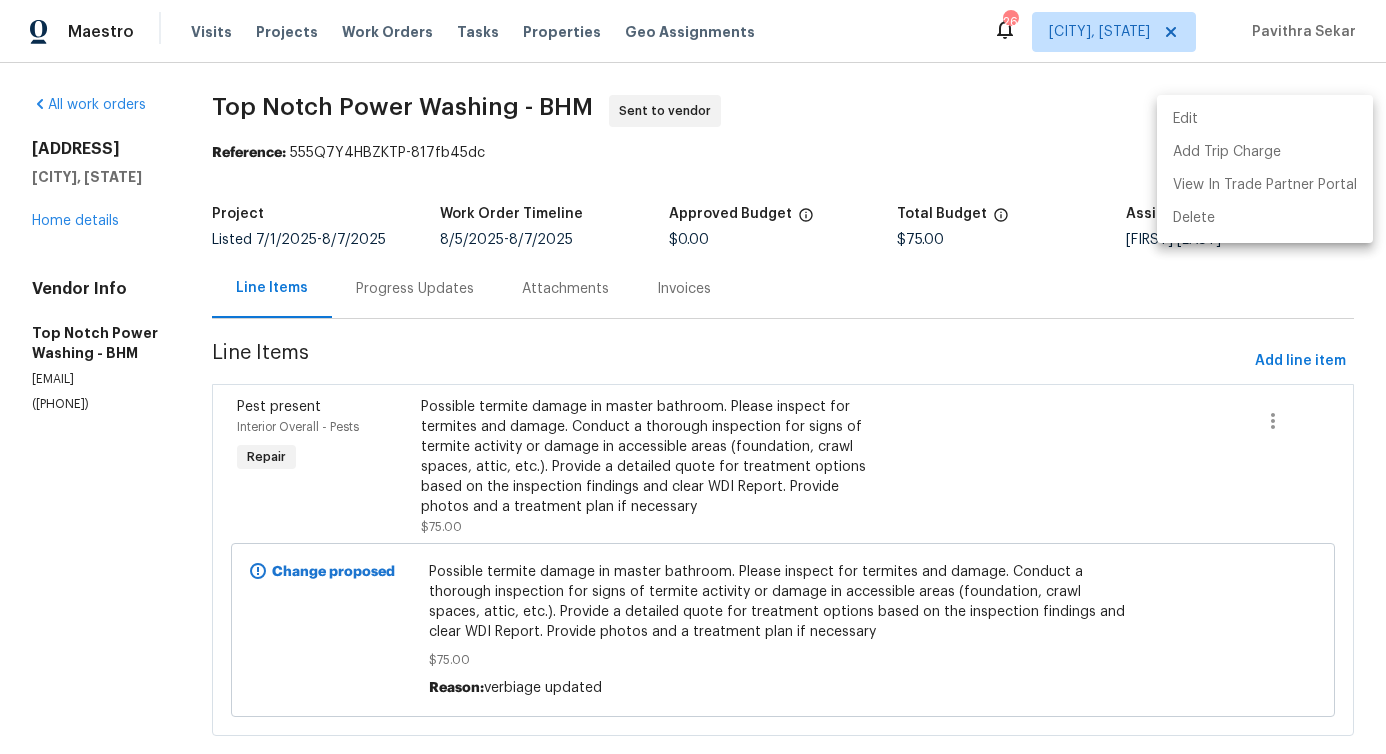 click on "Edit" at bounding box center (1265, 119) 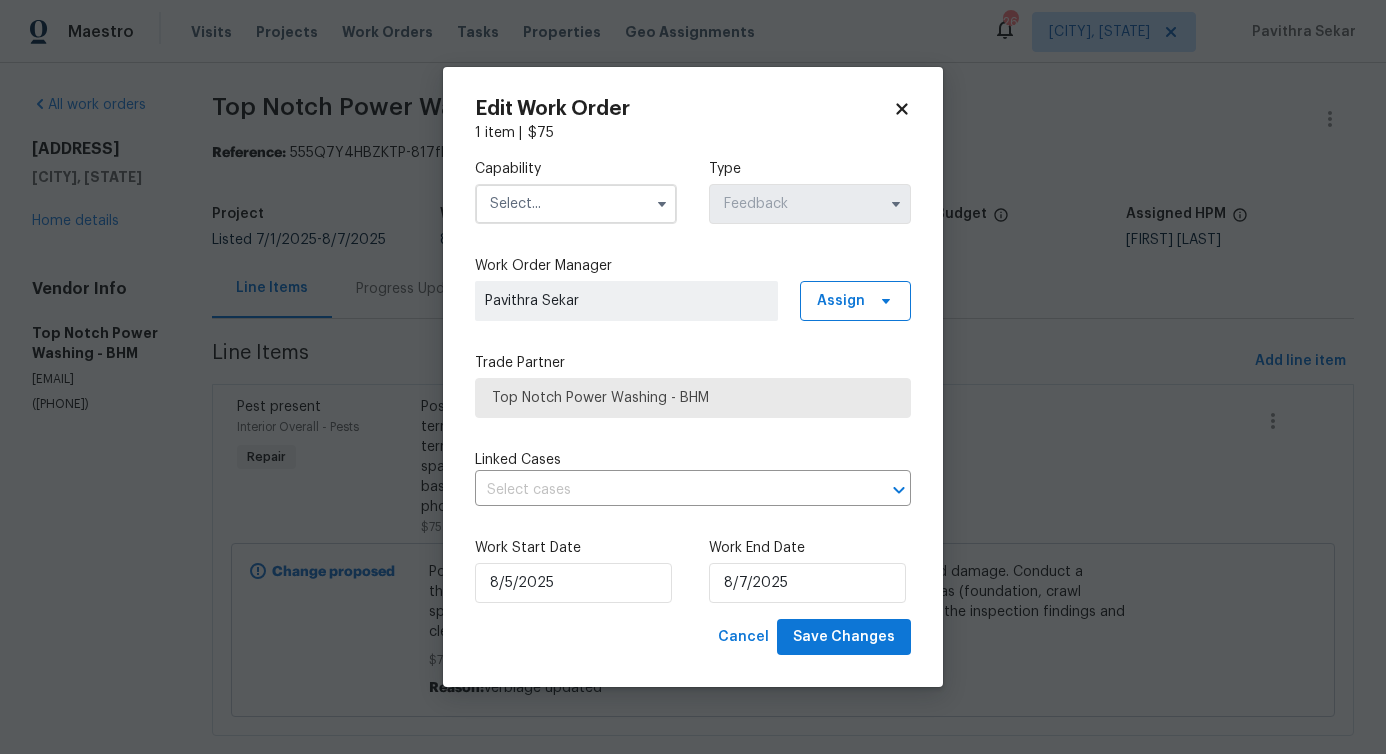 click at bounding box center [576, 204] 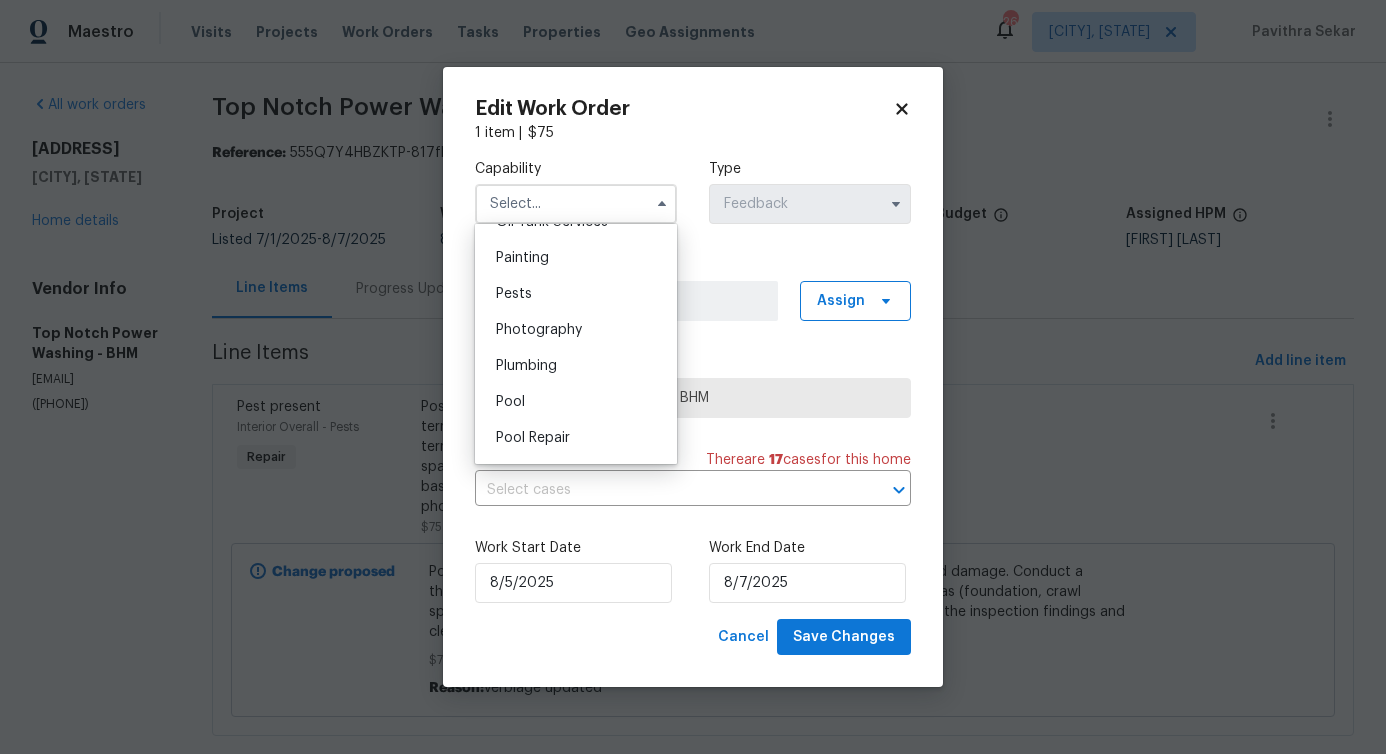 scroll, scrollTop: 1694, scrollLeft: 0, axis: vertical 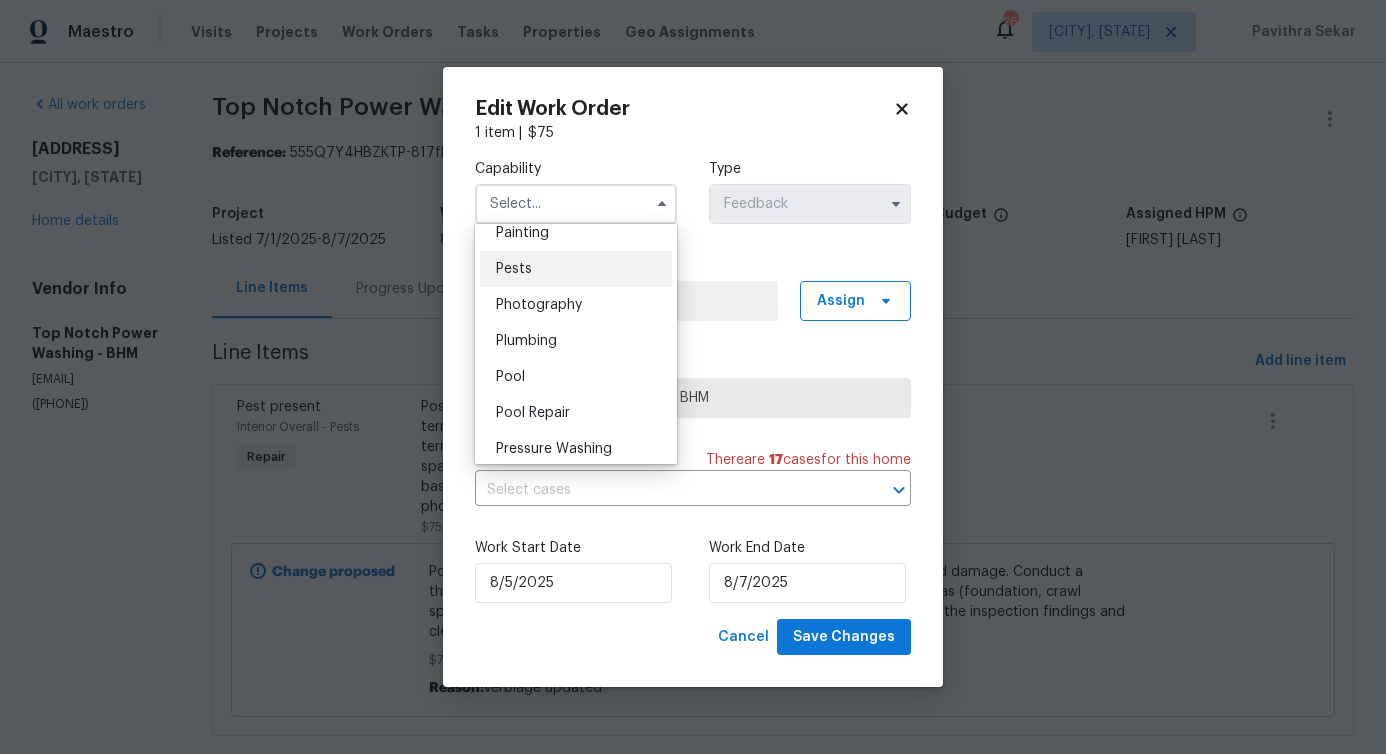 click on "Pests" at bounding box center (576, 269) 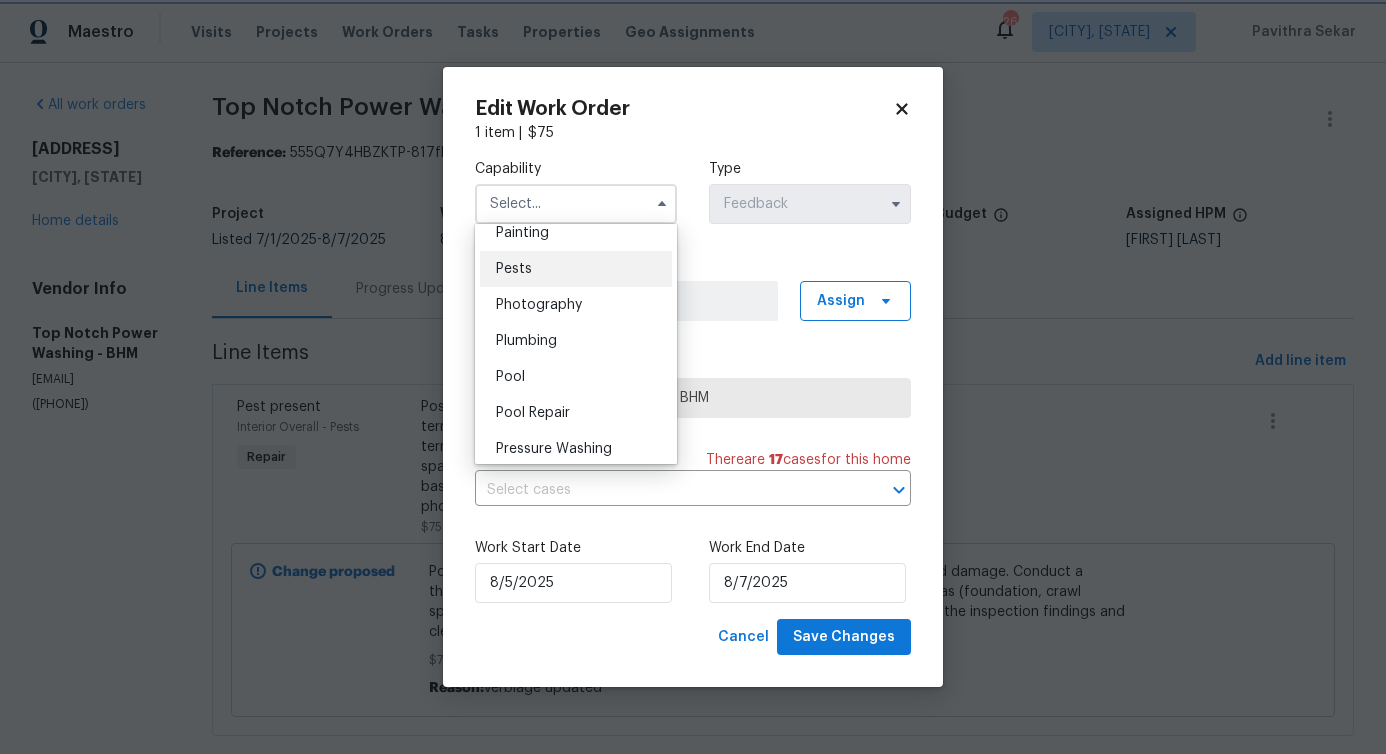 type on "Pests" 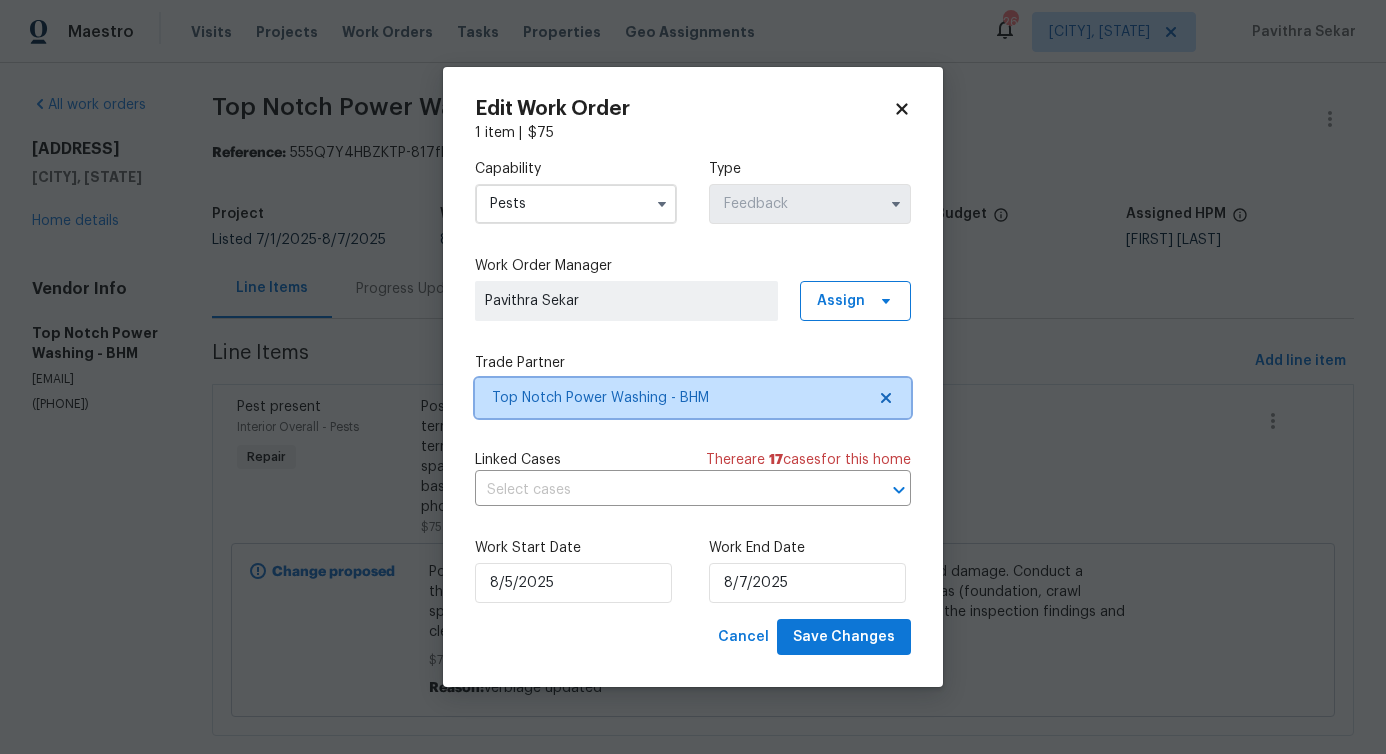 click on "Top Notch Power Washing - BHM" at bounding box center (678, 398) 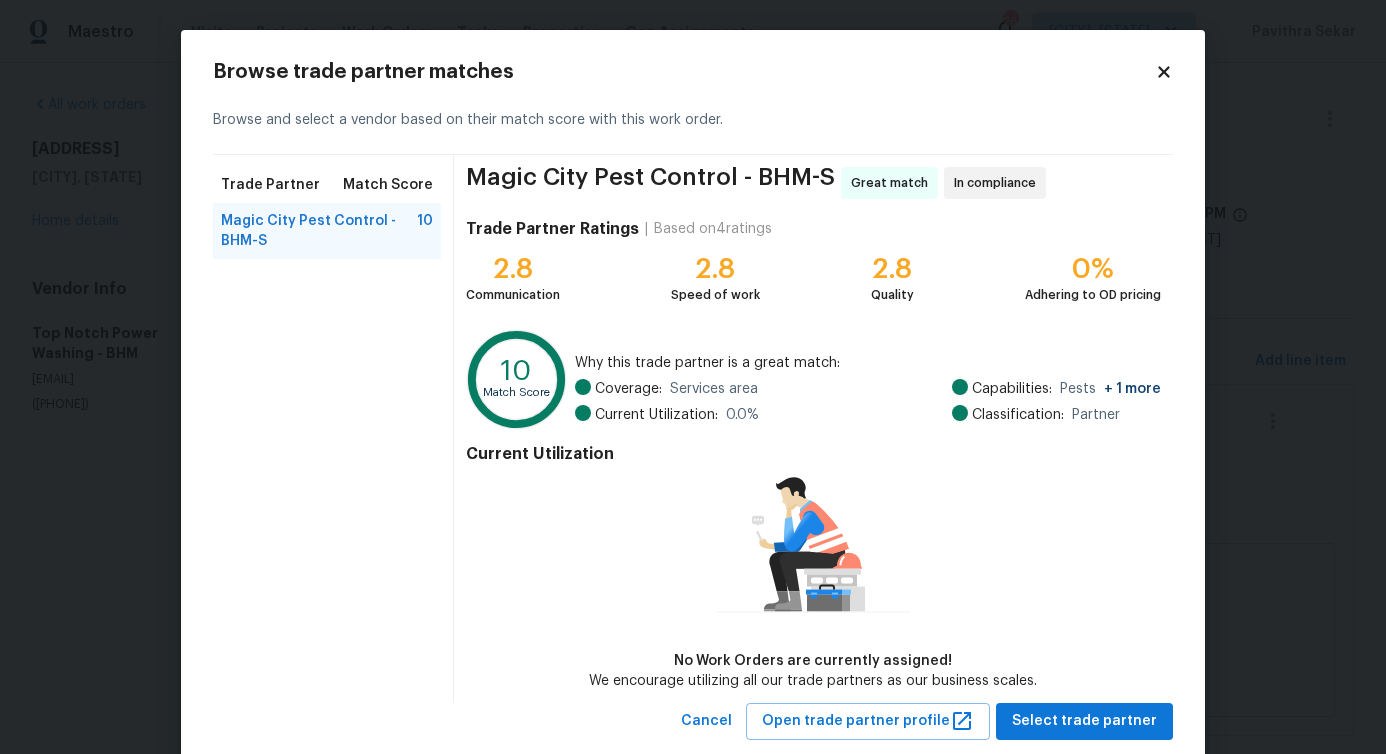 scroll, scrollTop: 46, scrollLeft: 0, axis: vertical 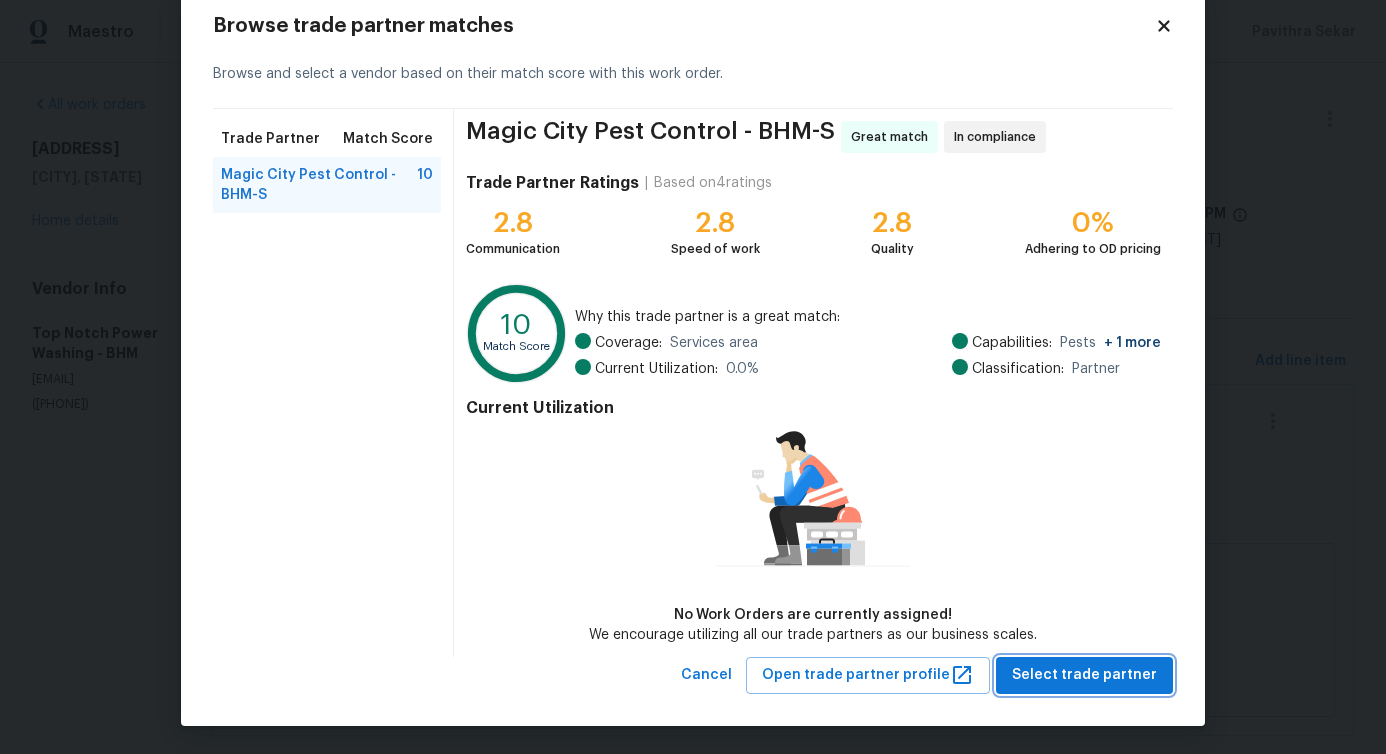 click on "Select trade partner" at bounding box center [1084, 675] 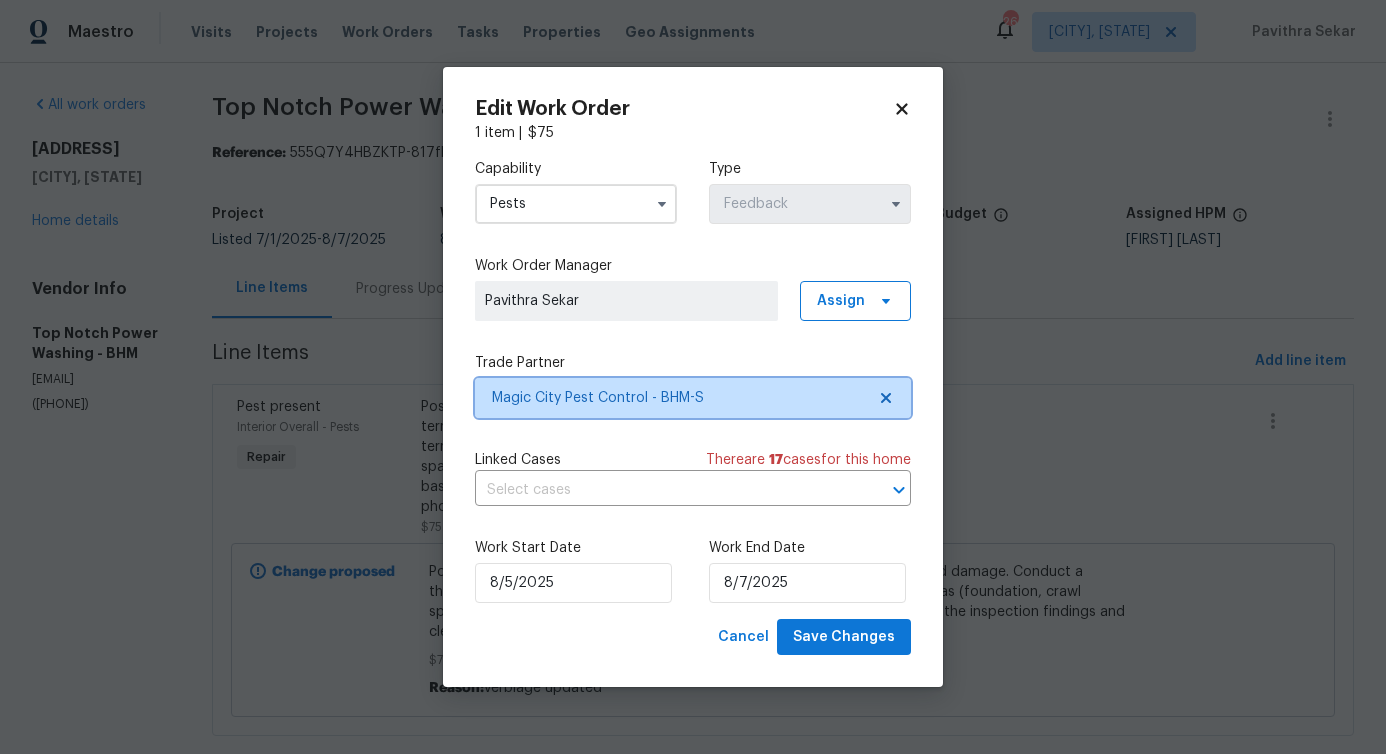 scroll, scrollTop: 0, scrollLeft: 0, axis: both 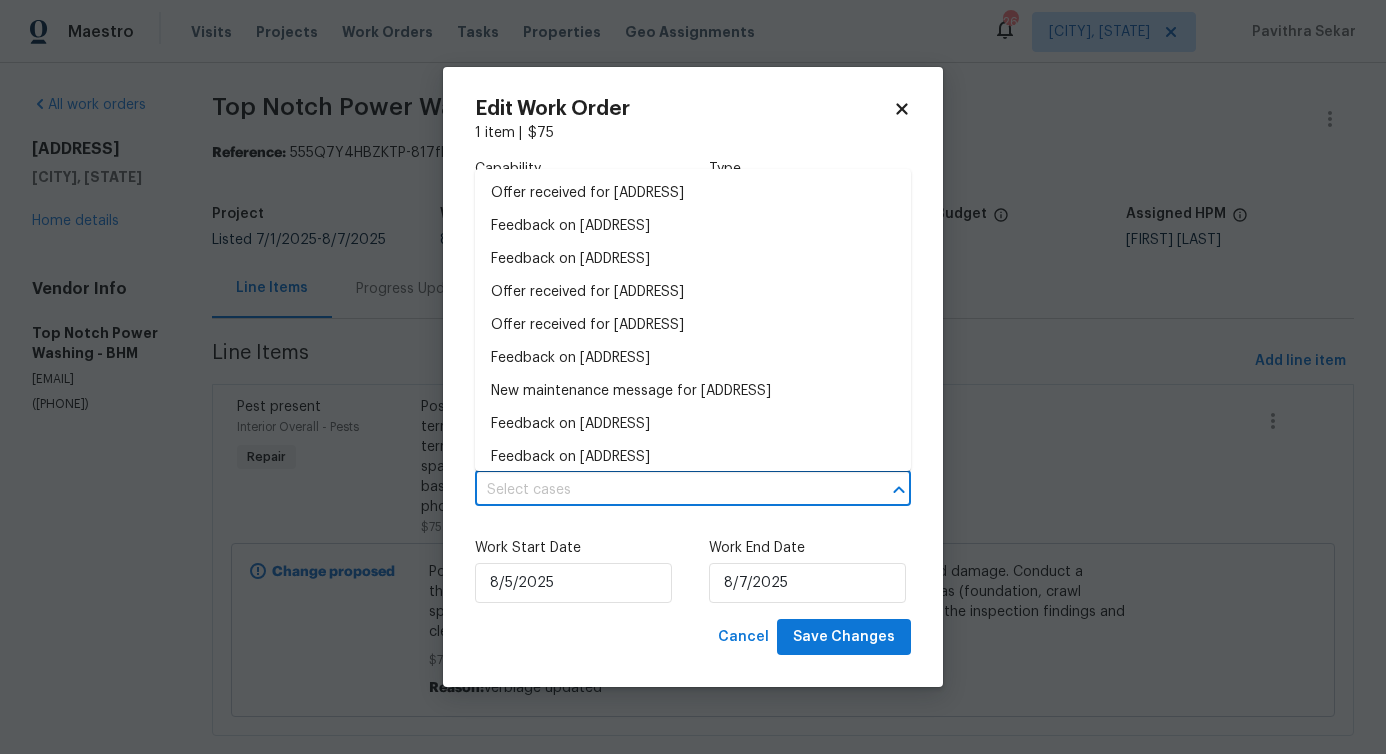 click at bounding box center (665, 490) 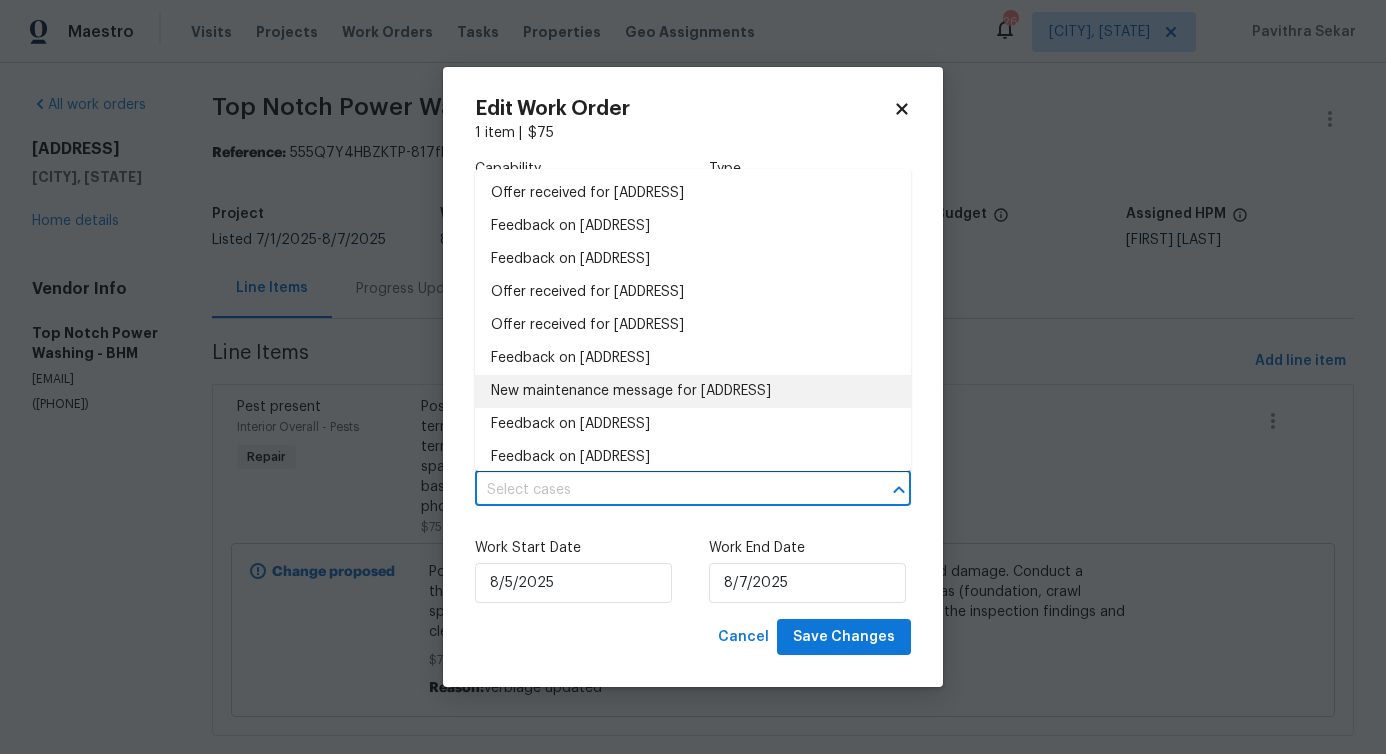 click on "New maintenance message for 312 Honeysuckle Ln , Chelsea, AL 35043" at bounding box center (693, 391) 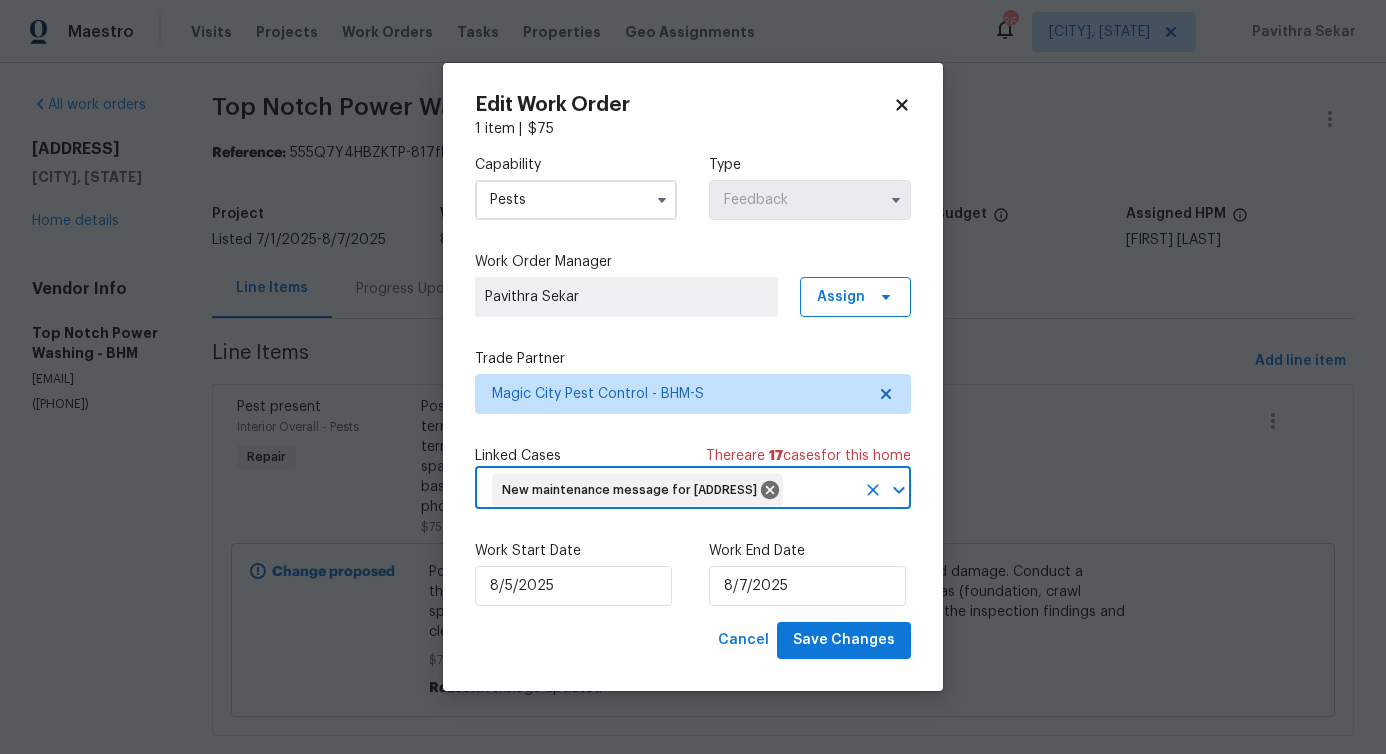 click on "Work Start Date   8/5/2025" at bounding box center [576, 573] 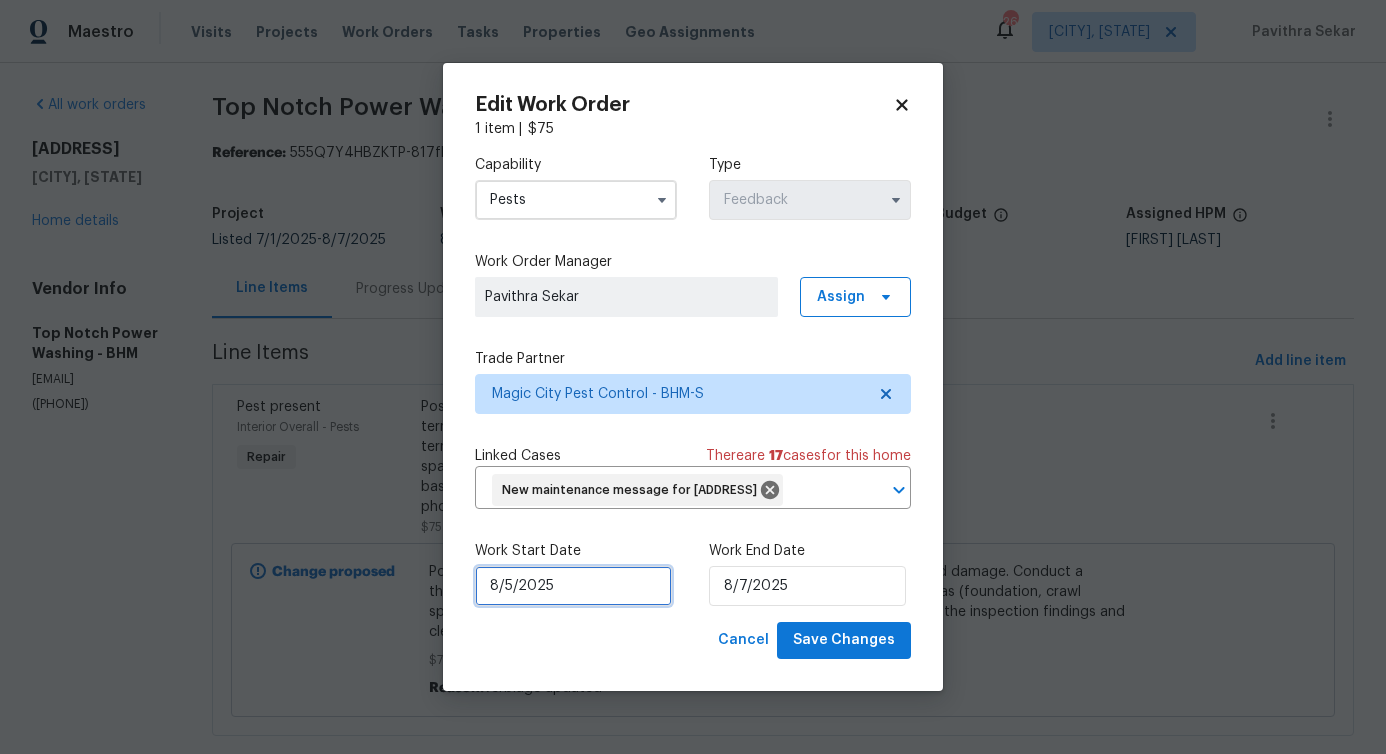 click on "8/5/2025" at bounding box center [573, 586] 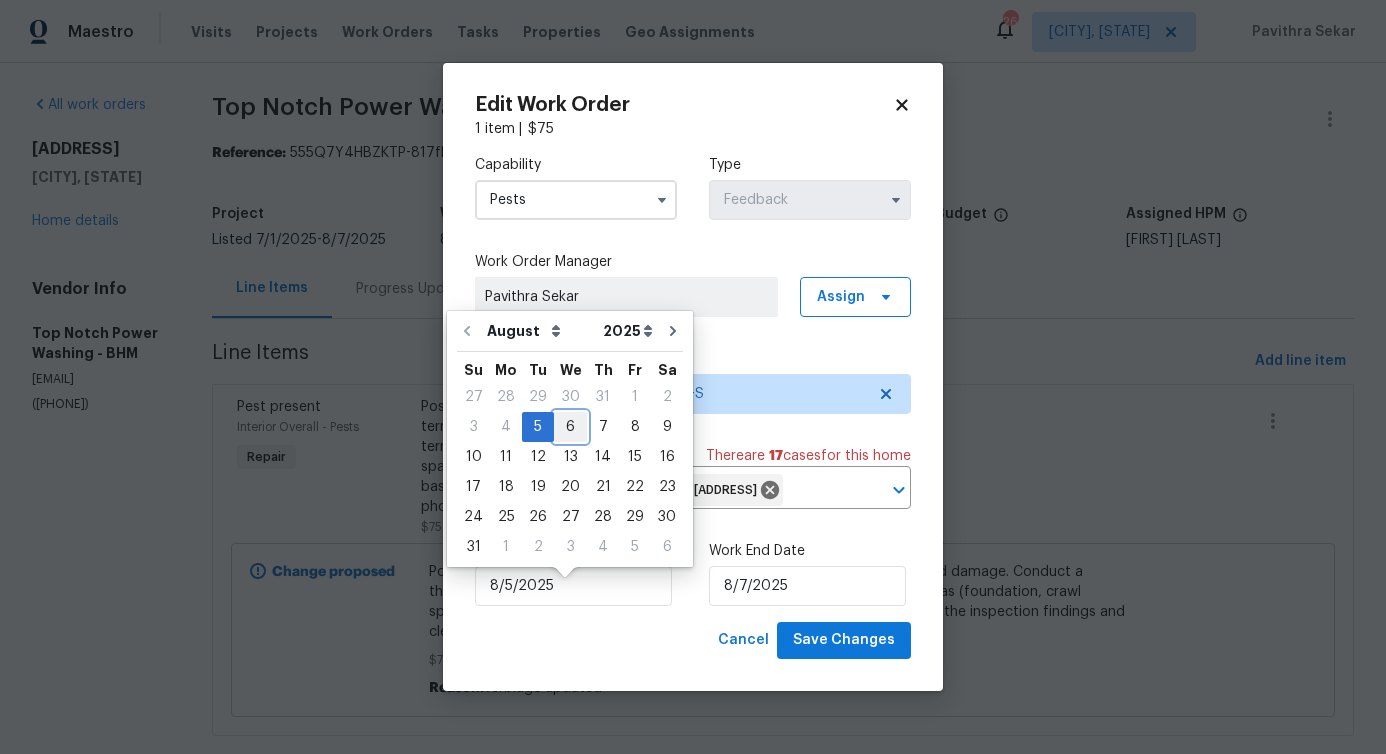 click on "6" at bounding box center (570, 427) 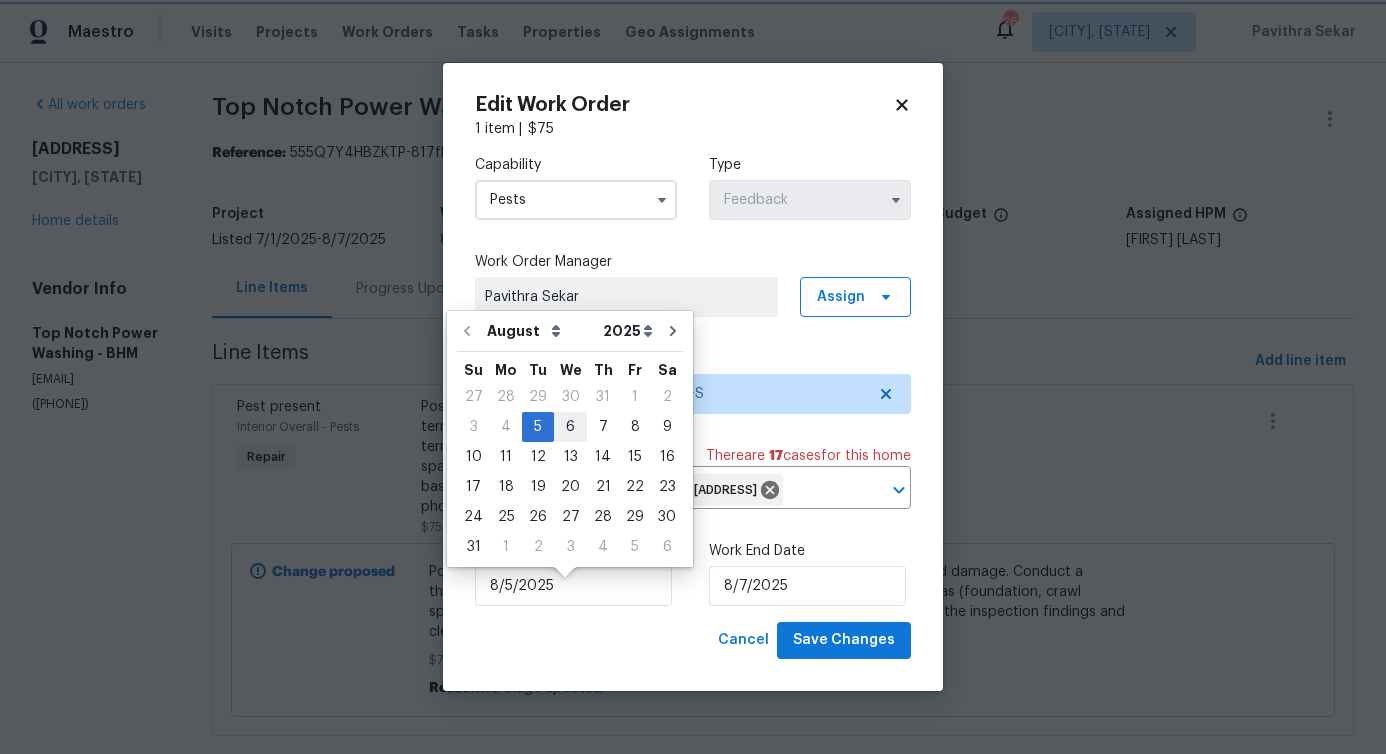type on "8/6/2025" 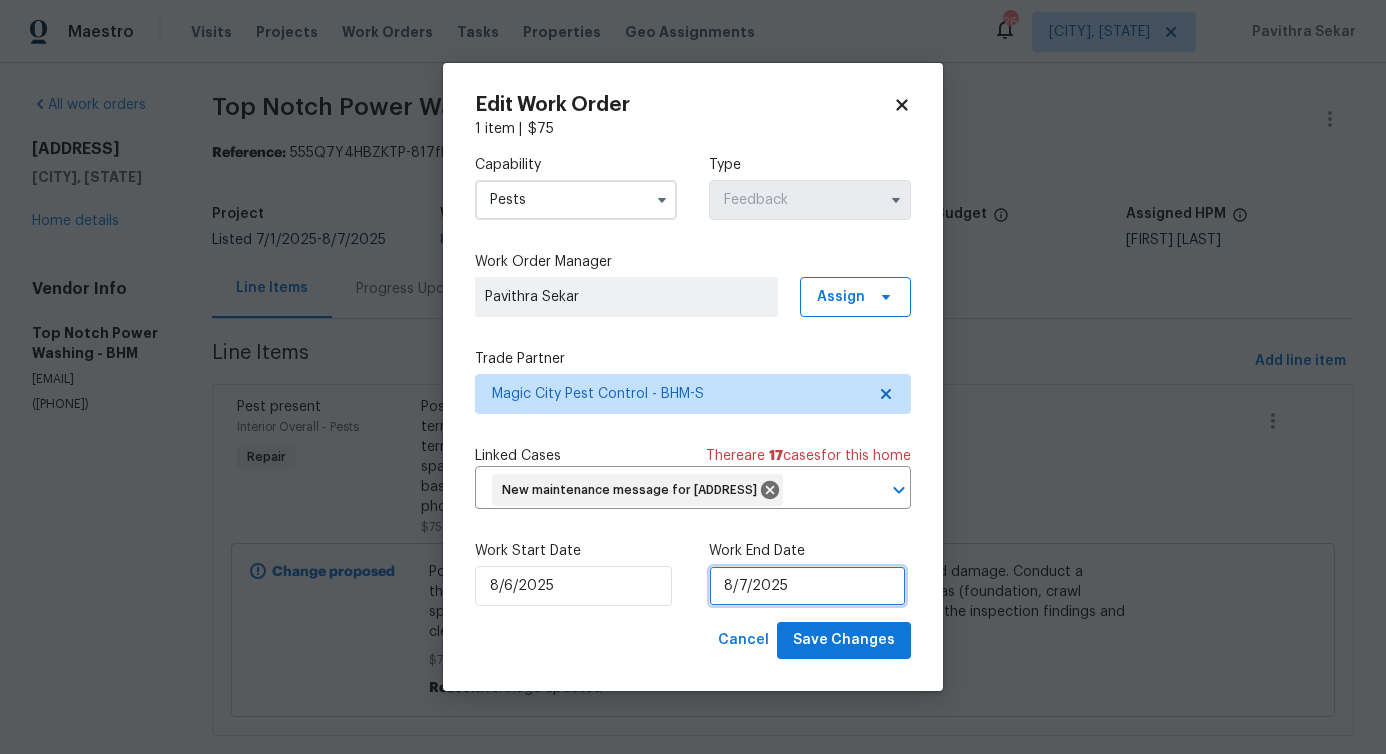 click on "8/7/2025" at bounding box center (807, 586) 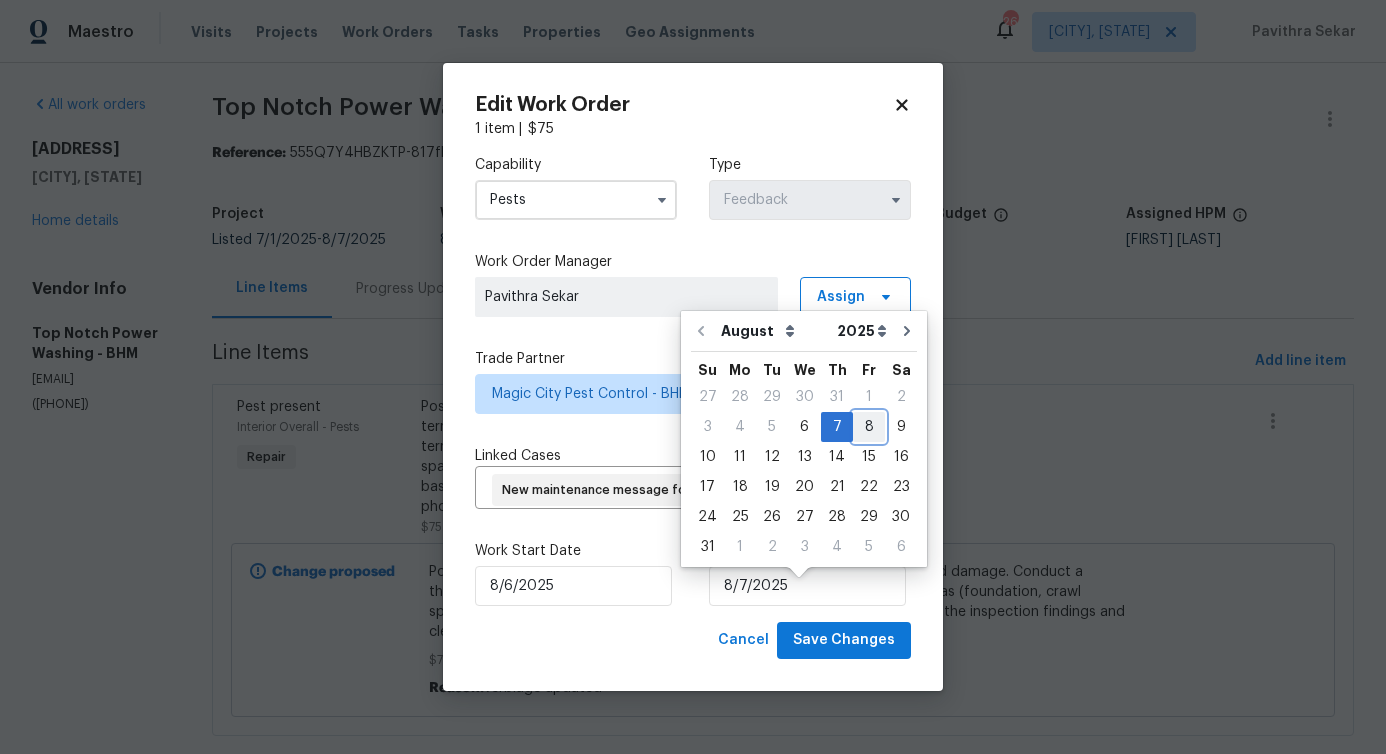 click on "8" at bounding box center [869, 427] 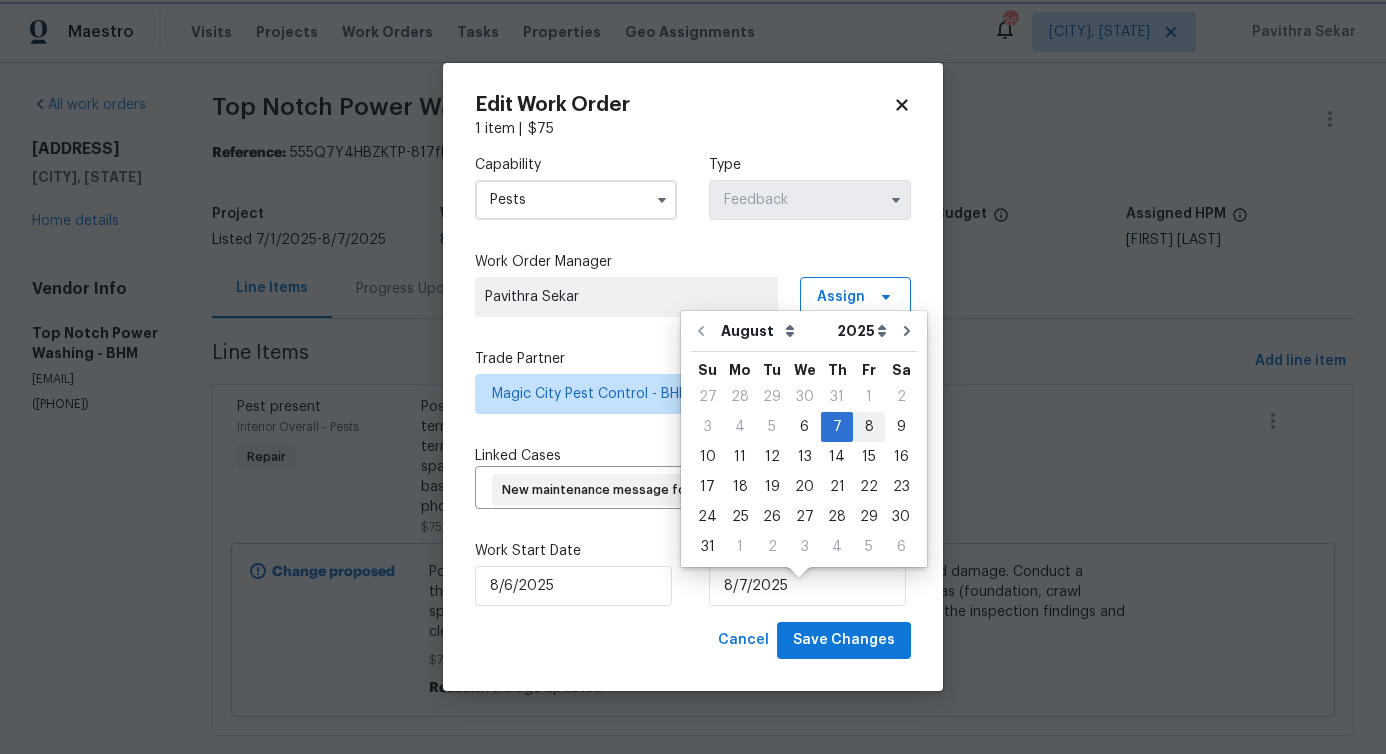 type on "8/8/2025" 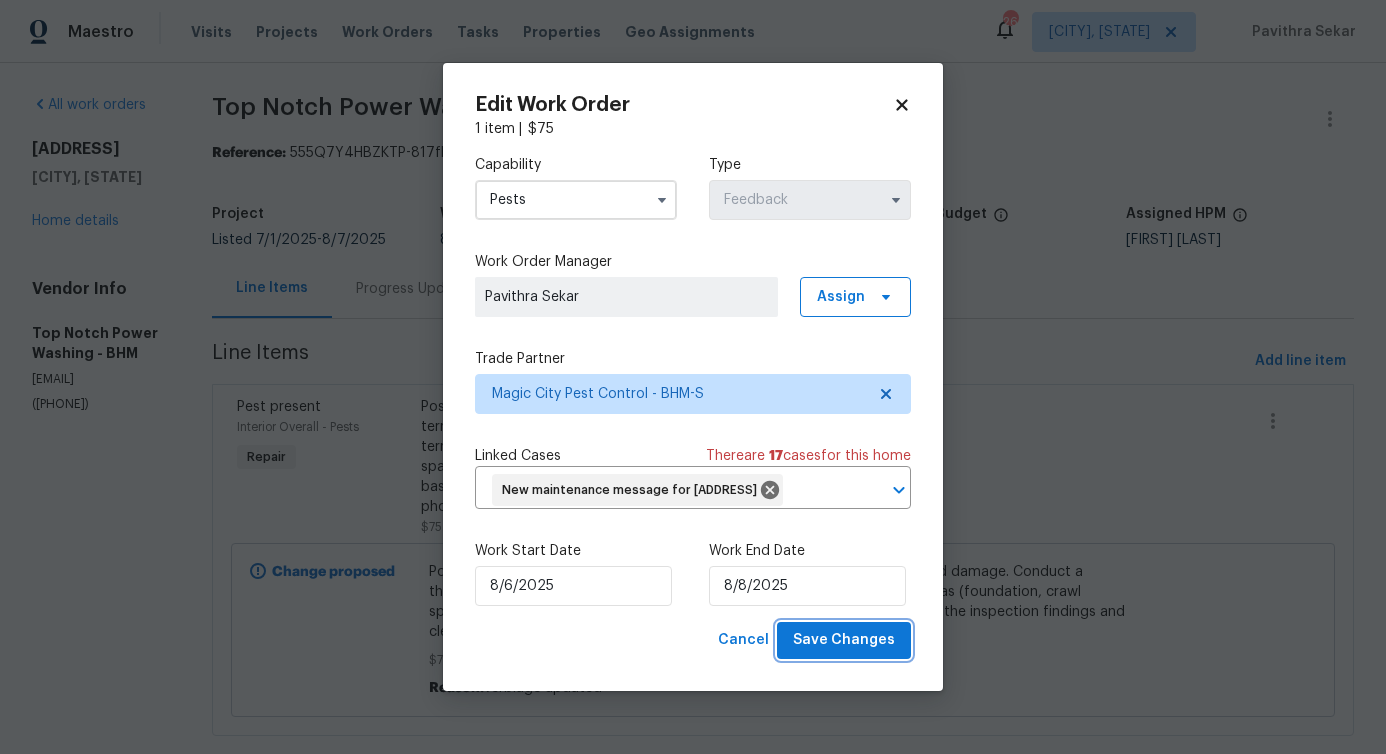 click on "Save Changes" at bounding box center [844, 640] 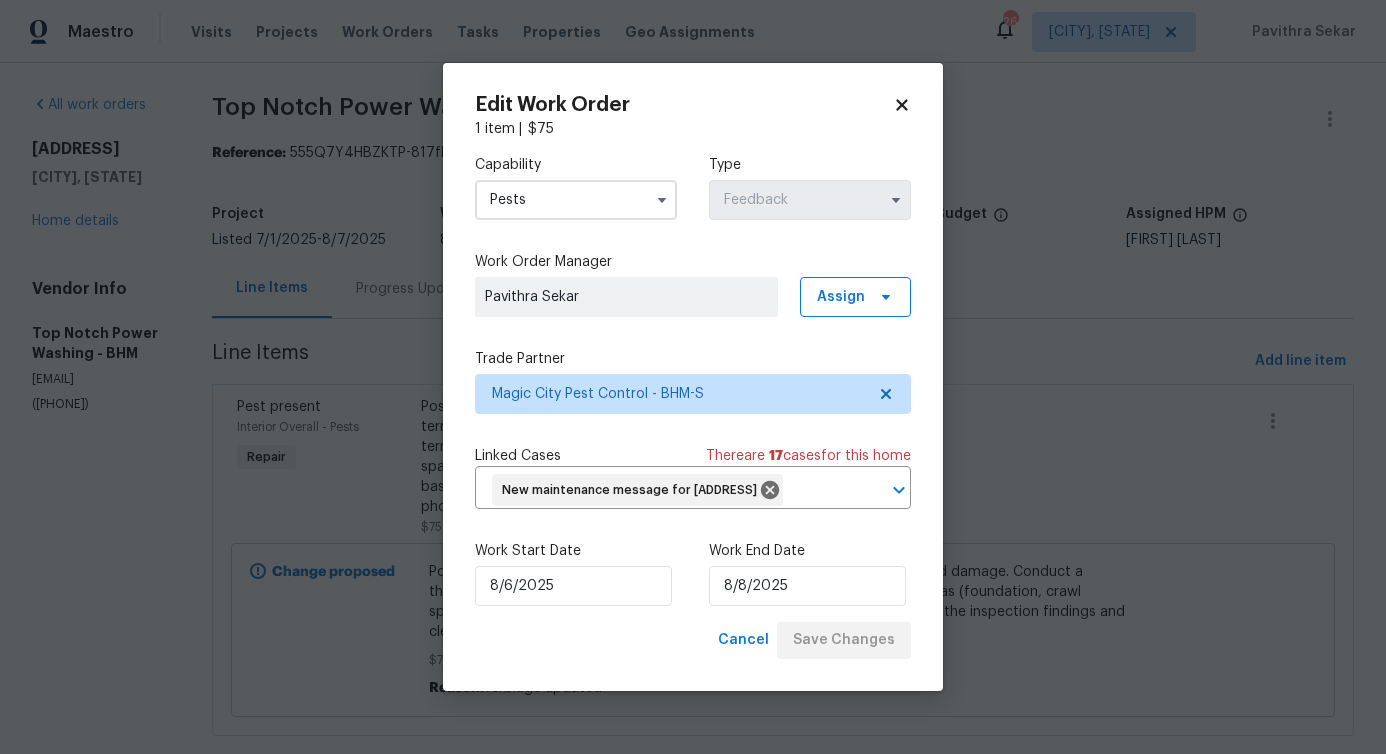 click on "Maestro Visits Projects Work Orders Tasks Properties Geo Assignments 26 Washington, DC Pavithra Sekar All work orders 312 Honeysuckle Ln Chelsea, AL 35043 Home details Vendor Info Top Notch Power Washing - BHM nightrider8522@gmail.com (423) 645-2566 Top Notch Power Washing - BHM Sent to vendor Reference:   555Q7Y4HBZKTP-817fb45dc Project Listed   7/1/2025  -  8/7/2025 Work Order Timeline 8/5/2025  -  8/7/2025 Approved Budget $0.00 Total Budget $75.00 Assigned HPM Brian Holloway Line Items Progress Updates Attachments Invoices Line Items Add line item Pest present Interior Overall - Pests Repair Possible termite damage in master bathroom. Please inspect for termites and damage. Conduct a thorough inspection for signs of termite activity or damage in accessible areas (foundation, crawl spaces, attic, etc.). Provide a detailed quote for treatment options based on the inspection findings and clear WDI Report. Provide photos and a treatment plan if necessary $75.00 Change proposed $75.00 Reason:  verbiage updated" at bounding box center (693, 377) 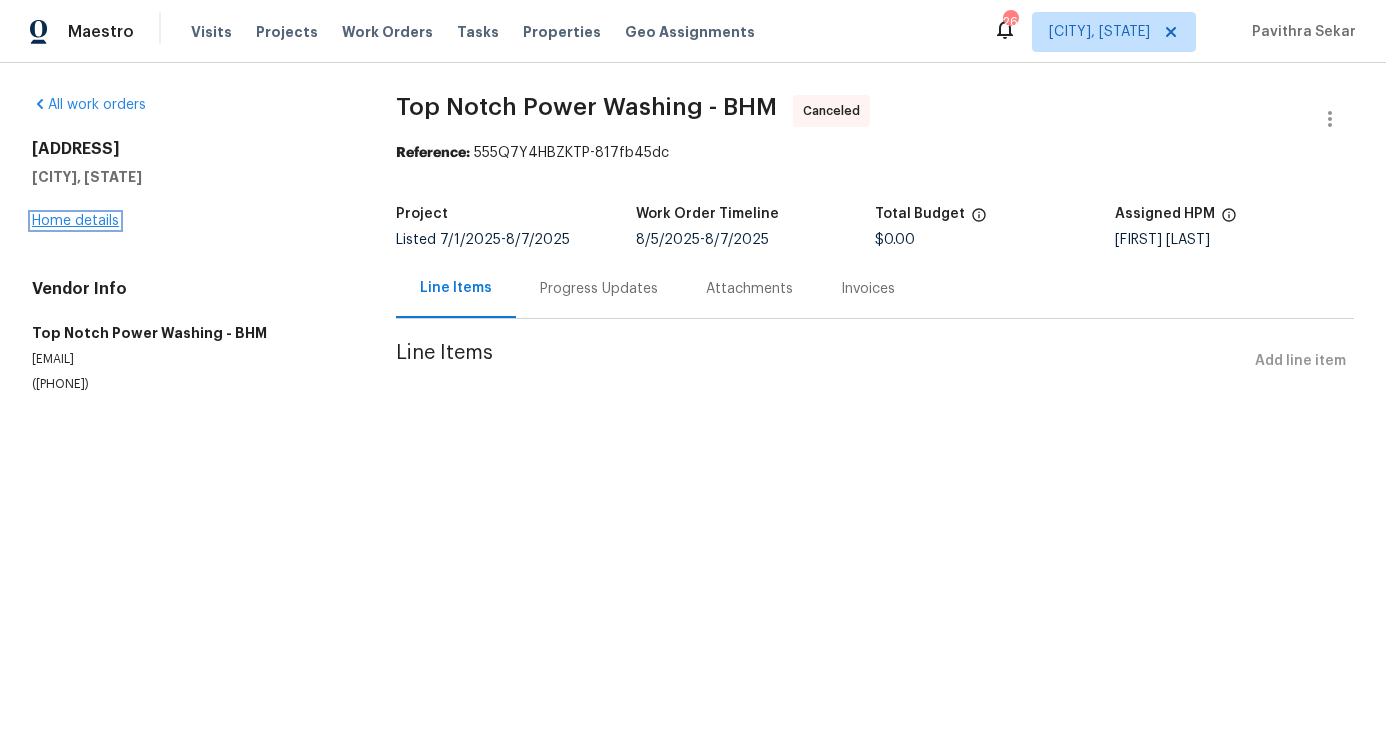 click on "Home details" at bounding box center [75, 221] 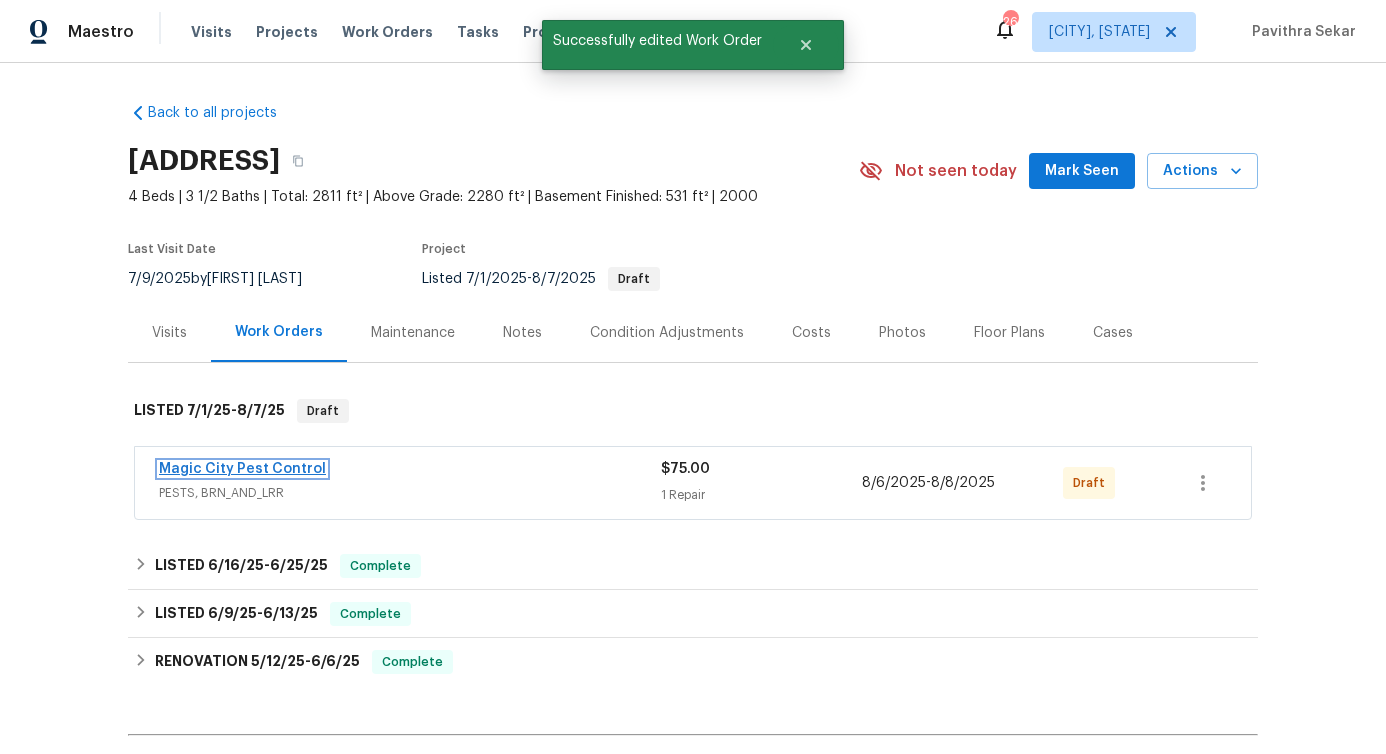 click on "Magic City Pest Control" at bounding box center (242, 469) 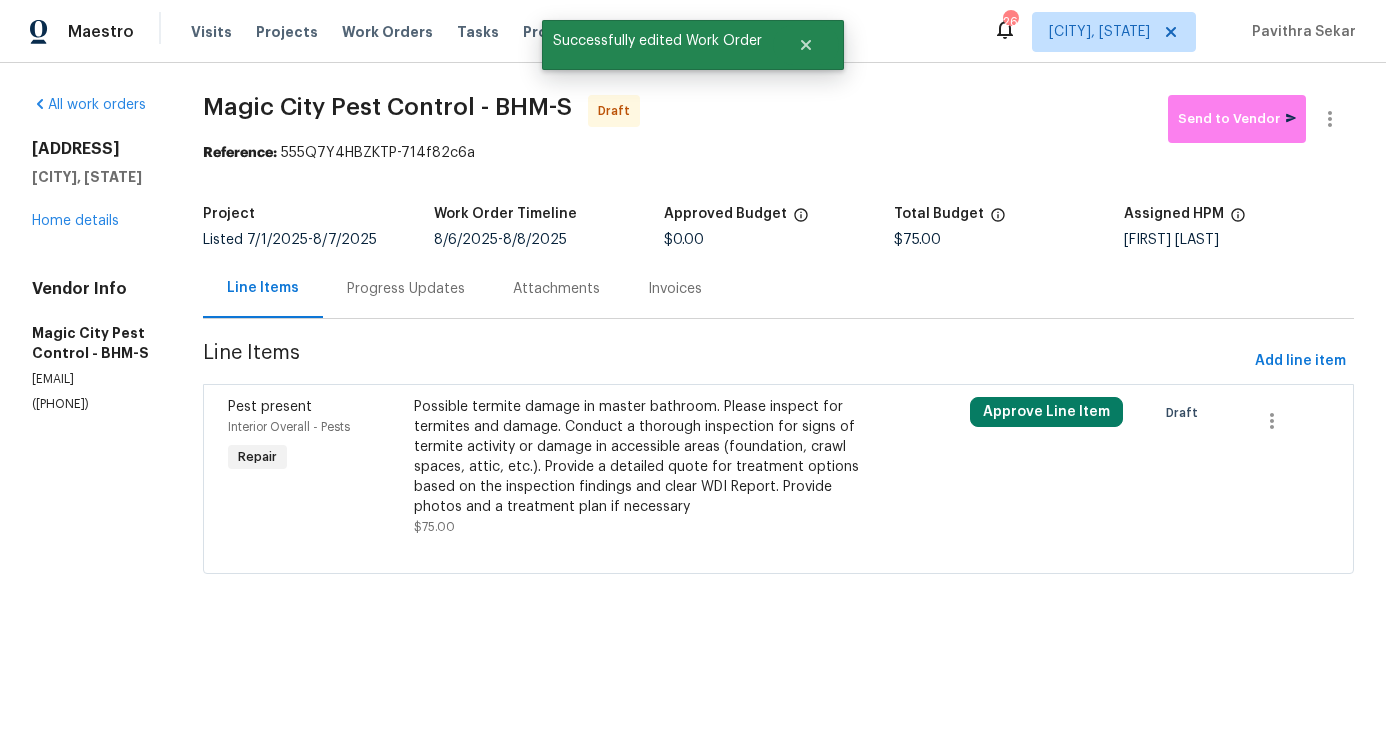 click on "Possible termite damage in master bathroom. Please inspect for termites and damage. Conduct a thorough inspection for signs of termite activity or damage in accessible areas (foundation, crawl spaces, attic, etc.). Provide a detailed quote for treatment options based on the inspection findings and clear WDI Report. Provide photos and a treatment plan if necessary" at bounding box center [640, 457] 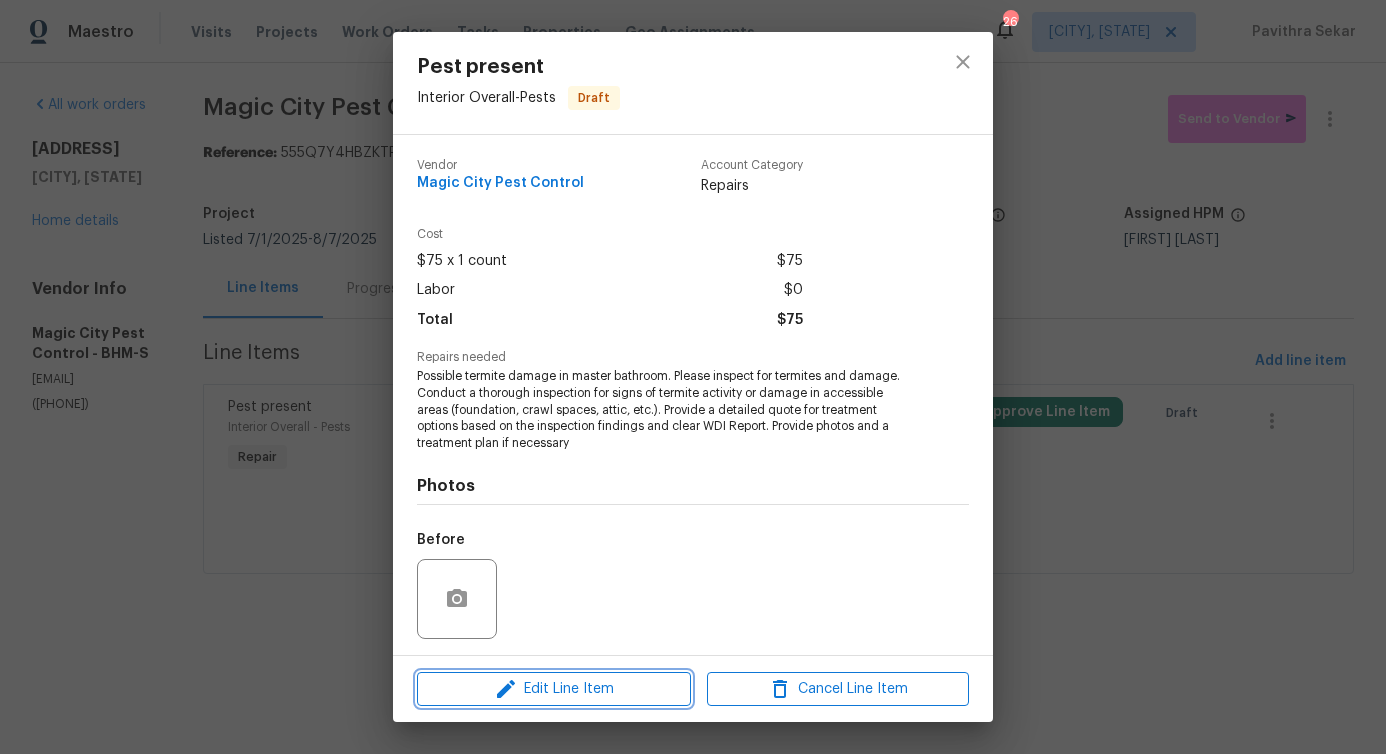 click on "Edit Line Item" at bounding box center (554, 689) 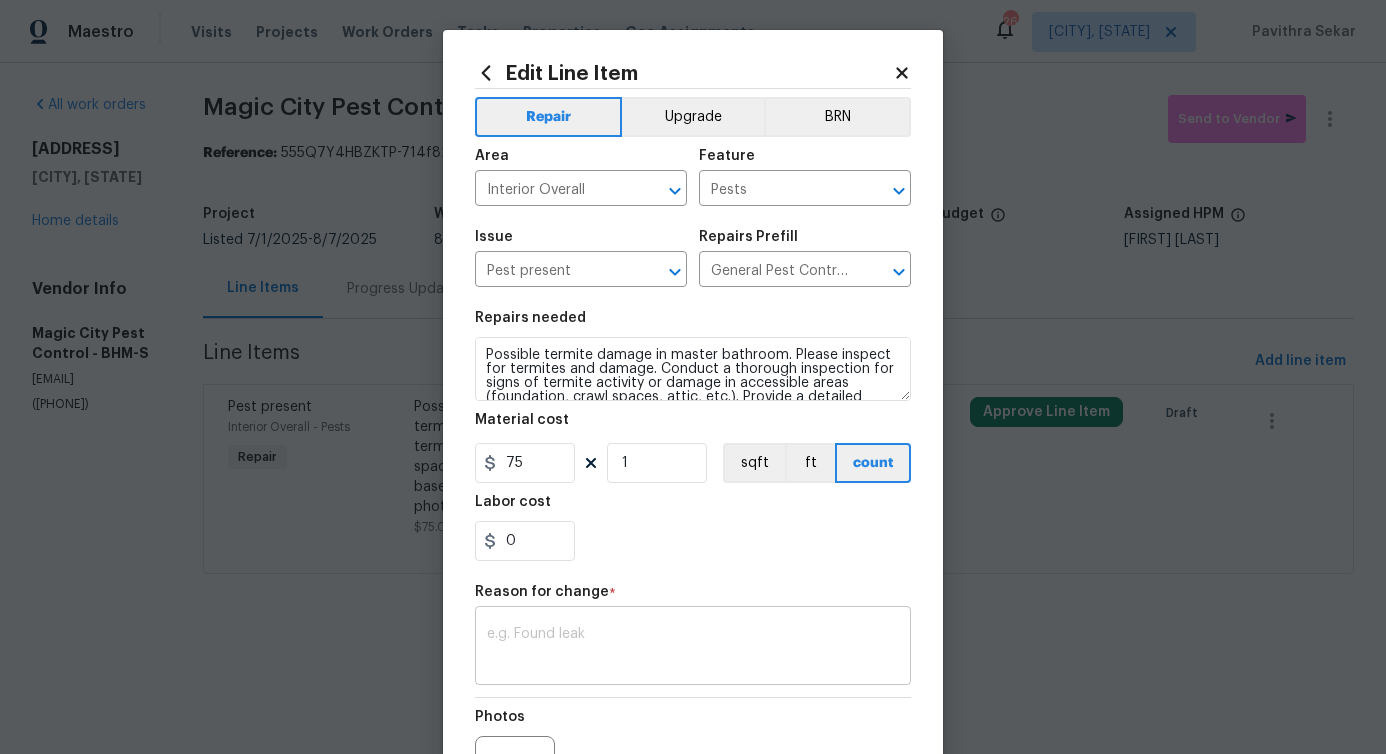 click on "x ​" at bounding box center [693, 648] 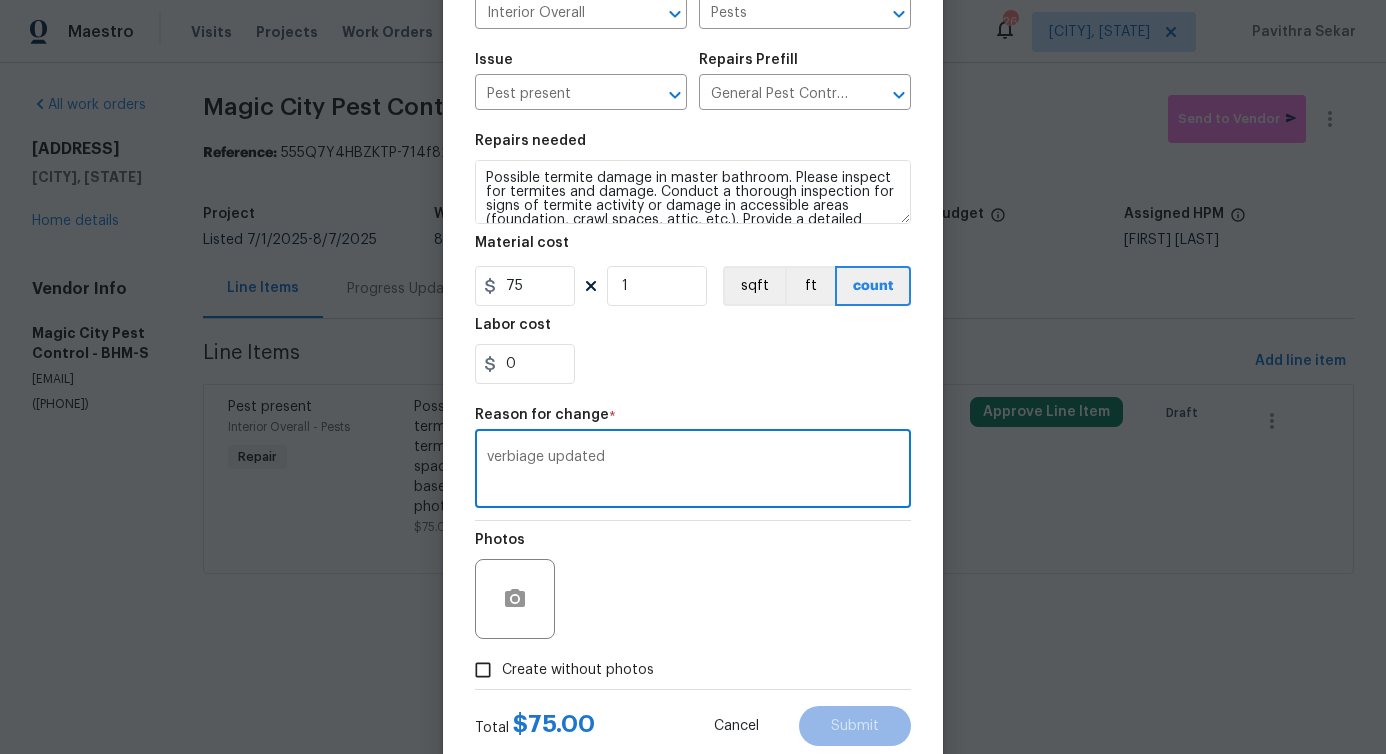 scroll, scrollTop: 232, scrollLeft: 0, axis: vertical 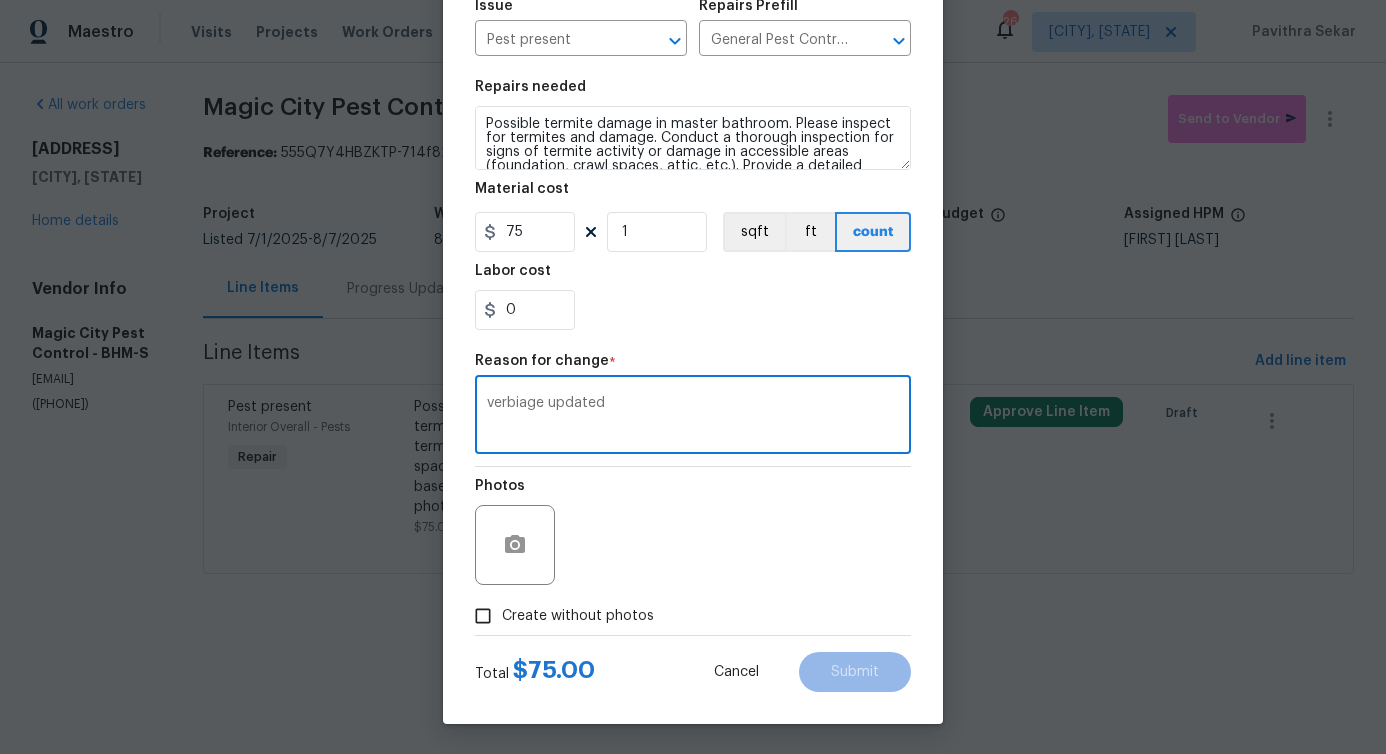 type on "verbiage updated" 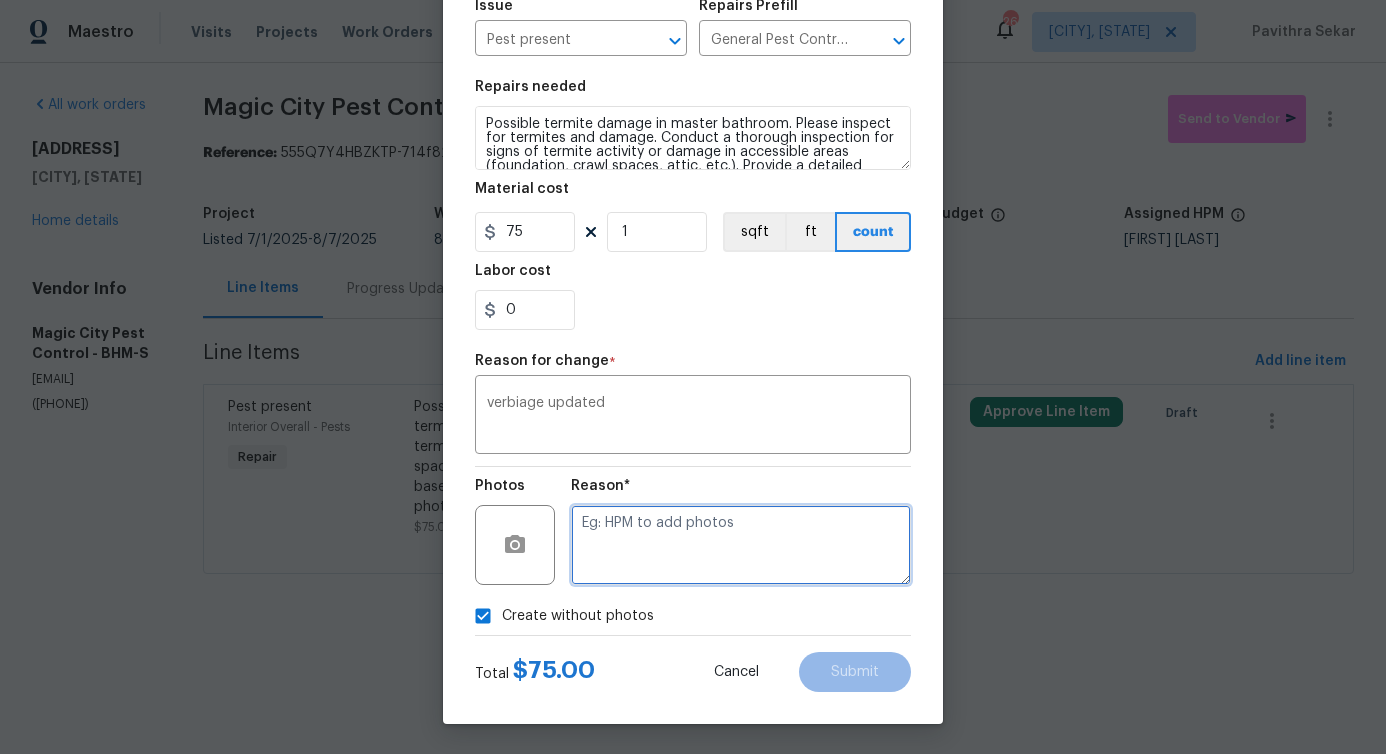 click at bounding box center (741, 545) 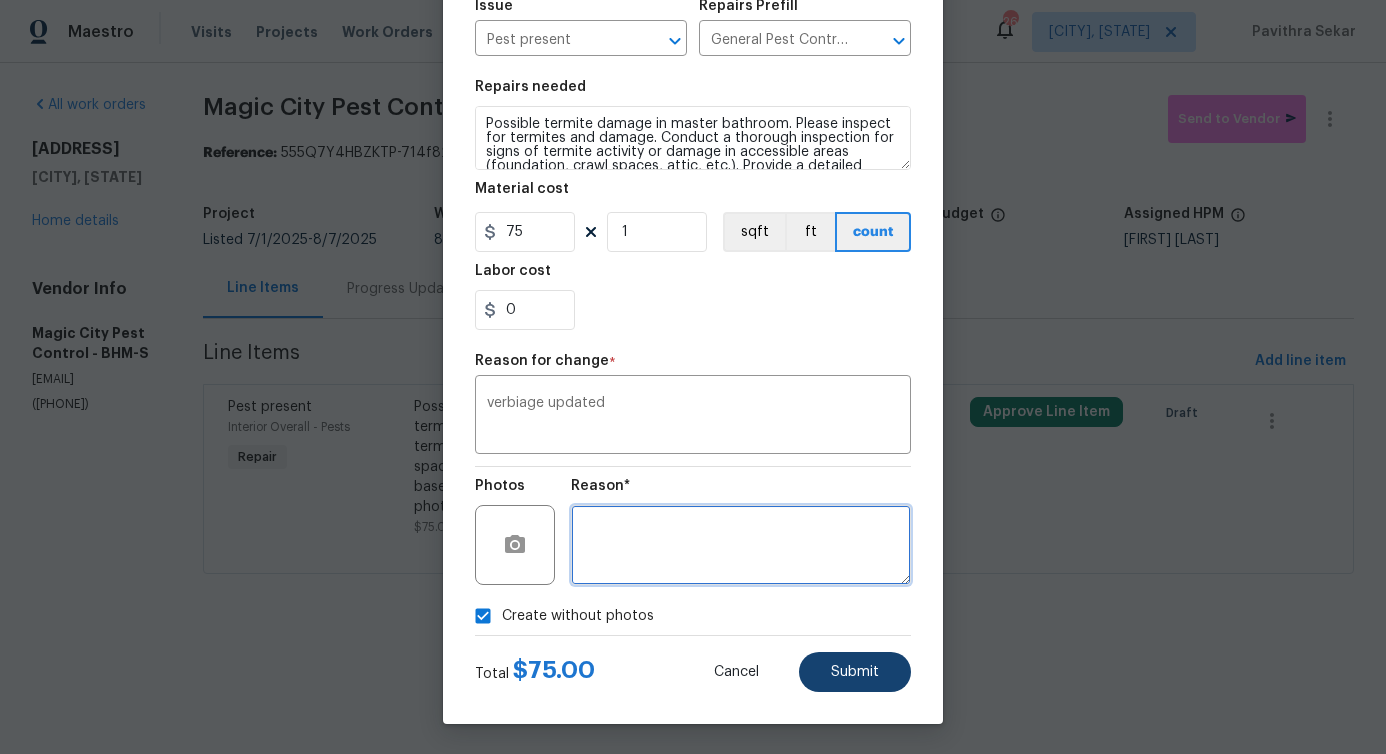 type 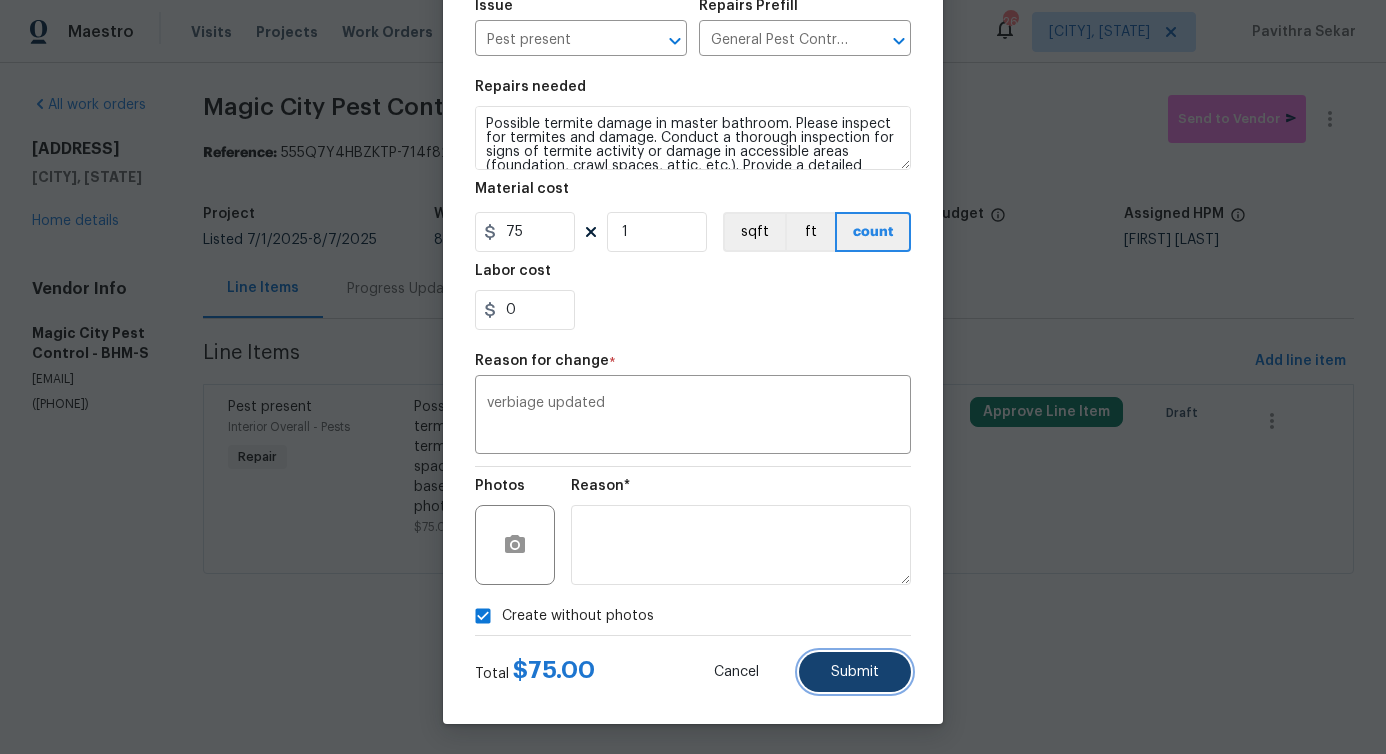click on "Submit" at bounding box center (855, 672) 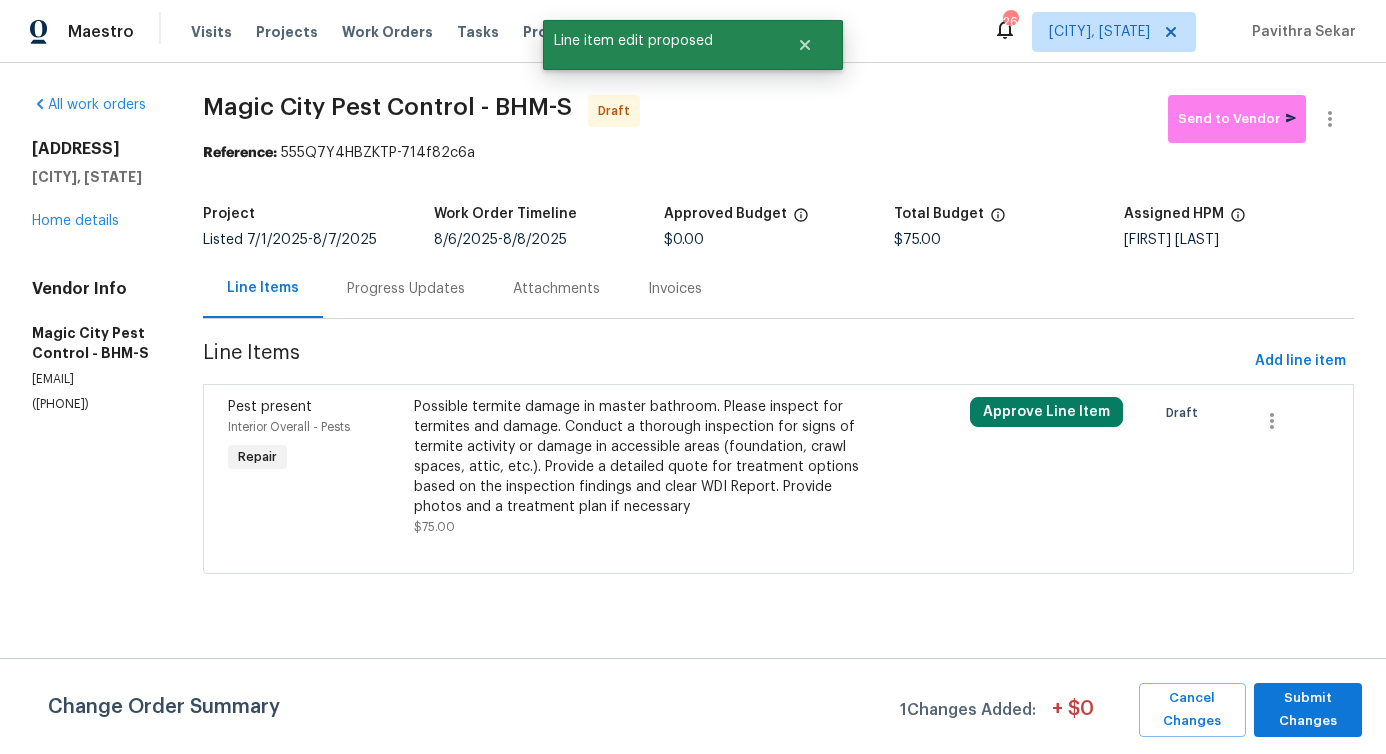 scroll, scrollTop: 0, scrollLeft: 0, axis: both 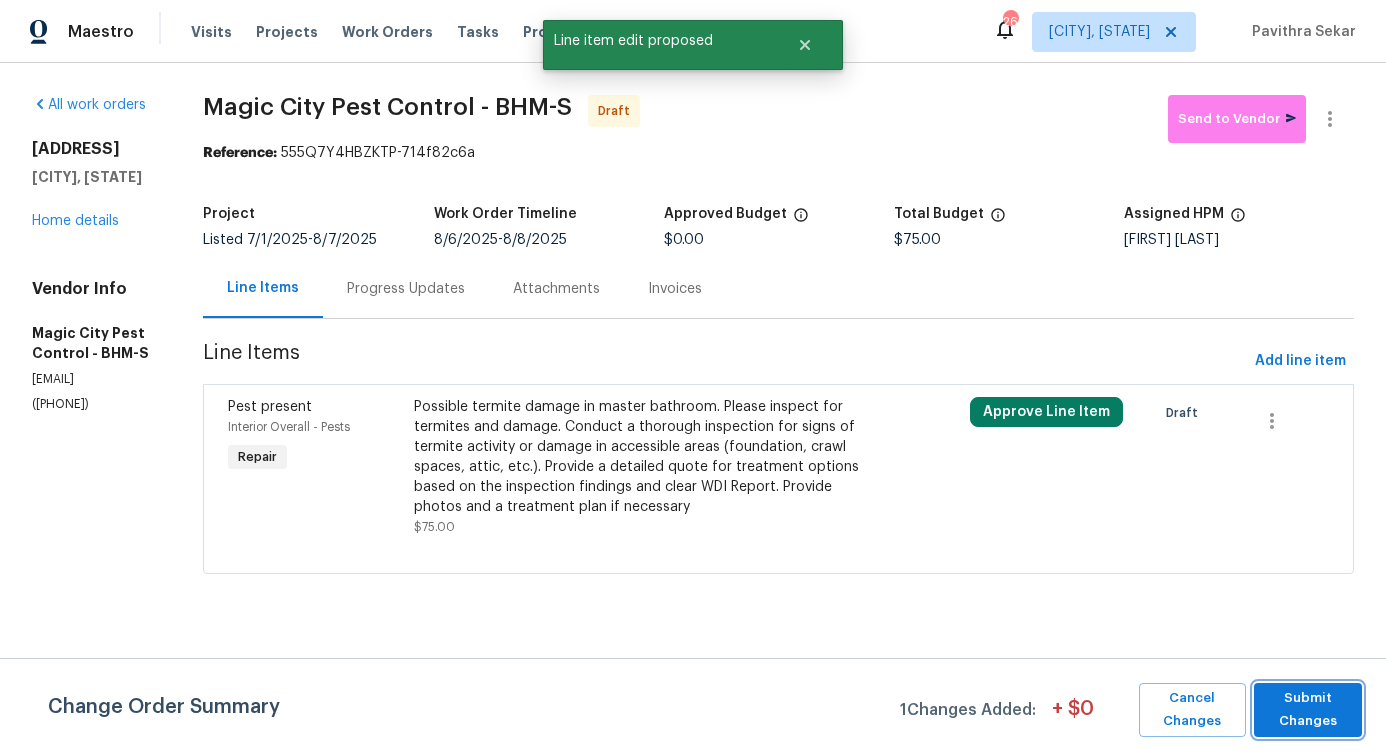 click on "Submit Changes" at bounding box center [1308, 710] 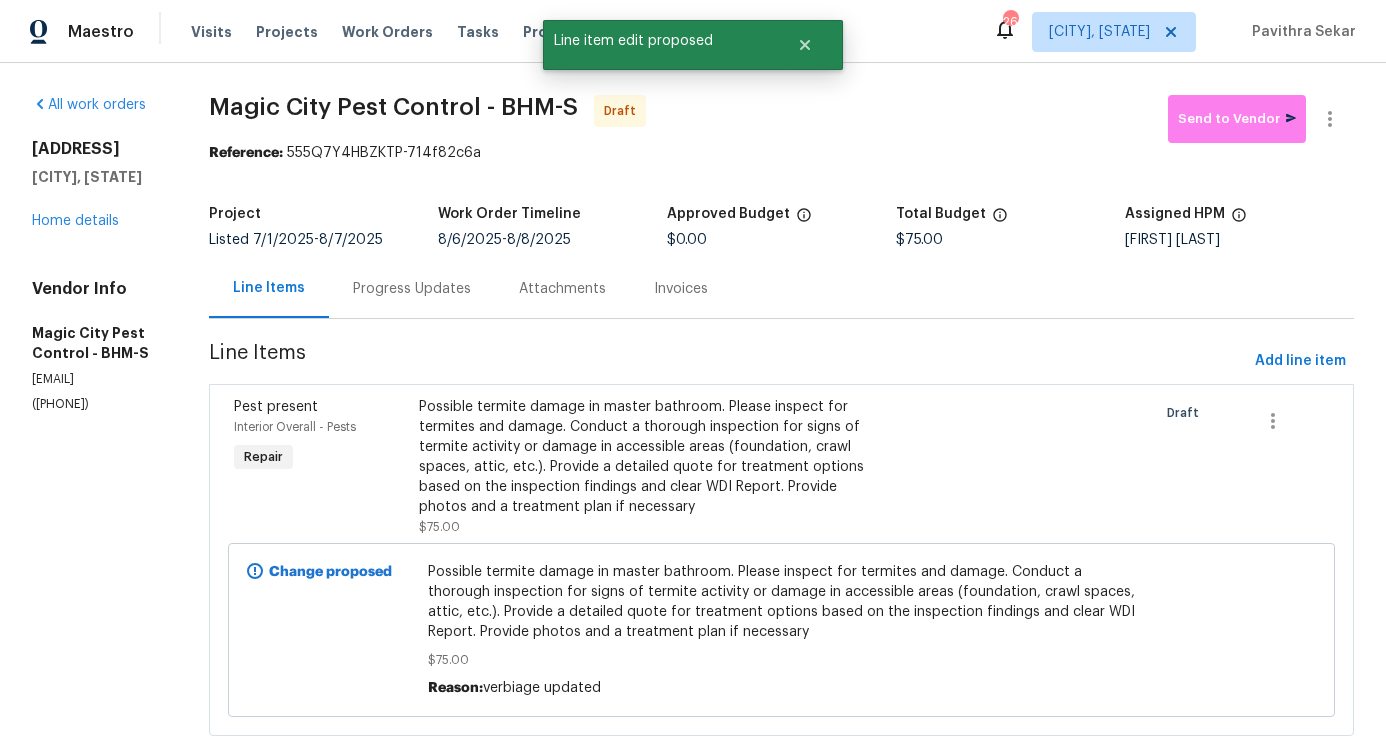 click on "Progress Updates" at bounding box center (412, 288) 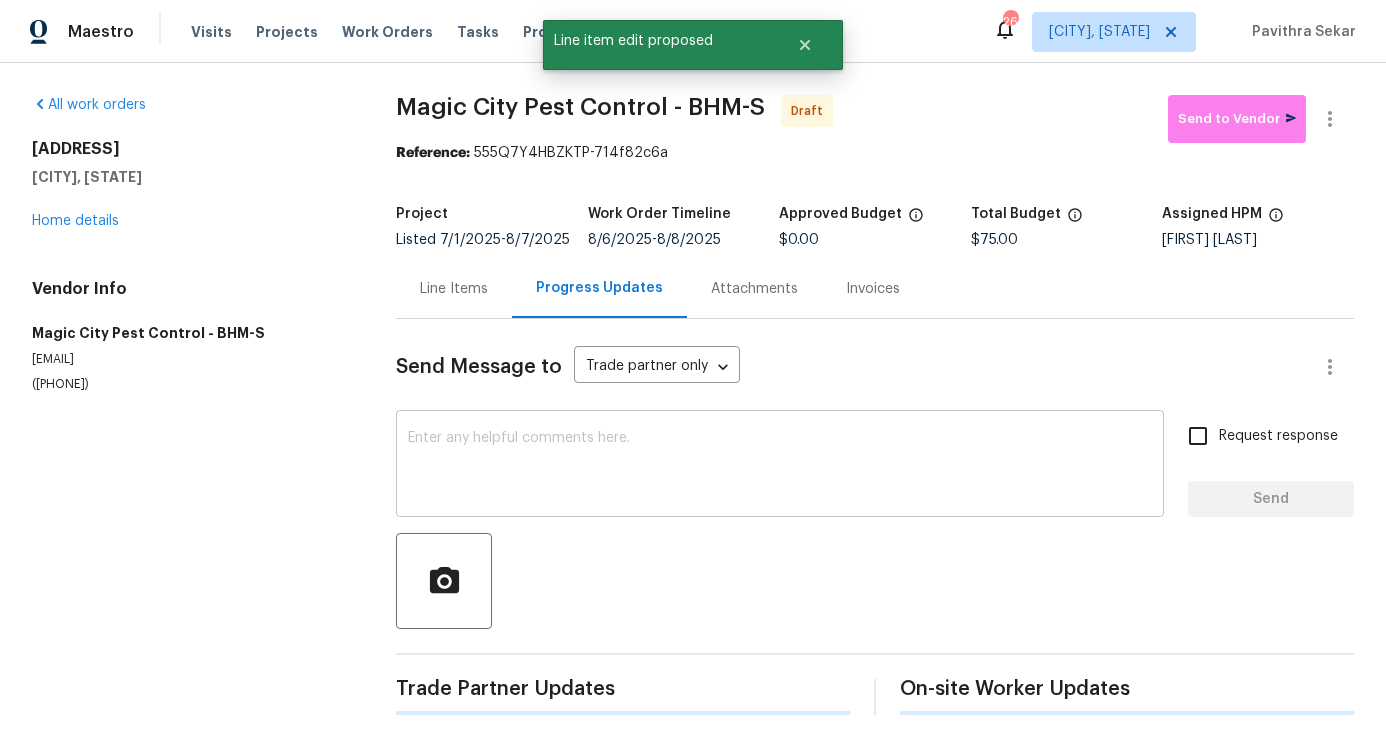 click at bounding box center (780, 466) 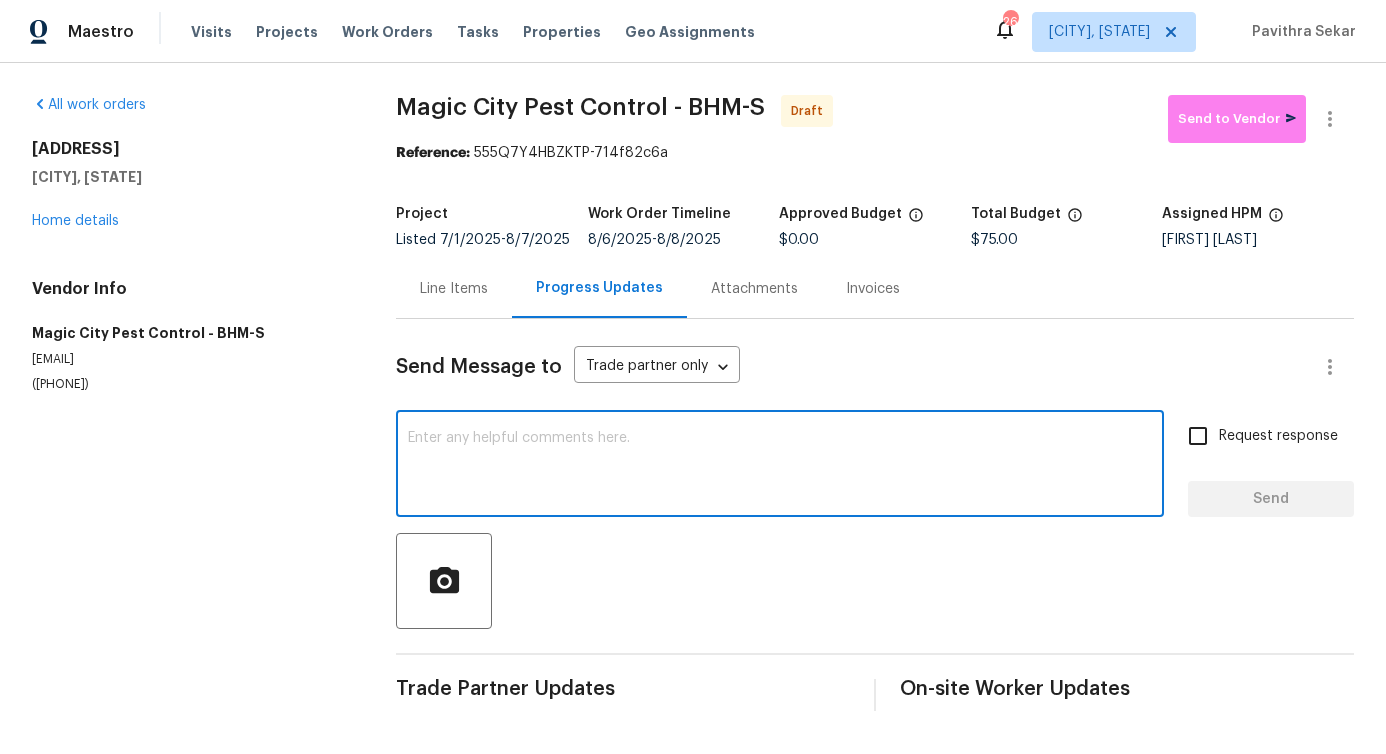 click at bounding box center (780, 466) 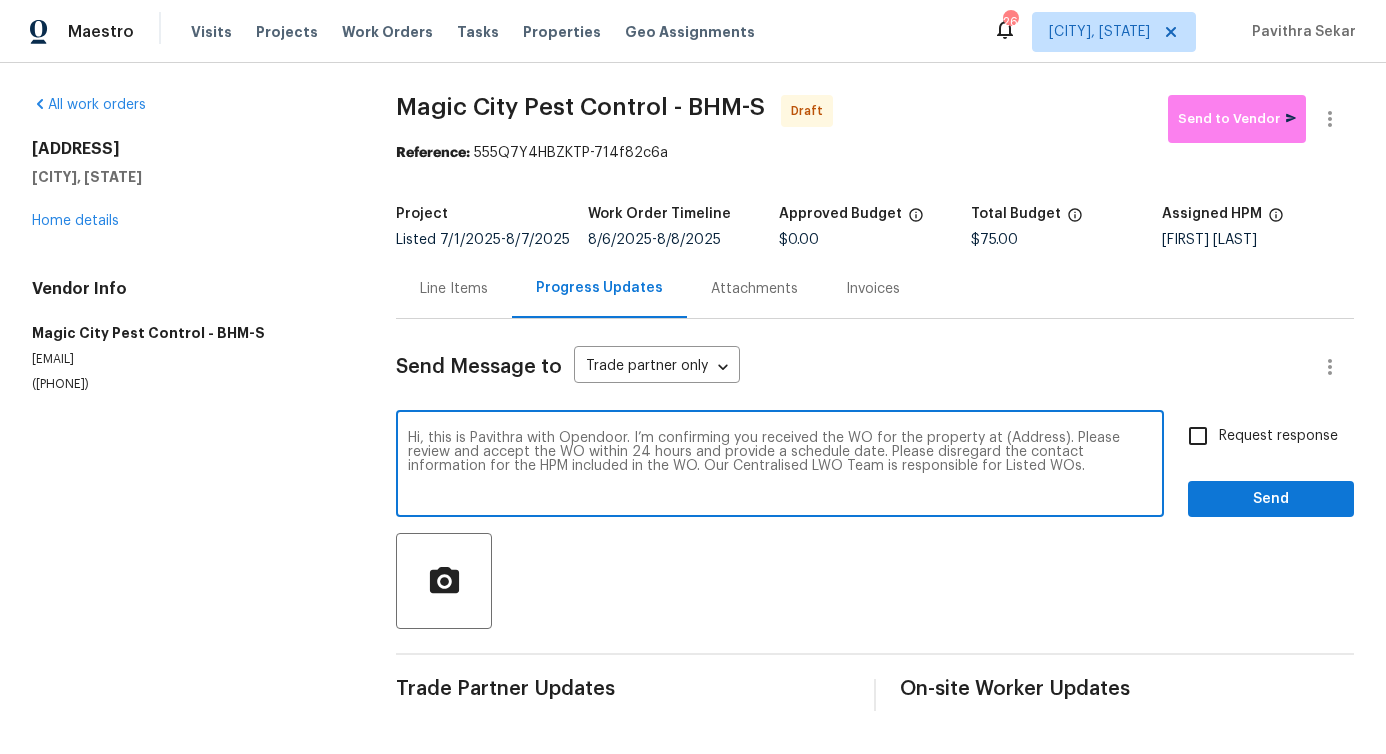 click on "Hi, this is Pavithra with Opendoor. I’m confirming you received the WO for the property at (Address). Please review and accept the WO within 24 hours and provide a schedule date. Please disregard the contact information for the HPM included in the WO. Our Centralised LWO Team is responsible for Listed WOs.
x ​" at bounding box center (780, 466) 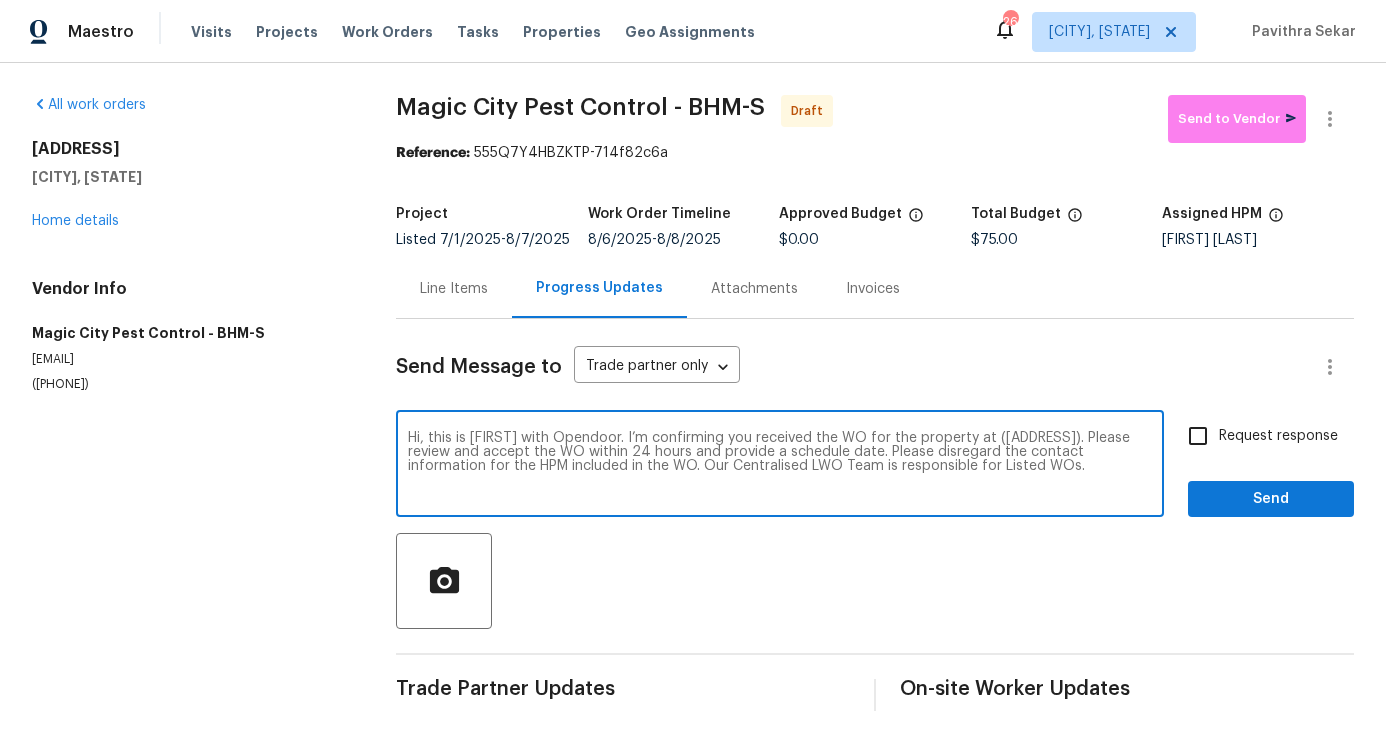 type on "Hi, this is Pavithra with Opendoor. I’m confirming you received the WO for the property at (312 Honeysuckle Ln, Chelsea, AL 35043). Please review and accept the WO within 24 hours and provide a schedule date. Please disregard the contact information for the HPM included in the WO. Our Centralised LWO Team is responsible for Listed WOs." 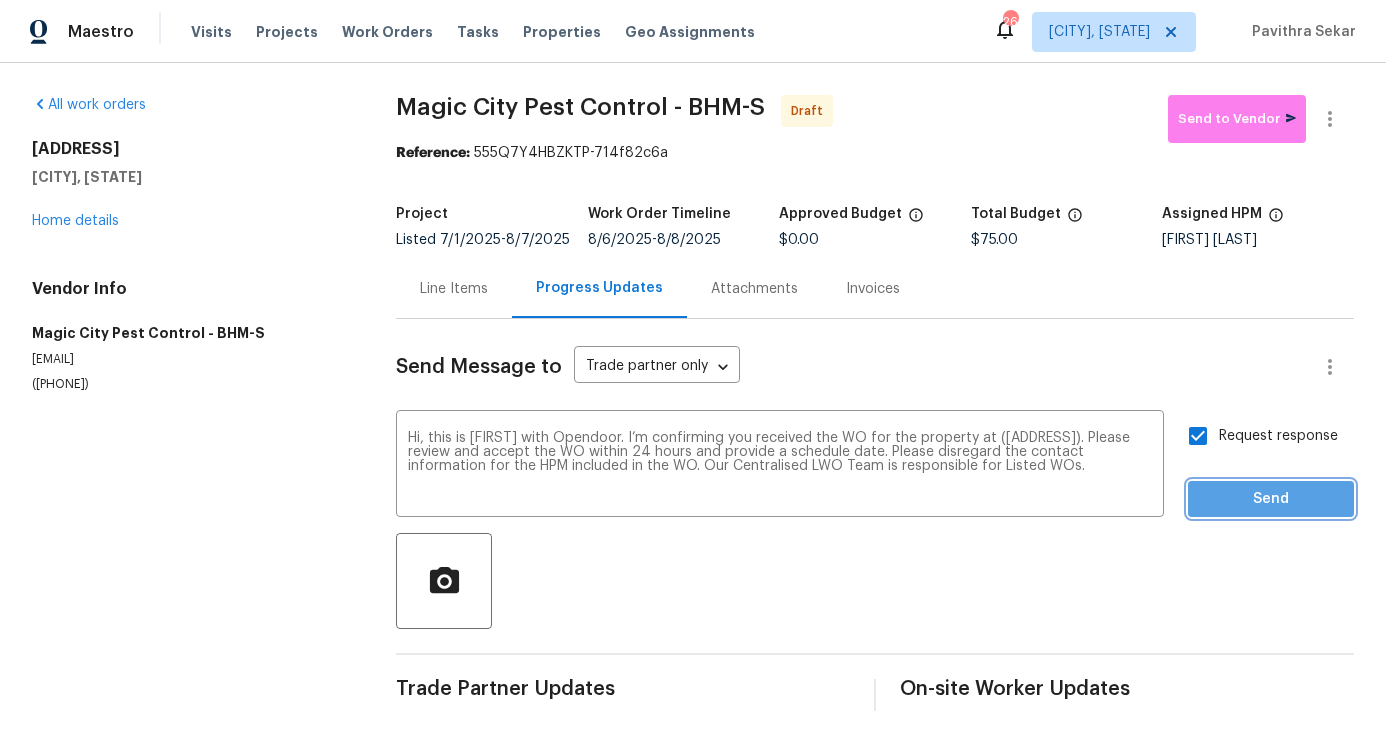 click on "Send" at bounding box center [1271, 499] 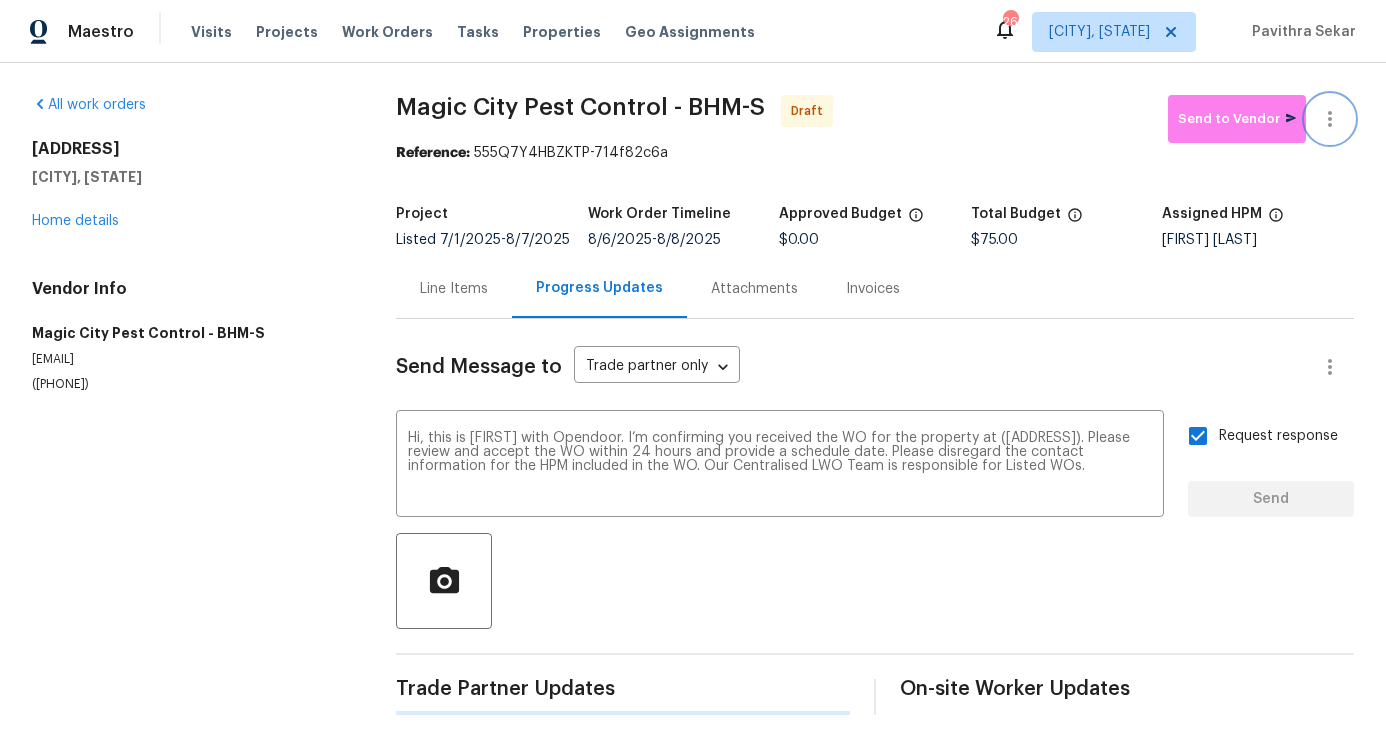 type 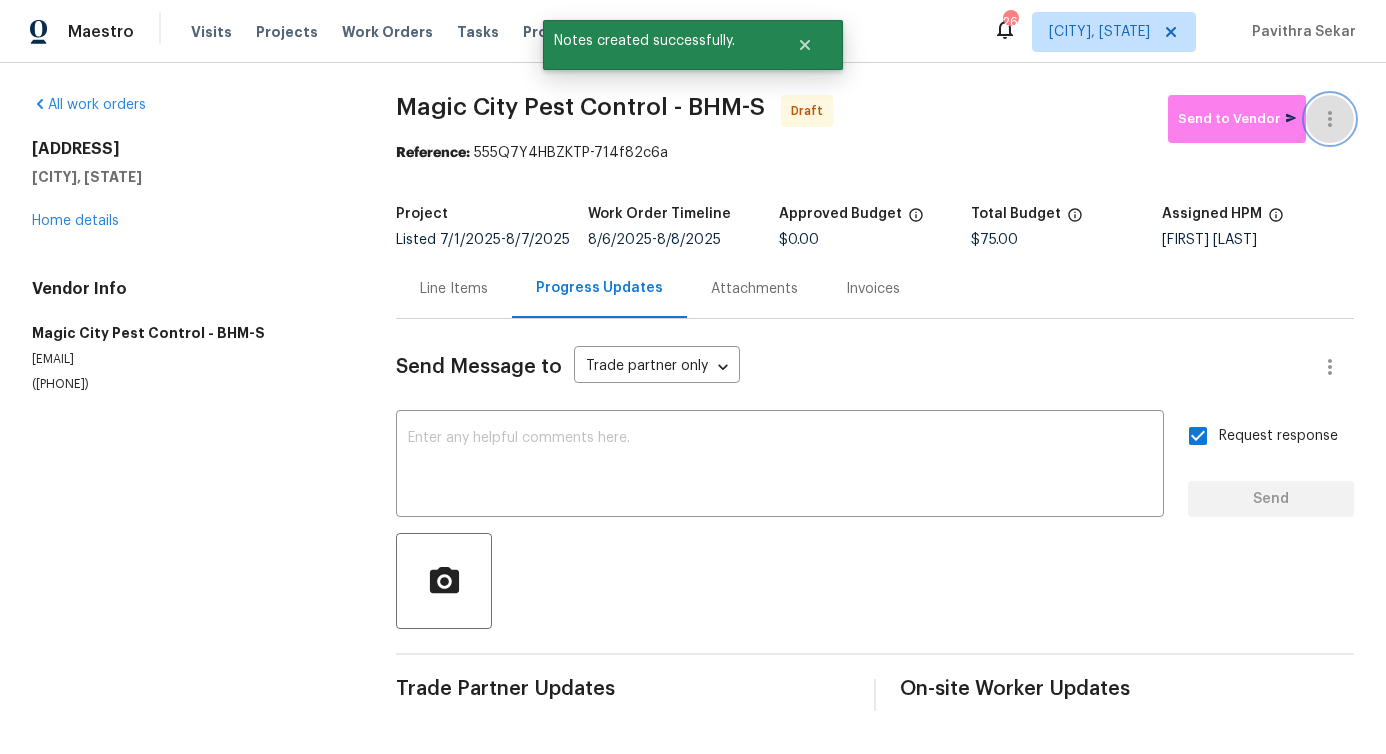 click 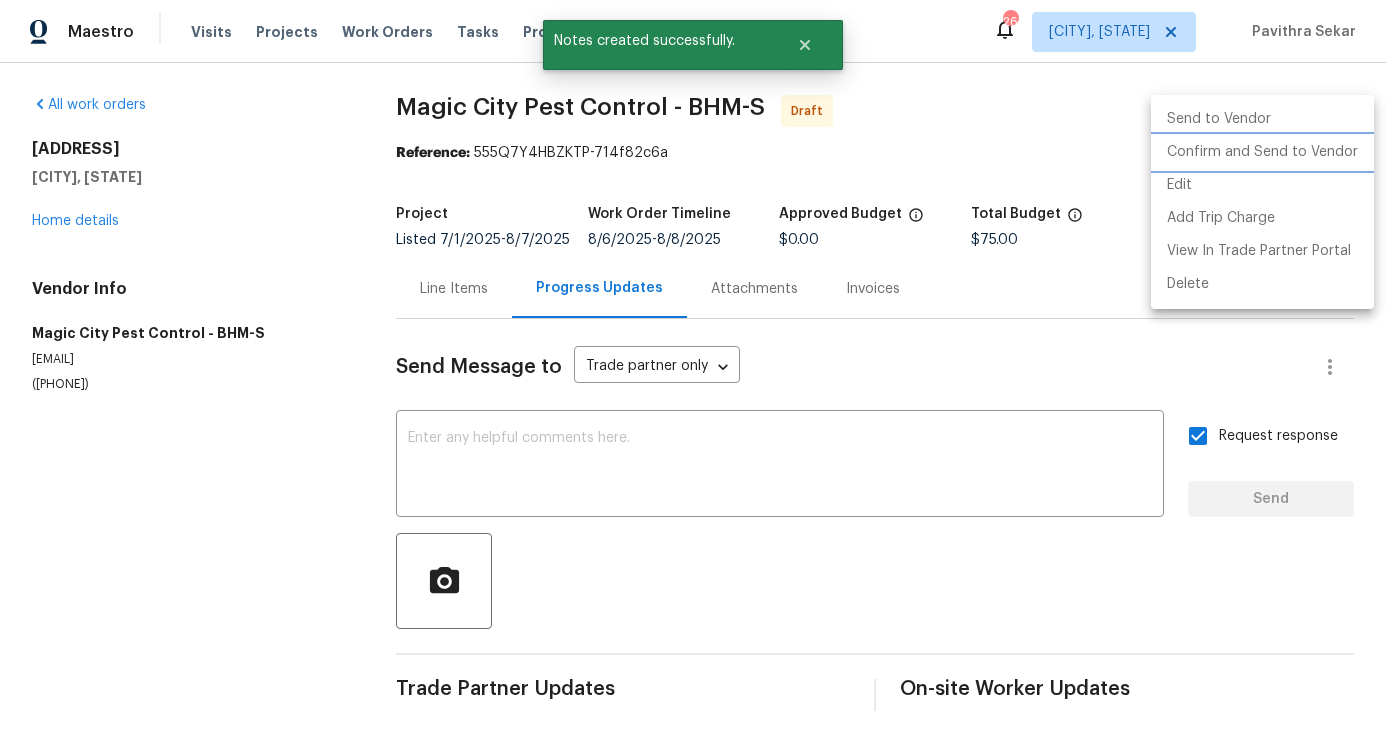 click on "Confirm and Send to Vendor" at bounding box center (1262, 152) 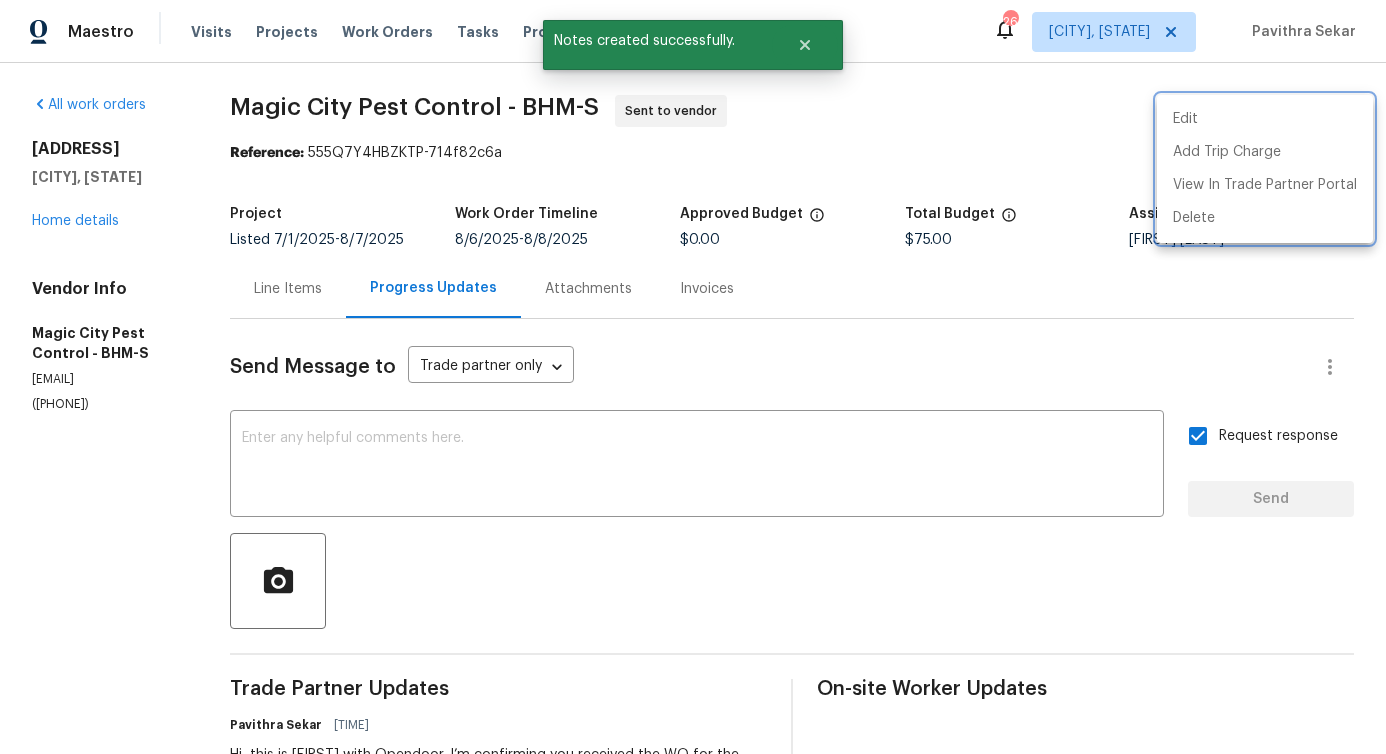 click at bounding box center (693, 377) 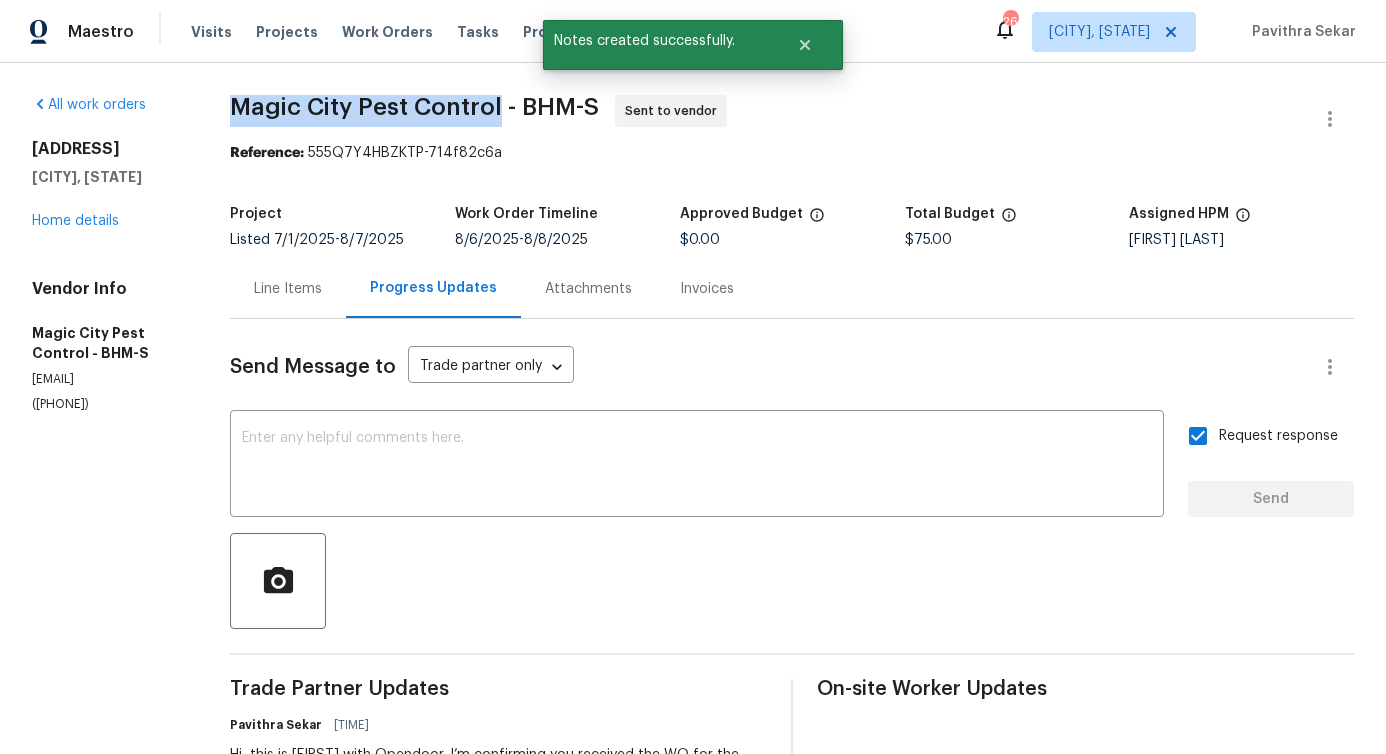 drag, startPoint x: 288, startPoint y: 114, endPoint x: 555, endPoint y: 106, distance: 267.1198 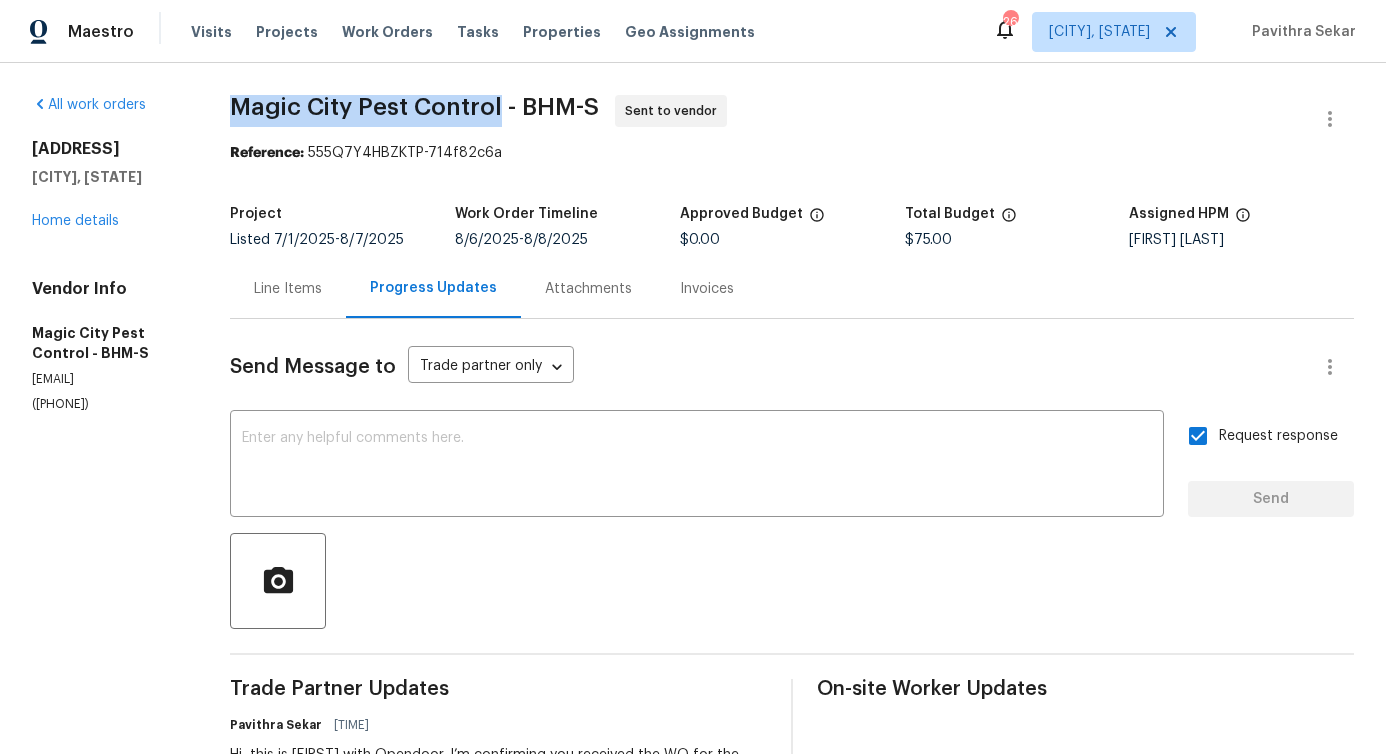 click on "Magic City Pest Control - BHM-S Sent to vendor" at bounding box center [768, 119] 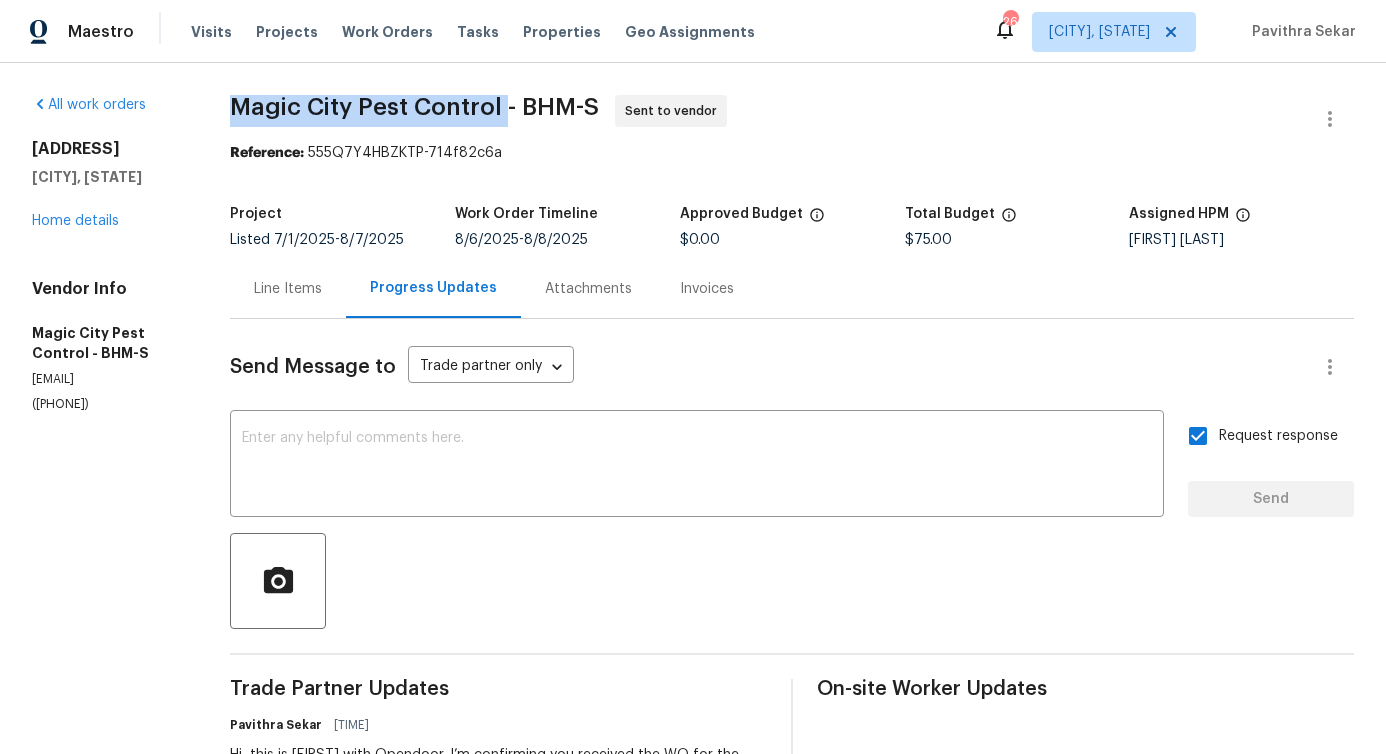 drag, startPoint x: 283, startPoint y: 94, endPoint x: 560, endPoint y: 102, distance: 277.1155 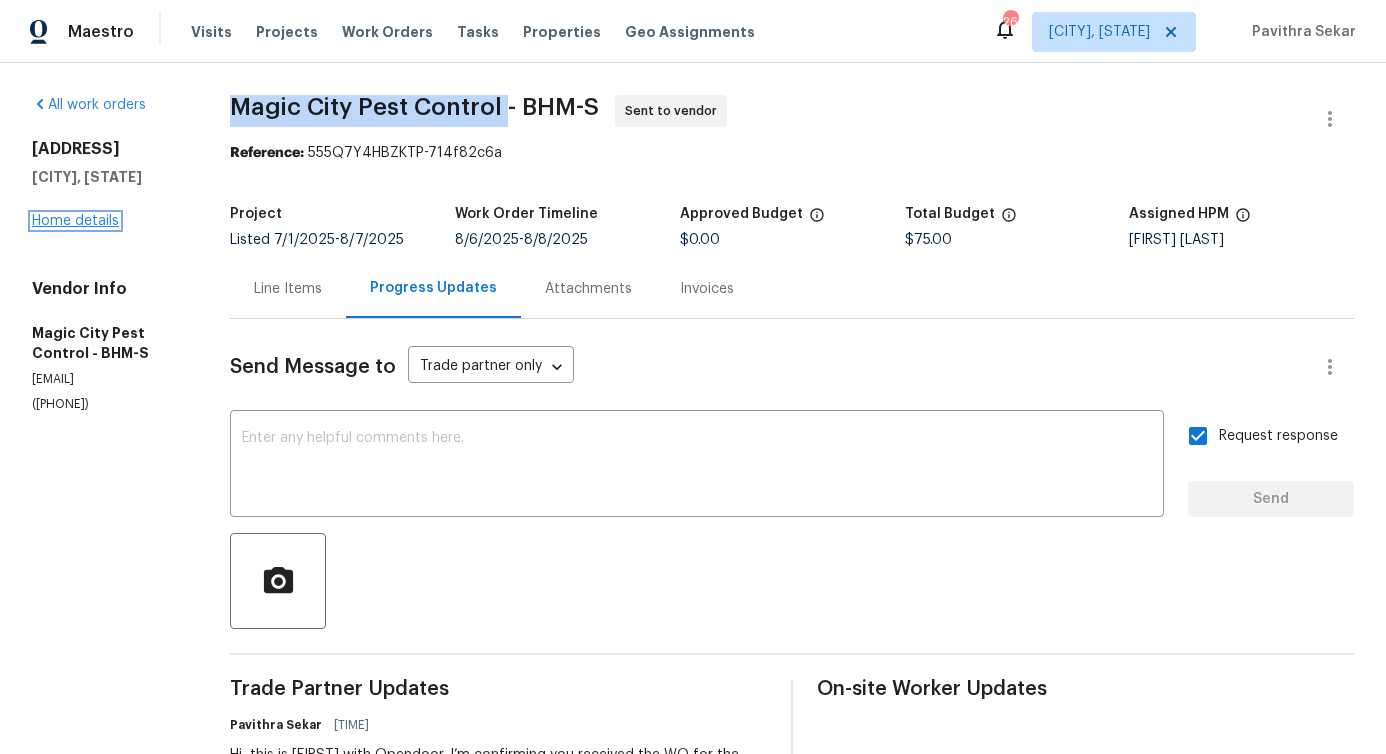 click on "Home details" at bounding box center (75, 221) 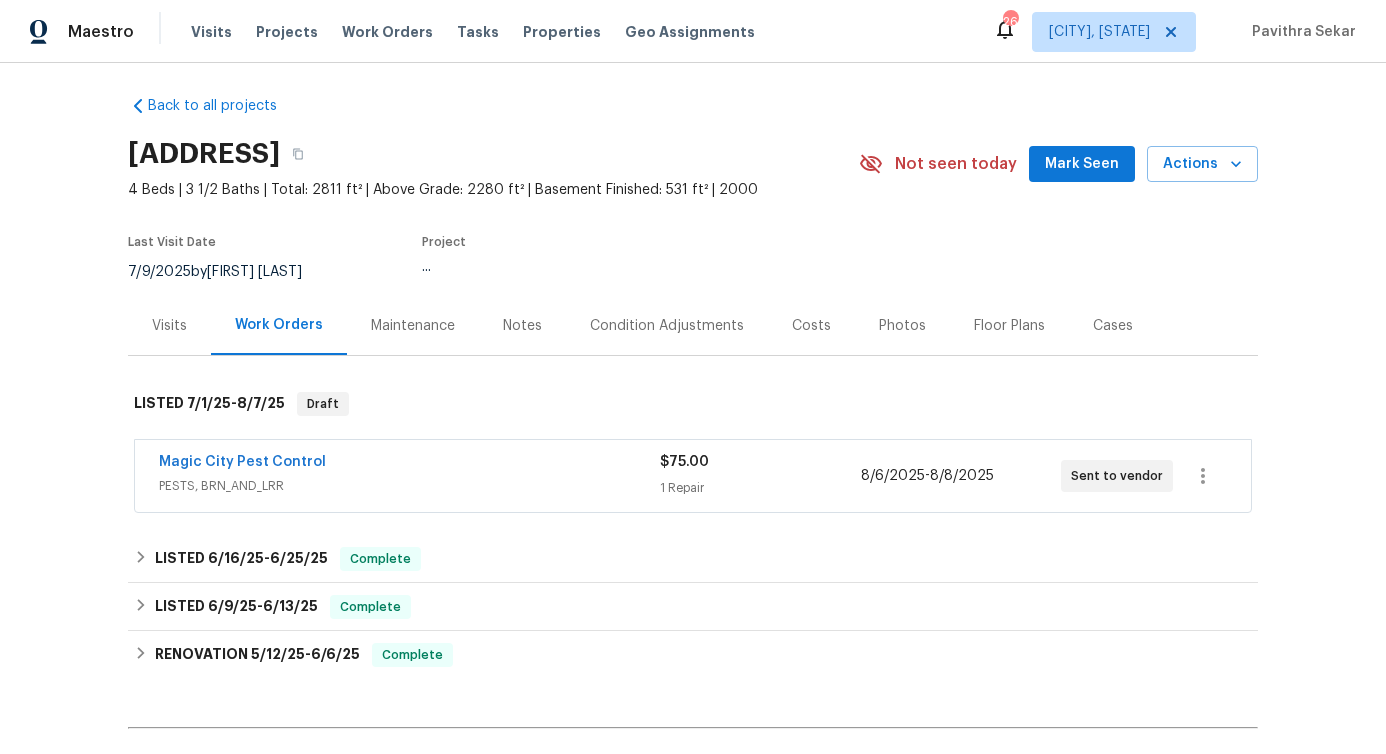 scroll, scrollTop: 22, scrollLeft: 0, axis: vertical 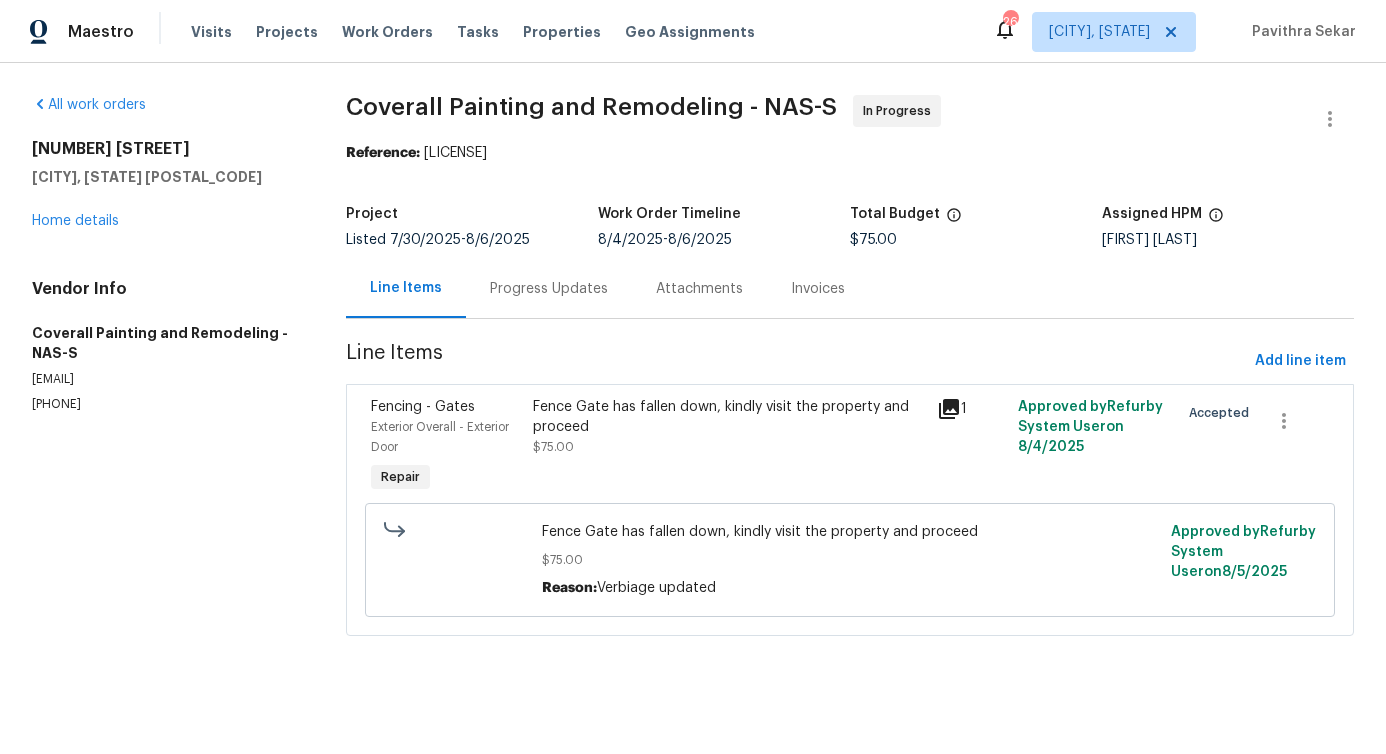 click on "Progress Updates" at bounding box center (549, 288) 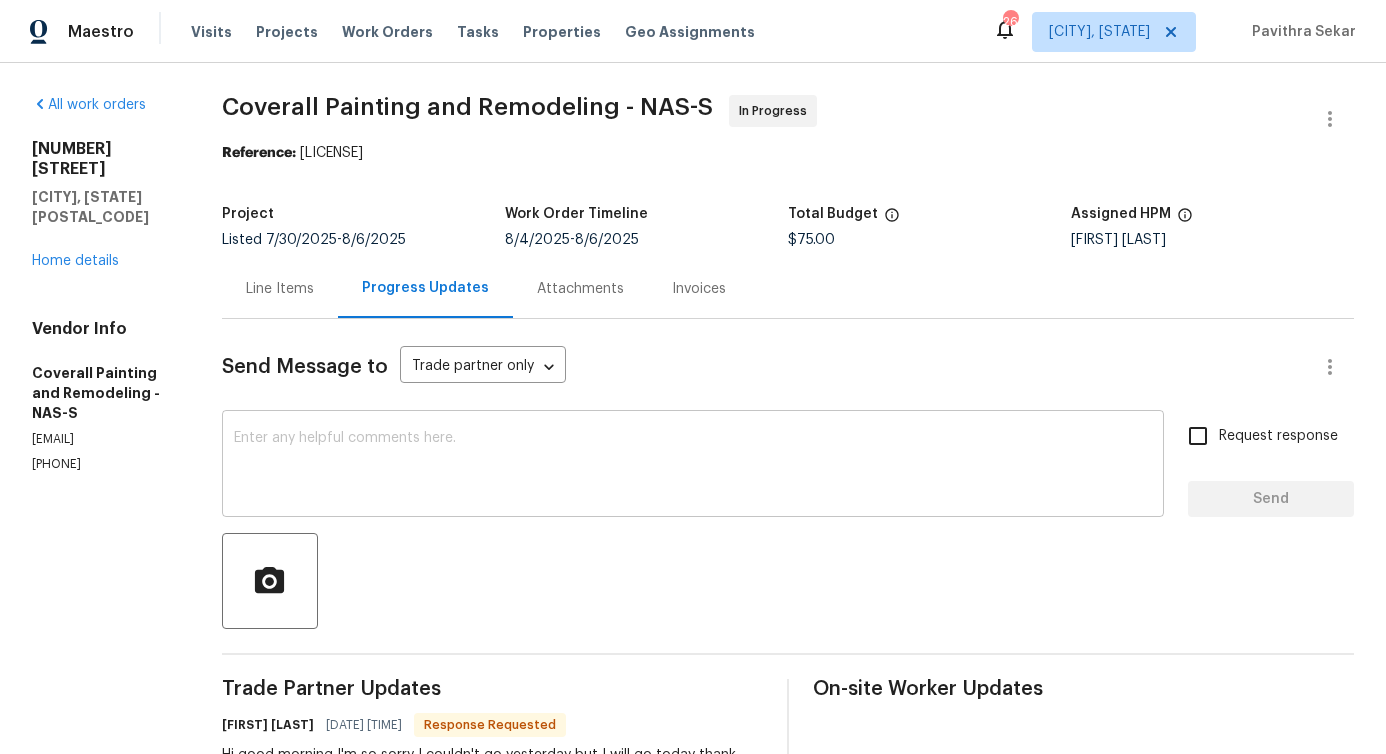 click at bounding box center [693, 466] 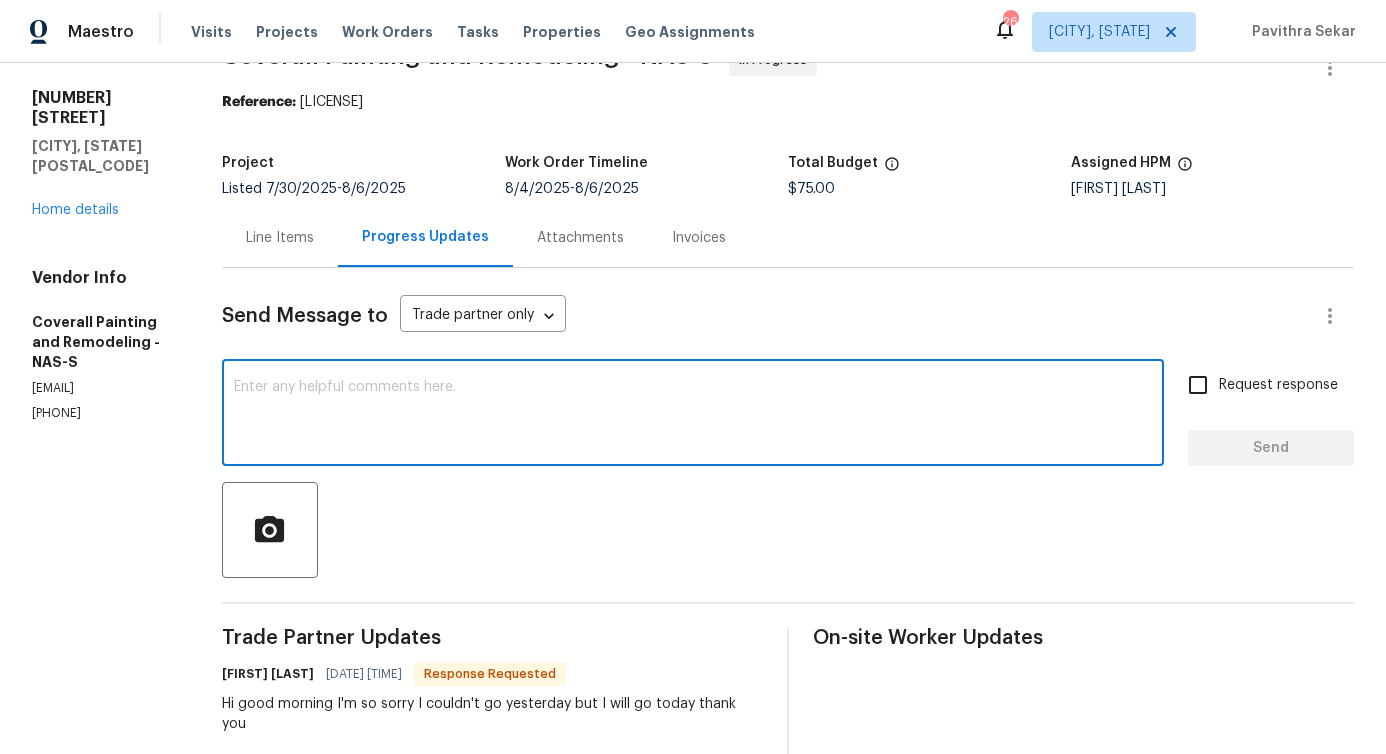 scroll, scrollTop: 0, scrollLeft: 0, axis: both 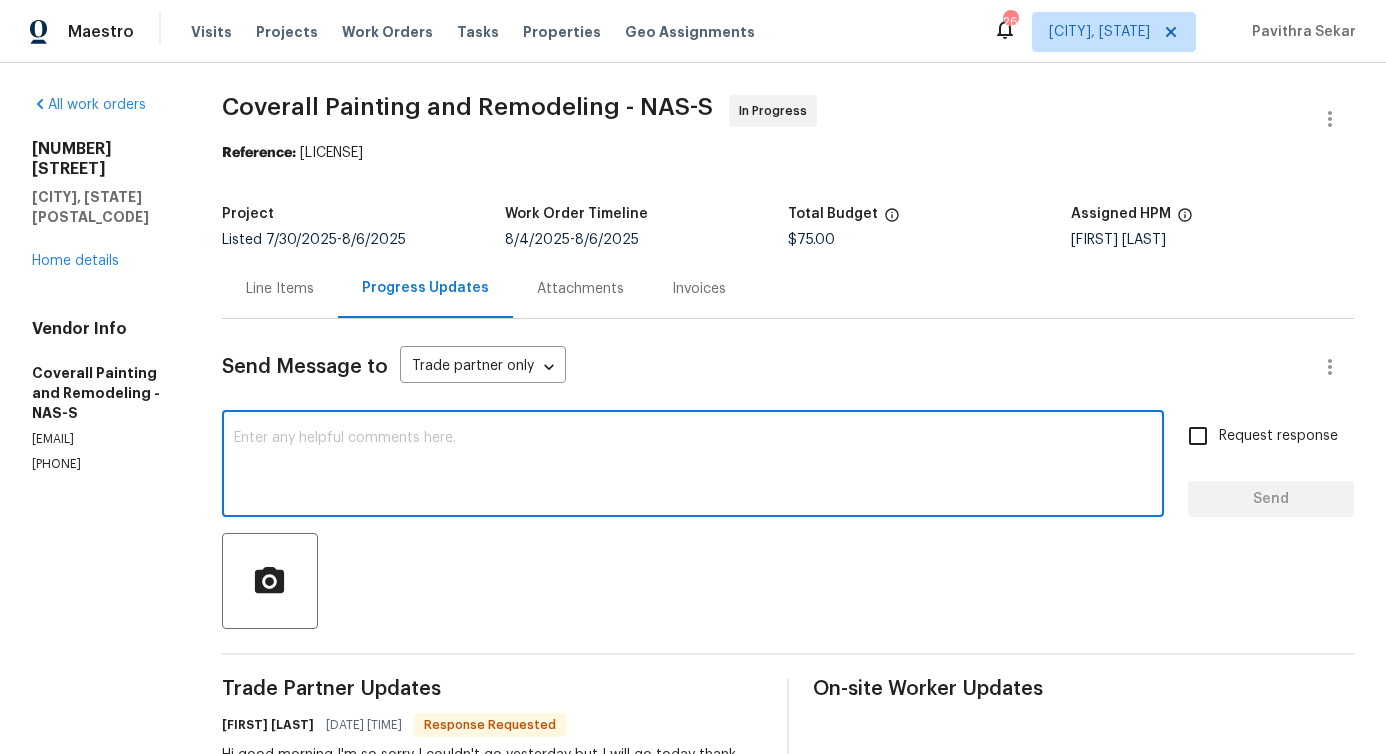 click at bounding box center (693, 466) 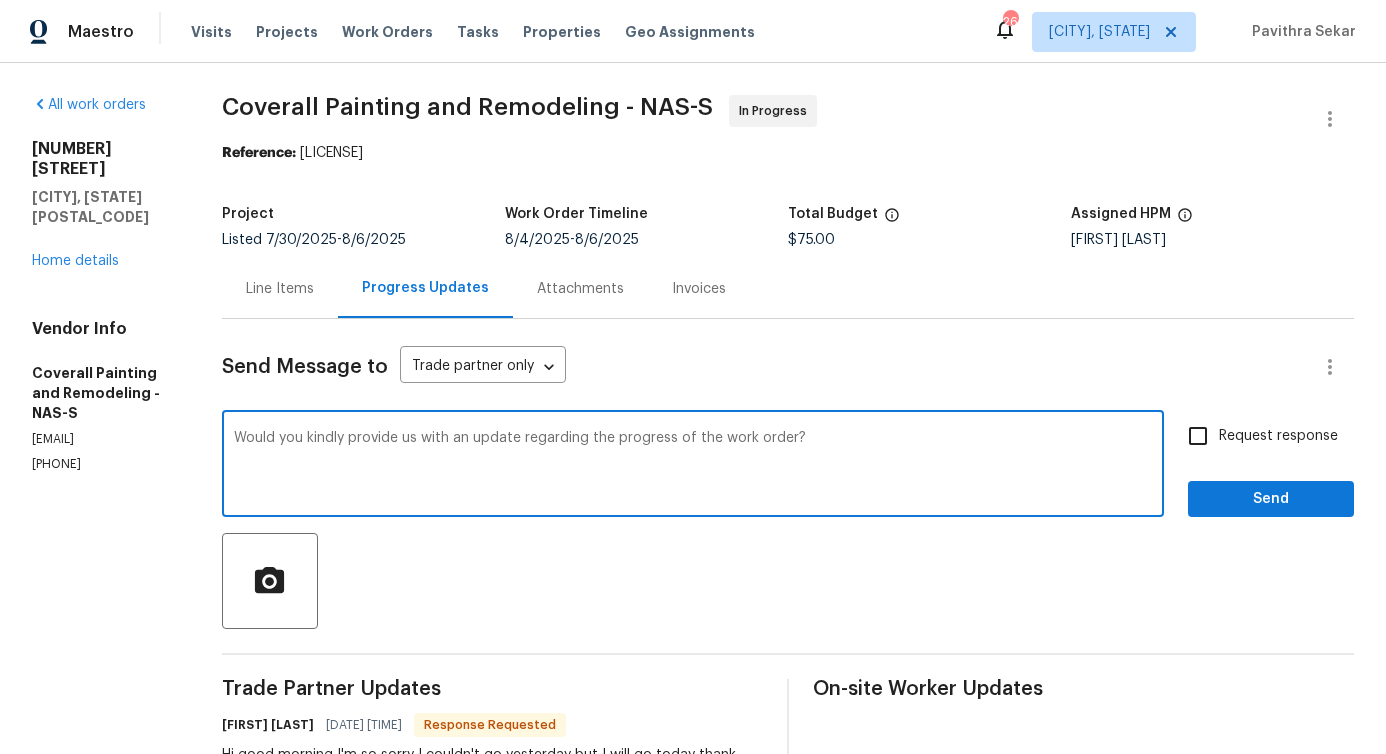 type on "Would you kindly provide us with an update regarding the progress of the work order?" 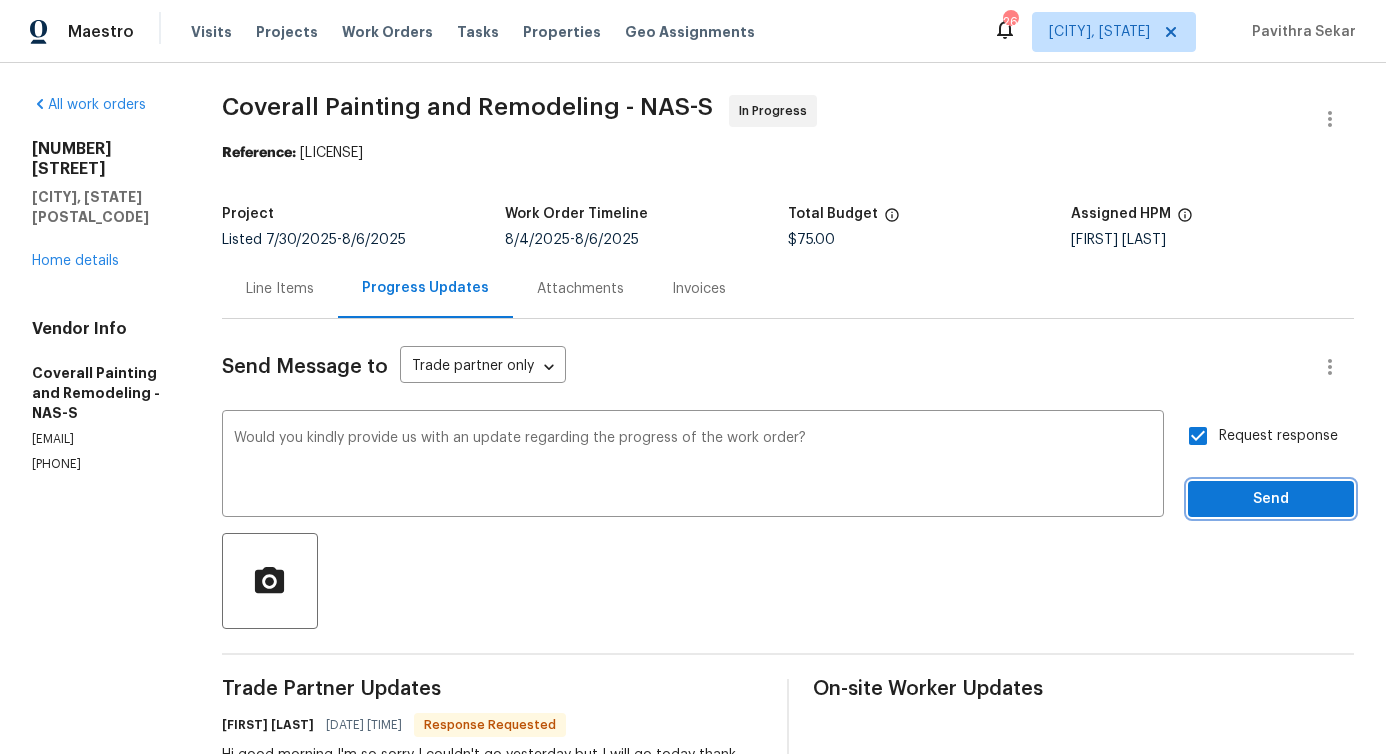 click on "Send" at bounding box center [1271, 499] 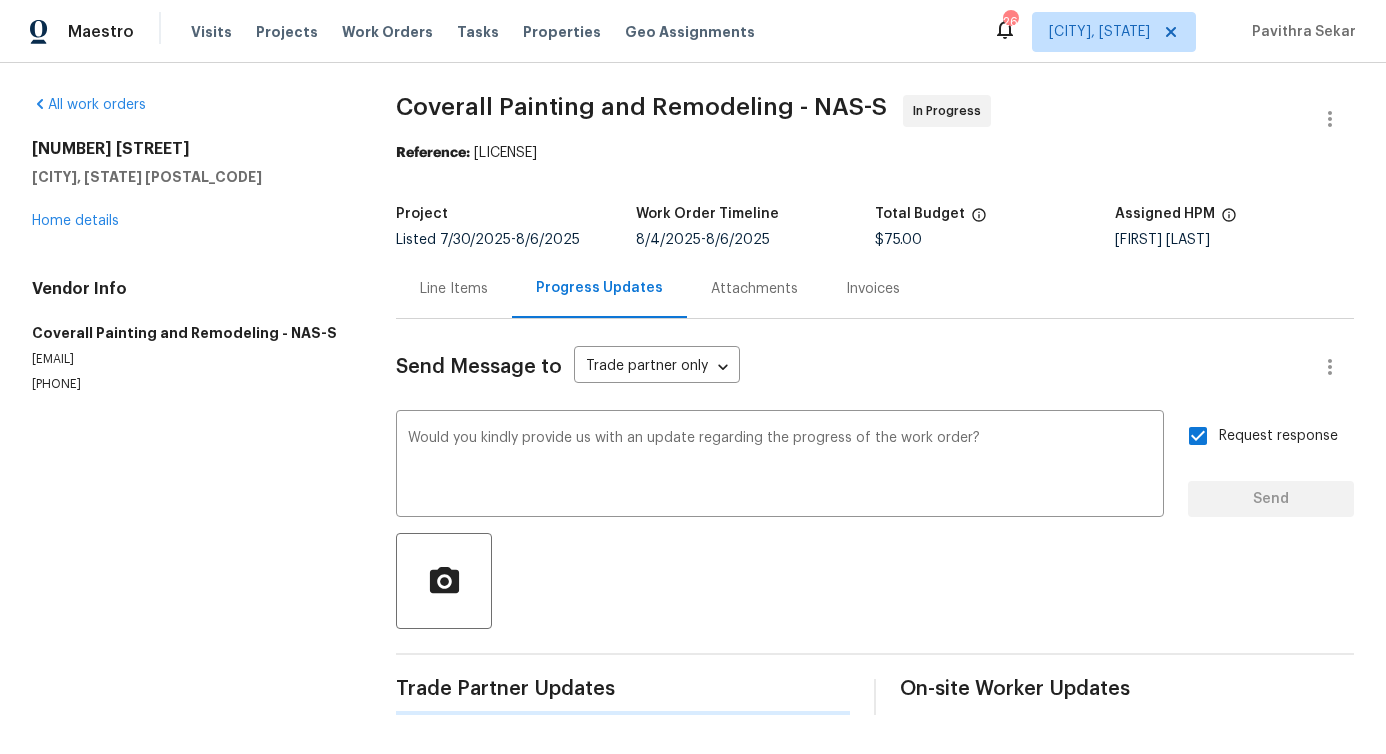 type 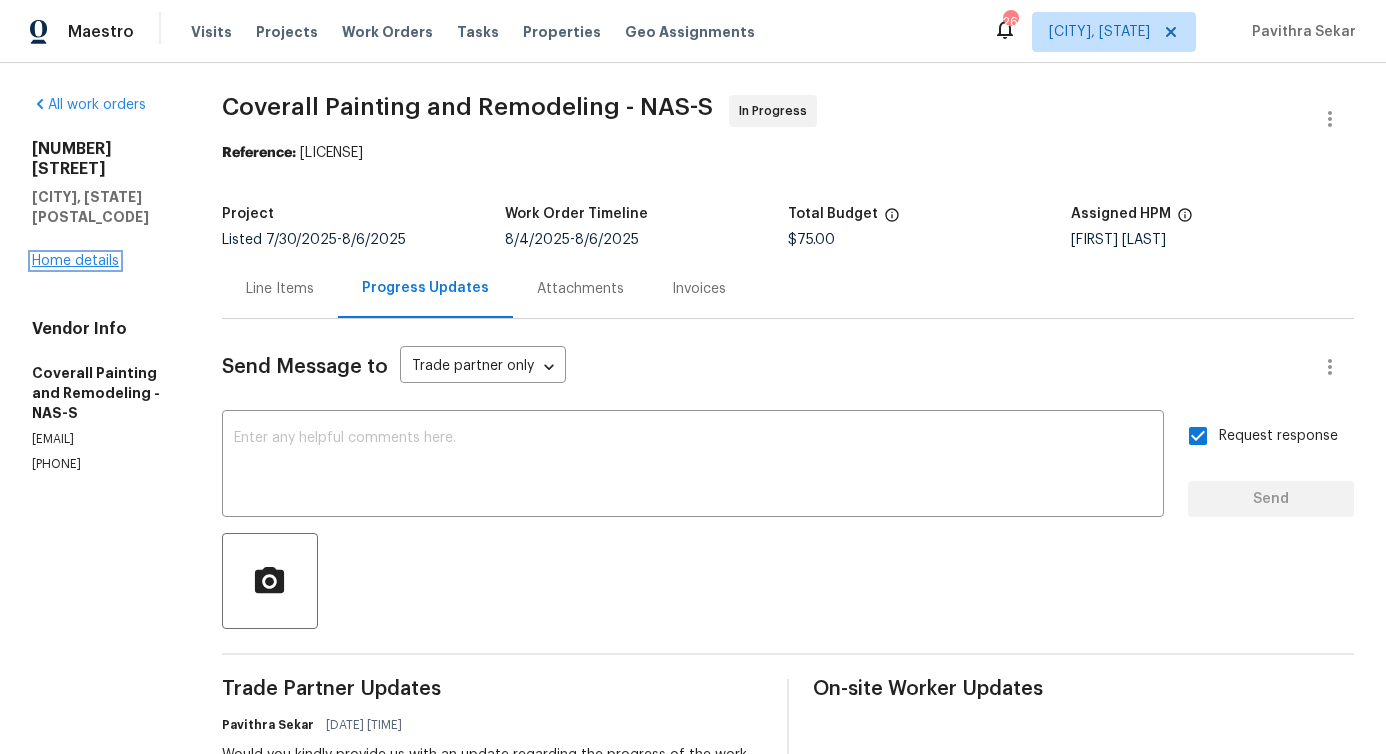 click on "Home details" at bounding box center [75, 261] 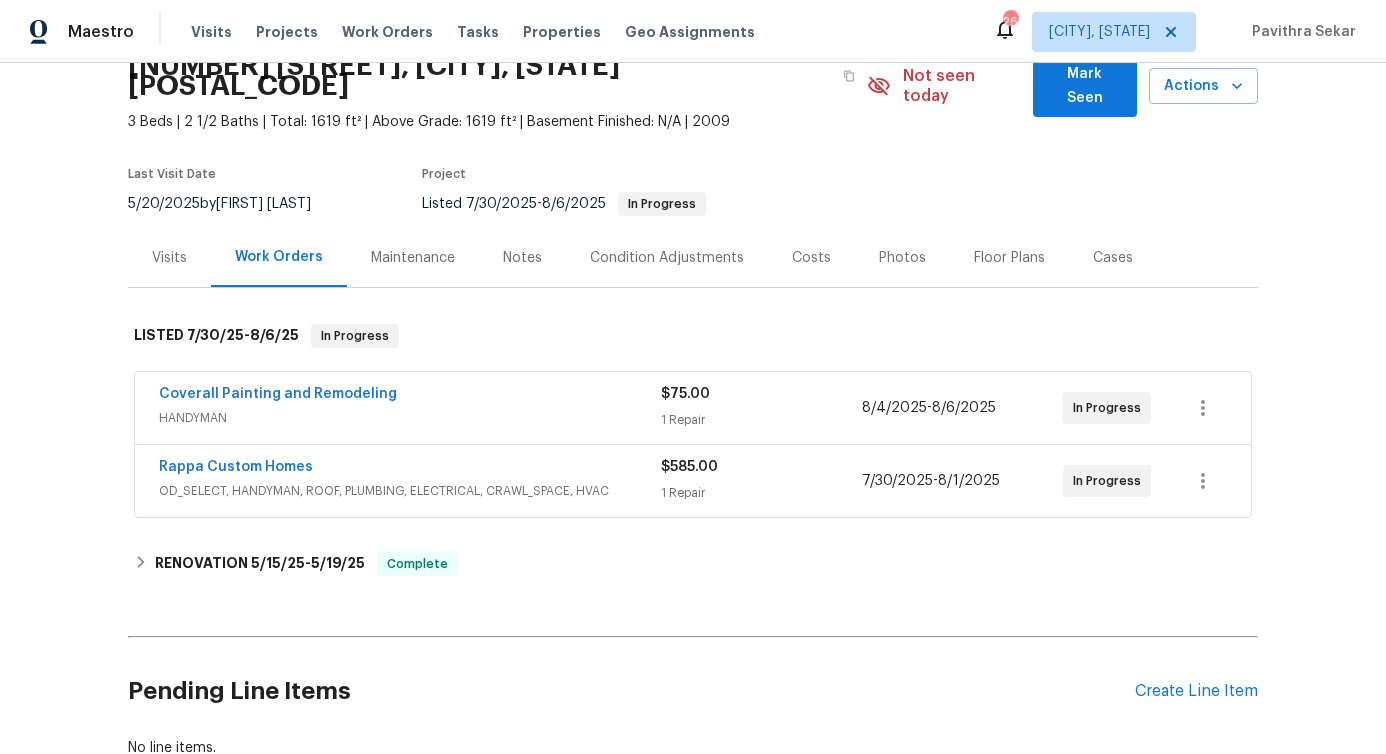 scroll, scrollTop: 0, scrollLeft: 0, axis: both 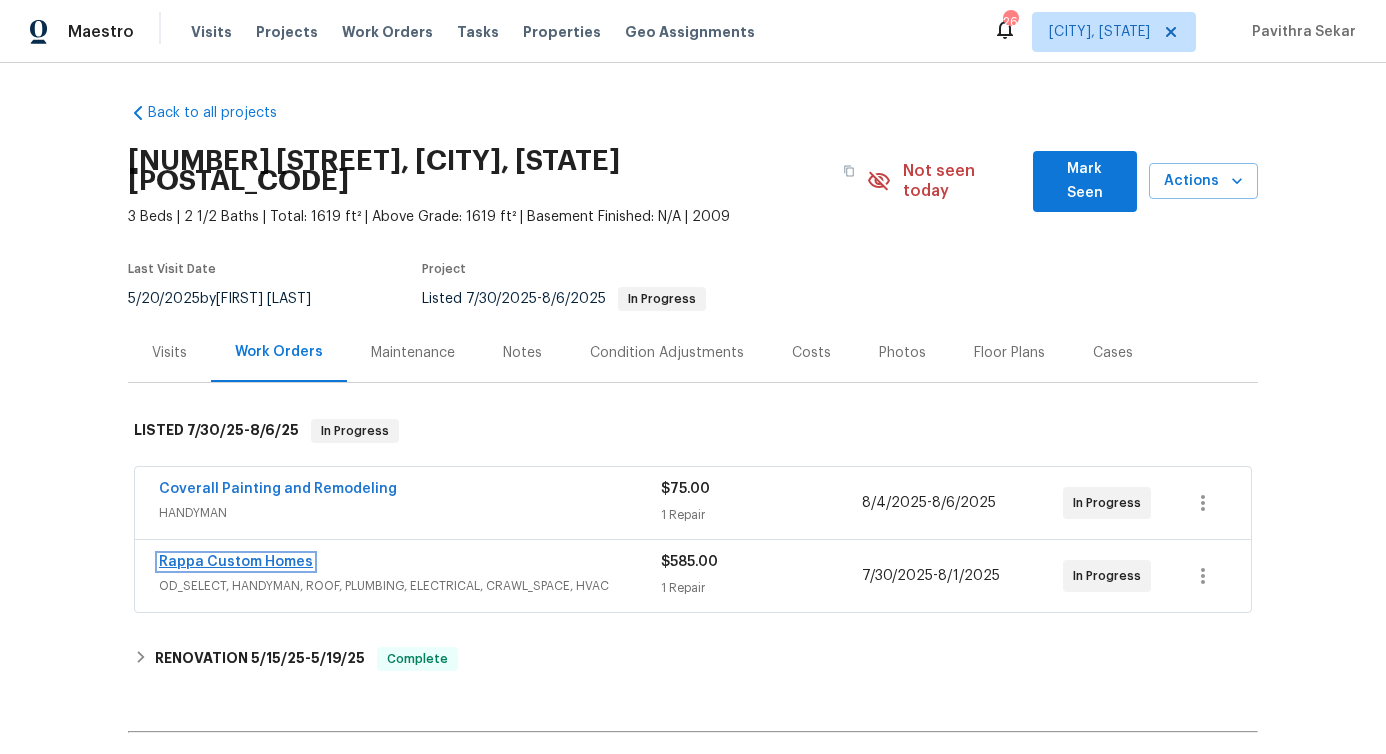click on "Rappa Custom Homes" at bounding box center (236, 562) 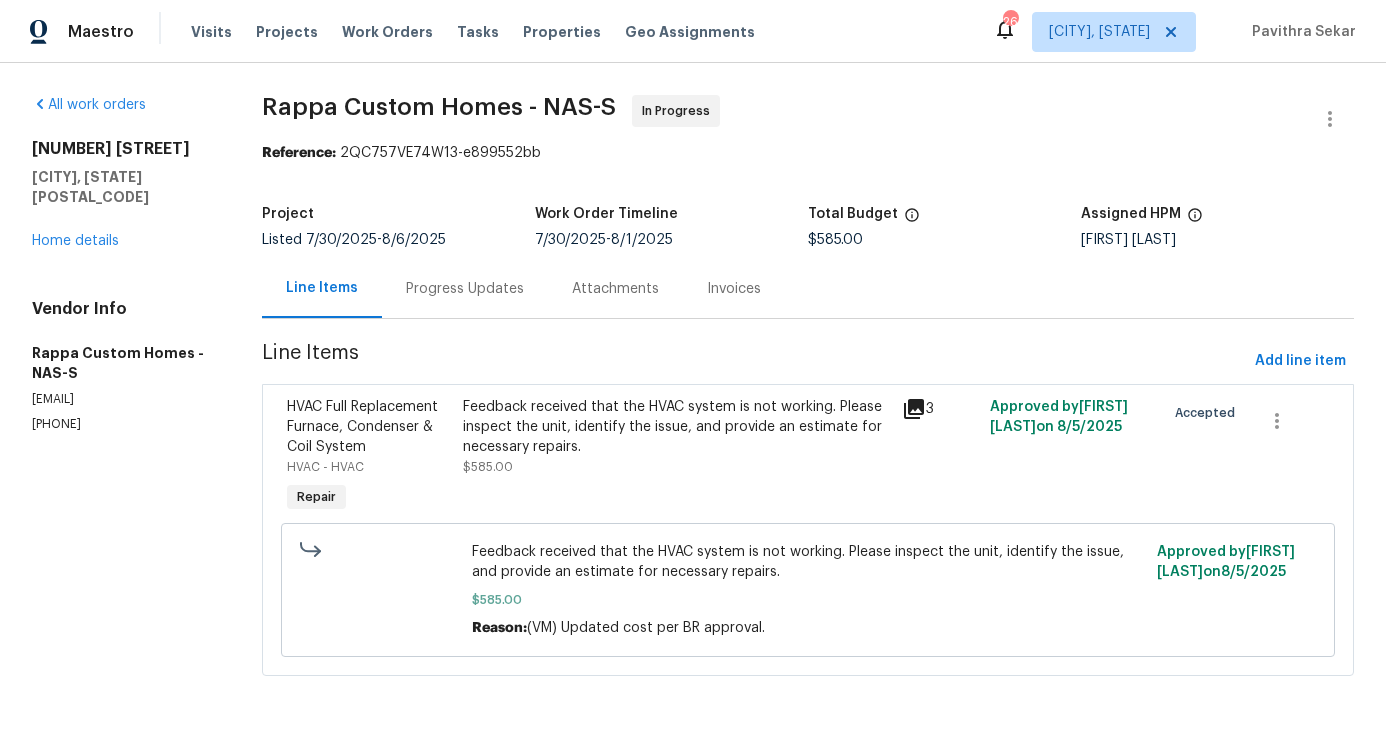 click on "Progress Updates" at bounding box center [465, 288] 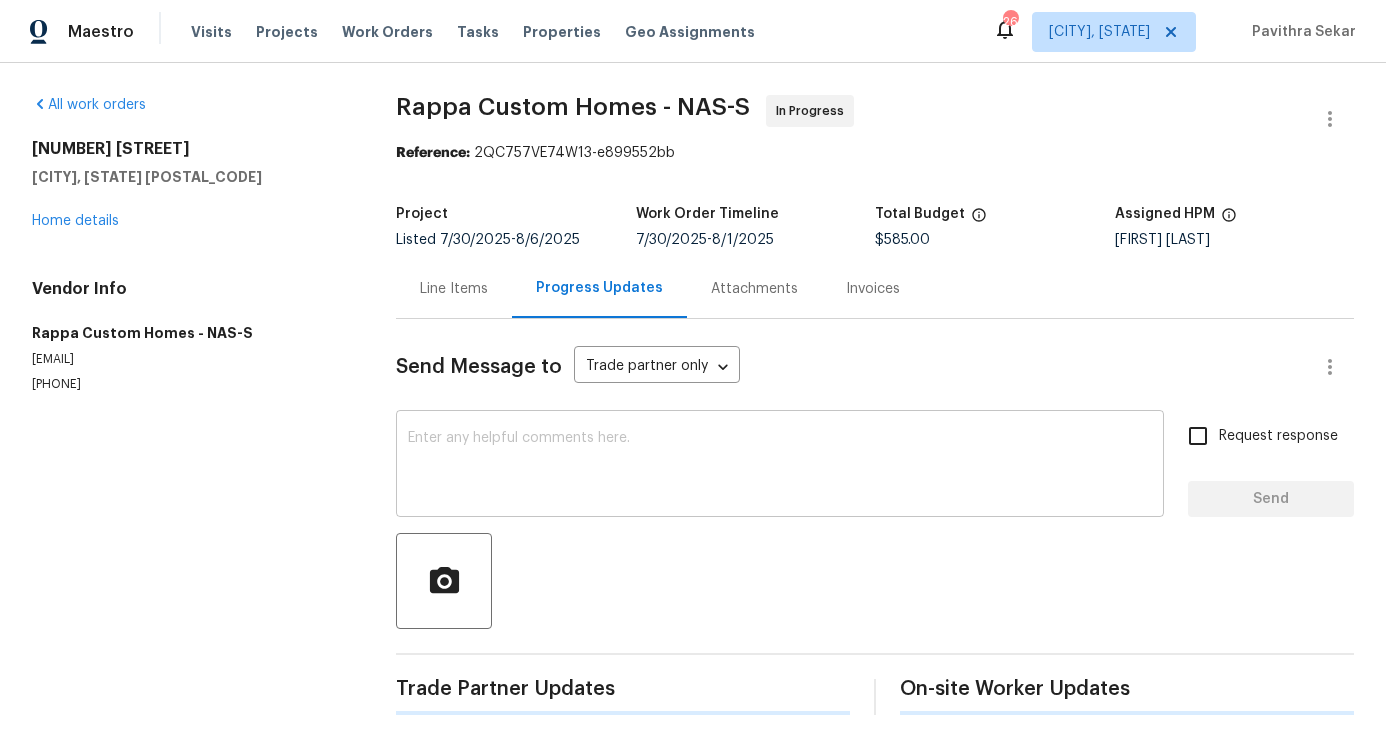 click on "x ​" at bounding box center [780, 466] 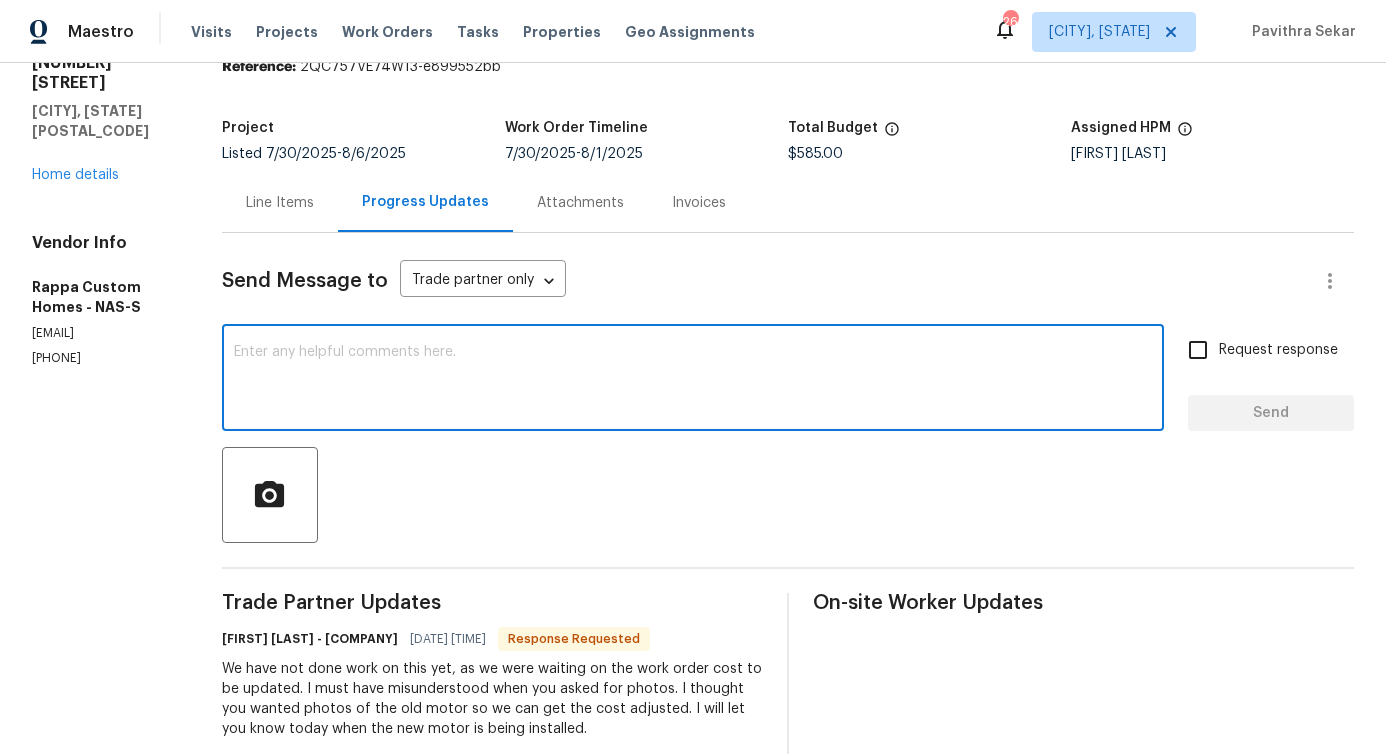 scroll, scrollTop: 310, scrollLeft: 0, axis: vertical 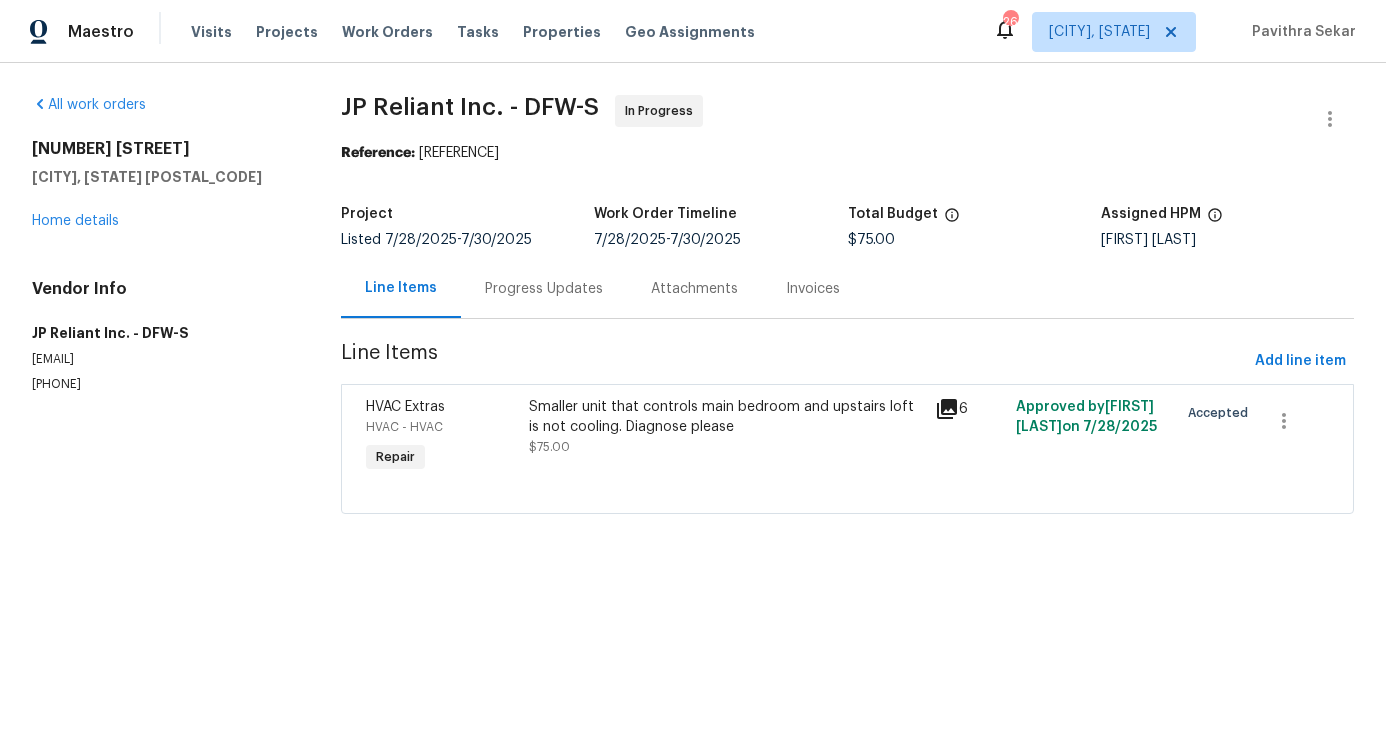 click on "Progress Updates" at bounding box center [544, 289] 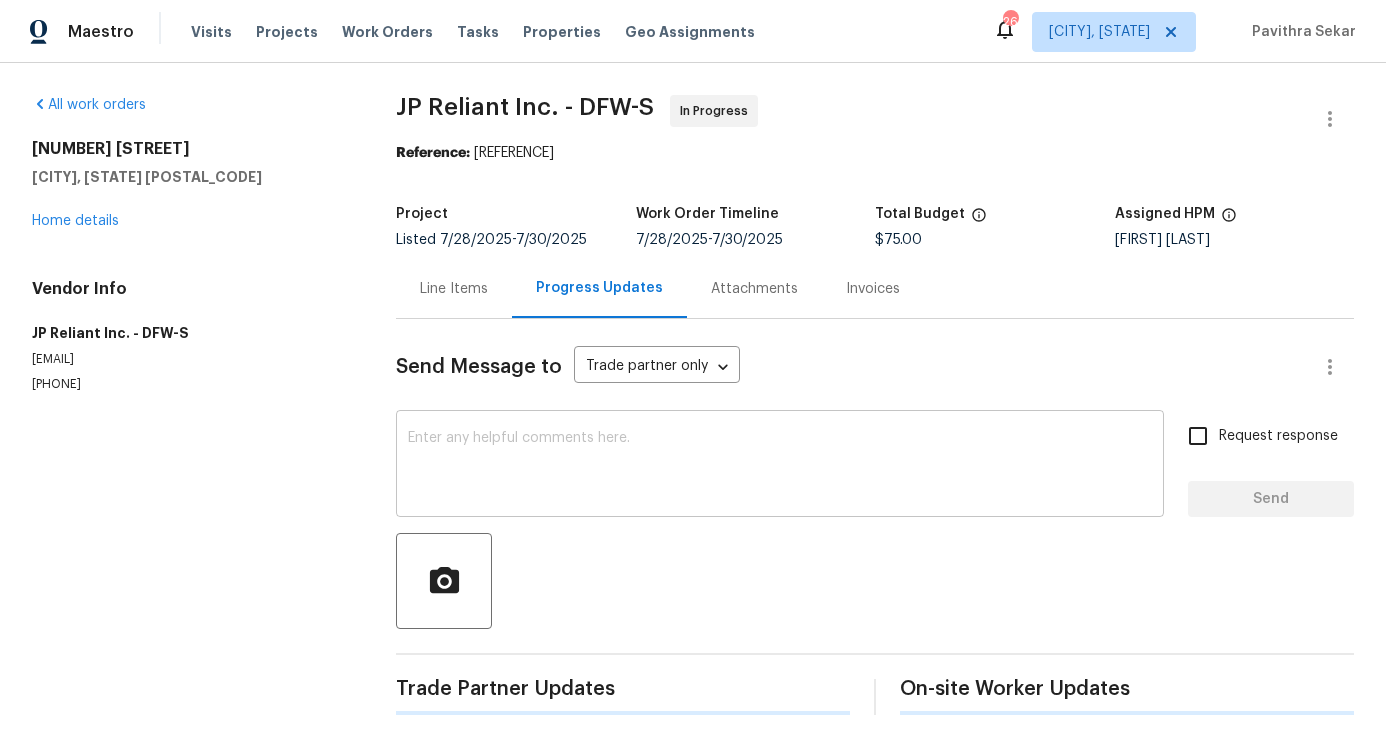 click at bounding box center [780, 466] 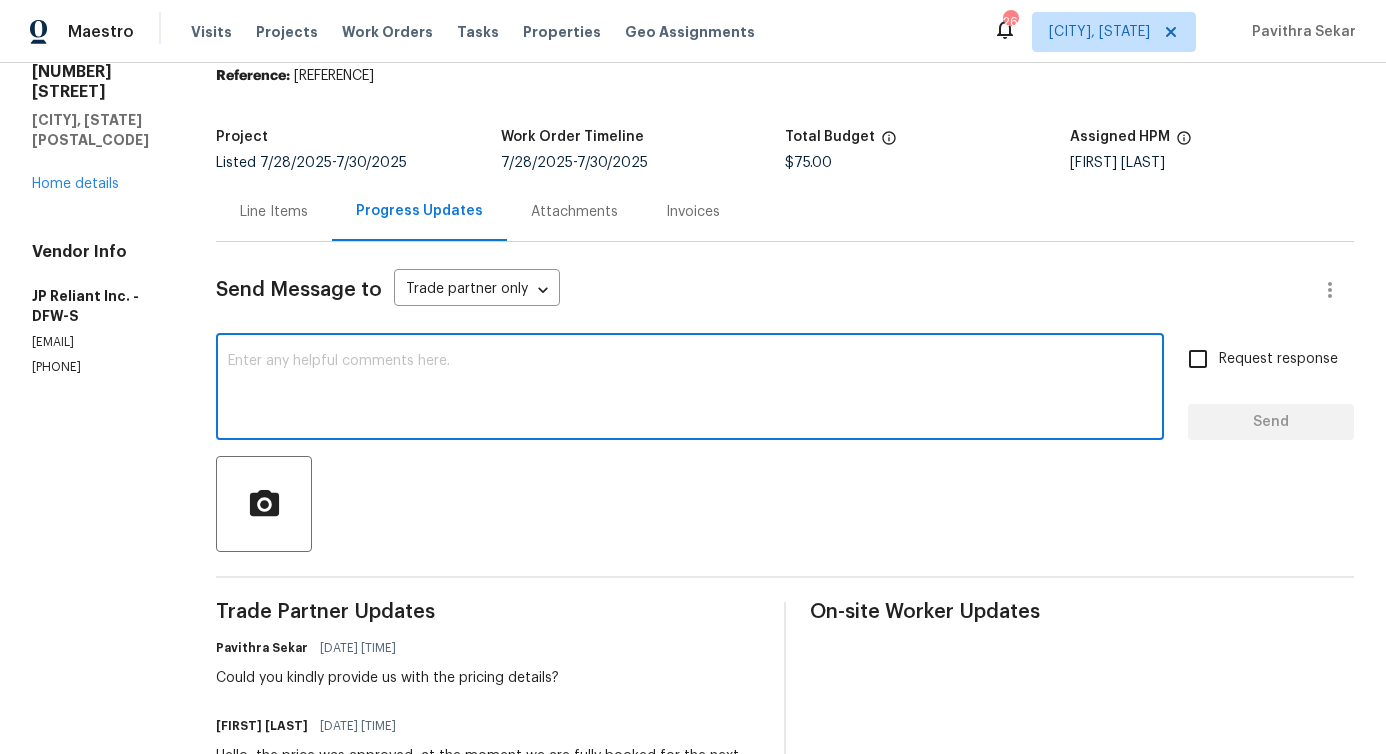 scroll, scrollTop: 0, scrollLeft: 0, axis: both 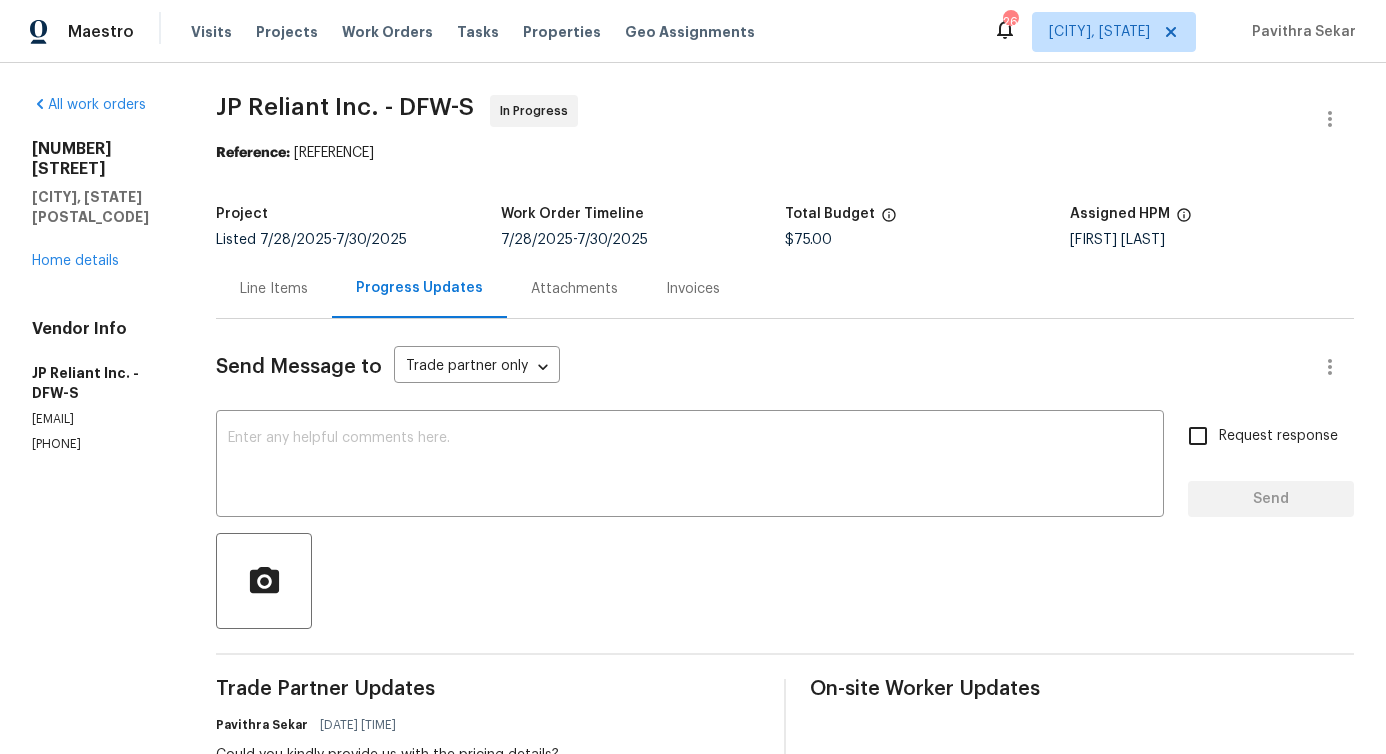 click on "(214) 682-9441" at bounding box center [100, 444] 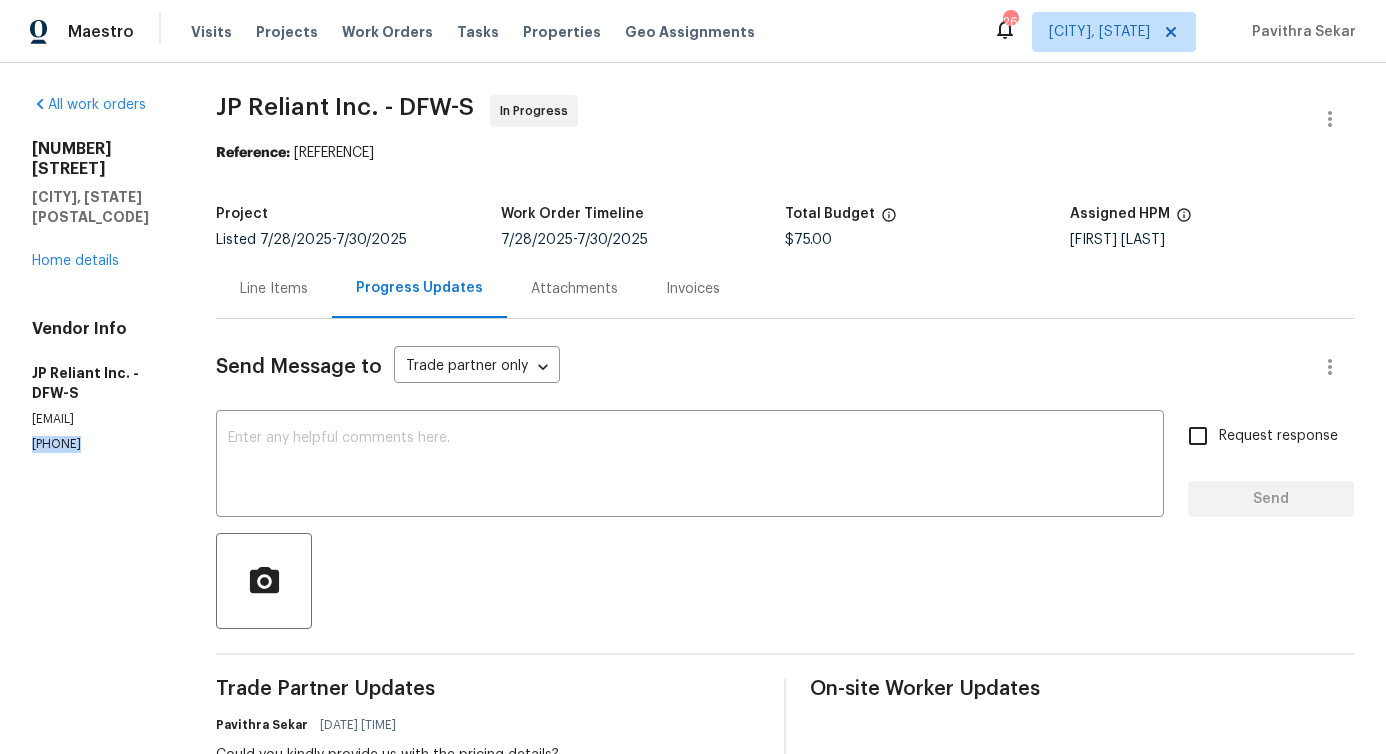click on "(214) 682-9441" at bounding box center [100, 444] 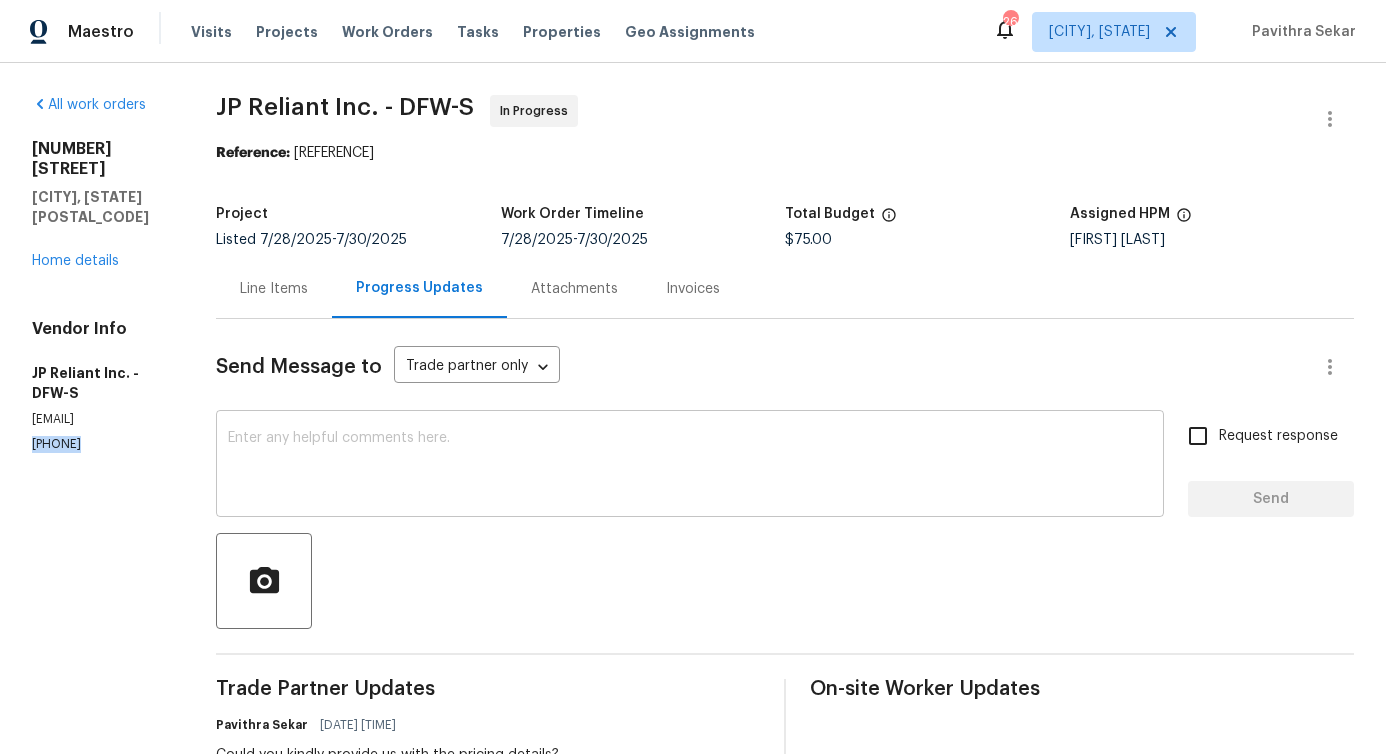 copy on "(214) 682-9441" 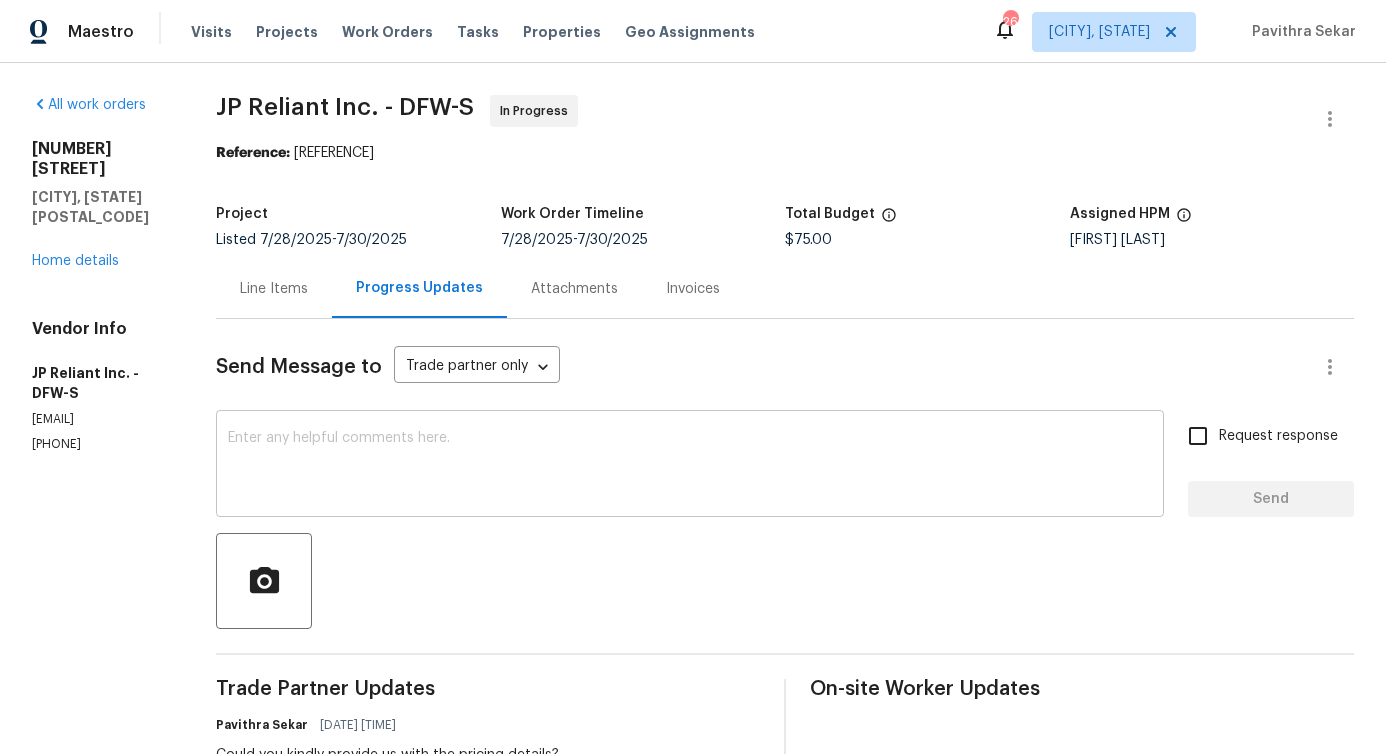 click at bounding box center (690, 466) 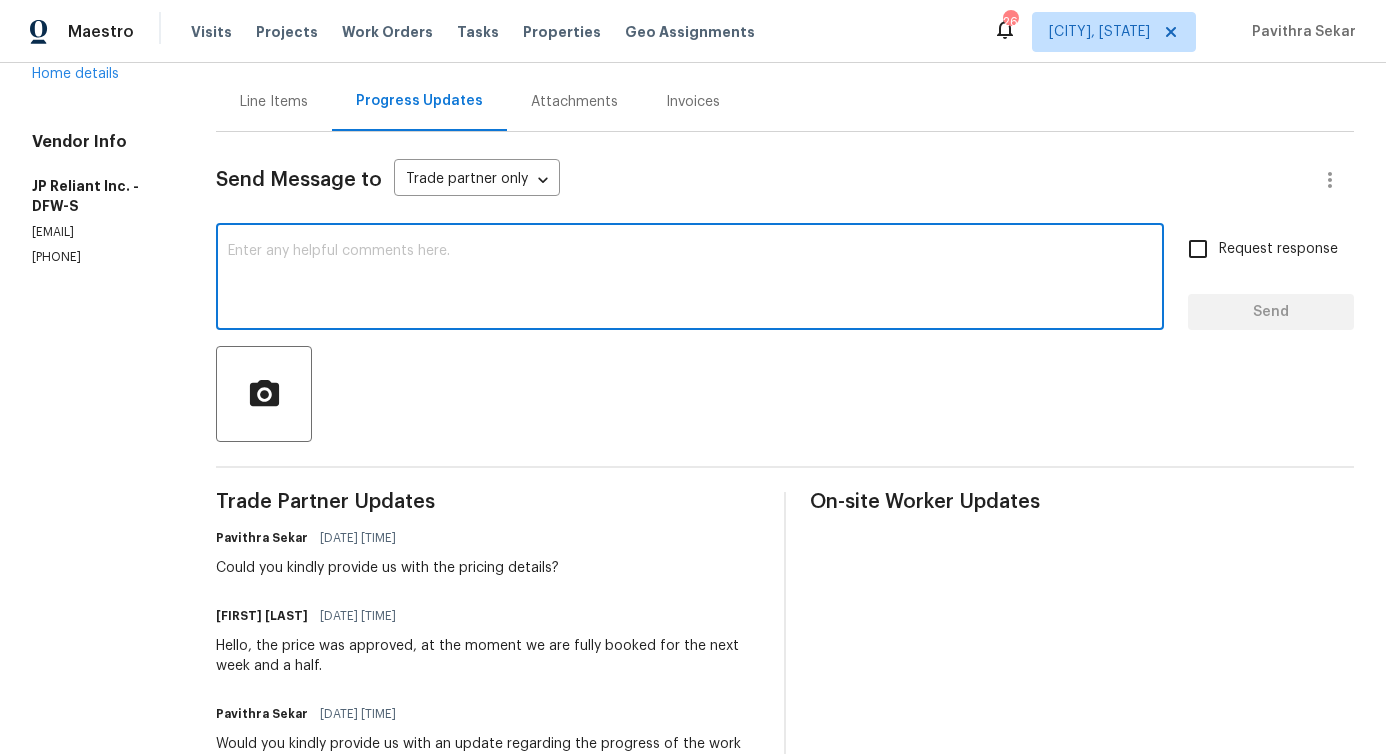 scroll, scrollTop: 184, scrollLeft: 0, axis: vertical 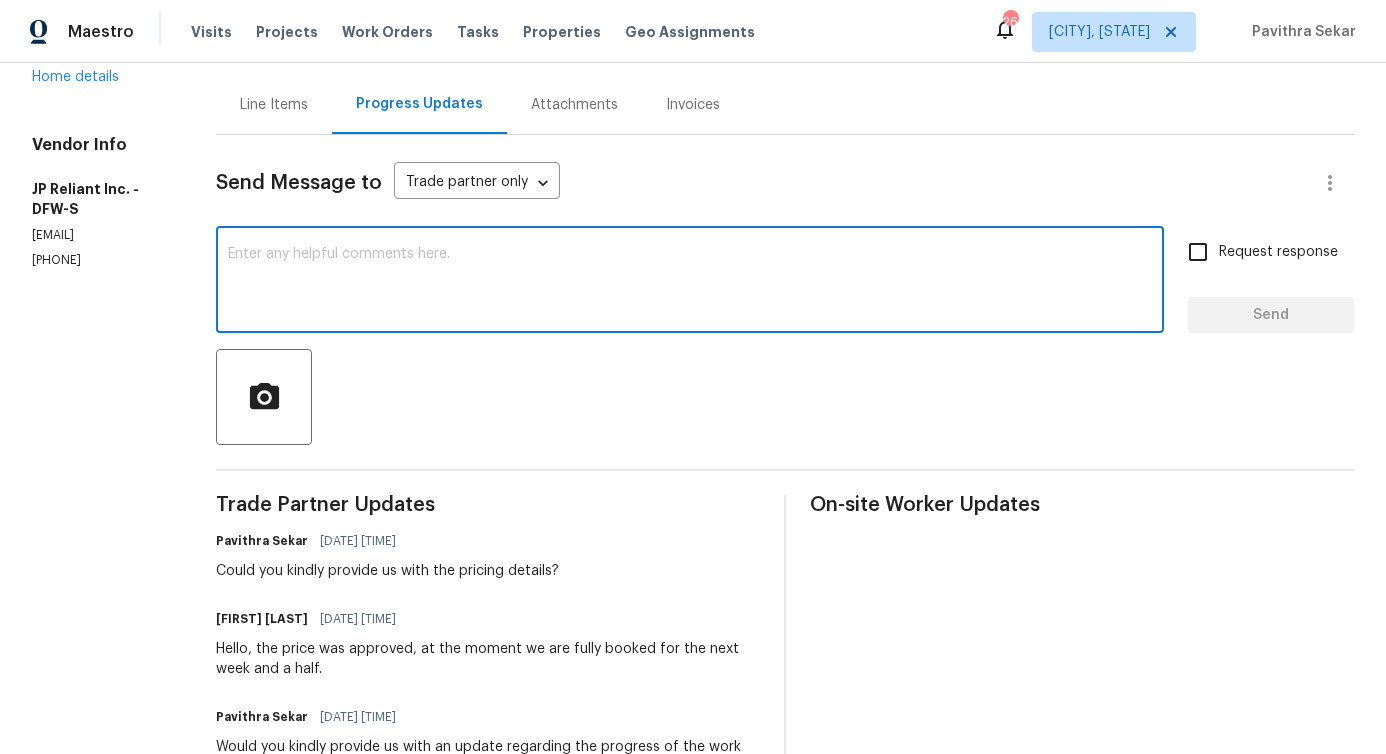 click at bounding box center [690, 282] 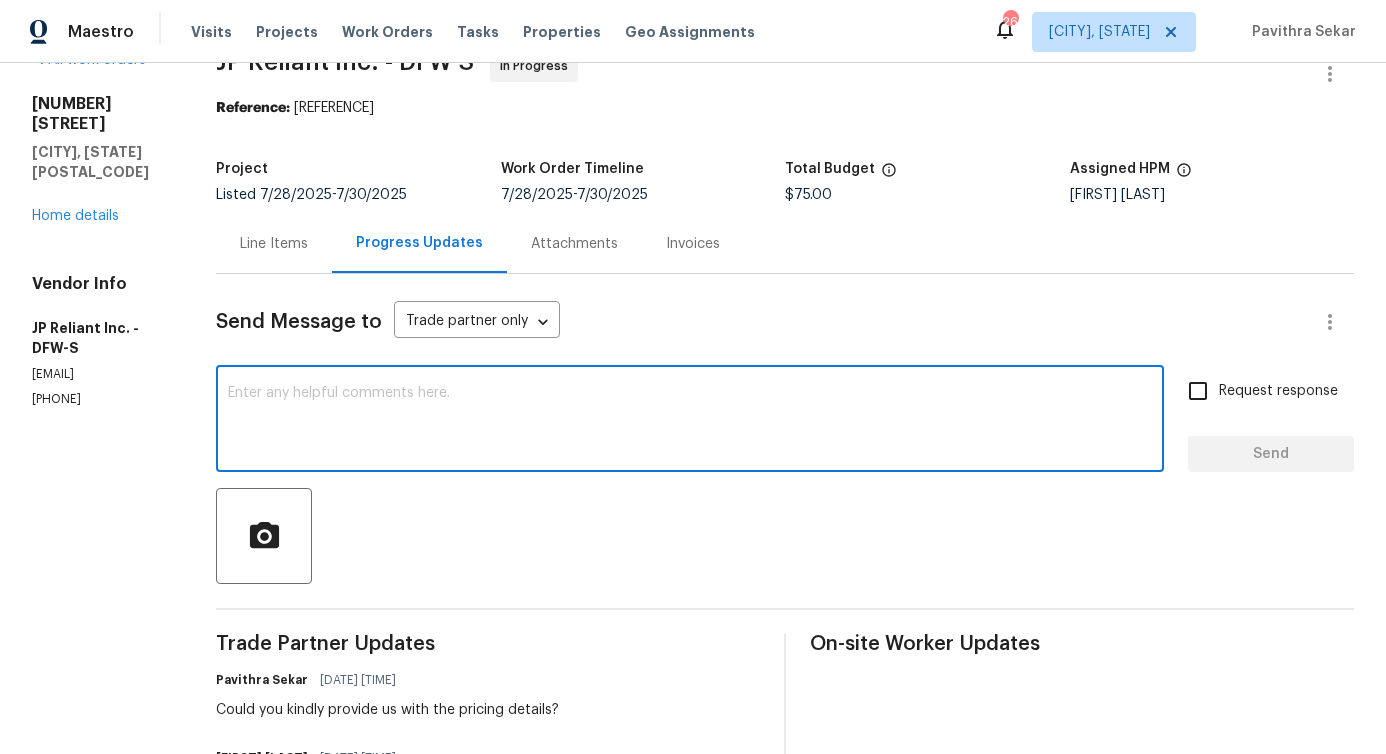 scroll, scrollTop: 13, scrollLeft: 0, axis: vertical 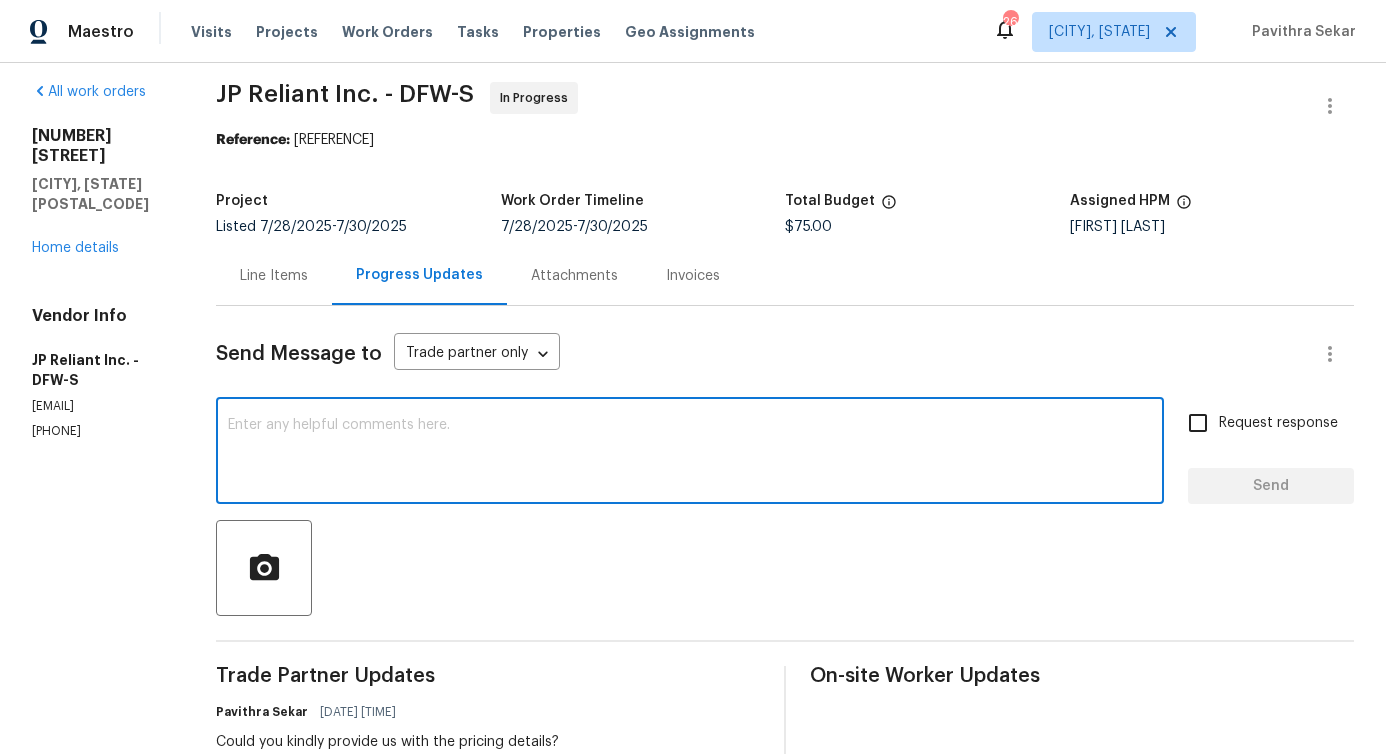 click at bounding box center (690, 453) 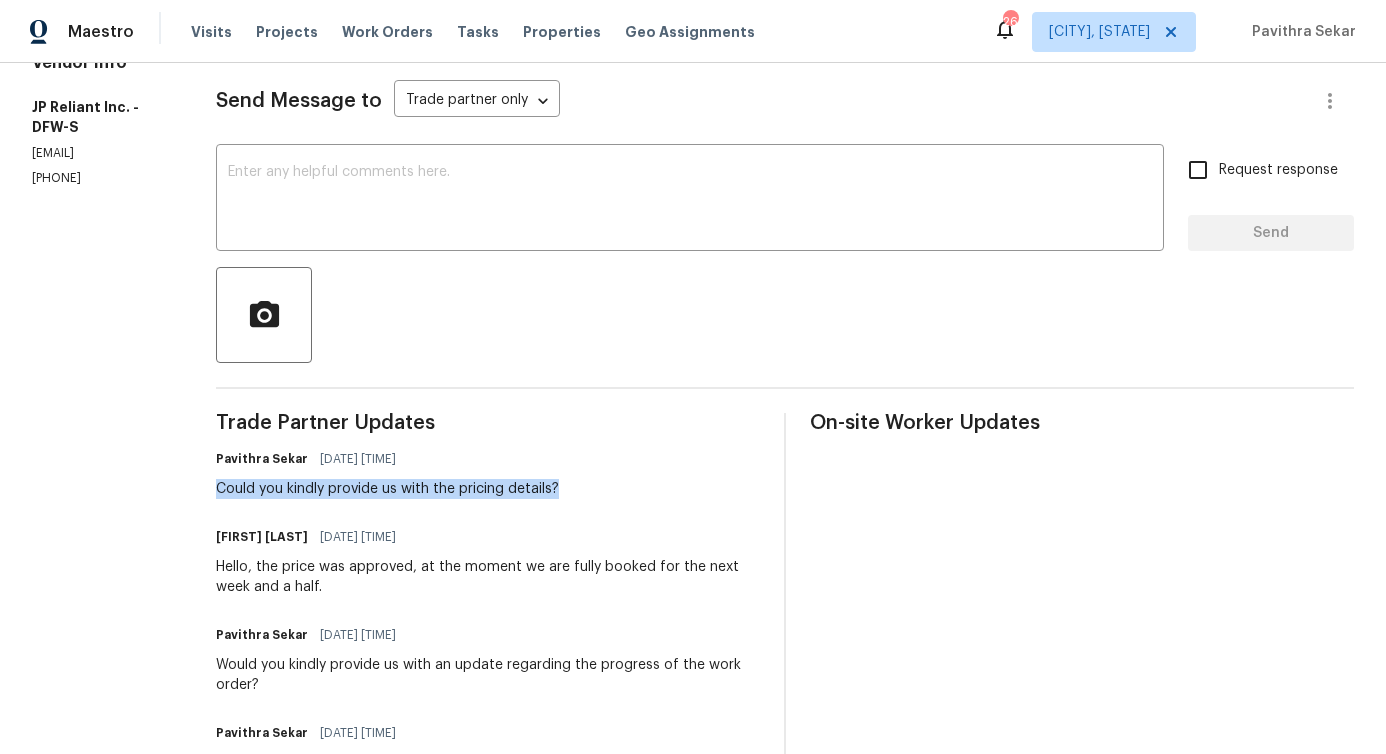 drag, startPoint x: 244, startPoint y: 491, endPoint x: 668, endPoint y: 501, distance: 424.11792 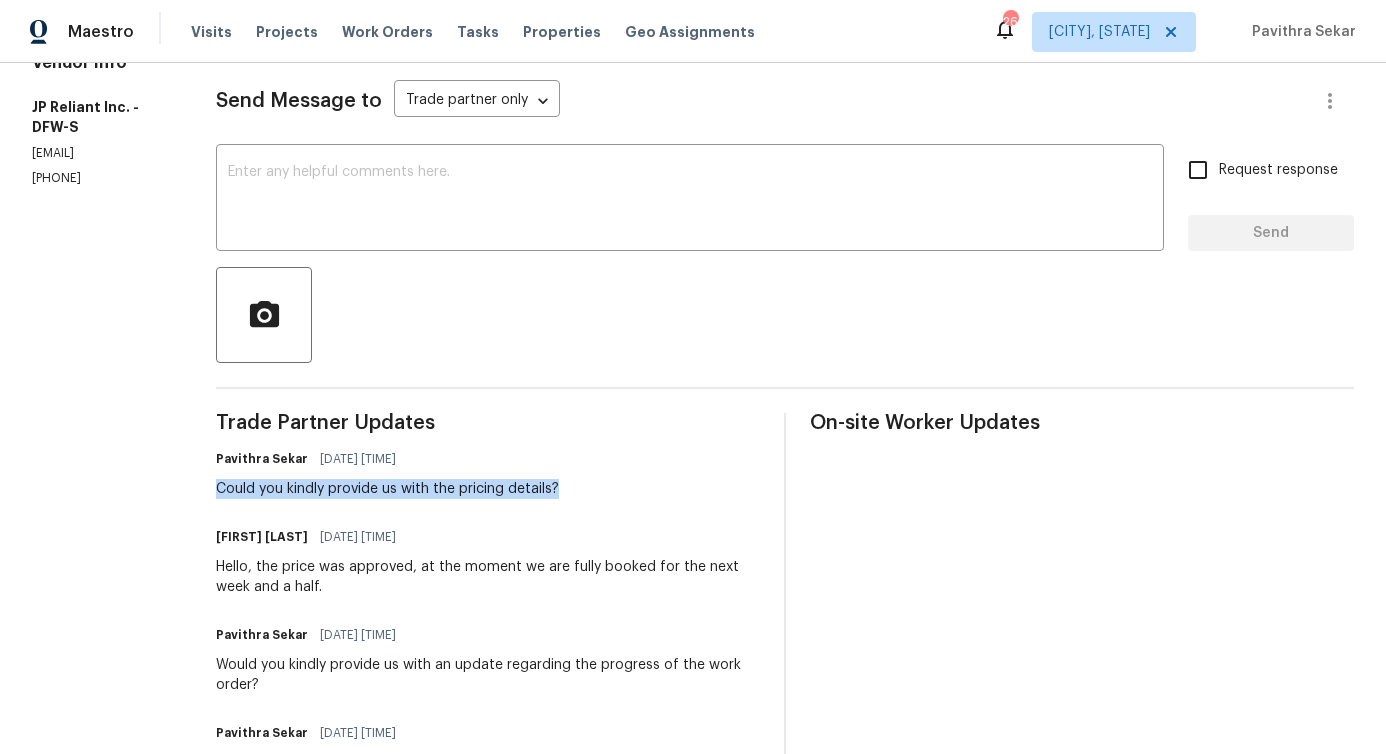 scroll, scrollTop: 0, scrollLeft: 0, axis: both 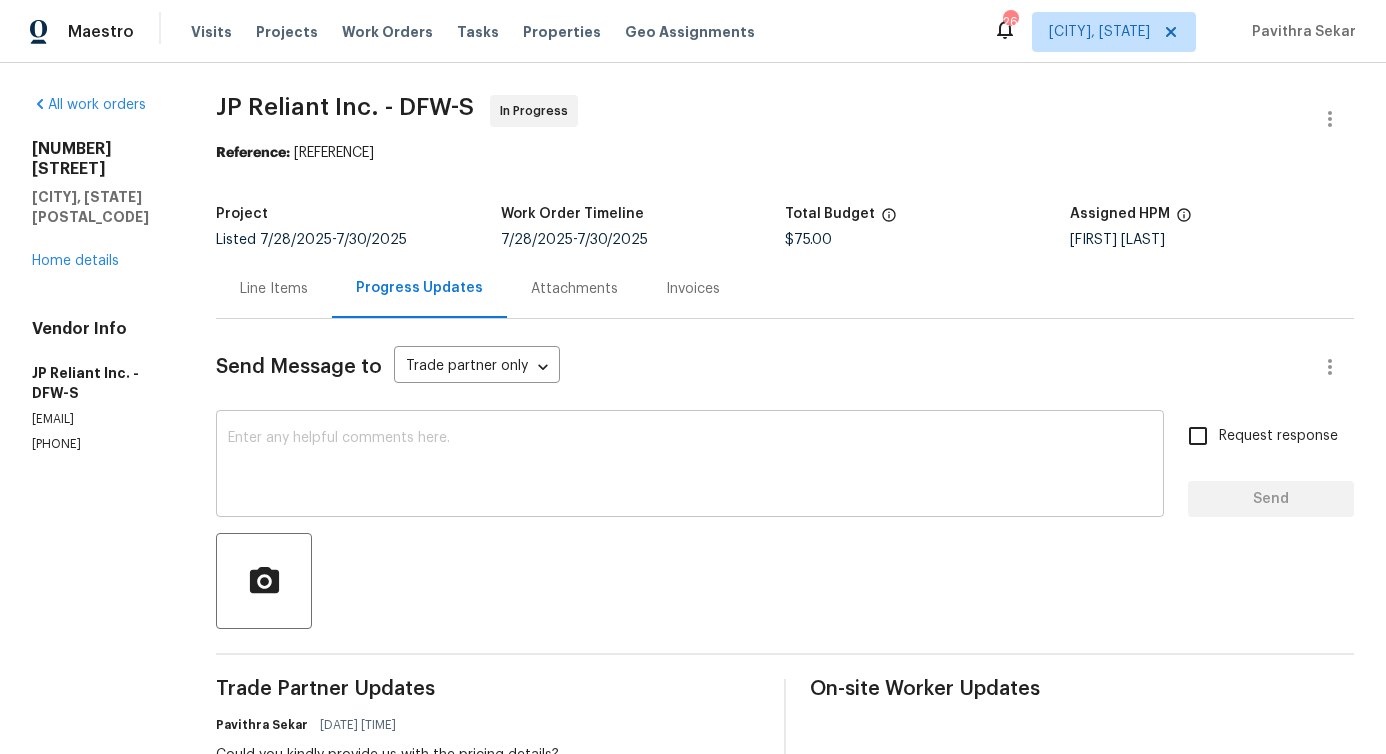 click at bounding box center (690, 466) 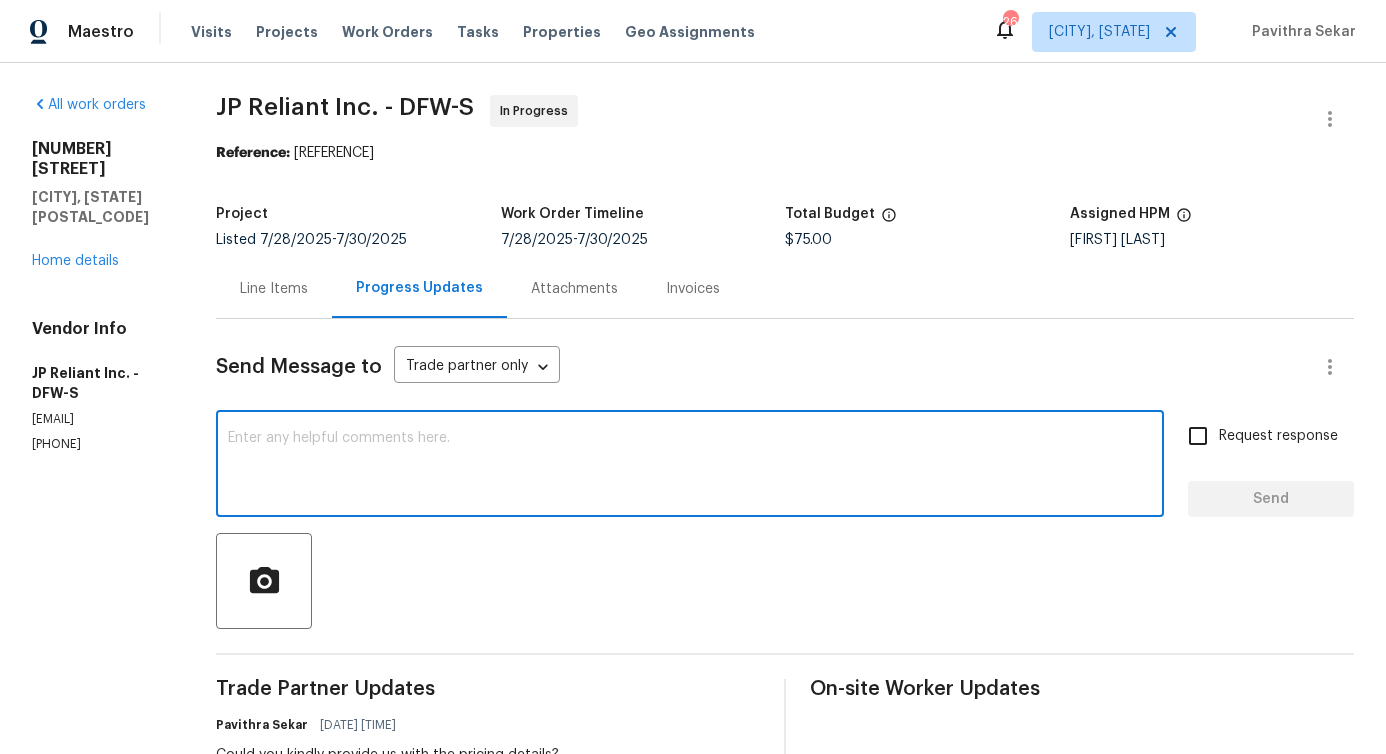 paste on "we couldn’t reach you at (919) 397-1674, we left a voicemail requesting an update. It’s important that this work order is completed by the target date to meet our deadline. Please respond at your earliest convenience. Thank you." 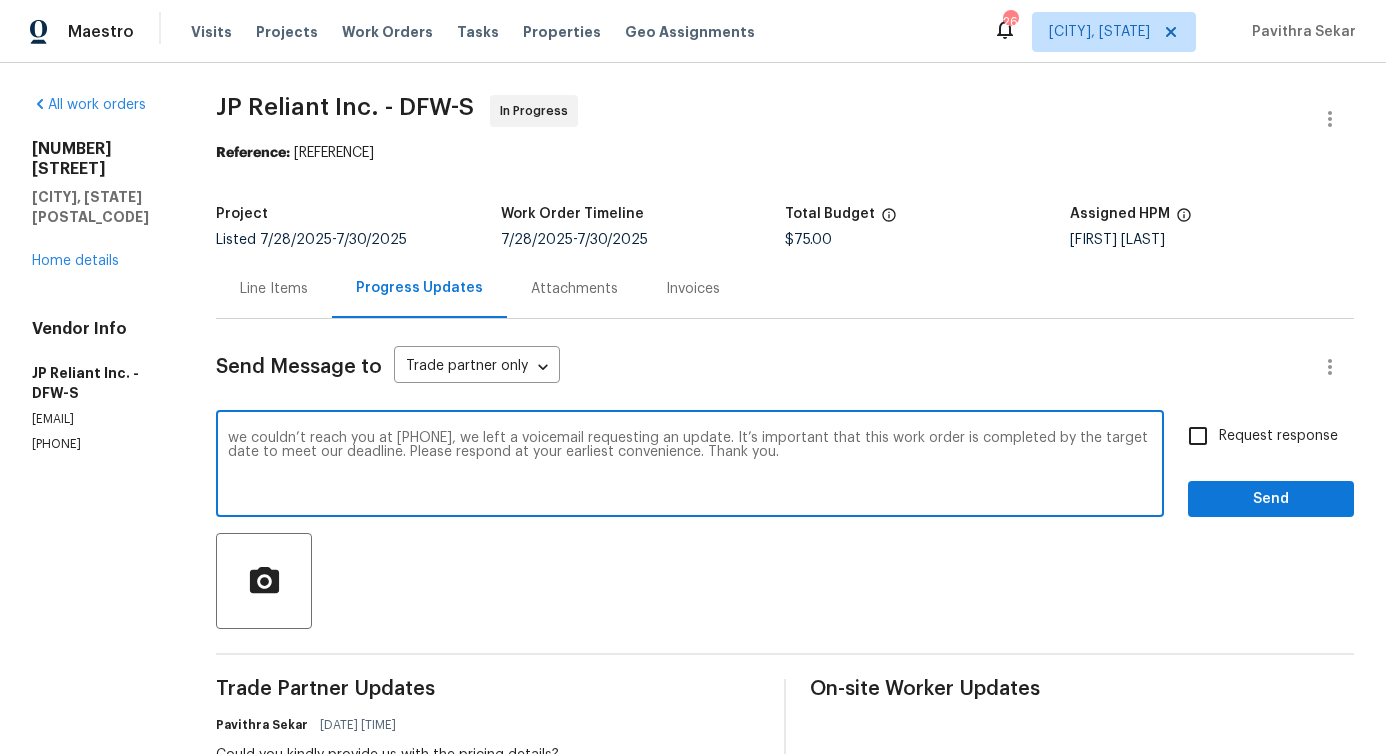 click on "we couldn’t reach you at (919) 397-1674, we left a voicemail requesting an update. It’s important that this work order is completed by the target date to meet our deadline. Please respond at your earliest convenience. Thank you." at bounding box center [690, 466] 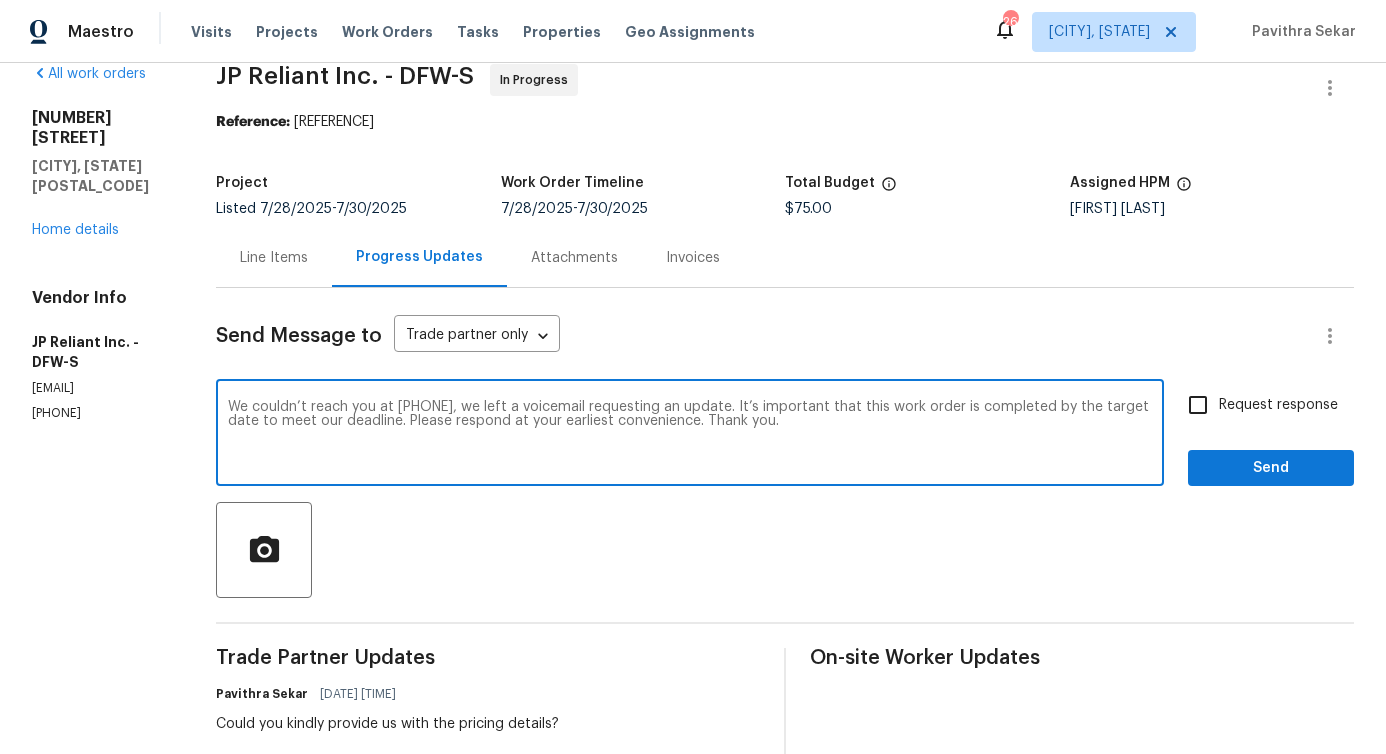 scroll, scrollTop: 19, scrollLeft: 0, axis: vertical 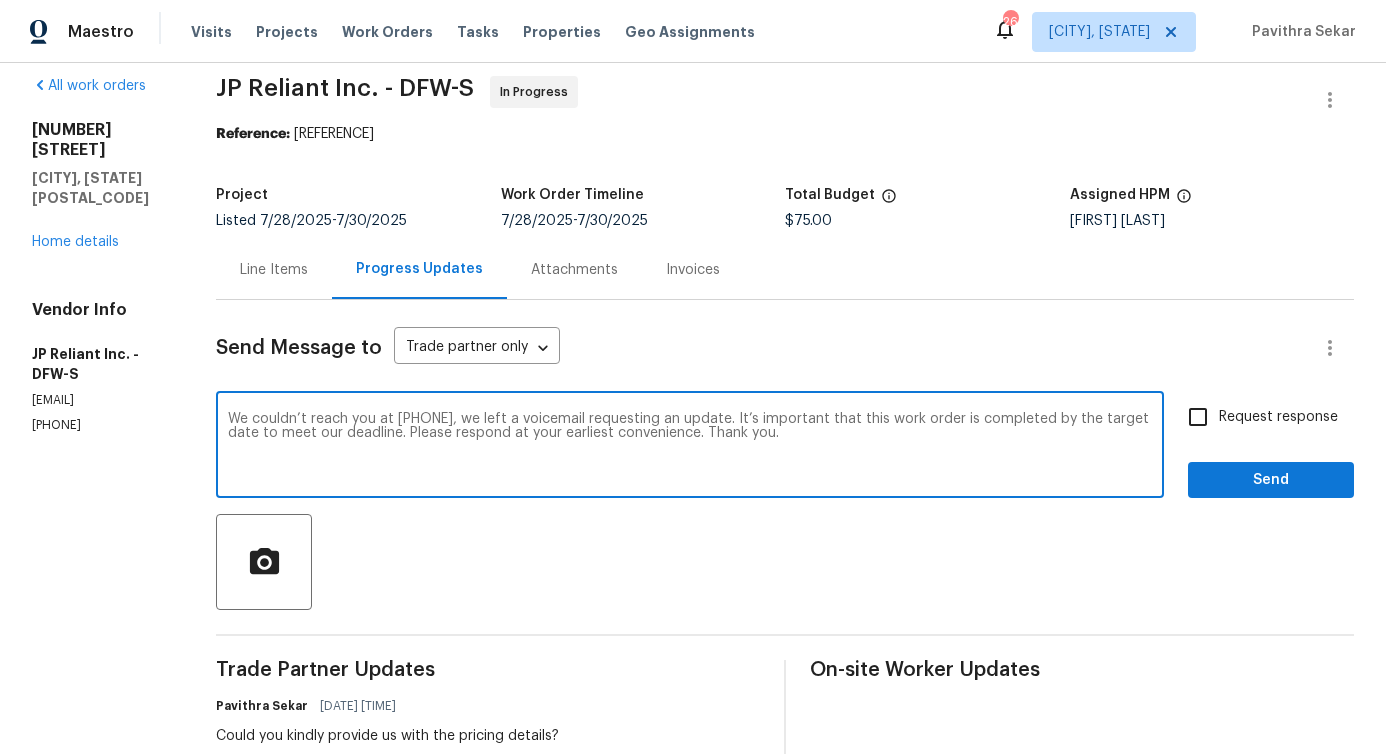 click on "(214) 682-9441" at bounding box center [100, 425] 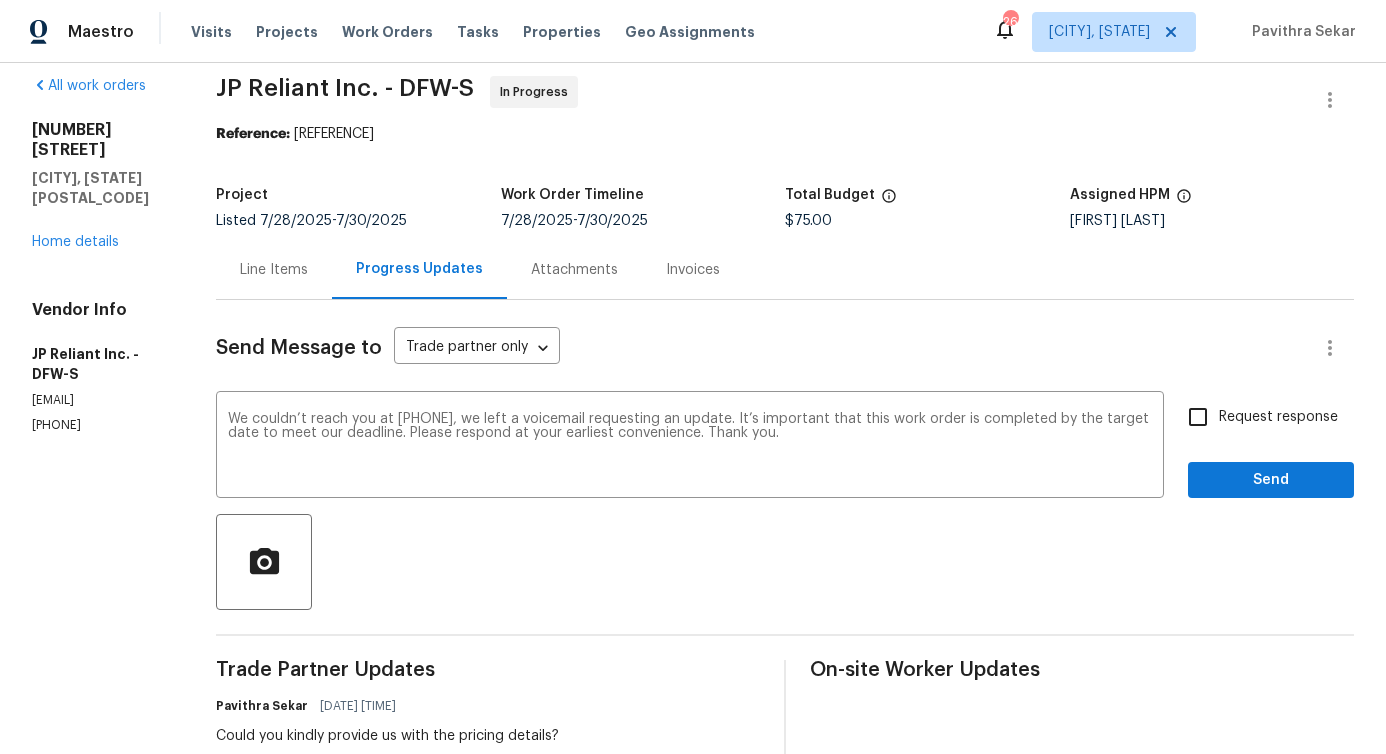 click on "(214) 682-9441" at bounding box center [100, 425] 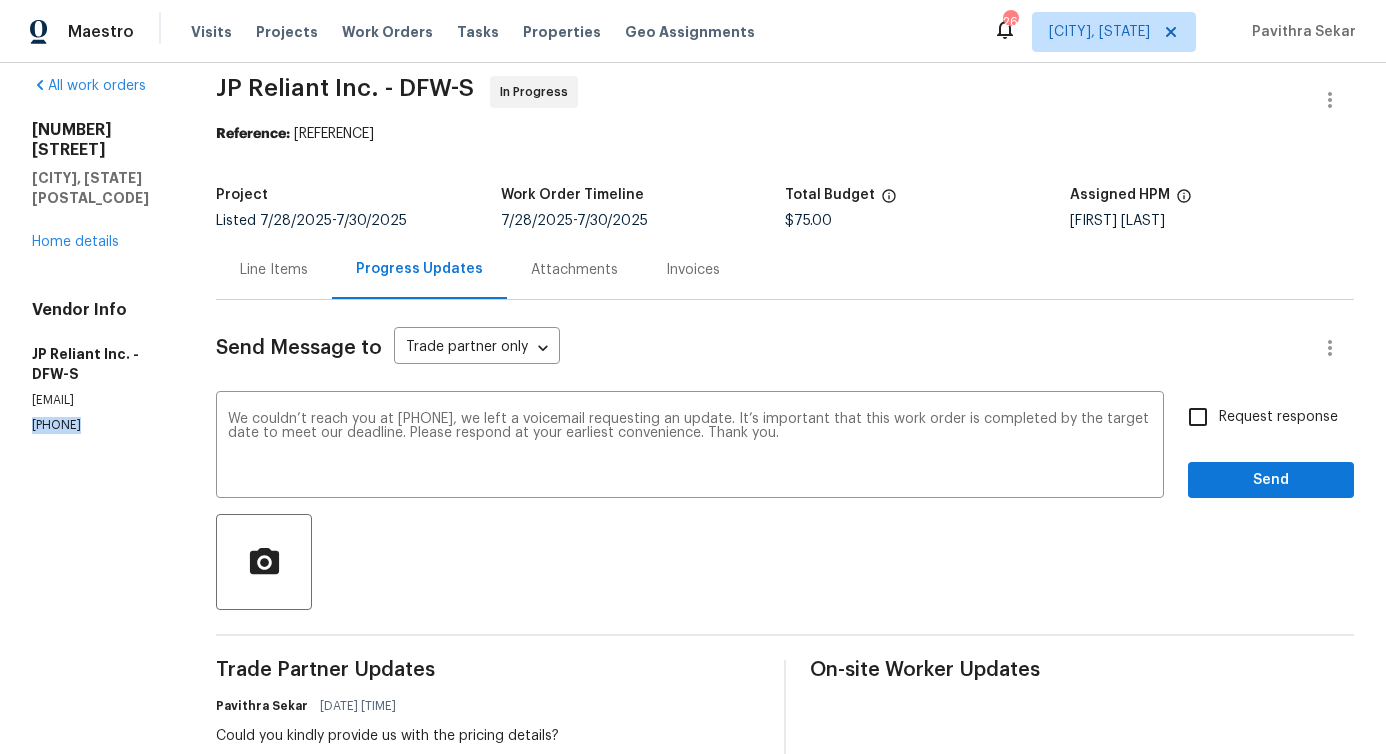 copy on "(214) 682-9441" 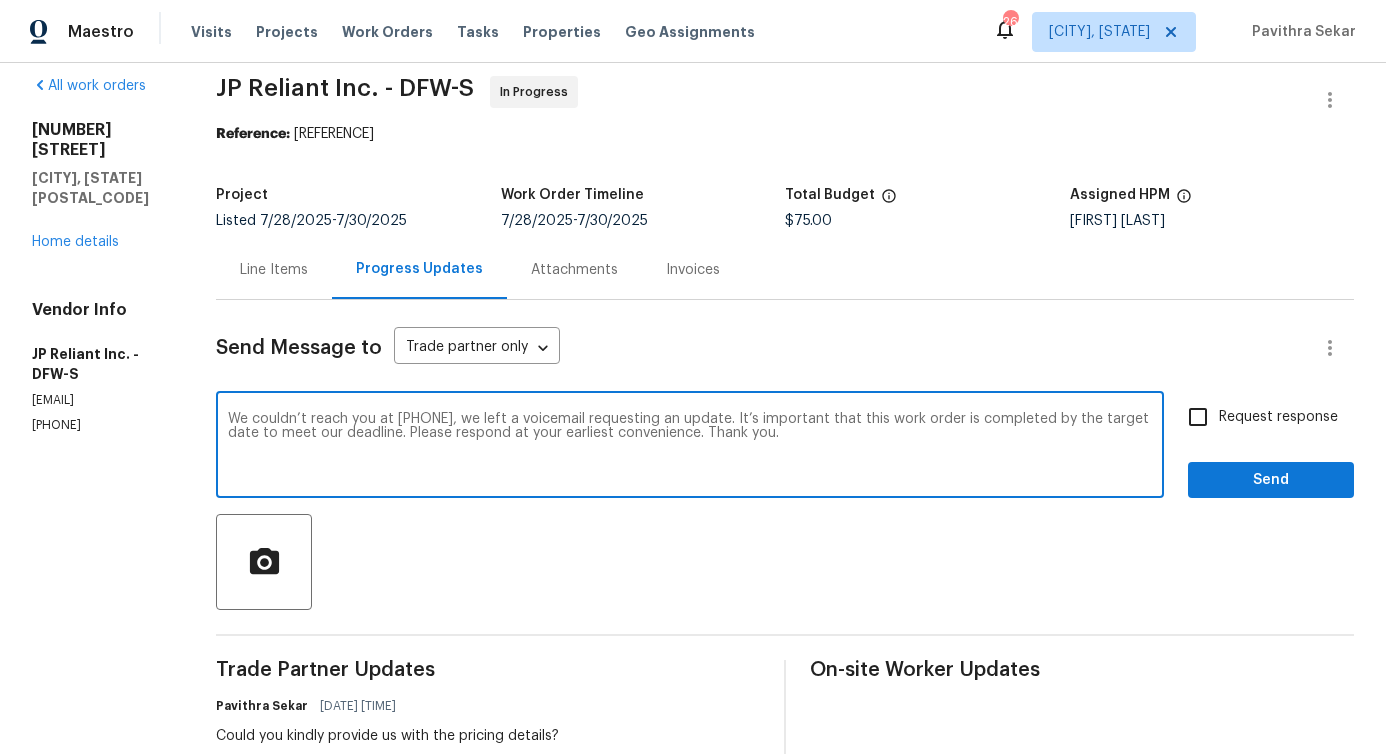 drag, startPoint x: 423, startPoint y: 419, endPoint x: 510, endPoint y: 419, distance: 87 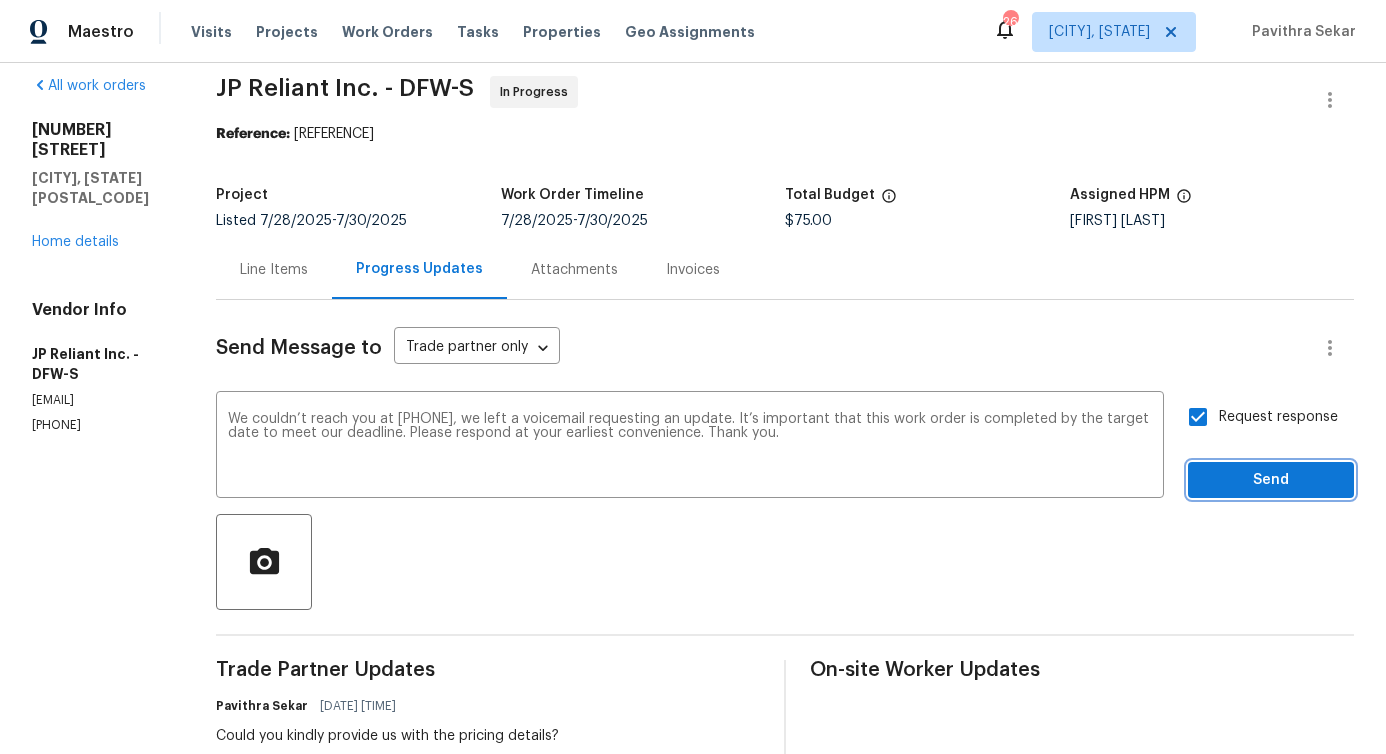 click on "Send" at bounding box center (1271, 480) 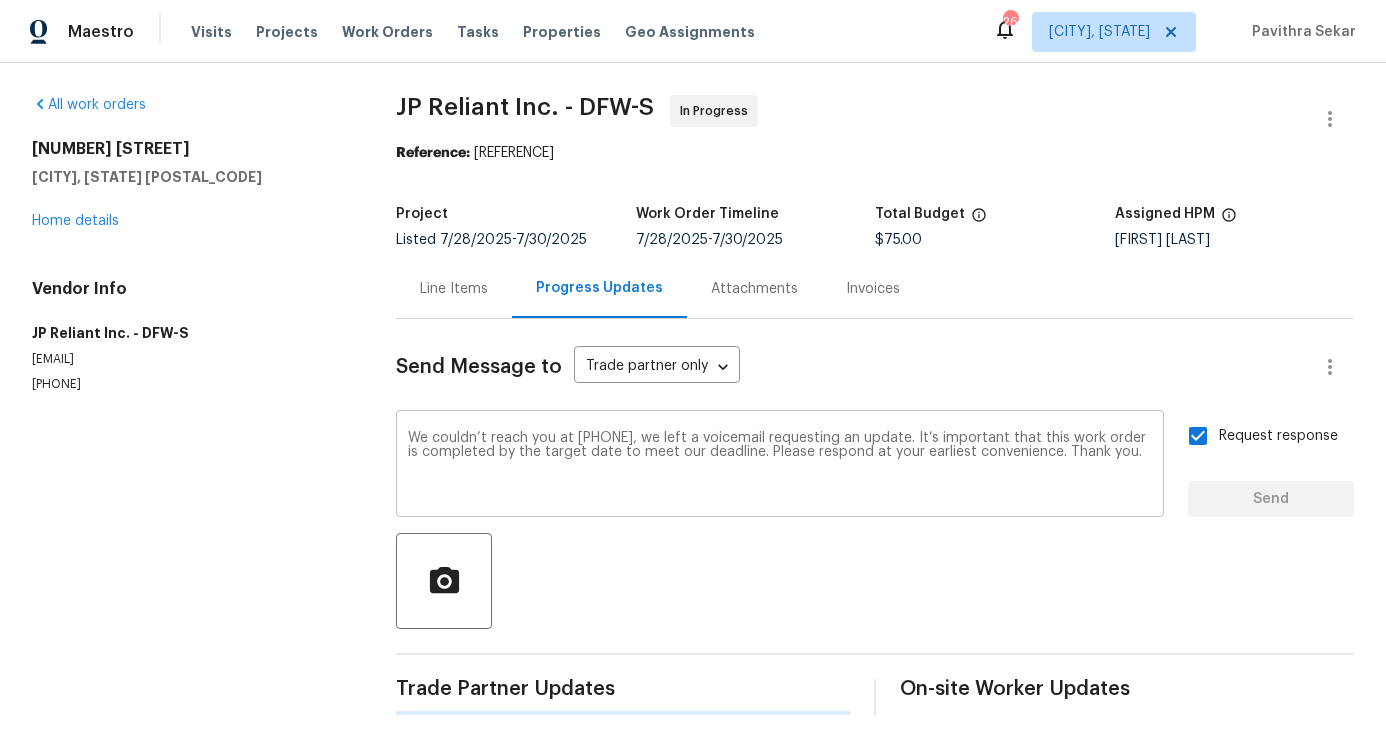 type 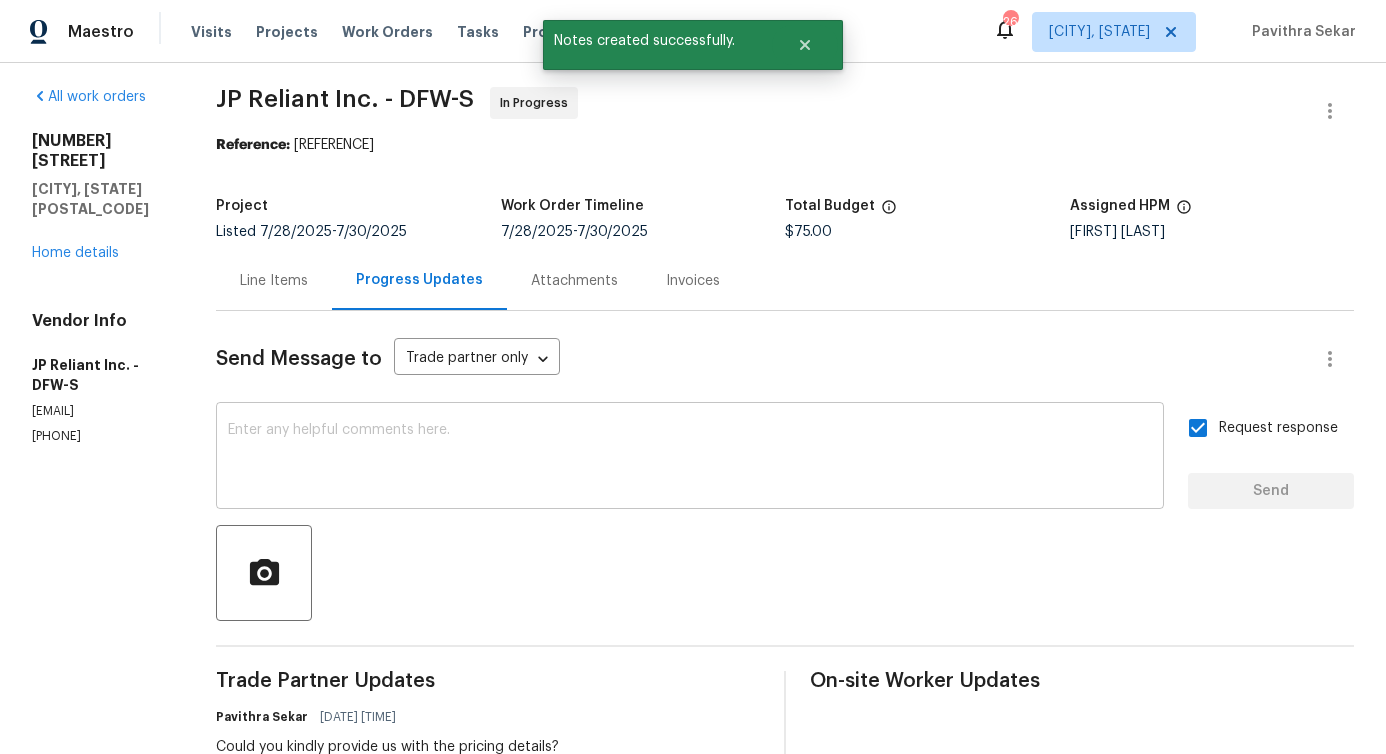 scroll, scrollTop: 19, scrollLeft: 0, axis: vertical 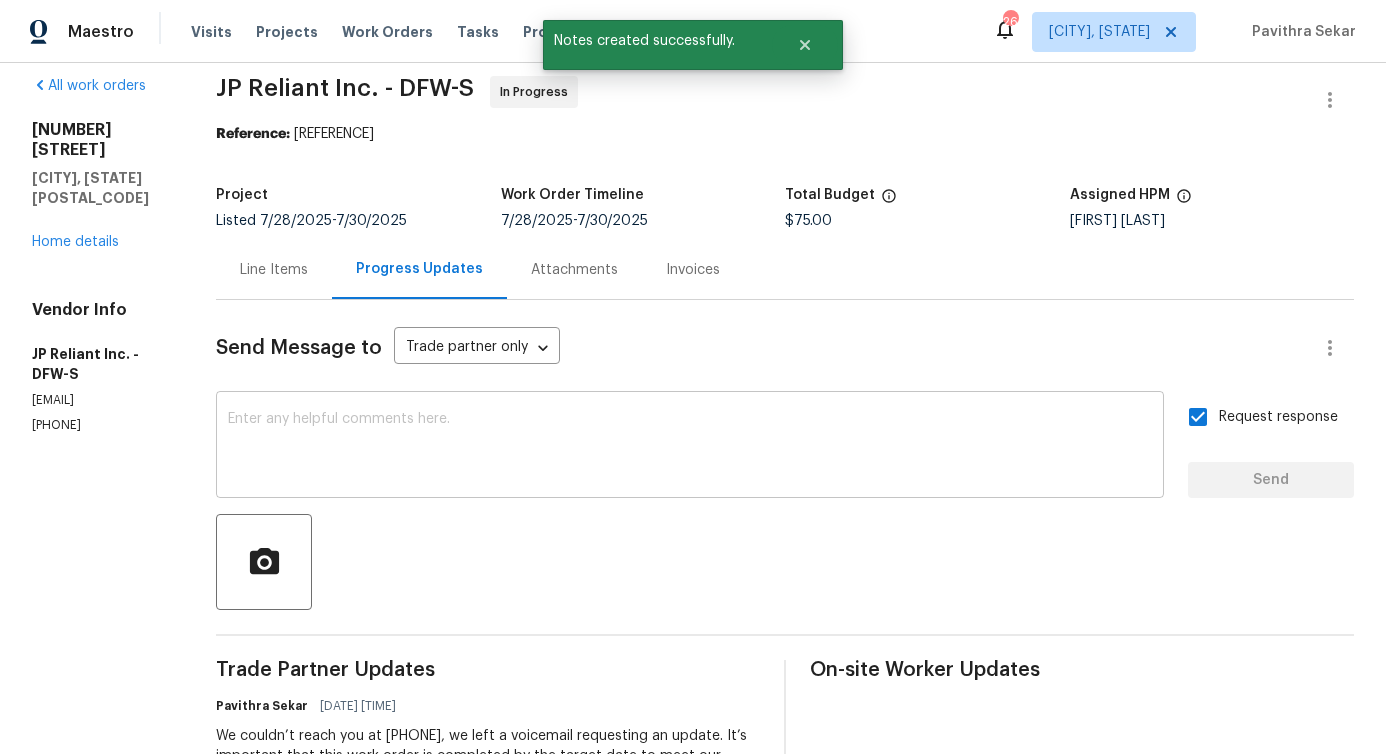 click at bounding box center (690, 447) 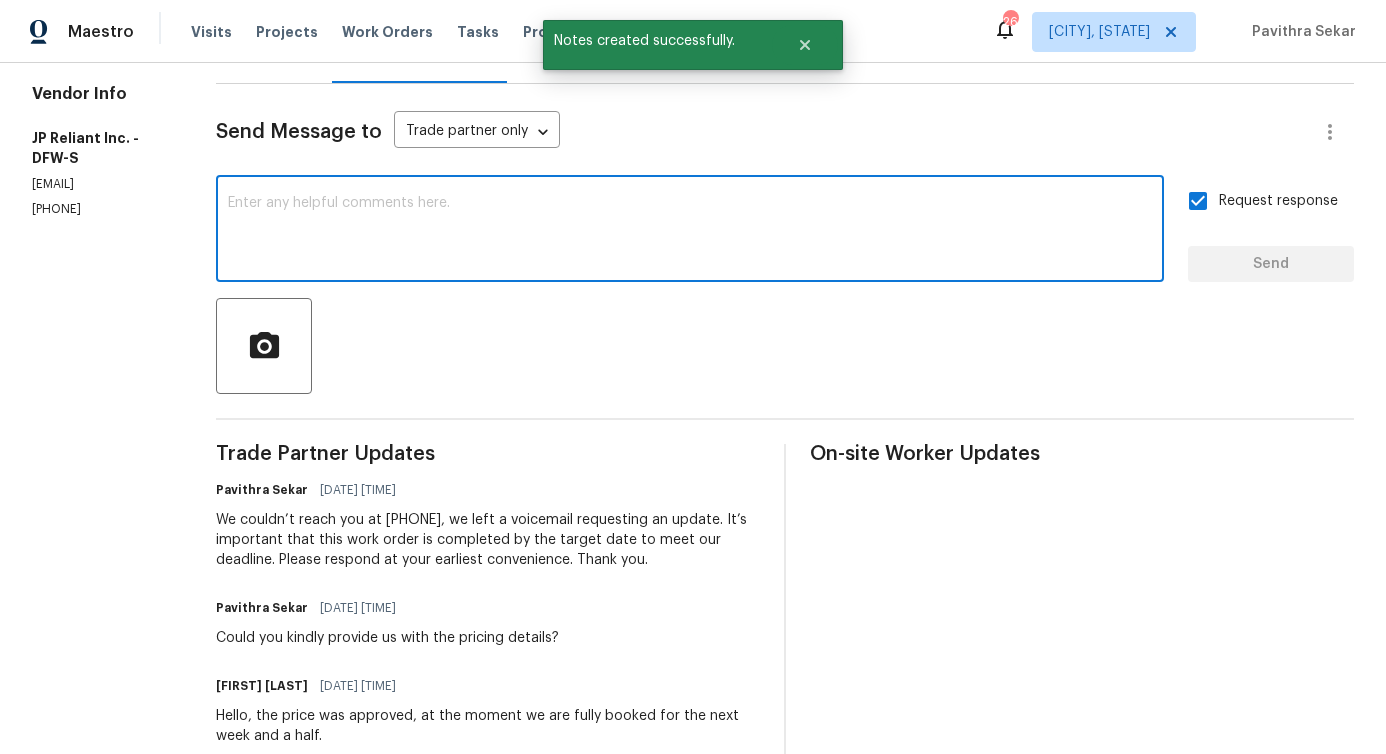 scroll, scrollTop: 0, scrollLeft: 0, axis: both 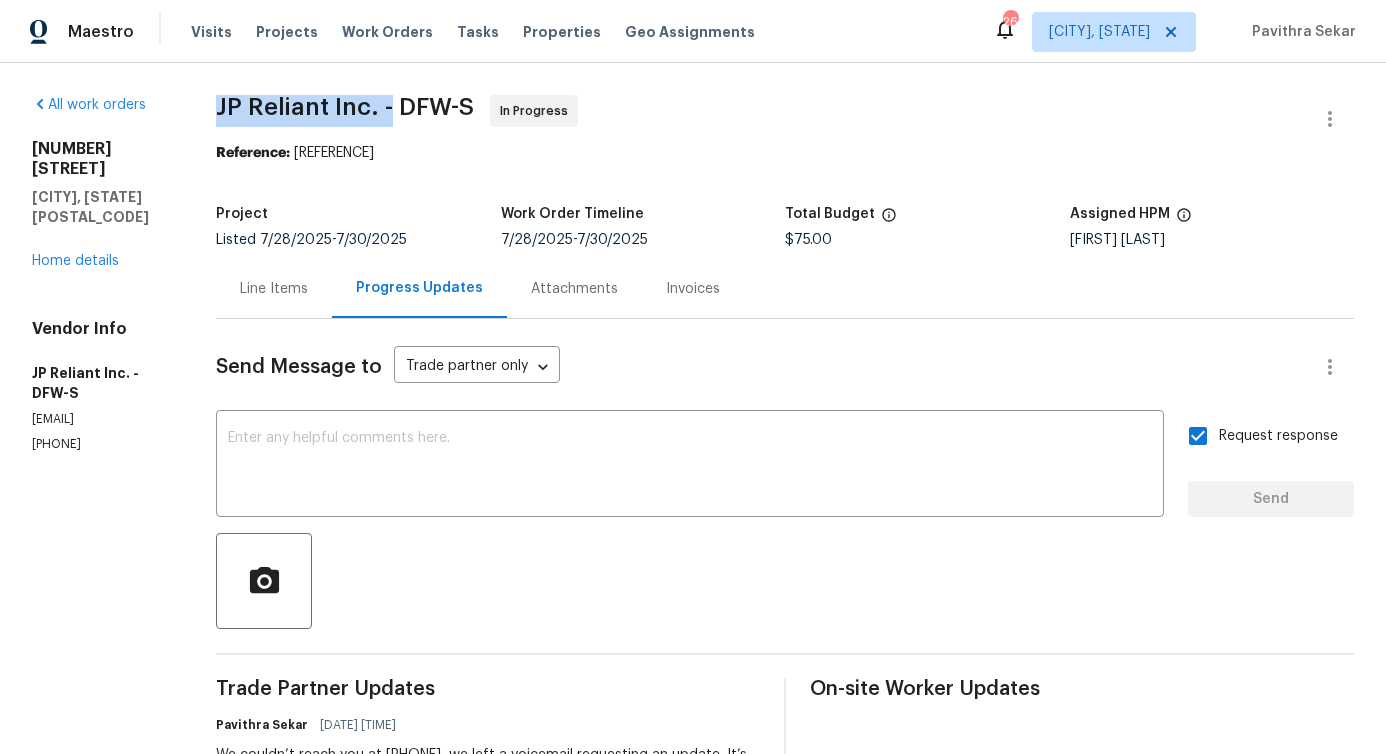 drag, startPoint x: 235, startPoint y: 103, endPoint x: 412, endPoint y: 117, distance: 177.55281 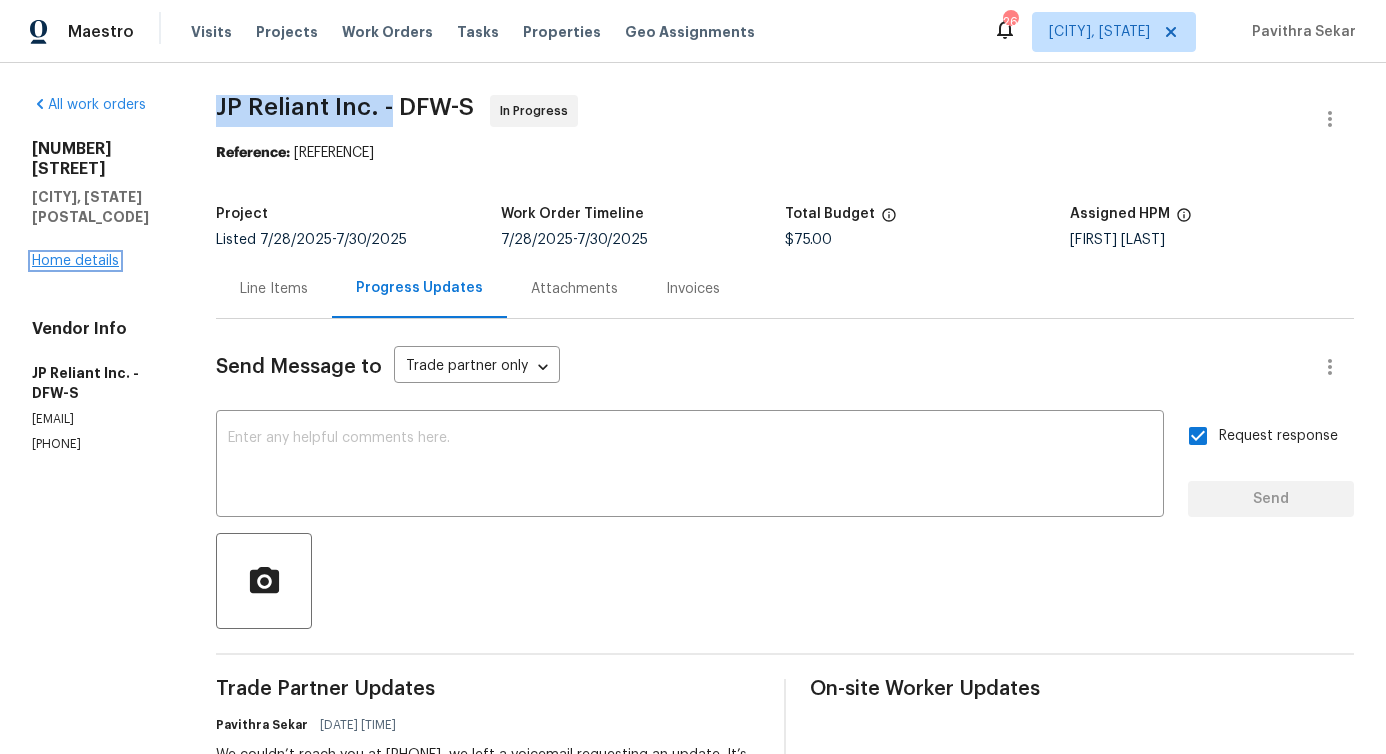 click on "Home details" at bounding box center (75, 261) 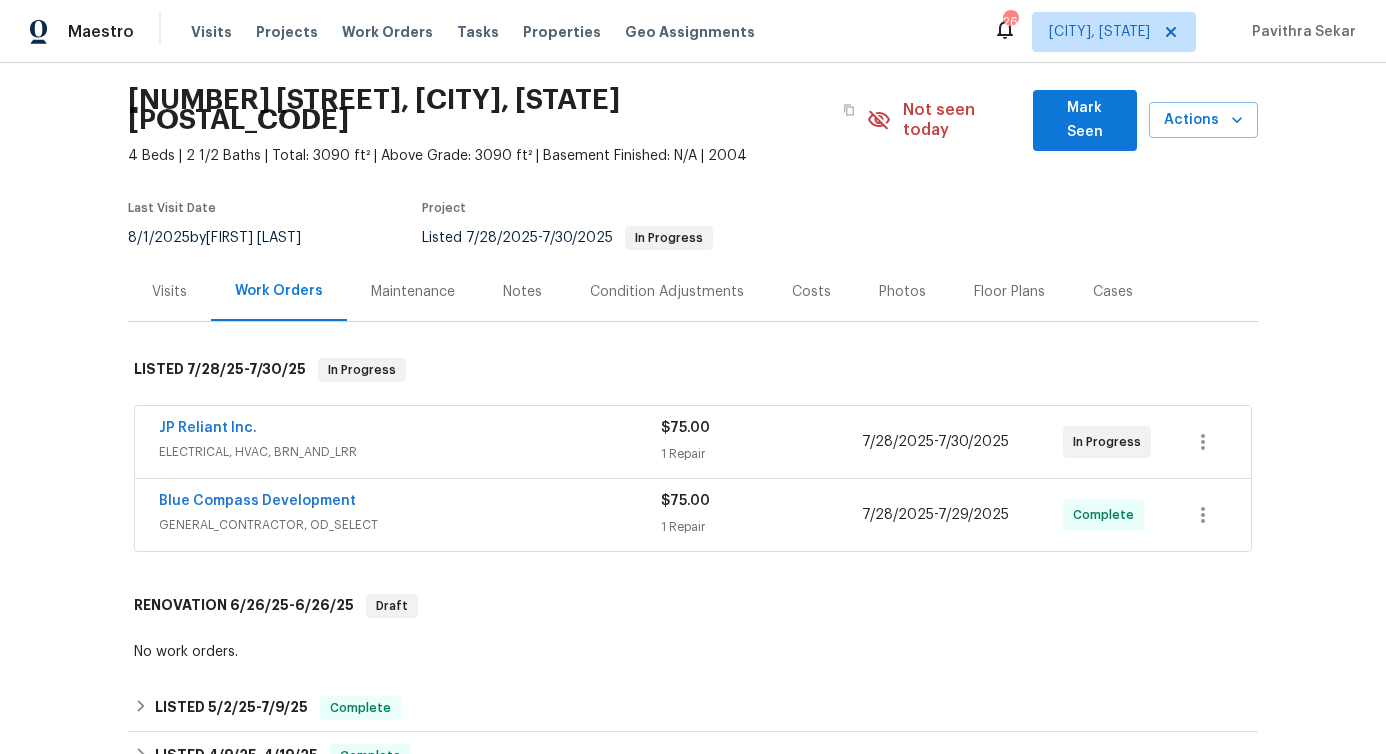 scroll, scrollTop: 0, scrollLeft: 0, axis: both 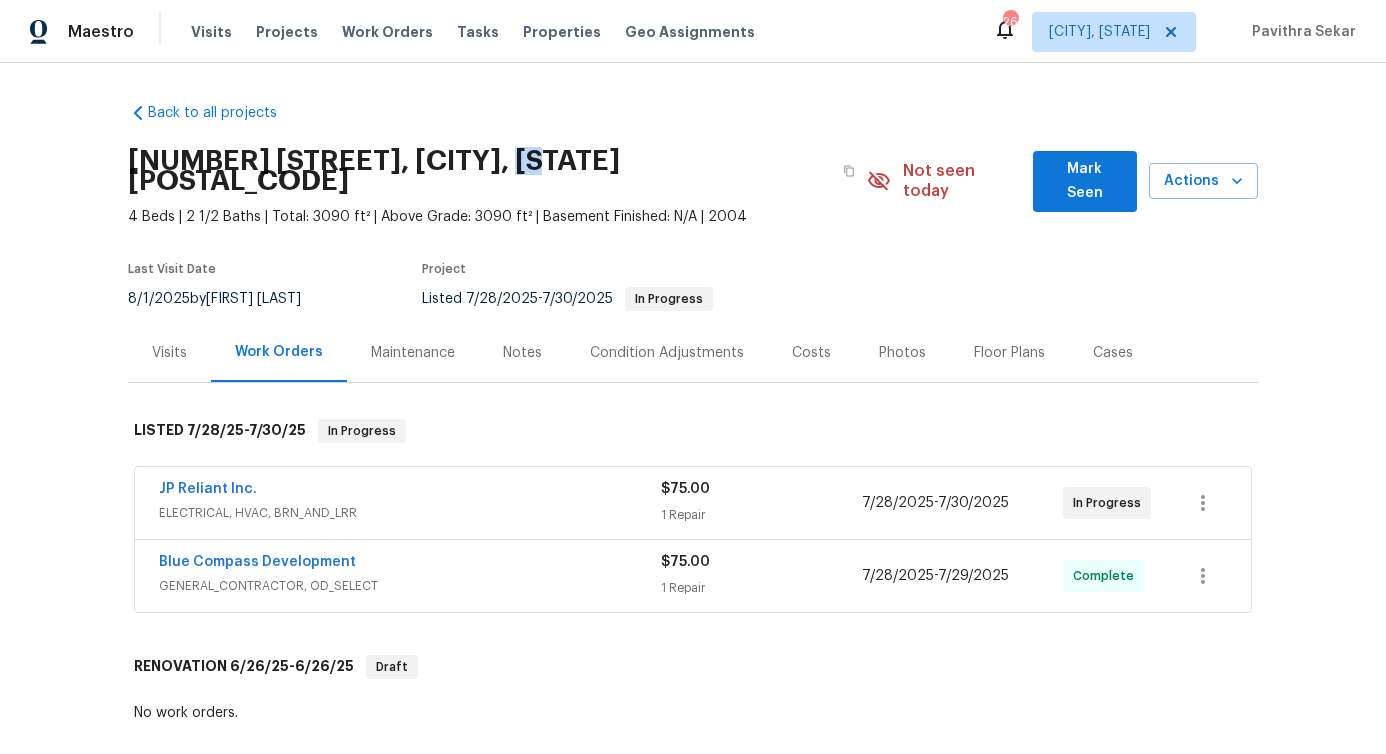 drag, startPoint x: 518, startPoint y: 154, endPoint x: 541, endPoint y: 154, distance: 23 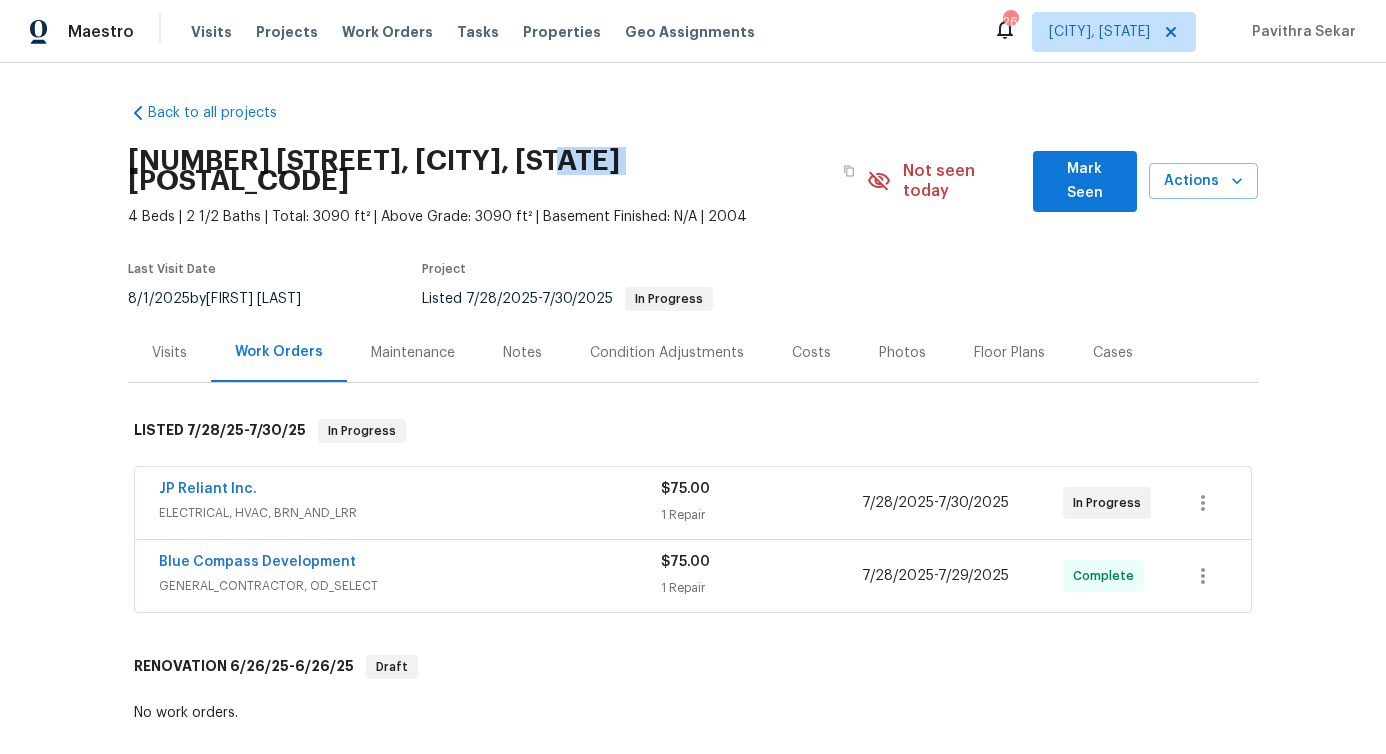 drag, startPoint x: 555, startPoint y: 157, endPoint x: 637, endPoint y: 161, distance: 82.0975 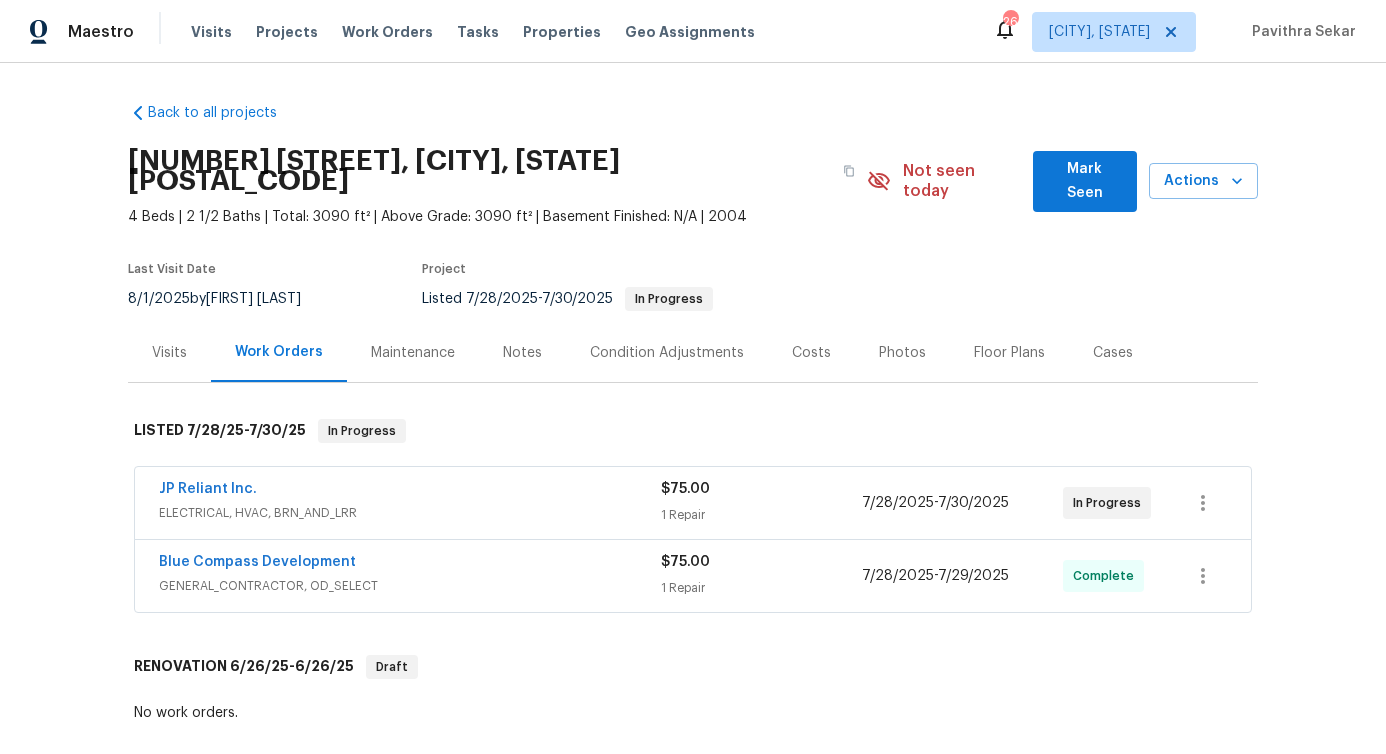 click on "619 Hammond Dr, Mansfield, TX 76063" at bounding box center (479, 171) 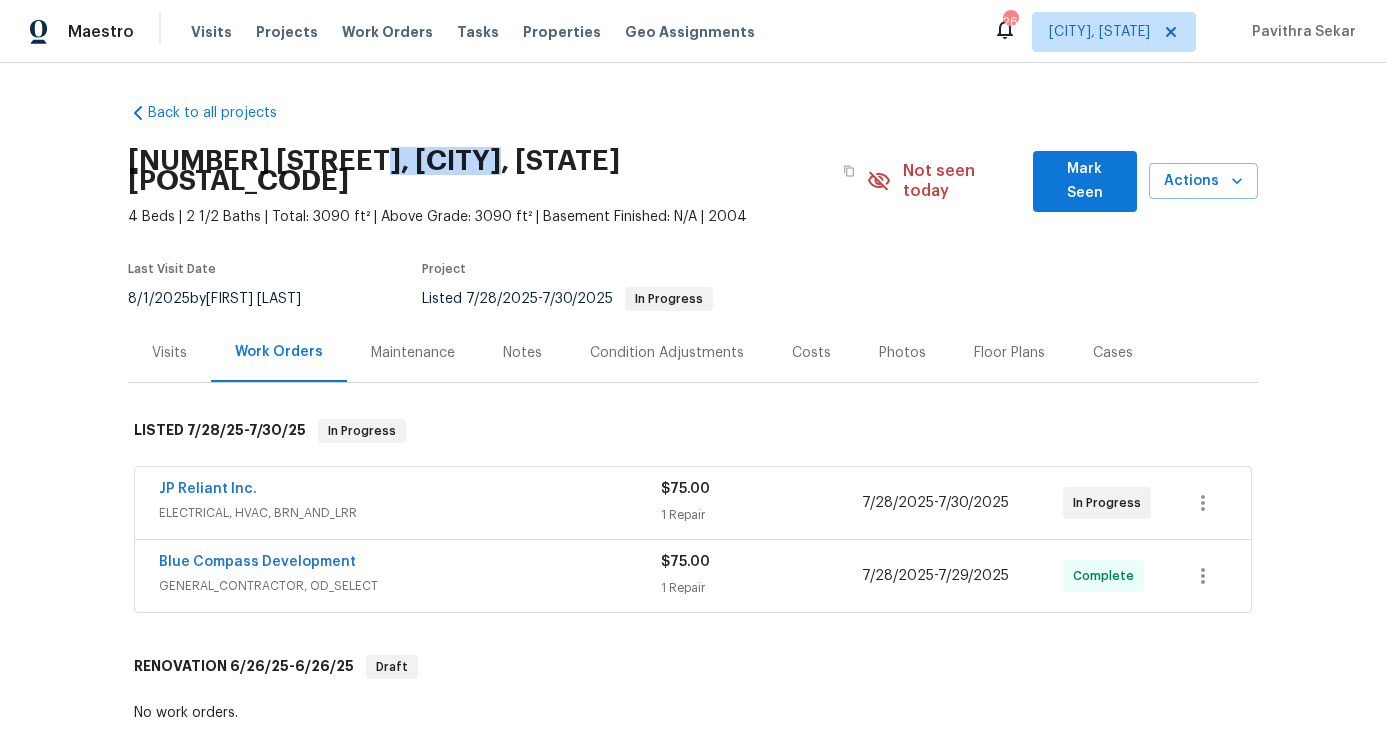 click on "619 Hammond Dr, Mansfield, TX 76063" at bounding box center (479, 171) 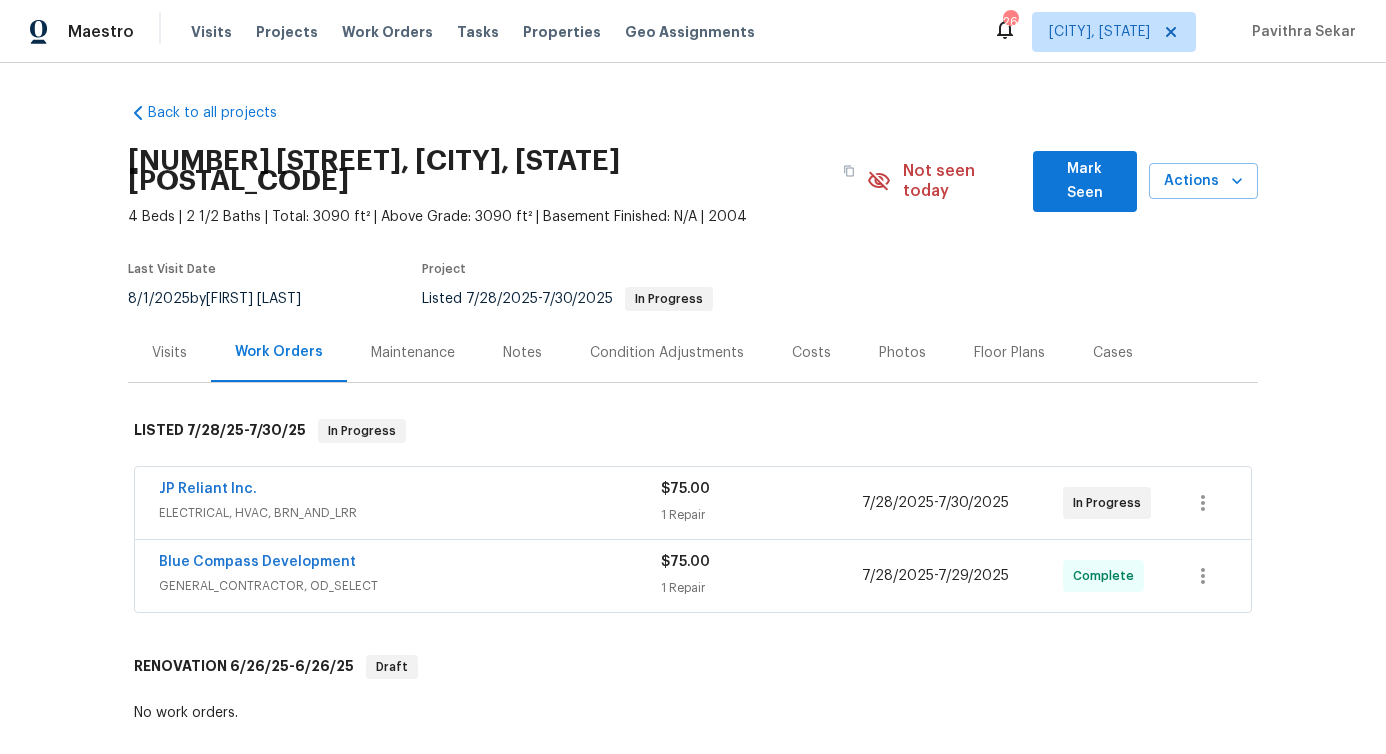 click on "619 Hammond Dr, Mansfield, TX 76063" at bounding box center [479, 171] 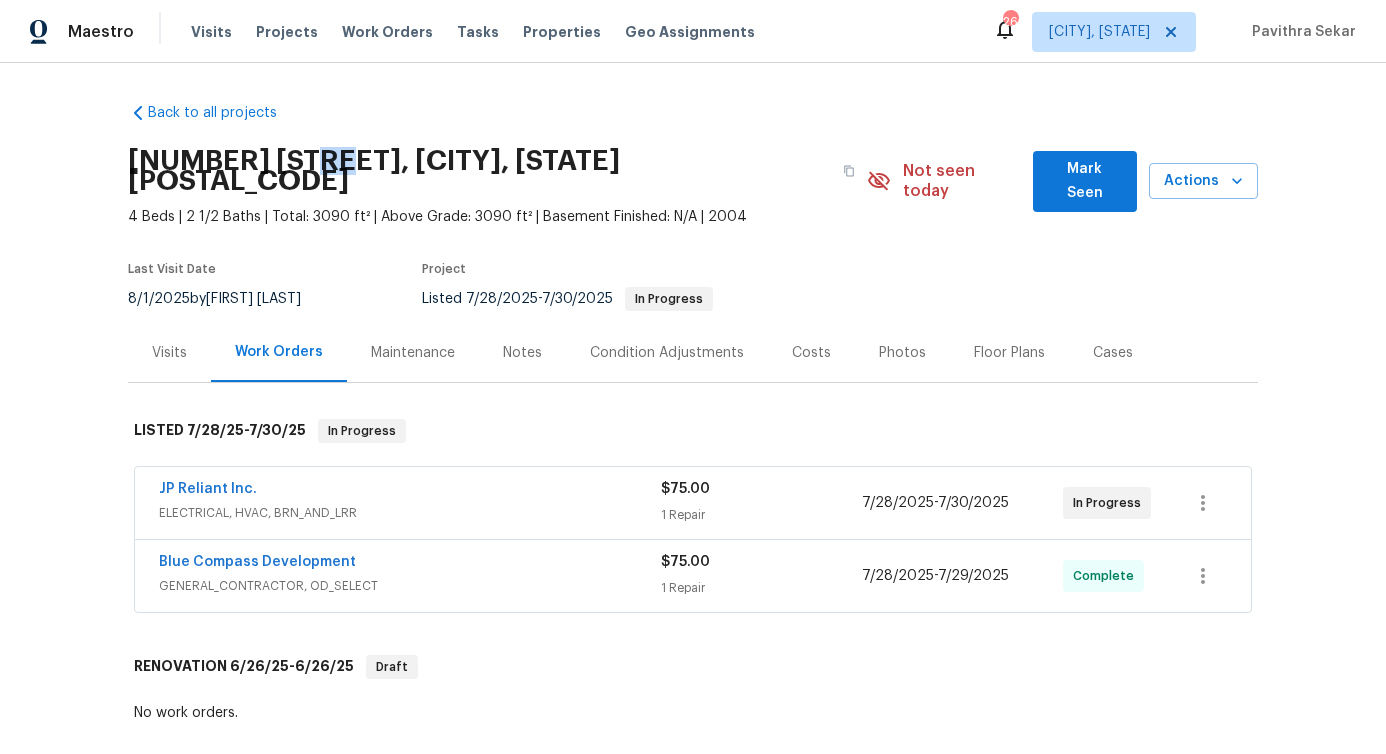 click on "619 Hammond Dr, Mansfield, TX 76063" at bounding box center (479, 171) 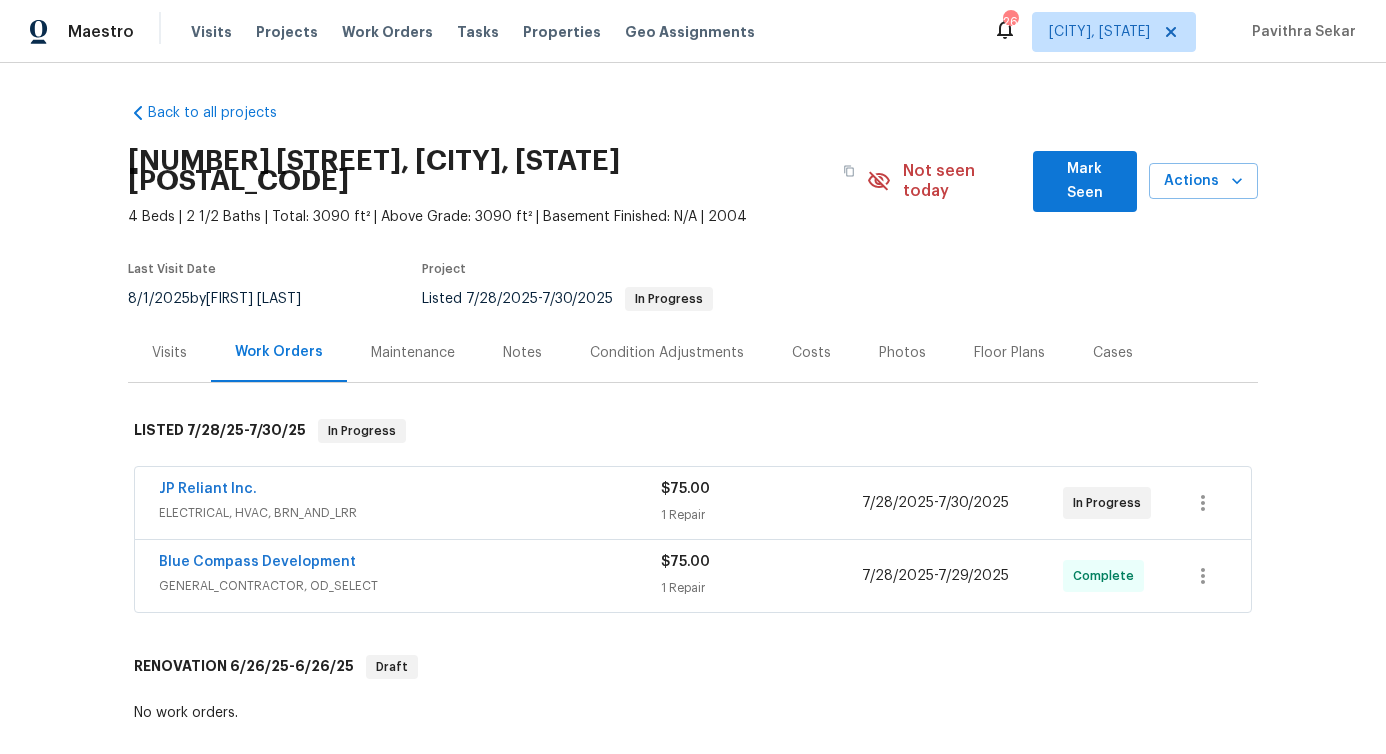 click on "619 Hammond Dr, Mansfield, TX 76063" at bounding box center (479, 171) 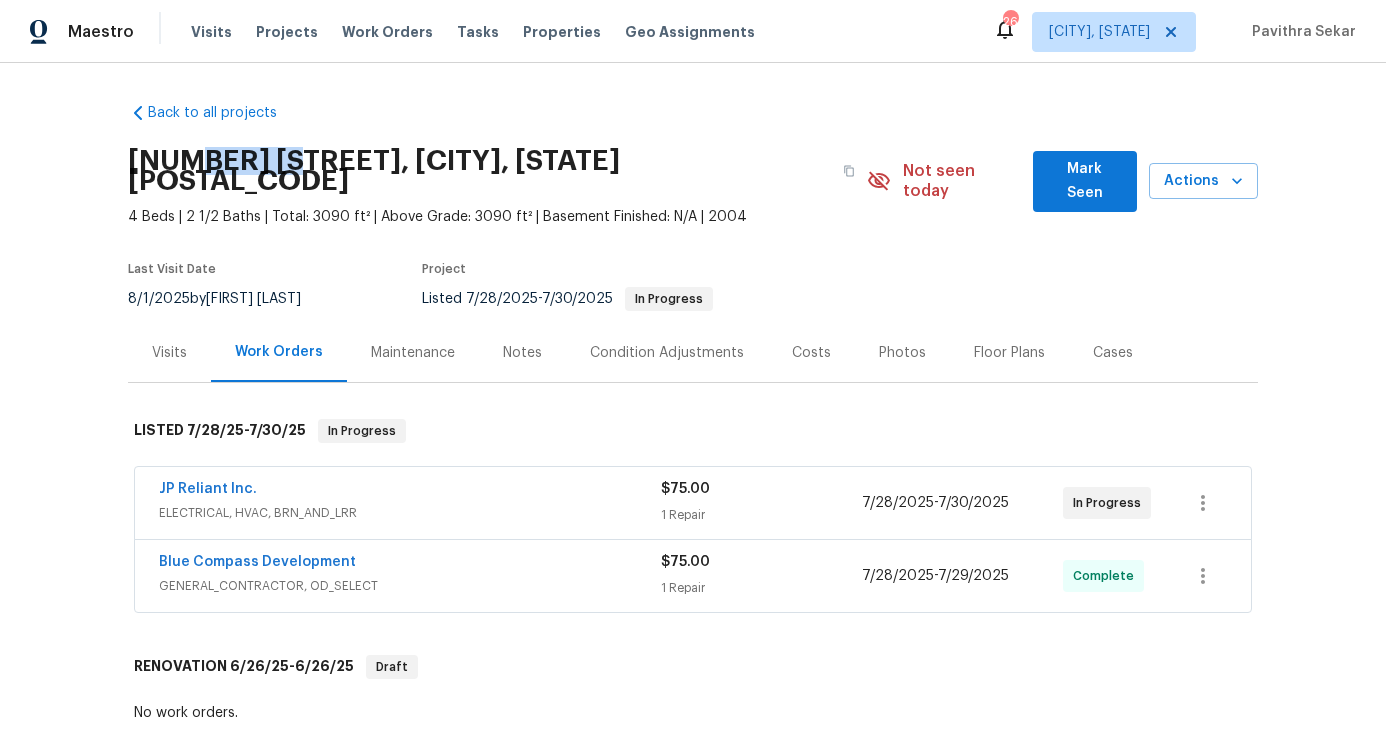 click on "619 Hammond Dr, Mansfield, TX 76063" at bounding box center (479, 171) 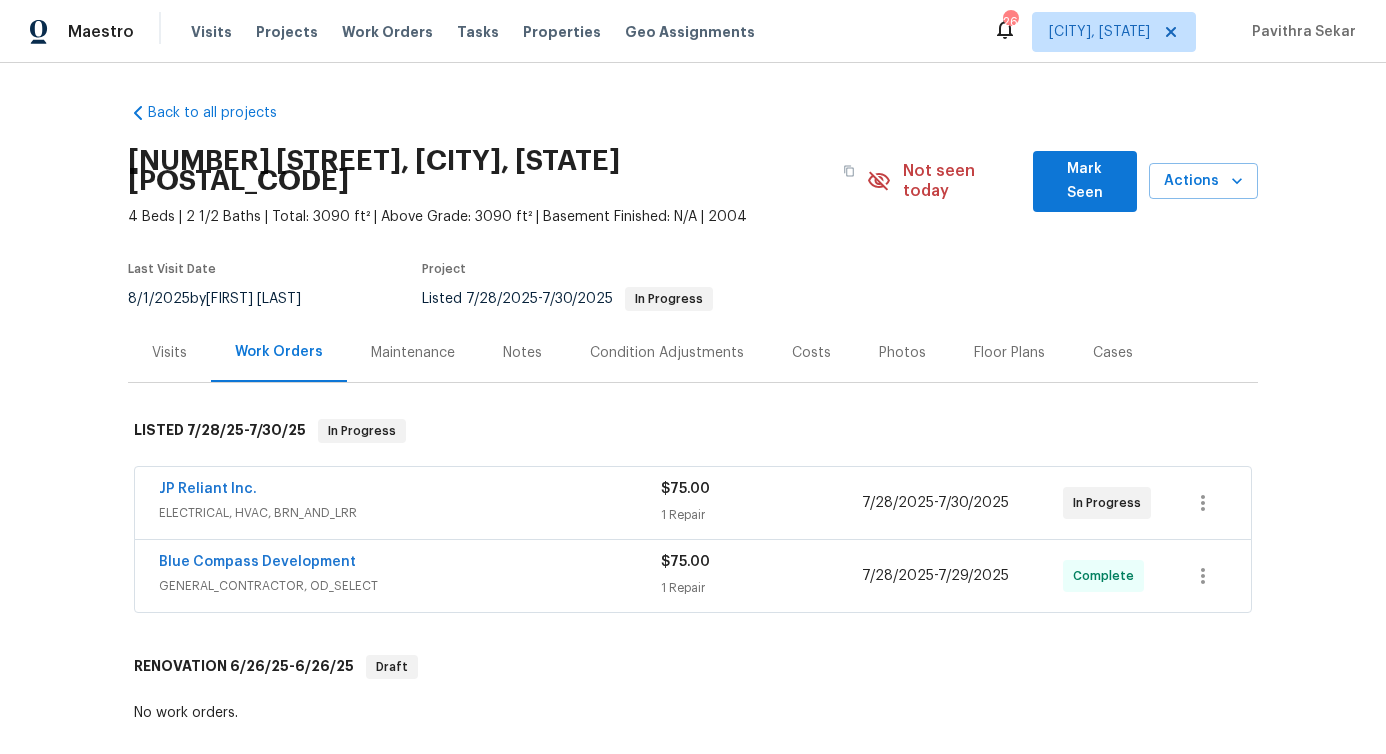 click on "619 Hammond Dr, Mansfield, TX 76063" at bounding box center [479, 171] 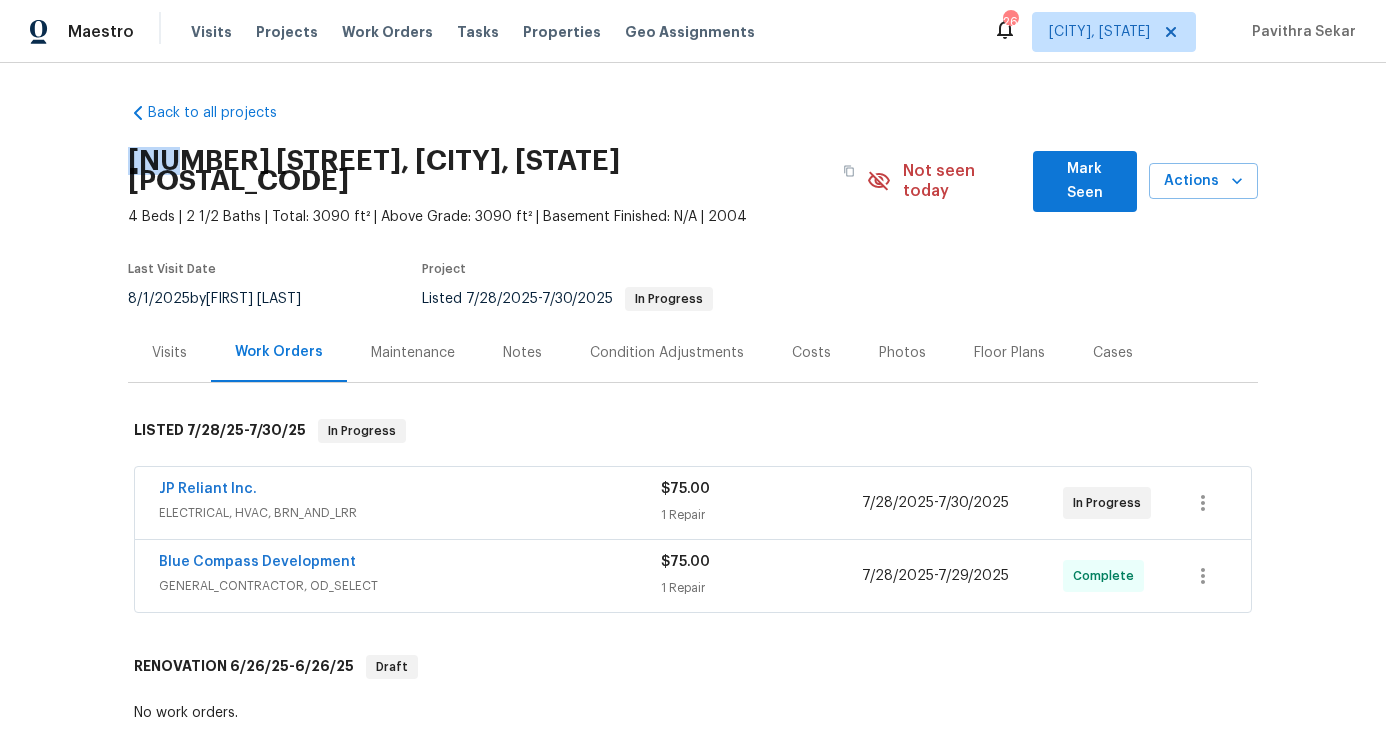 click on "619 Hammond Dr, Mansfield, TX 76063" at bounding box center (479, 171) 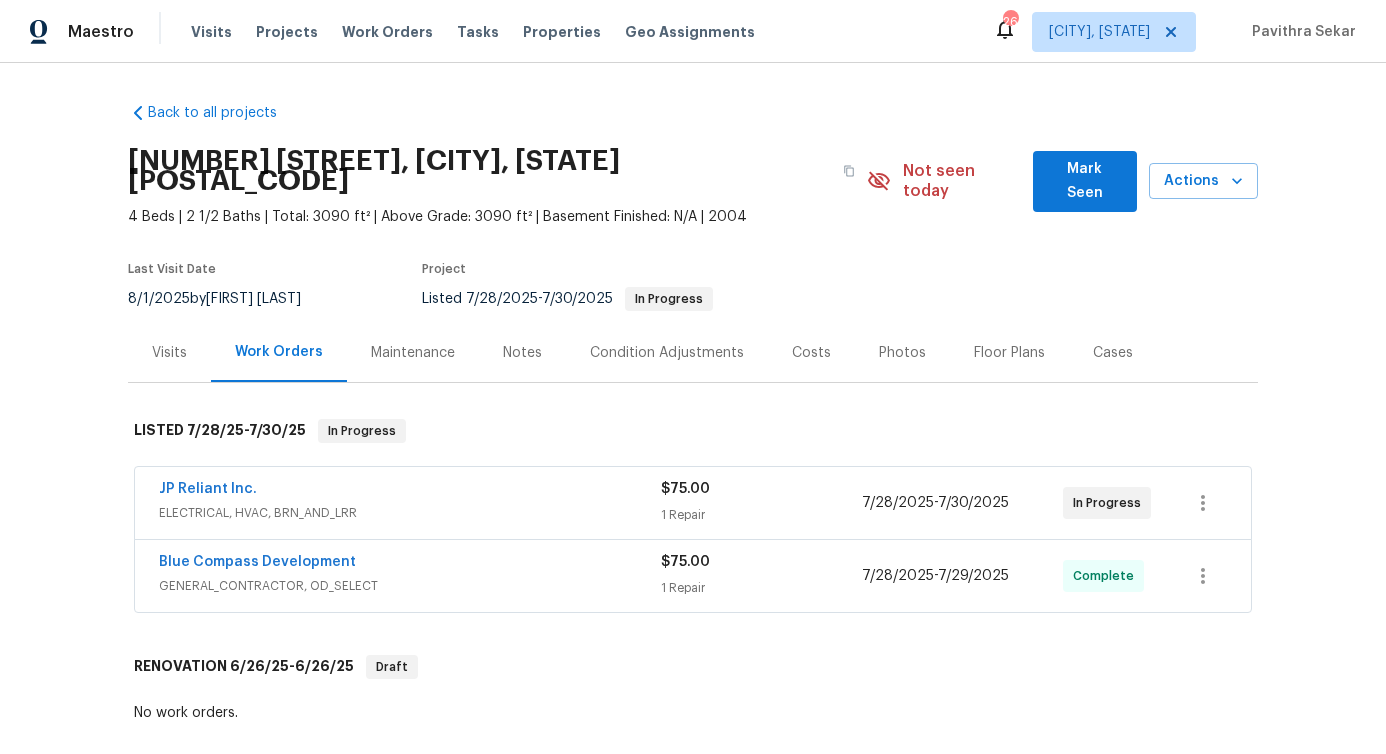 click on "619 Hammond Dr, Mansfield, TX 76063" at bounding box center (479, 171) 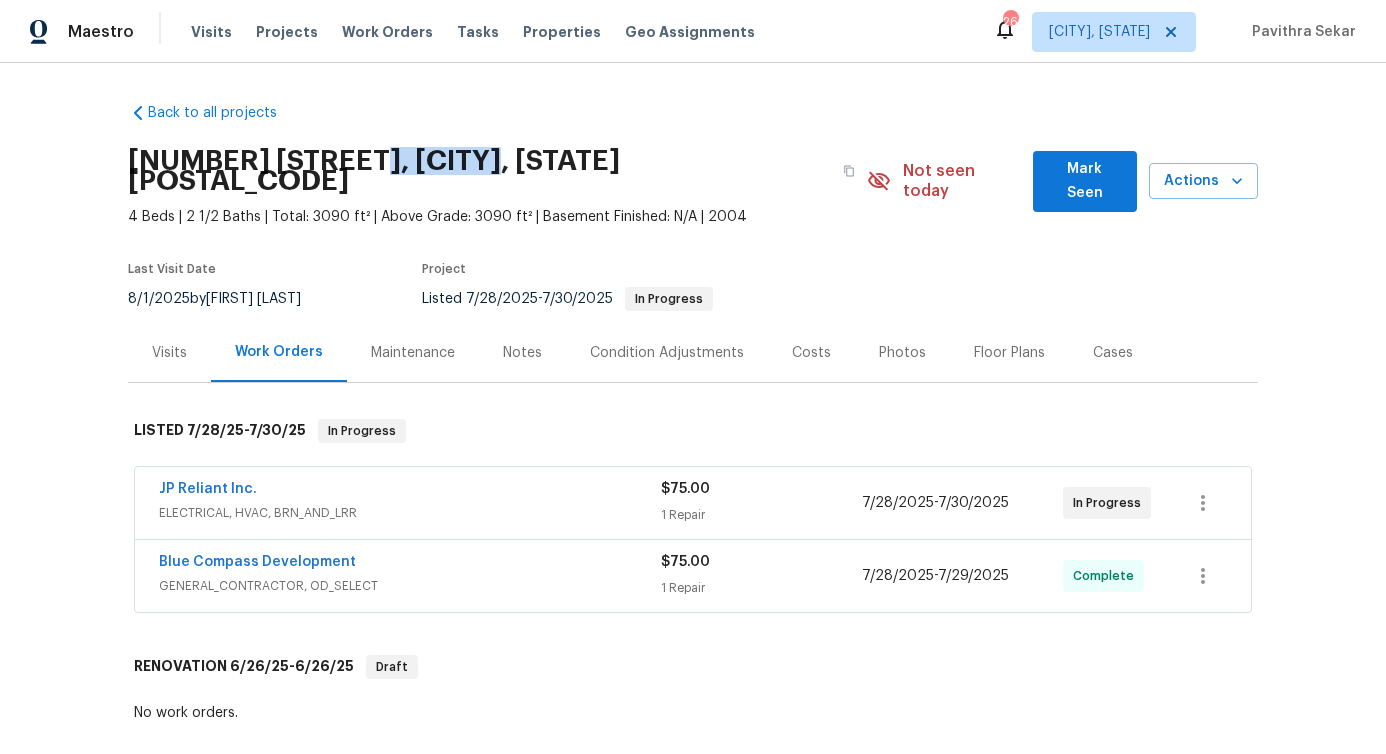 click on "619 Hammond Dr, Mansfield, TX 76063" at bounding box center [479, 171] 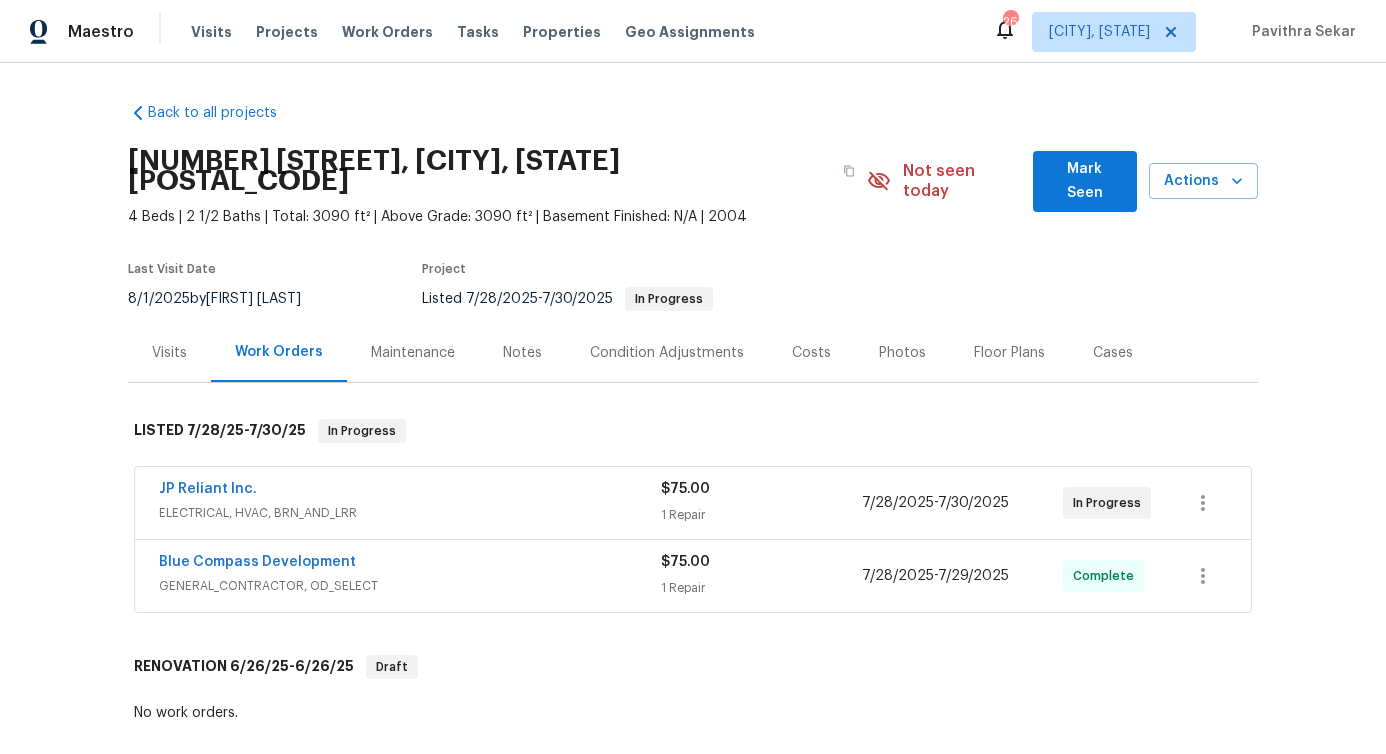 click on "619 Hammond Dr, Mansfield, TX 76063" at bounding box center [479, 171] 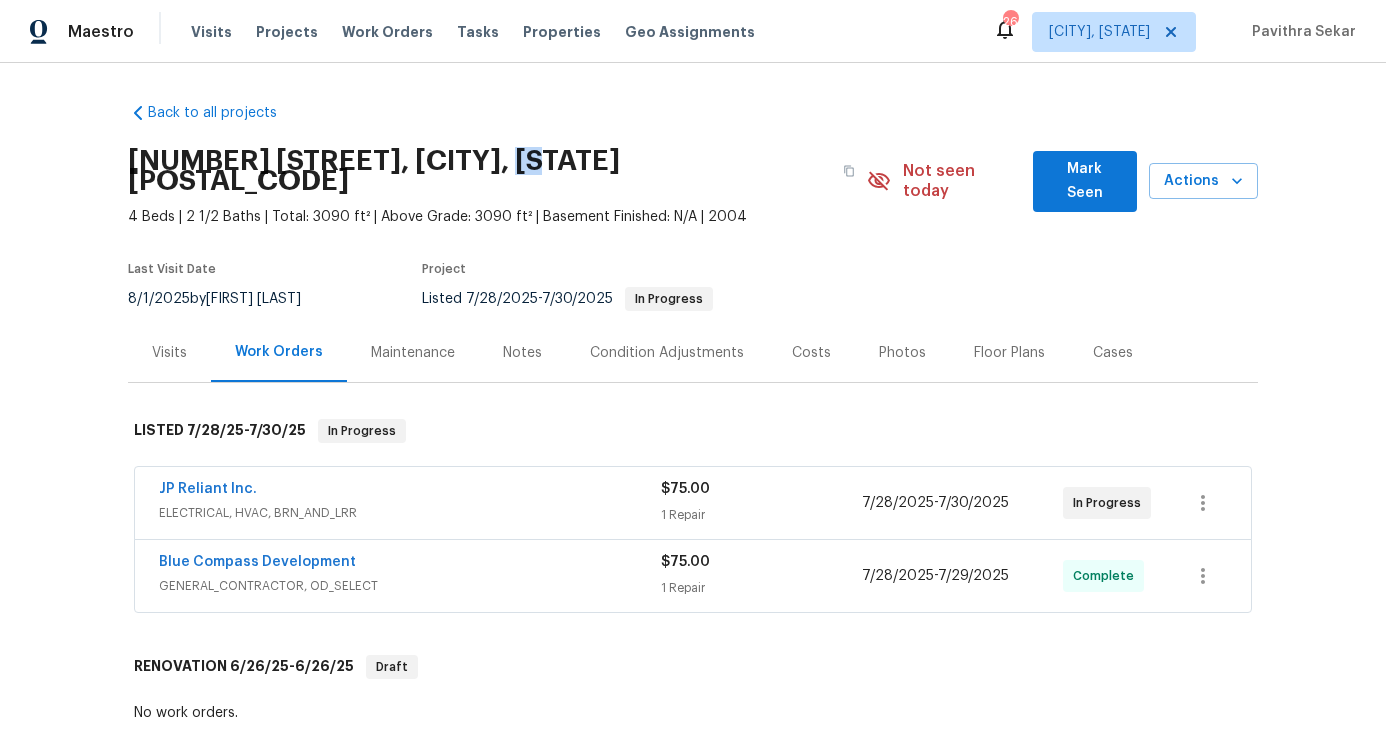 click on "619 Hammond Dr, Mansfield, TX 76063" at bounding box center [479, 171] 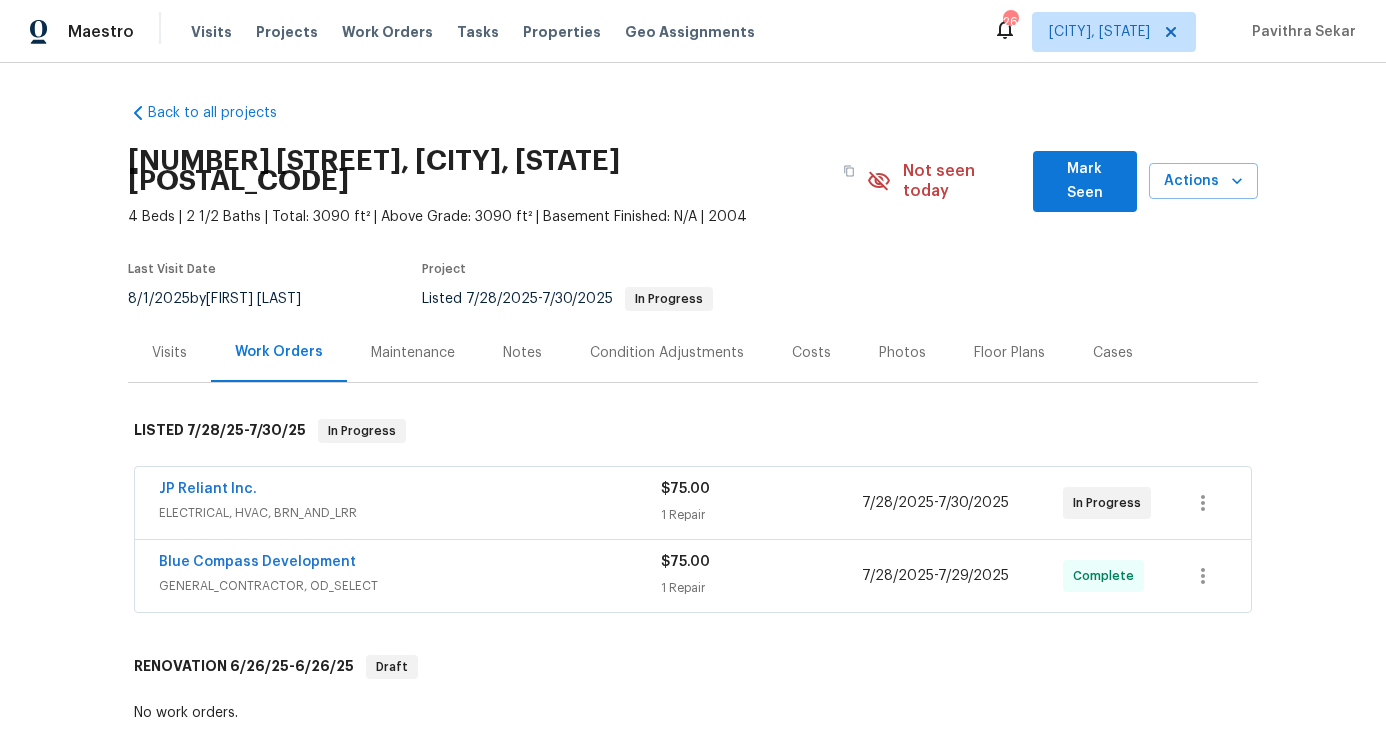 click on "619 Hammond Dr, Mansfield, TX 76063" at bounding box center [479, 171] 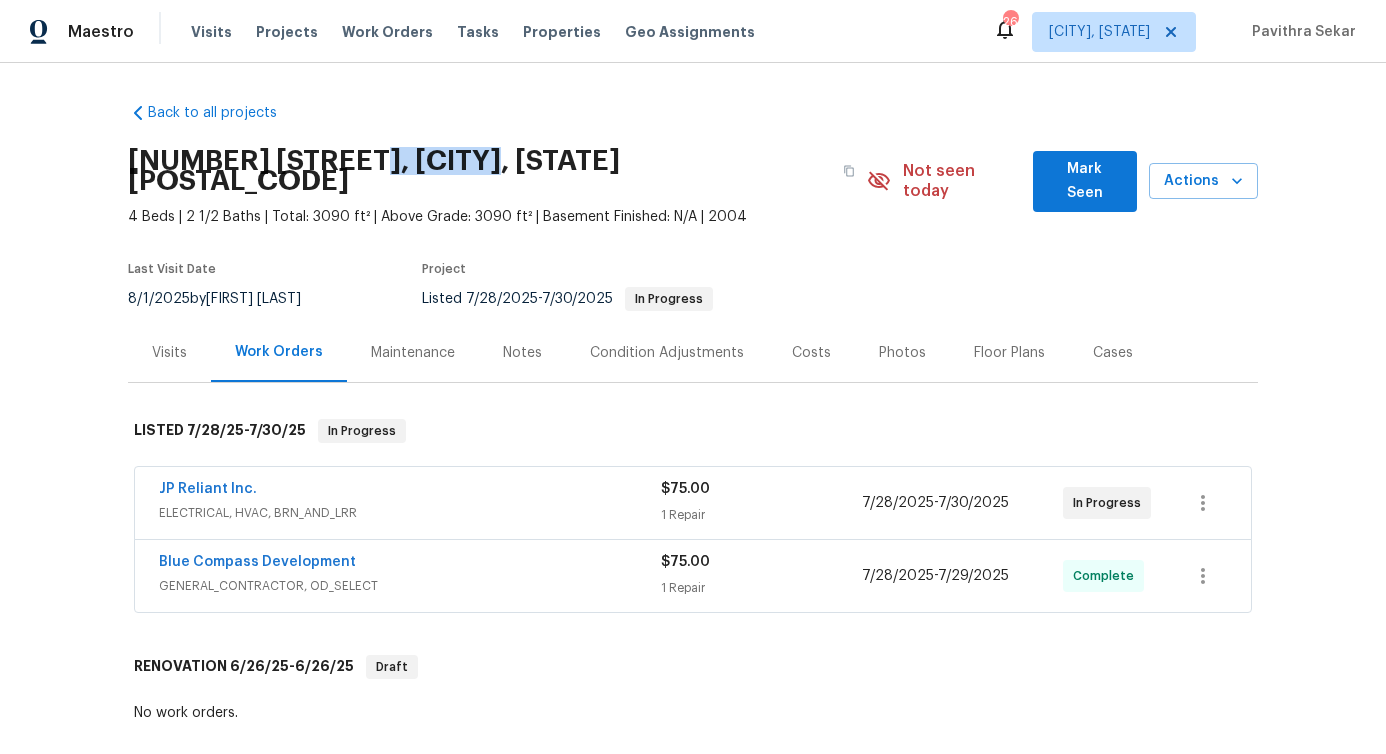 click on "619 Hammond Dr, Mansfield, TX 76063" at bounding box center [479, 171] 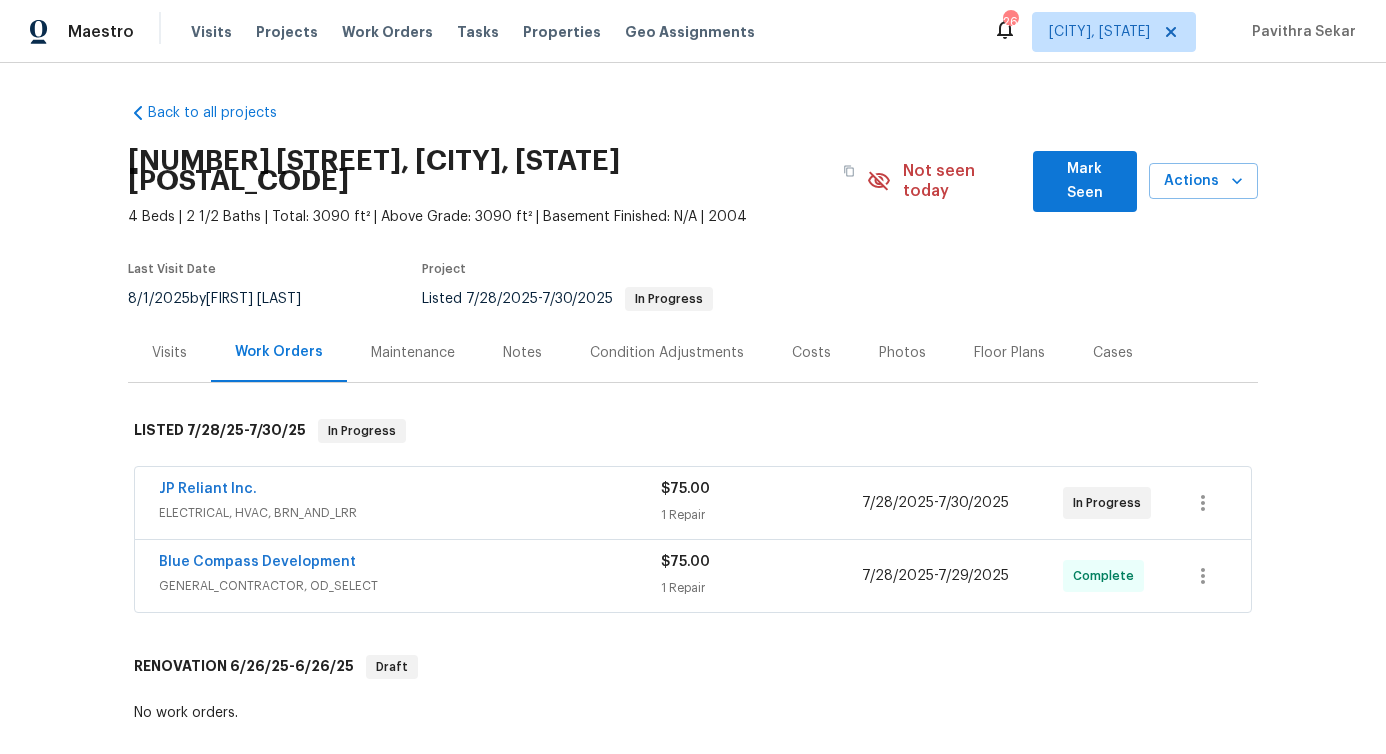 click on "619 Hammond Dr, Mansfield, TX 76063" at bounding box center (479, 171) 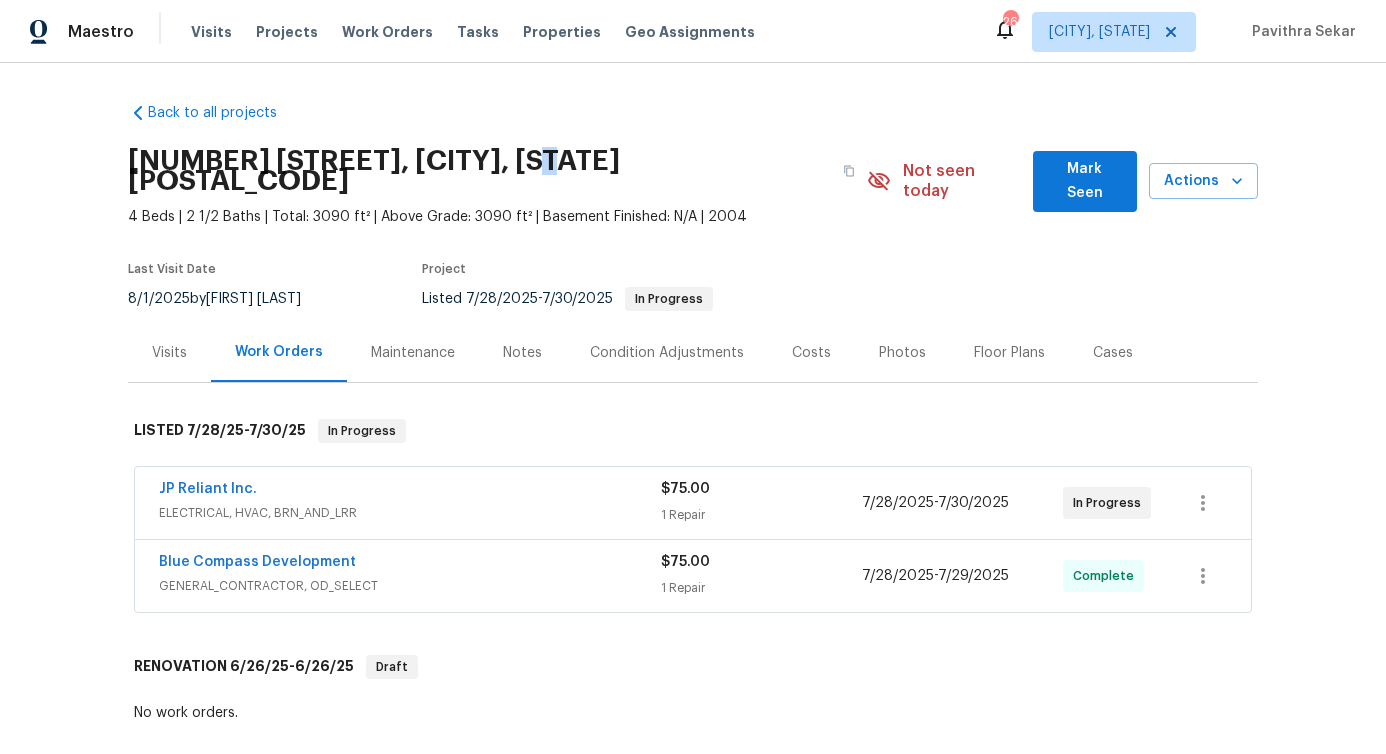 click on "619 Hammond Dr, Mansfield, TX 76063" at bounding box center (479, 171) 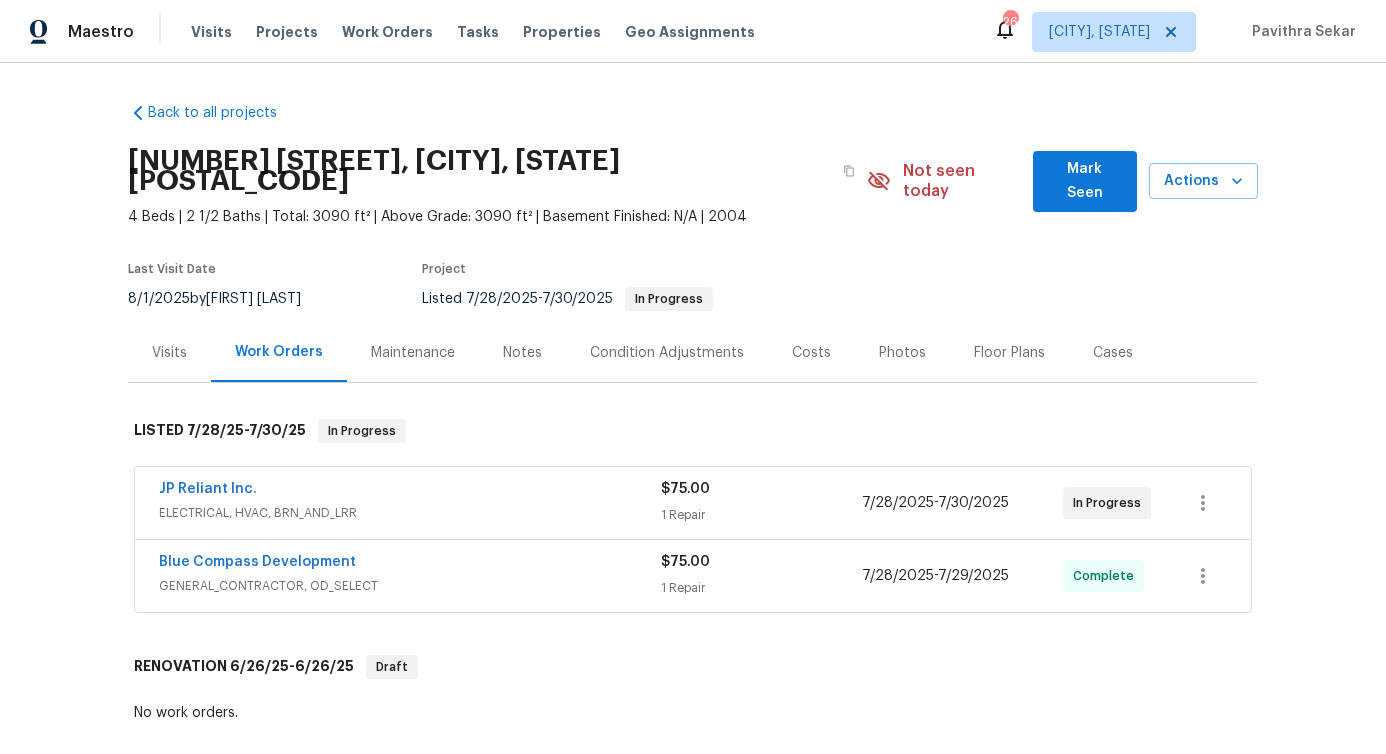 click on "619 Hammond Dr, Mansfield, TX 76063" at bounding box center (479, 171) 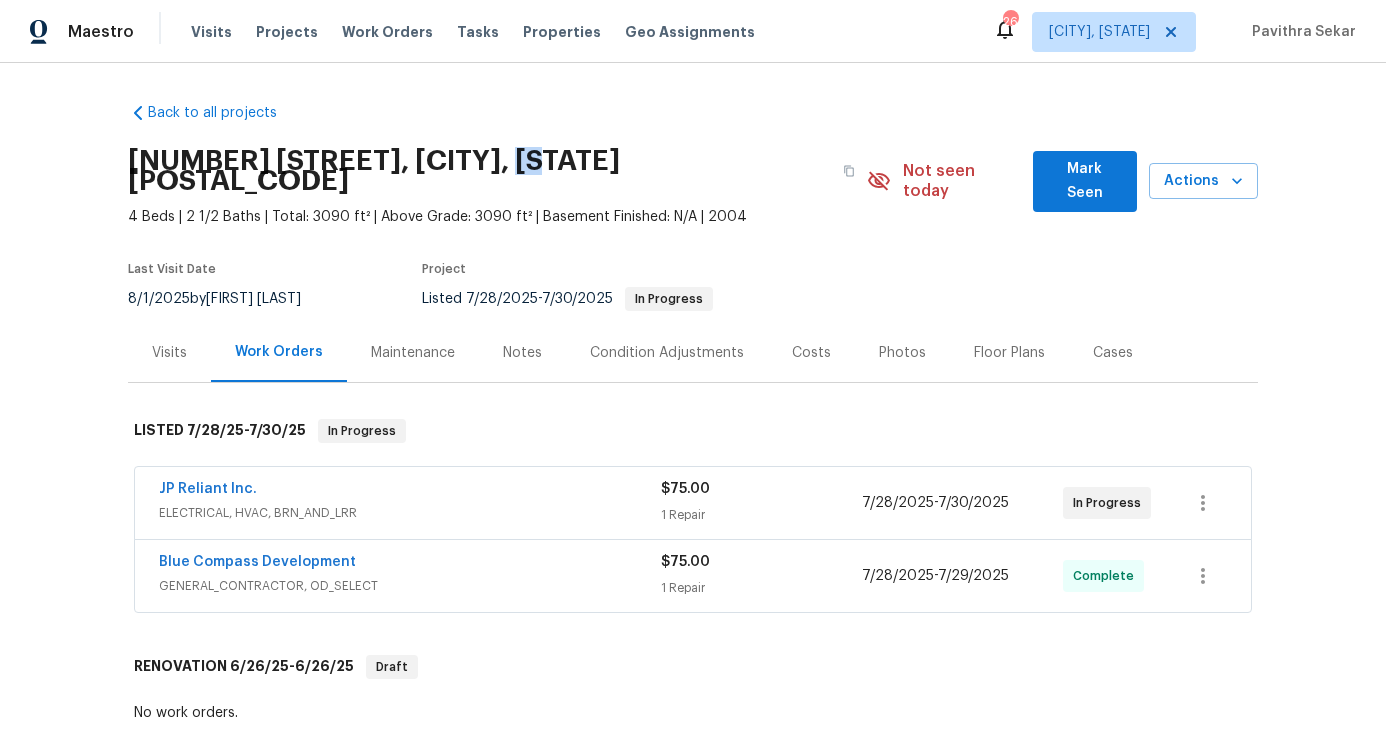 click on "619 Hammond Dr, Mansfield, TX 76063" at bounding box center [479, 171] 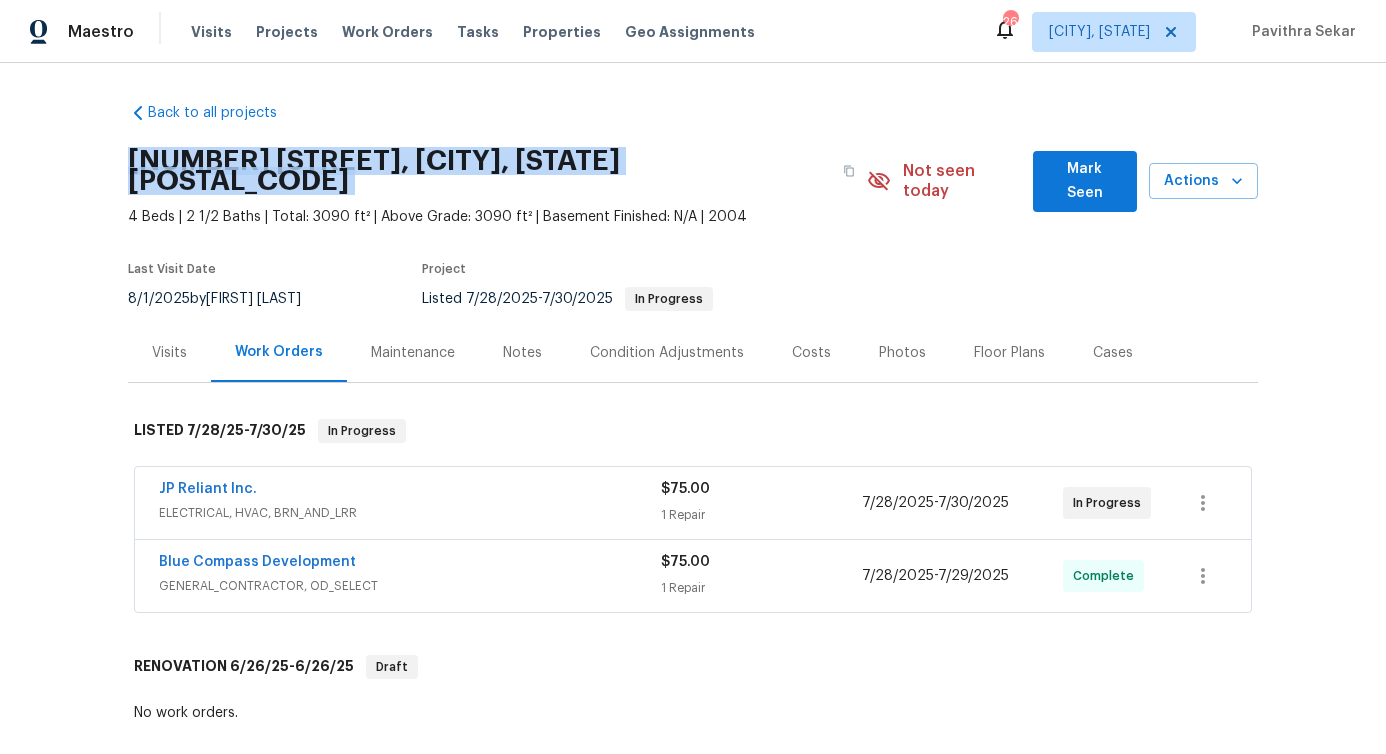 click on "619 Hammond Dr, Mansfield, TX 76063" at bounding box center [479, 171] 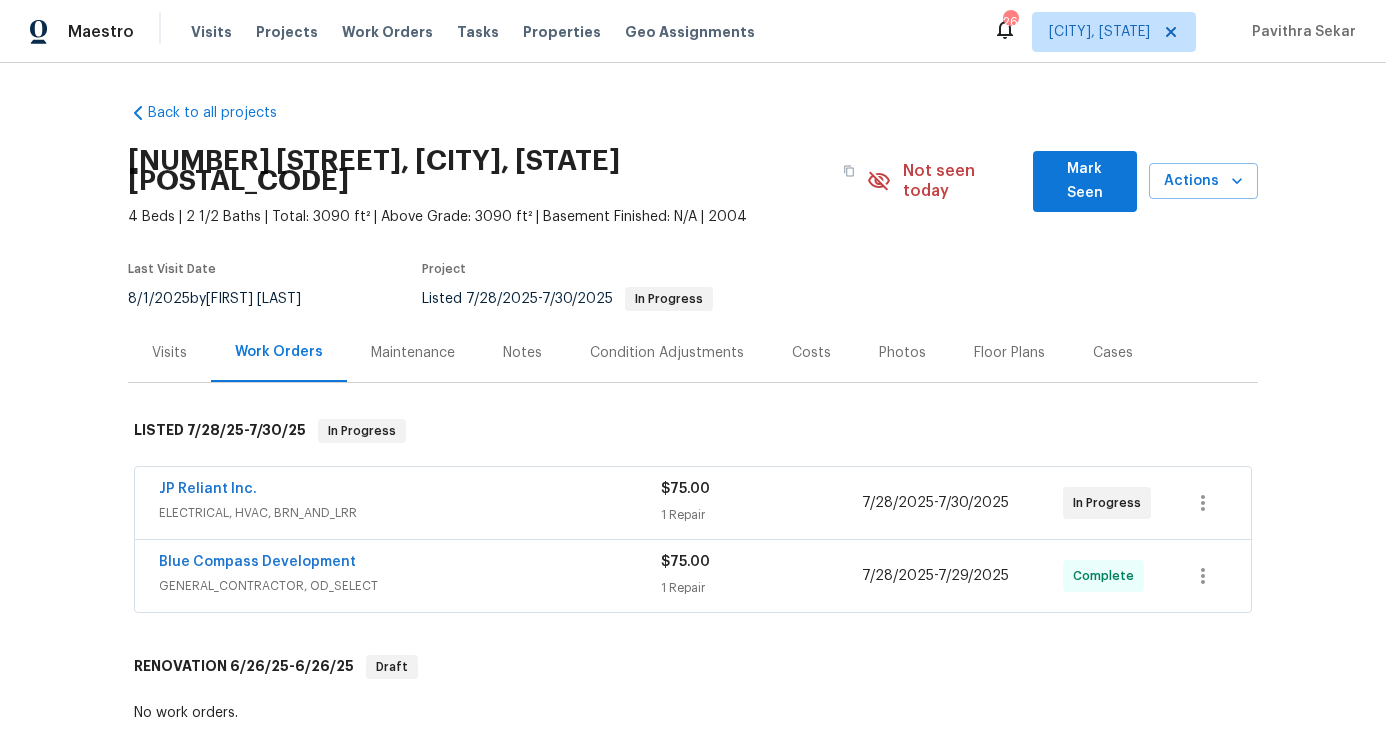 click on "619 Hammond Dr, Mansfield, TX 76063" at bounding box center [479, 171] 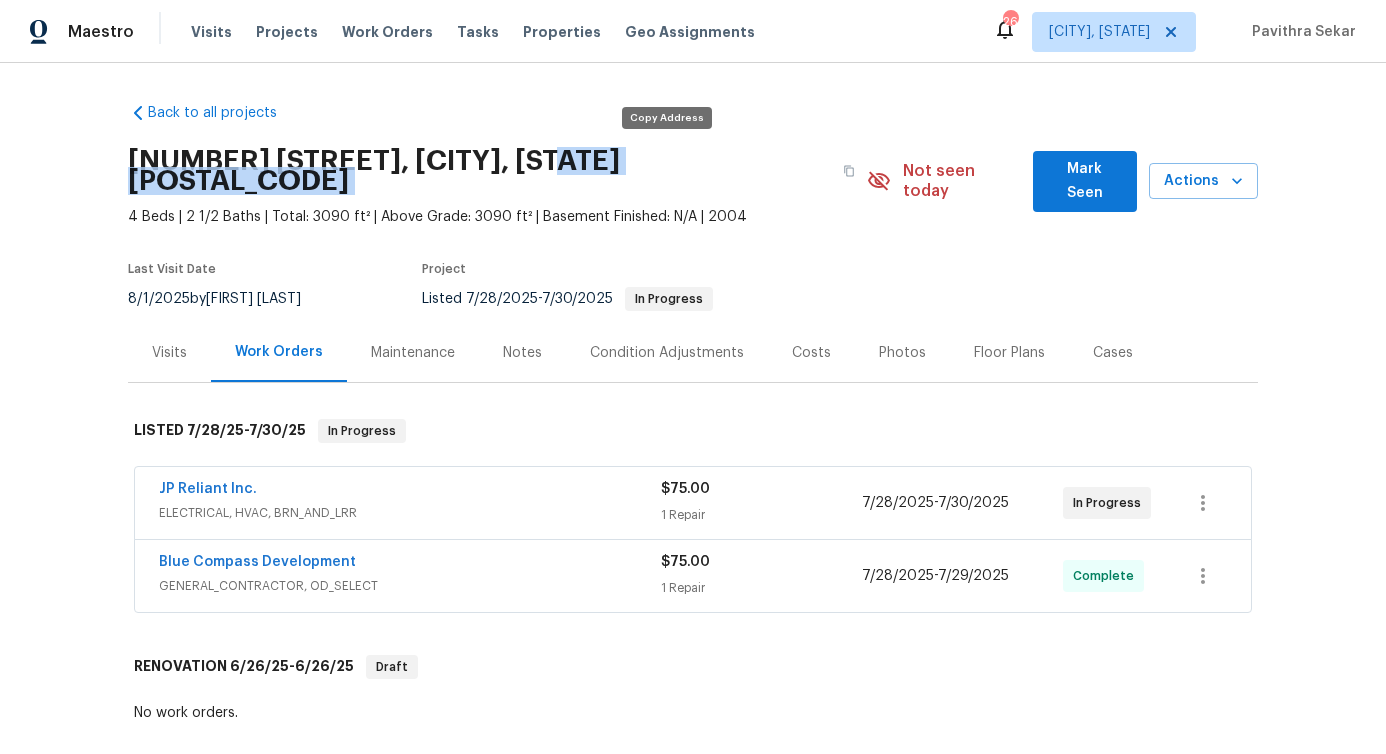 drag, startPoint x: 558, startPoint y: 159, endPoint x: 658, endPoint y: 157, distance: 100.02 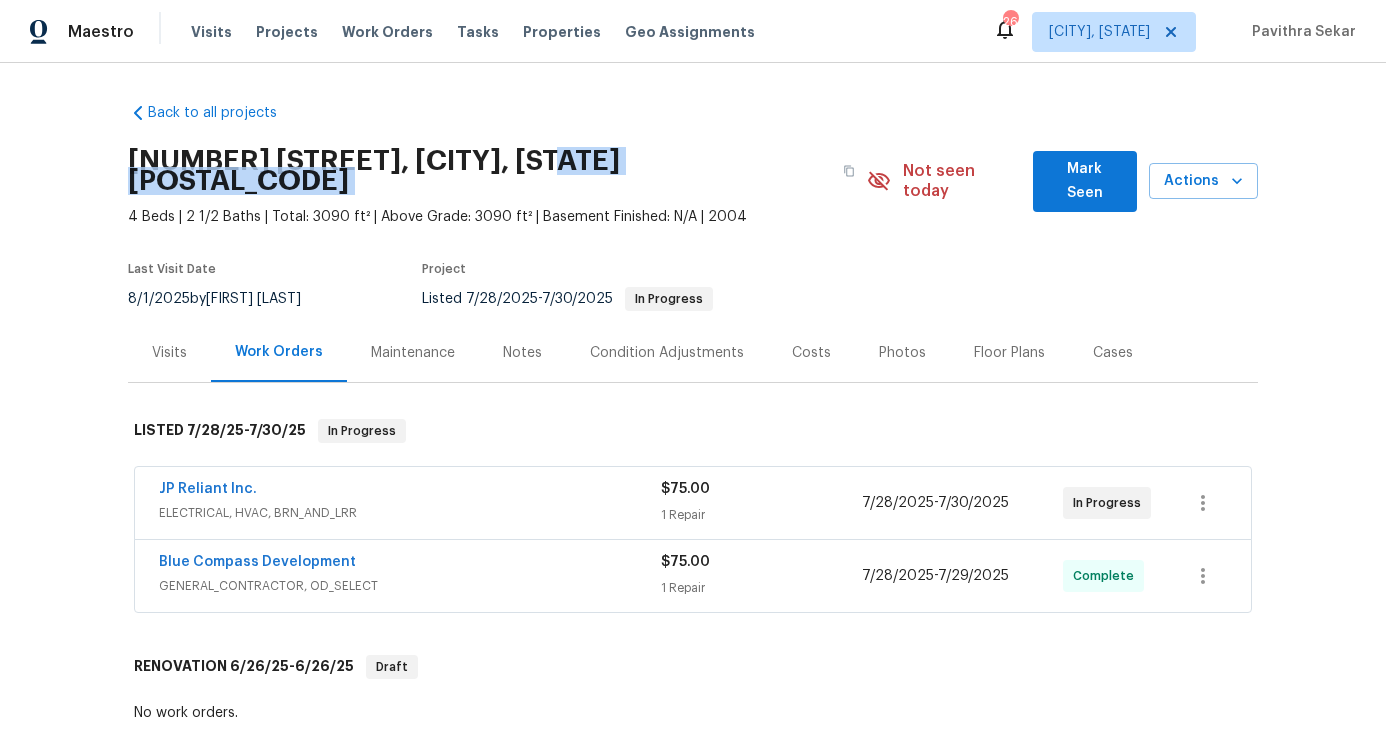 click on "619 Hammond Dr, Mansfield, TX 76063" at bounding box center [479, 171] 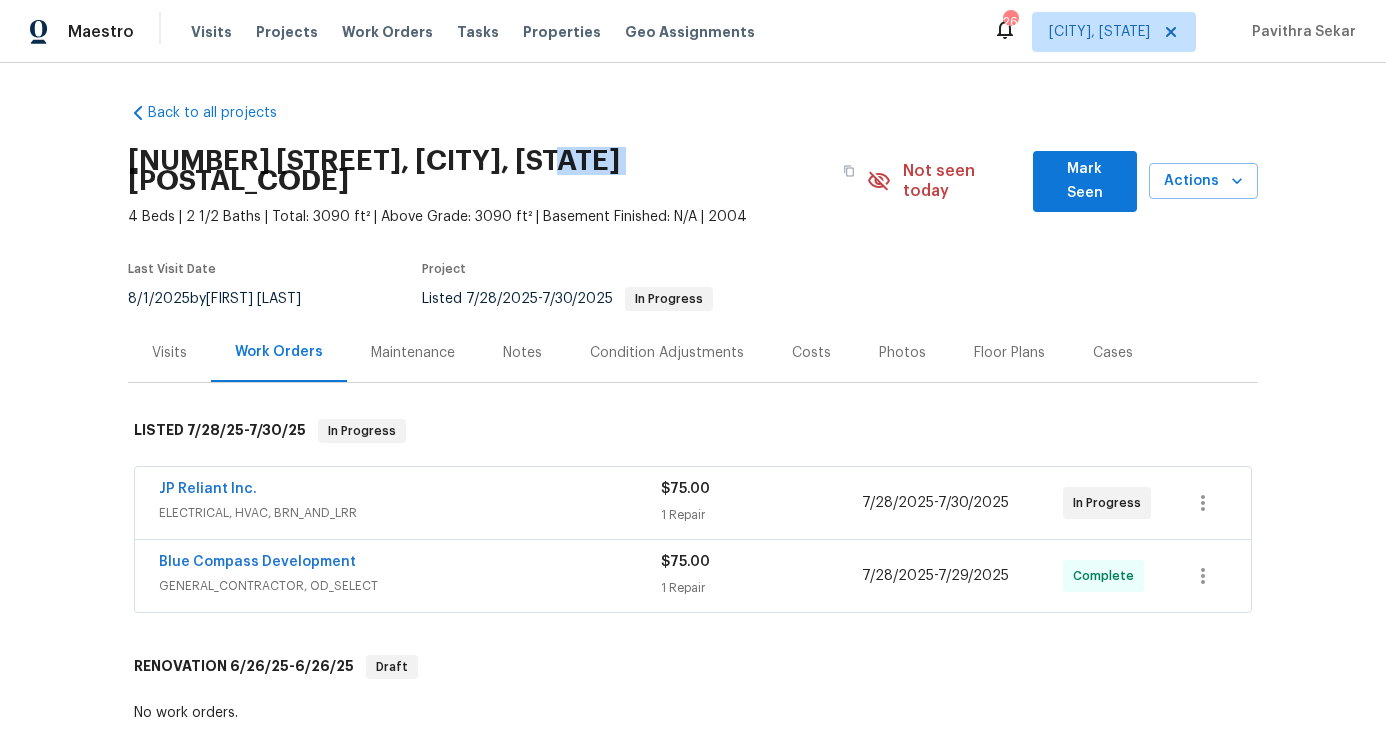 drag, startPoint x: 560, startPoint y: 161, endPoint x: 641, endPoint y: 163, distance: 81.02469 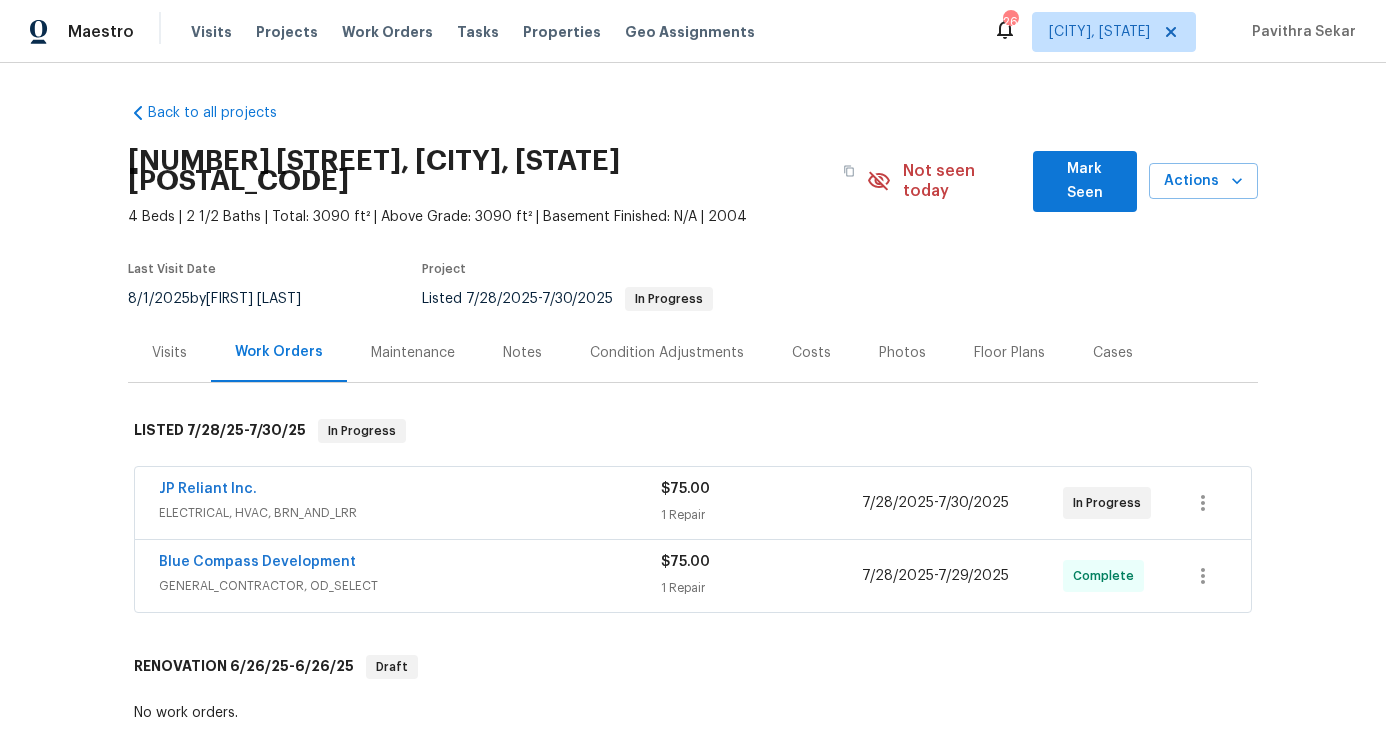 click on "4 Beds | 2 1/2 Baths | Total: 3090 ft² | Above Grade: 3090 ft² | Basement Finished: N/A | 2004" at bounding box center (497, 217) 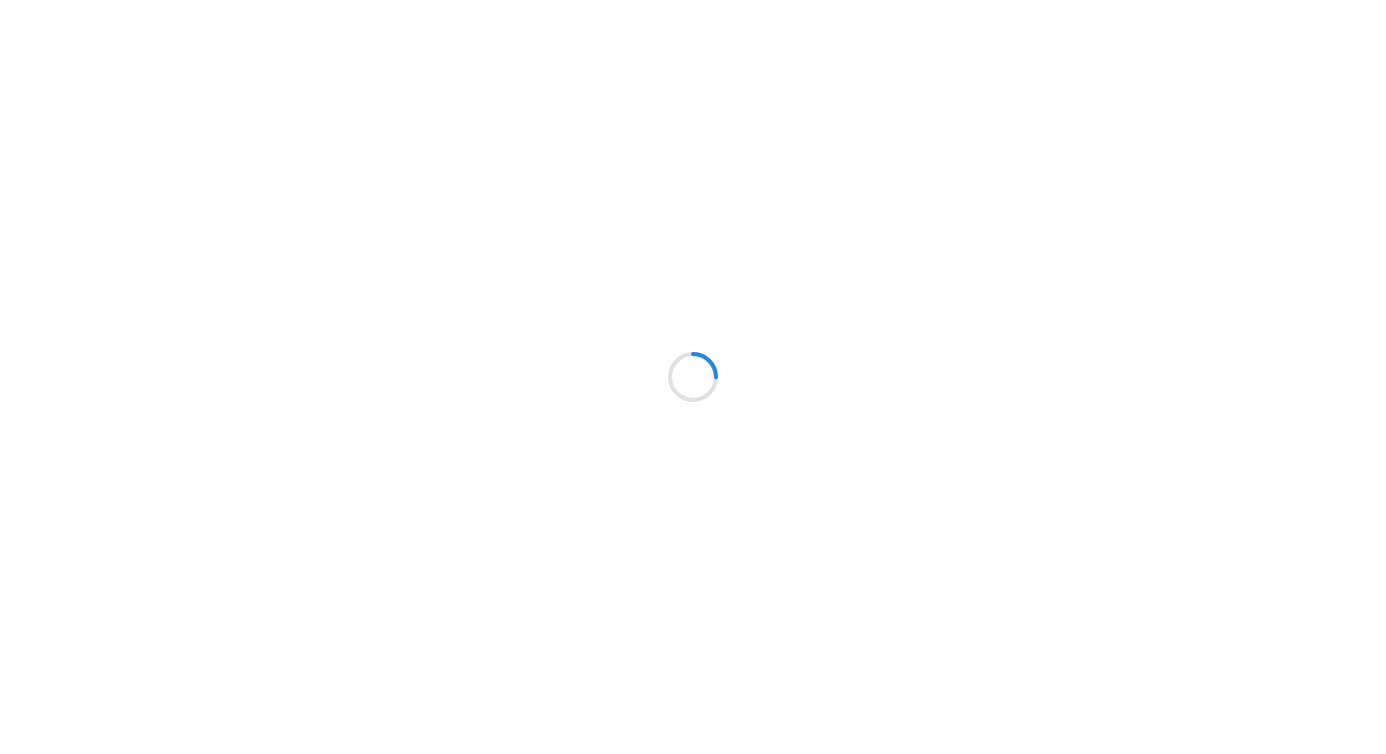 scroll, scrollTop: 0, scrollLeft: 0, axis: both 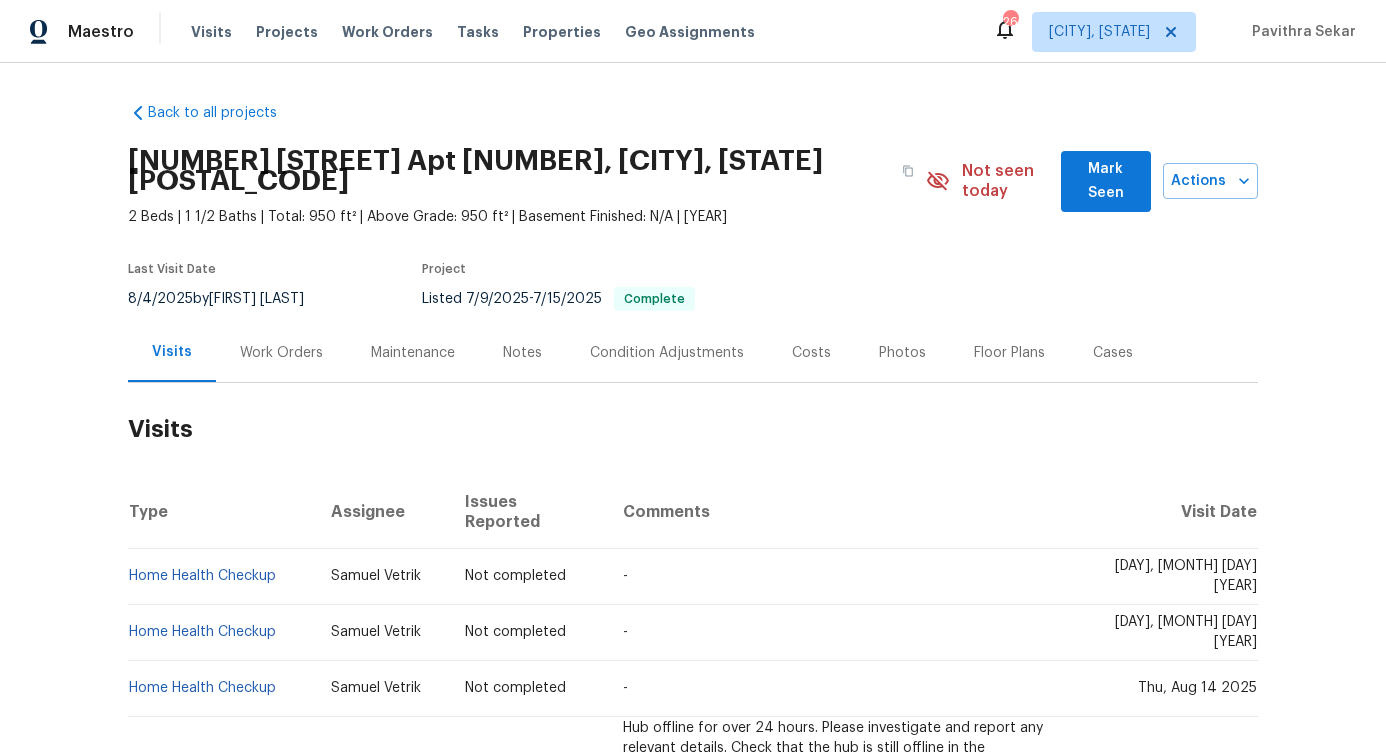 click on "Work Orders" at bounding box center [281, 352] 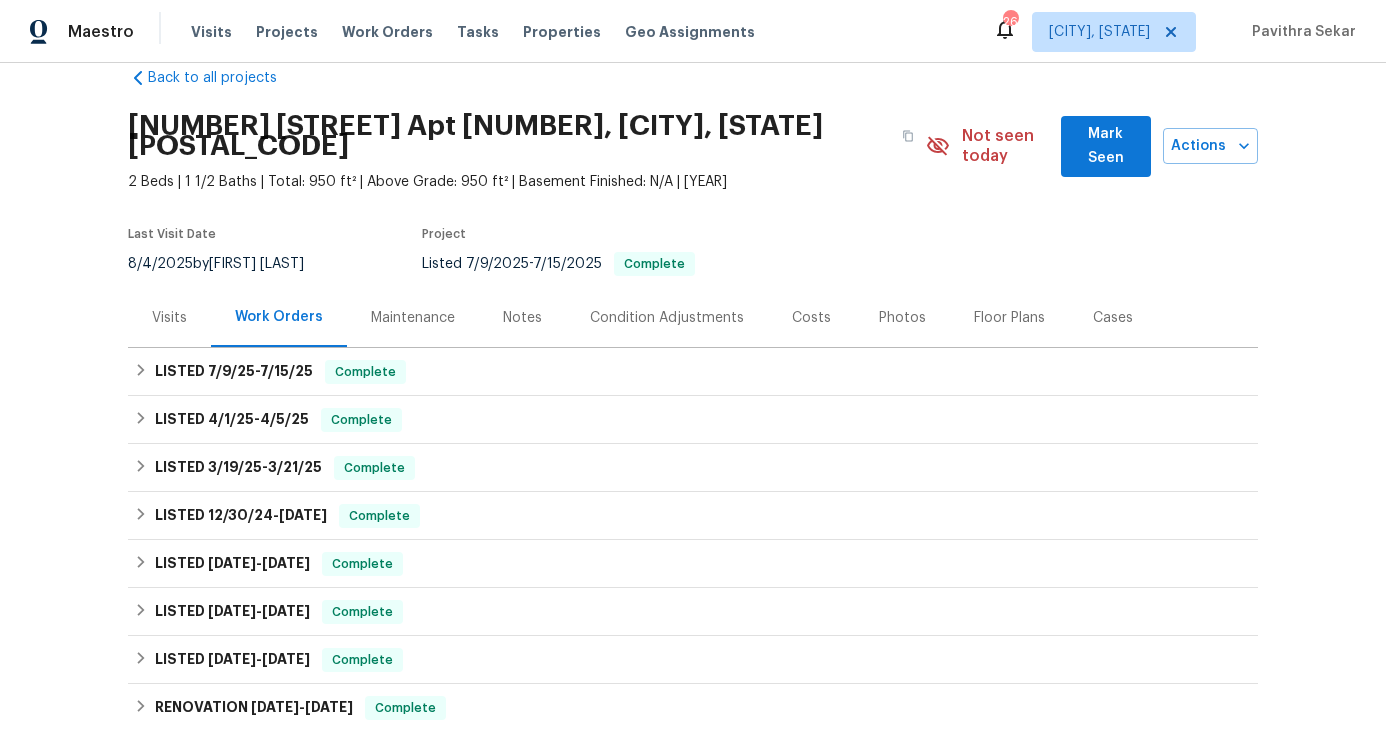 scroll, scrollTop: 0, scrollLeft: 0, axis: both 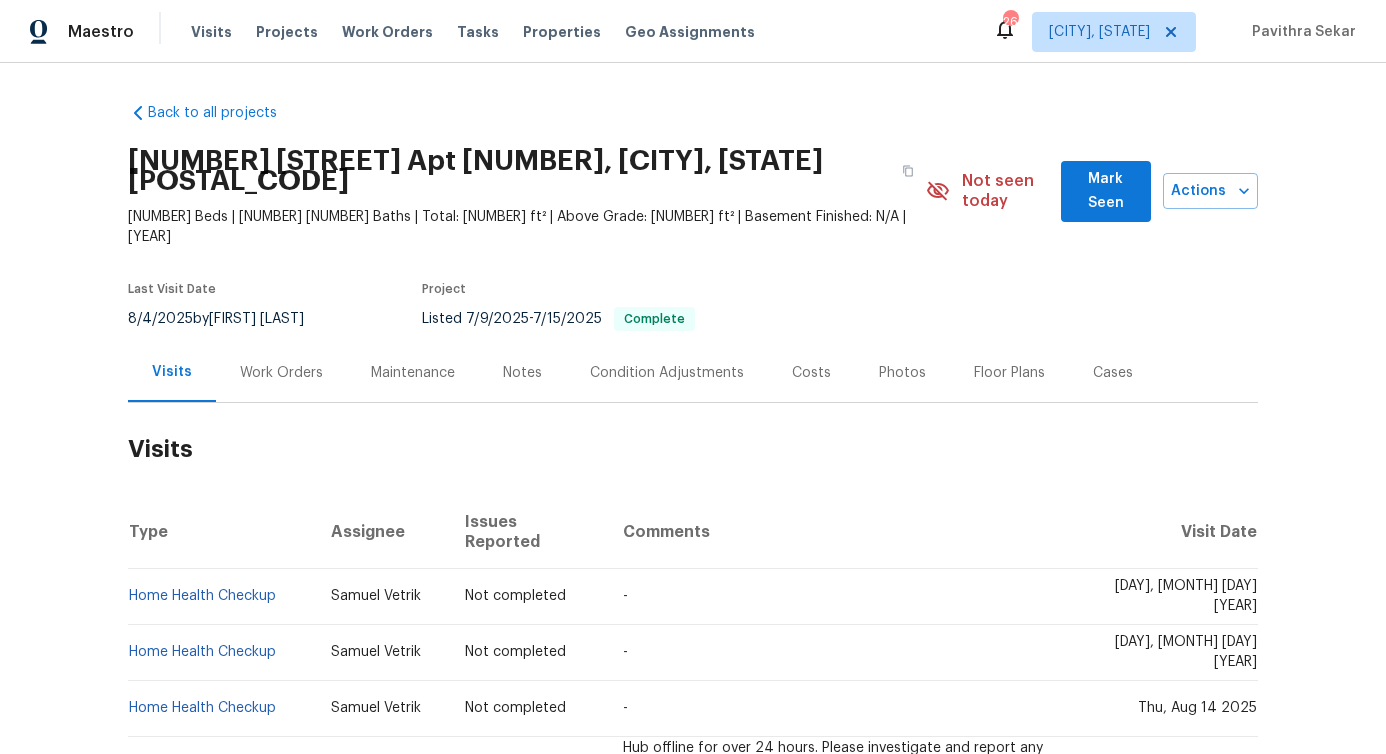 click on "Work Orders" at bounding box center (281, 373) 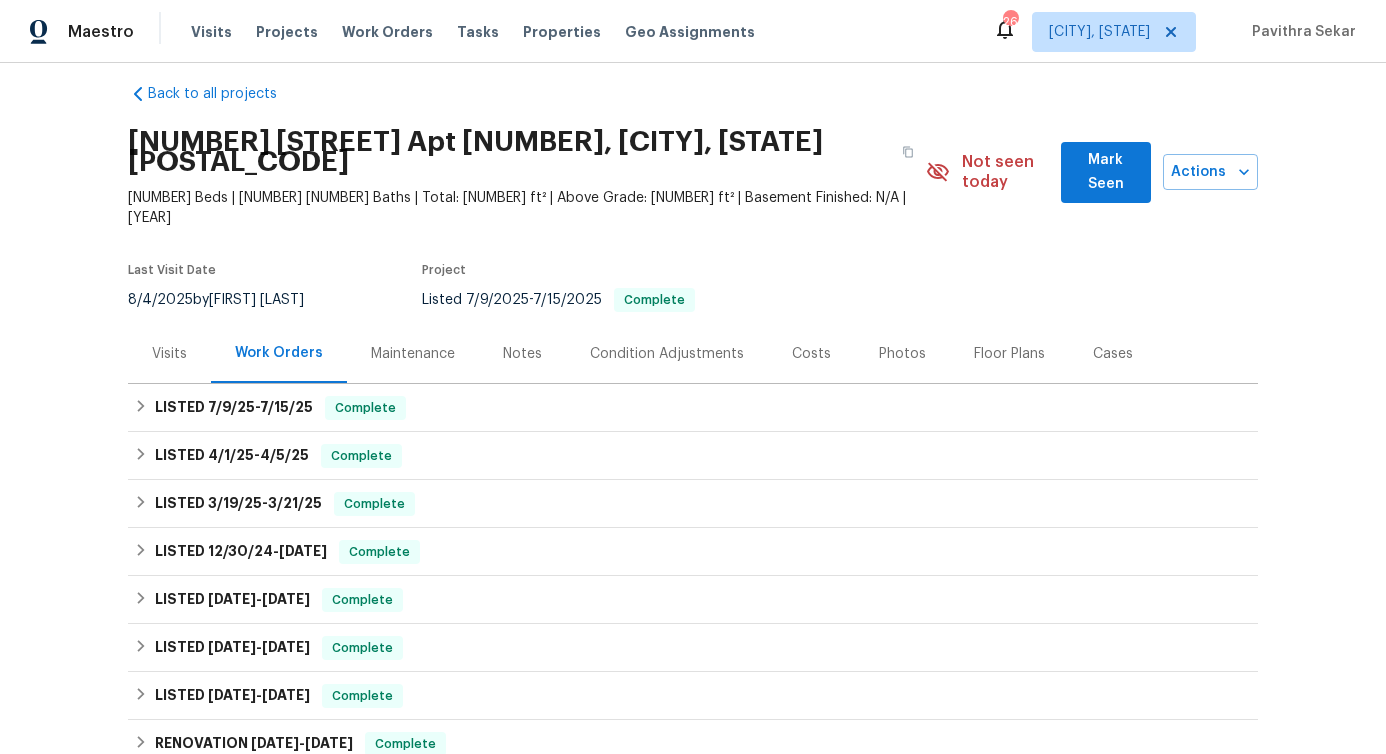 scroll, scrollTop: 0, scrollLeft: 0, axis: both 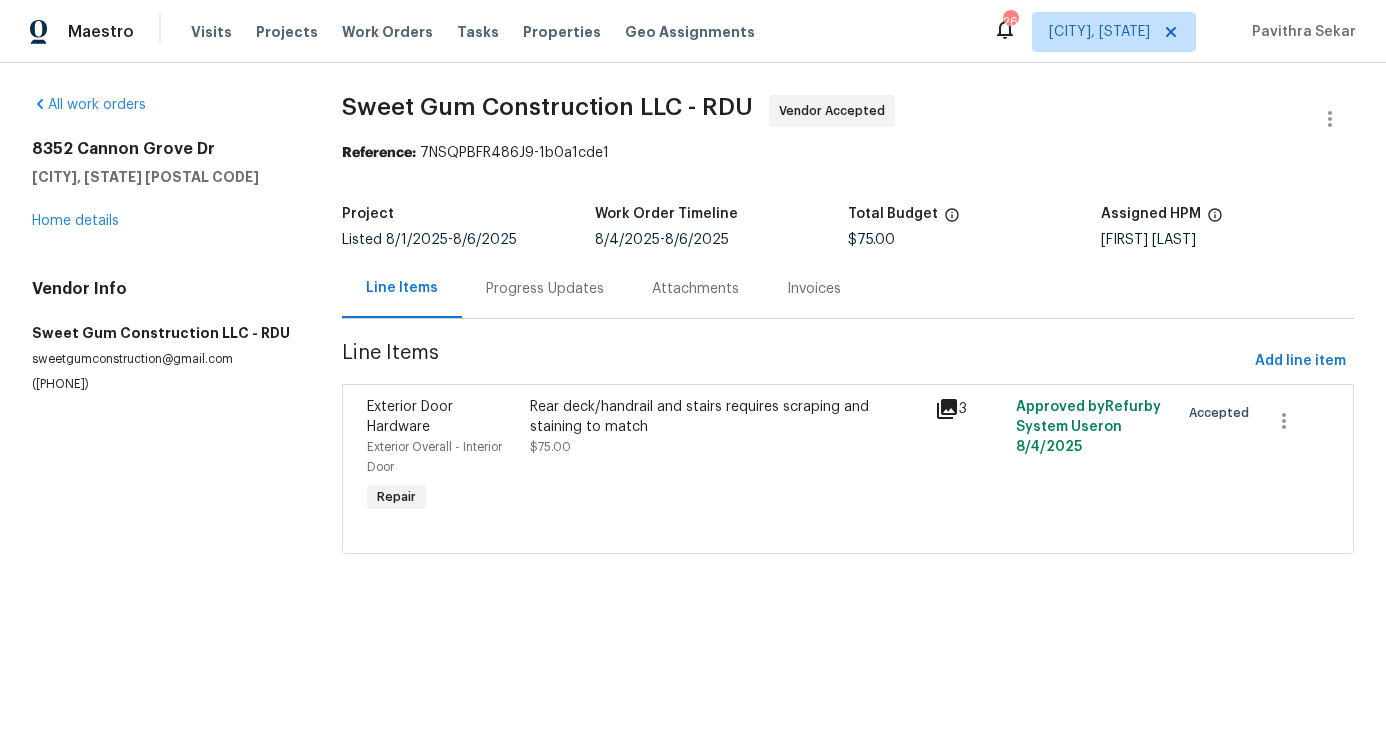 click on "Progress Updates" at bounding box center [545, 288] 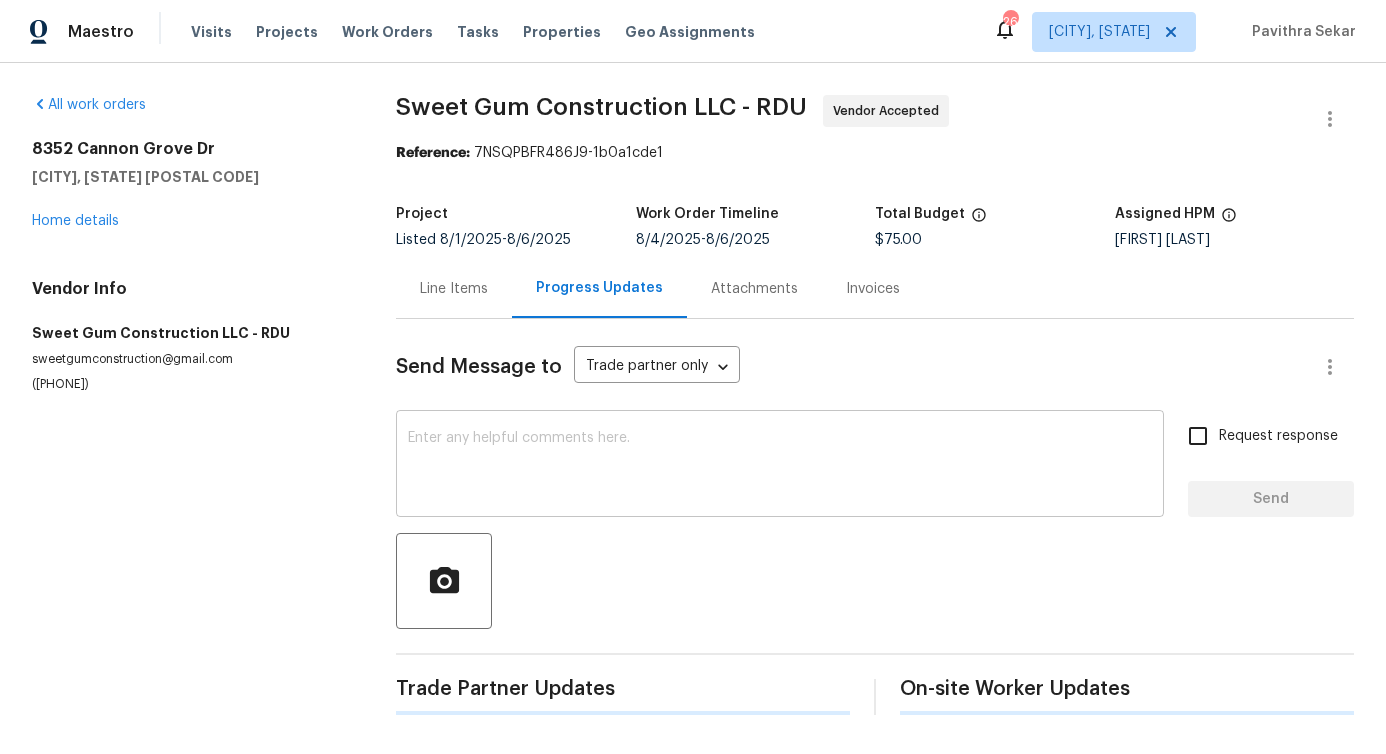 click at bounding box center [780, 466] 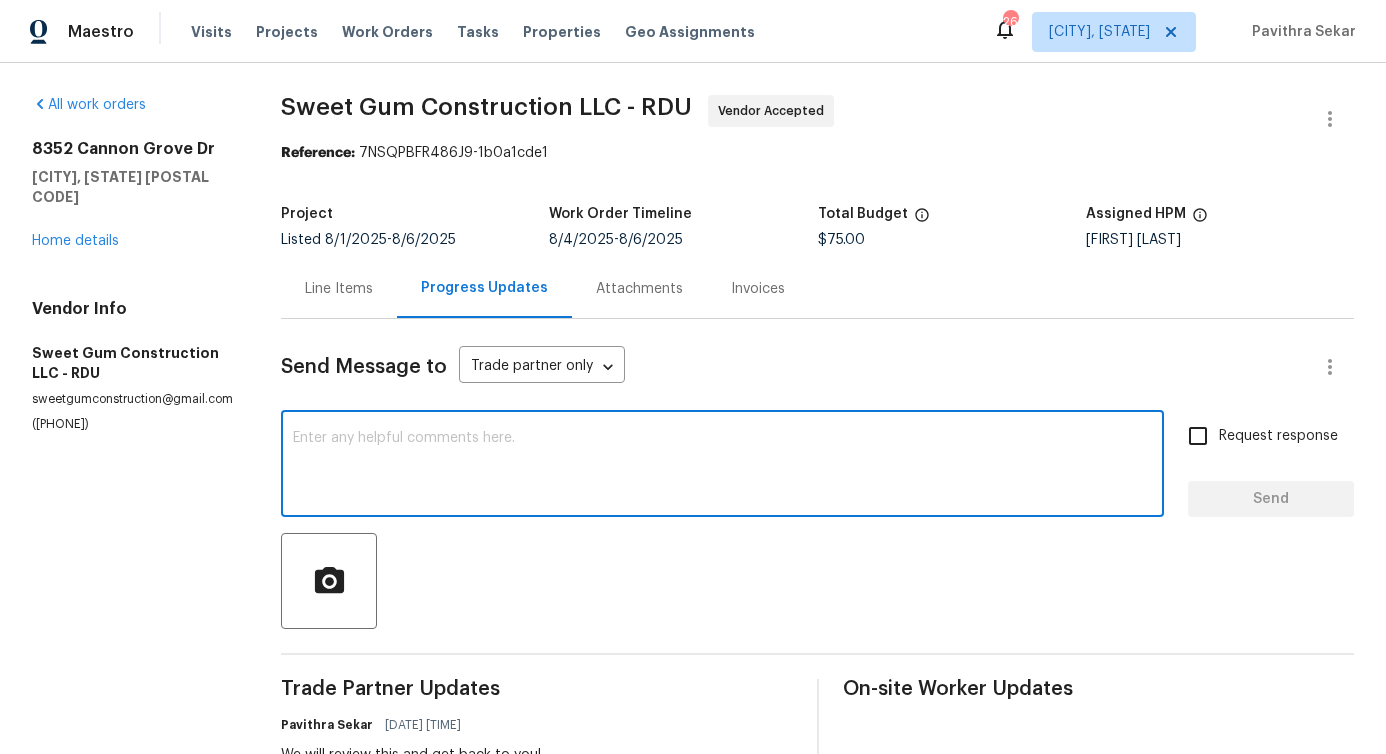 scroll, scrollTop: 475, scrollLeft: 0, axis: vertical 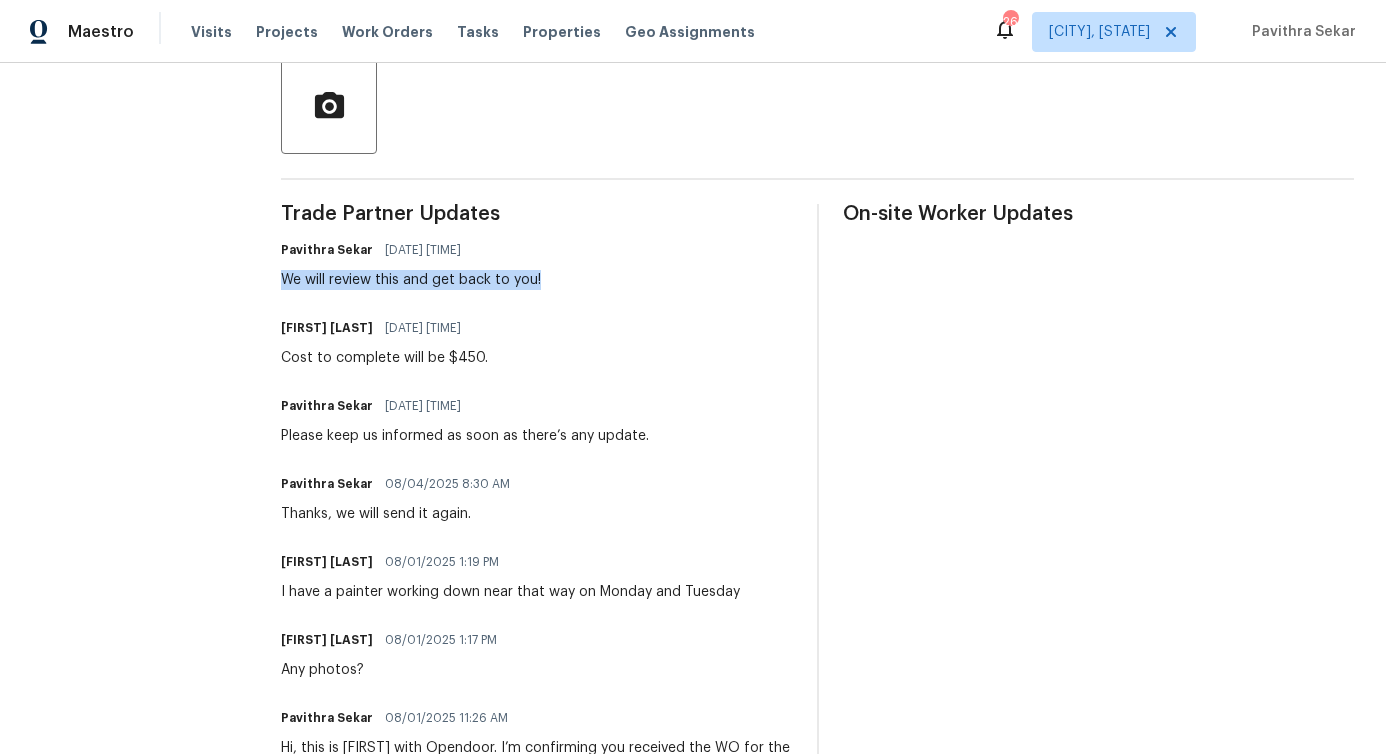 drag, startPoint x: 278, startPoint y: 280, endPoint x: 543, endPoint y: 281, distance: 265.0019 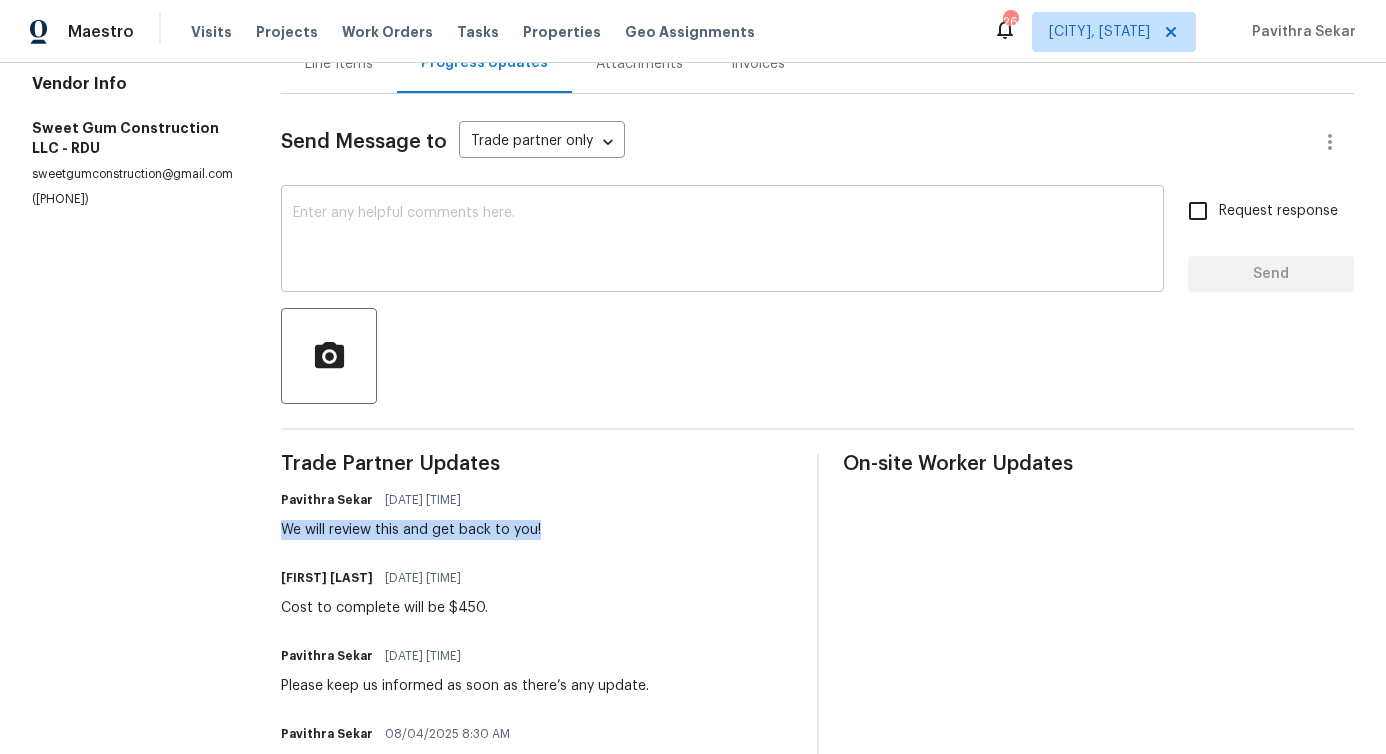 scroll, scrollTop: 0, scrollLeft: 0, axis: both 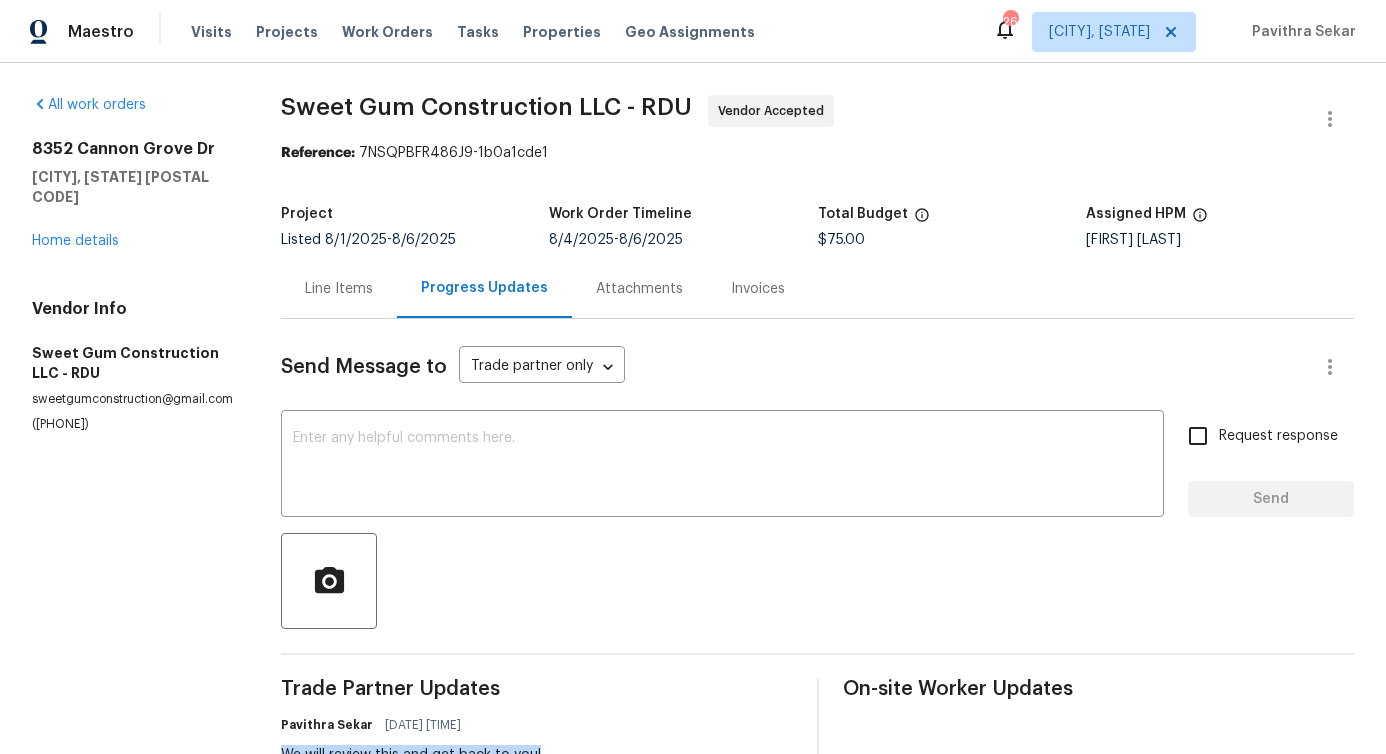 click on "Line Items" at bounding box center (339, 288) 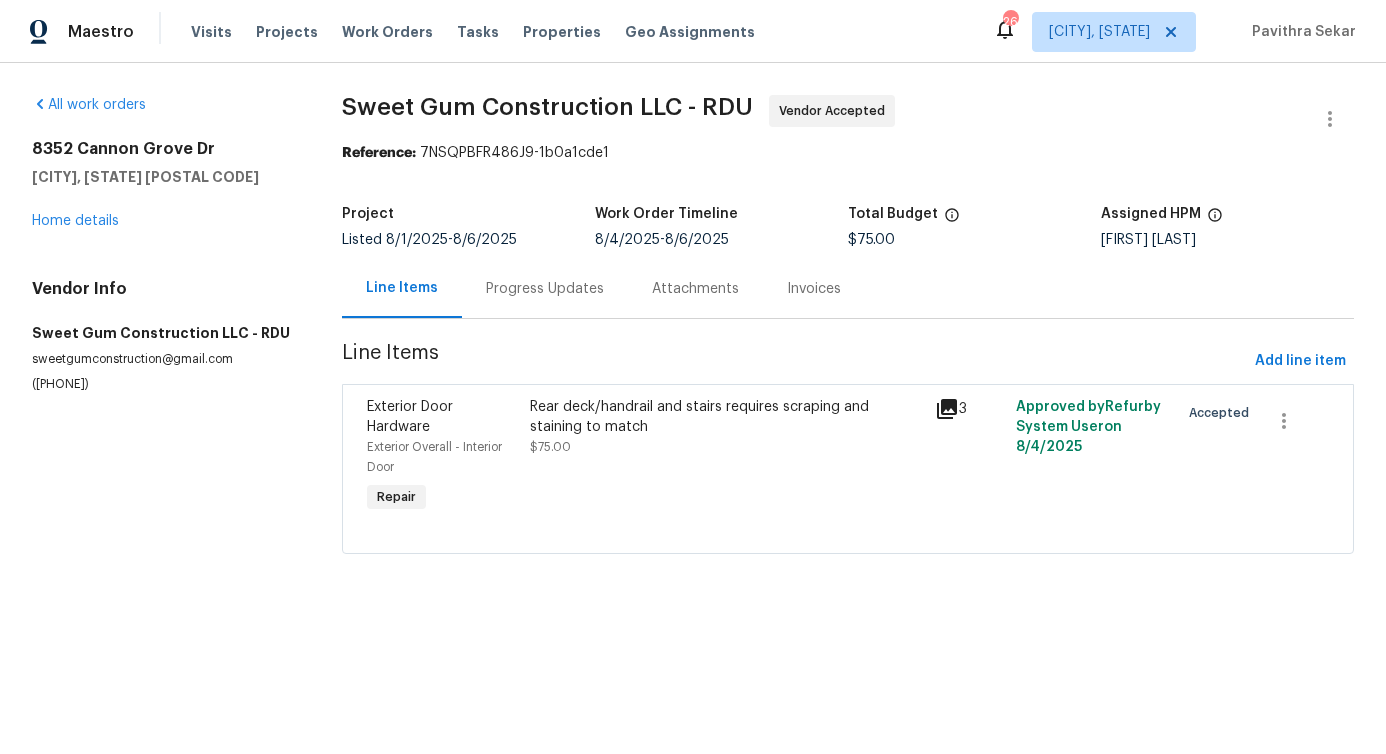 click on "Rear deck/handrail and stairs requires scraping and staining to match" at bounding box center (727, 417) 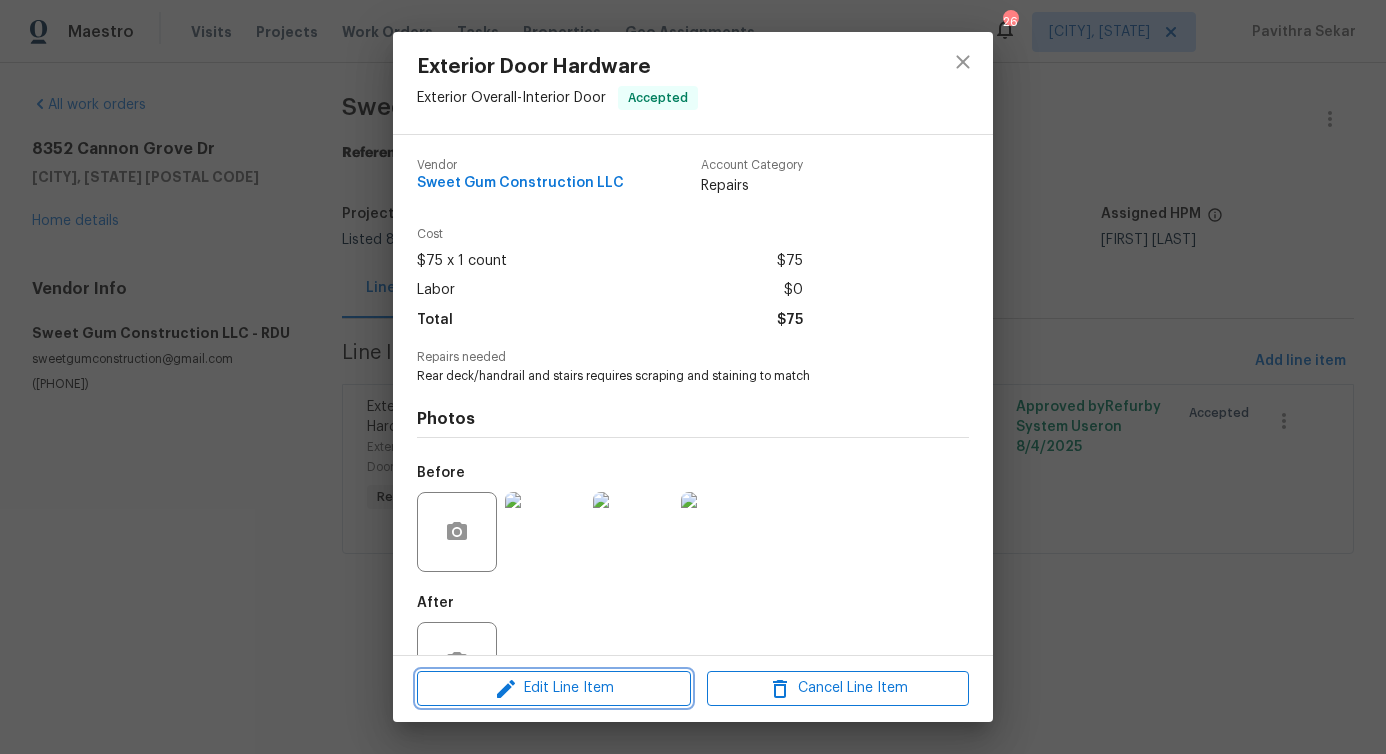 click on "Edit Line Item" at bounding box center [554, 688] 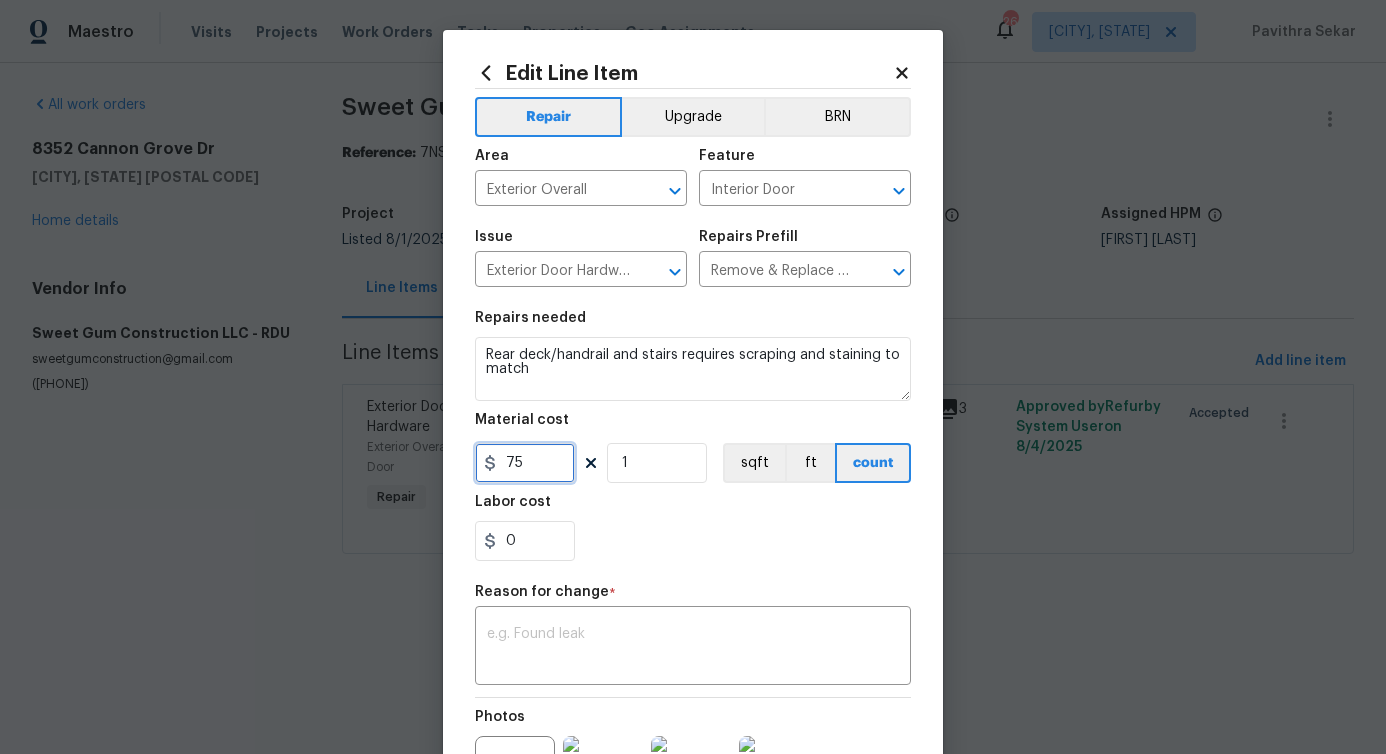 click on "75" at bounding box center [525, 463] 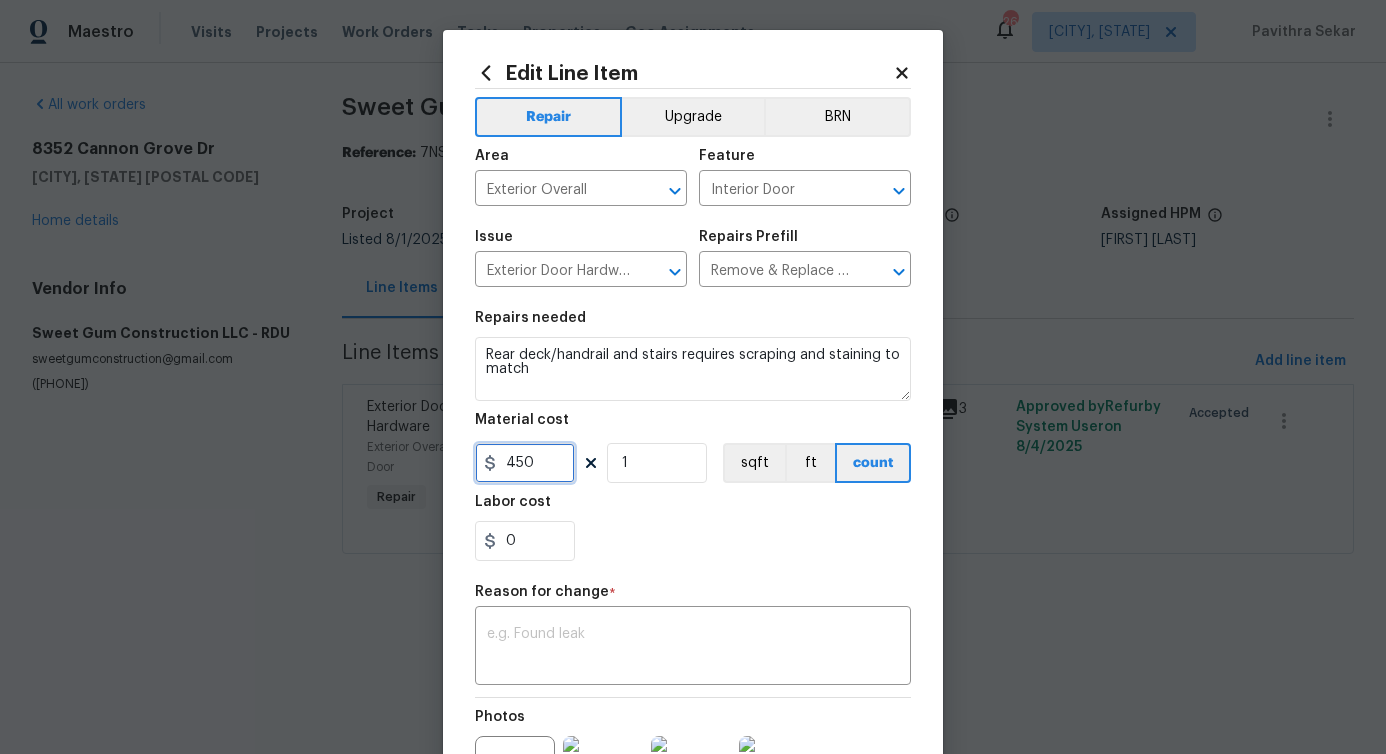 scroll, scrollTop: 232, scrollLeft: 0, axis: vertical 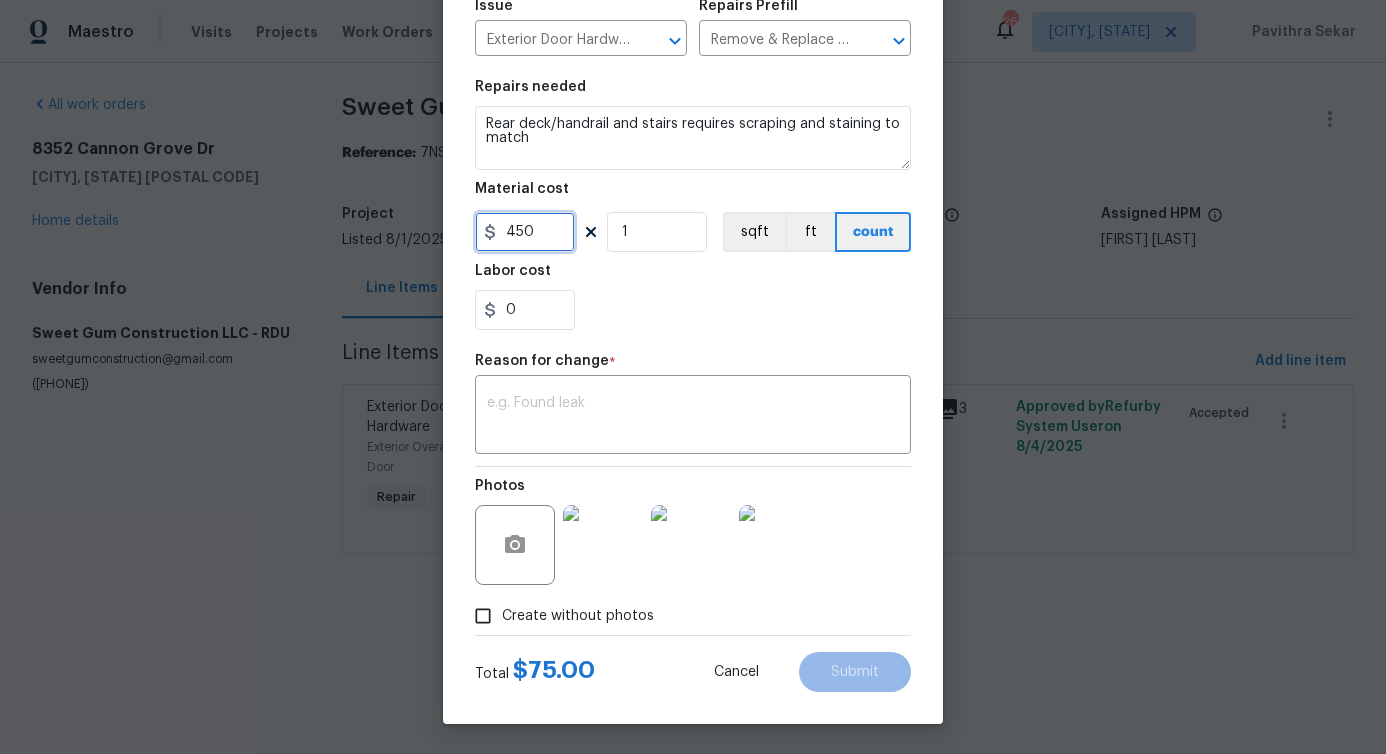 type on "450" 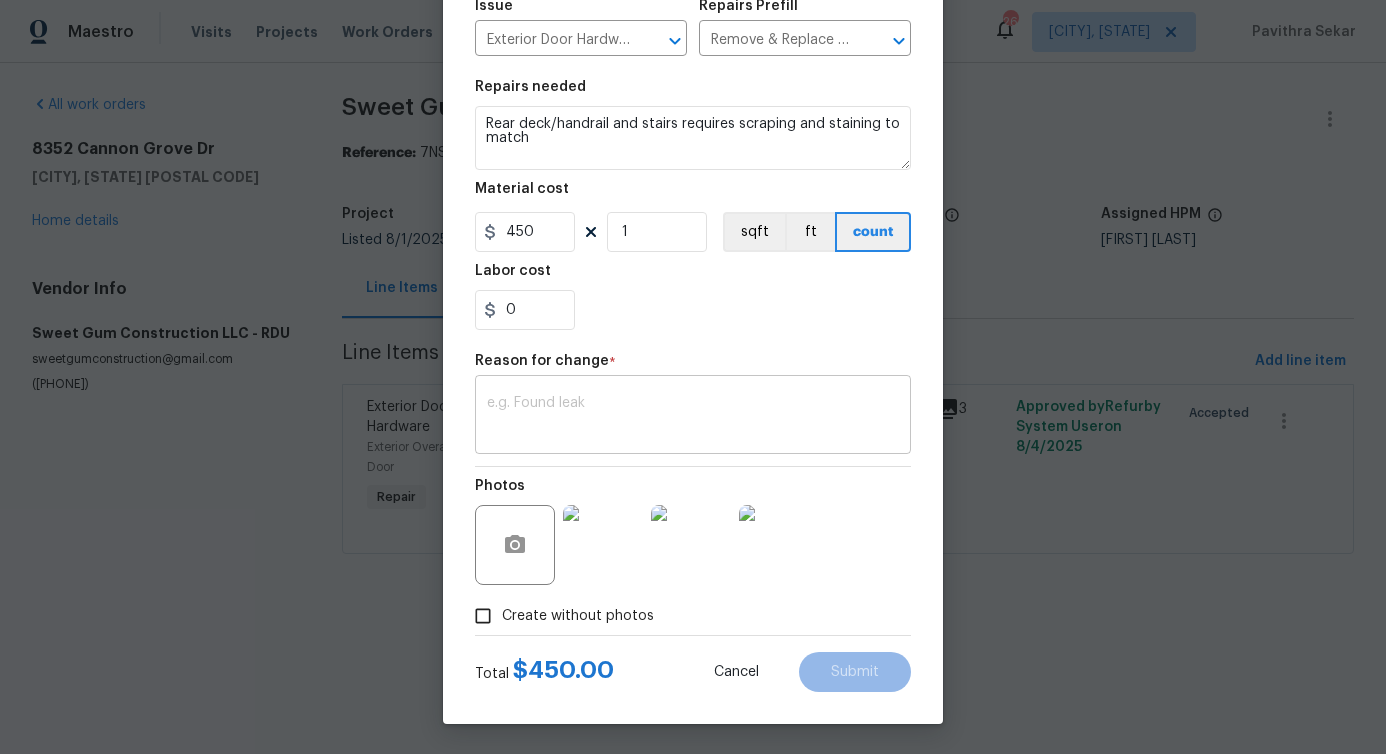 click on "x ​" at bounding box center [693, 417] 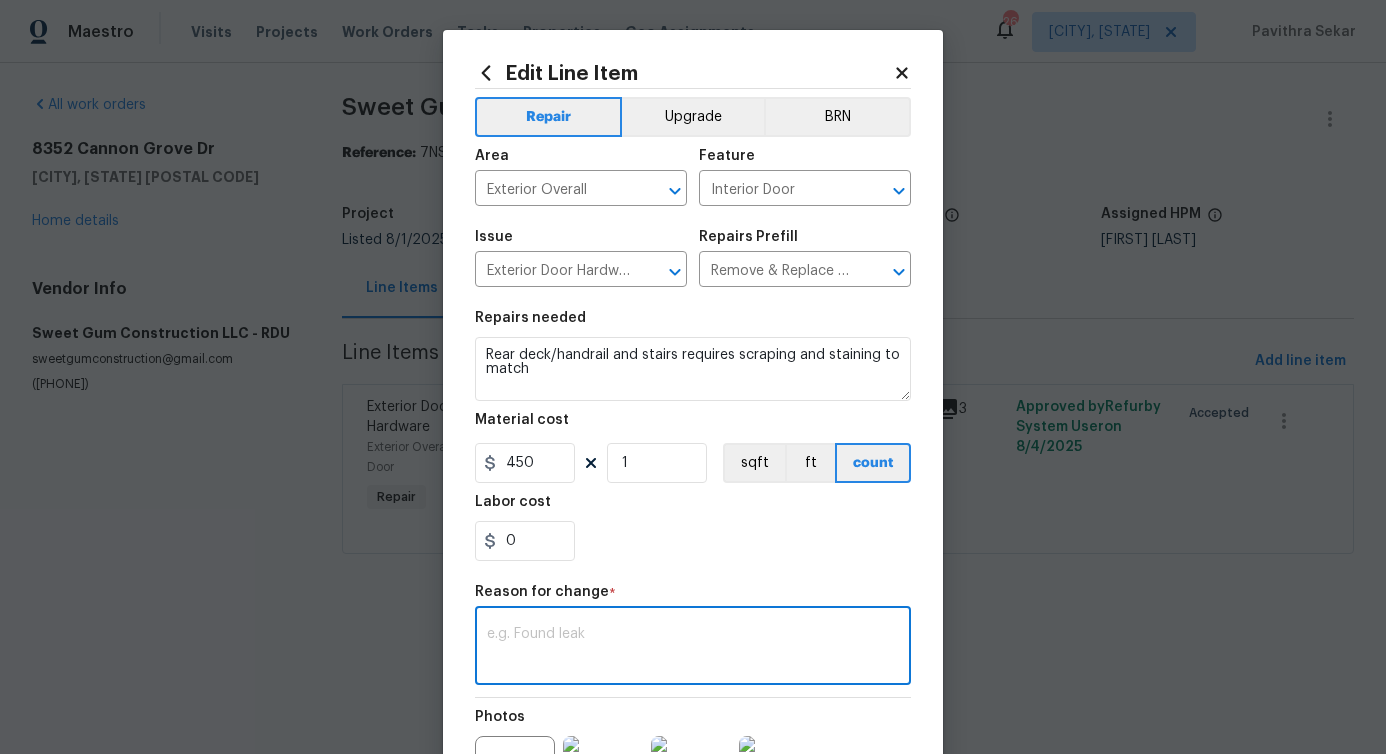 scroll, scrollTop: 232, scrollLeft: 0, axis: vertical 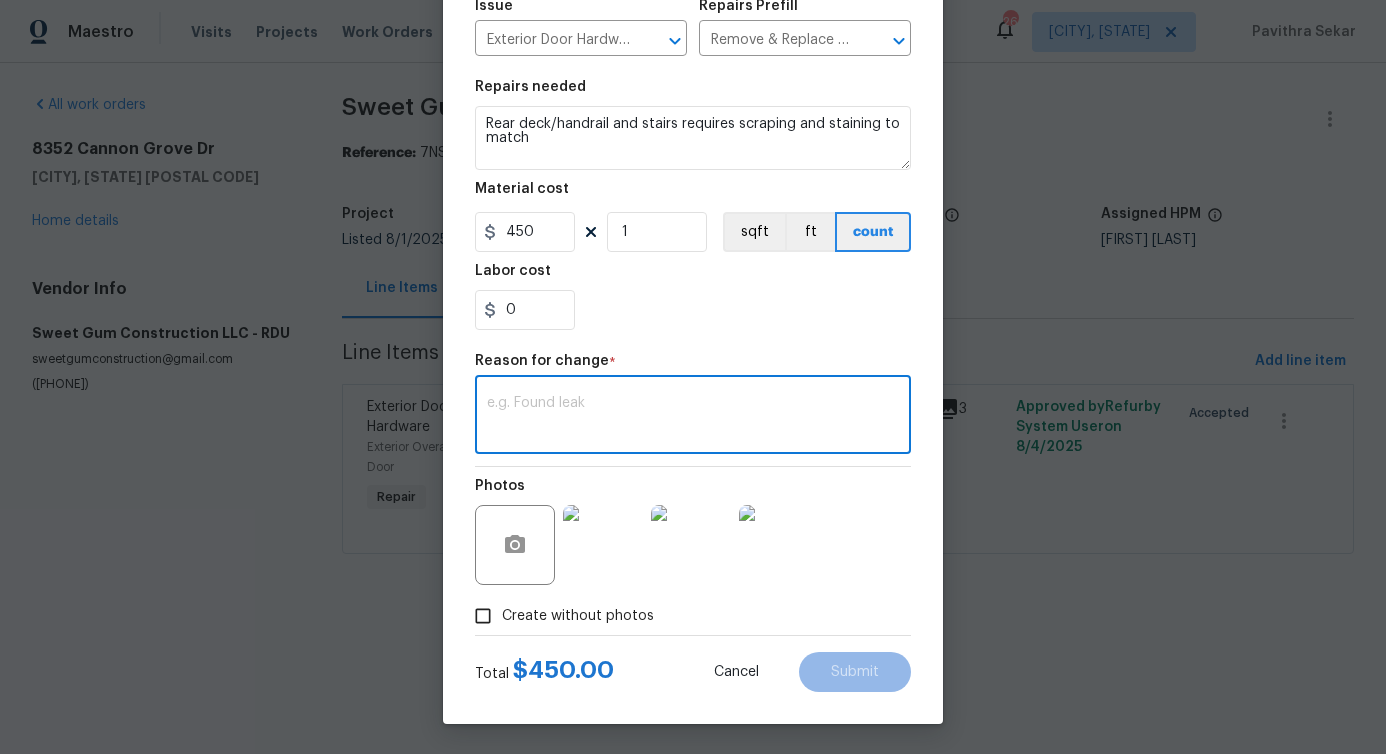 click on "Reason for change *" at bounding box center [693, 367] 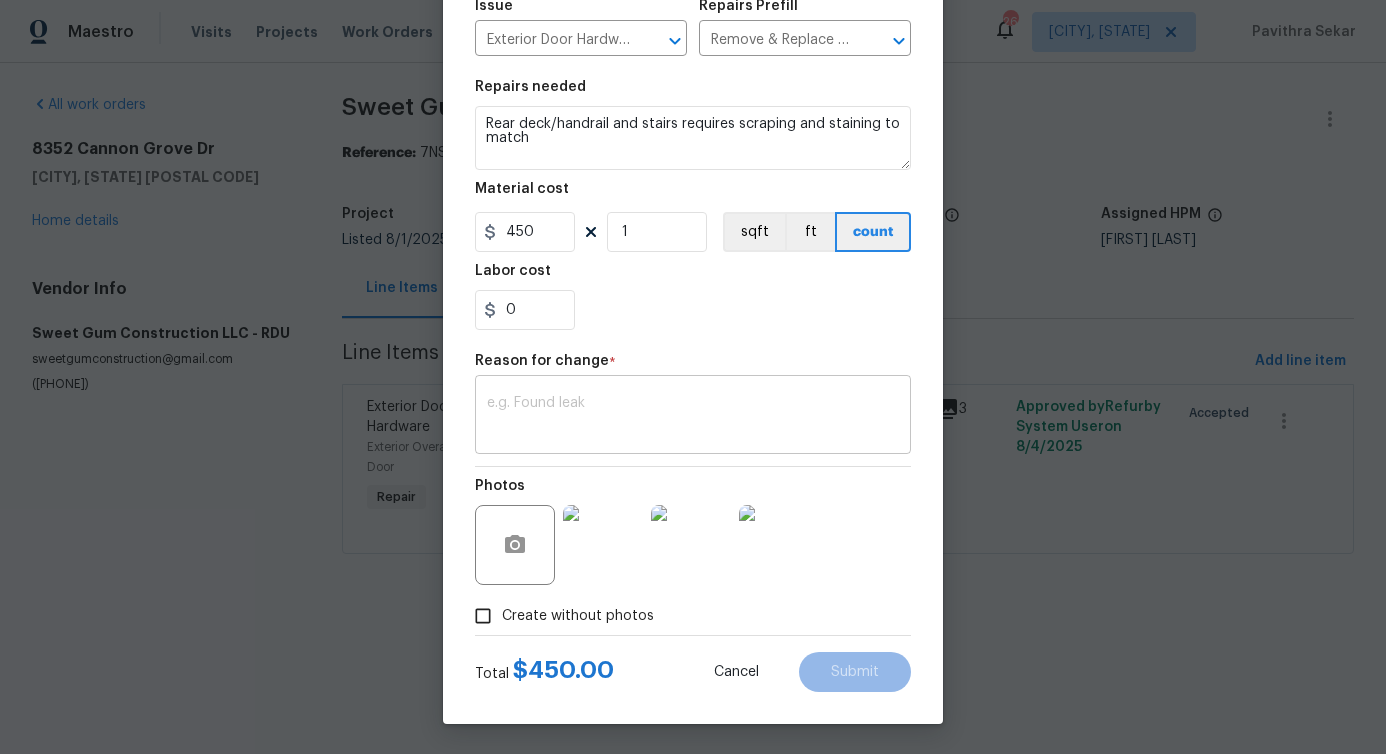click at bounding box center [693, 417] 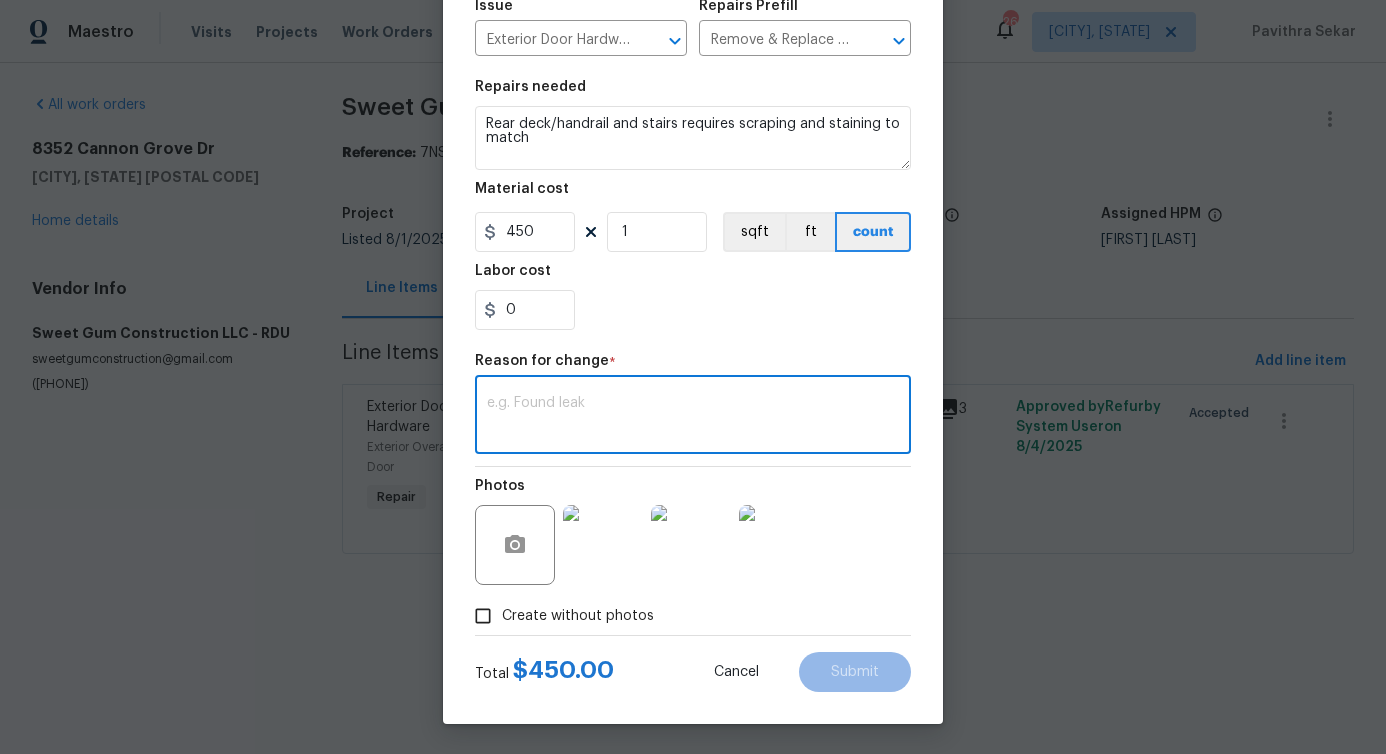 paste on "(PS) Updated cost per BR team approval." 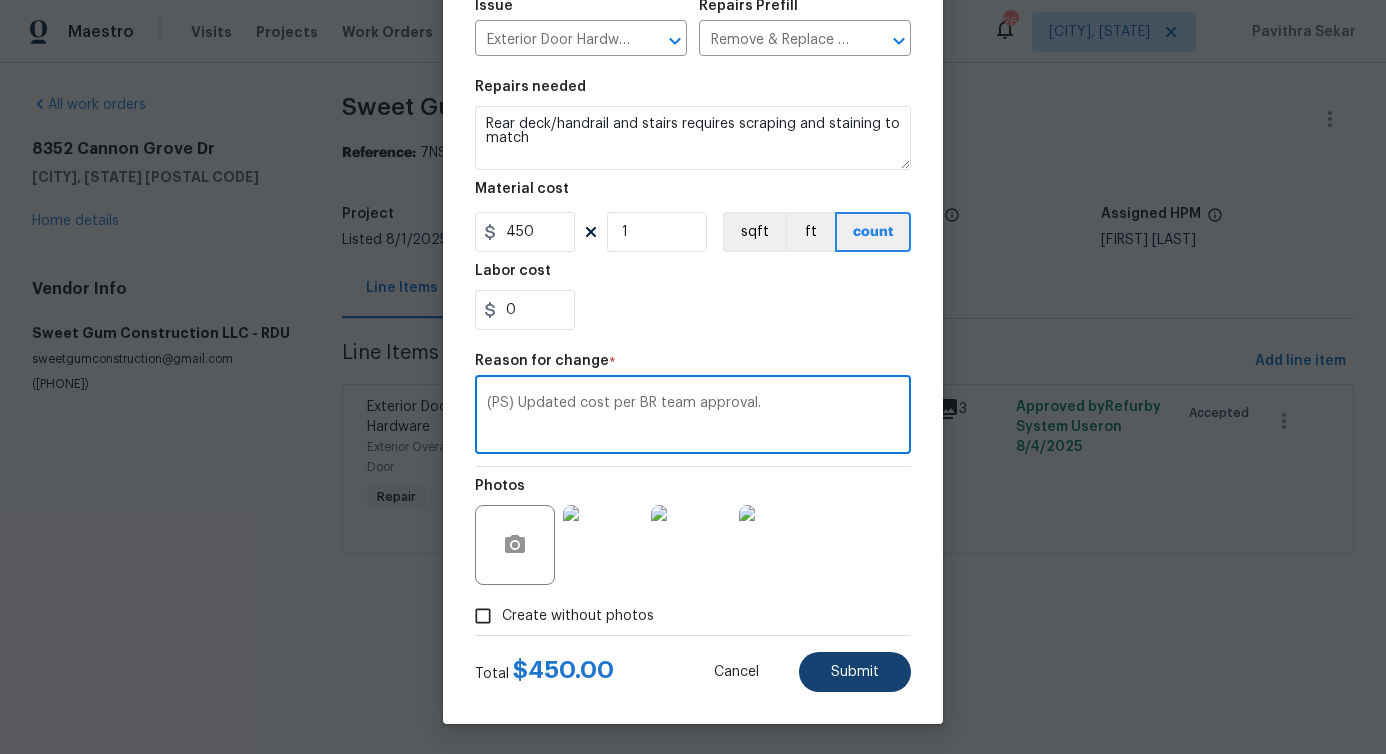 type on "(PS) Updated cost per BR team approval." 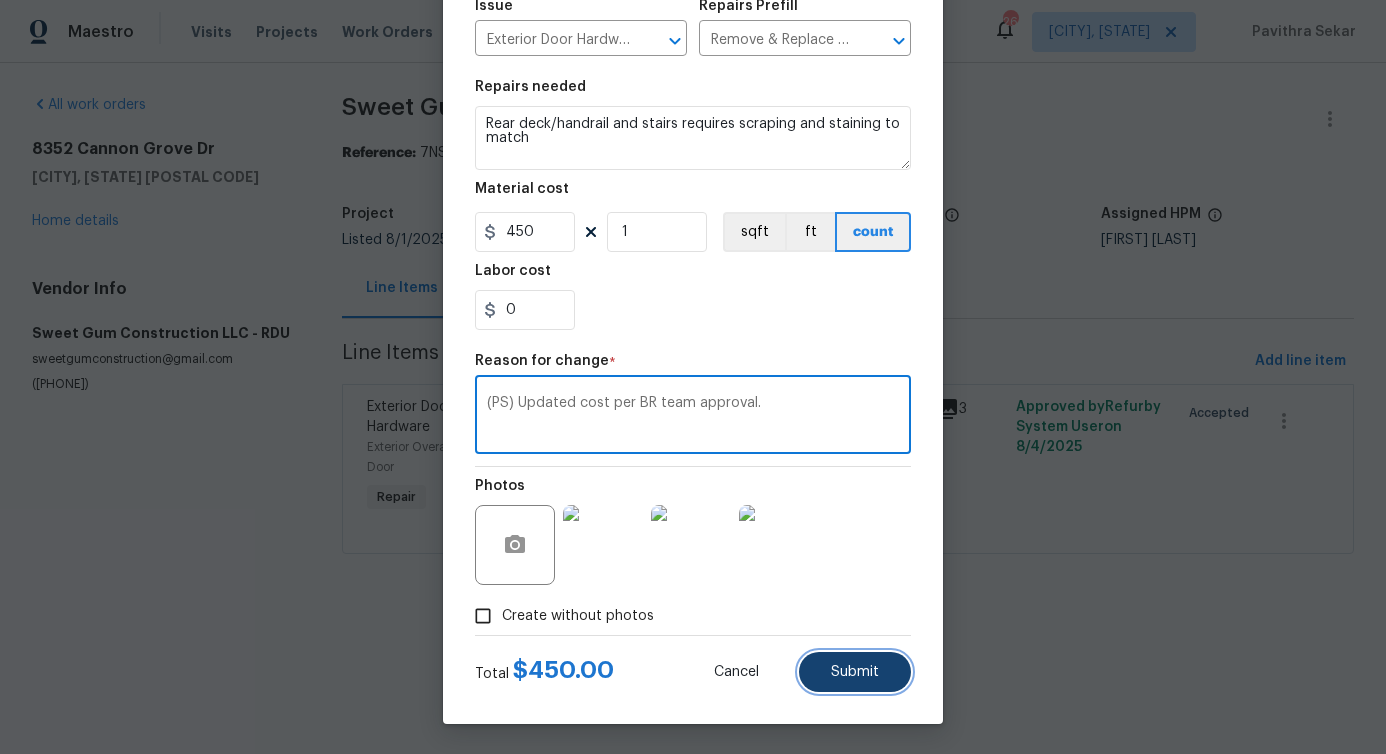 click on "Submit" at bounding box center (855, 672) 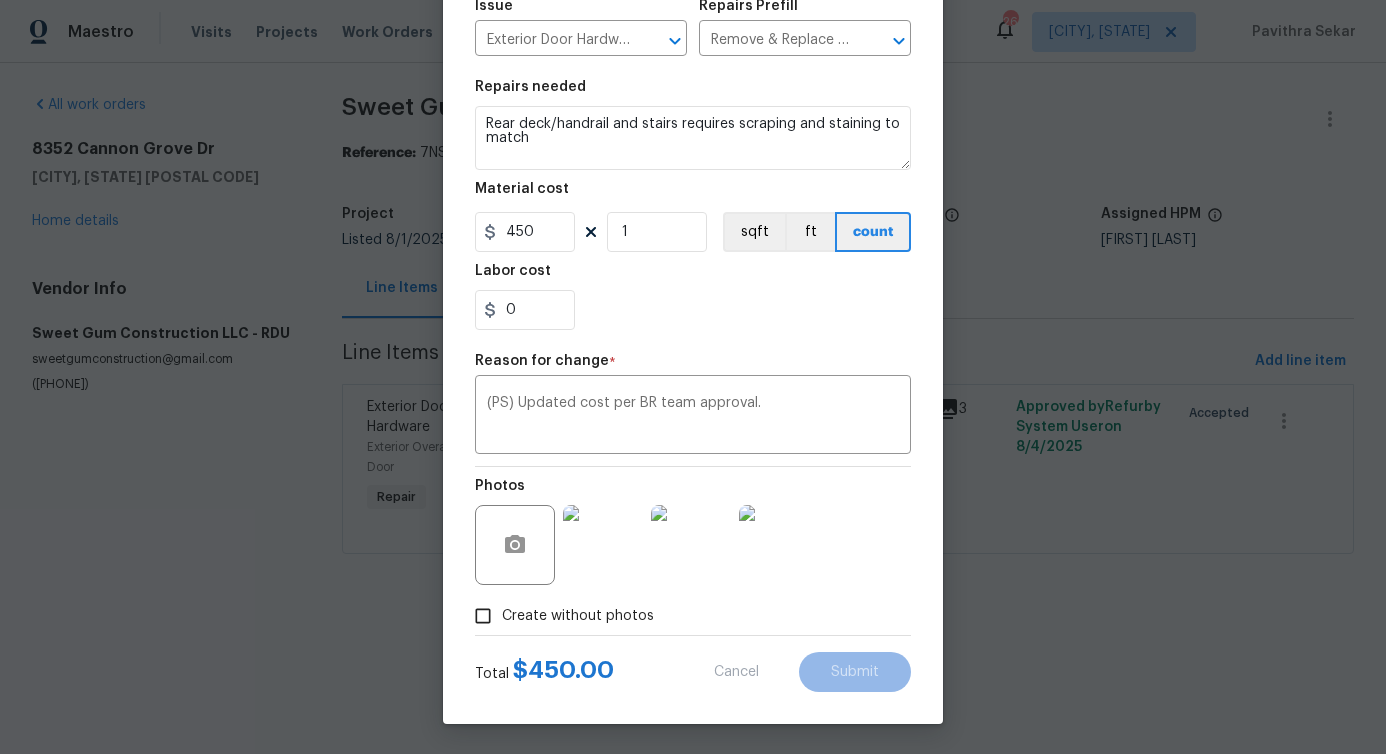 type on "75" 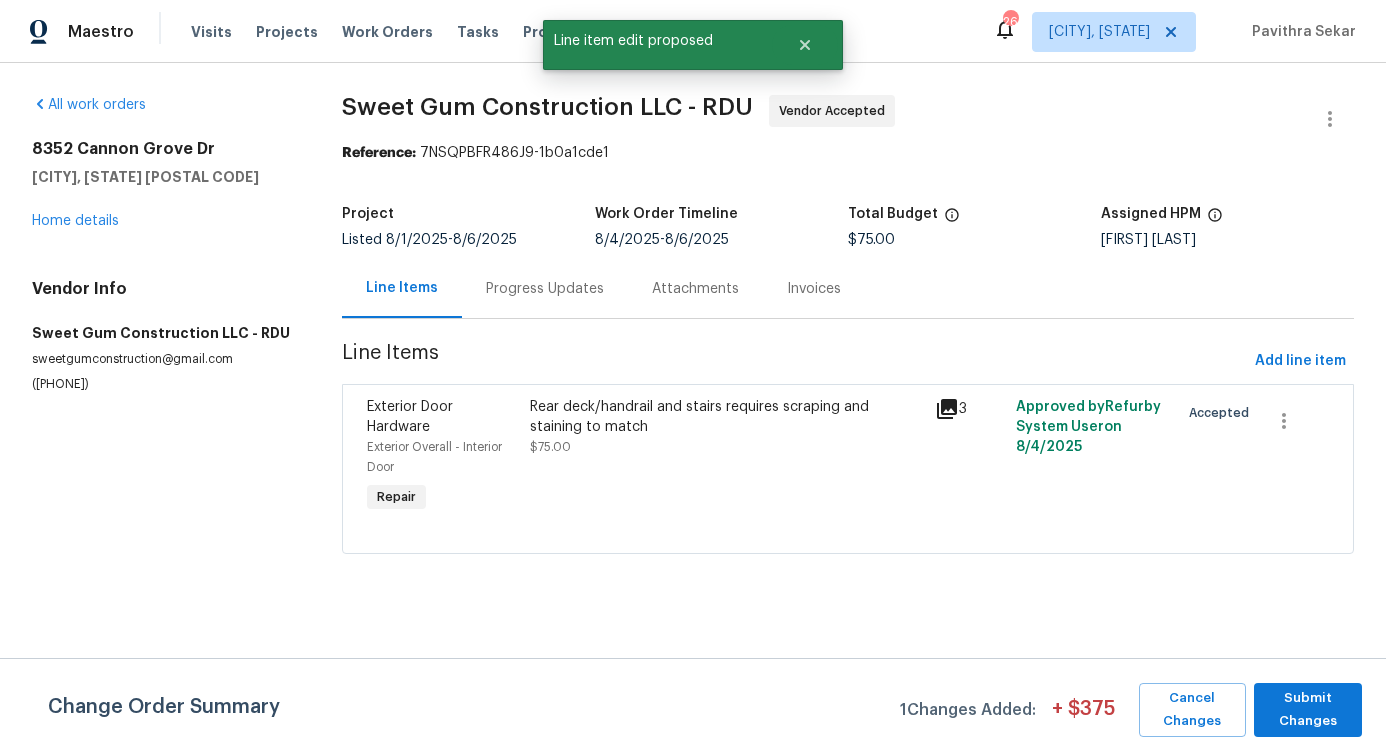 scroll, scrollTop: 0, scrollLeft: 0, axis: both 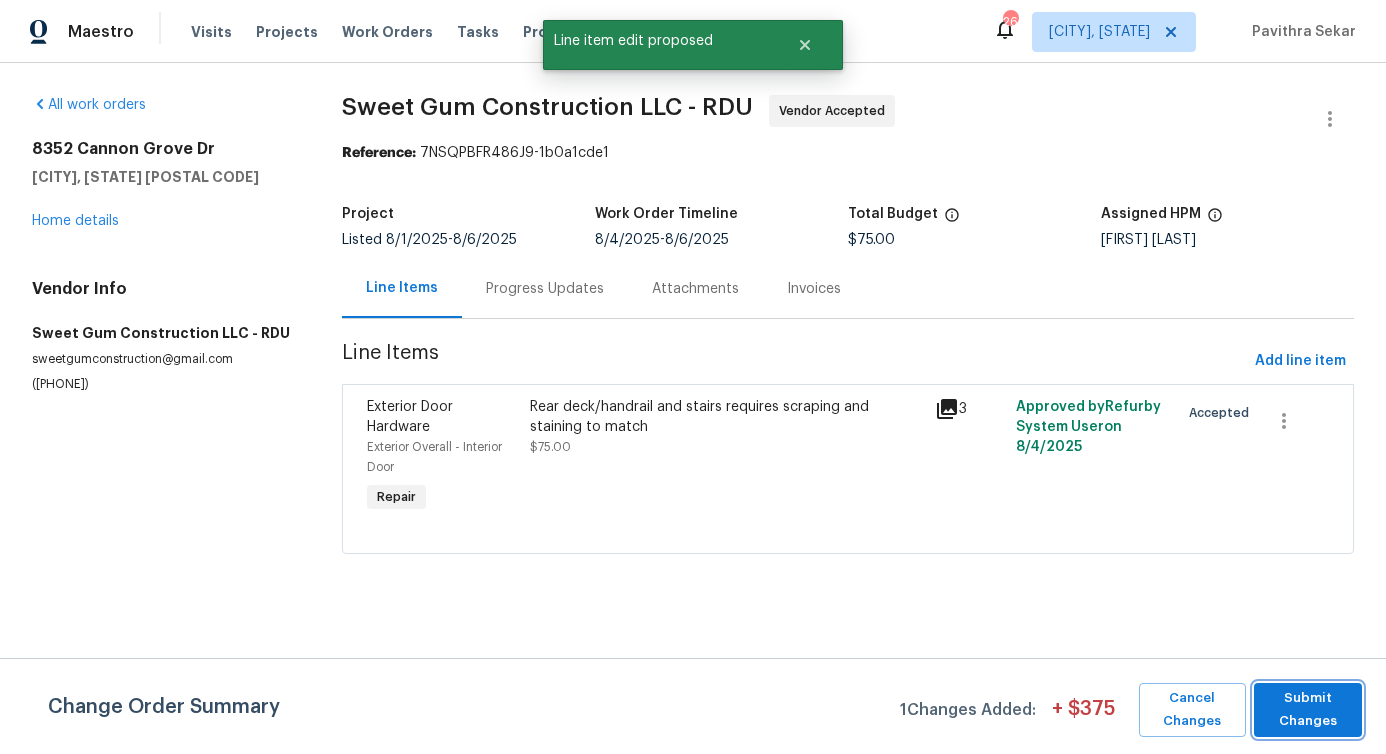 click on "Submit Changes" at bounding box center [1308, 710] 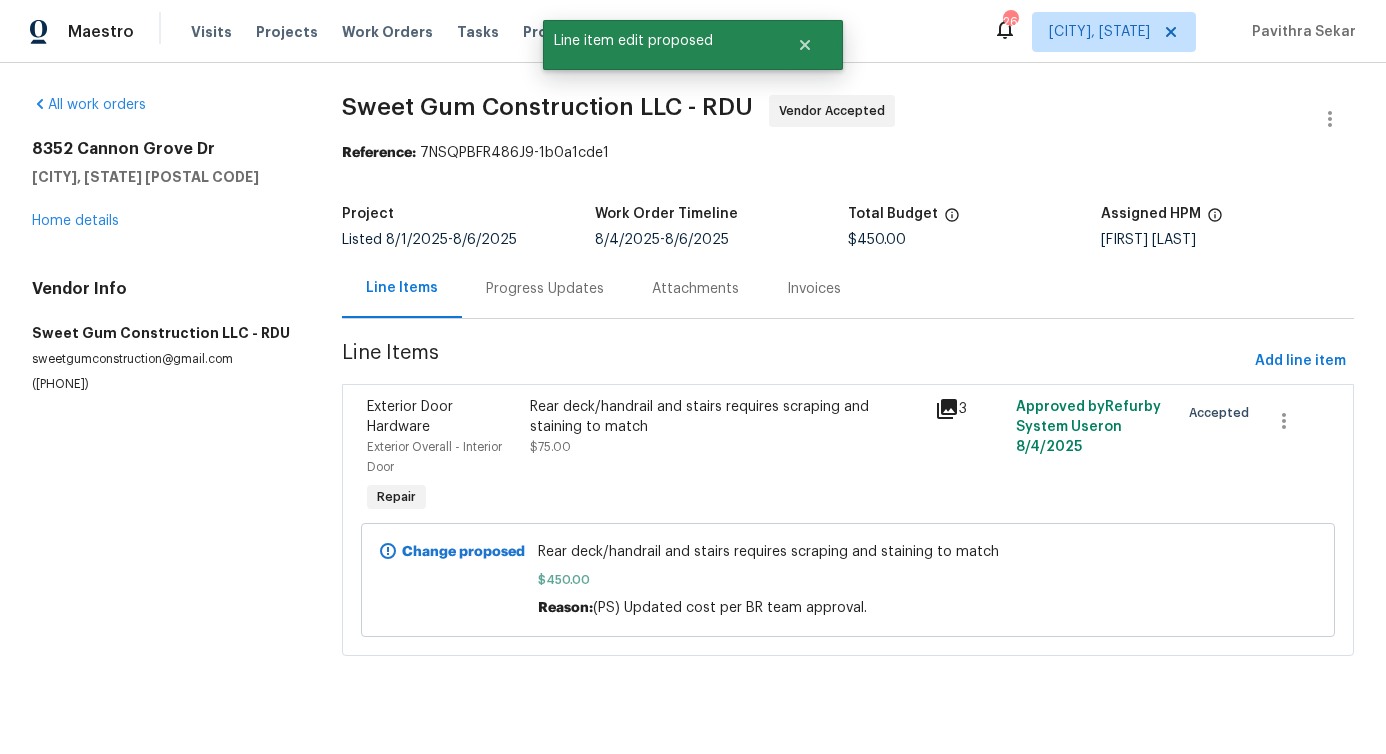 click on "Progress Updates" at bounding box center (545, 288) 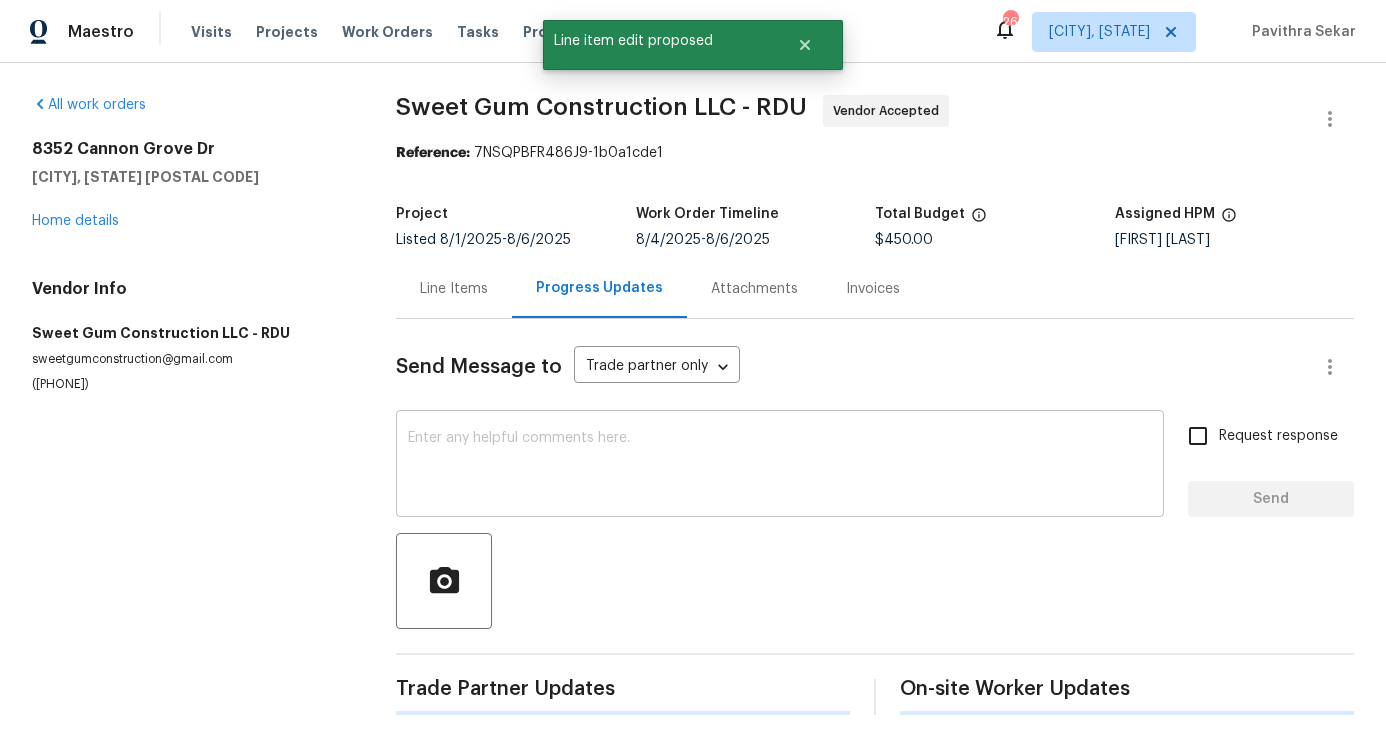 click on "x ​" at bounding box center (780, 466) 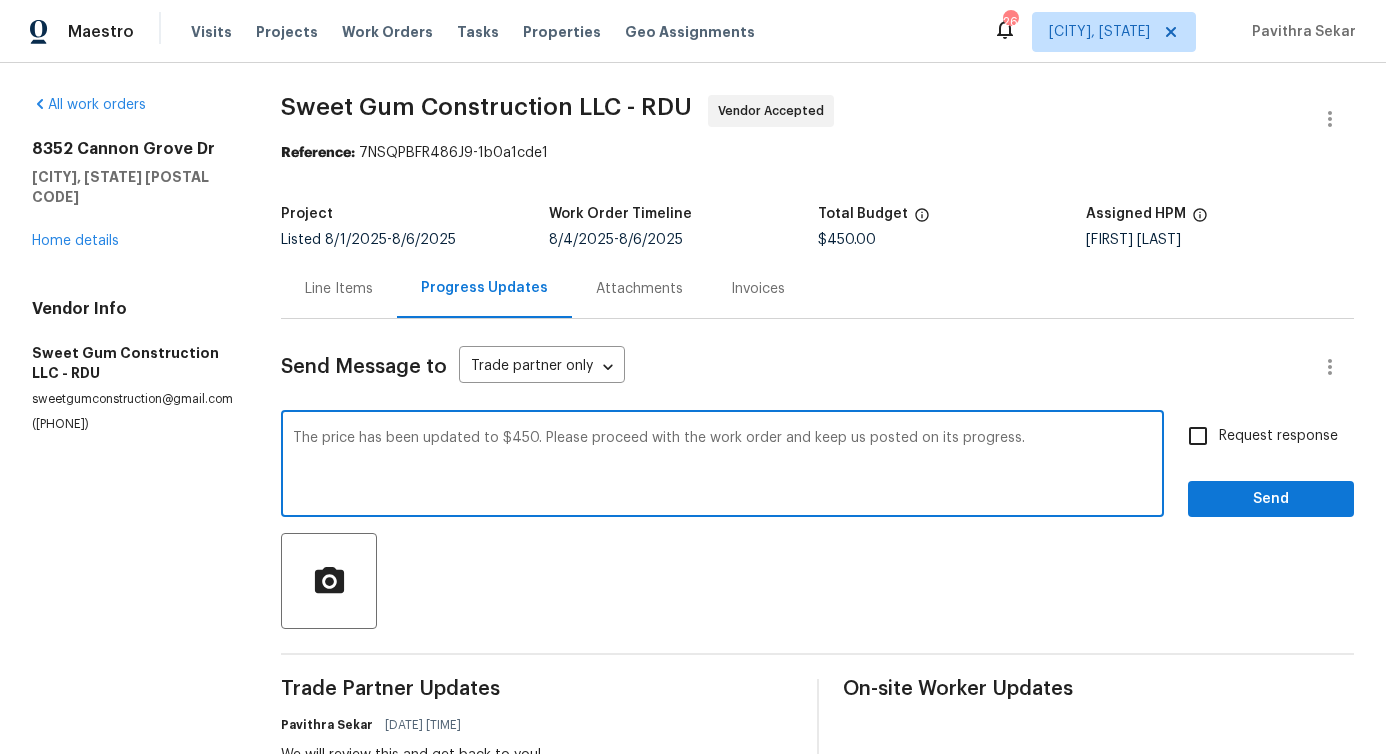 type on "The price has been updated to $450. Please proceed with the work order and keep us posted on its progress." 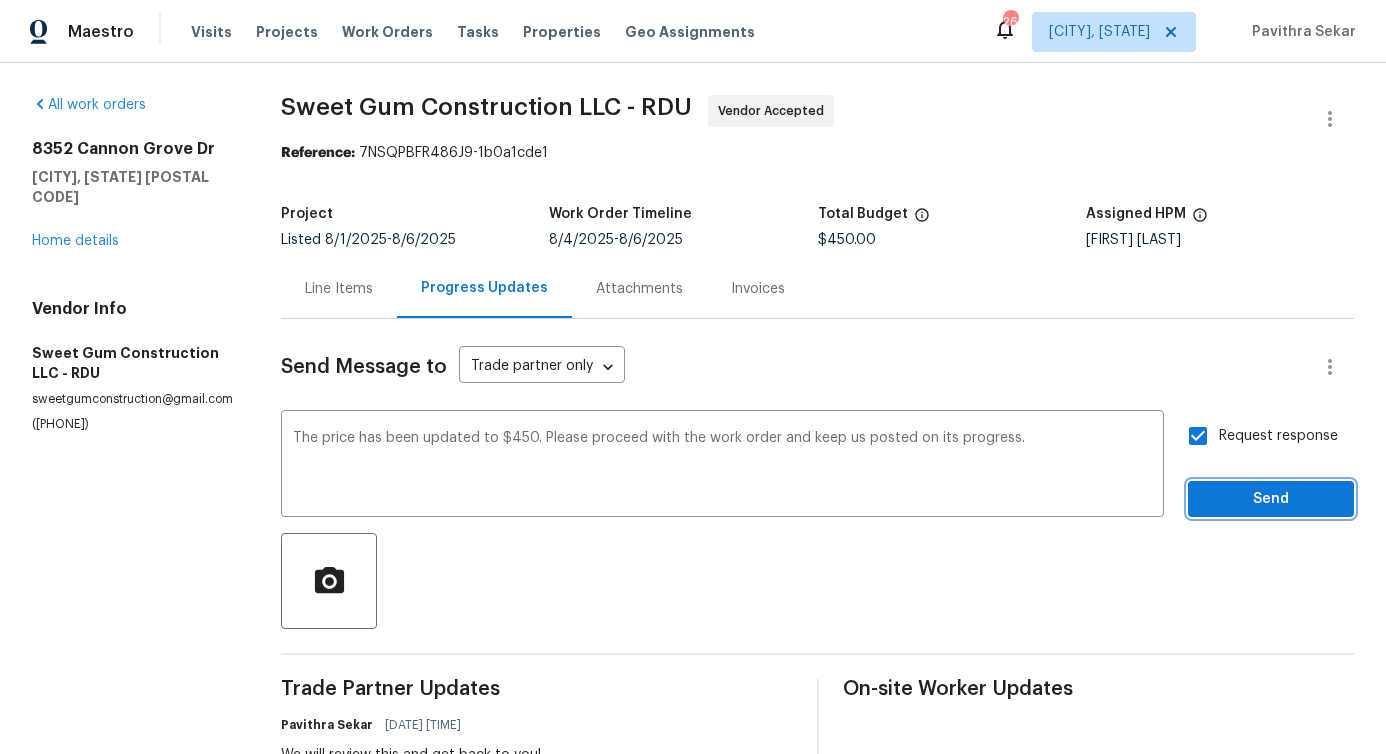 click on "Send" at bounding box center (1271, 499) 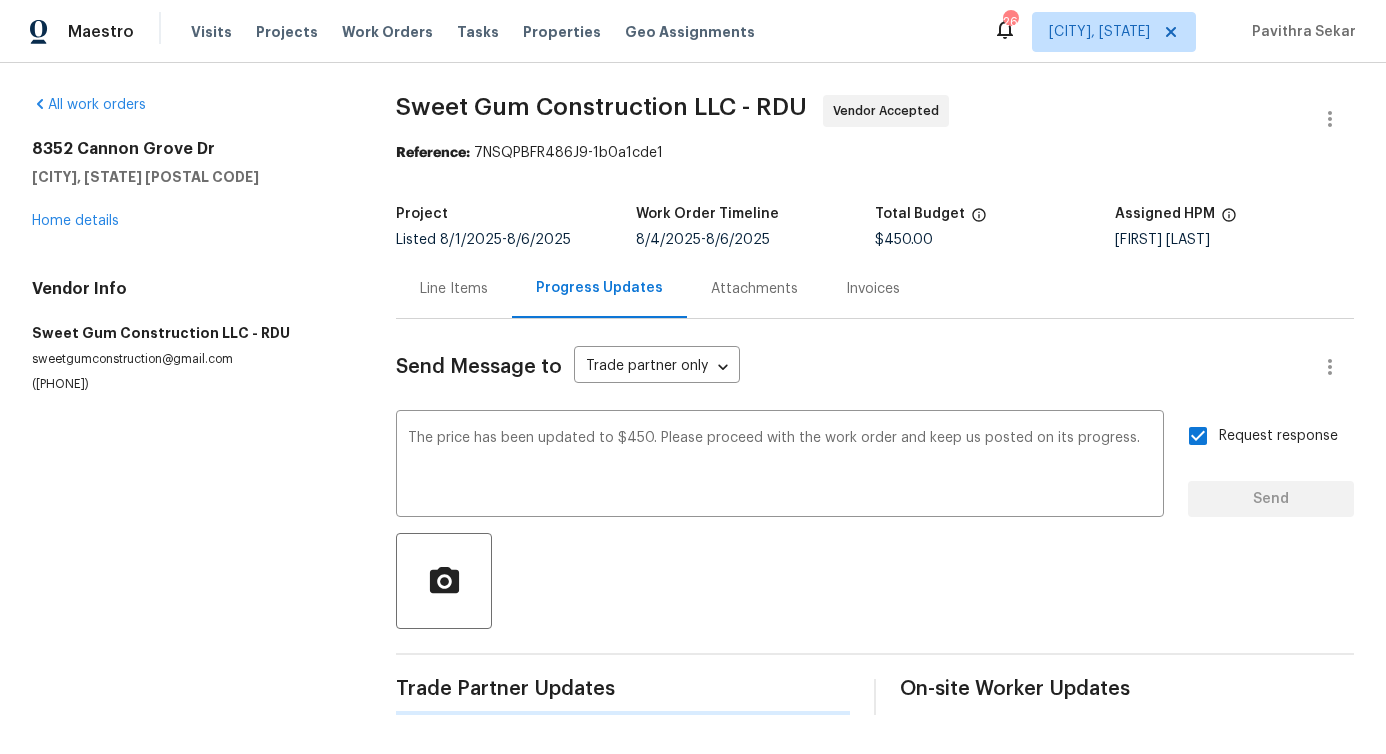 type 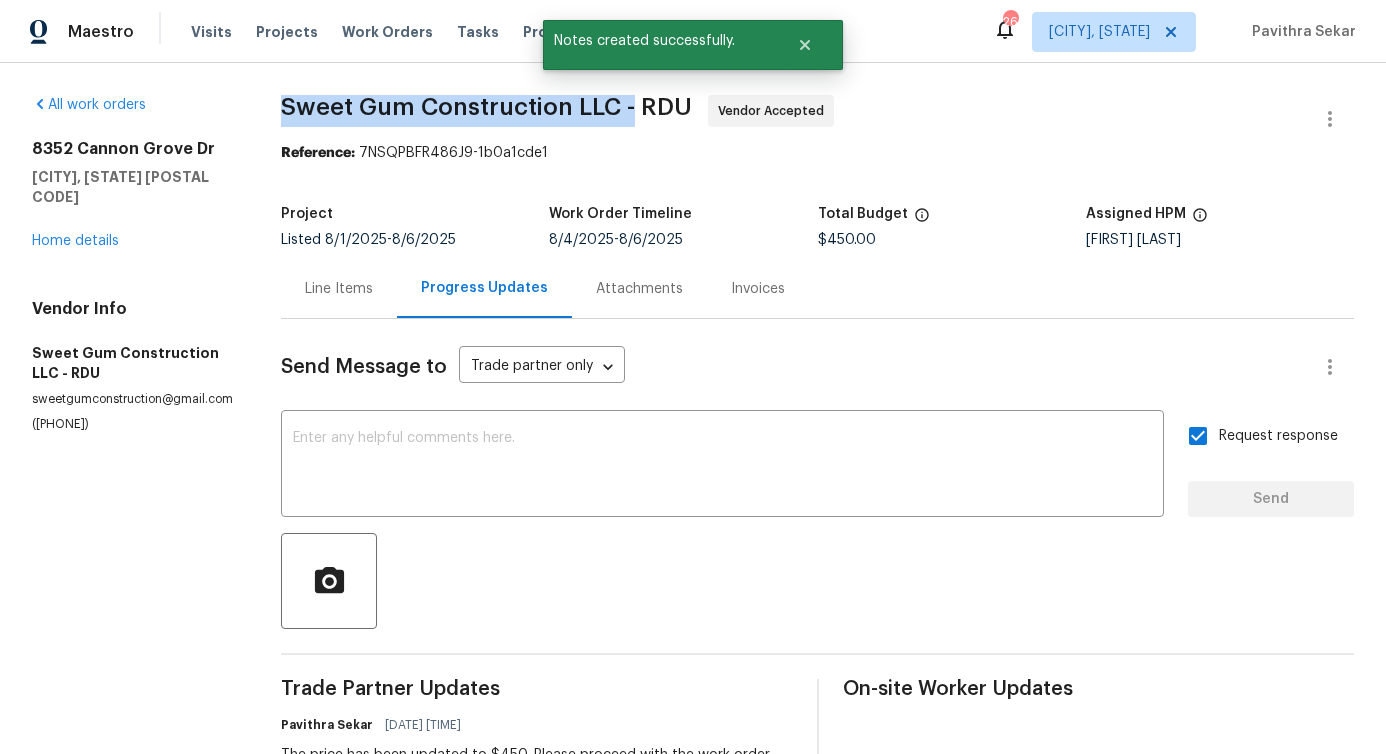 drag, startPoint x: 280, startPoint y: 106, endPoint x: 629, endPoint y: 107, distance: 349.00143 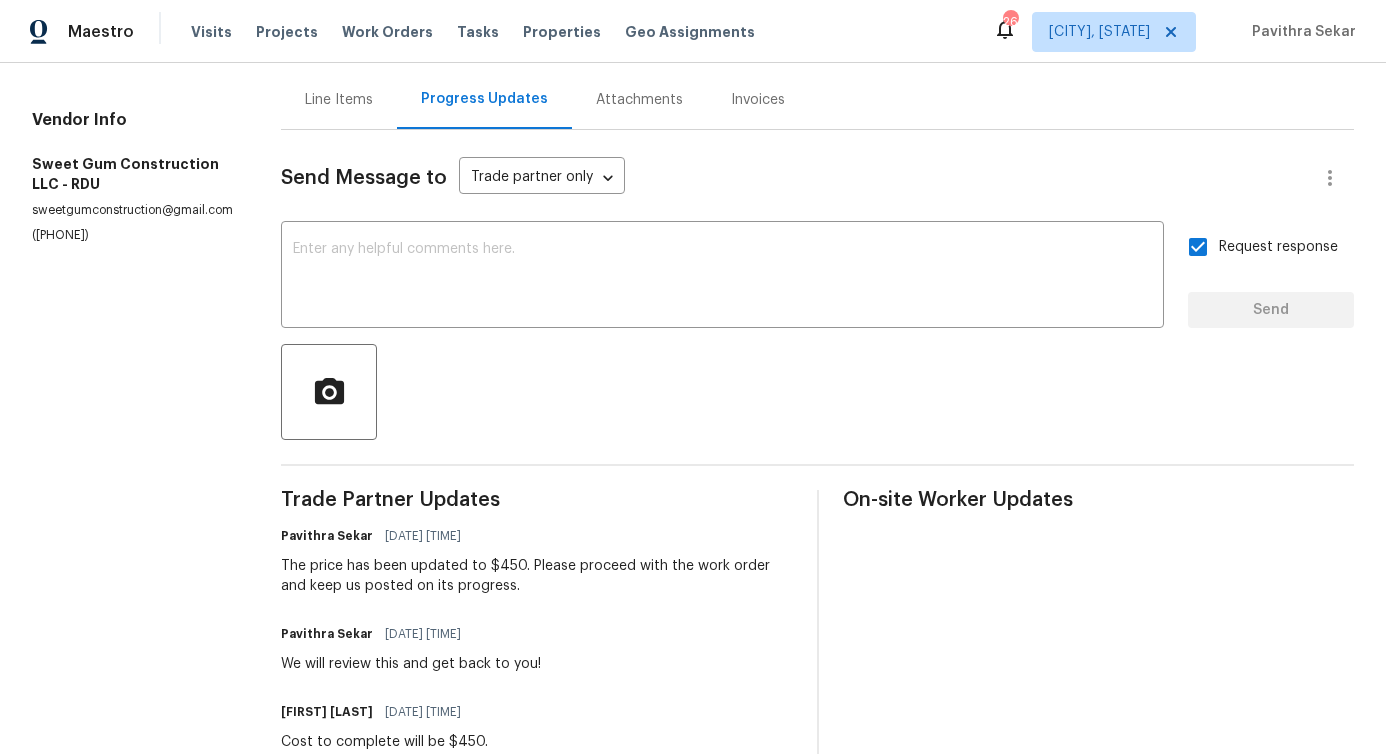 scroll, scrollTop: 231, scrollLeft: 0, axis: vertical 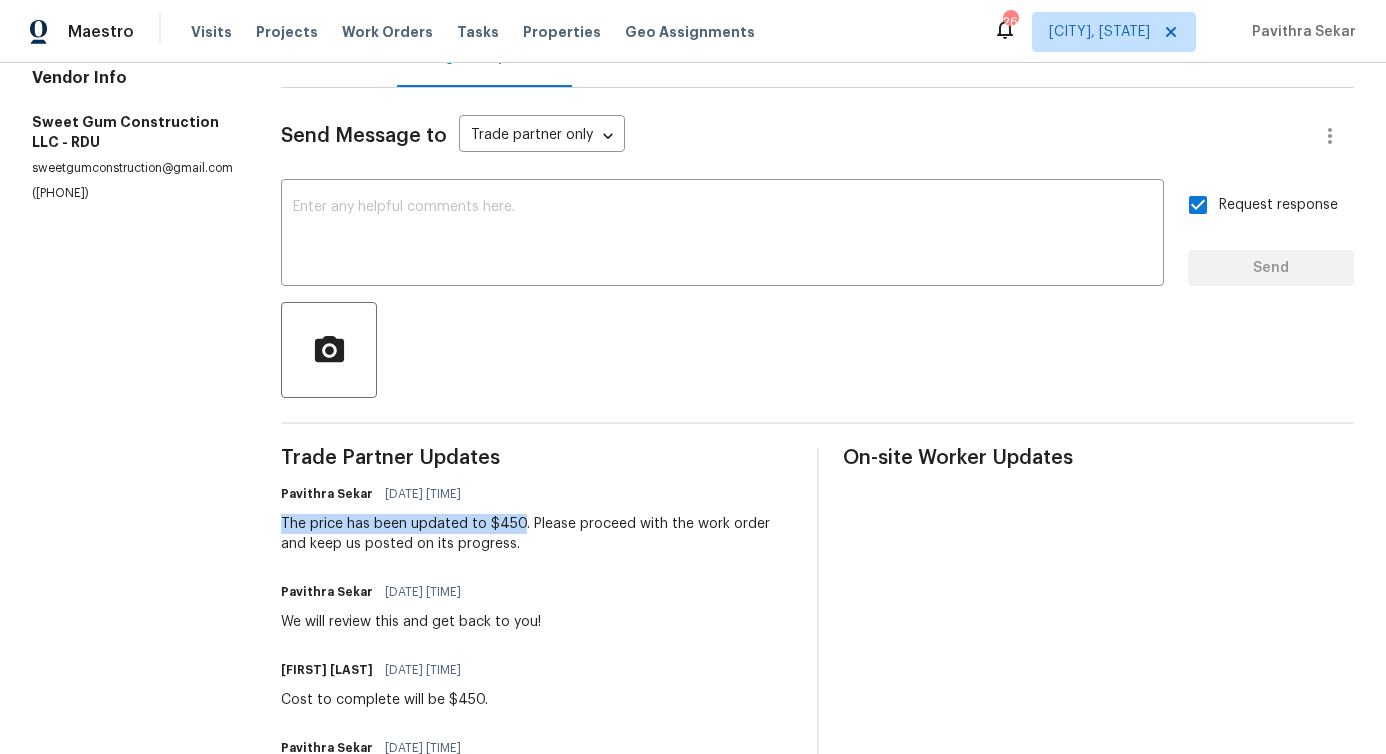 drag, startPoint x: 277, startPoint y: 523, endPoint x: 519, endPoint y: 515, distance: 242.1322 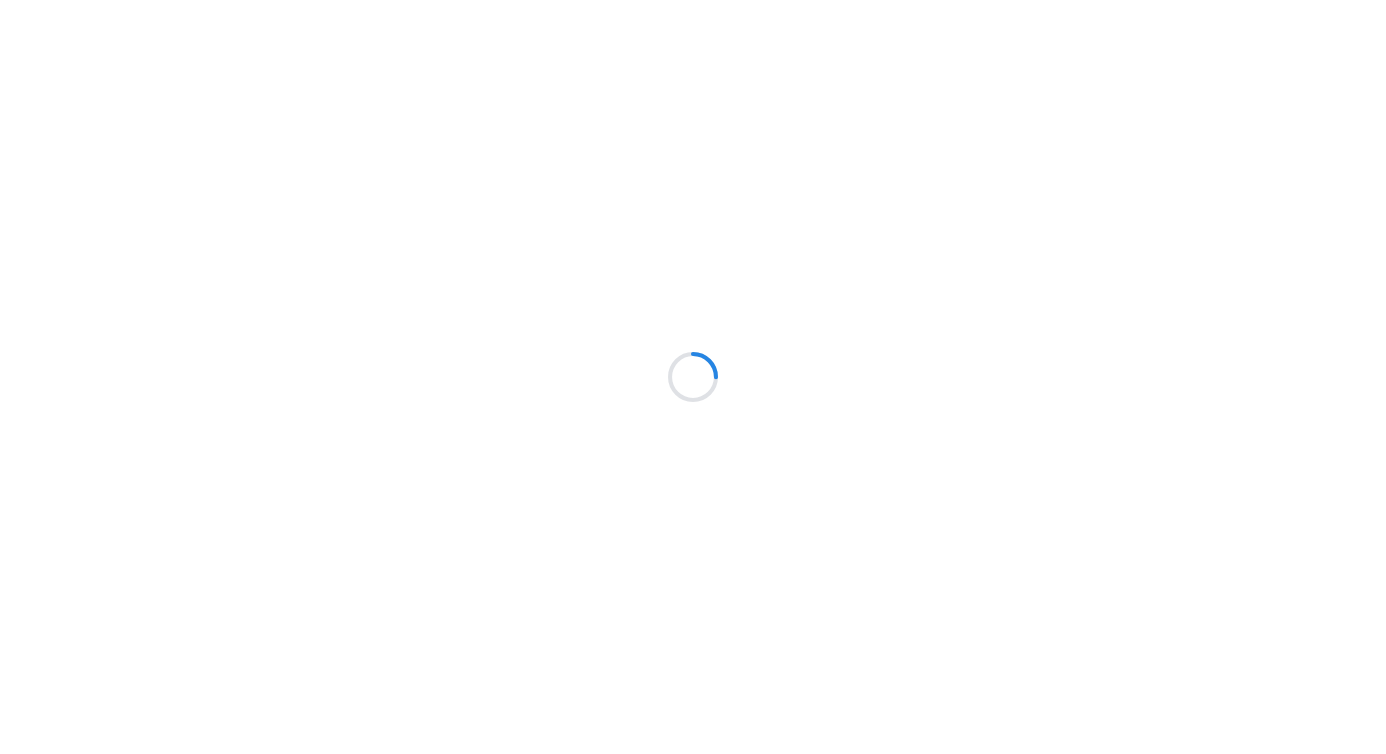 scroll, scrollTop: 0, scrollLeft: 0, axis: both 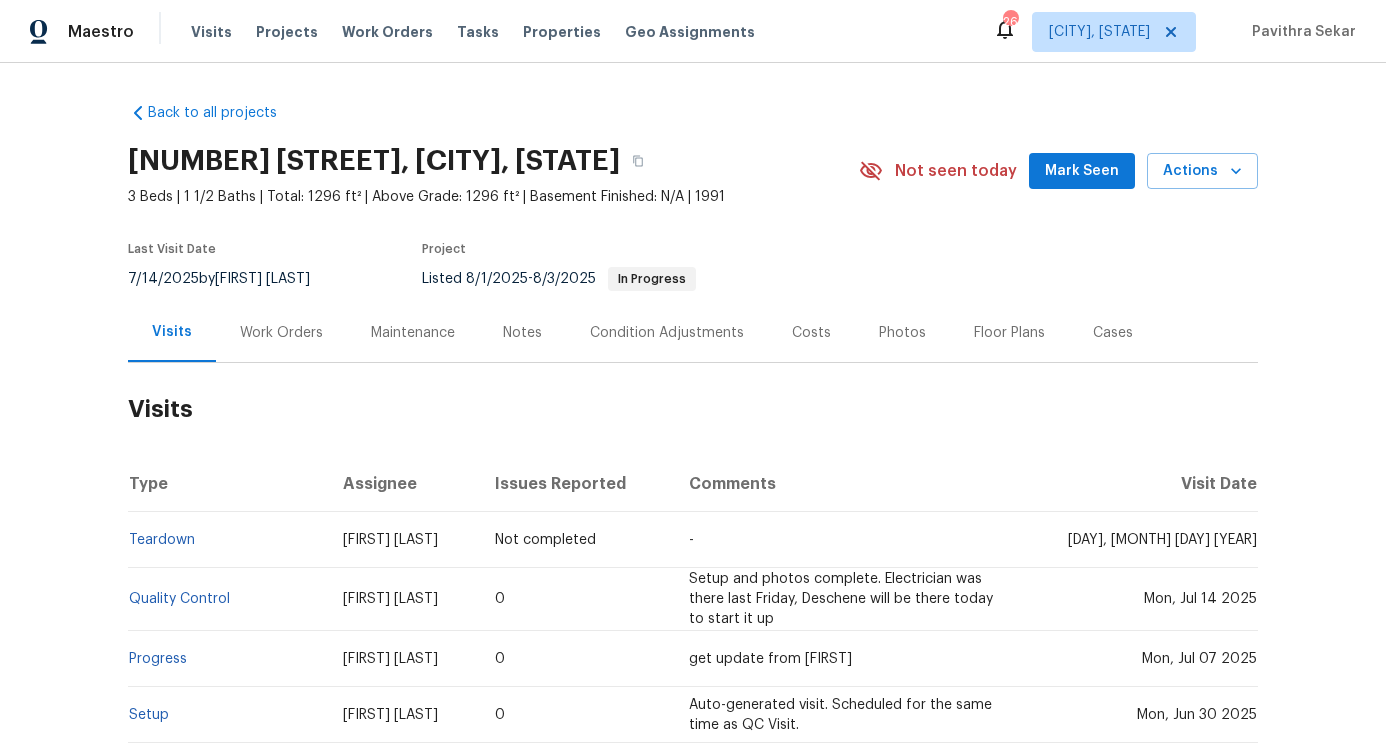 click on "Work Orders" at bounding box center [281, 333] 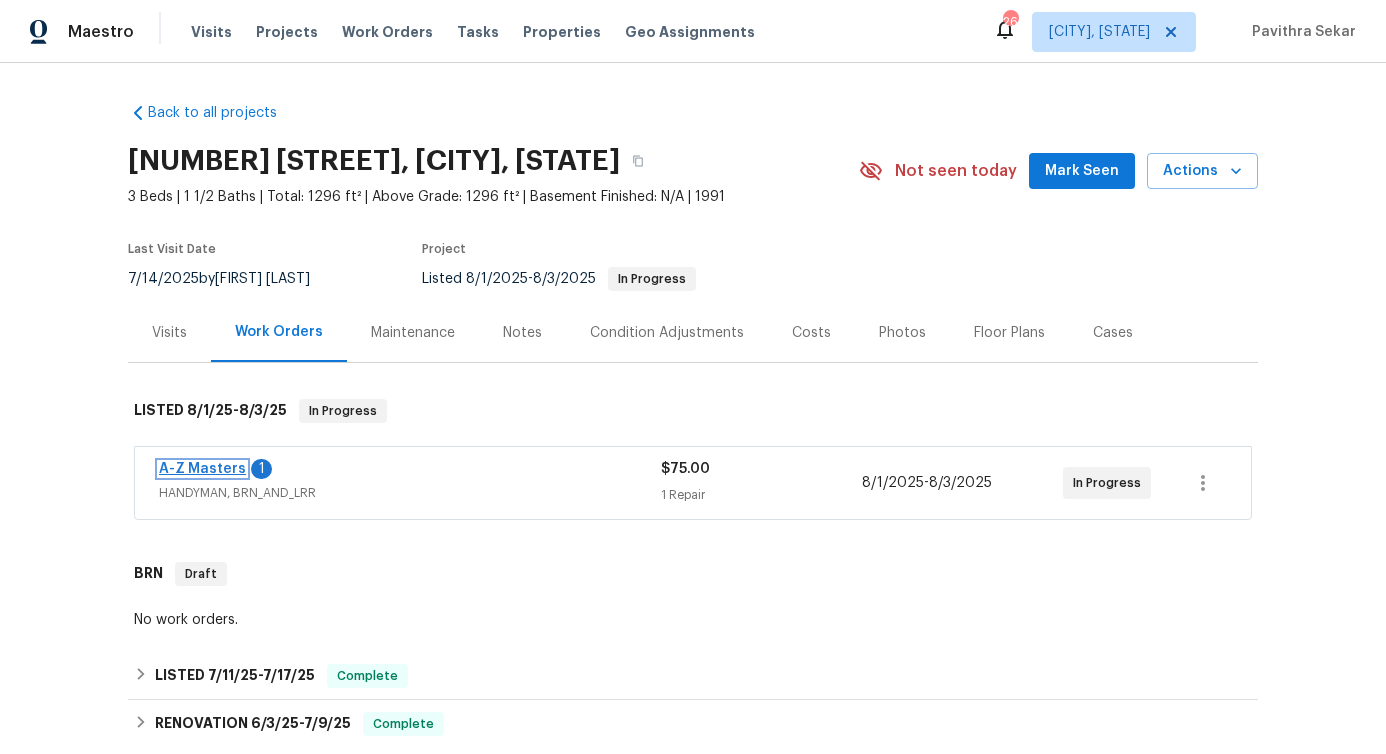 click on "A-Z Masters" at bounding box center (202, 469) 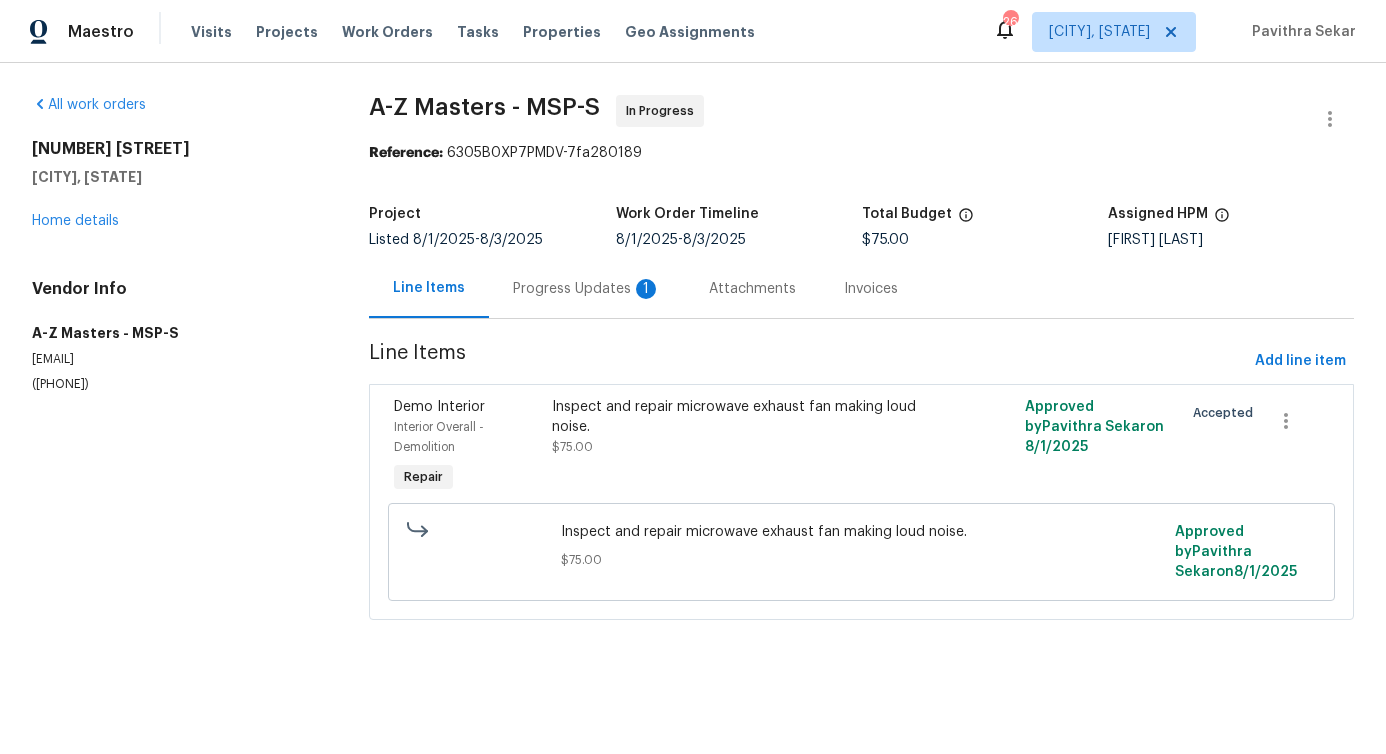 click on "Progress Updates 1" at bounding box center [587, 288] 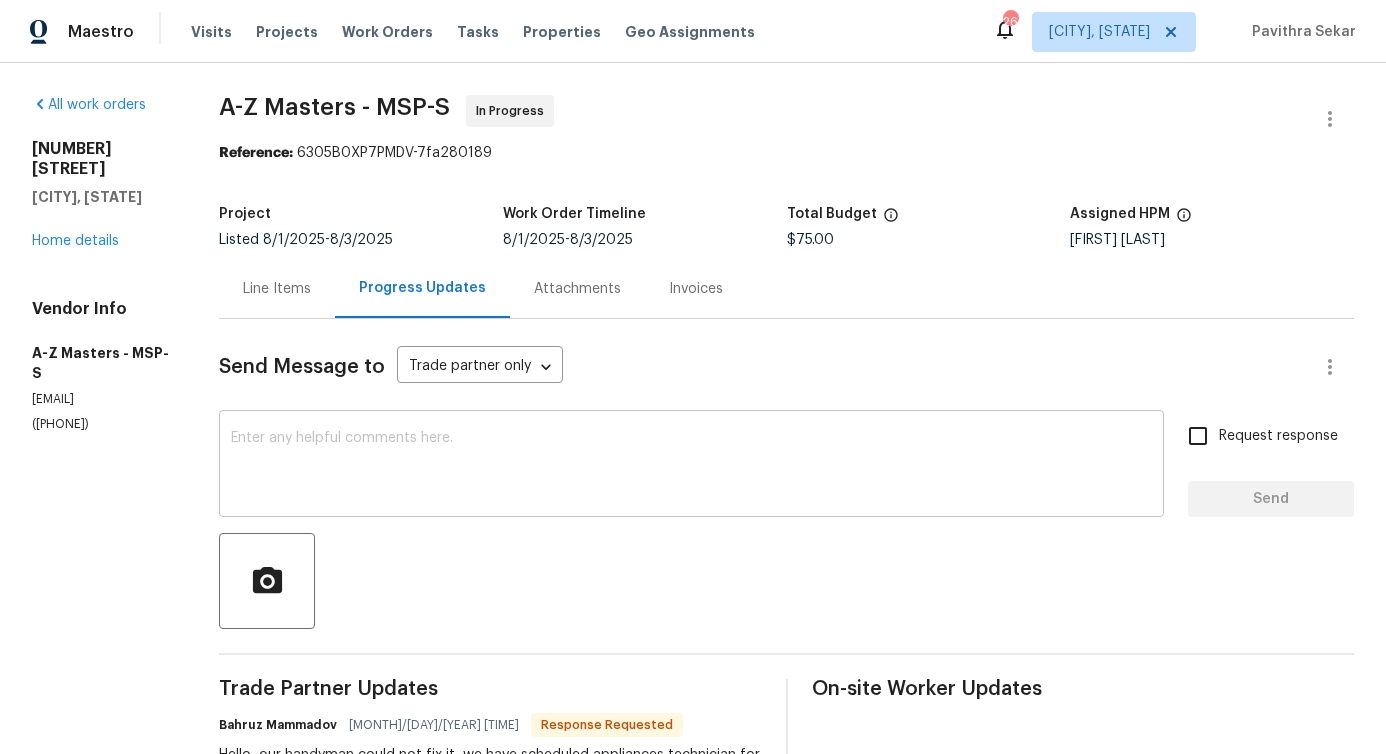 click at bounding box center [691, 466] 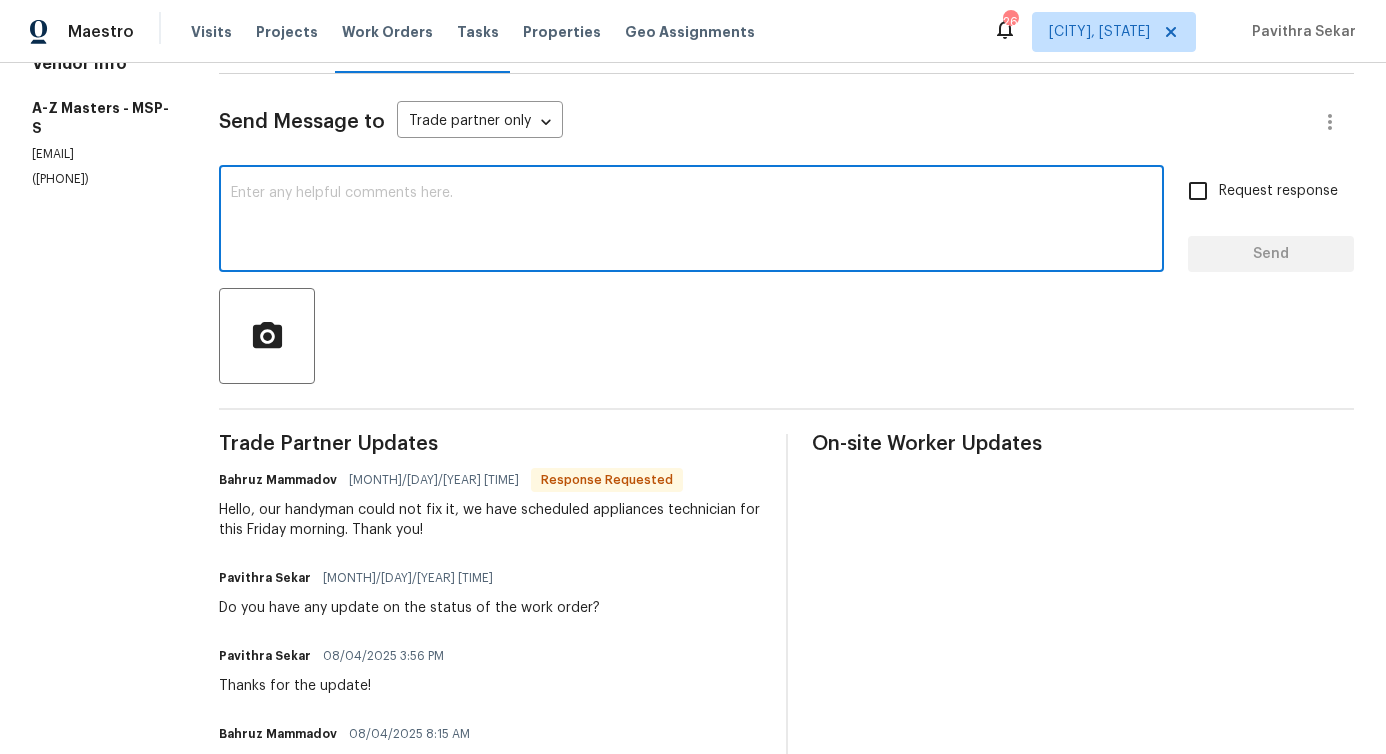 scroll, scrollTop: 398, scrollLeft: 0, axis: vertical 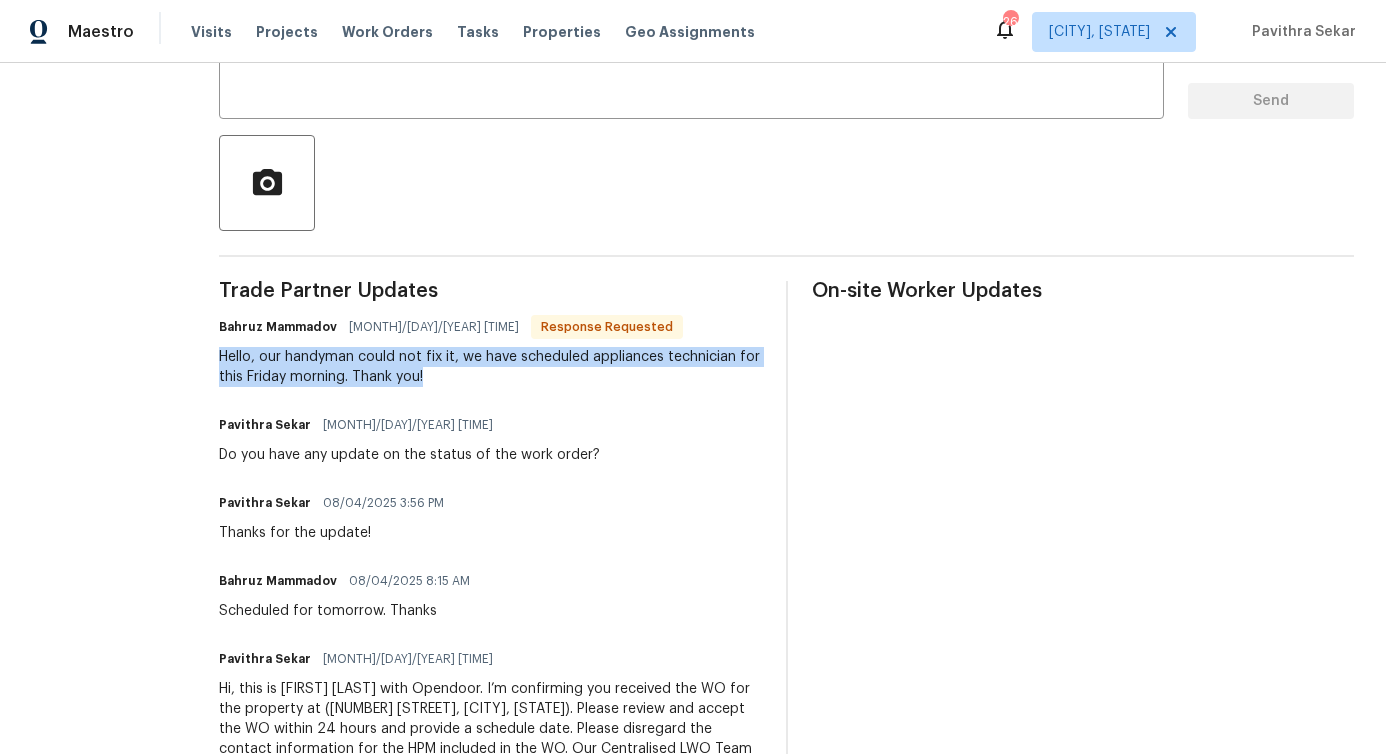 drag, startPoint x: 219, startPoint y: 357, endPoint x: 462, endPoint y: 379, distance: 243.99385 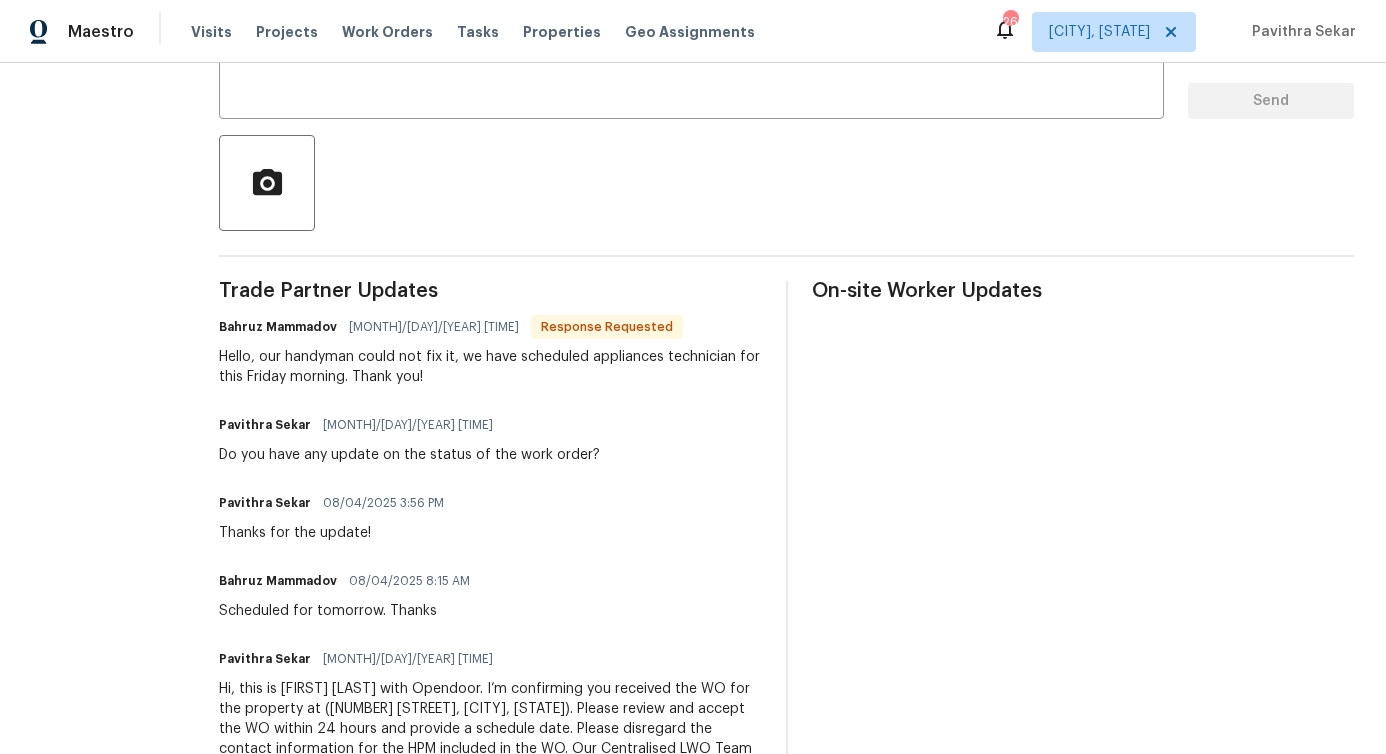 click on "Thanks for the update!" at bounding box center (337, 533) 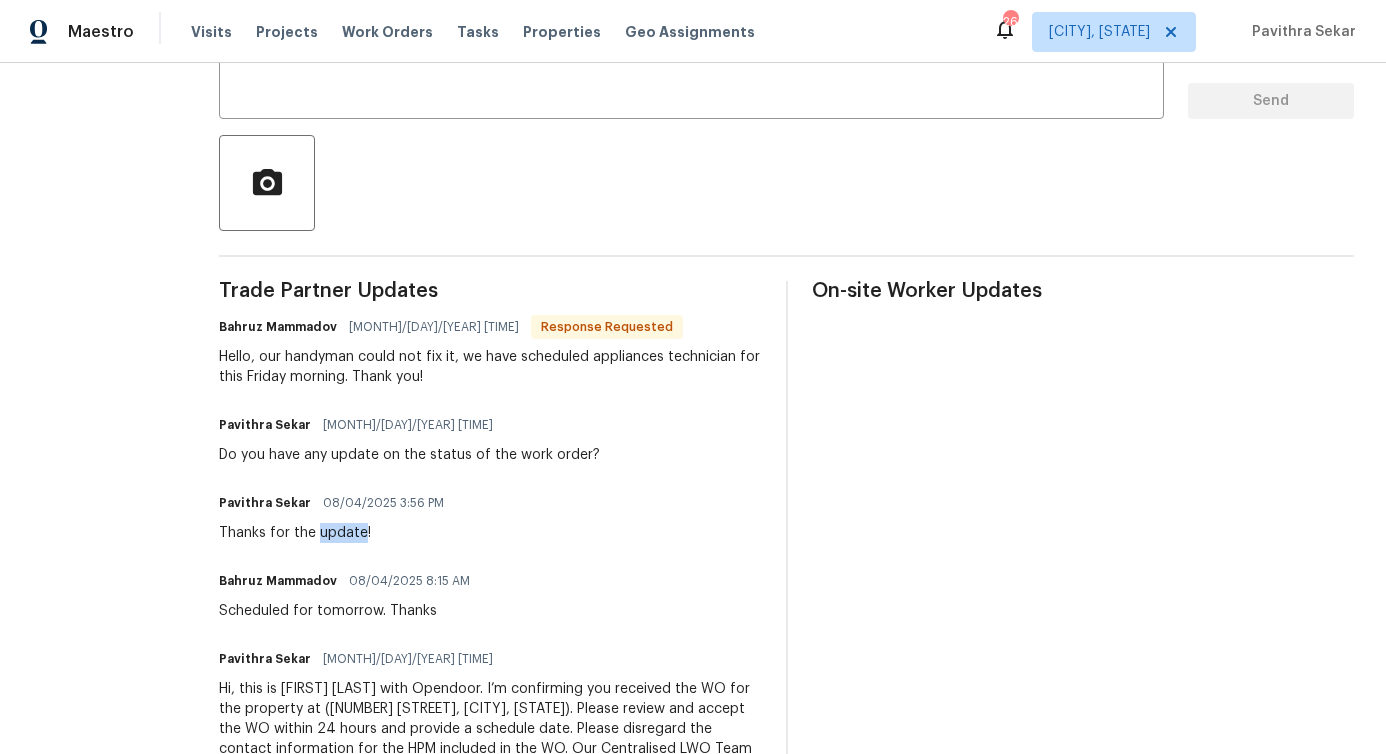 click on "Thanks for the update!" at bounding box center (337, 533) 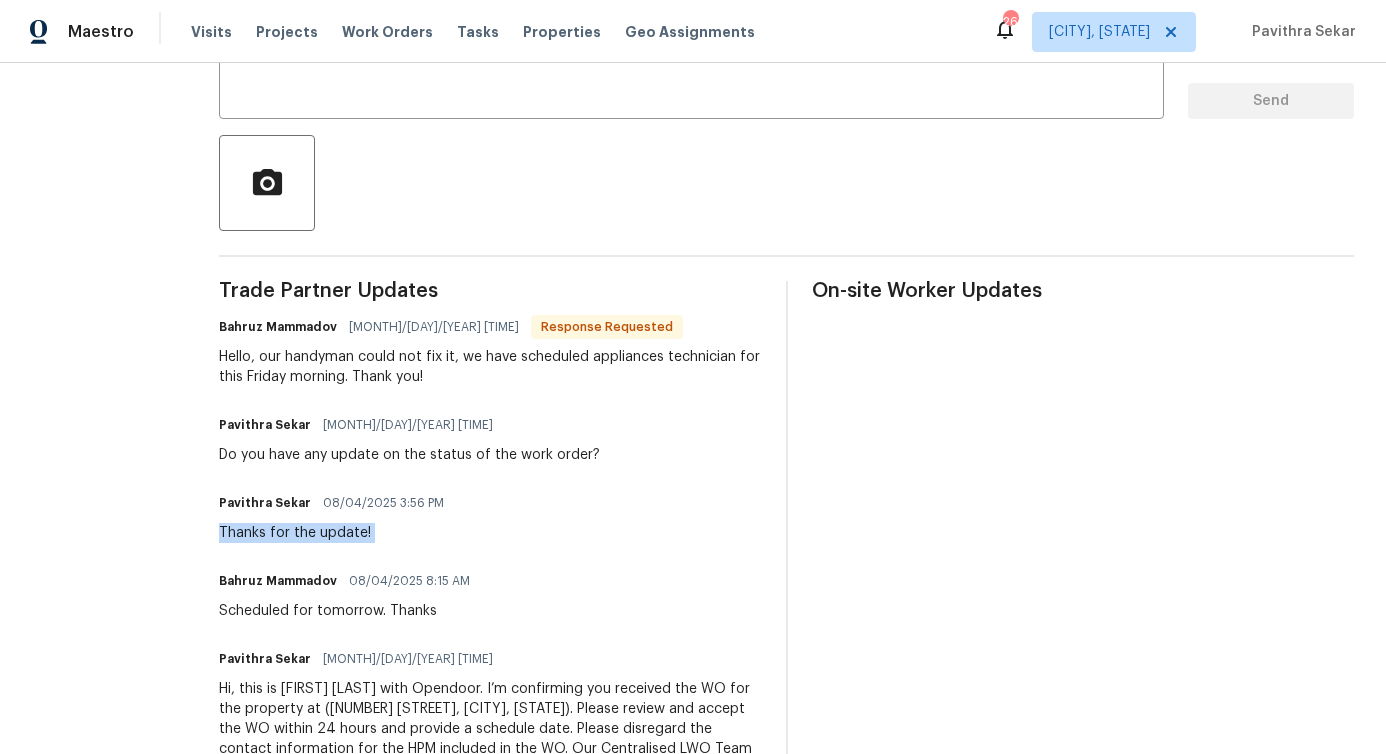 click on "Thanks for the update!" at bounding box center [337, 533] 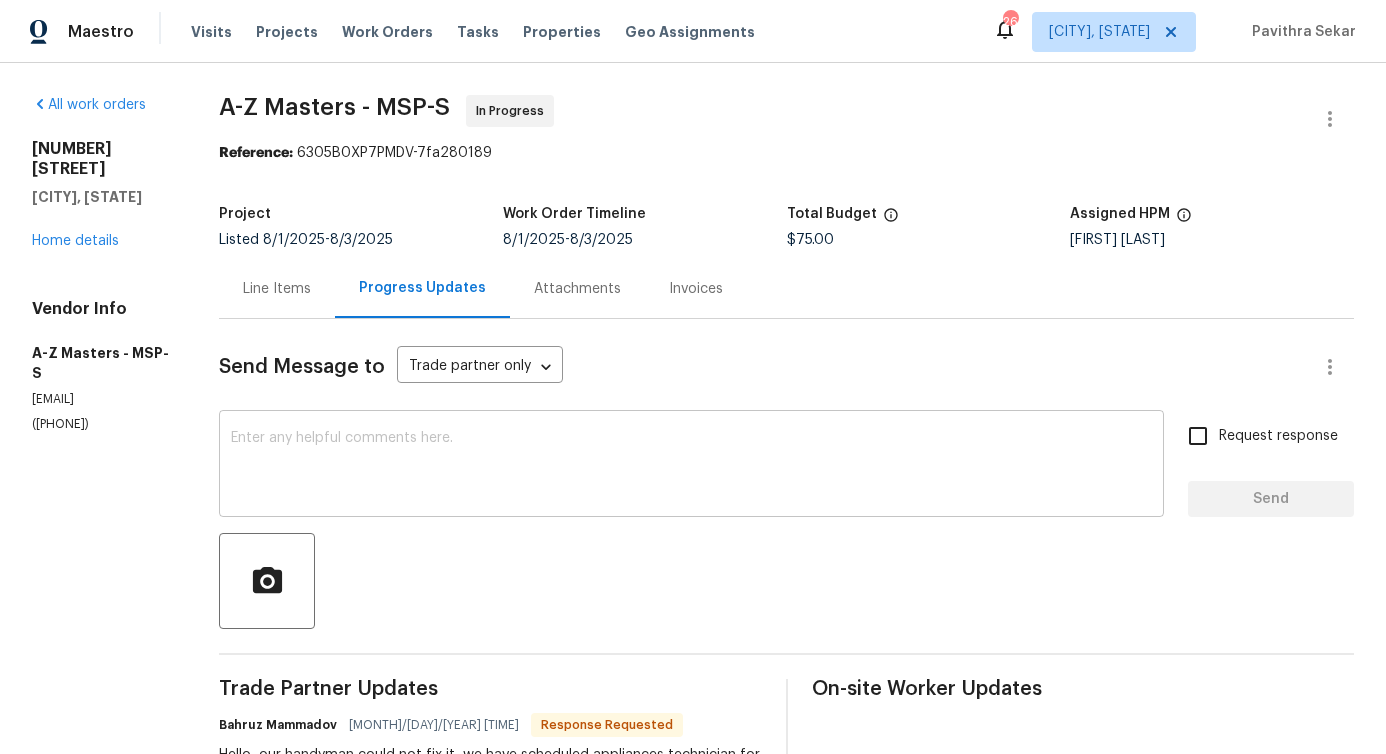 click at bounding box center (691, 466) 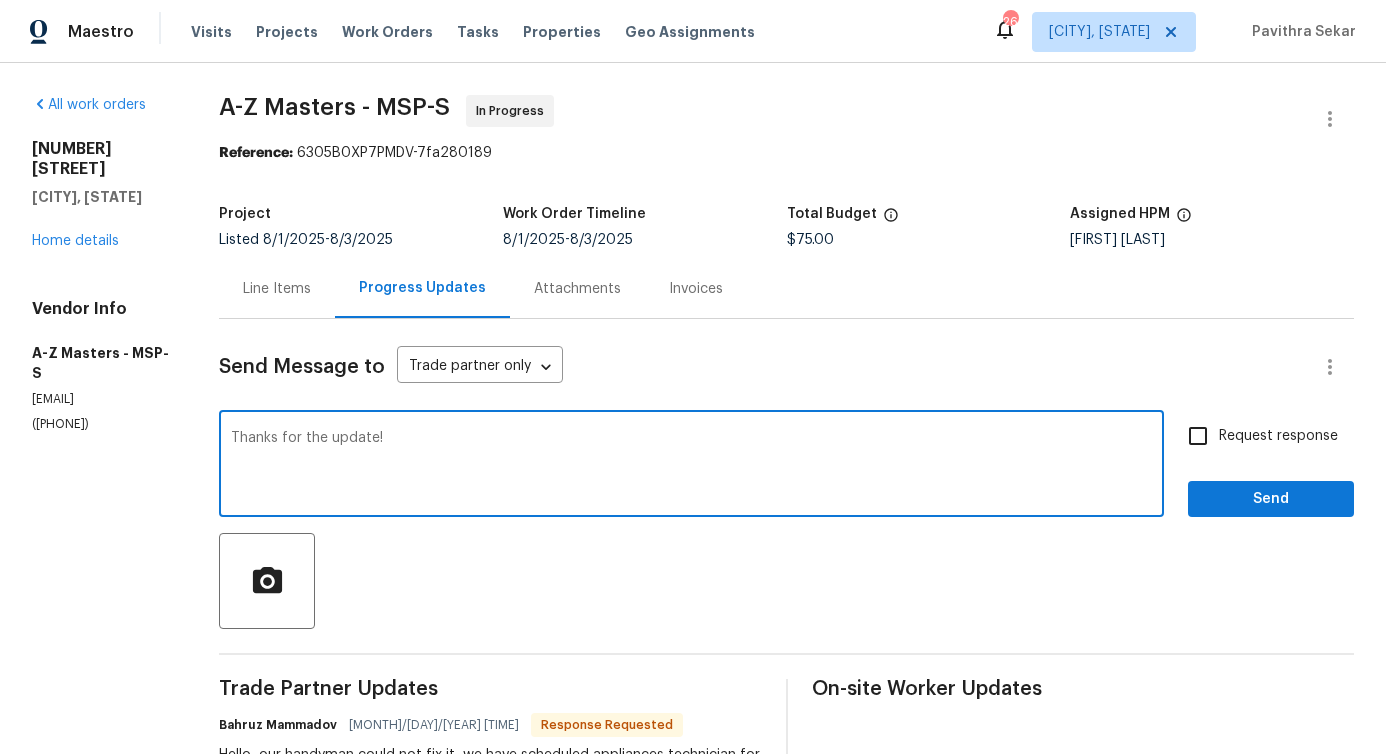 type on "Thanks for the update!" 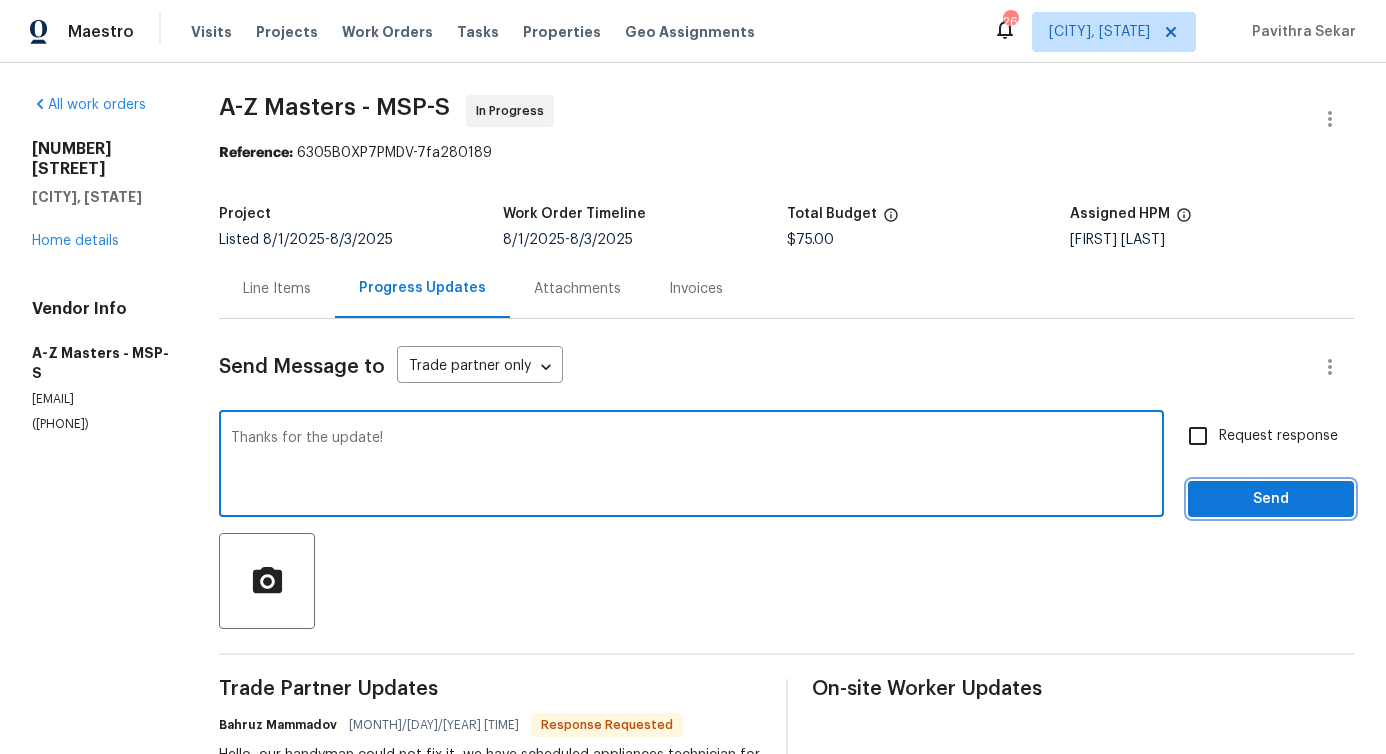click on "Send" at bounding box center [1271, 499] 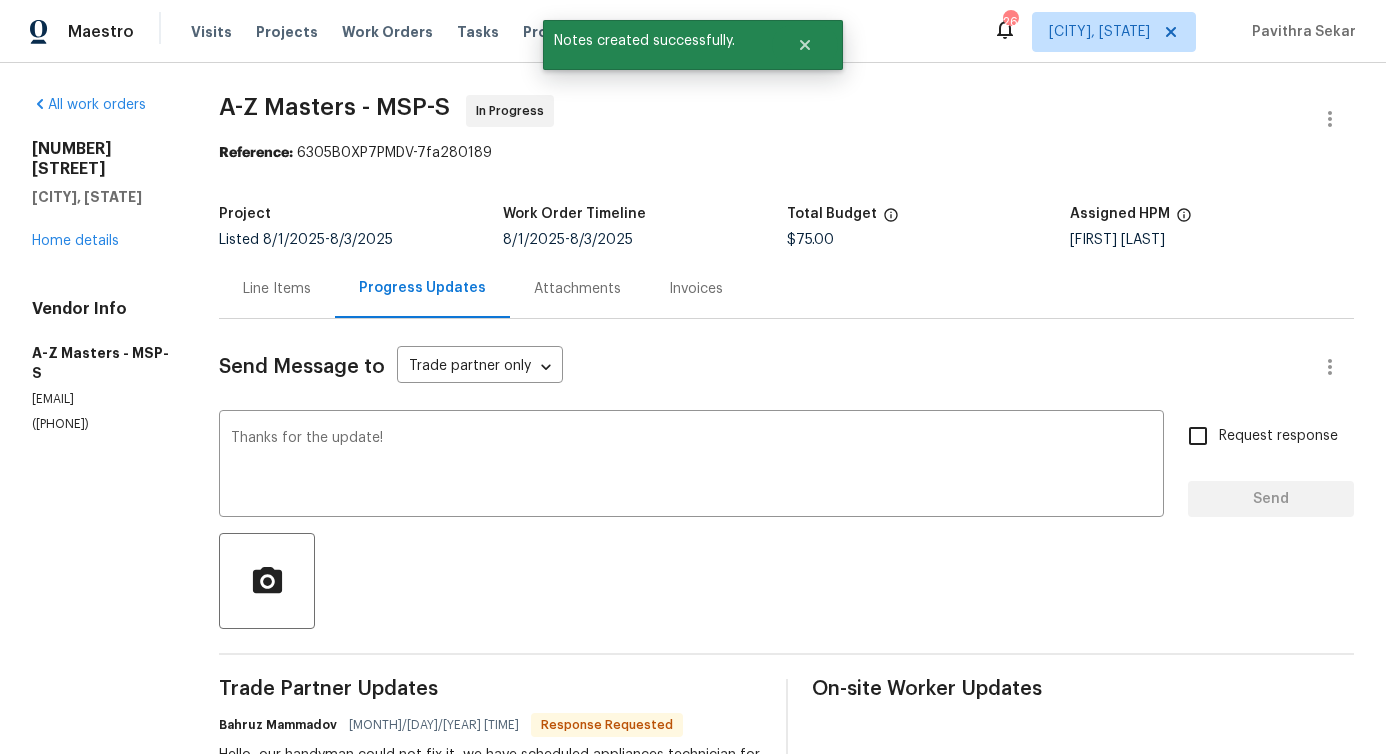 type 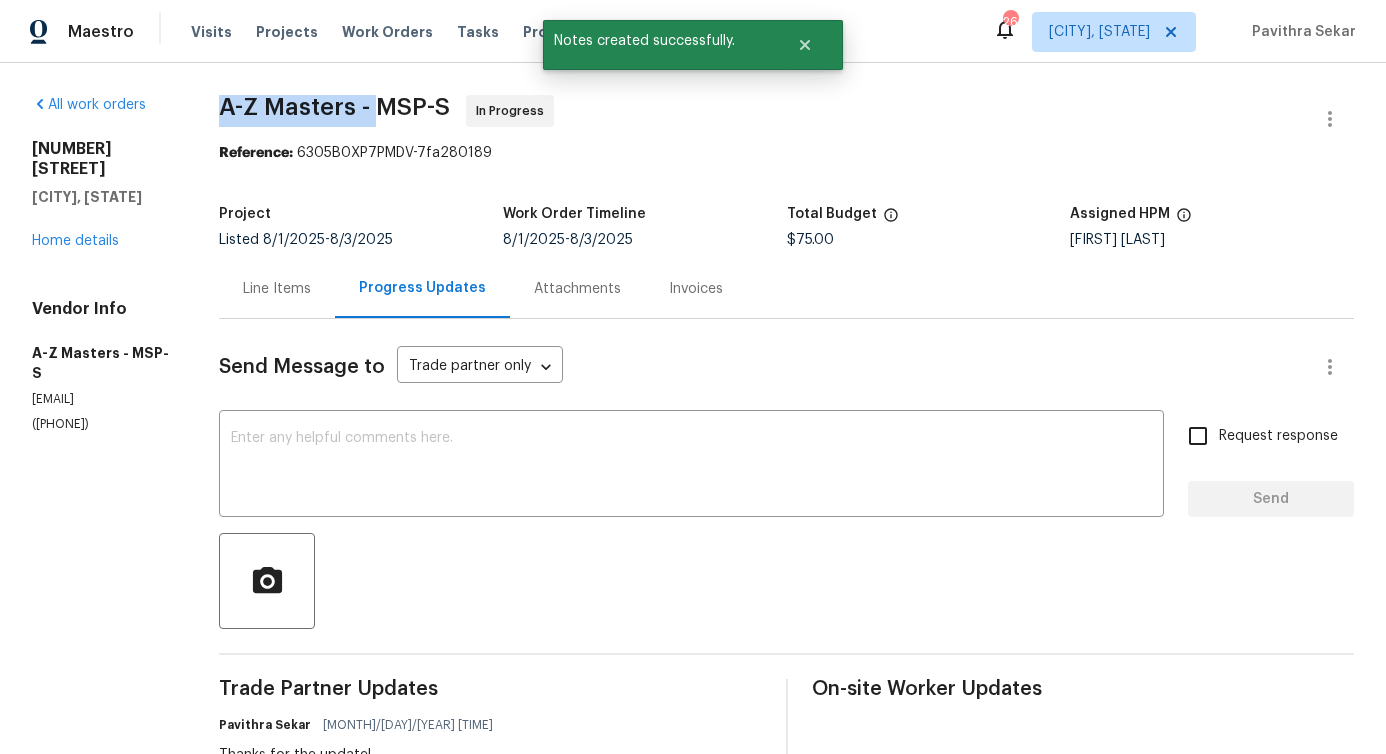 drag, startPoint x: 216, startPoint y: 110, endPoint x: 375, endPoint y: 114, distance: 159.05031 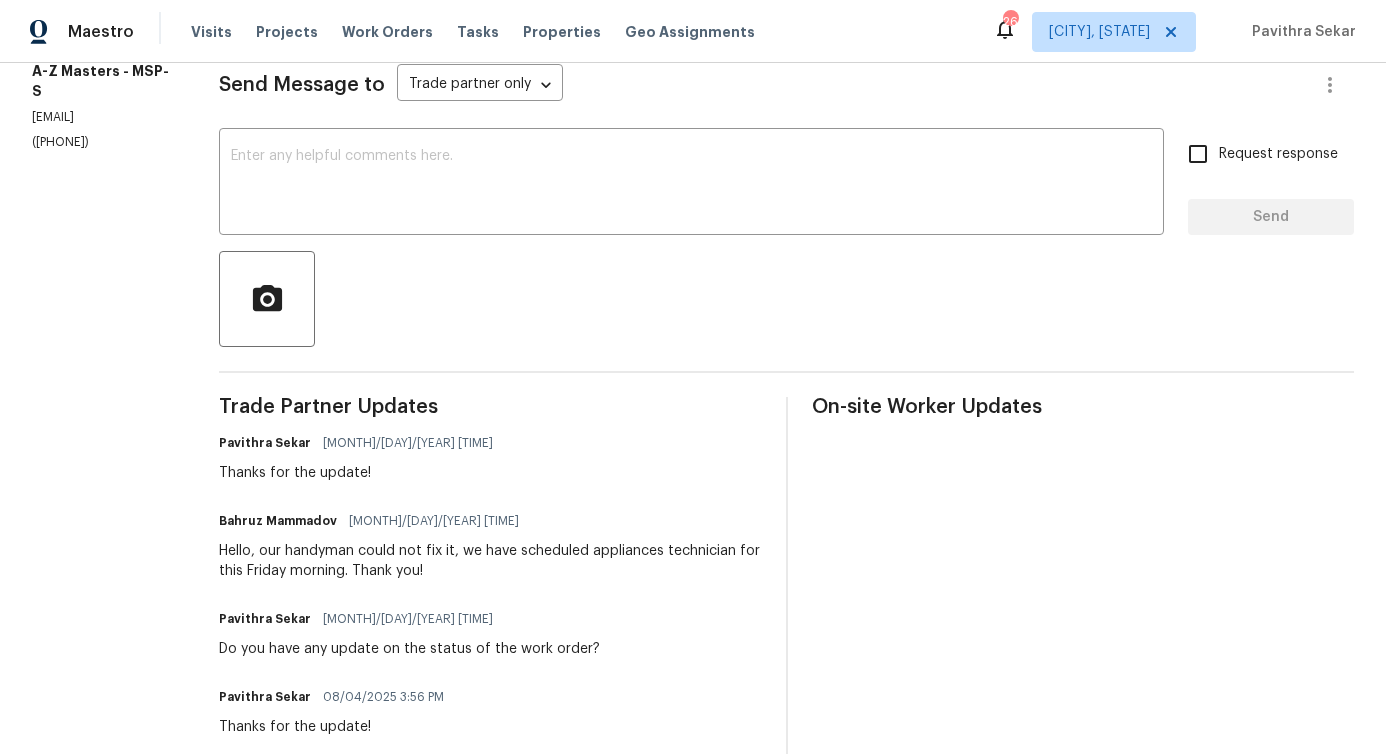 scroll, scrollTop: 0, scrollLeft: 0, axis: both 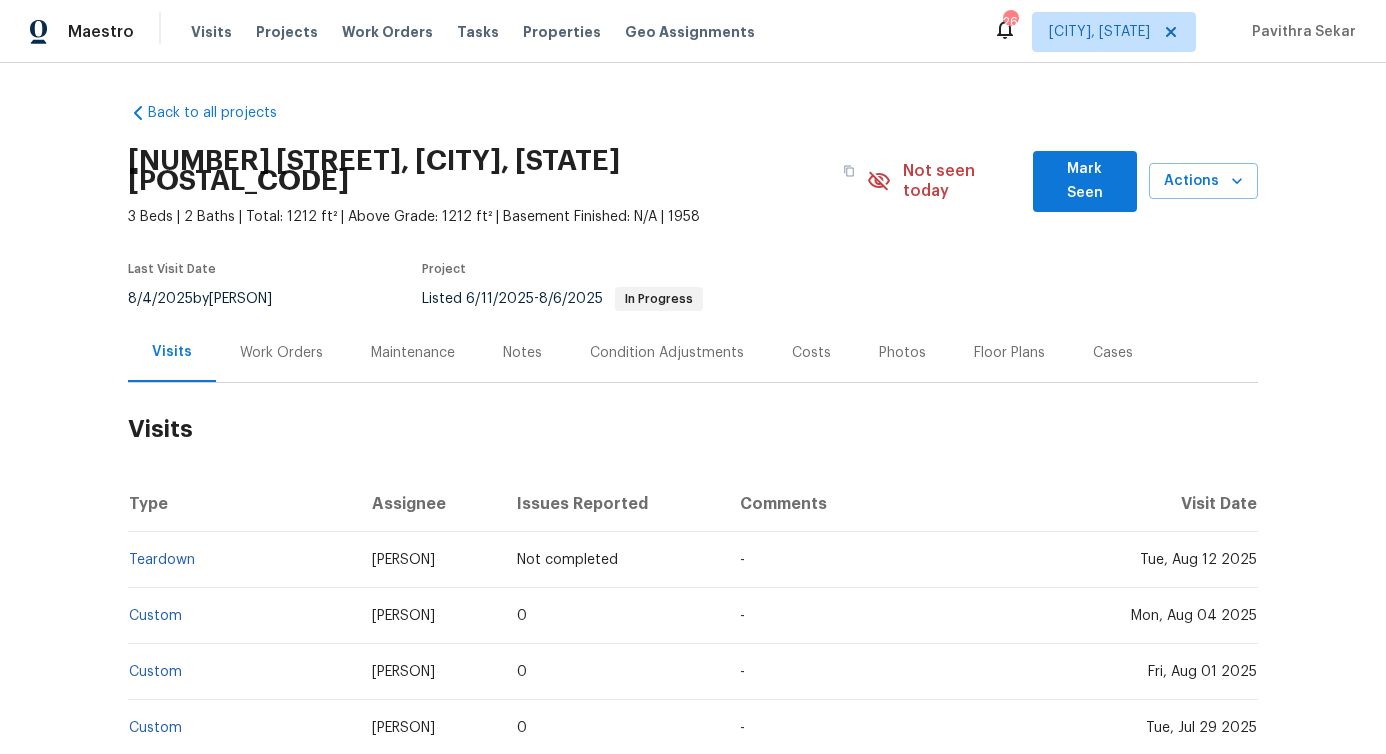 click on "Work Orders" at bounding box center (281, 353) 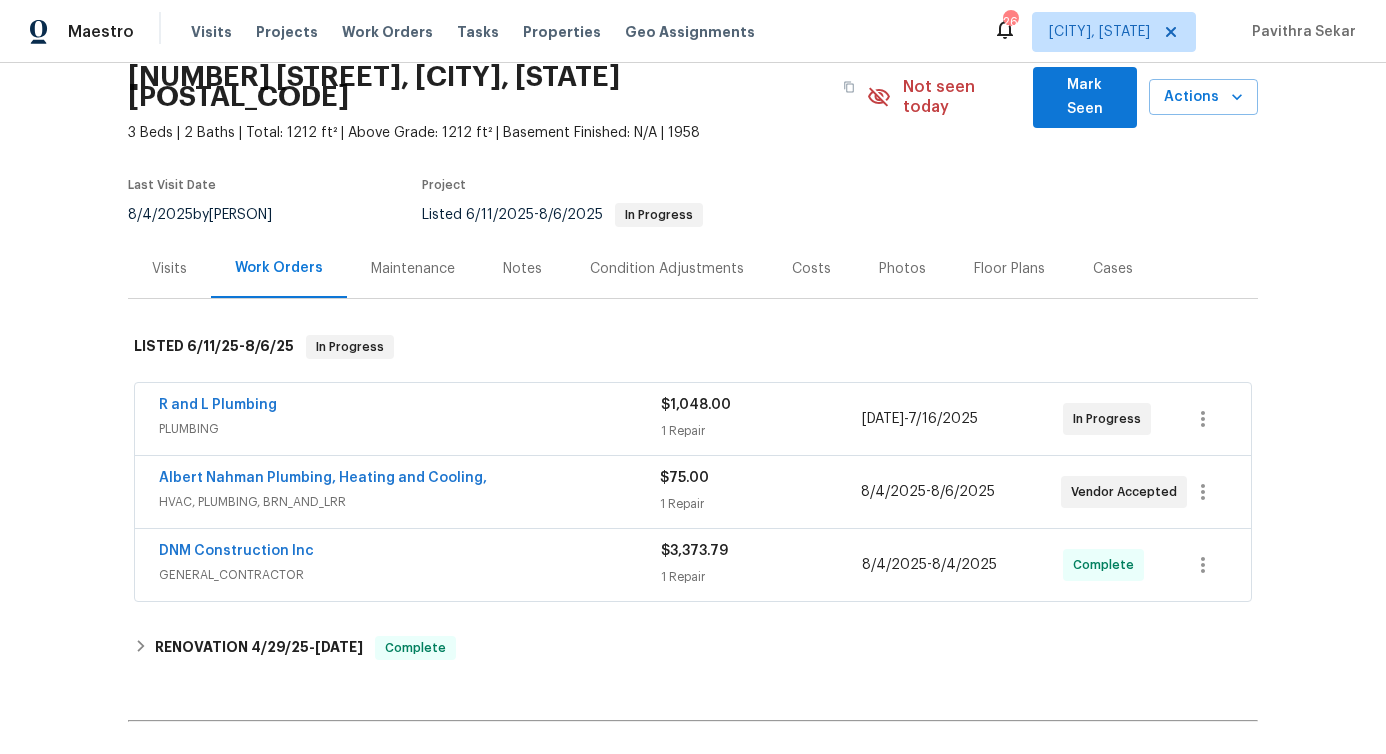 scroll, scrollTop: 83, scrollLeft: 0, axis: vertical 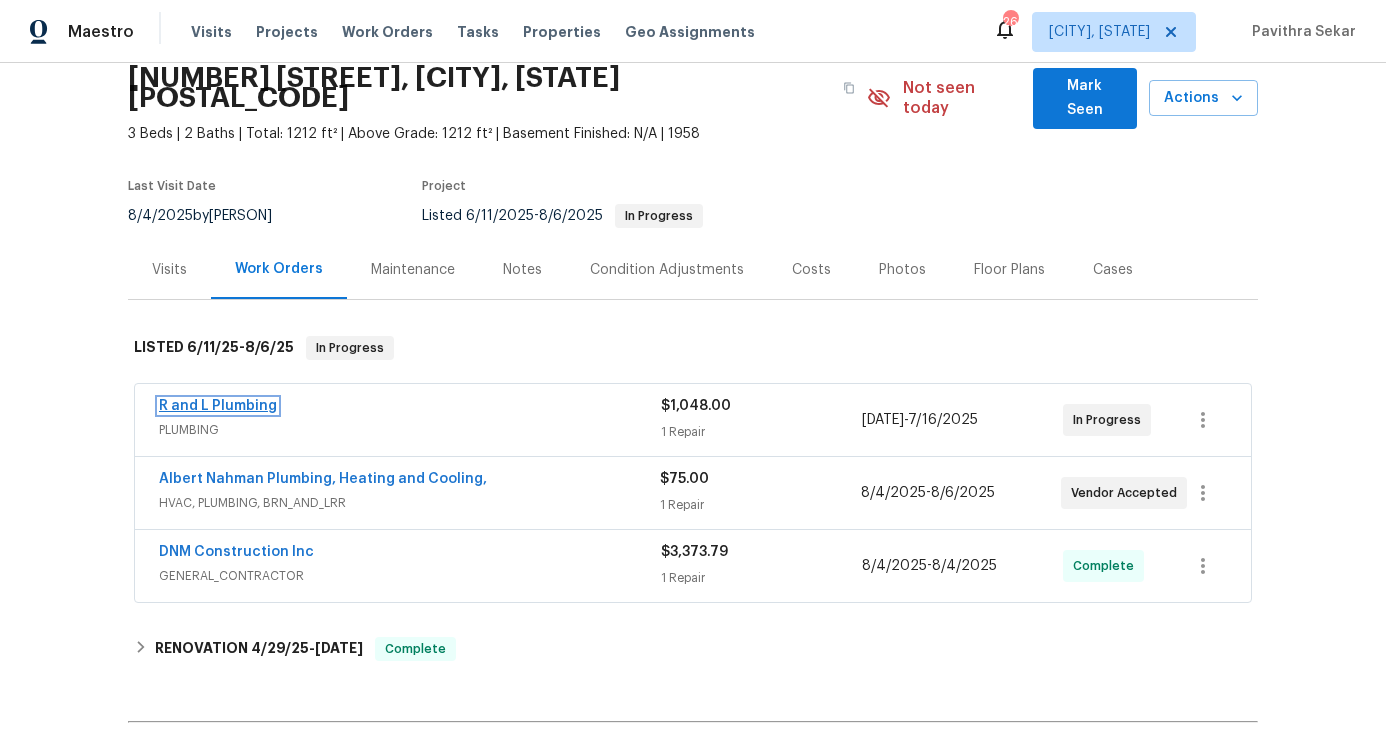 click on "R and L Plumbing" at bounding box center (218, 406) 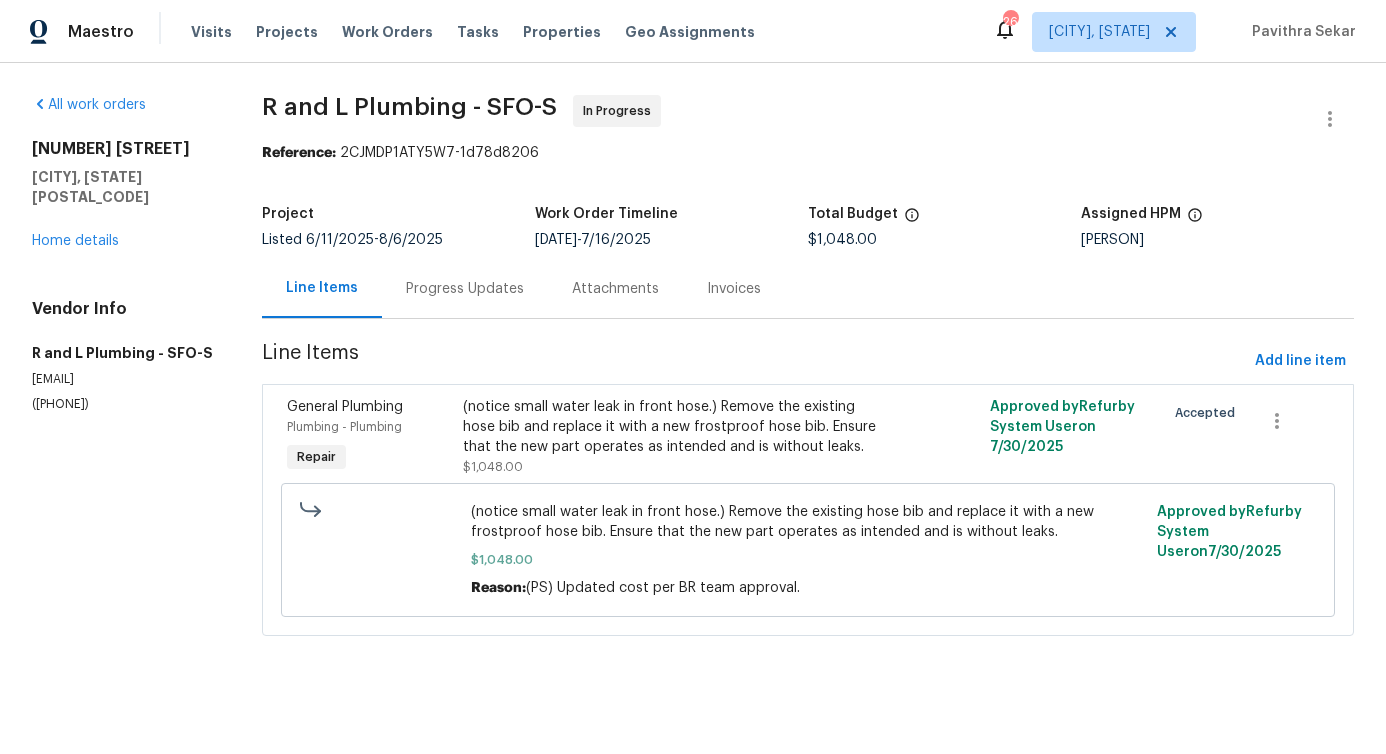 click on "Progress Updates" at bounding box center (465, 288) 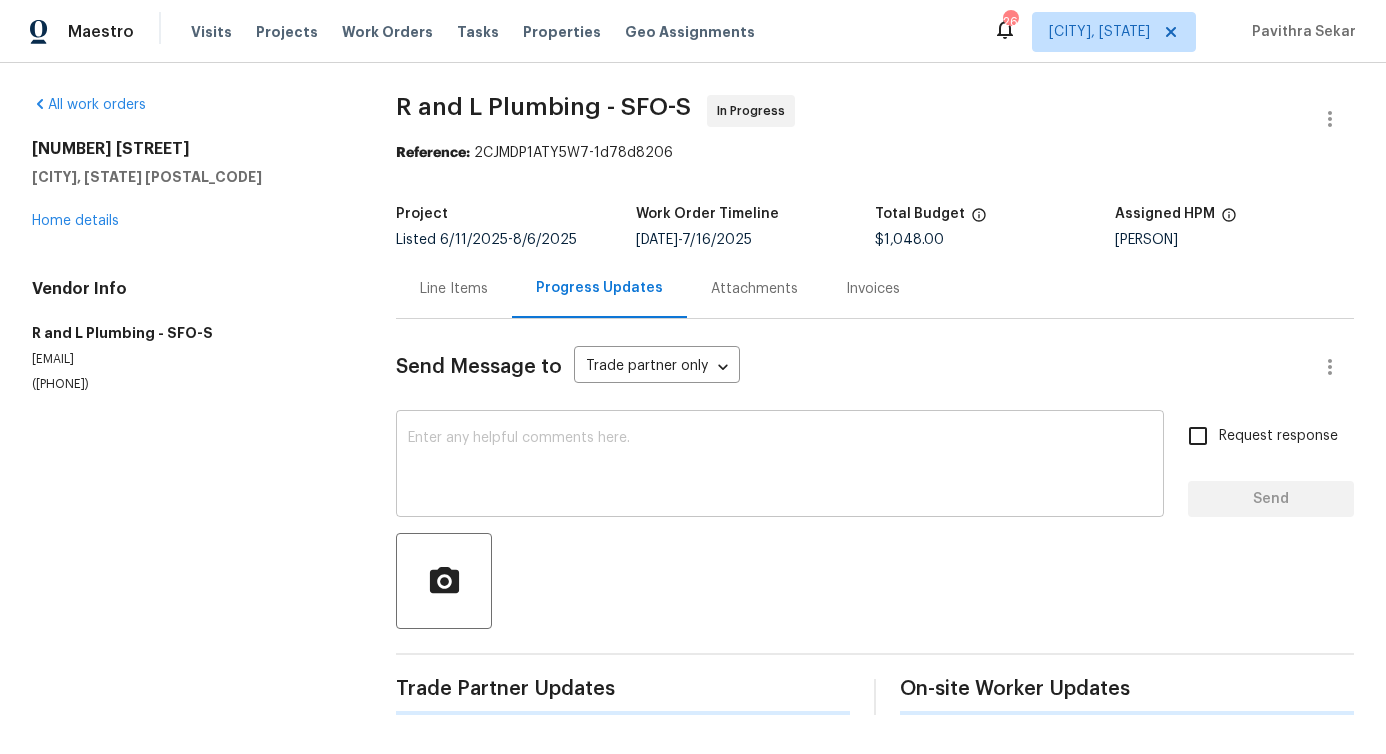 click at bounding box center (780, 466) 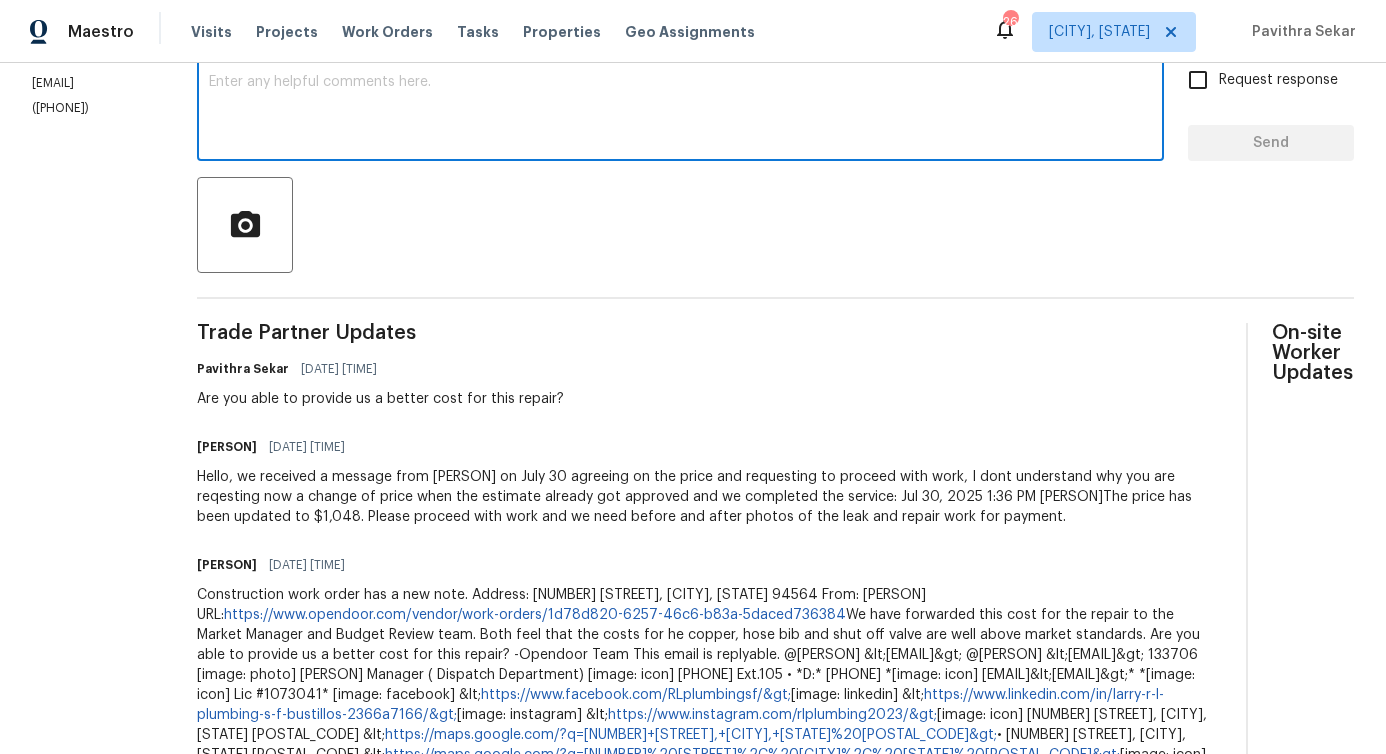 scroll, scrollTop: 443, scrollLeft: 0, axis: vertical 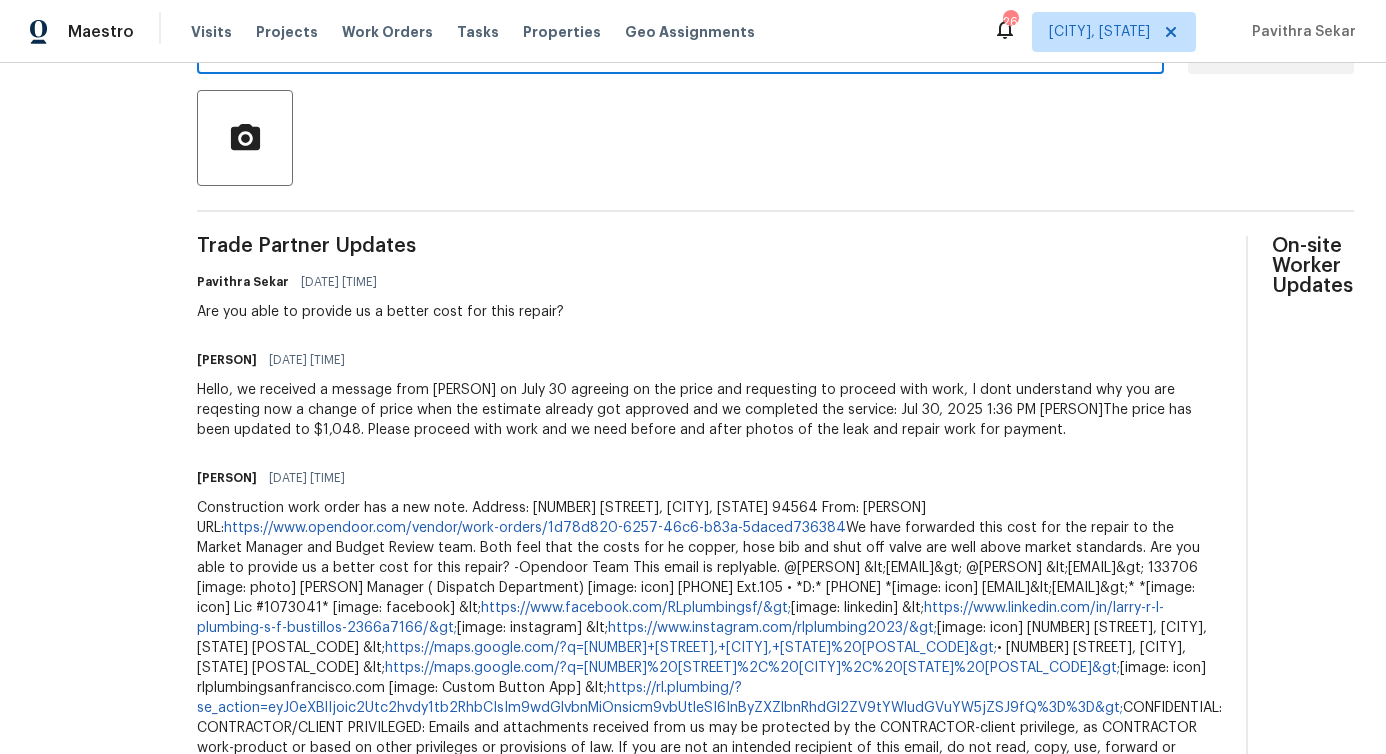 click on "Are you able to provide us a better cost for this repair?" at bounding box center (380, 312) 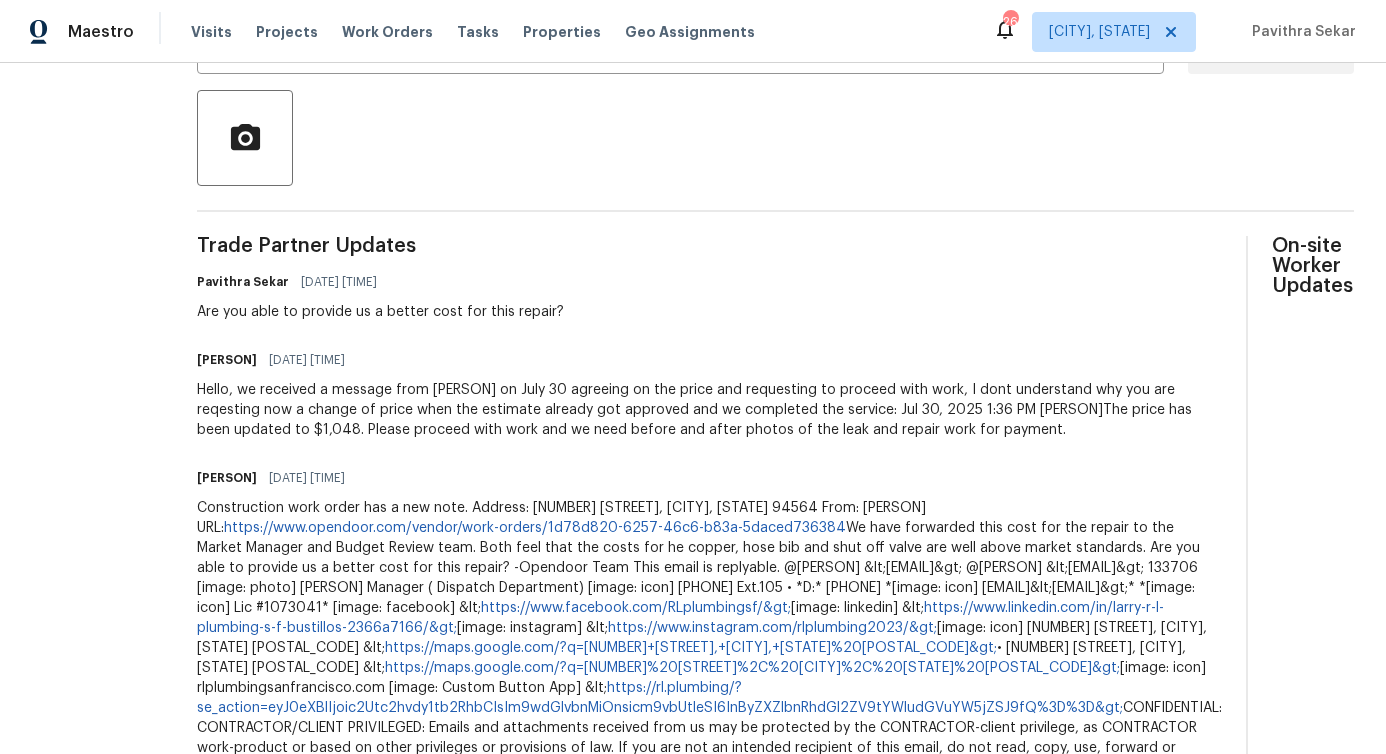 click on "Are you able to provide us a better cost for this repair?" at bounding box center [380, 312] 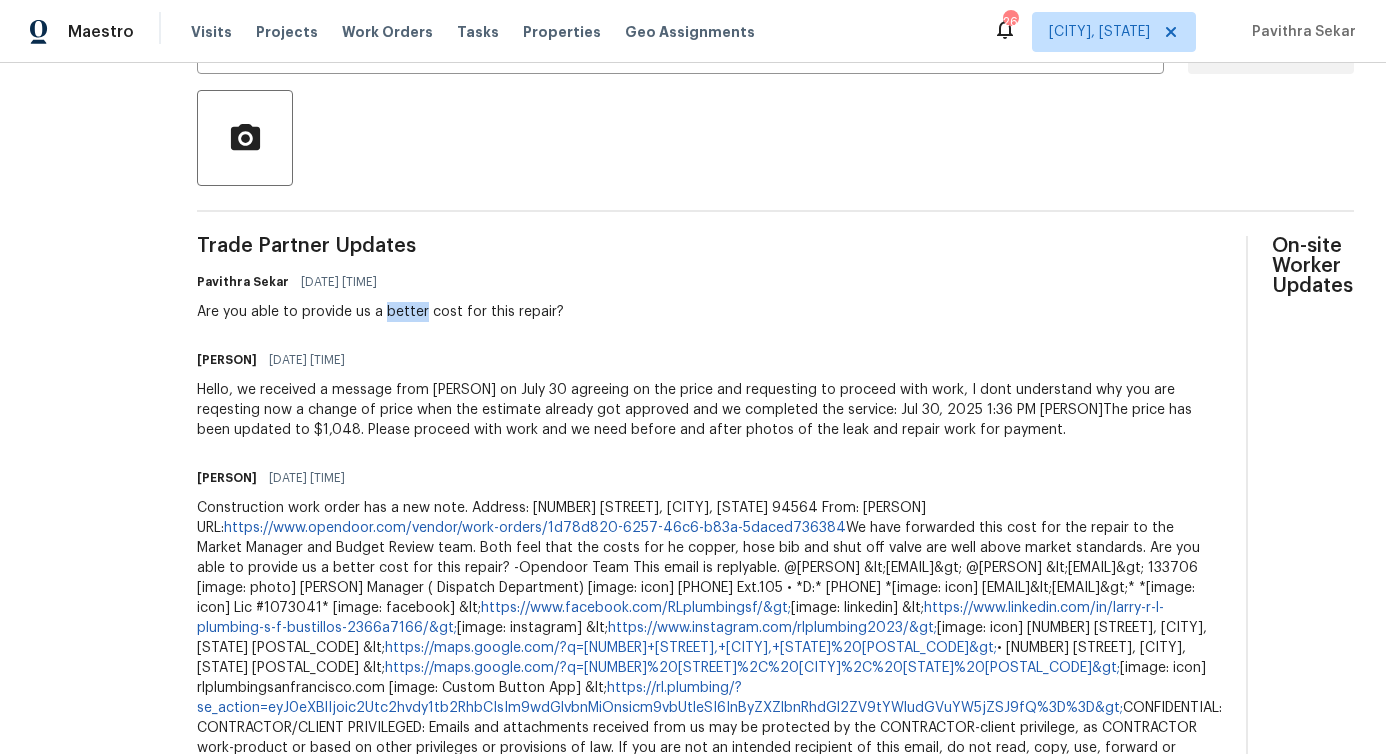 click on "Are you able to provide us a better cost for this repair?" at bounding box center (380, 312) 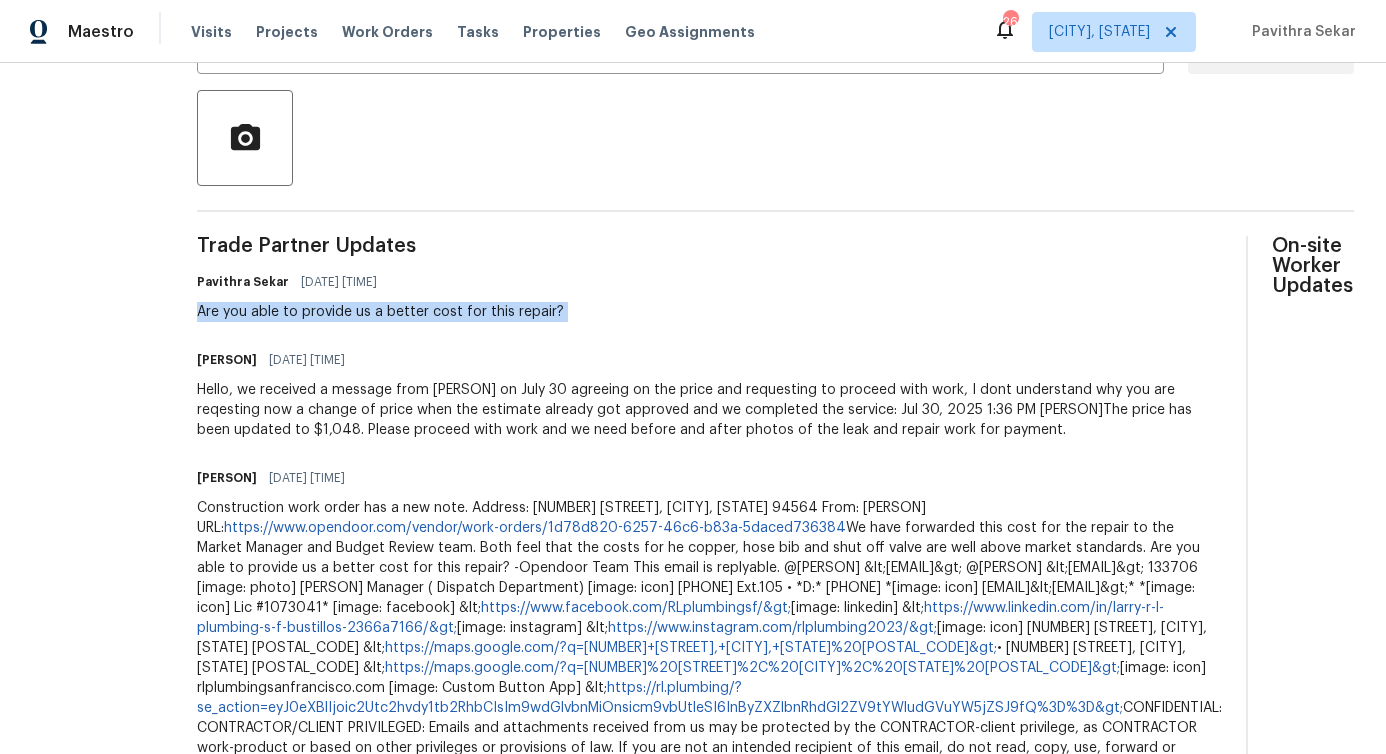 copy on "Are you able to provide us a better cost for this repair?" 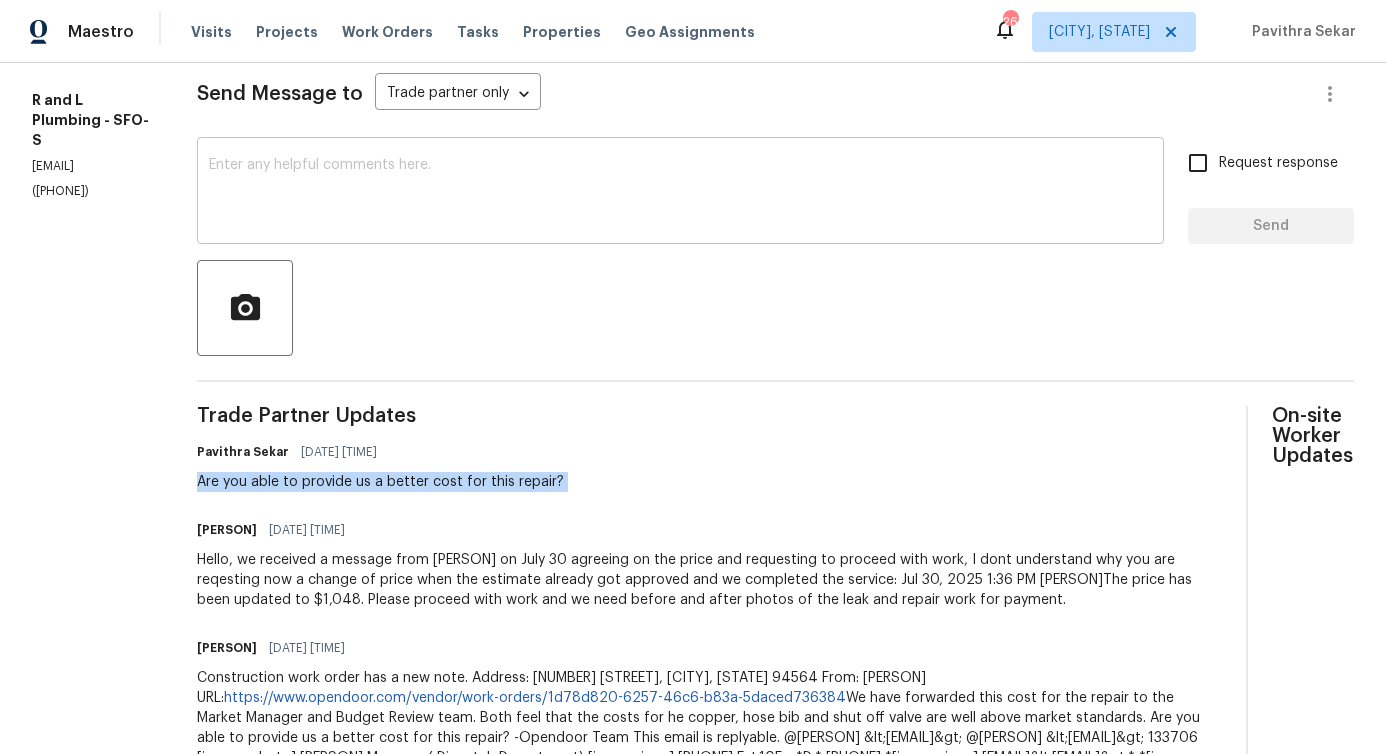 scroll, scrollTop: 256, scrollLeft: 0, axis: vertical 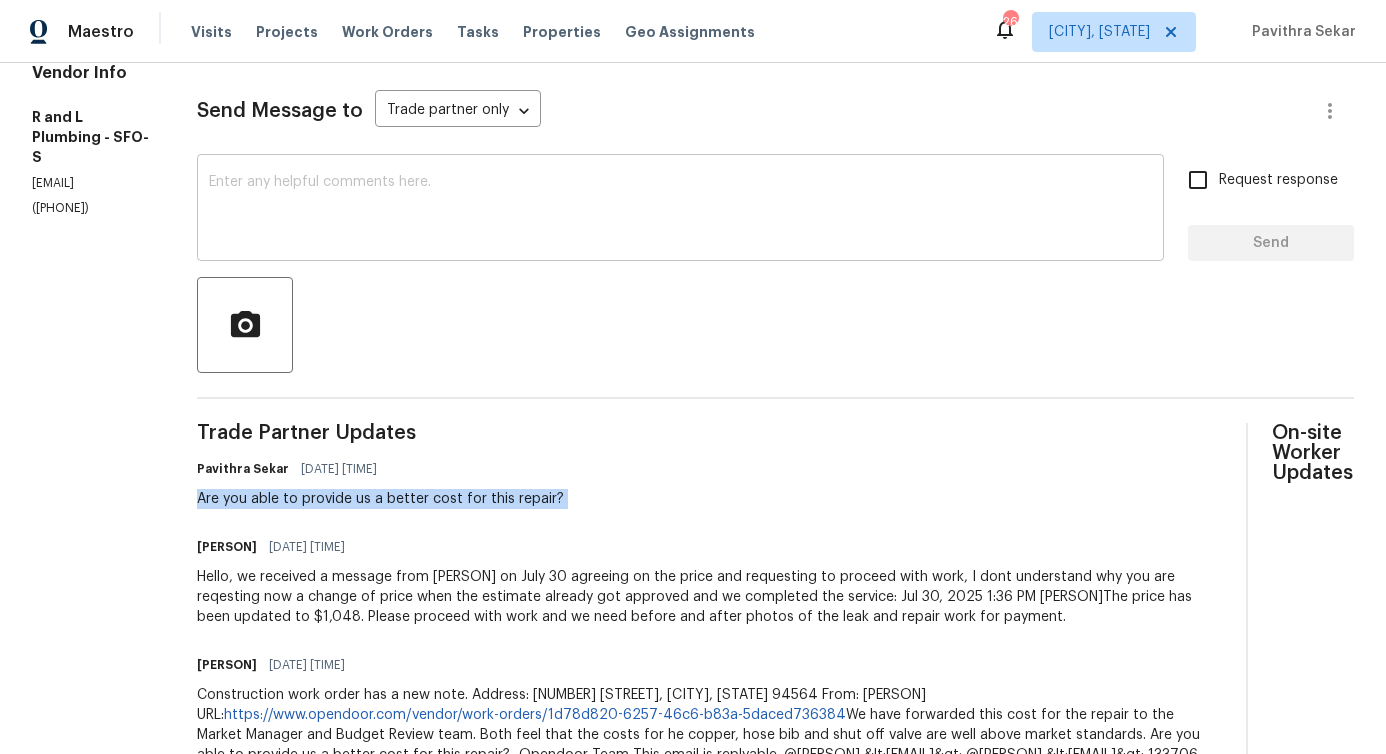 click at bounding box center [680, 210] 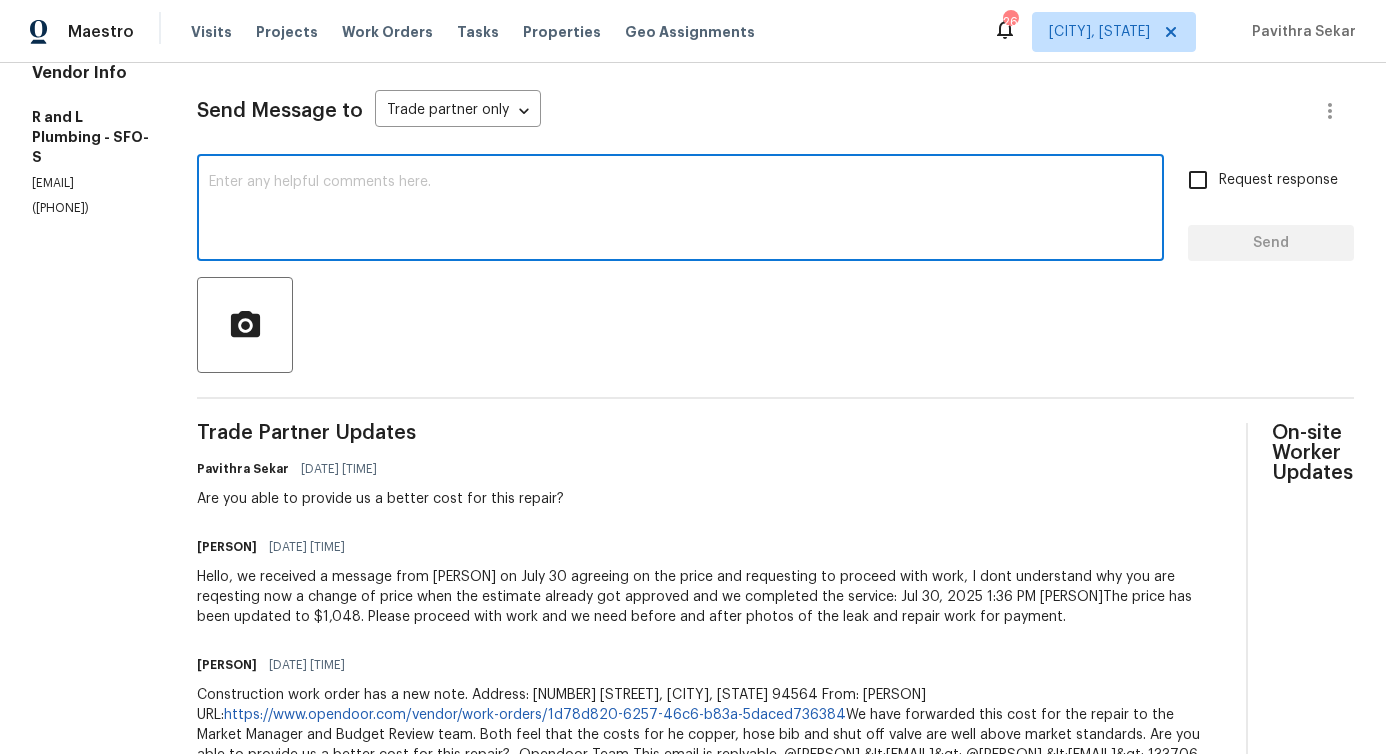 paste on "Are you able to provide us a better cost for this repair?" 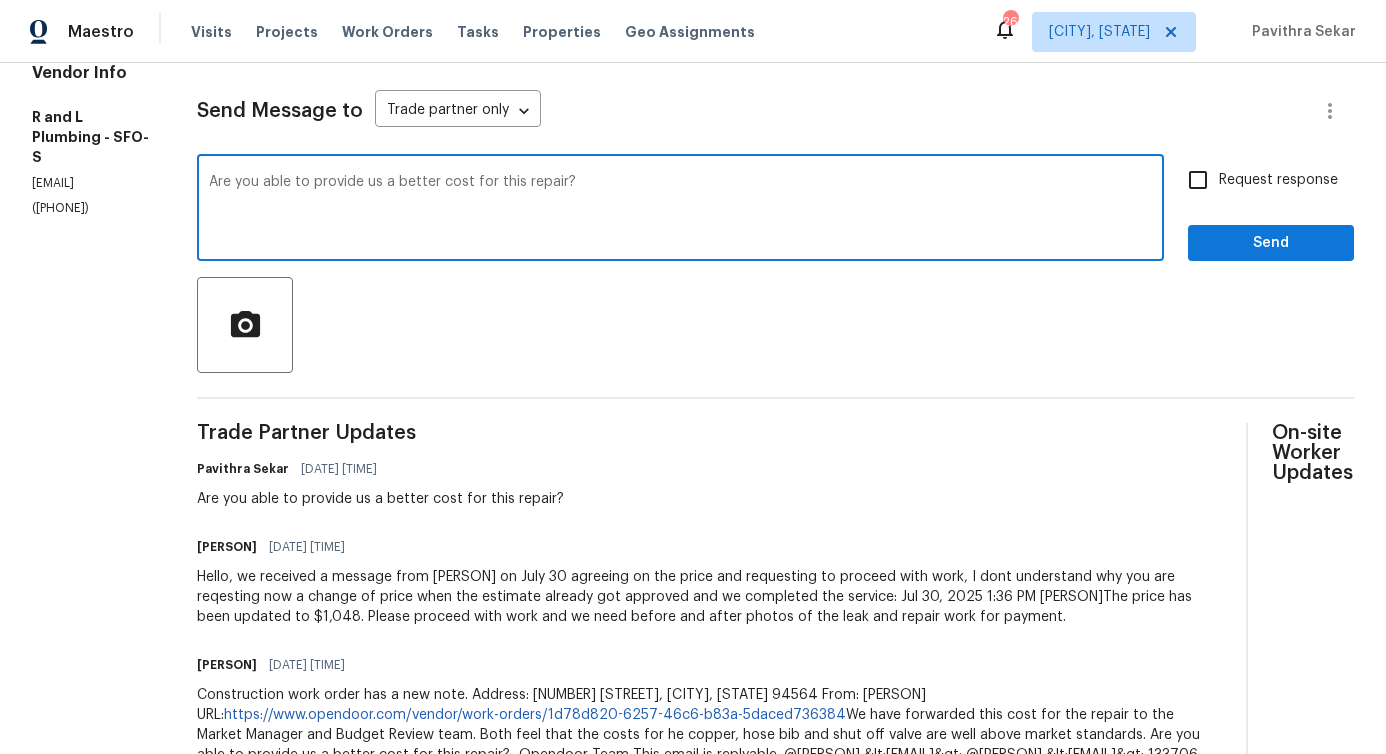 type on "Are you able to provide us a better cost for this repair?" 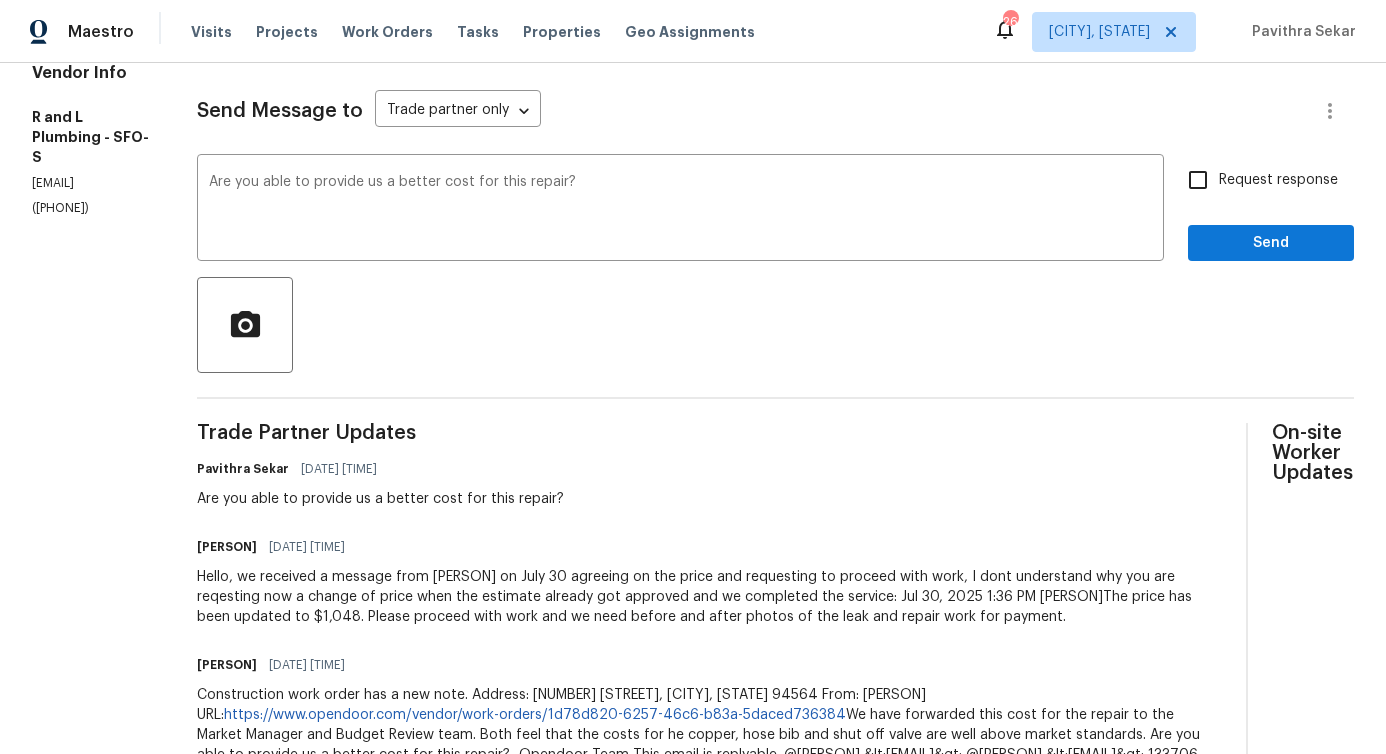click on "Request response" at bounding box center [1198, 180] 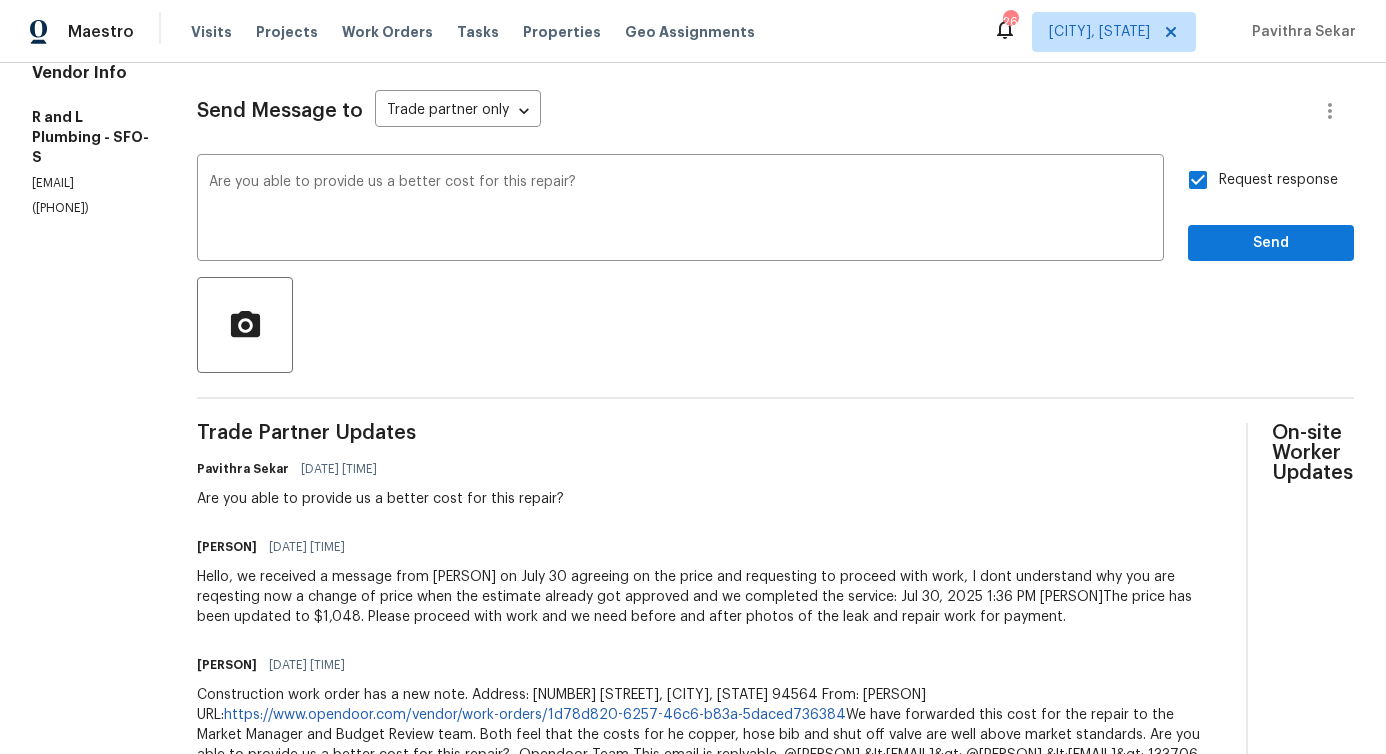 click on "Send Message to Trade partner only Trade partner only ​ Are you able to provide us a better cost for this repair?
x ​ Request response Send Trade Partner Updates Pavithra Sekar 08/05/2025 4:18 PM Are you able to provide us a better cost for this repair? Sabrina Palma 08/04/2025 2:34 PM Hello, we received a message from Pavitha on July 30 agreeing on the price and requesting to proceed with work, I dont understand why you are reqesting now a change of price when the estimate already got approved and we completed the service:
Jul 30, 2025
1:36 PM
Pavithra SekarThe price has been updated to $1,048. Please proceed with work and we need before and after photos of the leak and repair work for payment. Sabrina Palma 08/04/2025 9:54 AM Construction work order has a new note. Address: 2572 Alice Way, Pinole, CA
94564 From: Pavithra Sekar URL:
https://www.opendoor.com/vendor/work-orders/1d78d820-6257-46c6-b83a-5daced736384 https://www.facebook.com/RLplumbingsf/&gt;
[image: linkedin]
&lt; Pavithra Sekar" at bounding box center [775, 2773] 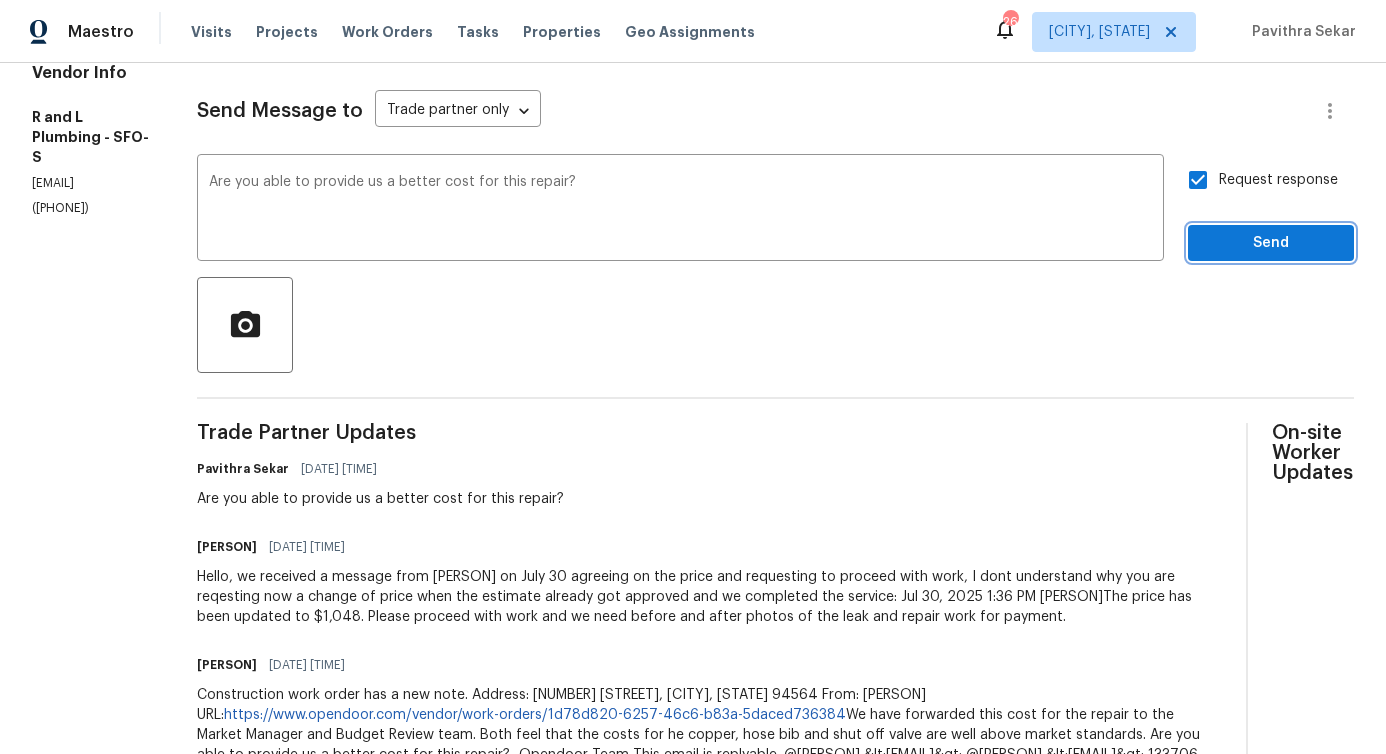 click on "Send" at bounding box center [1271, 243] 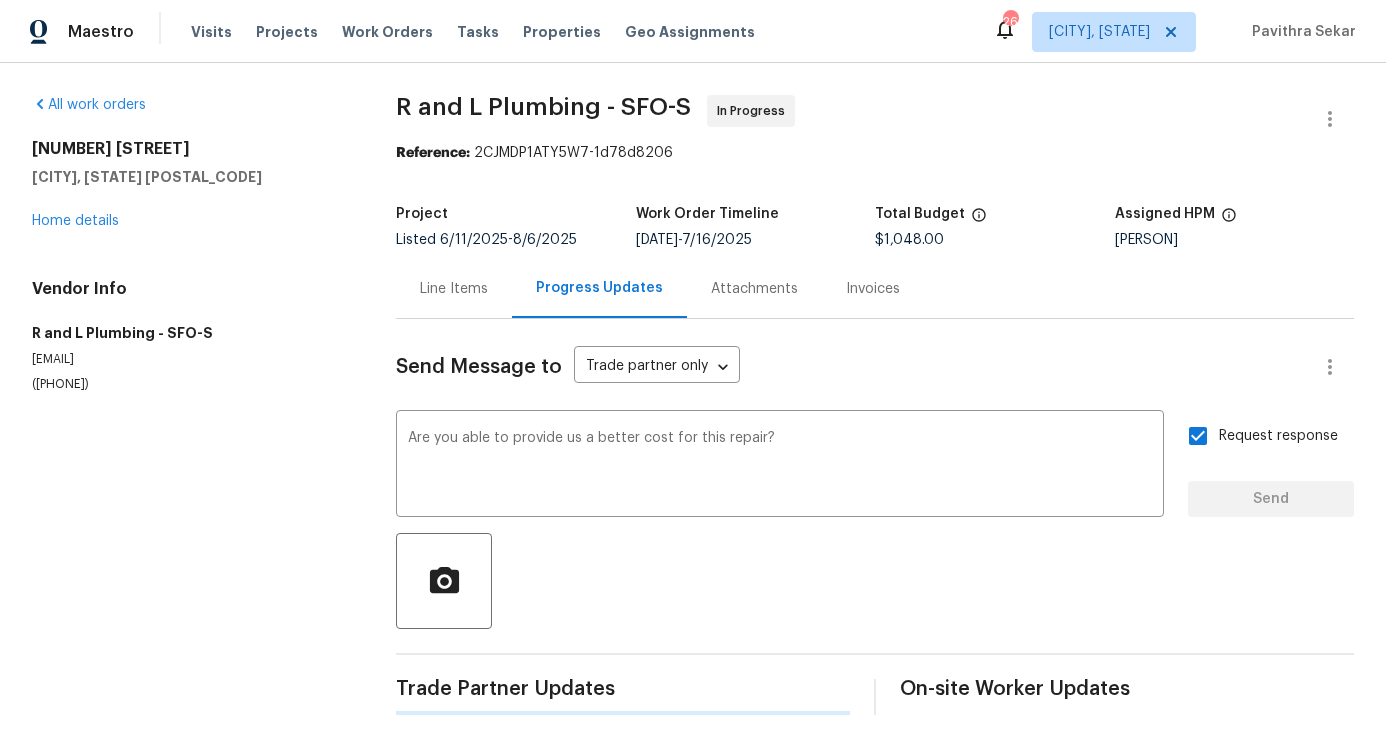scroll, scrollTop: 0, scrollLeft: 0, axis: both 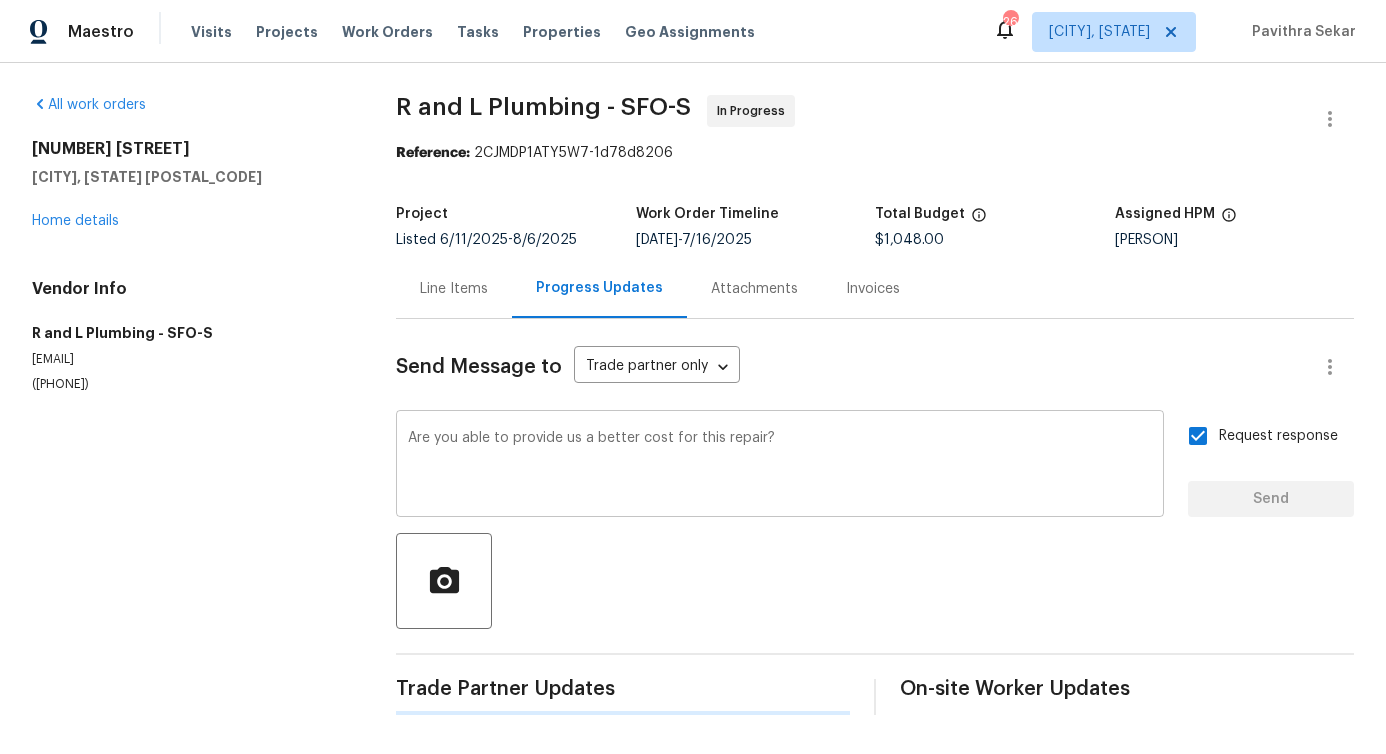 type 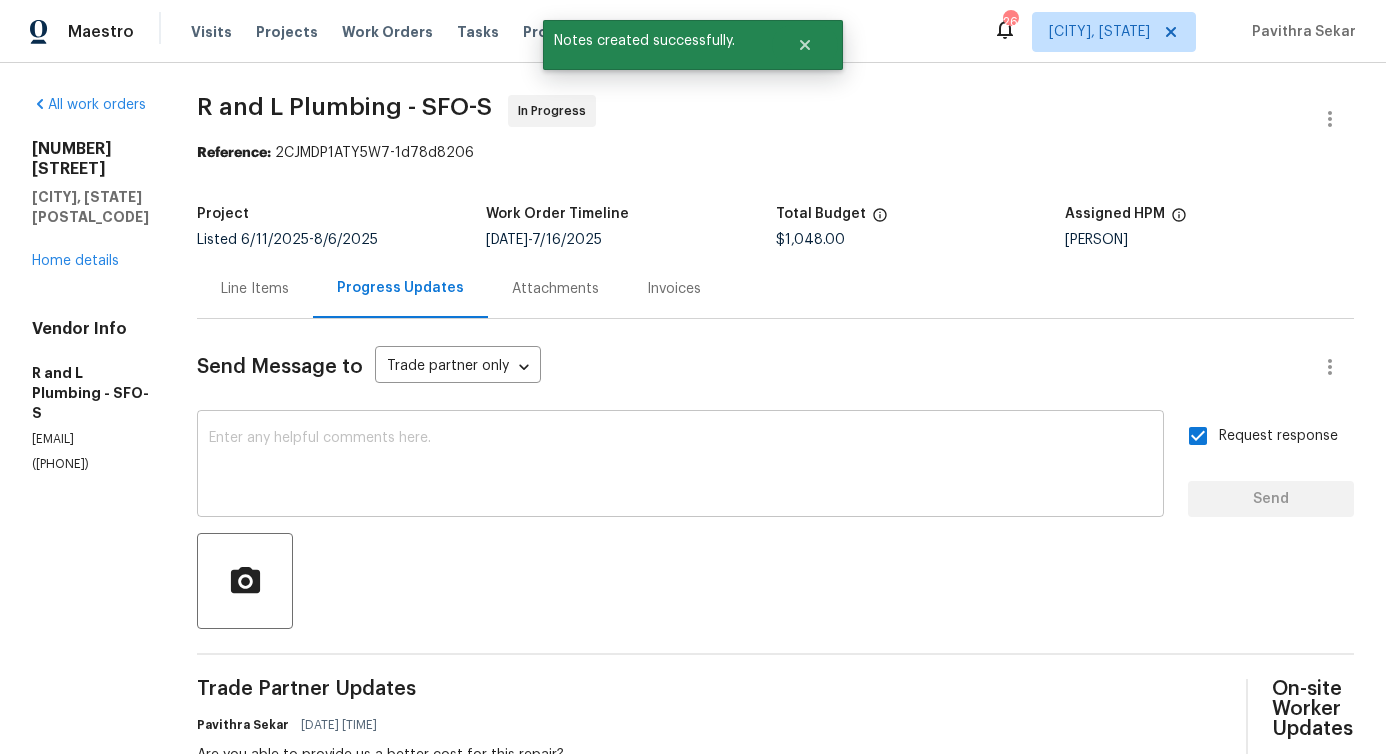 click at bounding box center [680, 466] 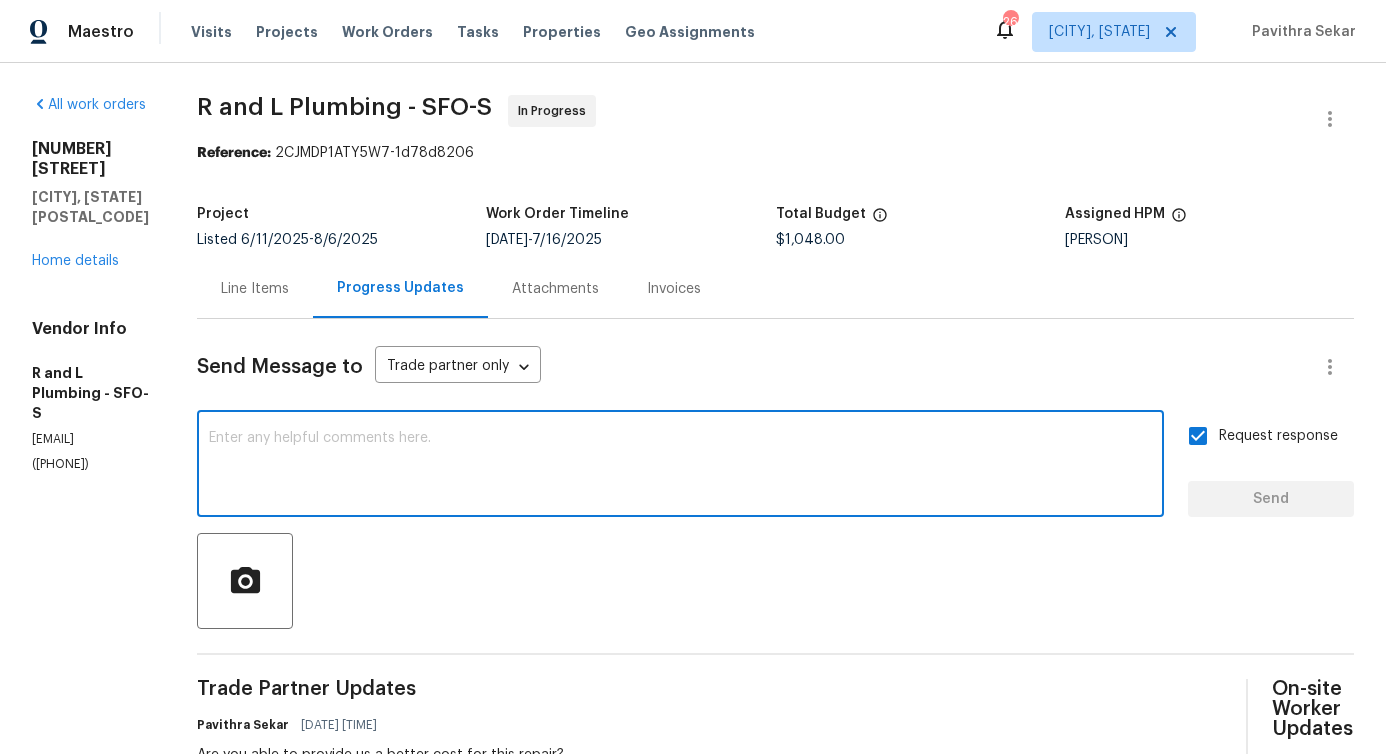 click on "All work orders 2572 Alice Way Pinole, CA 94564 Home details Vendor Info R and L Plumbing - SFO-S services@rl.plumbing (415) 941-9935 R and L Plumbing - SFO-S In Progress Reference:   2CJMDP1ATY5W7-1d78d8206 Project Listed   6/11/2025  -  8/6/2025 Work Order Timeline 7/13/2025  -  7/16/2025 Total Budget $1,048.00 Assigned HPM Erwin Alberty Line Items Progress Updates Attachments Invoices Send Message to Trade partner only Trade partner only ​ x ​ Request response Send Trade Partner Updates Pavithra Sekar 08/06/2025 3:10 PM Are you able to provide us a better cost for this repair? Pavithra Sekar 08/05/2025 4:18 PM Are you able to provide us a better cost for this repair? Sabrina Palma 08/04/2025 2:34 PM Sabrina Palma 08/04/2025 9:54 AM Construction work order has a new note. Address: 2572 Alice Way, Pinole, CA
94564 From: Pavithra Sekar URL:
https://www.opendoor.com/vendor/work-orders/1d78d820-6257-46c6-b83a-5daced736384 https://www.facebook.com/RLplumbingsf/&gt;
[image: linkedin]
&lt; Gopinath R" at bounding box center [693, 2956] 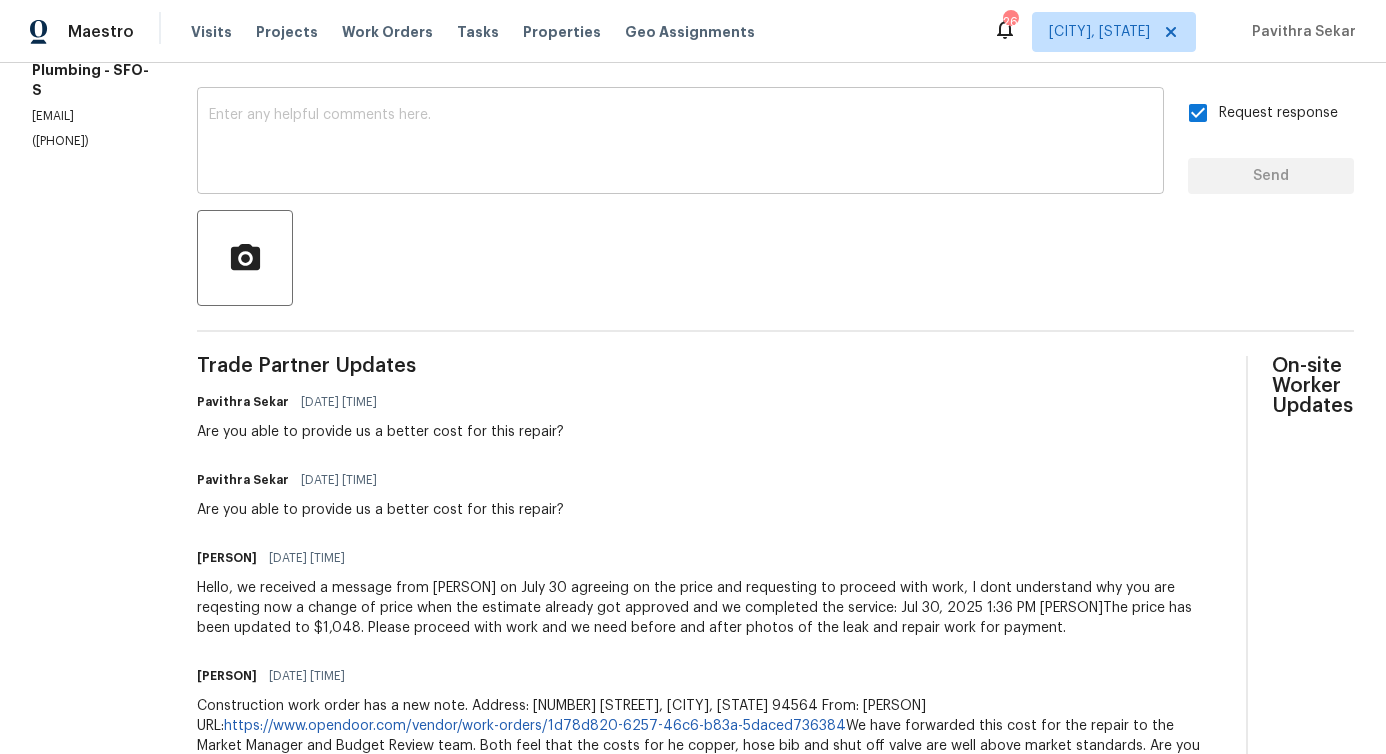 scroll, scrollTop: 0, scrollLeft: 0, axis: both 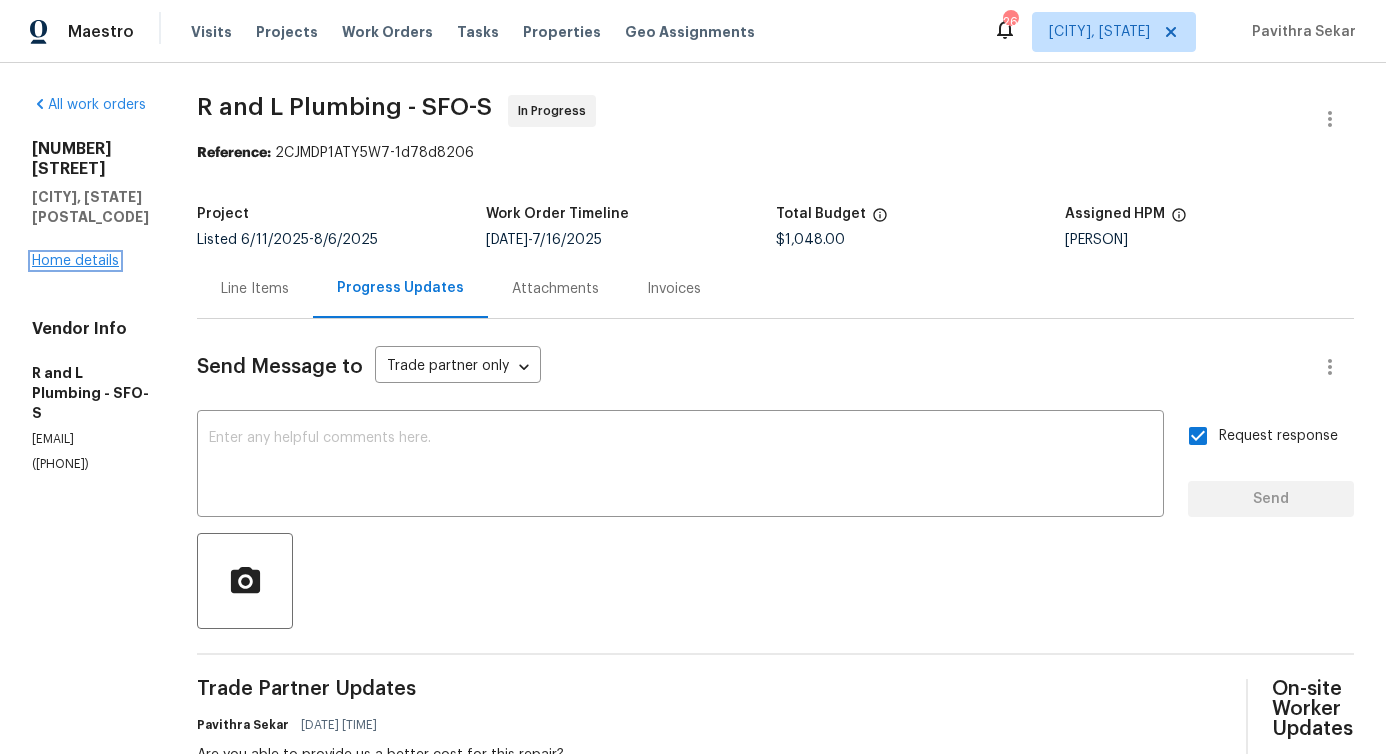 click on "Home details" at bounding box center [75, 261] 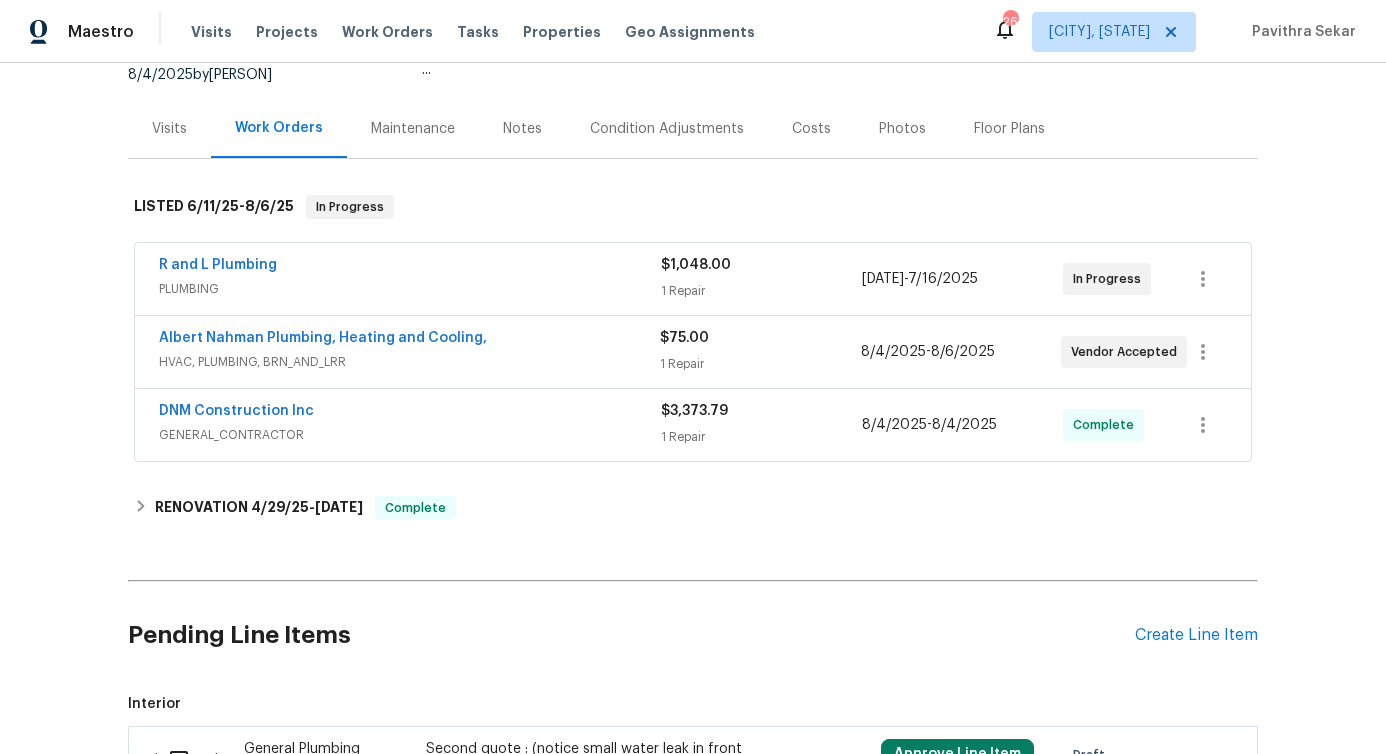 scroll, scrollTop: 266, scrollLeft: 0, axis: vertical 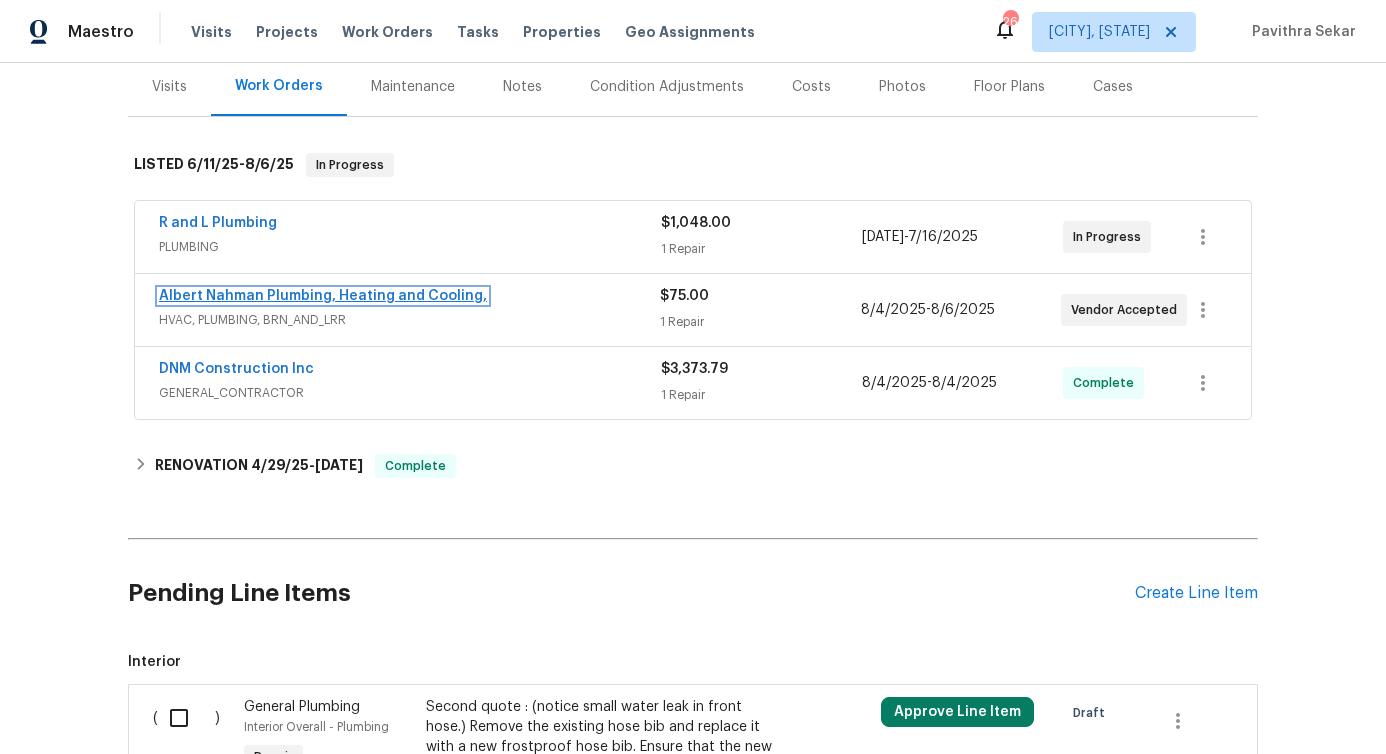 click on "Albert Nahman Plumbing, Heating and Cooling," at bounding box center (323, 296) 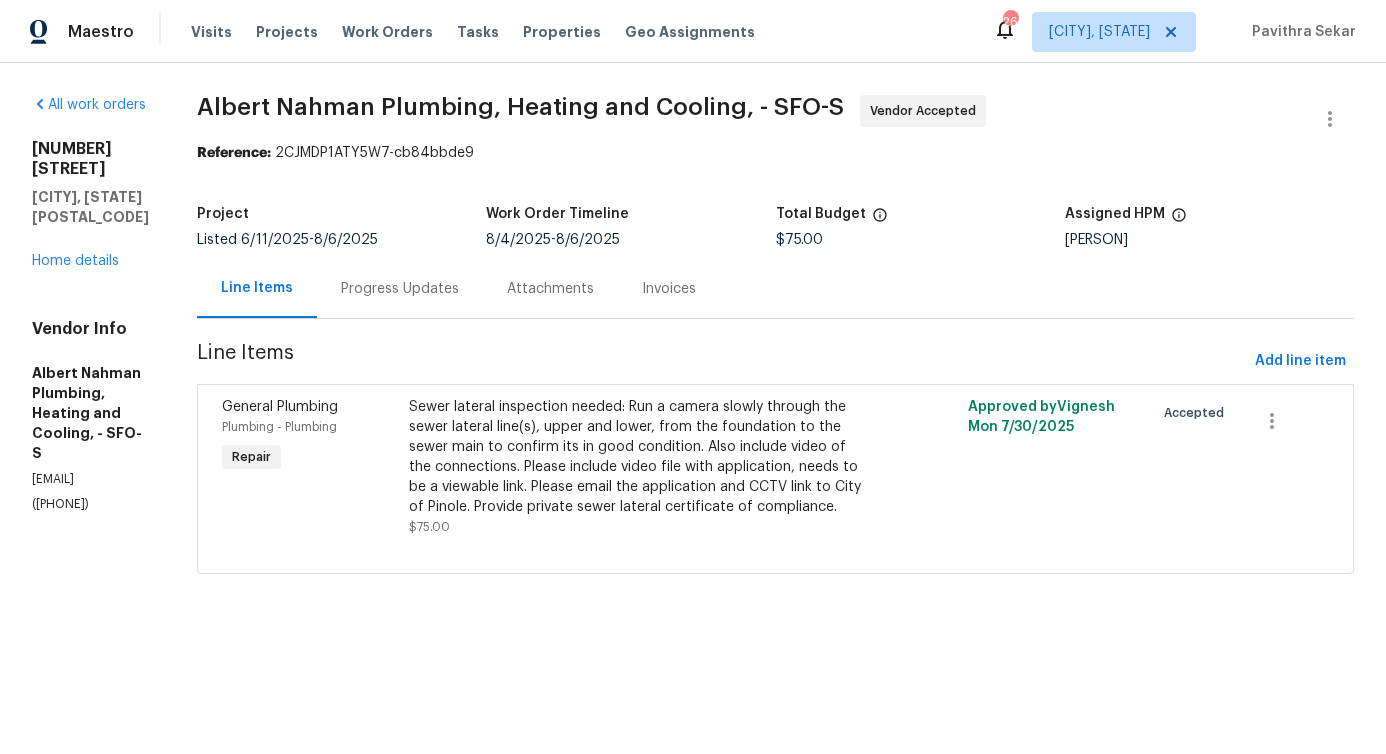 click on "Progress Updates" at bounding box center [400, 289] 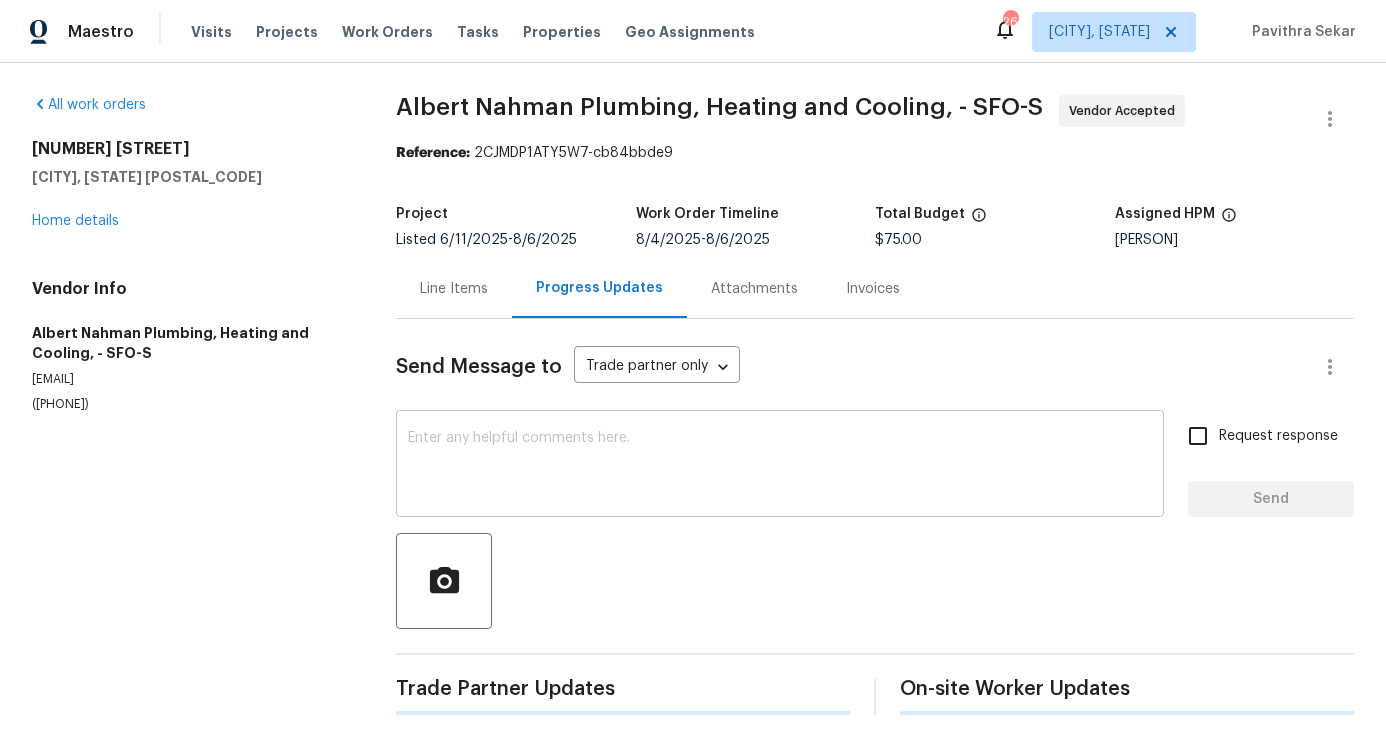click at bounding box center [780, 466] 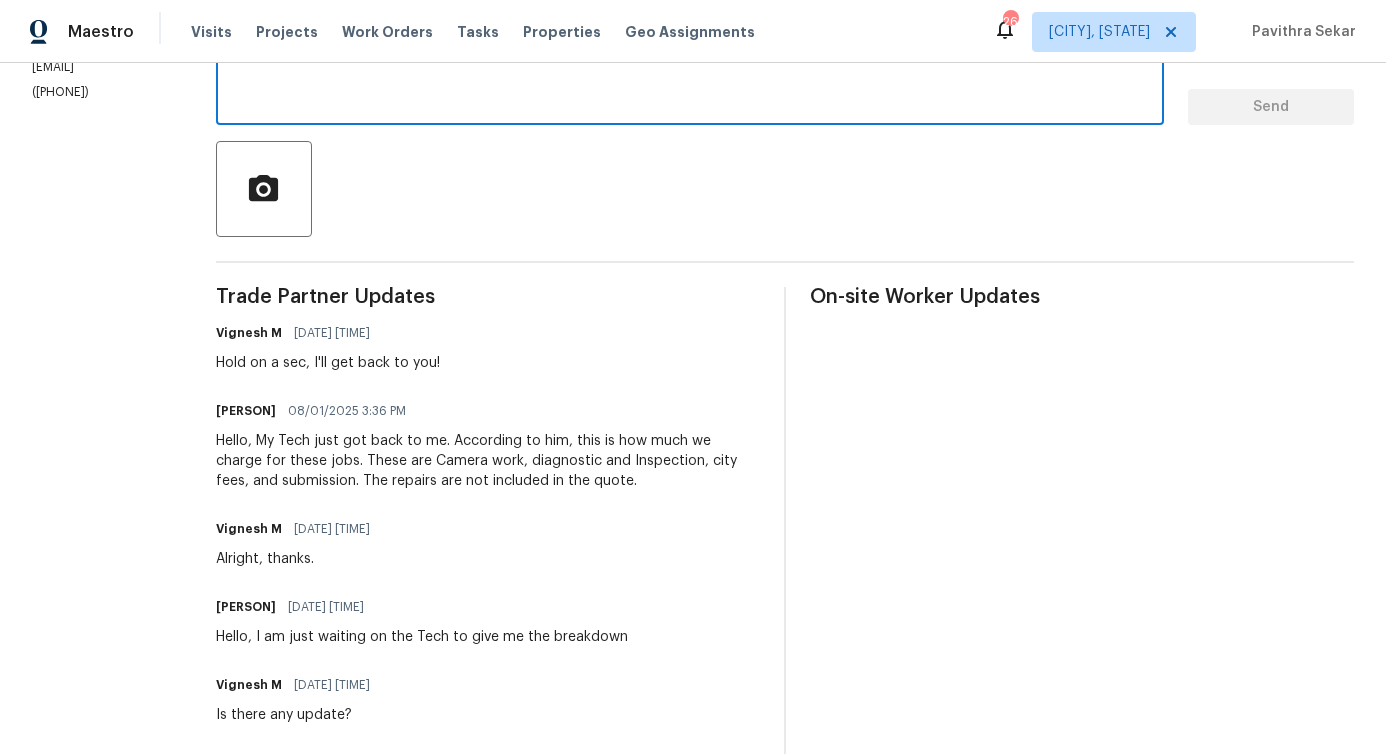 scroll, scrollTop: 0, scrollLeft: 0, axis: both 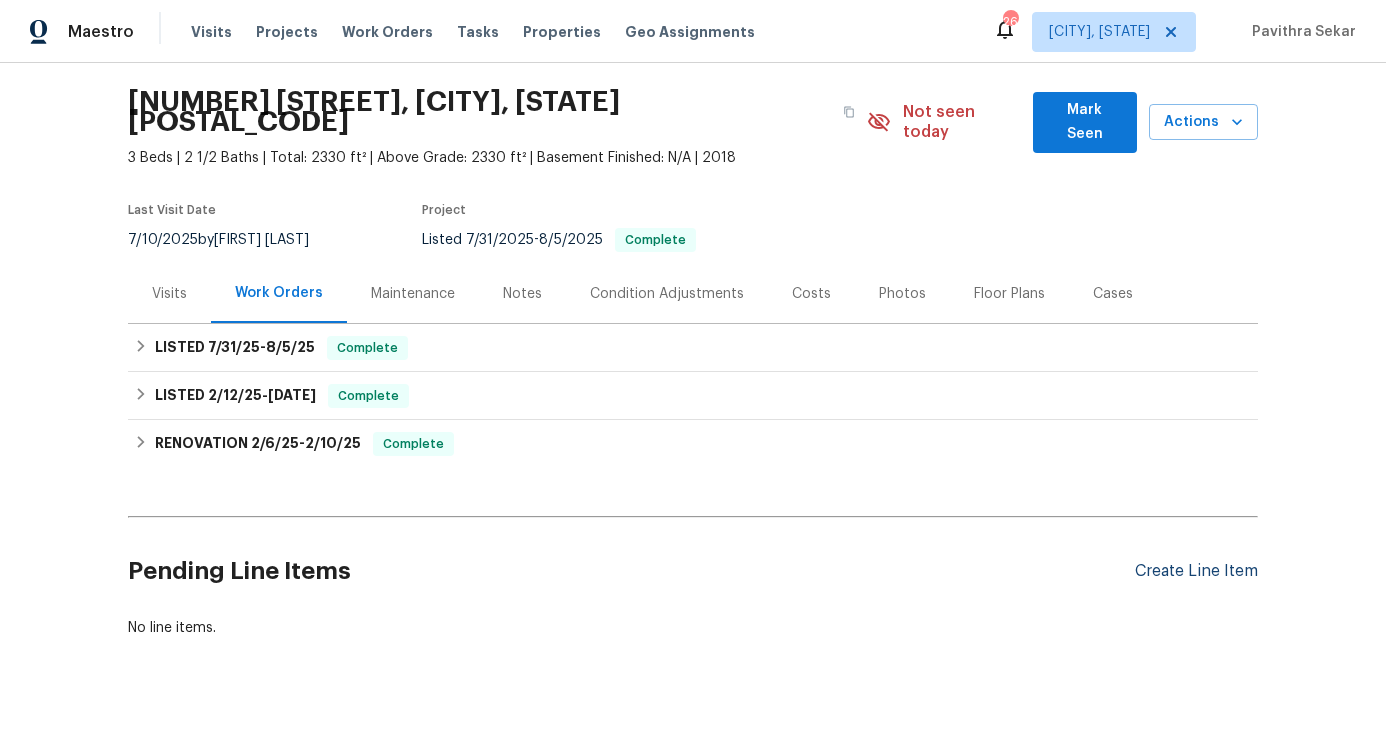 click on "Create Line Item" at bounding box center [1196, 571] 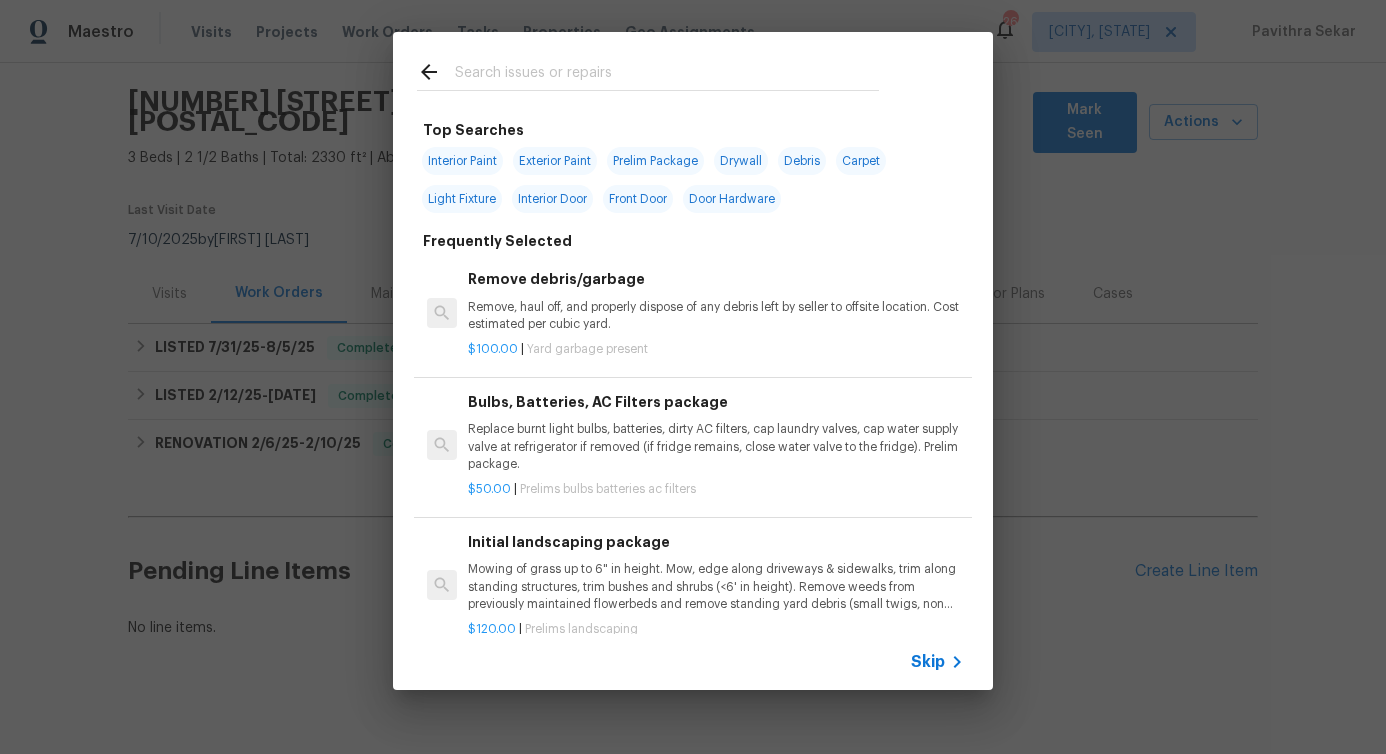 click at bounding box center [667, 75] 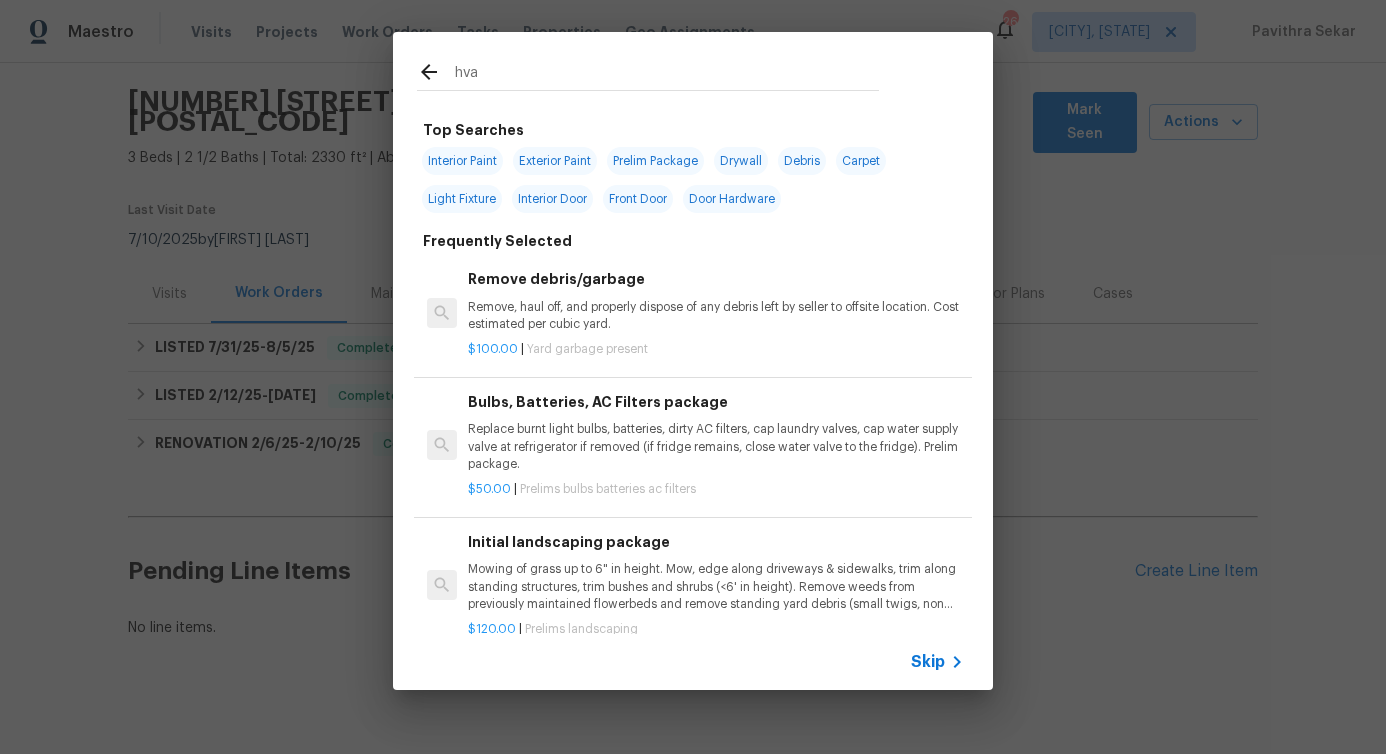 type on "hvac" 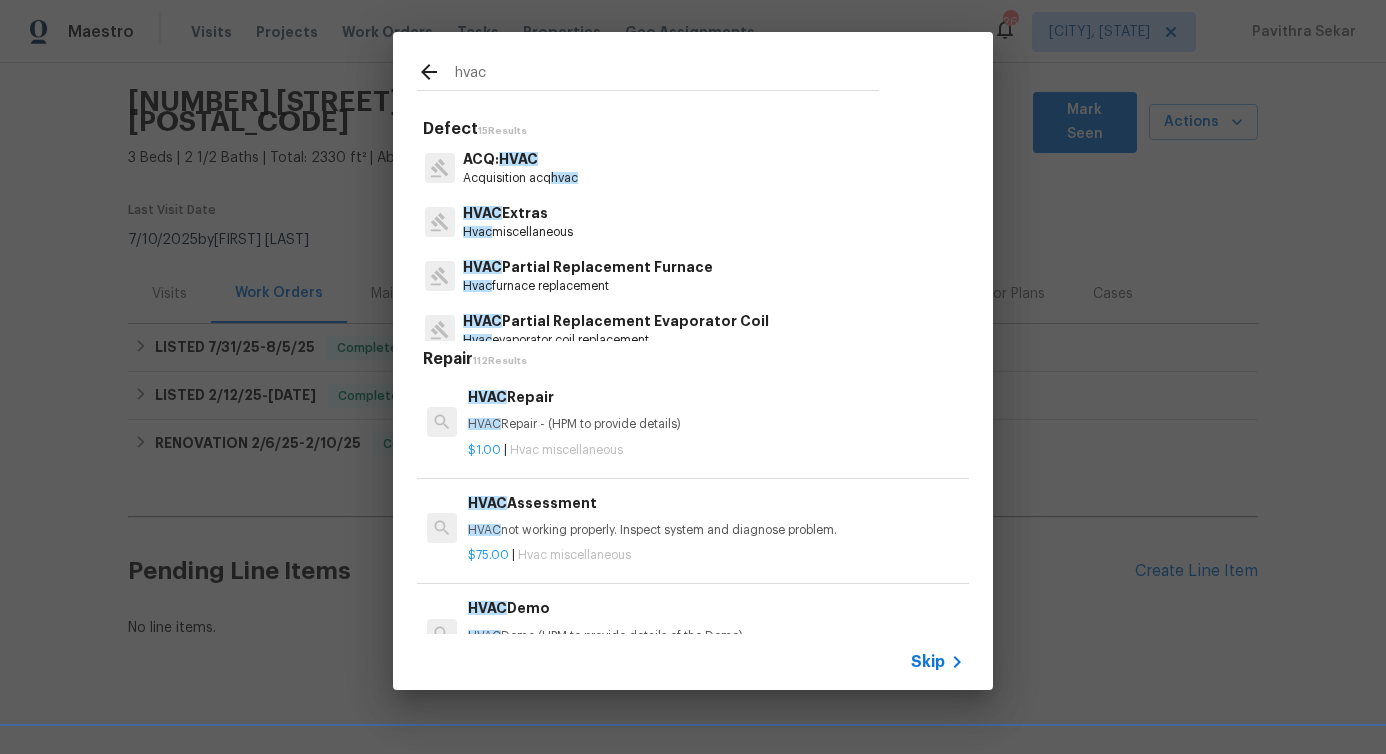 click on "Hvac  miscellaneous" at bounding box center (518, 232) 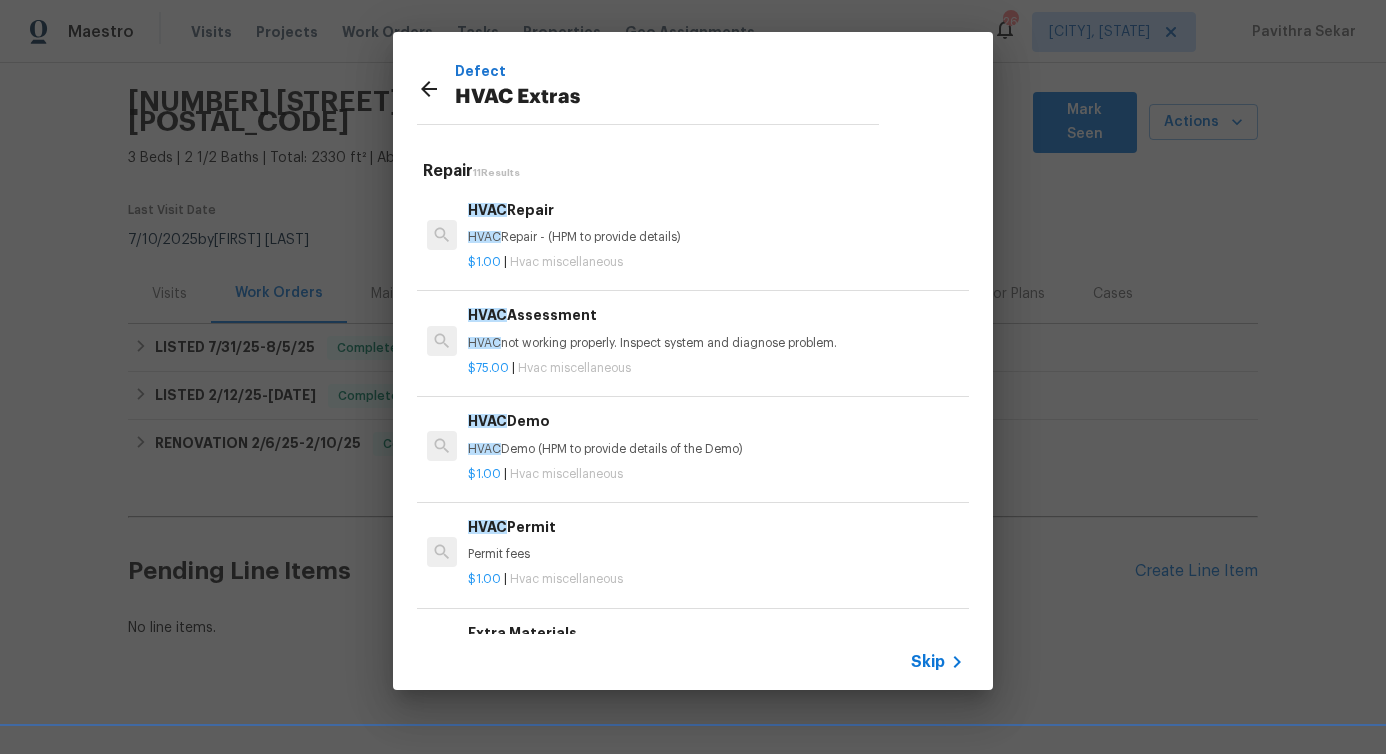 click on "HVAC  Repair - (HPM to provide details)" at bounding box center (716, 237) 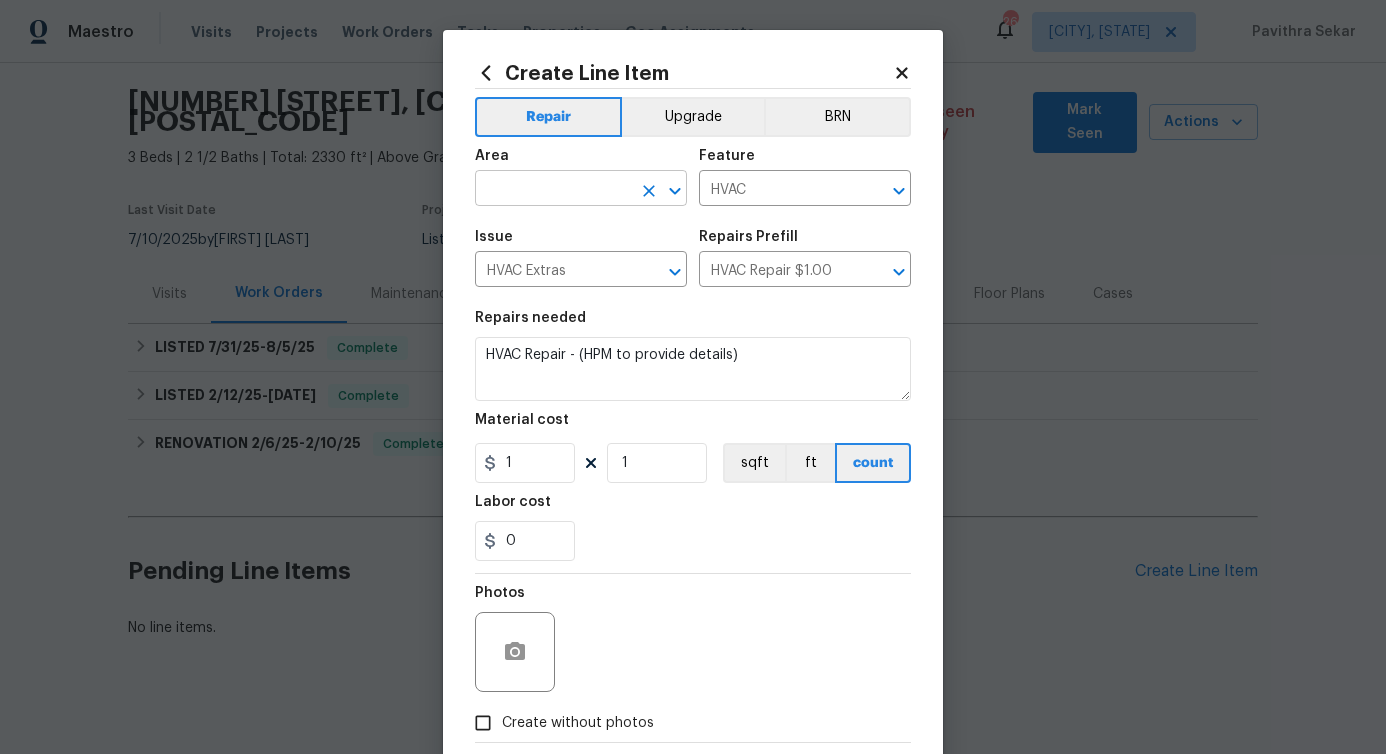 click at bounding box center [553, 190] 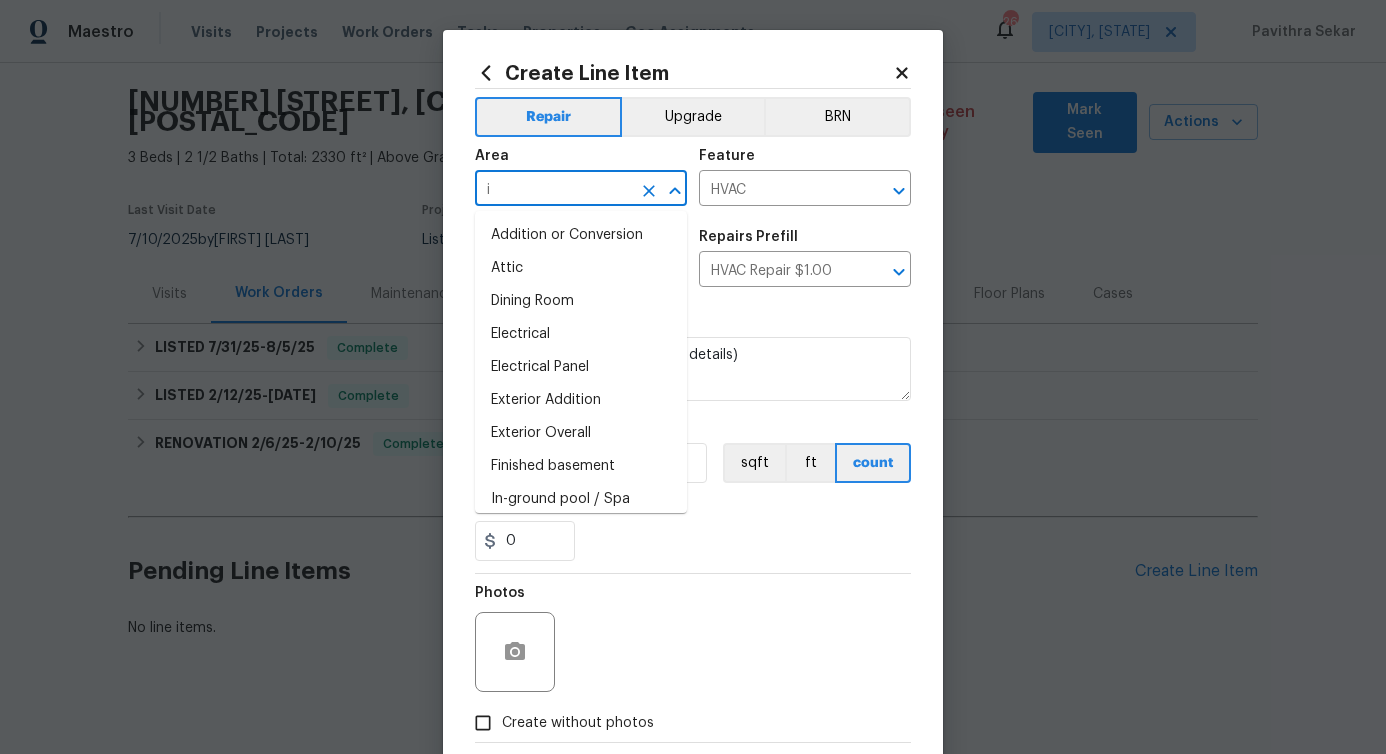 type on "in" 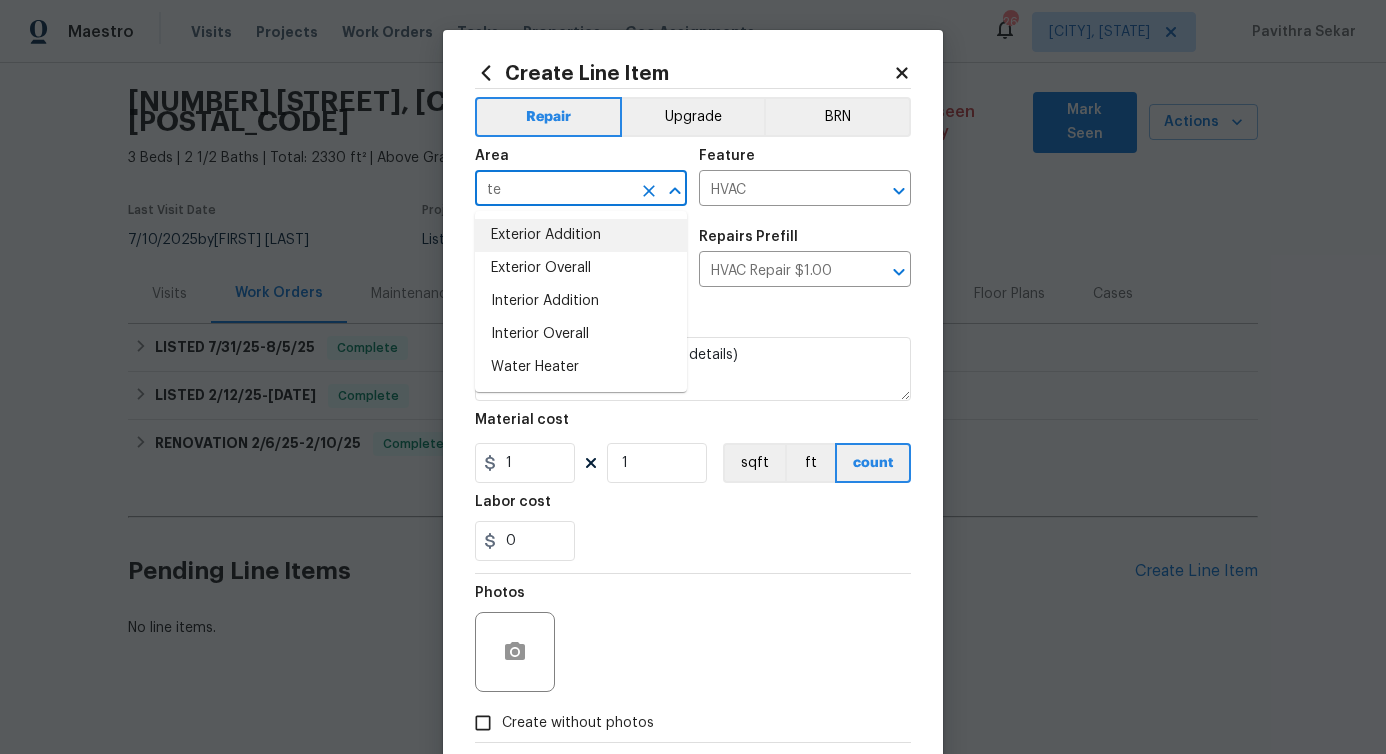 type on "t" 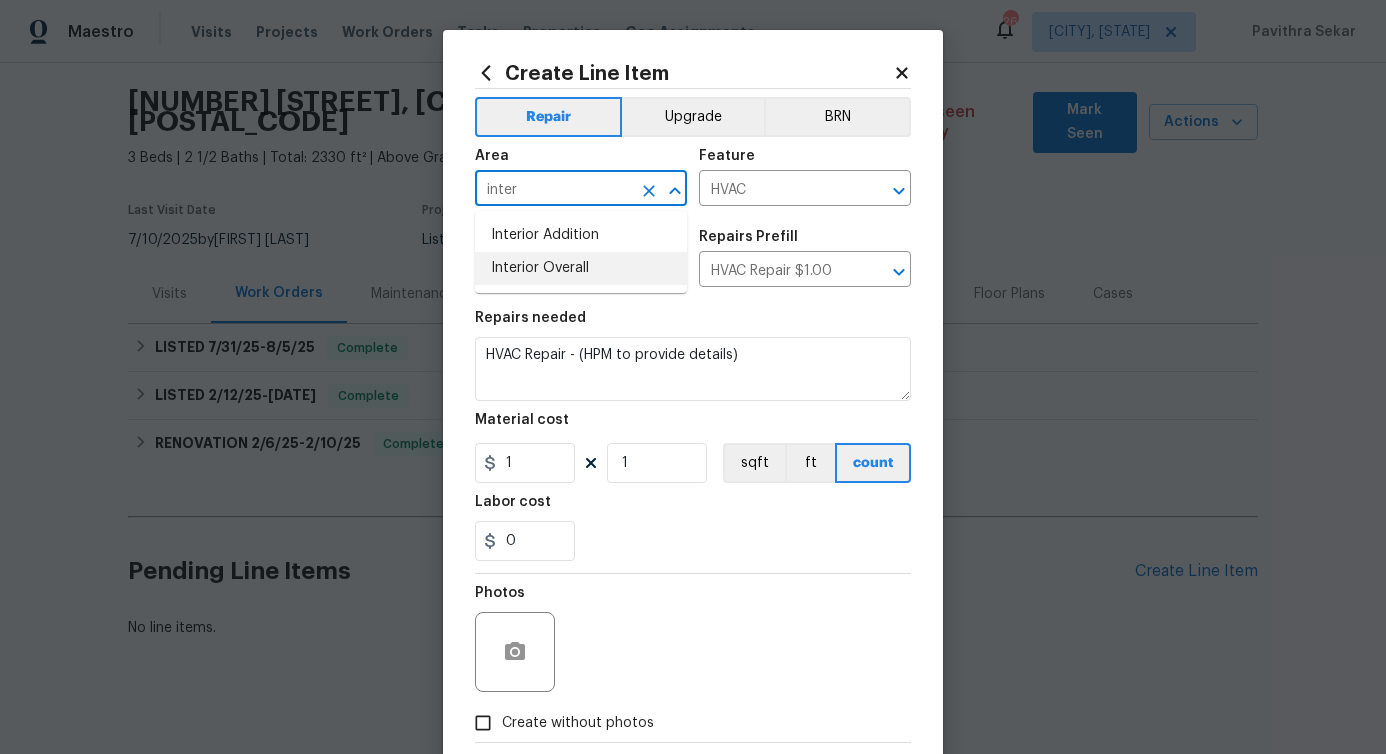 click on "Interior Overall" at bounding box center [581, 268] 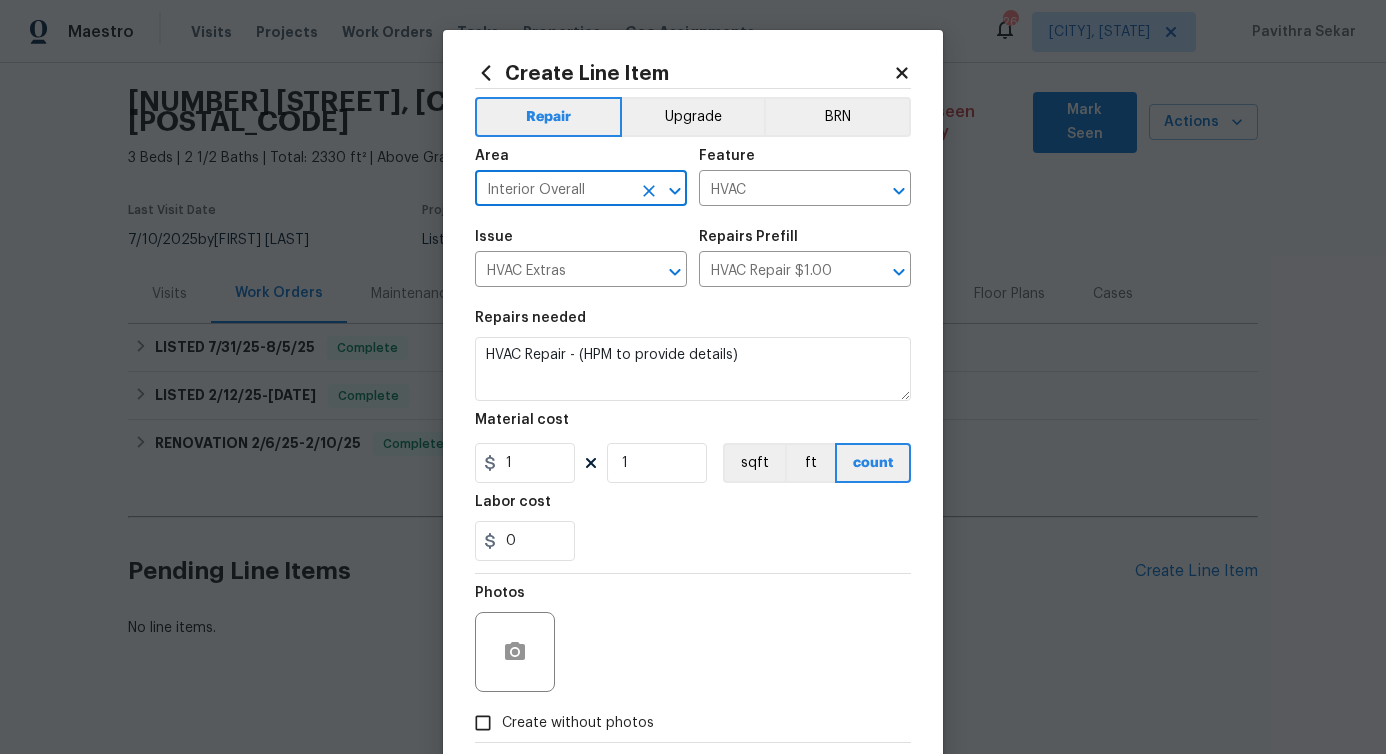 type on "Interior Overall" 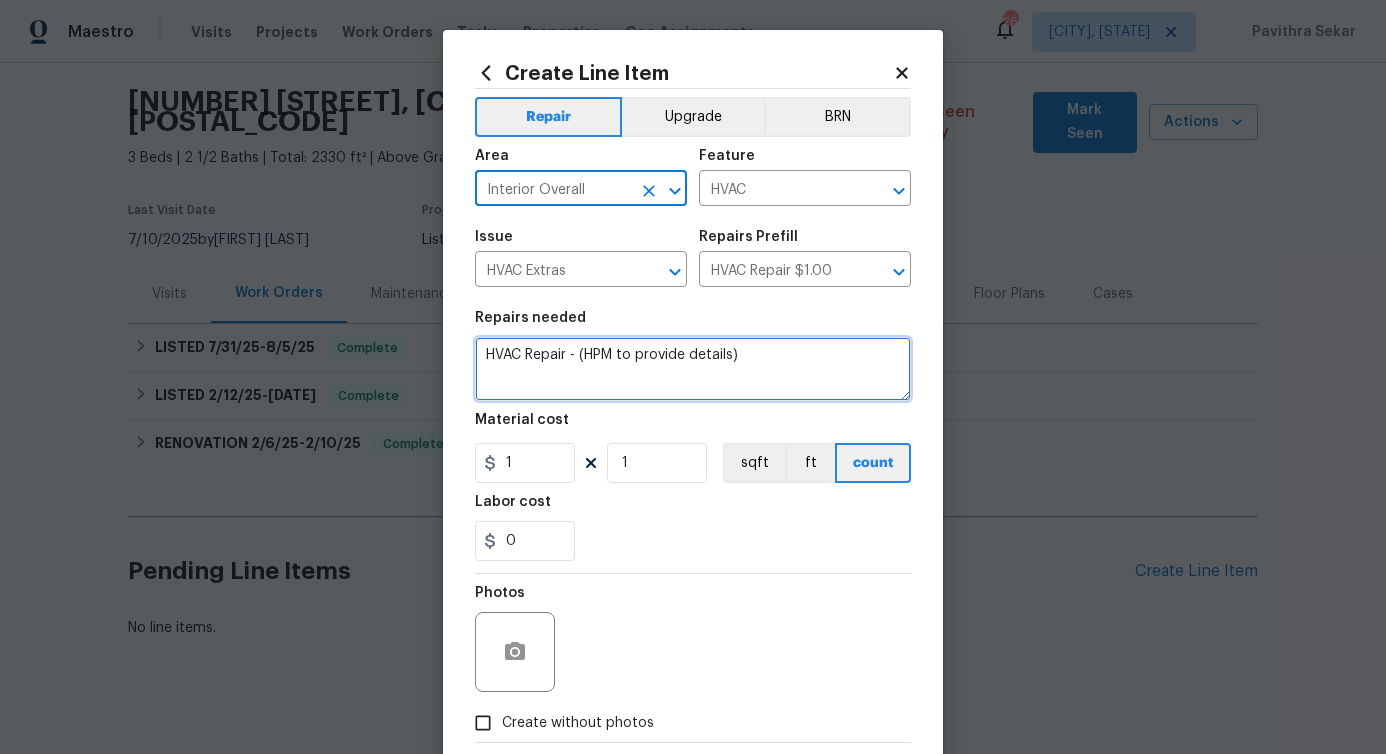 click on "HVAC Repair - (HPM to provide details)" at bounding box center [693, 369] 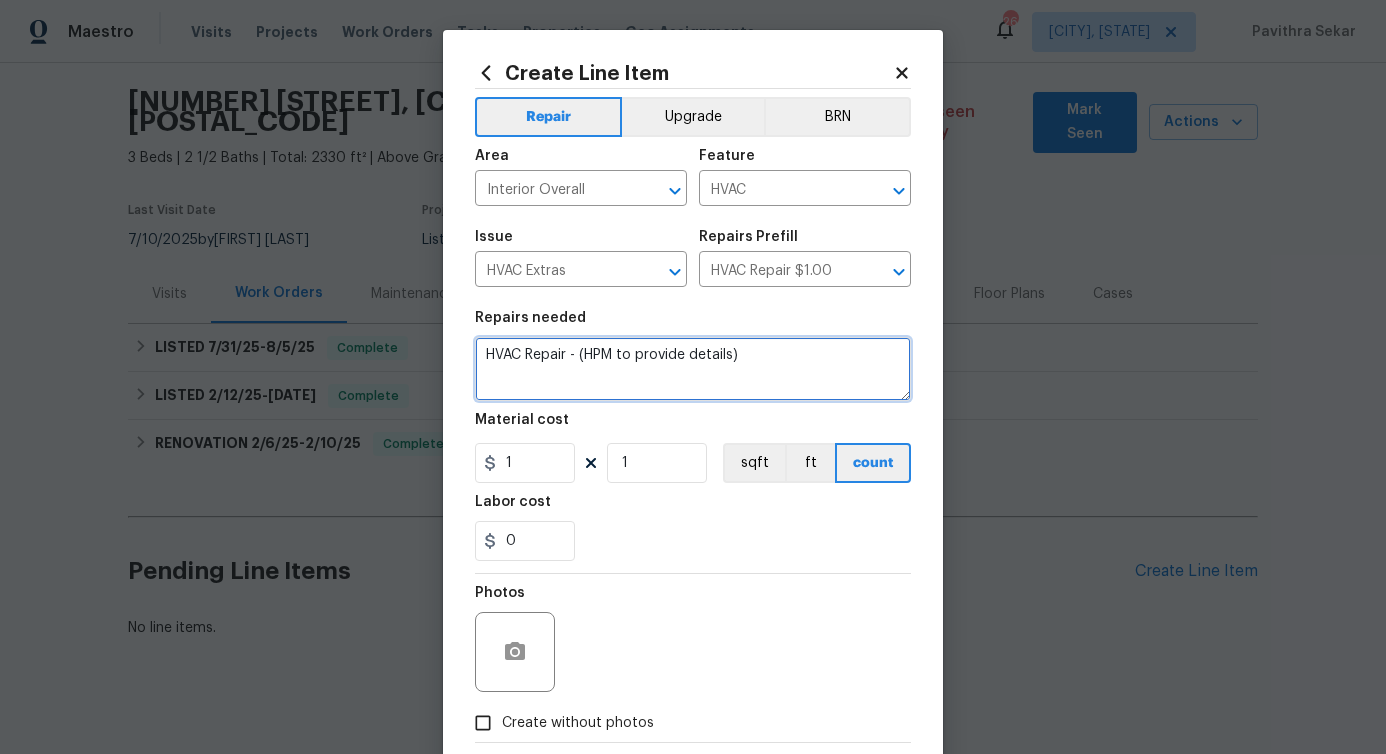 click on "HVAC Repair - (HPM to provide details)" at bounding box center (693, 369) 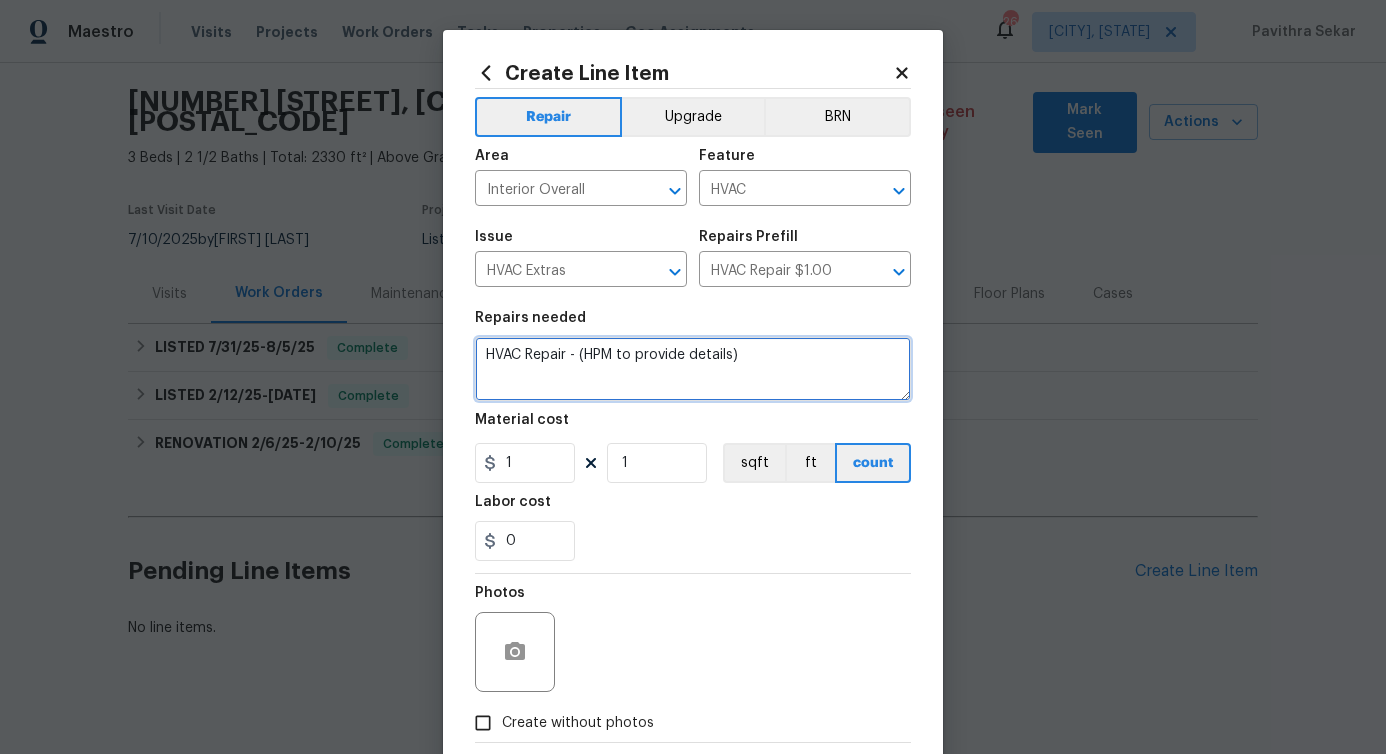 click on "HVAC Repair - (HPM to provide details)" at bounding box center (693, 369) 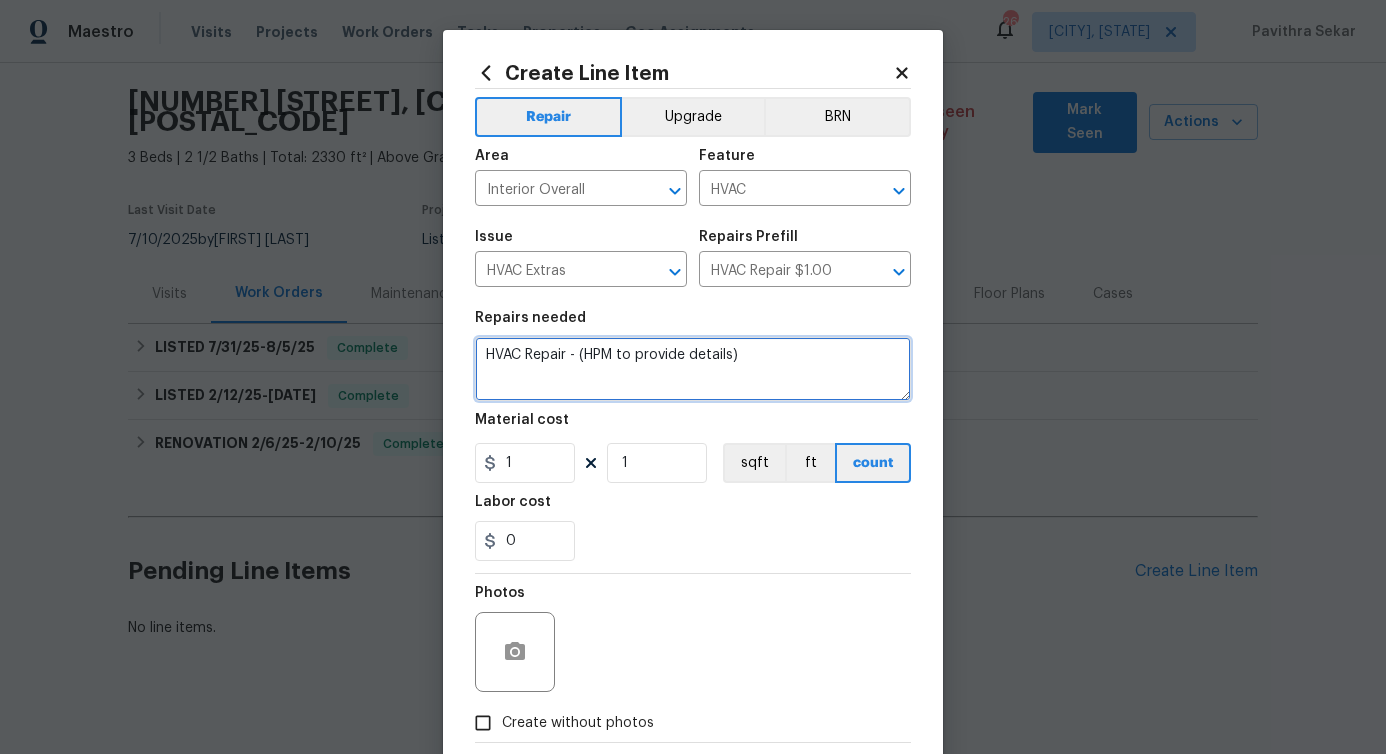 paste on "Received feedback the HVAC isn't cooling. Please assess HVAC unit and provide photos of labels, year, manufacture and notate in the portal . If repair or replacement is necessary, please provide an estimate for scope of work with an itemized breakdown of each service, including cost for approval." 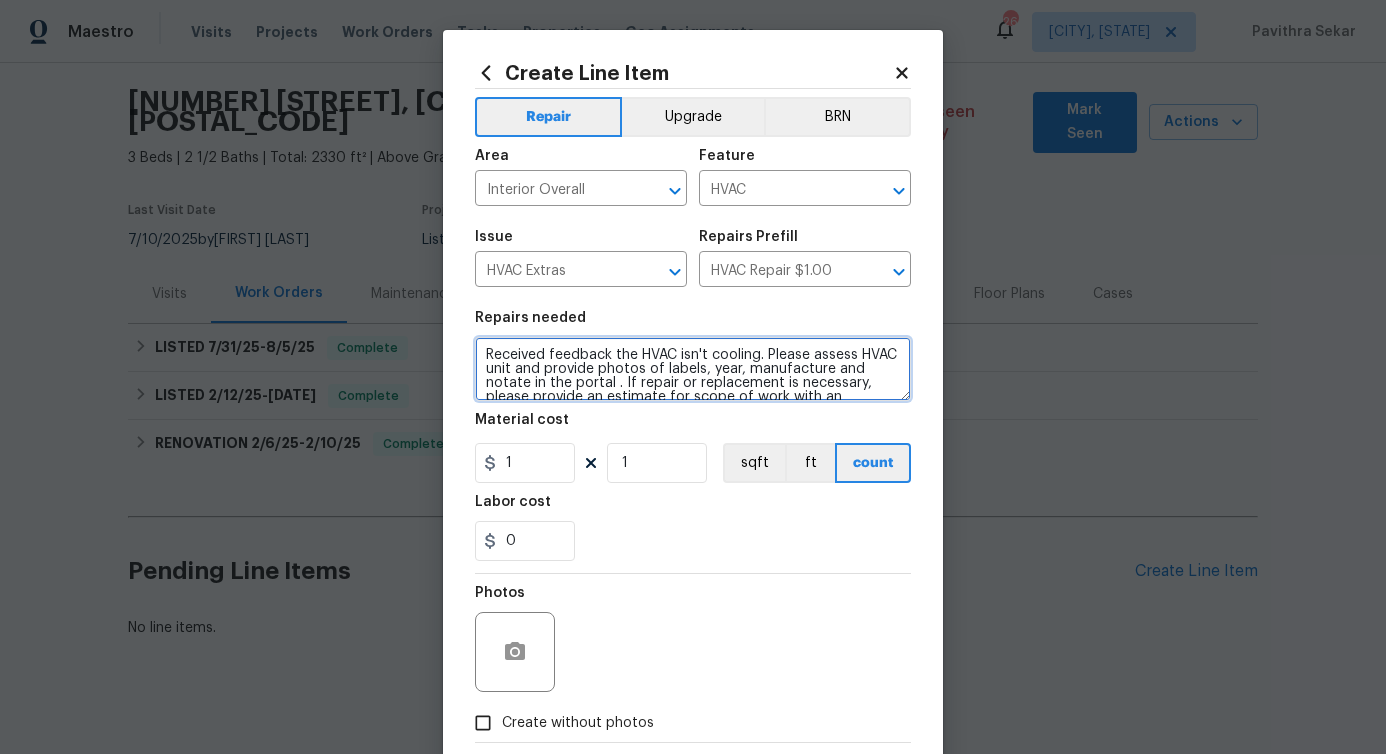 scroll, scrollTop: 18, scrollLeft: 0, axis: vertical 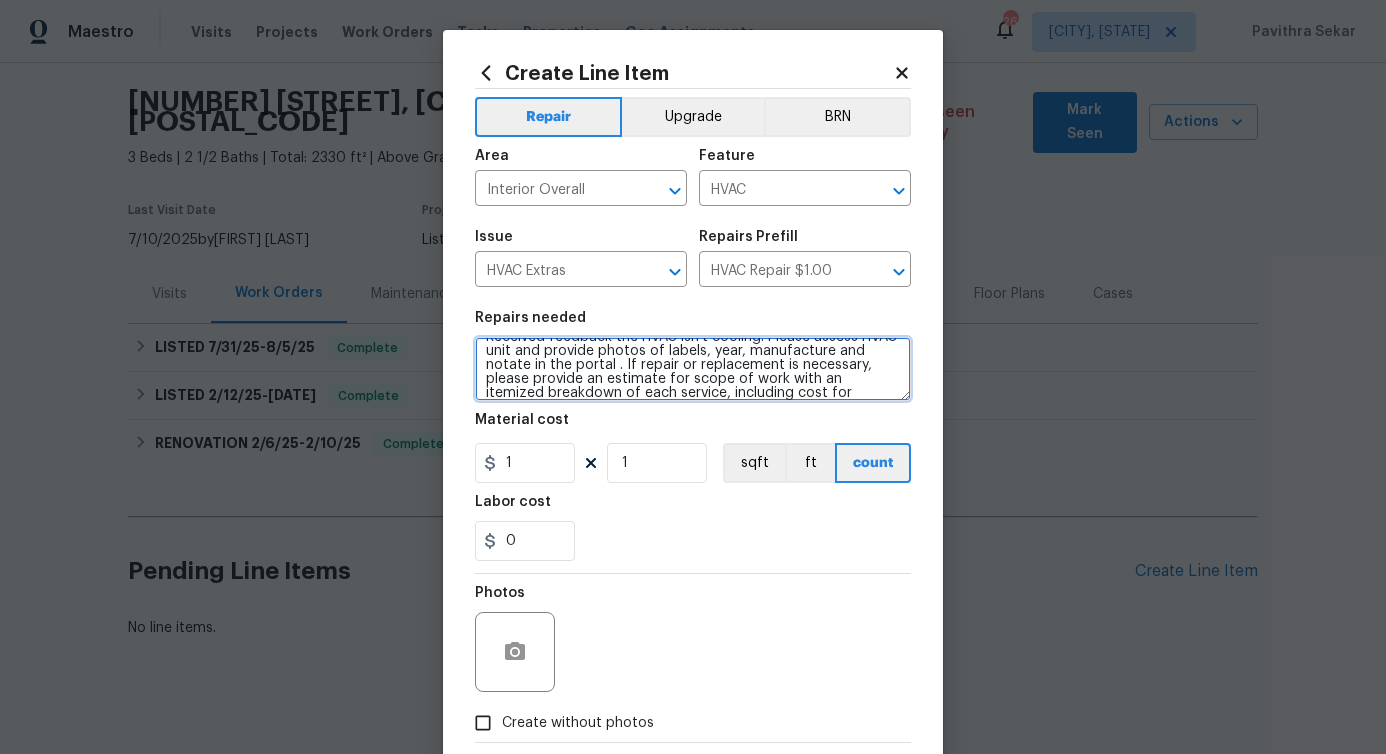 type on "Received feedback the HVAC isn't cooling. Please assess HVAC unit and provide photos of labels, year, manufacture and notate in the portal . If repair or replacement is necessary, please provide an estimate for scope of work with an itemized breakdown of each service, including cost for approval." 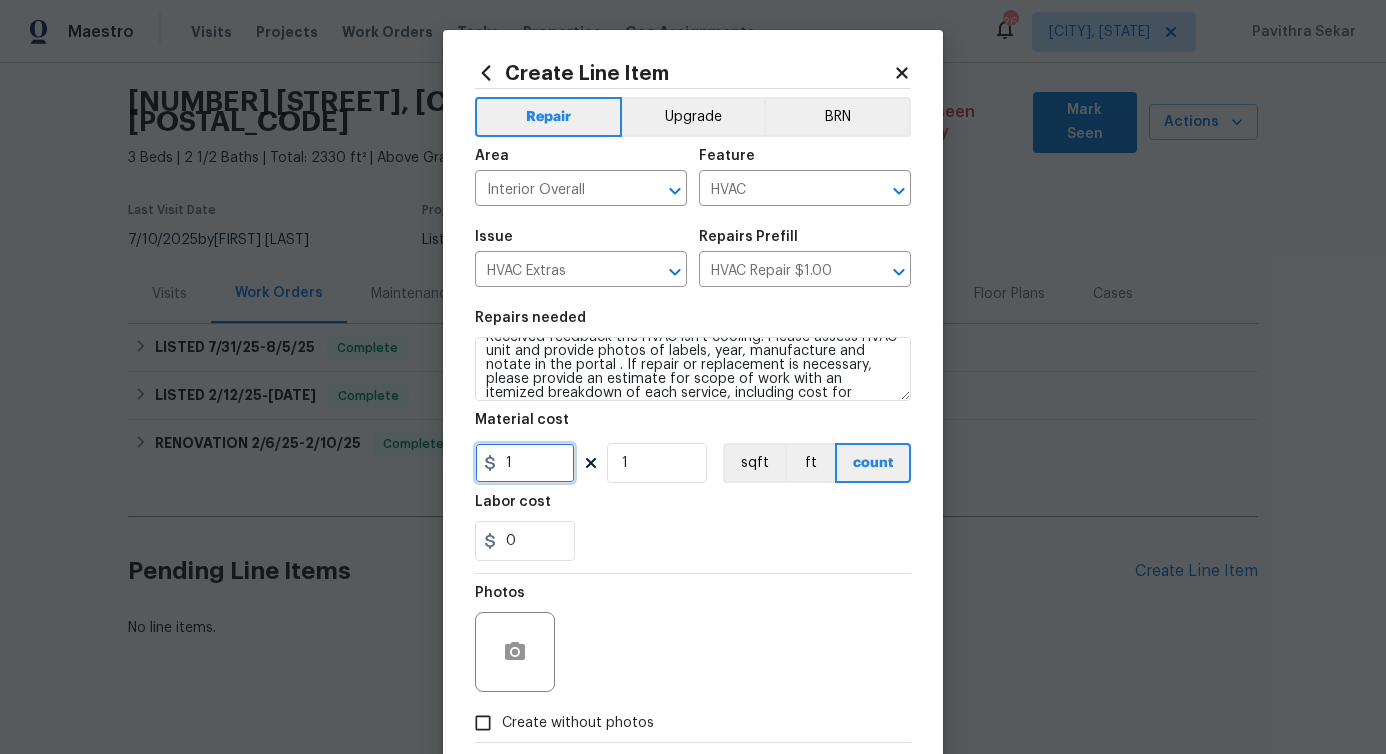 click on "1" at bounding box center (525, 463) 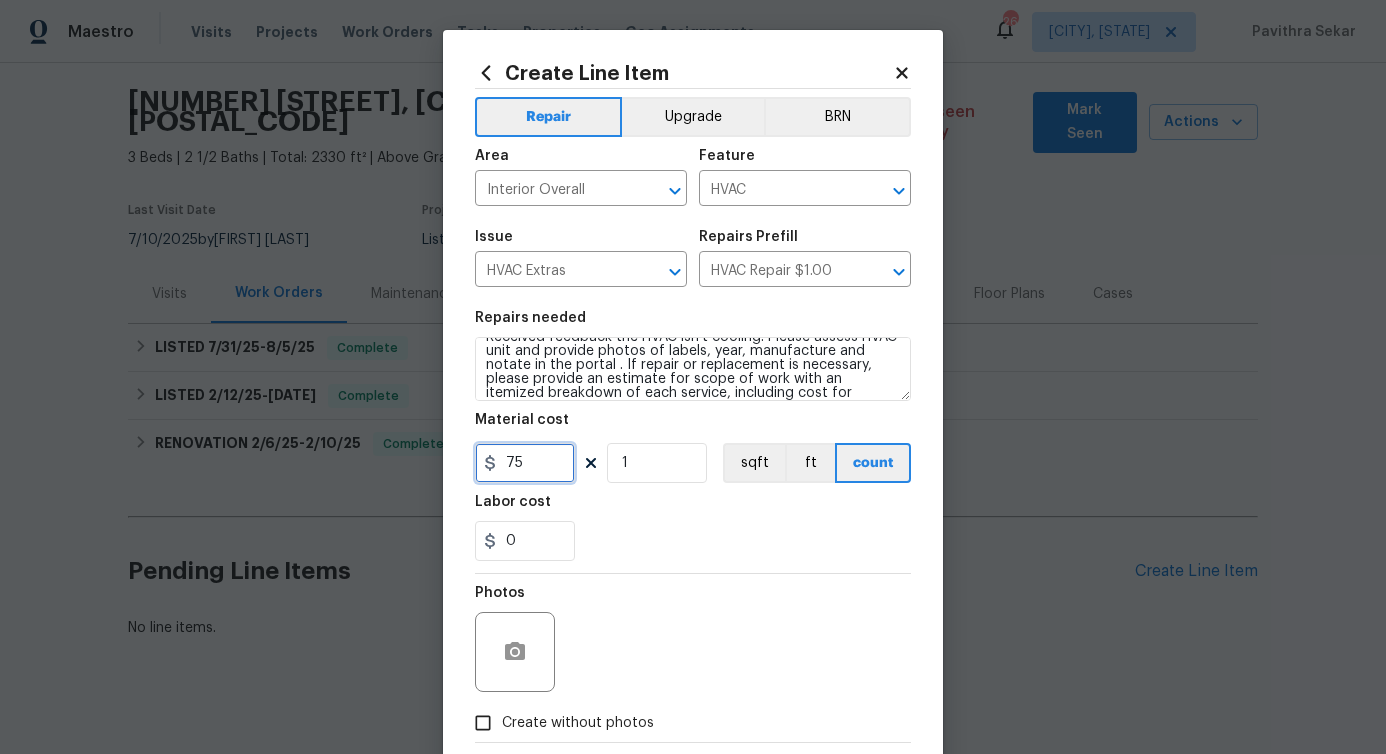 scroll, scrollTop: 108, scrollLeft: 0, axis: vertical 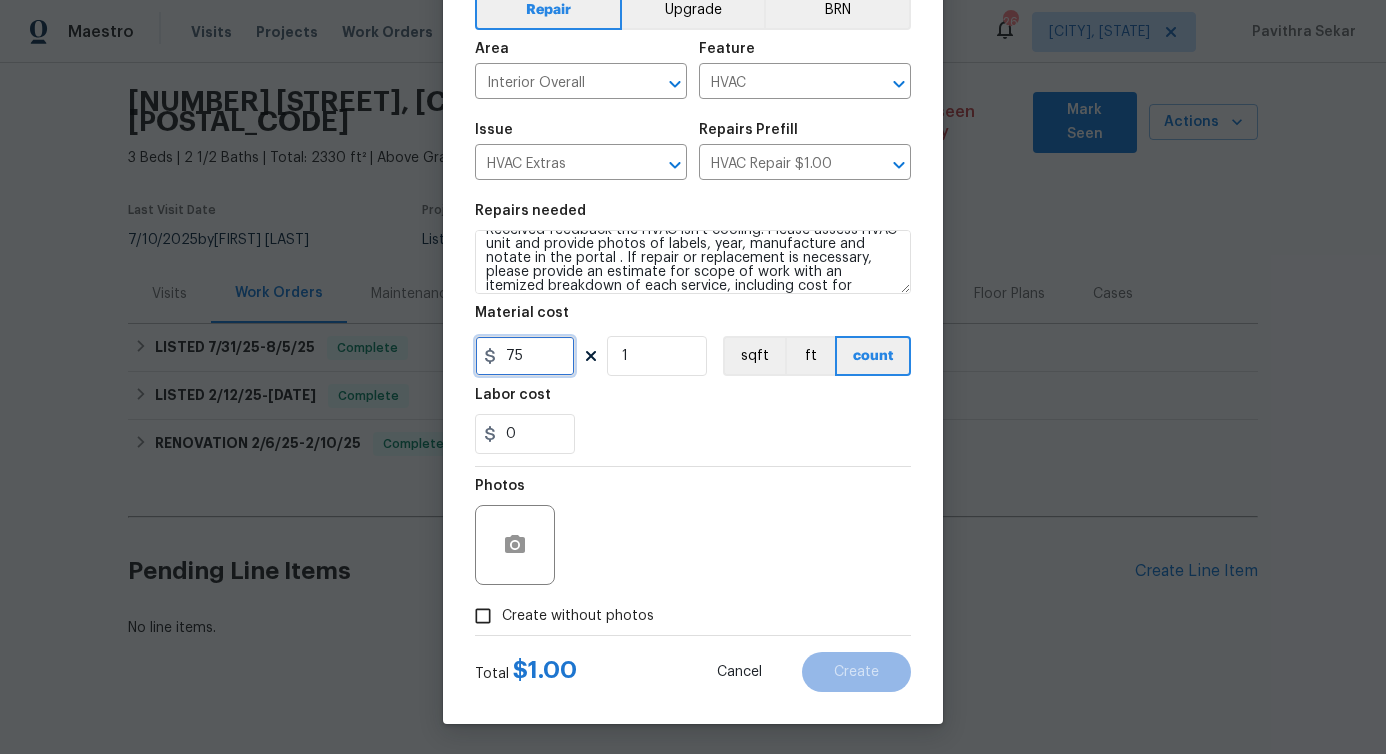 type on "75" 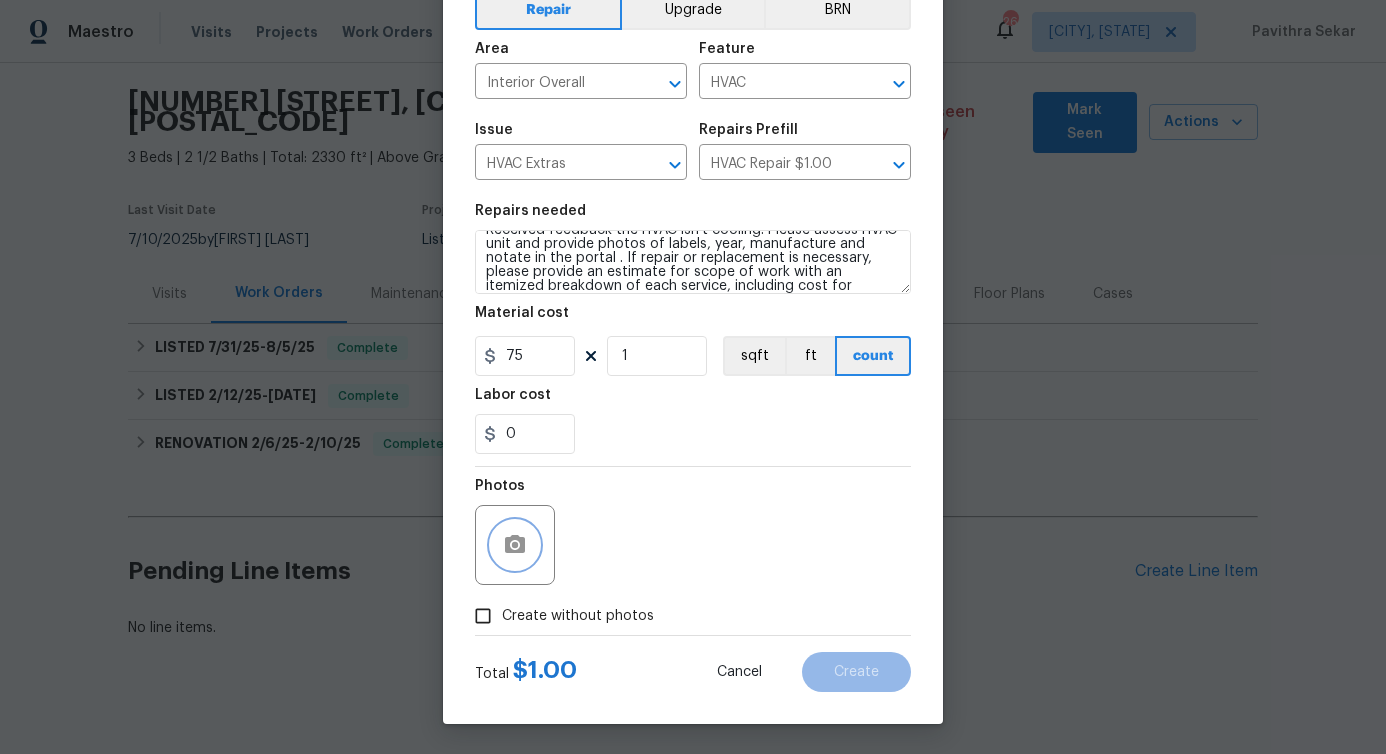 click 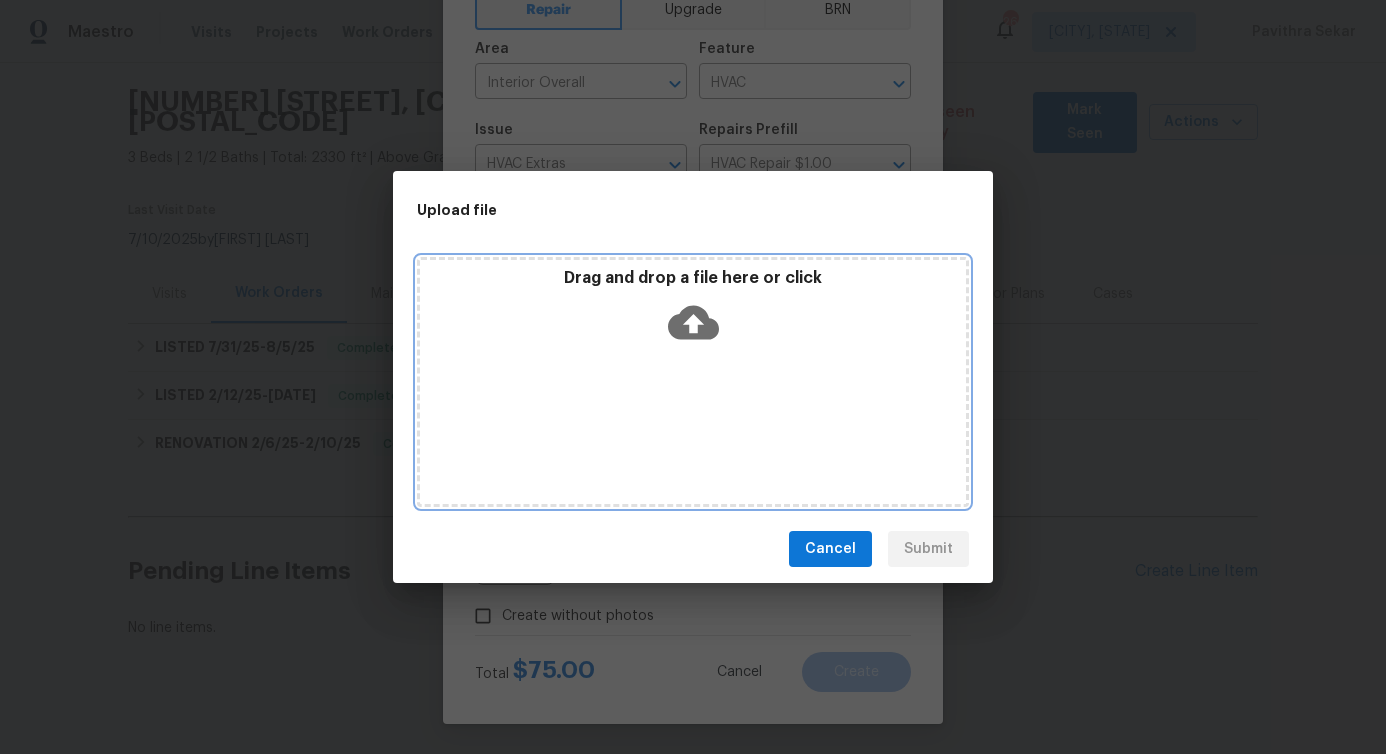 click 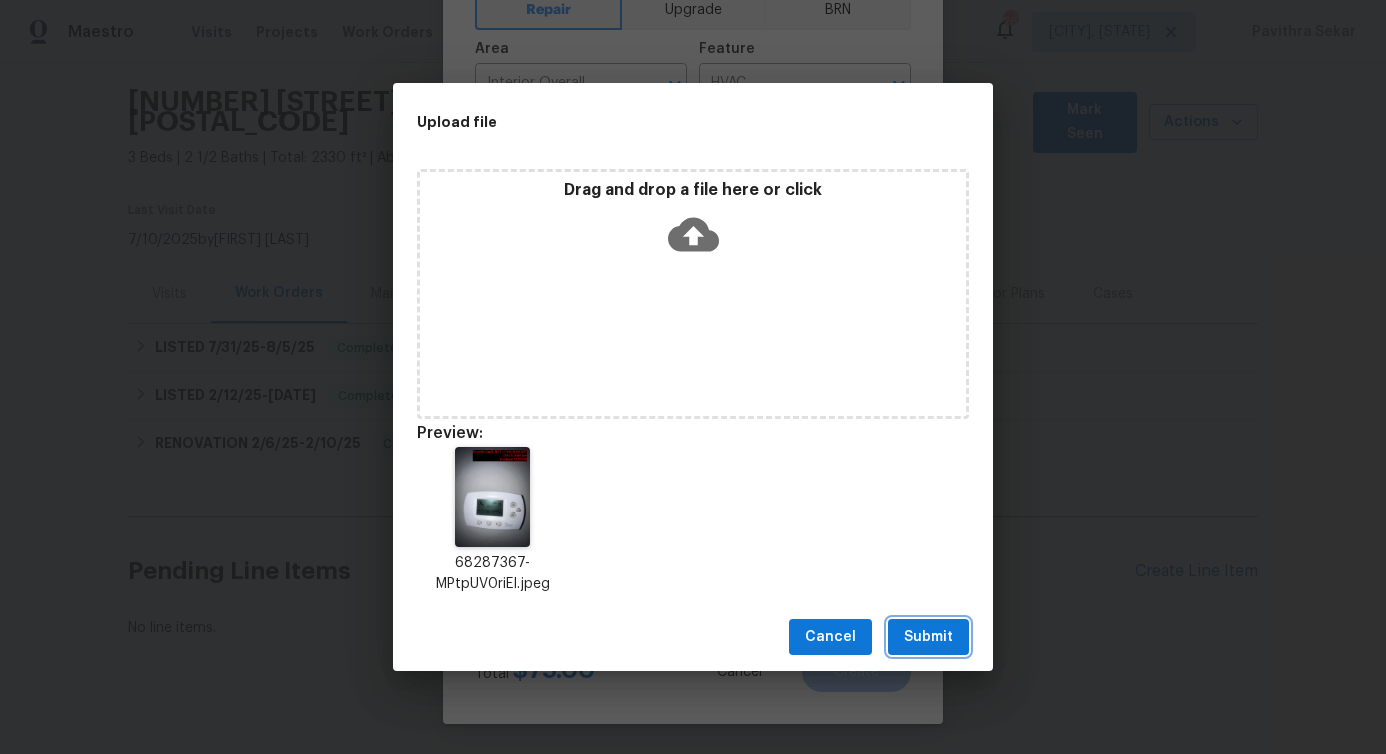 click on "Submit" at bounding box center [928, 637] 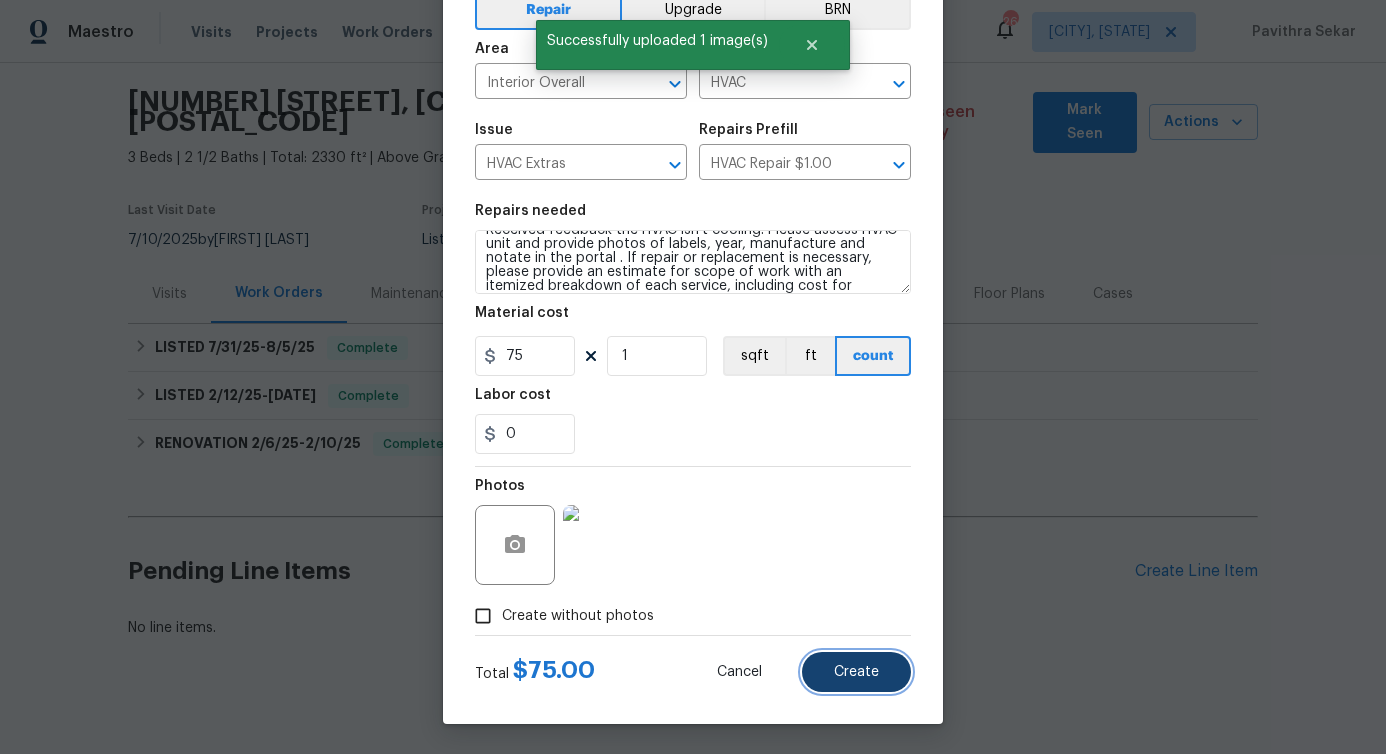 click on "Create" at bounding box center (856, 672) 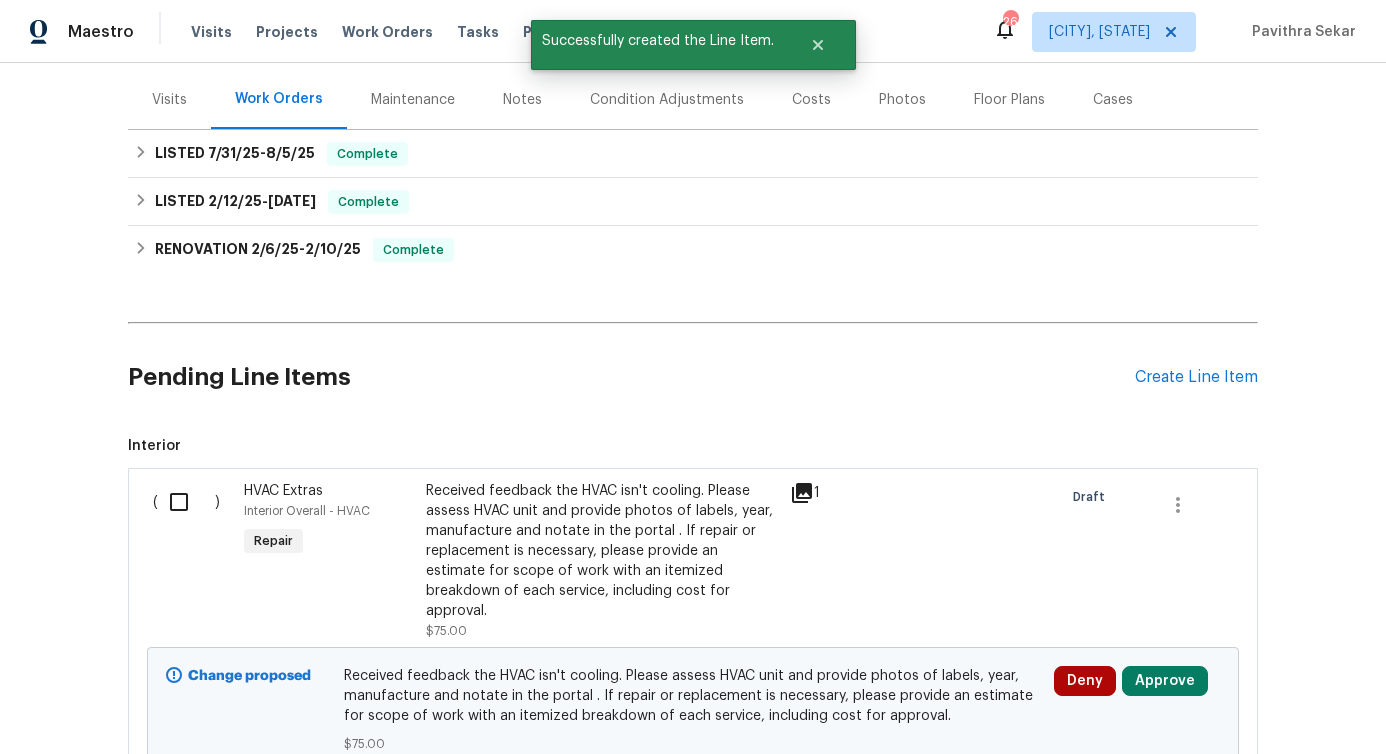 scroll, scrollTop: 387, scrollLeft: 0, axis: vertical 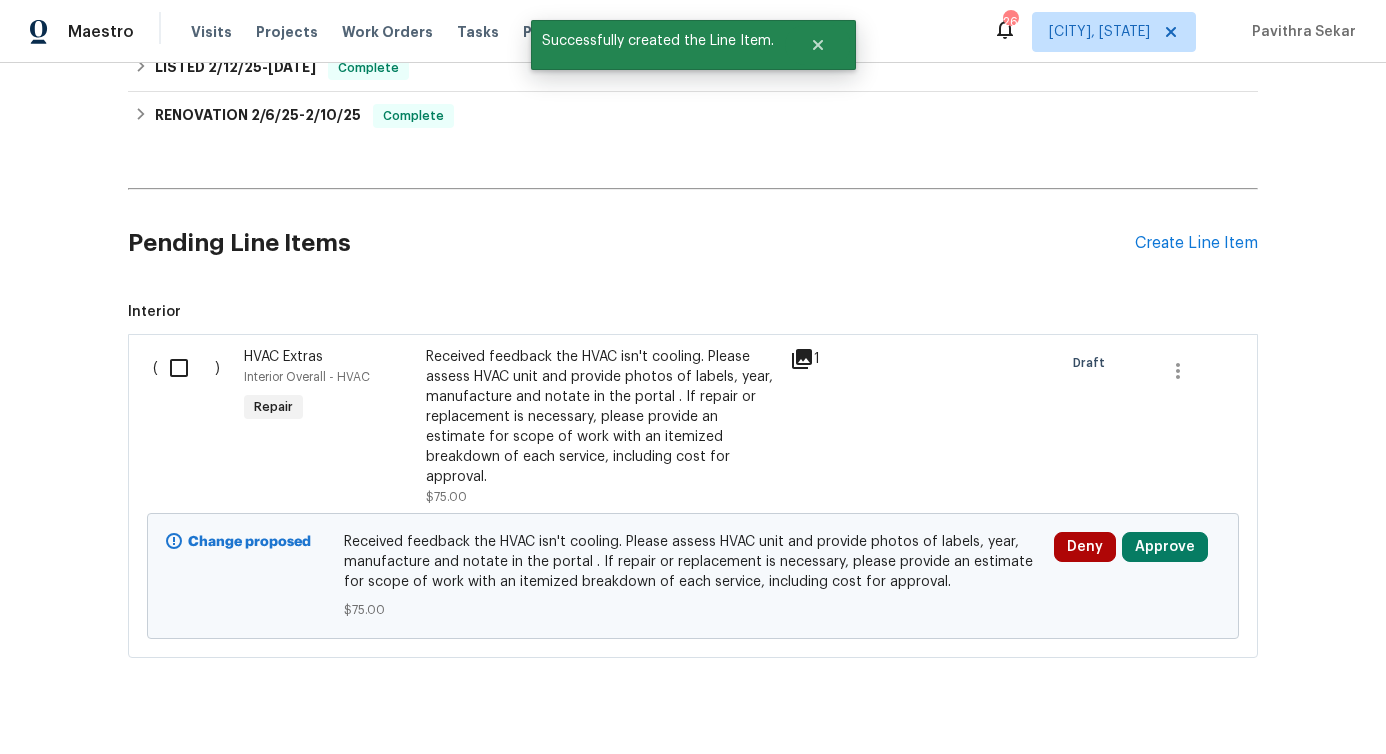 click at bounding box center (186, 368) 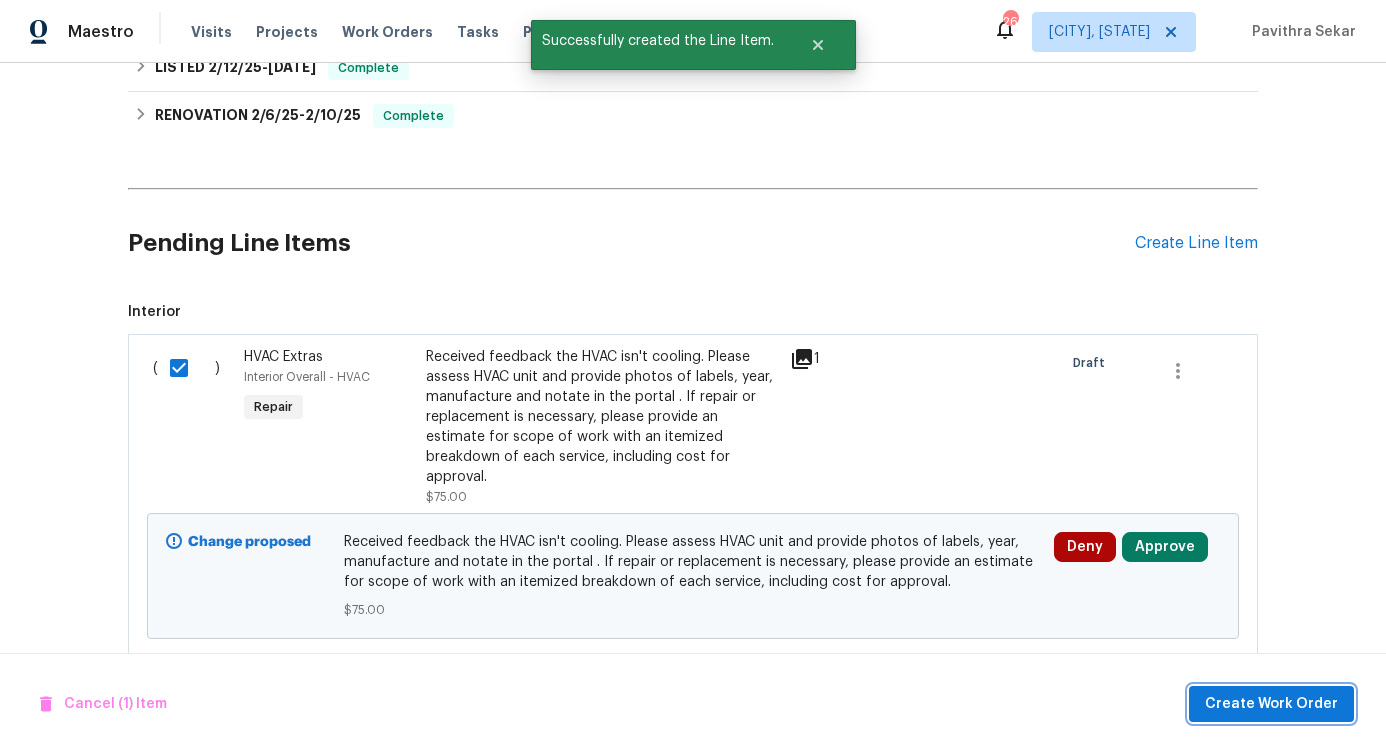 click on "Create Work Order" at bounding box center [1271, 704] 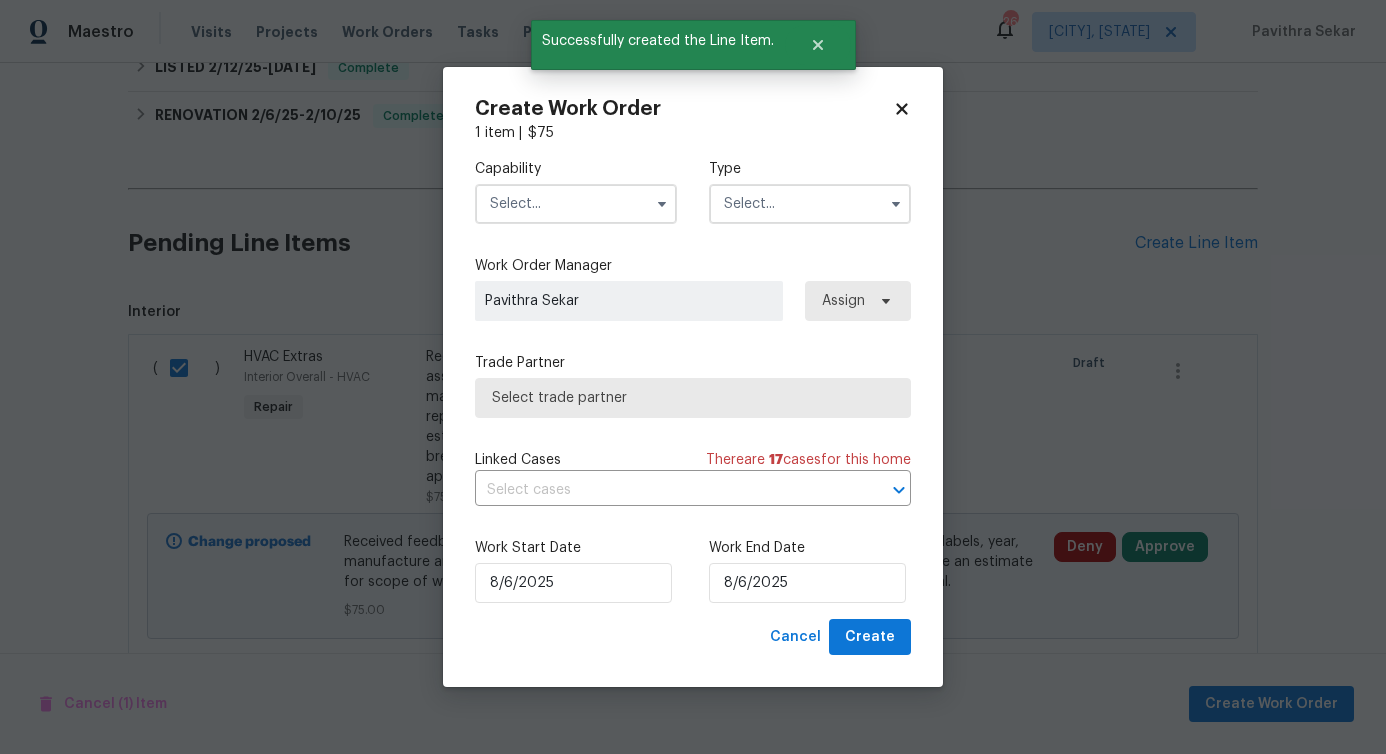 click at bounding box center (576, 204) 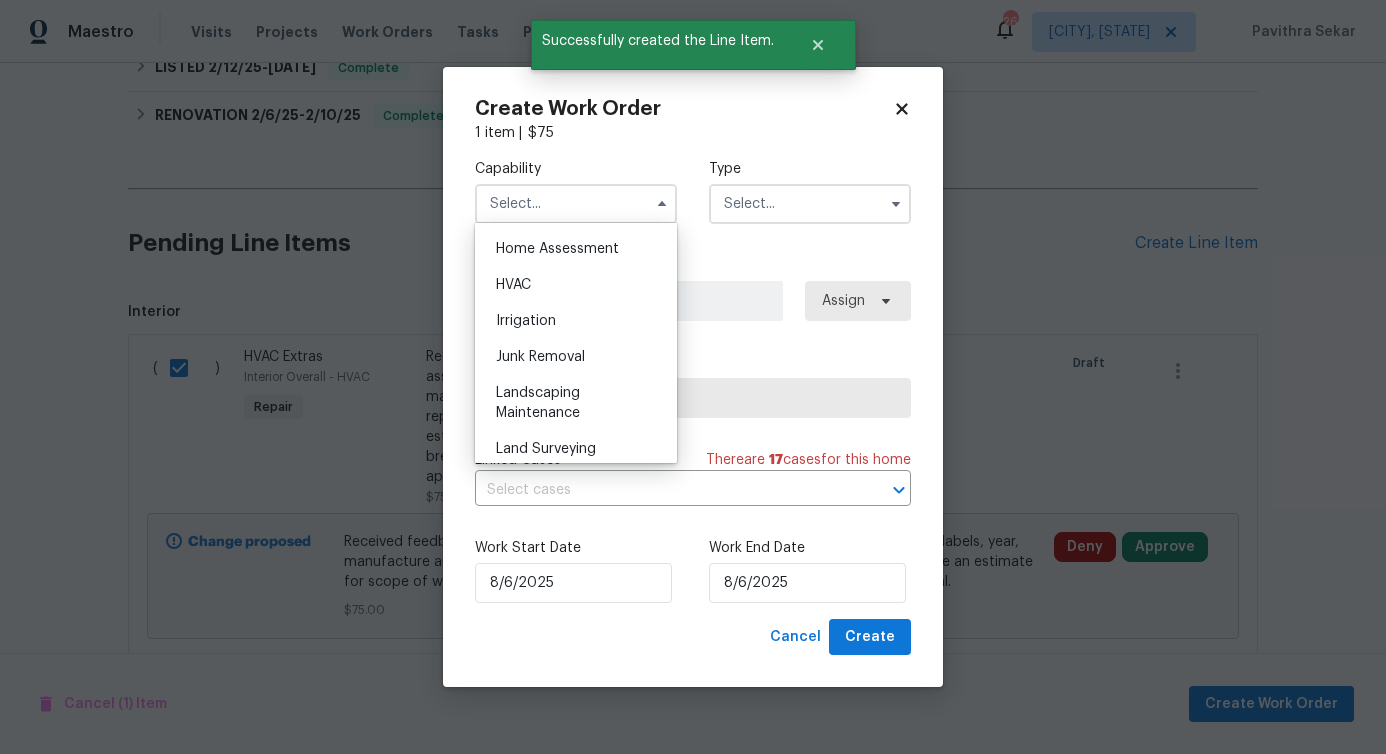 scroll, scrollTop: 1212, scrollLeft: 0, axis: vertical 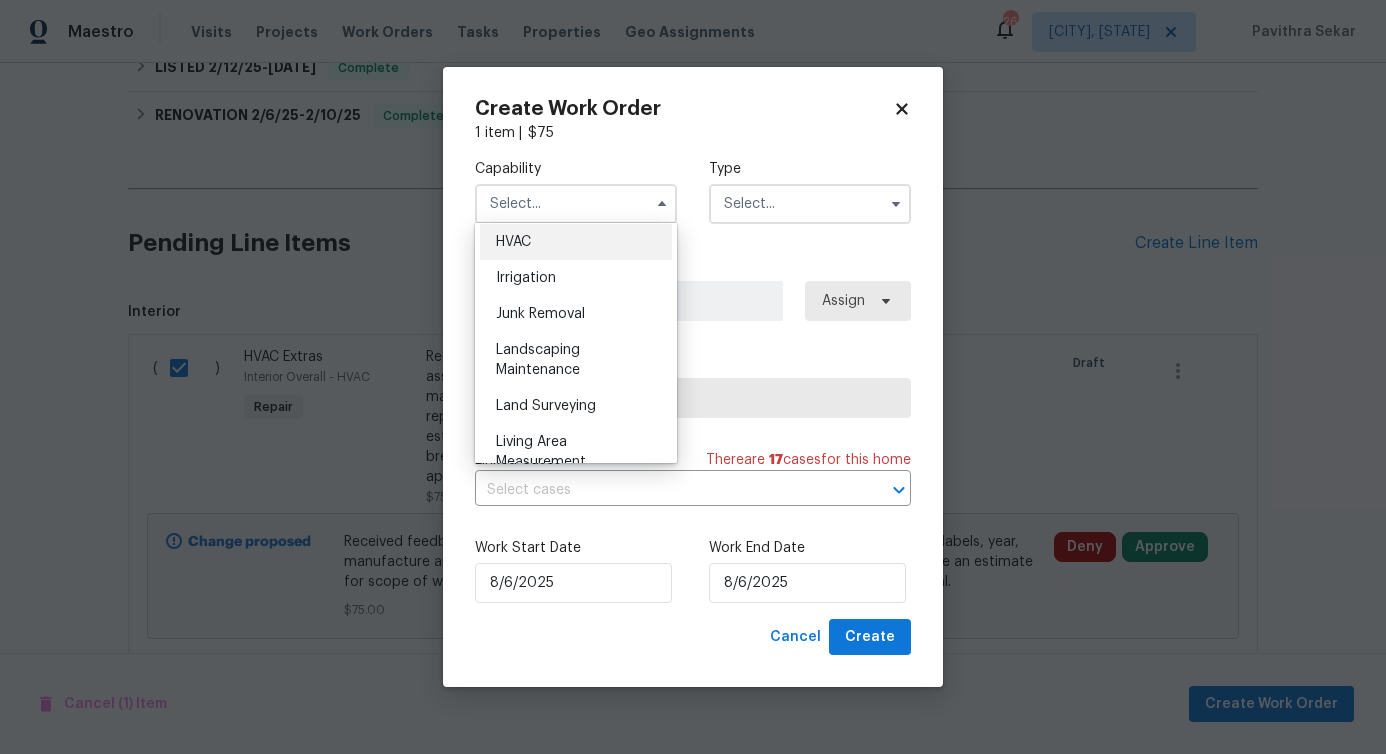 click on "HVAC" at bounding box center [576, 242] 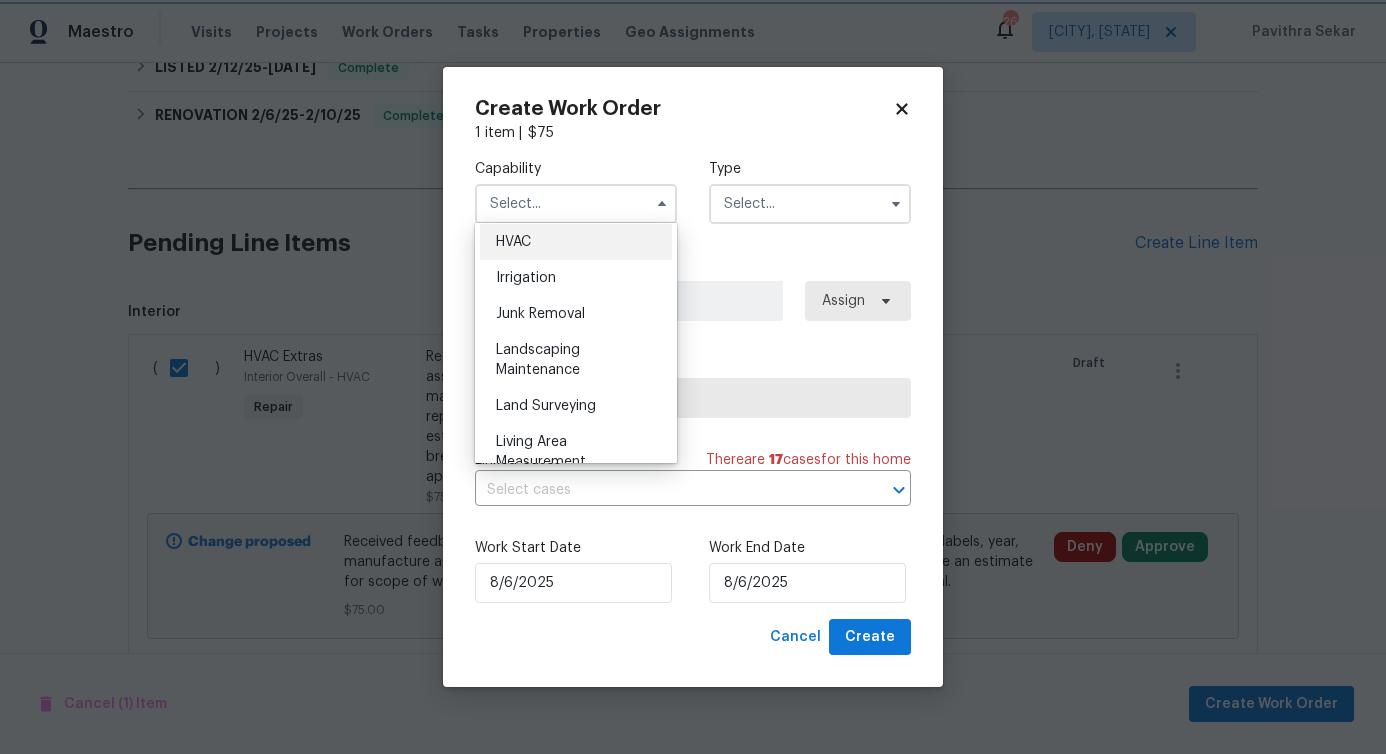 type on "HVAC" 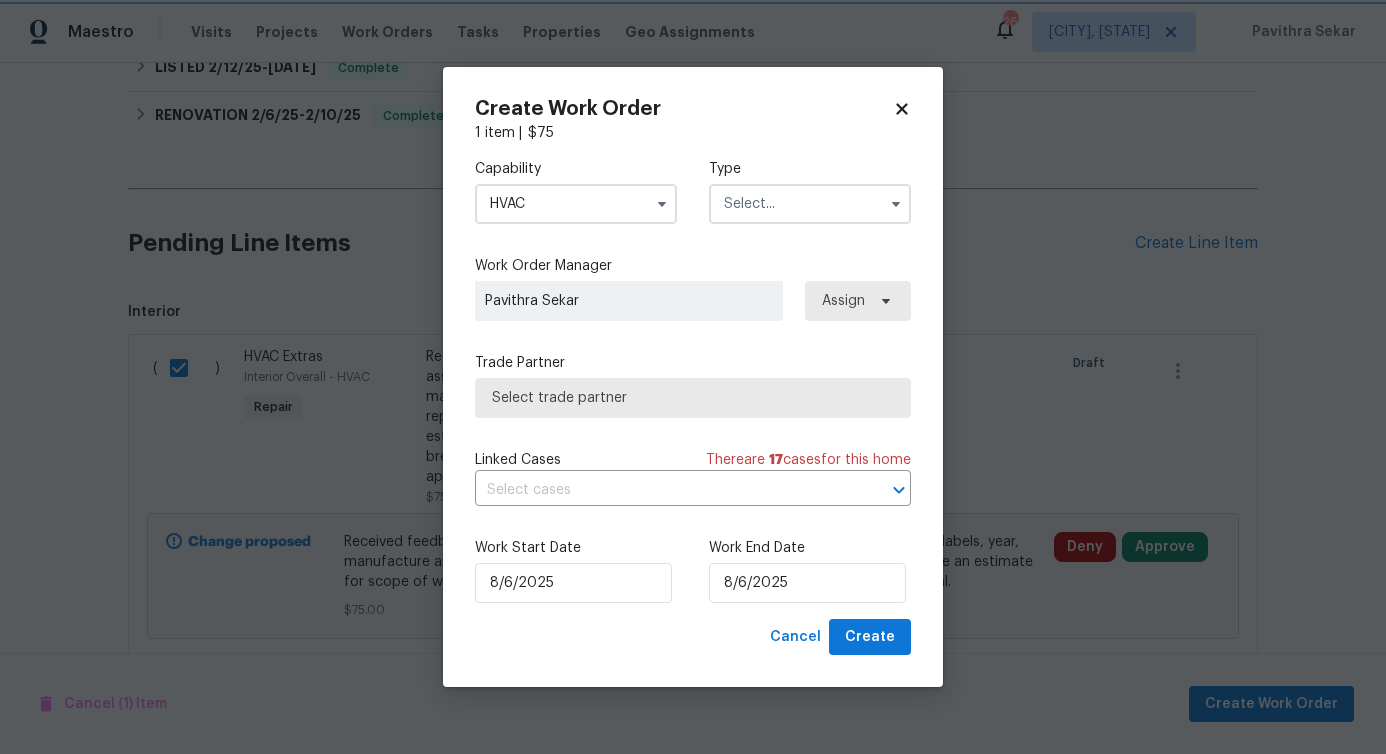 scroll, scrollTop: 1172, scrollLeft: 0, axis: vertical 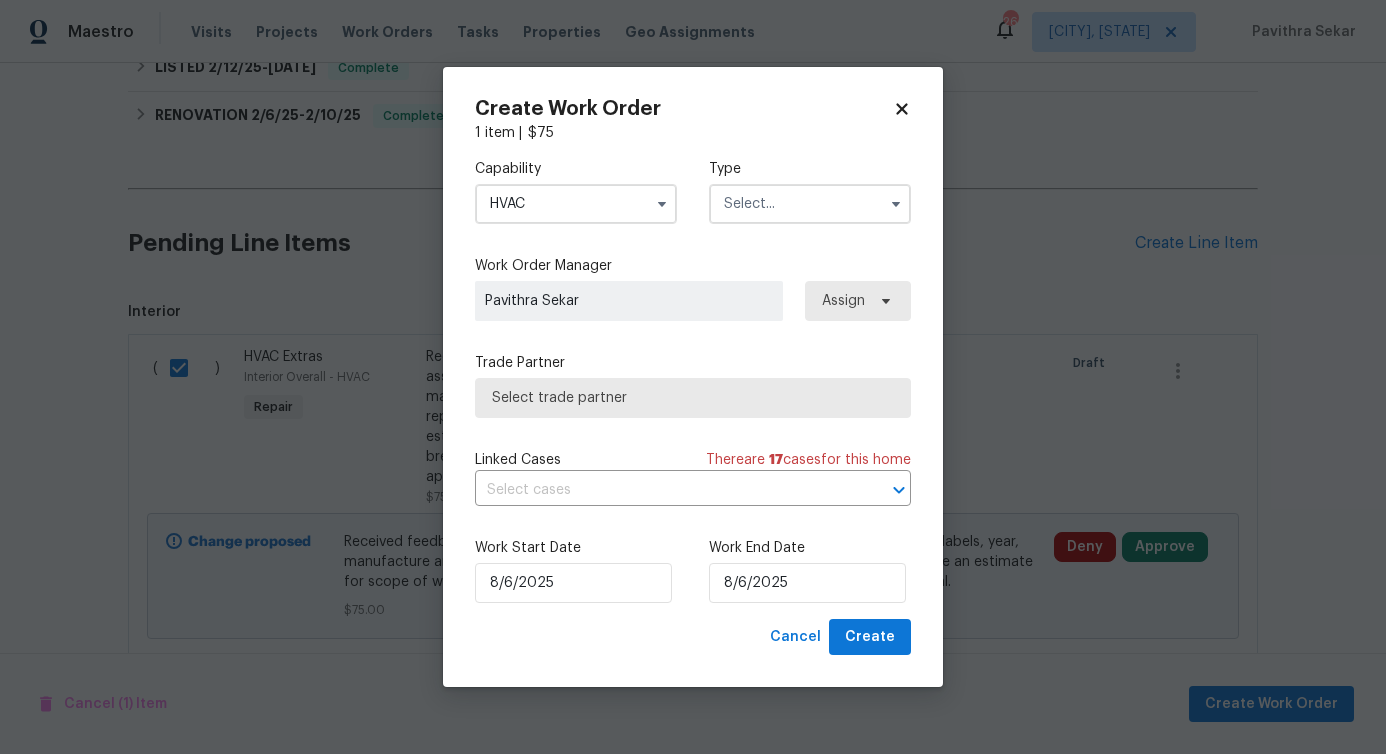click on "Capability   HVAC Type" at bounding box center (693, 191) 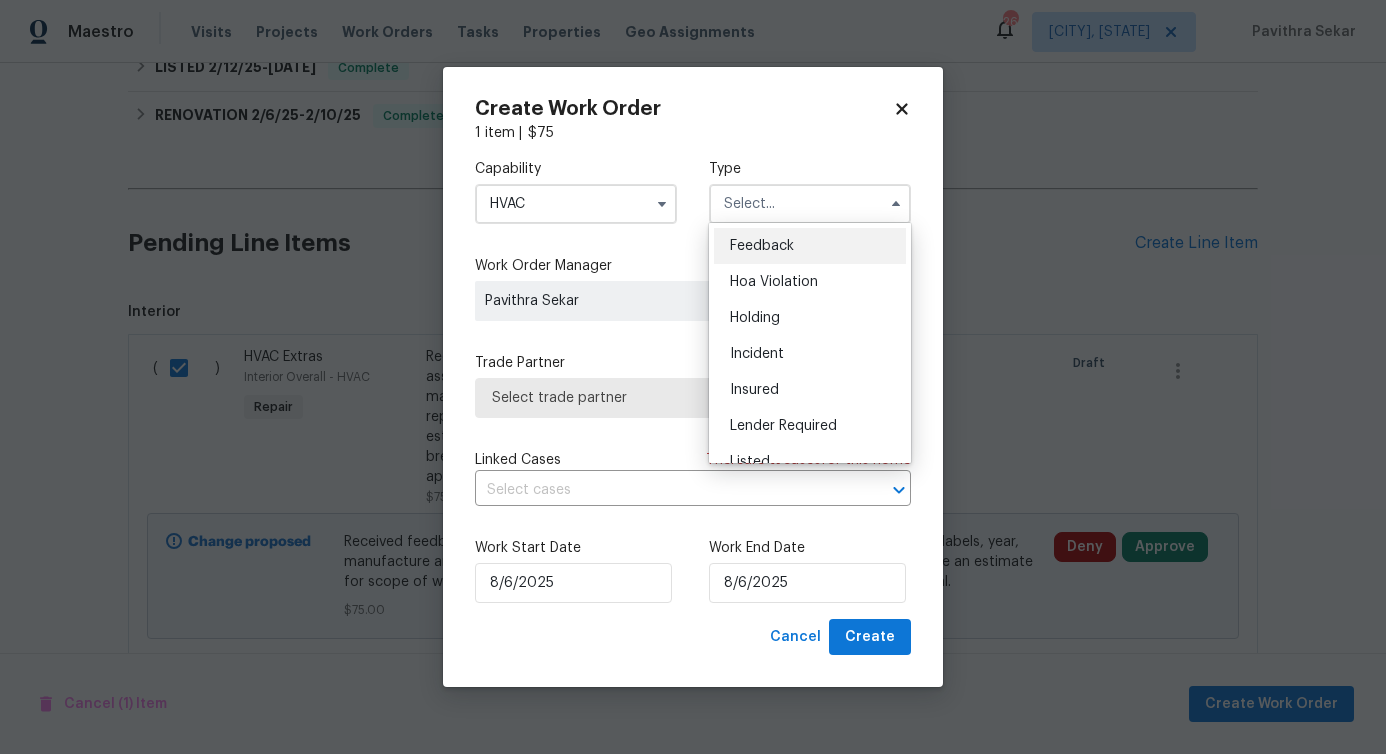 click on "Feedback" at bounding box center (762, 246) 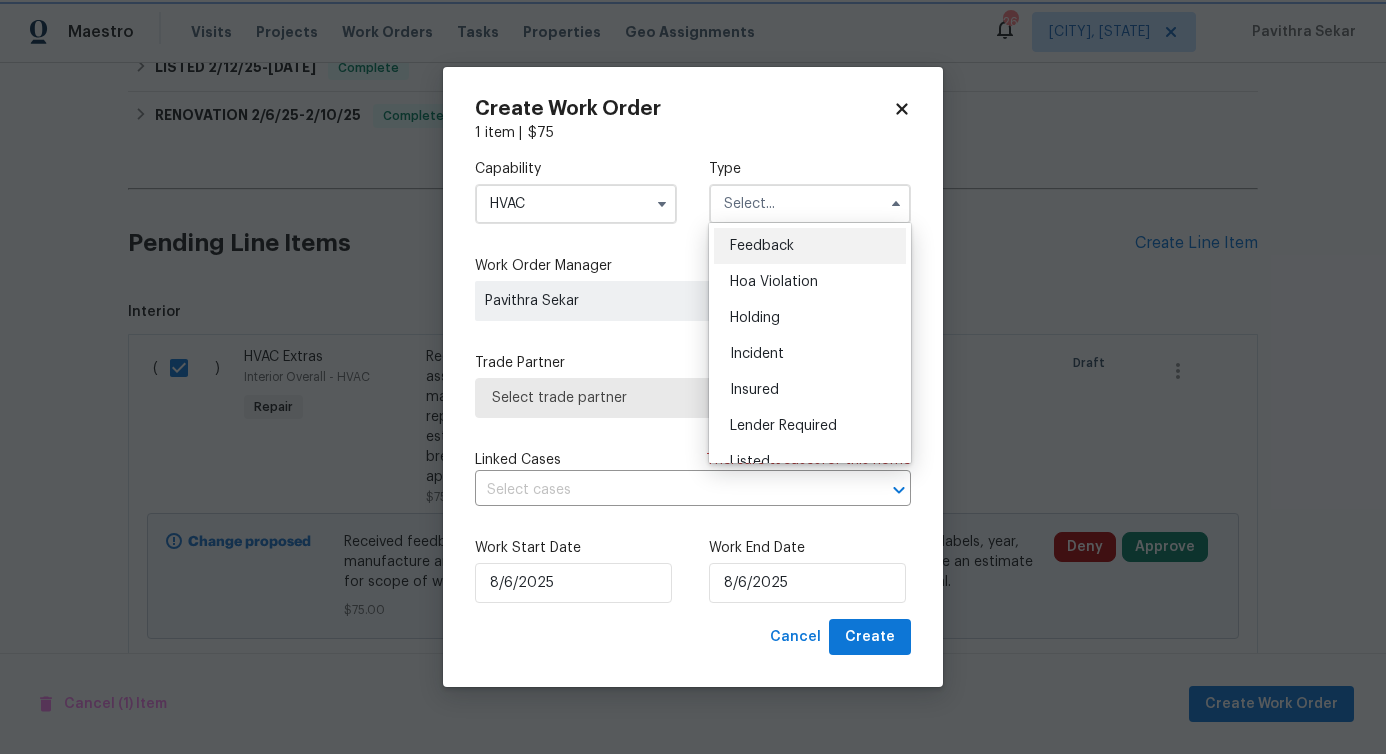 type on "Feedback" 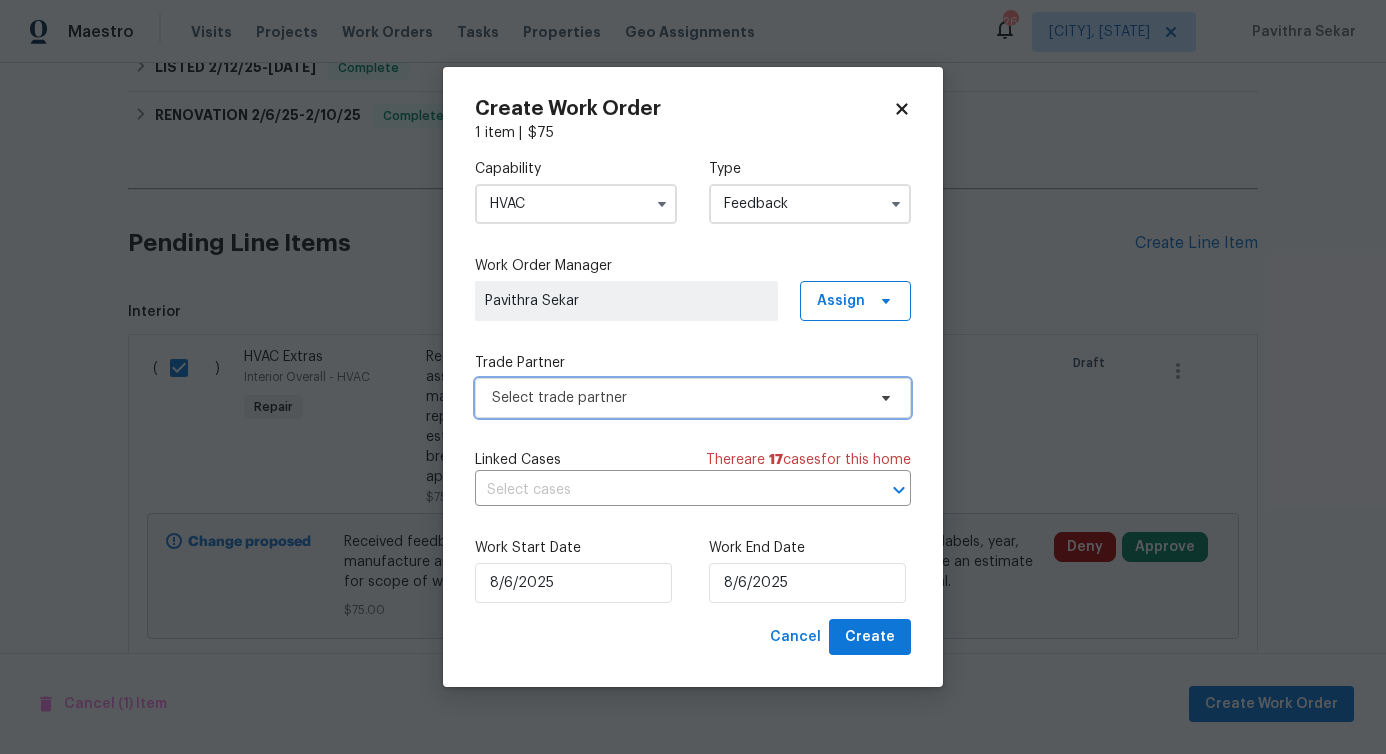 click on "Select trade partner" at bounding box center (678, 398) 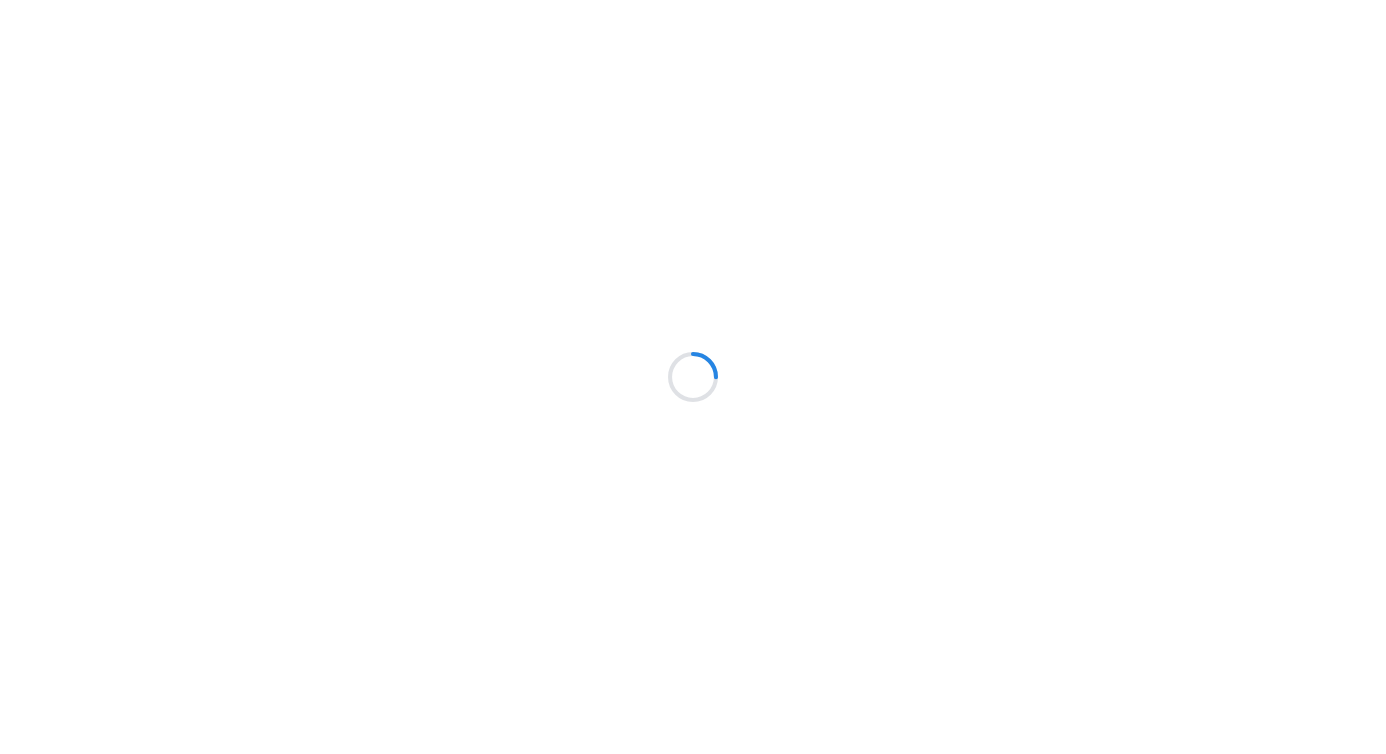 scroll, scrollTop: 0, scrollLeft: 0, axis: both 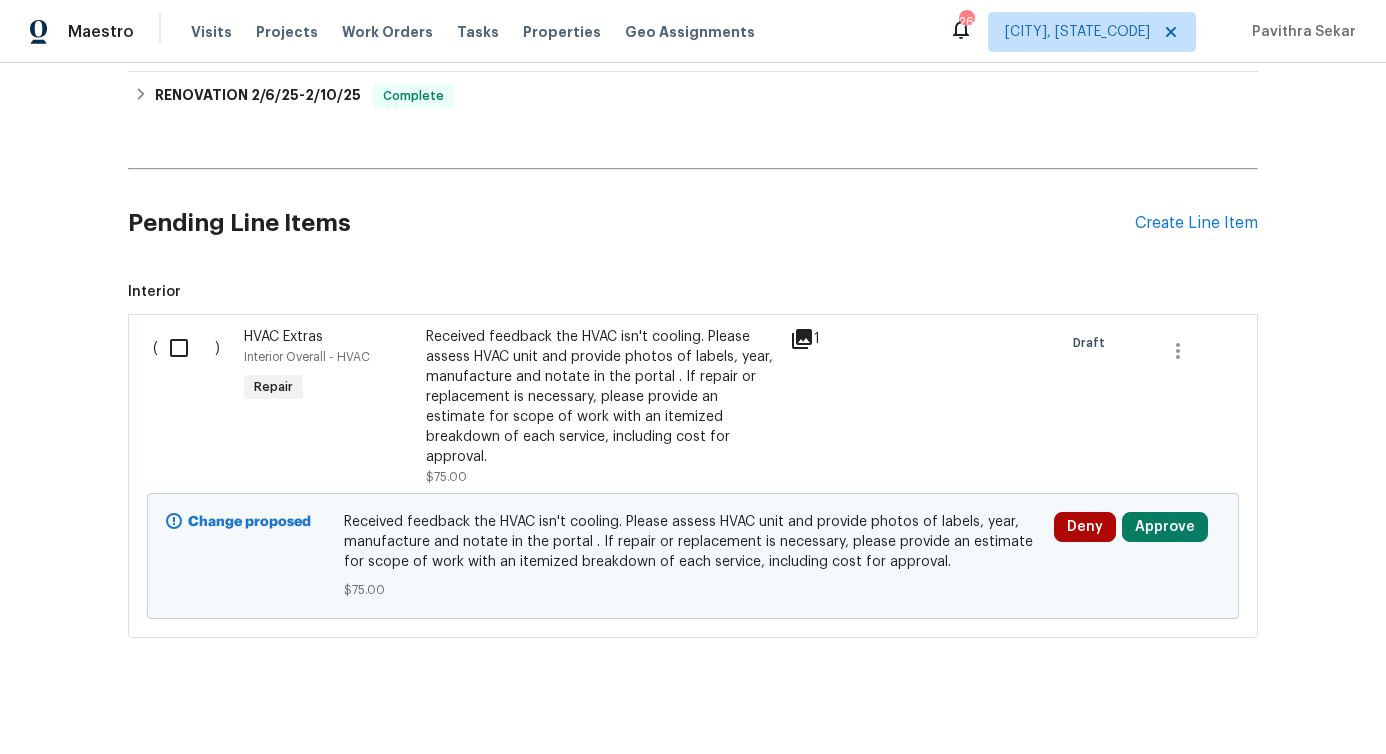 click at bounding box center (186, 348) 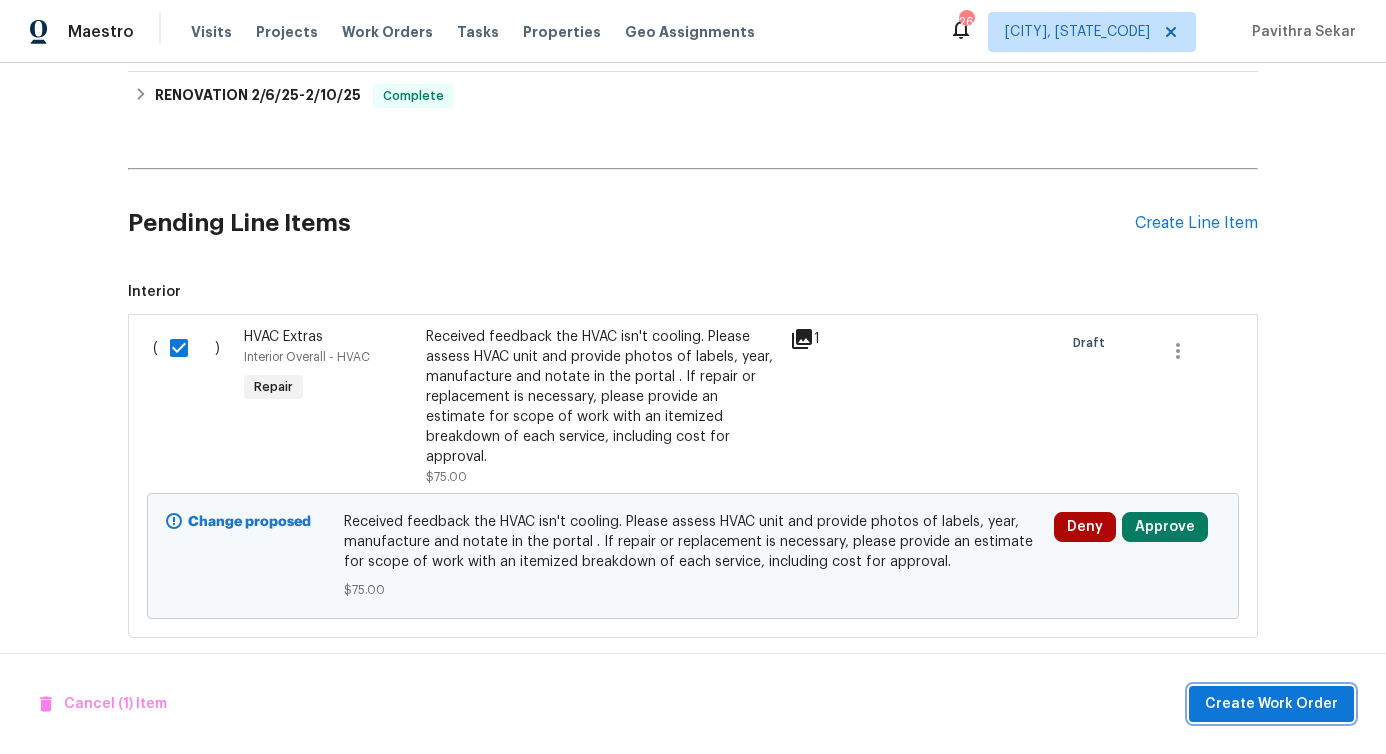 click on "Create Work Order" at bounding box center (1271, 704) 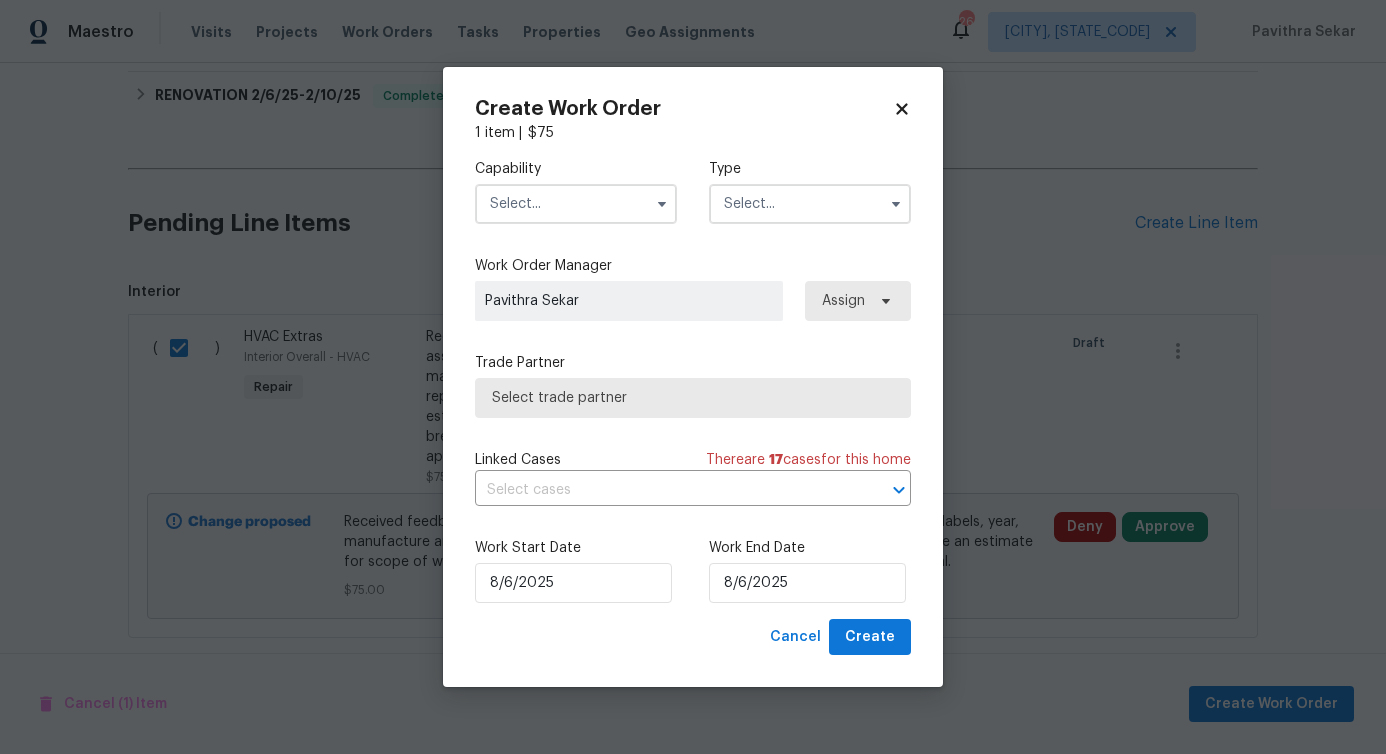 click at bounding box center (576, 204) 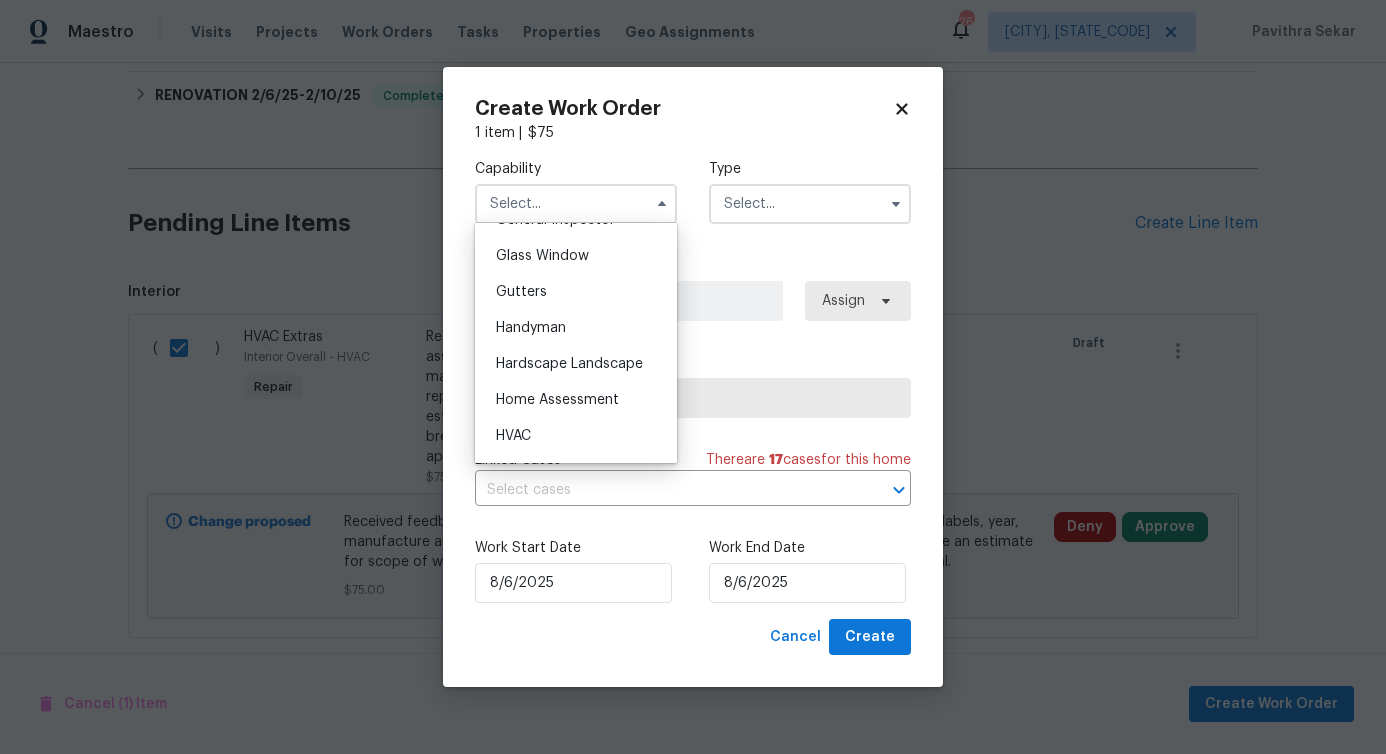 scroll, scrollTop: 1024, scrollLeft: 0, axis: vertical 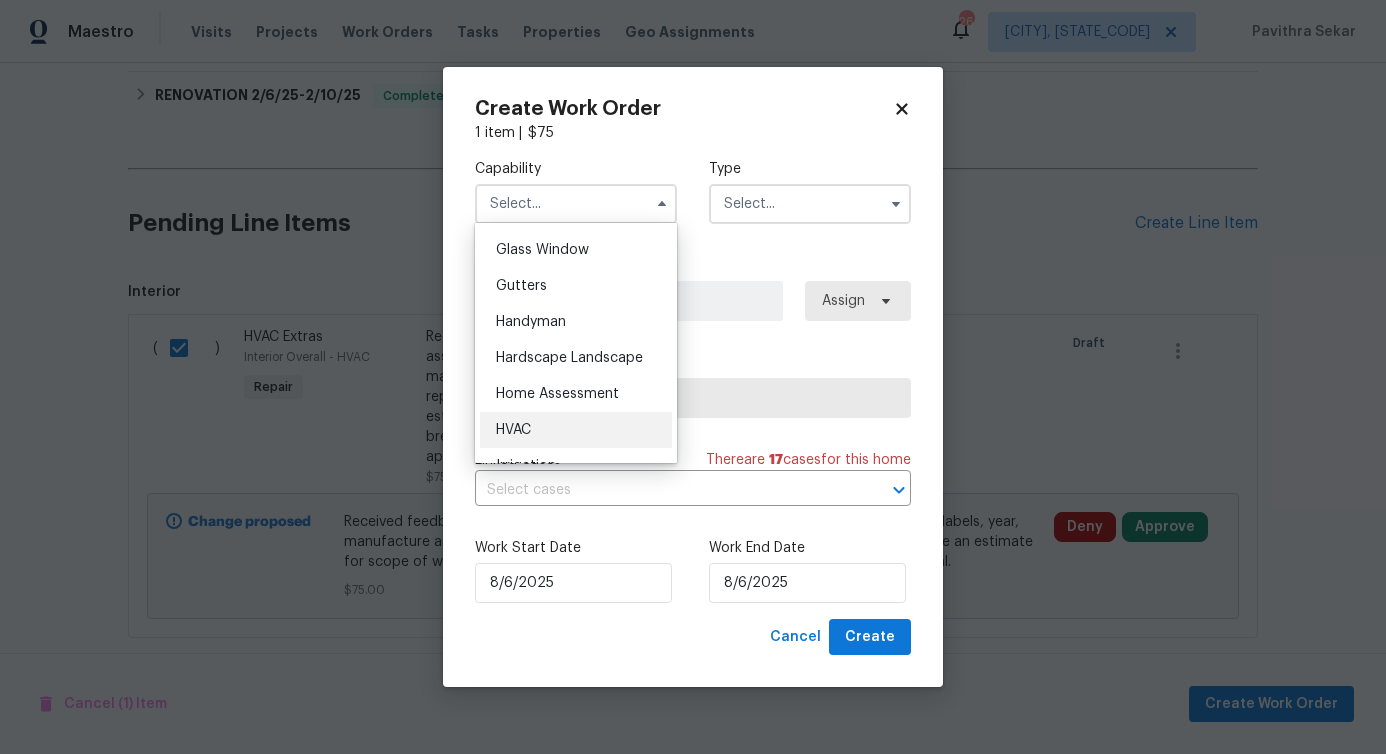 click on "HVAC" at bounding box center [576, 430] 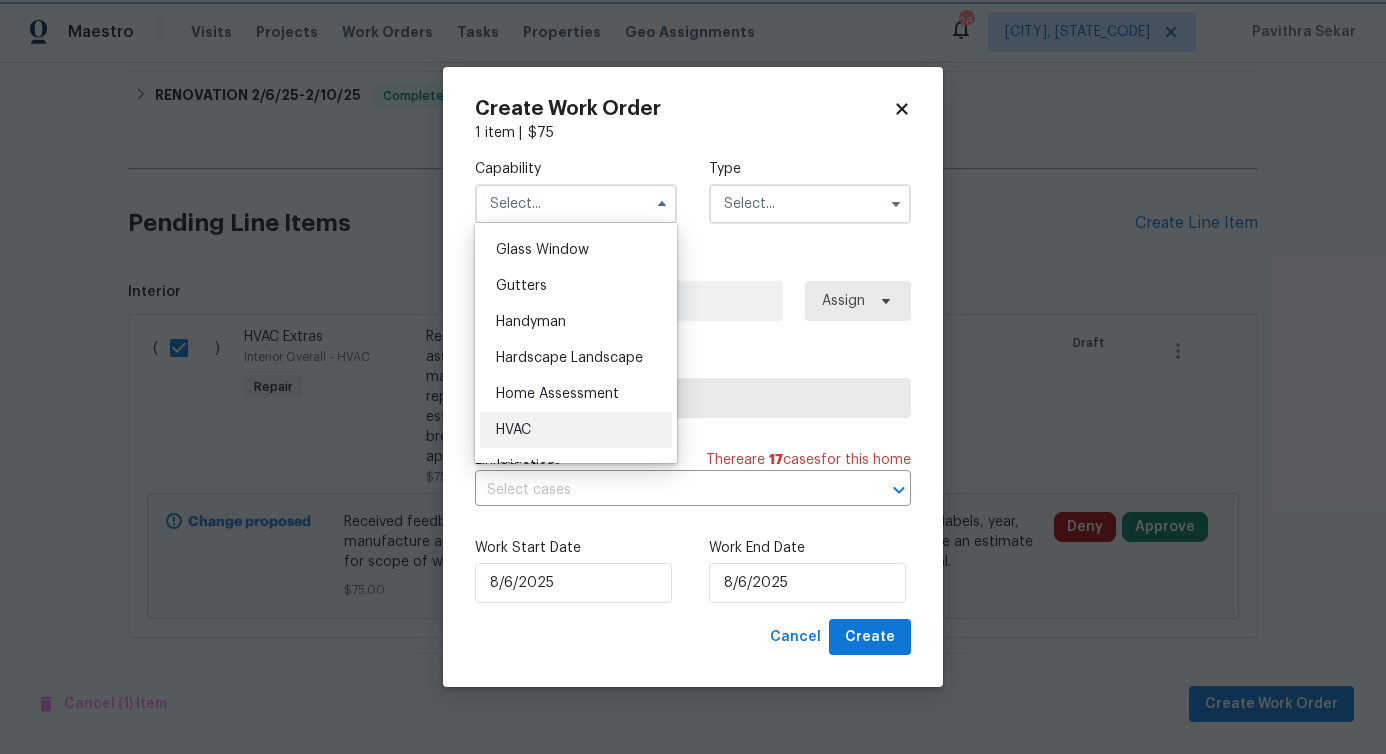 type on "HVAC" 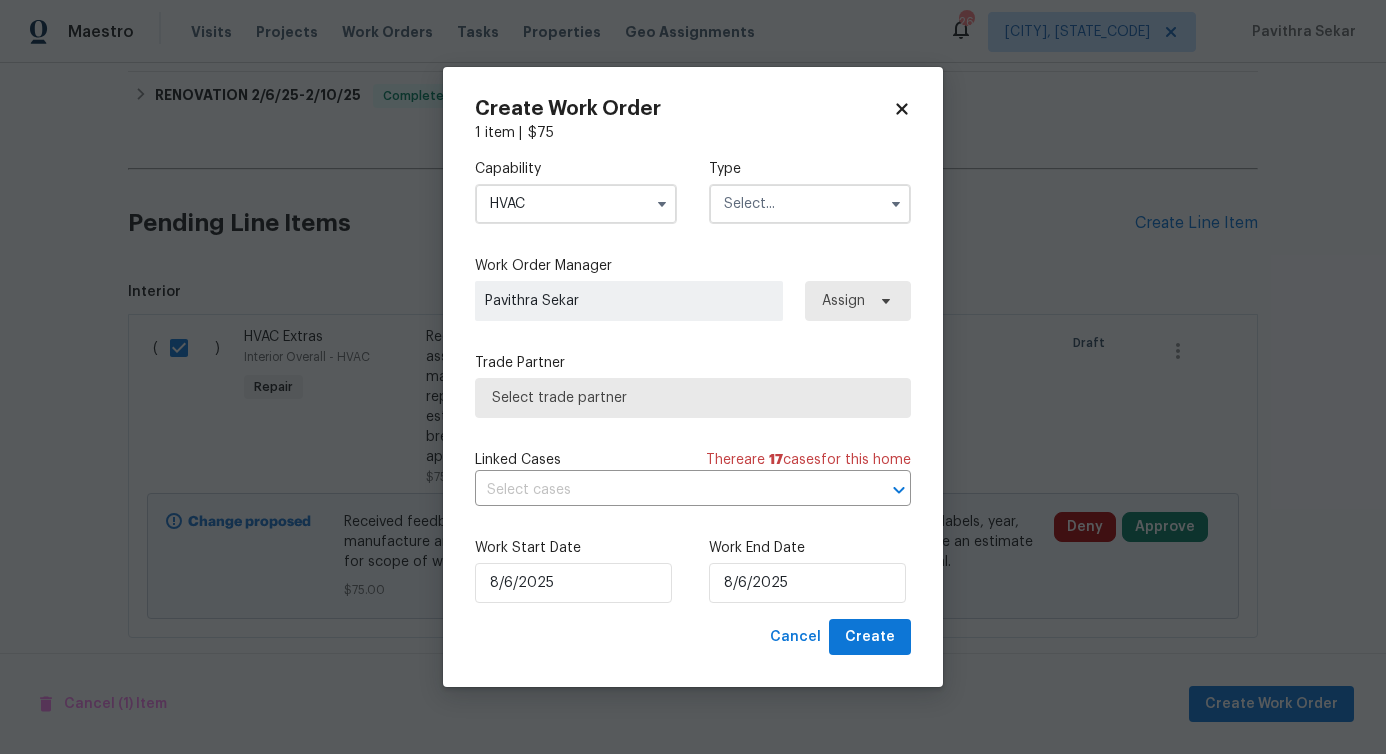 click at bounding box center (810, 204) 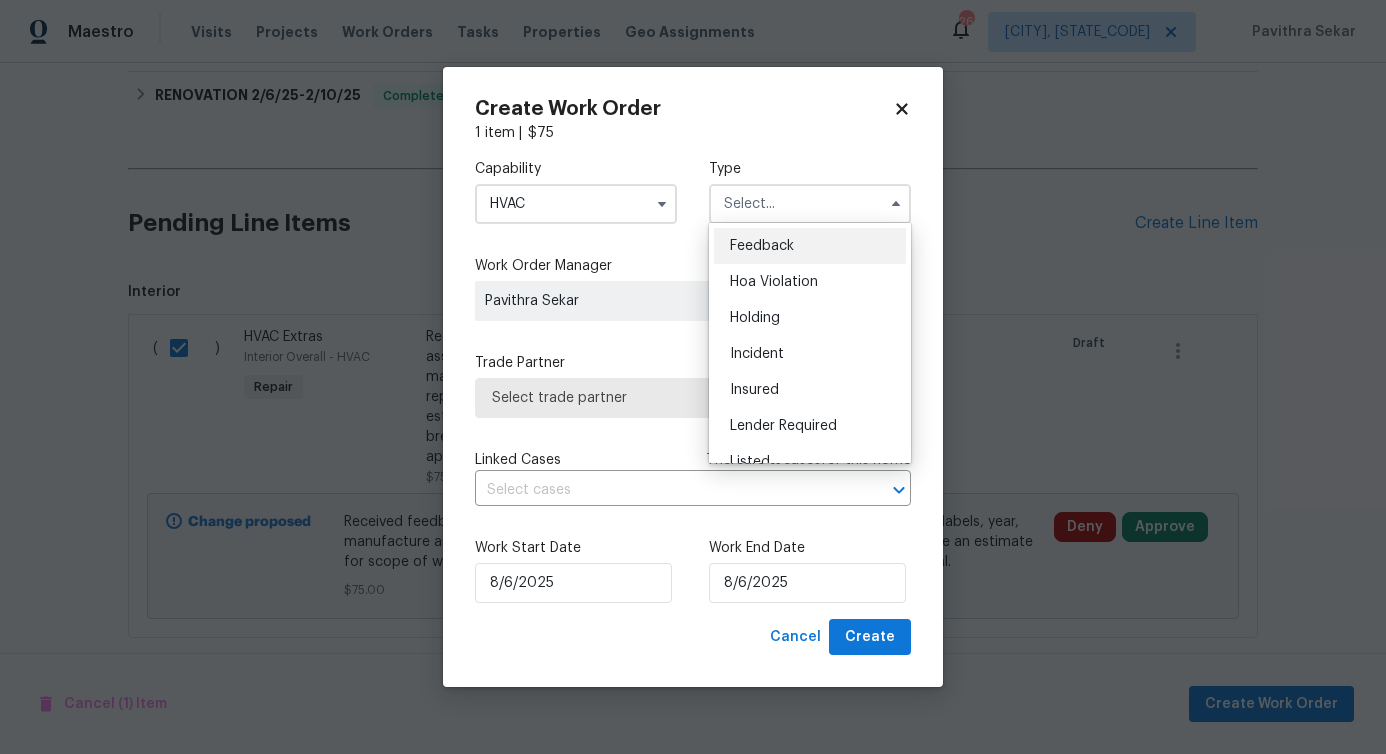 click on "Feedback" at bounding box center [810, 246] 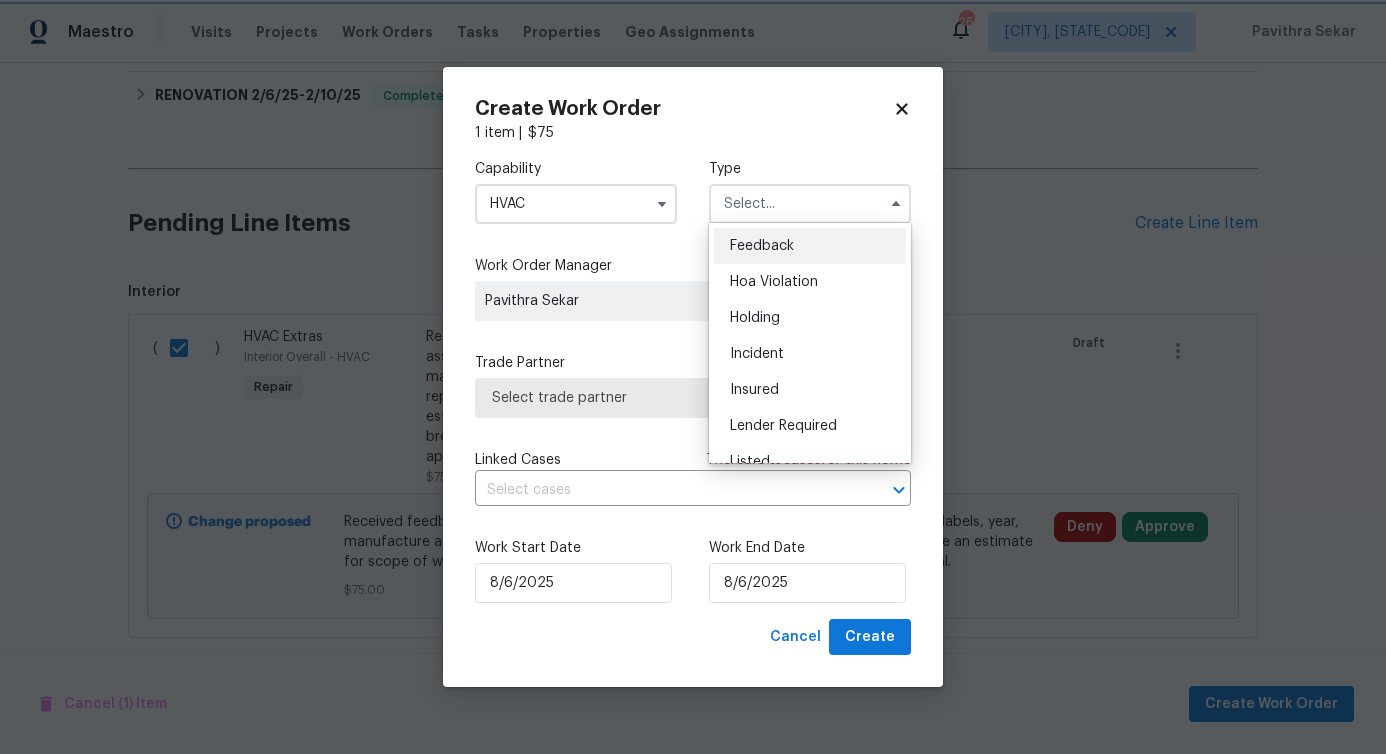 type on "Feedback" 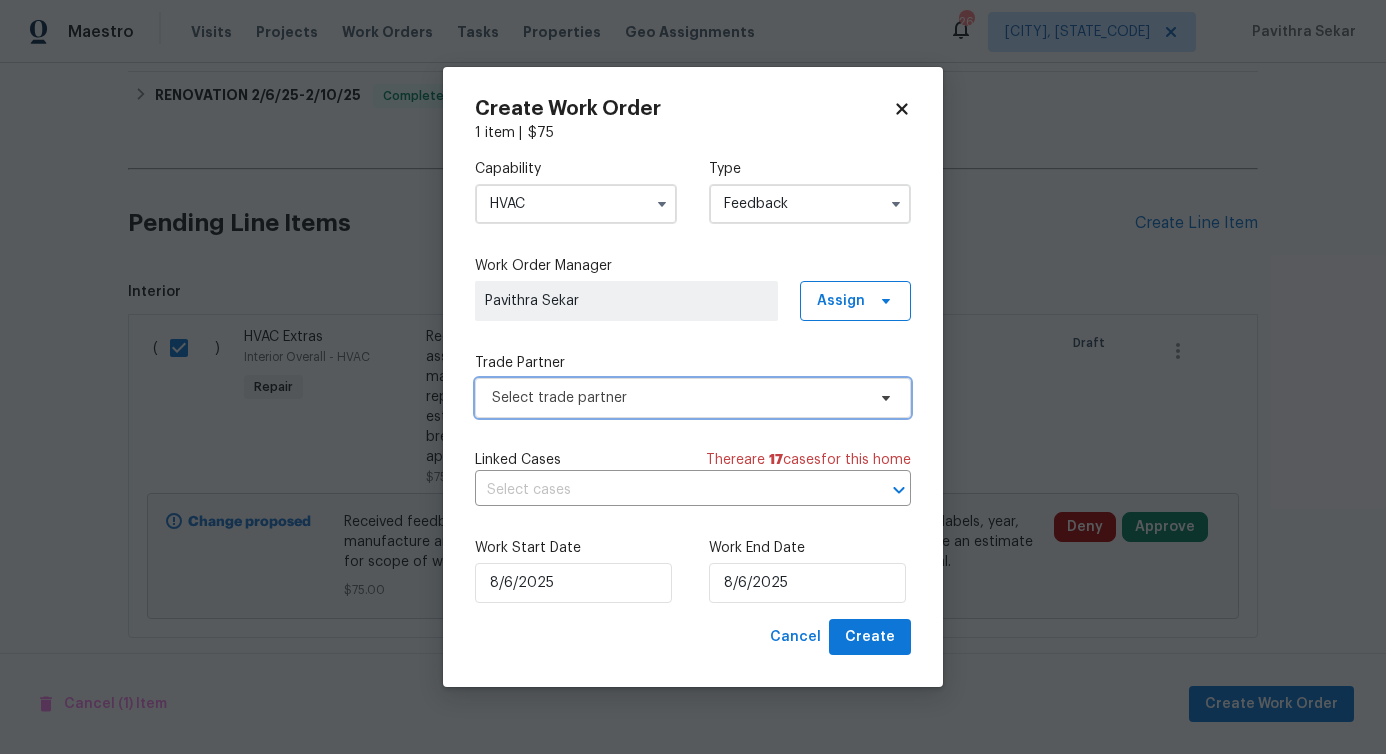 click on "Select trade partner" at bounding box center [678, 398] 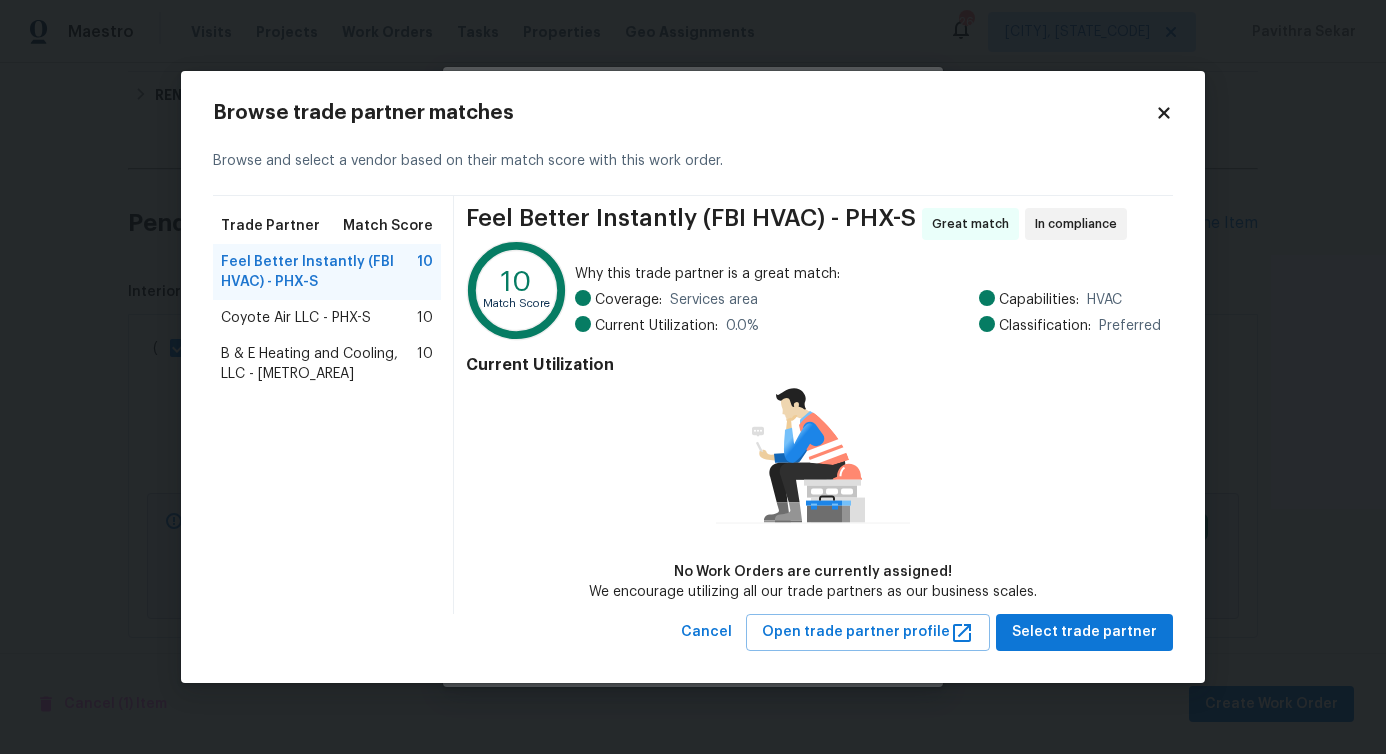 click on "Coyote Air LLC - PHX-S" at bounding box center [296, 318] 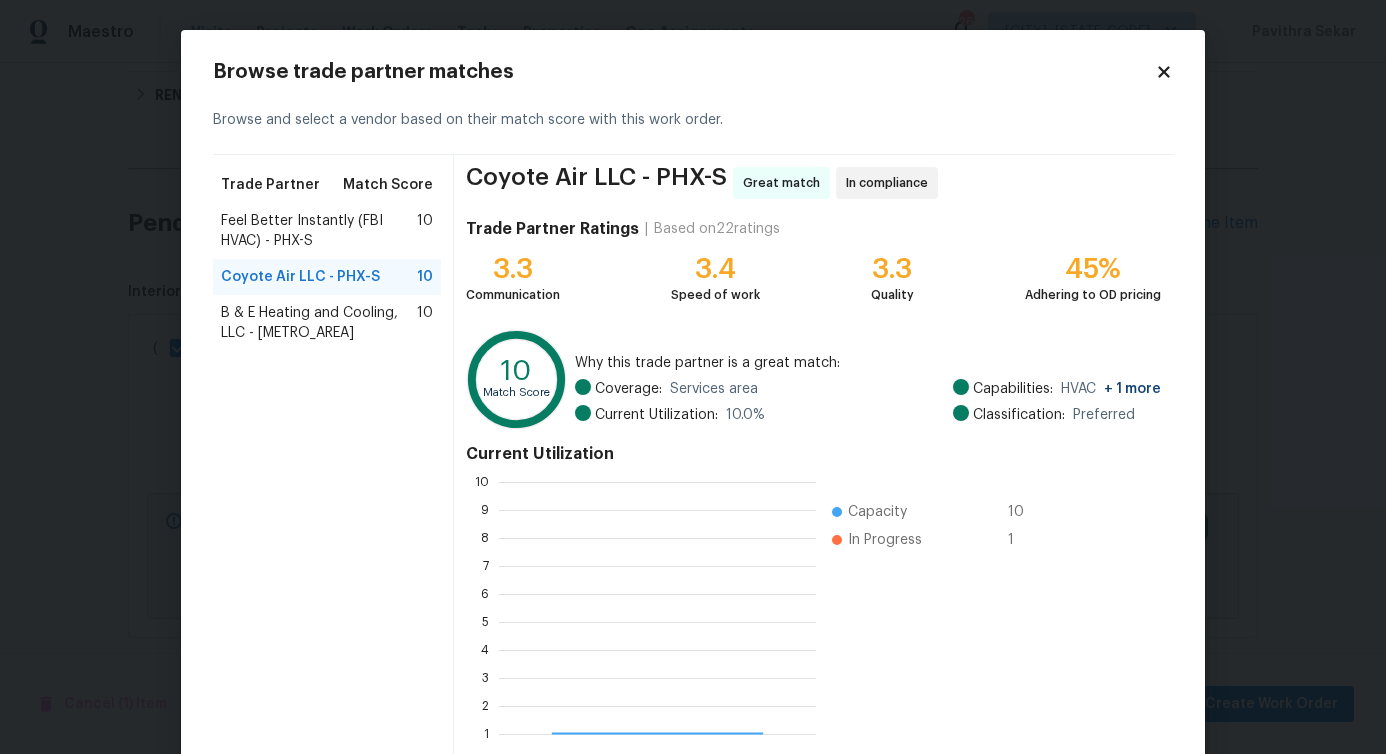 scroll, scrollTop: 2, scrollLeft: 2, axis: both 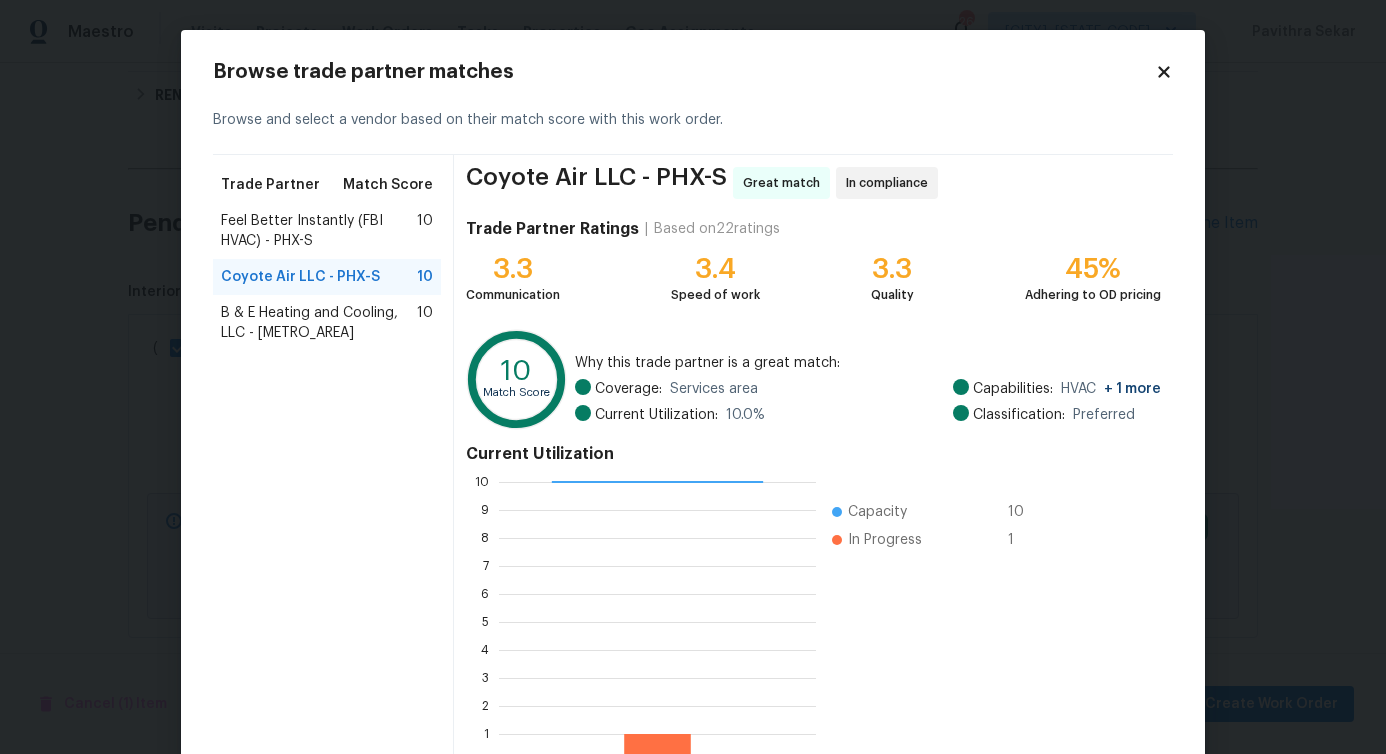 click on "B & E Heating and Cooling, LLC - PHX-S" at bounding box center [319, 323] 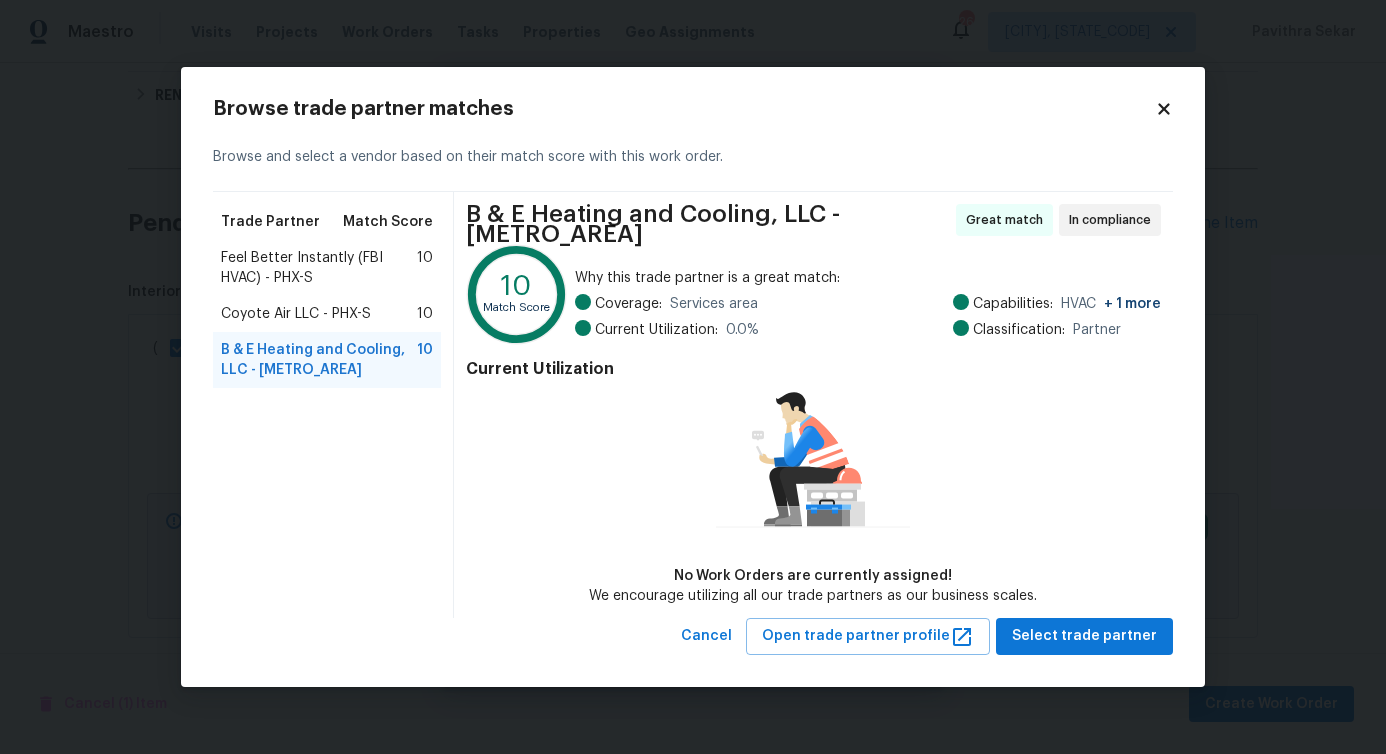click on "Feel Better Instantly (FBI HVAC) - PHX-S" at bounding box center [319, 268] 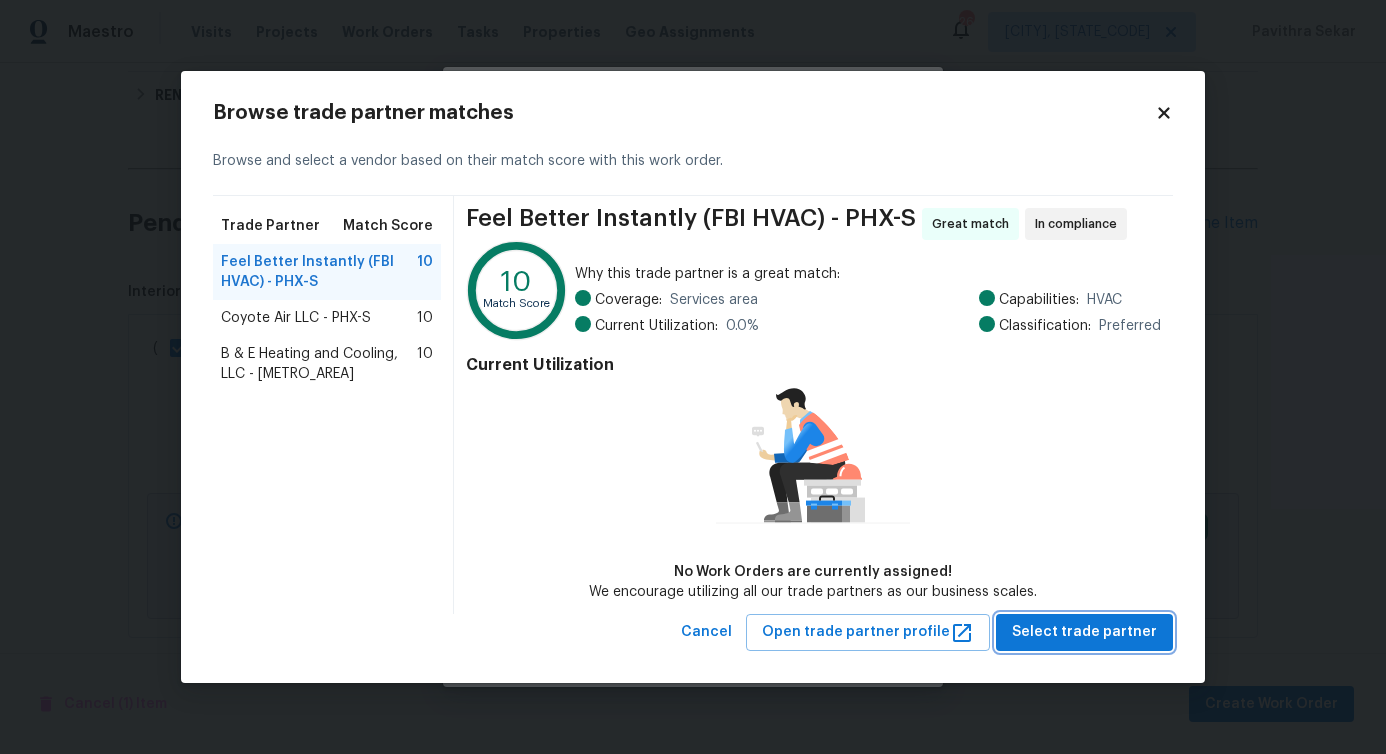 click on "Select trade partner" at bounding box center (1084, 632) 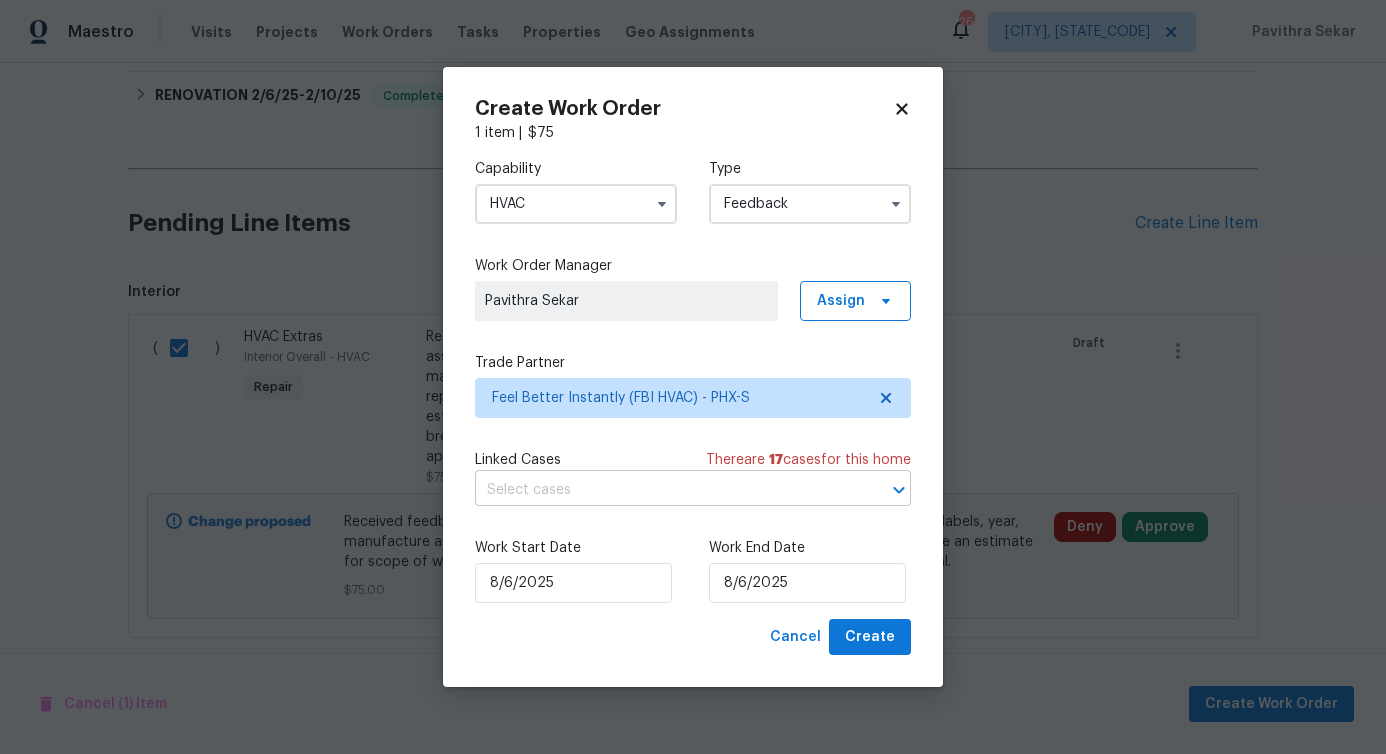 click at bounding box center [665, 490] 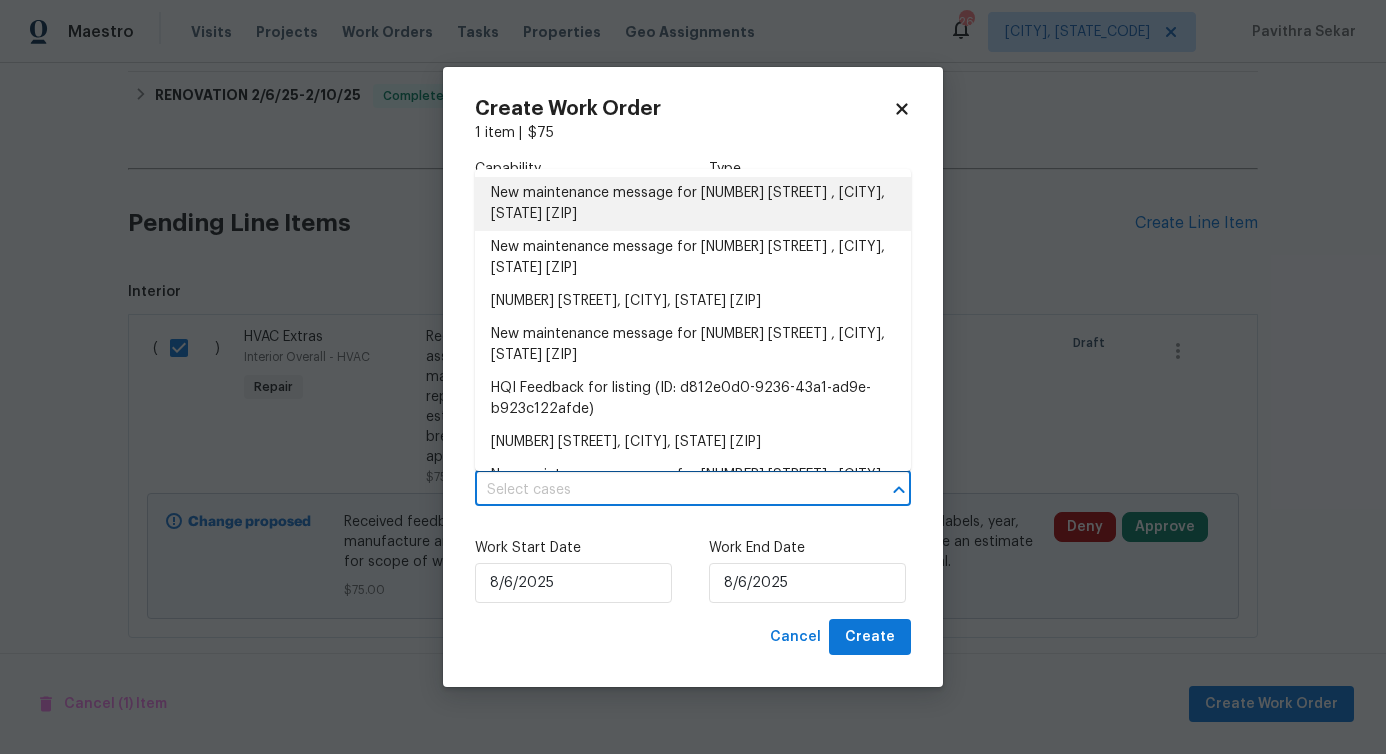 click on "New maintenance message for 12164 S 184th Ave , Goodyear, AZ 85338" at bounding box center (693, 204) 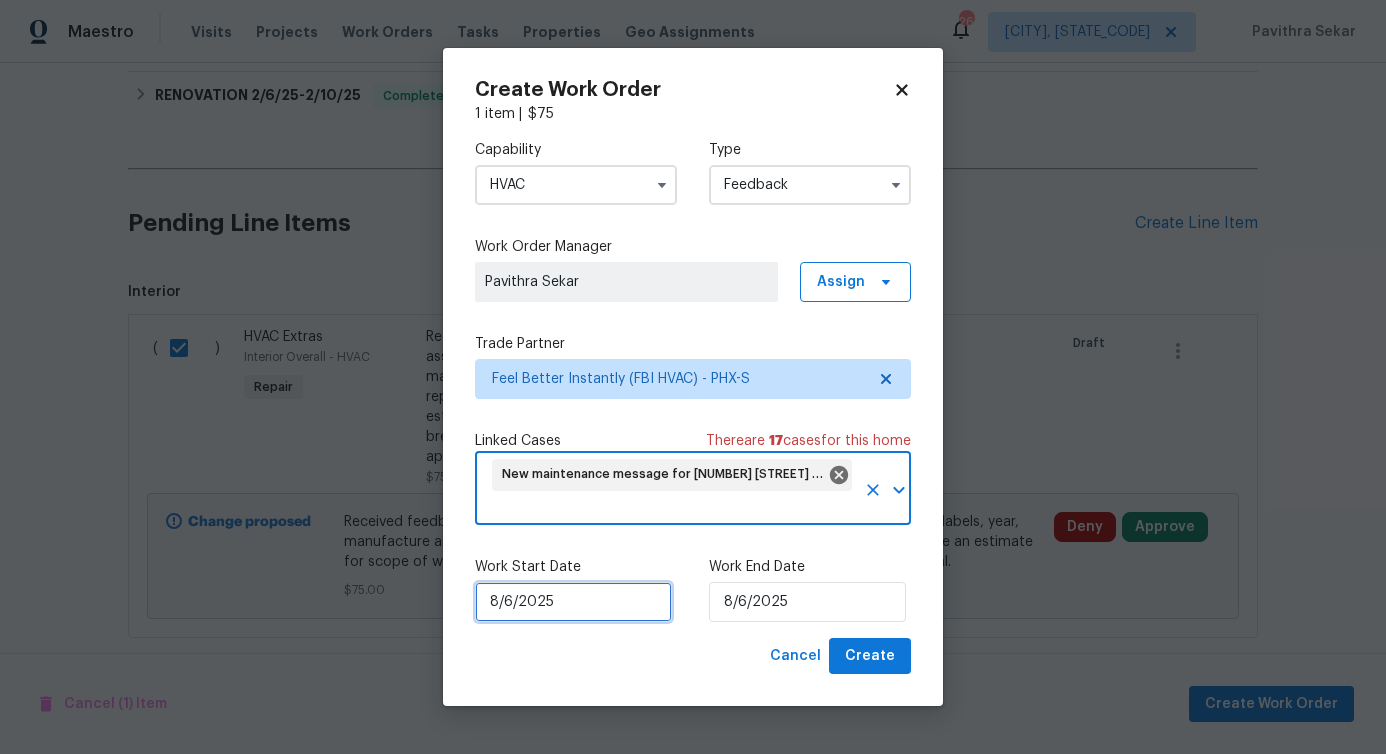 click on "8/6/2025" at bounding box center (573, 602) 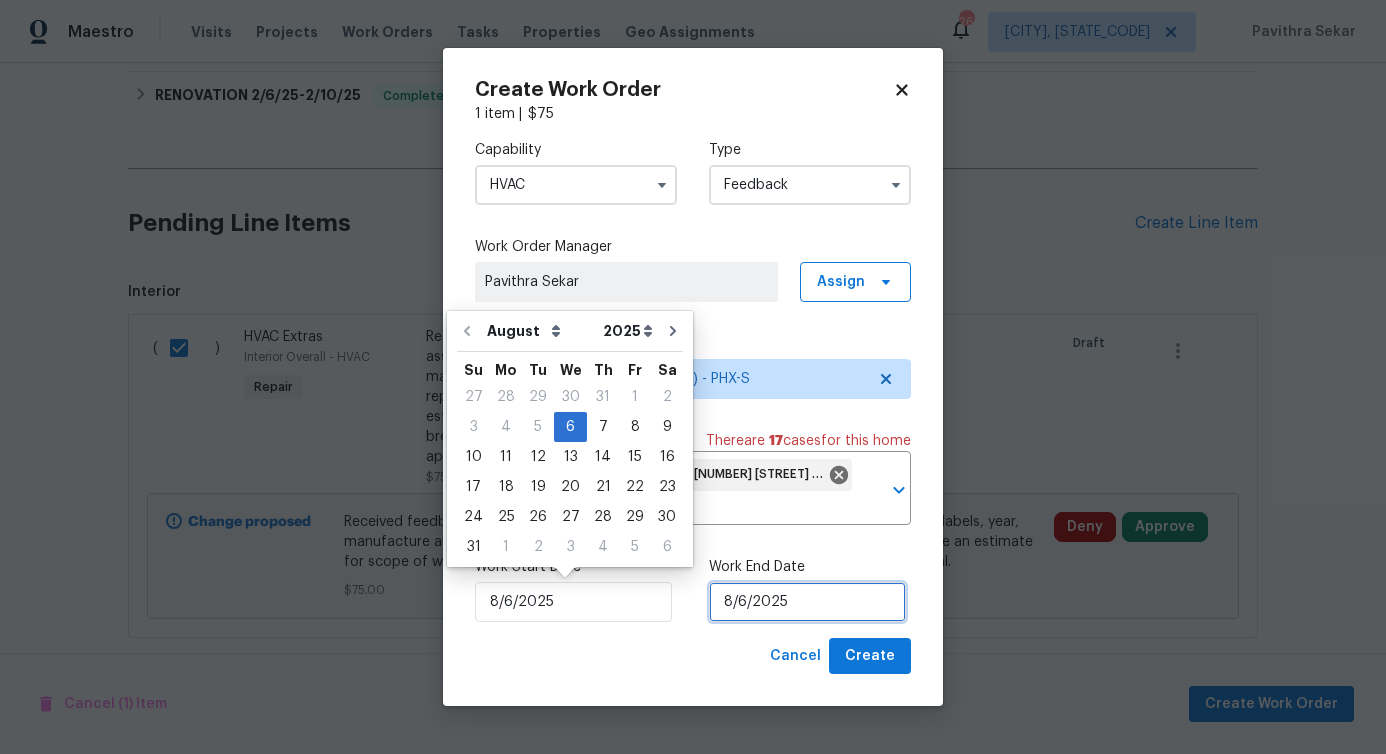 click on "8/6/2025" at bounding box center (807, 602) 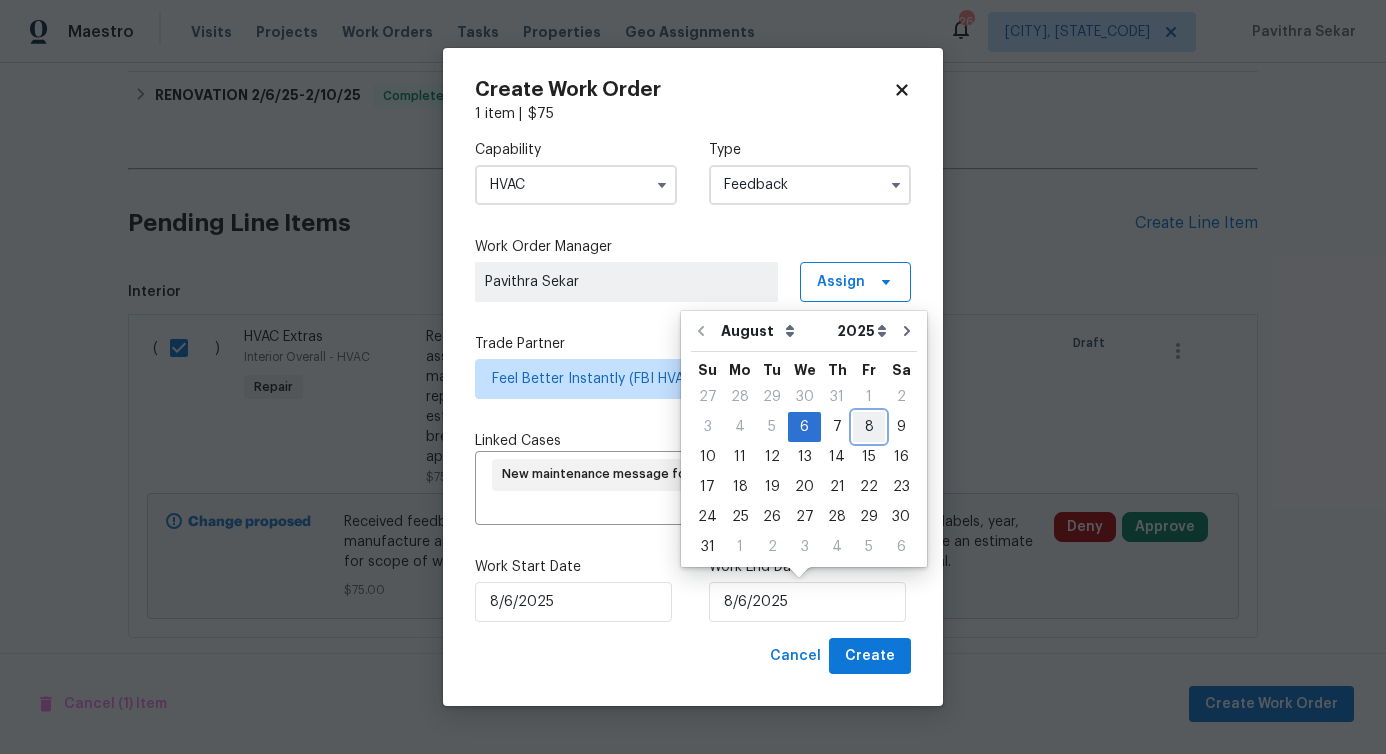 click on "8" at bounding box center (869, 427) 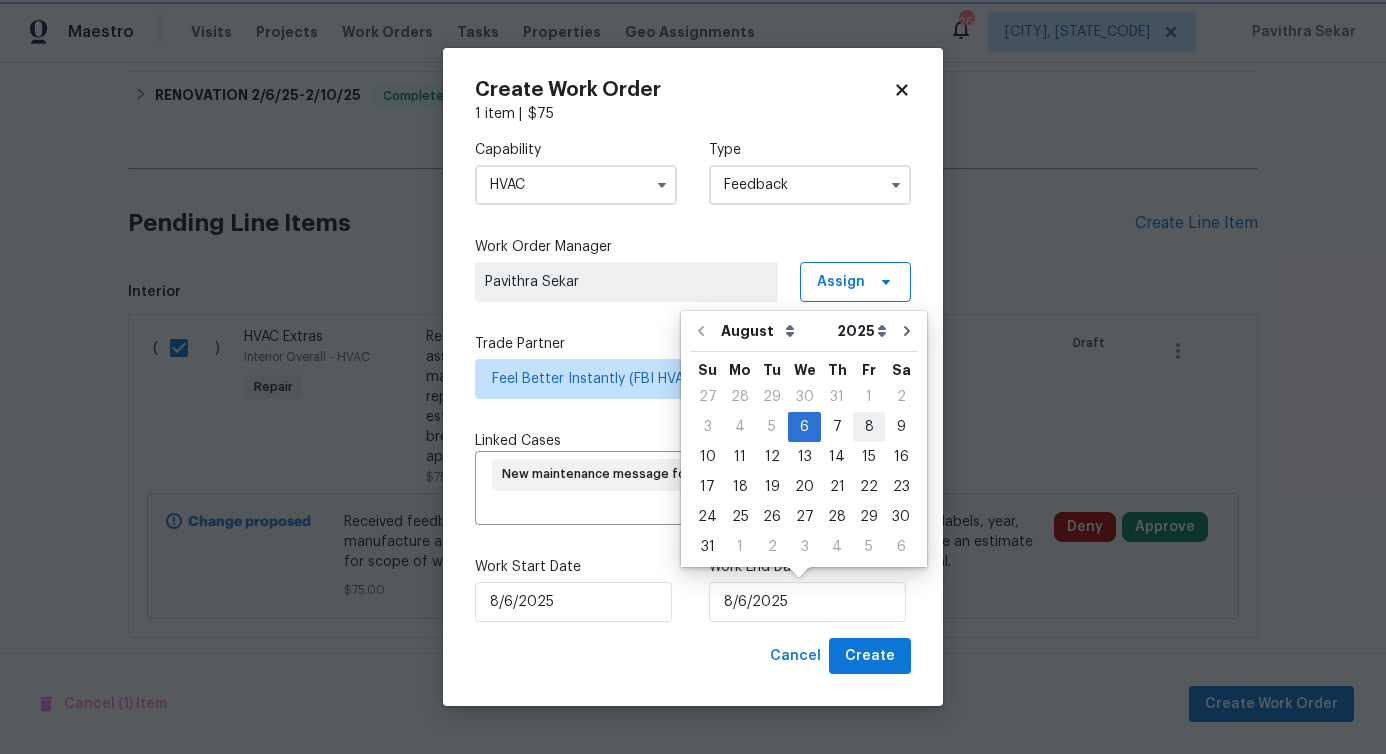 type on "8/8/2025" 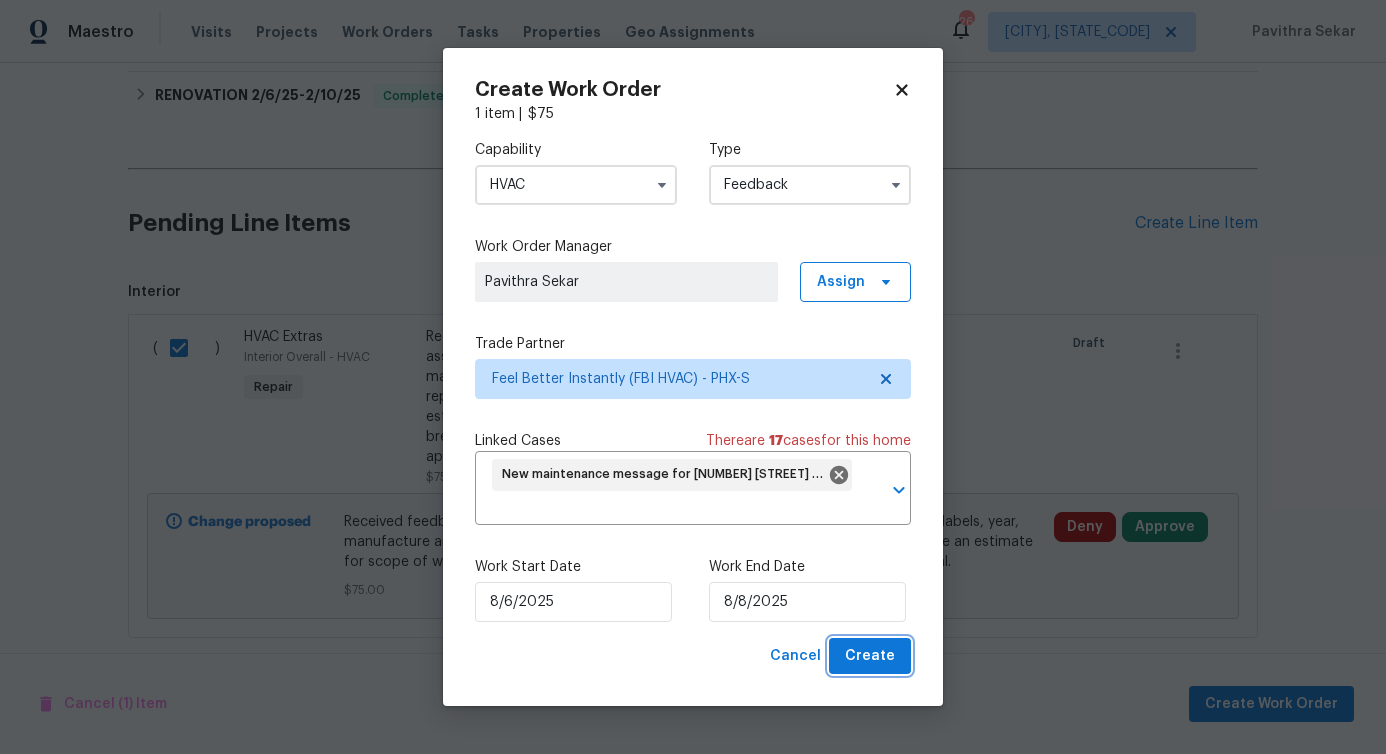 click on "Create" at bounding box center [870, 656] 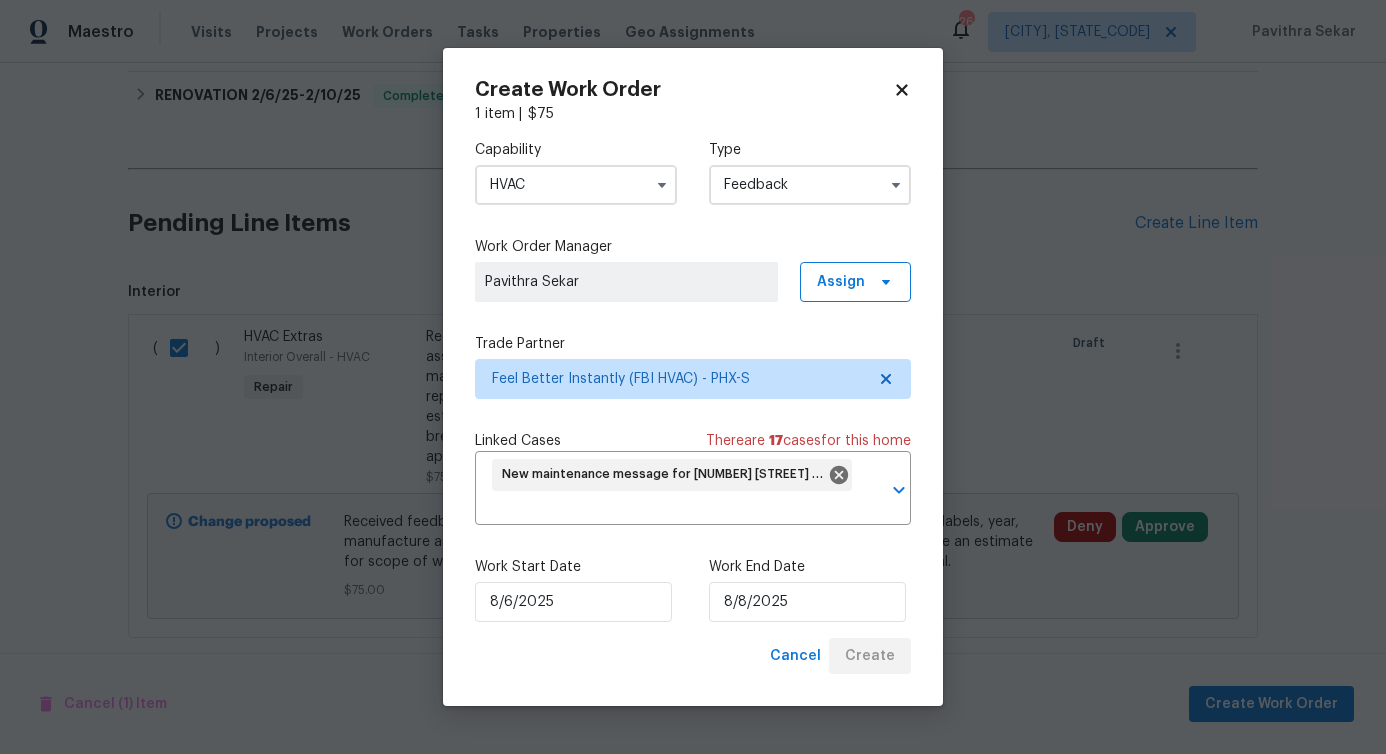 checkbox on "false" 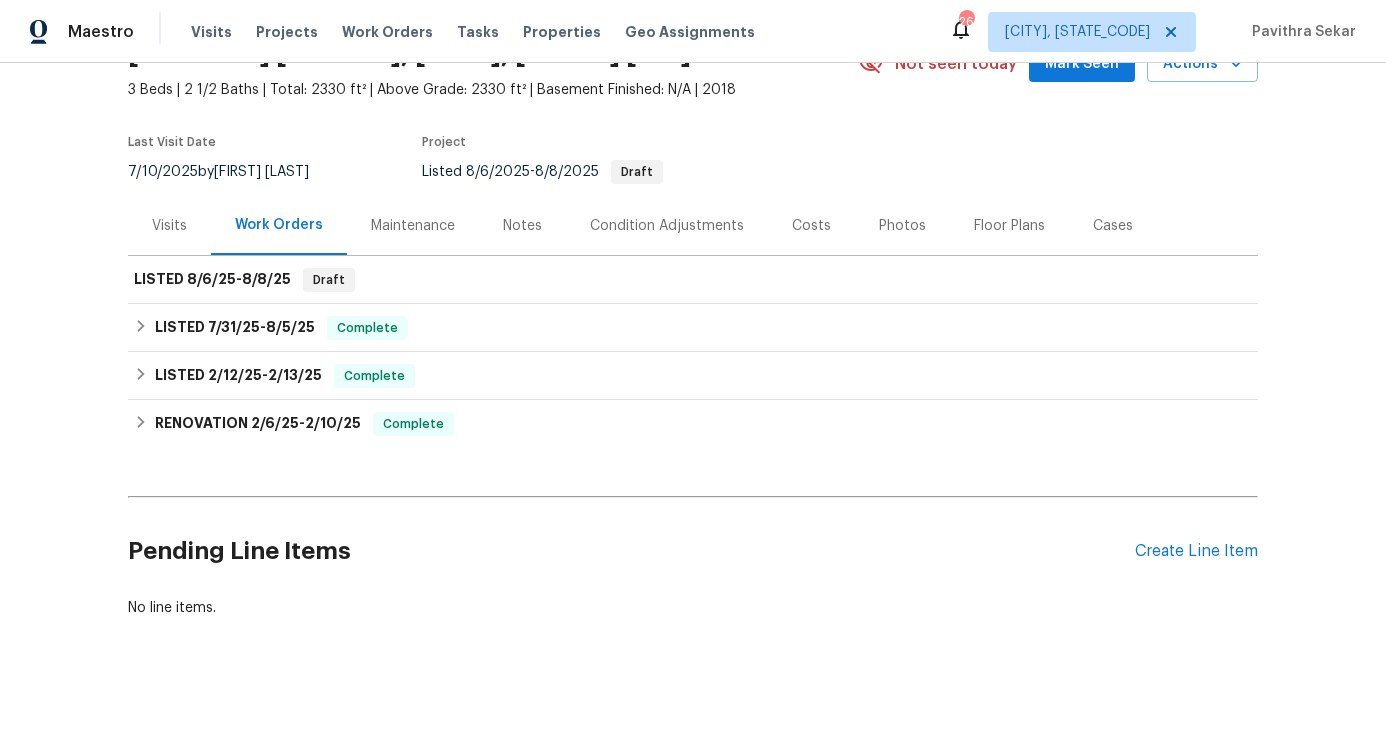 scroll, scrollTop: 107, scrollLeft: 0, axis: vertical 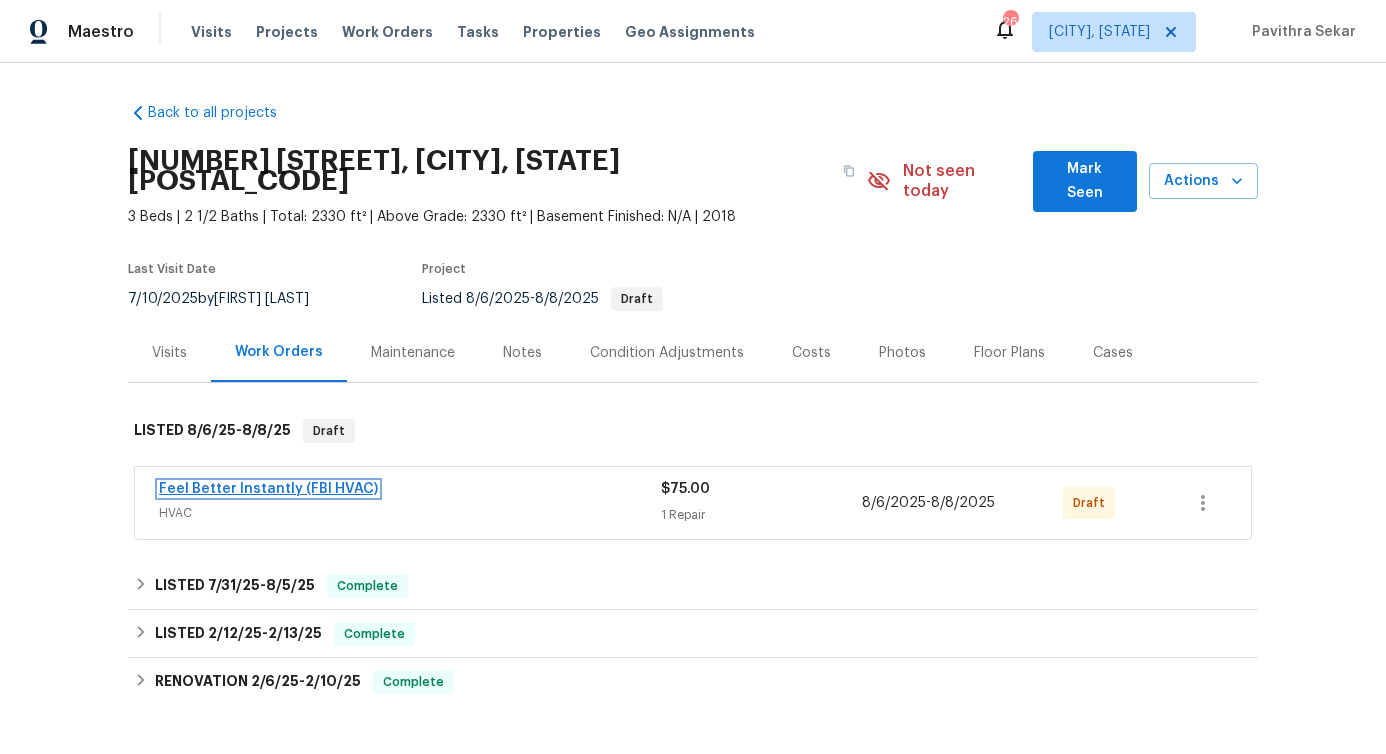click on "Feel Better Instantly (FBI HVAC)" at bounding box center (268, 489) 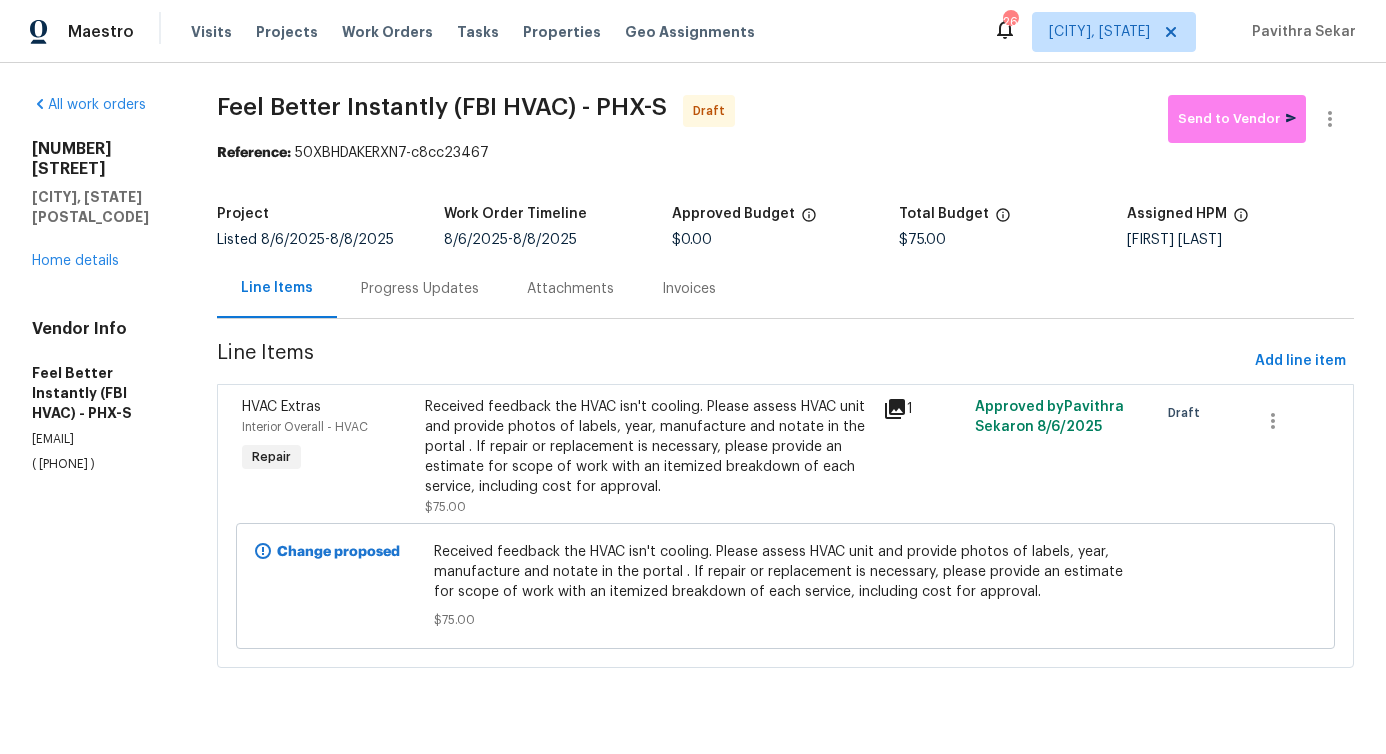 click on "Progress Updates" at bounding box center [420, 289] 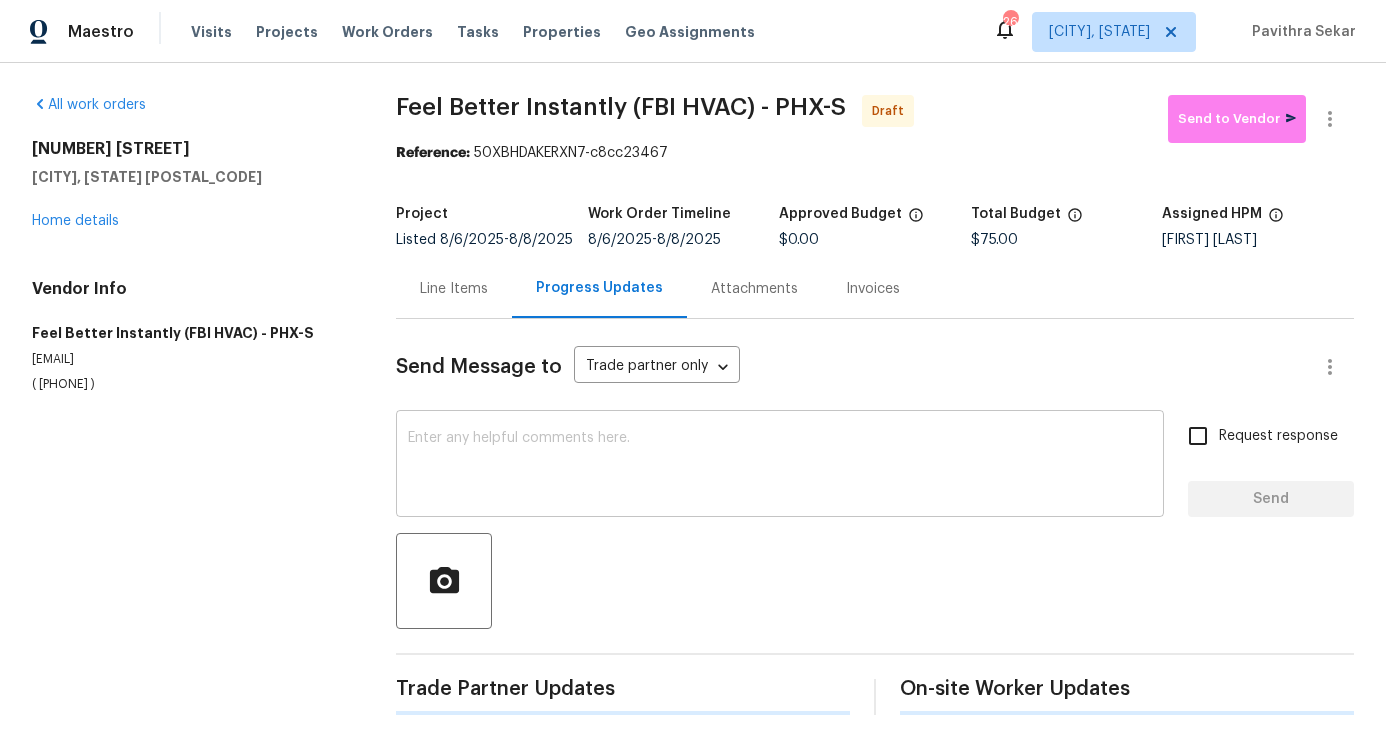 click at bounding box center [780, 466] 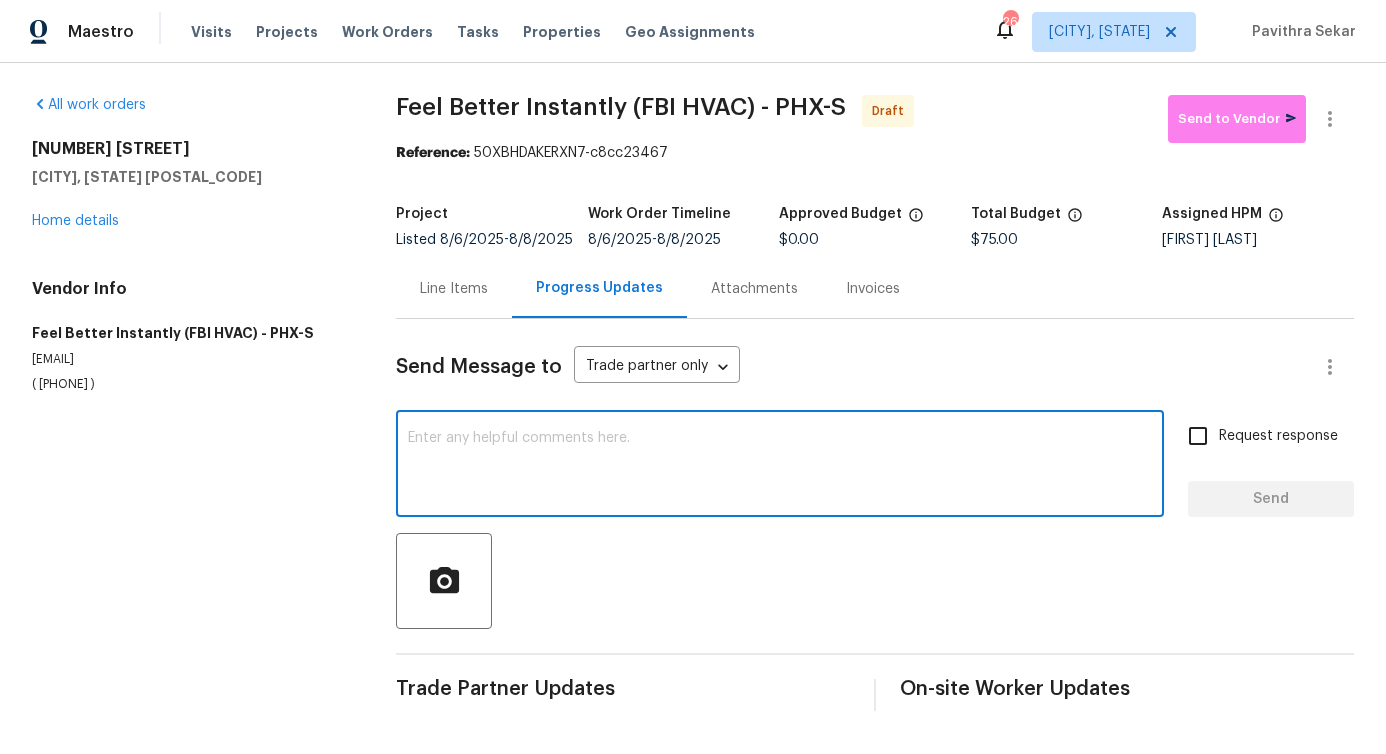 paste on "Hi, this is Pavithra with Opendoor. I’m confirming you received the WO for the property at (Address). Please review and accept the WO within 24 hours and provide a schedule date. Please disregard the contact information for the HPM included in the WO. Our Centralised LWO Team is responsible for Listed WOs." 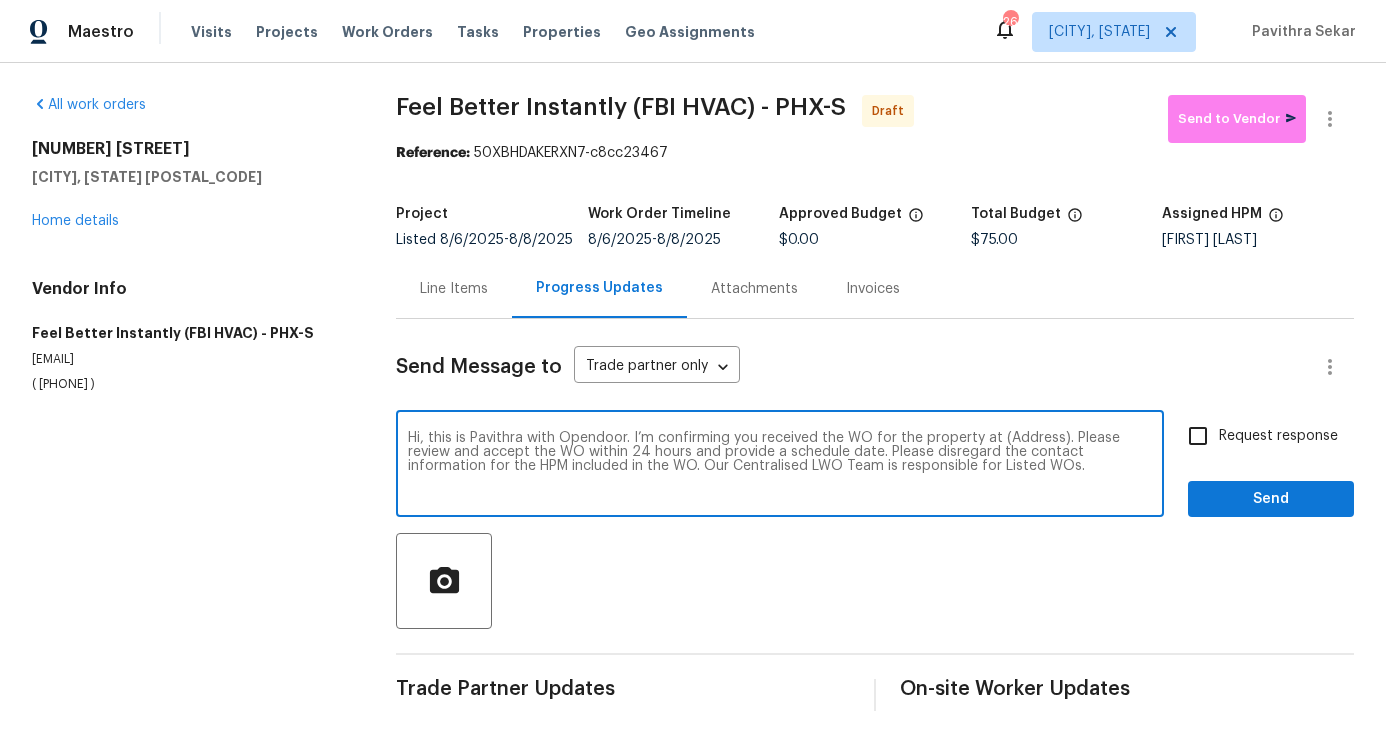 click on "Hi, this is Pavithra with Opendoor. I’m confirming you received the WO for the property at (Address). Please review and accept the WO within 24 hours and provide a schedule date. Please disregard the contact information for the HPM included in the WO. Our Centralised LWO Team is responsible for Listed WOs." at bounding box center [780, 466] 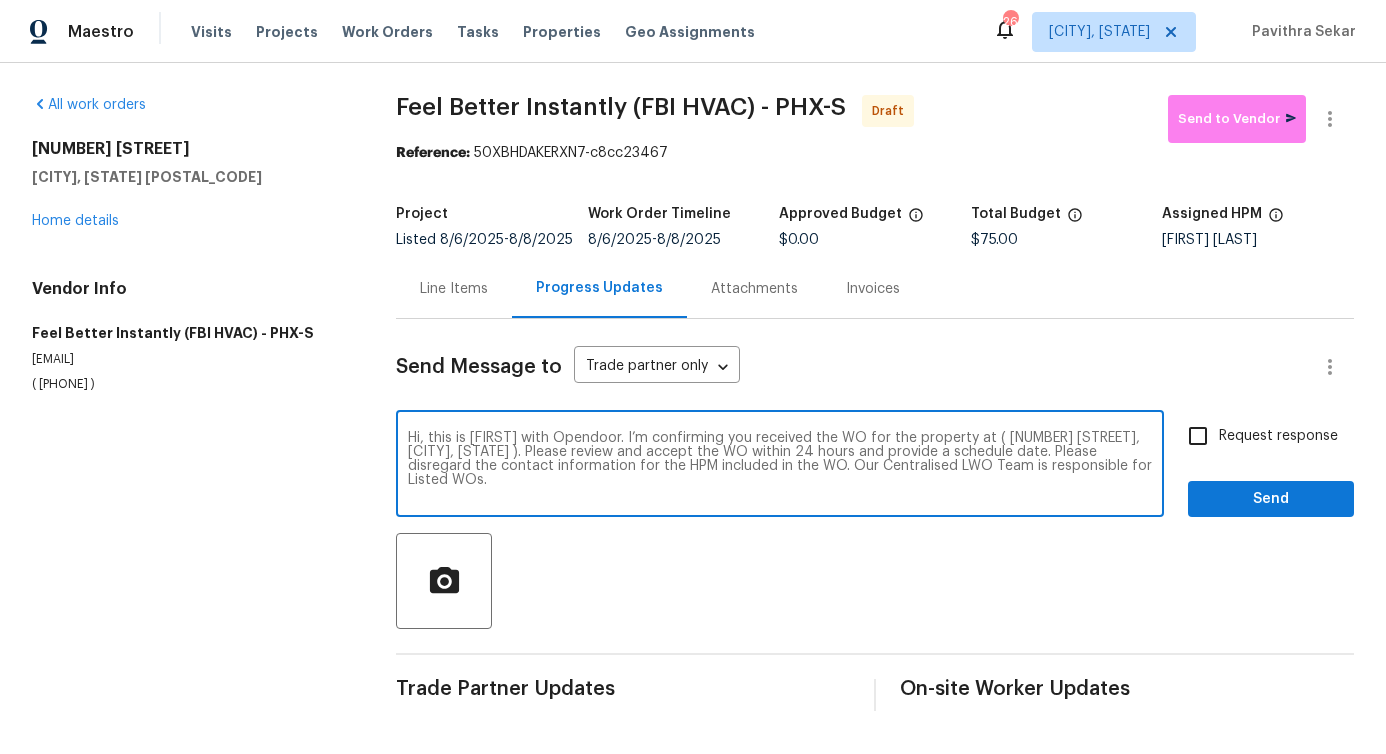 type on "Hi, this is Pavithra with Opendoor. I’m confirming you received the WO for the property at (12164 S 184th Ave, Goodyear, AZ 85338). Please review and accept the WO within 24 hours and provide a schedule date. Please disregard the contact information for the HPM included in the WO. Our Centralised LWO Team is responsible for Listed WOs." 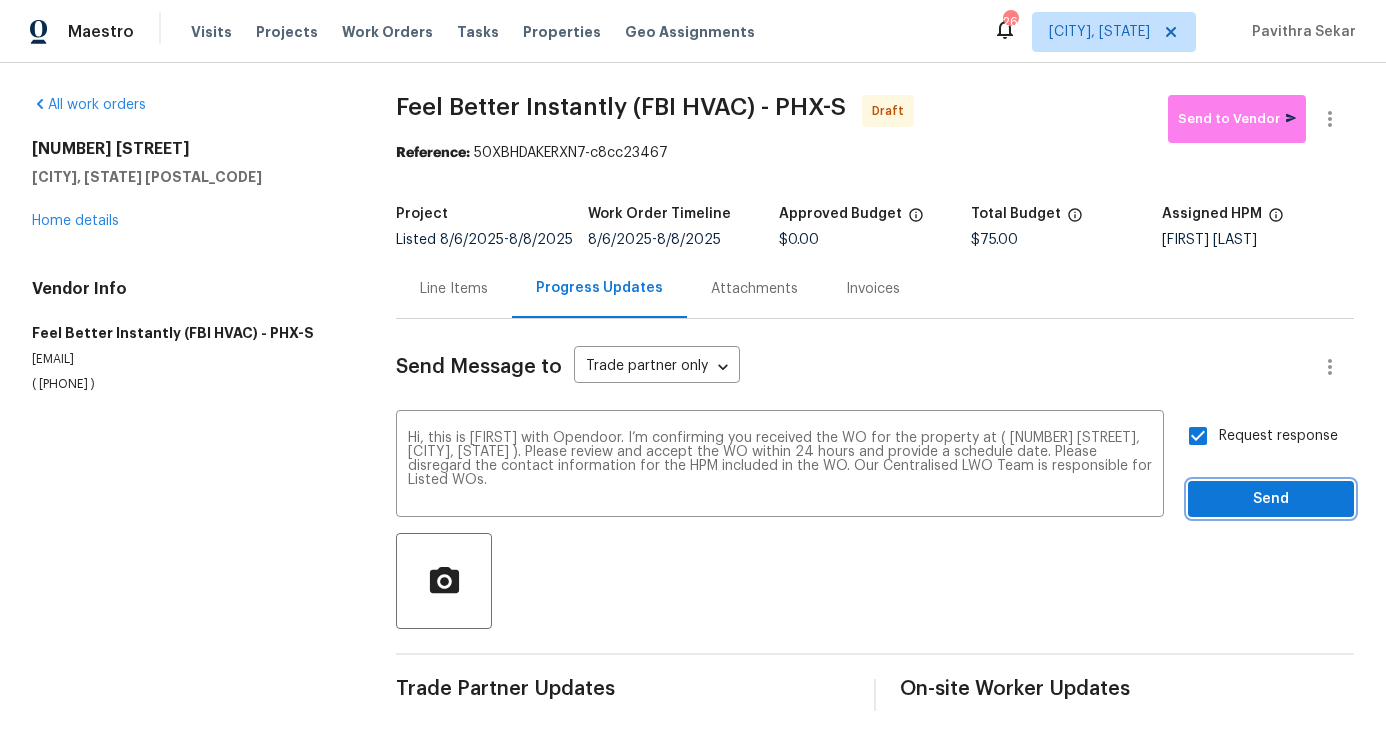 click on "Send" at bounding box center [1271, 499] 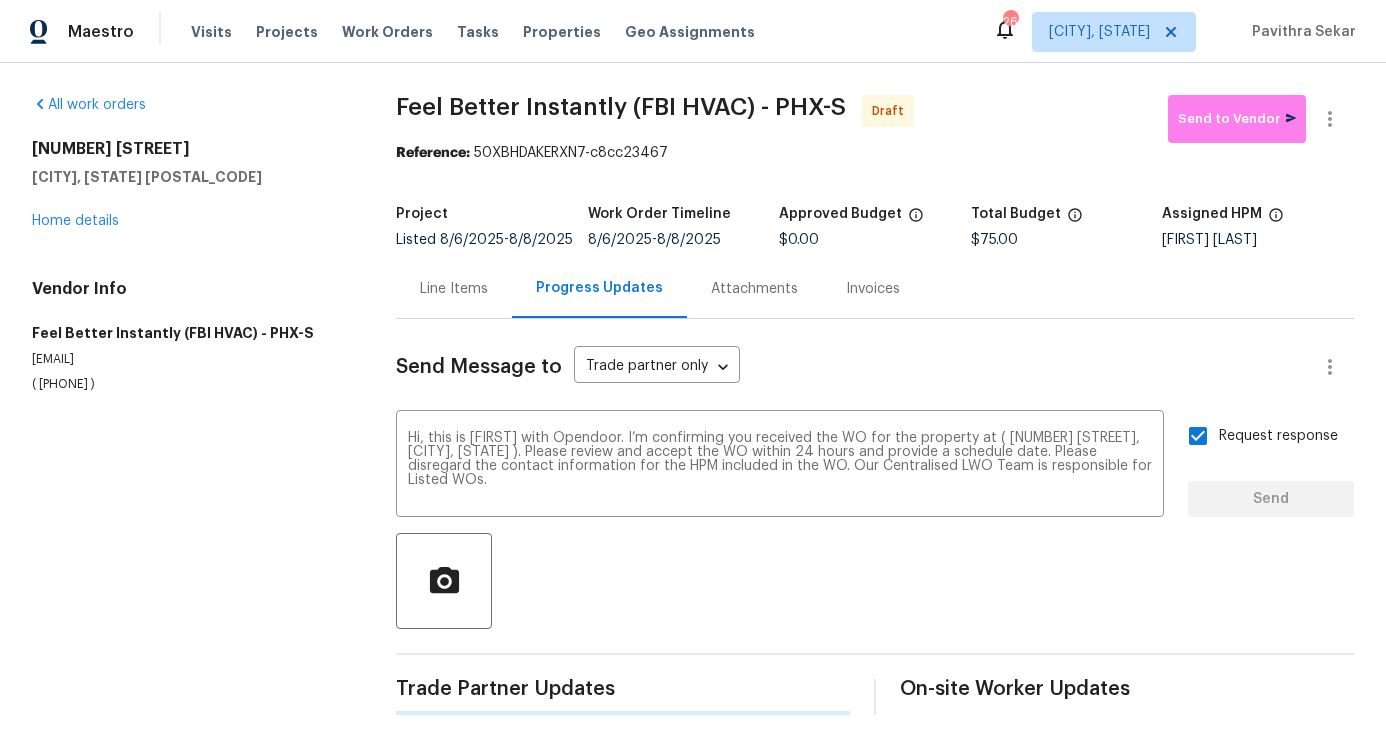type 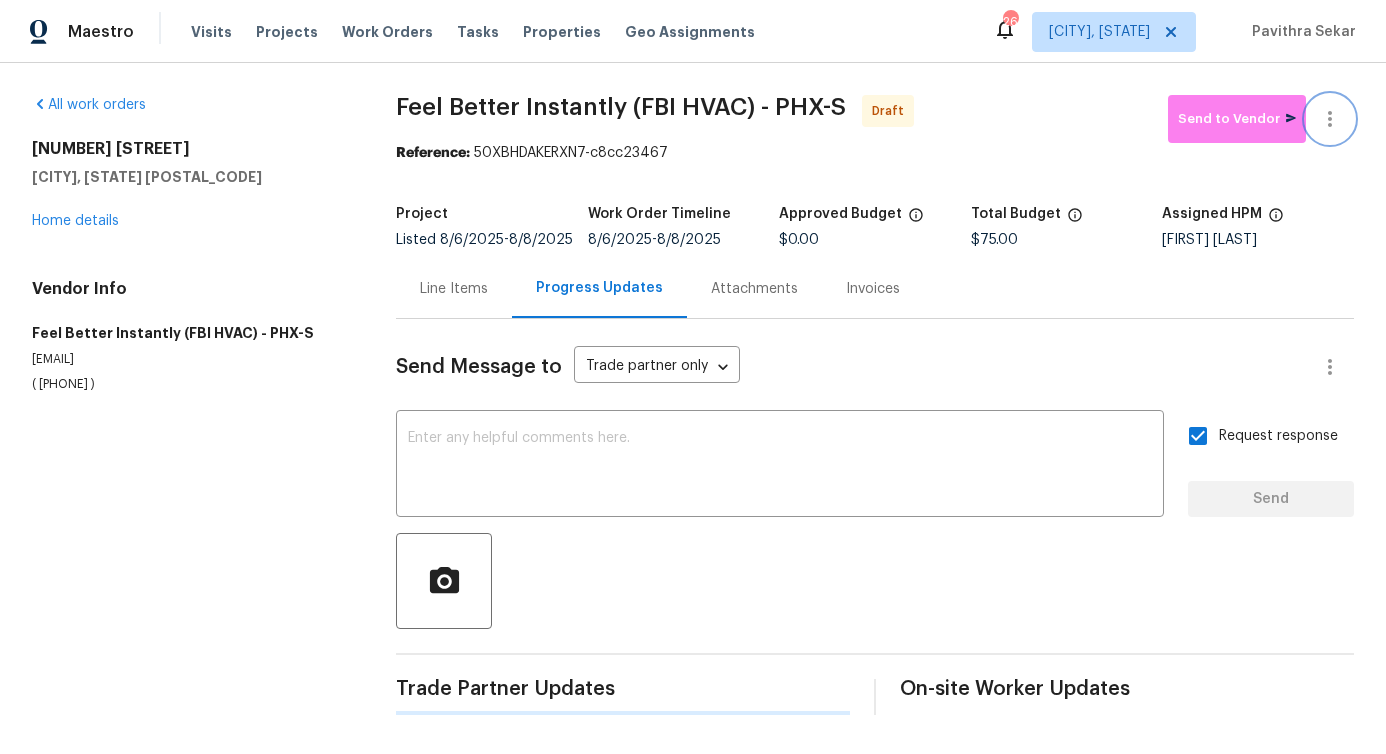 click 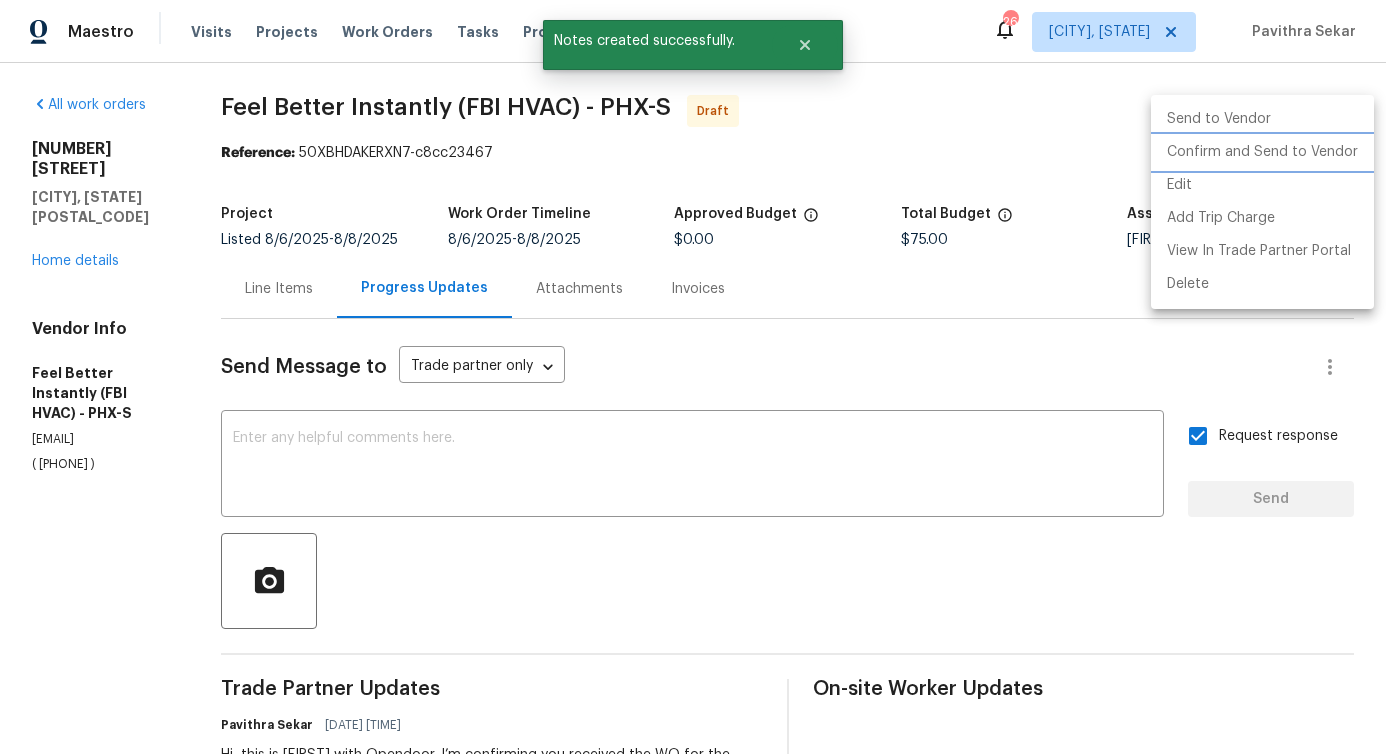 click on "Confirm and Send to Vendor" at bounding box center [1262, 152] 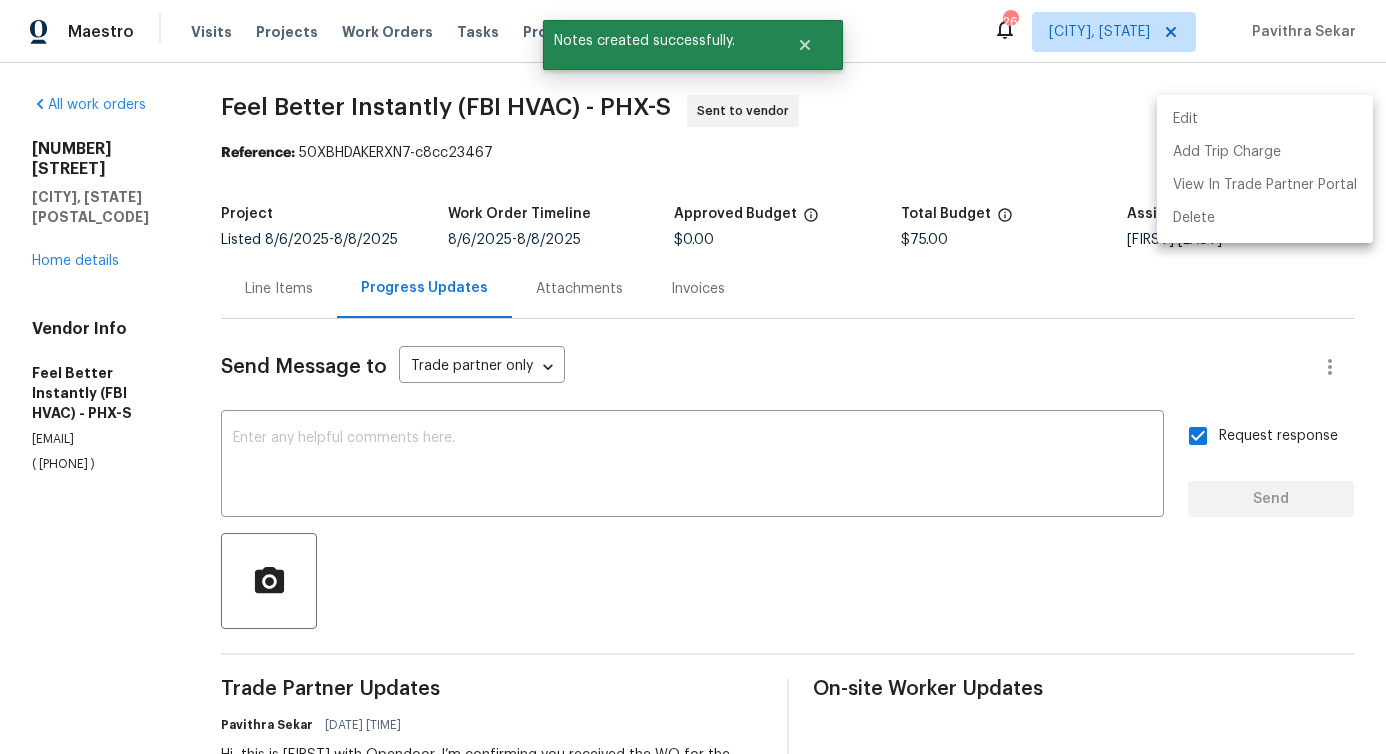 click at bounding box center (693, 377) 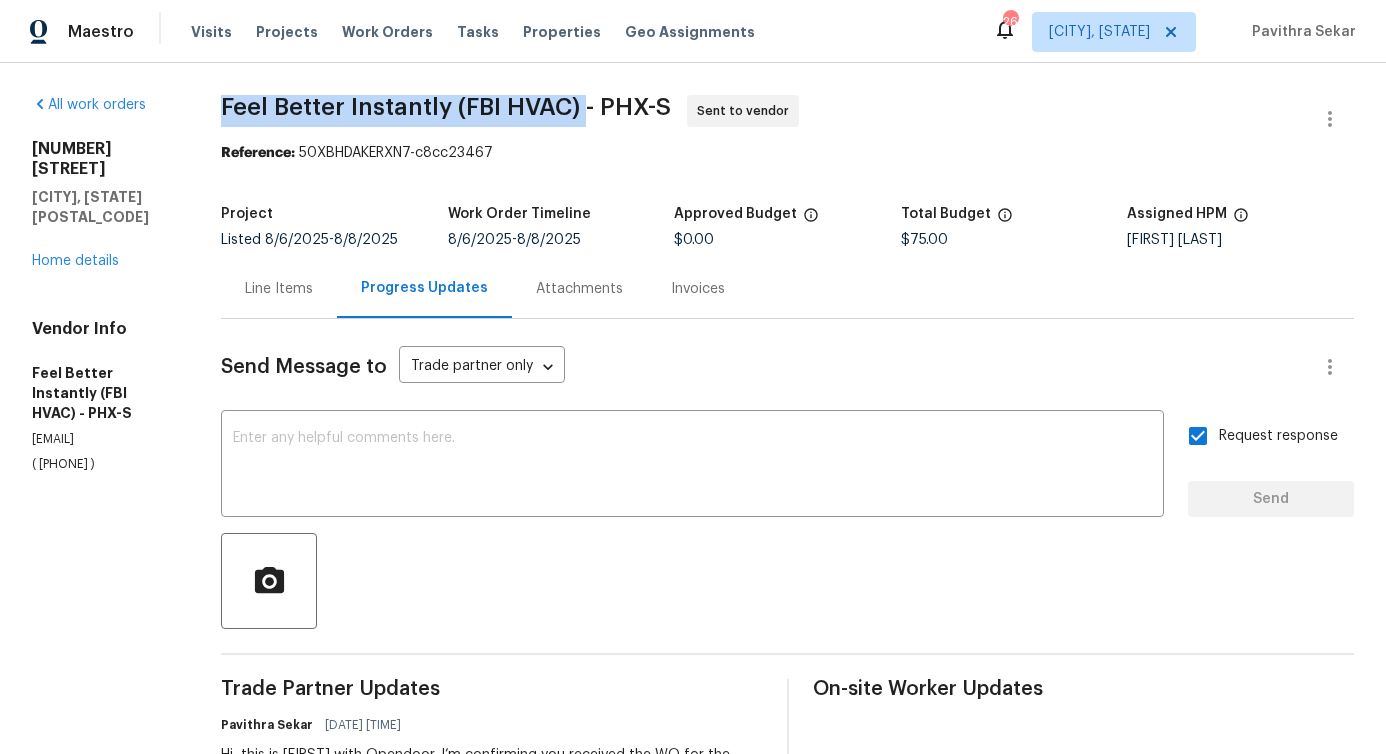 drag, startPoint x: 219, startPoint y: 117, endPoint x: 588, endPoint y: 112, distance: 369.03387 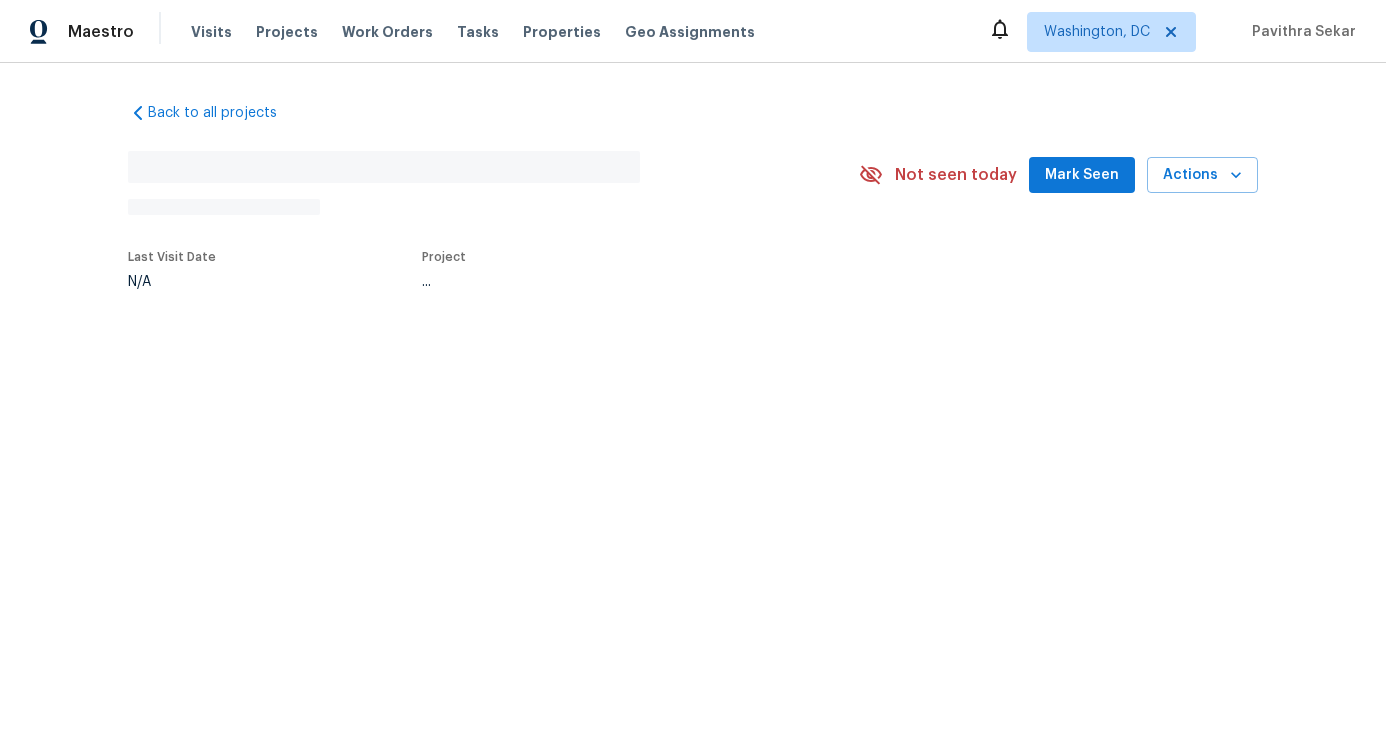 scroll, scrollTop: 0, scrollLeft: 0, axis: both 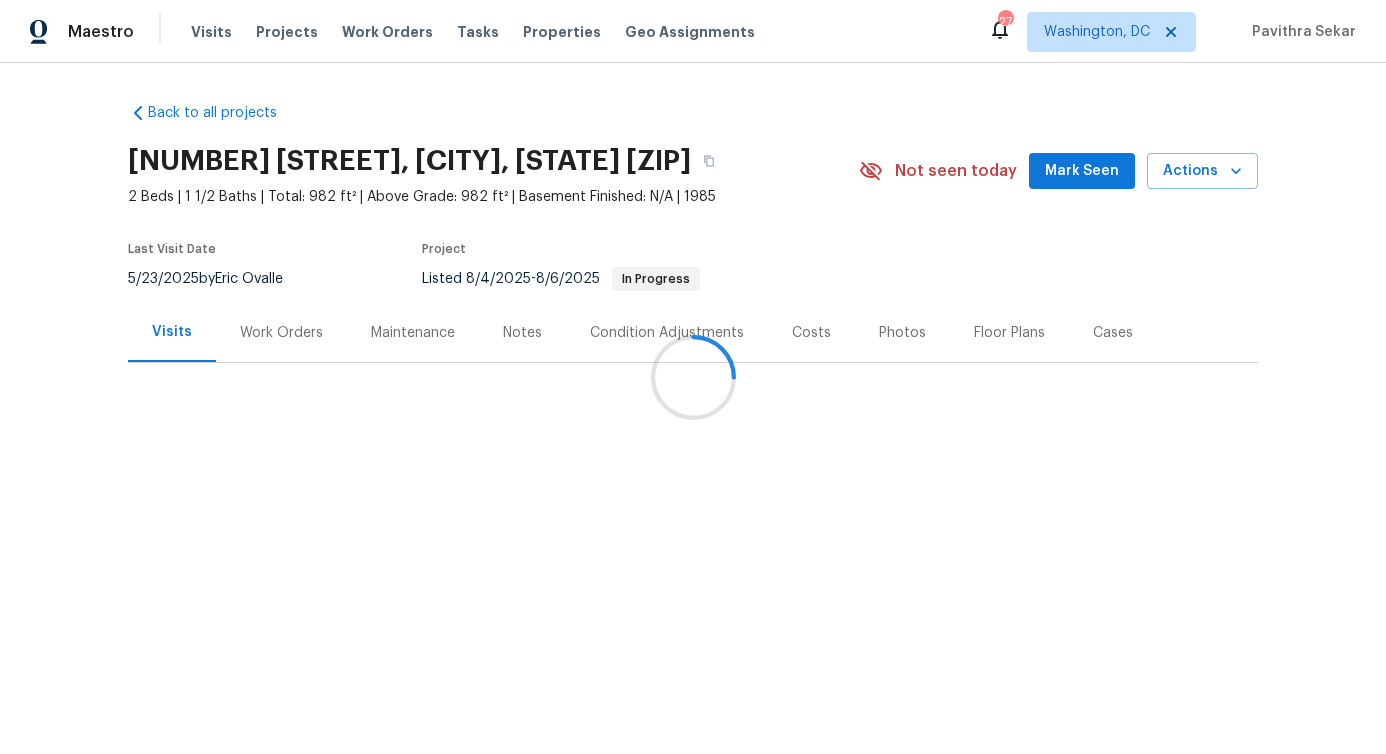 click on "Work Orders" at bounding box center (281, 333) 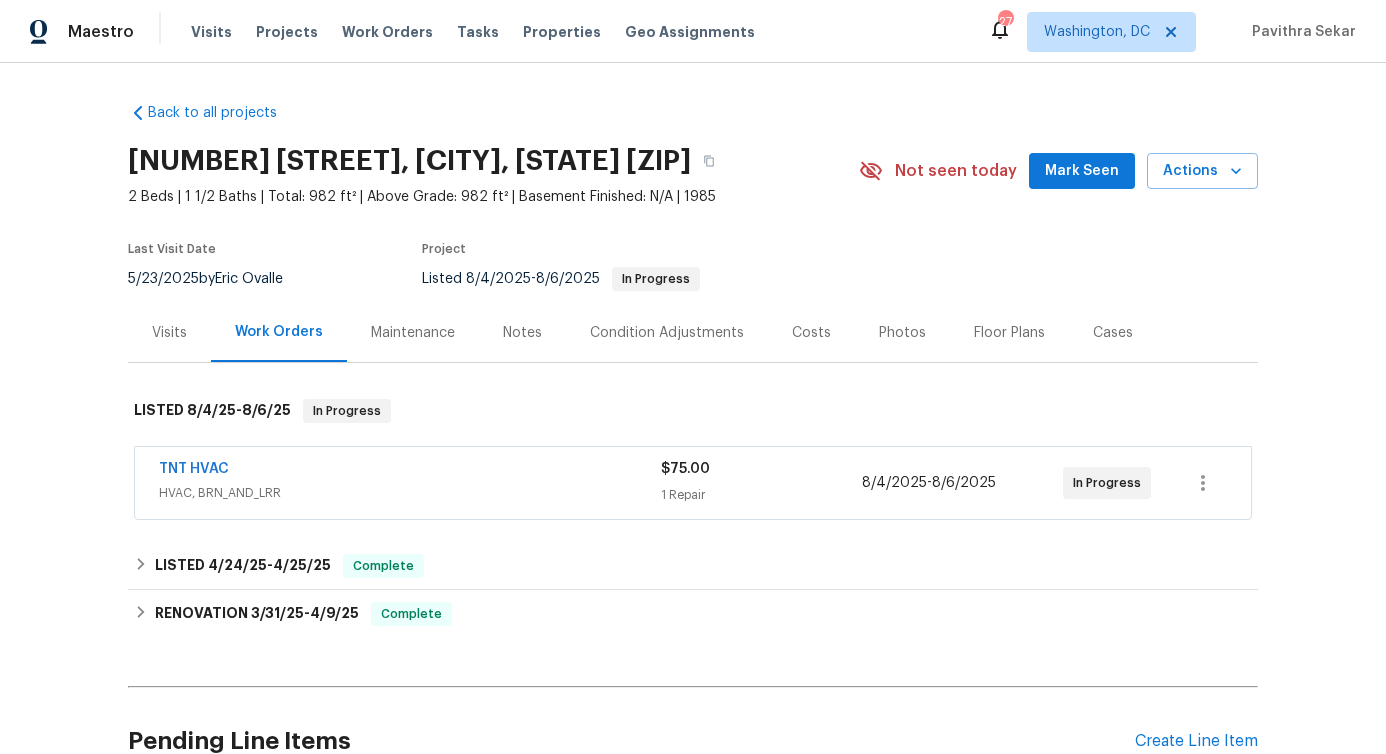 click on "Work Orders" at bounding box center (279, 332) 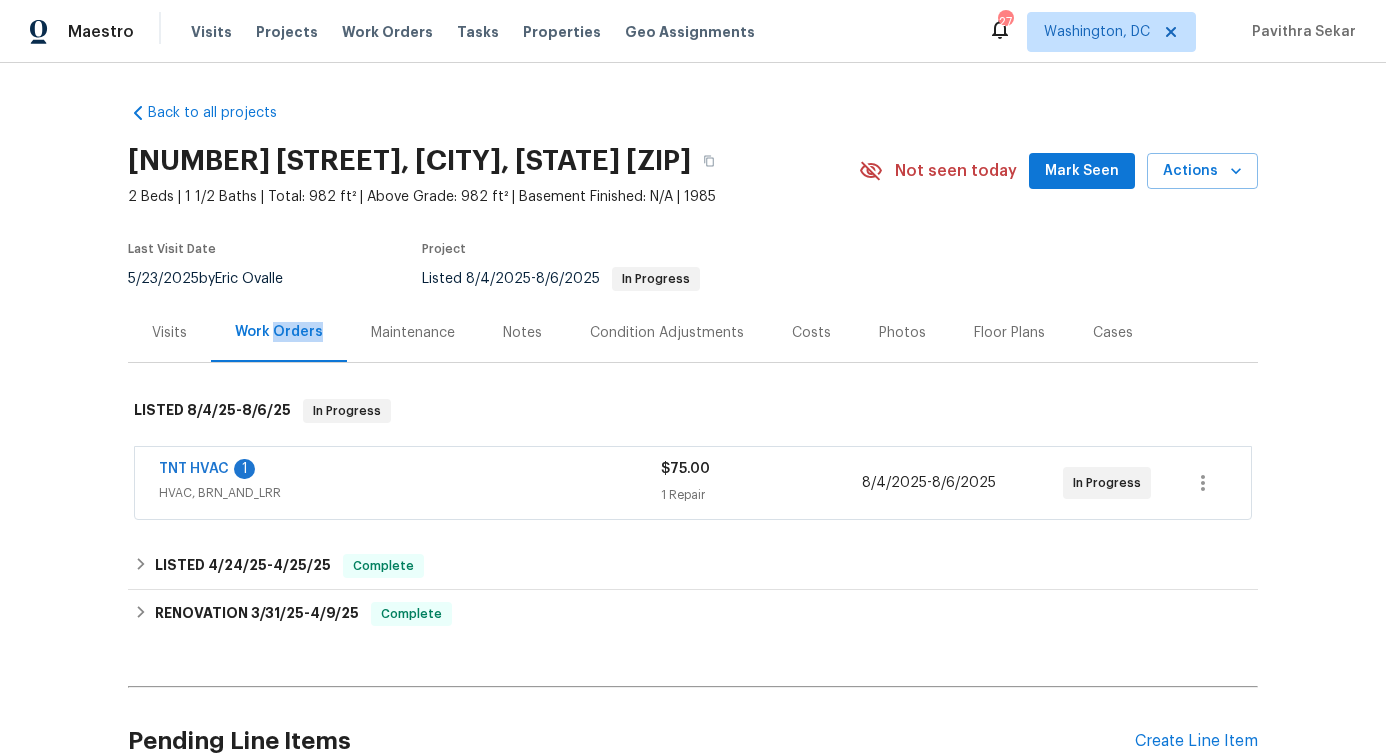 click on "TNT HVAC" at bounding box center (194, 469) 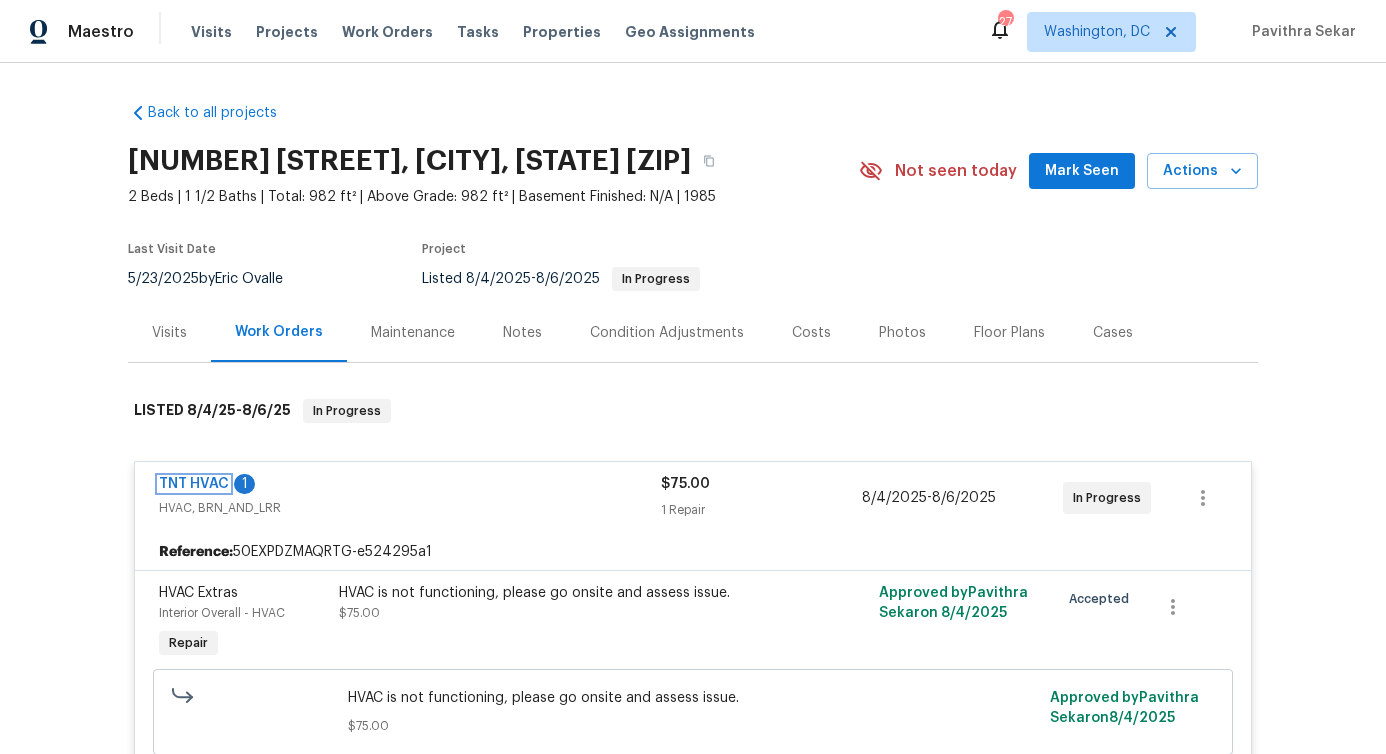 click on "TNT HVAC" at bounding box center (194, 484) 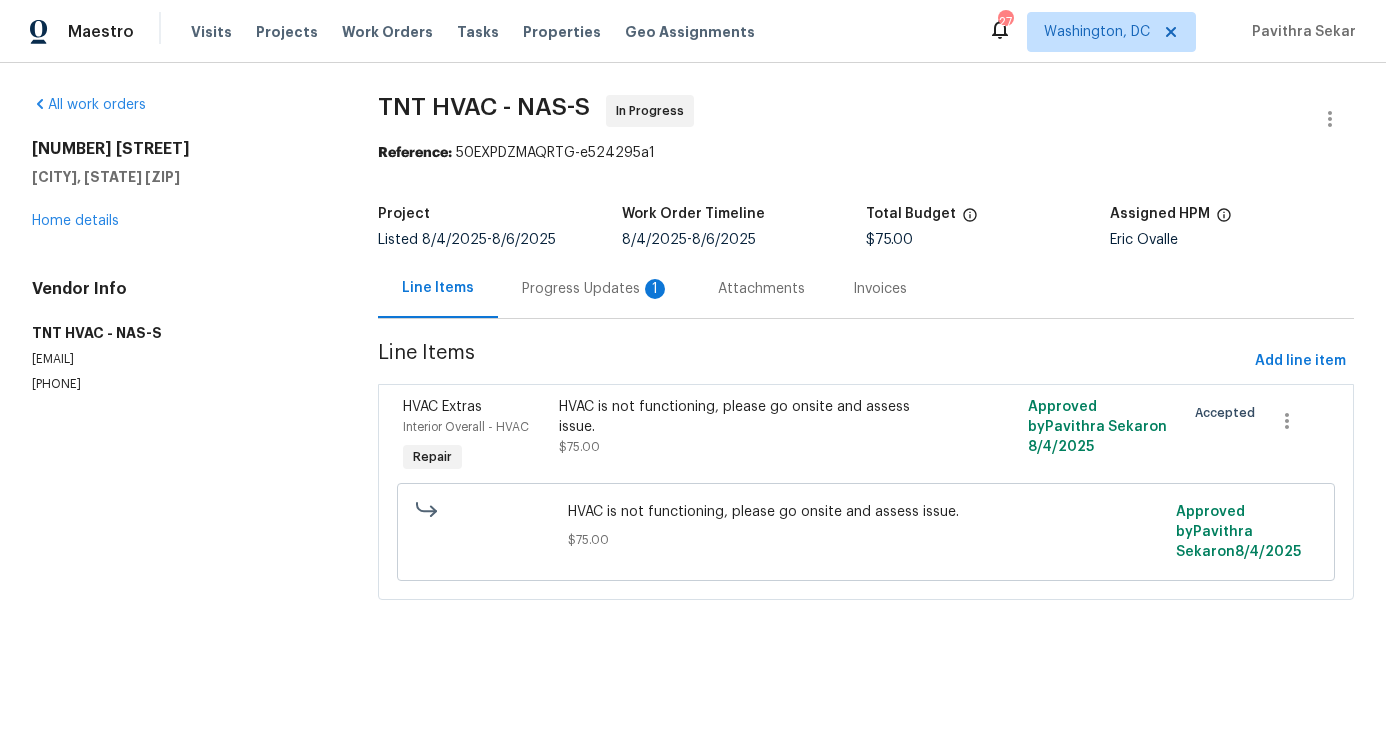 click on "Progress Updates 1" at bounding box center (596, 288) 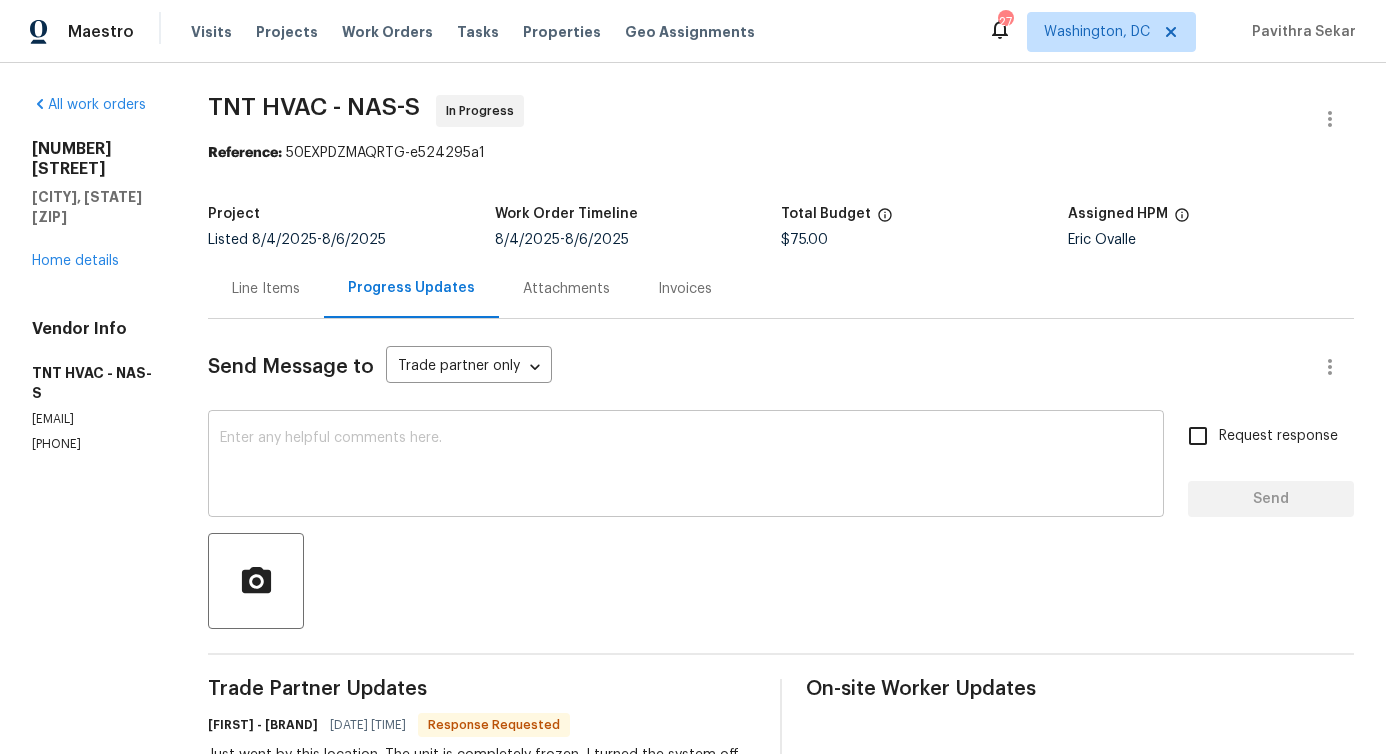 click at bounding box center [686, 466] 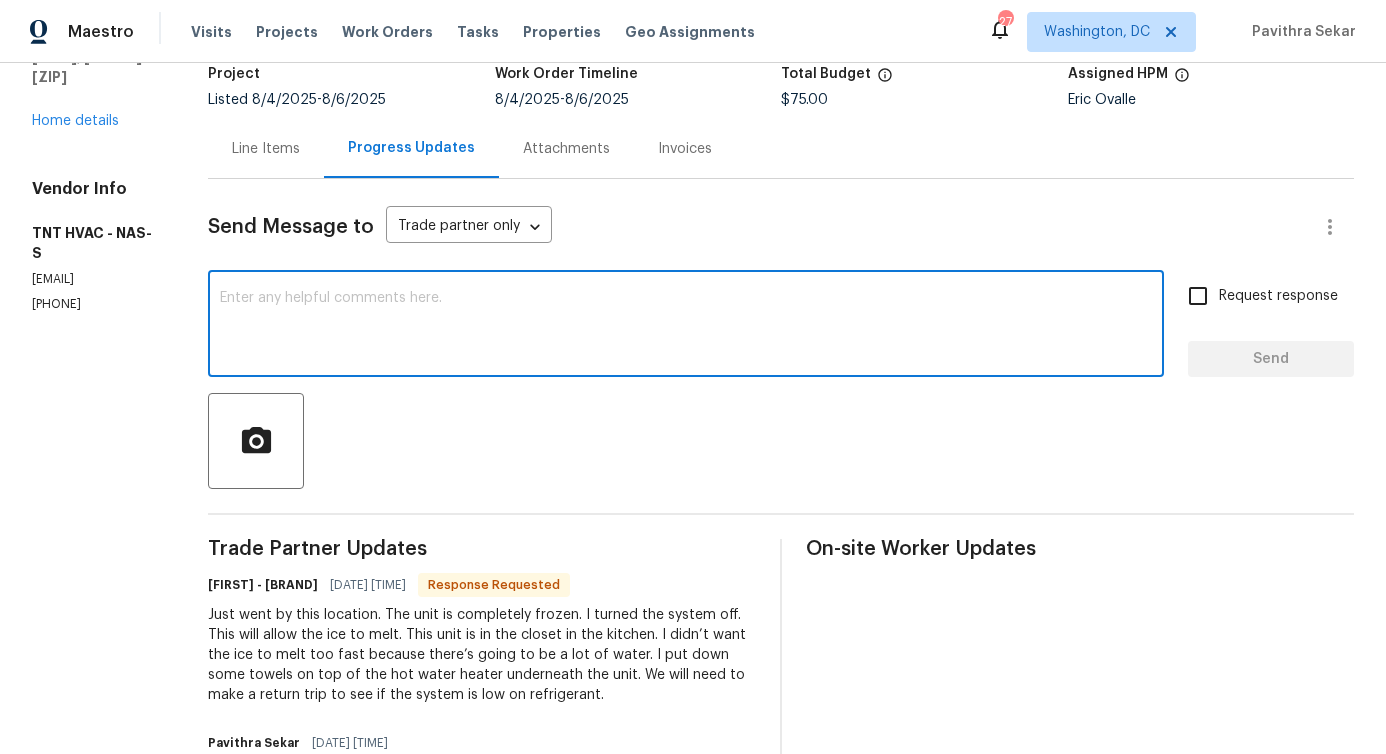 scroll, scrollTop: 0, scrollLeft: 0, axis: both 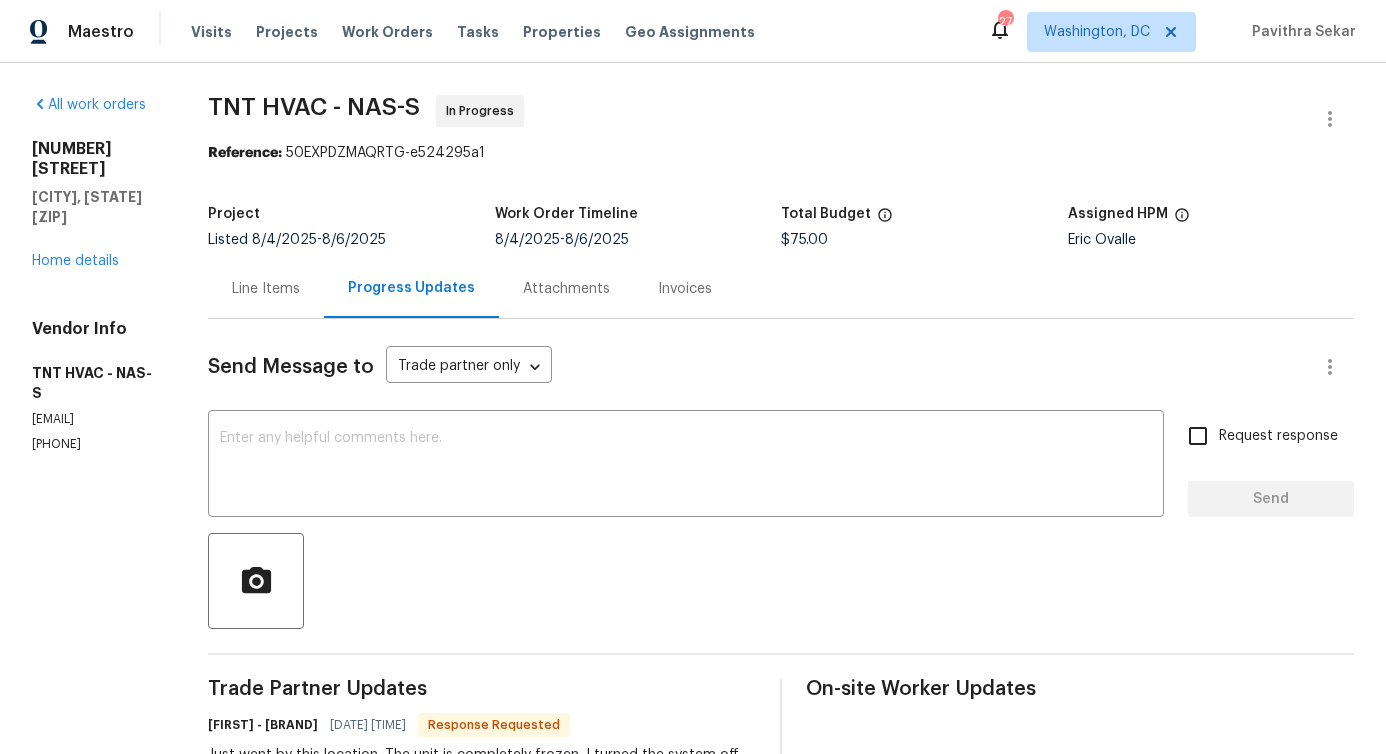 click on "Line Items" at bounding box center [266, 288] 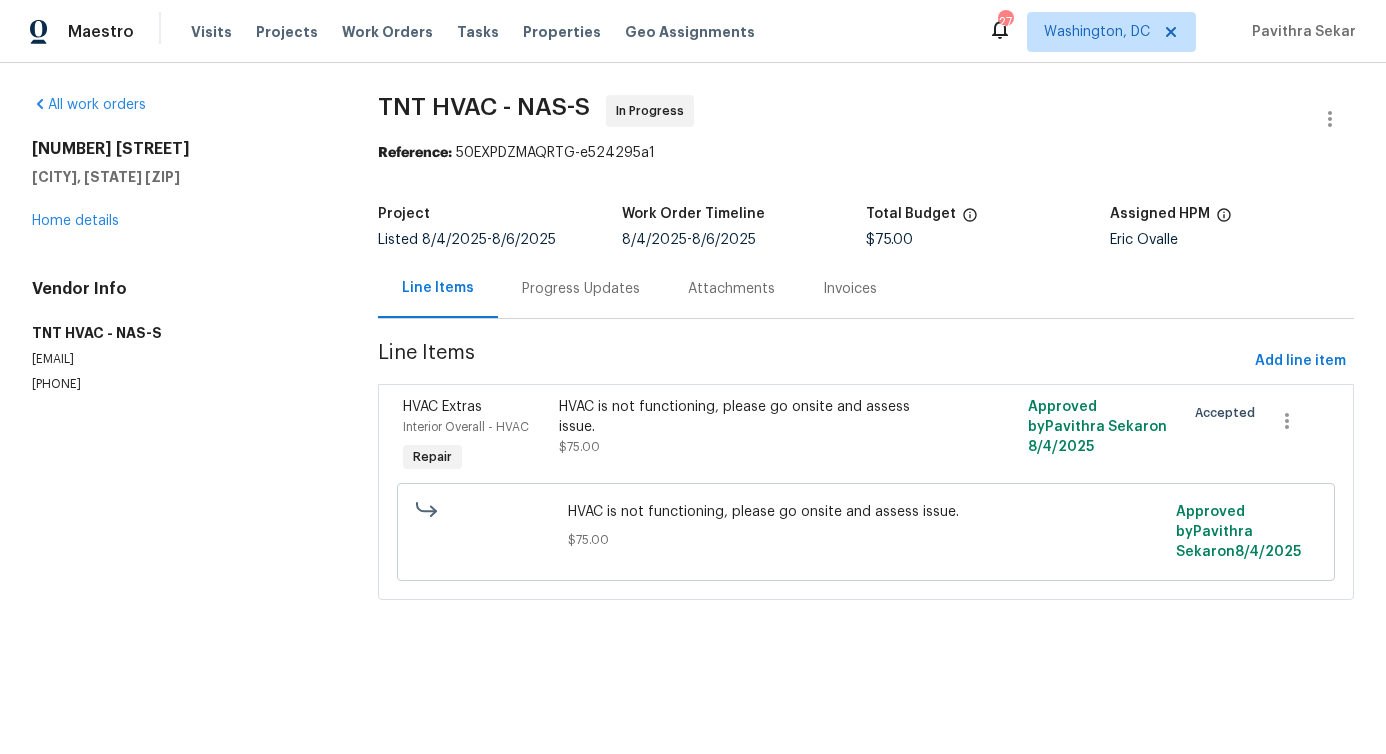 click on "Progress Updates" at bounding box center [581, 289] 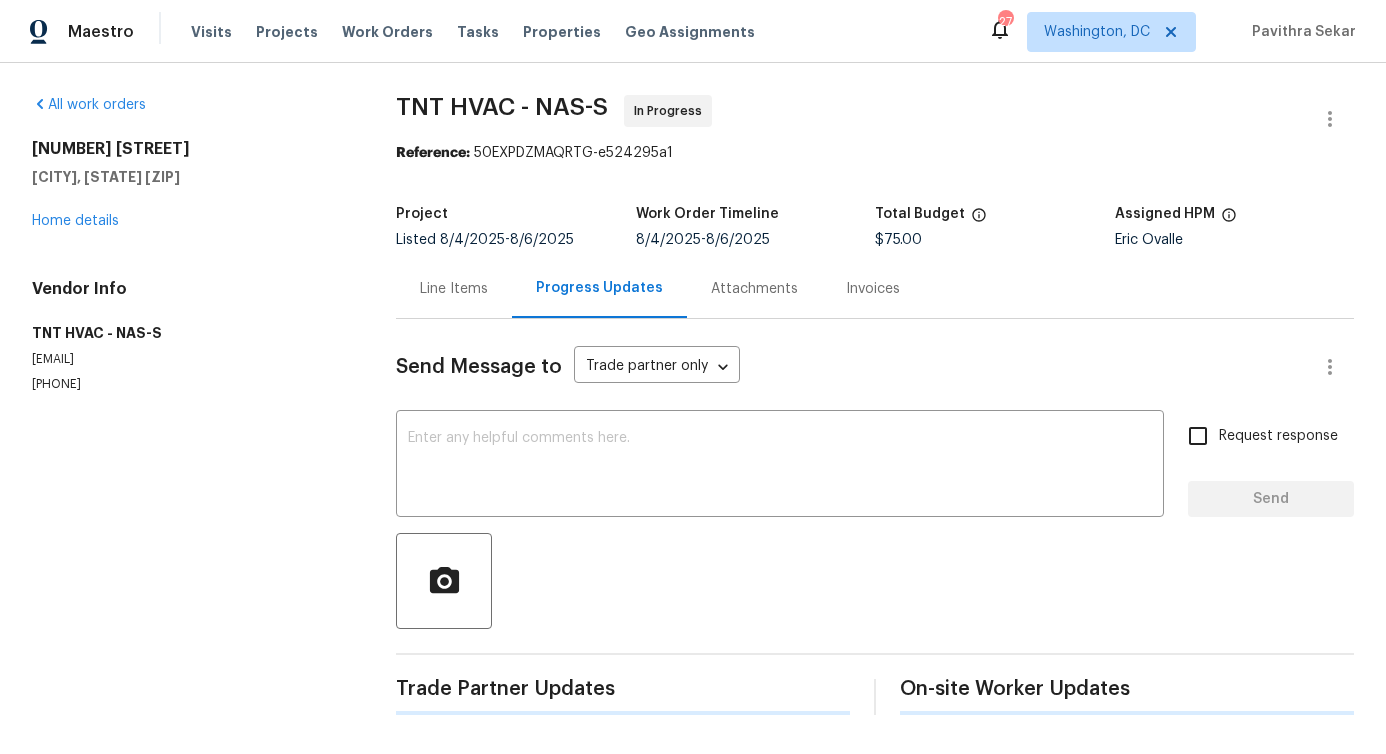 click on "Send Message to Trade partner only Trade partner only ​ x ​ Request response Send Trade Partner Updates On-site Worker Updates" at bounding box center (875, 517) 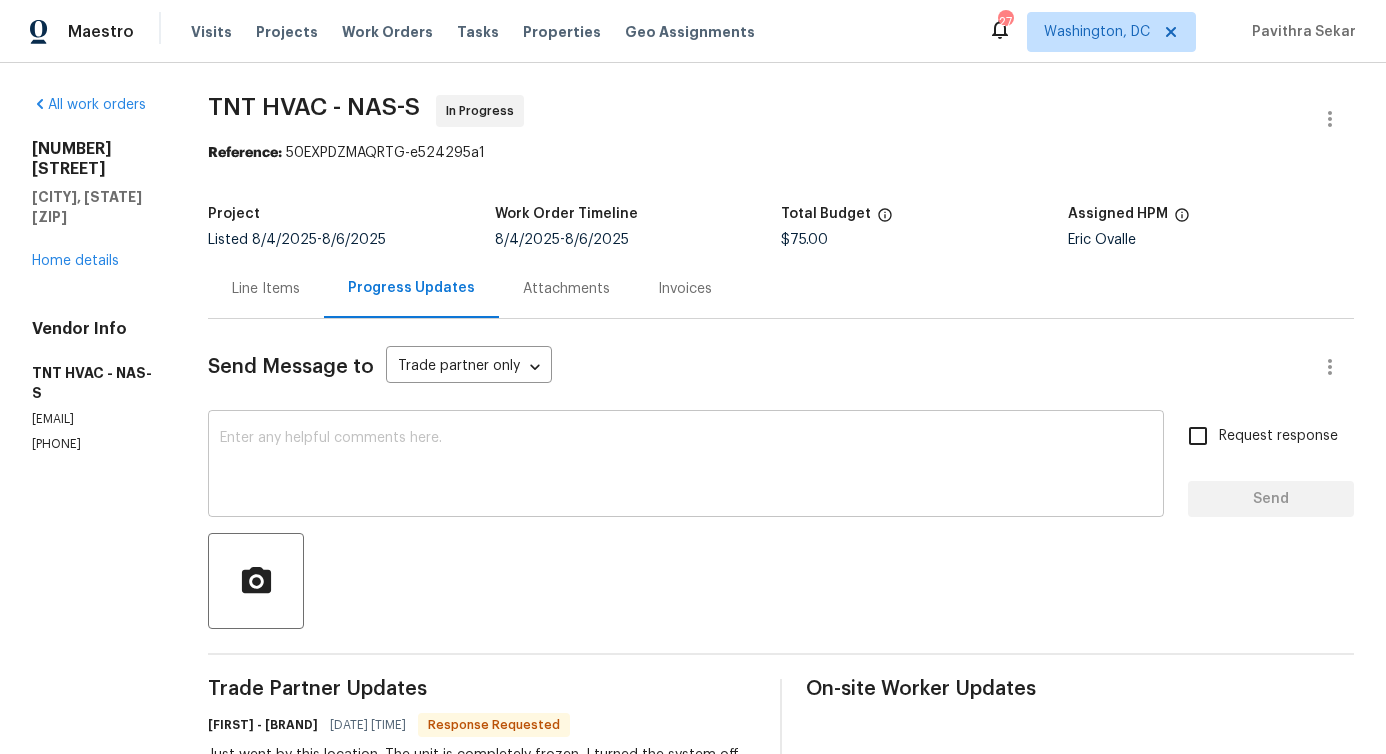 click at bounding box center (686, 466) 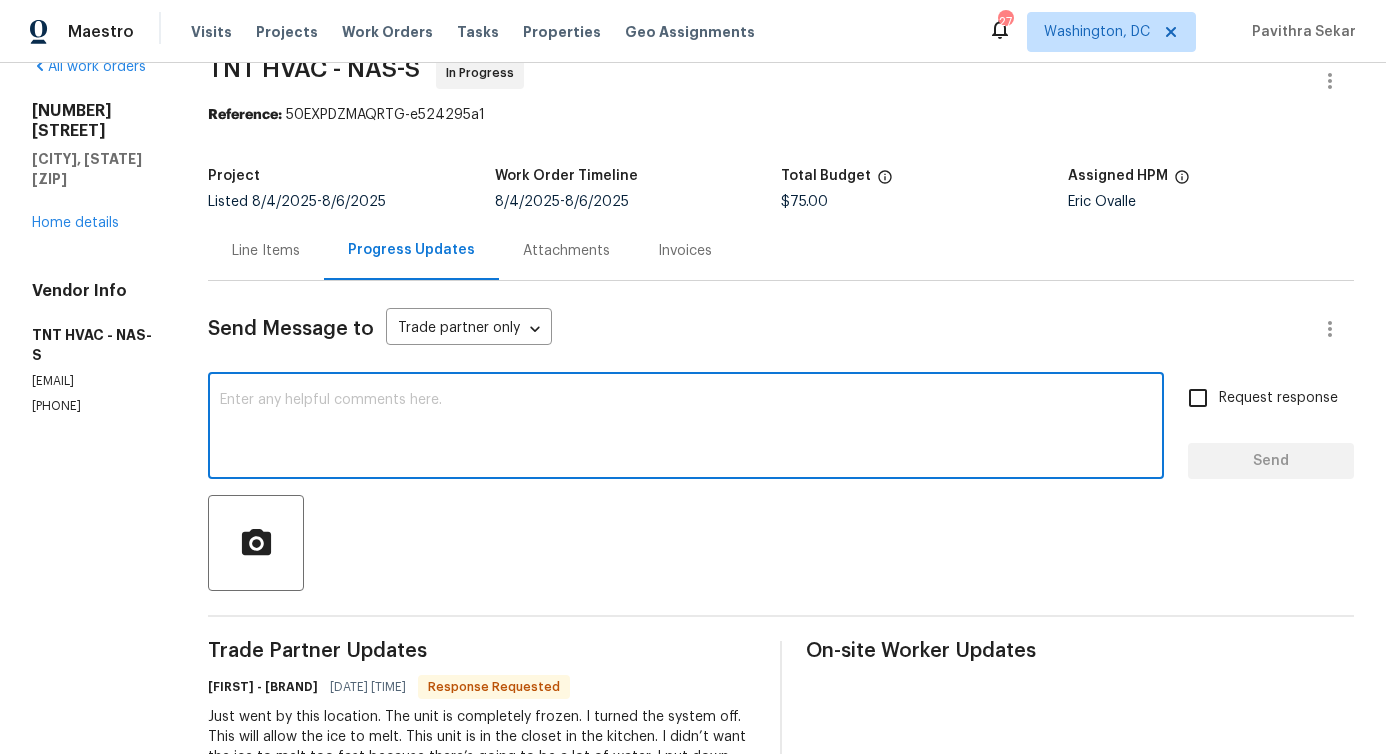 scroll, scrollTop: 37, scrollLeft: 0, axis: vertical 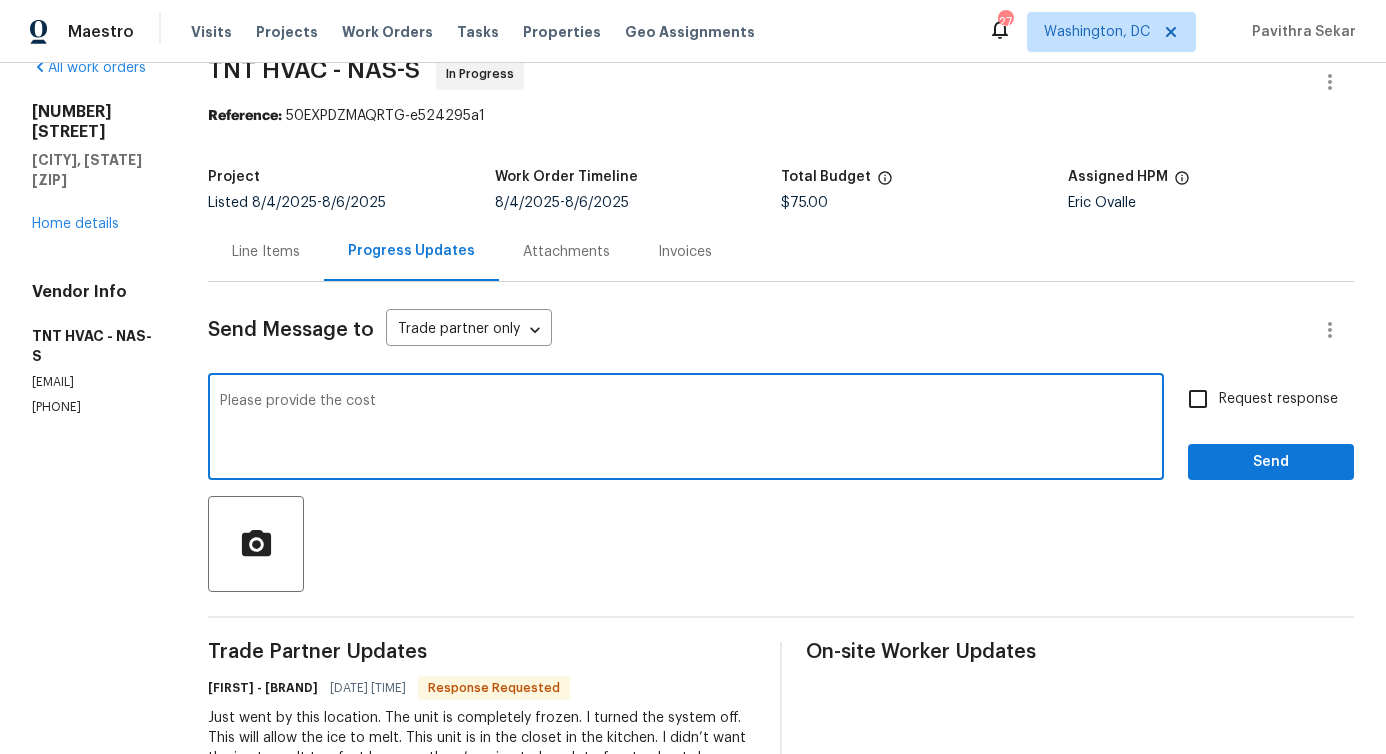 type on "Please provide the cost" 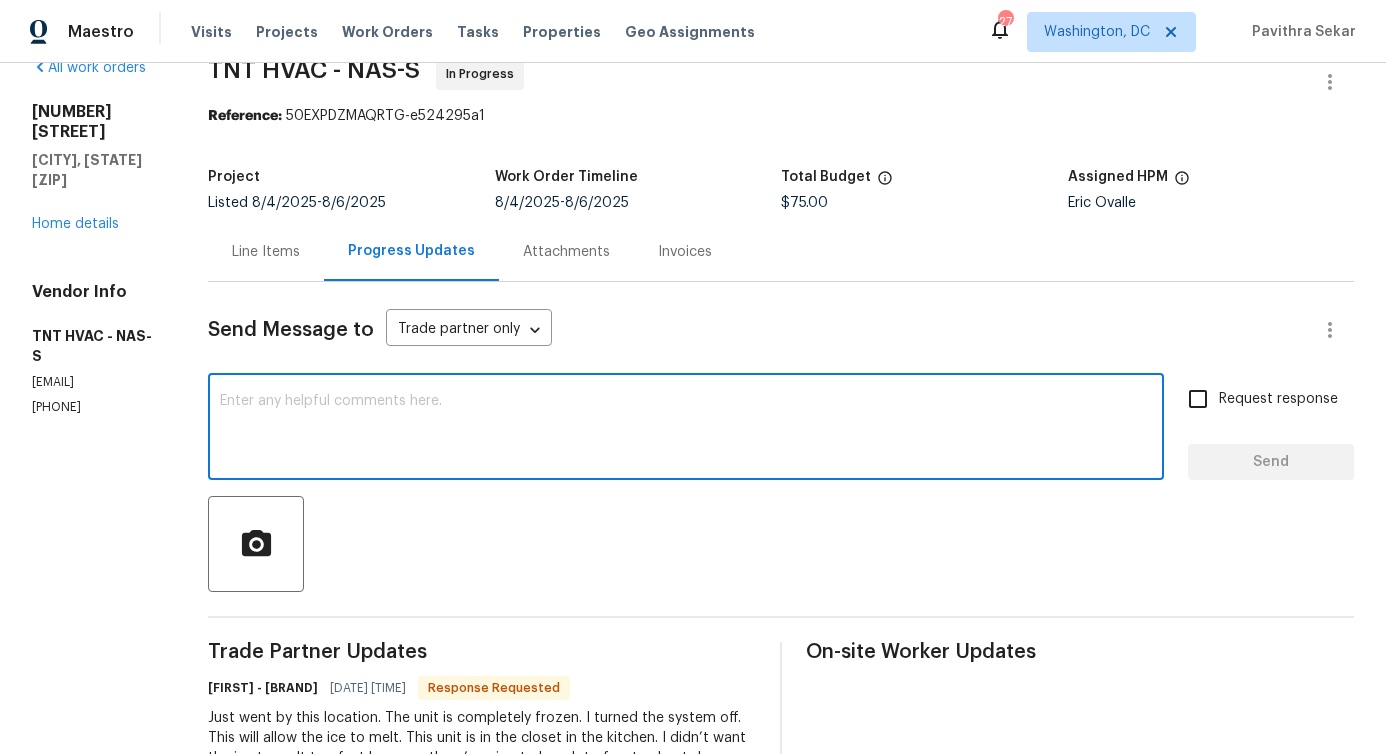click on "Line Items" at bounding box center (266, 252) 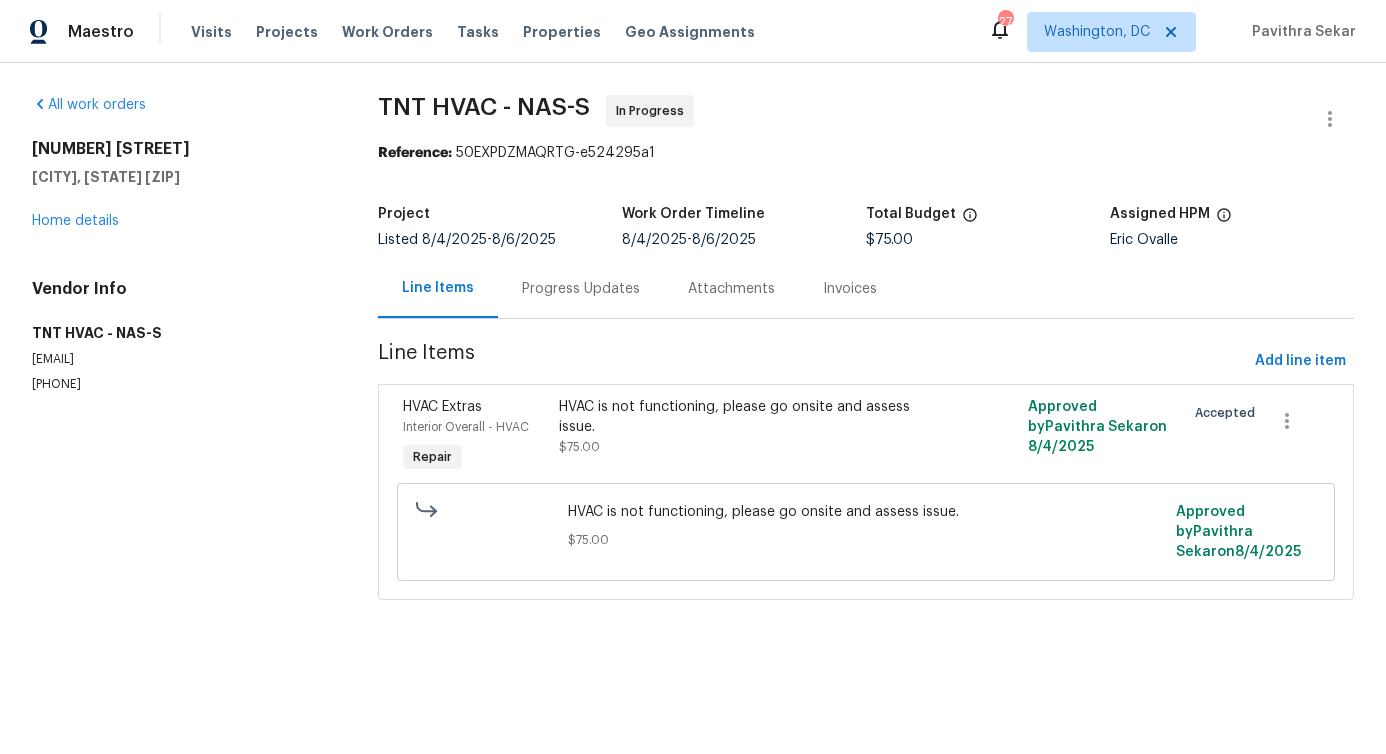 scroll, scrollTop: 0, scrollLeft: 0, axis: both 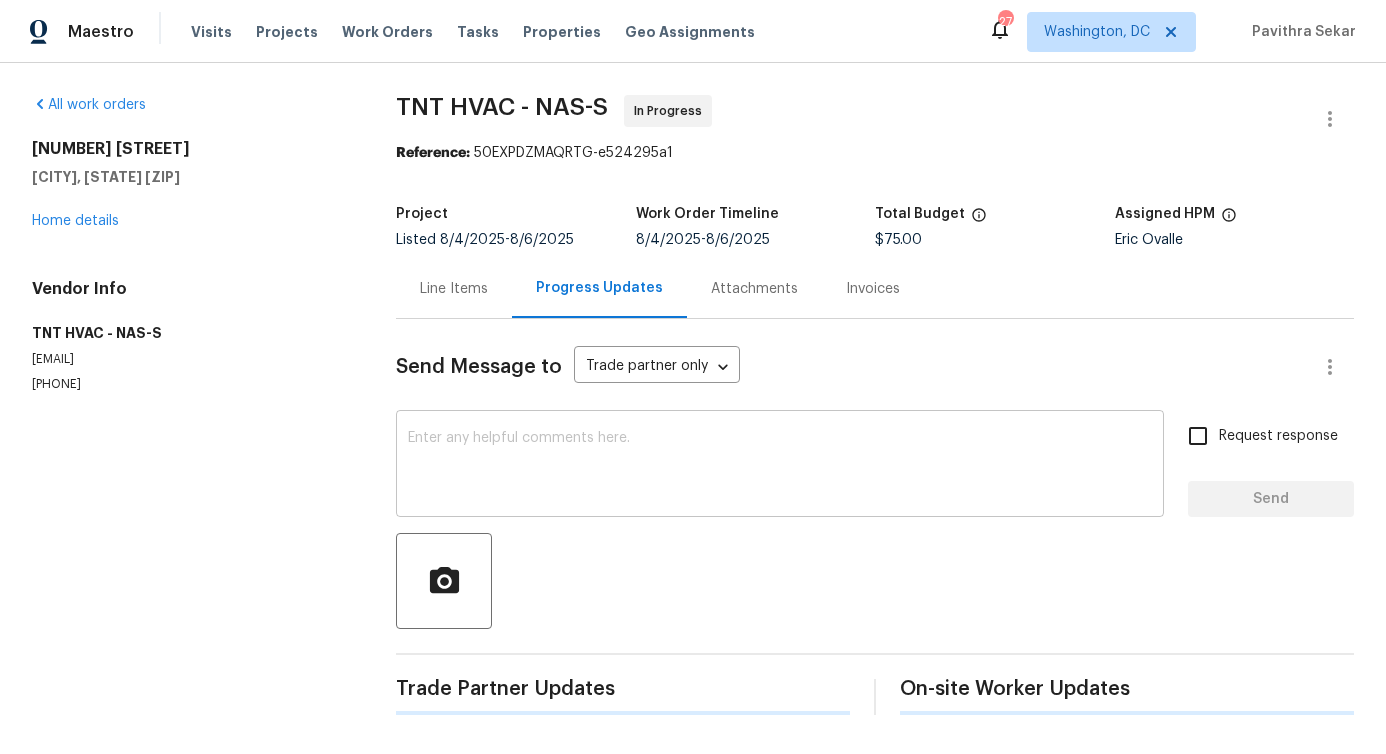 click at bounding box center (780, 466) 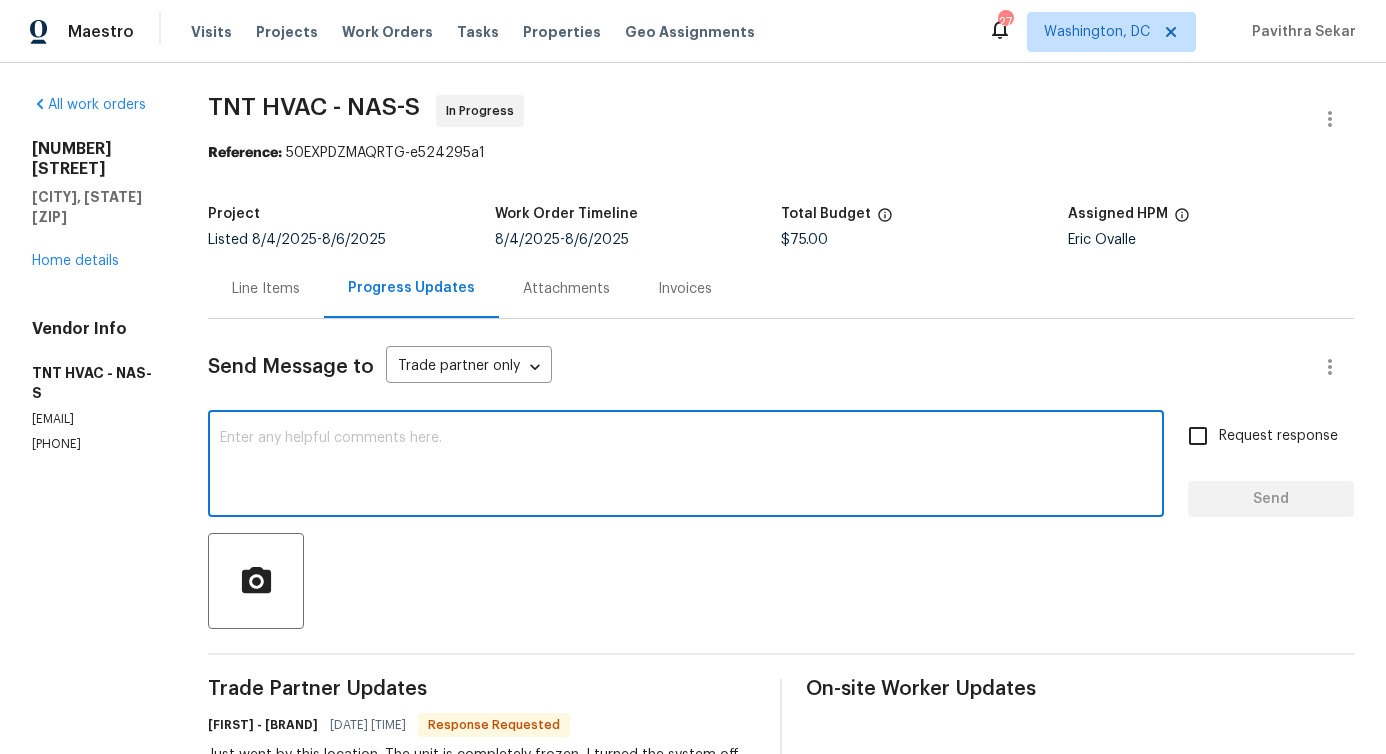 paste on "Please provide the cost" 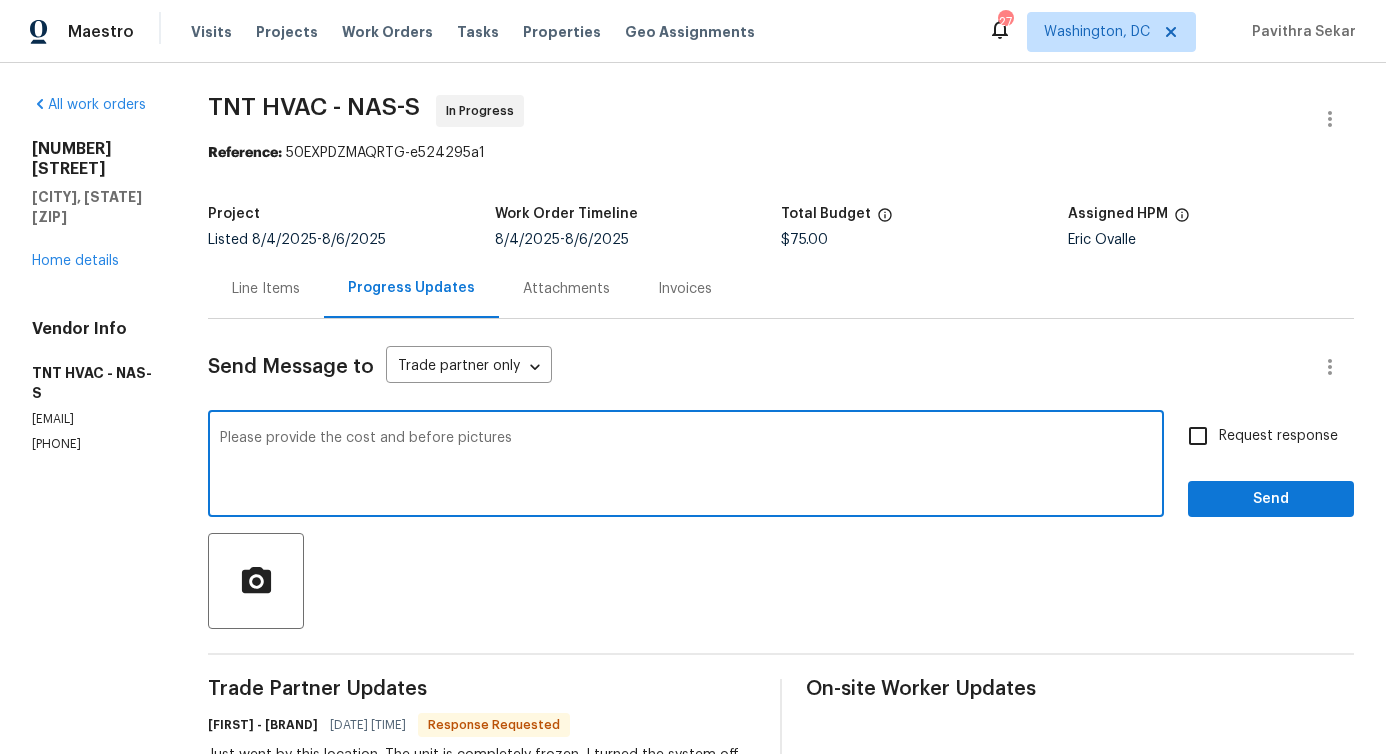 click on "pictures" at bounding box center [0, 0] 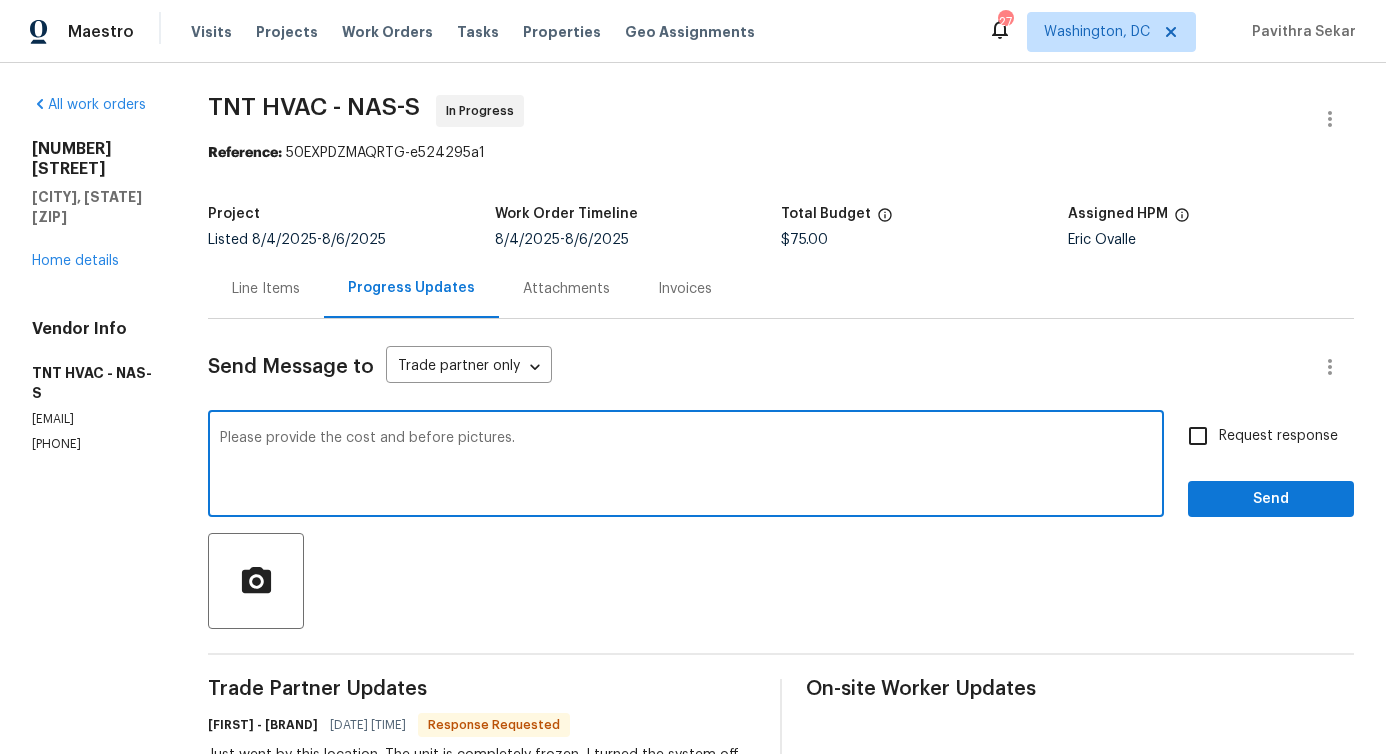 type on "Please provide the cost and before pictures." 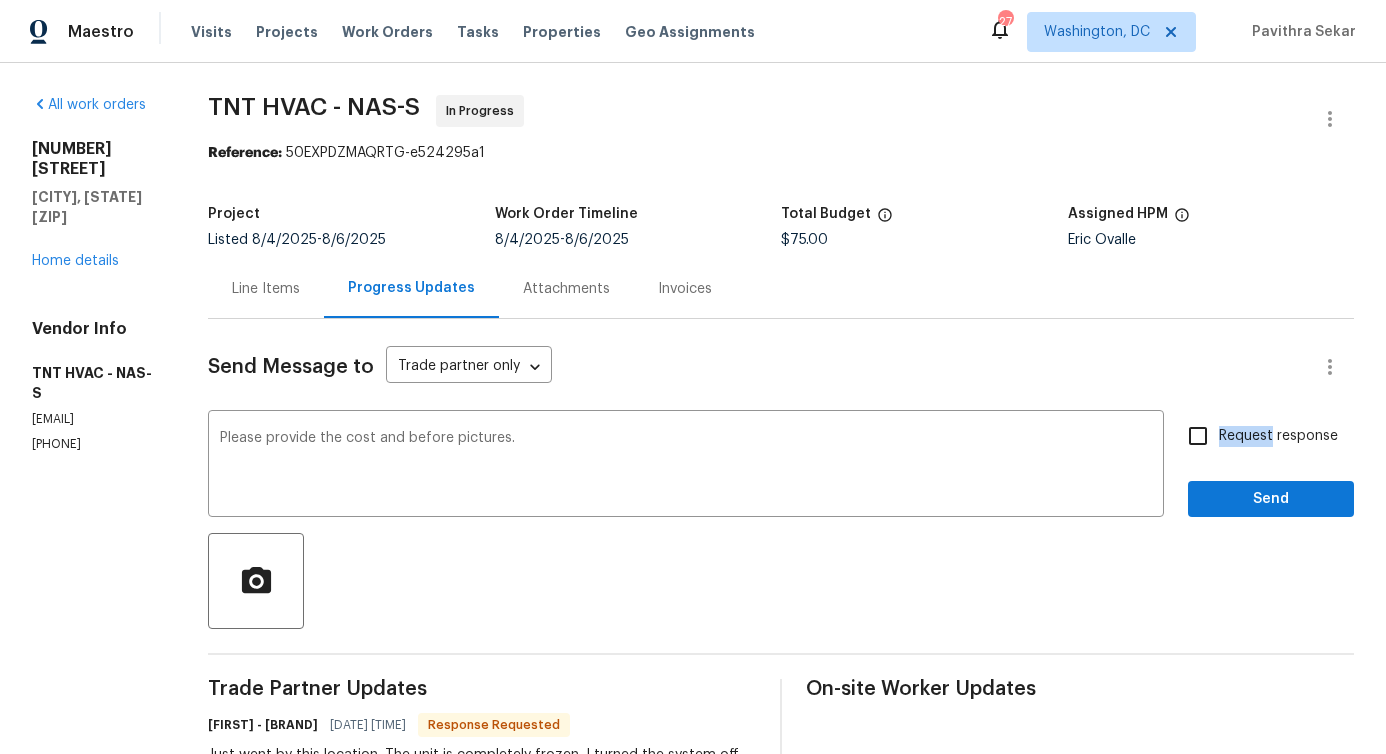 click on "Send Message to Trade partner only Trade partner only ​ Please provide the cost and before pictures. x ​ Request response Send Trade Partner Updates Eric - TNT HVAC 08/06/2025 8:16 AM Response Requested Just went by this location. The unit is completely frozen. I turned the system off. This will allow the ice to melt. This unit is in the closet in the kitchen. I didn’t want the ice to melt too fast because there’s going to be a lot of water. I put down some towels on top of the hot water heater underneath the unit. We will need to make a return trip to see if the system is low on refrigerant. Pavithra Sekar 08/05/2025 4:21 PM Do you have any update on the status of the work order? Pavithra Sekar 08/04/2025 10:44 AM On-site Worker Updates" at bounding box center [781, 712] 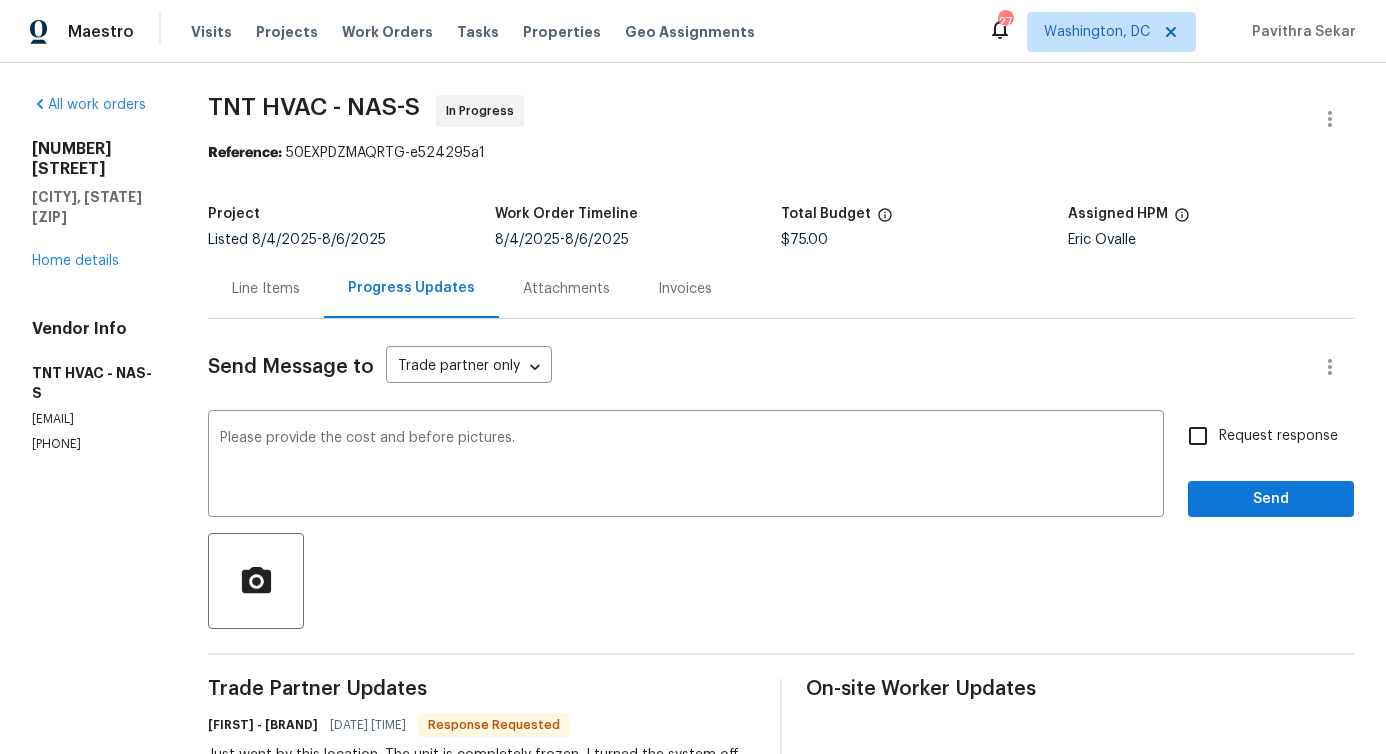 click on "Request response" at bounding box center [1198, 436] 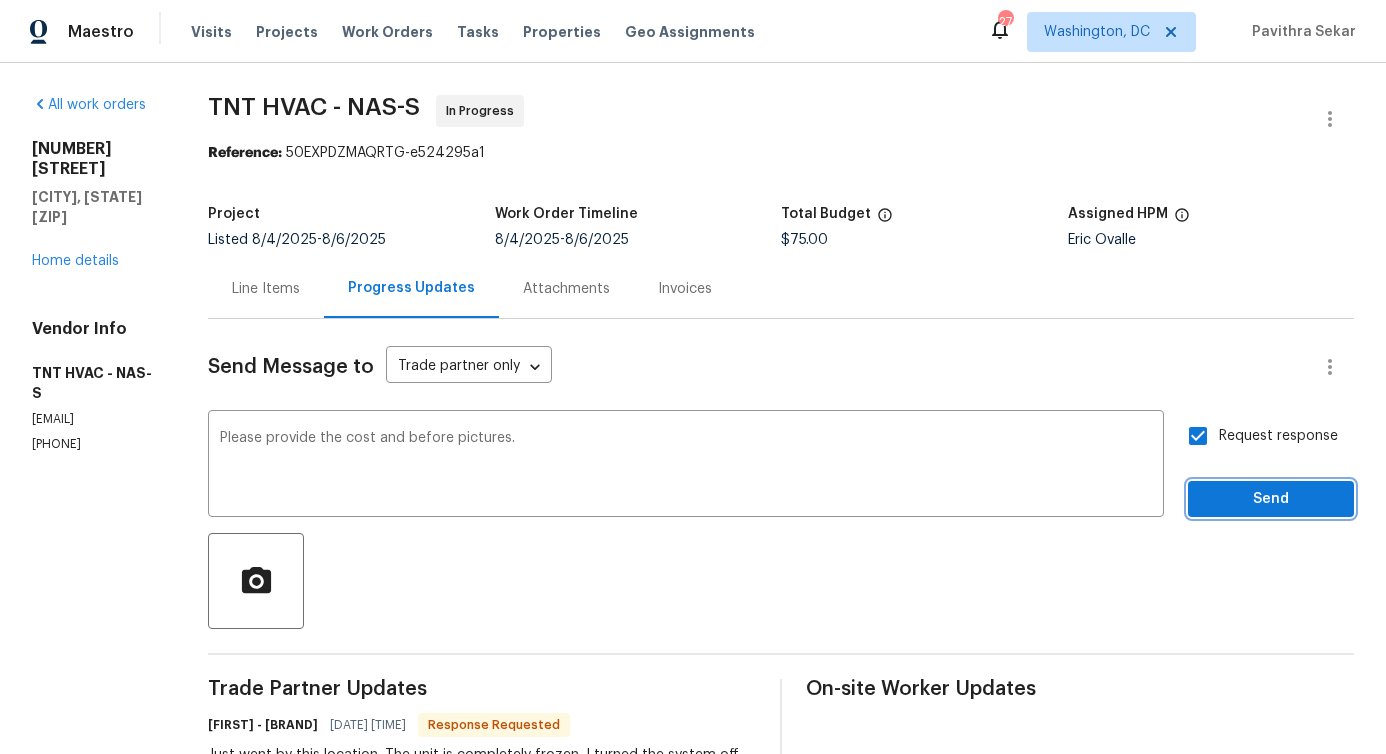 click on "Send" at bounding box center [1271, 499] 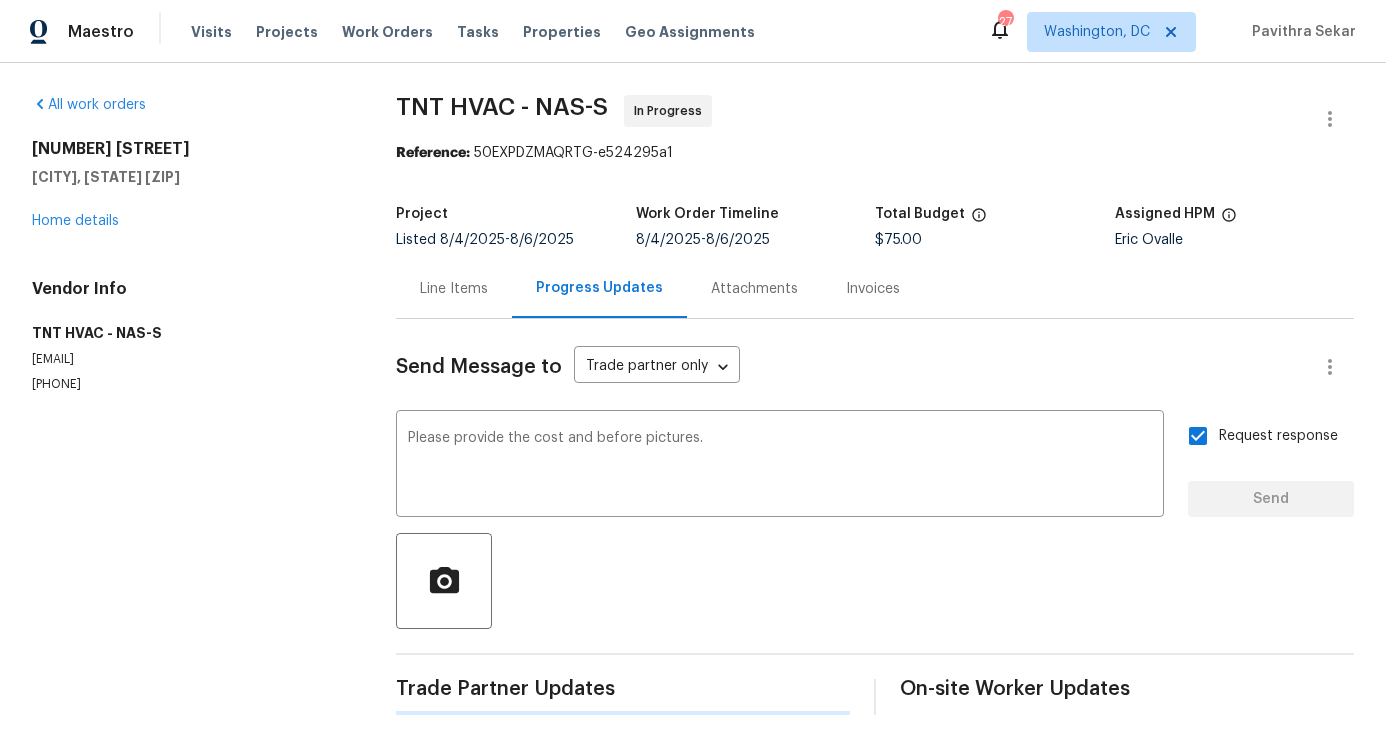 type 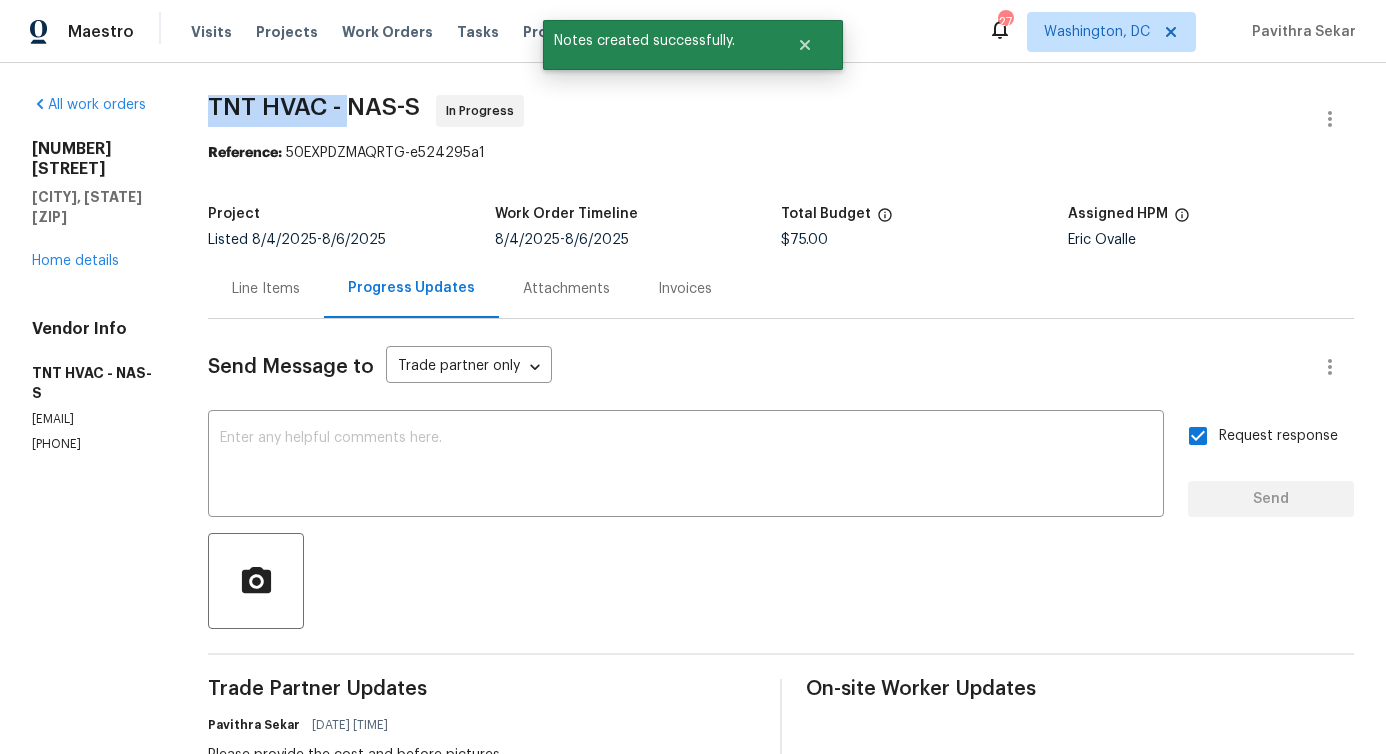 drag, startPoint x: 199, startPoint y: 102, endPoint x: 350, endPoint y: 107, distance: 151.08276 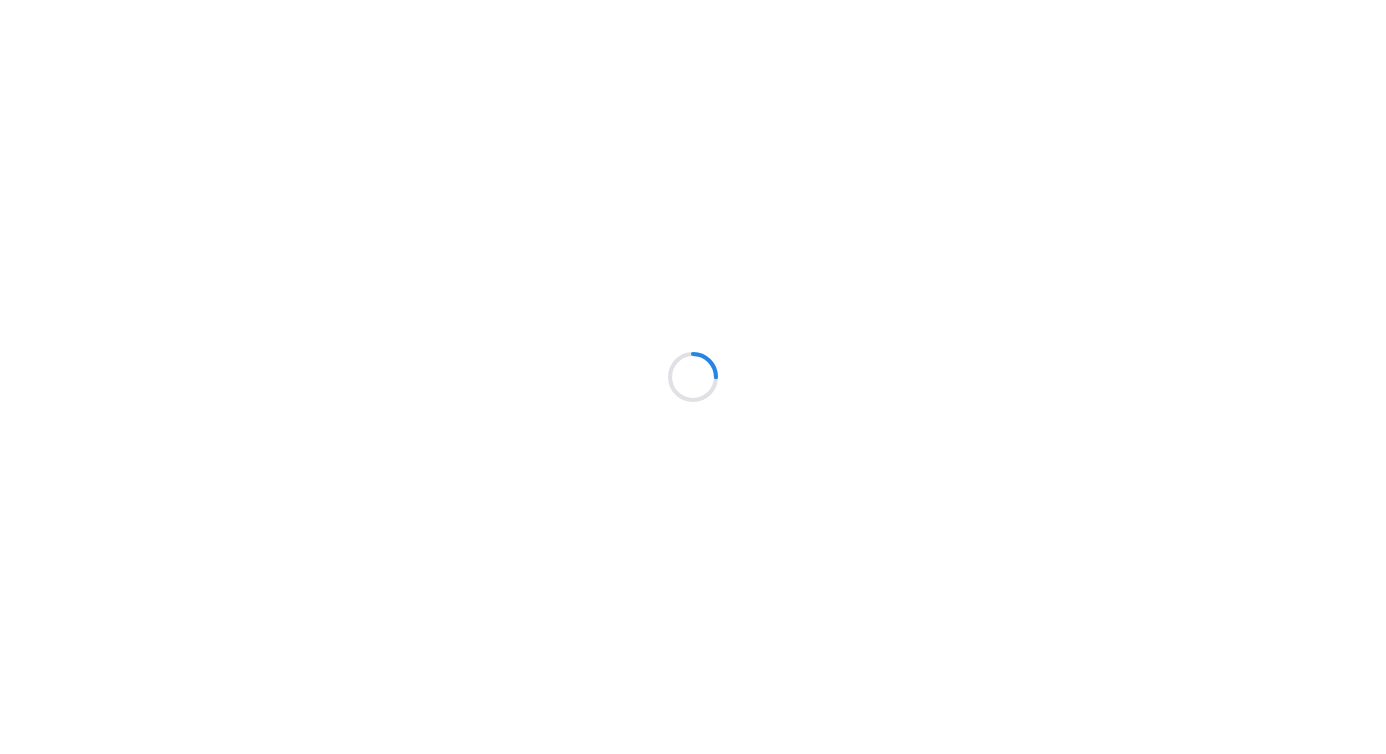 scroll, scrollTop: 0, scrollLeft: 0, axis: both 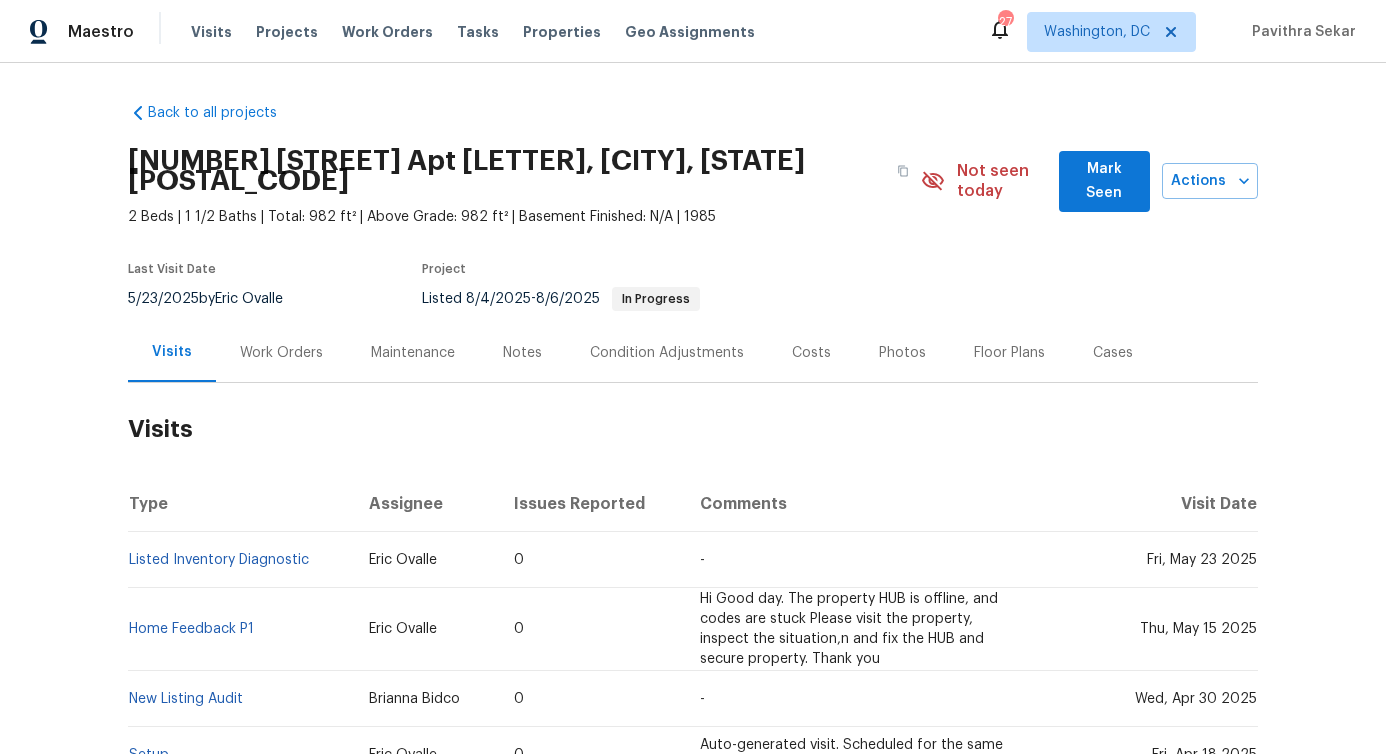 click on "Work Orders" at bounding box center [281, 353] 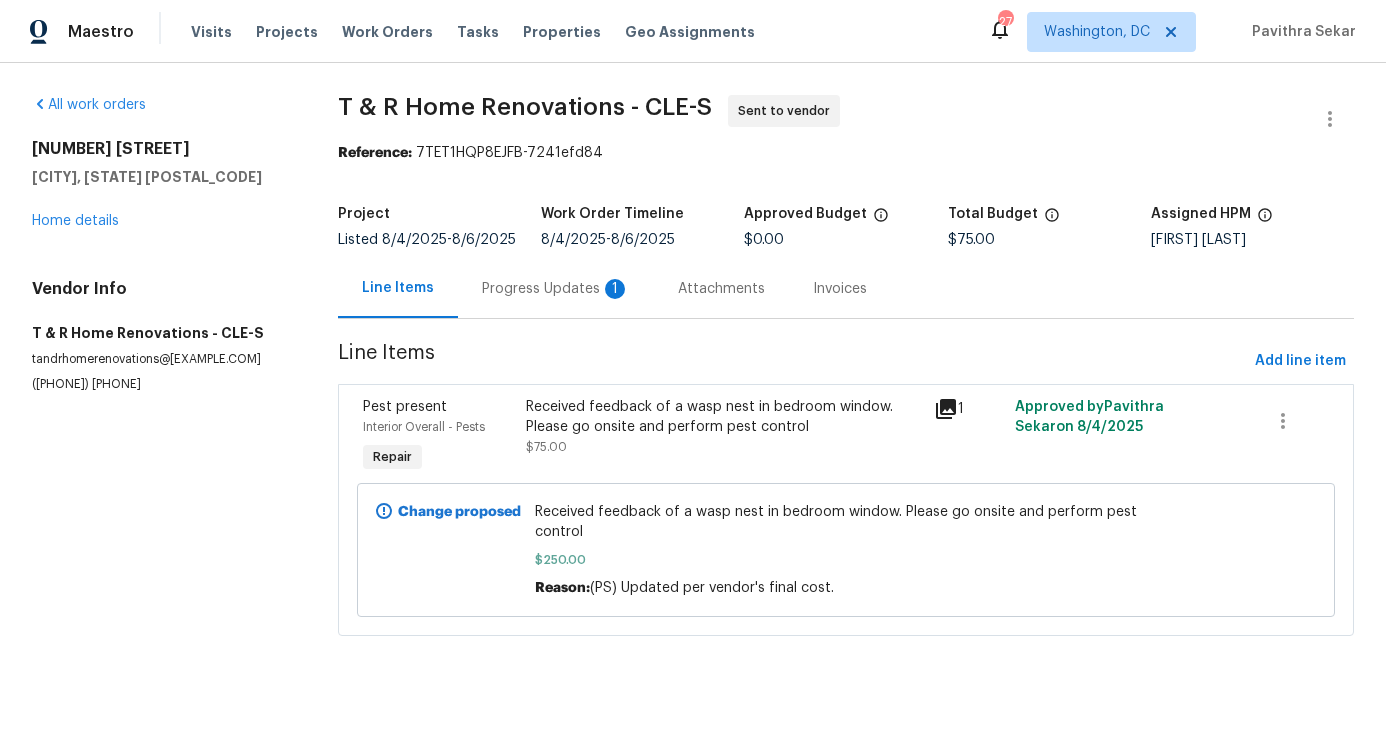 scroll, scrollTop: 0, scrollLeft: 0, axis: both 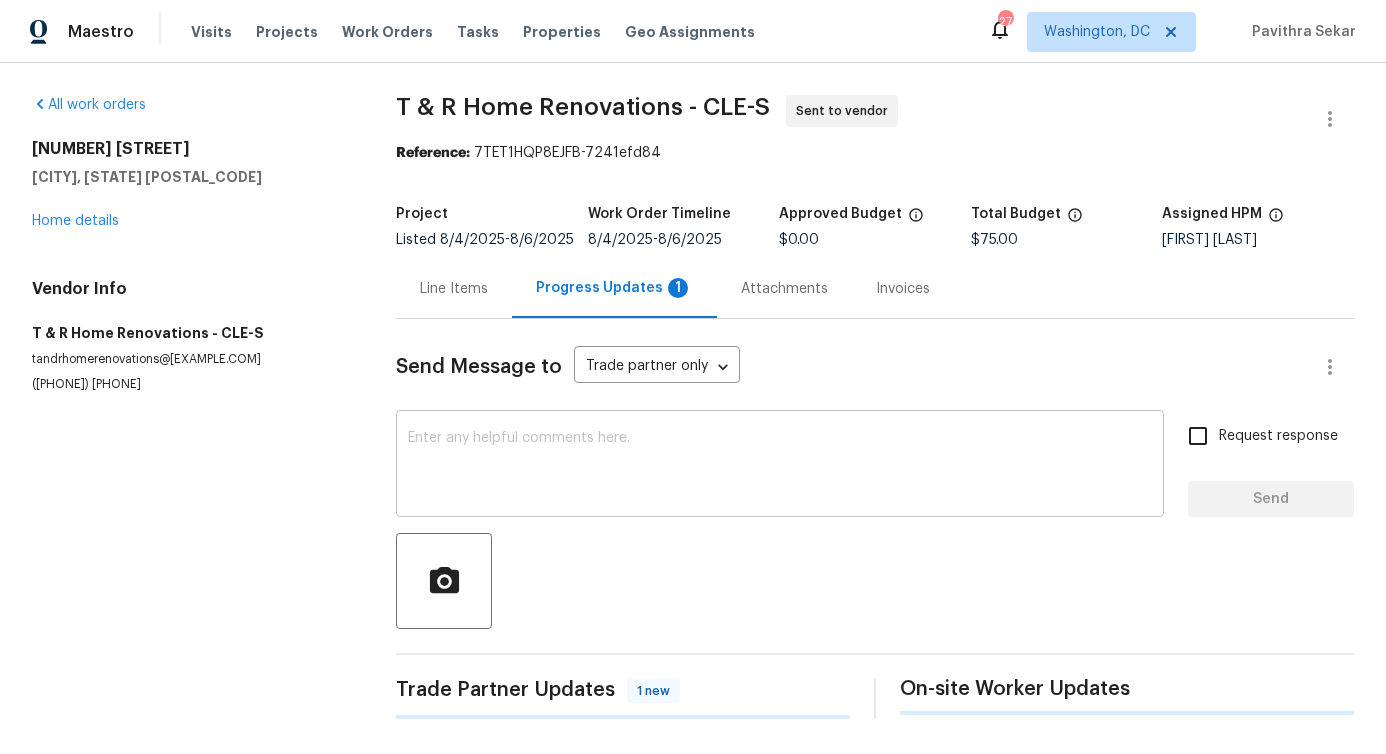 click at bounding box center [780, 466] 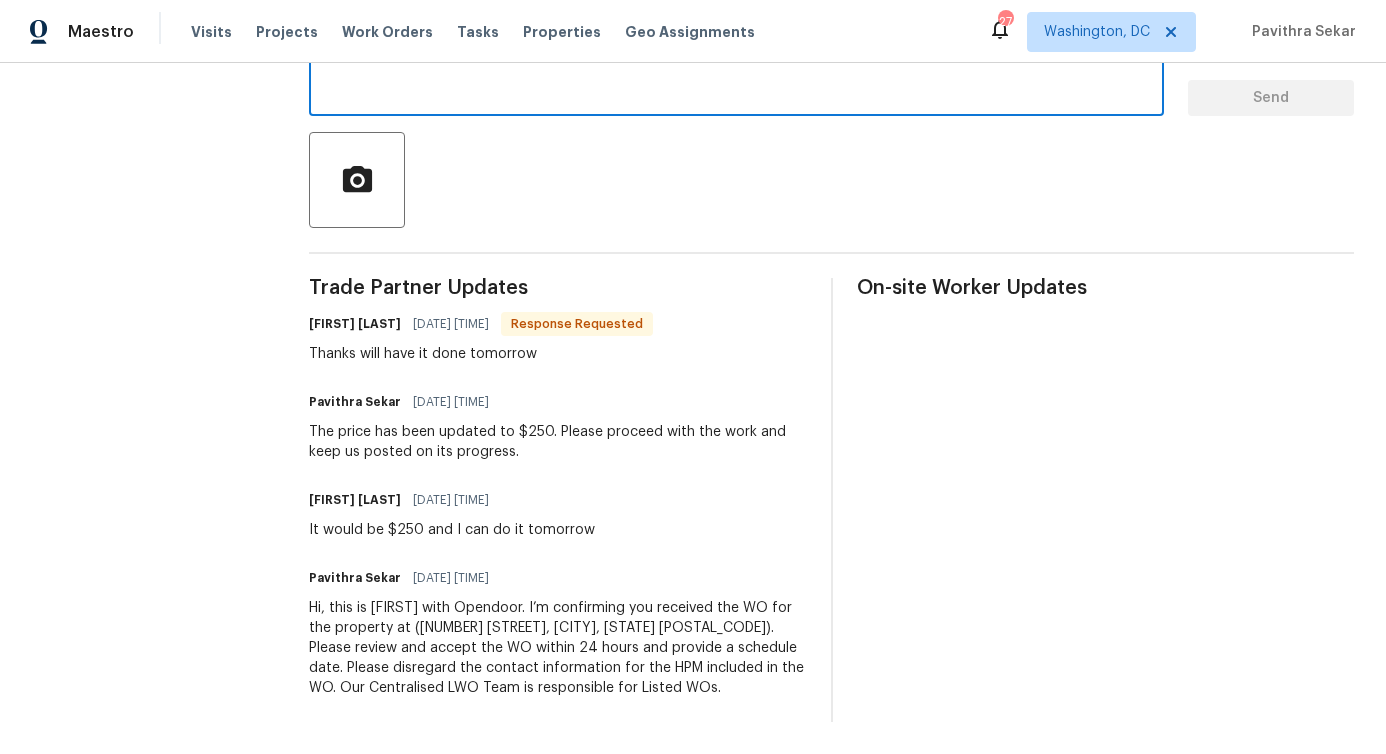 scroll, scrollTop: 0, scrollLeft: 0, axis: both 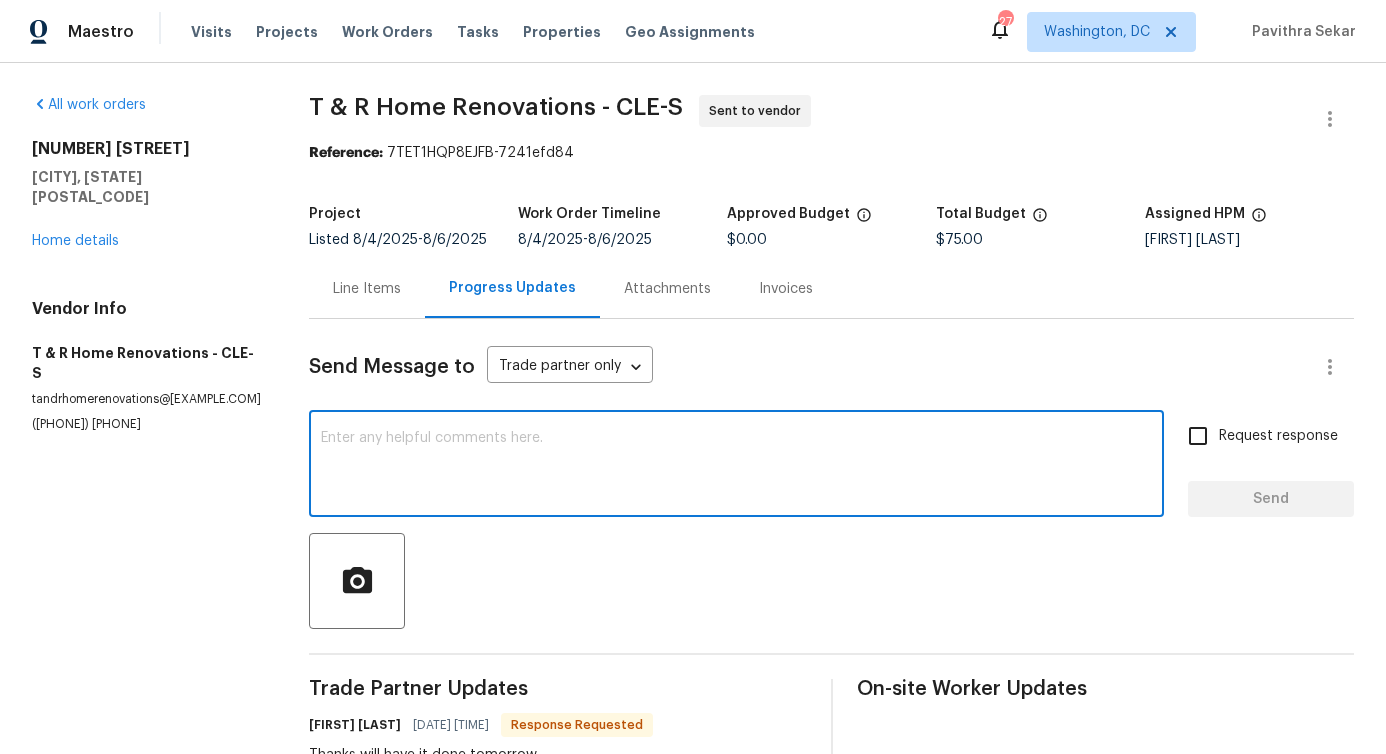 click at bounding box center (736, 466) 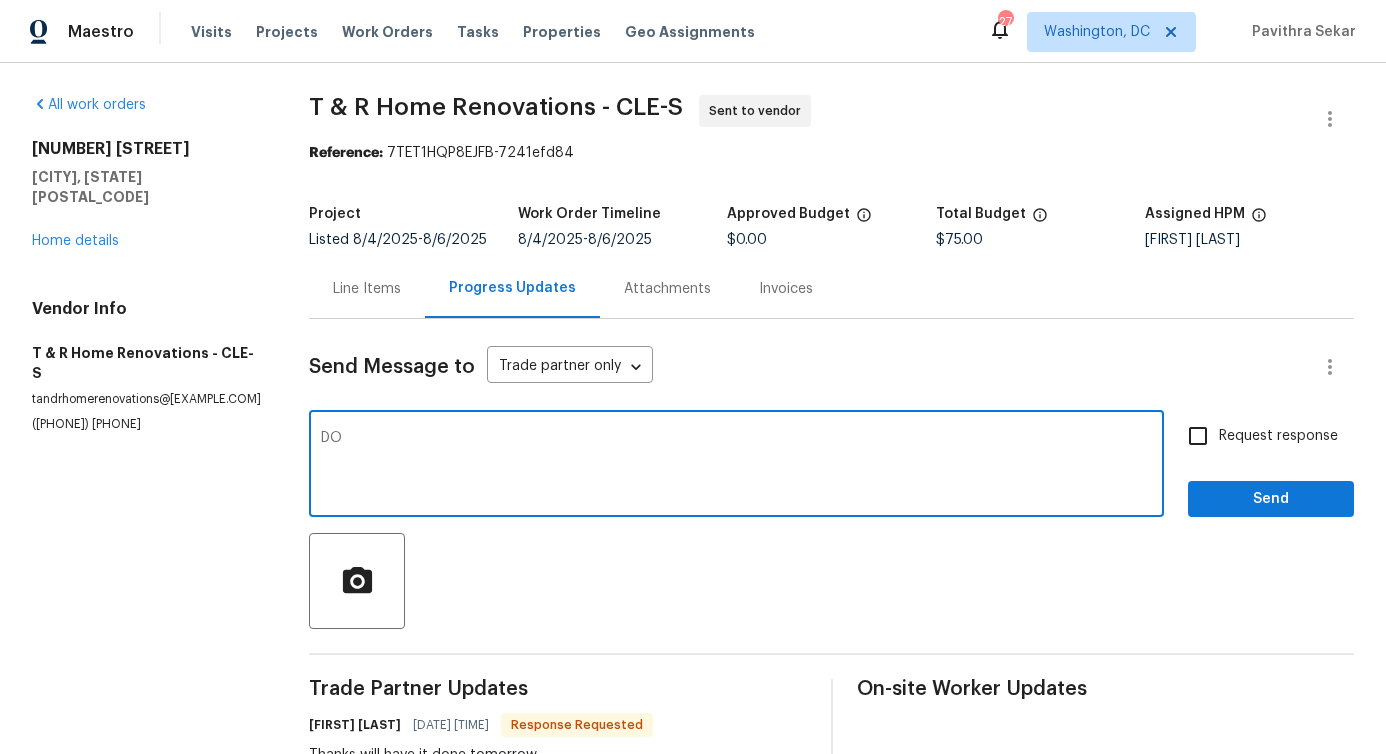 type on "D" 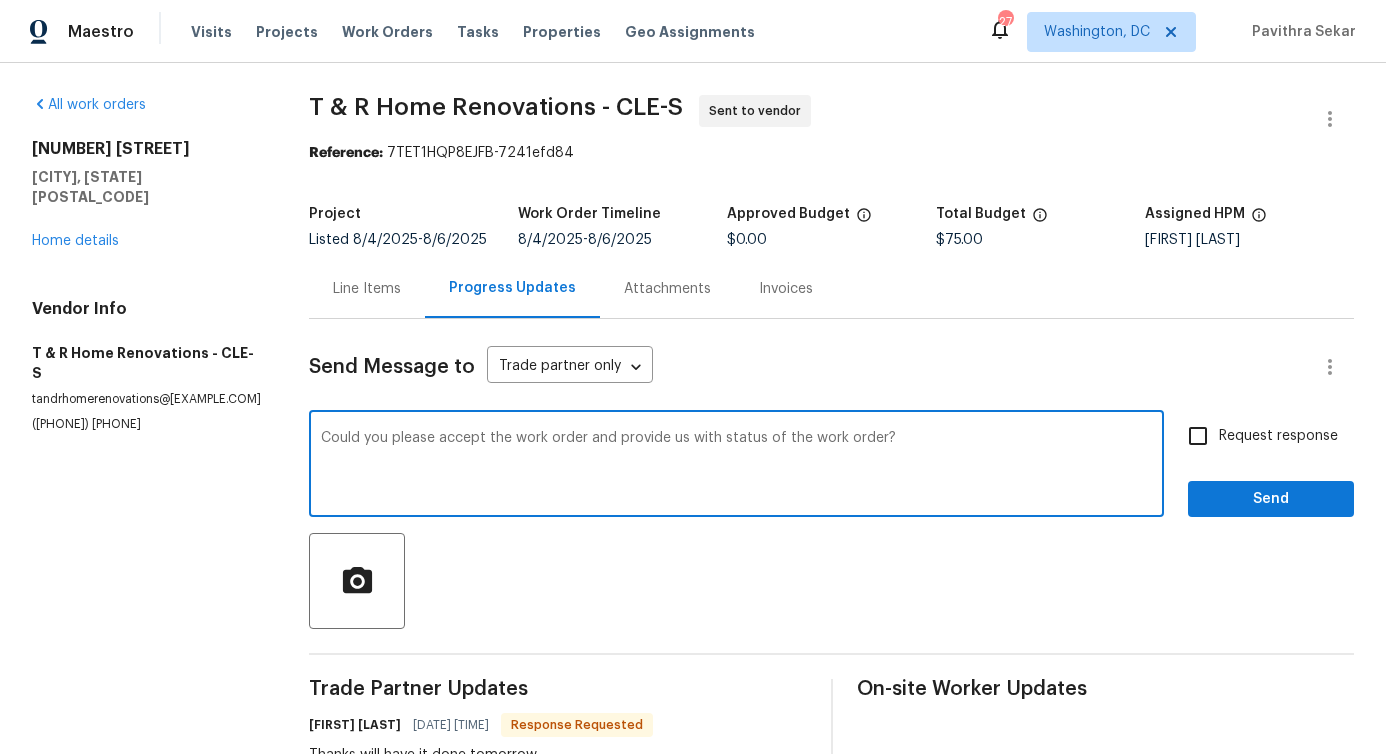 click on "the" at bounding box center (0, 0) 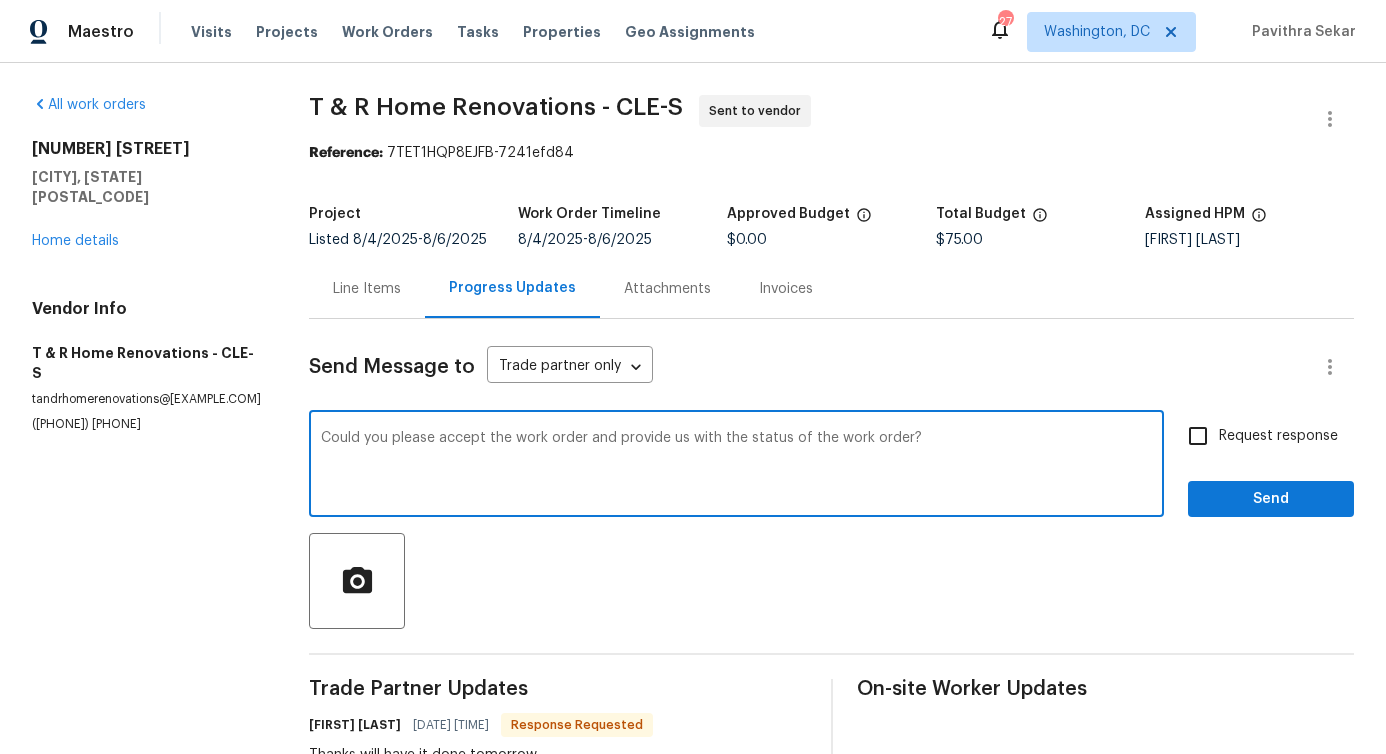 type on "Could you please accept the work order and provide us with the status of the work order?" 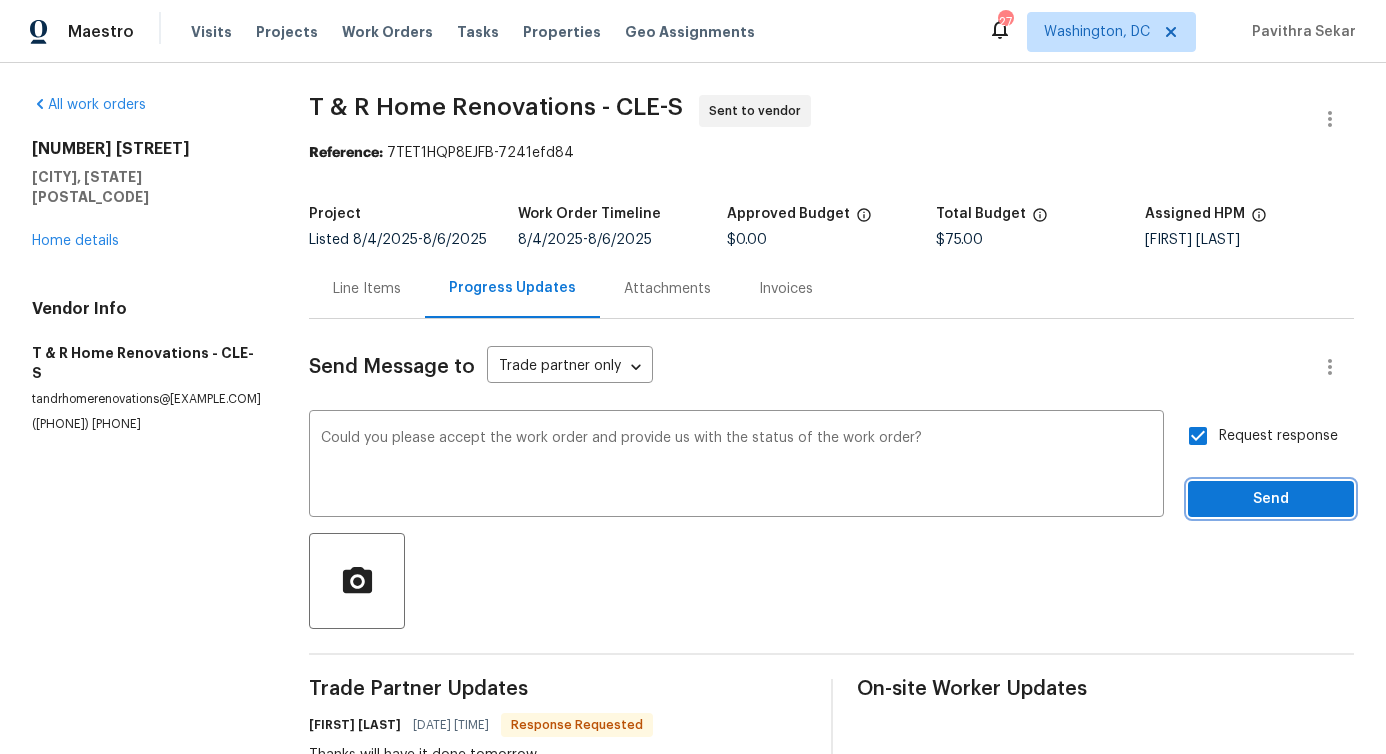 click on "Send" at bounding box center [1271, 499] 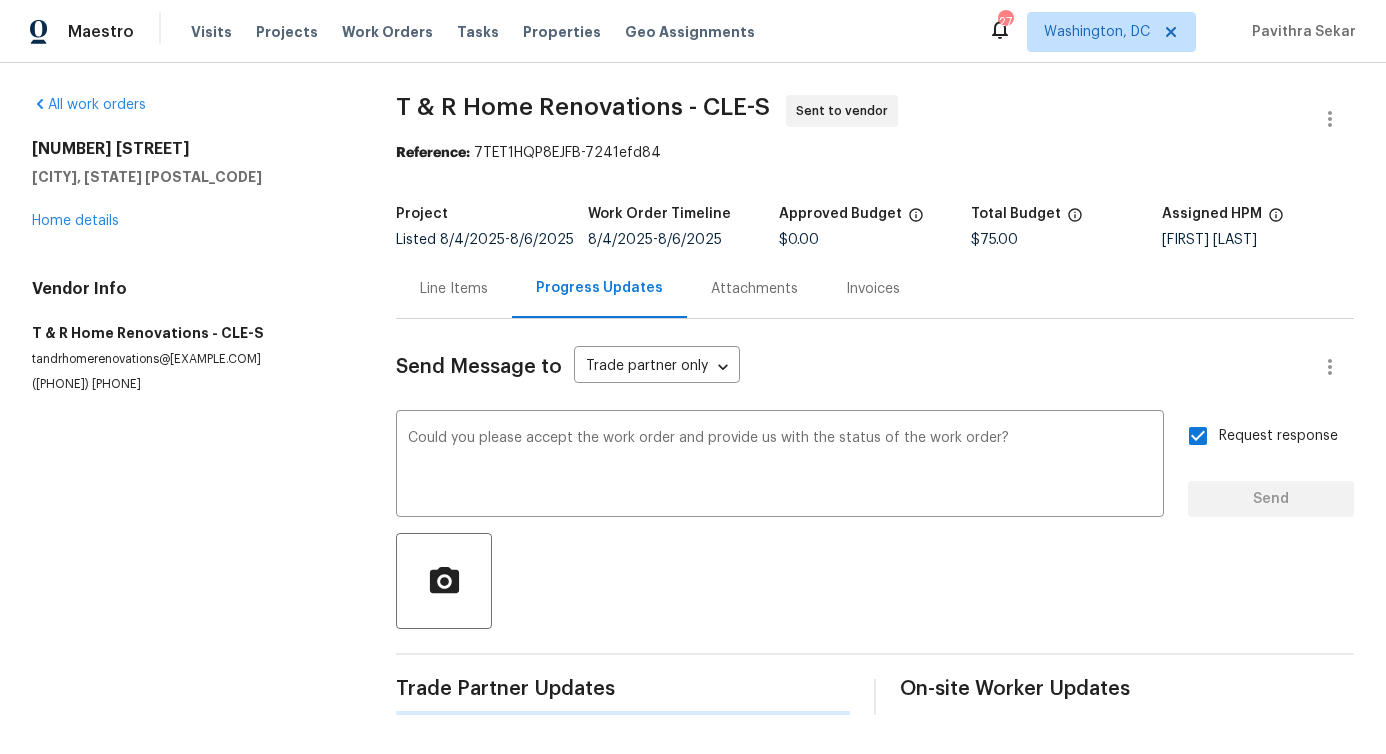 type 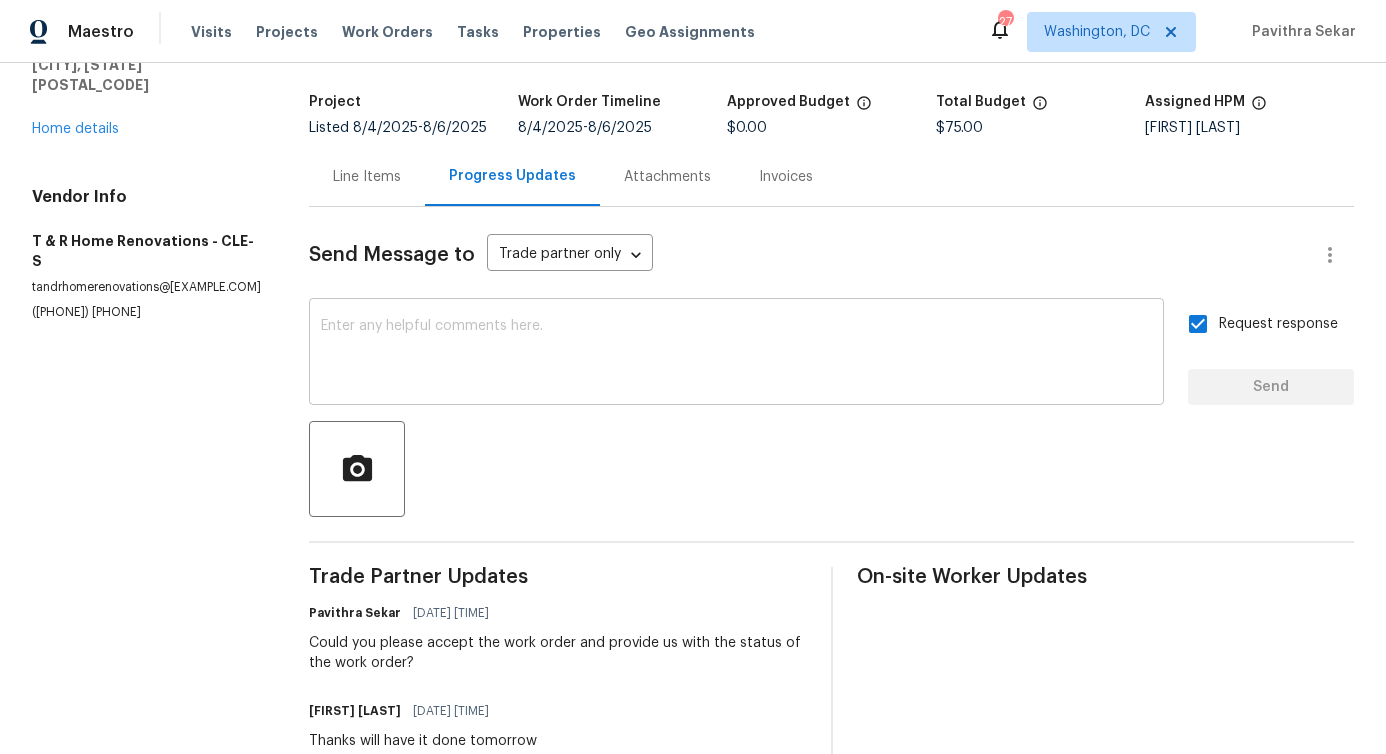 scroll, scrollTop: 0, scrollLeft: 0, axis: both 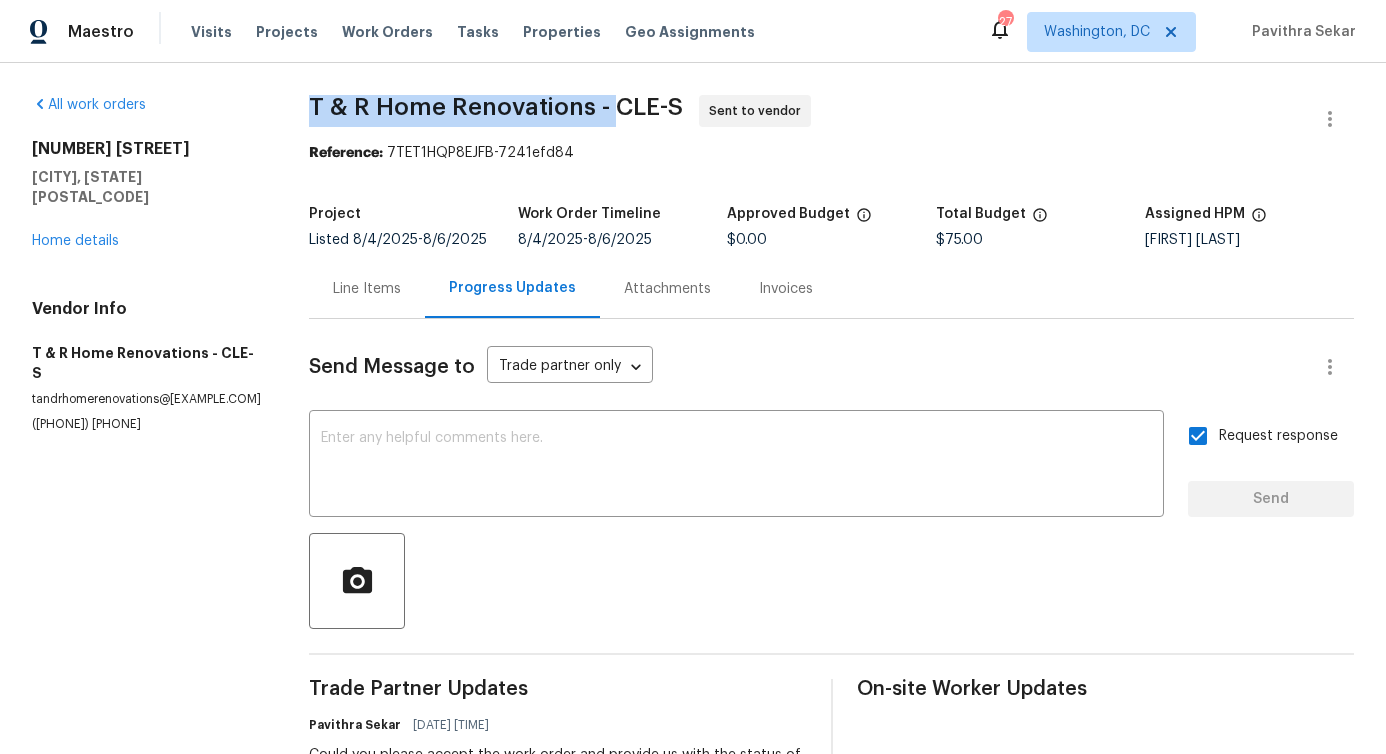 drag, startPoint x: 278, startPoint y: 105, endPoint x: 576, endPoint y: 104, distance: 298.00168 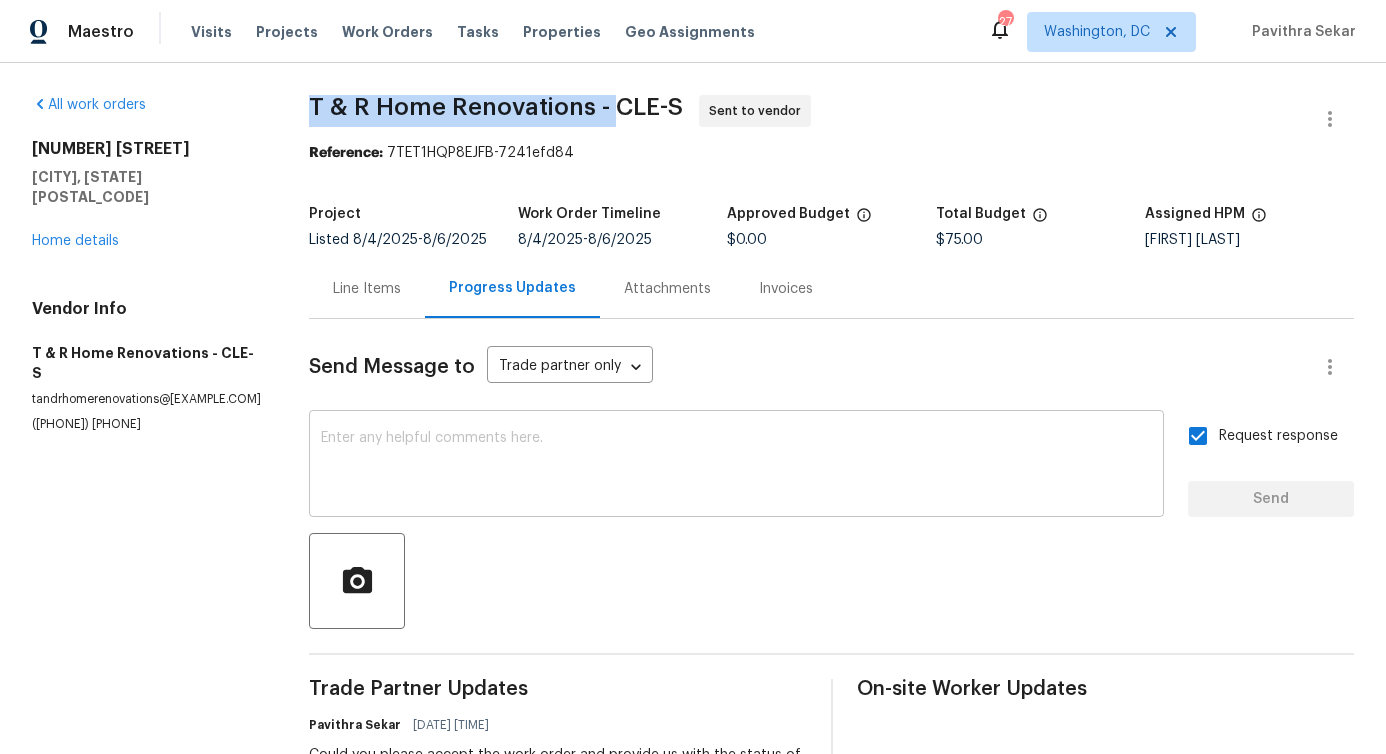 click on "x ​" at bounding box center (736, 466) 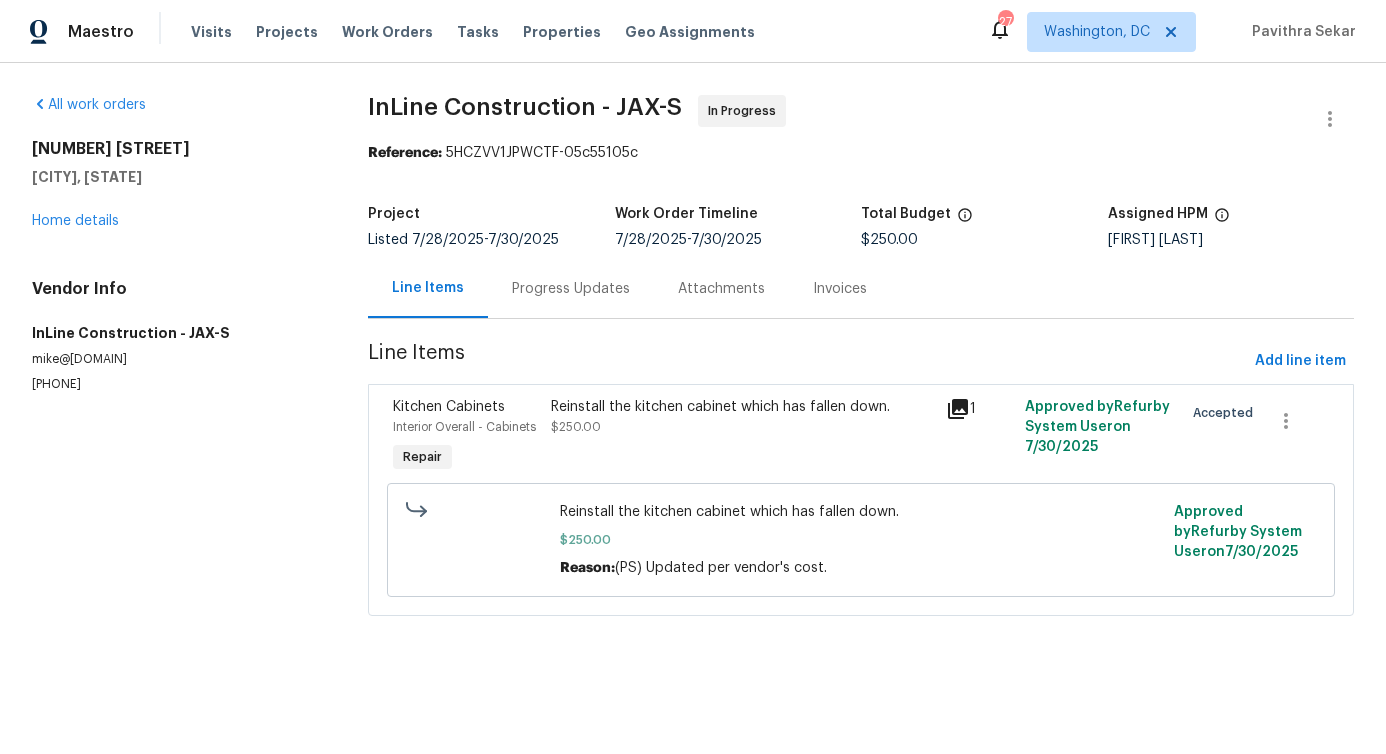 scroll, scrollTop: 0, scrollLeft: 0, axis: both 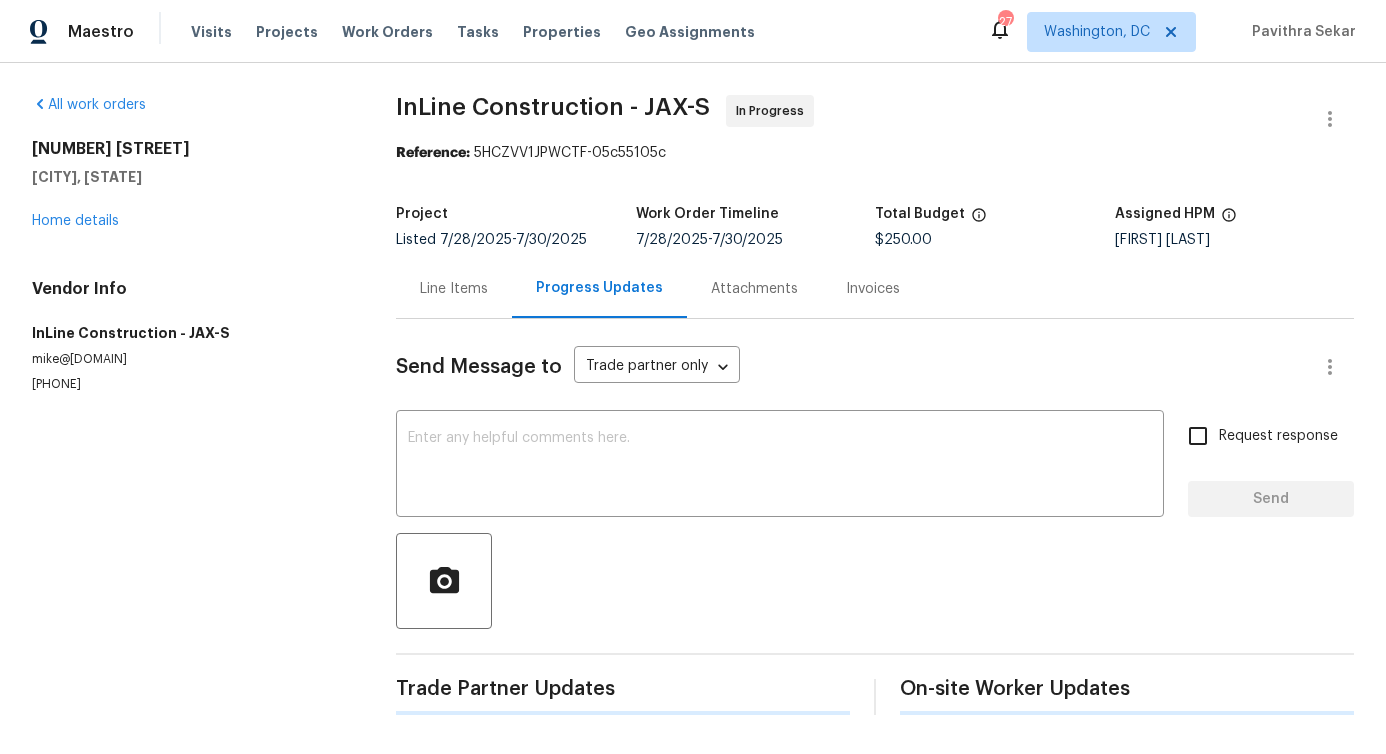click on "Progress Updates" at bounding box center [599, 288] 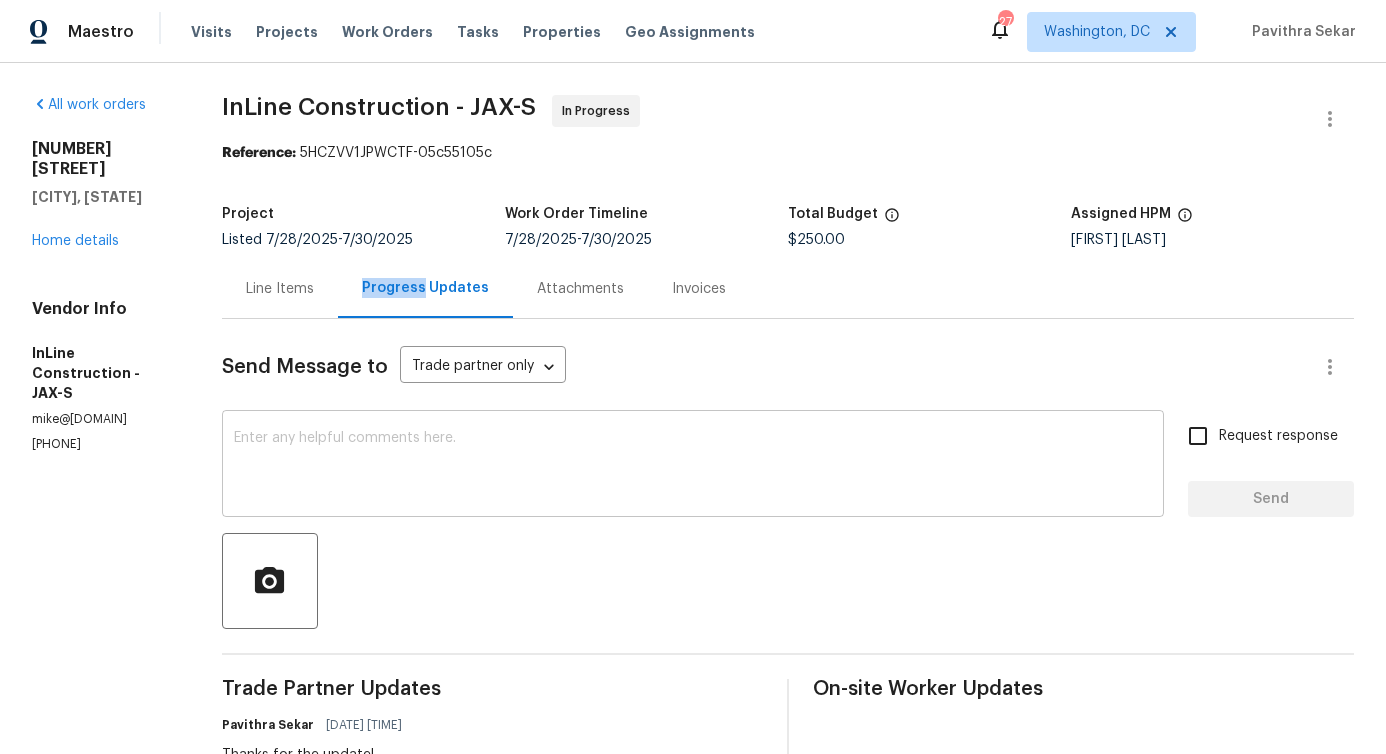 click at bounding box center (693, 466) 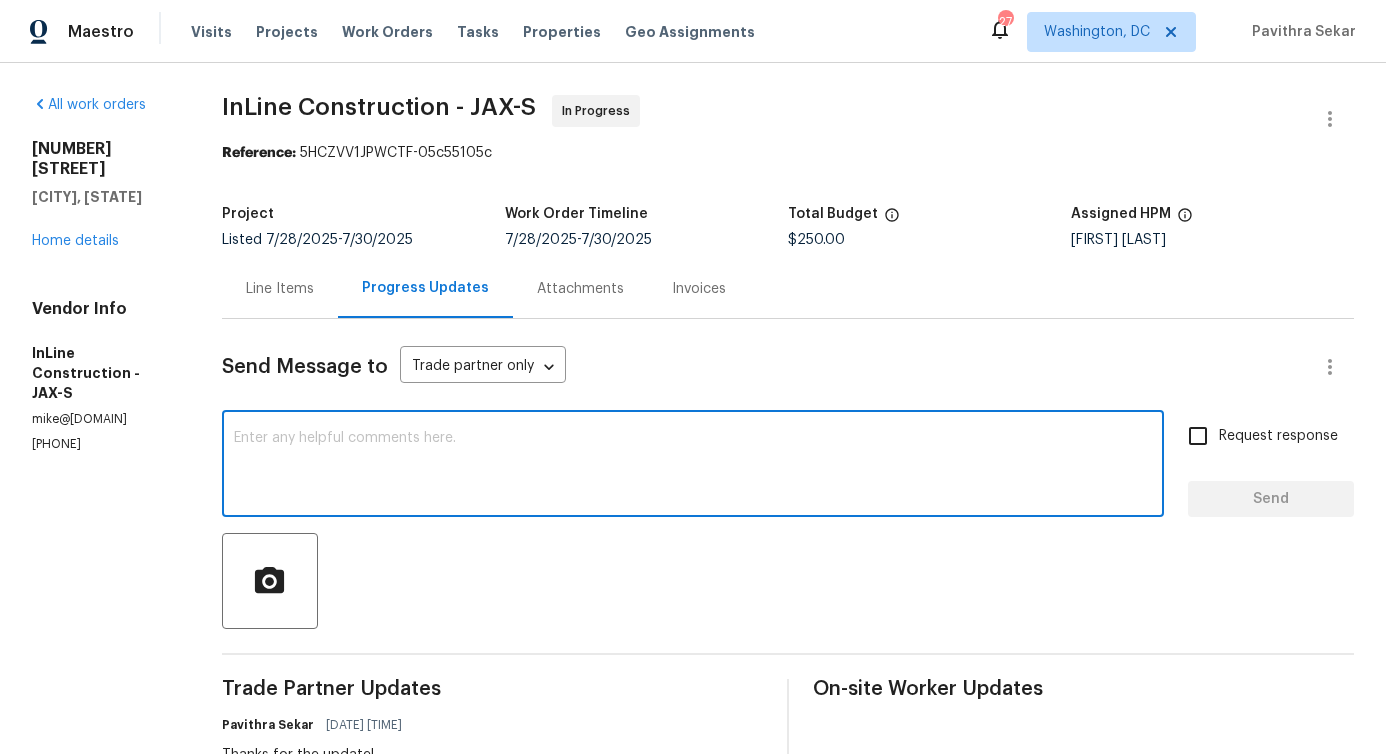 scroll, scrollTop: 338, scrollLeft: 0, axis: vertical 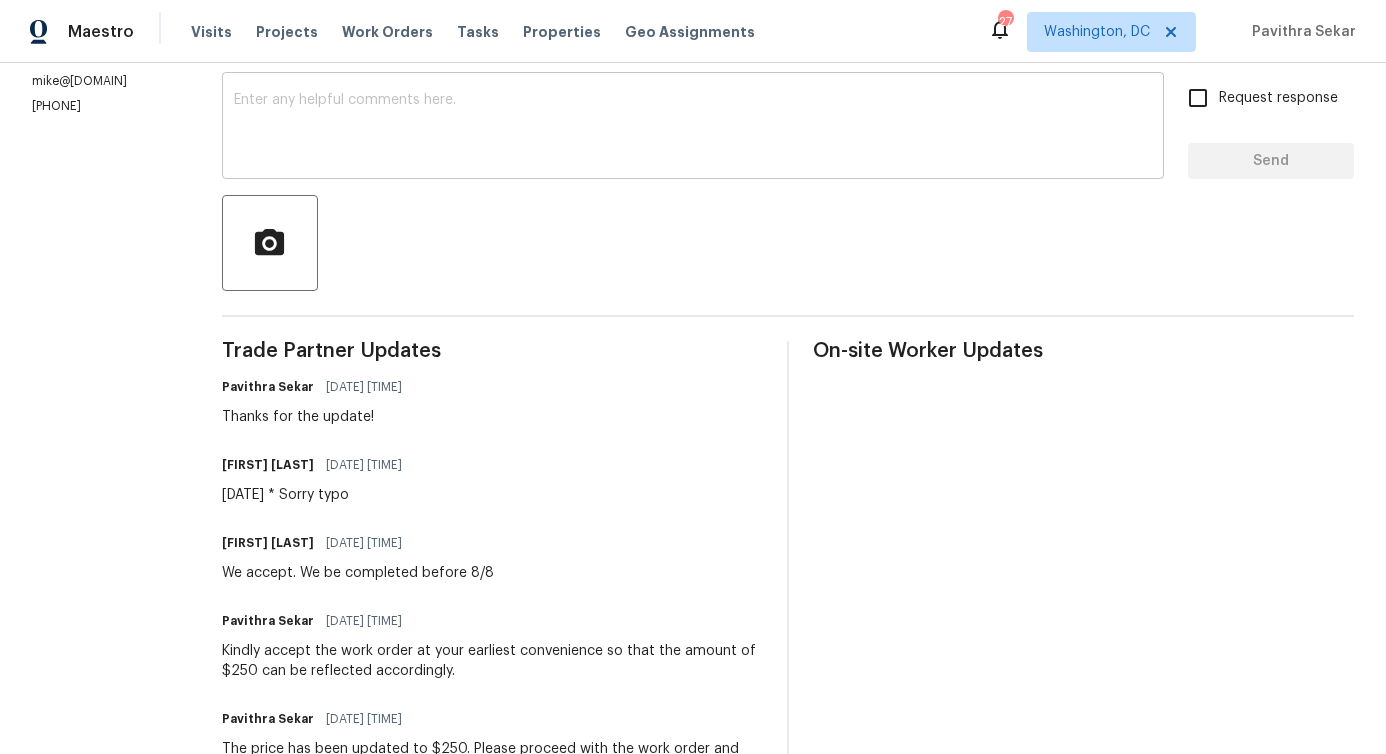 click on "Michael Zakrajsek 07/30/2025 7:03 PM 8/6 * Sorry typo" at bounding box center [492, 478] 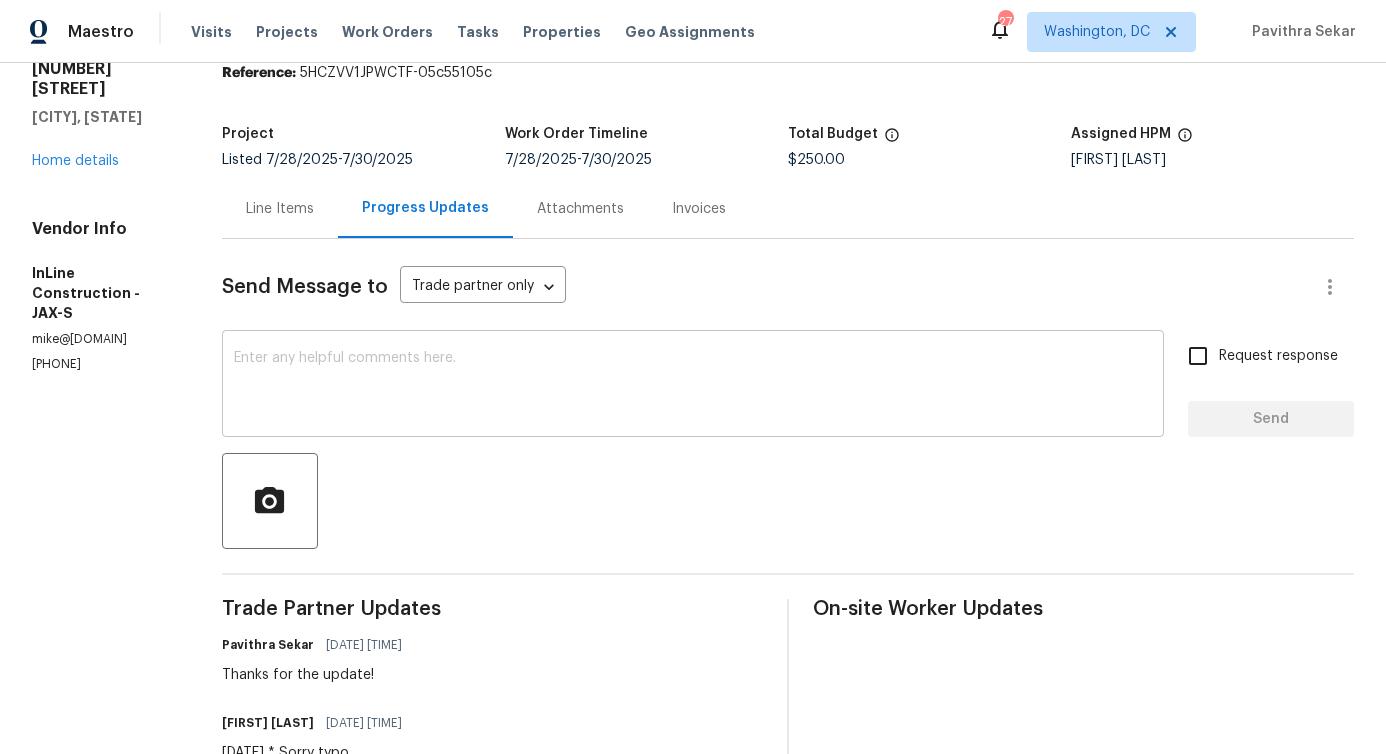 scroll, scrollTop: 0, scrollLeft: 0, axis: both 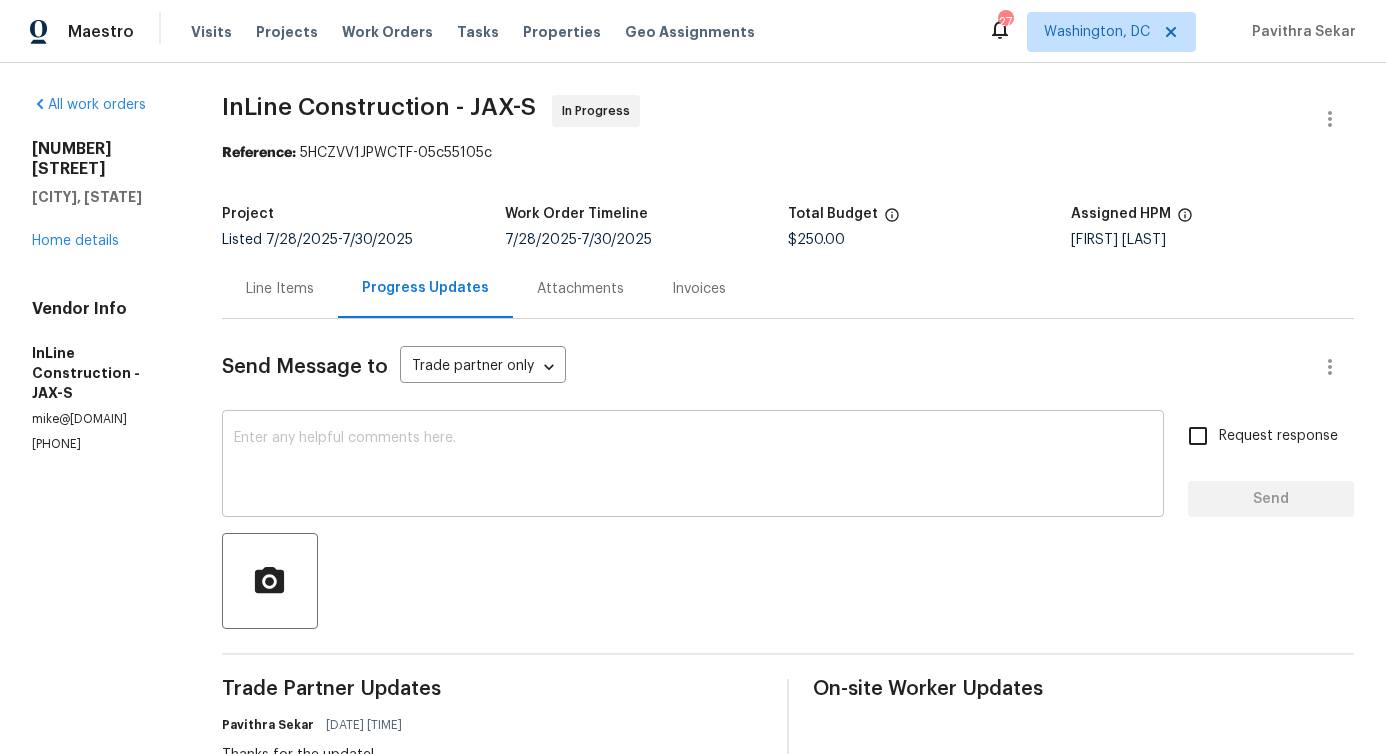 click at bounding box center [693, 466] 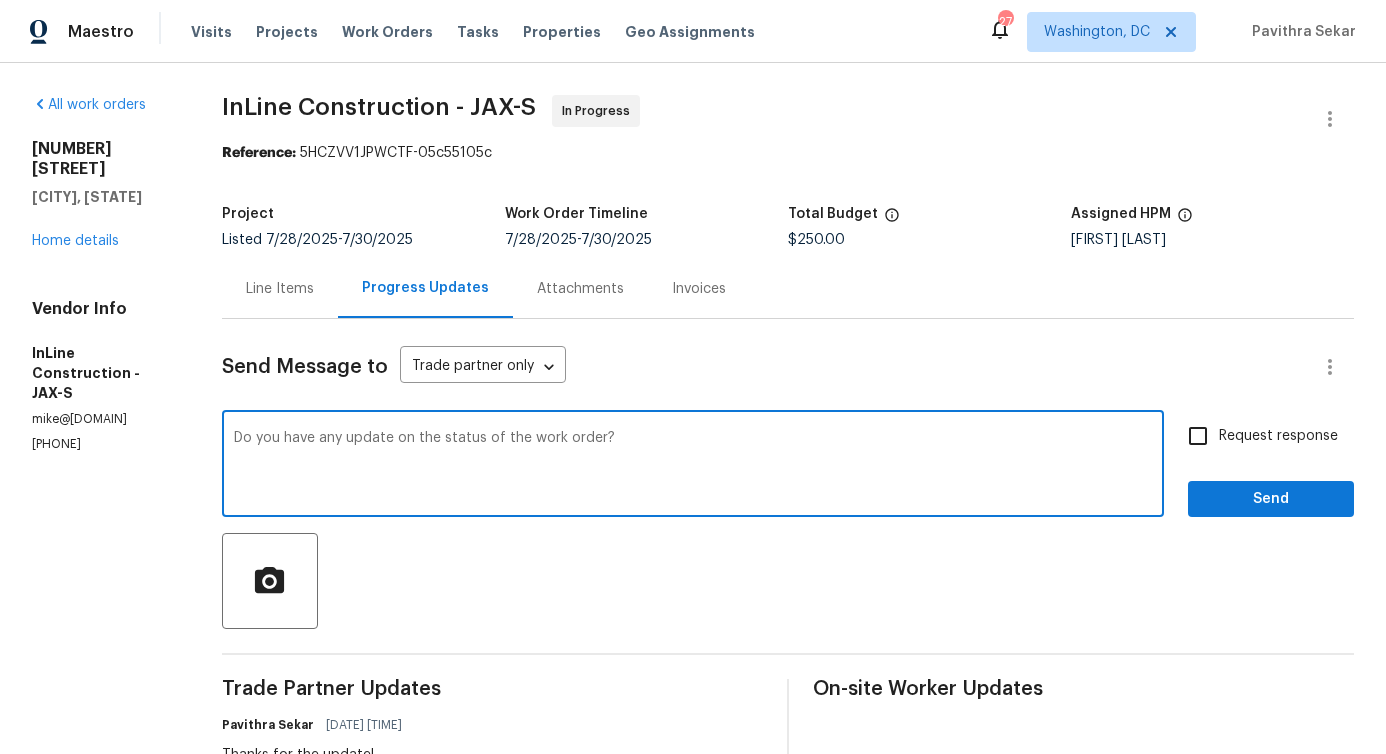 type on "Do you have any update on the status of the work order?" 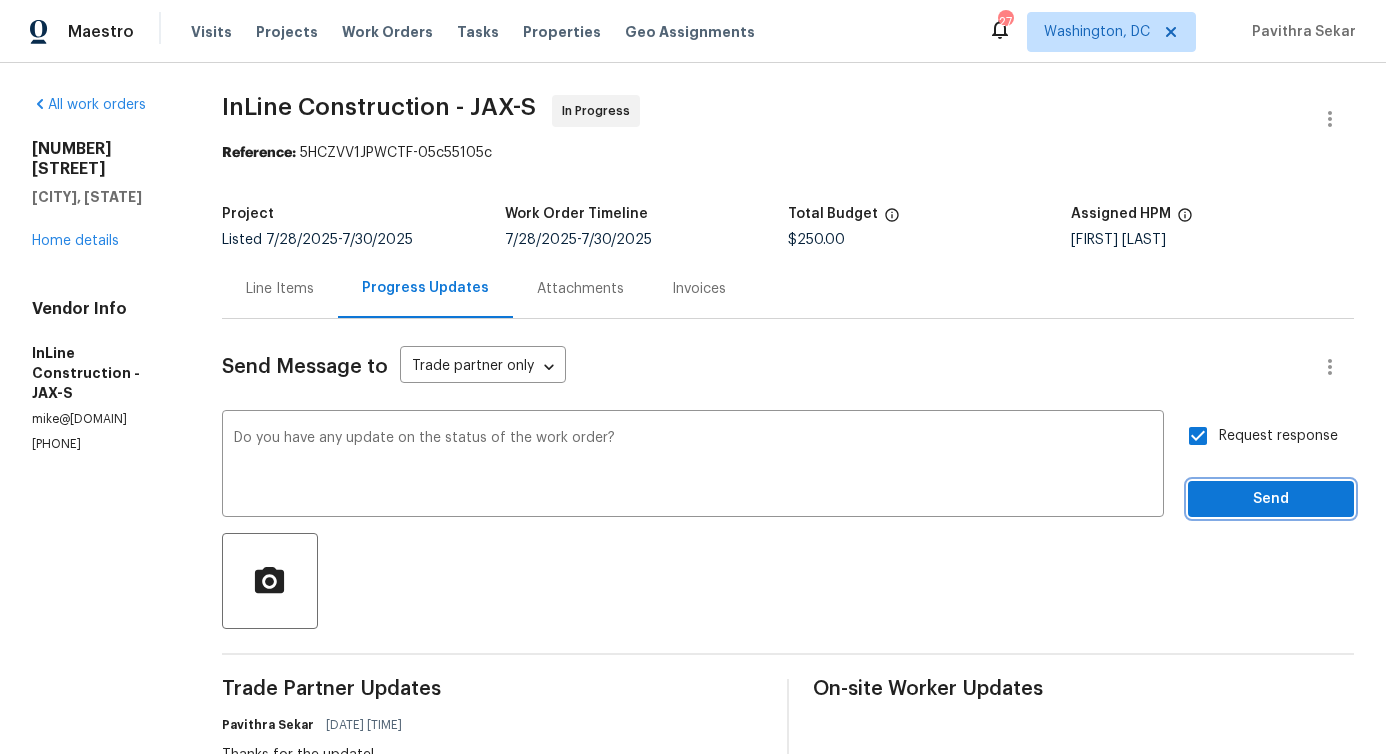 click on "Send" at bounding box center (1271, 499) 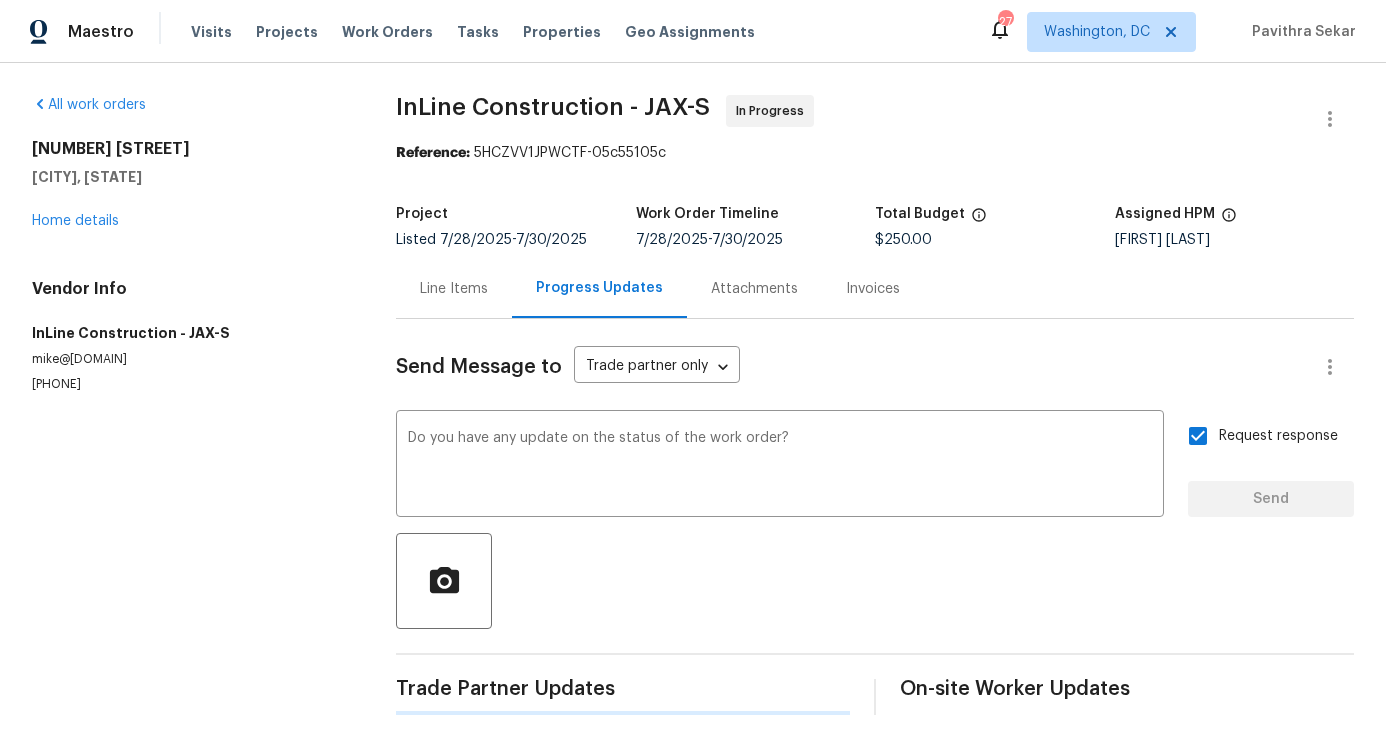 type 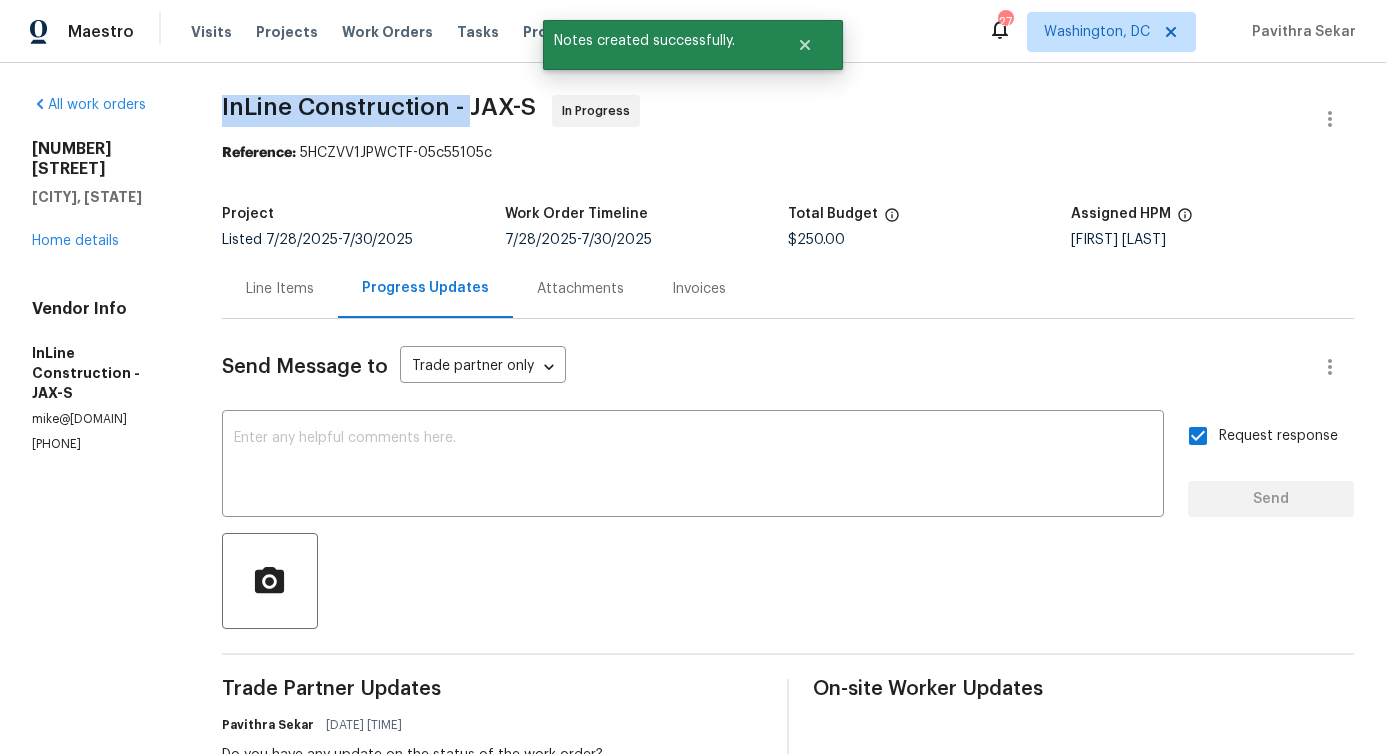 drag, startPoint x: 233, startPoint y: 97, endPoint x: 485, endPoint y: 99, distance: 252.00793 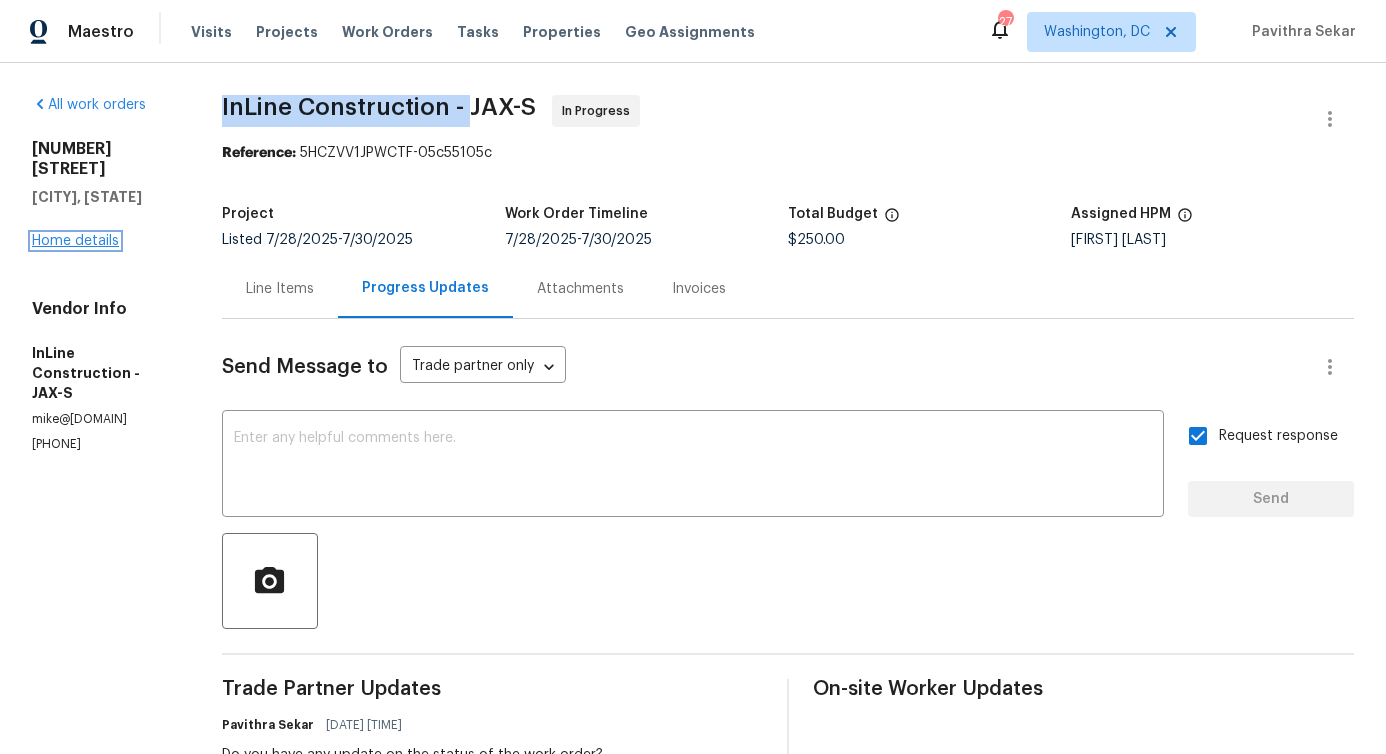 click on "Home details" at bounding box center [75, 241] 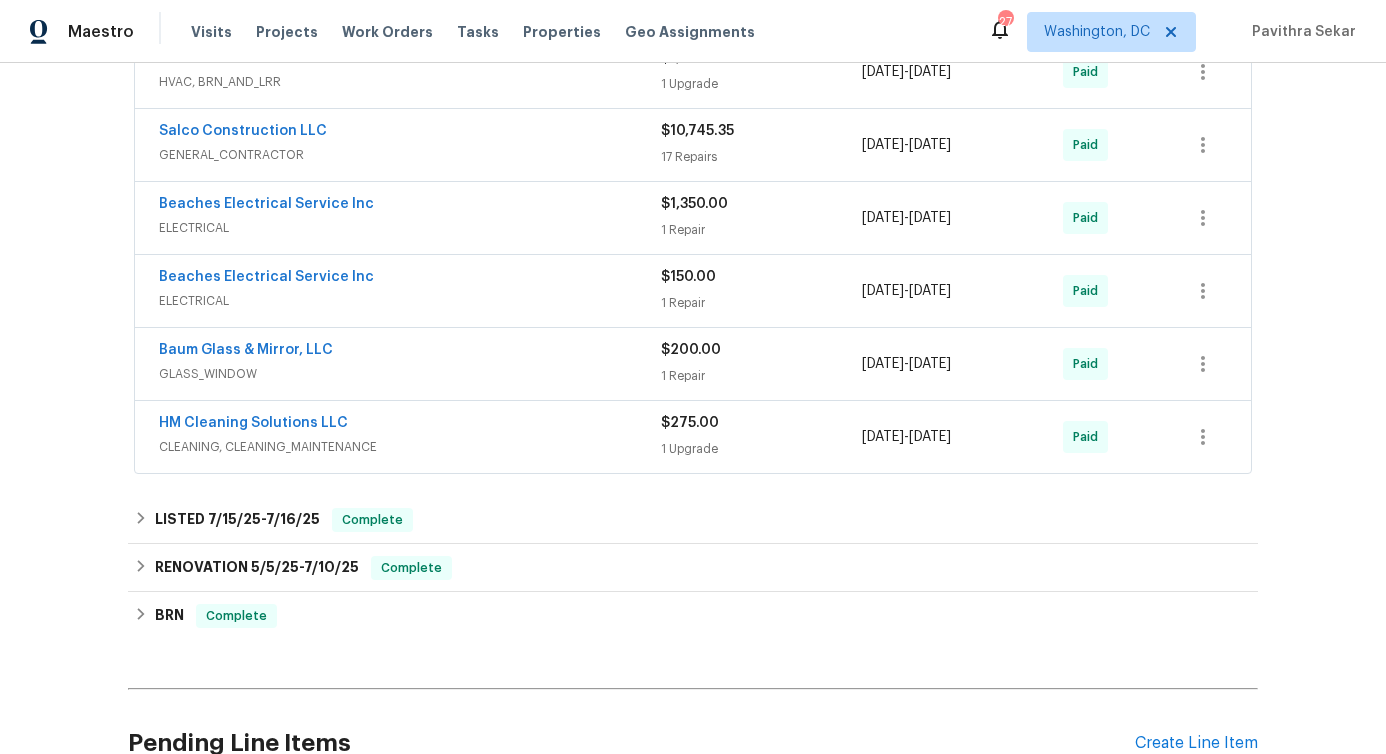 scroll, scrollTop: 1577, scrollLeft: 0, axis: vertical 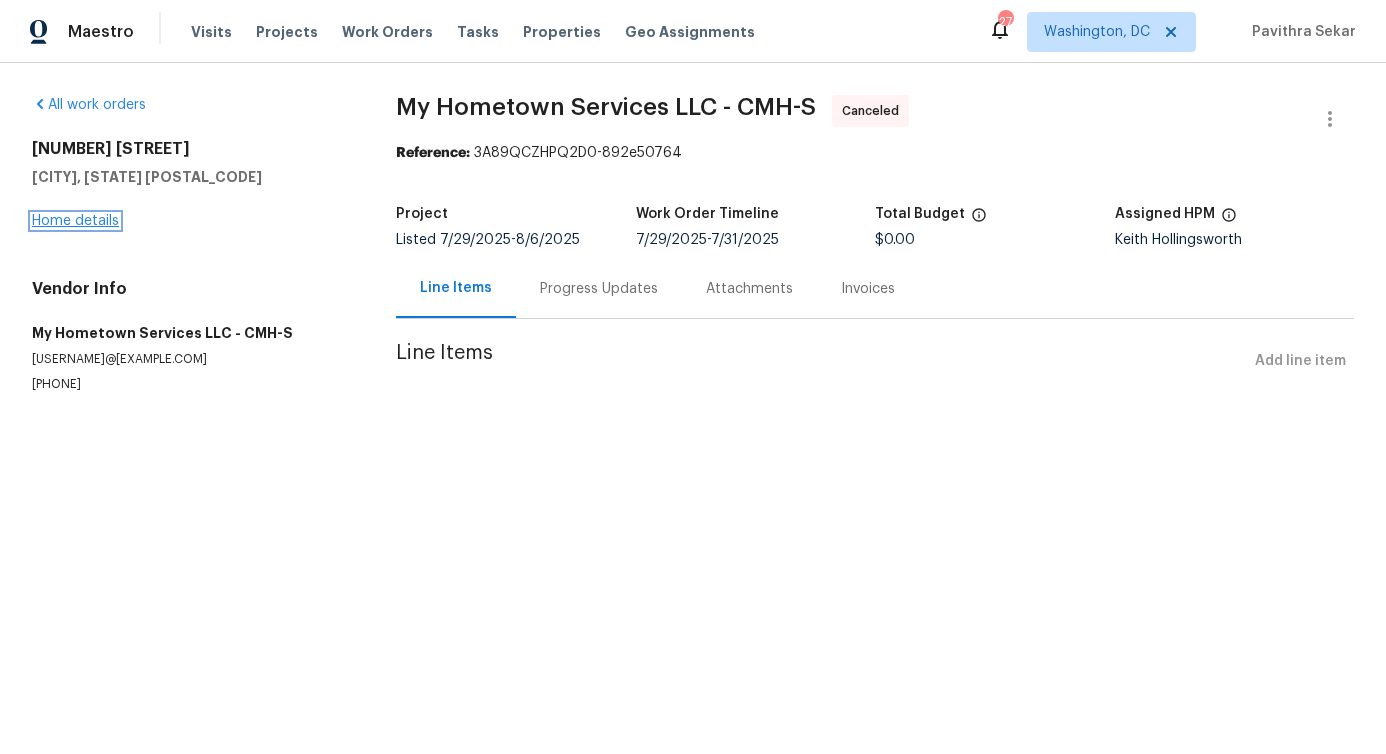 click on "Home details" at bounding box center (75, 221) 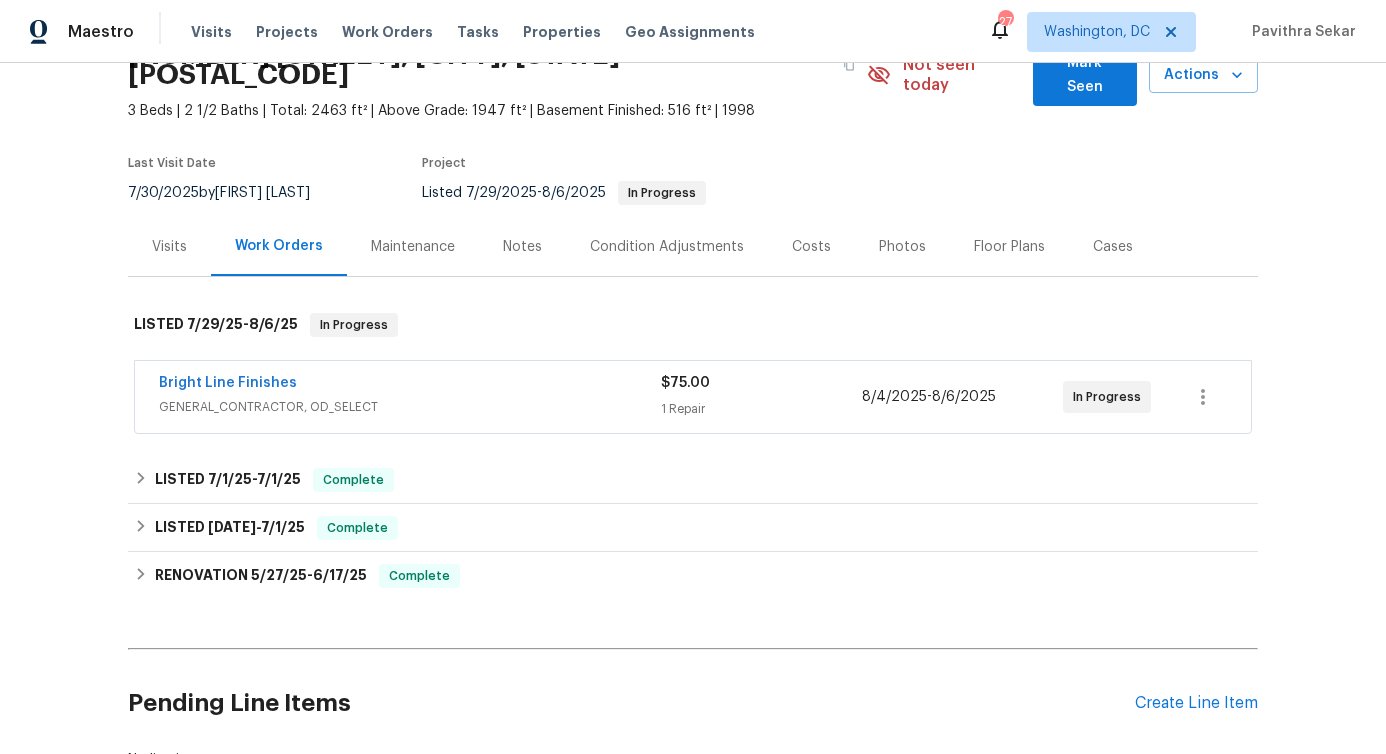 scroll, scrollTop: 146, scrollLeft: 0, axis: vertical 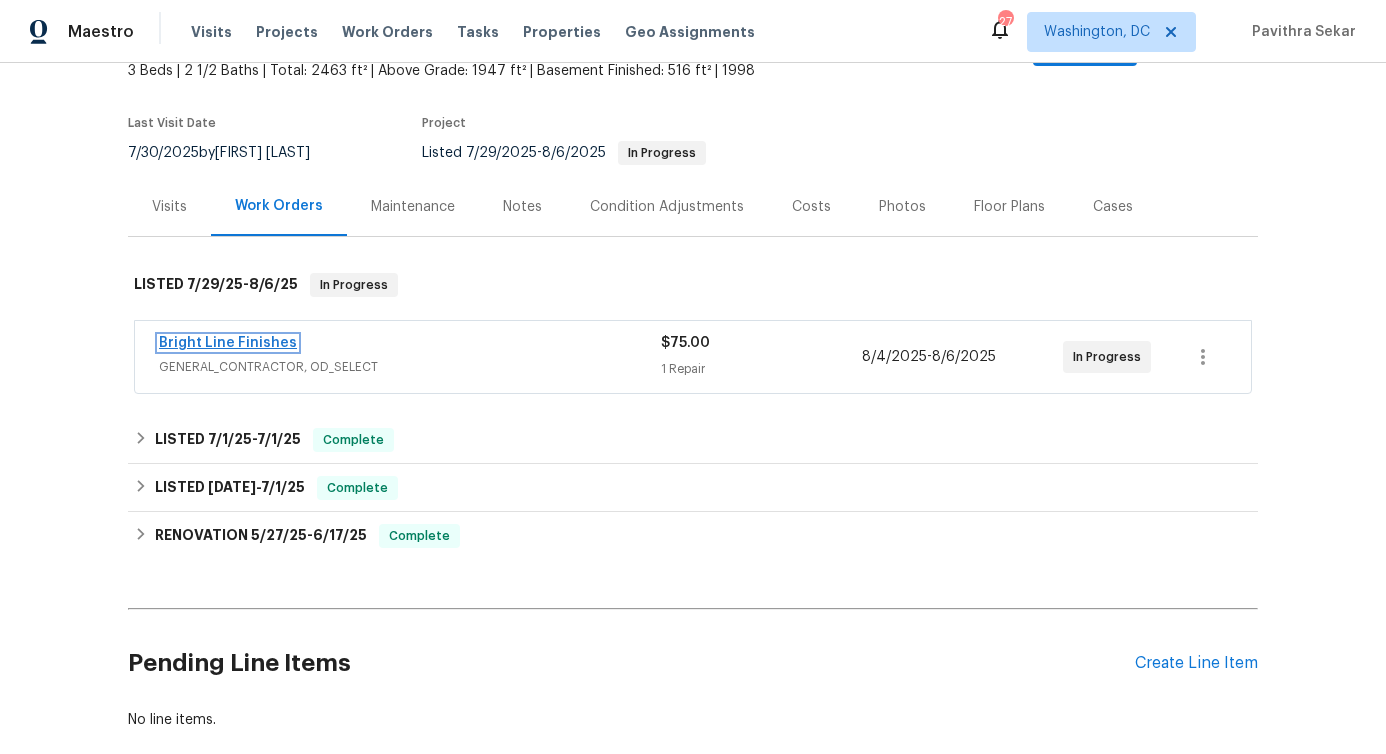 click on "Bright Line Finishes" at bounding box center (228, 343) 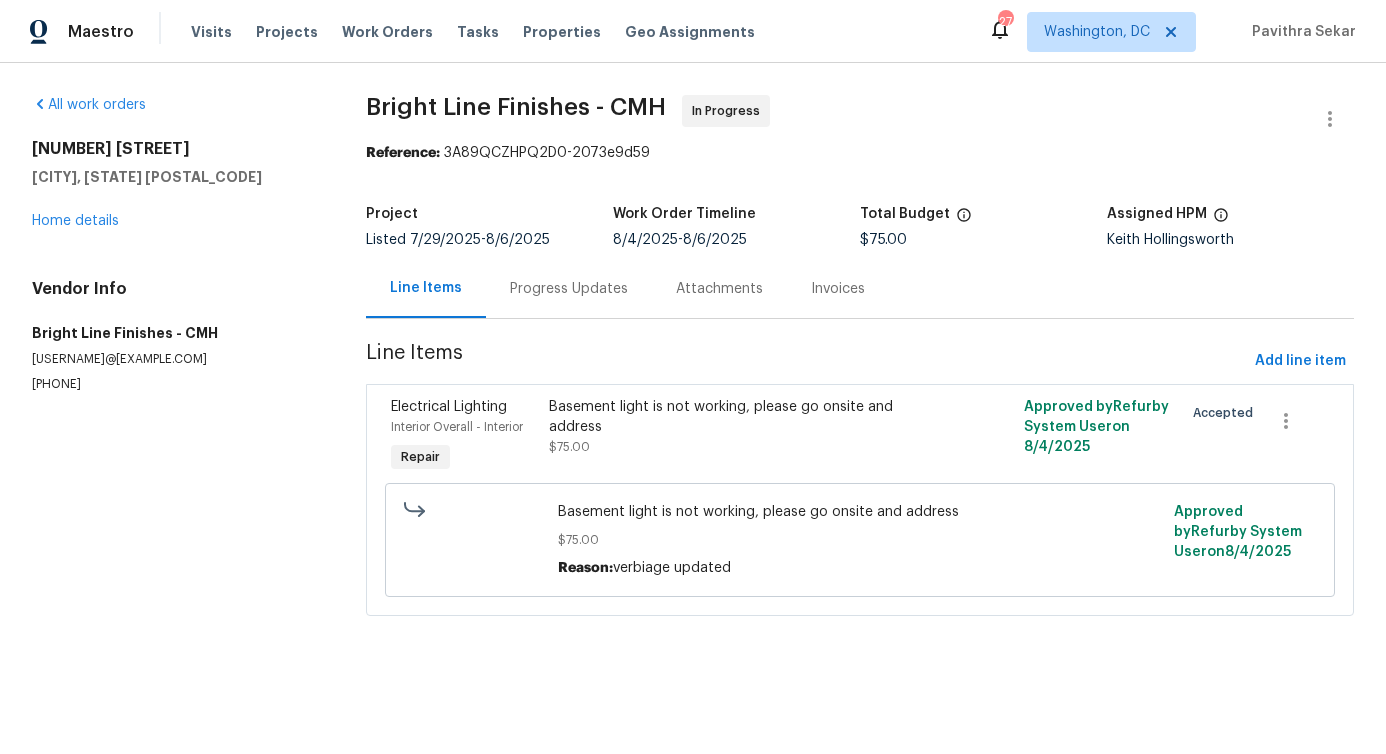 click on "Progress Updates" at bounding box center (569, 289) 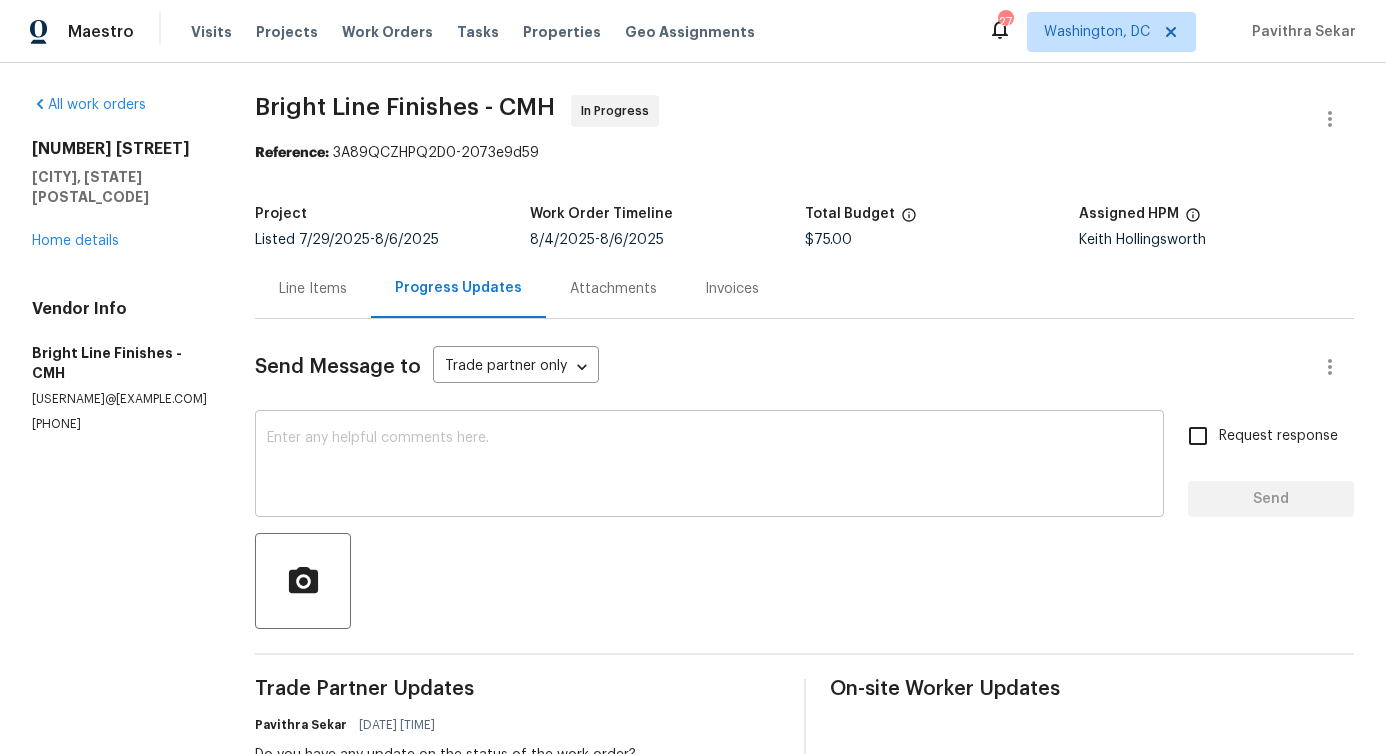 click at bounding box center [709, 466] 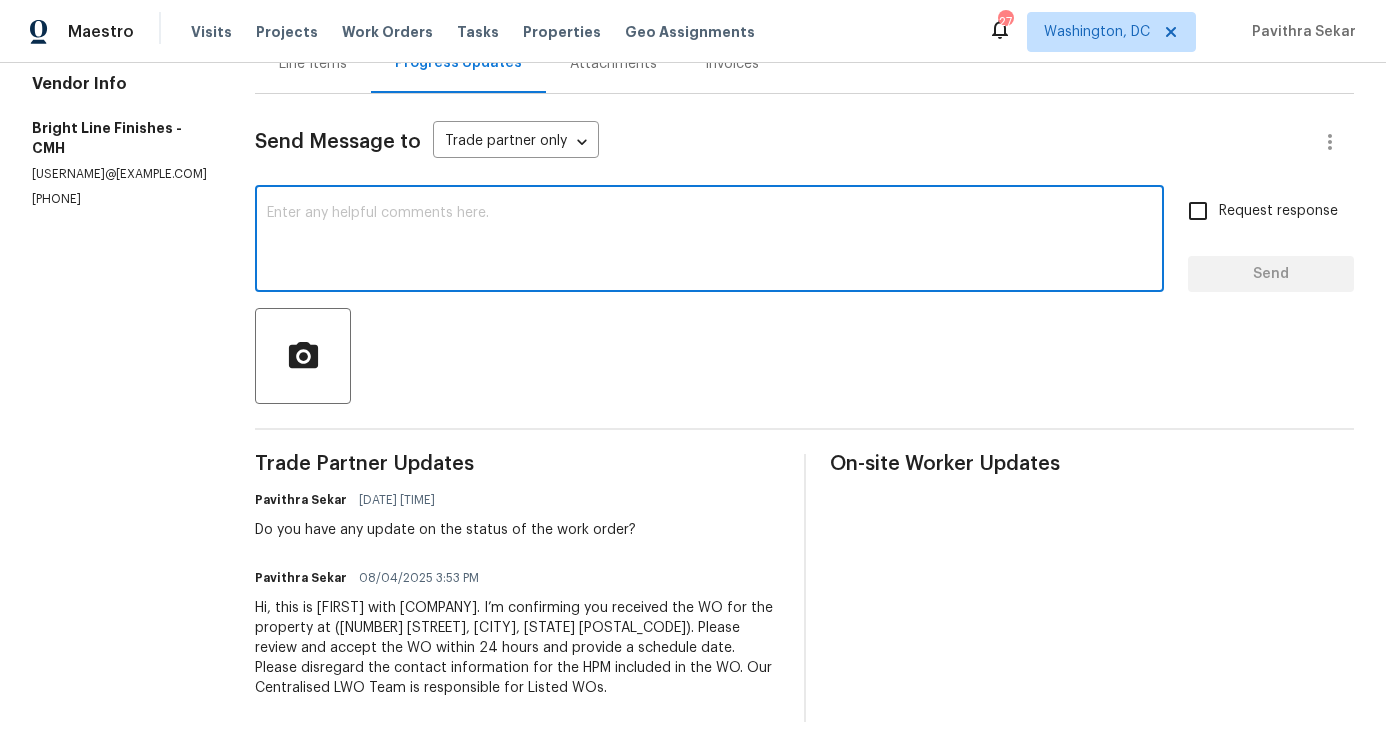 scroll, scrollTop: 0, scrollLeft: 0, axis: both 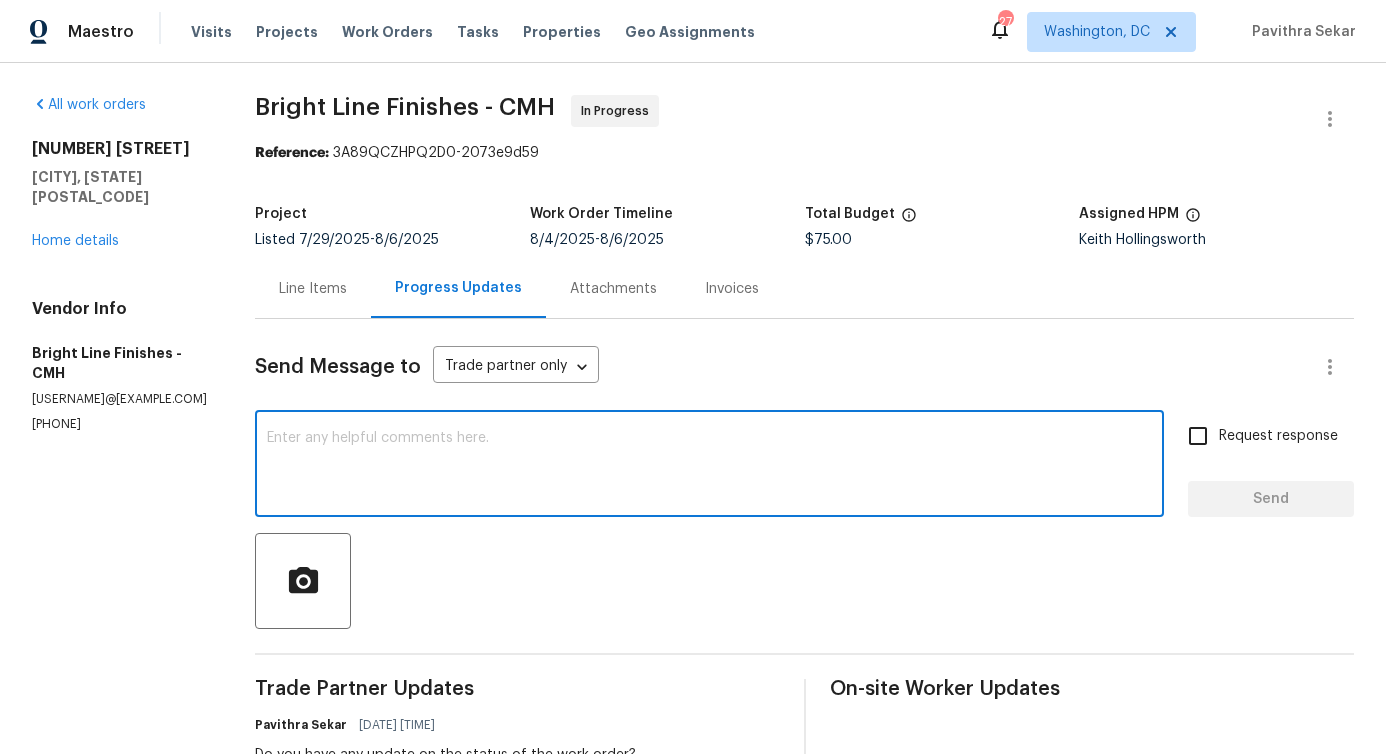 click at bounding box center (709, 466) 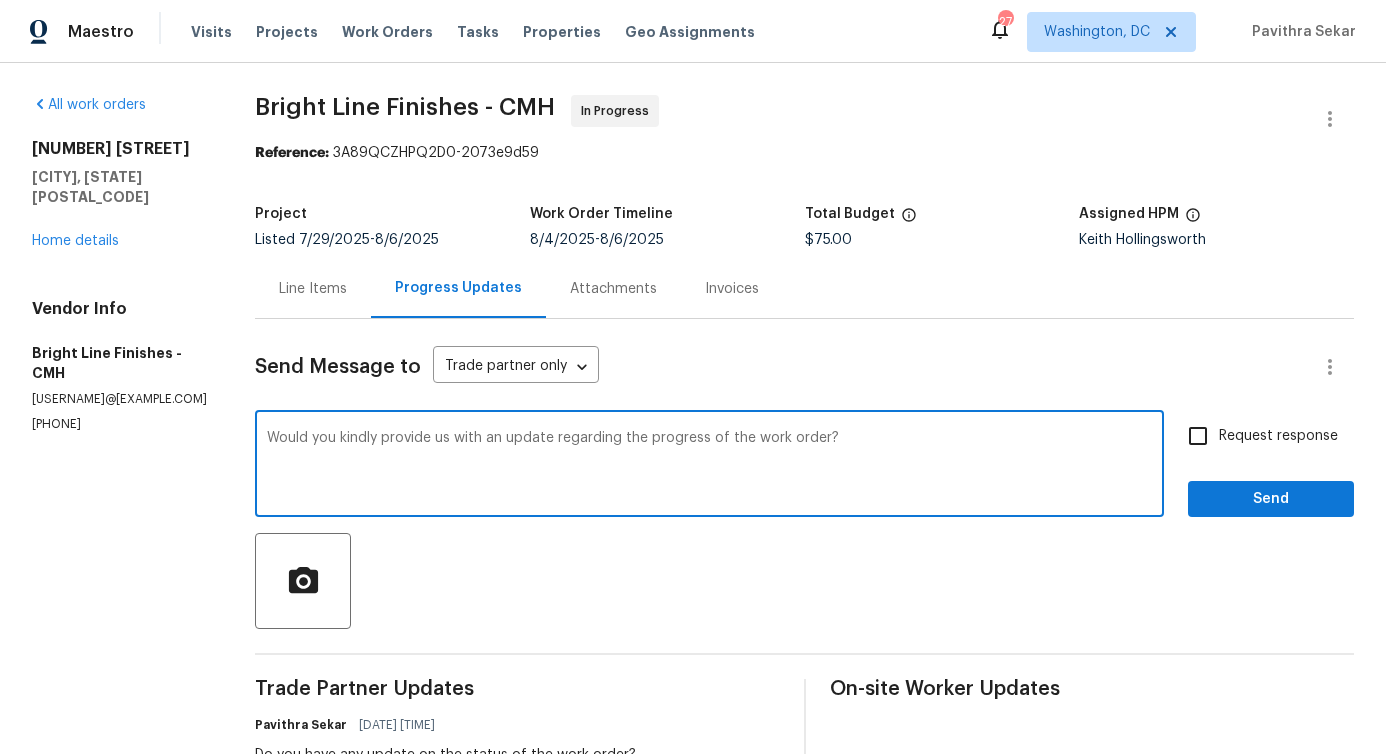 type on "Would you kindly provide us with an update regarding the progress of the work order?" 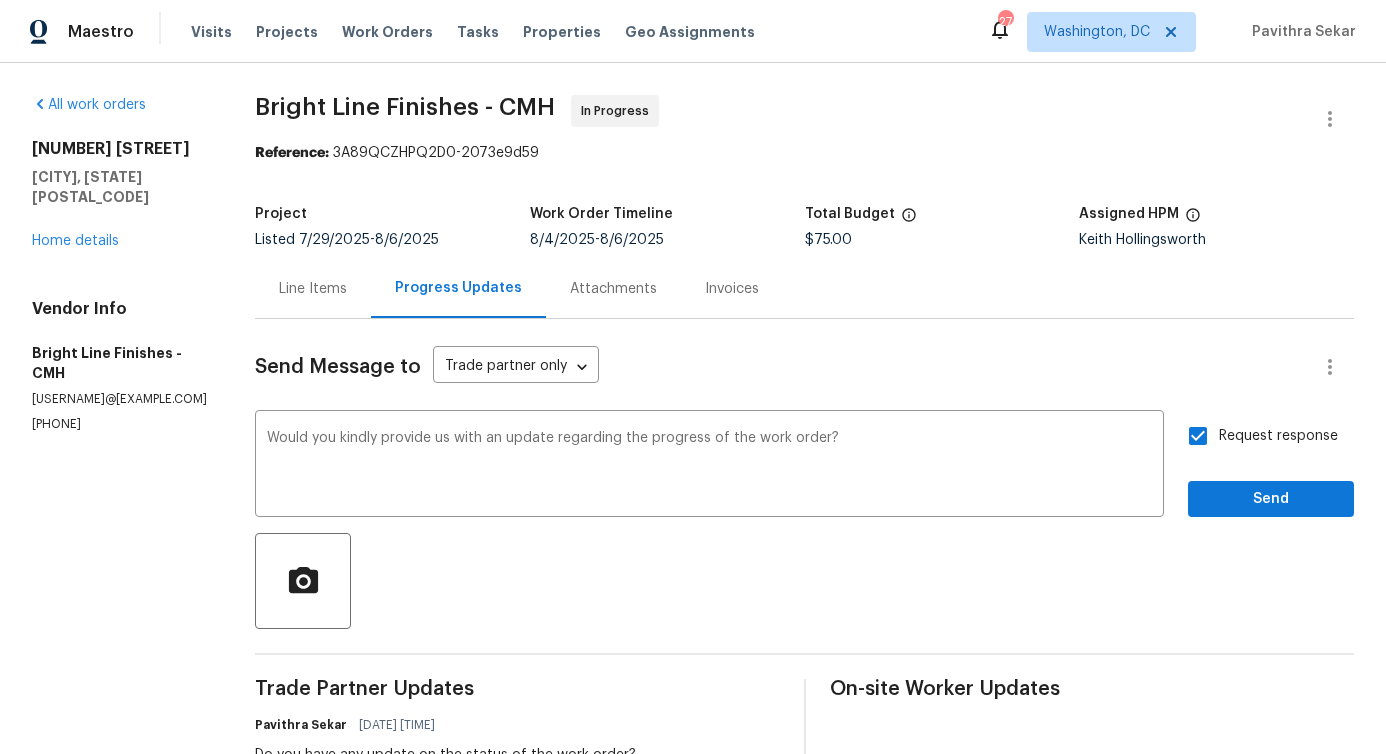 click on "Send Message to Trade partner only Trade partner only ​​Would you kindly provide us with an update regarding the progress of the work order?
​ ​Request response Send Trade Partner Updates [FIRST] [LAST] [DATE] [TIME] Do you have any update on the status of the work order? [FIRST] [LAST] [DATE] [TIME] Hi, this is [FIRST] with [COMPANY]. I’m confirming you received the WO for the property at ([NUMBER] [STREET], [CITY], [STATE] [POSTAL_CODE]). Please review and accept the WO within 24 hours and provide a schedule date. Please disregard the contact information for the HPM included in the WO. Our Centralised LWO Team is responsible for Listed WOs. On-site Worker Updates" at bounding box center [804, 633] 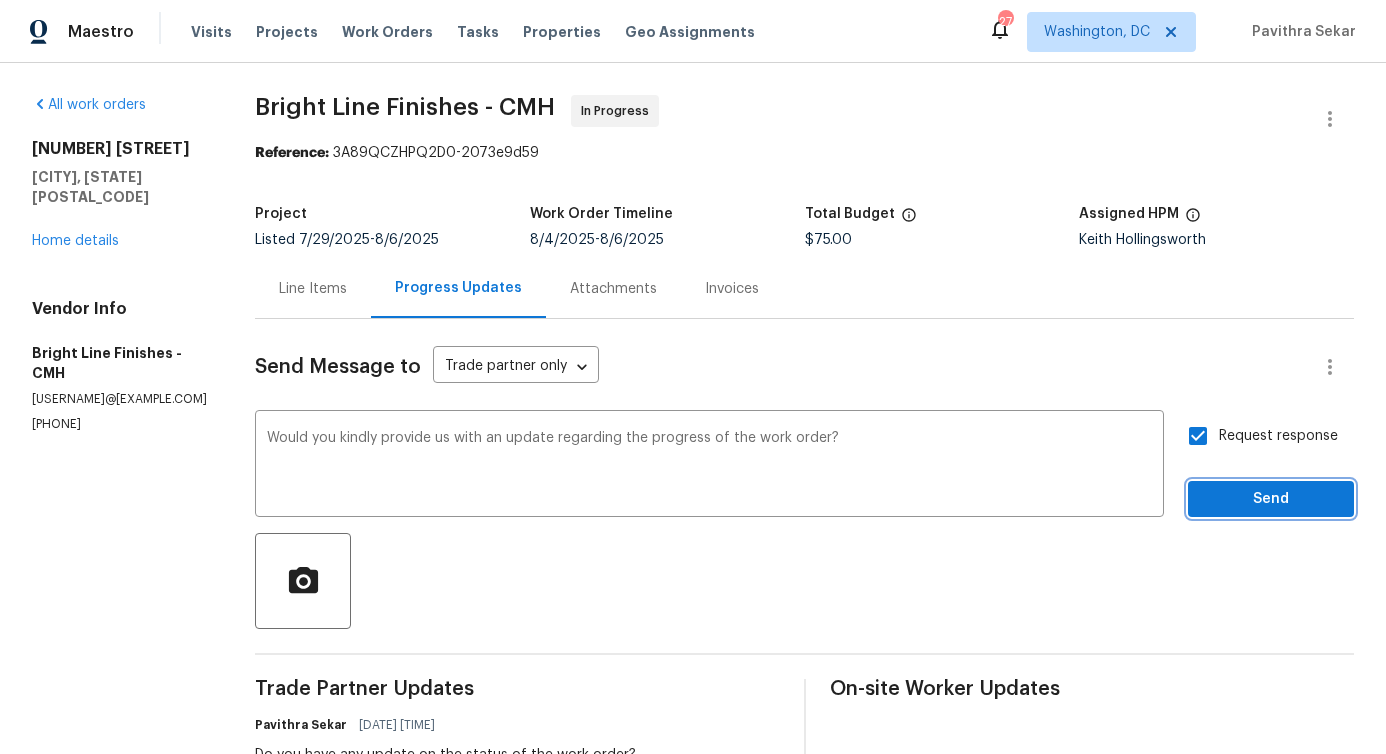click on "Send" at bounding box center (1271, 499) 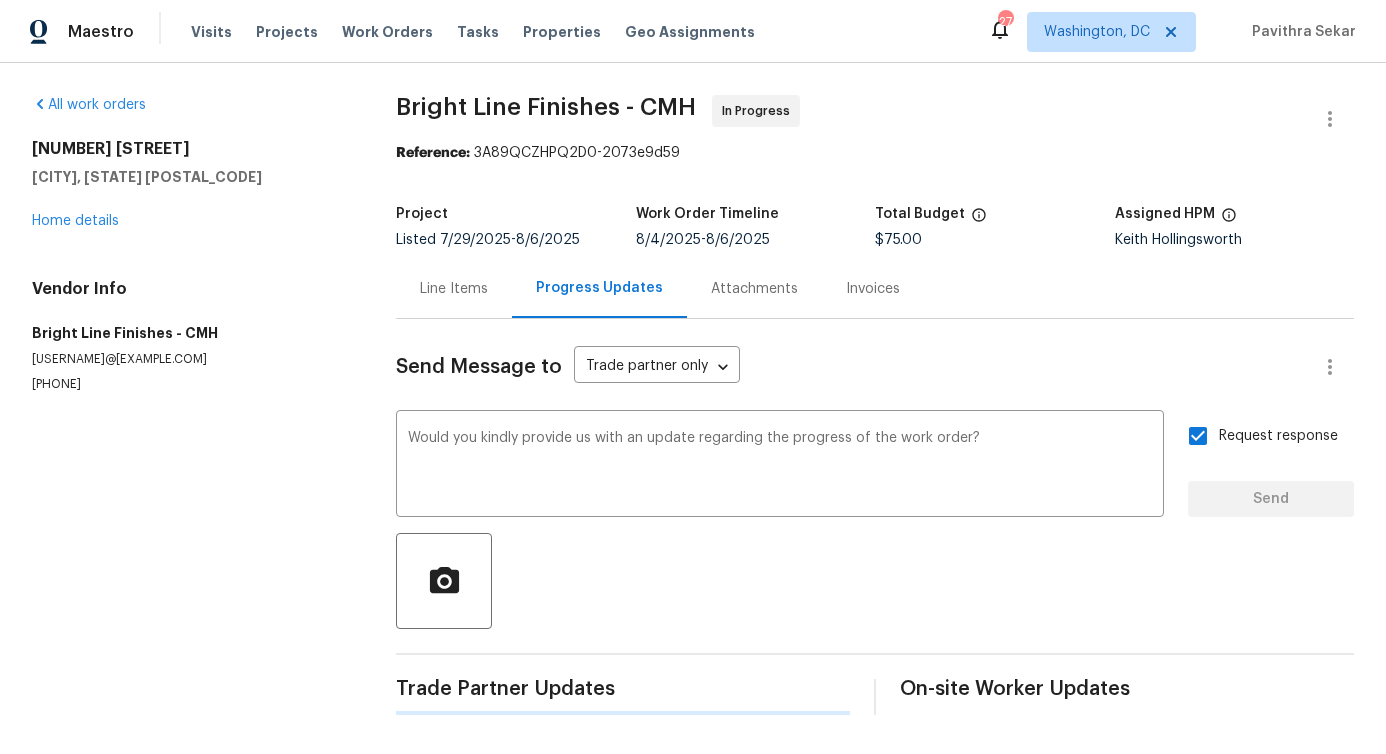 type 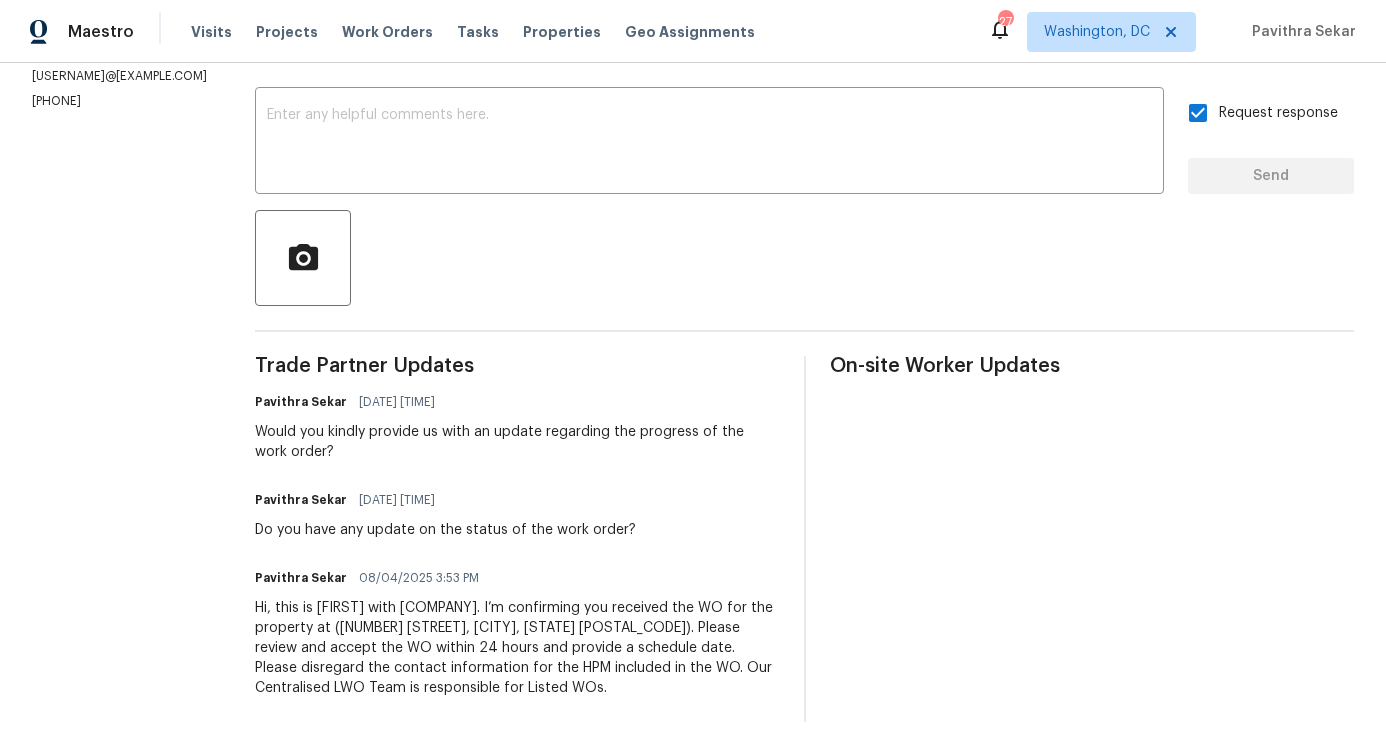 scroll, scrollTop: 0, scrollLeft: 0, axis: both 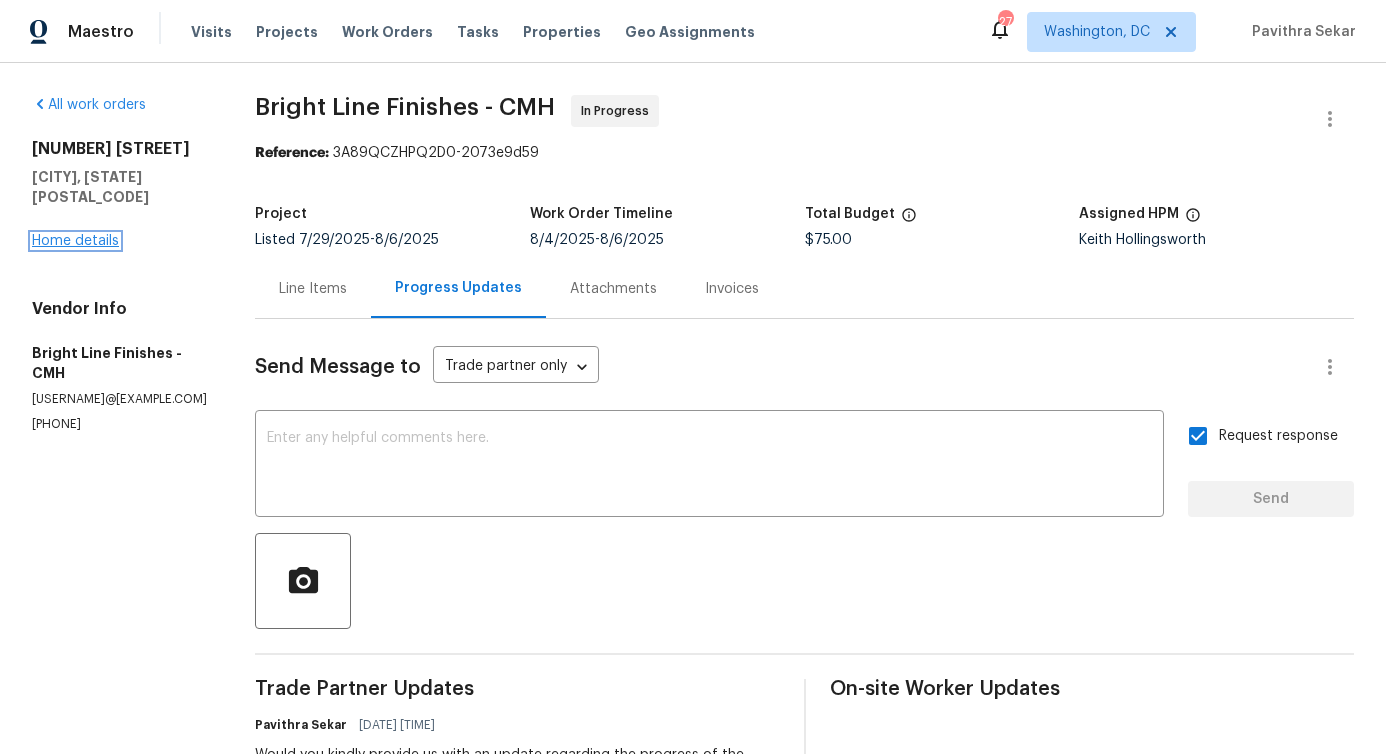 click on "Home details" at bounding box center (75, 241) 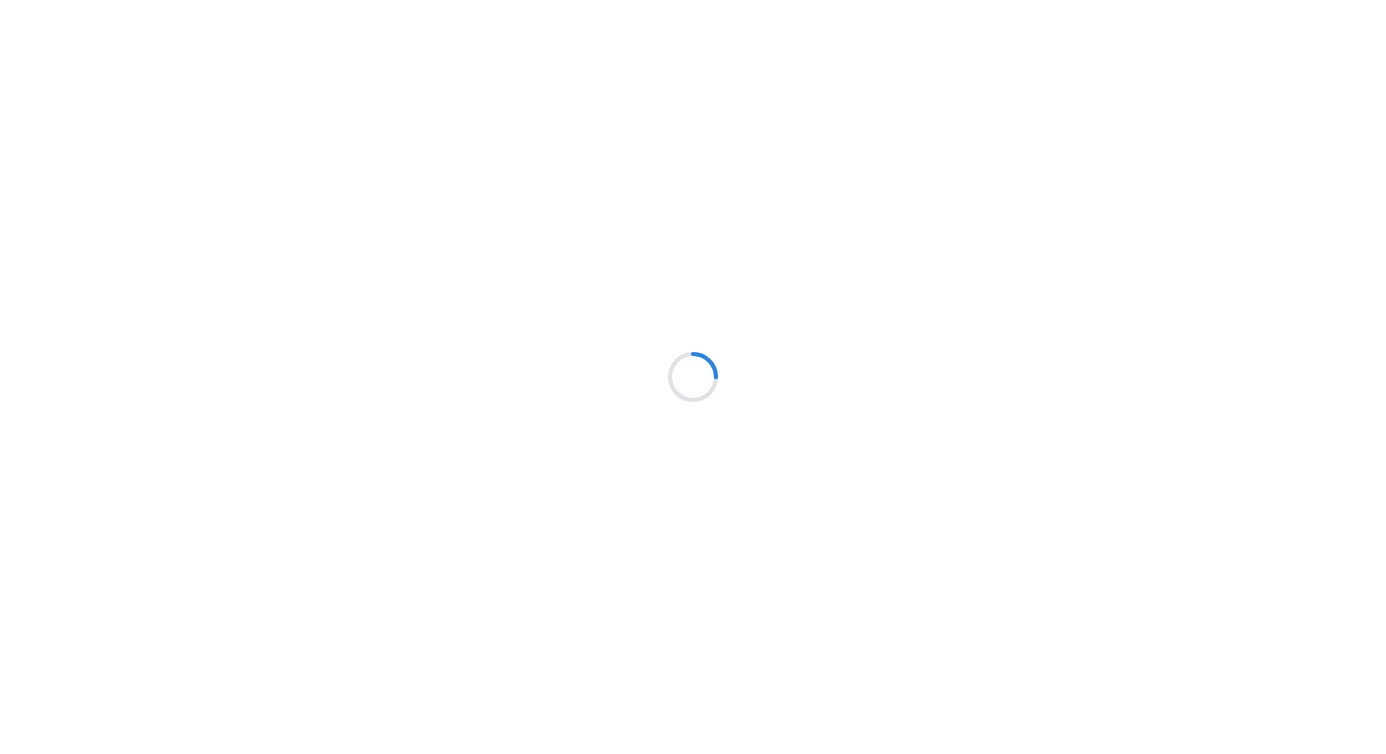 scroll, scrollTop: 0, scrollLeft: 0, axis: both 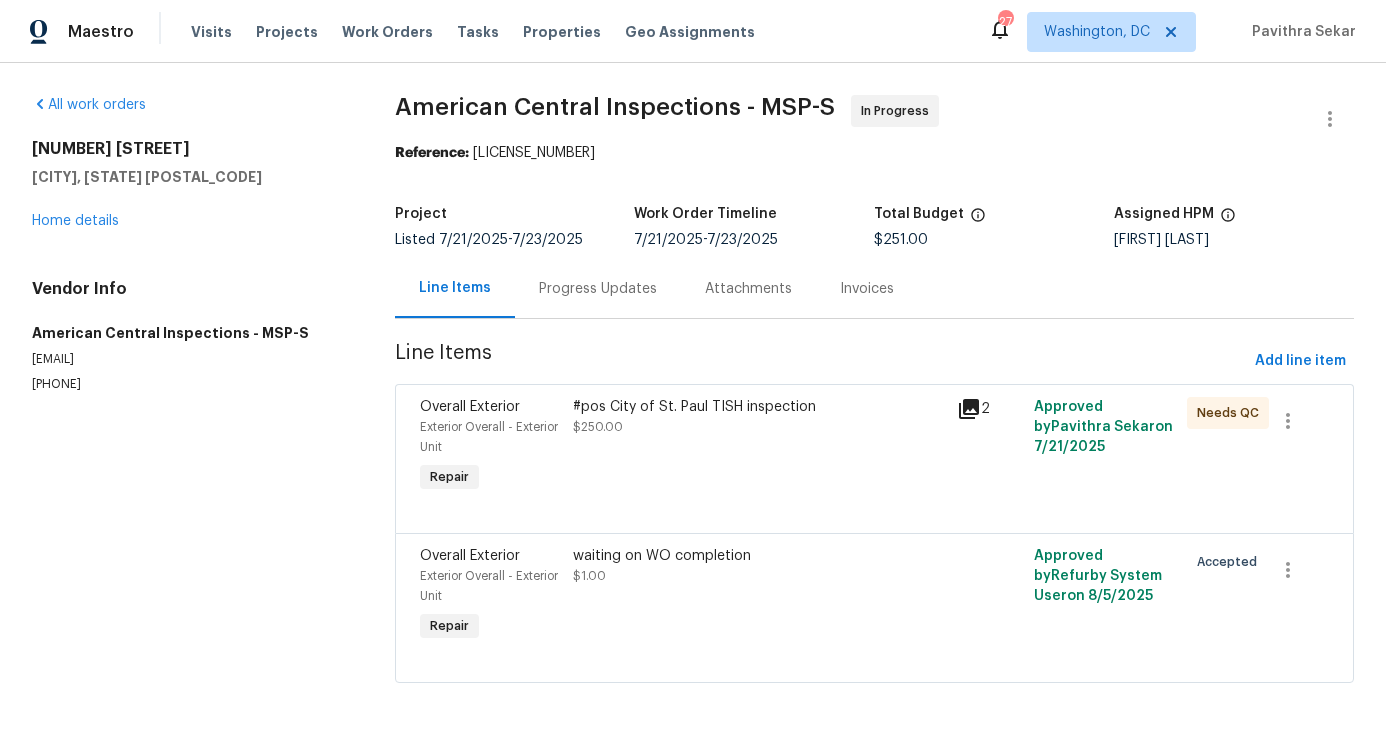 click on "Progress Updates" at bounding box center (598, 289) 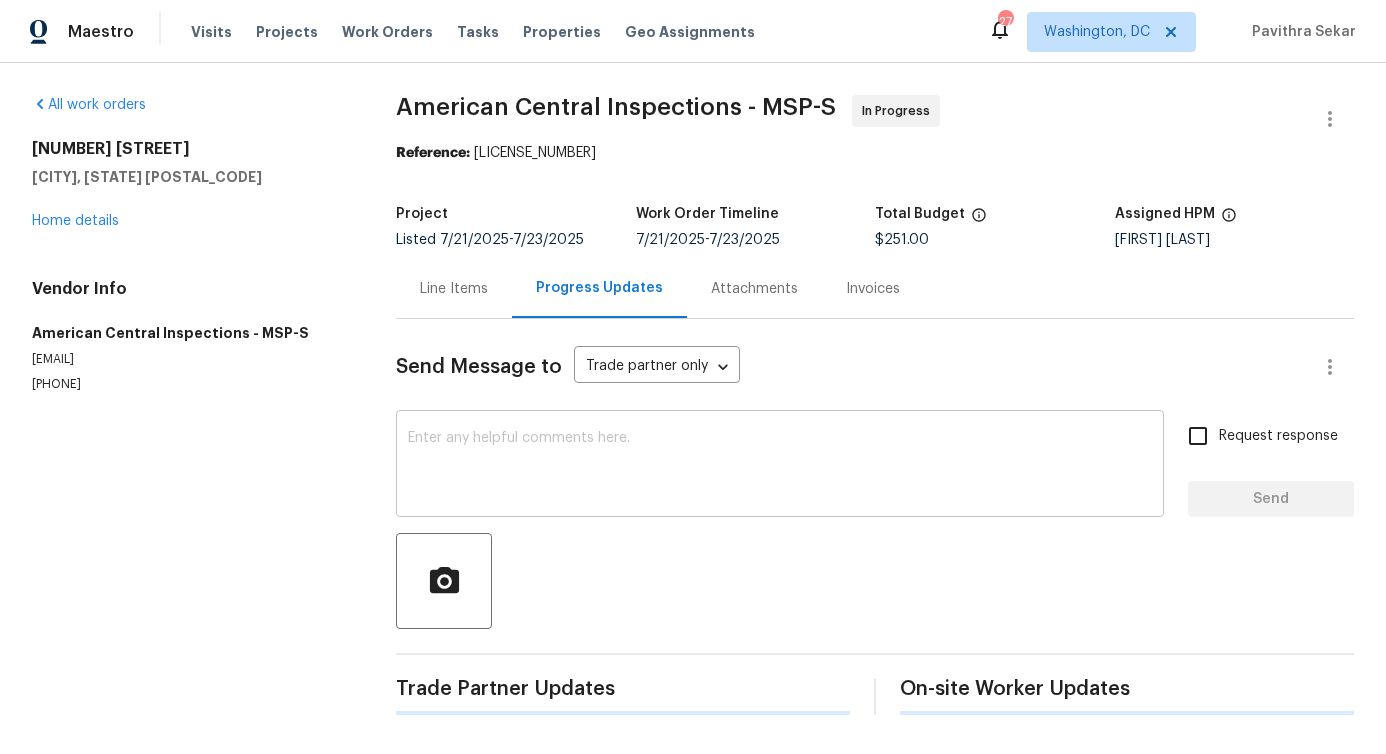 click at bounding box center (780, 466) 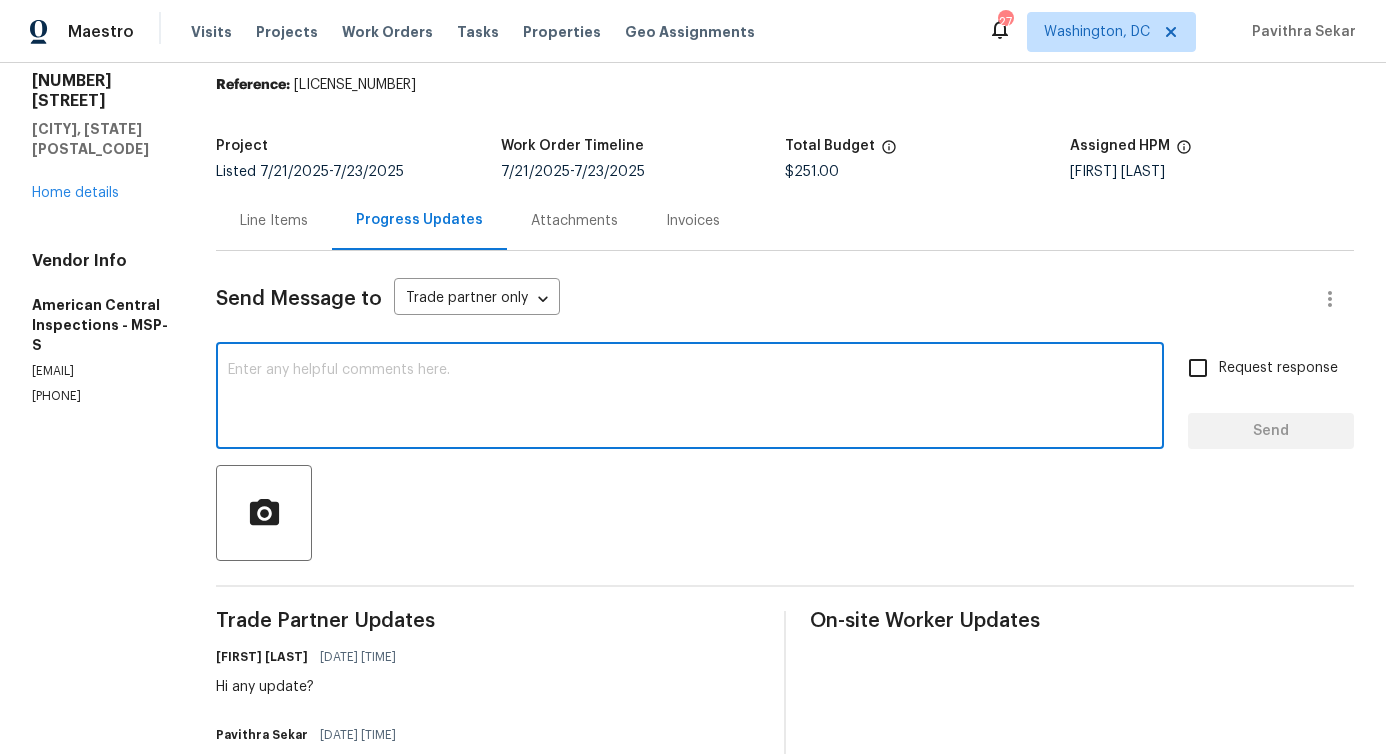 scroll, scrollTop: 0, scrollLeft: 0, axis: both 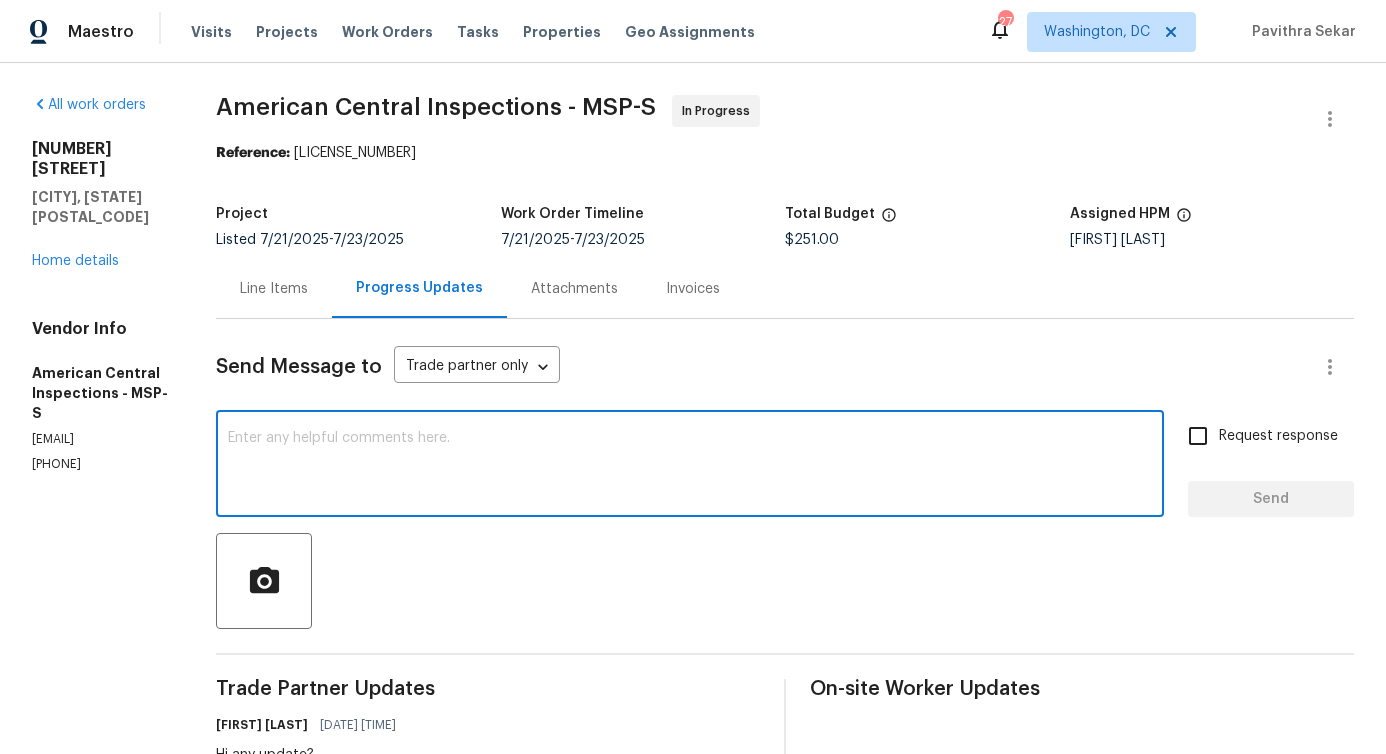 click on "Send Message to Trade partner only Trade partner only ​​ x ​​ Request response Send Trade Partner Updates [FIRST] [LAST] [DATE] [TIME] Hi any update? [FIRST] [LAST] [DATE] [TIME] Thanks for the update. Please keep us updated on the progress. American Central Inspections [FIRST] [LAST] [DATE] [TIME] Call me at [PHONE]... I am uploading a place holder until the report can be uploaded into the city website... It is a summary of findings and not the completed report. It will be done as soon as service is restored. [FIRST] [LAST] [DATE] [TIME] Hi, We've tried to call this number ([PHONE]), but the call was not reachable. This work order must be completed within the target date to meet our deadline. Kindly reply as soon as you can. Thank you. [FIRST] [LAST] [DATE] [TIME]" at bounding box center (785, 1269) 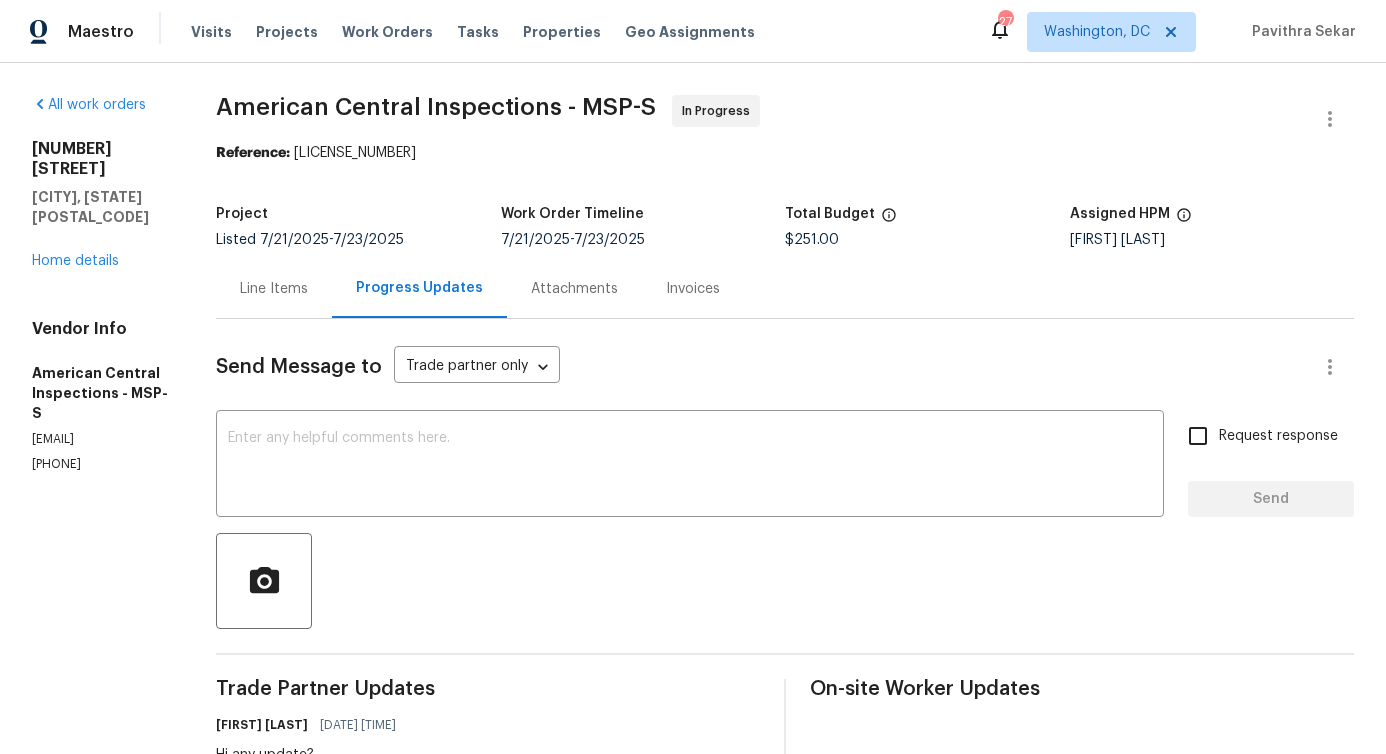 click on "Line Items" at bounding box center [274, 288] 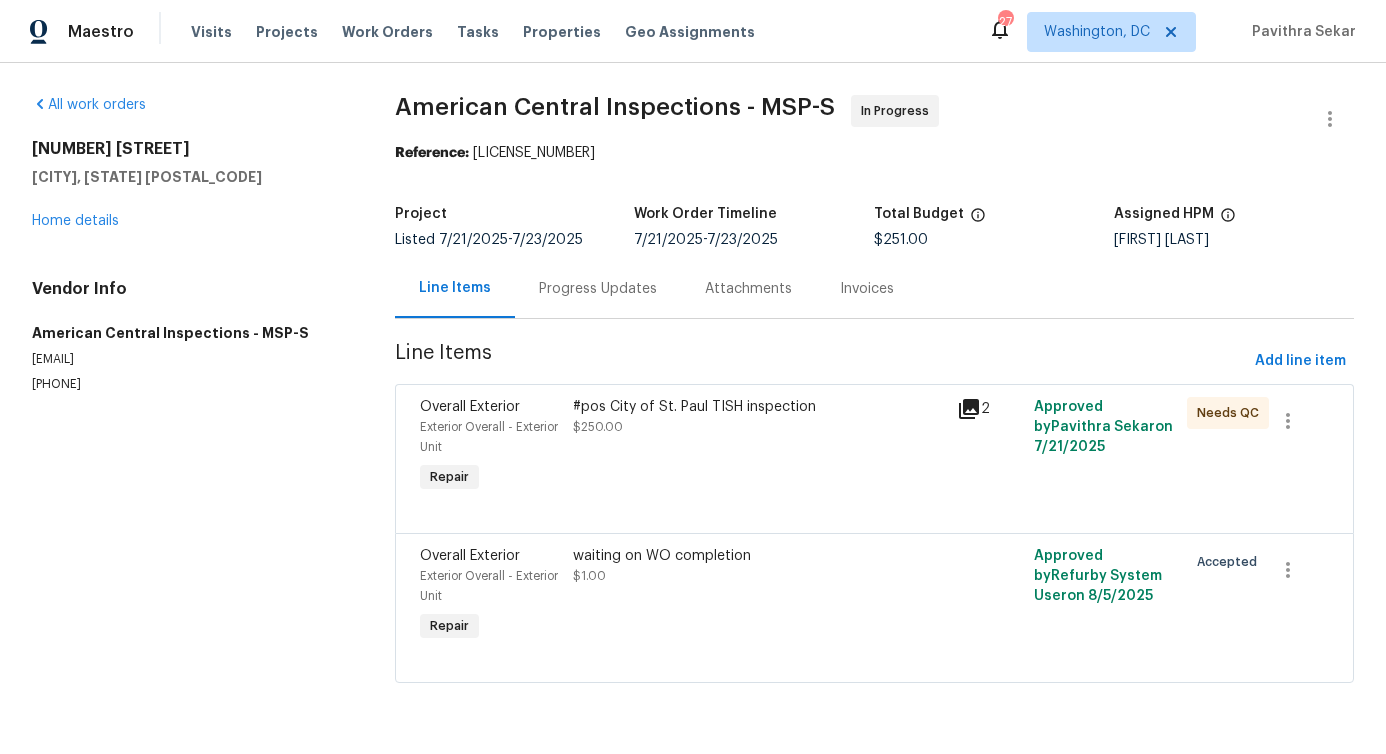 click on "Progress Updates" at bounding box center [598, 289] 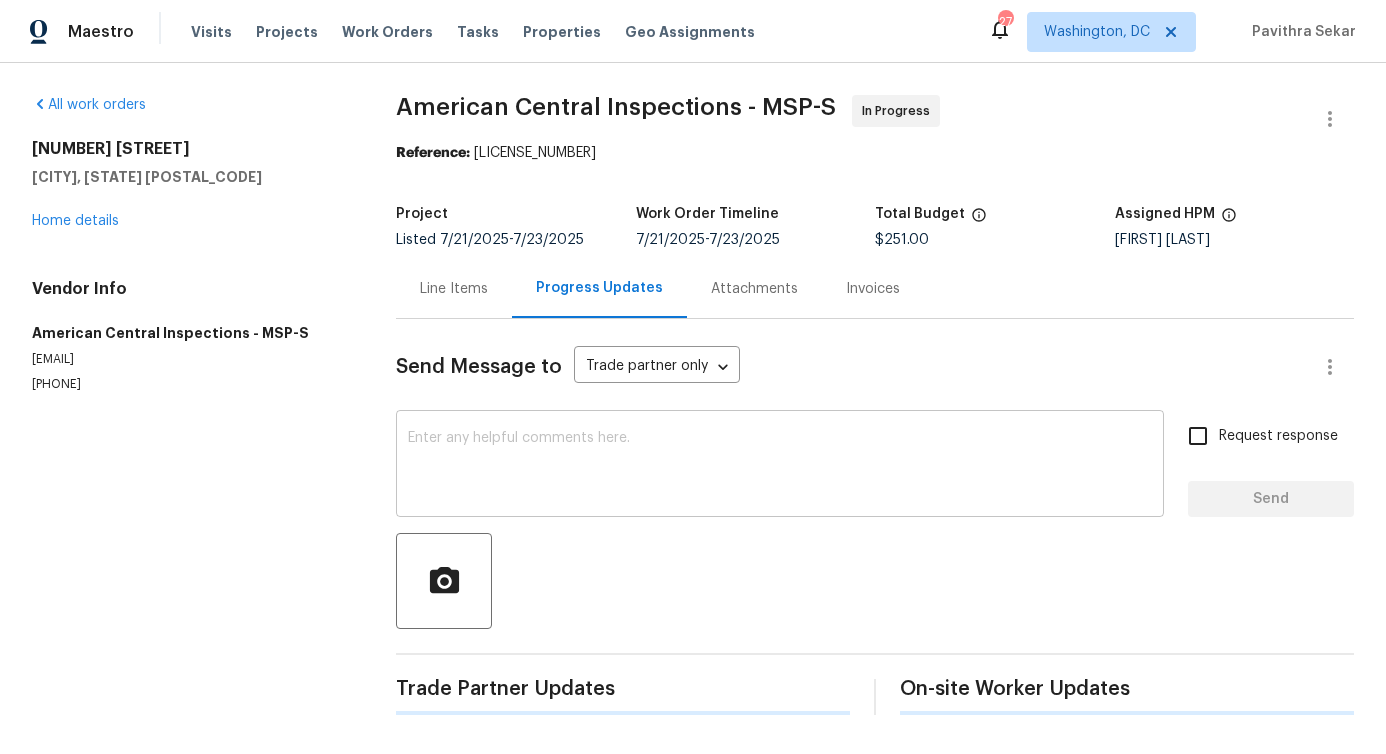 click at bounding box center (780, 466) 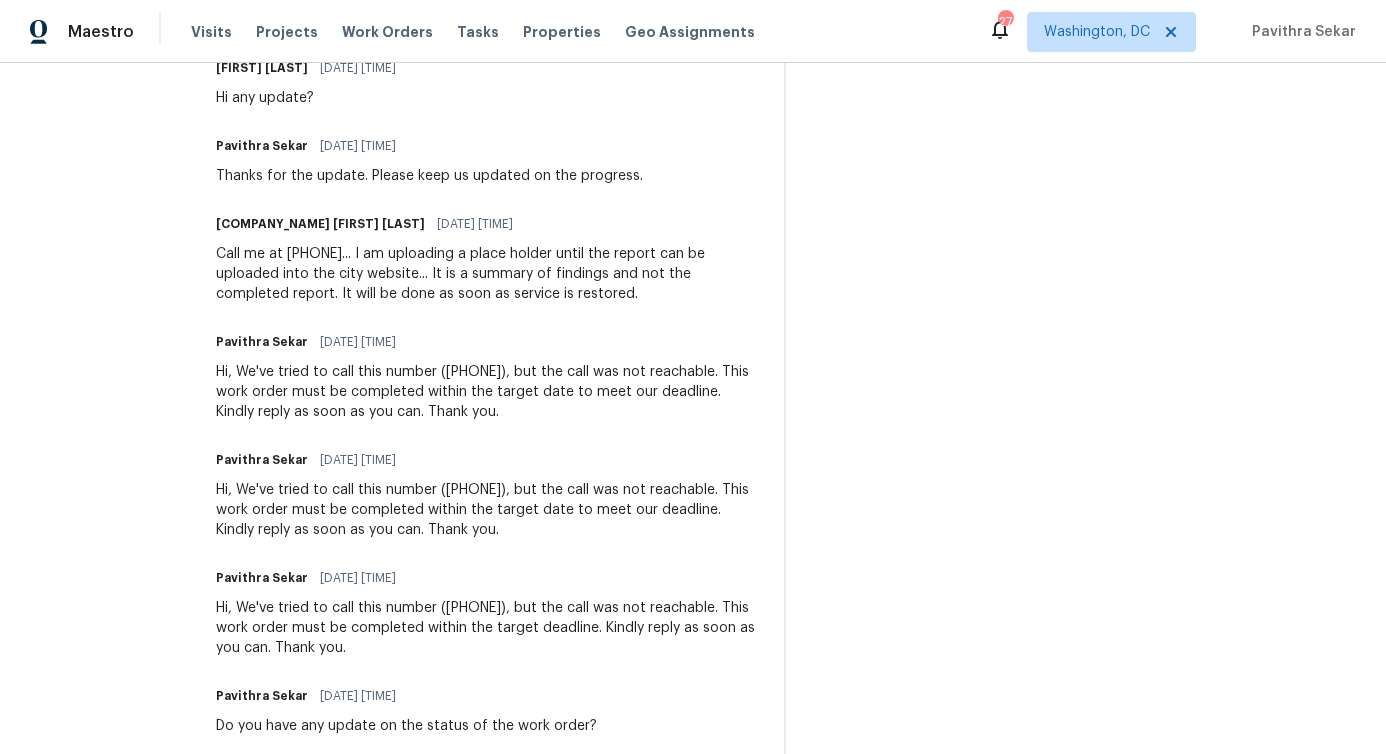 scroll, scrollTop: 780, scrollLeft: 0, axis: vertical 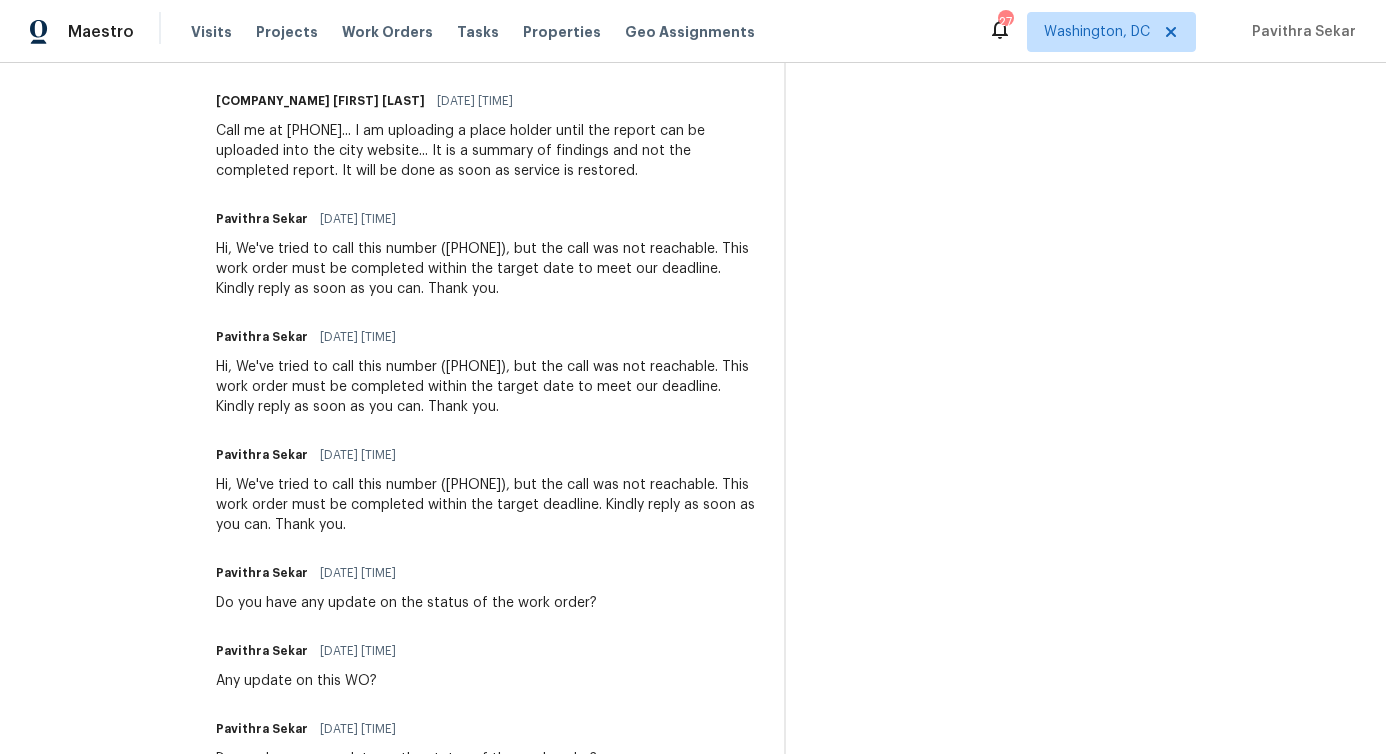 click on "Do you have any update on the status of the work order?" at bounding box center (406, 603) 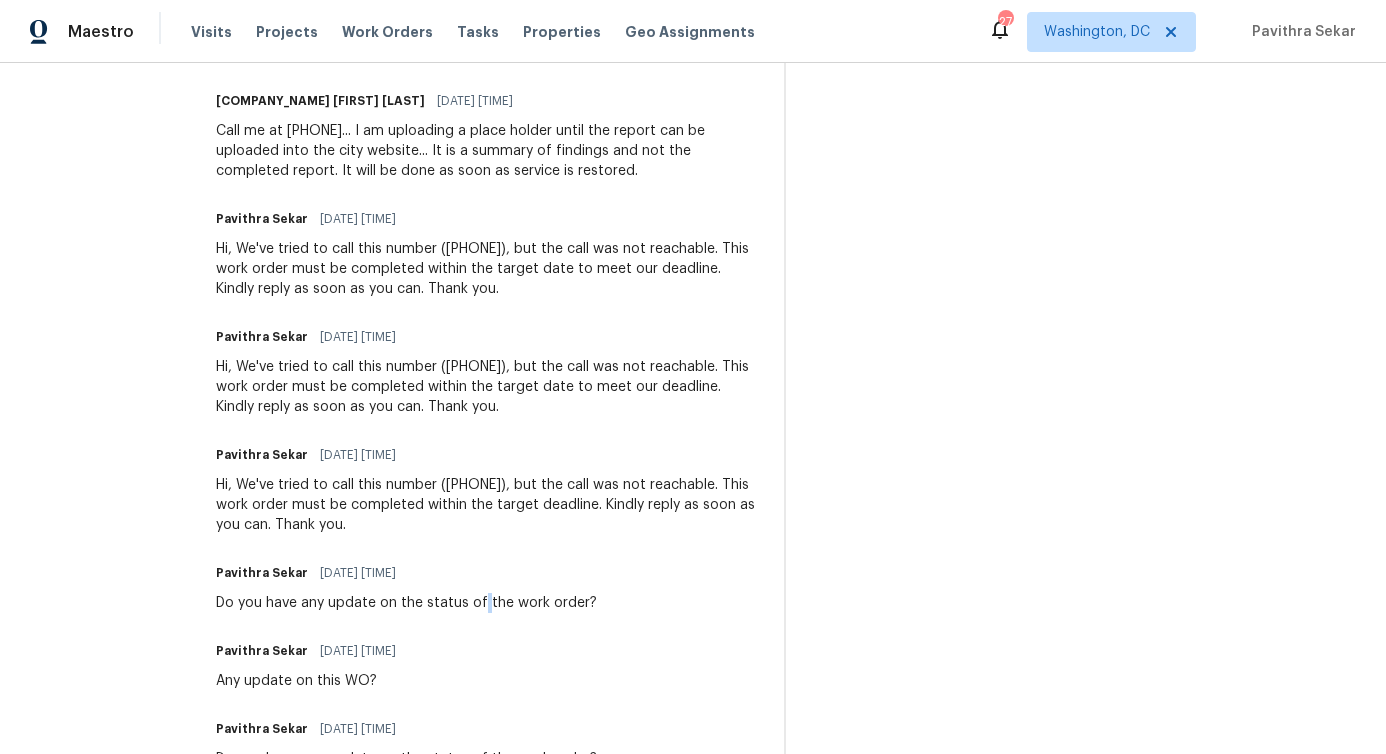 click on "Do you have any update on the status of the work order?" at bounding box center (406, 603) 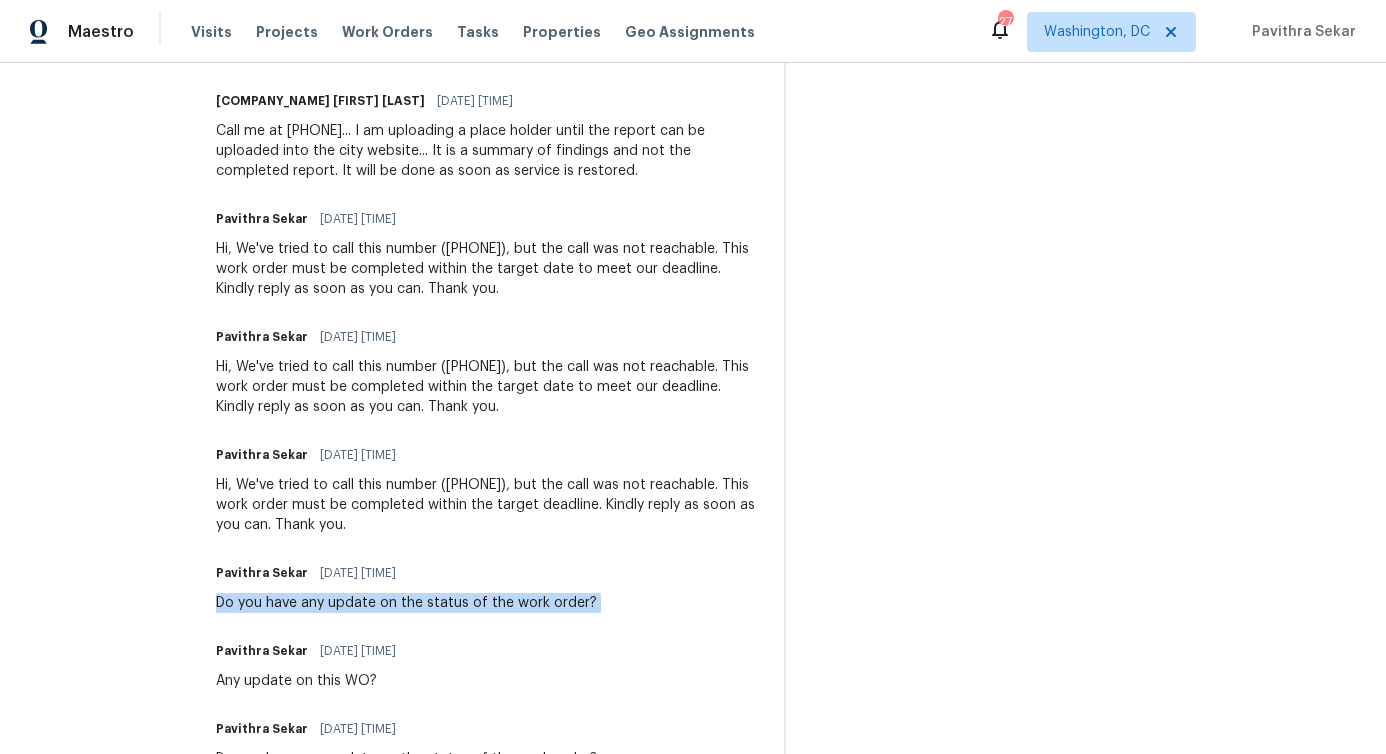 copy on "Do you have any update on the status of the work order?" 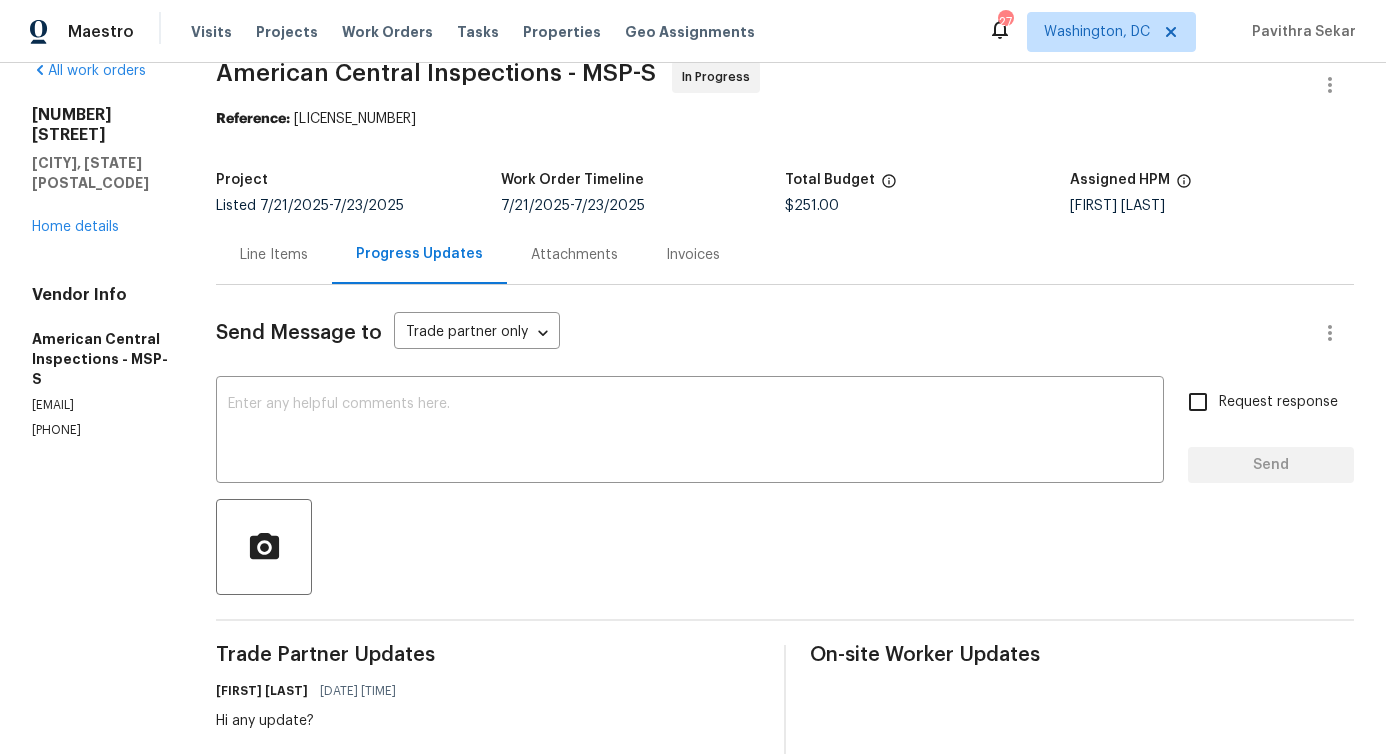 scroll, scrollTop: 0, scrollLeft: 0, axis: both 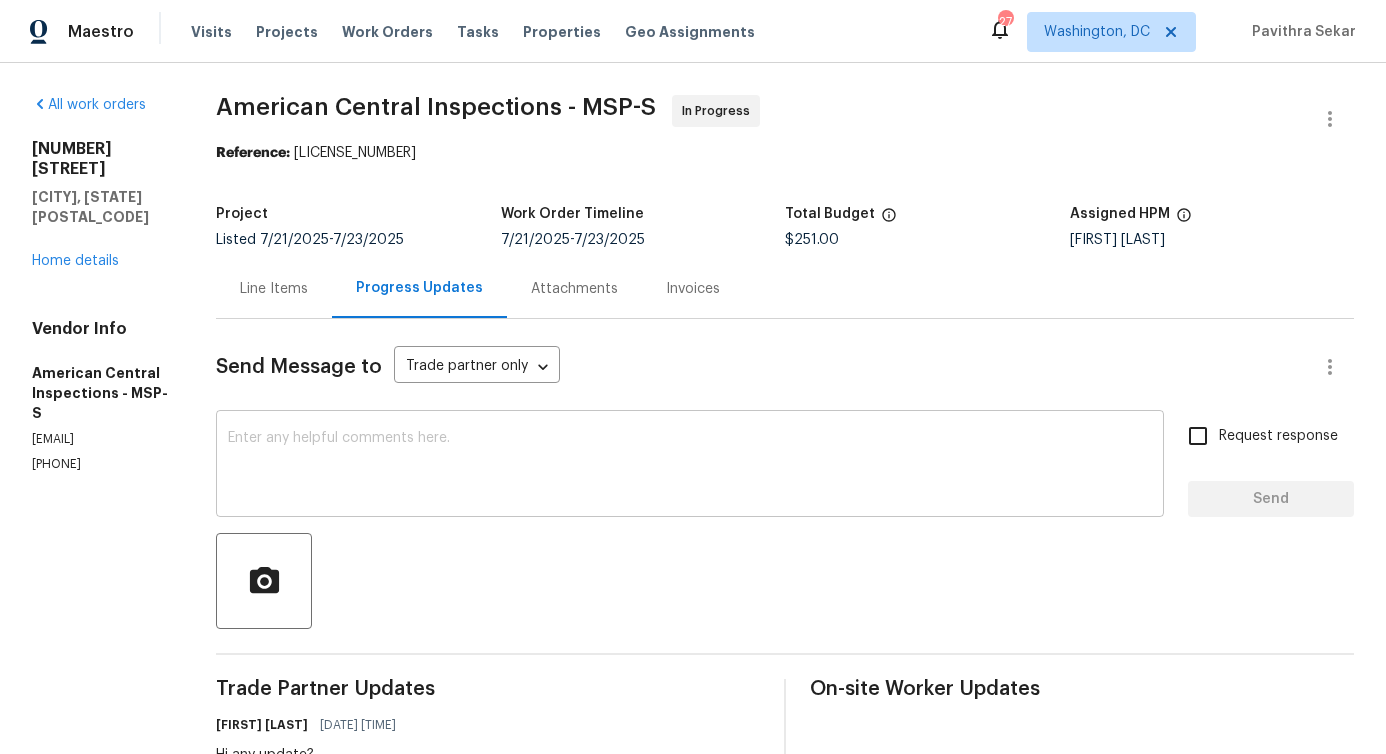 click at bounding box center [690, 466] 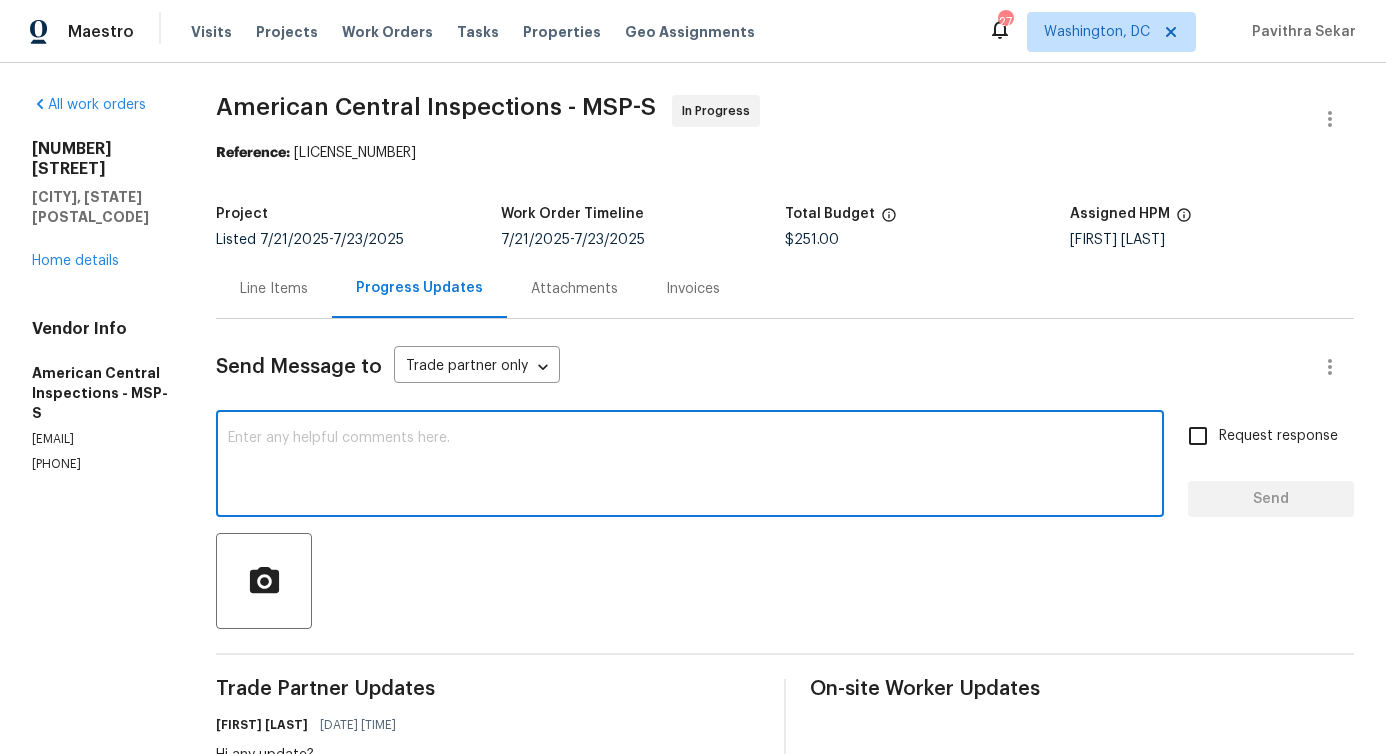 paste on "Do you have any update on the status of the work order?" 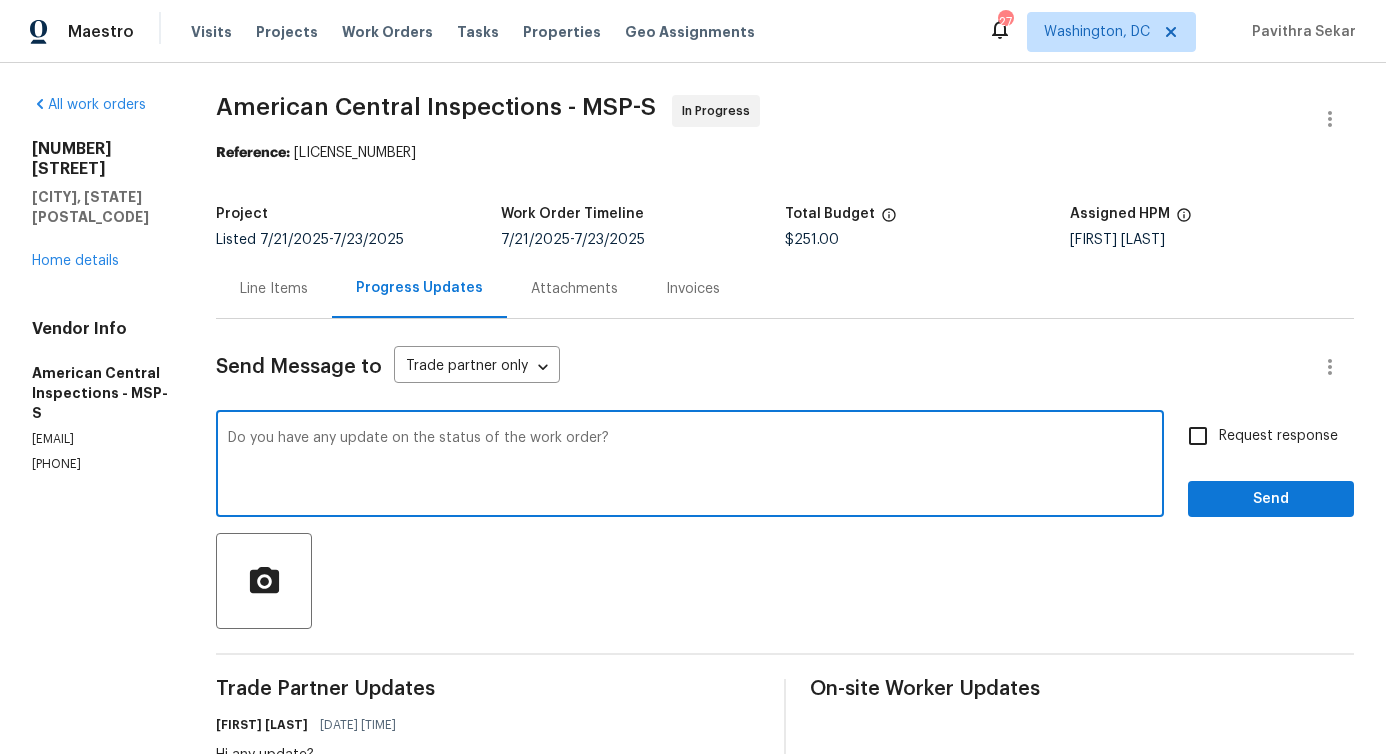 type on "Do you have any update on the status of the work order?" 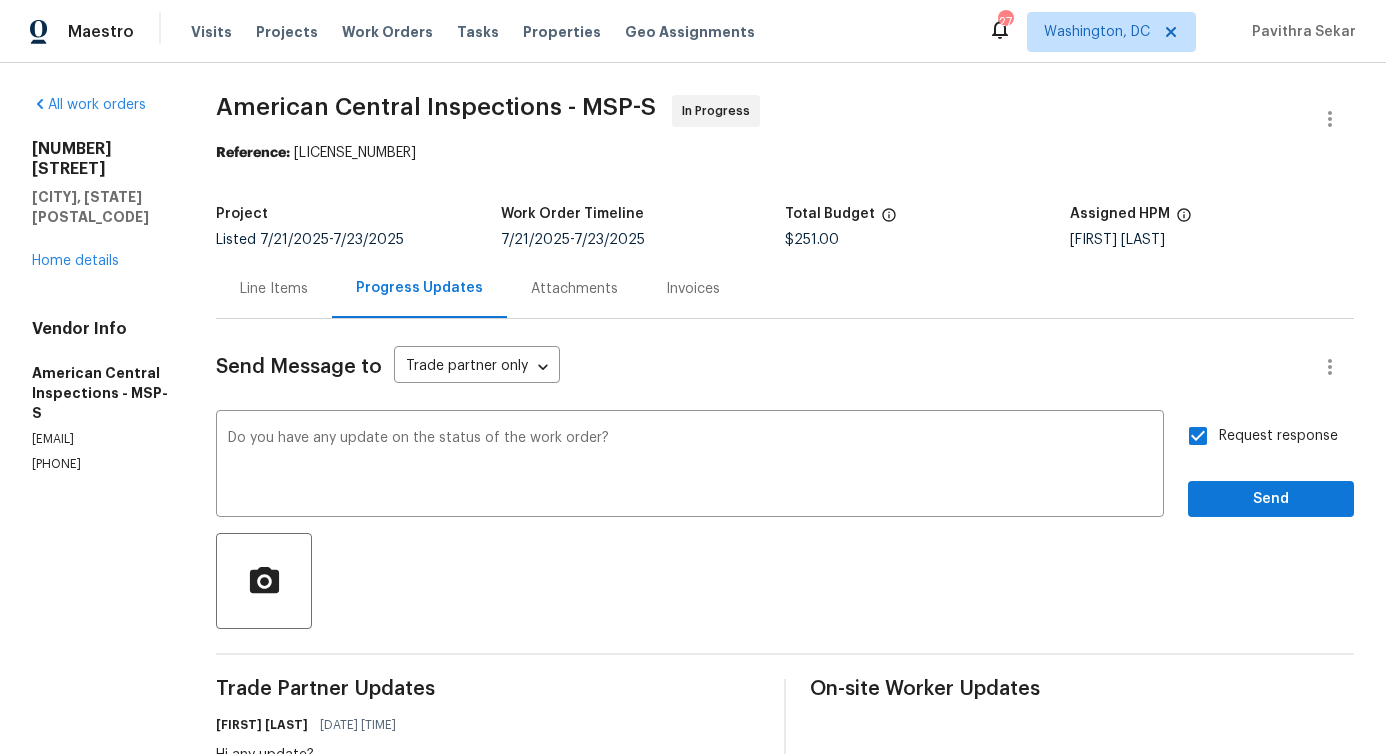 click on "Send Message to Trade partner only Trade partner only ​​ Do you have any update on the status of the work order?
x ​​ Request response Send Trade Partner Updates [FIRST] [LAST] [DATE] [TIME] Hi any update? [FIRST] [DATE] [TIME] Thanks for the update. Please keep us updated on the progress. American Central Inspections [FIRST] [LAST] [DATE] [TIME] Call me at [PHONE]... I am uploading a place holder until the report can be uploaded into the city website... It is a summary of findings and not the completed report. It will be done as soon as service is restored. [FIRST] [DATE] [TIME] Hi, We've tried to call this number ([PHONE]), but the call was not reachable. This work order must be completed within the target date to meet our deadline. Kindly reply as soon as you can. Thank you. [FIRST] [DATE] [TIME] [FIRST] [DATE] [TIME] [FIRST] [DATE] [TIME] Do you have any update on the status of the work order? [FIRST]" at bounding box center [785, 1269] 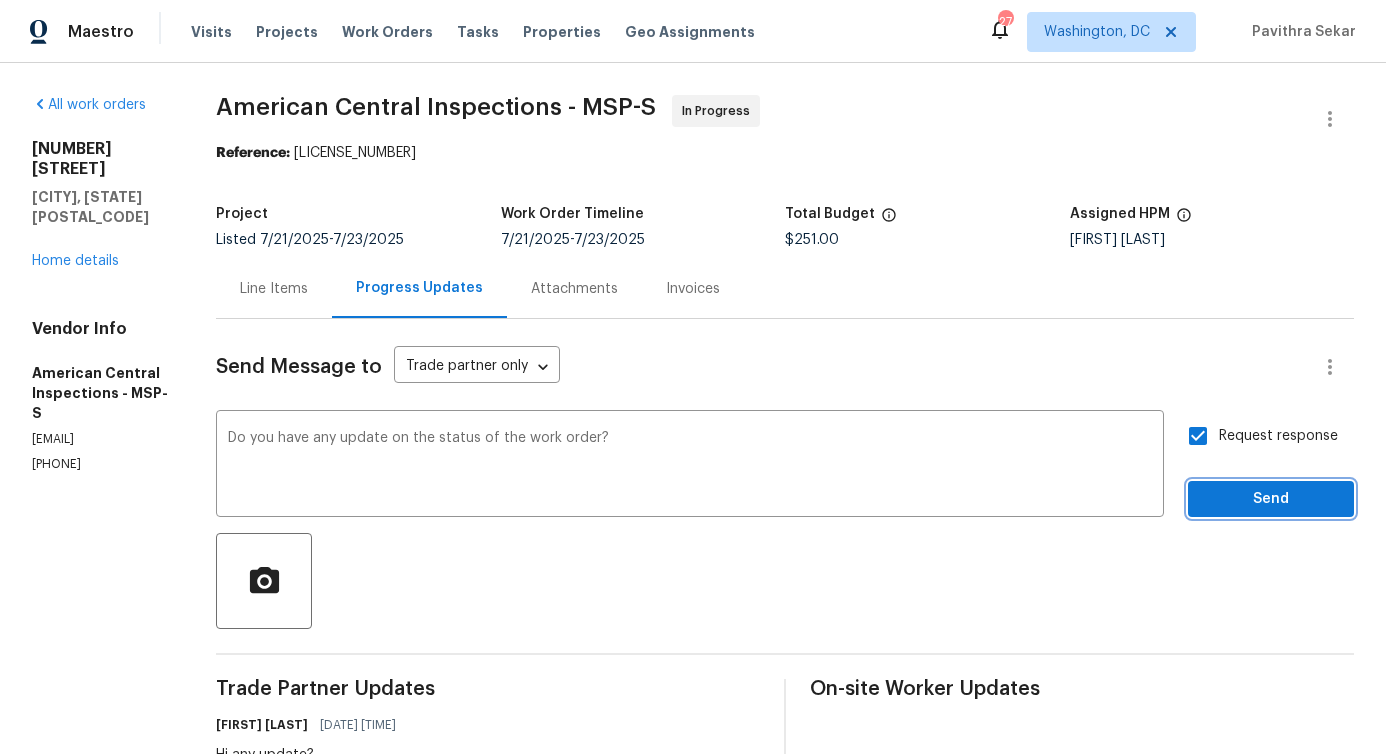 click on "Send" at bounding box center (1271, 499) 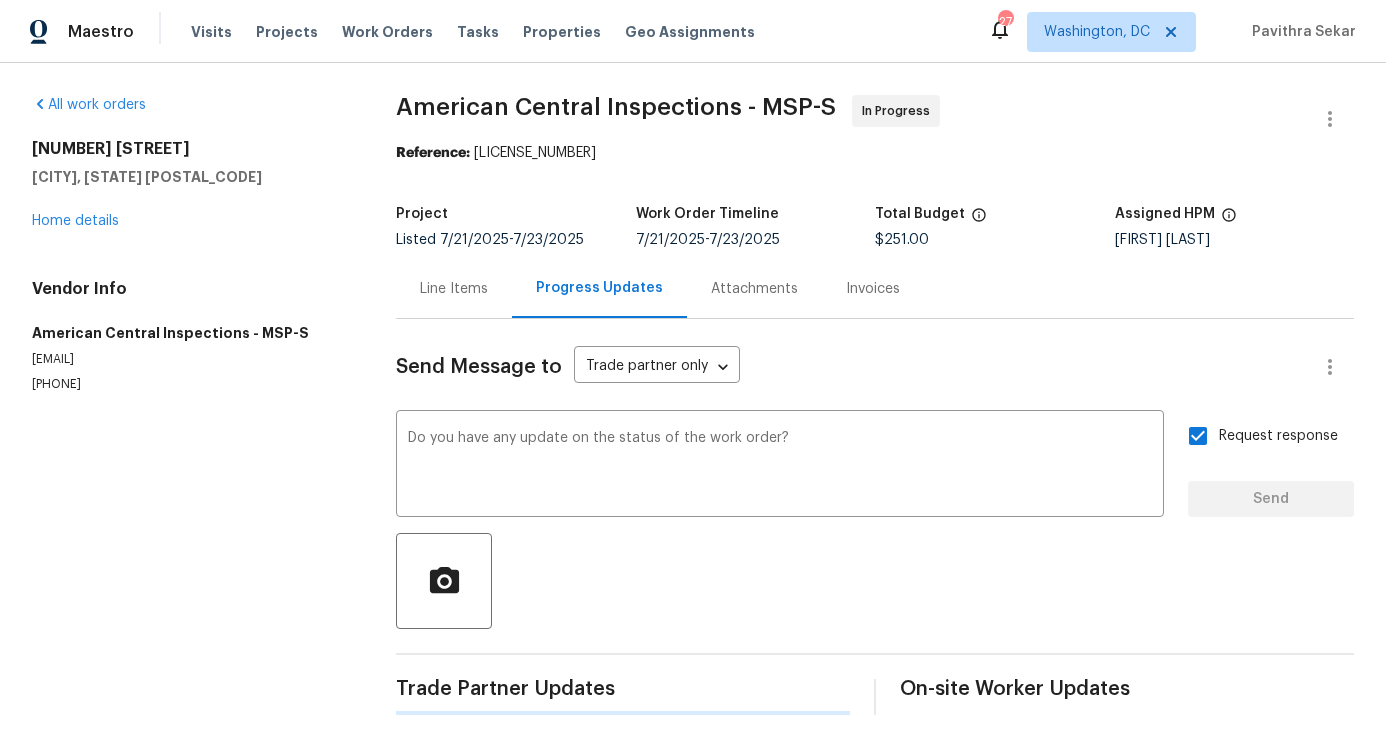 type 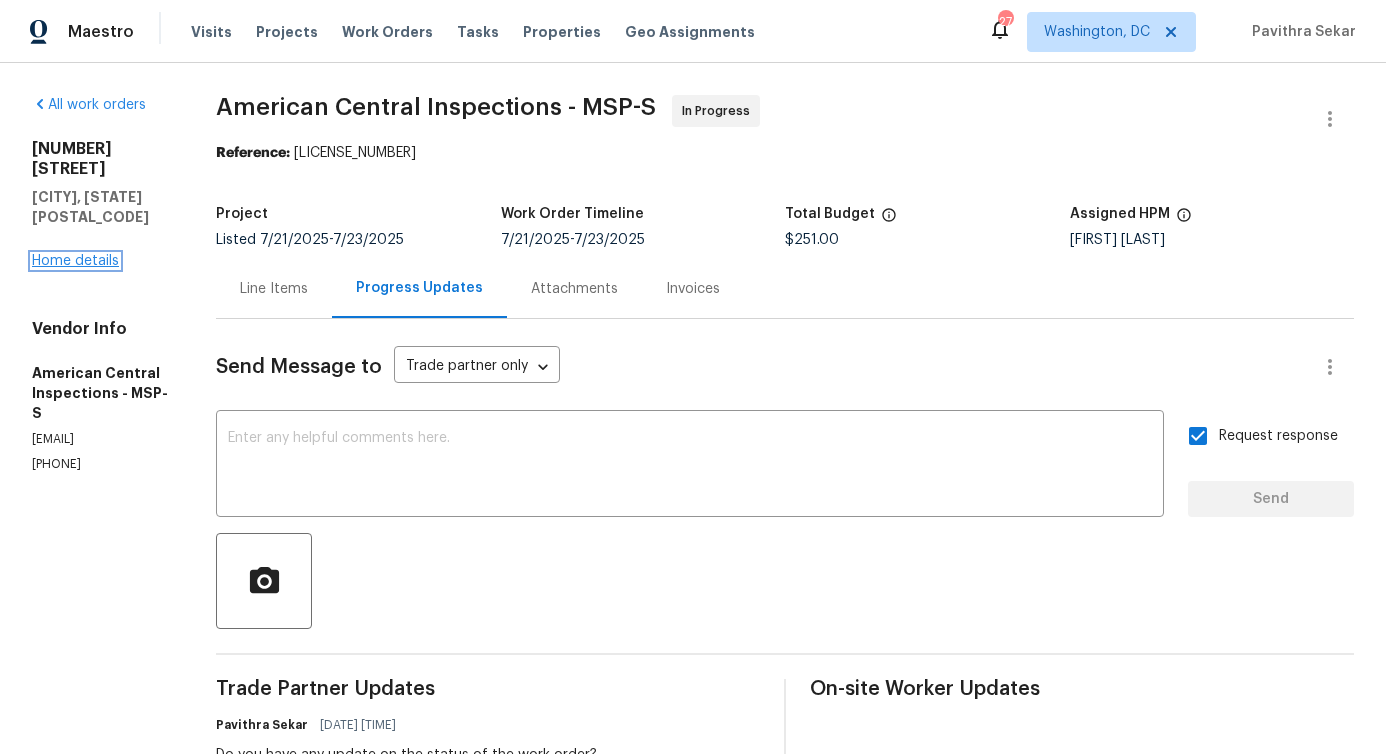 click on "Home details" at bounding box center (75, 261) 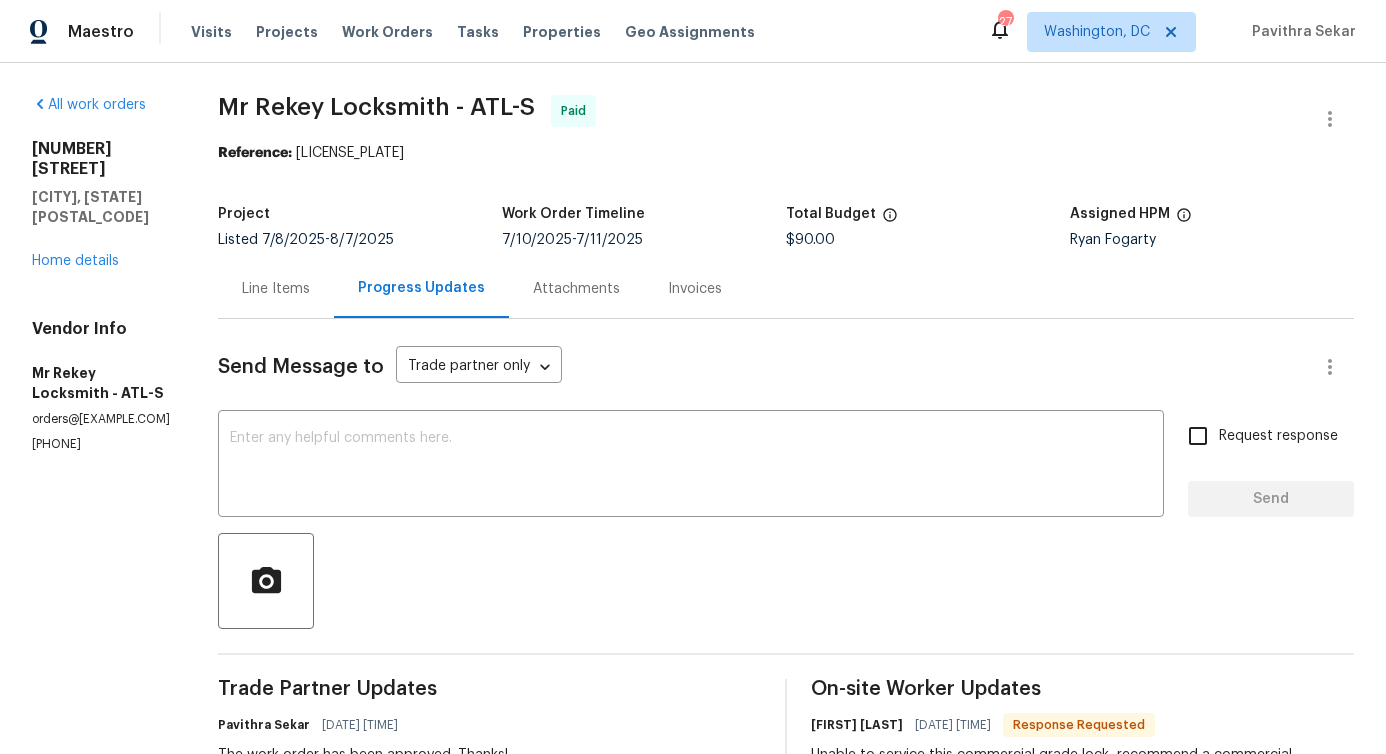 scroll, scrollTop: 0, scrollLeft: 0, axis: both 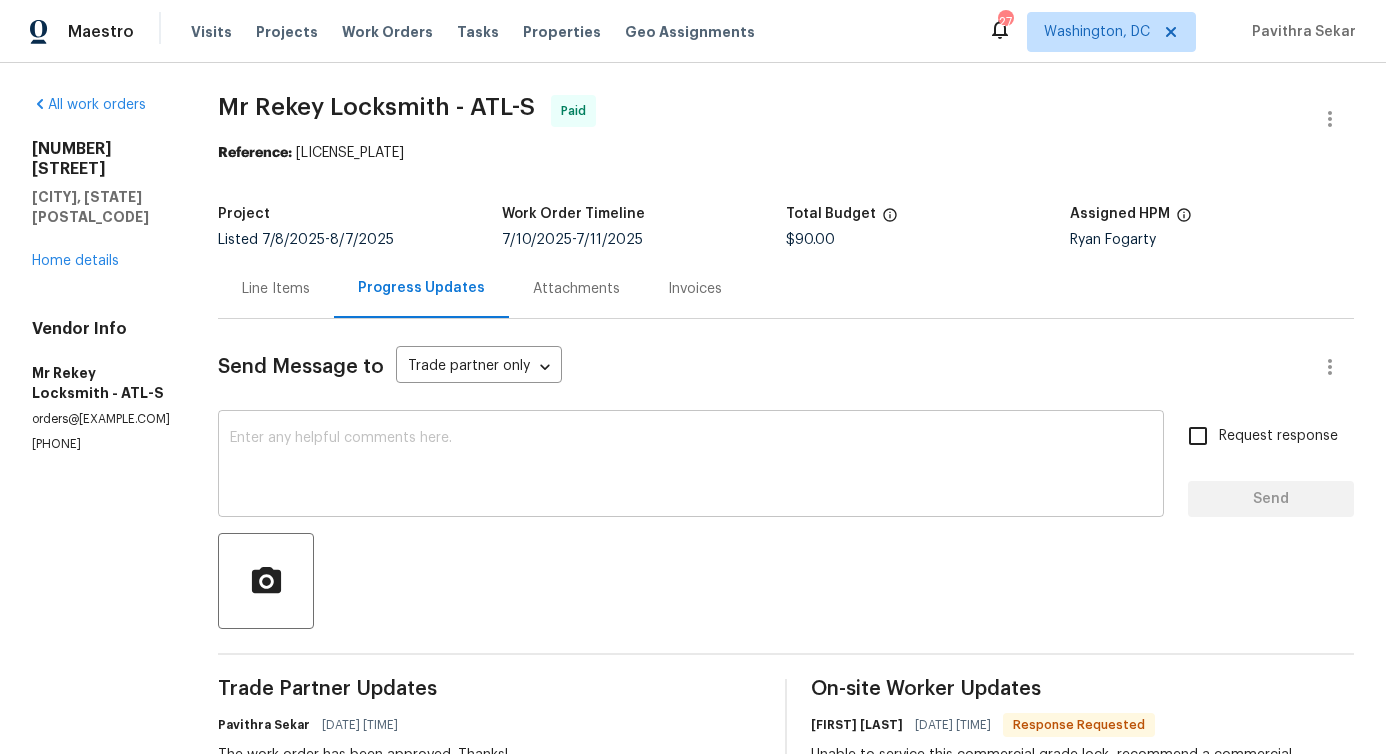 click at bounding box center [691, 466] 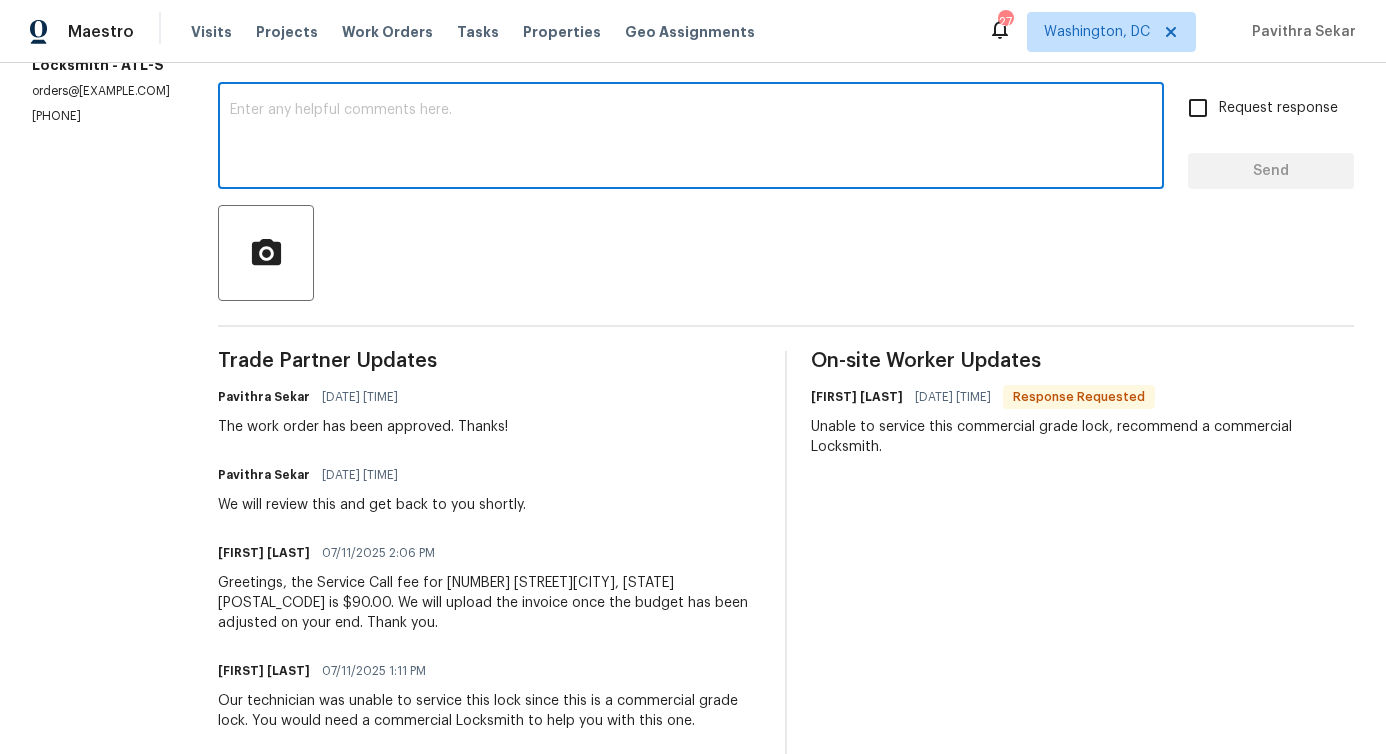 scroll, scrollTop: 0, scrollLeft: 0, axis: both 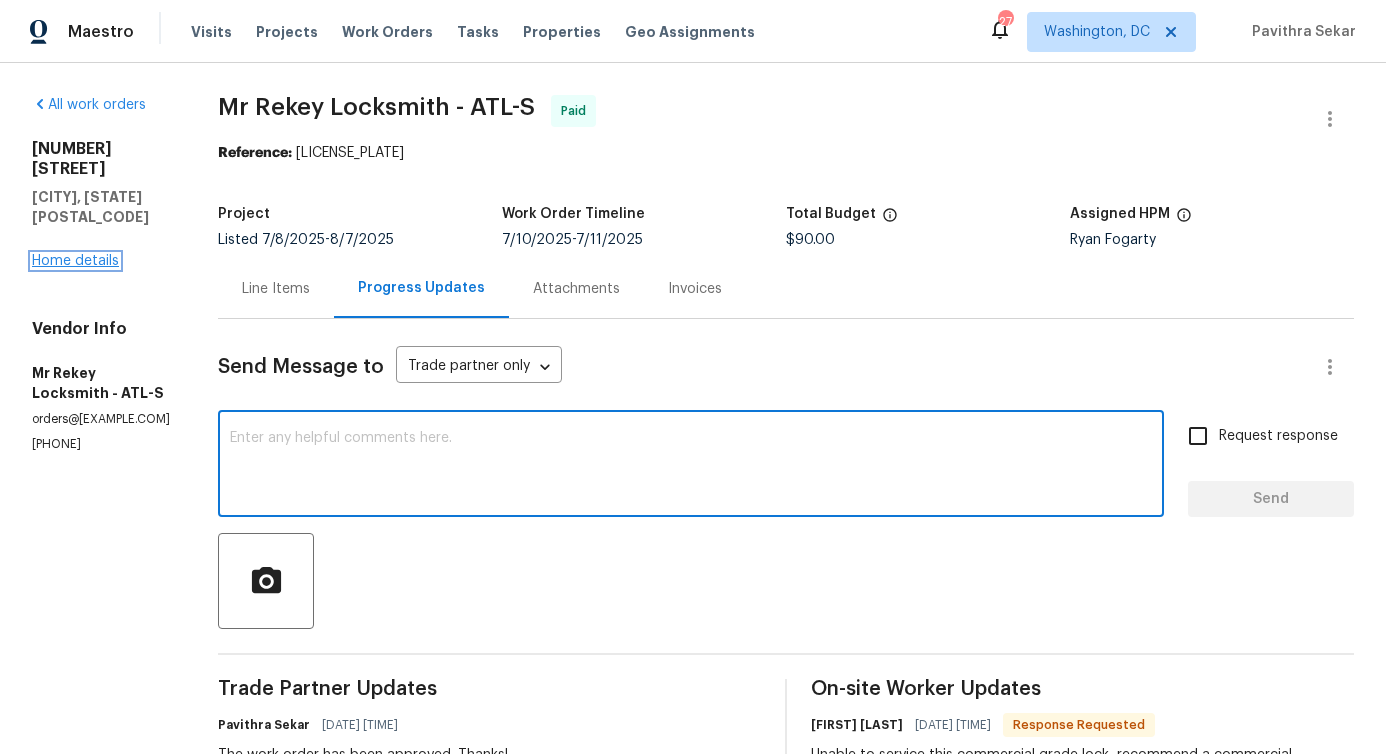 click on "Home details" at bounding box center (75, 261) 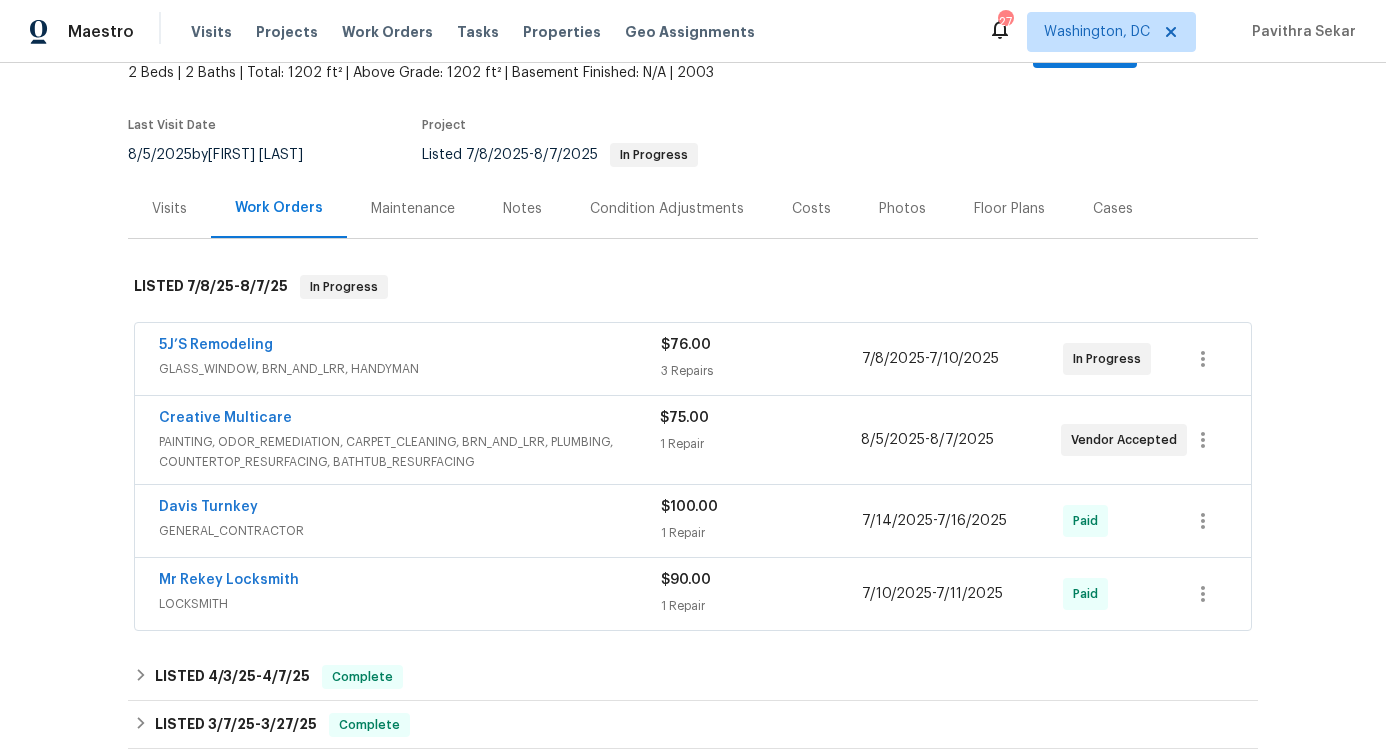 scroll, scrollTop: 181, scrollLeft: 0, axis: vertical 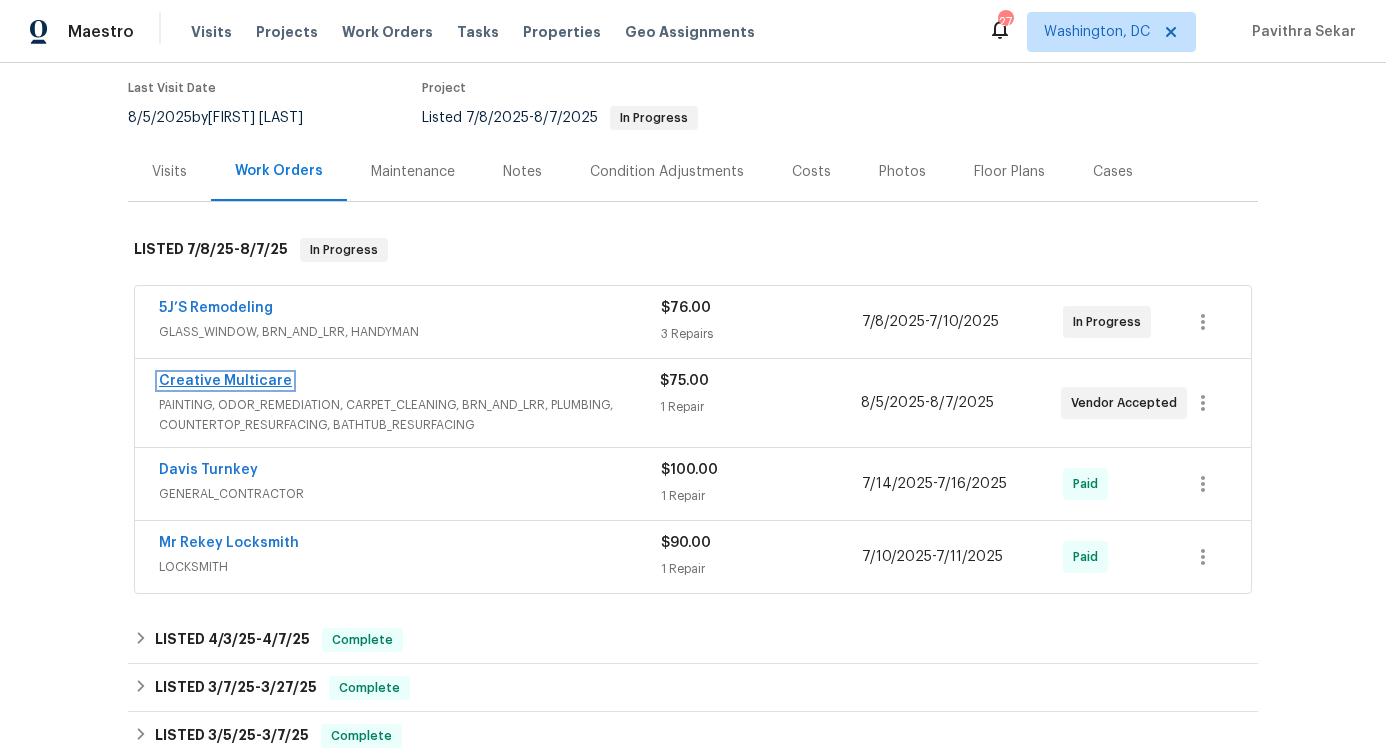 click on "Creative Multicare" at bounding box center (225, 381) 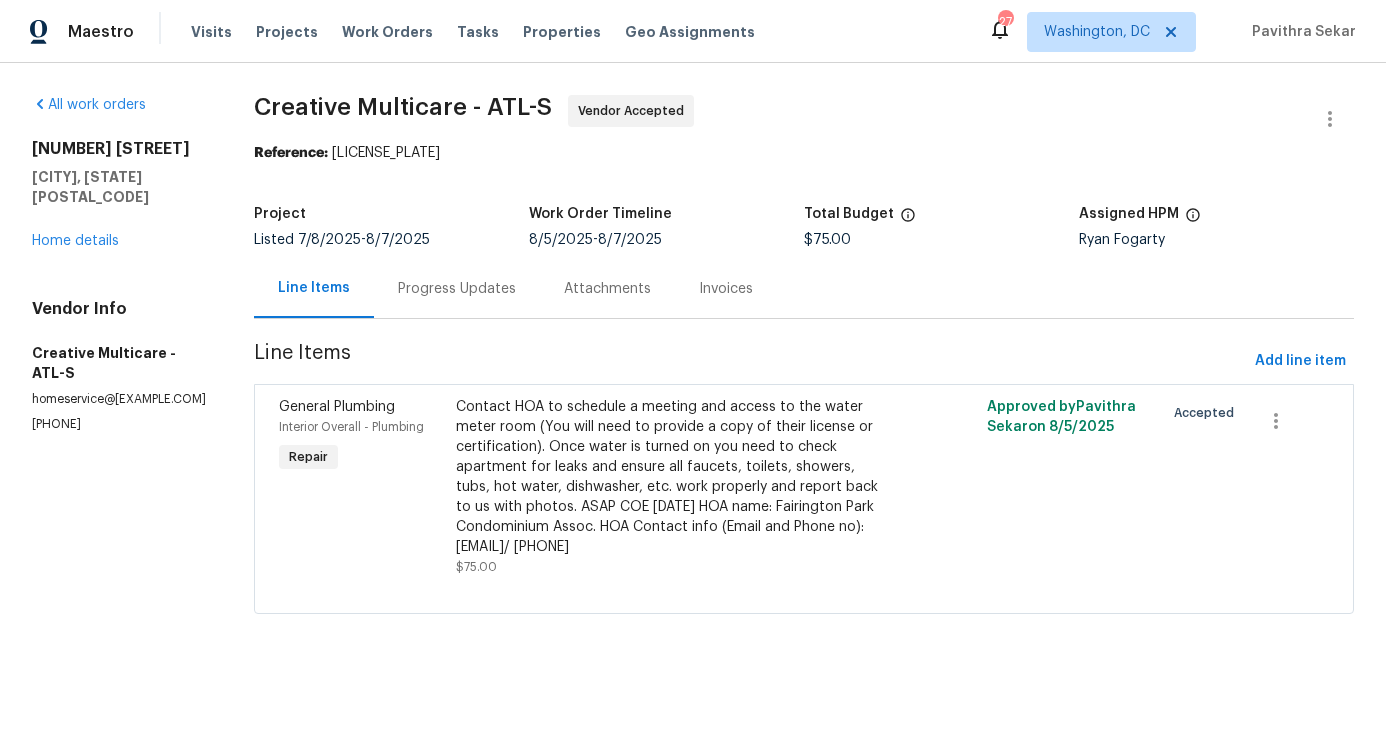 click on "Progress Updates" at bounding box center (457, 288) 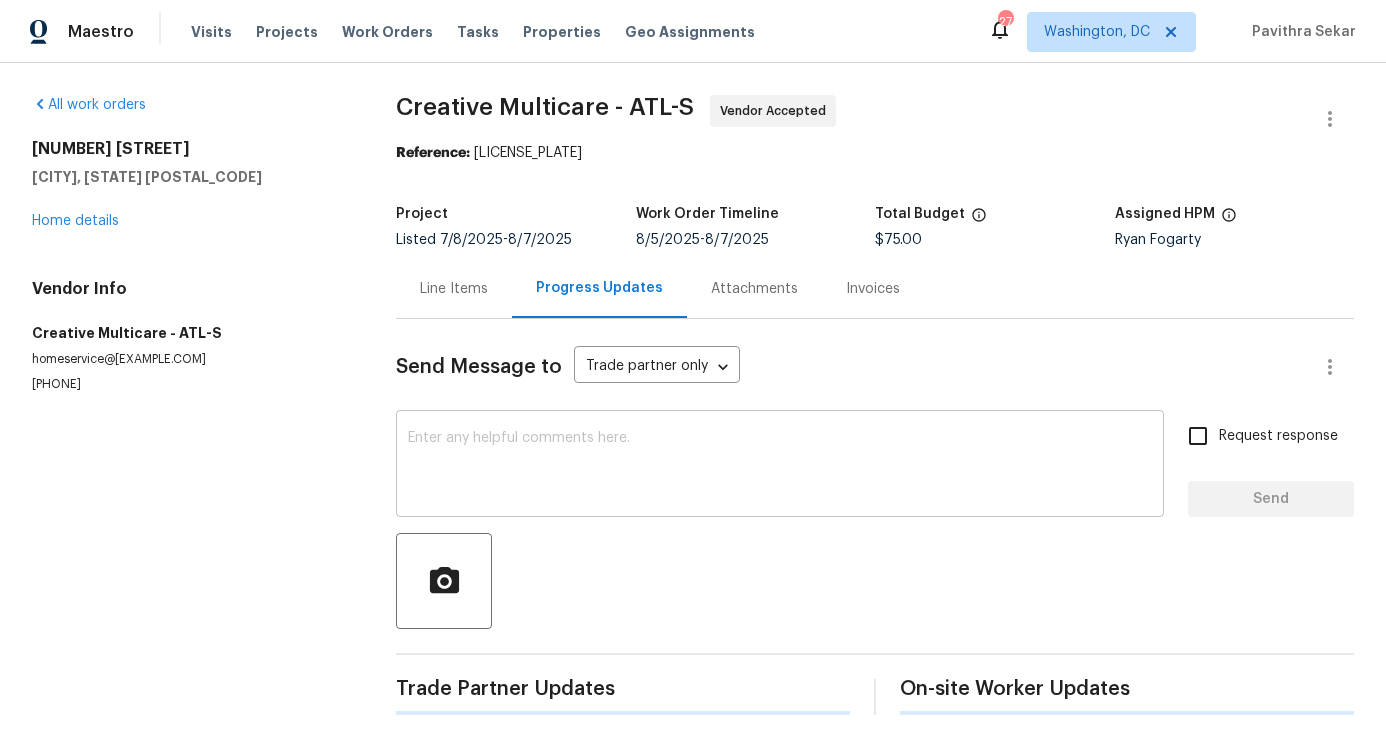 click at bounding box center [780, 466] 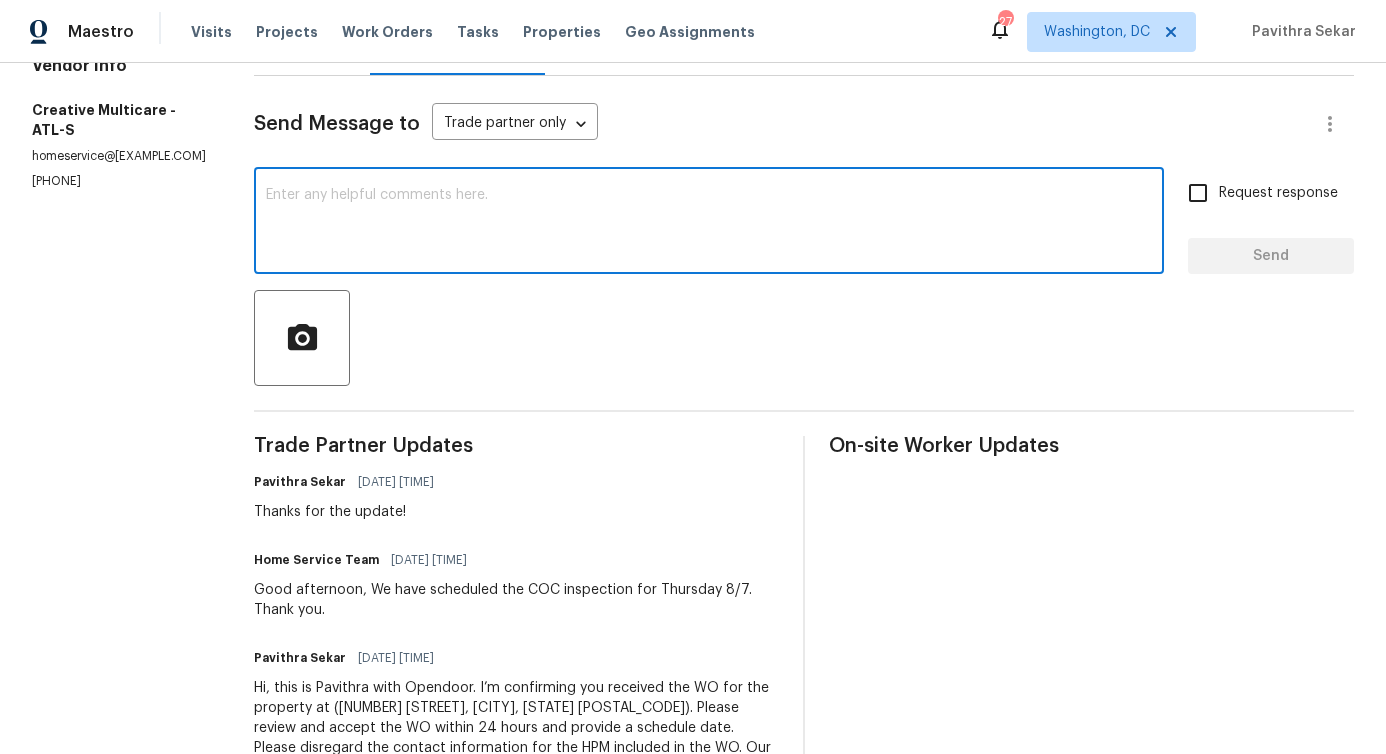 scroll, scrollTop: 309, scrollLeft: 0, axis: vertical 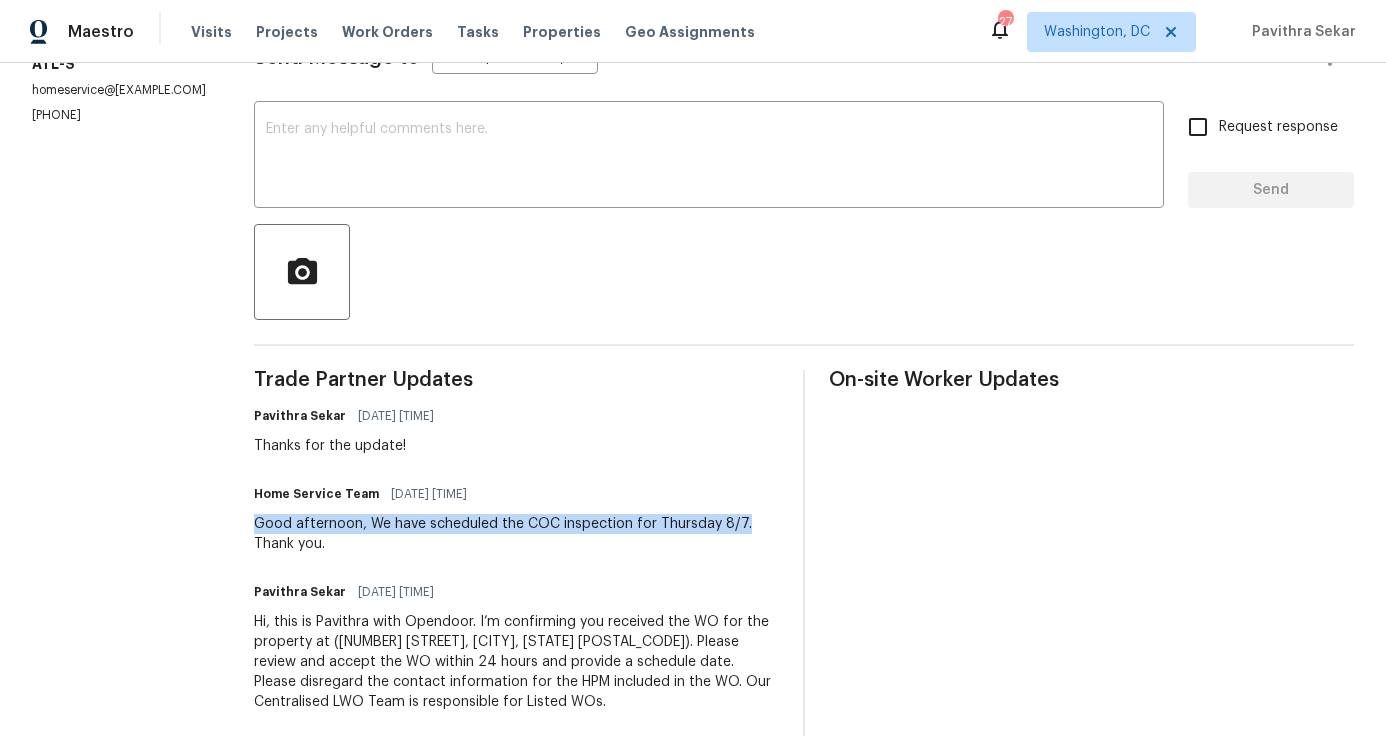drag, startPoint x: 518, startPoint y: 508, endPoint x: 782, endPoint y: 518, distance: 264.18933 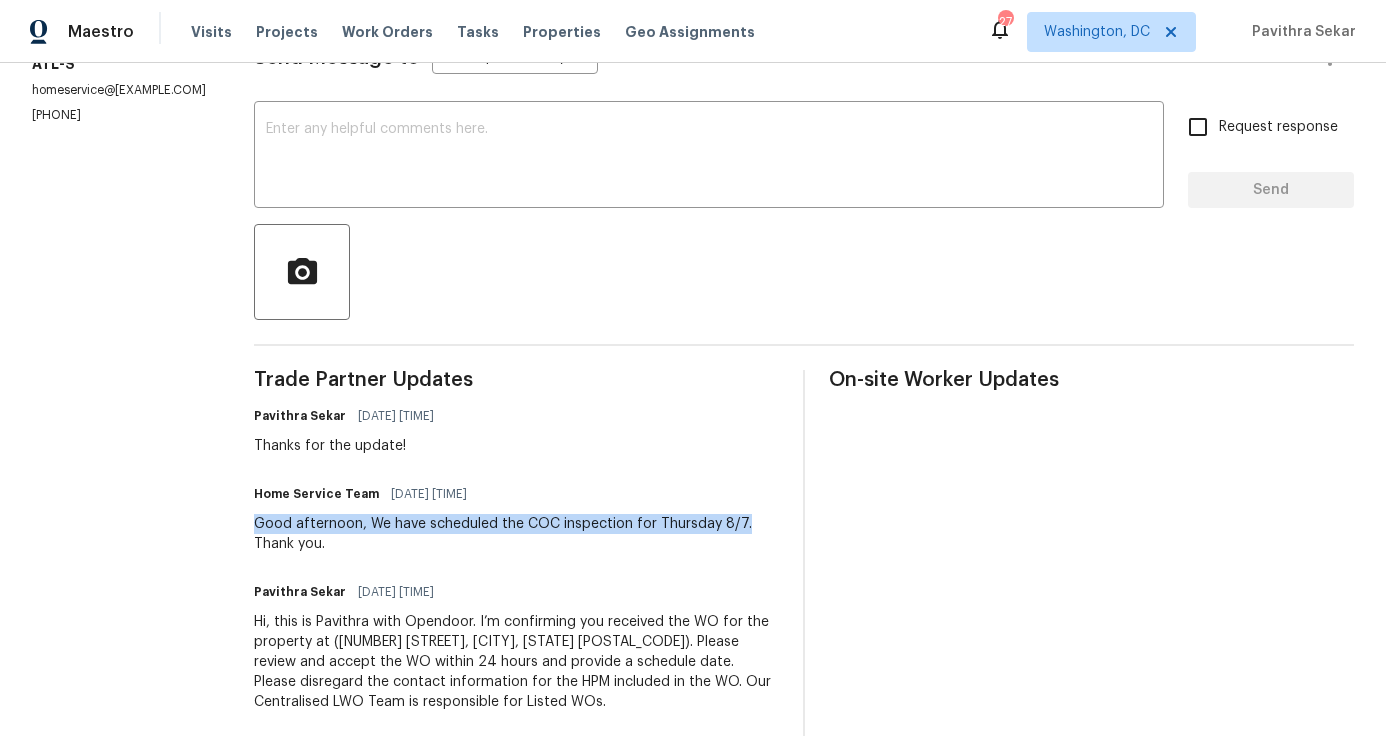 scroll, scrollTop: 0, scrollLeft: 0, axis: both 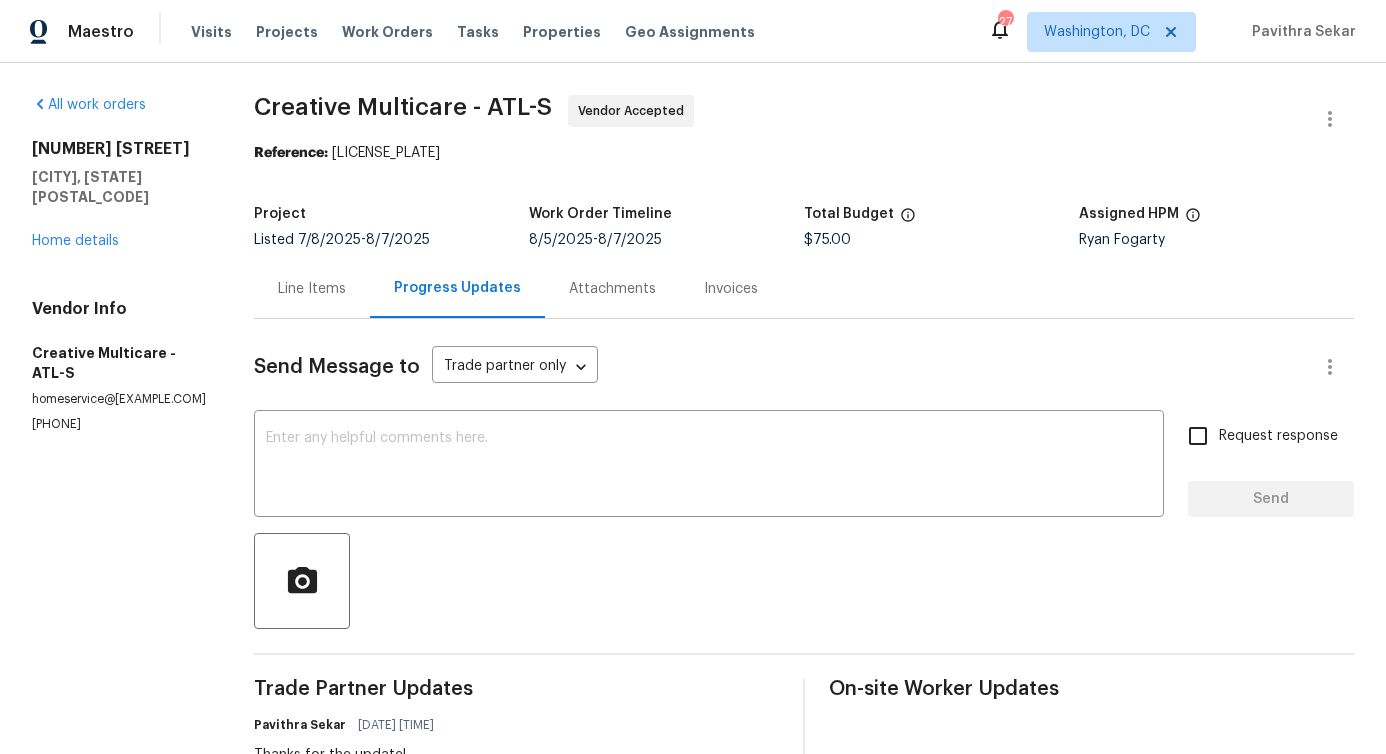 click on "3217 Fairington Dr Lithonia, GA 30038 Home details" at bounding box center (119, 195) 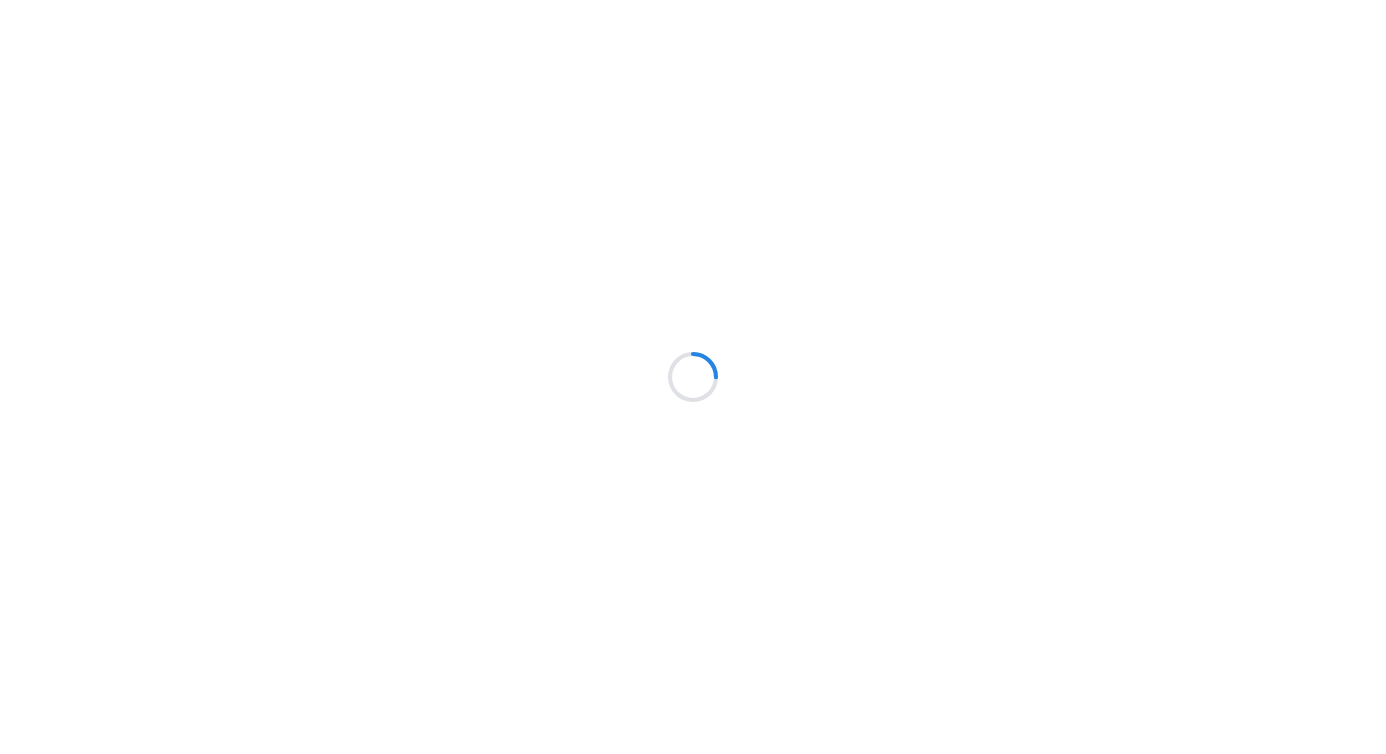 scroll, scrollTop: 0, scrollLeft: 0, axis: both 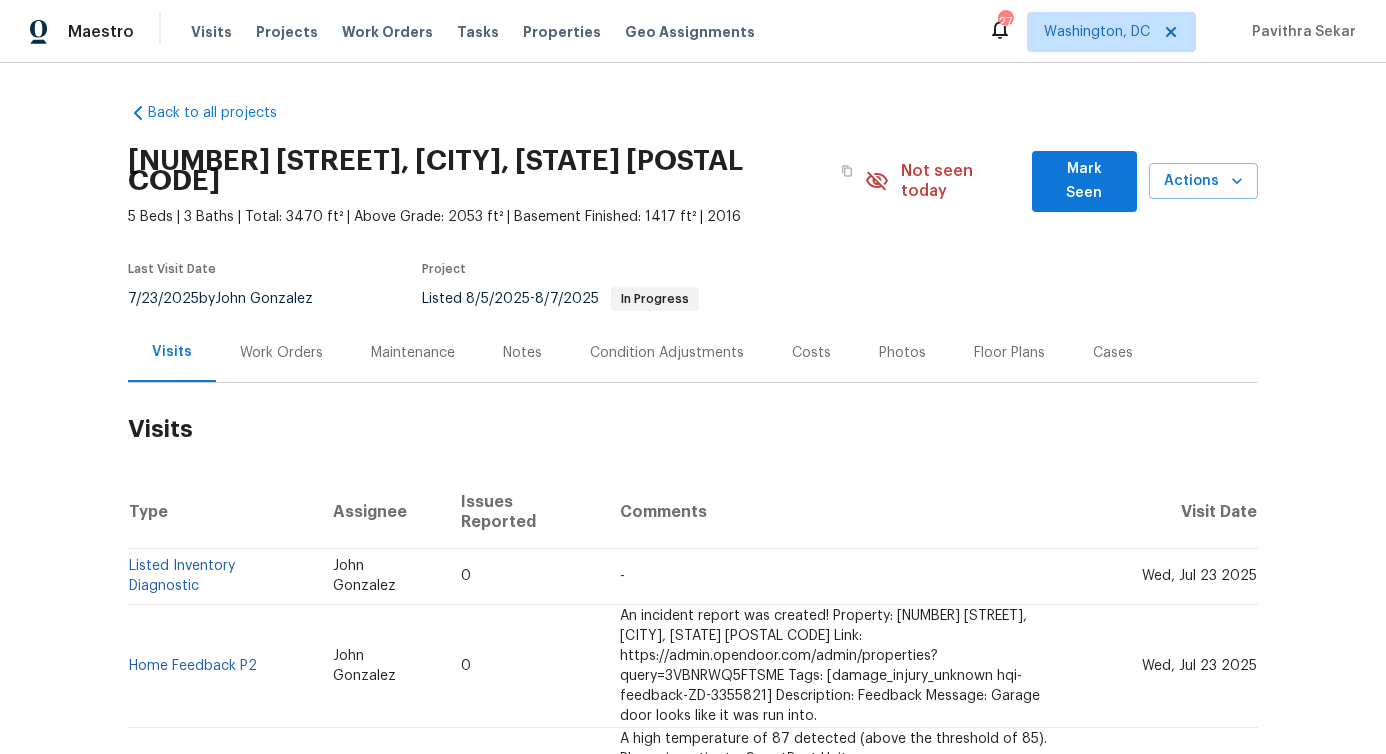 click on "Work Orders" at bounding box center (281, 353) 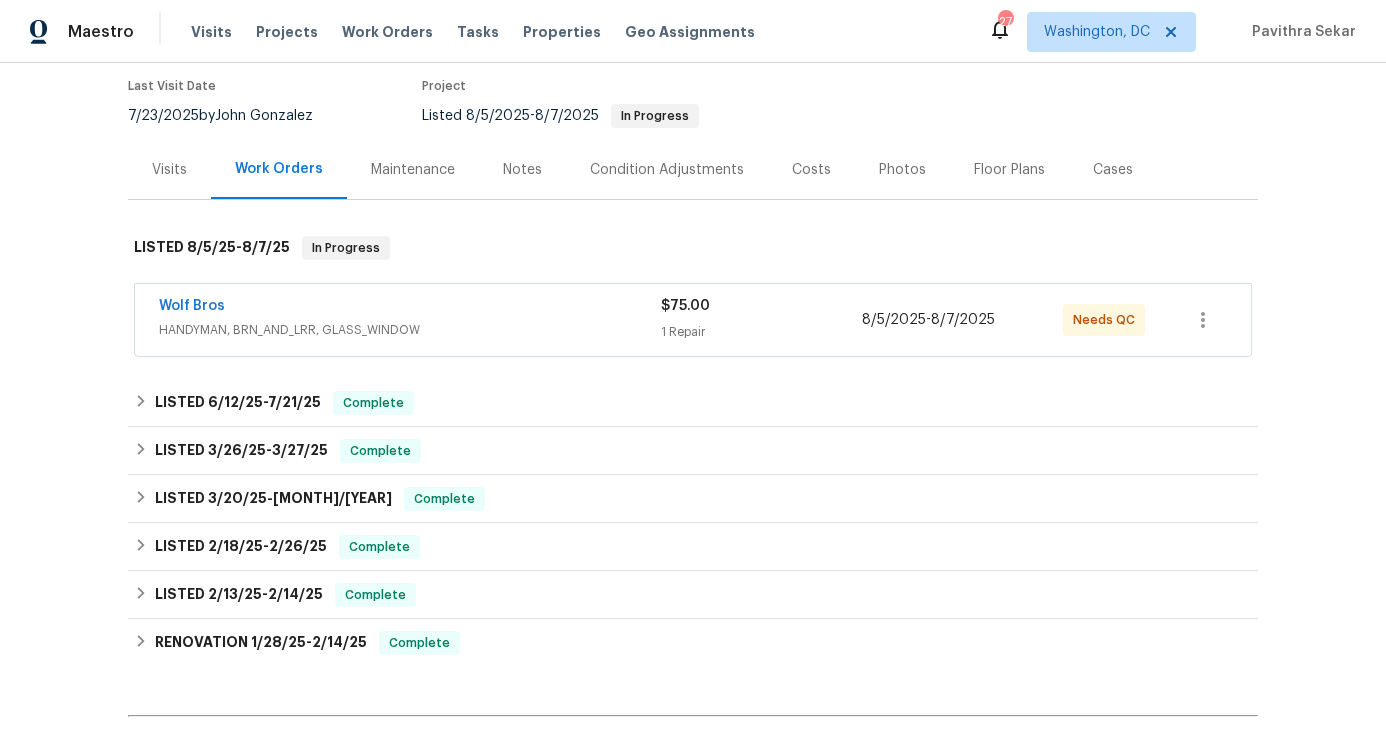 scroll, scrollTop: 309, scrollLeft: 0, axis: vertical 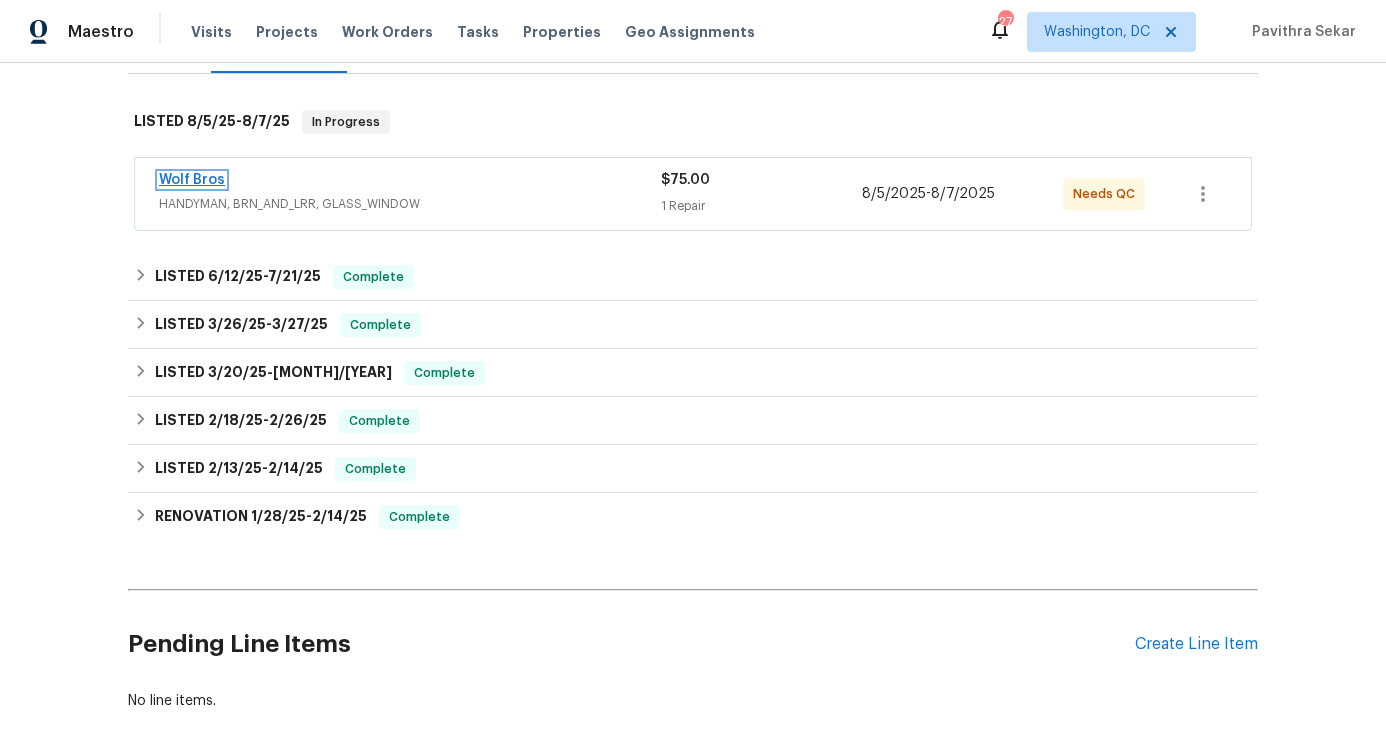 click on "Wolf Bros" at bounding box center [192, 180] 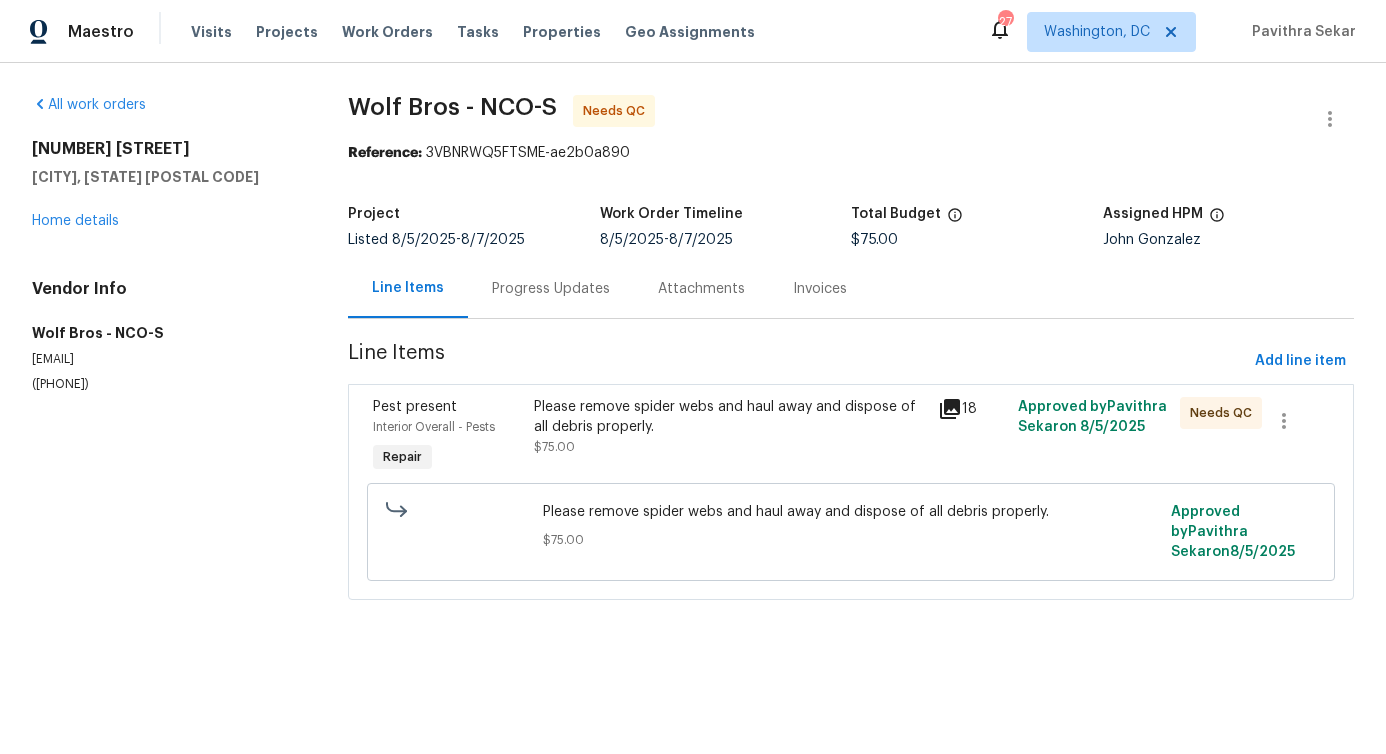 click on "Progress Updates" at bounding box center [551, 289] 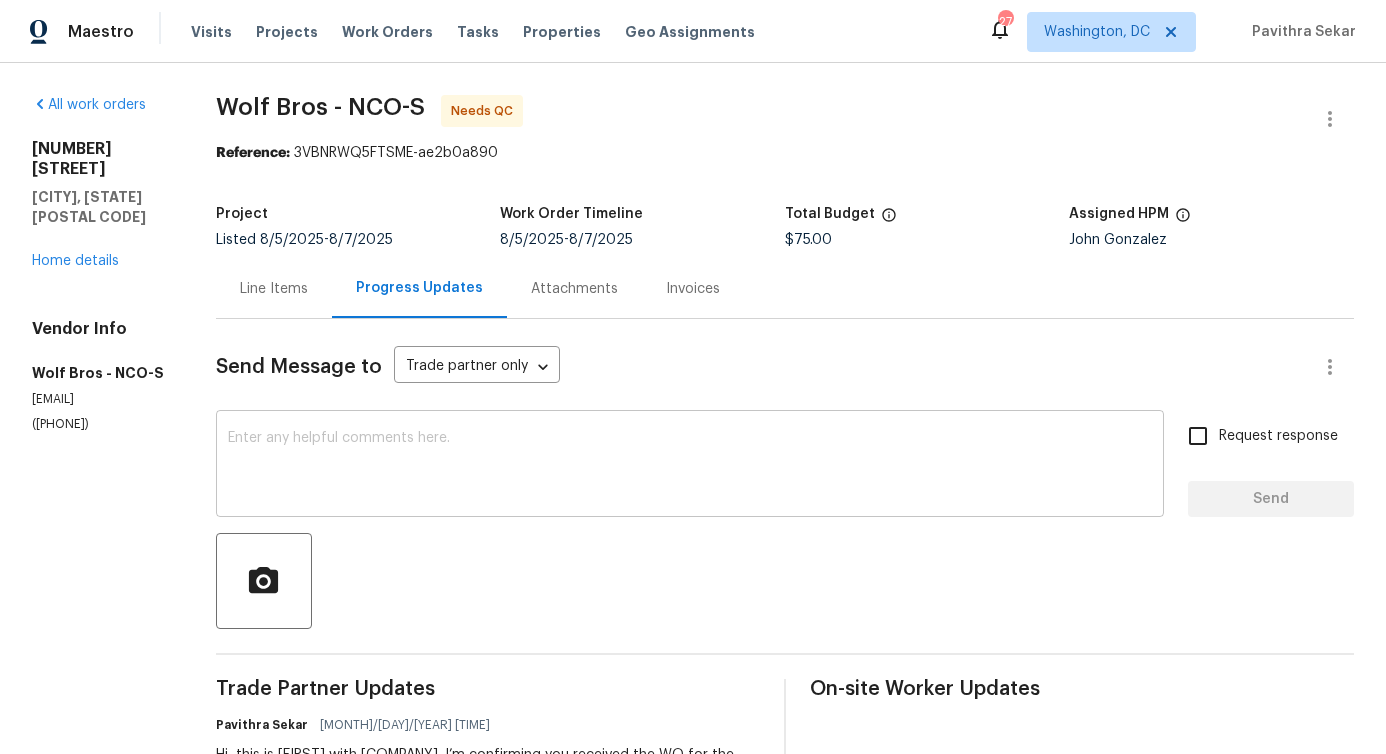 click at bounding box center (690, 466) 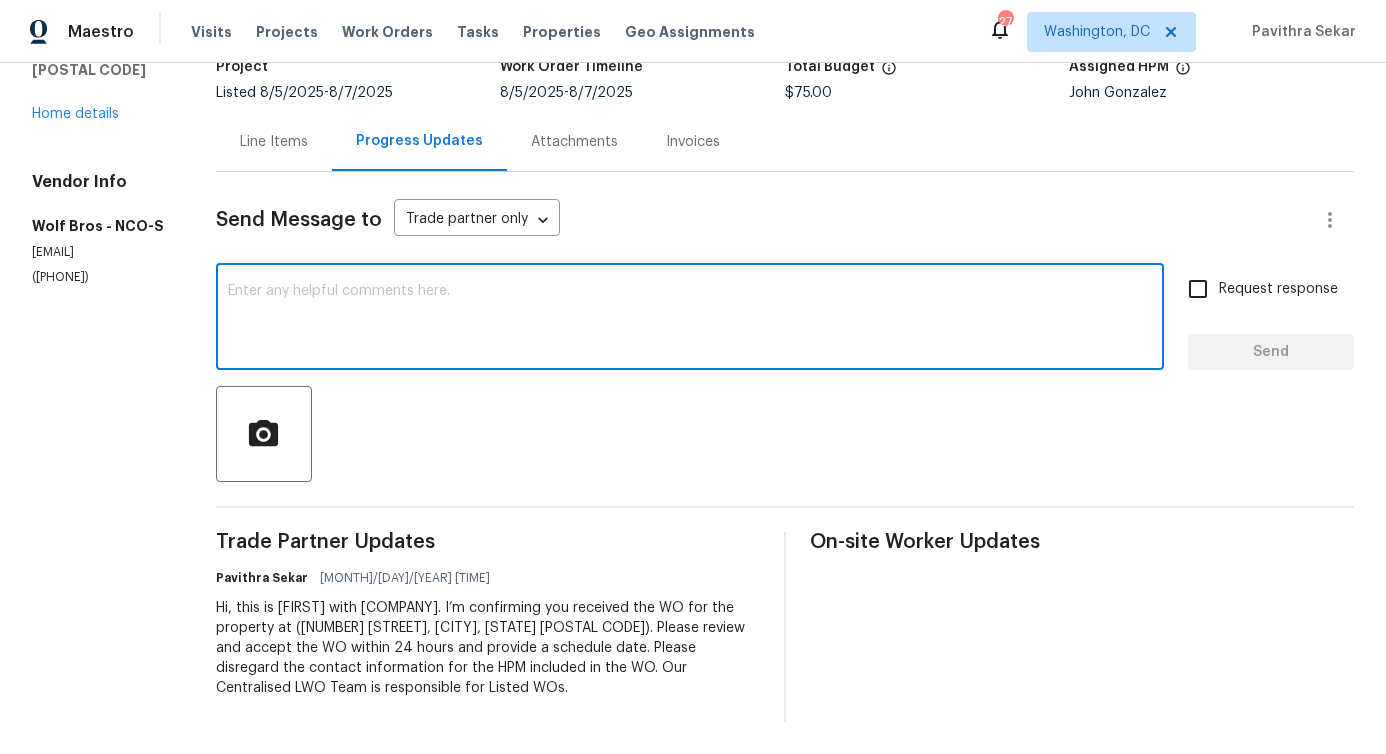 scroll, scrollTop: 0, scrollLeft: 0, axis: both 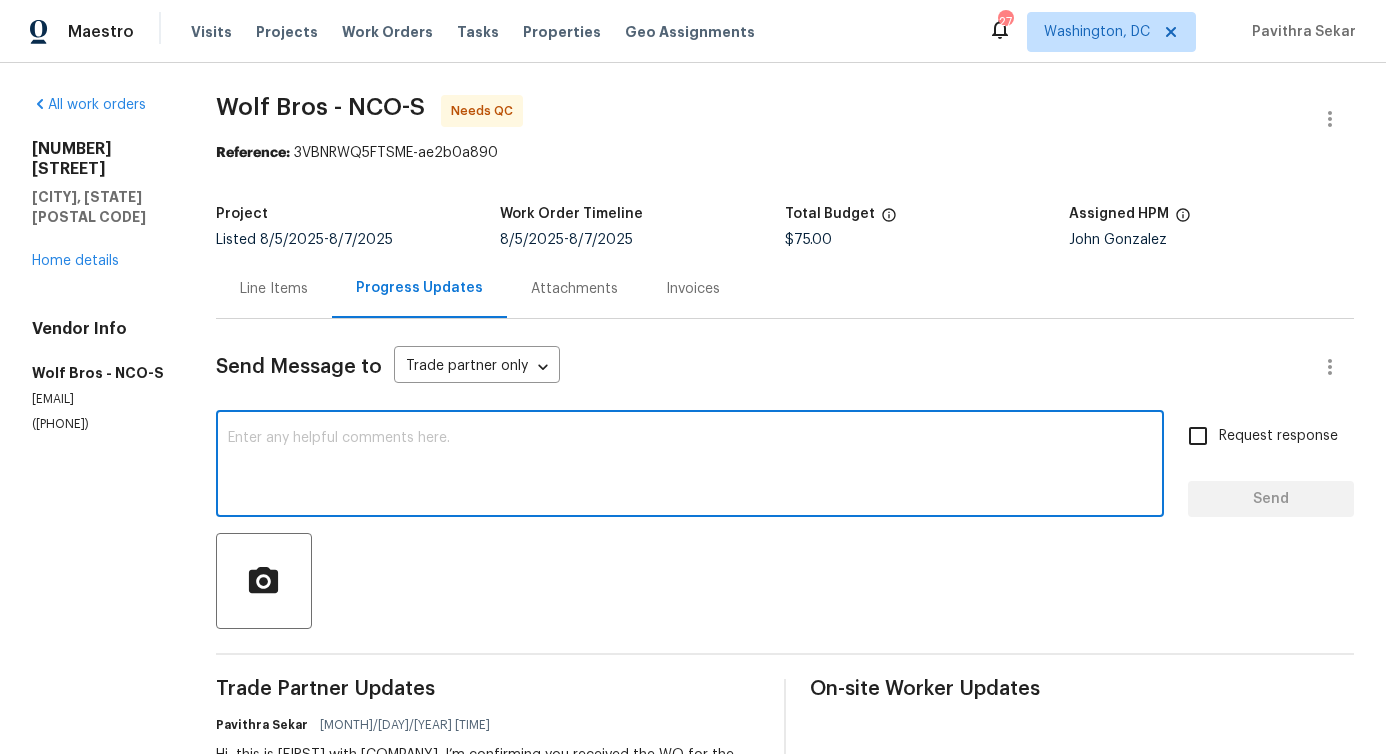 click at bounding box center (690, 466) 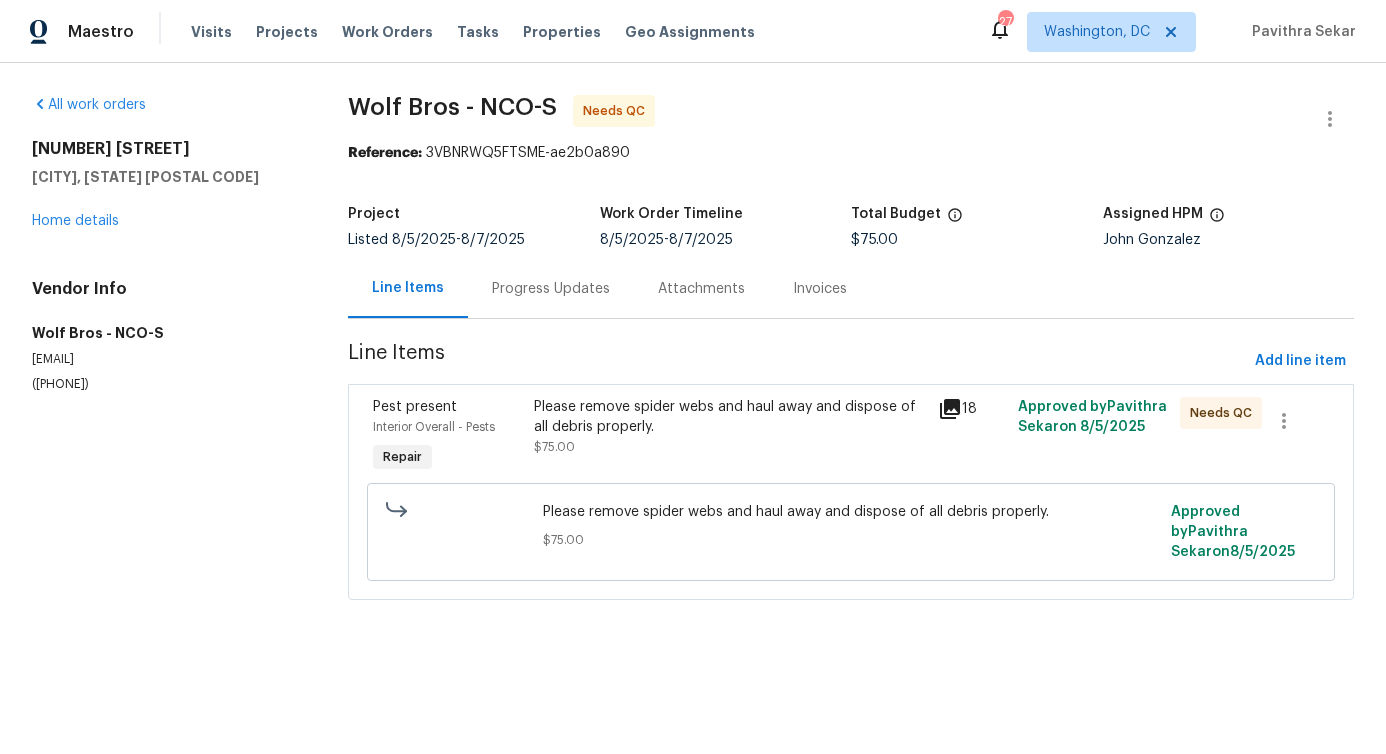 click on "Please remove spider webs and haul away and dispose of all debris properly." at bounding box center (729, 417) 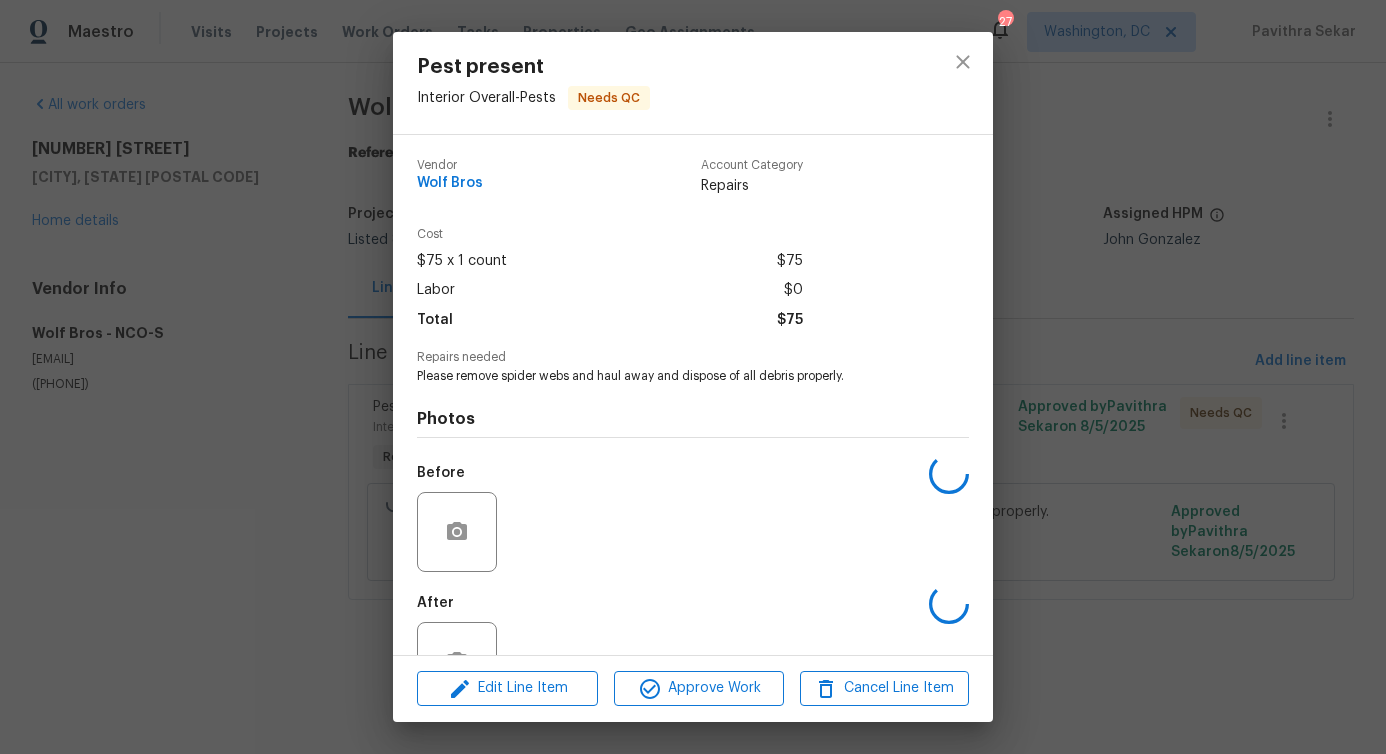 scroll, scrollTop: 67, scrollLeft: 0, axis: vertical 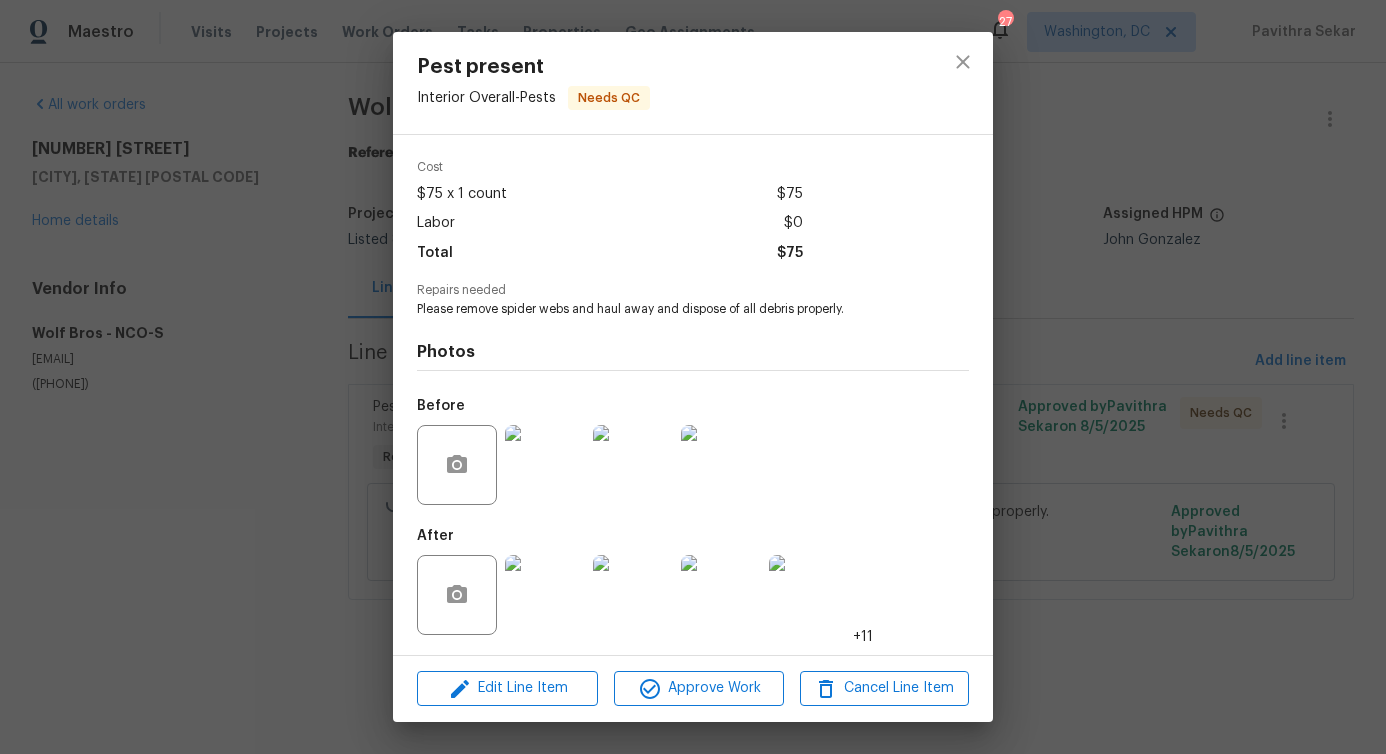 click at bounding box center (545, 465) 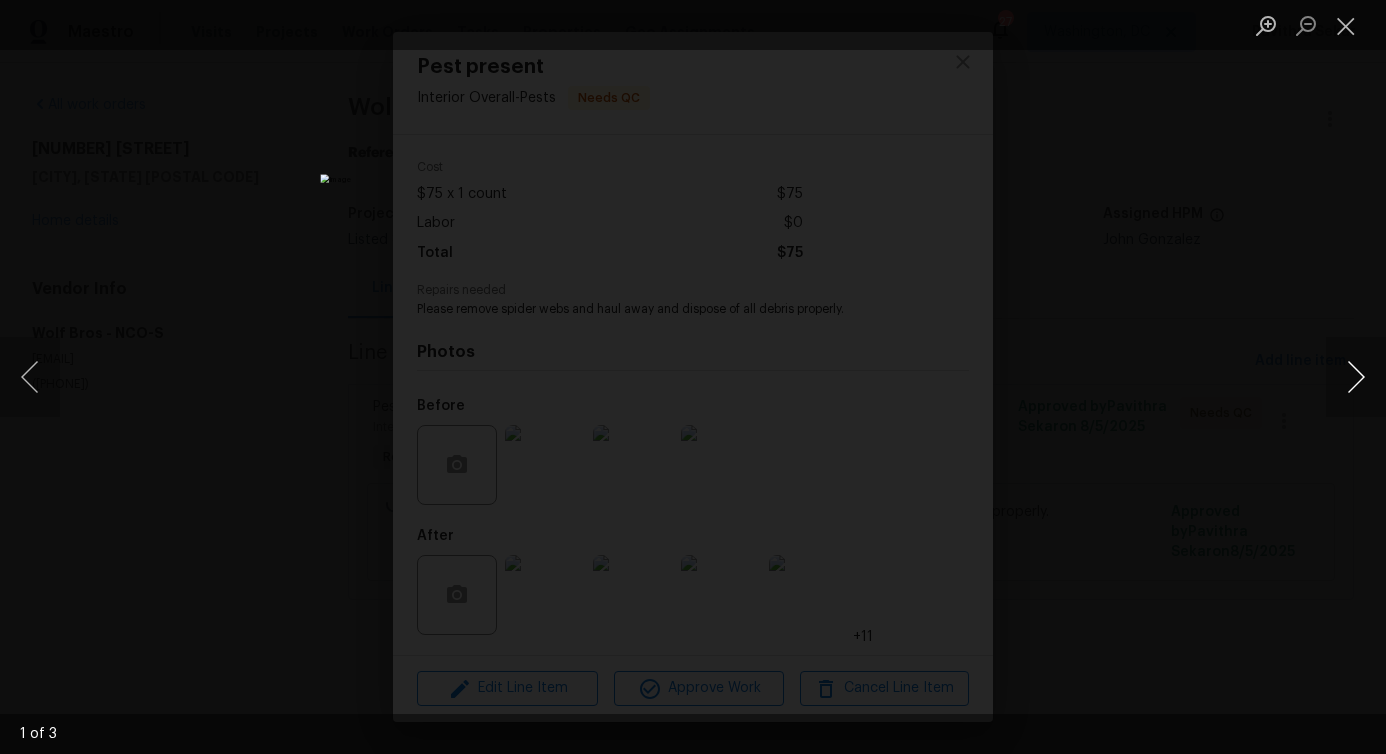 click at bounding box center (1356, 377) 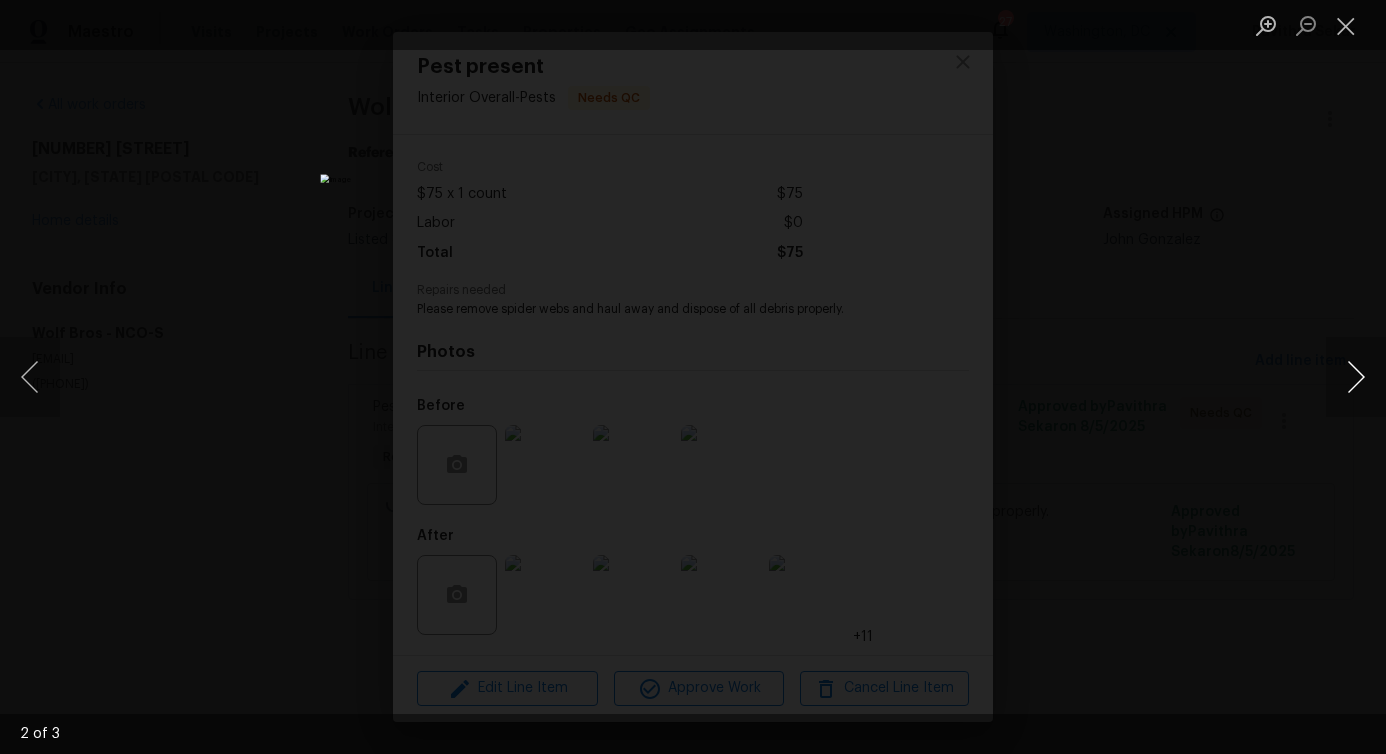 click at bounding box center (1356, 377) 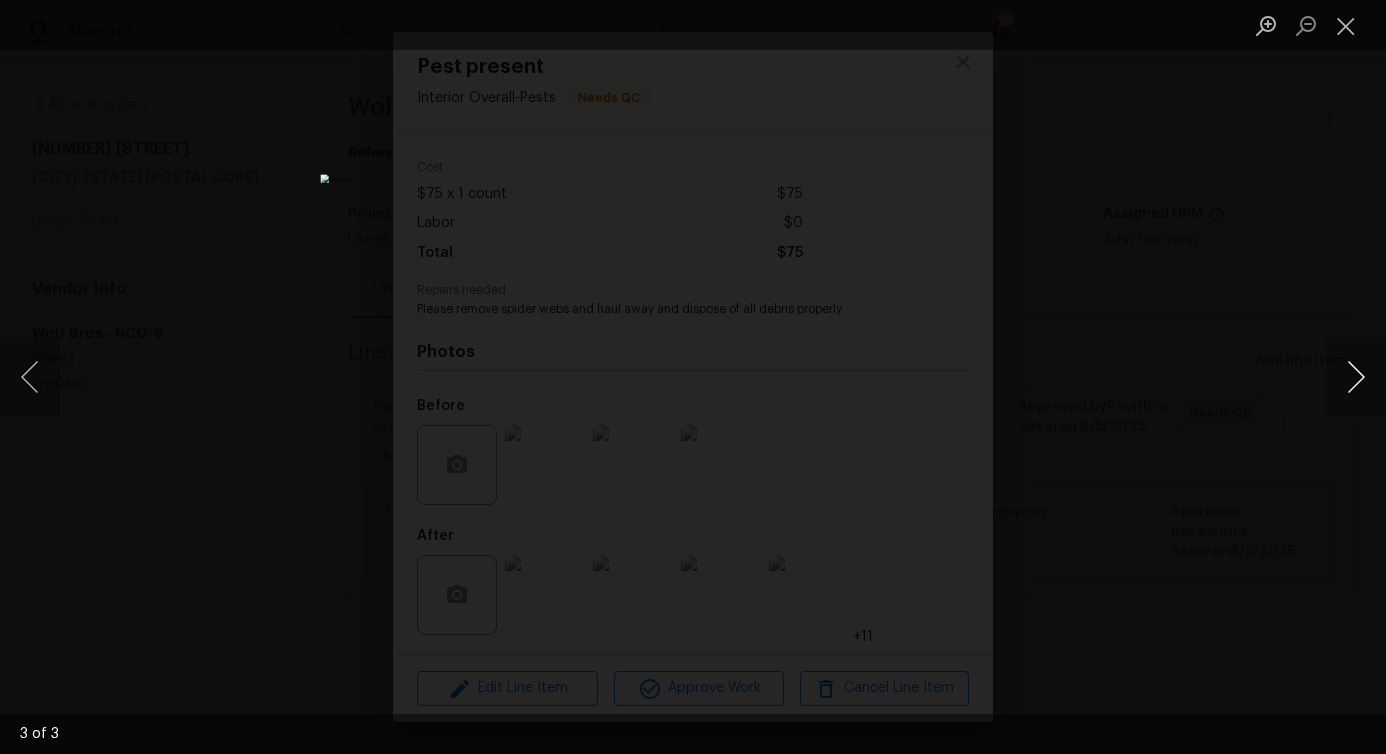 click at bounding box center (1356, 377) 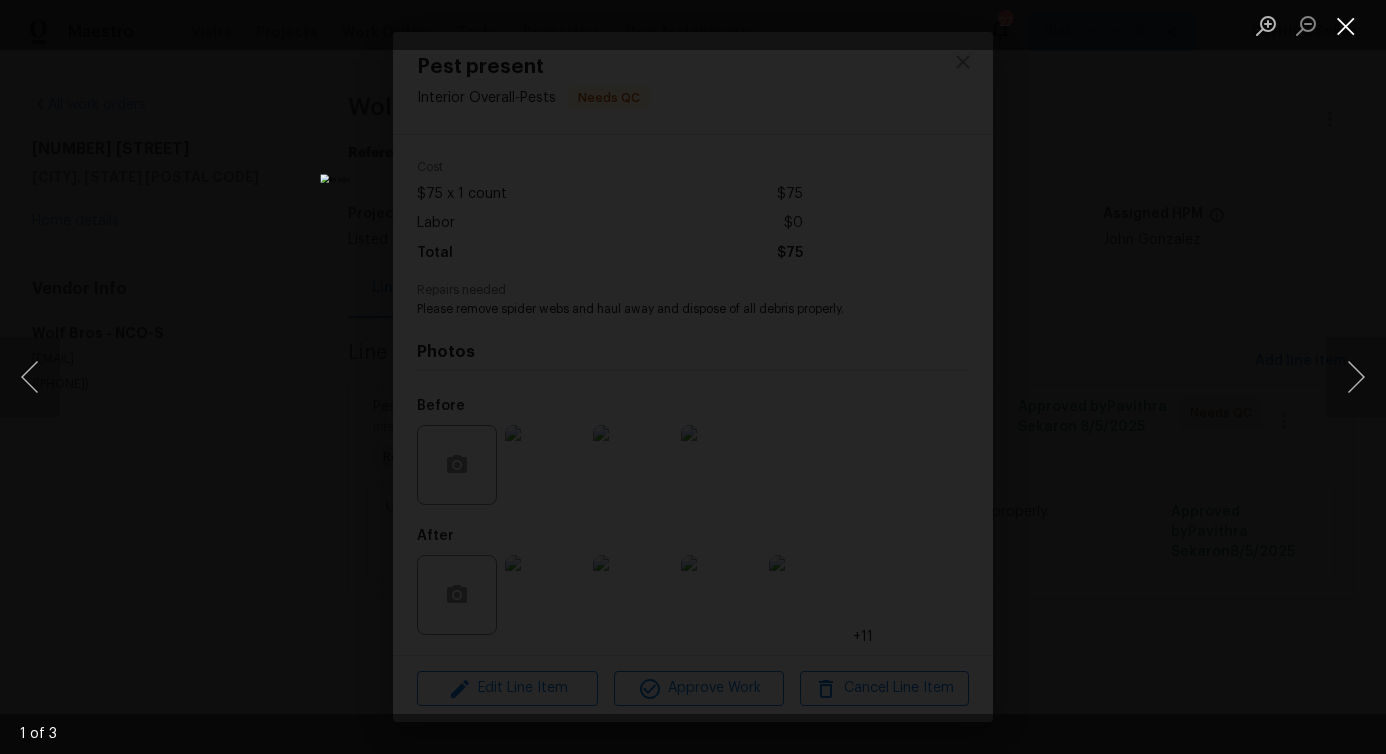 click at bounding box center [1346, 25] 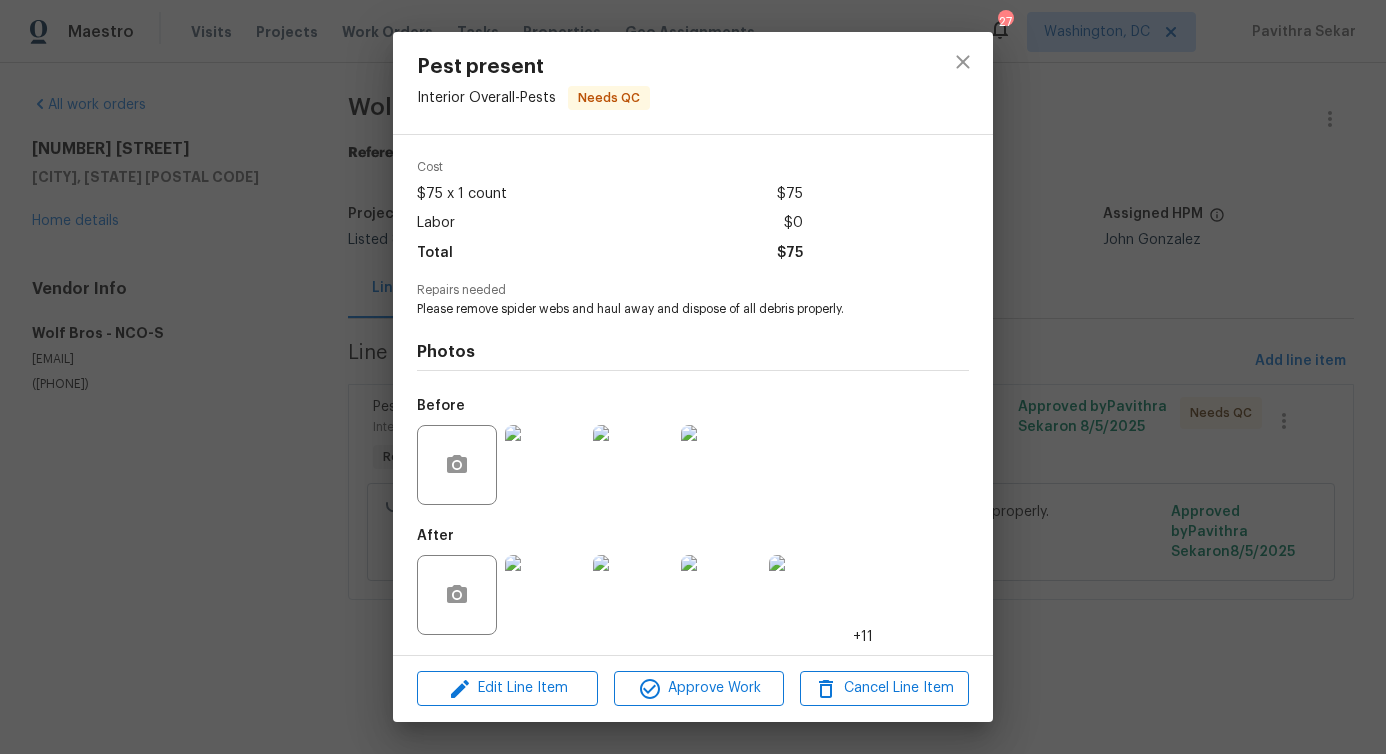 click at bounding box center (545, 595) 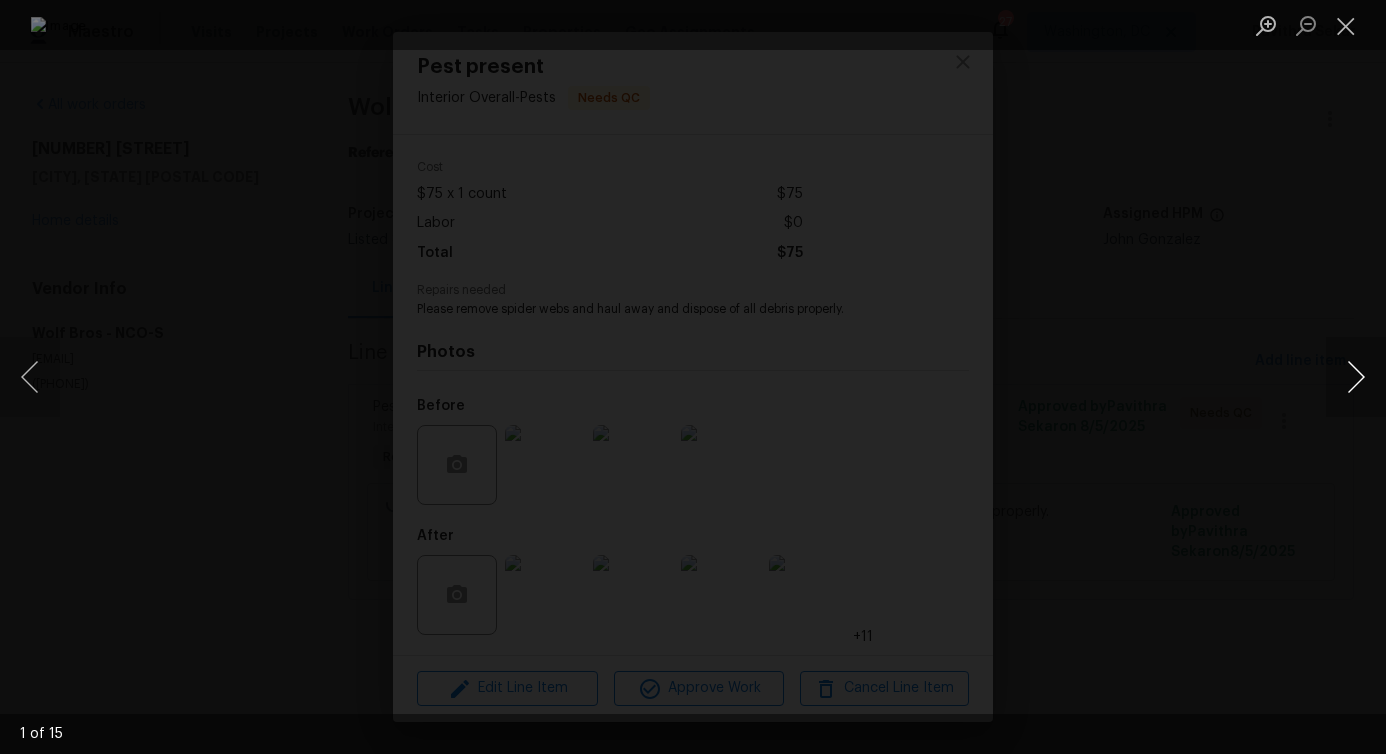 click at bounding box center (1356, 377) 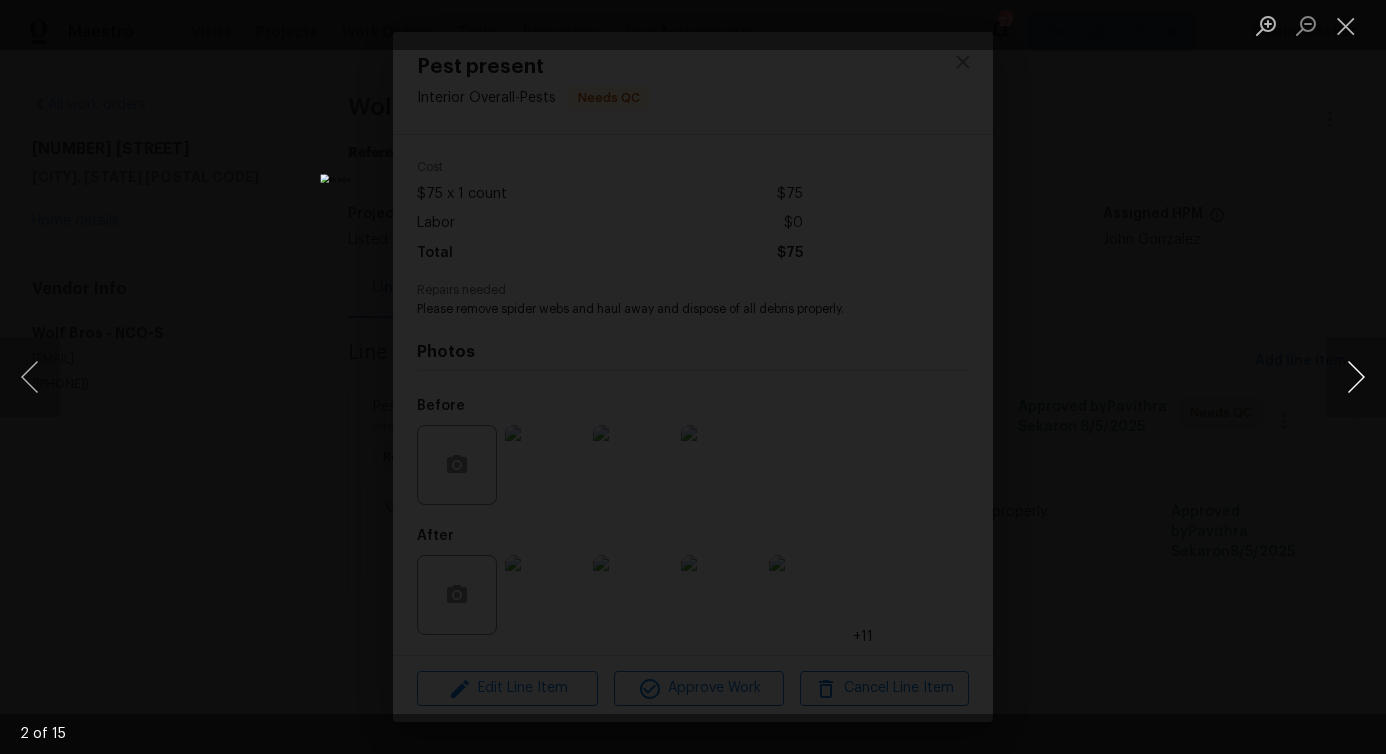 click at bounding box center [1356, 377] 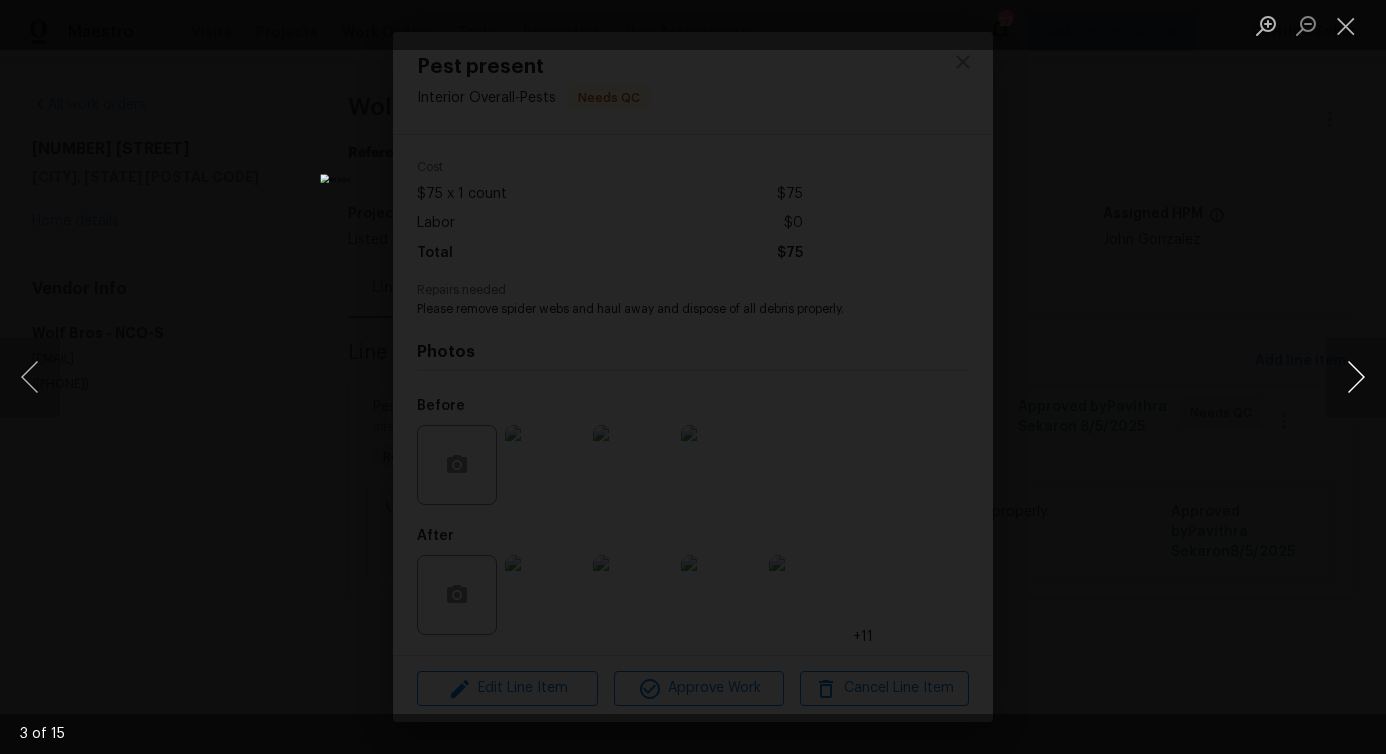 click at bounding box center (1356, 377) 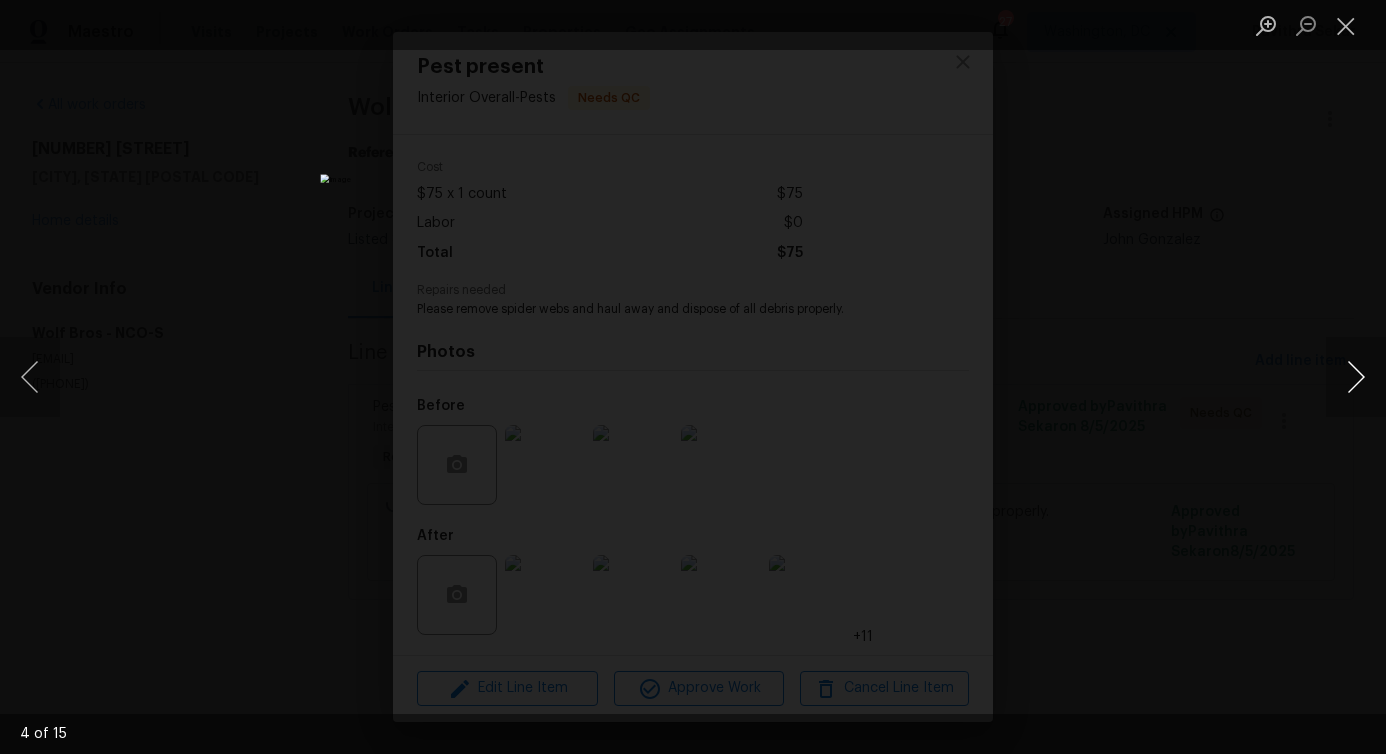 click at bounding box center [1356, 377] 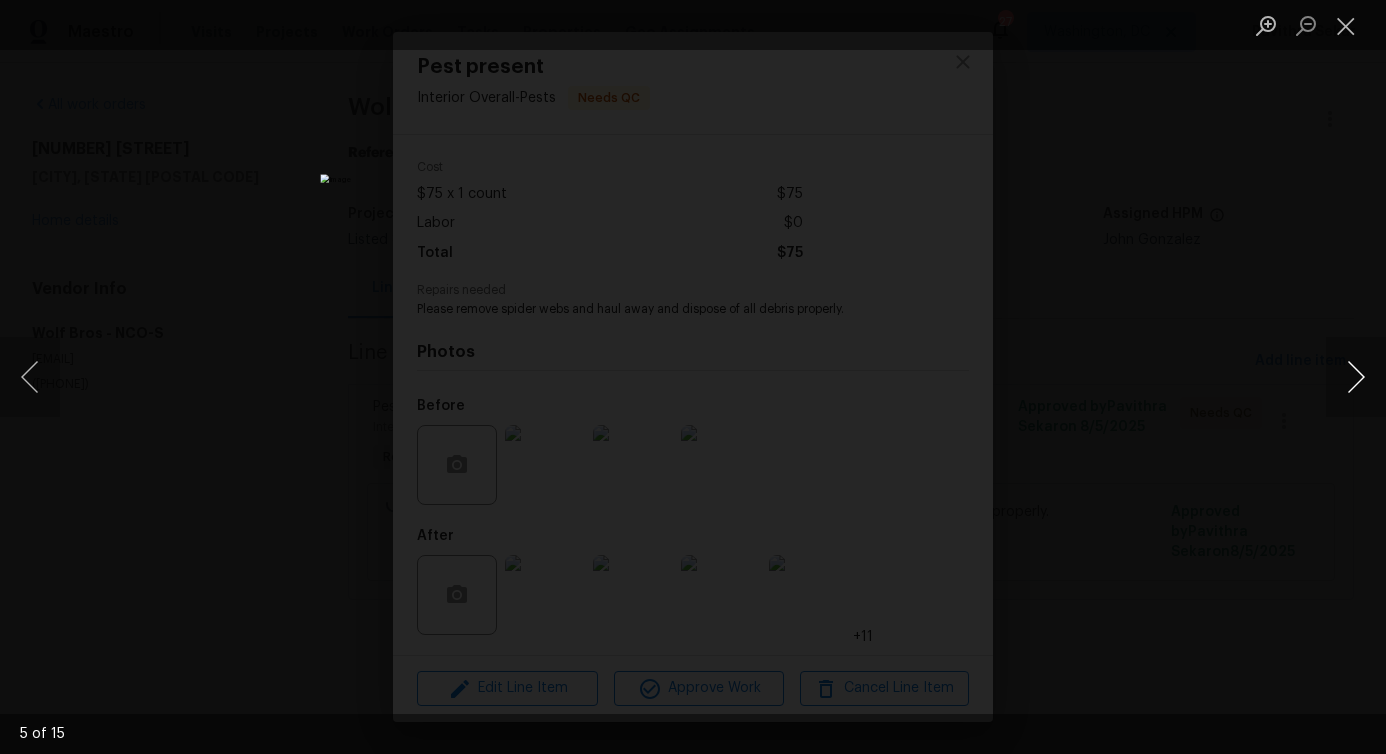 click at bounding box center [1356, 377] 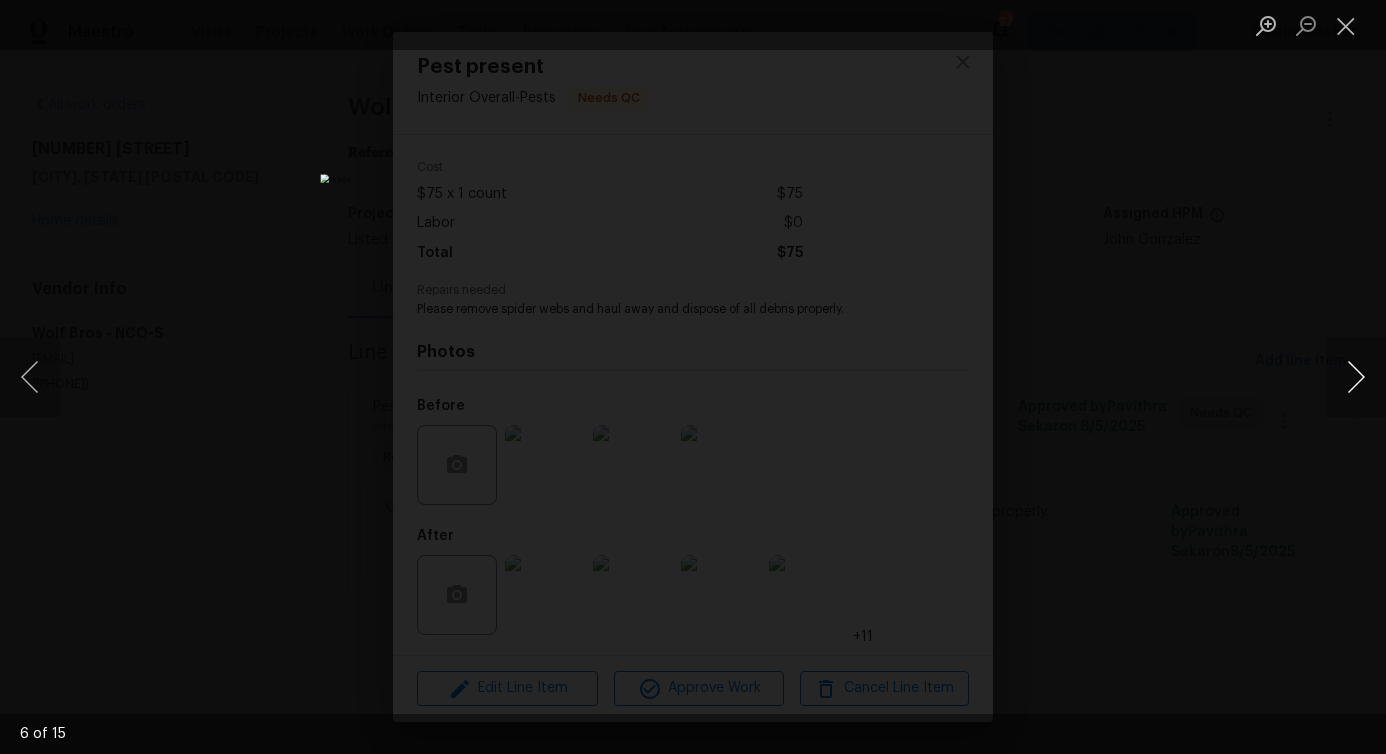 click at bounding box center [1356, 377] 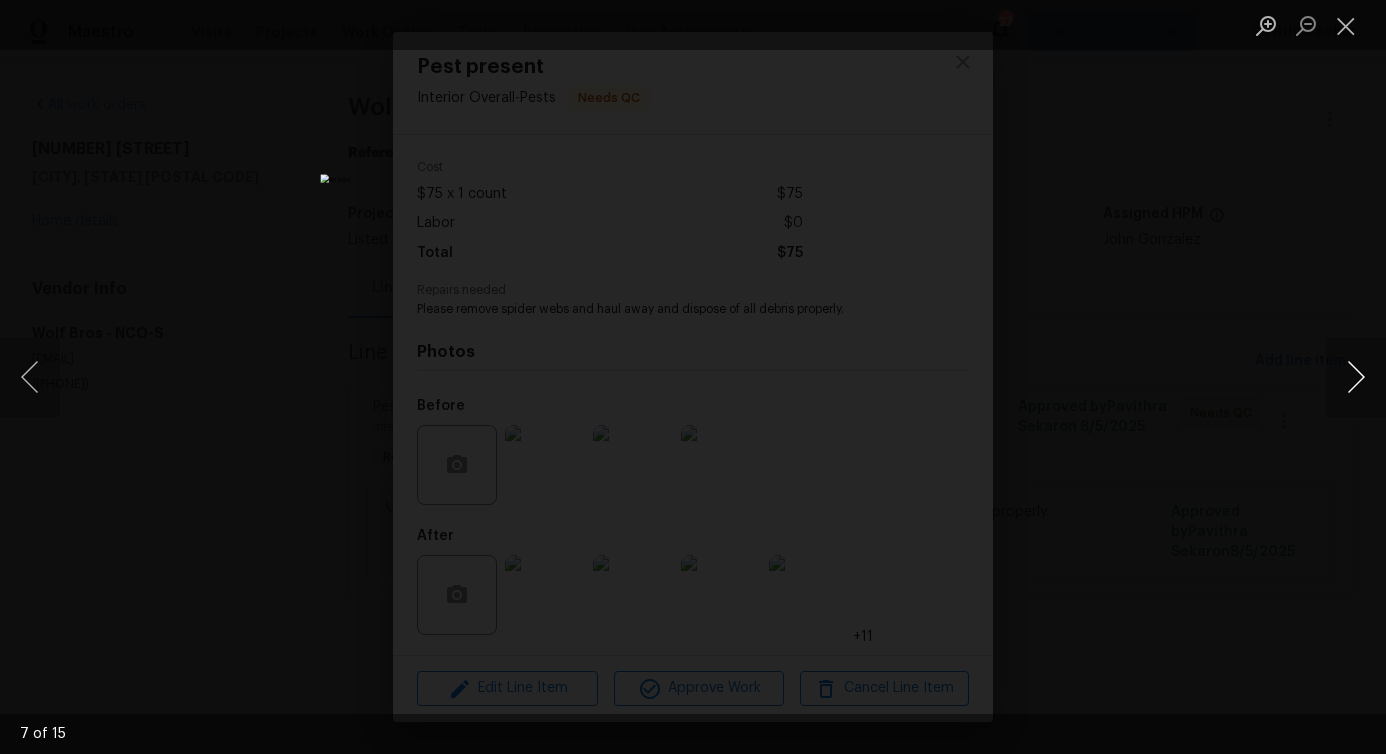 click at bounding box center (1356, 377) 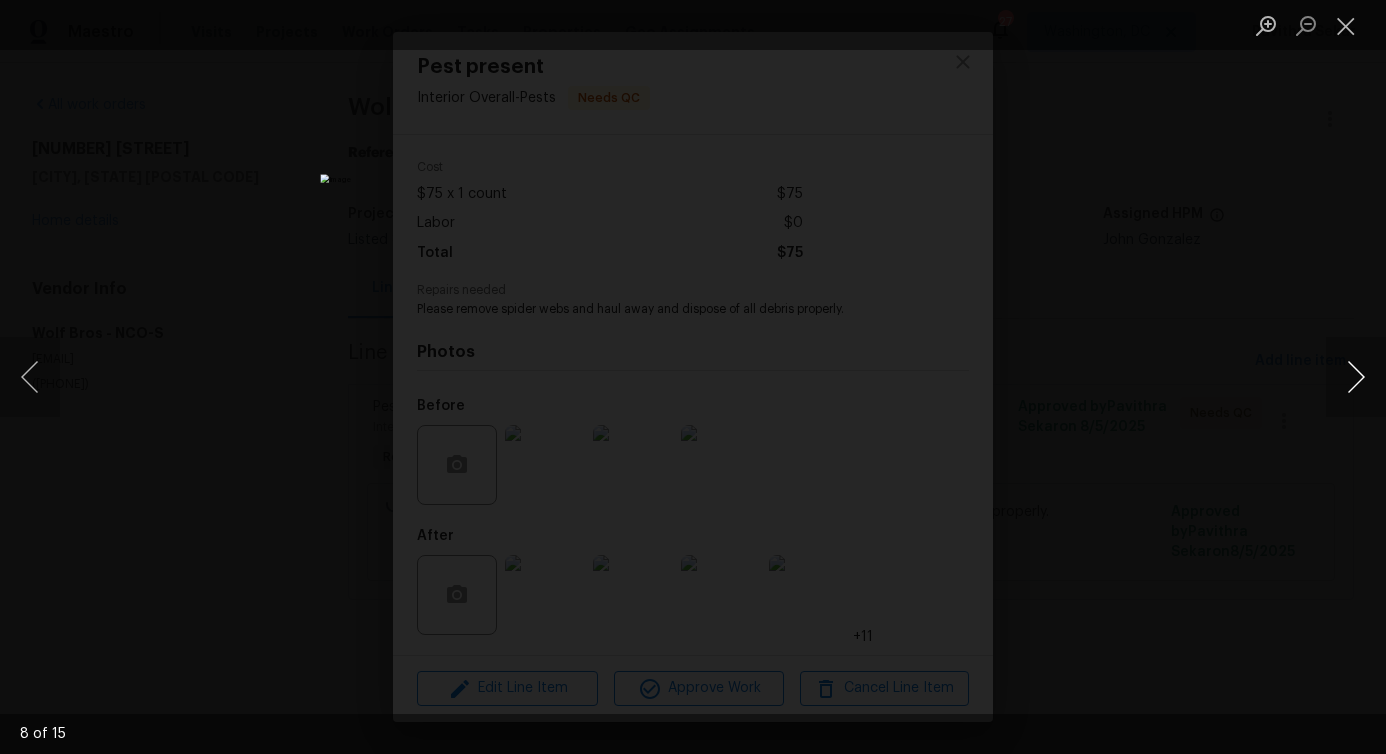 click at bounding box center [1356, 377] 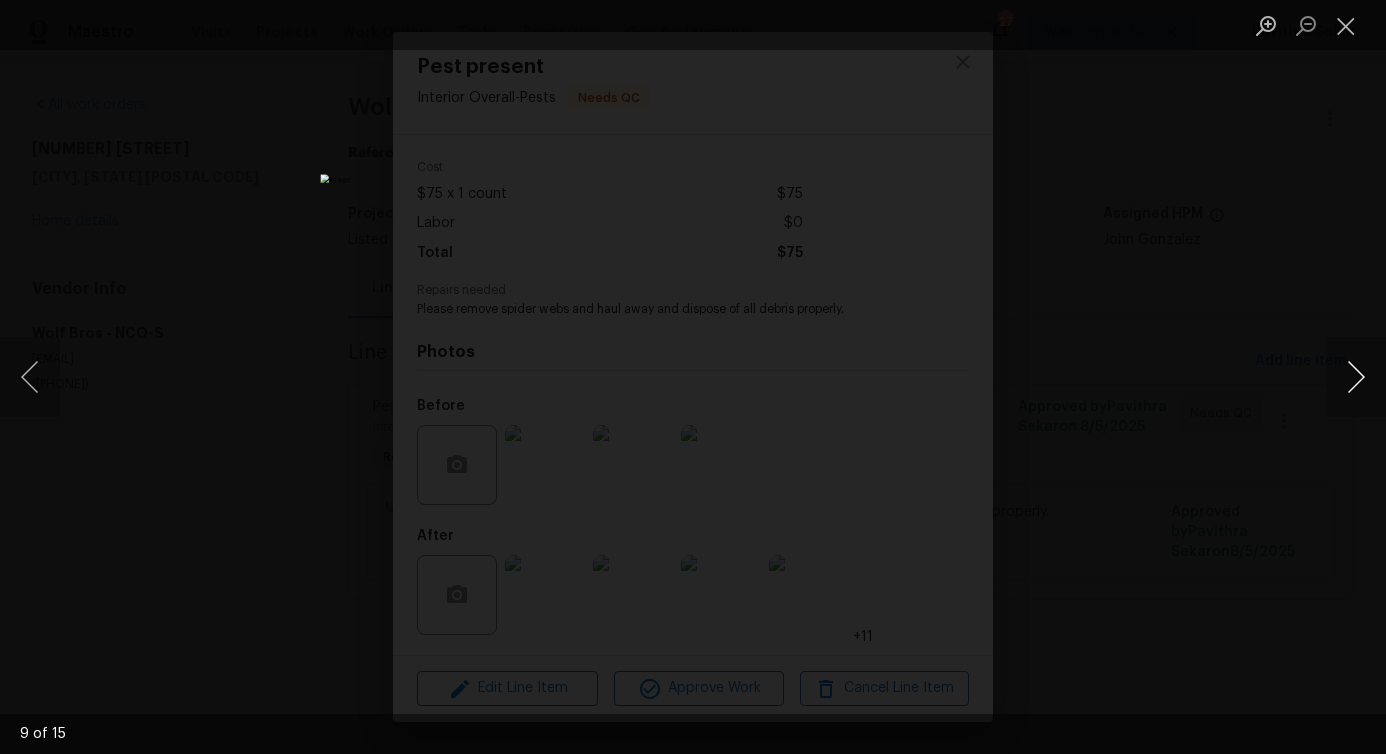 click at bounding box center (1356, 377) 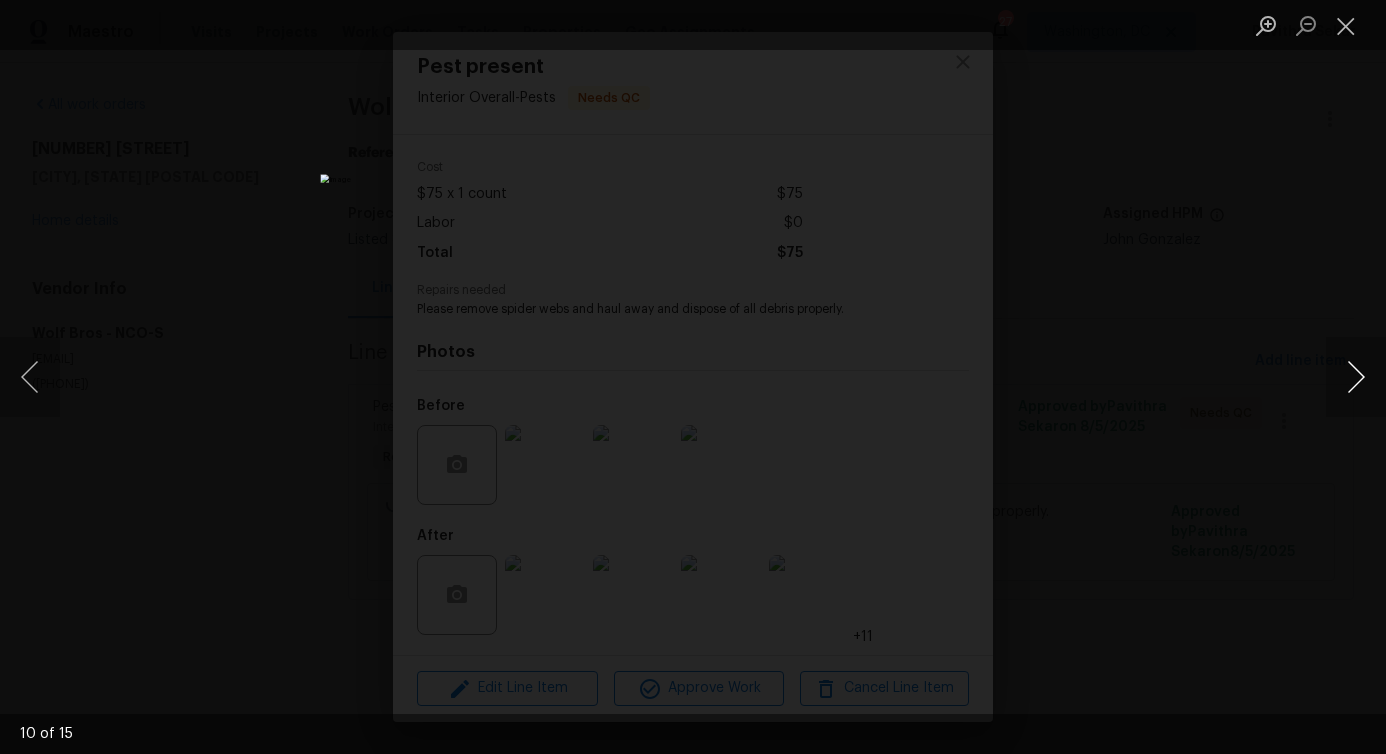 click at bounding box center [1356, 377] 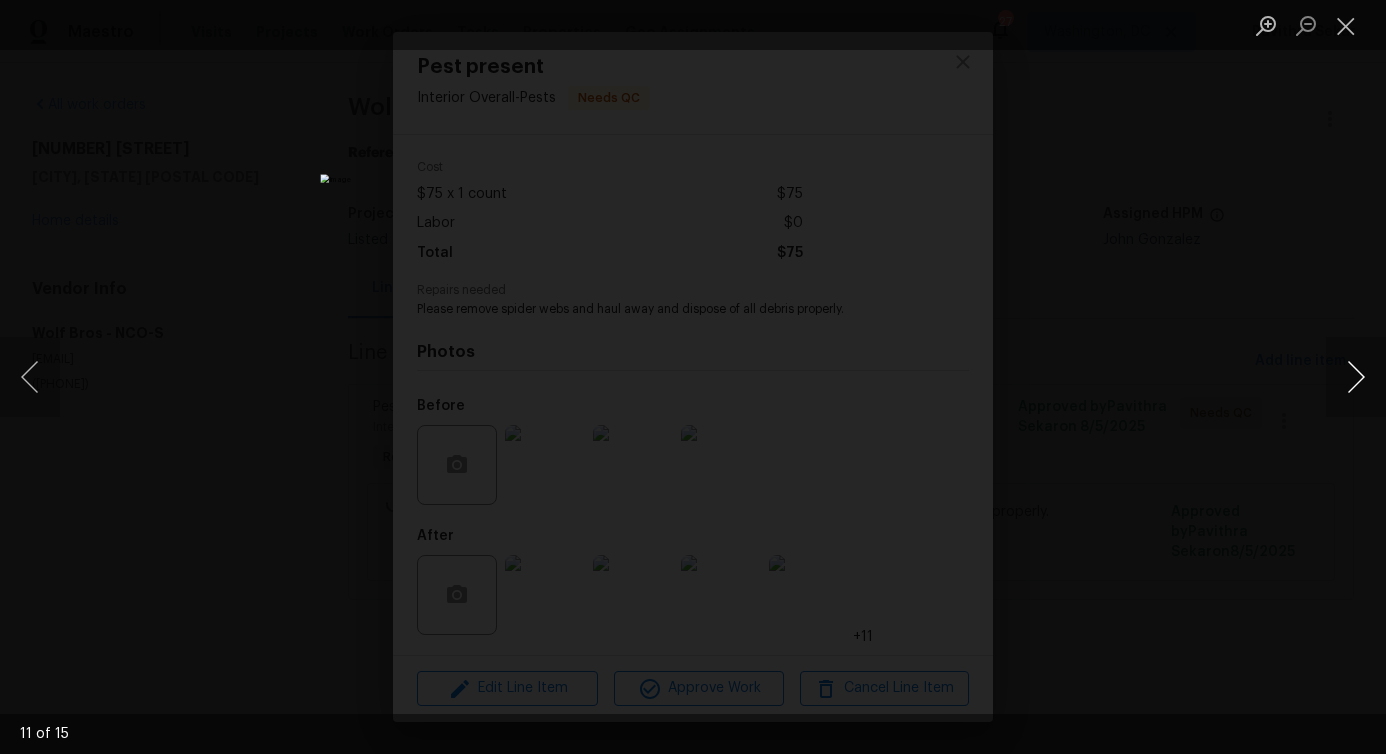 click at bounding box center (1356, 377) 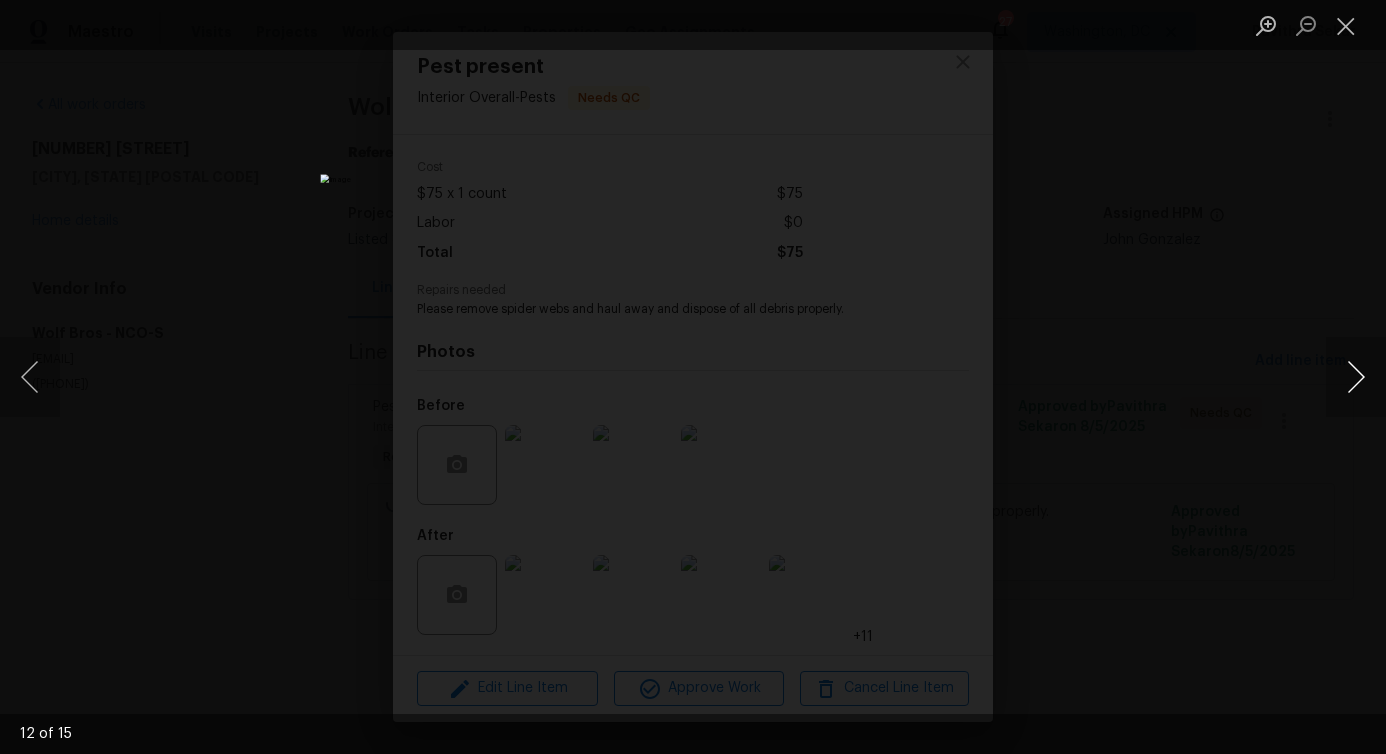 click at bounding box center (1356, 377) 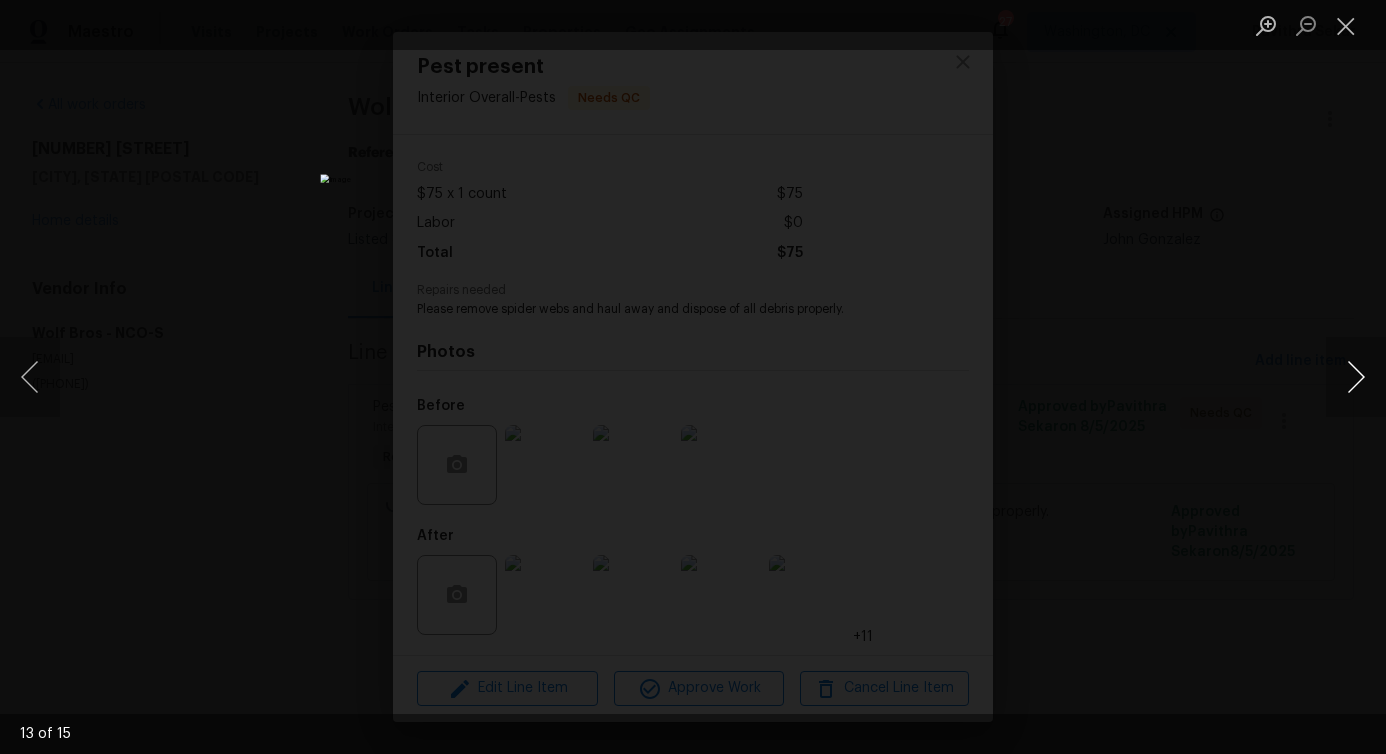 click at bounding box center (1356, 377) 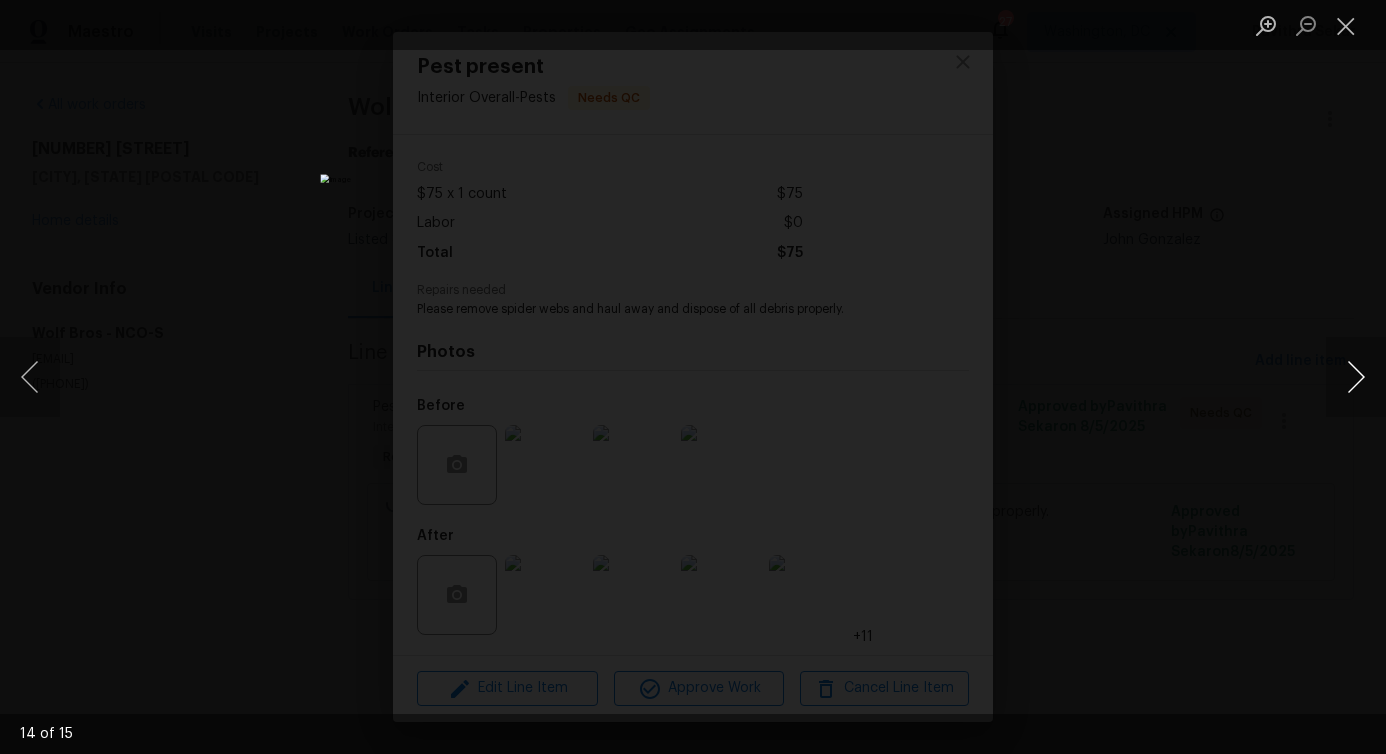 click at bounding box center [1356, 377] 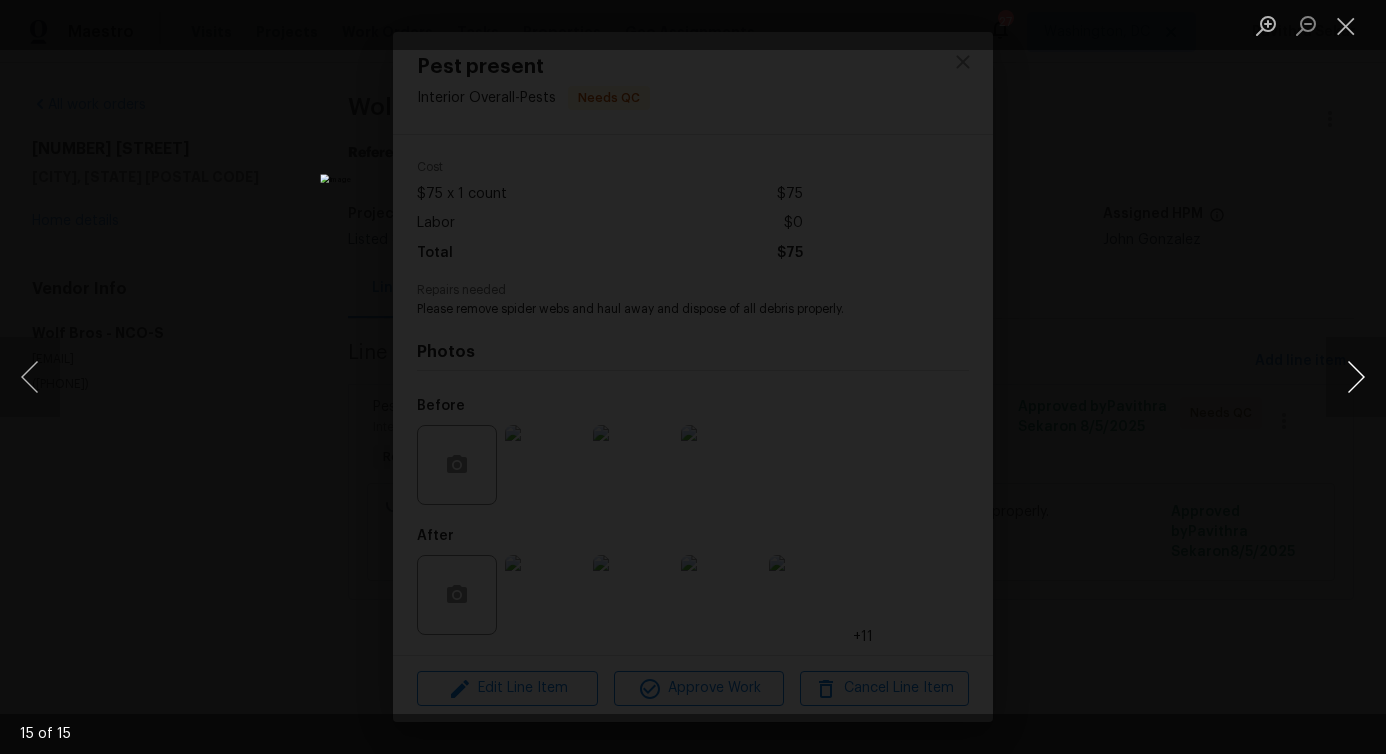 click at bounding box center [1356, 377] 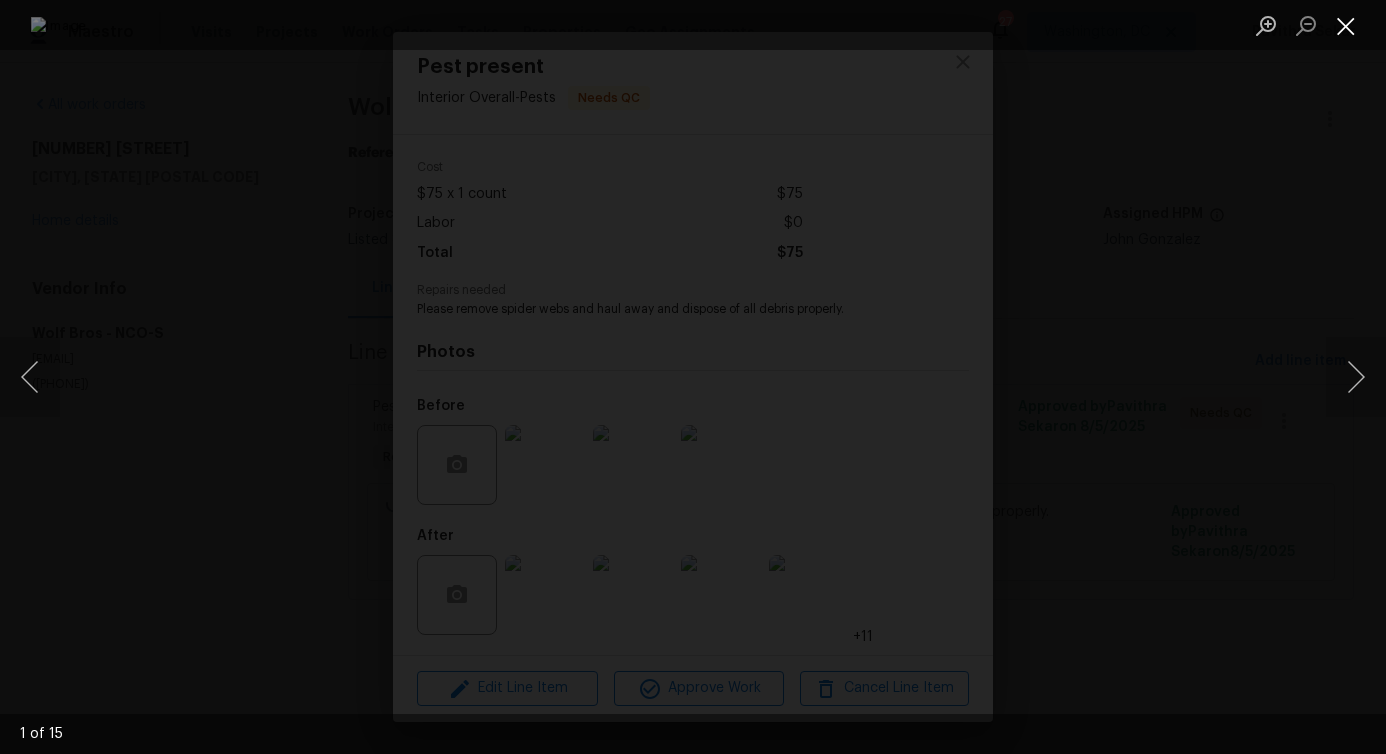 click at bounding box center [1346, 25] 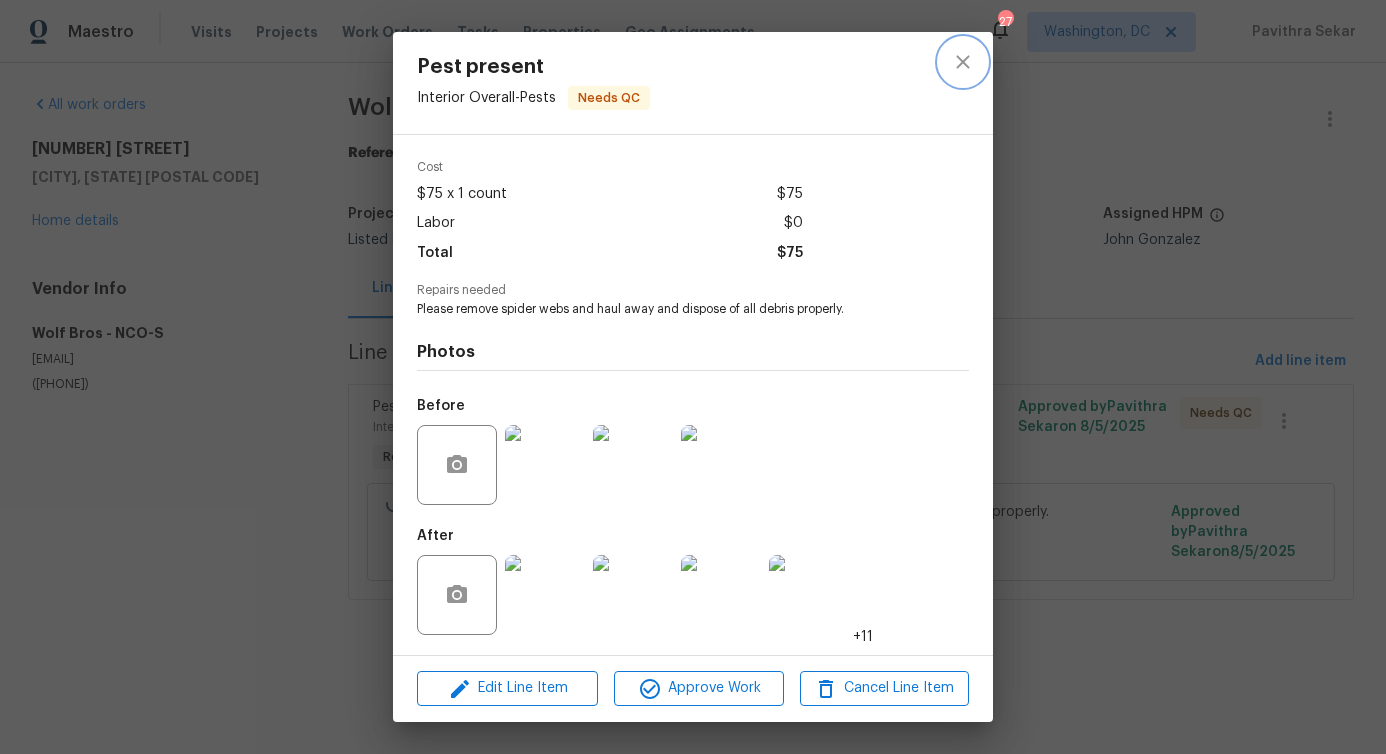 click 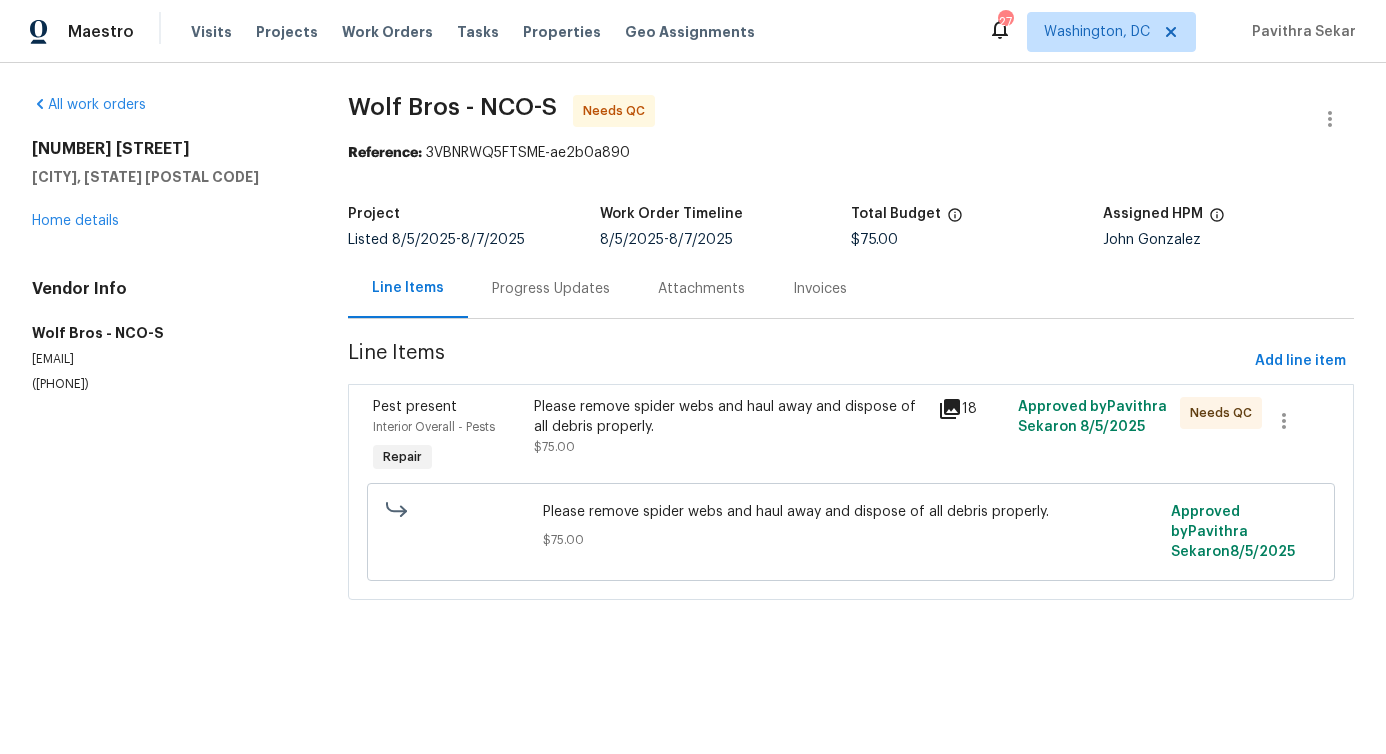 click on "Progress Updates" at bounding box center (551, 289) 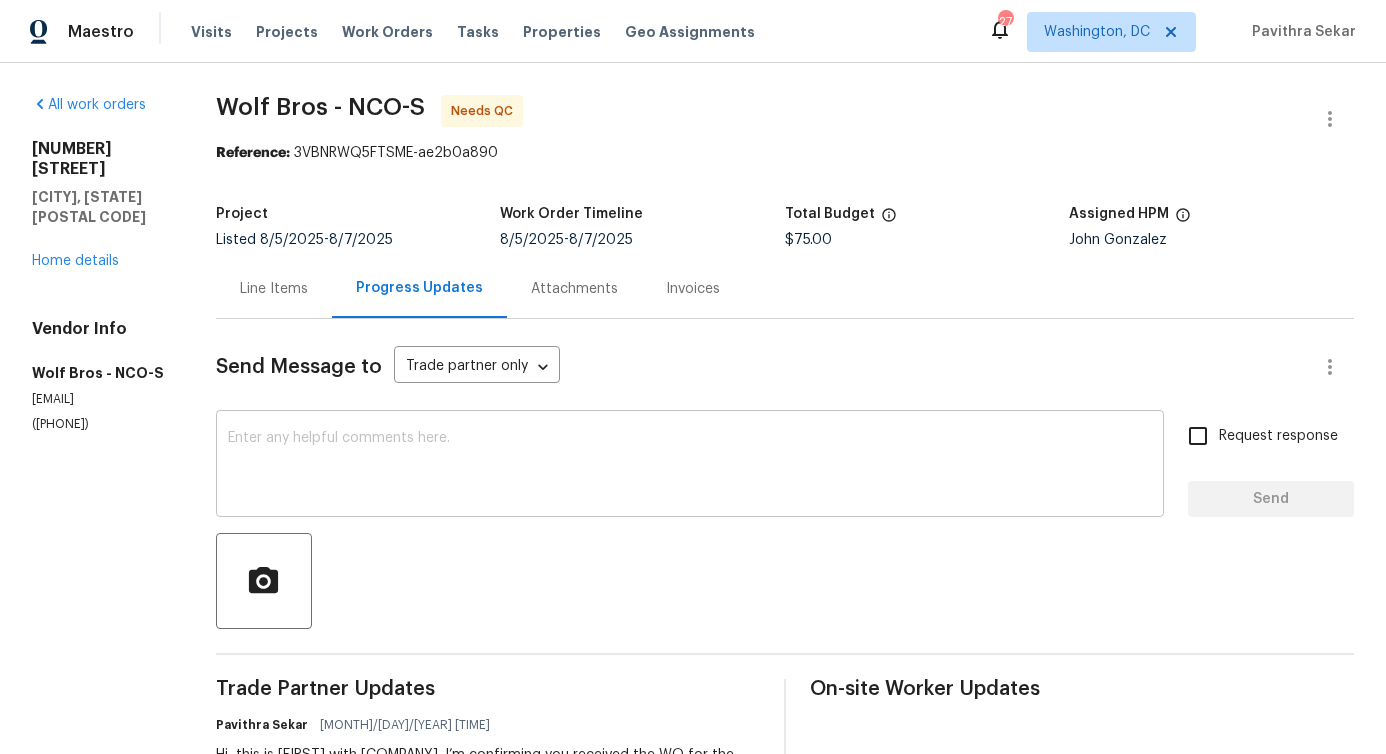 click at bounding box center [690, 466] 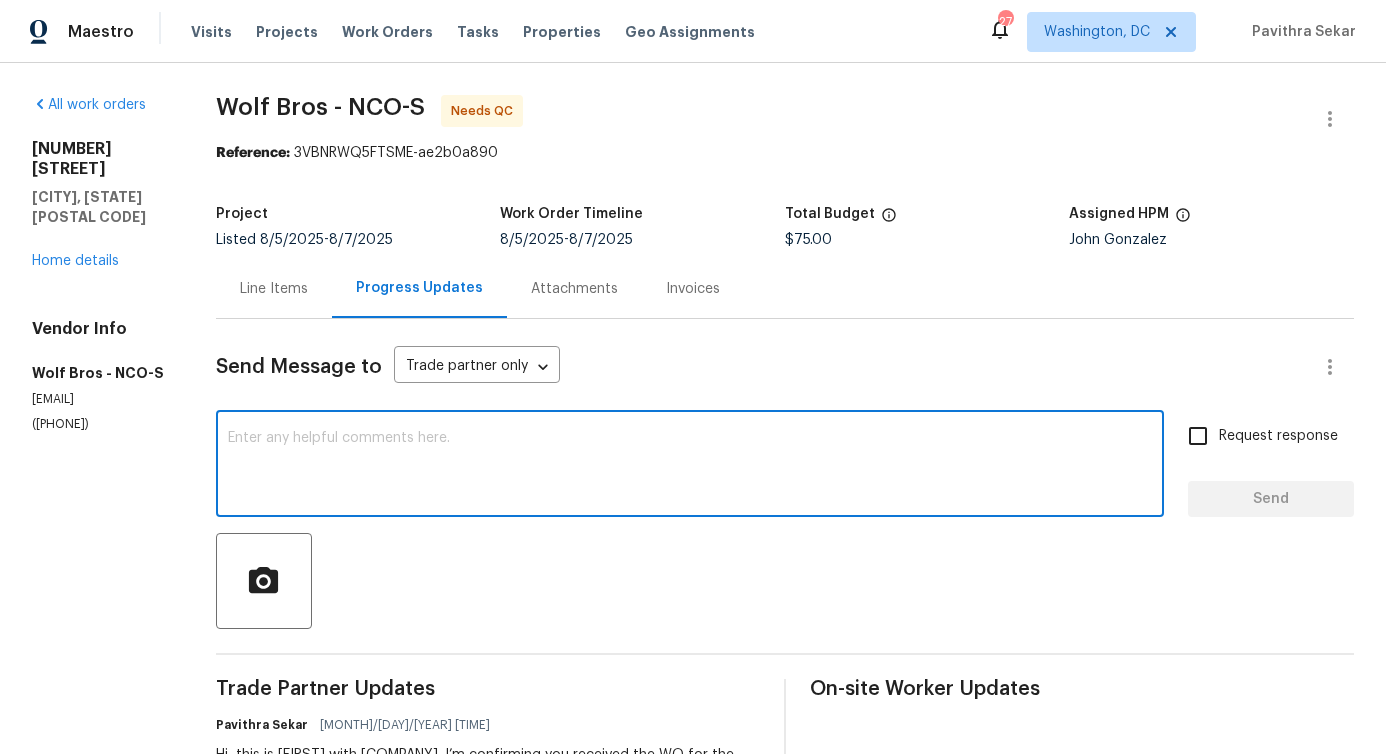 click at bounding box center (690, 466) 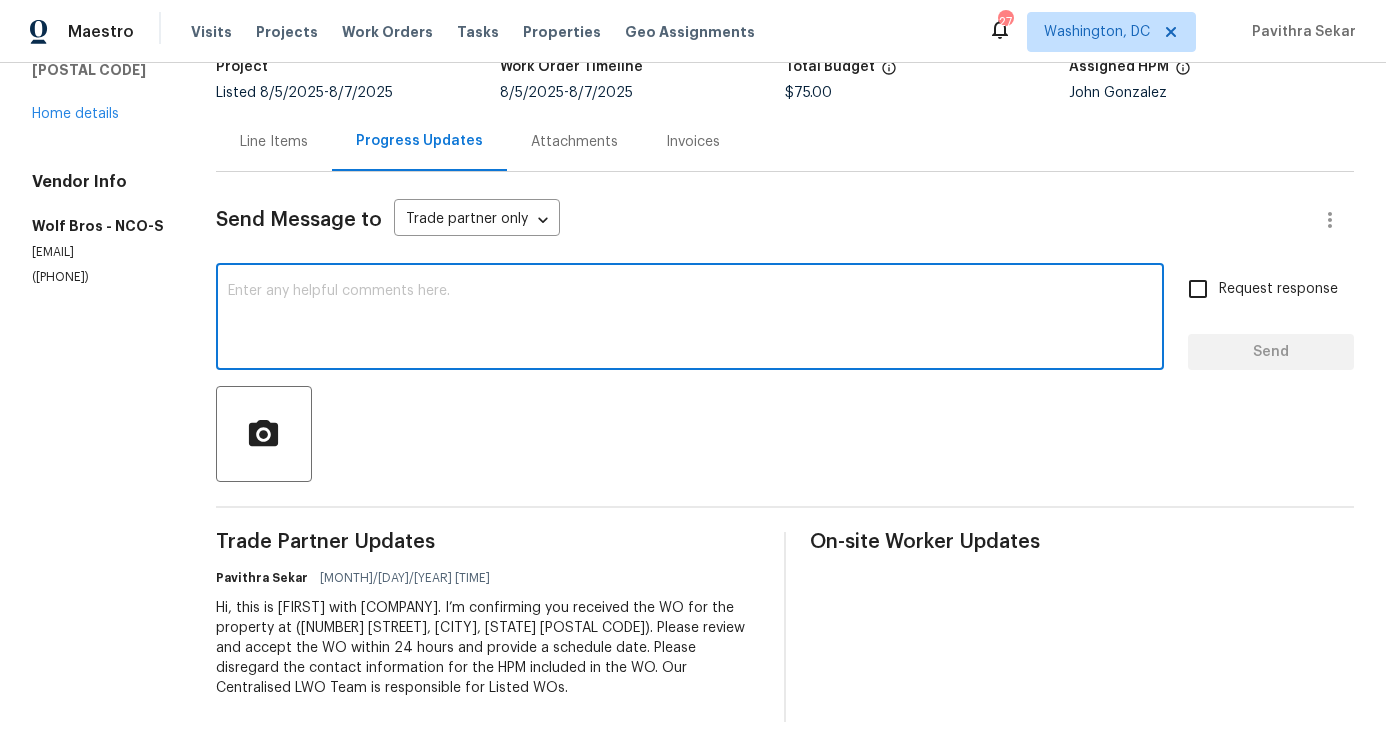 scroll, scrollTop: 0, scrollLeft: 0, axis: both 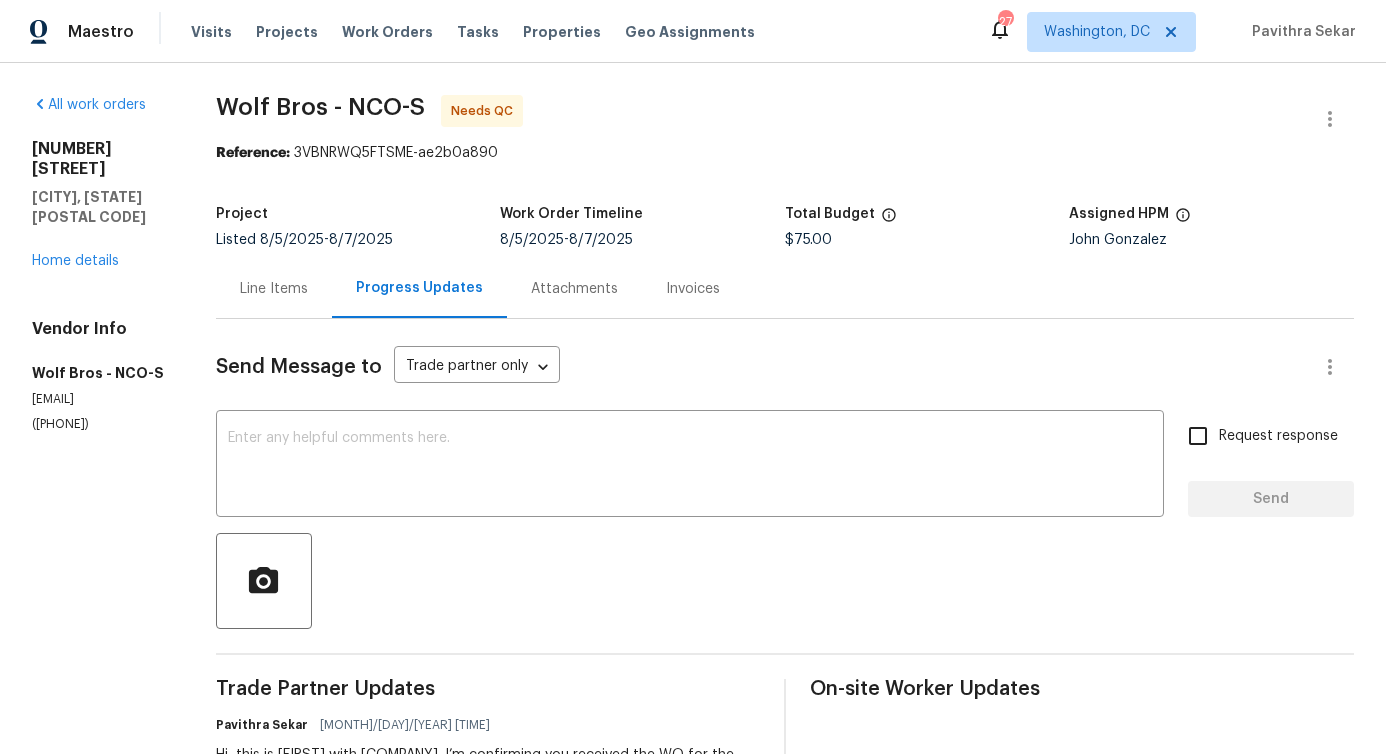 click on "Line Items" at bounding box center (274, 288) 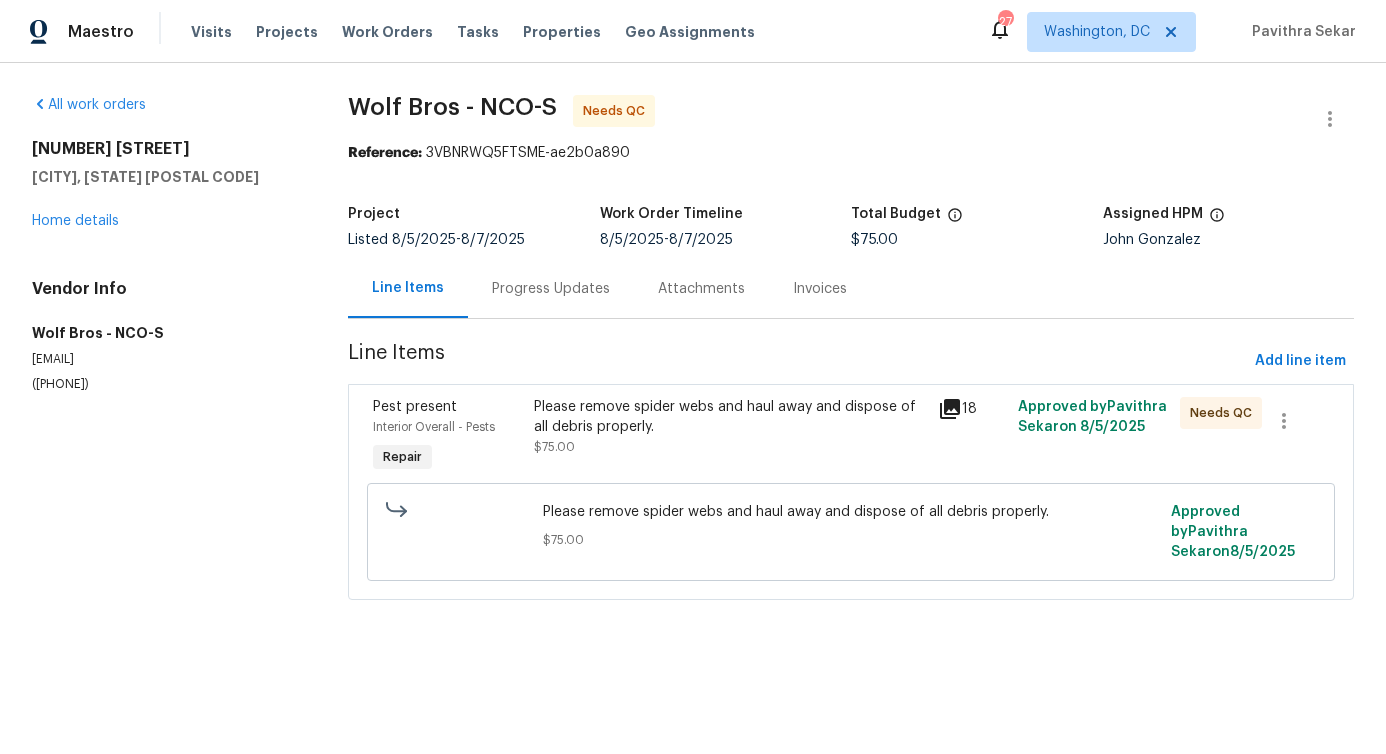 click on "Progress Updates" at bounding box center (551, 289) 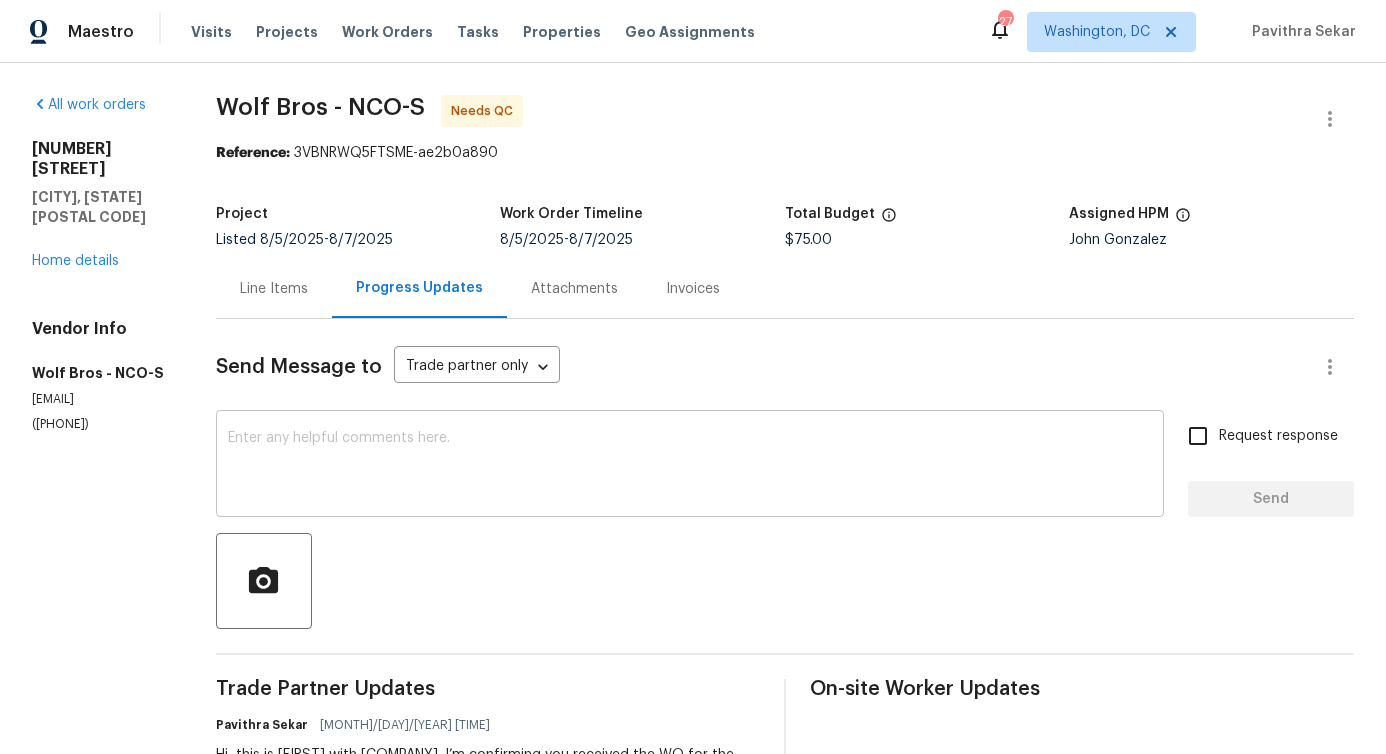 click at bounding box center [690, 466] 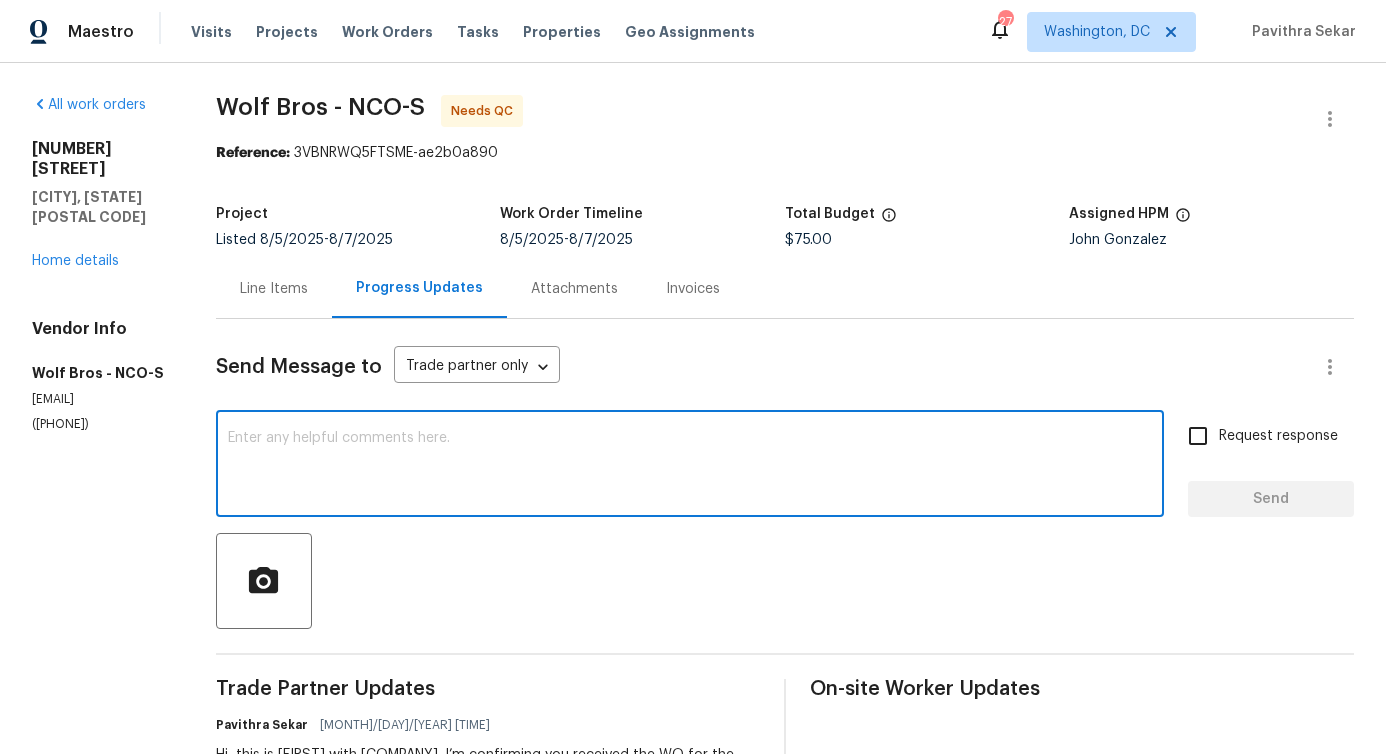 click at bounding box center [690, 466] 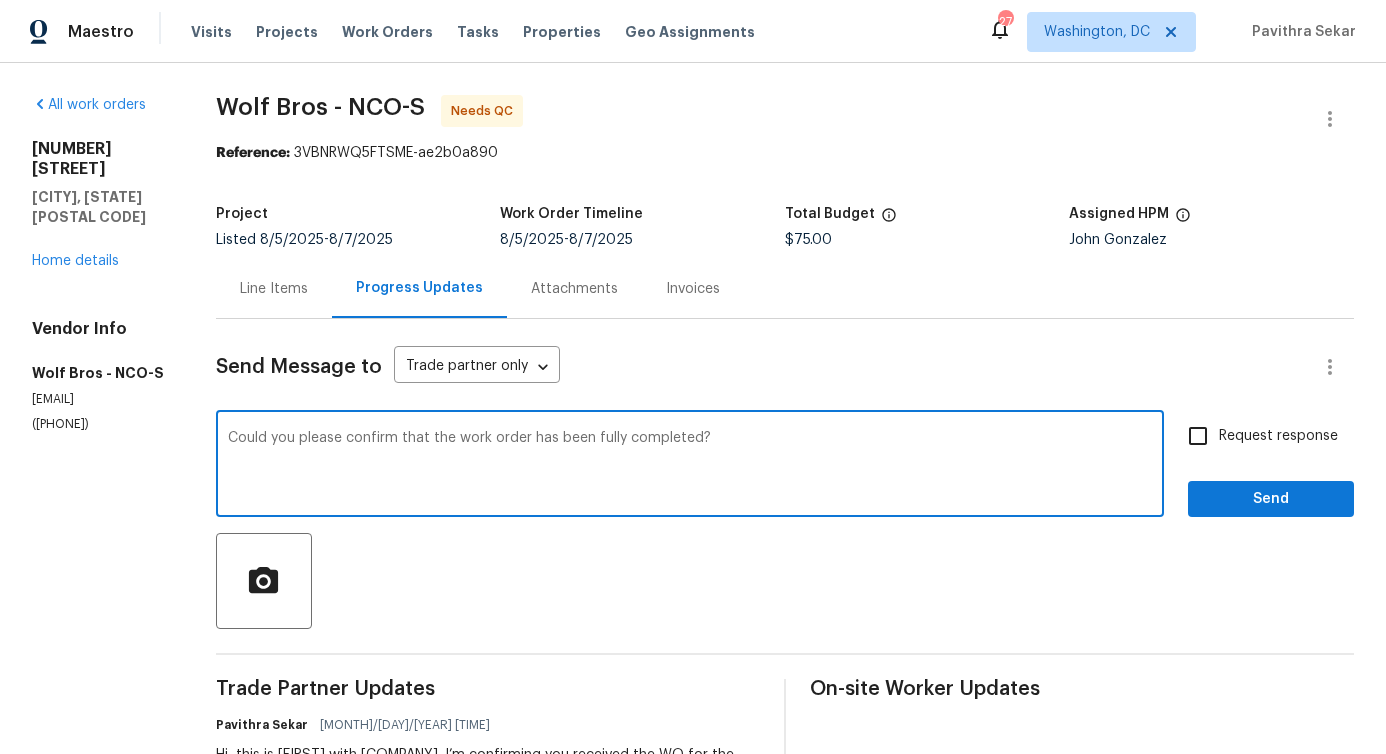 type on "Could you please confirm that the work order has been fully completed?" 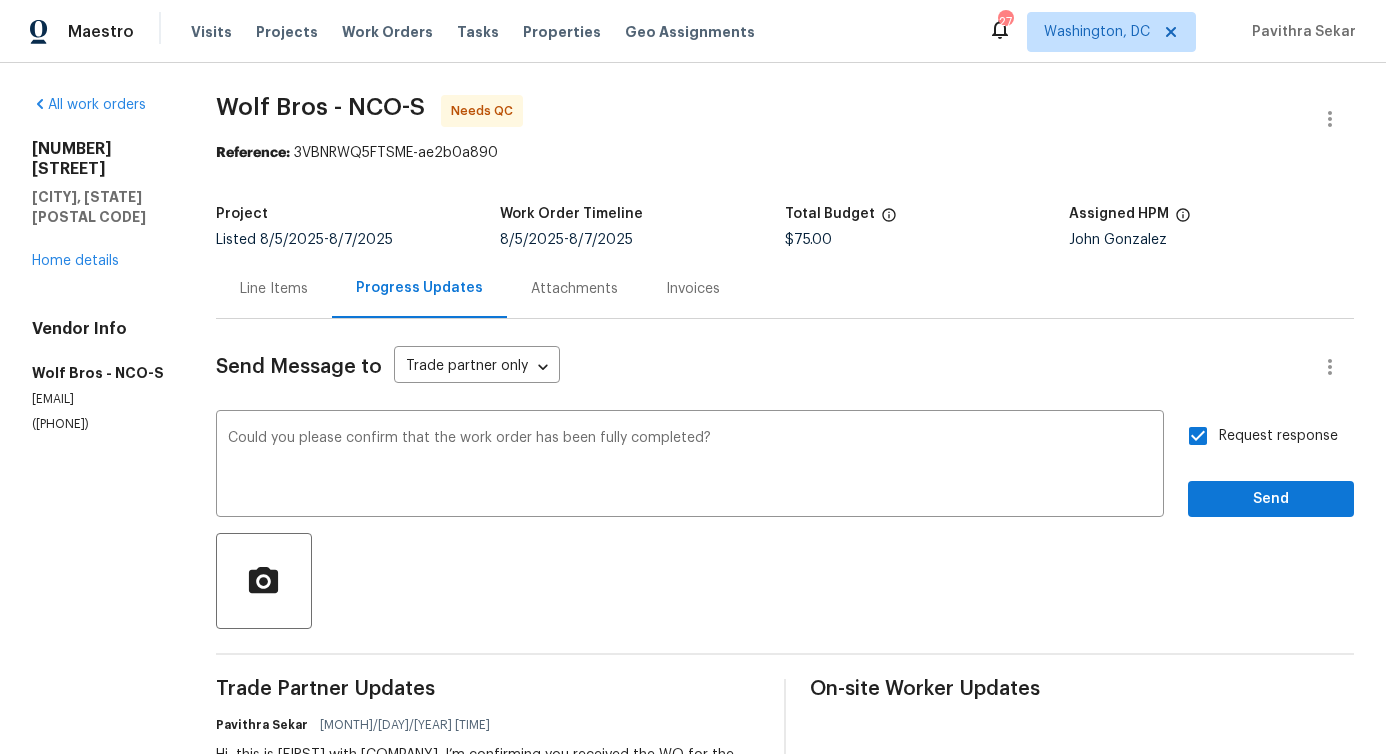 click on "Send Message to Trade partner only Trade partner only ​ Could you please confirm that the work order has been fully completed? x ​ Request response Send Trade Partner Updates Pavithra Sekar 08/05/2025 9:49 AM Hi, this is Pavithra with Opendoor. I’m confirming you received the WO for the property at (5701 W 5th St, Greeley, CO 80634). Please review and accept the WO within 24 hours and provide a schedule date. Please disregard the contact information for the HPM included in the WO. Our Centralised LWO Team is responsible for Listed WOs. On-site Worker Updates" at bounding box center (785, 594) 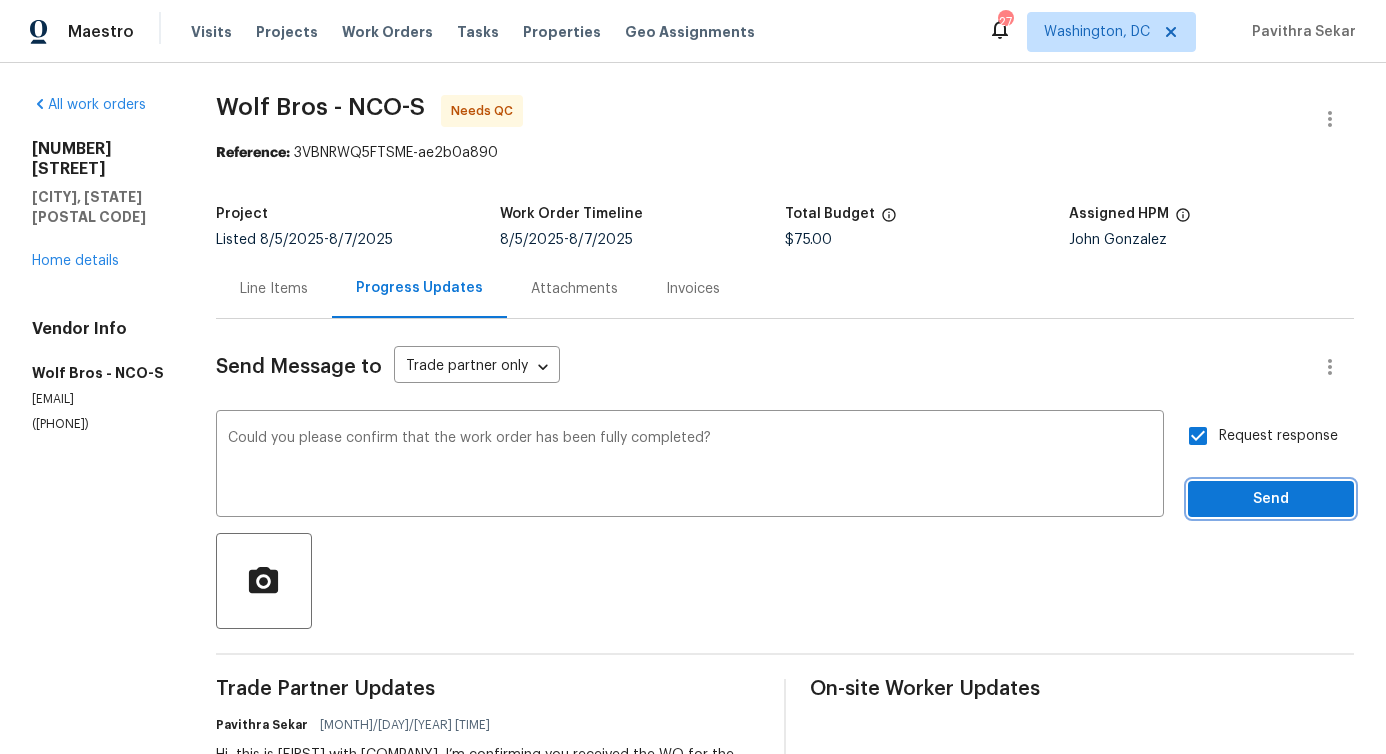 click on "Send" at bounding box center [1271, 499] 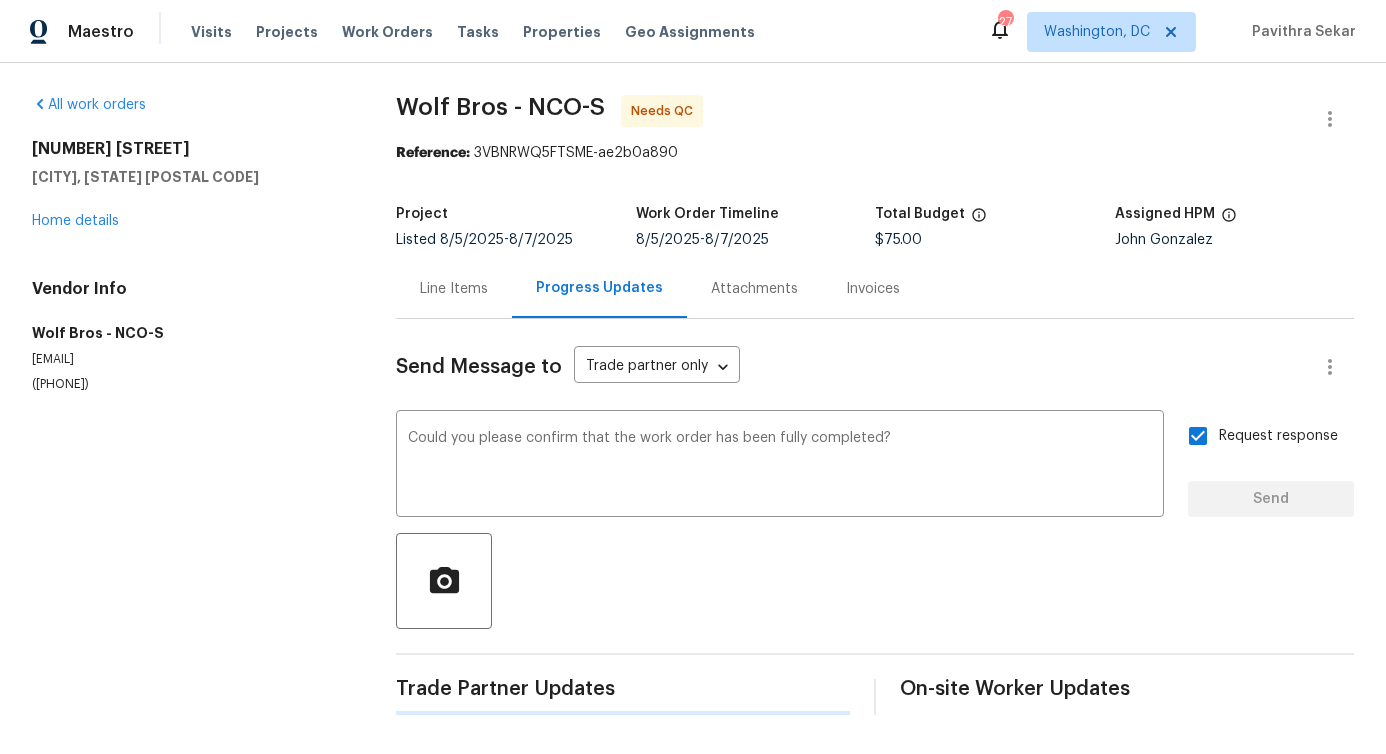 type 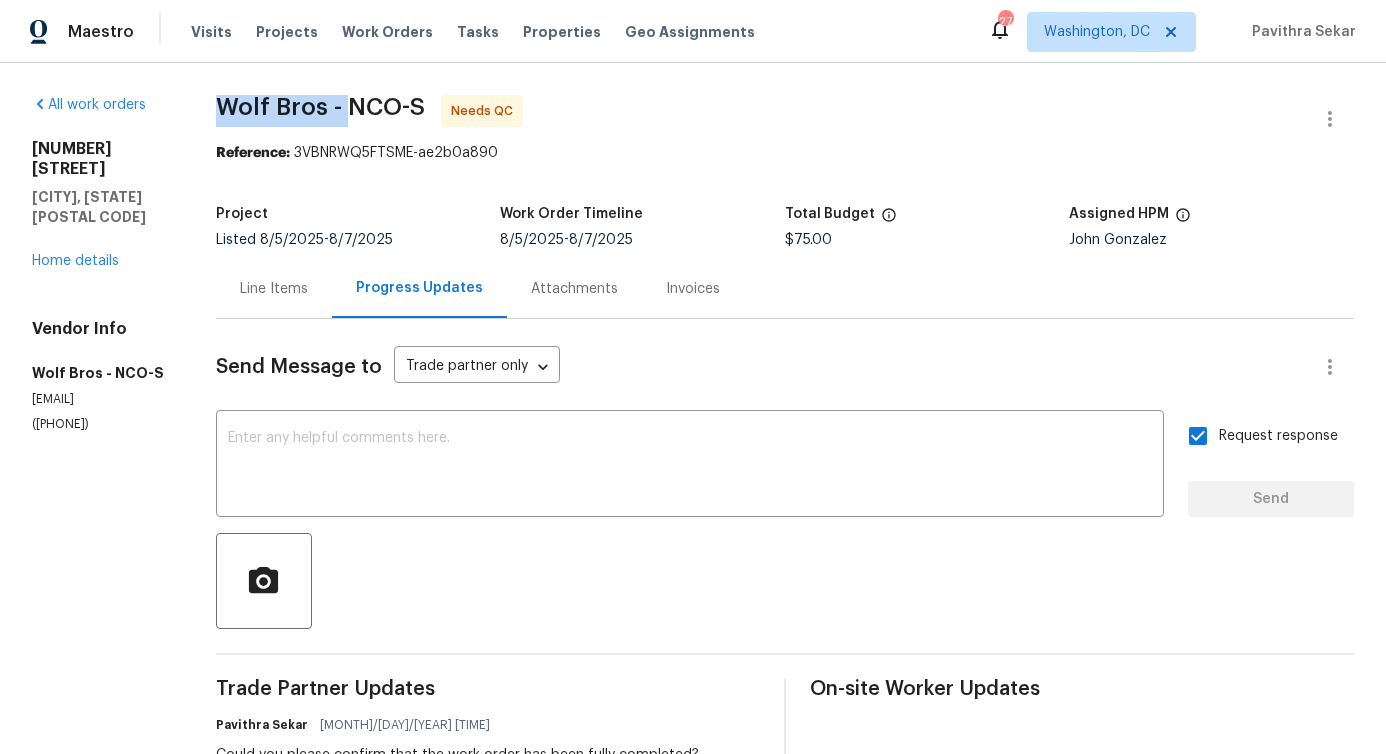 drag, startPoint x: 215, startPoint y: 106, endPoint x: 354, endPoint y: 99, distance: 139.17615 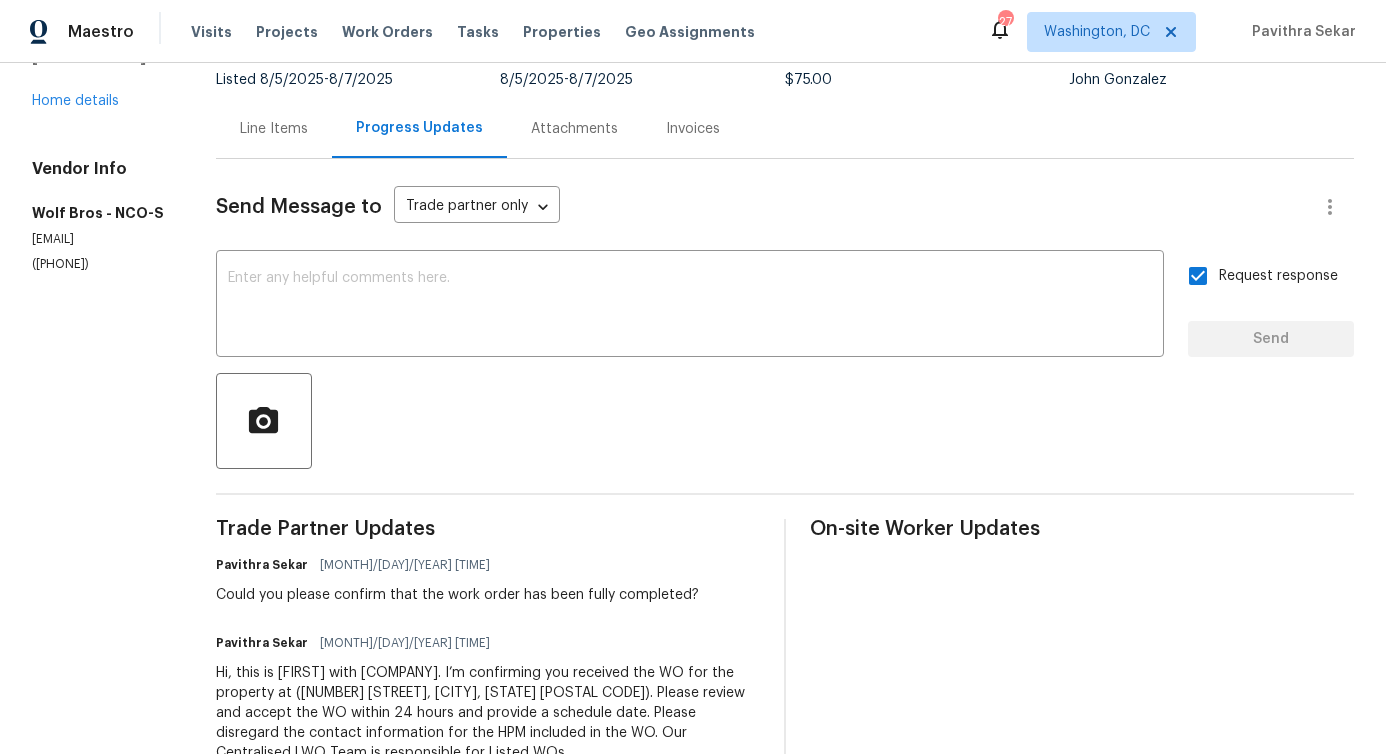 scroll, scrollTop: 208, scrollLeft: 0, axis: vertical 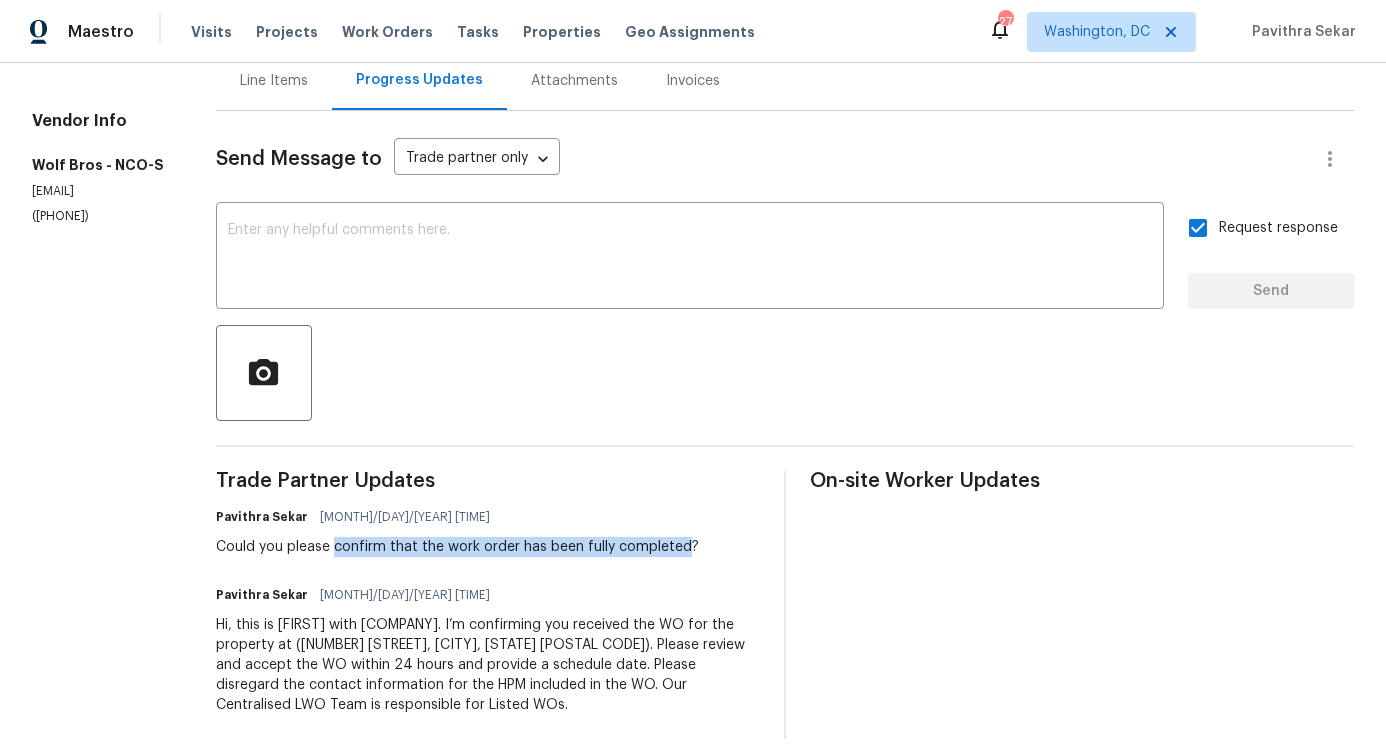 drag, startPoint x: 341, startPoint y: 548, endPoint x: 688, endPoint y: 537, distance: 347.17432 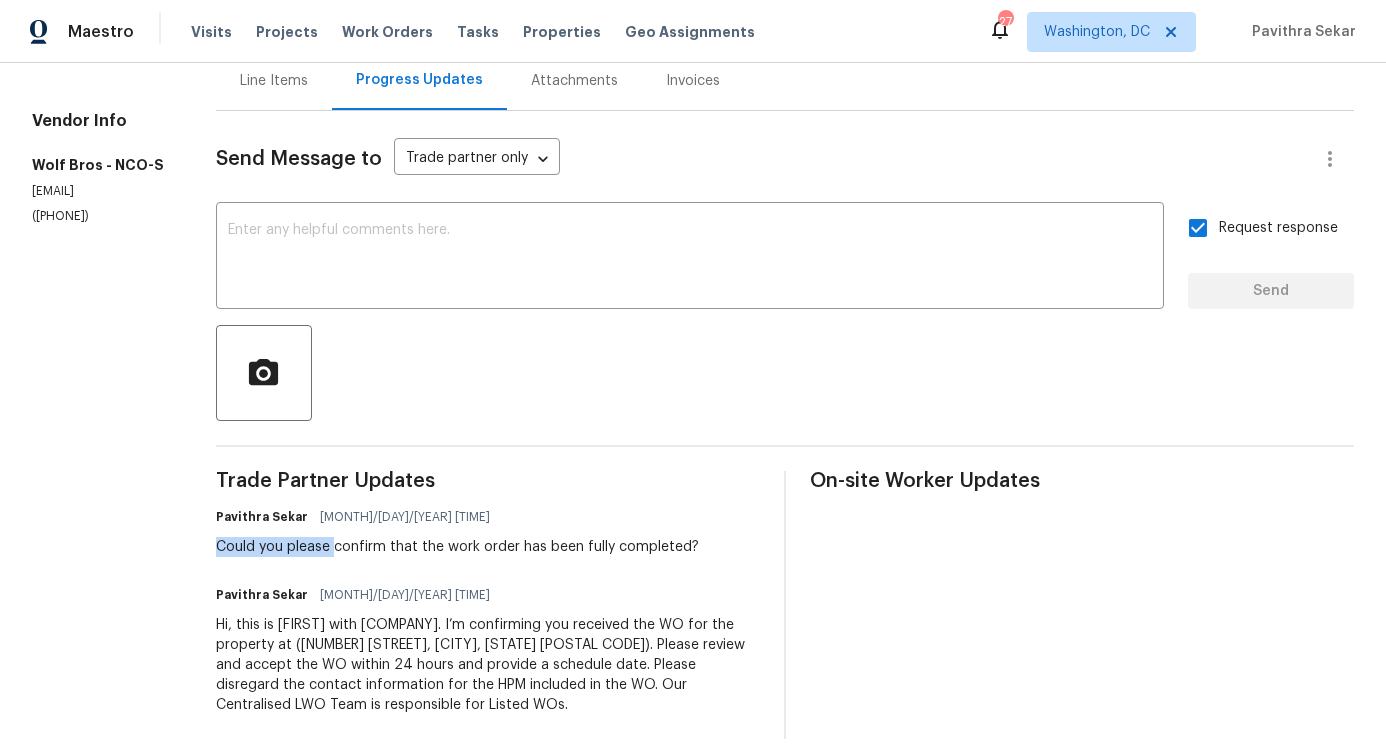 copy on "Could you please" 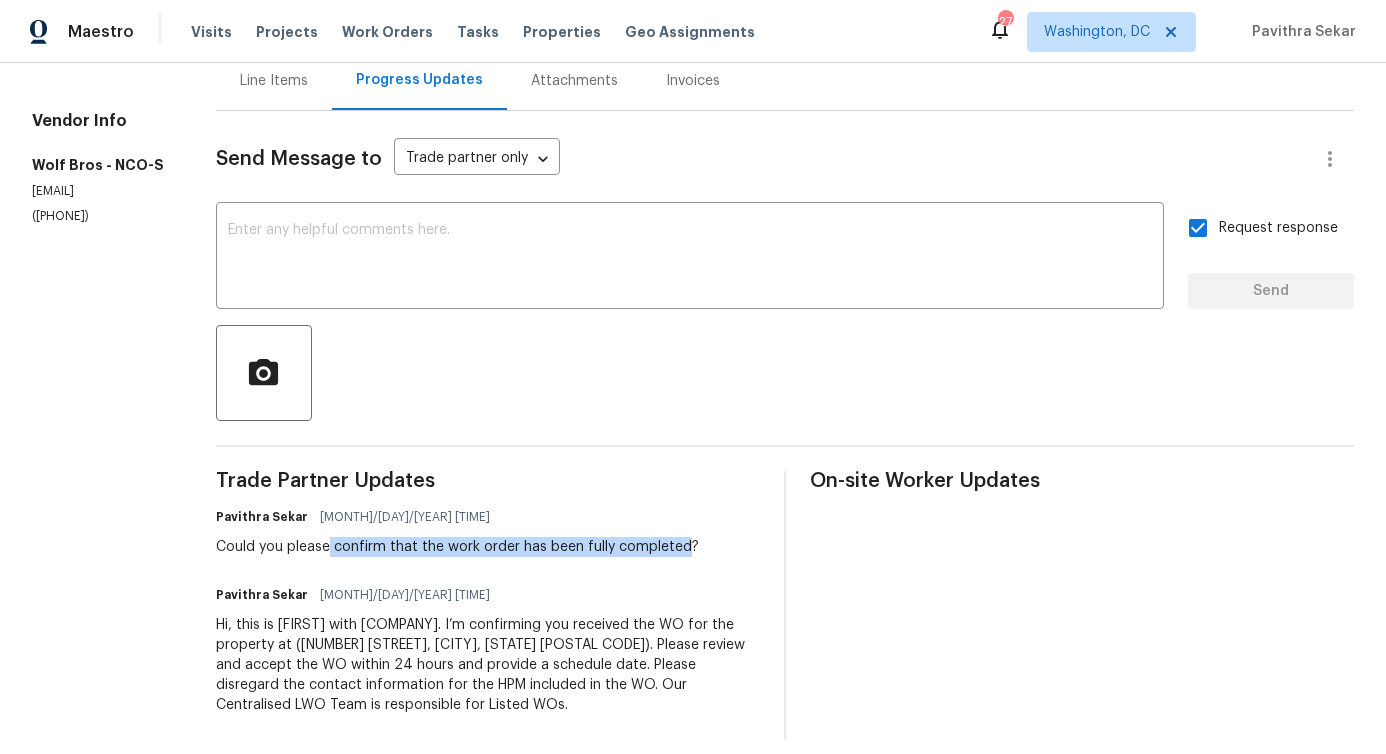 drag, startPoint x: 337, startPoint y: 547, endPoint x: 690, endPoint y: 549, distance: 353.00568 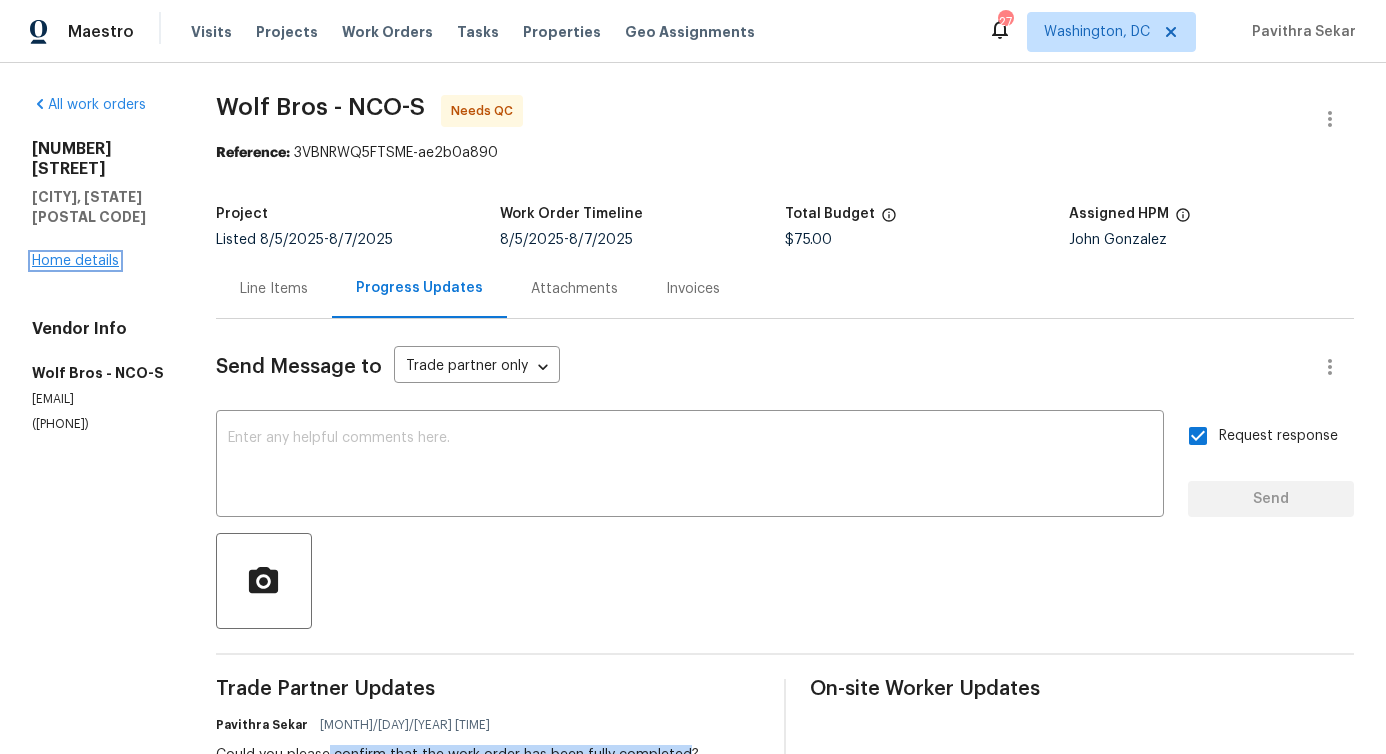 click on "Home details" at bounding box center [75, 261] 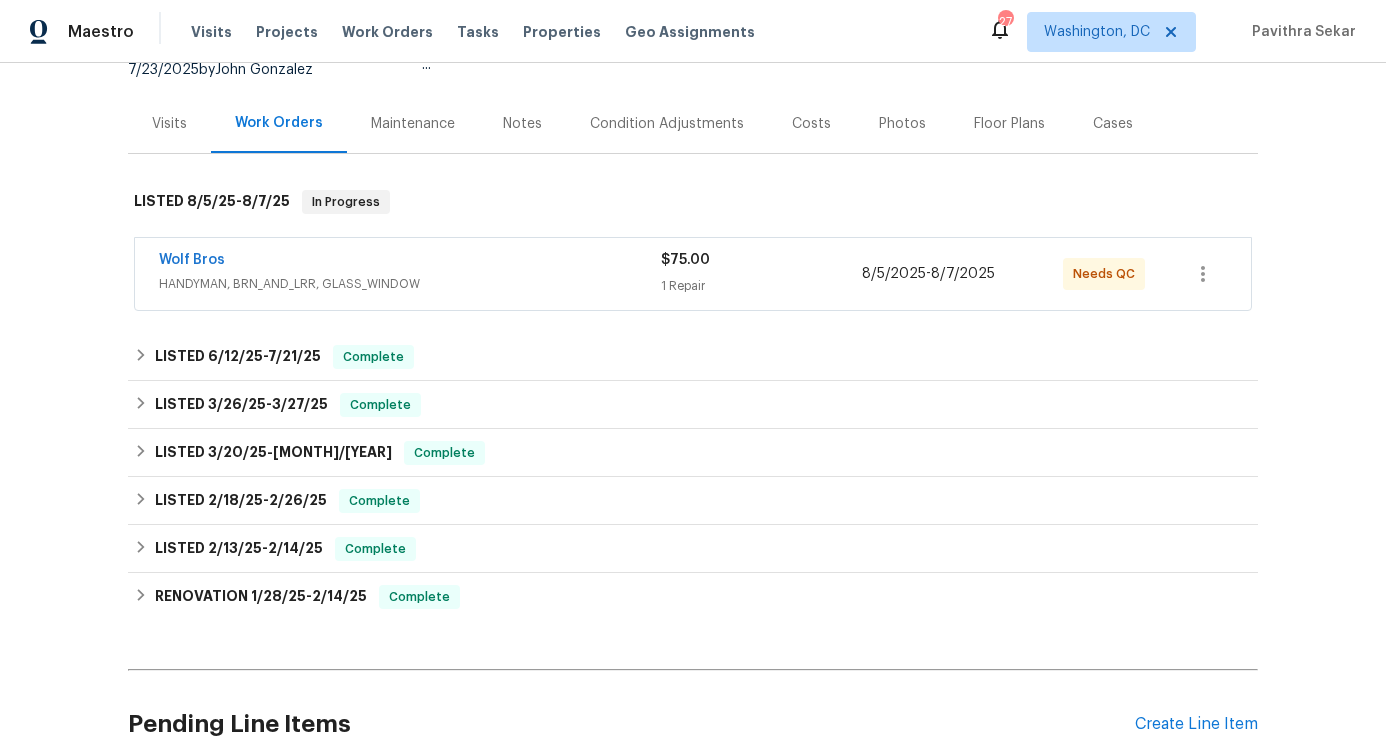 scroll, scrollTop: 230, scrollLeft: 0, axis: vertical 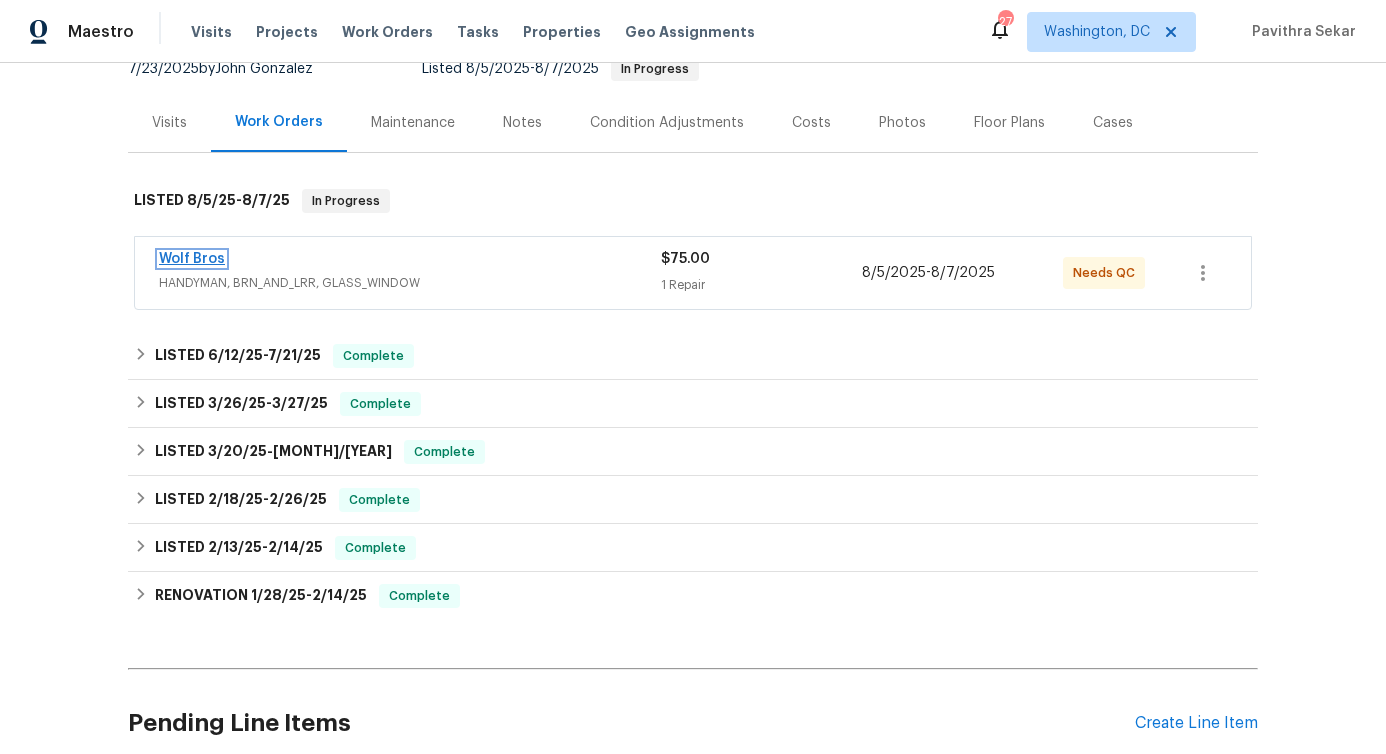 click on "Wolf Bros" at bounding box center (192, 259) 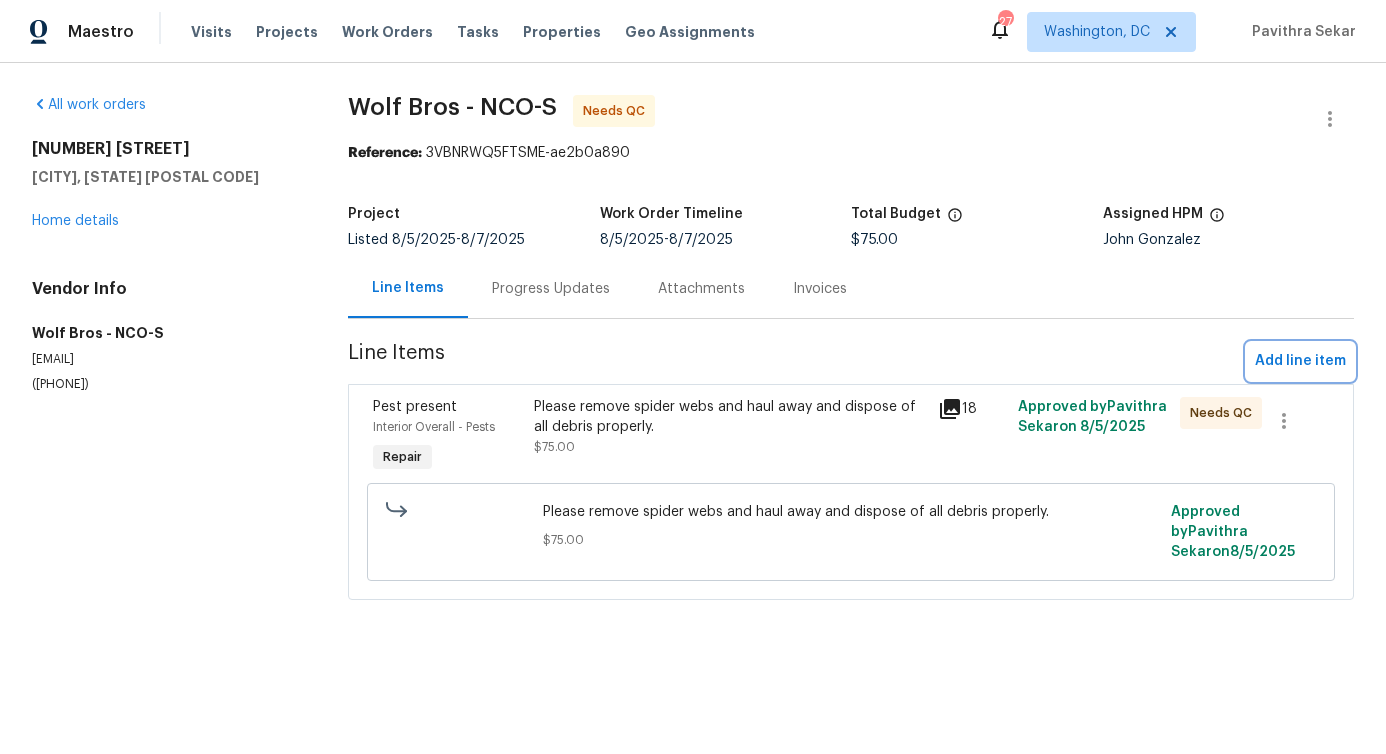 click on "Add line item" at bounding box center [1300, 361] 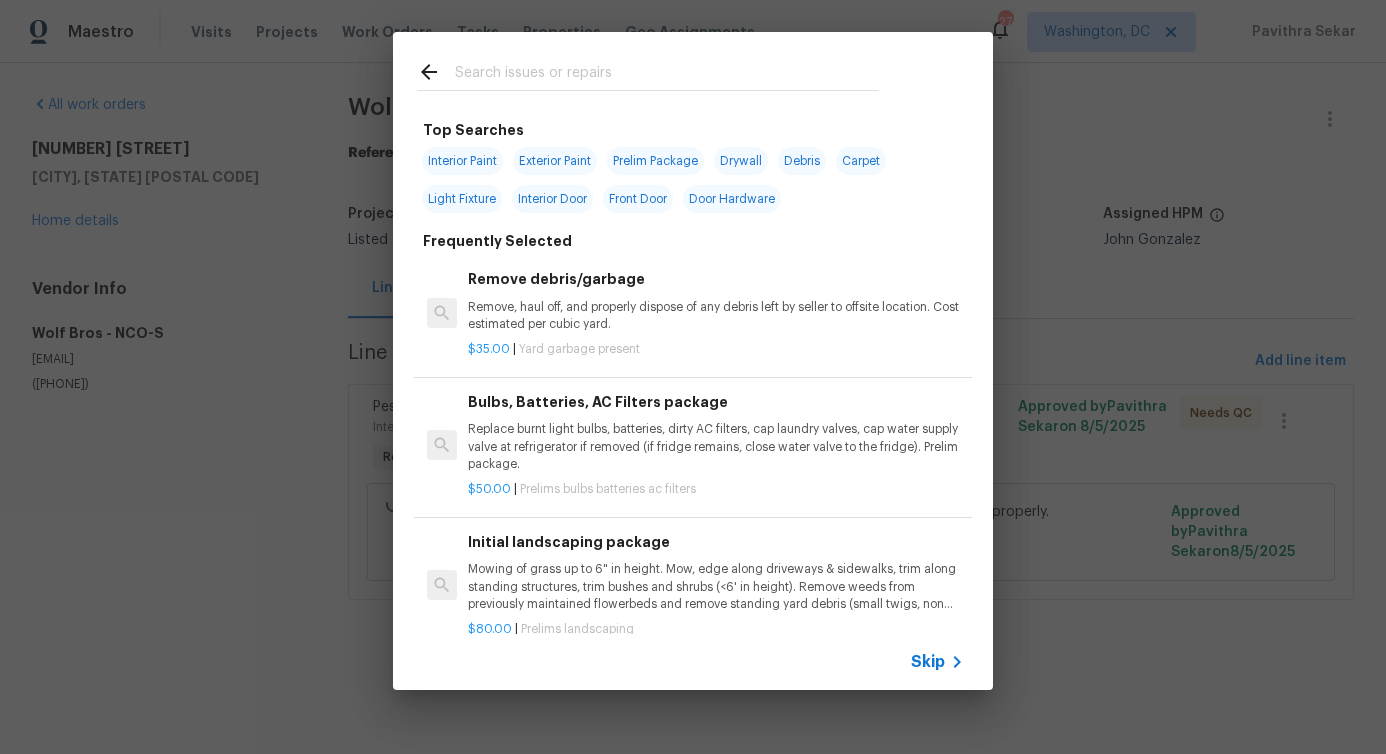 click at bounding box center [667, 75] 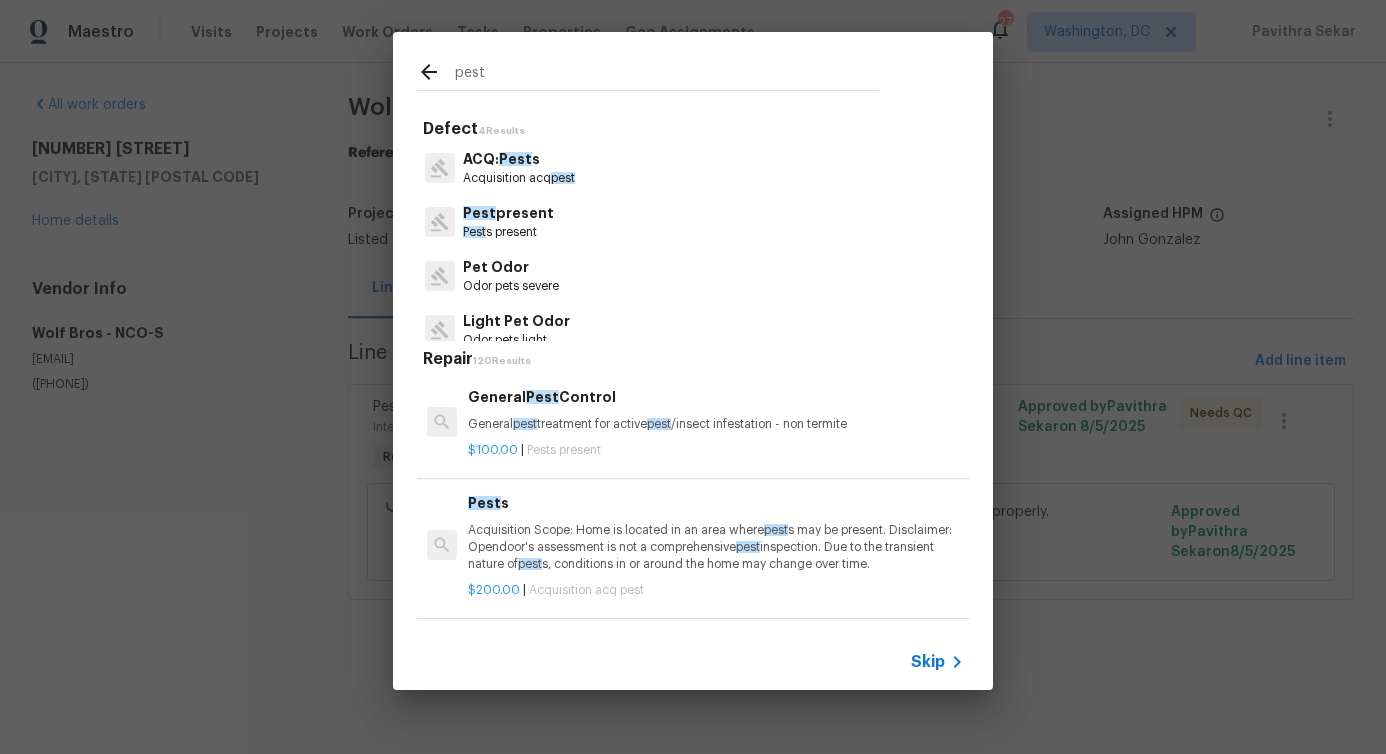 type on "pest" 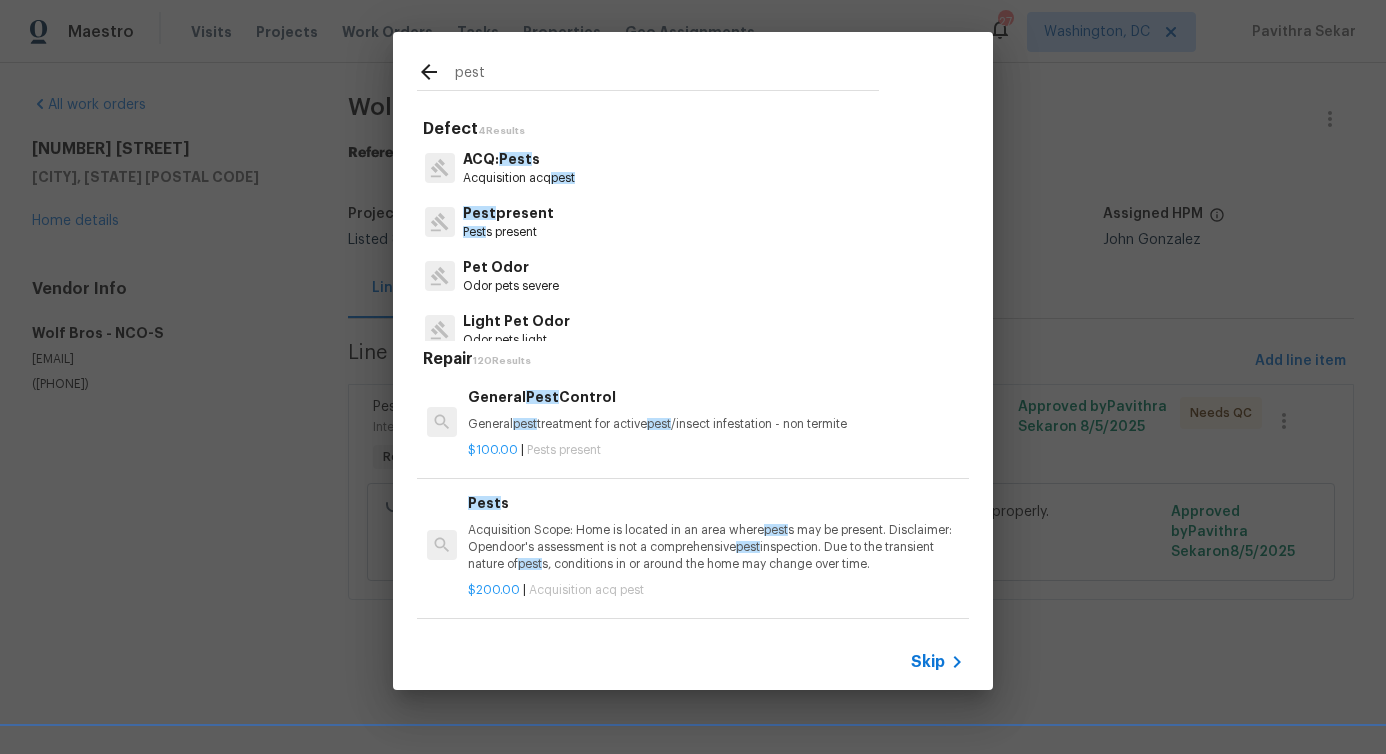 click on "Pest s present" at bounding box center (508, 232) 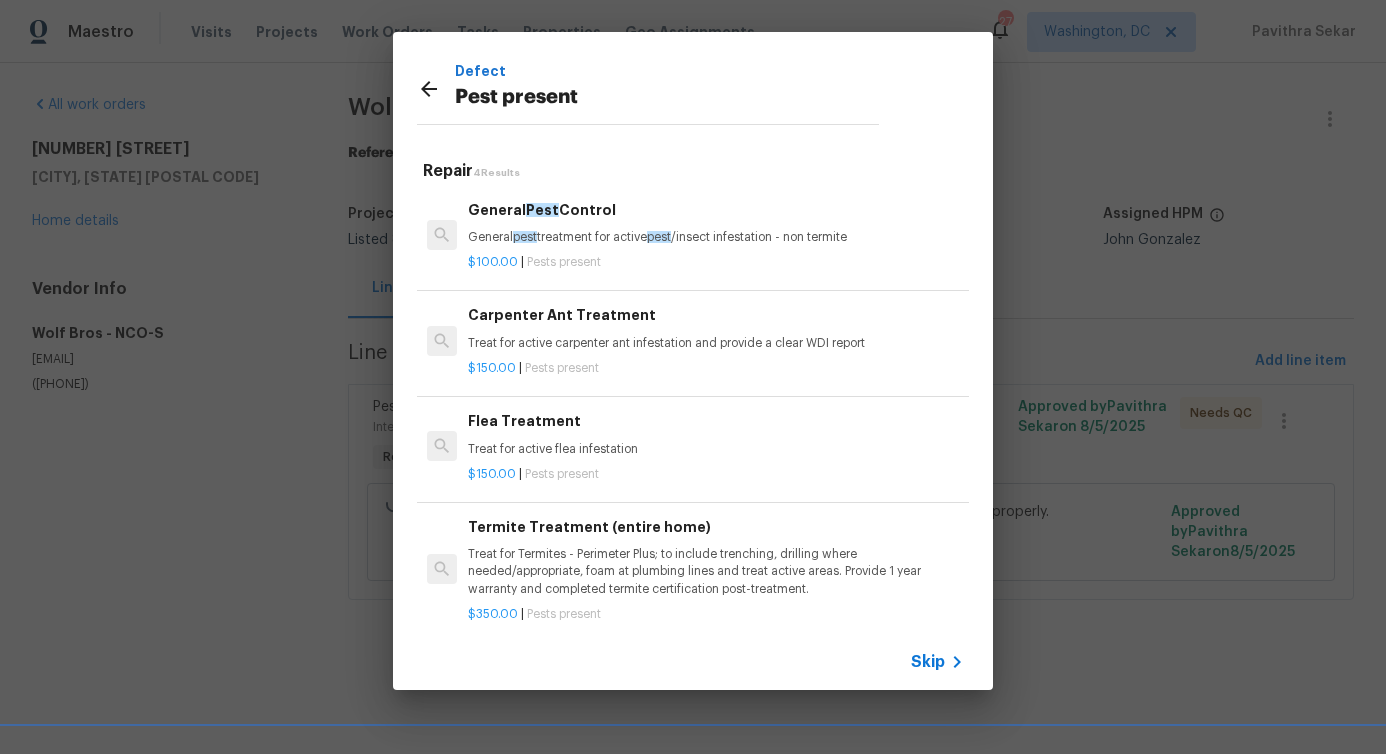 click on "General  pest  treatment for active  pest /insect infestation - non termite" at bounding box center (716, 237) 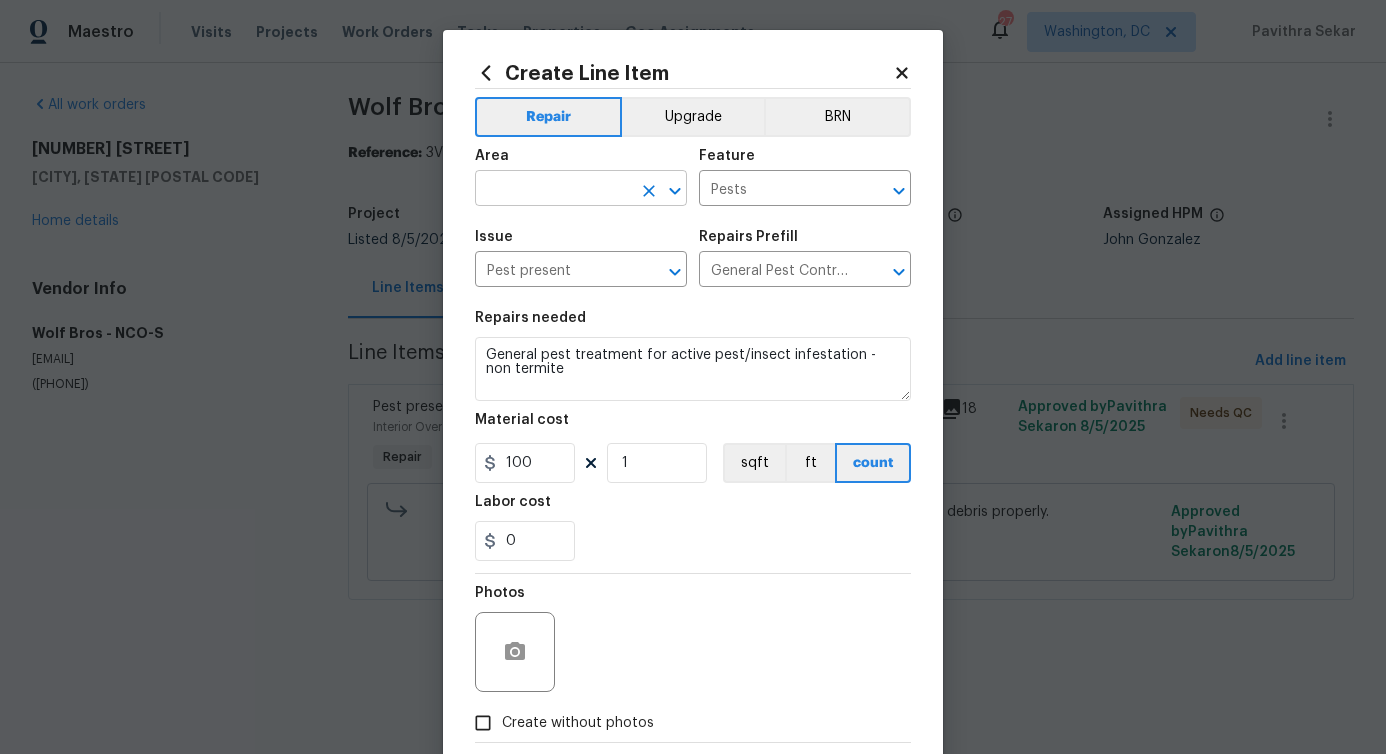 click at bounding box center (553, 190) 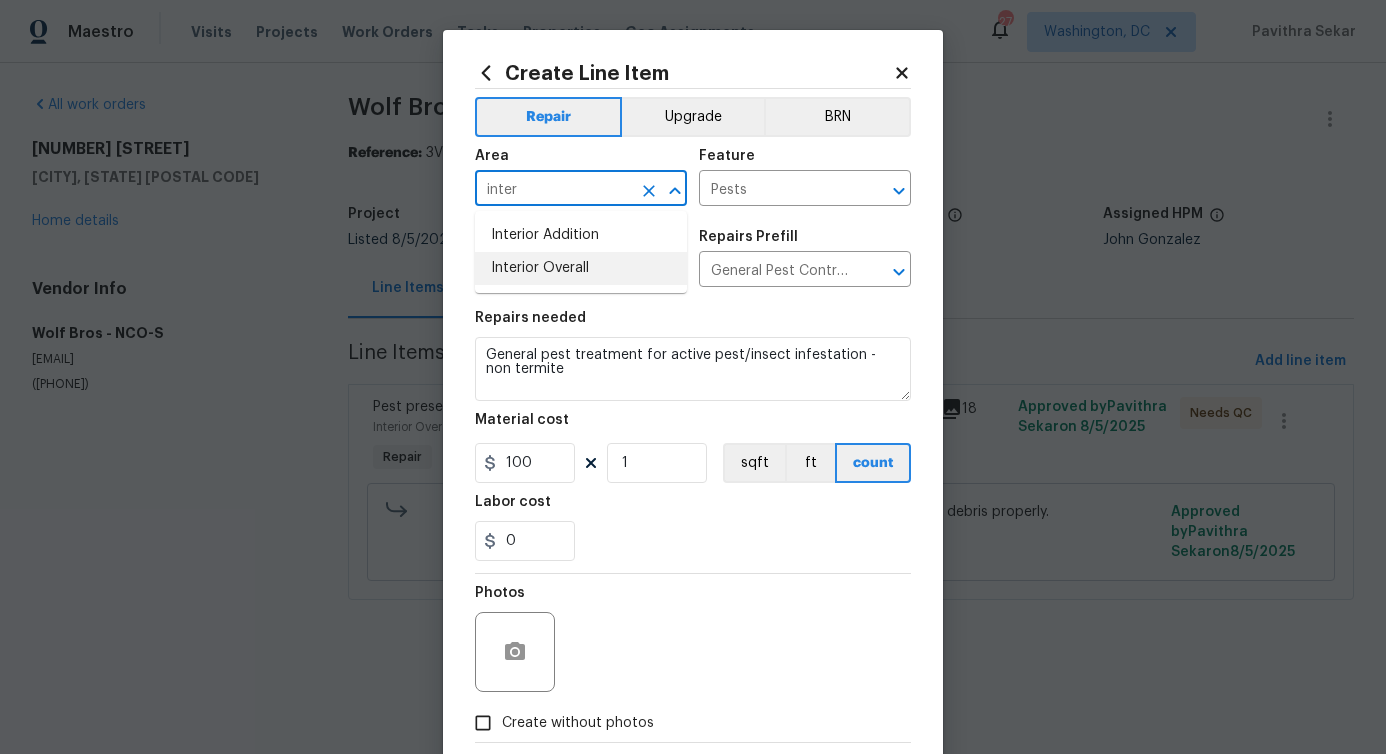 click on "Interior Overall" at bounding box center [581, 268] 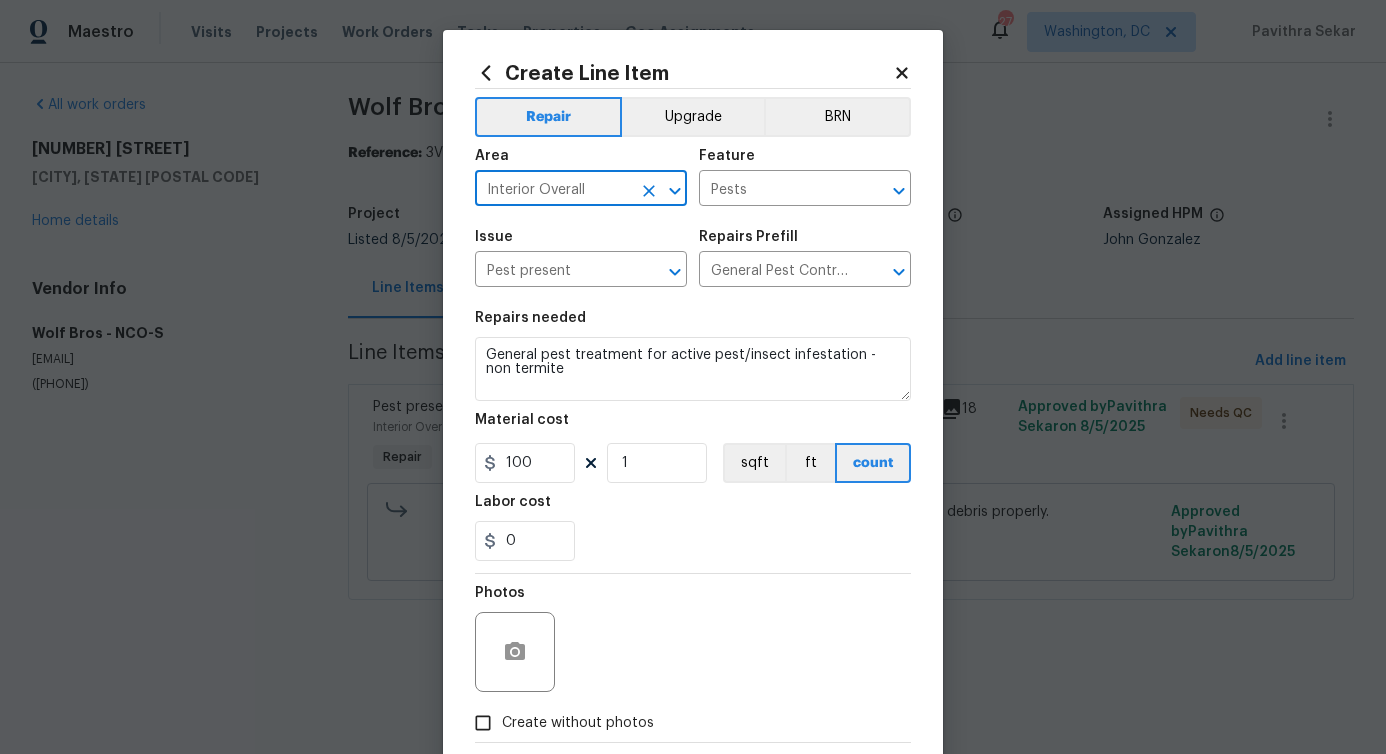 type on "Interior Overall" 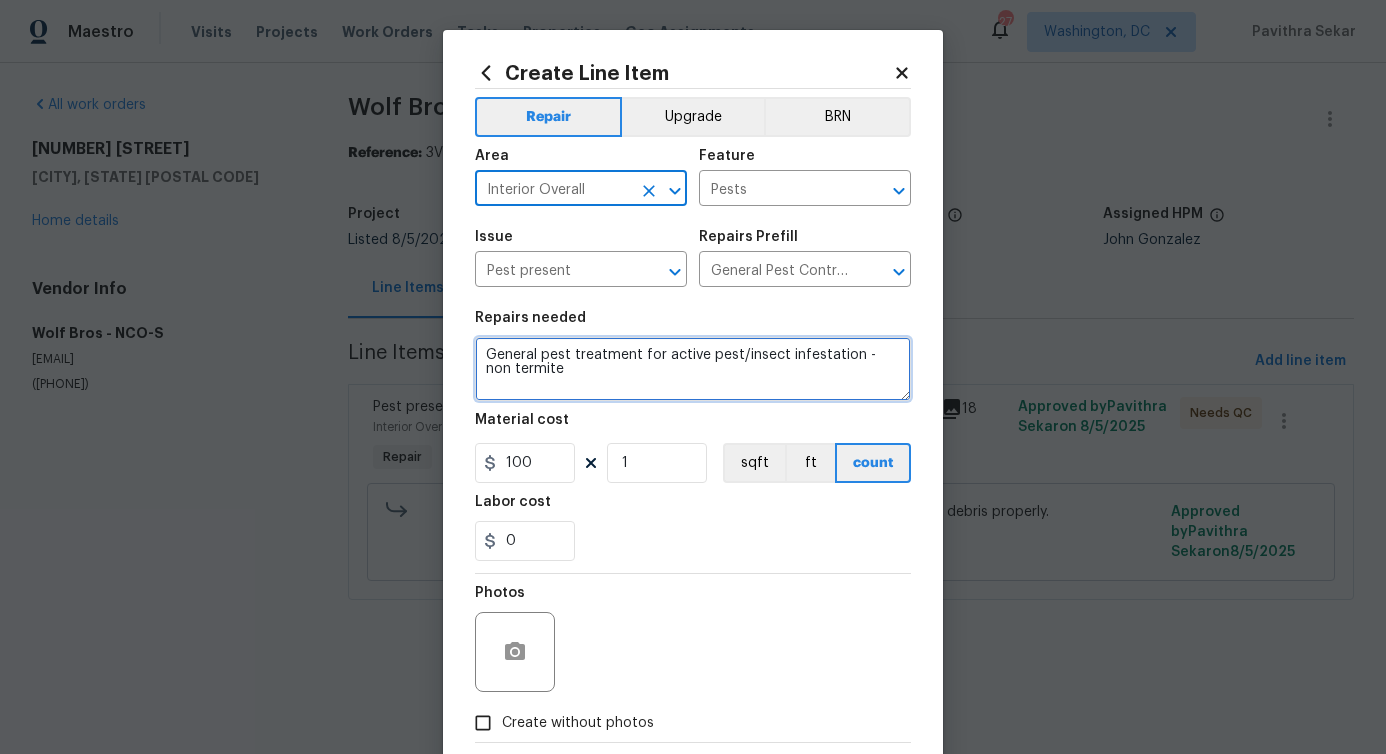 click on "General pest treatment for active pest/insect infestation - non termite" at bounding box center [693, 369] 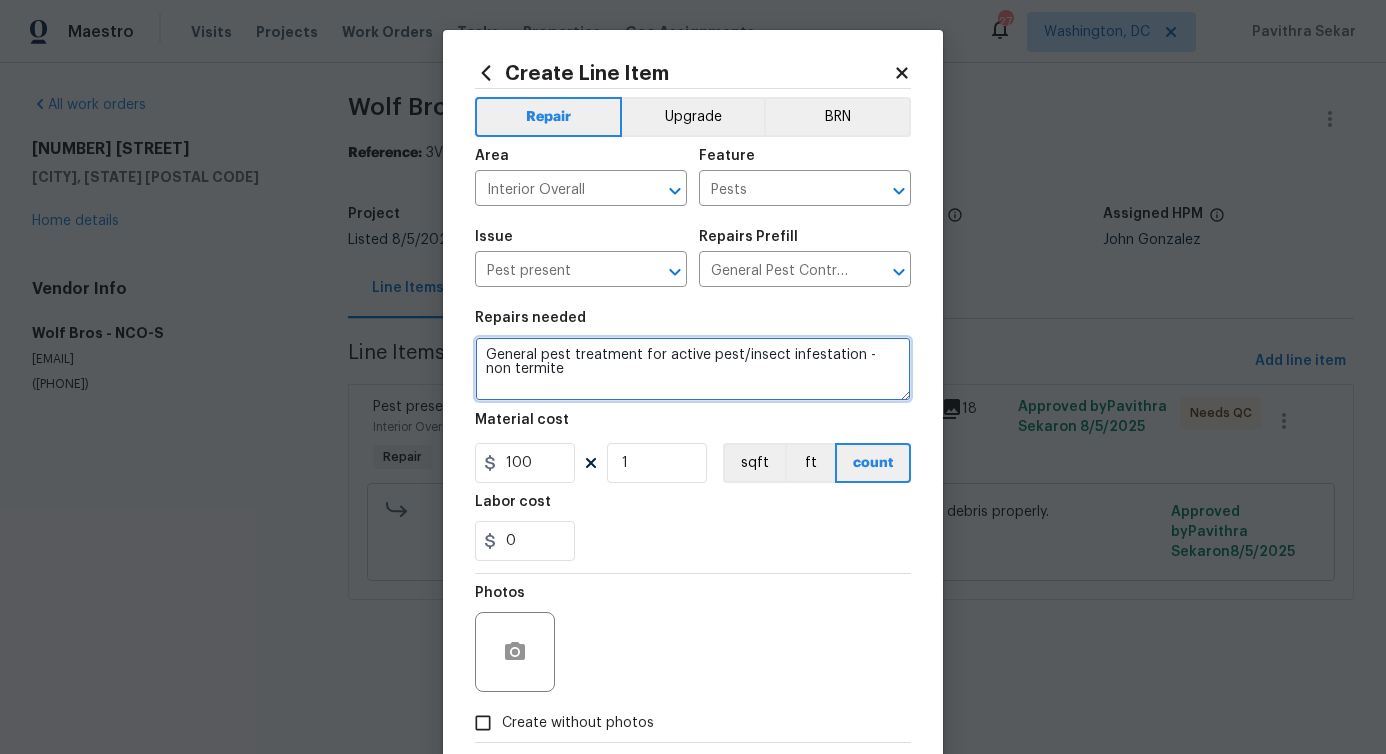 click on "General pest treatment for active pest/insect infestation - non termite" at bounding box center [693, 369] 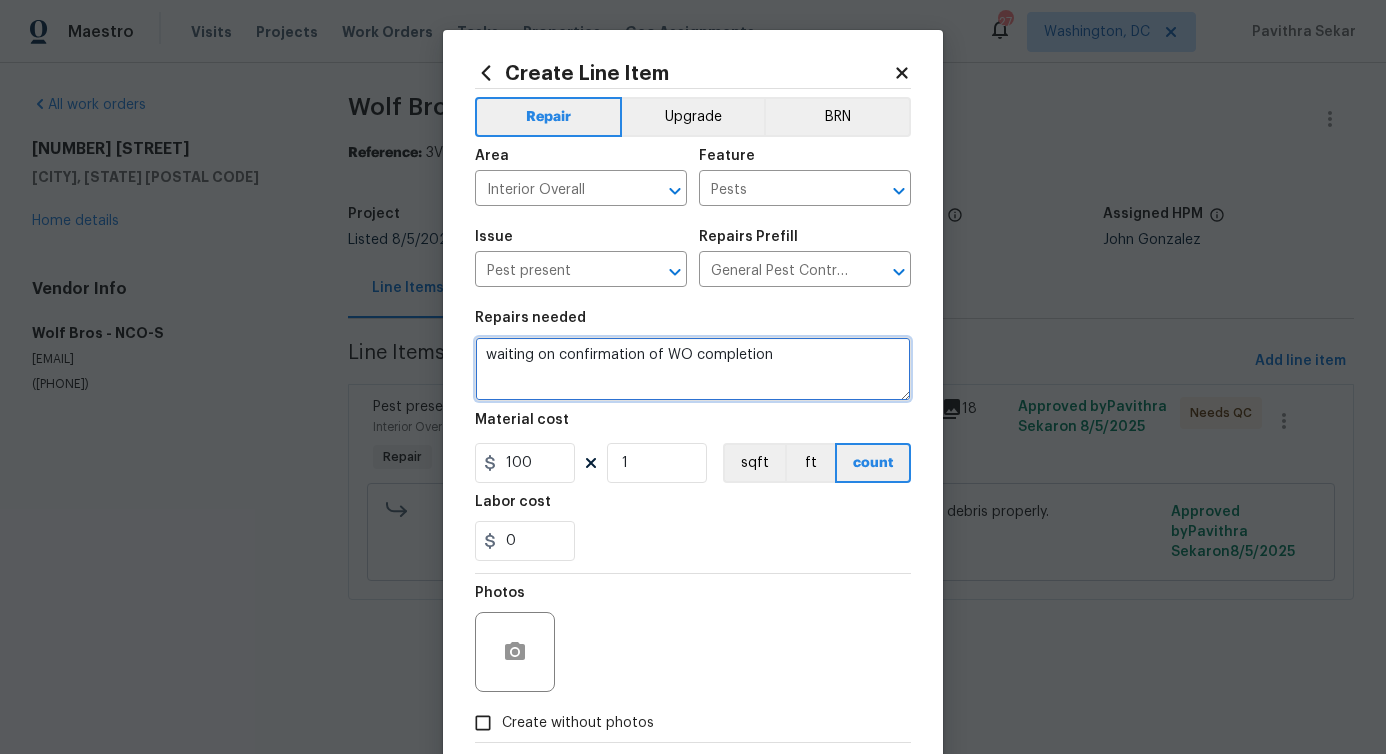 scroll, scrollTop: 108, scrollLeft: 0, axis: vertical 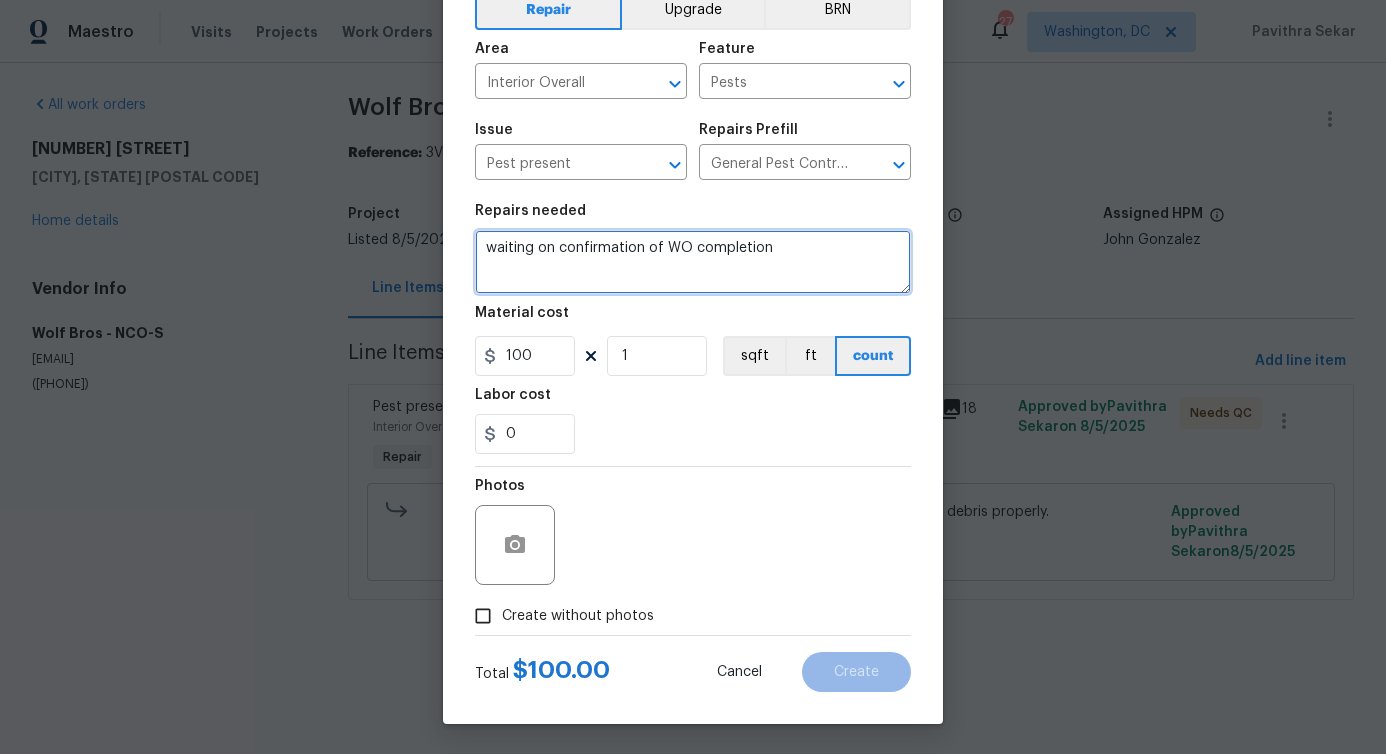 type on "waiting on confirmation of WO completion" 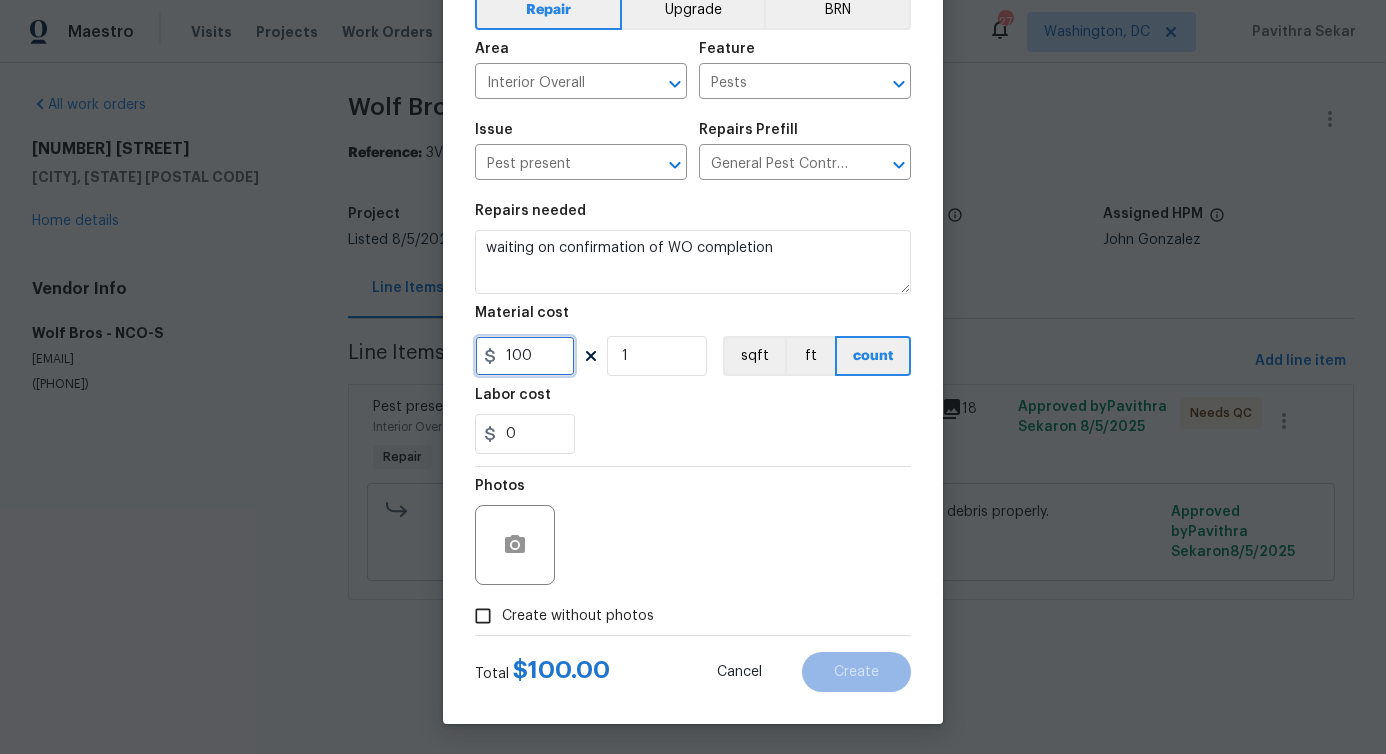 click on "100" at bounding box center (525, 356) 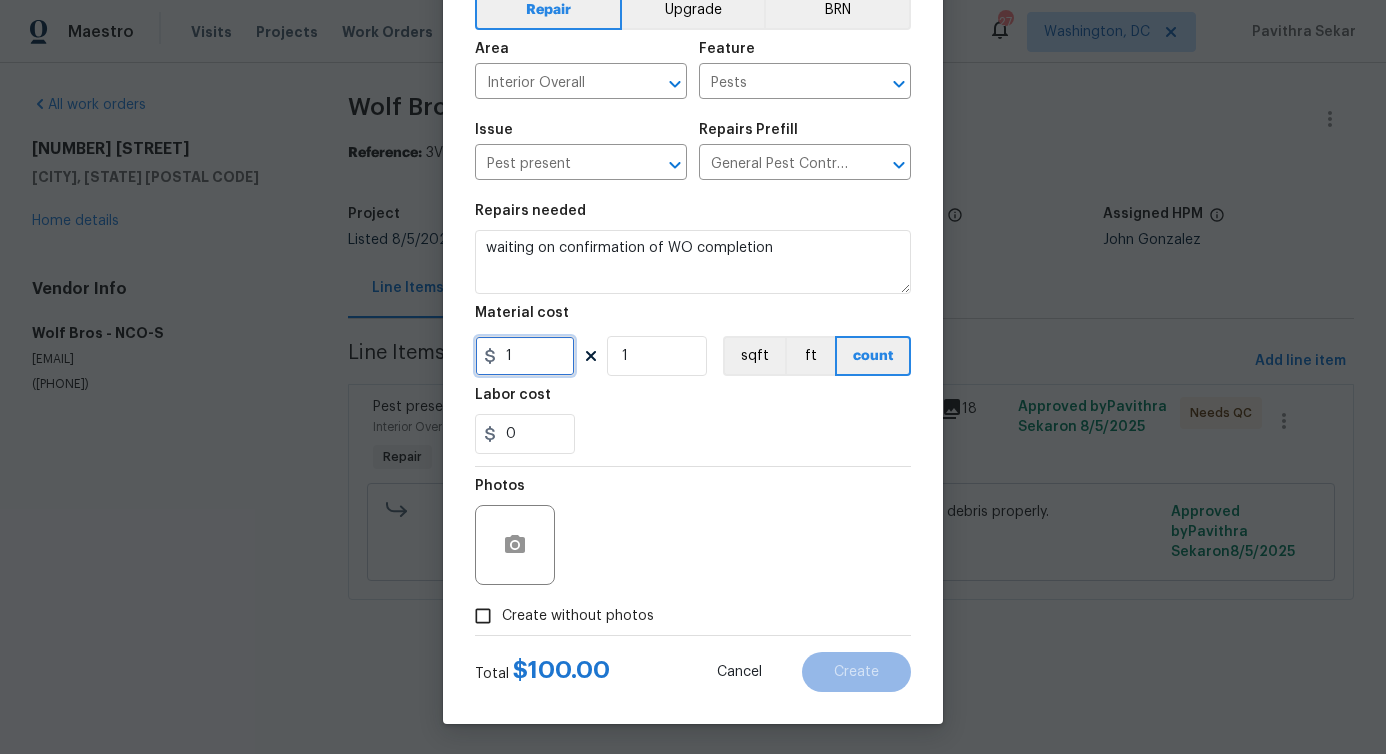 type on "1" 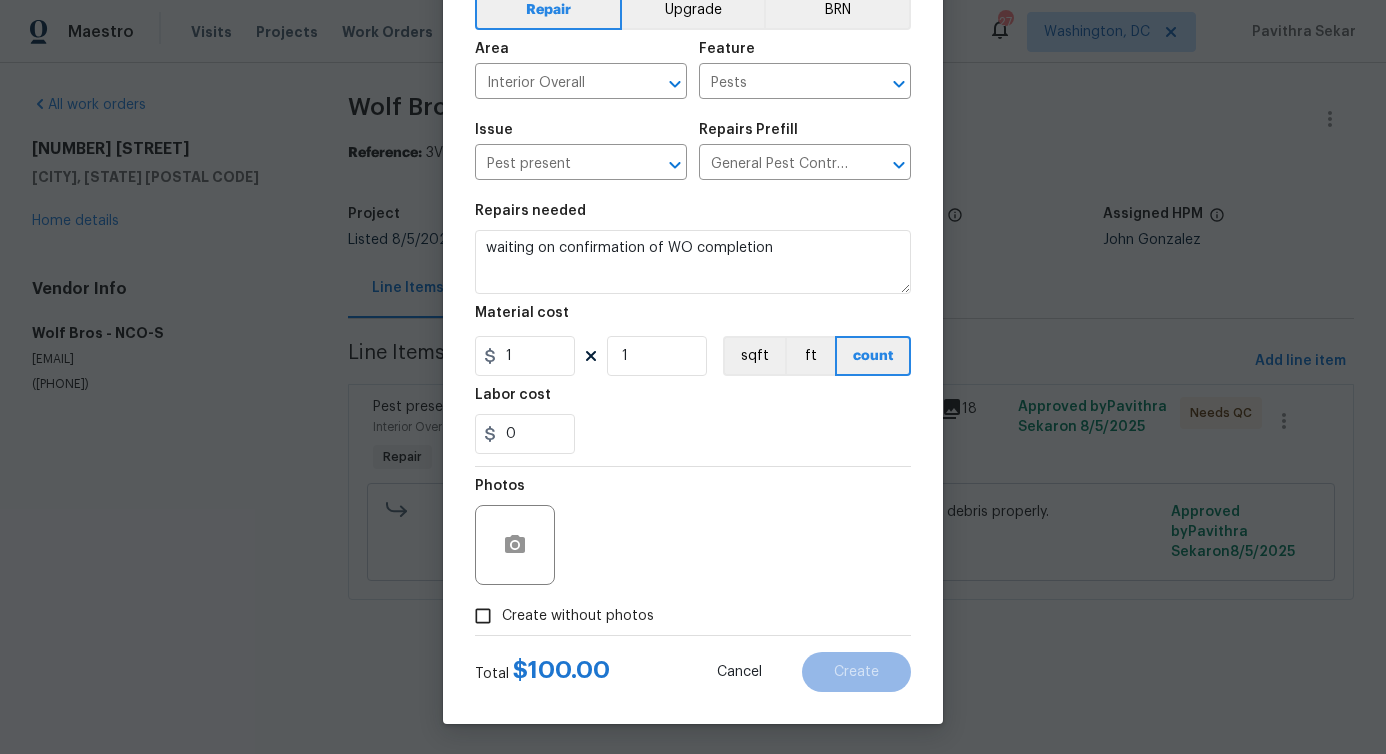 click on "Create without photos" at bounding box center [578, 616] 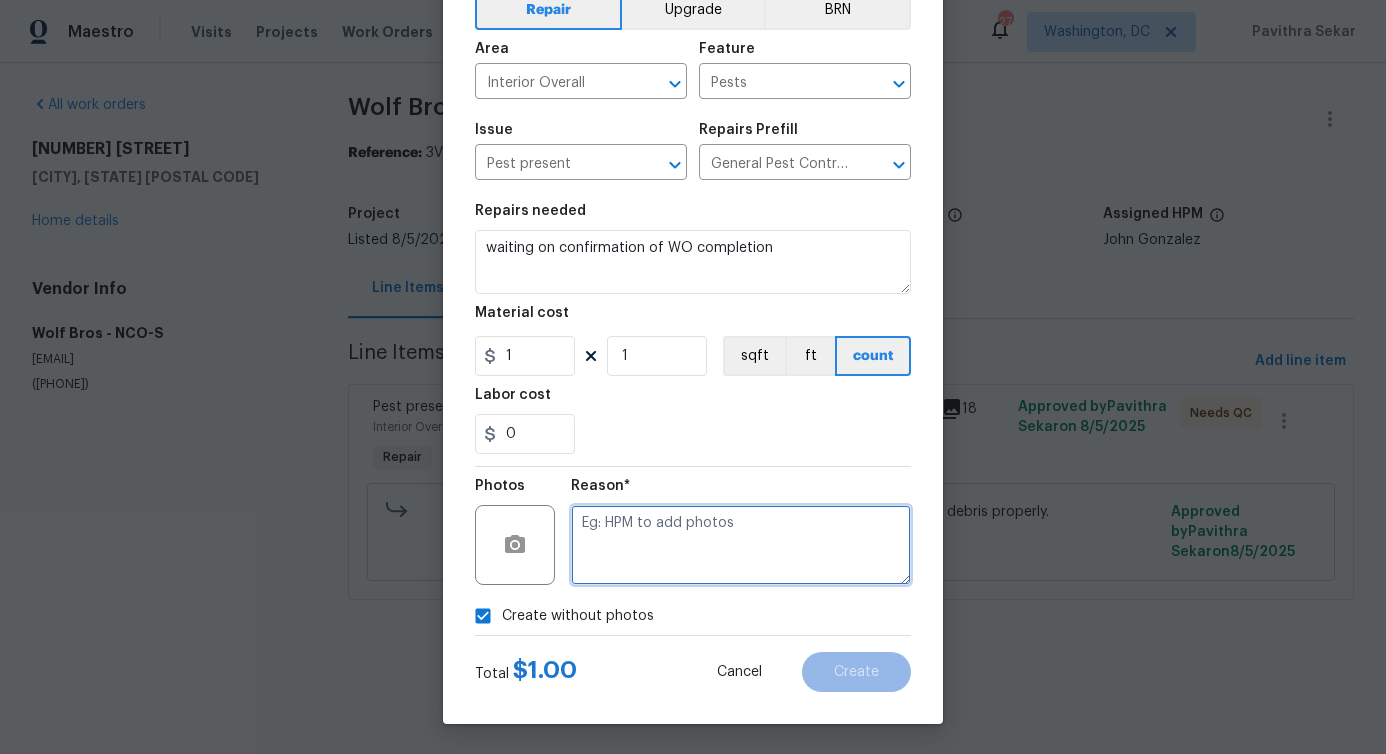 click at bounding box center (741, 545) 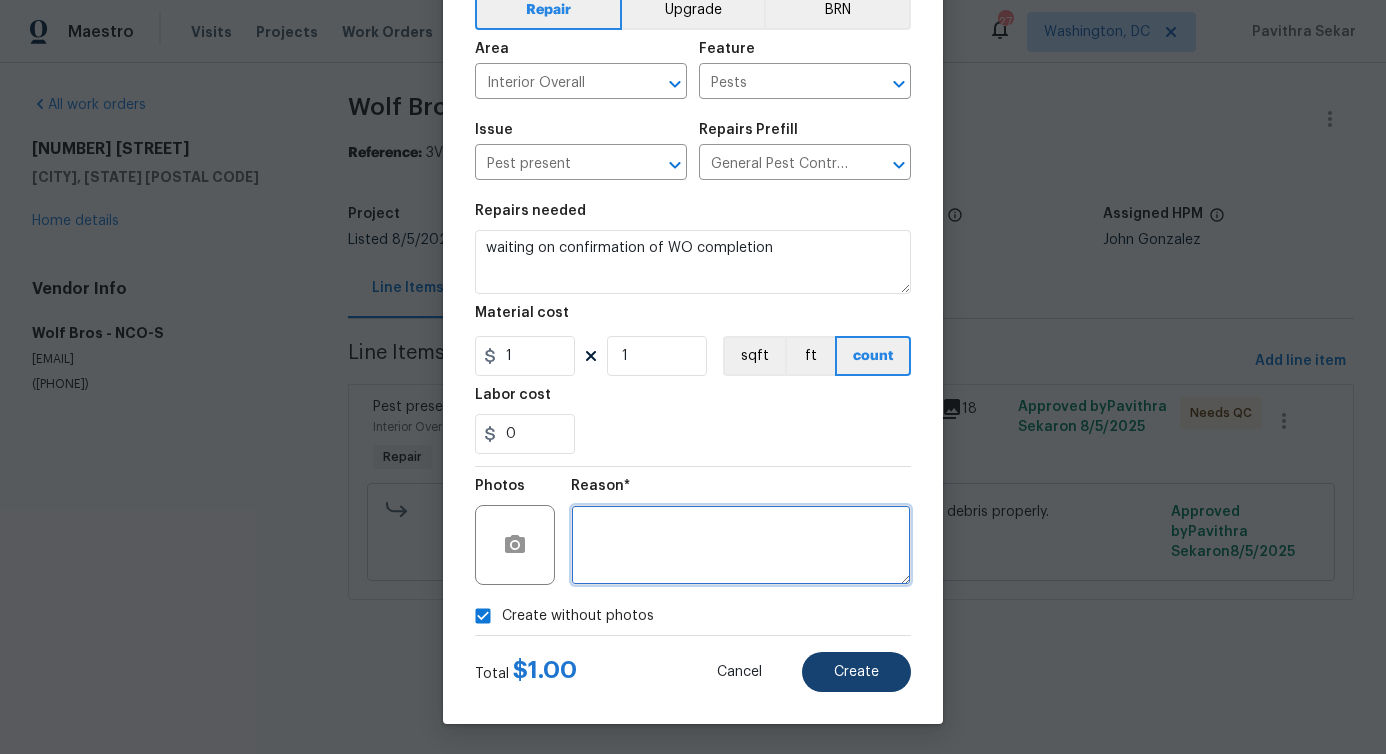 type 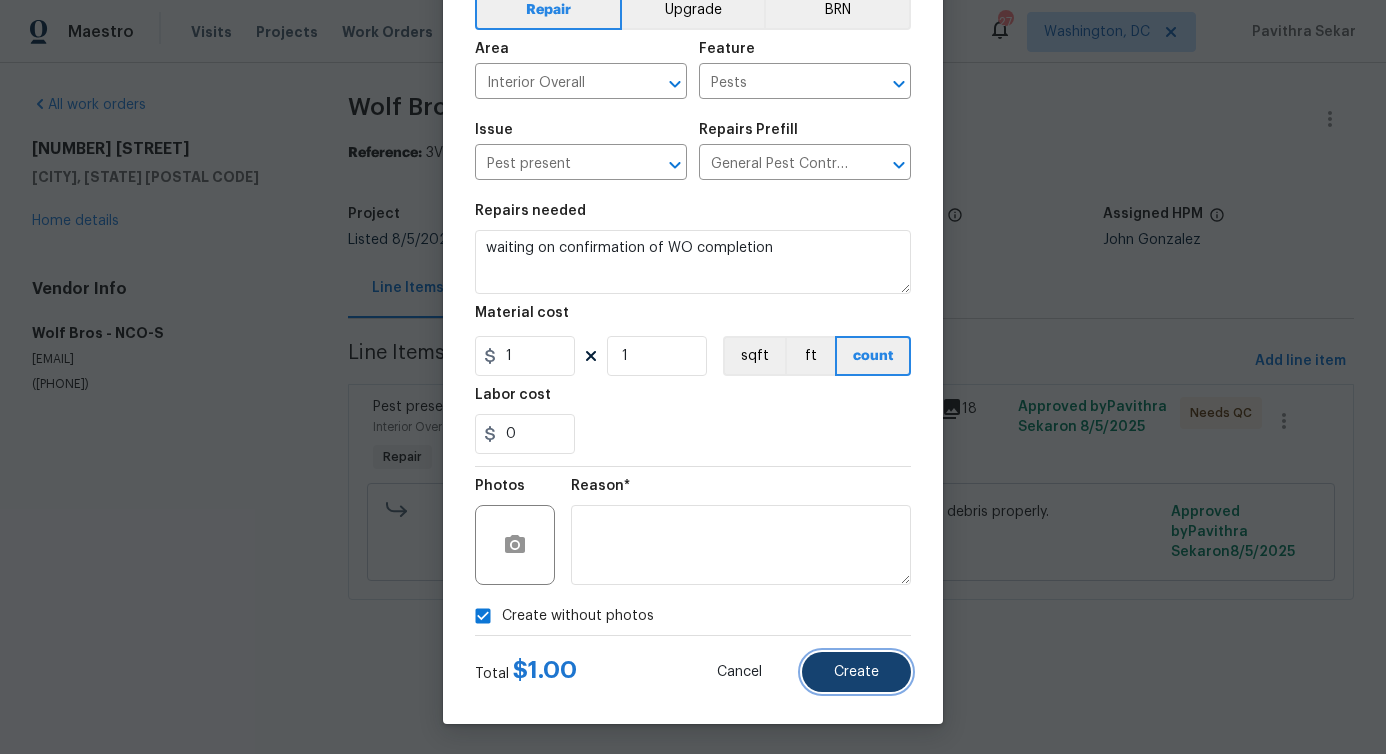 click on "Create" at bounding box center [856, 672] 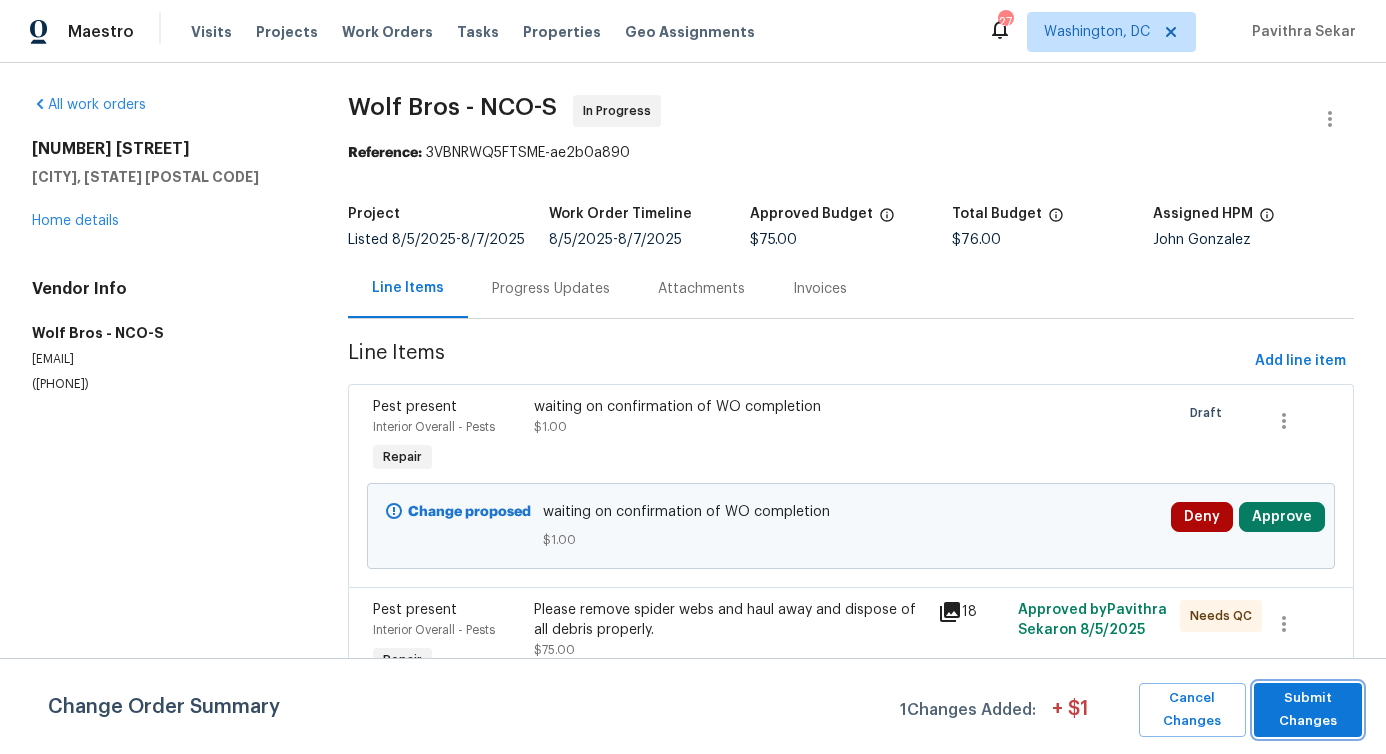 click on "Submit Changes" at bounding box center [1308, 710] 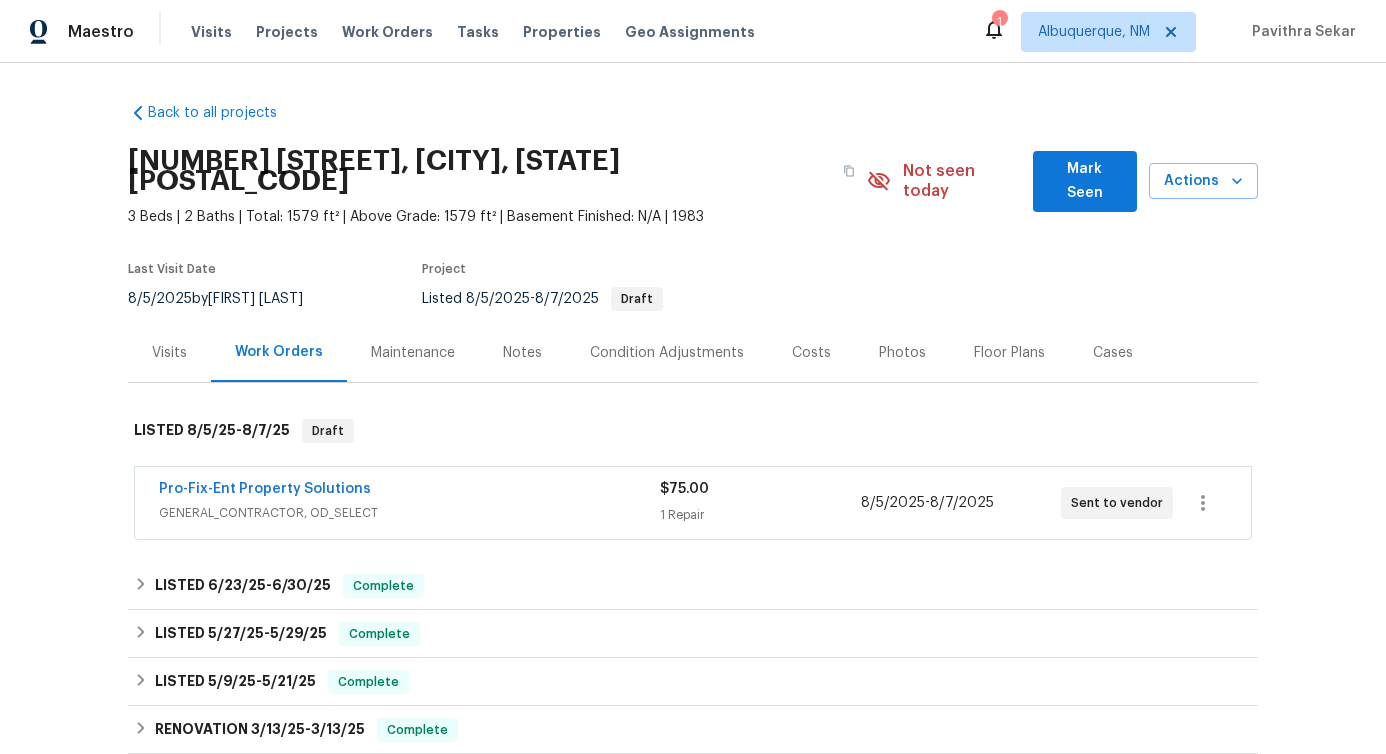 scroll, scrollTop: 0, scrollLeft: 0, axis: both 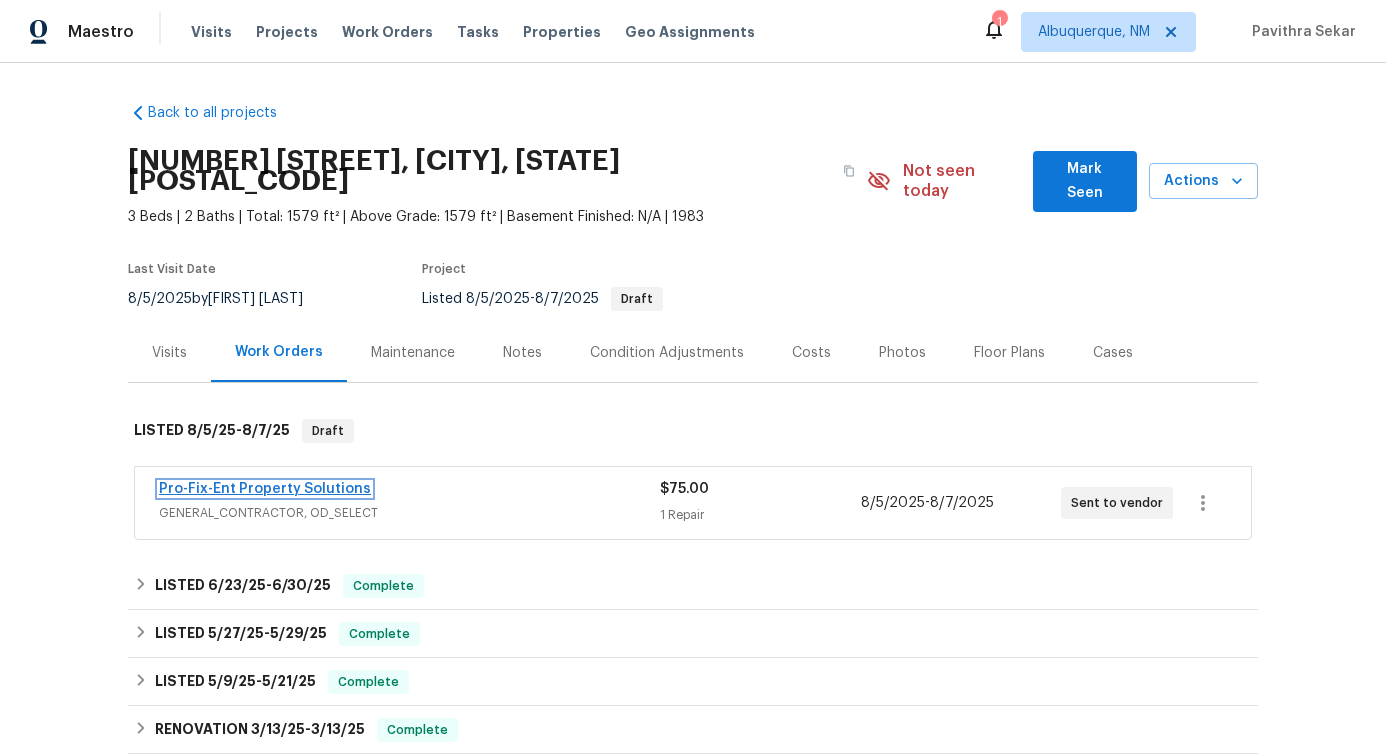 click on "Pro-Fix-Ent Property Solutions" at bounding box center [265, 489] 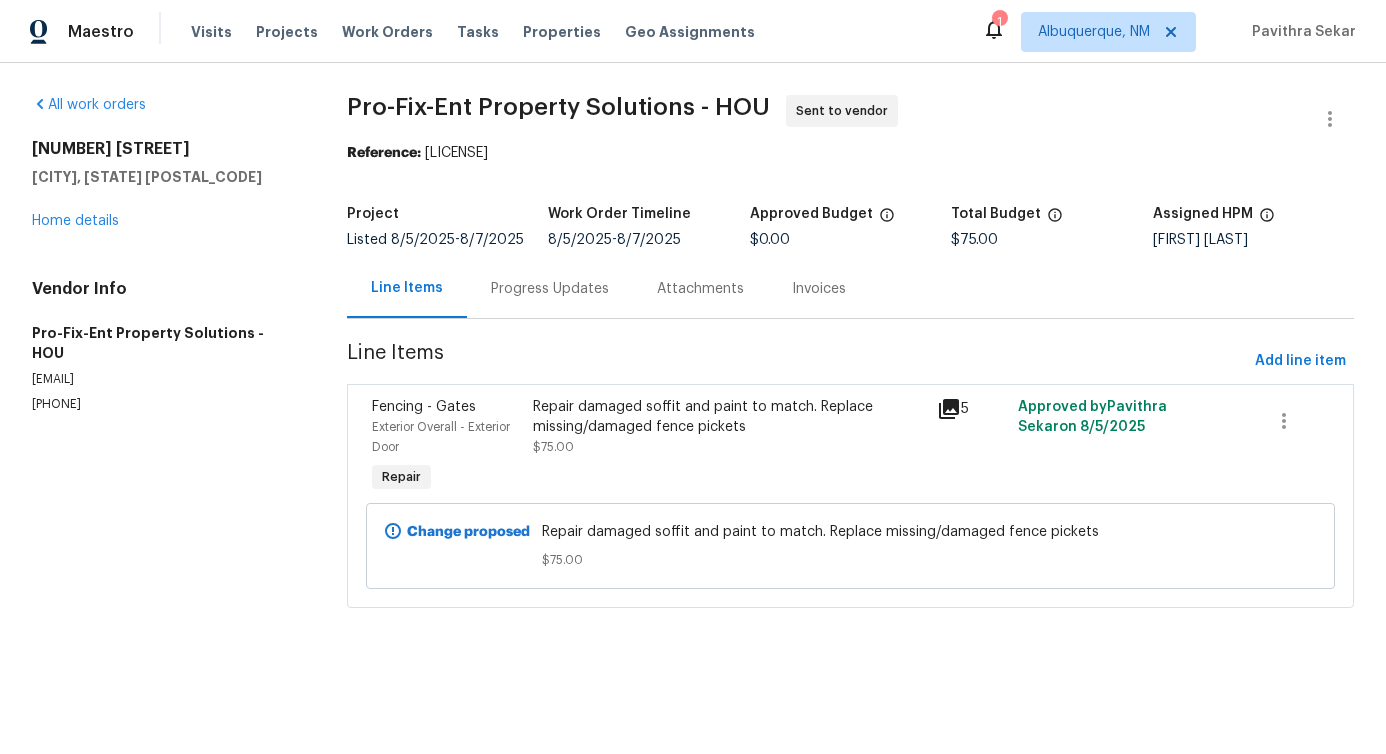 click on "Progress Updates" at bounding box center [550, 288] 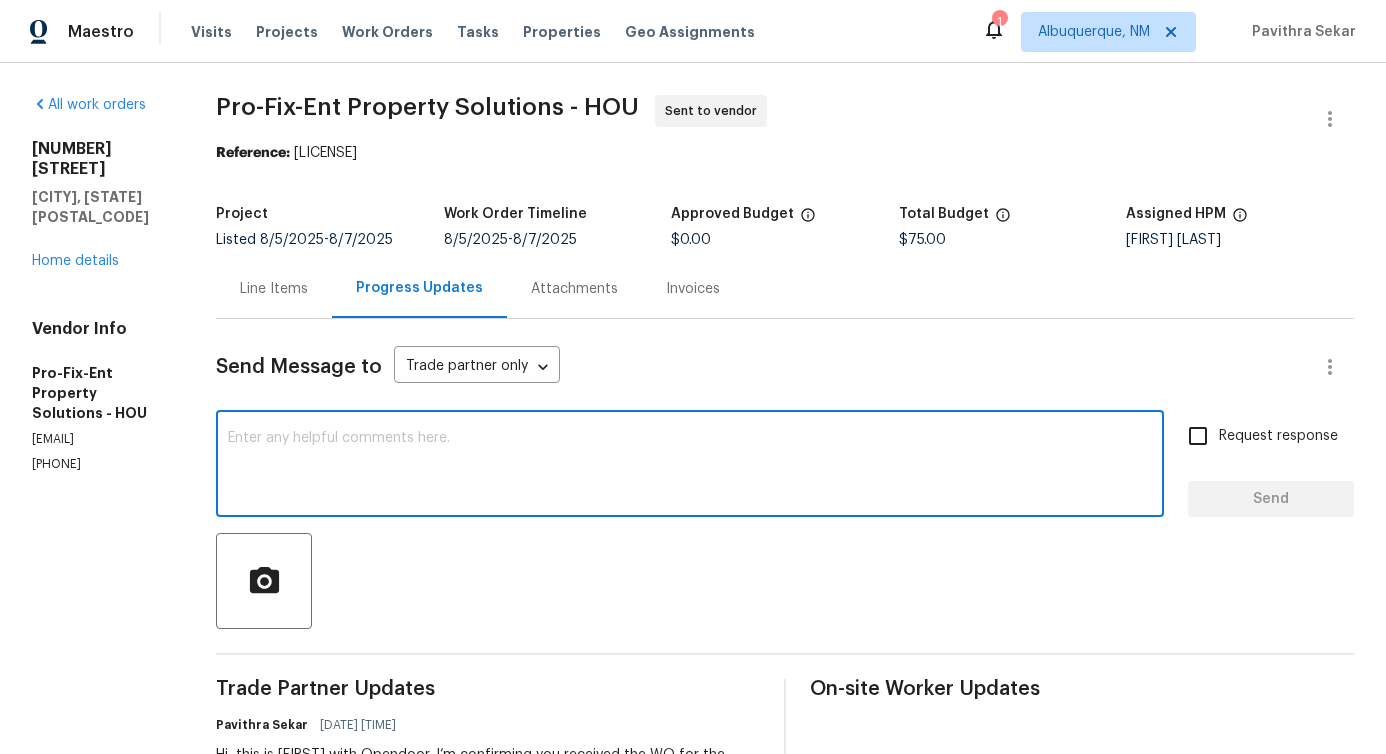 click at bounding box center (690, 466) 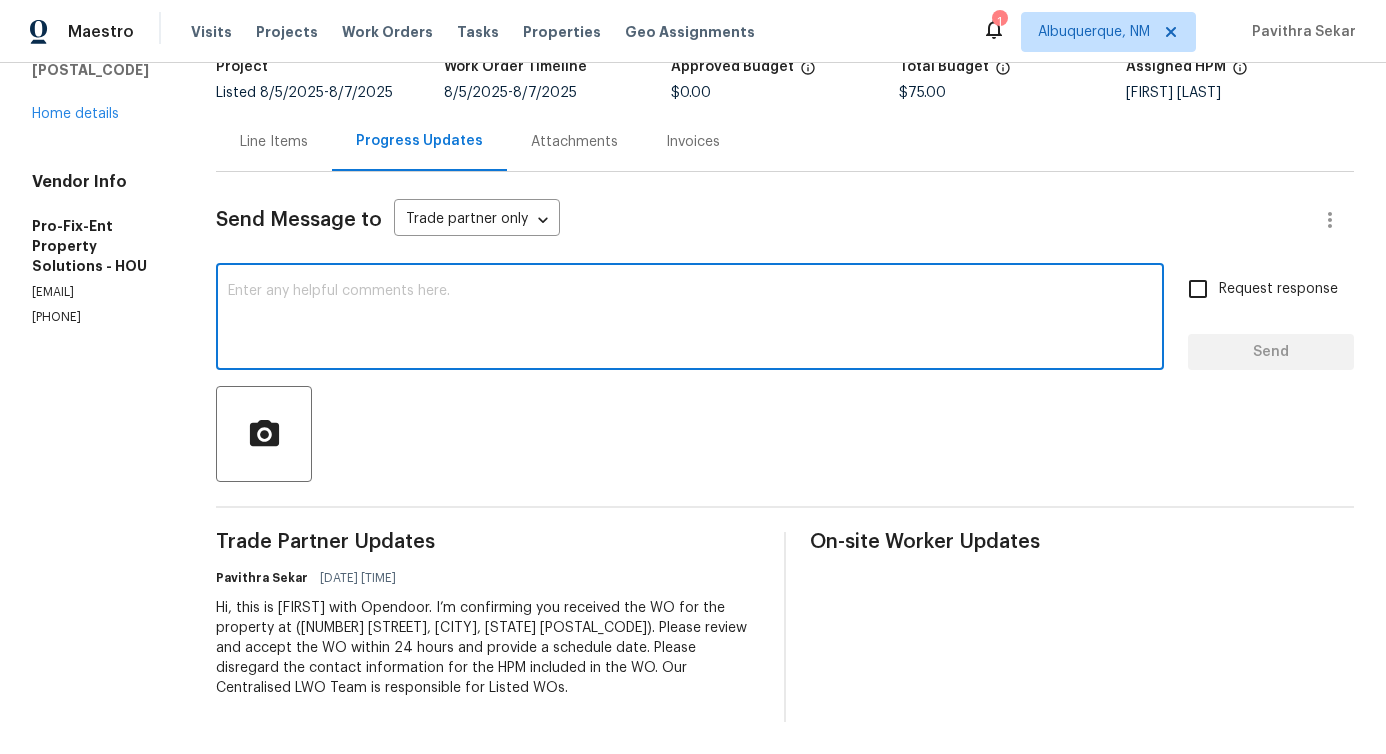 scroll, scrollTop: 0, scrollLeft: 0, axis: both 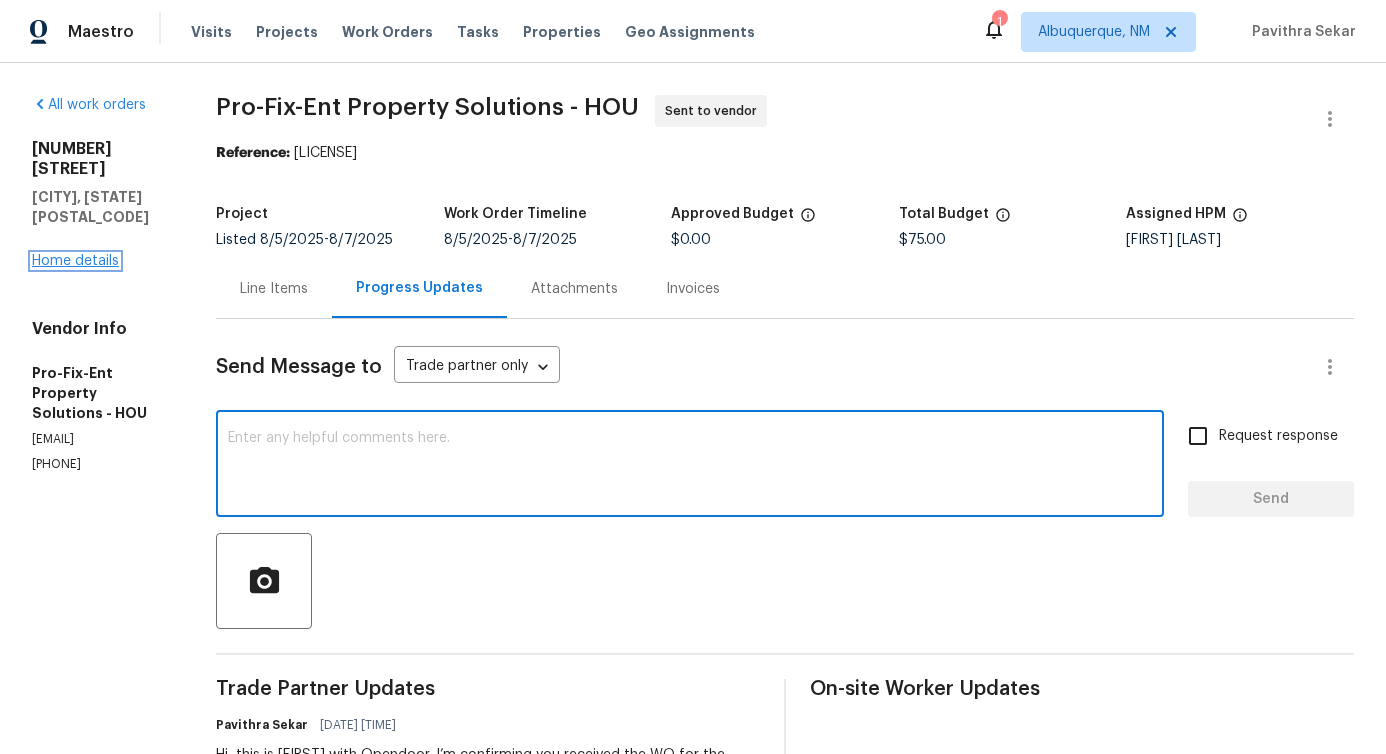 click on "Home details" at bounding box center [75, 261] 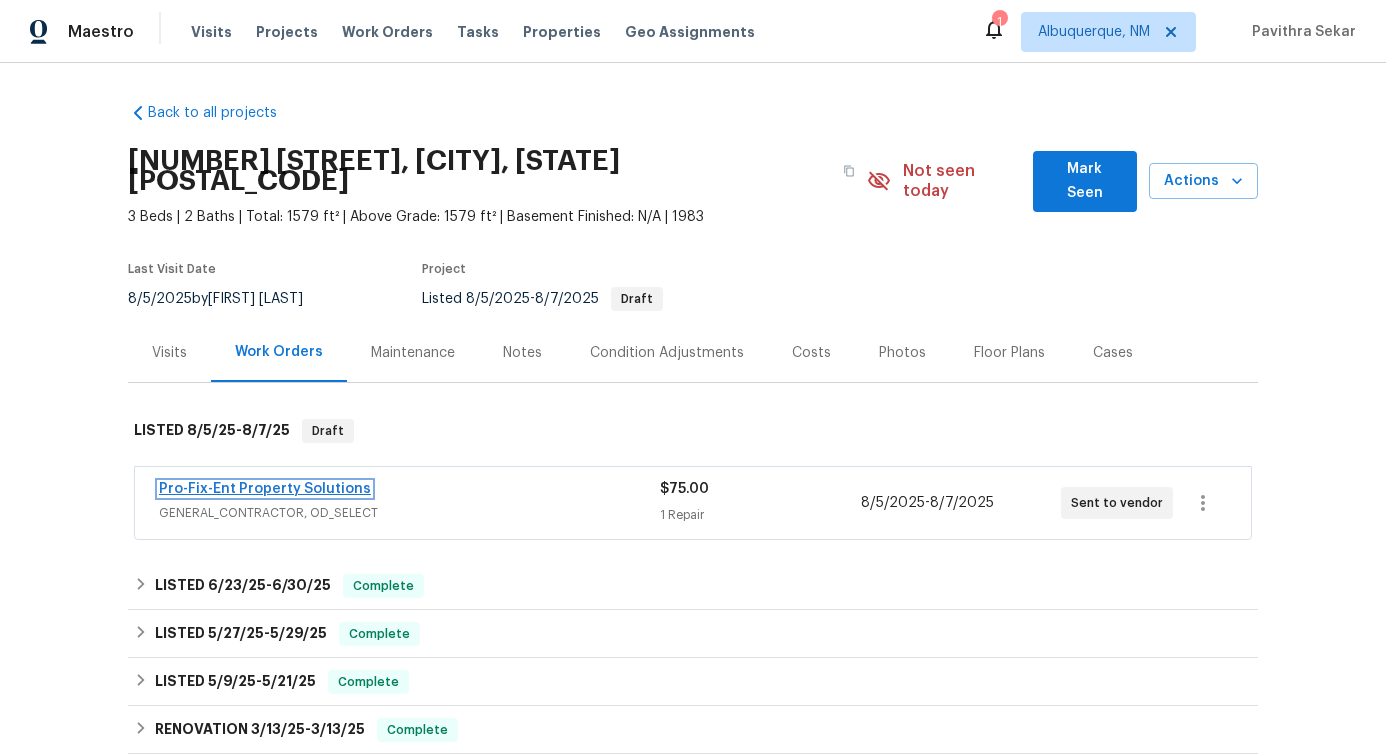 click on "Pro-Fix-Ent Property Solutions" at bounding box center (265, 489) 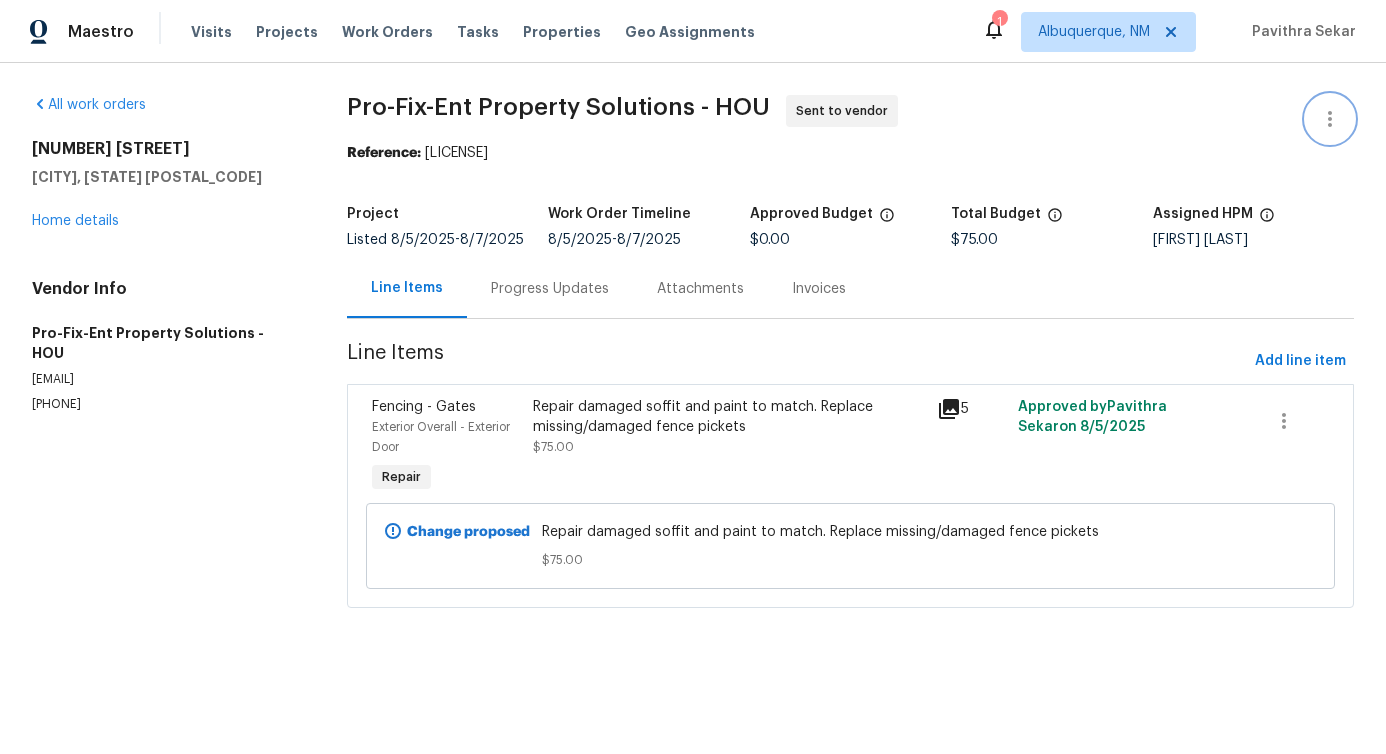 click at bounding box center (1330, 119) 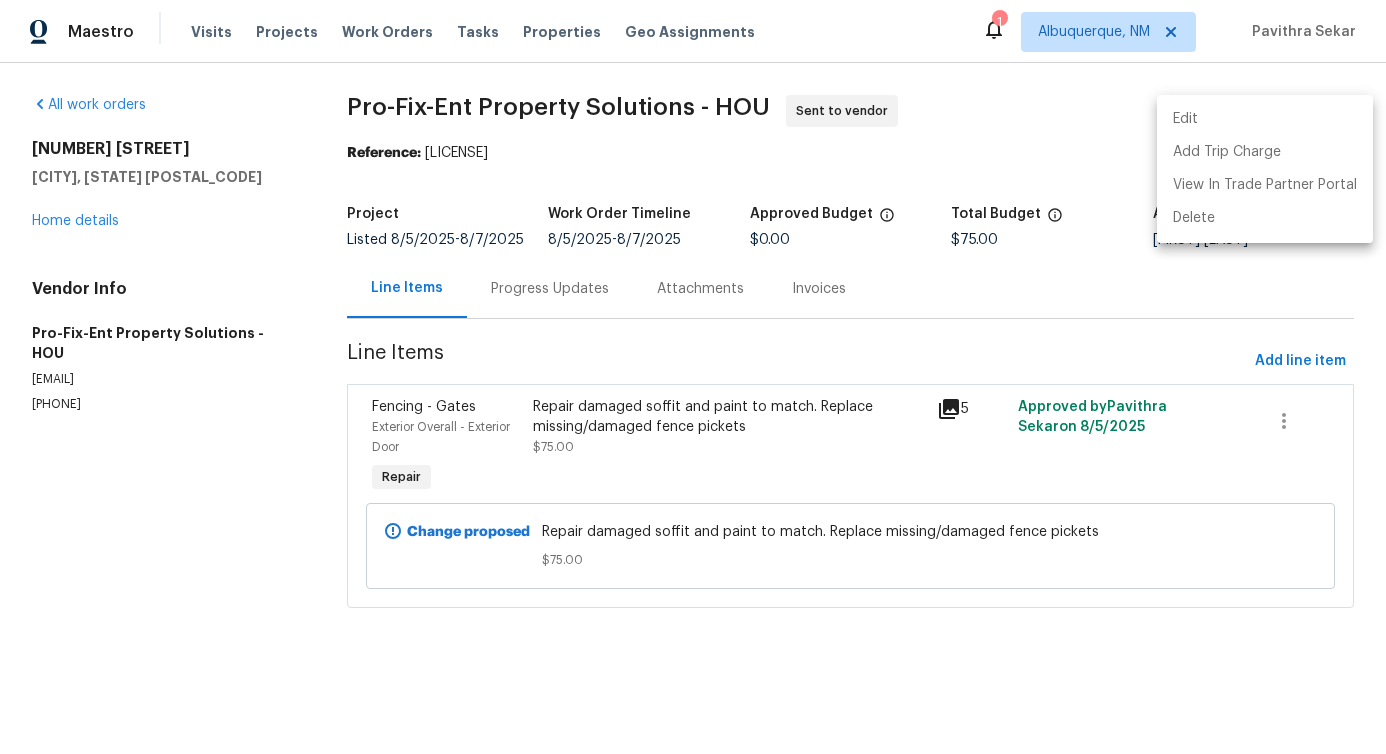 click on "Edit" at bounding box center [1265, 119] 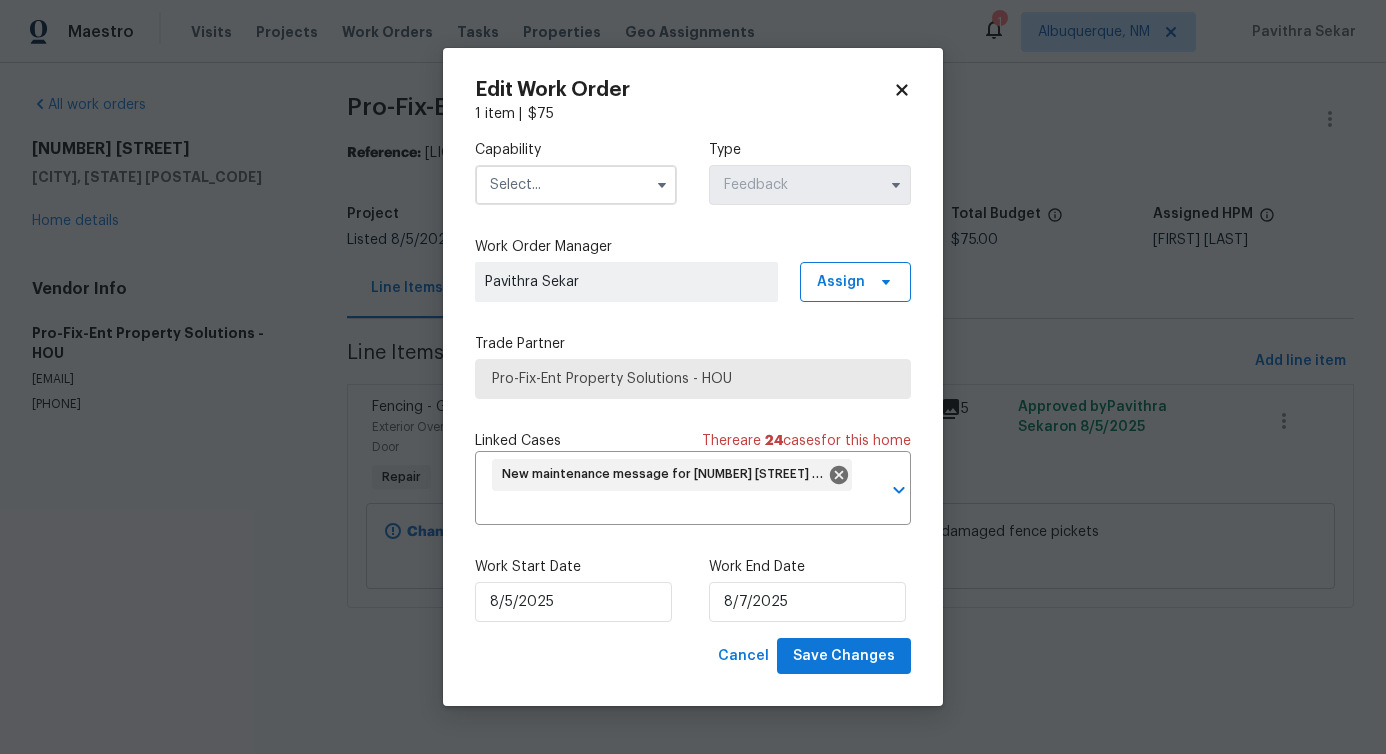 click at bounding box center (576, 185) 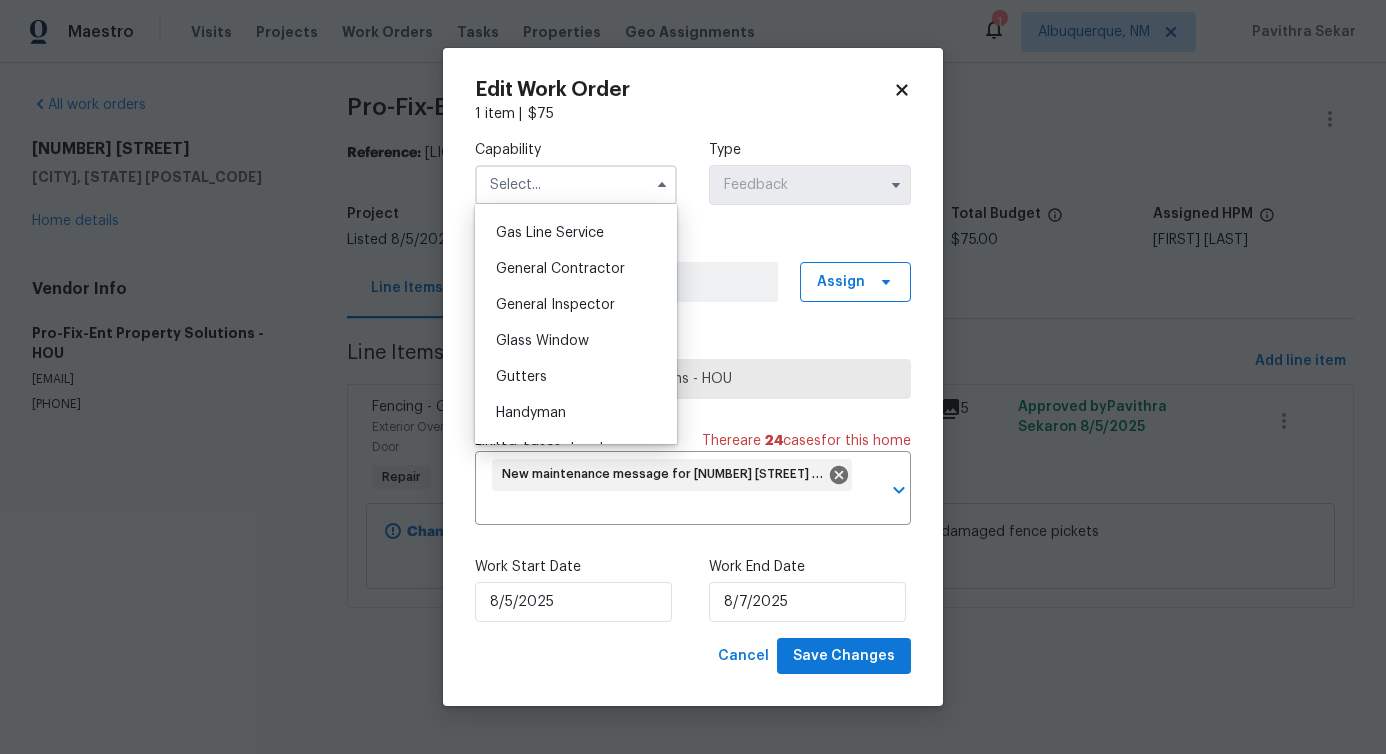 scroll, scrollTop: 931, scrollLeft: 0, axis: vertical 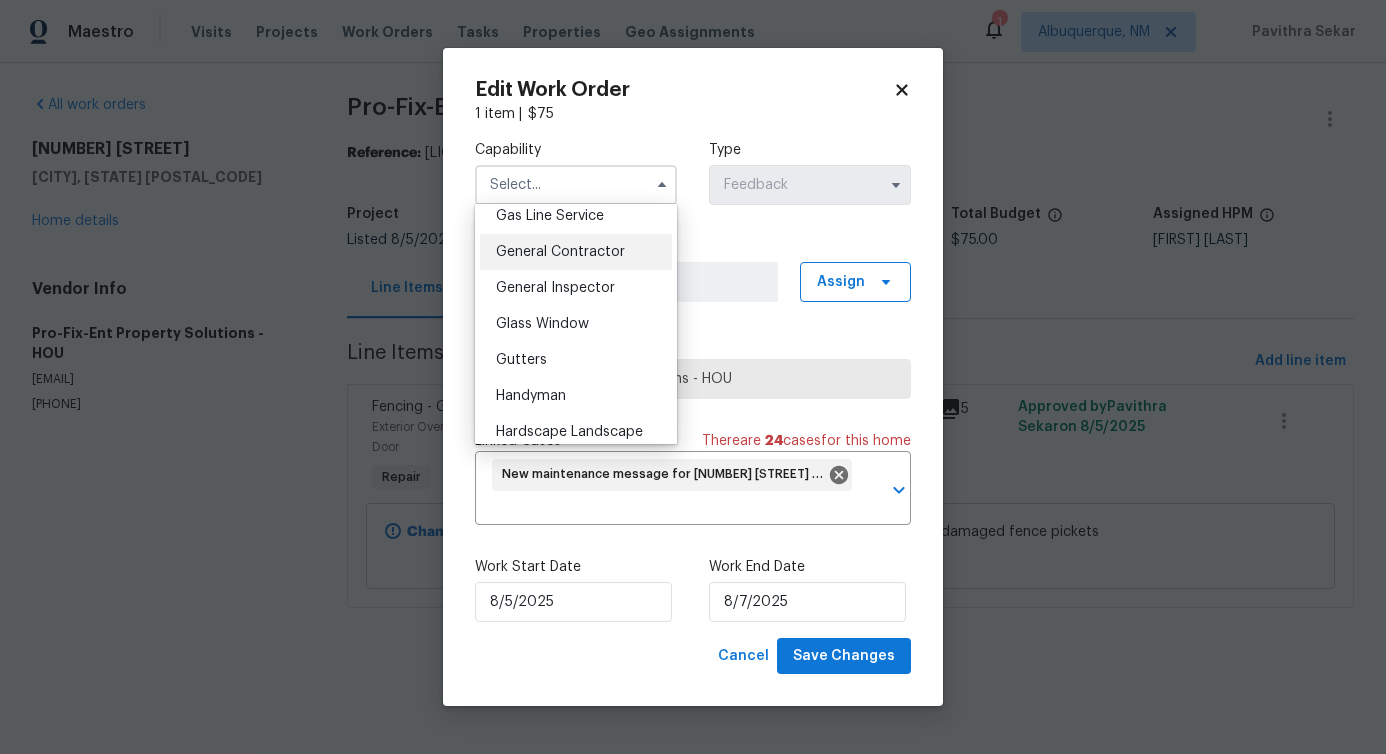 click on "General Contractor" at bounding box center (560, 252) 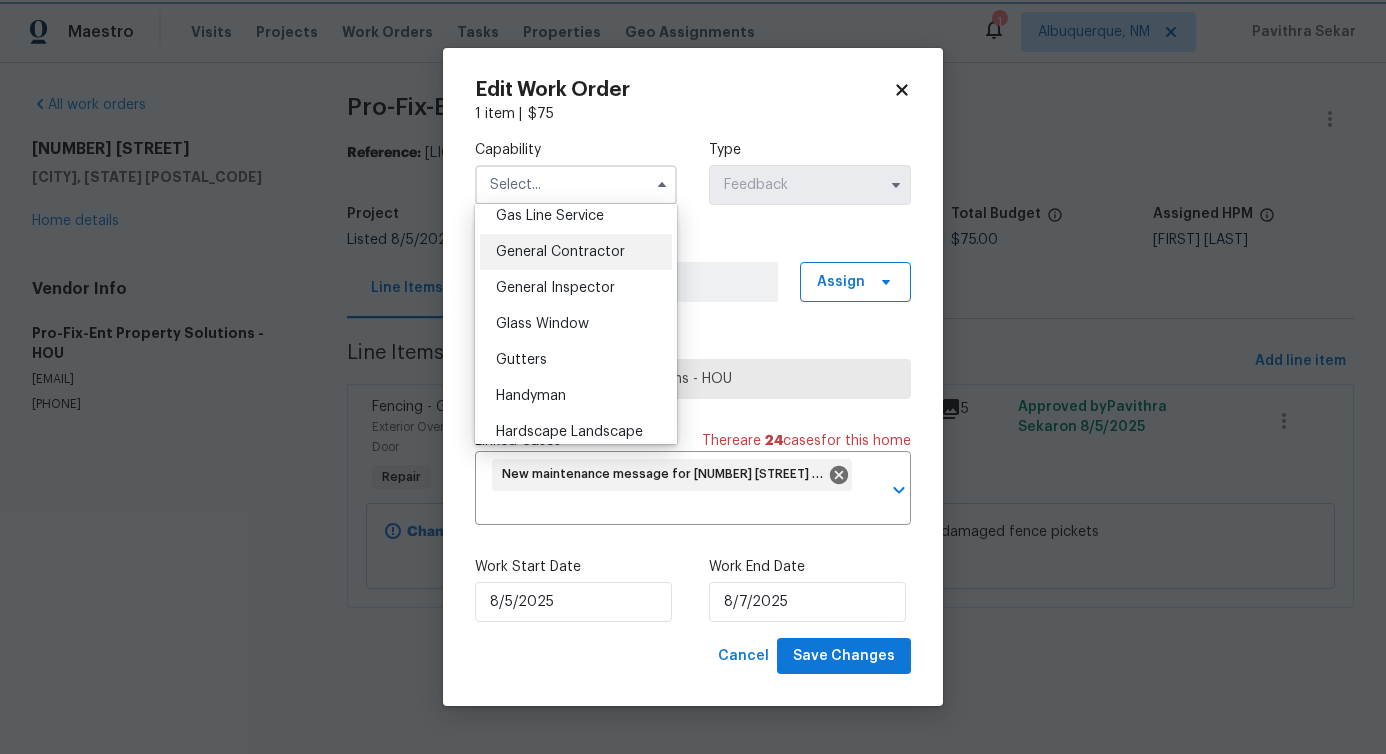 type on "General Contractor" 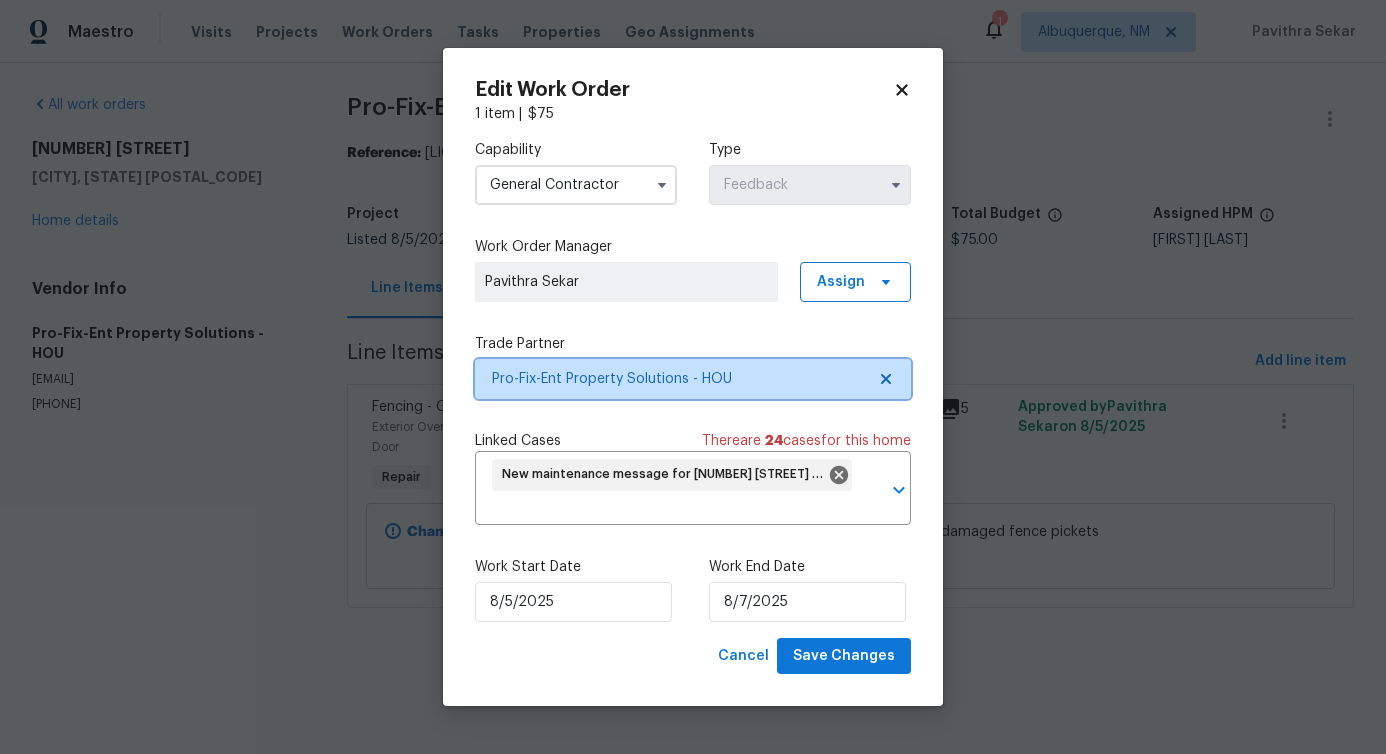 click on "Pro-Fix-Ent Property Solutions - HOU" at bounding box center (678, 379) 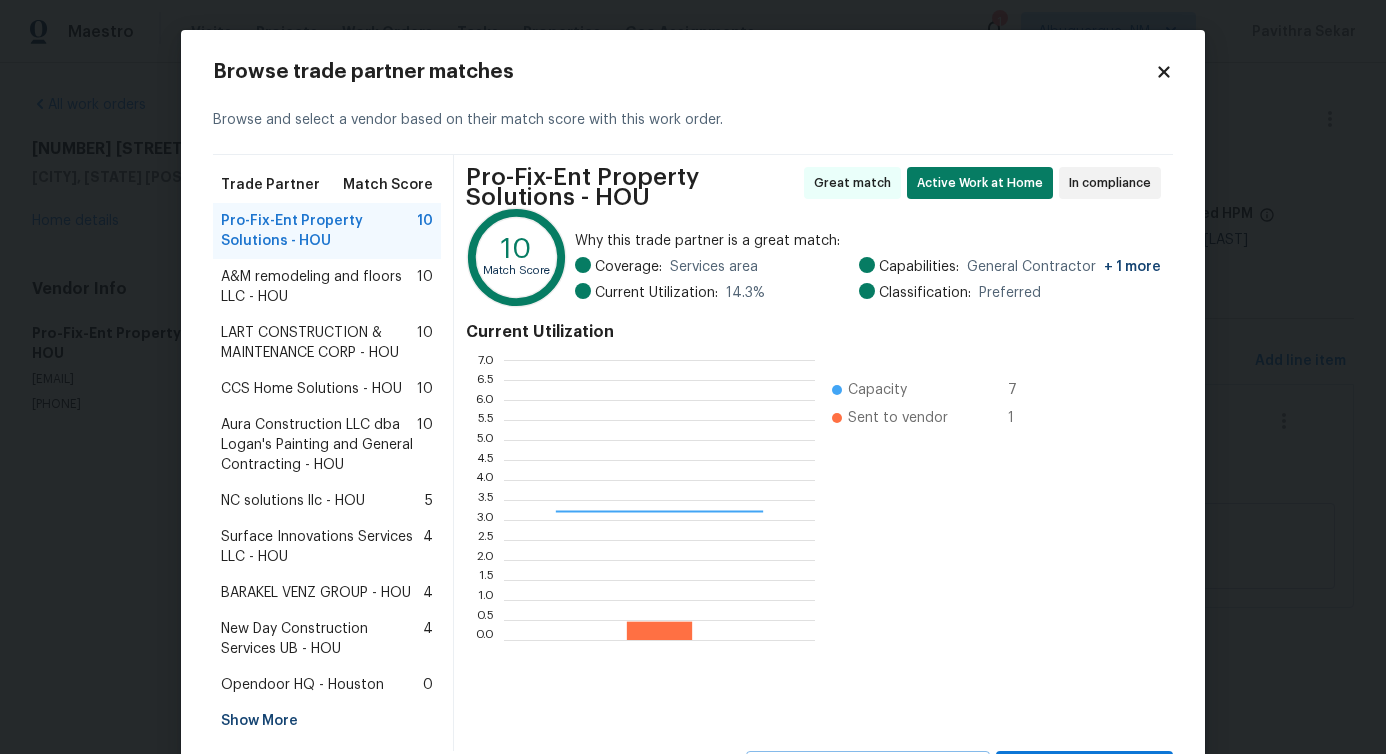 scroll, scrollTop: 2, scrollLeft: 1, axis: both 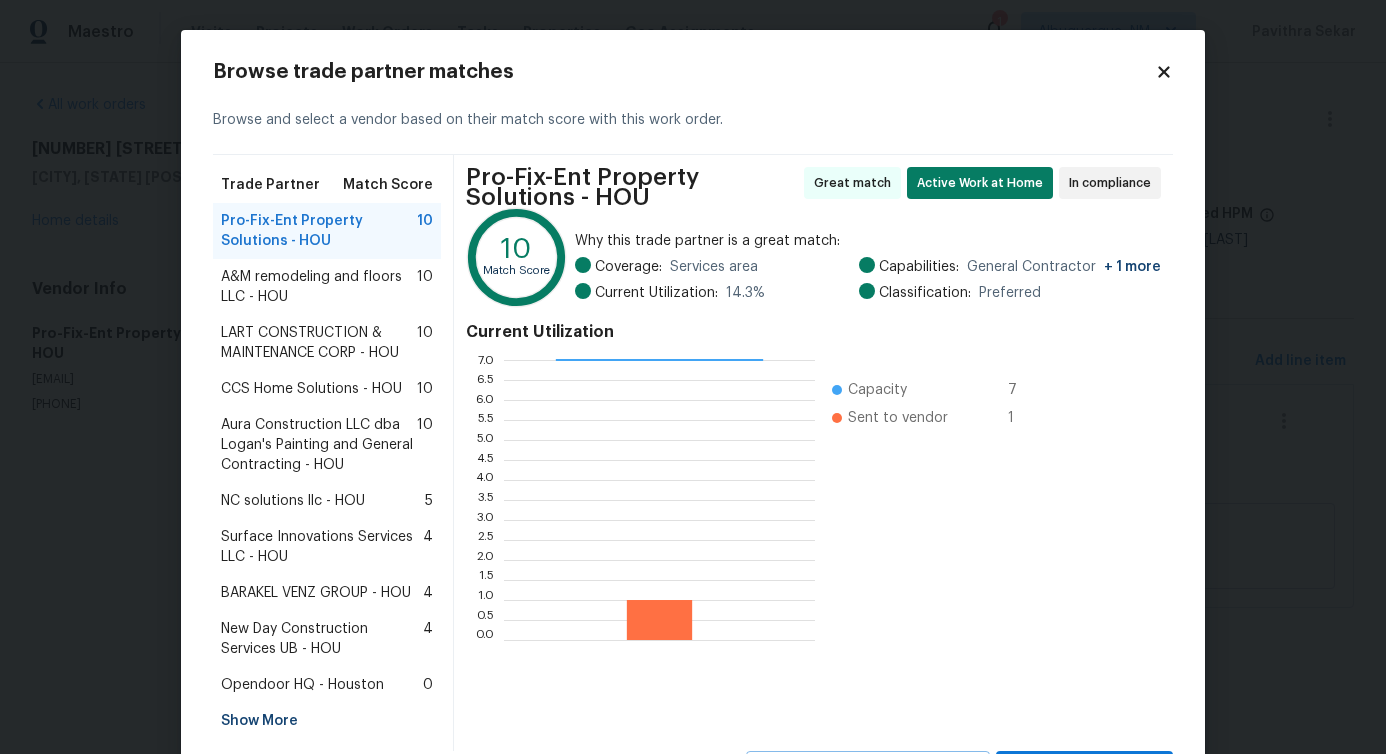 click on "A&M remodeling and floors LLC - HOU" at bounding box center (319, 287) 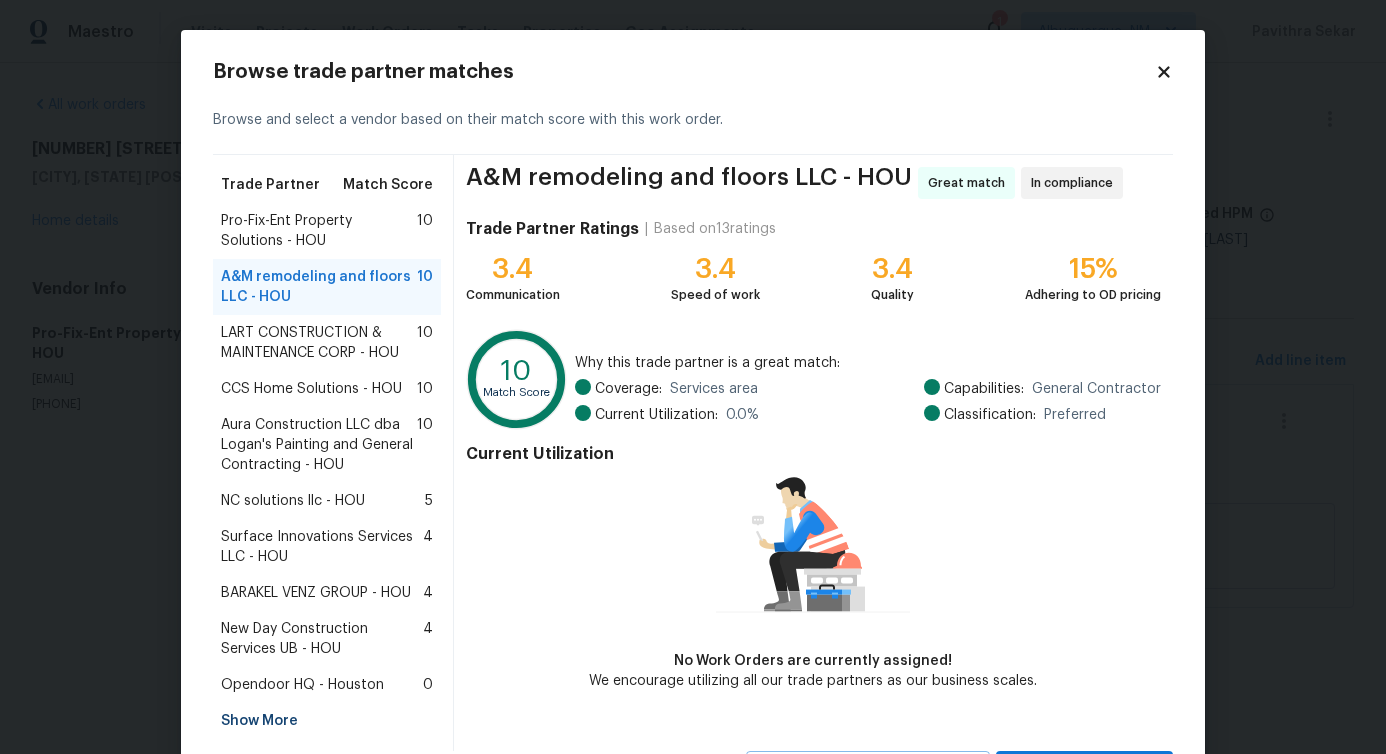 click on "LART CONSTRUCTION & MAINTENANCE CORP - HOU" at bounding box center [319, 343] 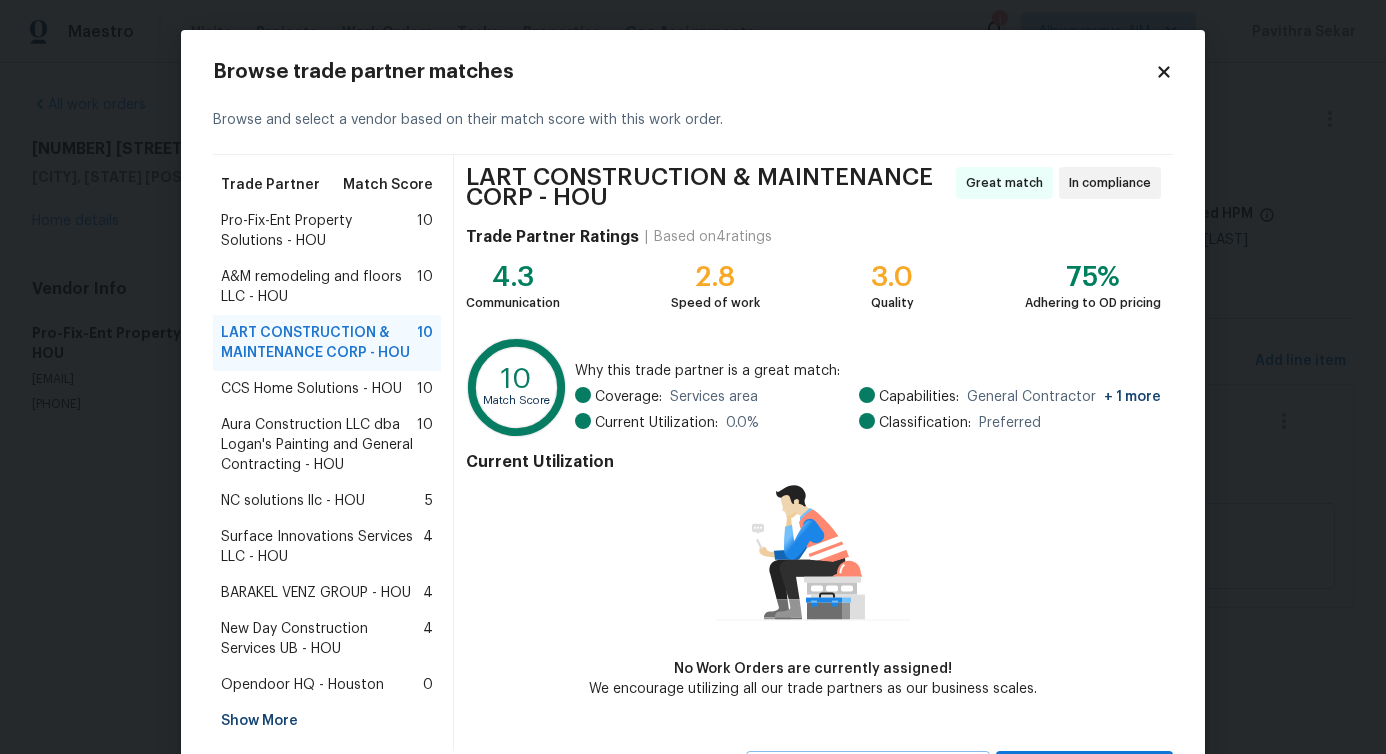 click on "Aura Construction LLC dba Logan's Painting and General Contracting - HOU" at bounding box center (319, 445) 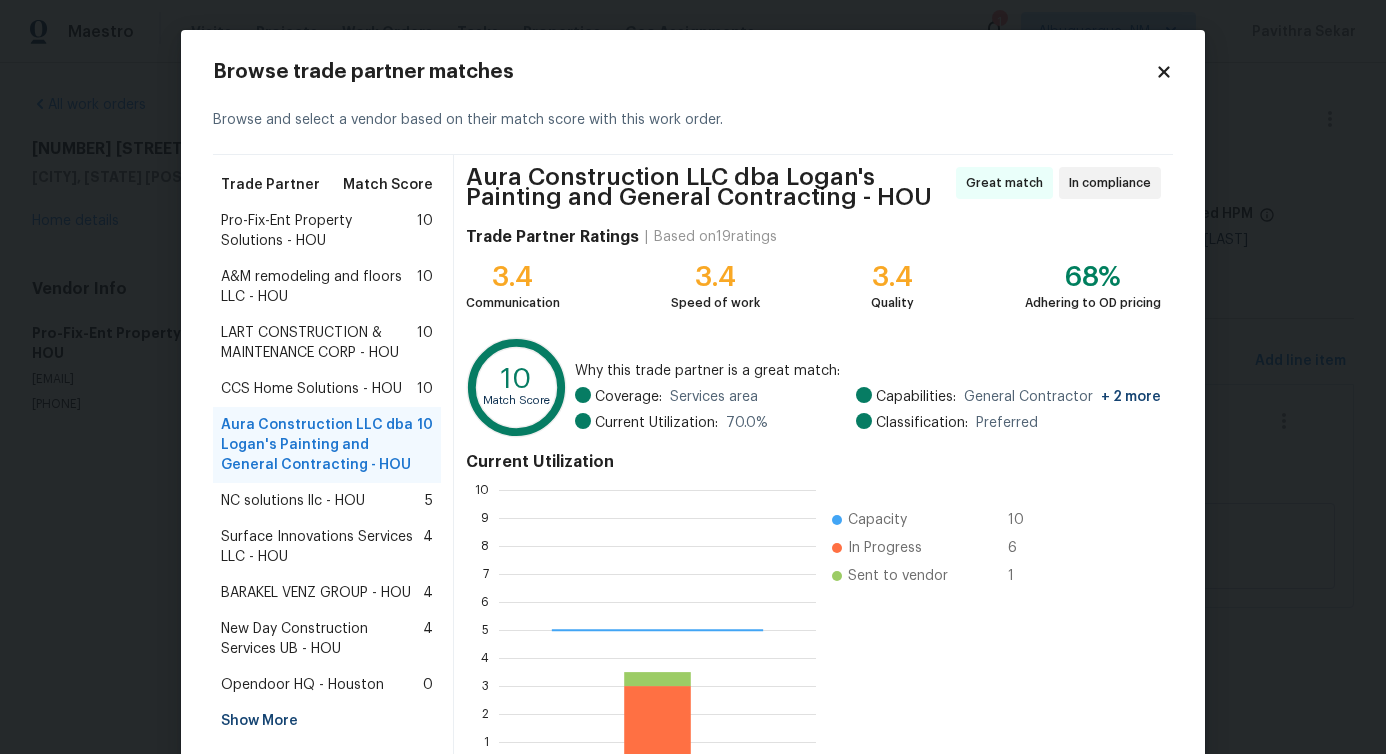 scroll, scrollTop: 2, scrollLeft: 2, axis: both 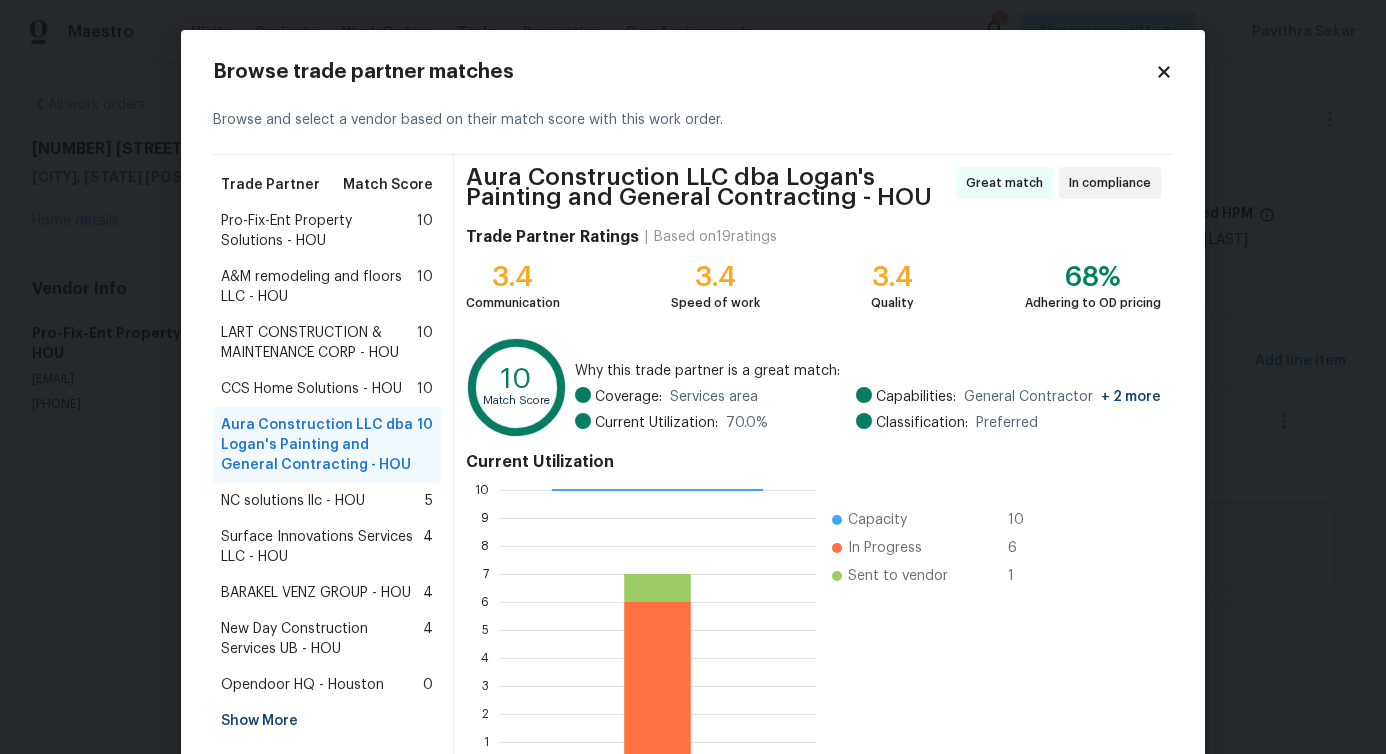 click on "Surface Innovations Services LLC - HOU" at bounding box center (322, 547) 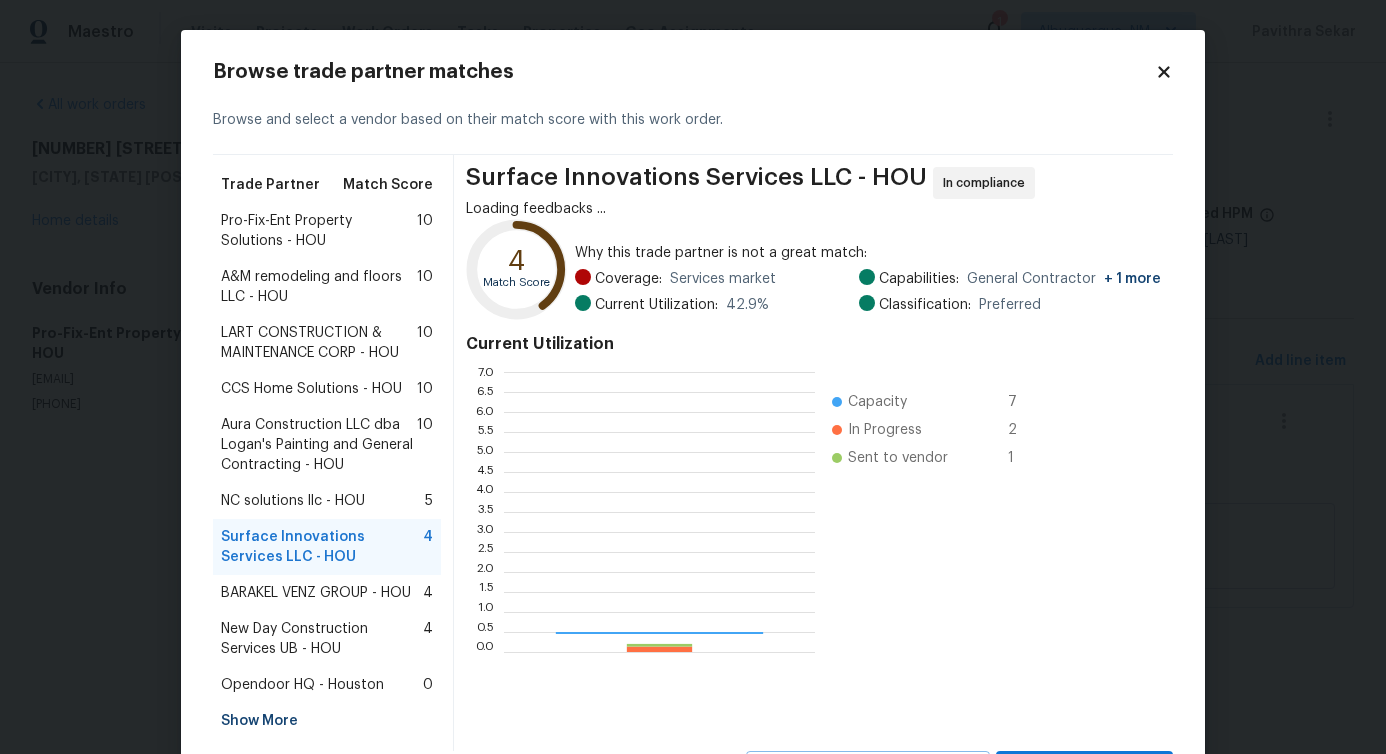scroll, scrollTop: 2, scrollLeft: 1, axis: both 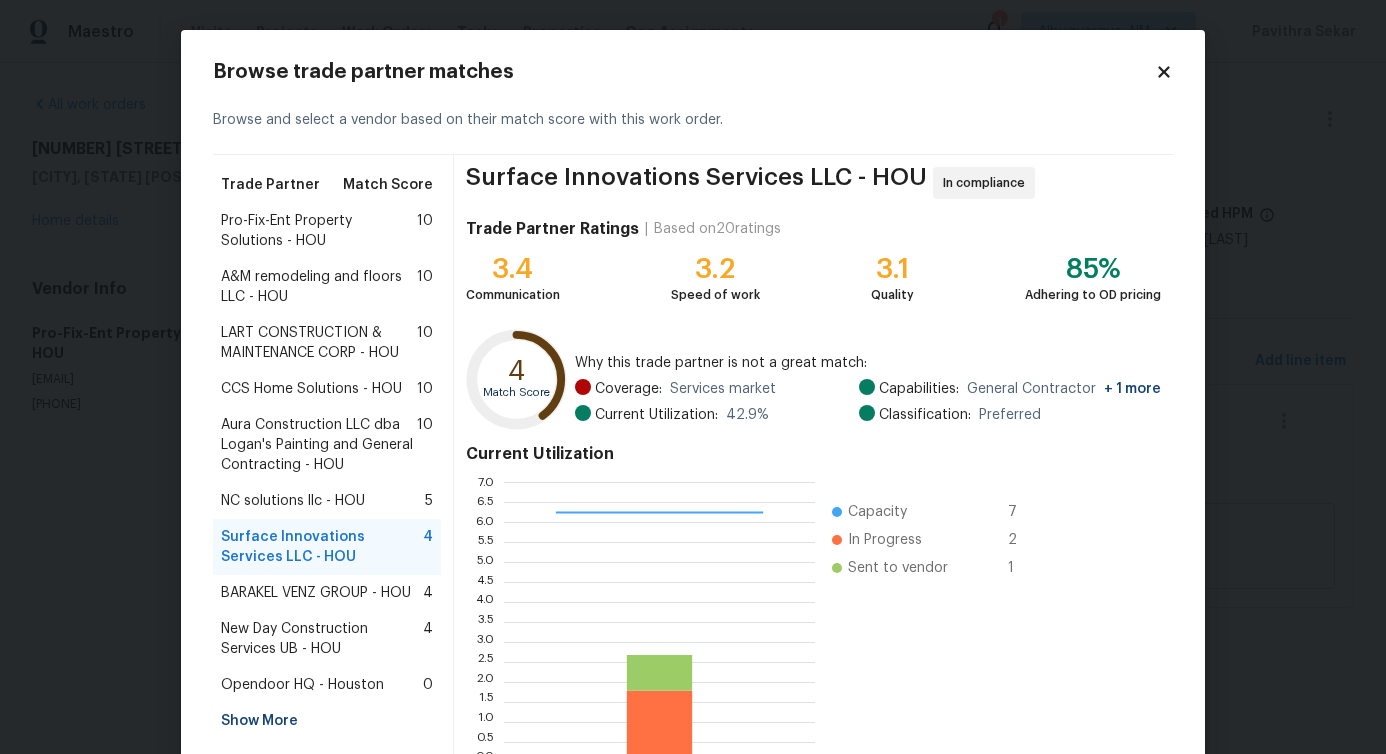 click on "A&M remodeling and floors LLC - HOU" at bounding box center [319, 287] 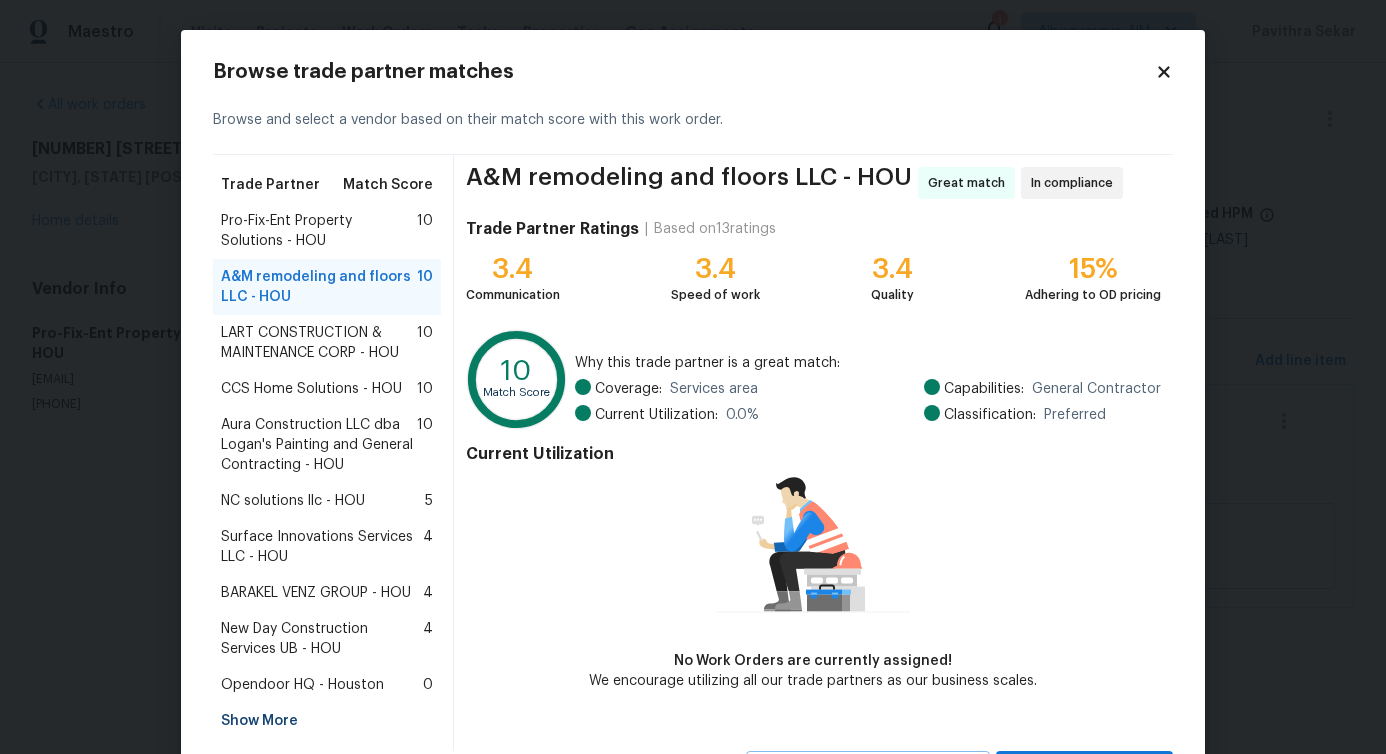 scroll, scrollTop: 95, scrollLeft: 0, axis: vertical 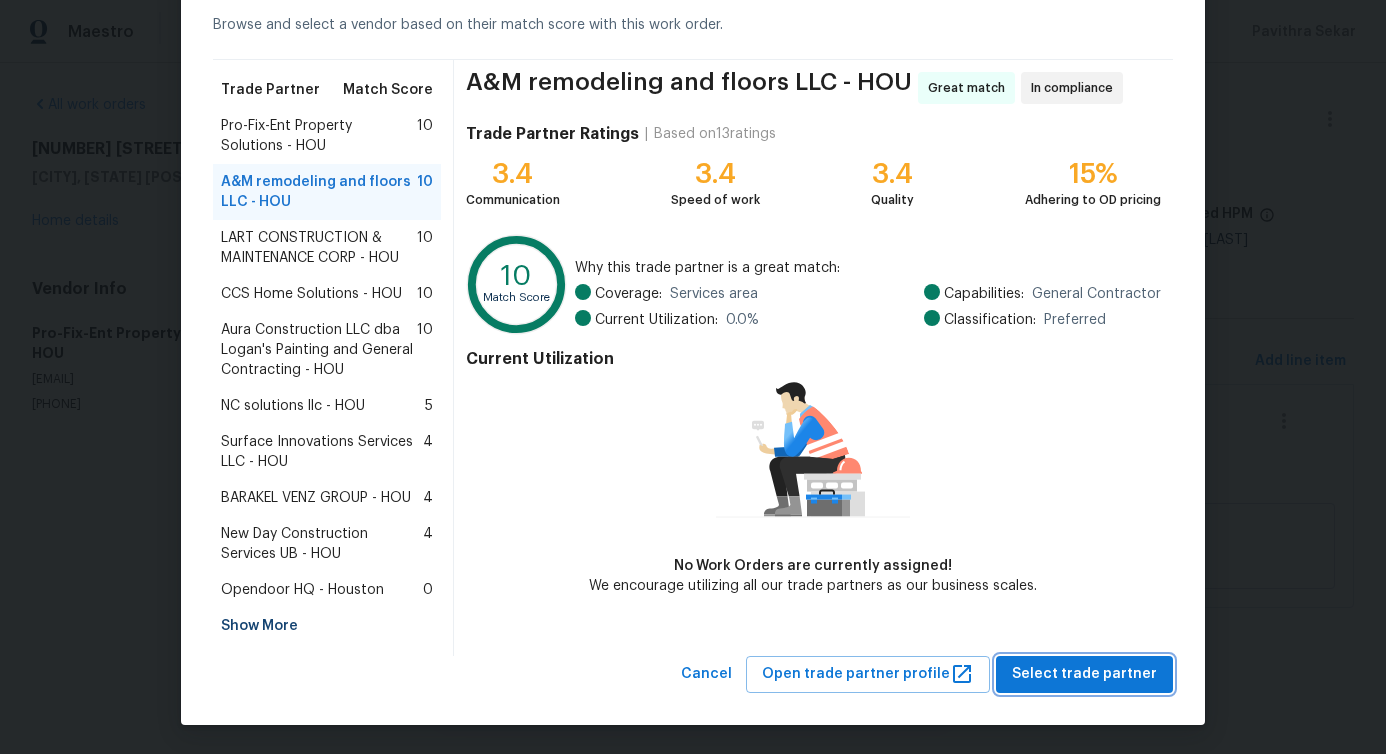 click on "Select trade partner" at bounding box center [1084, 674] 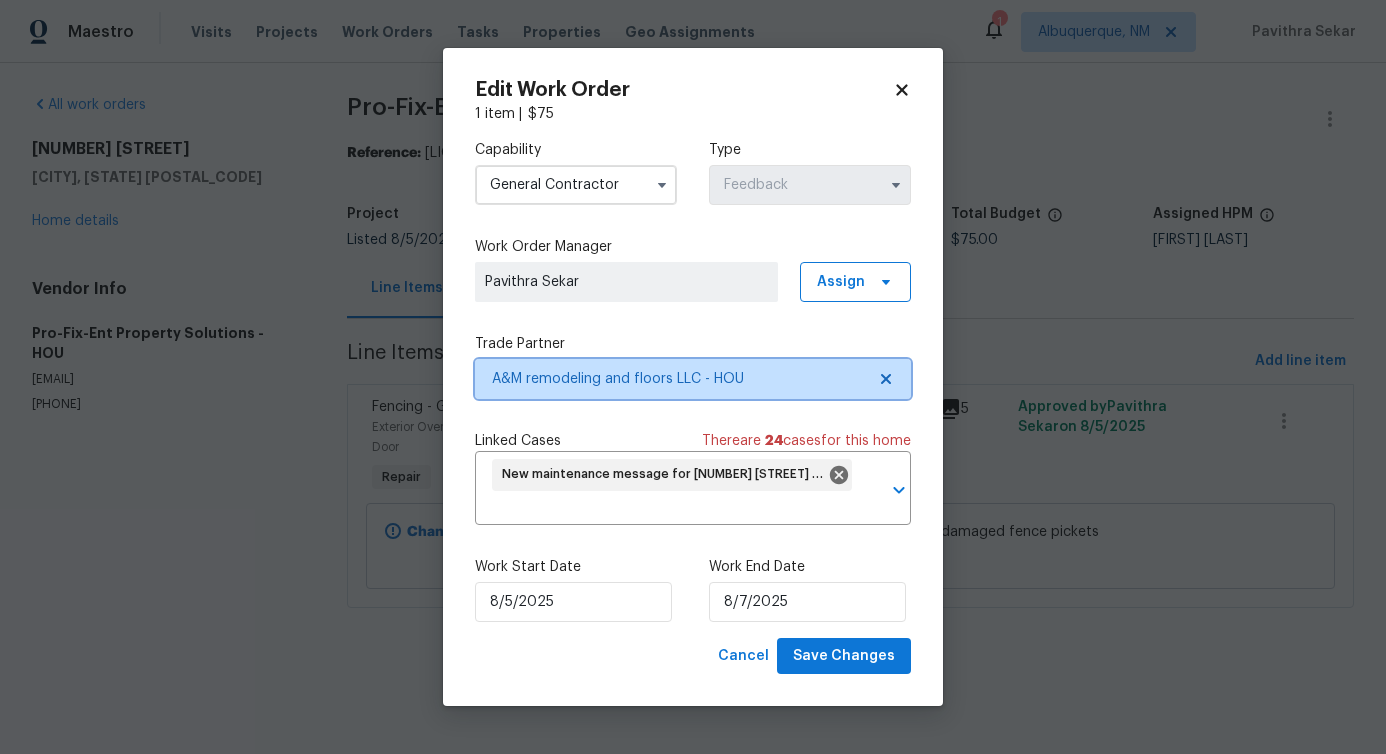 scroll, scrollTop: 0, scrollLeft: 0, axis: both 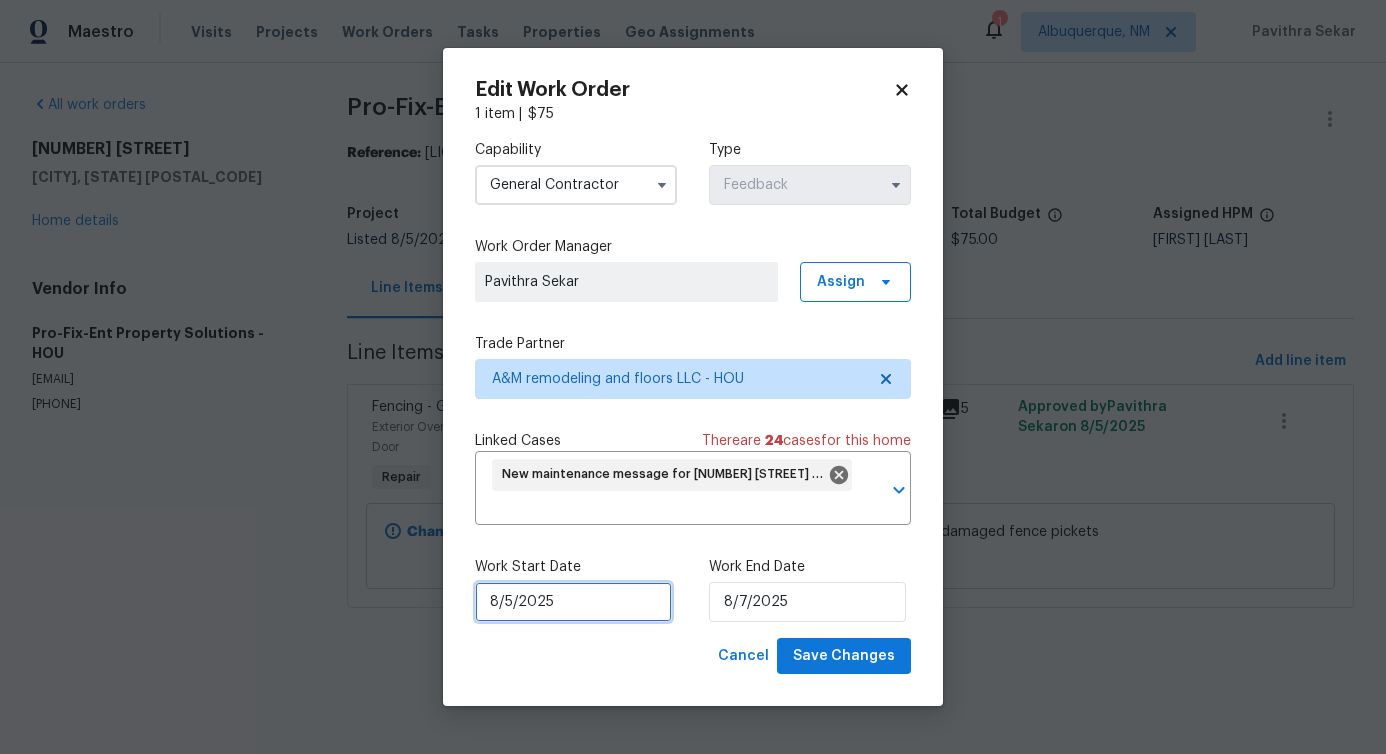 click on "8/5/2025" at bounding box center (573, 602) 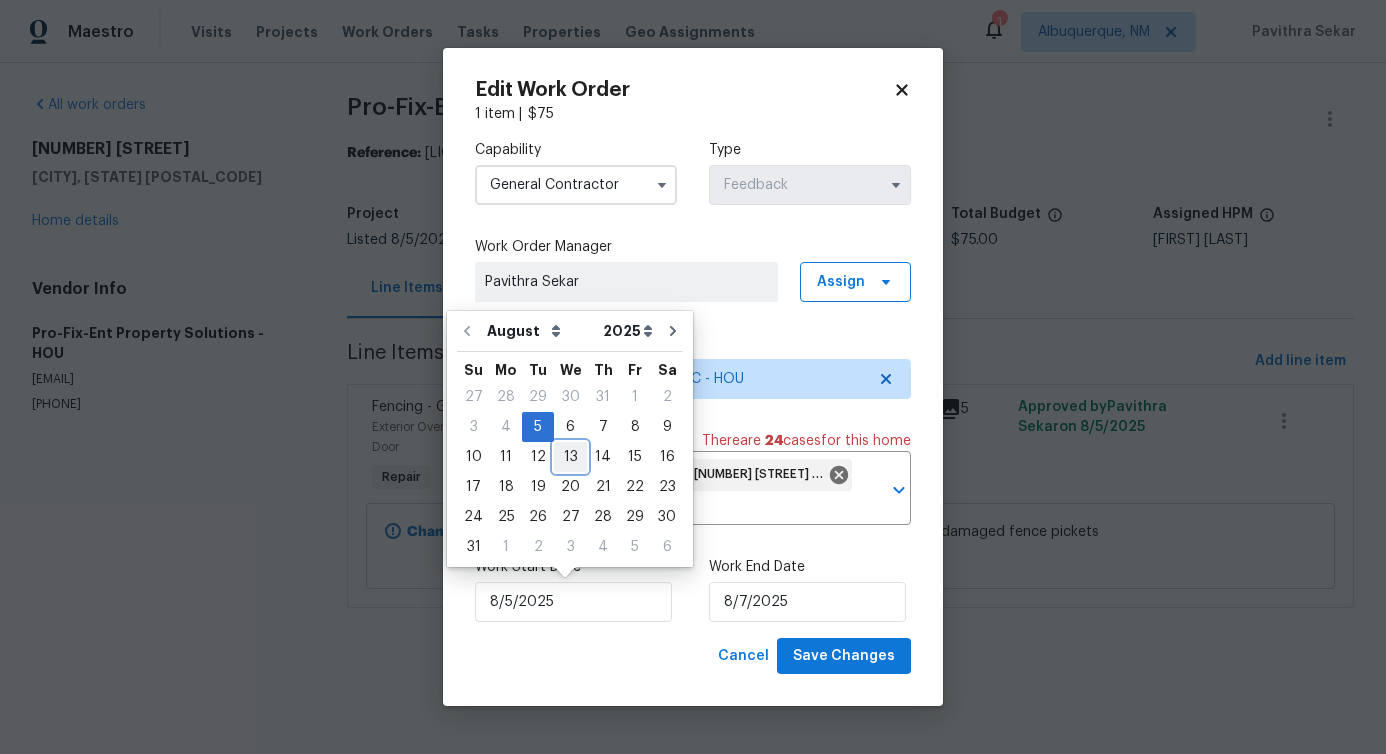 click on "13" at bounding box center [570, 457] 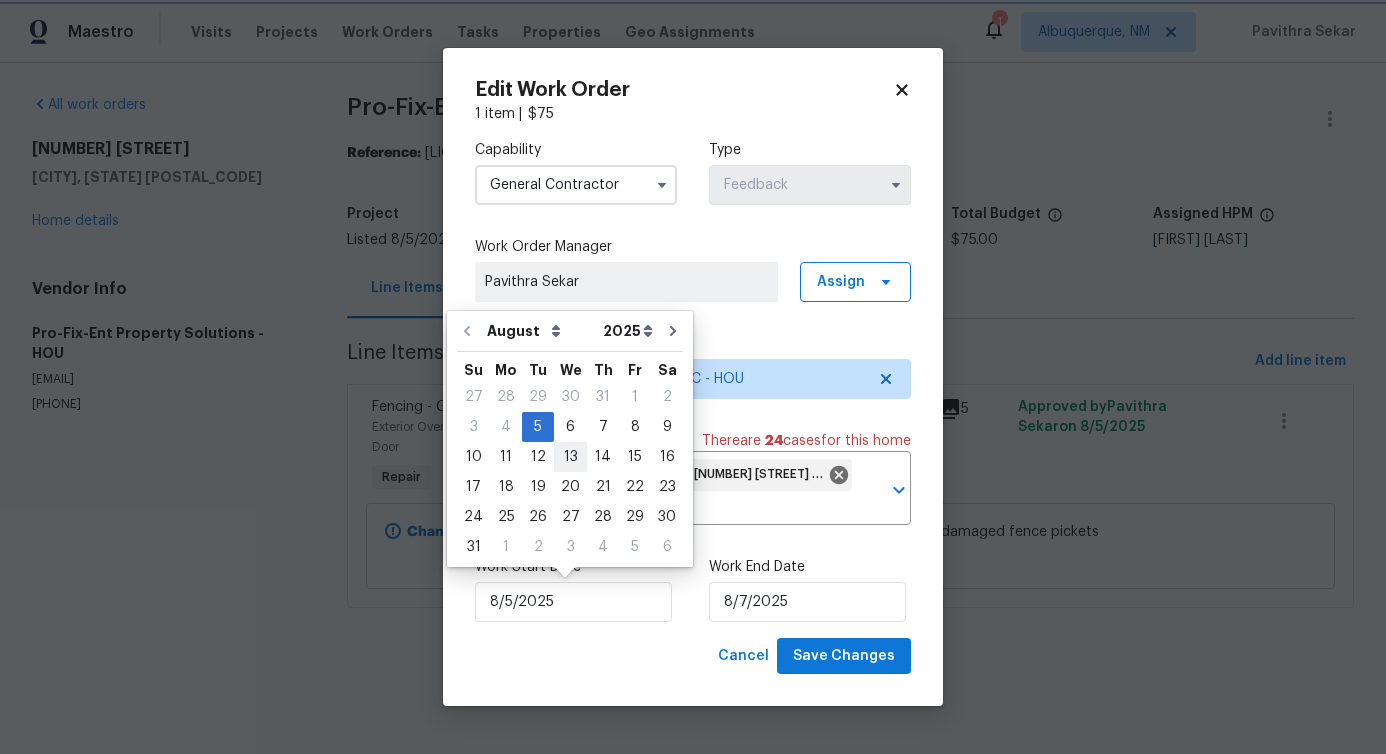 type on "8/13/2025" 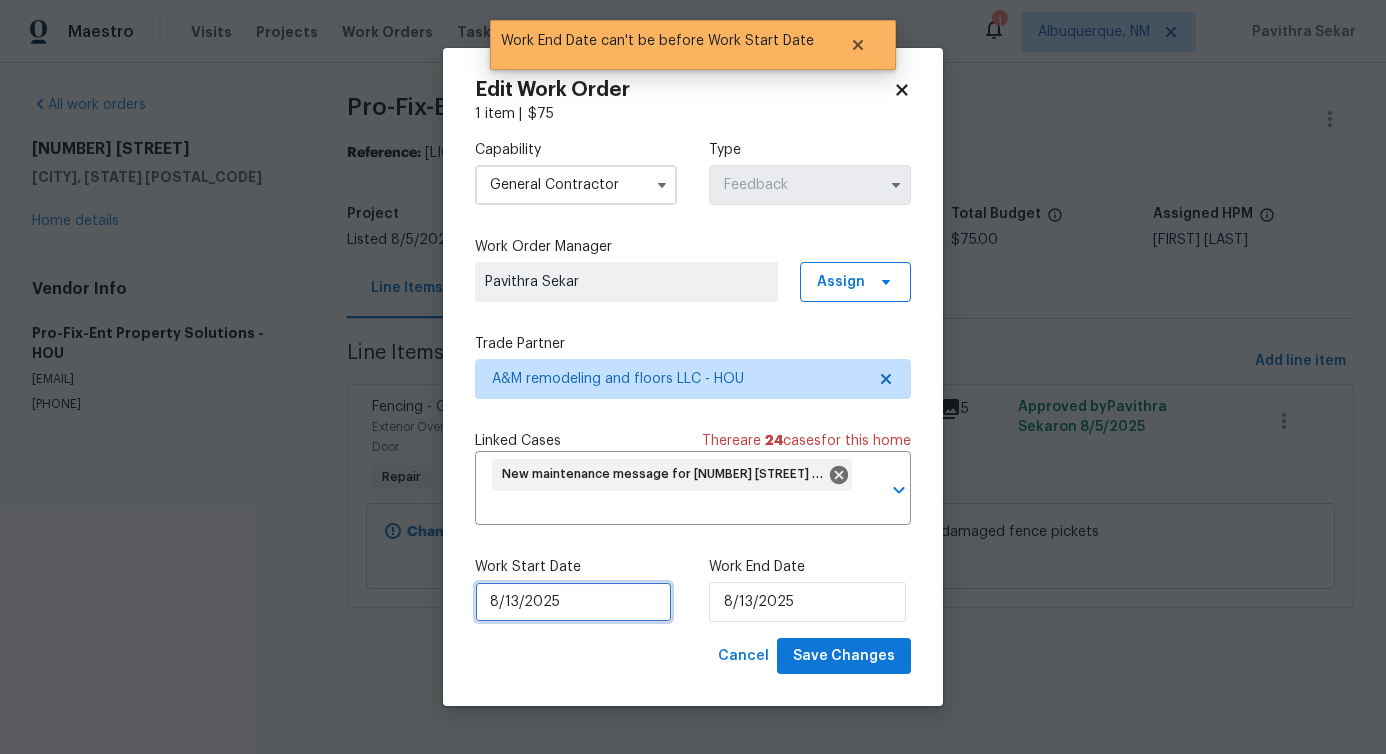 click on "8/13/2025" at bounding box center (573, 602) 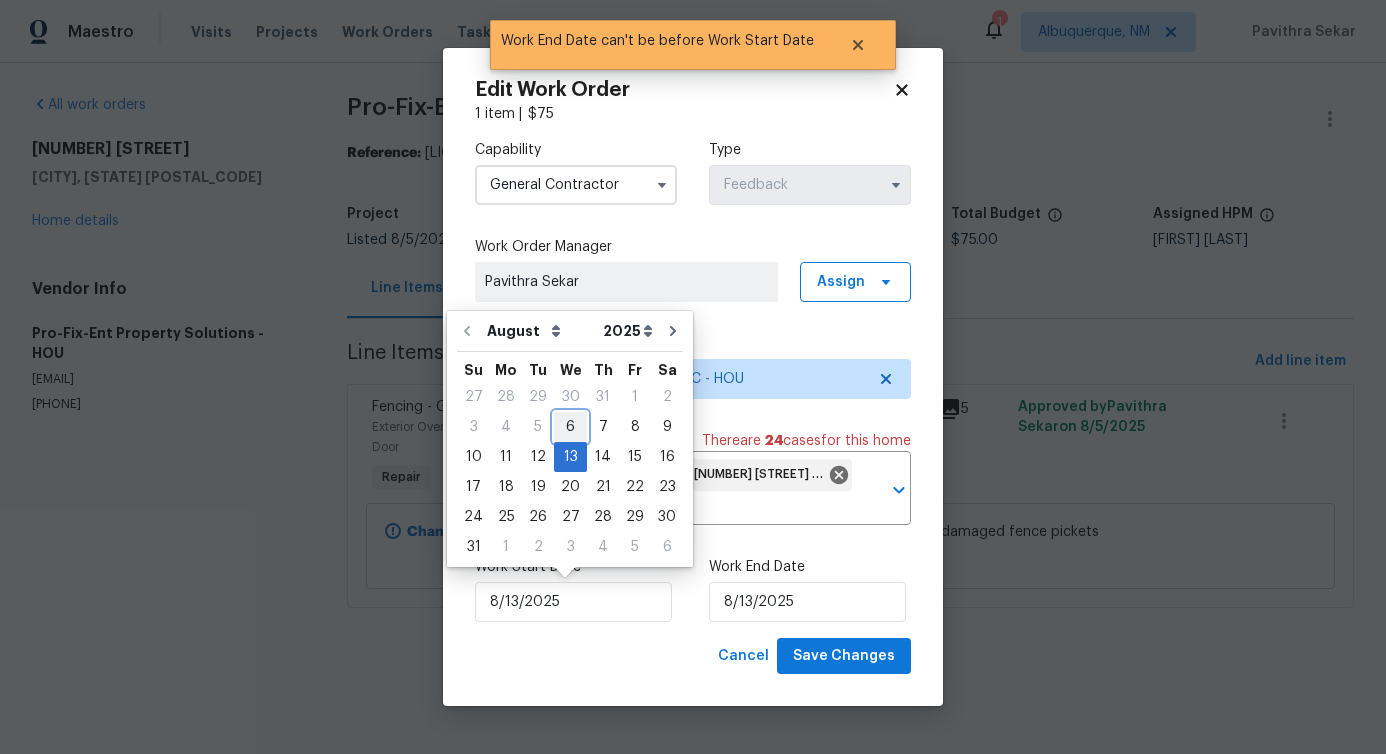 click on "6" at bounding box center [570, 427] 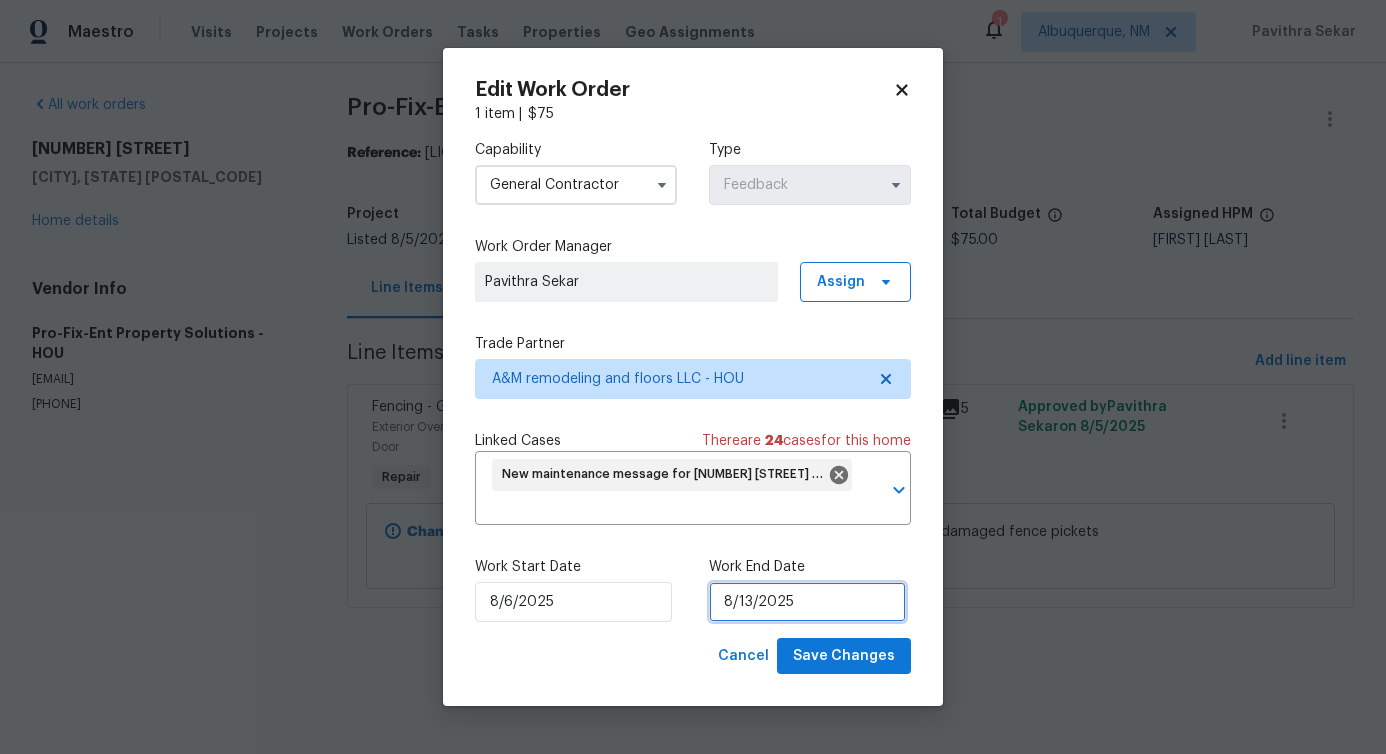 click on "8/13/2025" at bounding box center [807, 602] 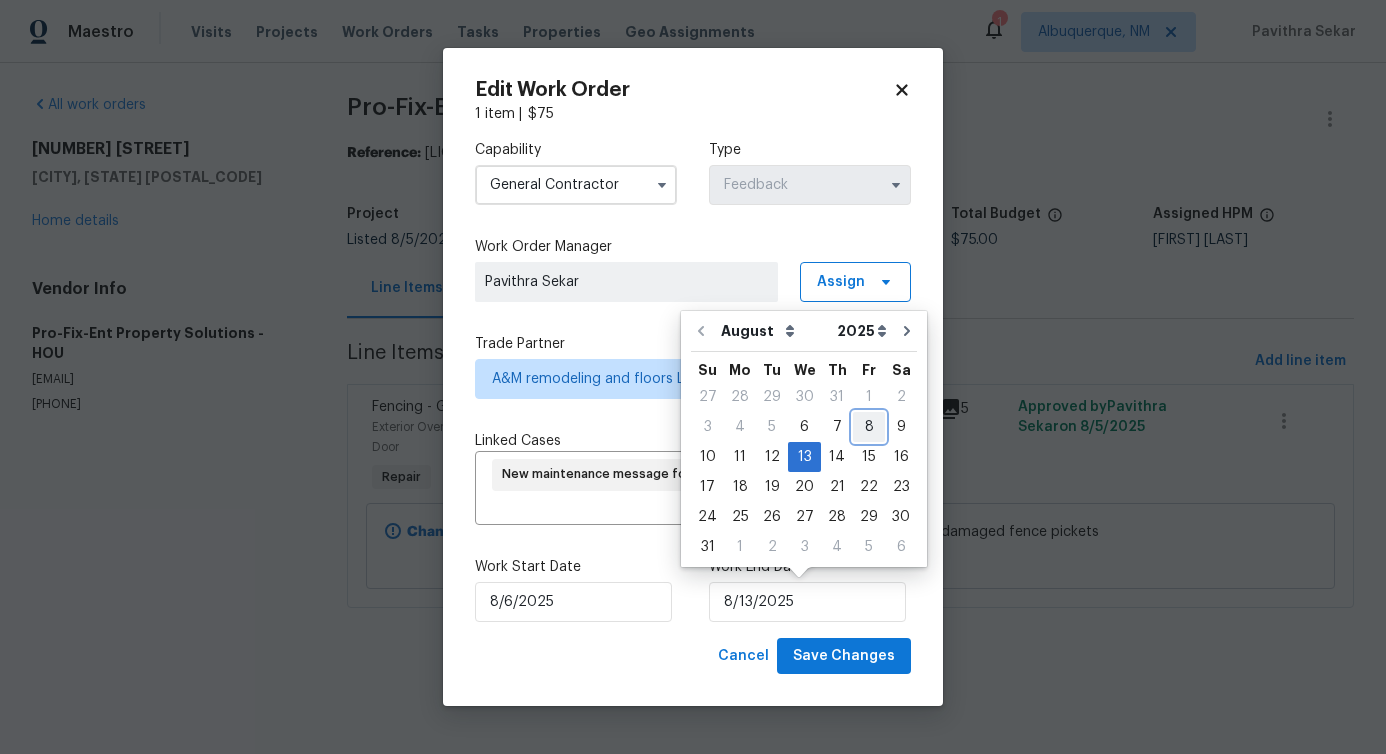 click on "8" at bounding box center (869, 427) 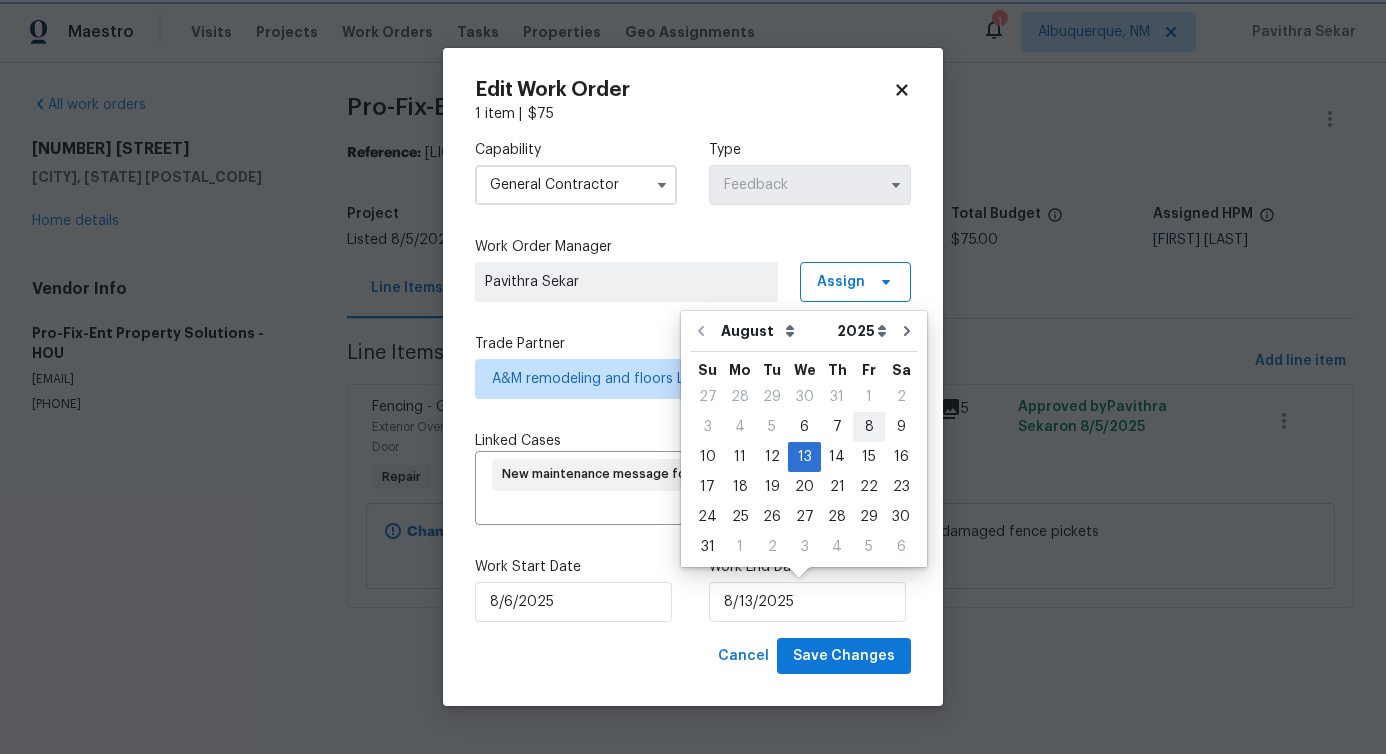 type on "8/8/2025" 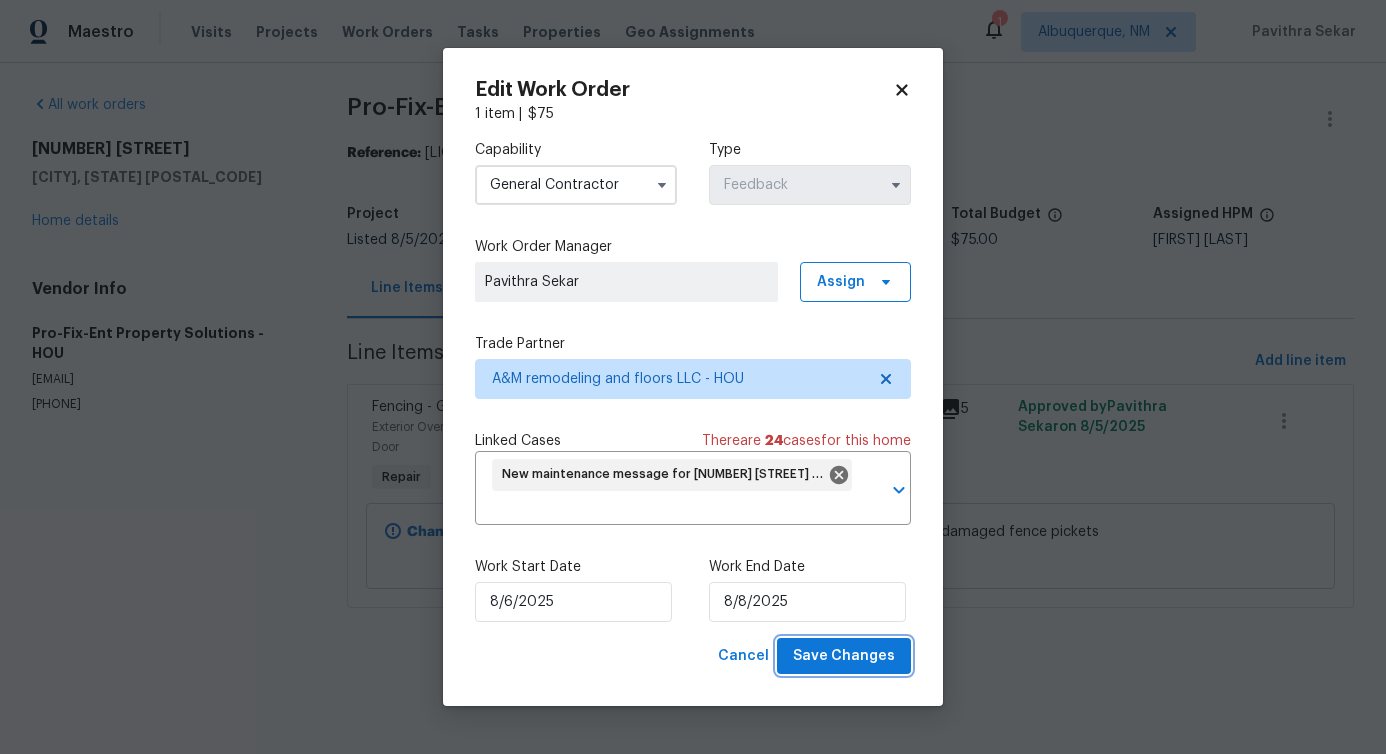click on "Save Changes" at bounding box center [844, 656] 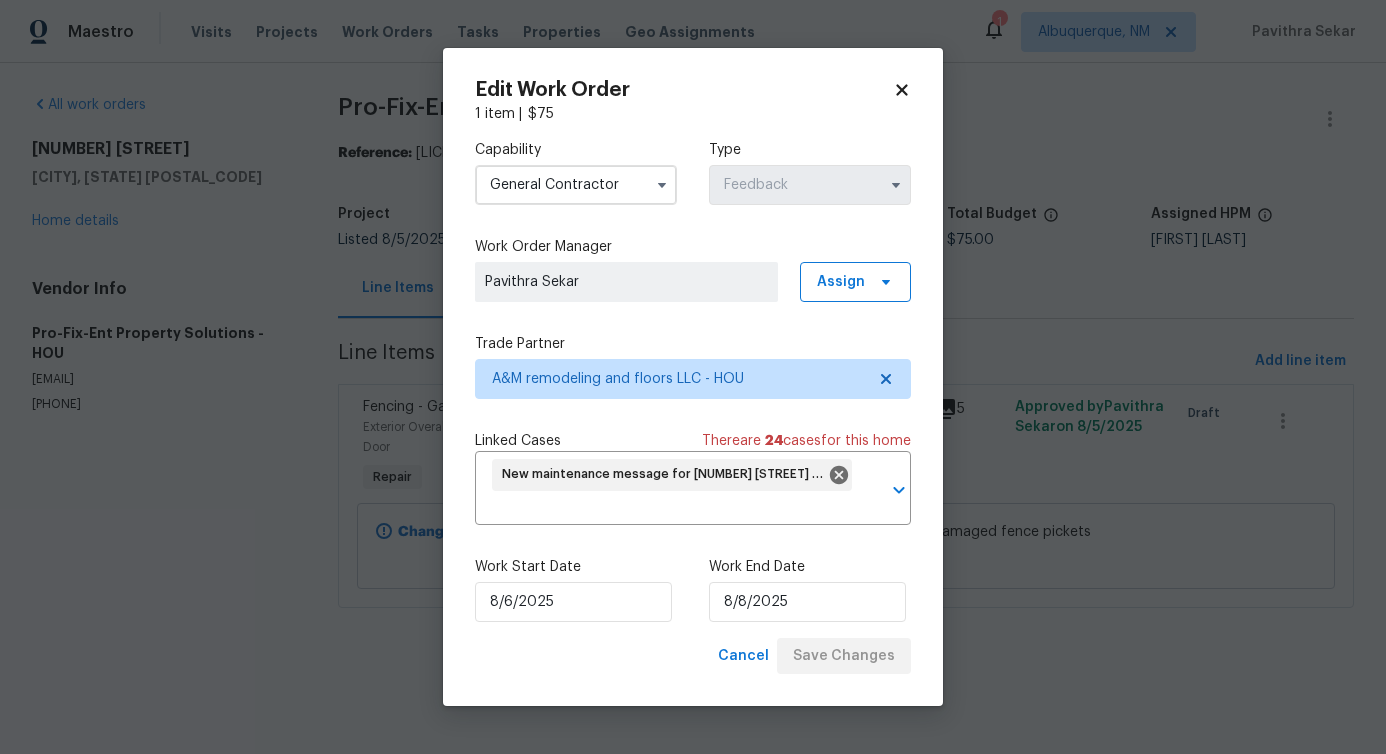 click on "Maestro Visits Projects Work Orders Tasks Properties Geo Assignments 1 Albuquerque, NM Pavithra Sekar All work orders 17103 Costero Dr Houston, TX 77083 Home details Vendor Info Pro-Fix-Ent Property Solutions - HOU profixentpropertysolutions@gmail.com (832) 818-1082 Pro-Fix-Ent Property Solutions - HOU Sent to vendor Reference:   12CS3N327F73W-b7d889a32 Project Listed   8/5/2025  -  8/7/2025 Work Order Timeline 8/5/2025  -  8/7/2025 Approved Budget $0.00 Total Budget $75.00 Assigned HPM Stephen Lacy Line Items Progress Updates Attachments Invoices Line Items Add line item Fencing - Gates Exterior Overall - Exterior Door Repair Repair damaged soffit and paint to match. Replace missing/damaged fence pickets $75.00   5 Approved by  Pavithra Sekar  on   8/5/2025 Draft Change proposed Repair damaged soffit and paint to match. Replace missing/damaged fence pickets $75.00
Edit Work Order 1 item | $ 75 Capability   General Contractor Type   Feedback Work Order Manager   Pavithra Sekar Assign Trade Partner   are" at bounding box center [693, 332] 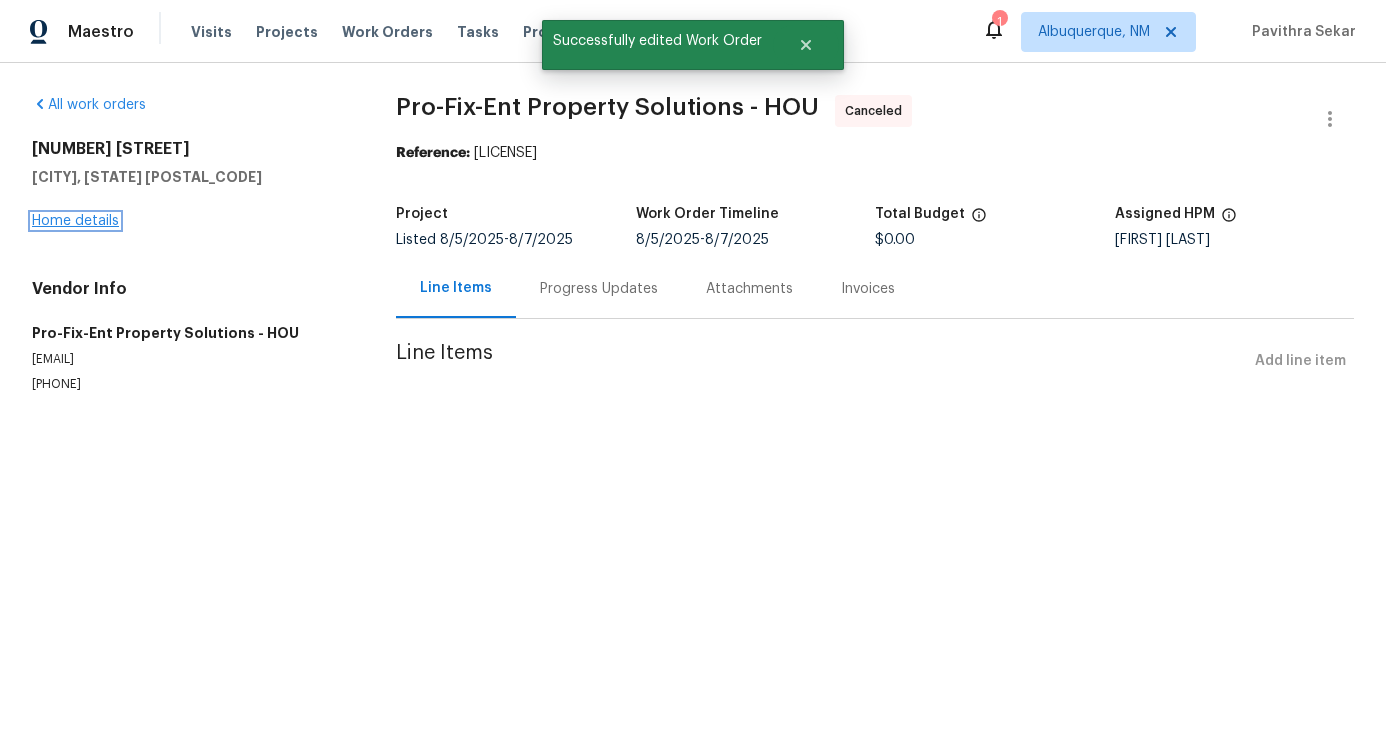 click on "Home details" at bounding box center [75, 221] 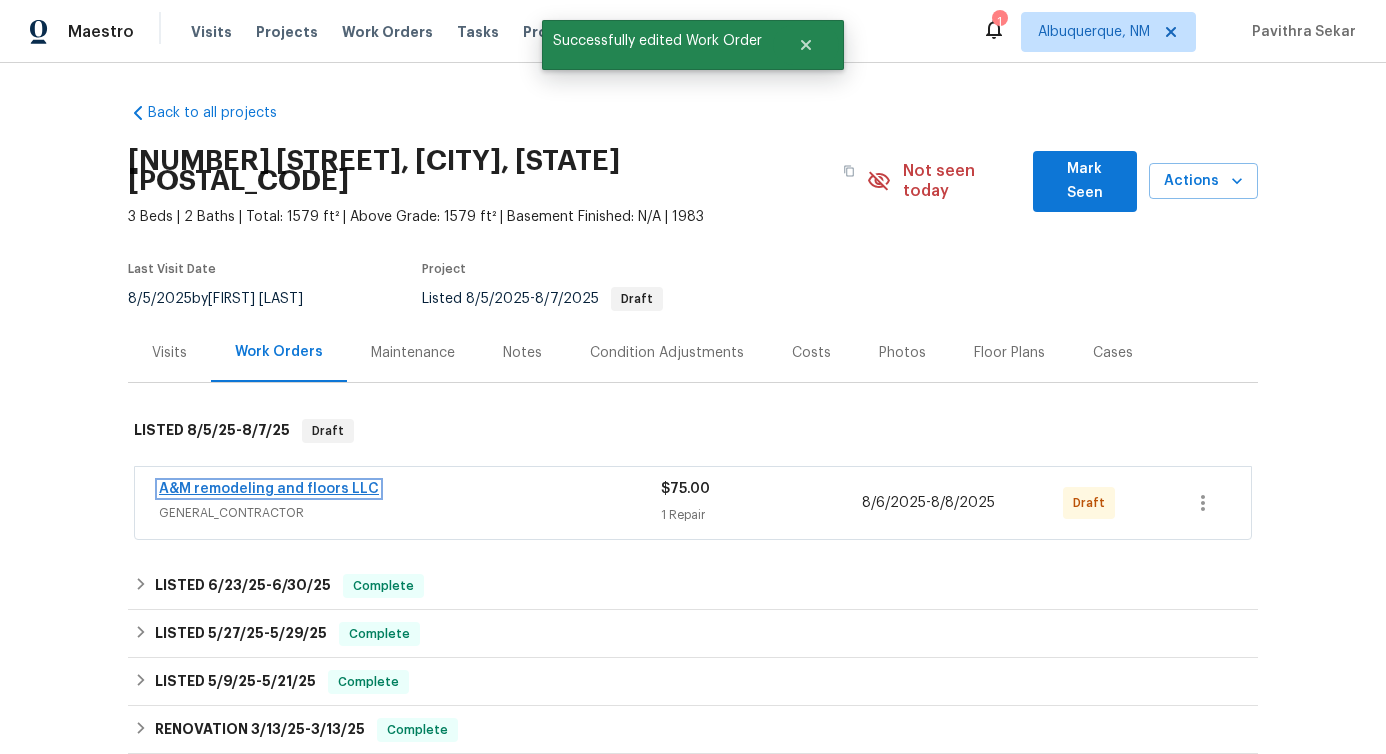 click on "A&M remodeling and floors LLC" at bounding box center (269, 489) 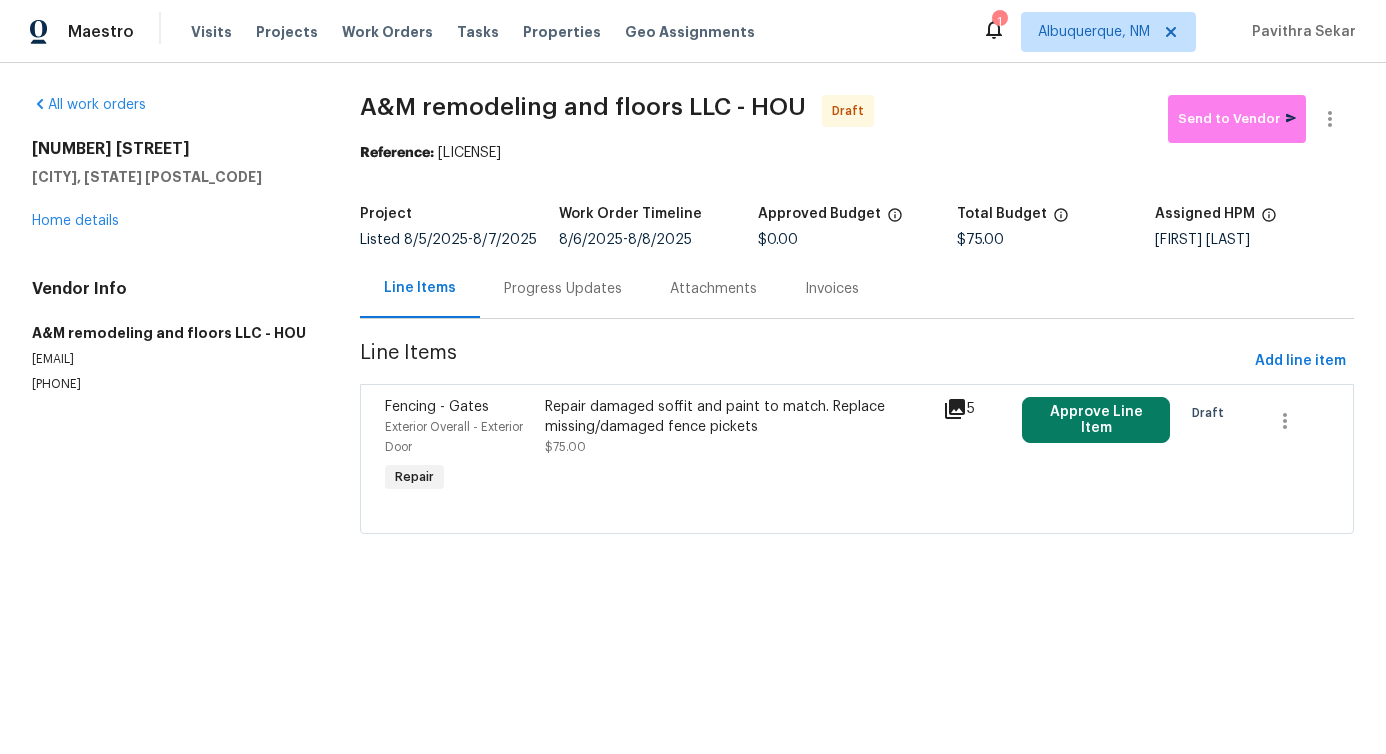 click on "Repair damaged soffit and paint to match. Replace missing/damaged fence pickets $75.00" at bounding box center [738, 427] 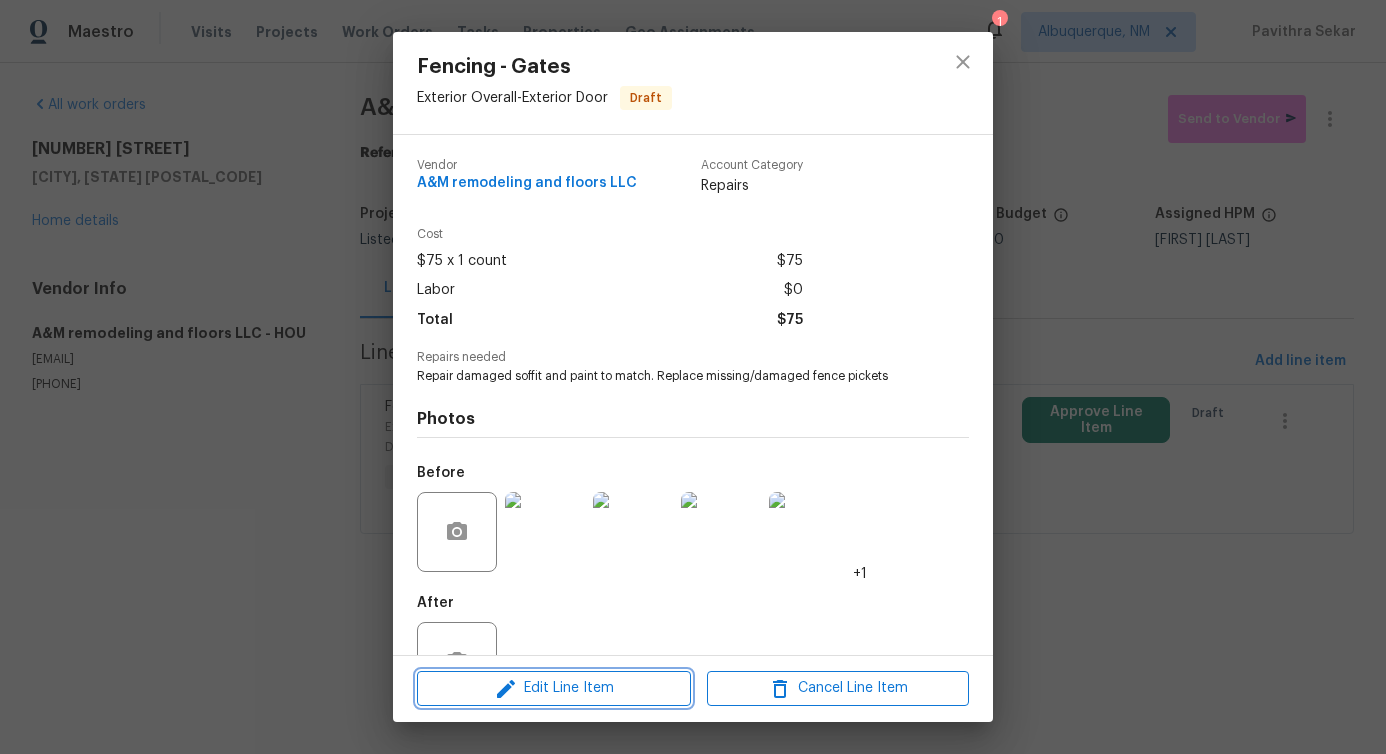 click on "Edit Line Item" at bounding box center (554, 688) 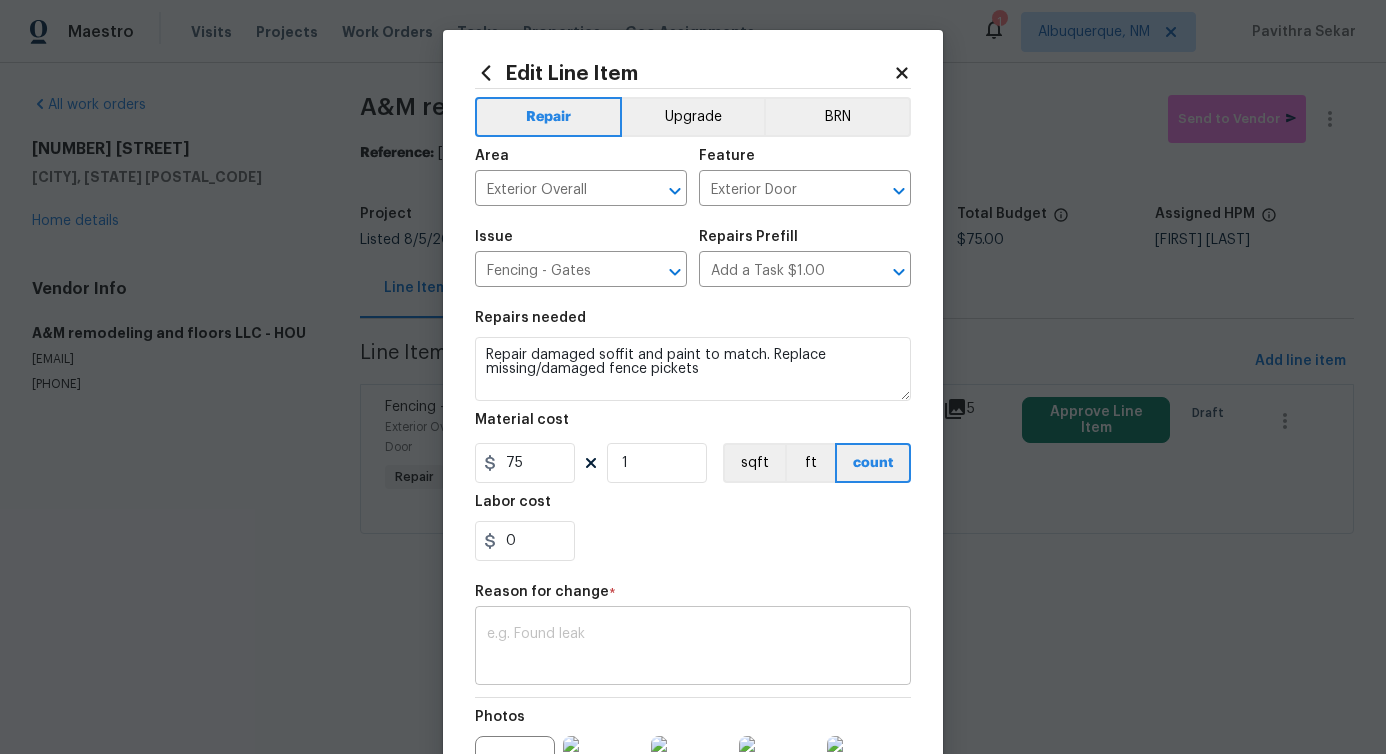 click at bounding box center [693, 648] 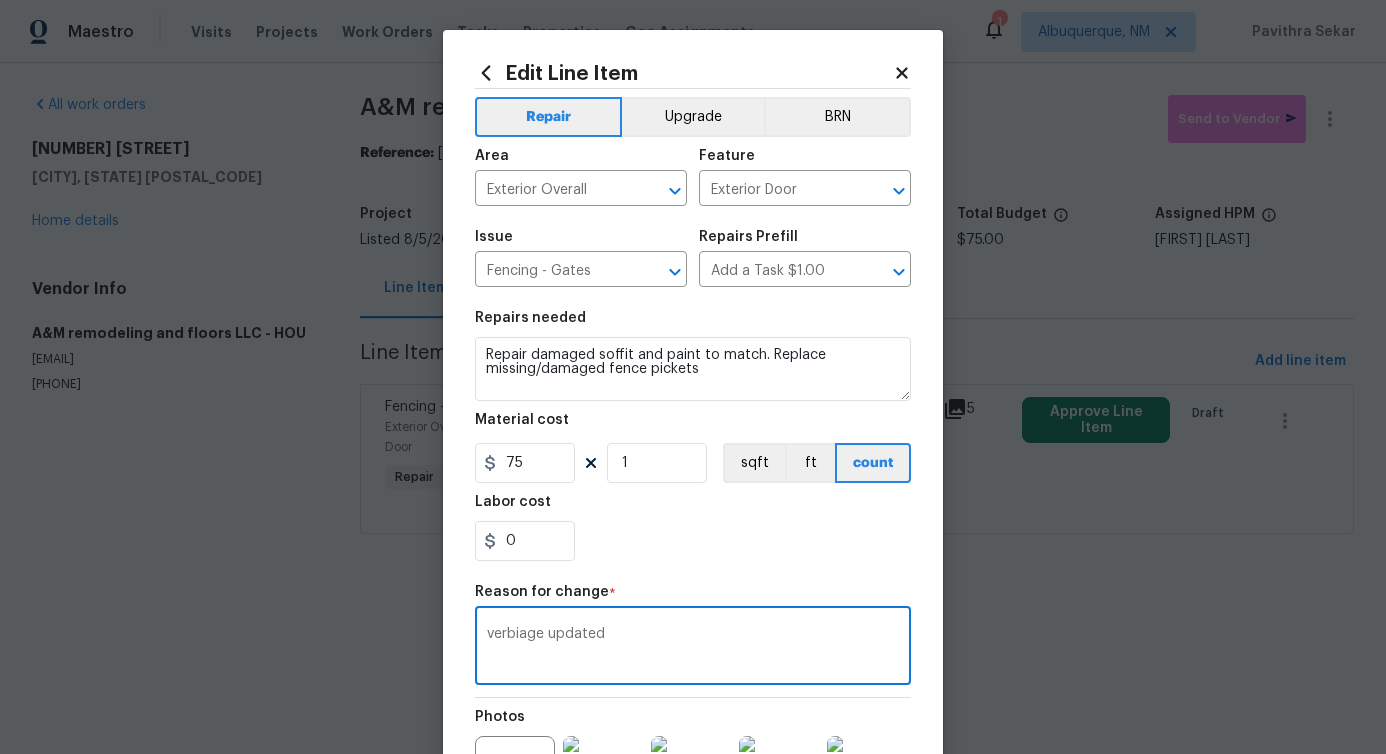 scroll, scrollTop: 252, scrollLeft: 0, axis: vertical 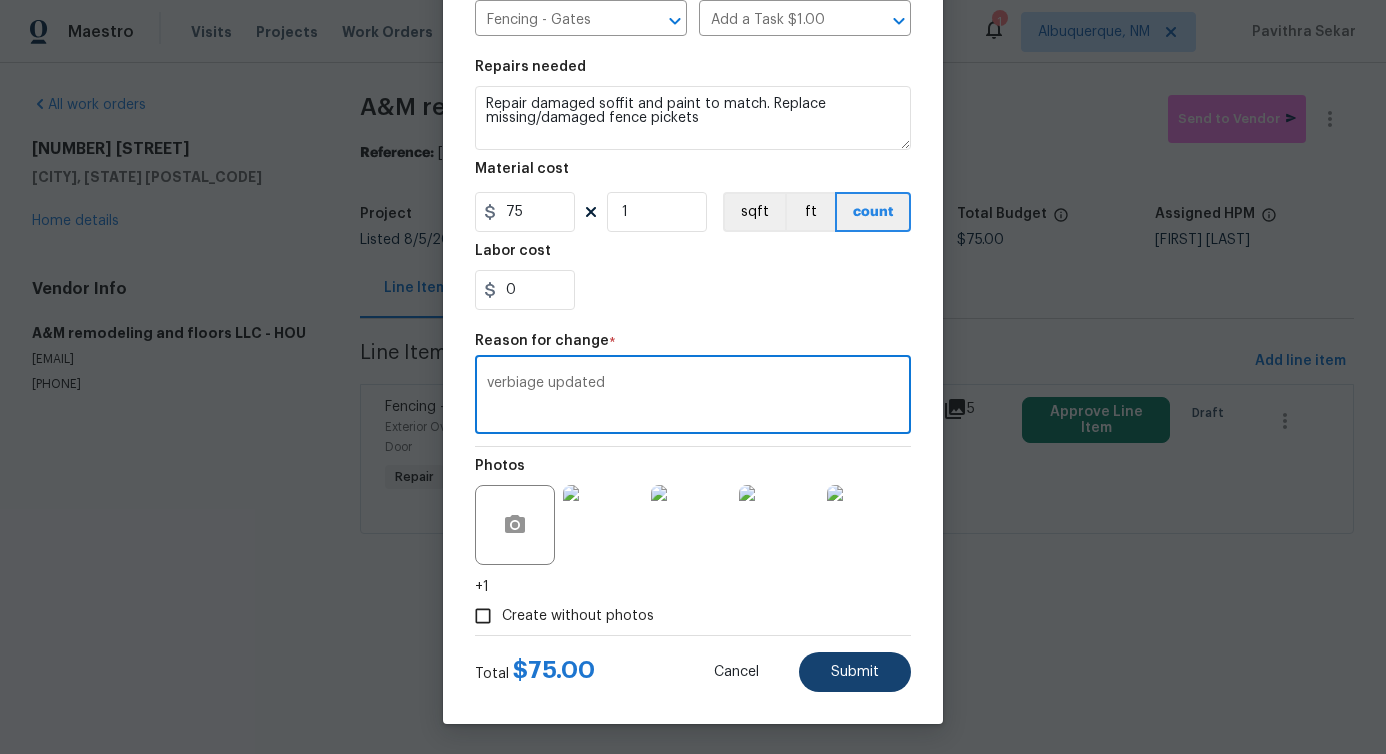 type on "verbiage updated" 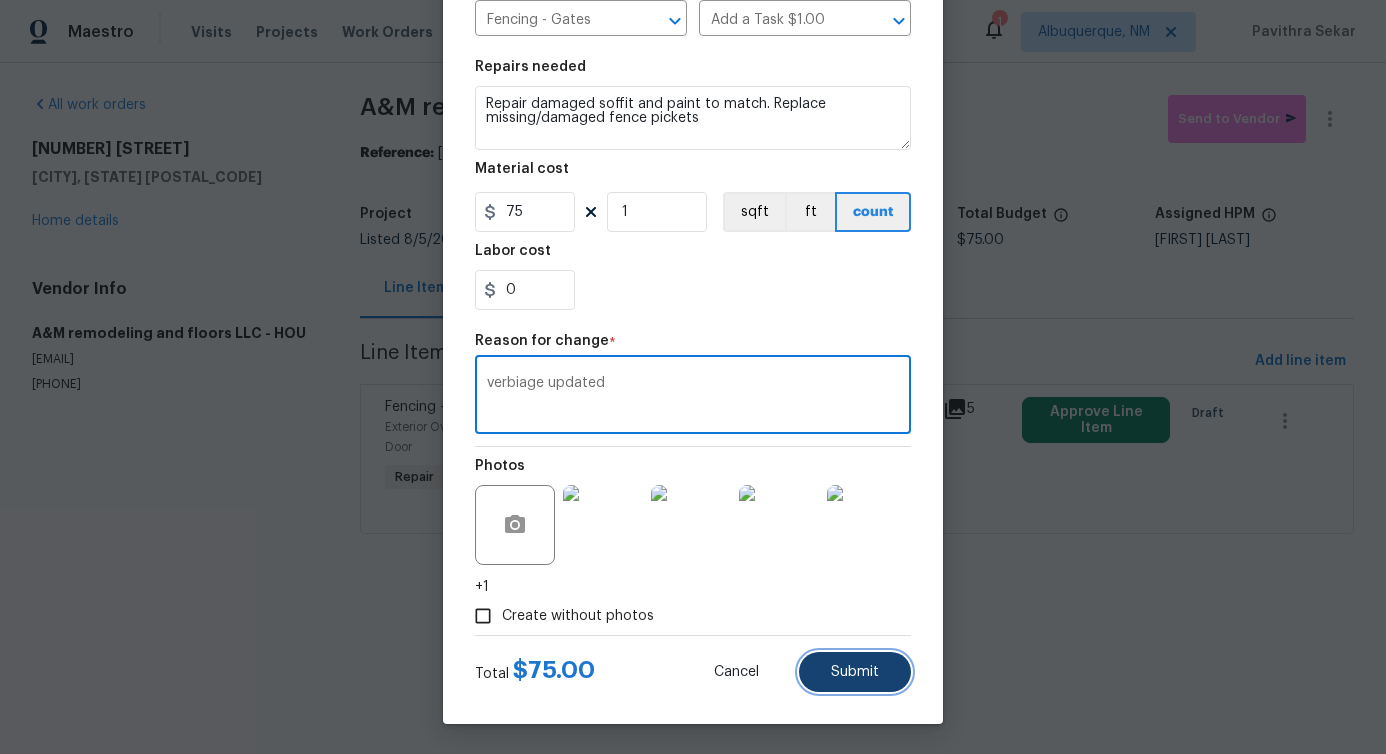 click on "Submit" at bounding box center (855, 672) 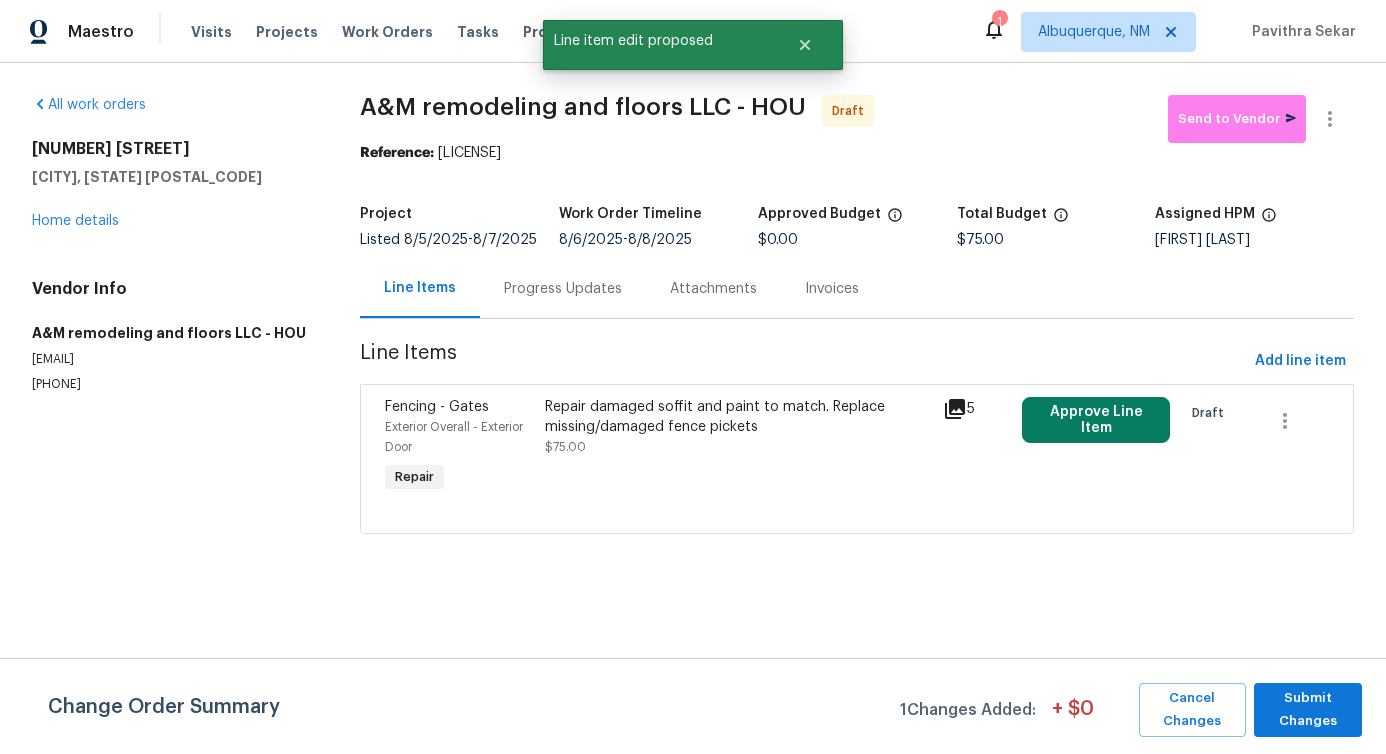 scroll, scrollTop: 0, scrollLeft: 0, axis: both 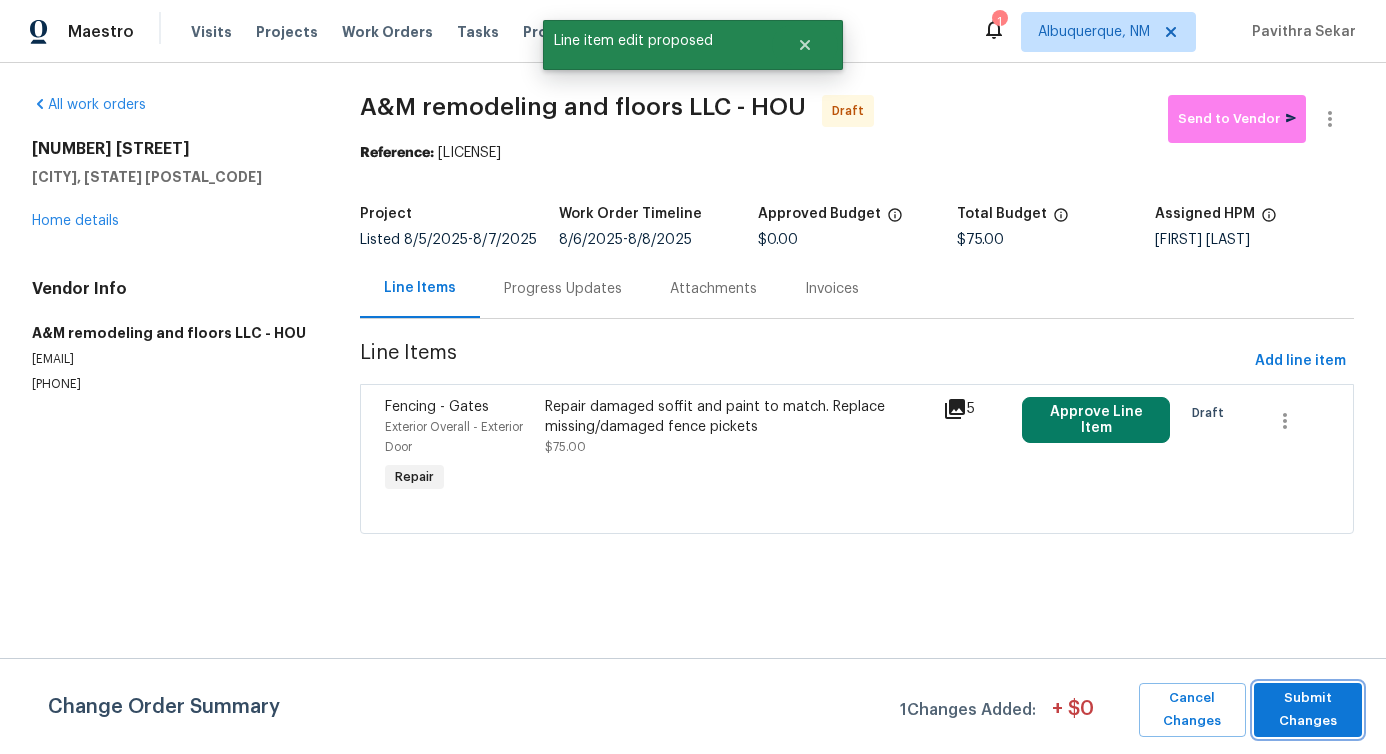 click on "Submit Changes" at bounding box center [1308, 710] 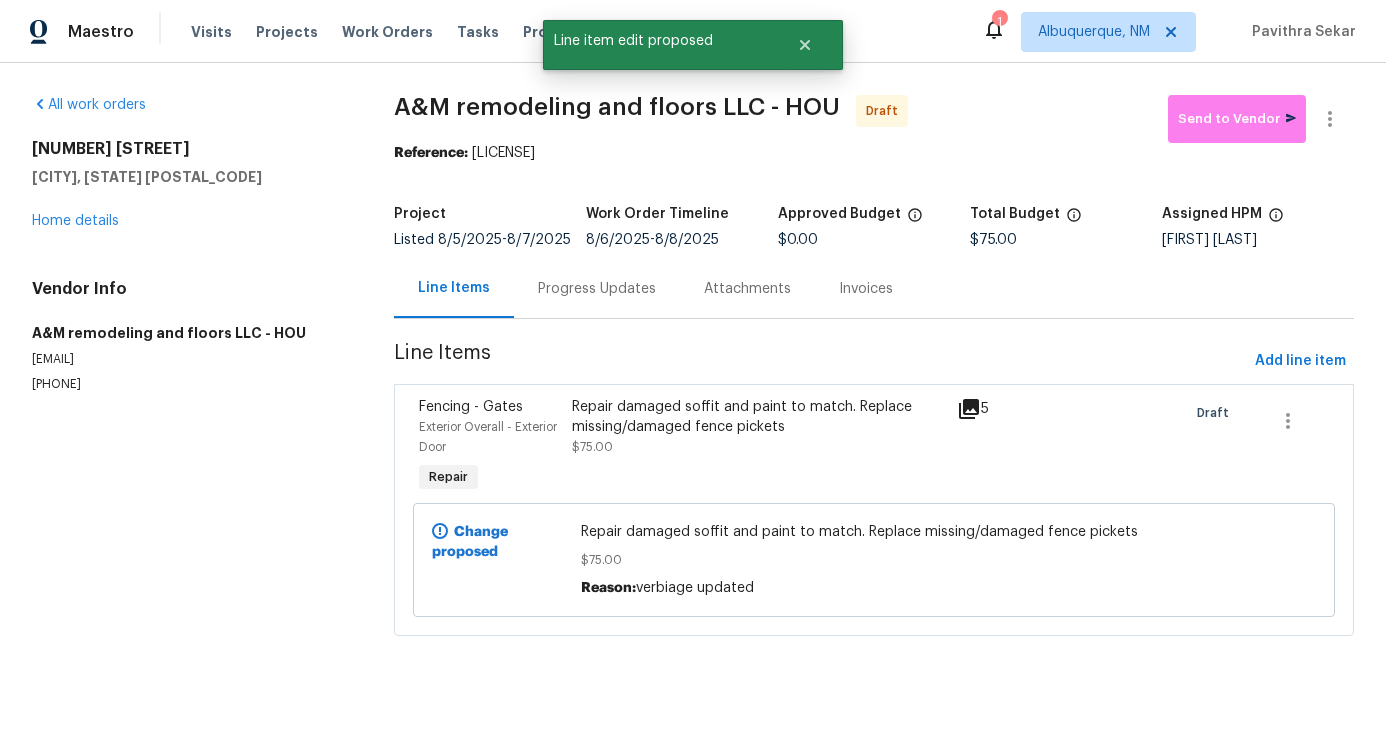 click on "Progress Updates" at bounding box center (597, 289) 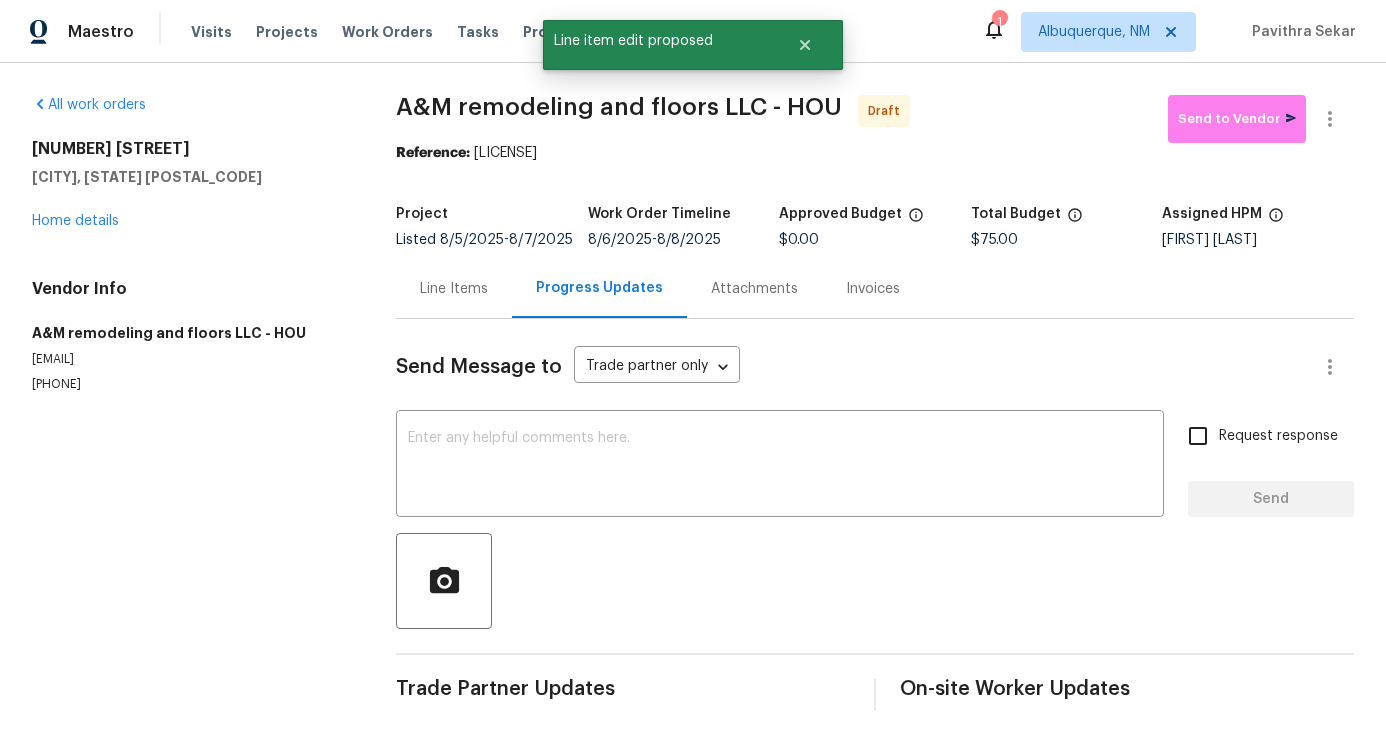 click at bounding box center (875, 581) 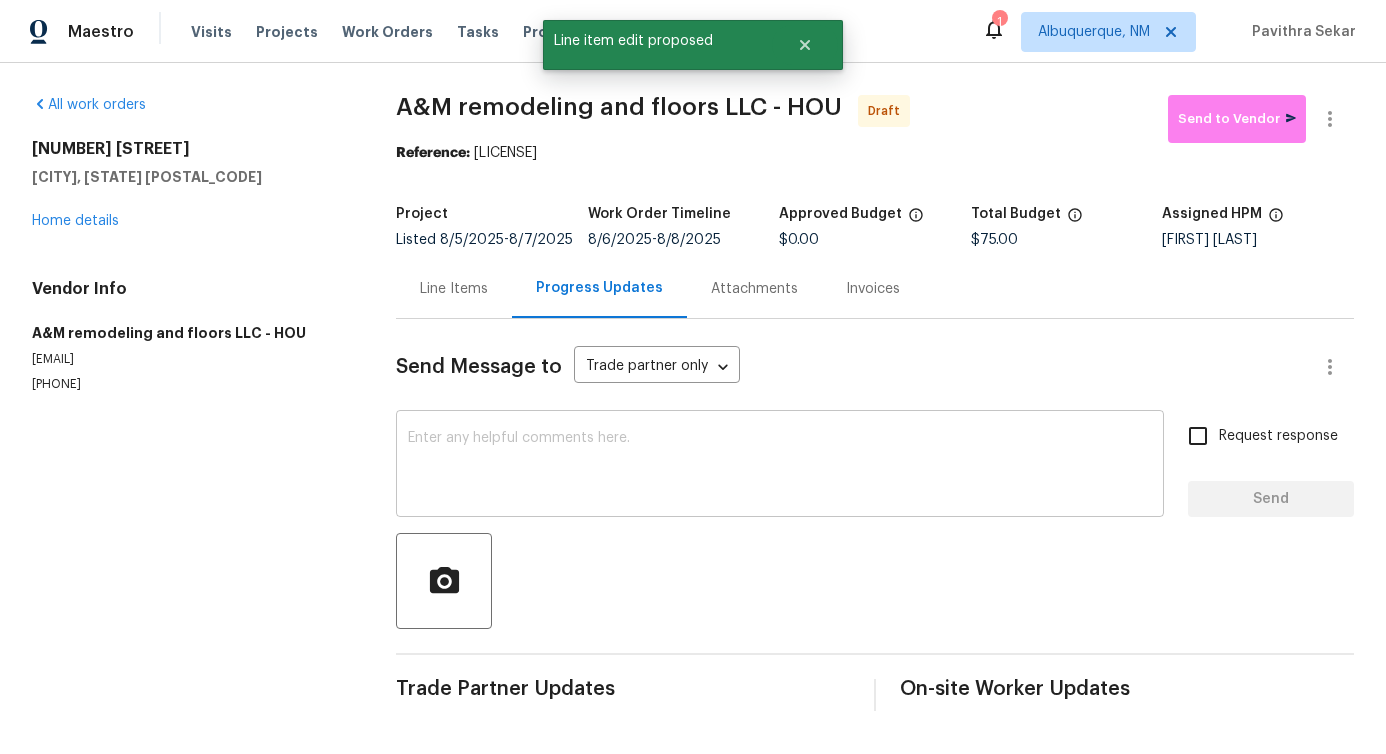 click at bounding box center (780, 466) 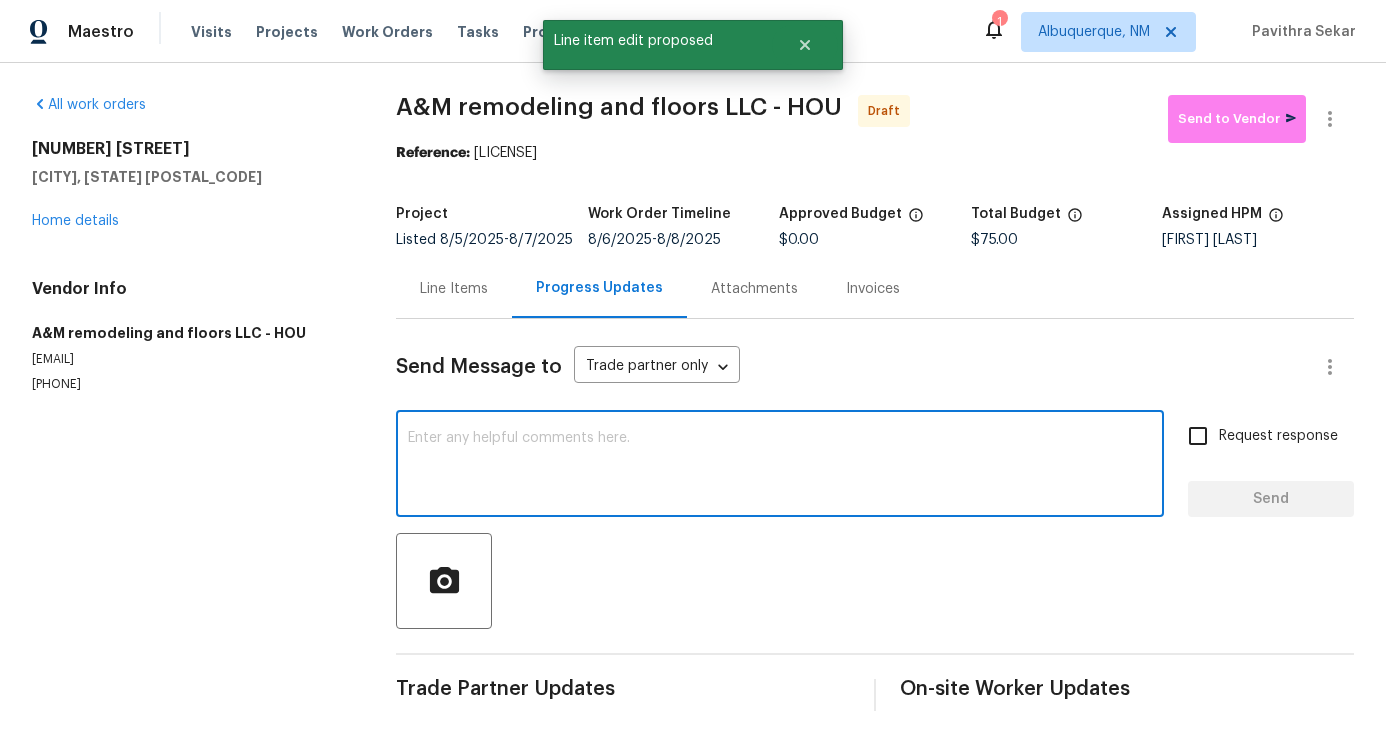 paste on "Hi, this is Pavithra with Opendoor. I’m confirming you received the WO for the property at (Address). Please review and accept the WO within 24 hours and provide a schedule date. Please disregard the contact information for the HPM included in the WO. Our Centralised LWO Team is responsible for Listed WOs." 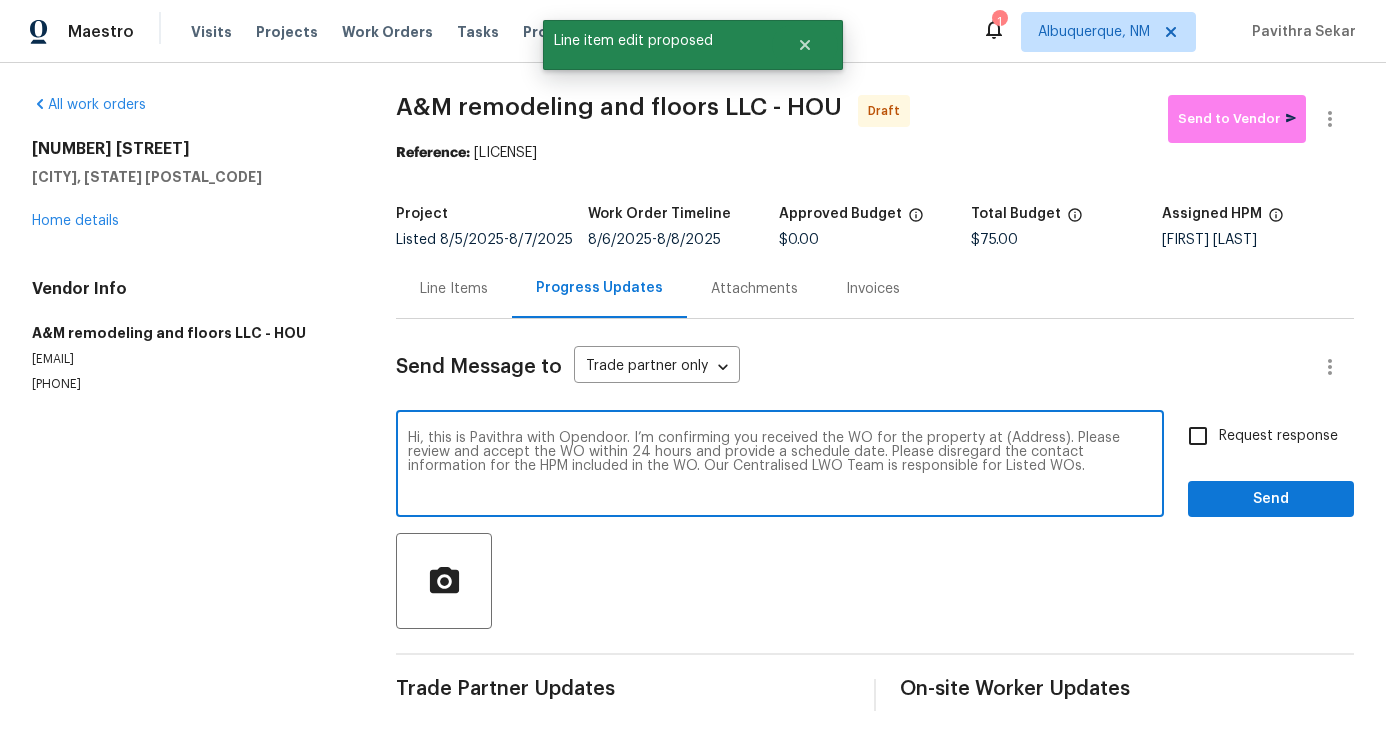 click on "Hi, this is Pavithra with Opendoor. I’m confirming you received the WO for the property at (Address). Please review and accept the WO within 24 hours and provide a schedule date. Please disregard the contact information for the HPM included in the WO. Our Centralised LWO Team is responsible for Listed WOs." at bounding box center (780, 466) 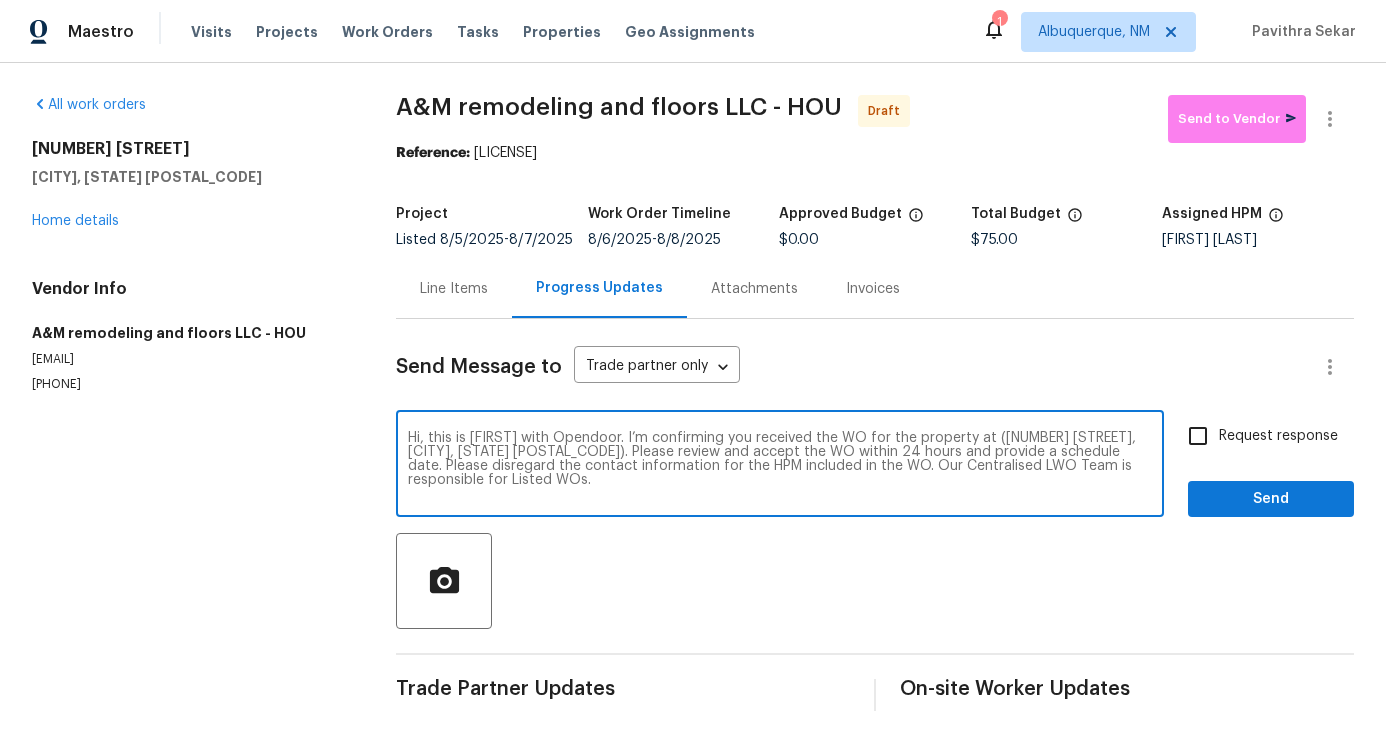 type on "Hi, this is Pavithra with Opendoor. I’m confirming you received the WO for the property at (17103 Costero Dr, Houston, TX 77083). Please review and accept the WO within 24 hours and provide a schedule date. Please disregard the contact information for the HPM included in the WO. Our Centralised LWO Team is responsible for Listed WOs." 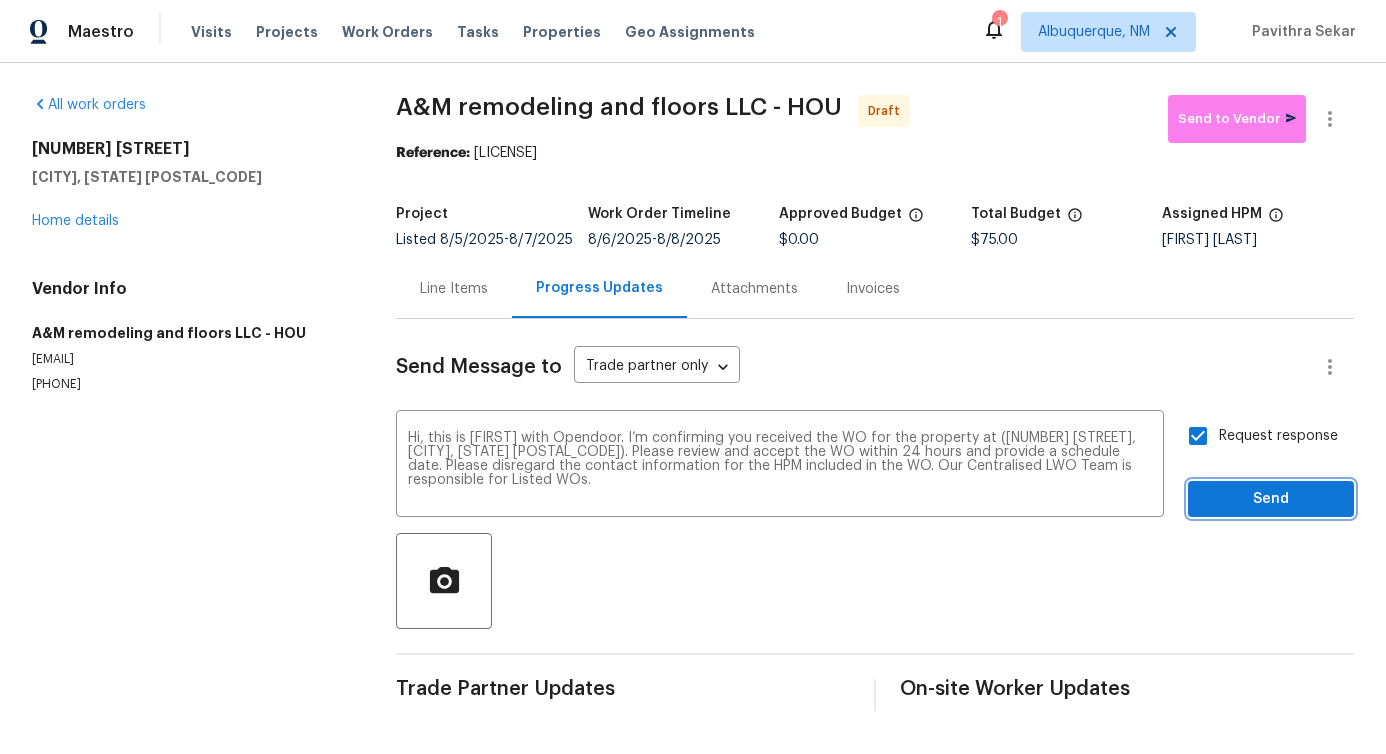 click on "Send" at bounding box center [1271, 499] 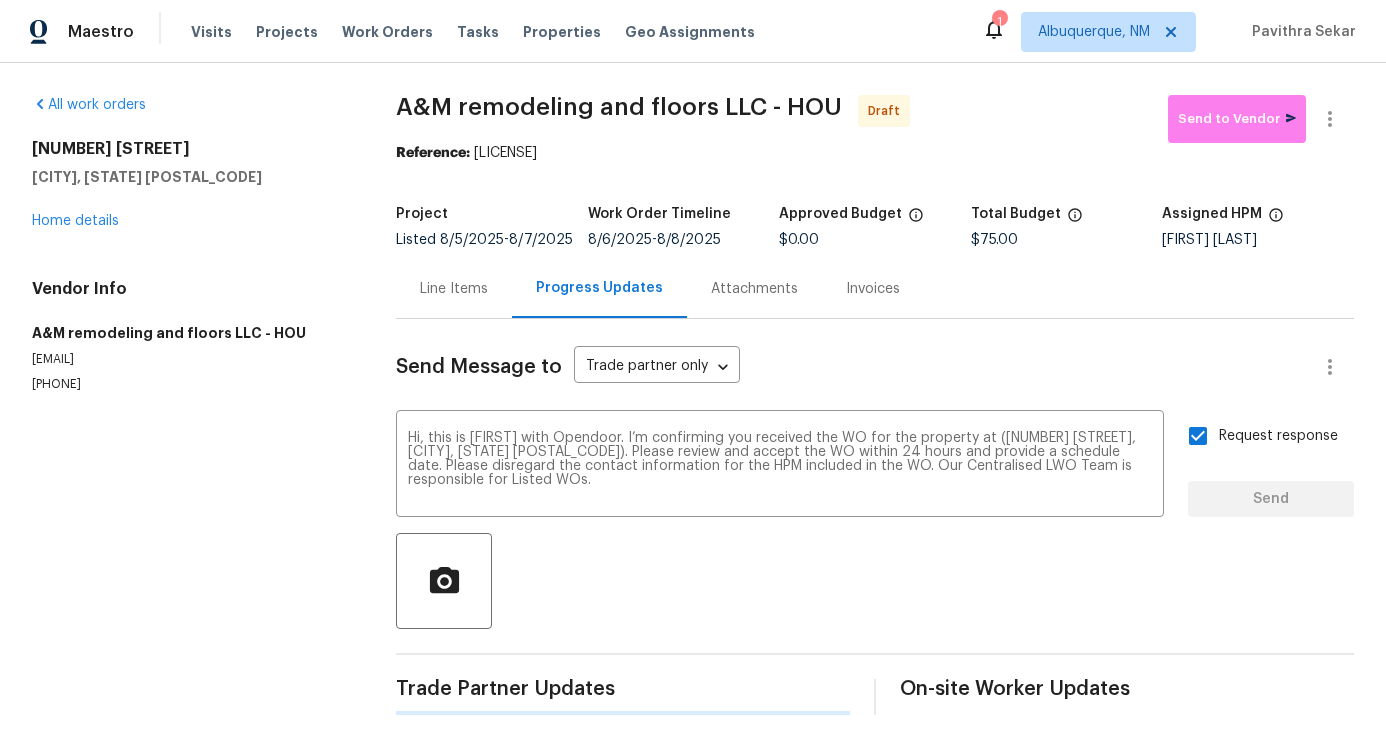 type 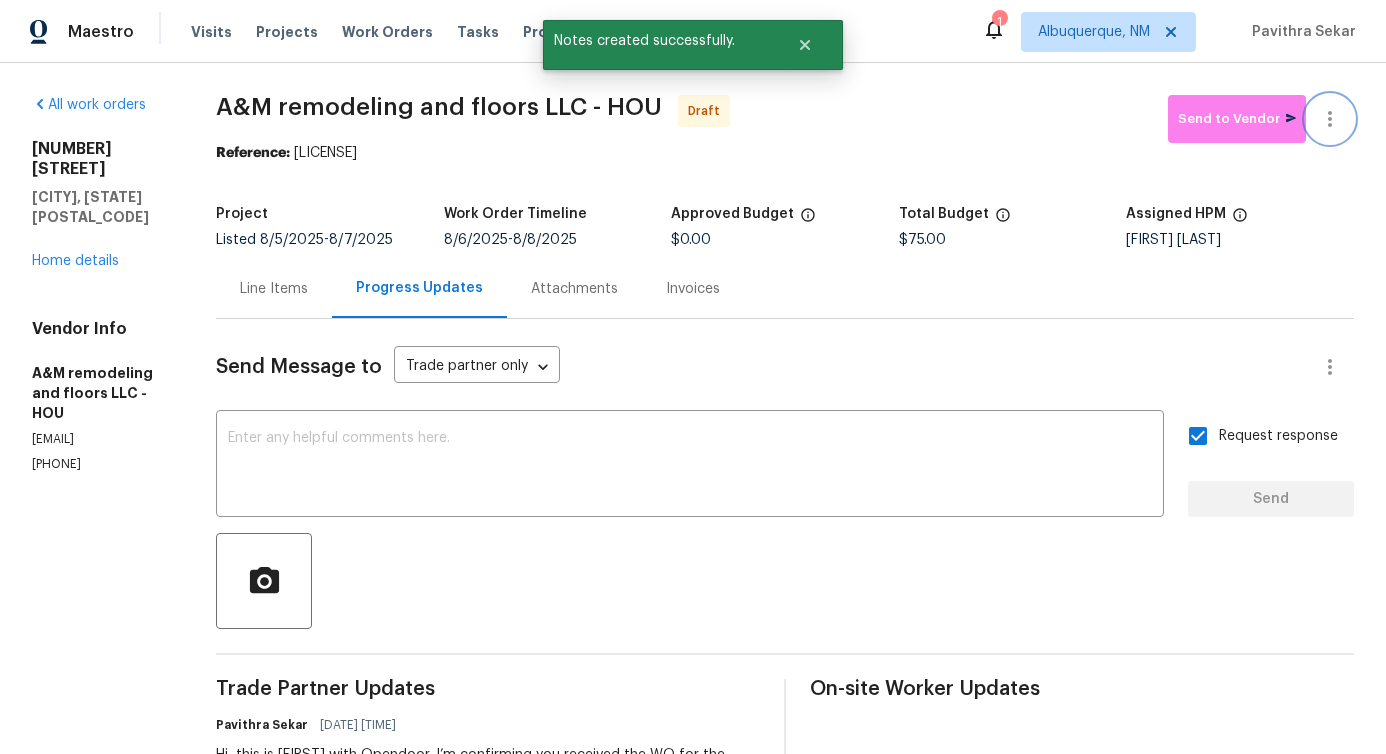 click 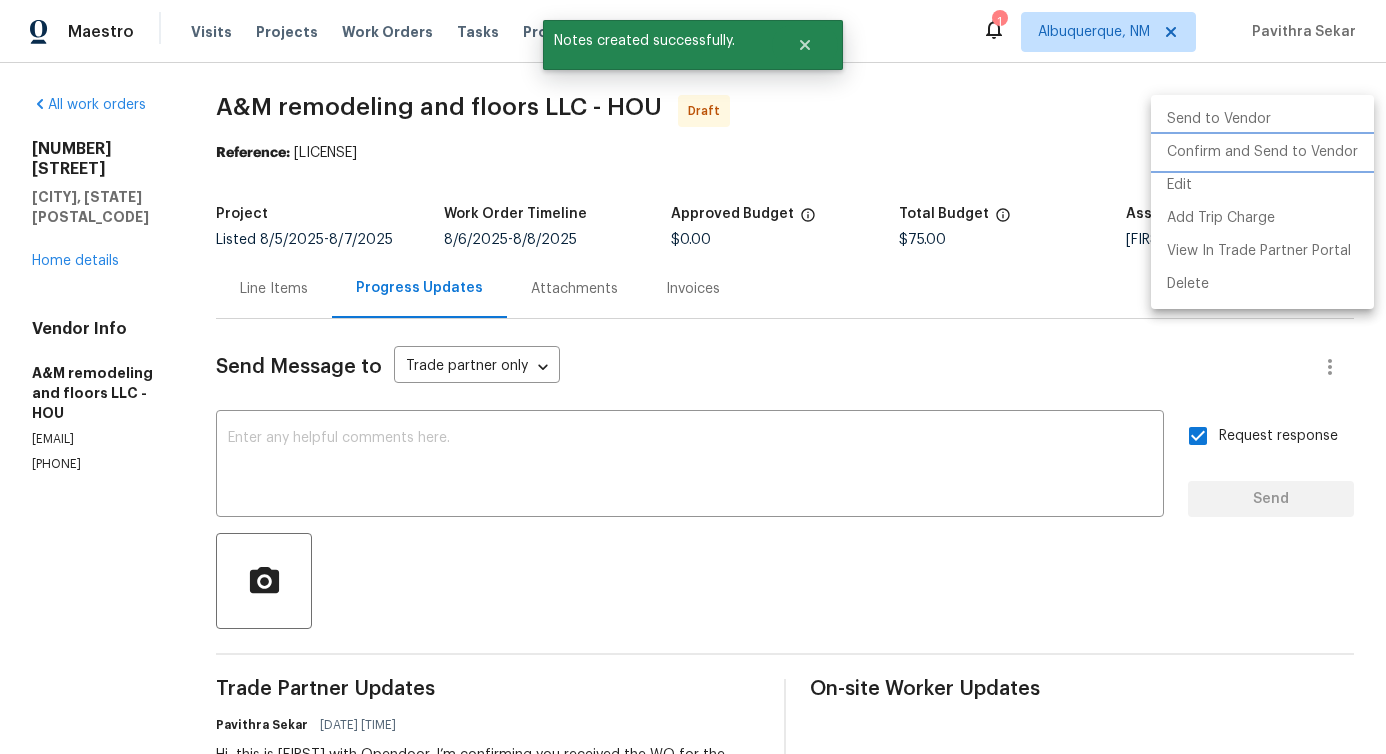 click on "Confirm and Send to Vendor" at bounding box center (1262, 152) 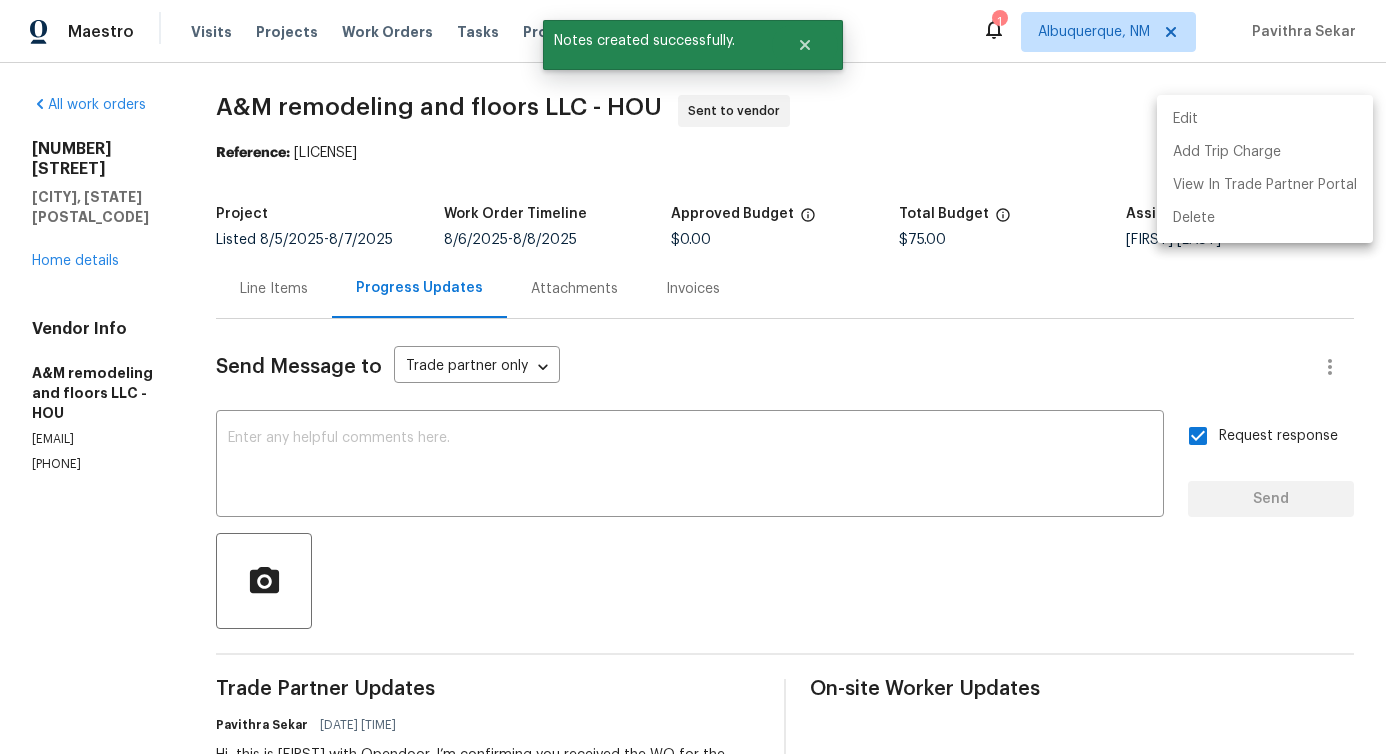 click at bounding box center [693, 377] 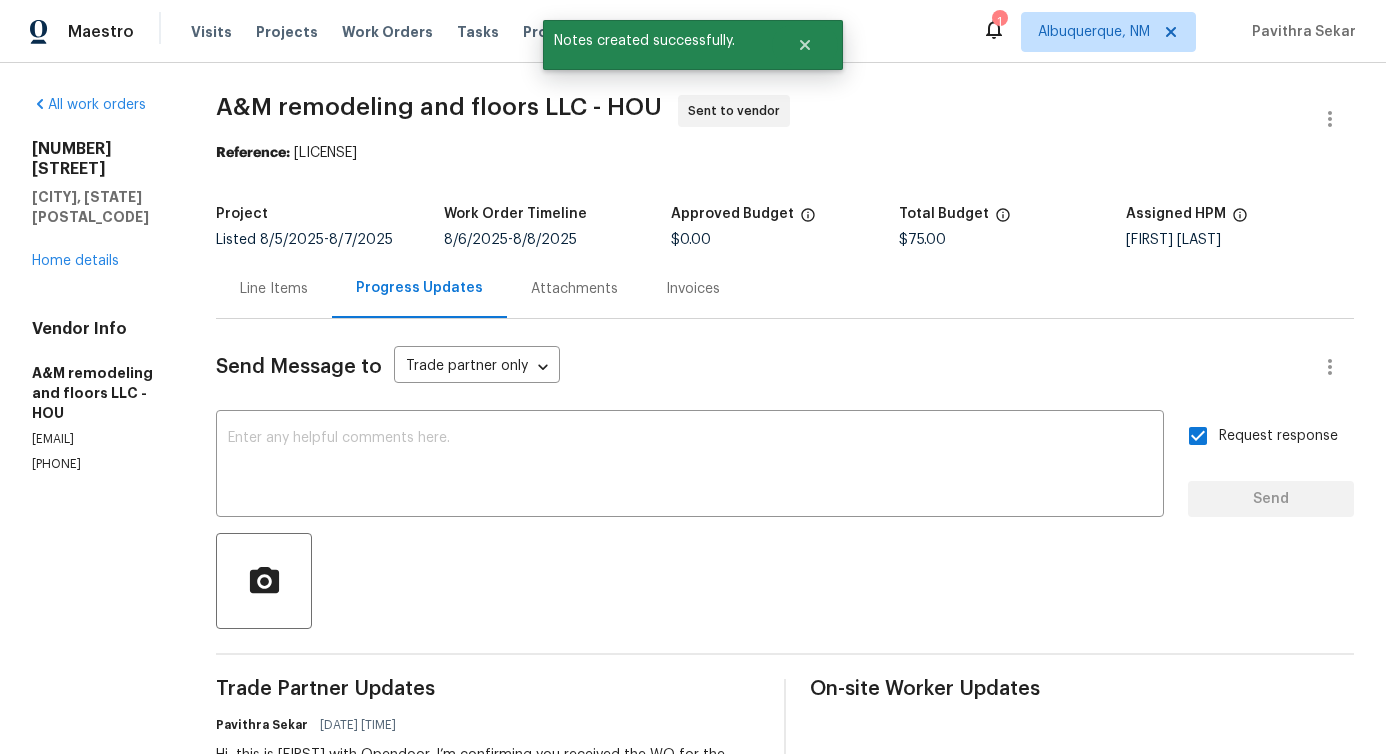 click on "Line Items" at bounding box center [274, 288] 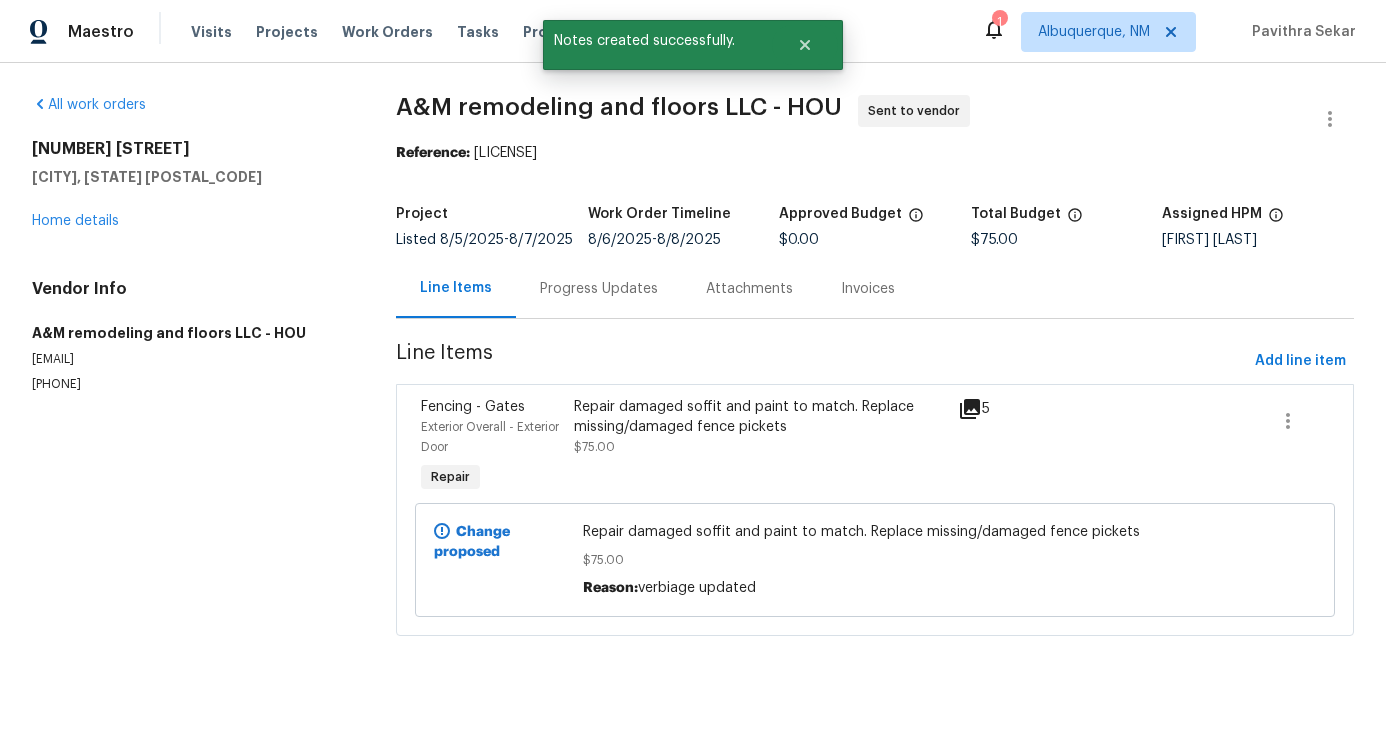click on "A&M remodeling and floors LLC - HOU" at bounding box center (619, 107) 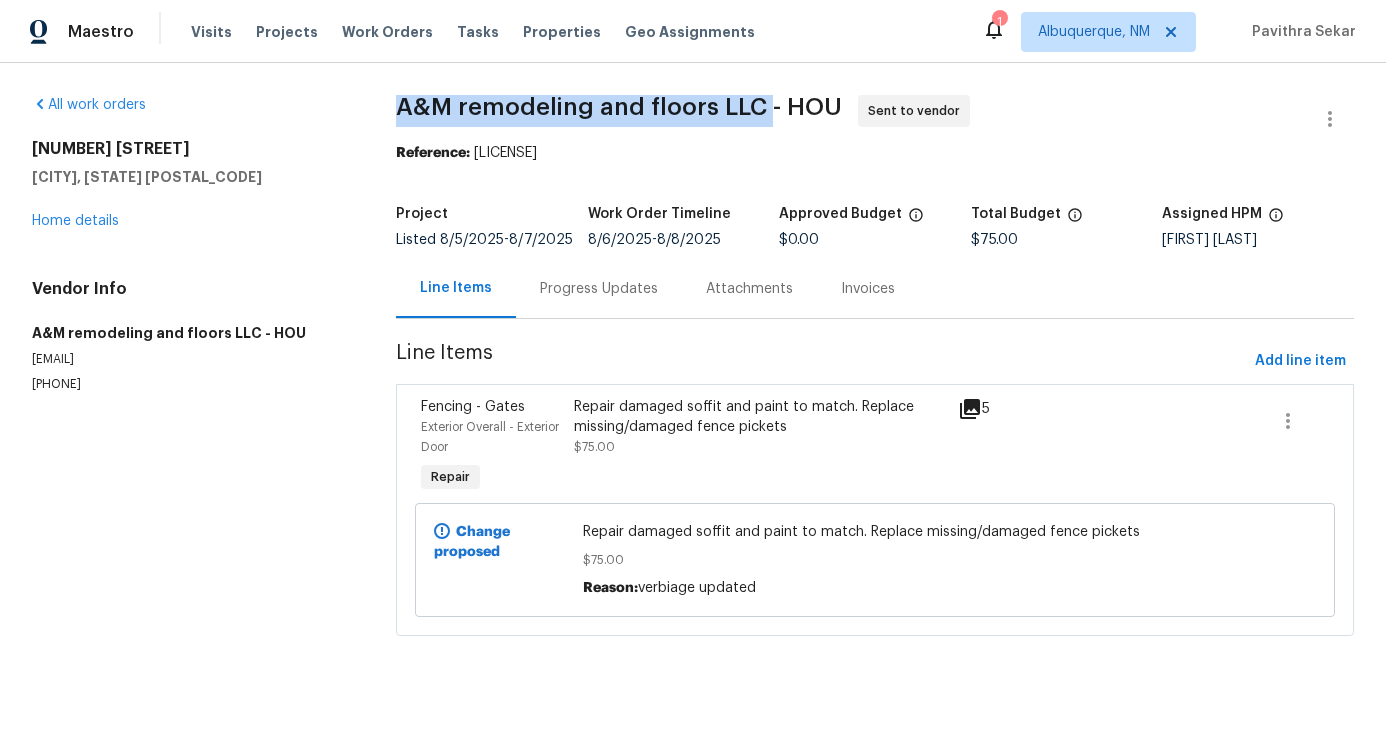 drag, startPoint x: 390, startPoint y: 99, endPoint x: 763, endPoint y: 104, distance: 373.0335 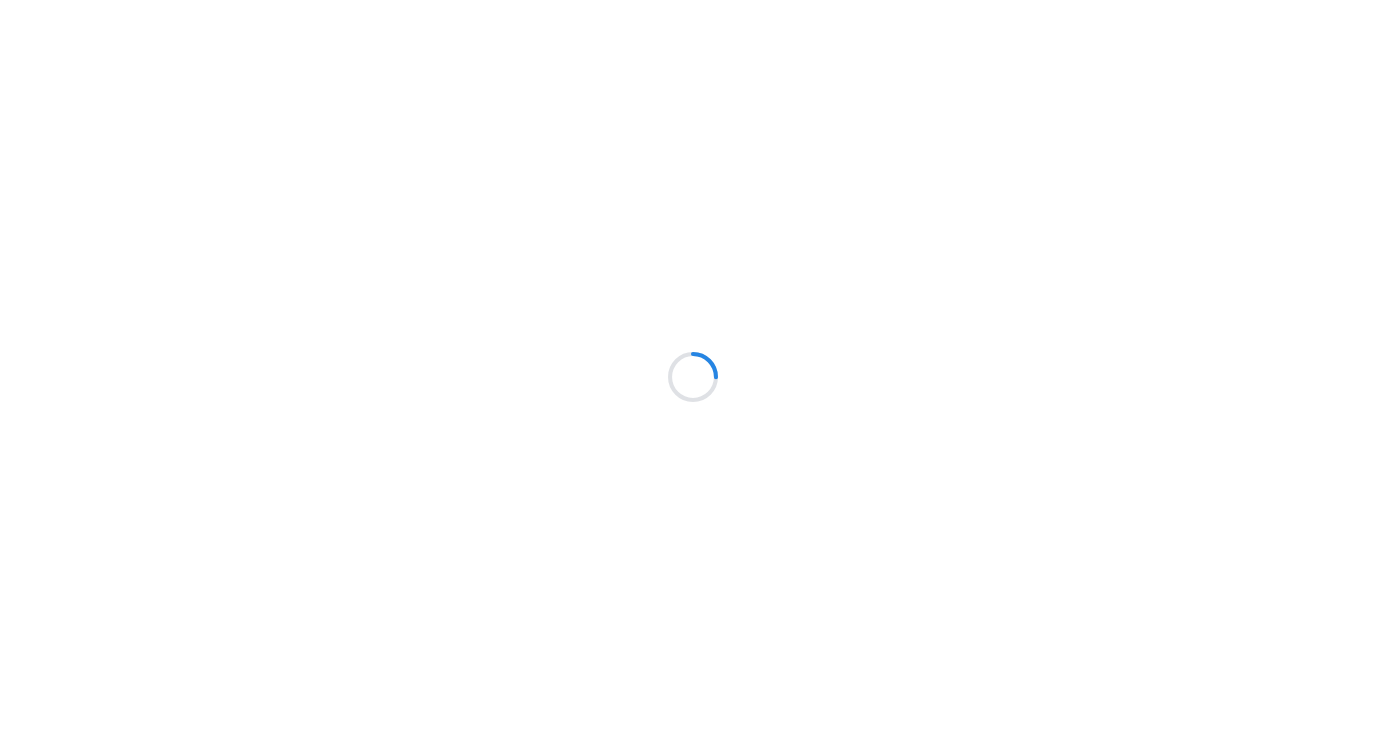 scroll, scrollTop: 0, scrollLeft: 0, axis: both 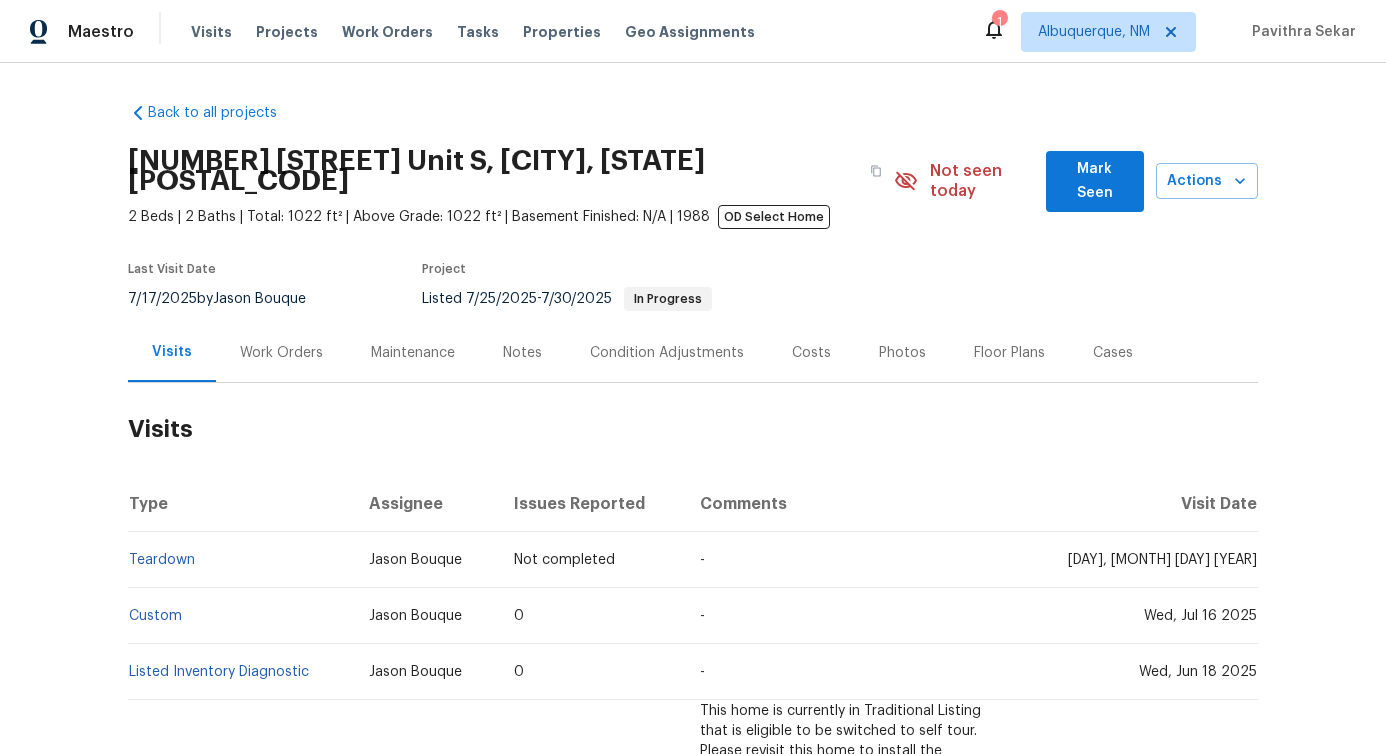 click on "Work Orders" at bounding box center [281, 352] 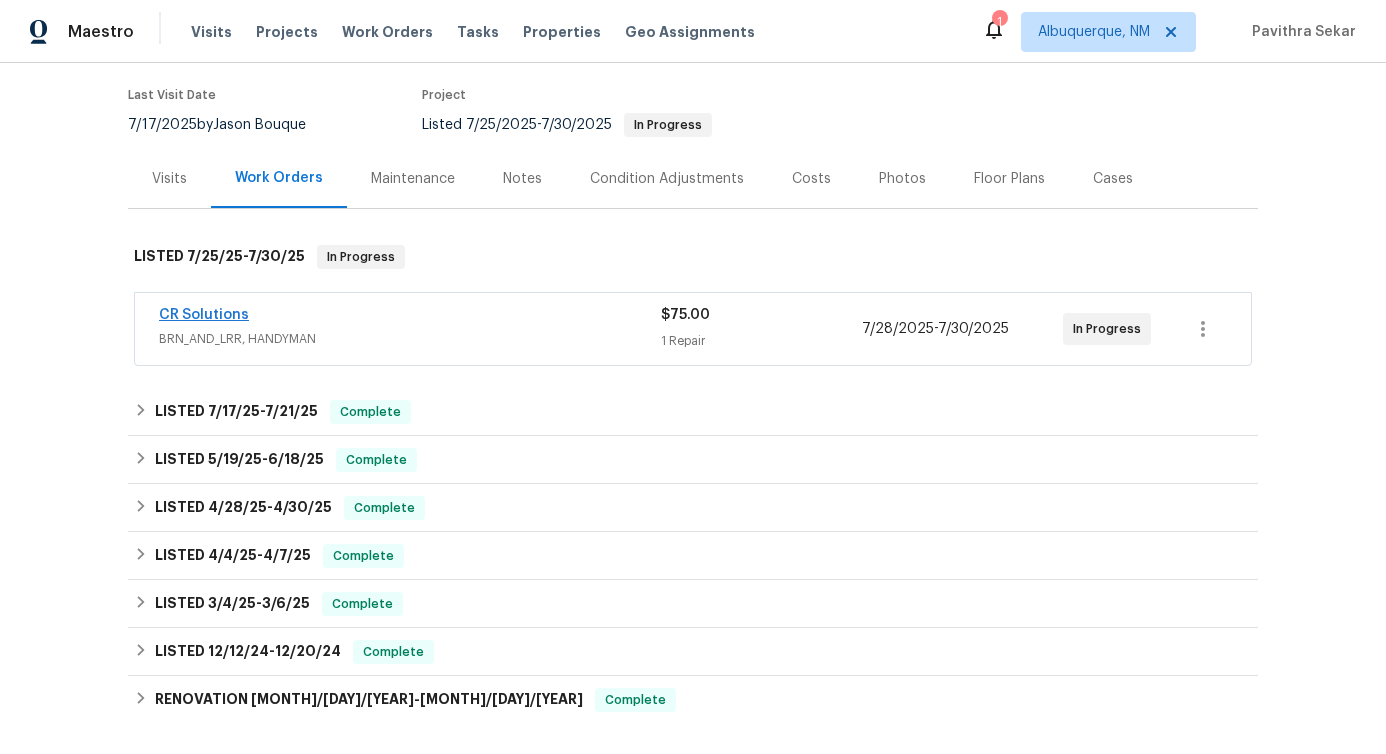 scroll, scrollTop: 180, scrollLeft: 0, axis: vertical 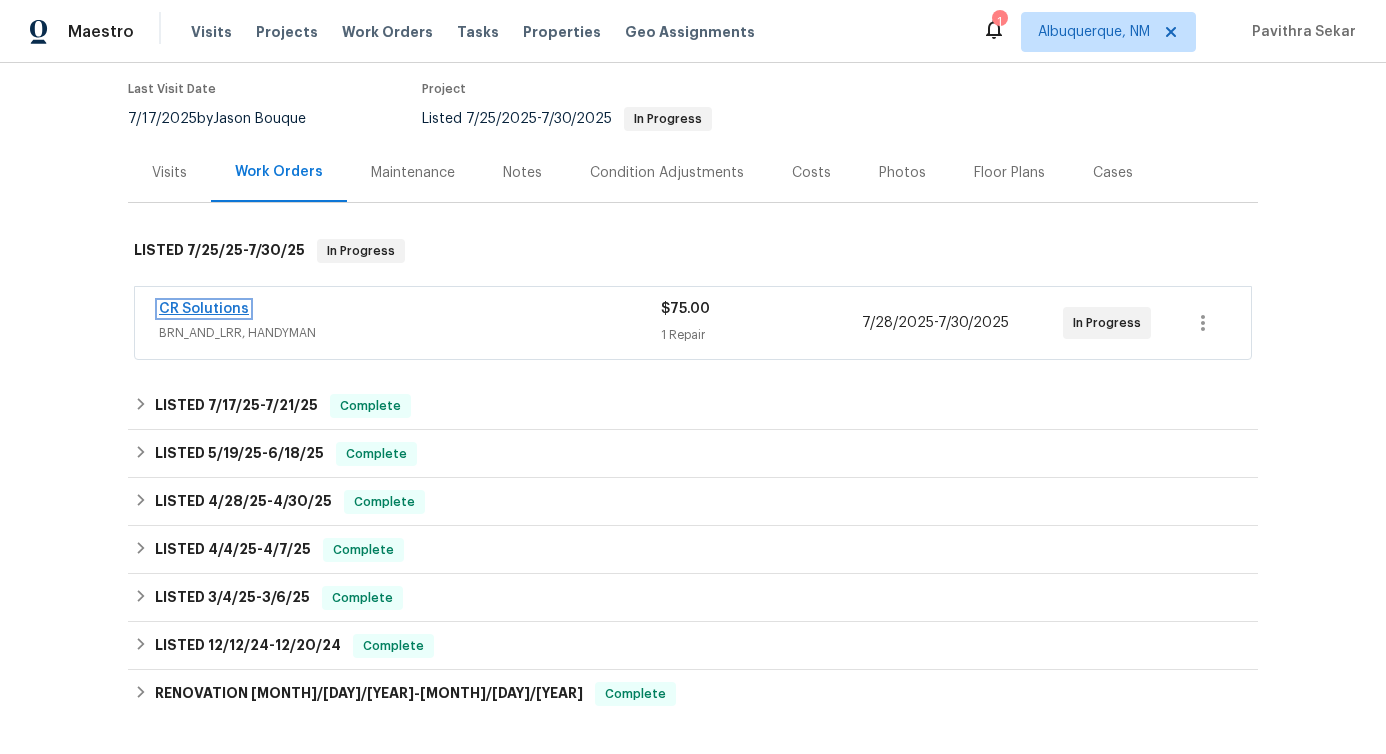 click on "CR Solutions" at bounding box center [204, 309] 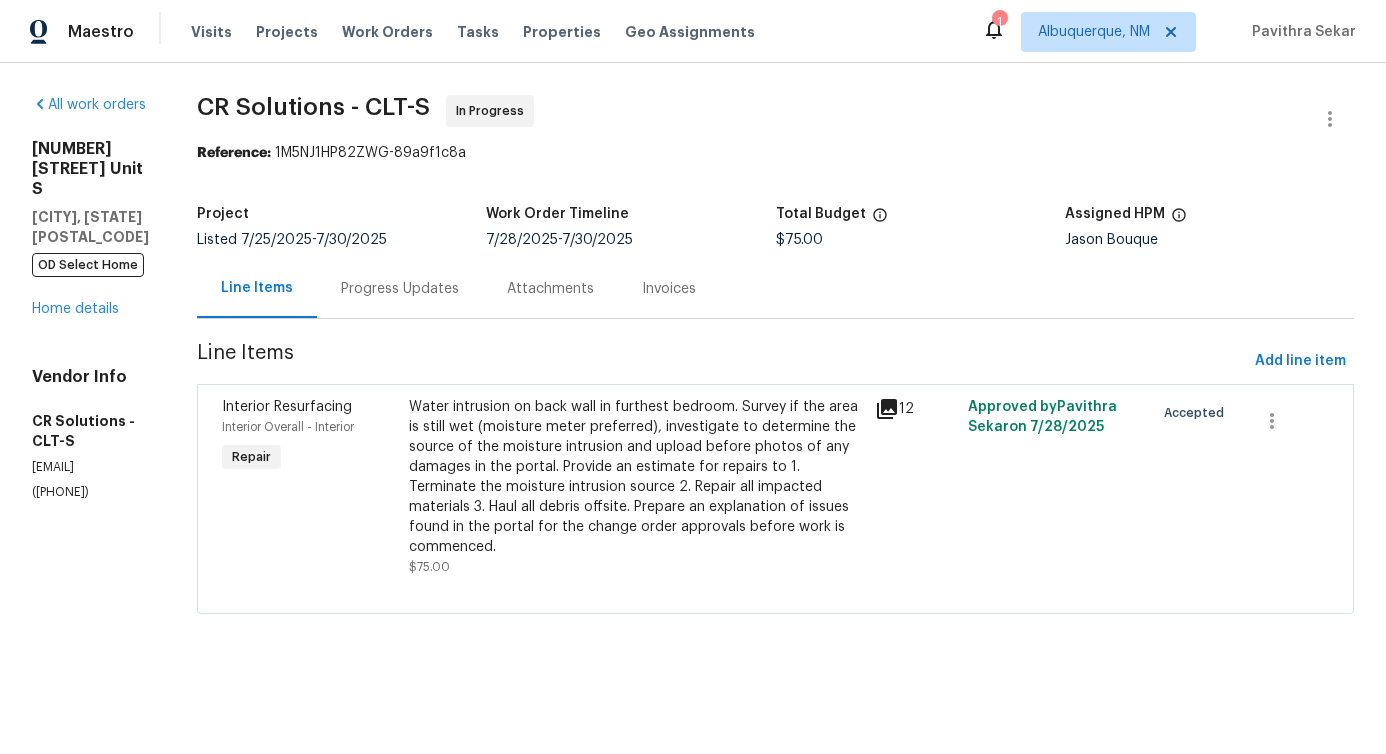 click on "Progress Updates" at bounding box center (400, 288) 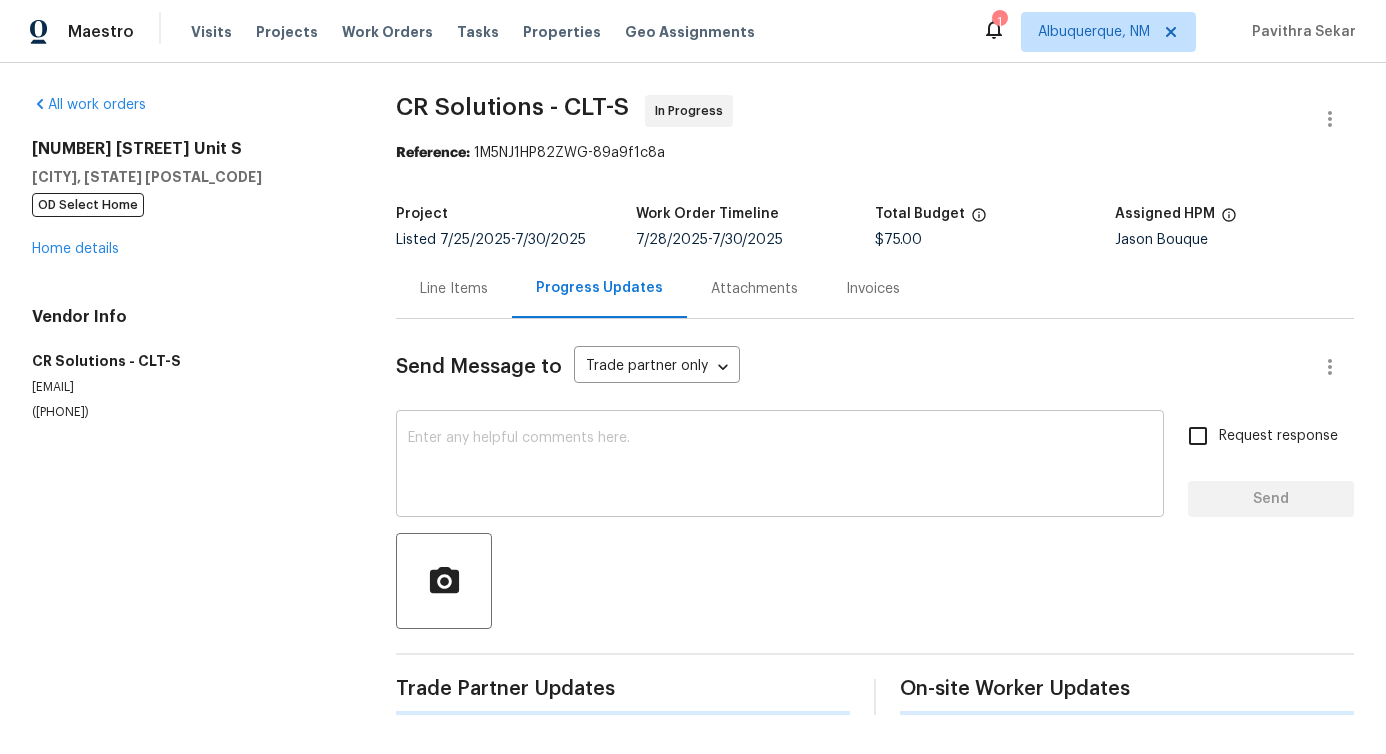 click at bounding box center [780, 466] 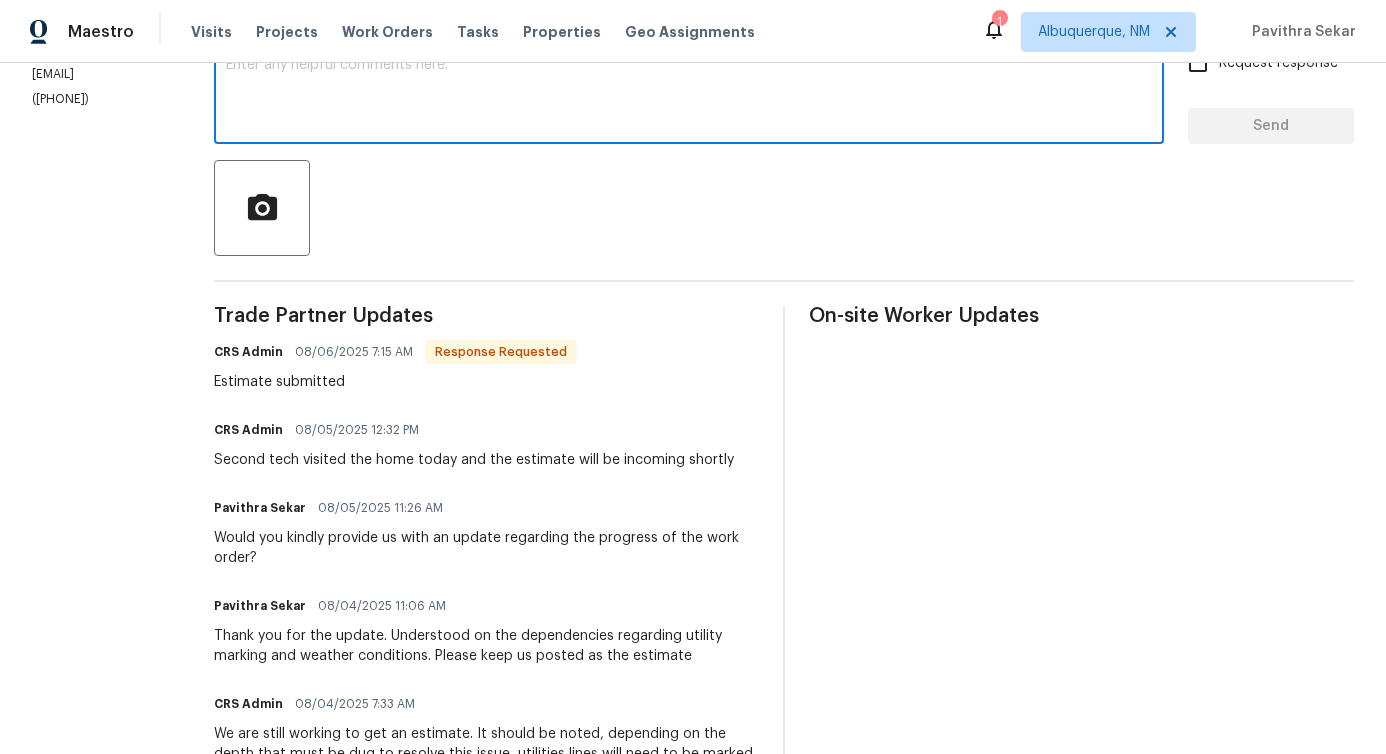 scroll, scrollTop: 0, scrollLeft: 0, axis: both 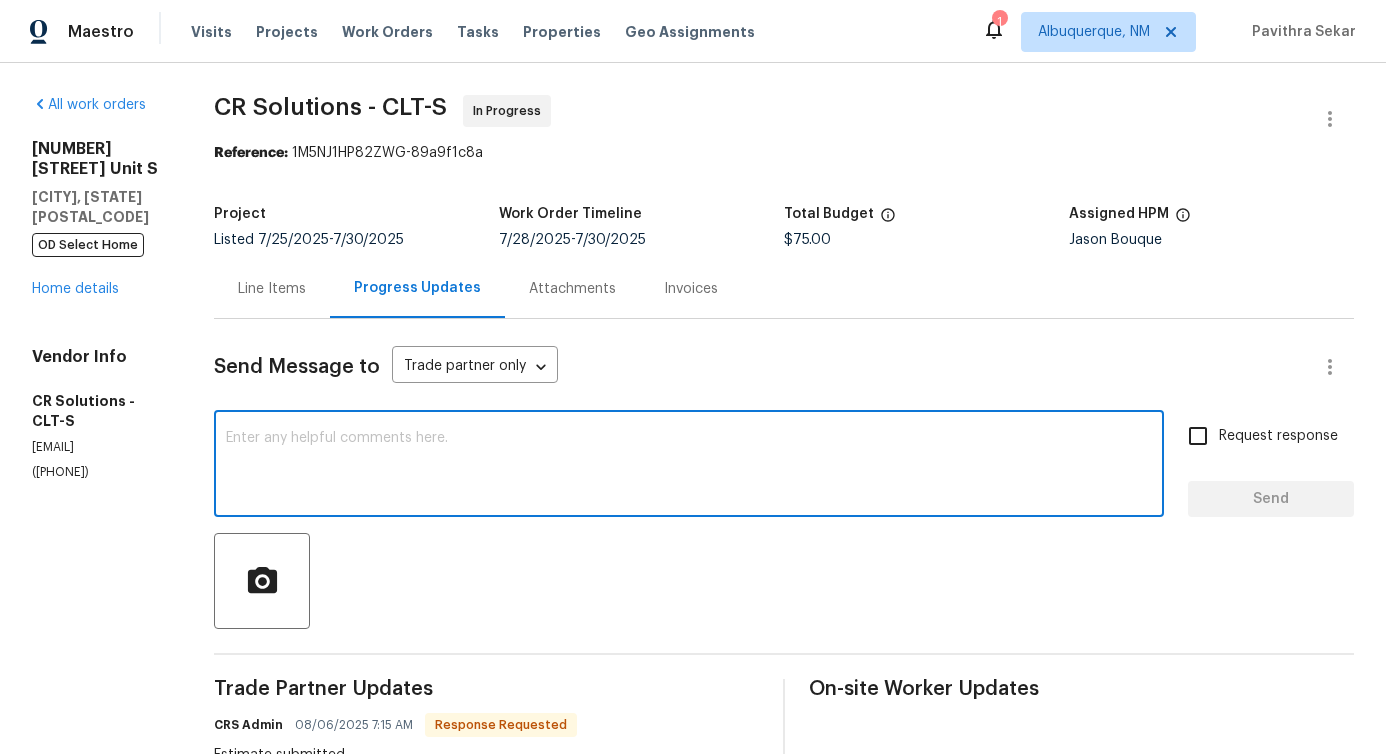 click on "Send Message to Trade partner only Trade partner only ​ x ​ Request response Send Trade Partner Updates CRS Admin [MONTH]/[DAY]/[YEAR] [TIME] Response Requested Estimate submitted CRS Admin [MONTH]/[DAY]/[YEAR] [TIME] Second tech visited the home today and the estimate will be incoming shortly [FIRST] [LAST] [MONTH]/[DAY]/[YEAR] [TIME] Would you kindly provide us with an update regarding the progress of the work order? [FIRST] [LAST] [MONTH]/[DAY]/[YEAR] [TIME] Thank you for the update. Understood on the dependencies regarding utility marking and weather conditions. Please keep us posted as the estimate CRS Admin [MONTH]/[DAY]/[YEAR] [TIME] We are still working to get an estimate. It should be noted, depending on the depth that must be dug to resolve this issue, utilities lines will need to be marked and the weather will have to be clear to dig all this out, water proof, and restore the dirt. [FIRST] [LAST] [MONTH]/[DAY]/[YEAR] [TIME] [FIRST] [LAST] [MONTH]/[DAY]/[YEAR] [TIME] Thanks for the update. Could you please provide the estimate? CRS Admin [FIRST] [LAST]" at bounding box center (784, 1113) 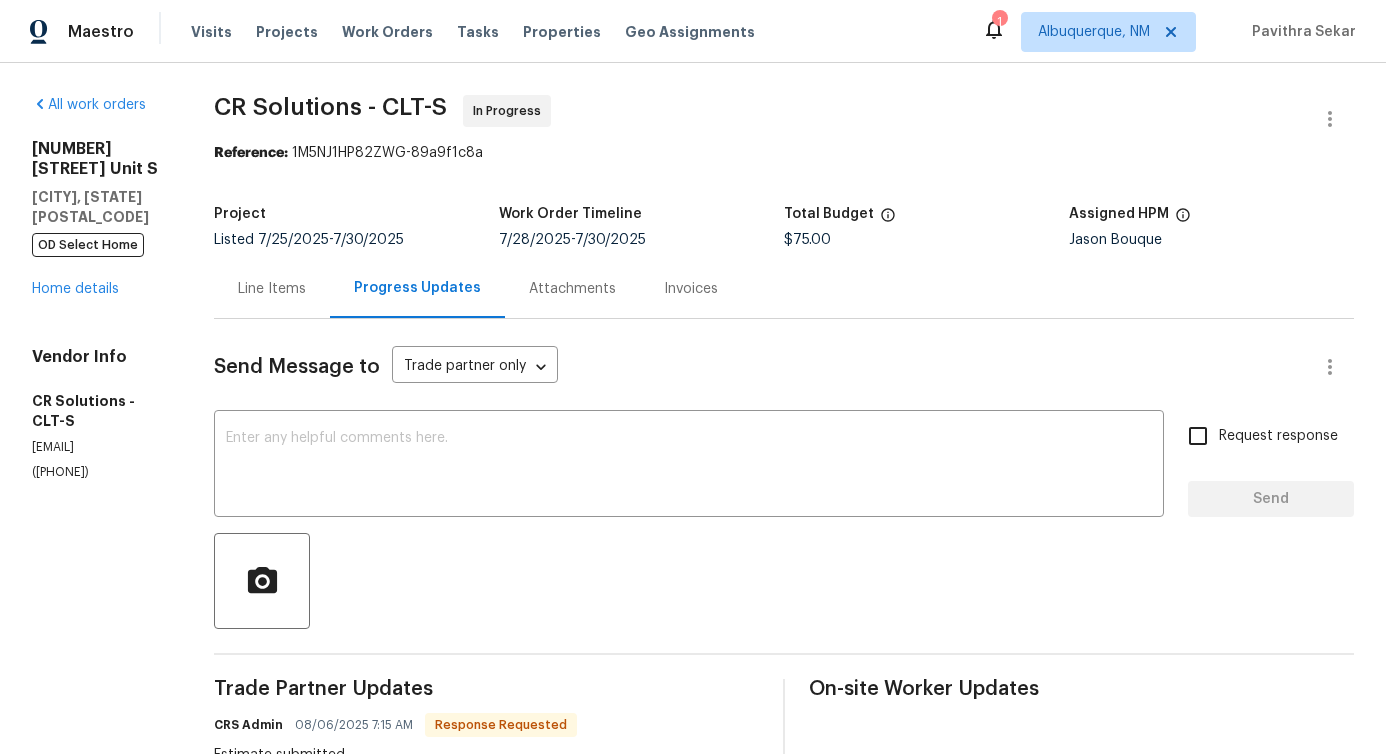 click on "Line Items" at bounding box center (272, 288) 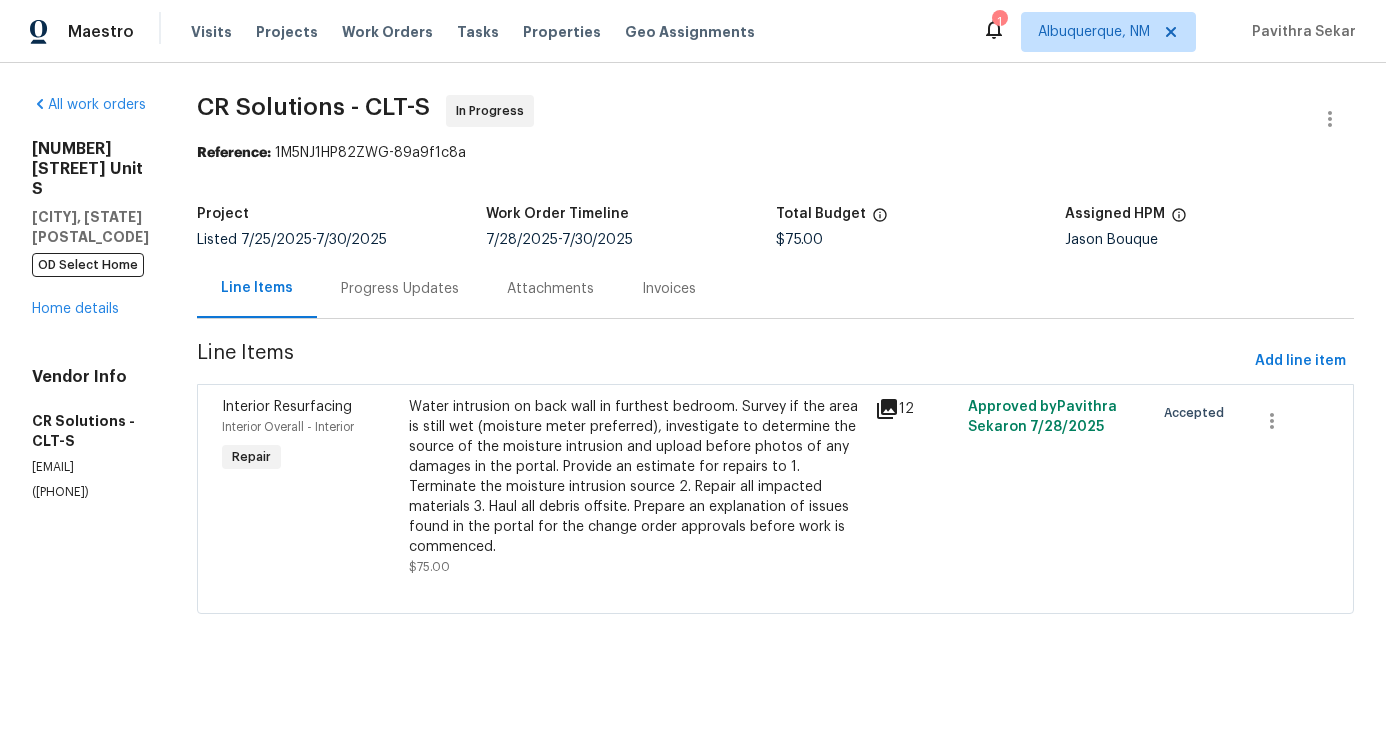 click on "Water intrusion on back wall in furthest bedroom. Survey if the area is still wet (moisture meter preferred), investigate to determine the source of the moisture intrusion and upload before photos of any damages in the portal. Provide an estimate for repairs to 1. Terminate the moisture intrusion source 2. Repair all impacted materials 3. Haul all debris offsite. Prepare an explanation of issues found in the portal for the change order approvals before work is commenced." at bounding box center [636, 477] 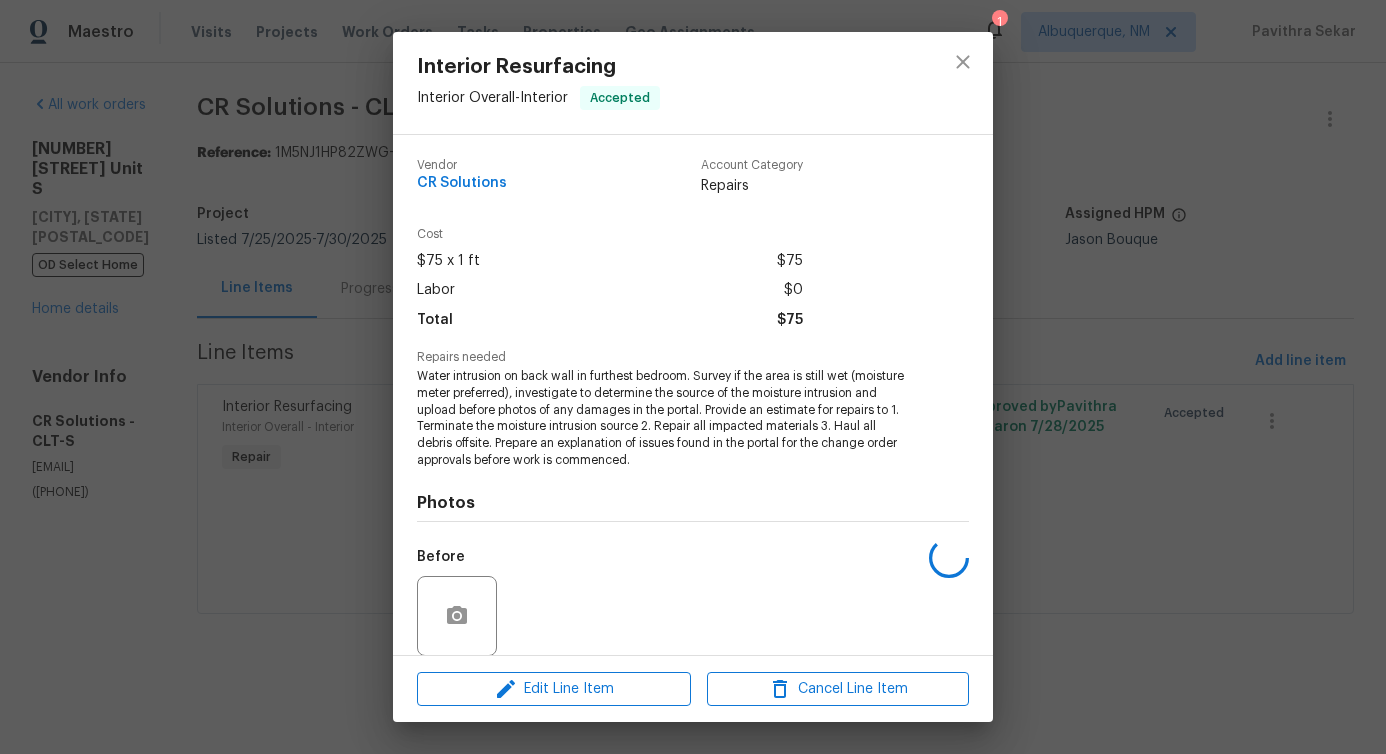scroll, scrollTop: 151, scrollLeft: 0, axis: vertical 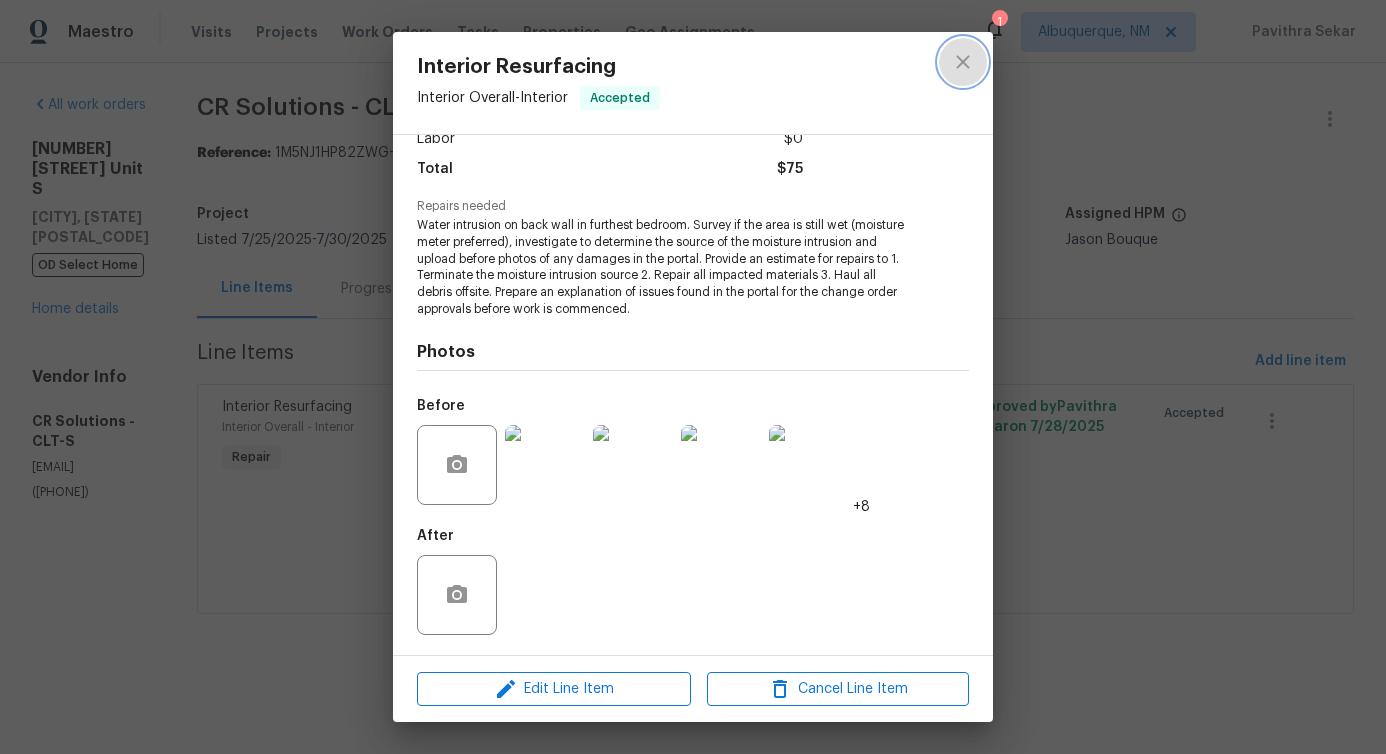 click 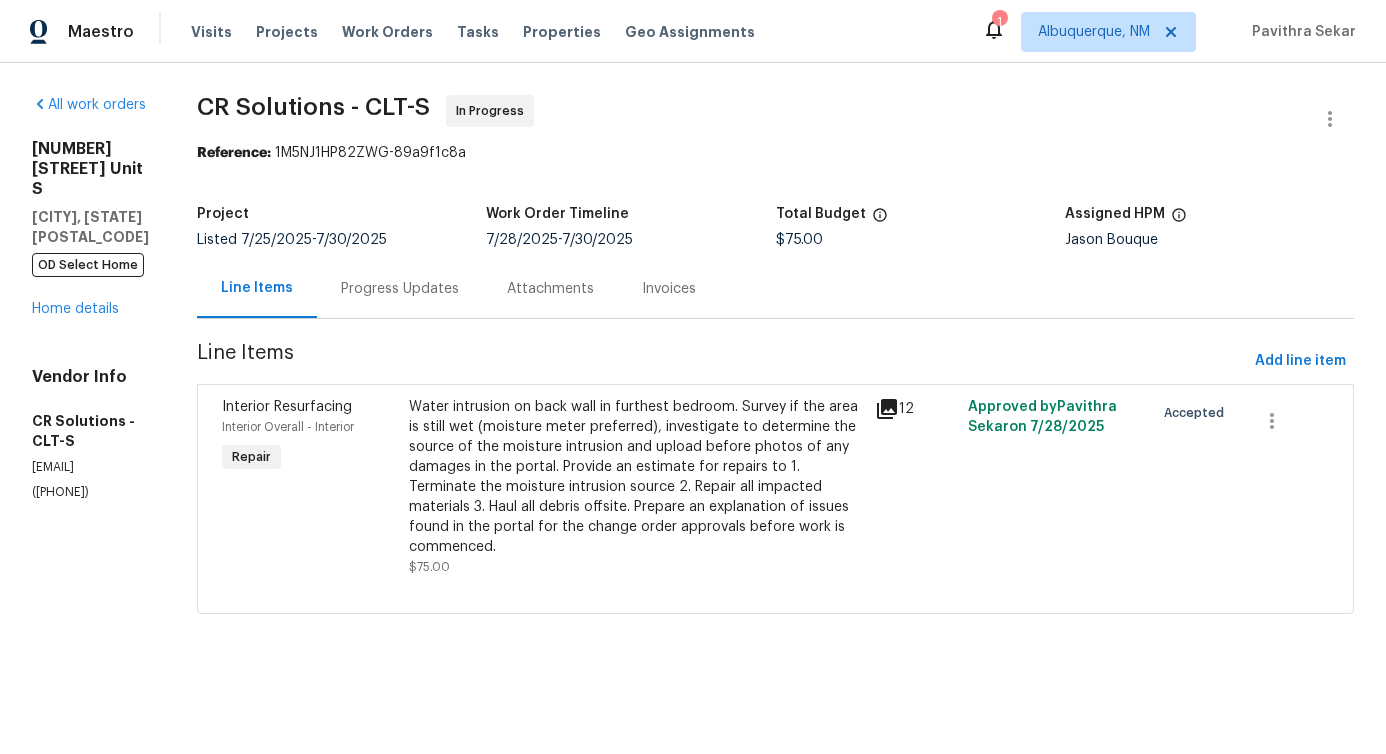 click on "Water intrusion on back wall in furthest bedroom. Survey if the area is still wet (moisture meter preferred), investigate to determine the source of the moisture intrusion and upload before photos of any damages in the portal. Provide an estimate for repairs to 1. Terminate the moisture intrusion source 2. Repair all impacted materials 3. Haul all debris offsite. Prepare an explanation of issues found in the portal for the change order approvals before work is commenced." at bounding box center [636, 477] 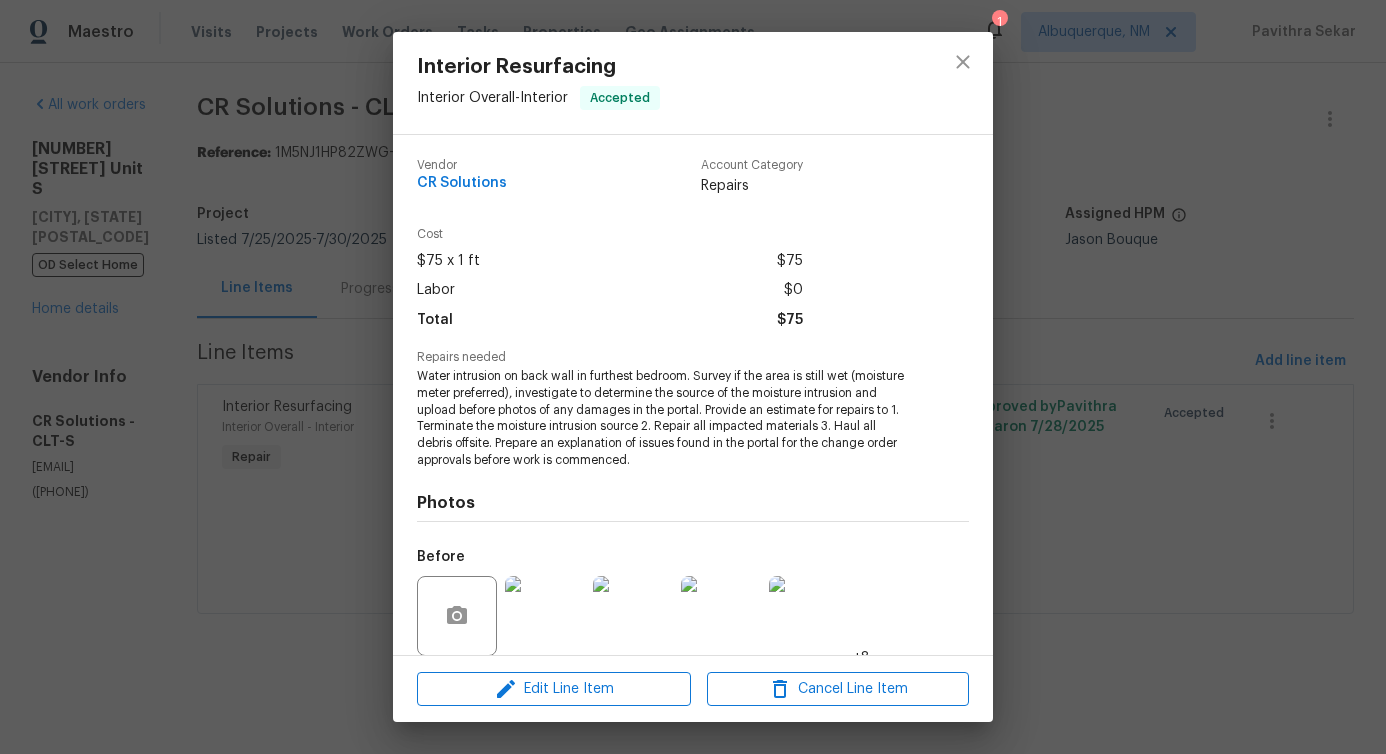 scroll, scrollTop: 151, scrollLeft: 0, axis: vertical 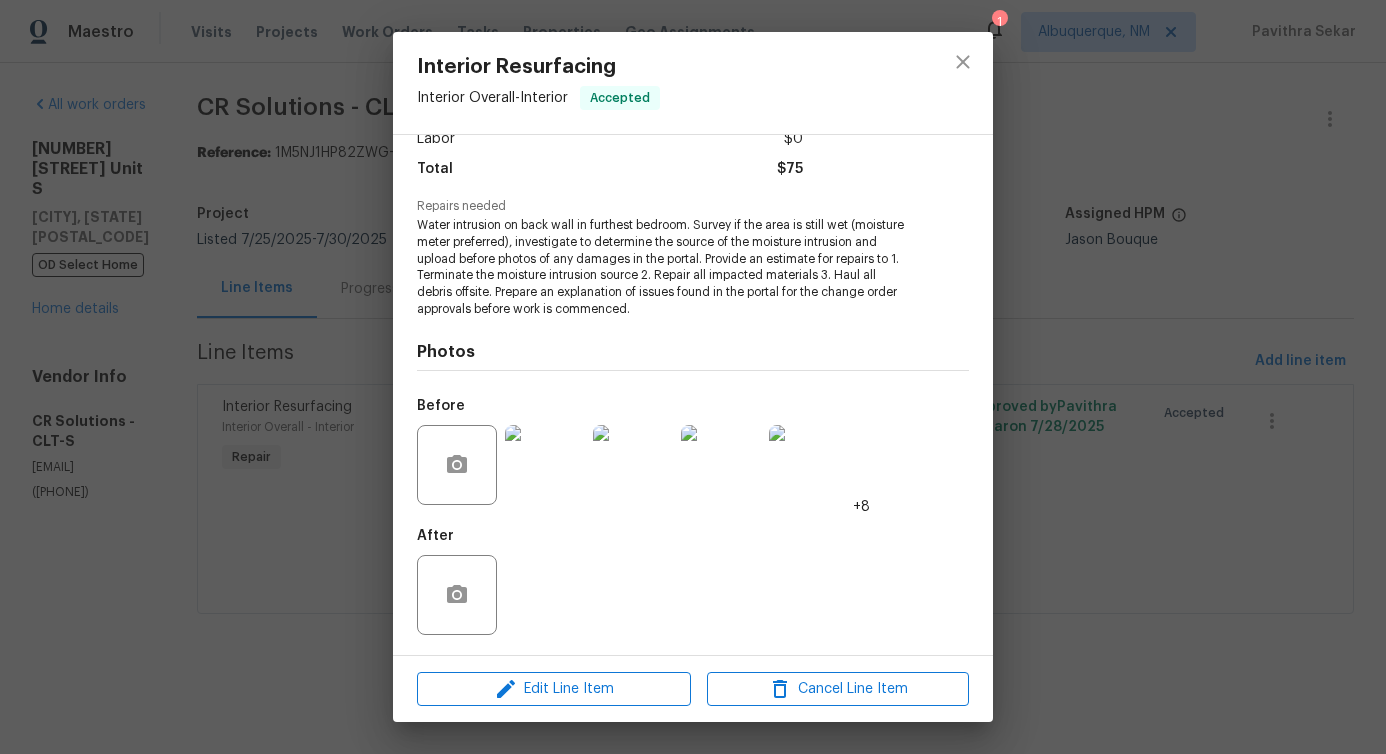 click at bounding box center (545, 465) 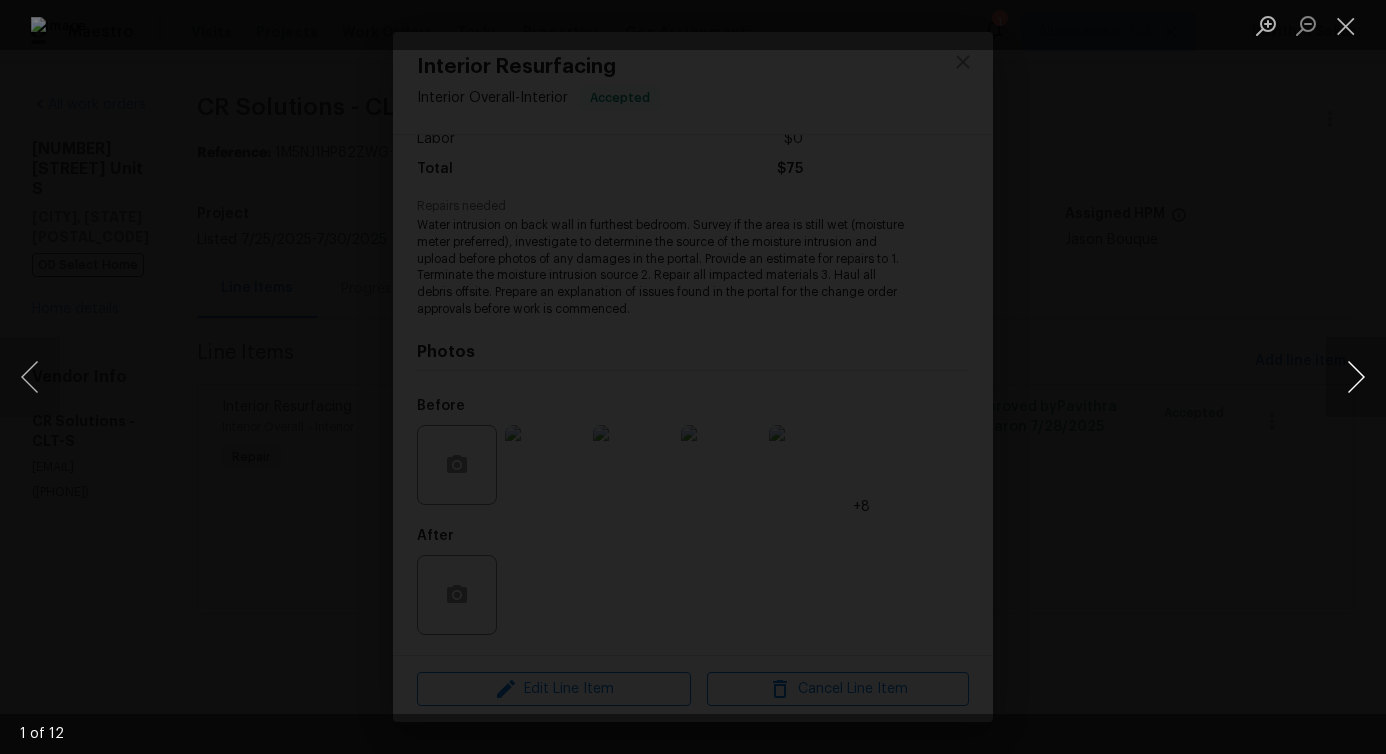 click at bounding box center [1356, 377] 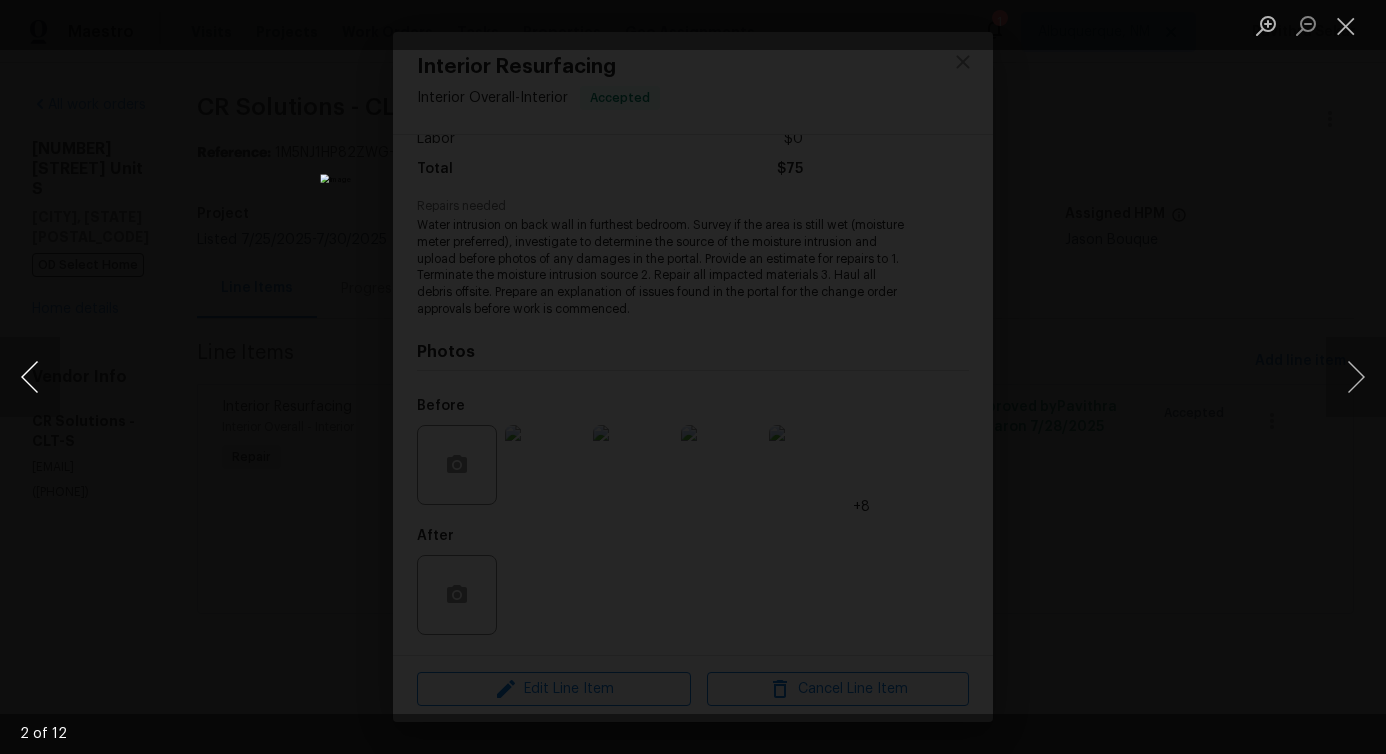 click at bounding box center [30, 377] 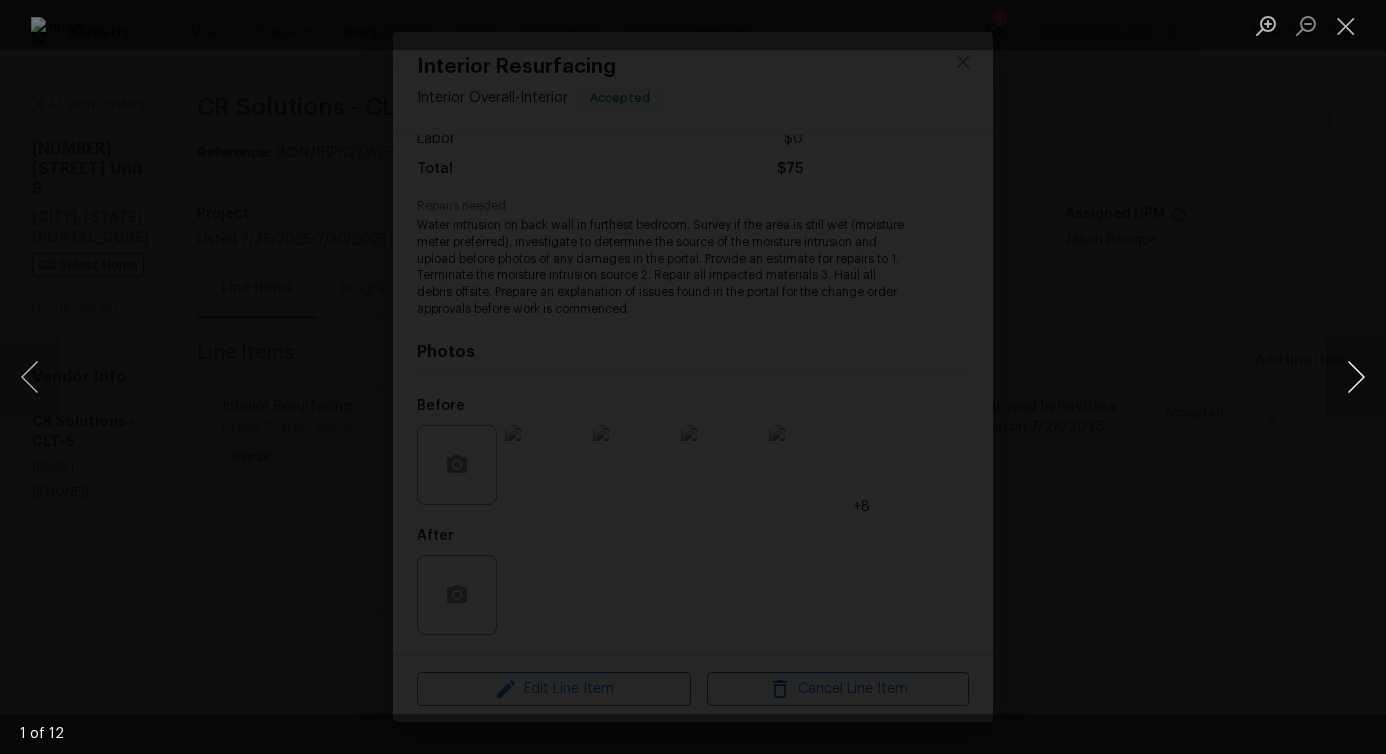 click at bounding box center [1356, 377] 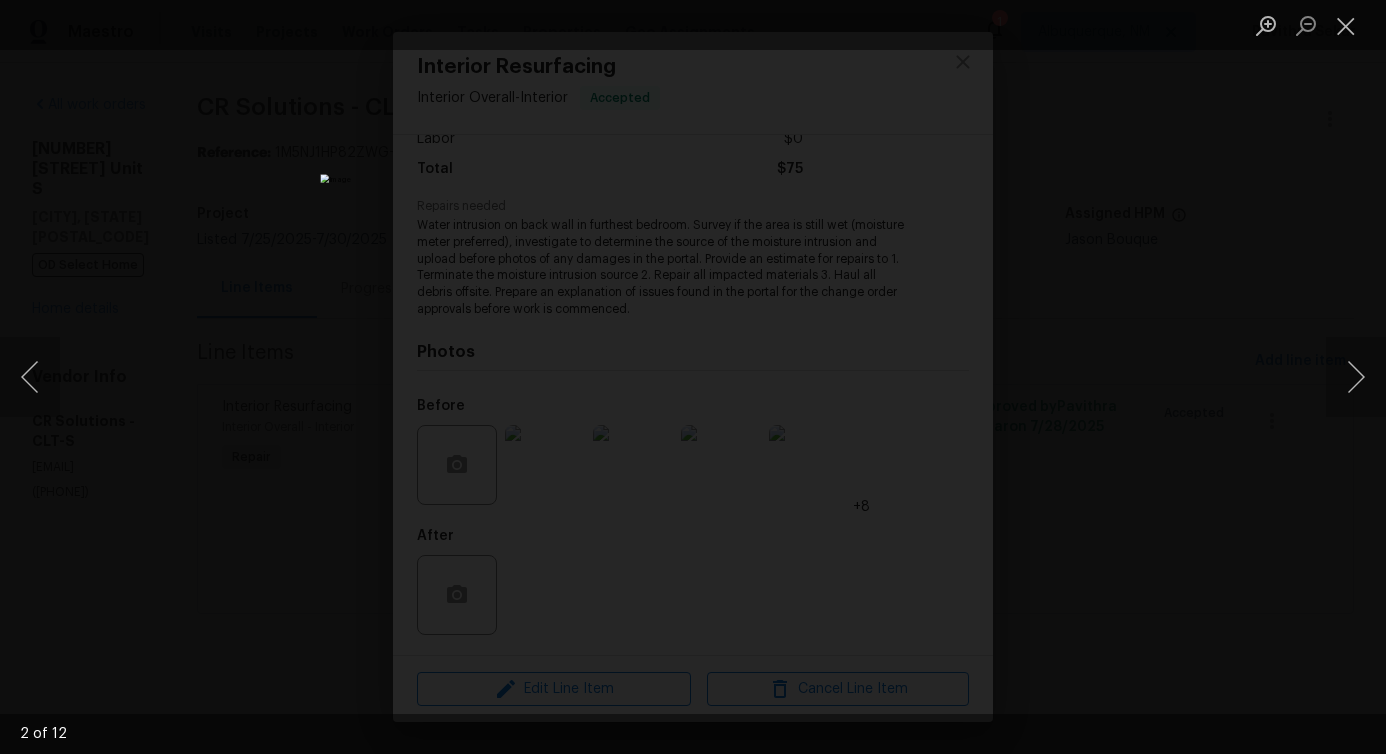 click at bounding box center (692, 376) 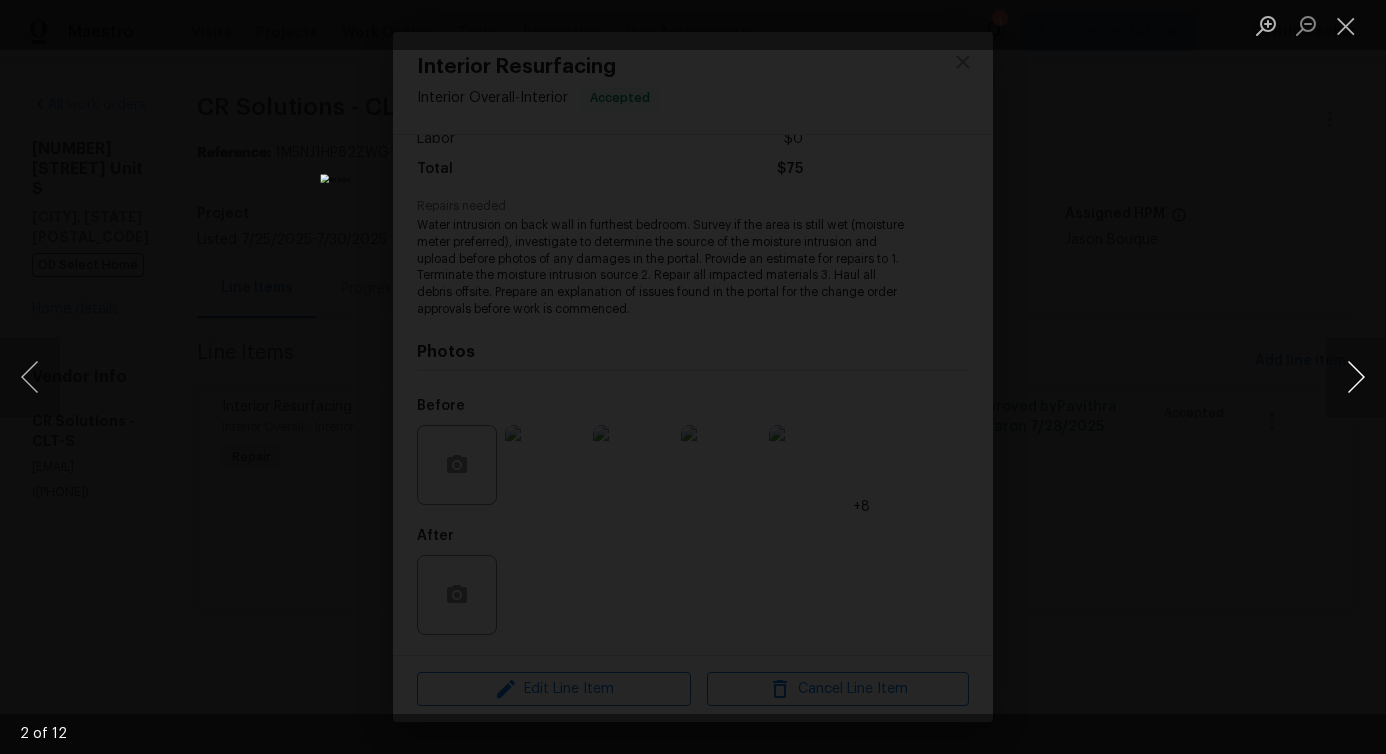click at bounding box center [1356, 377] 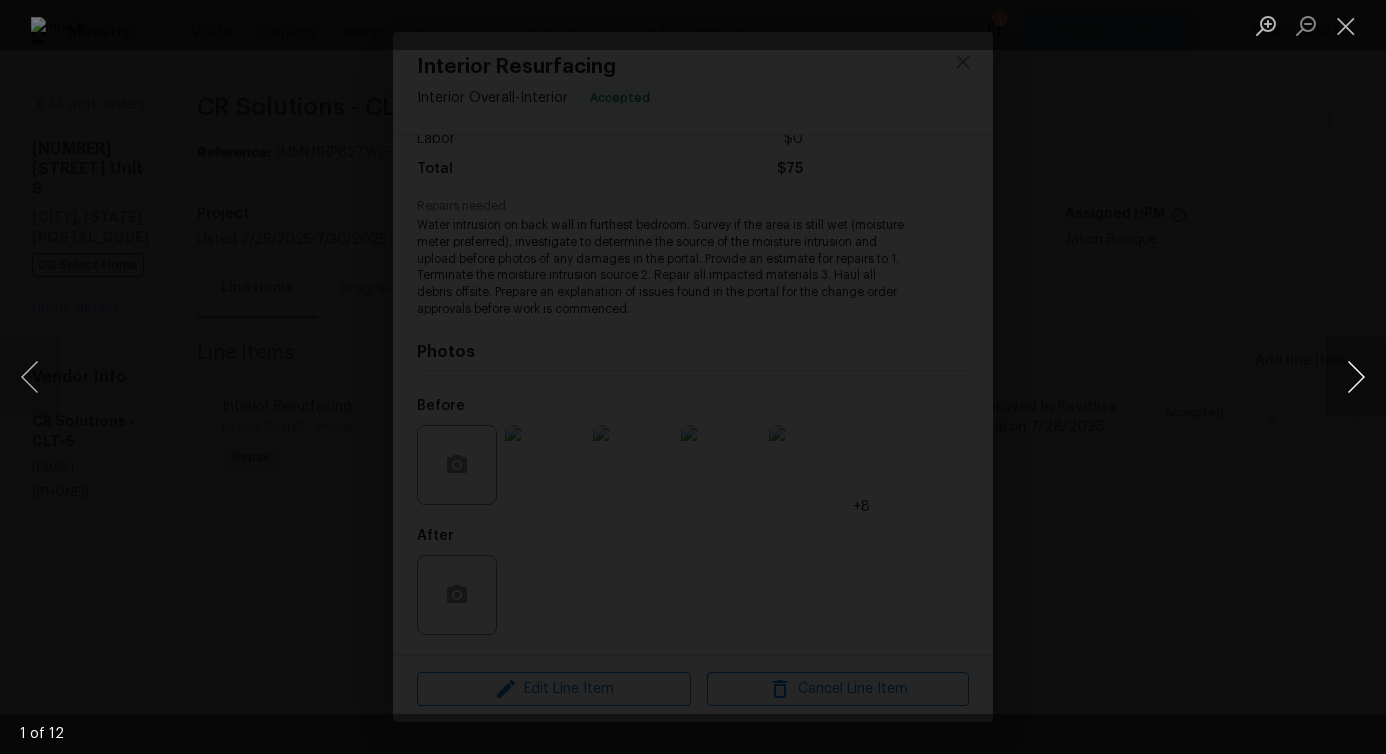 click at bounding box center (1356, 377) 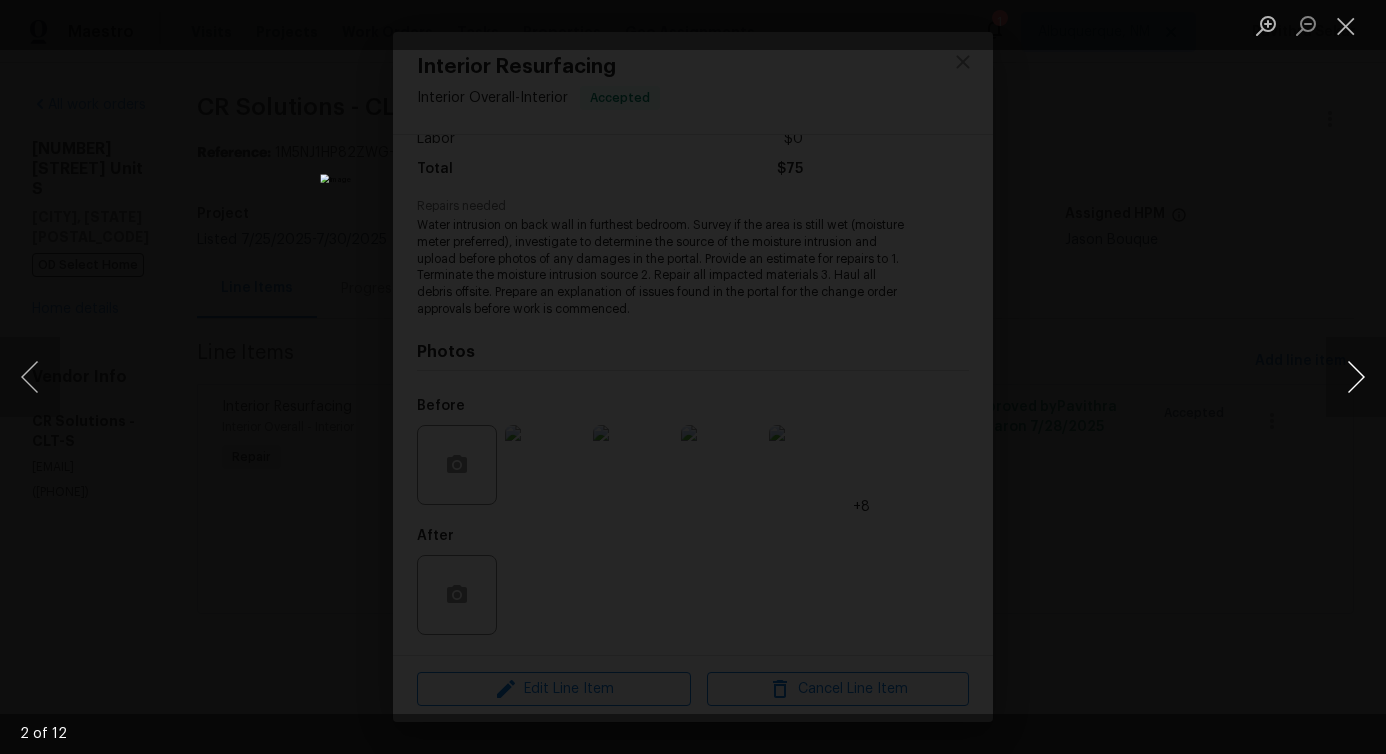 click at bounding box center (1356, 377) 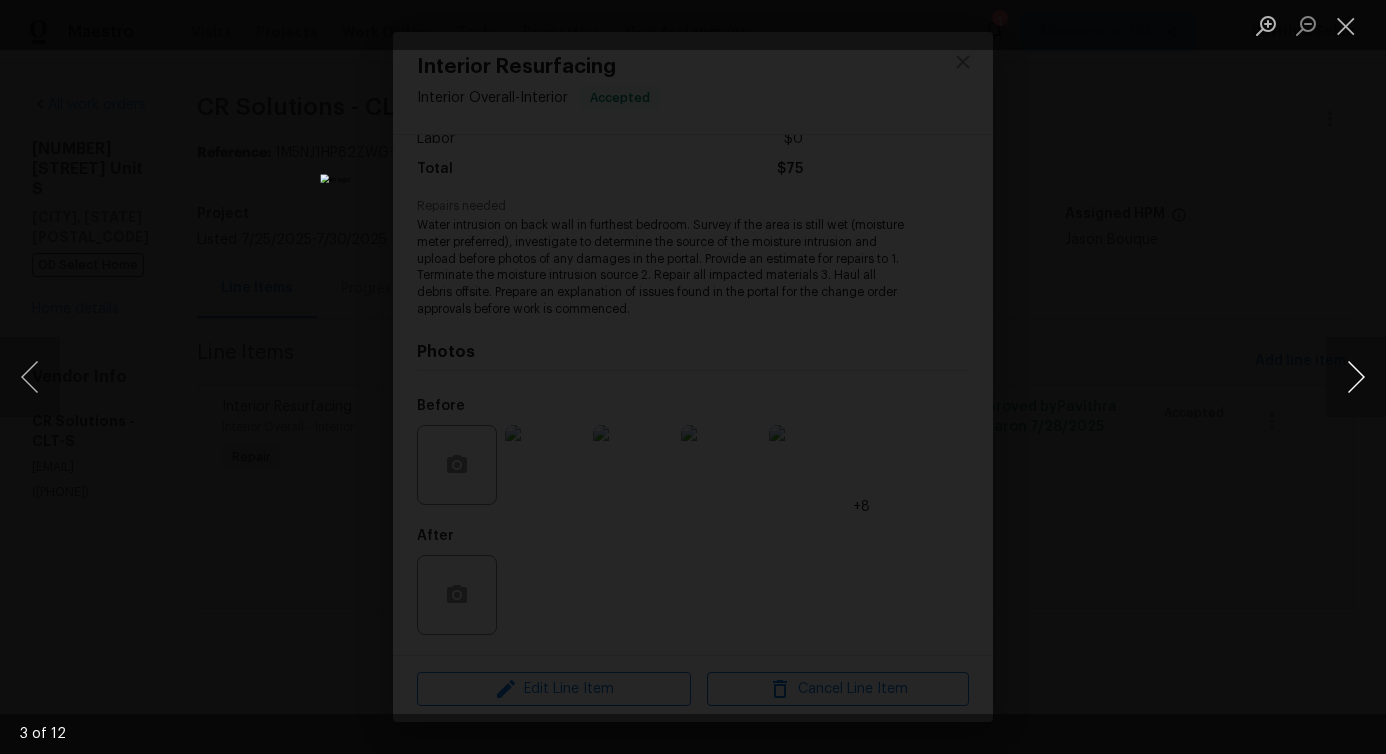 click at bounding box center (1356, 377) 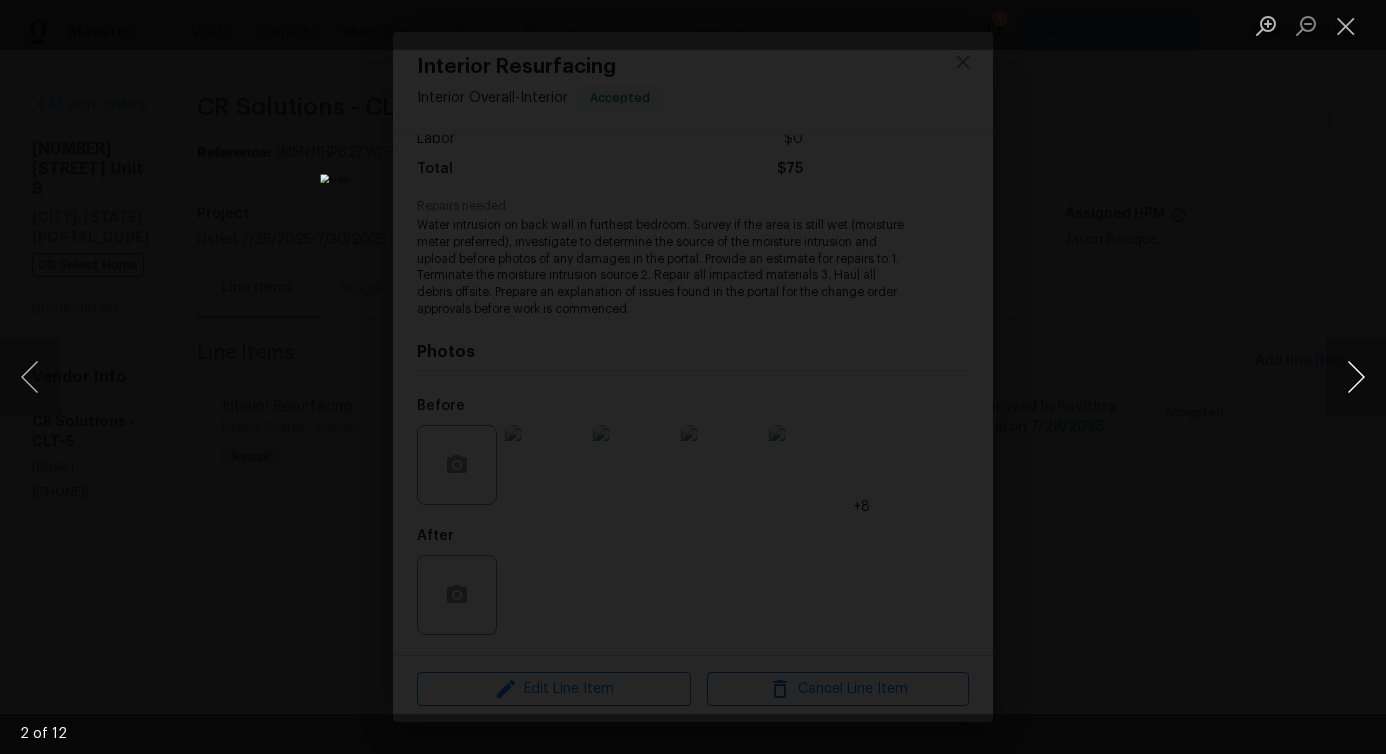 click at bounding box center (1356, 377) 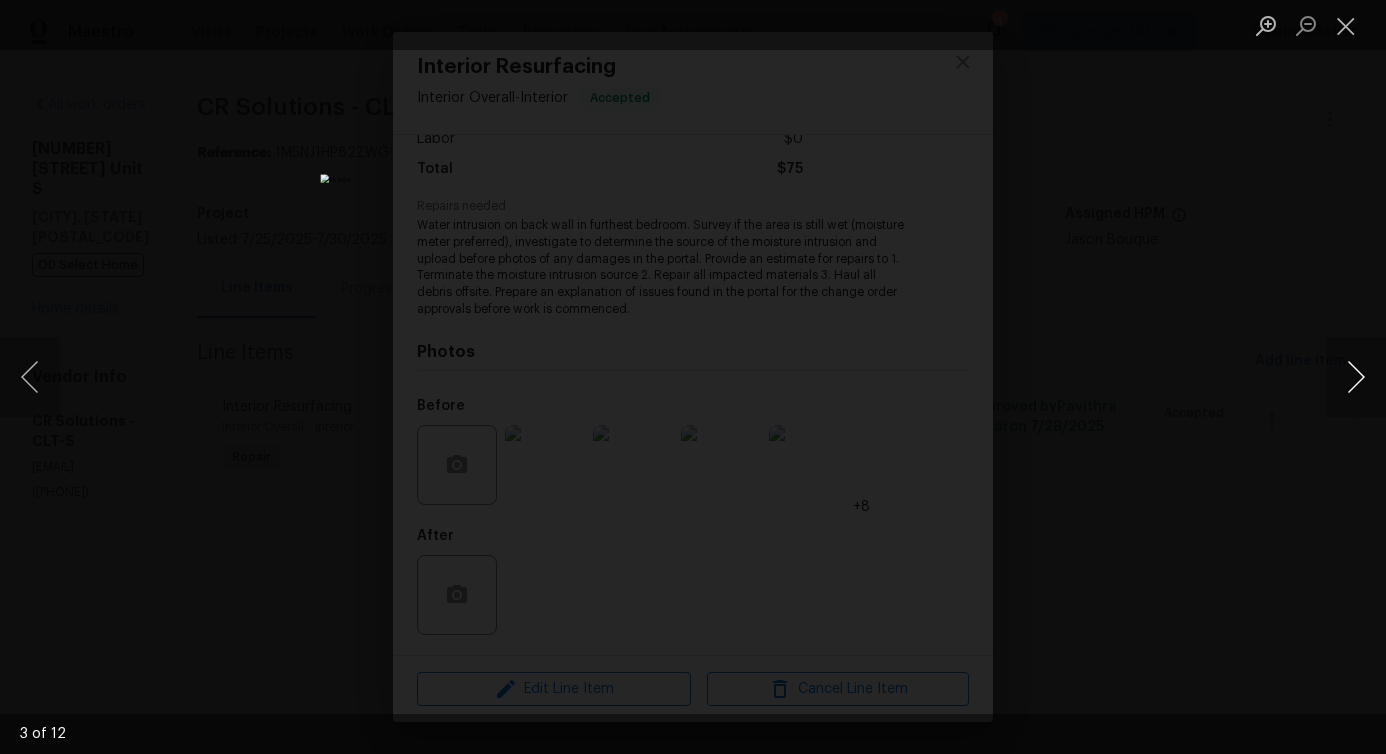 click at bounding box center [1356, 377] 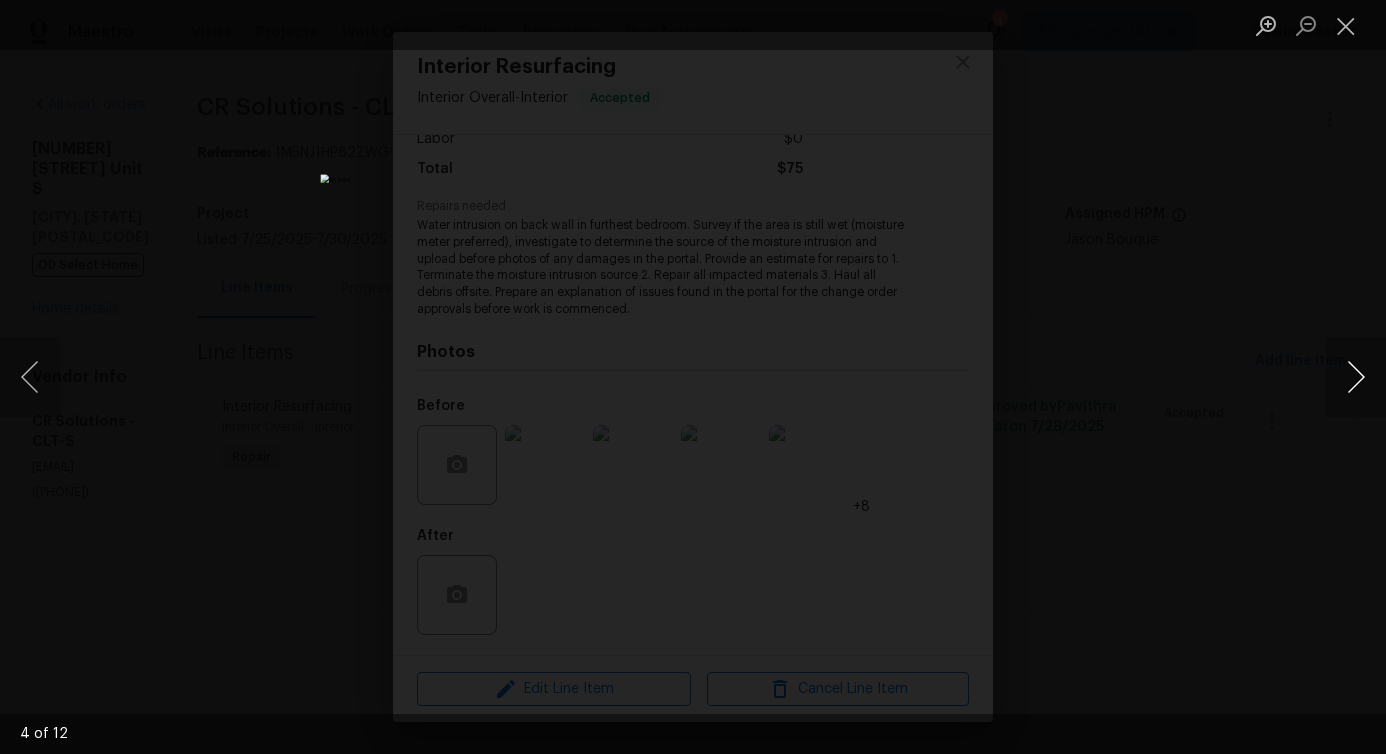 click at bounding box center (1356, 377) 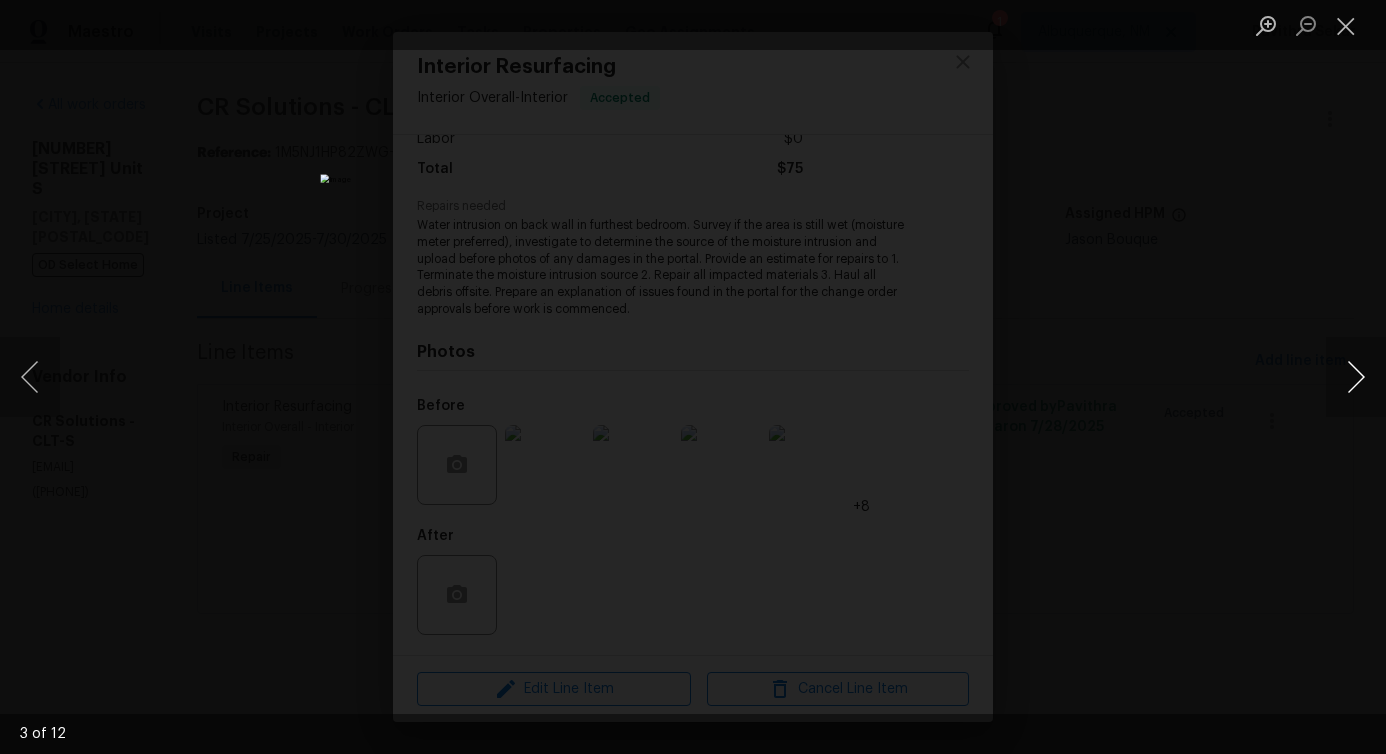 click at bounding box center (1356, 377) 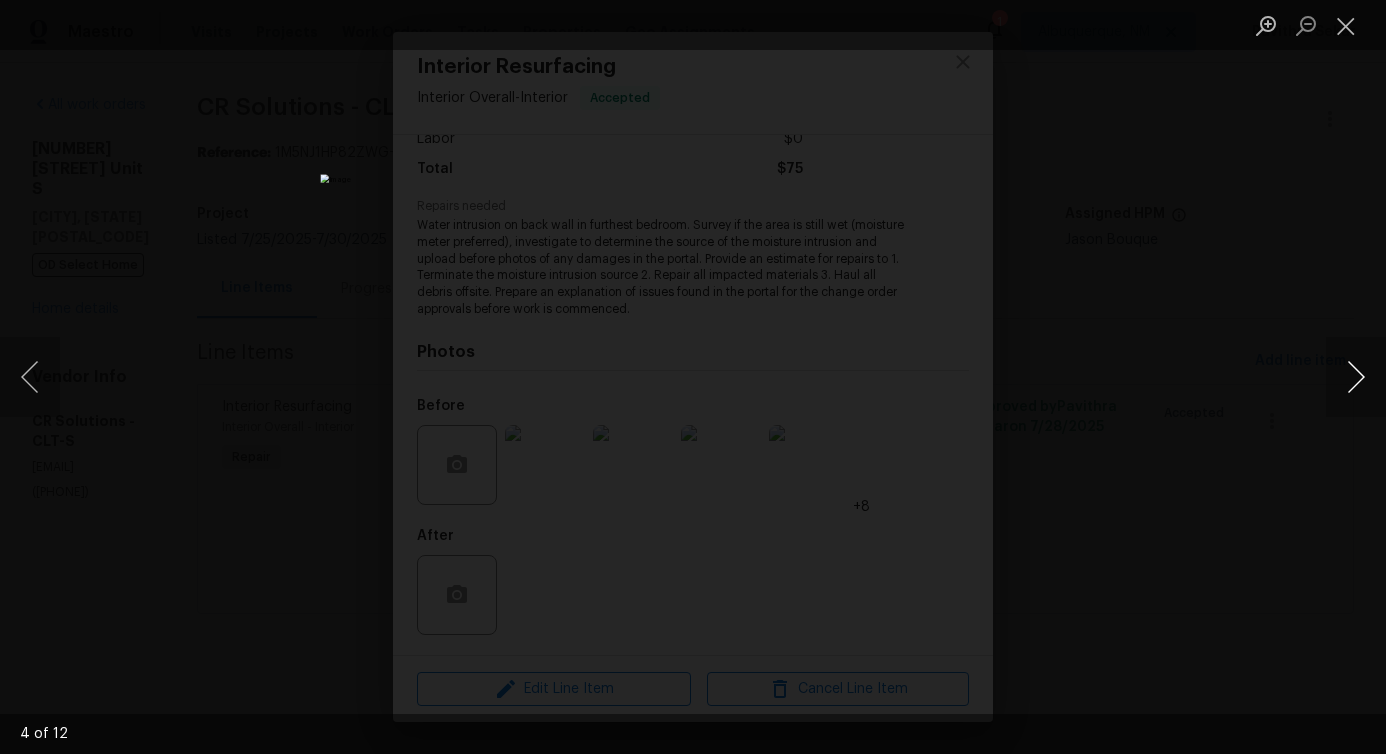 click at bounding box center [1356, 377] 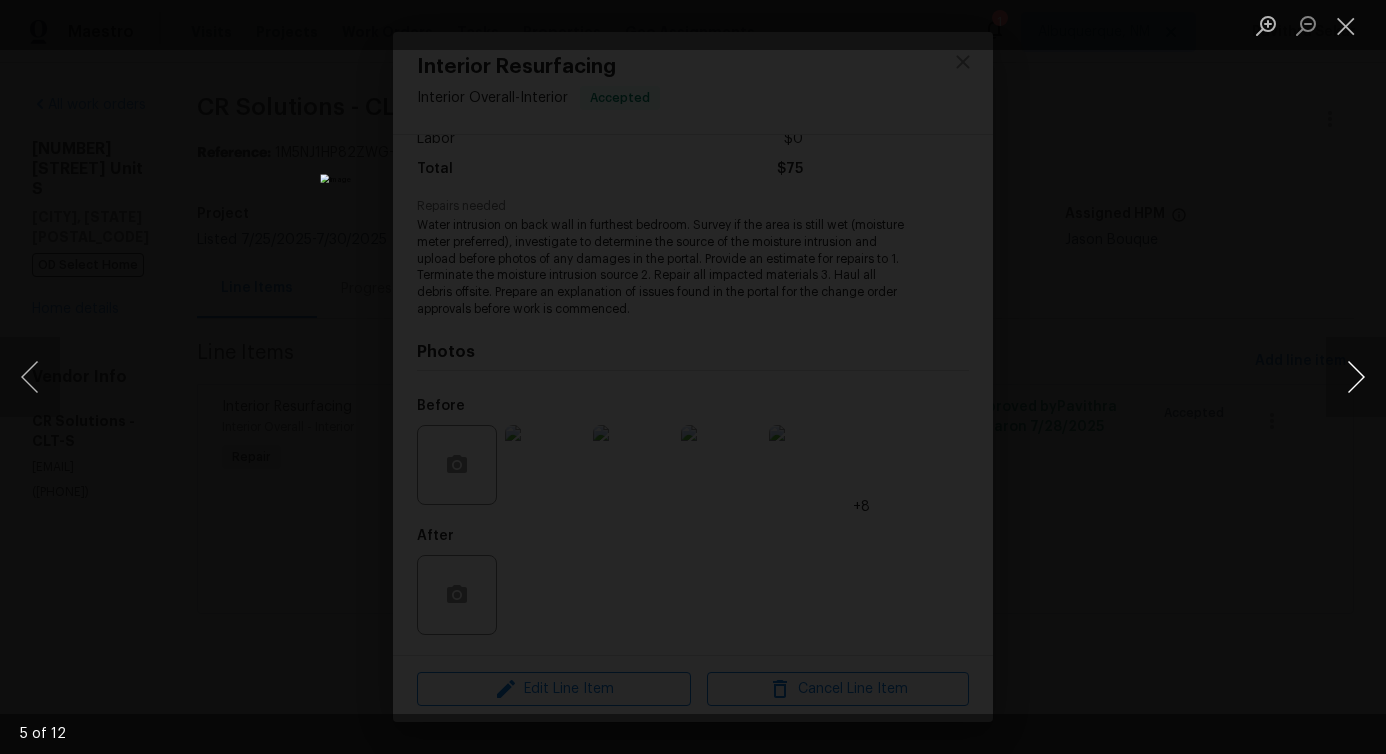click at bounding box center (1356, 377) 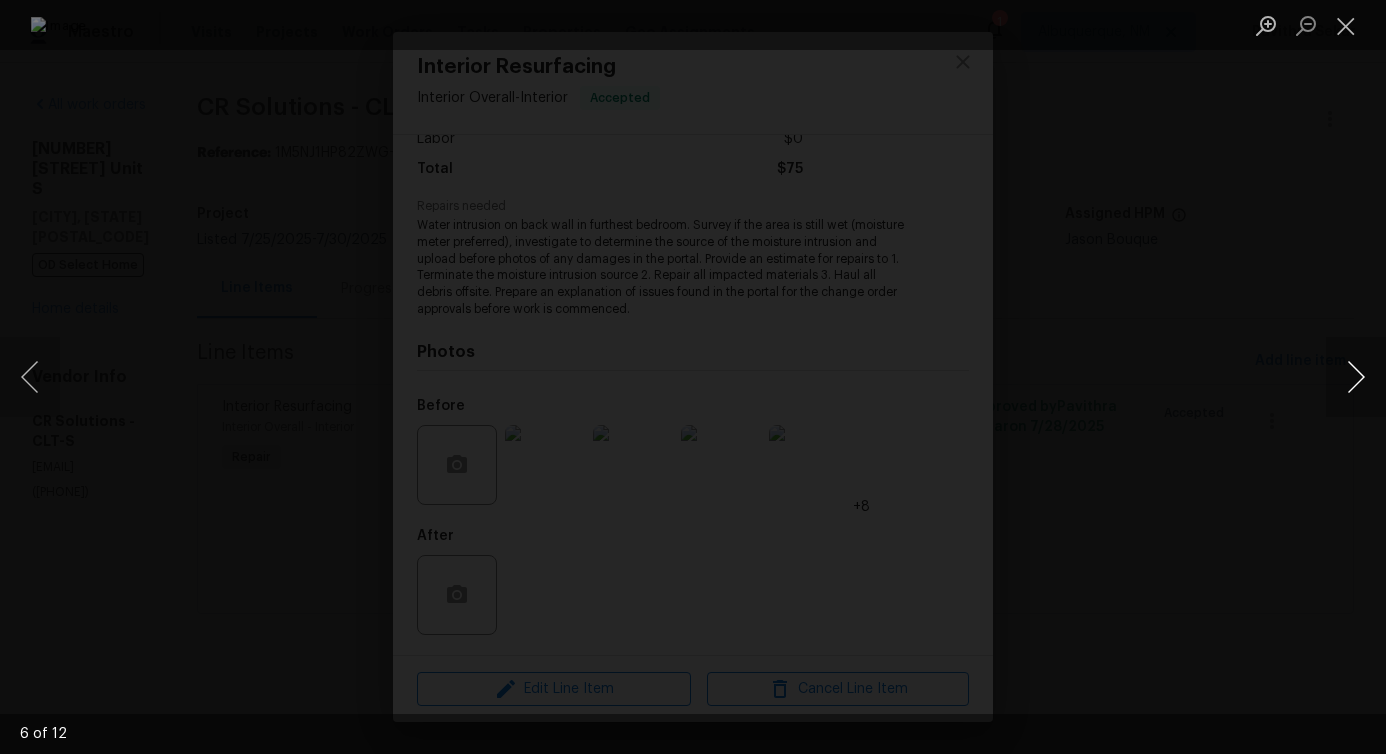 click at bounding box center (1356, 377) 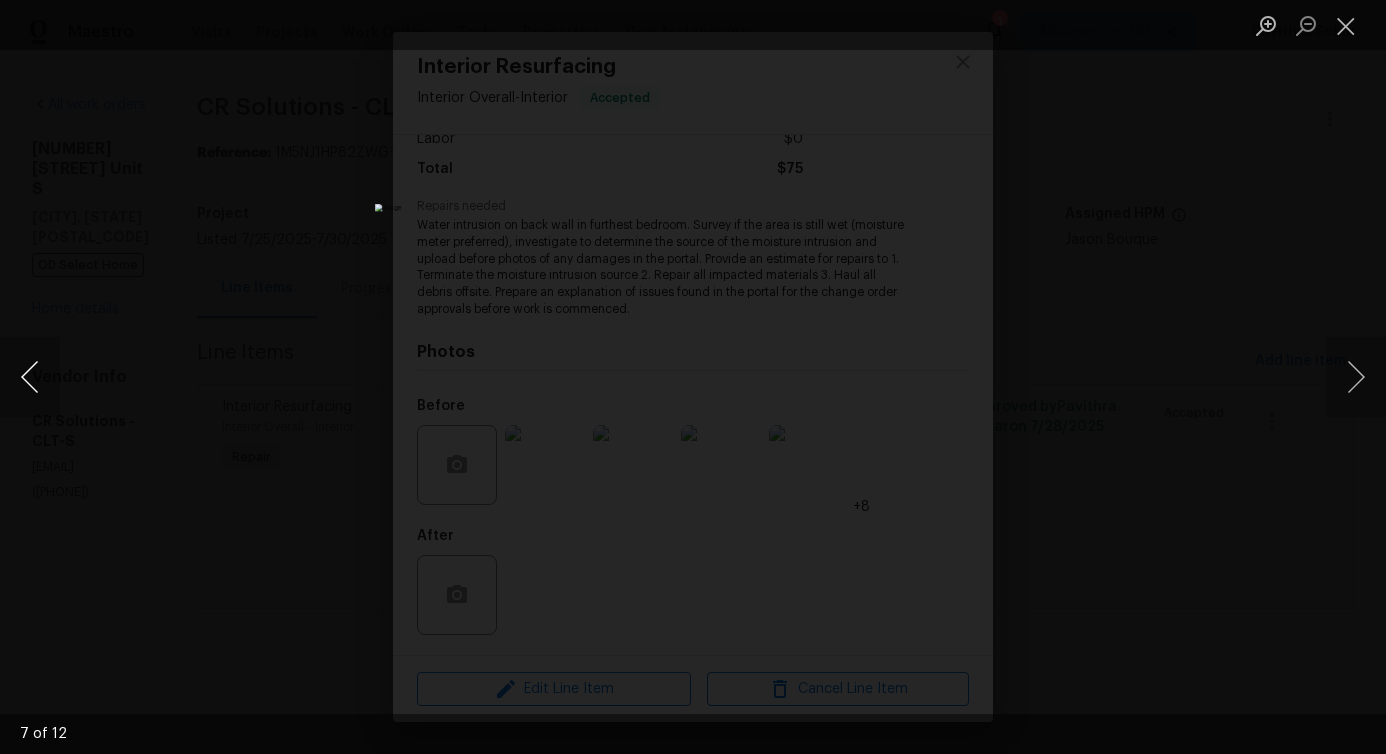 click at bounding box center [30, 377] 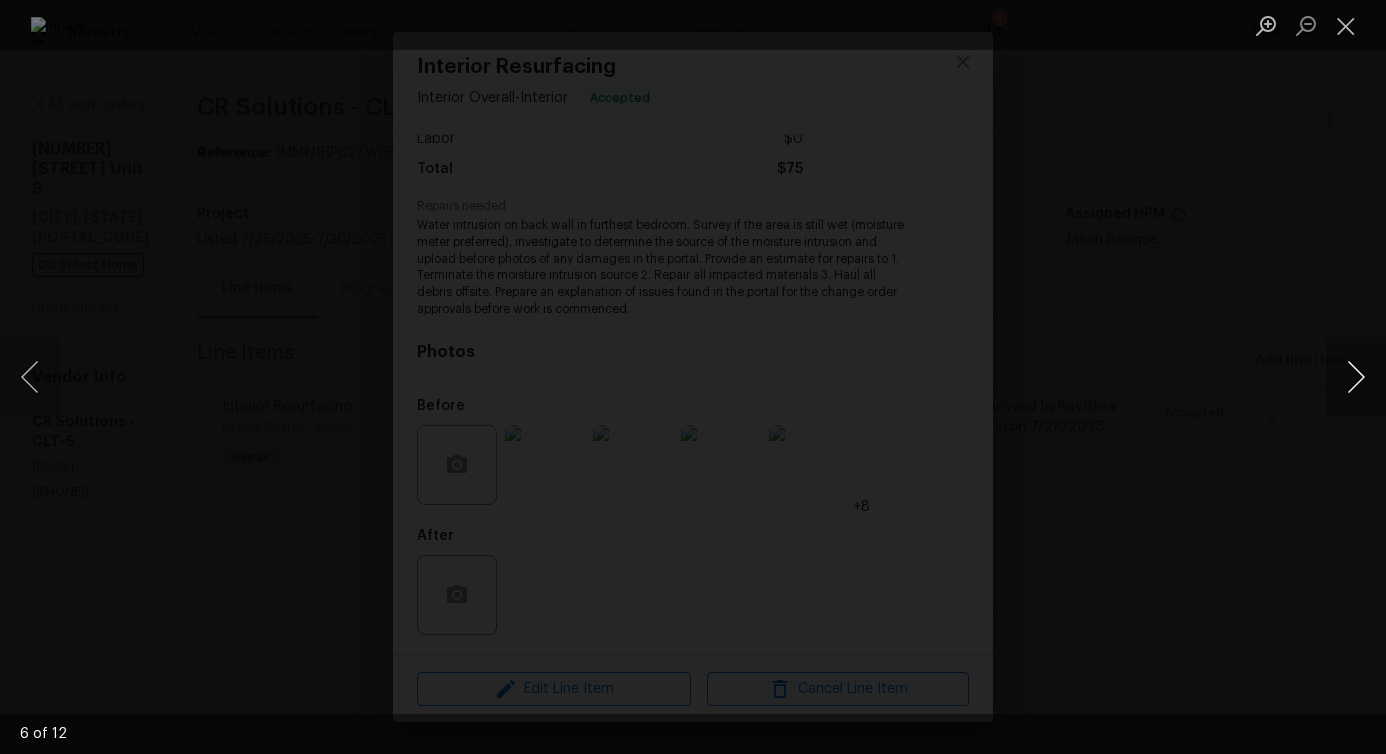click at bounding box center [1356, 377] 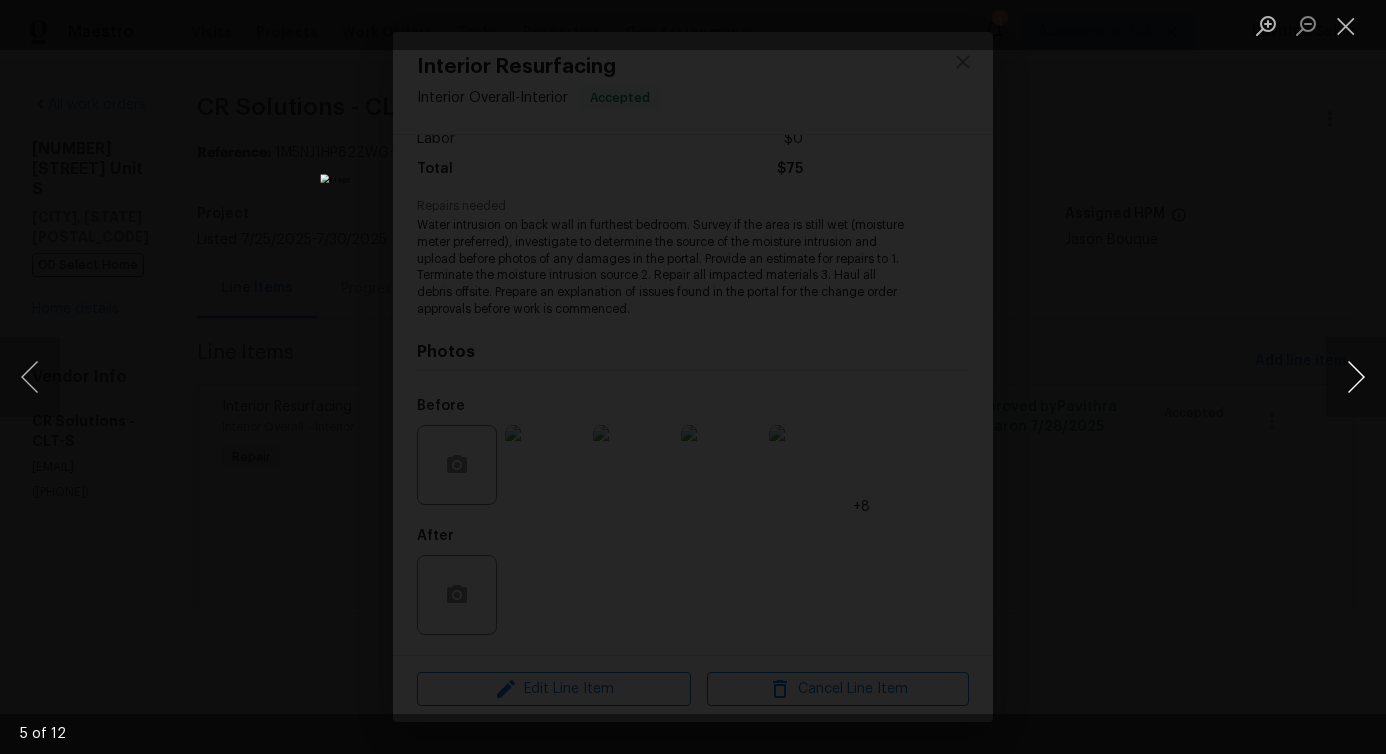 click at bounding box center [1356, 377] 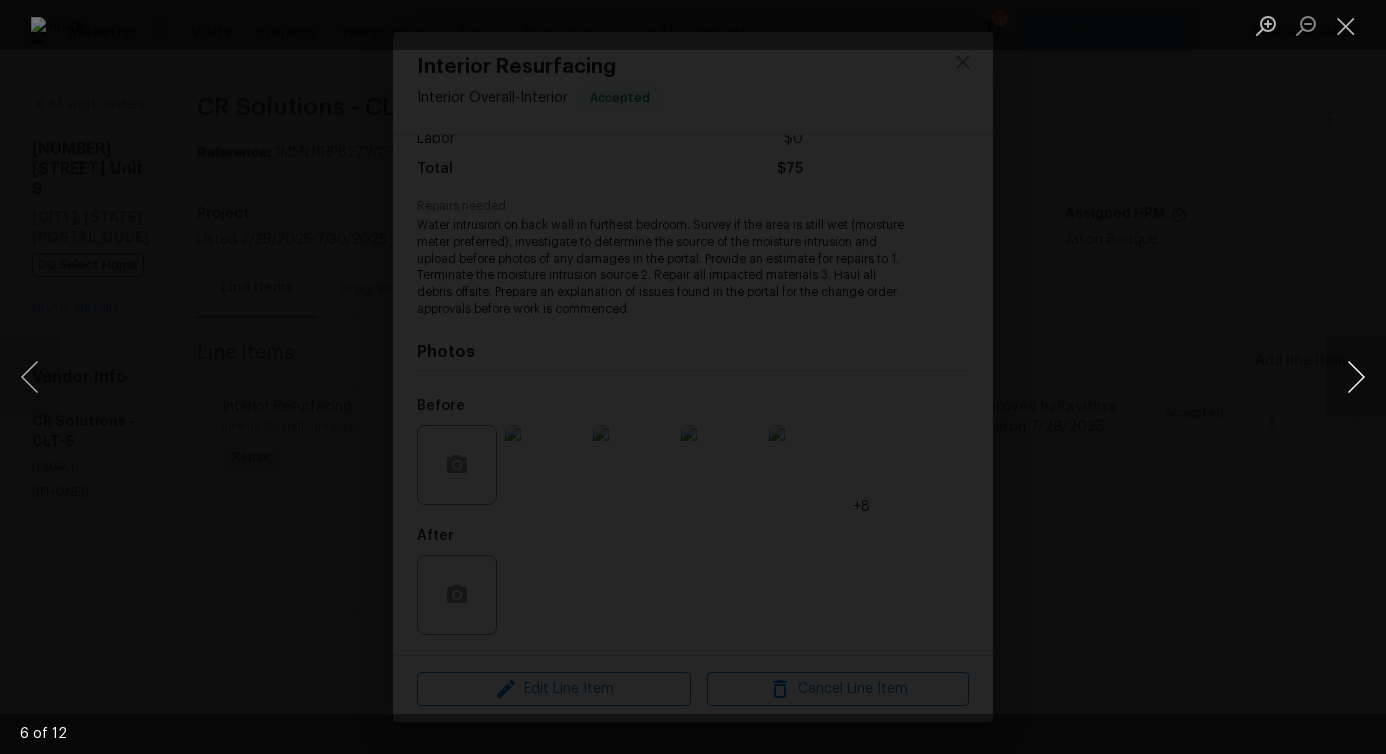 click at bounding box center (1356, 377) 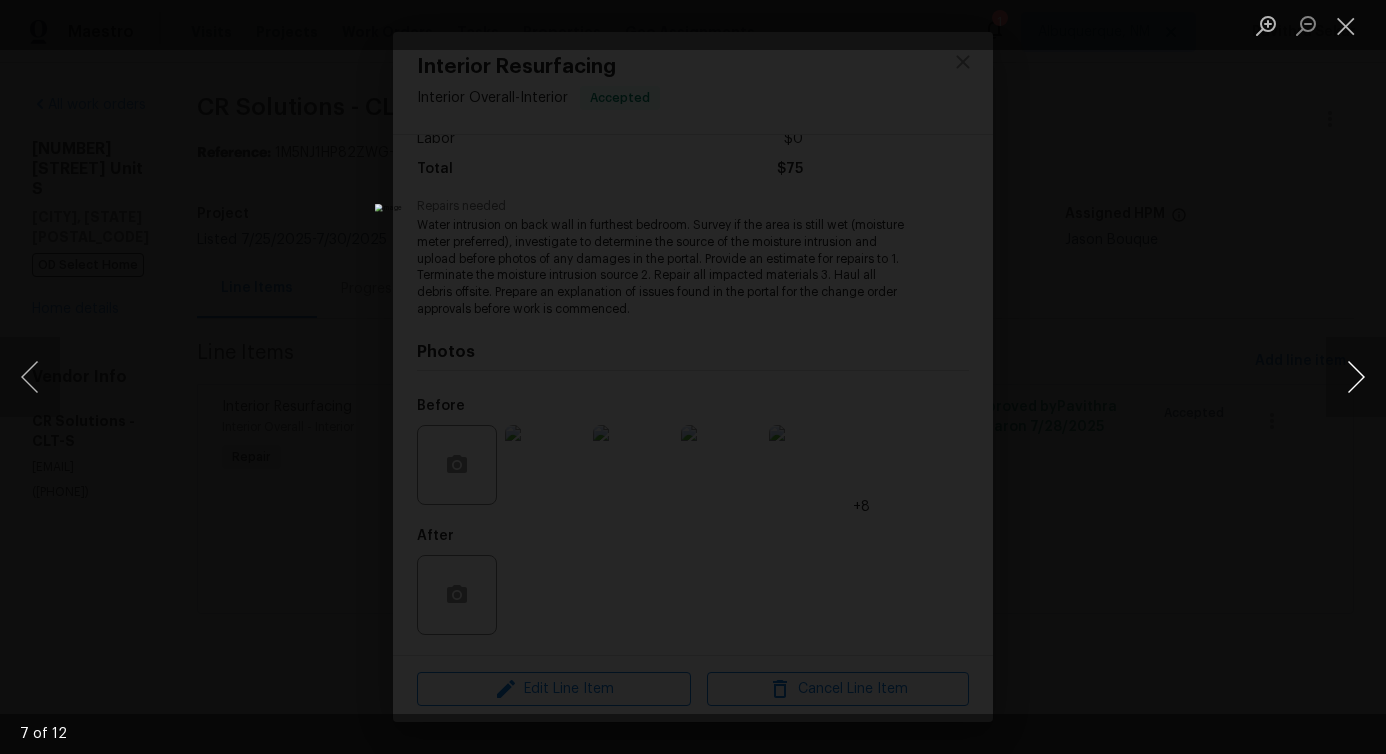 click at bounding box center [1356, 377] 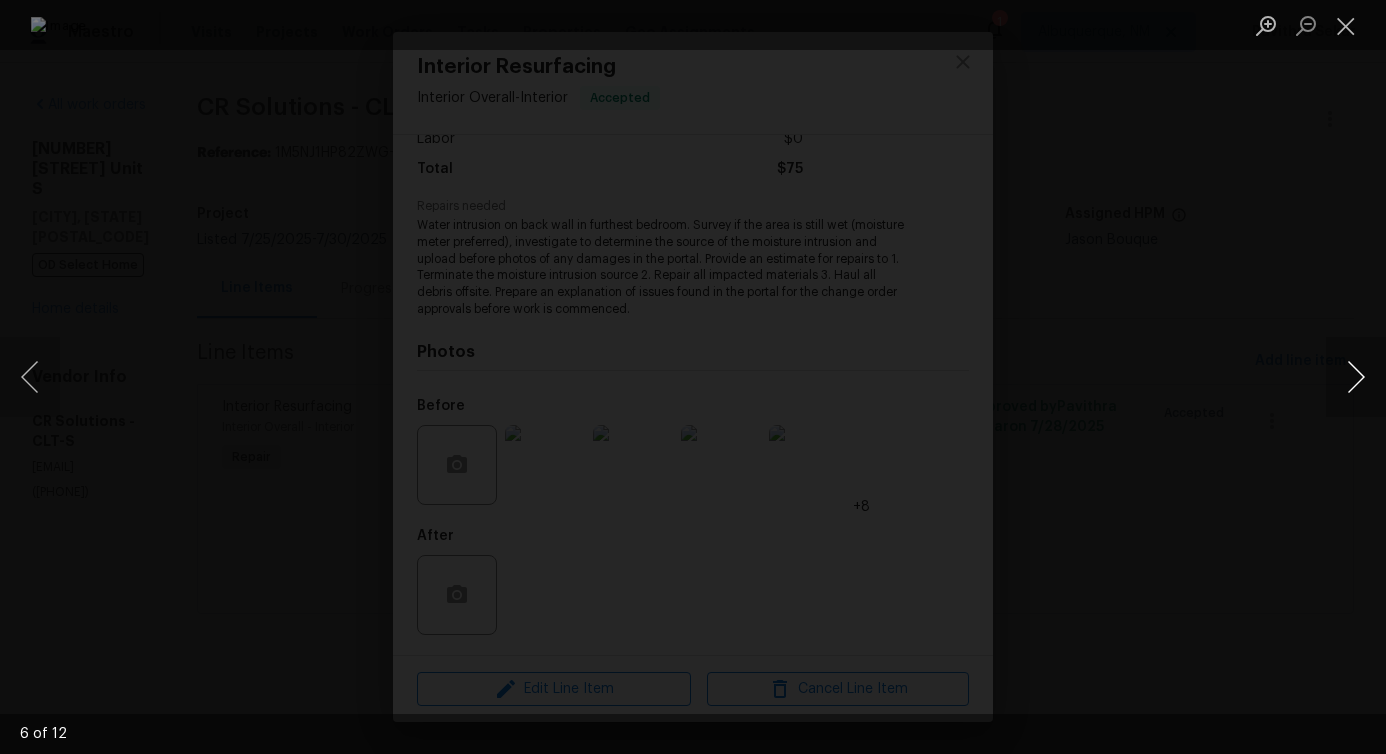 click at bounding box center (1356, 377) 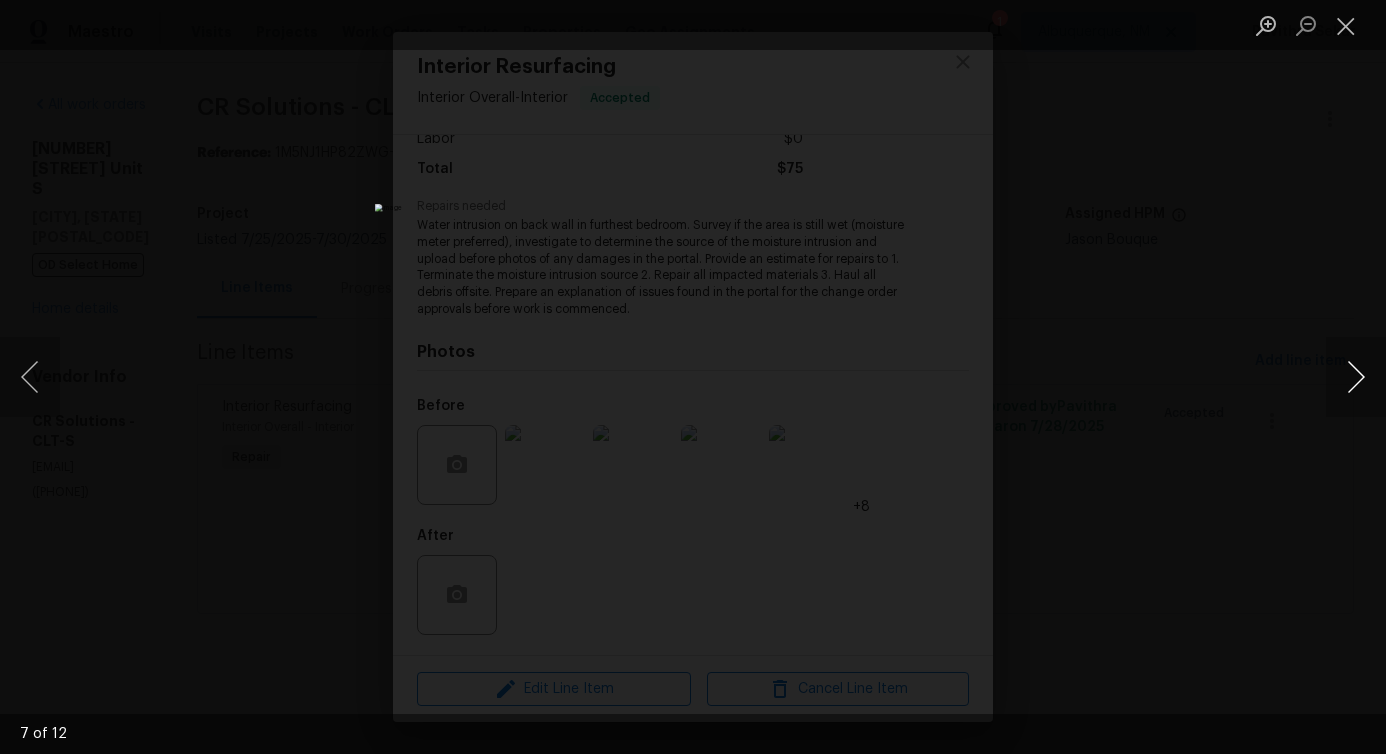 click at bounding box center (1356, 377) 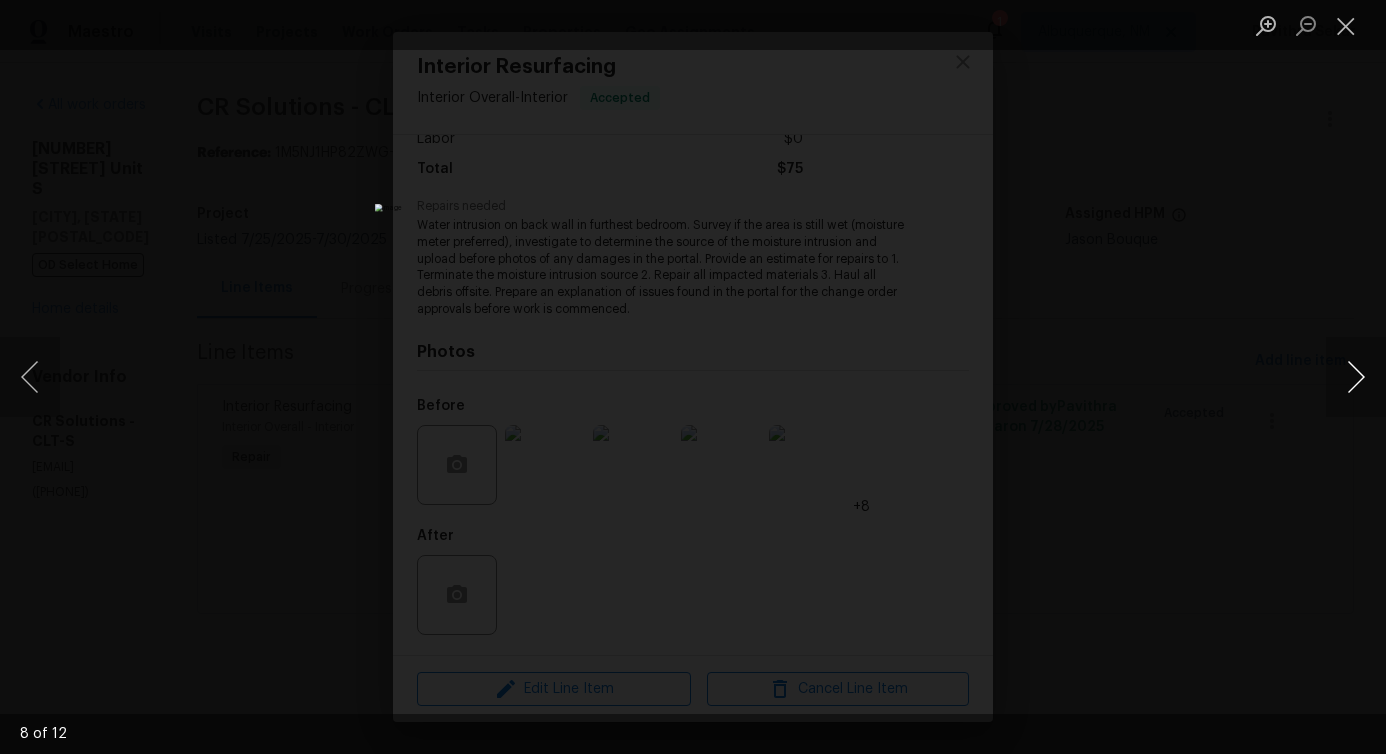 click at bounding box center [1356, 377] 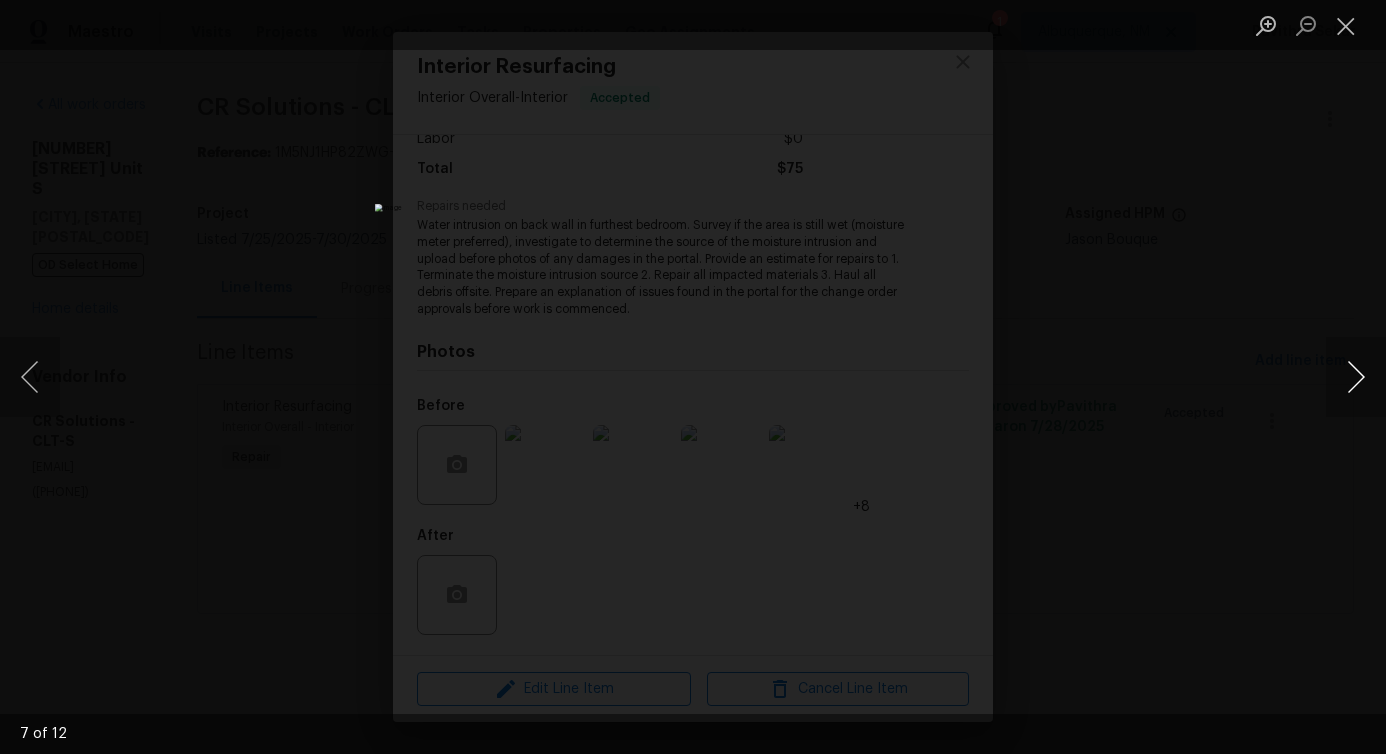 click at bounding box center (1356, 377) 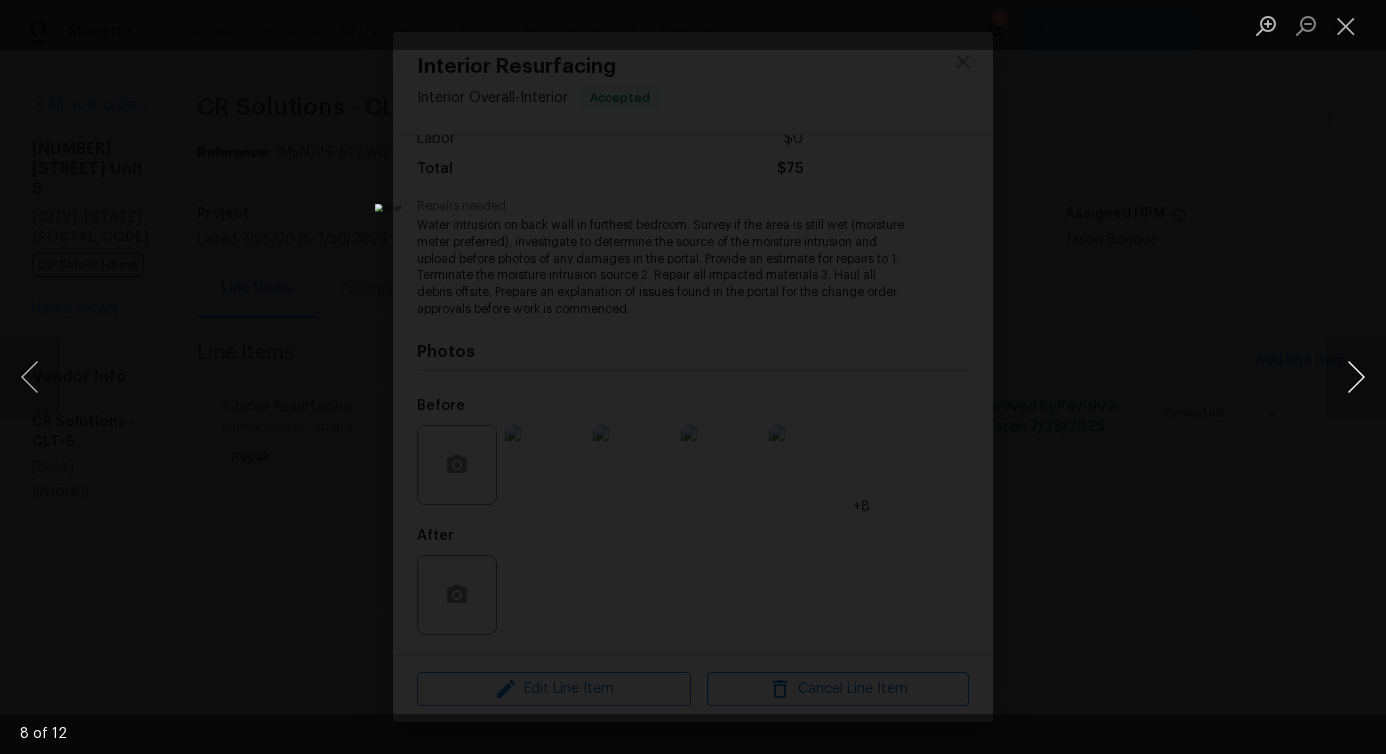 click at bounding box center (1356, 377) 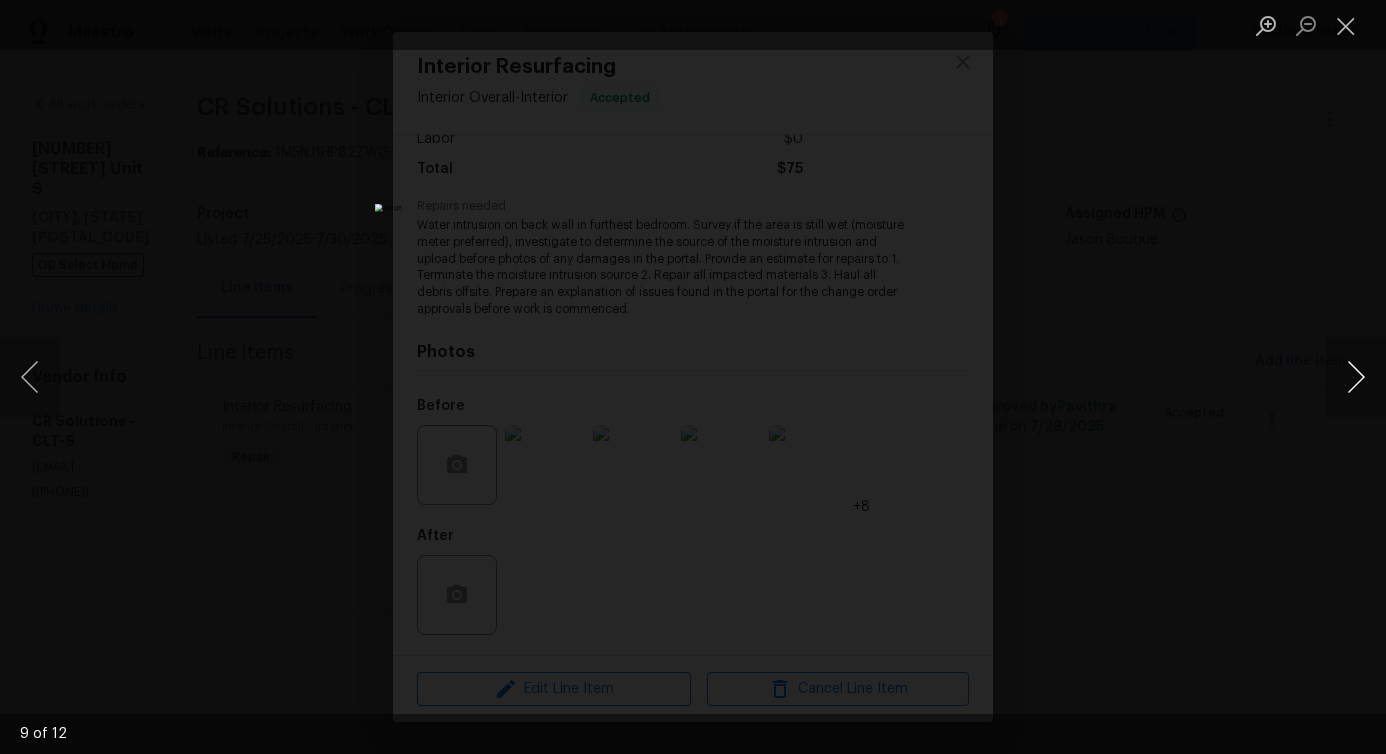 click at bounding box center (1356, 377) 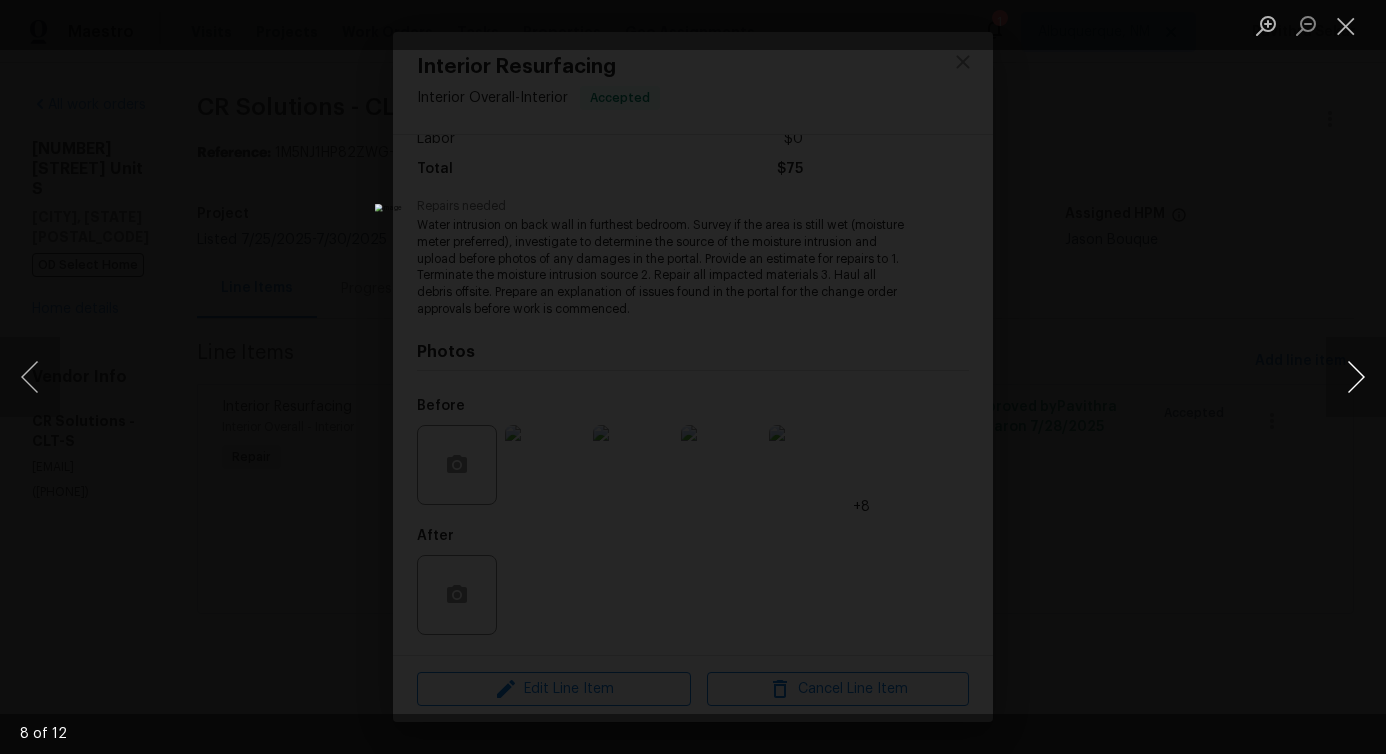 click at bounding box center [1356, 377] 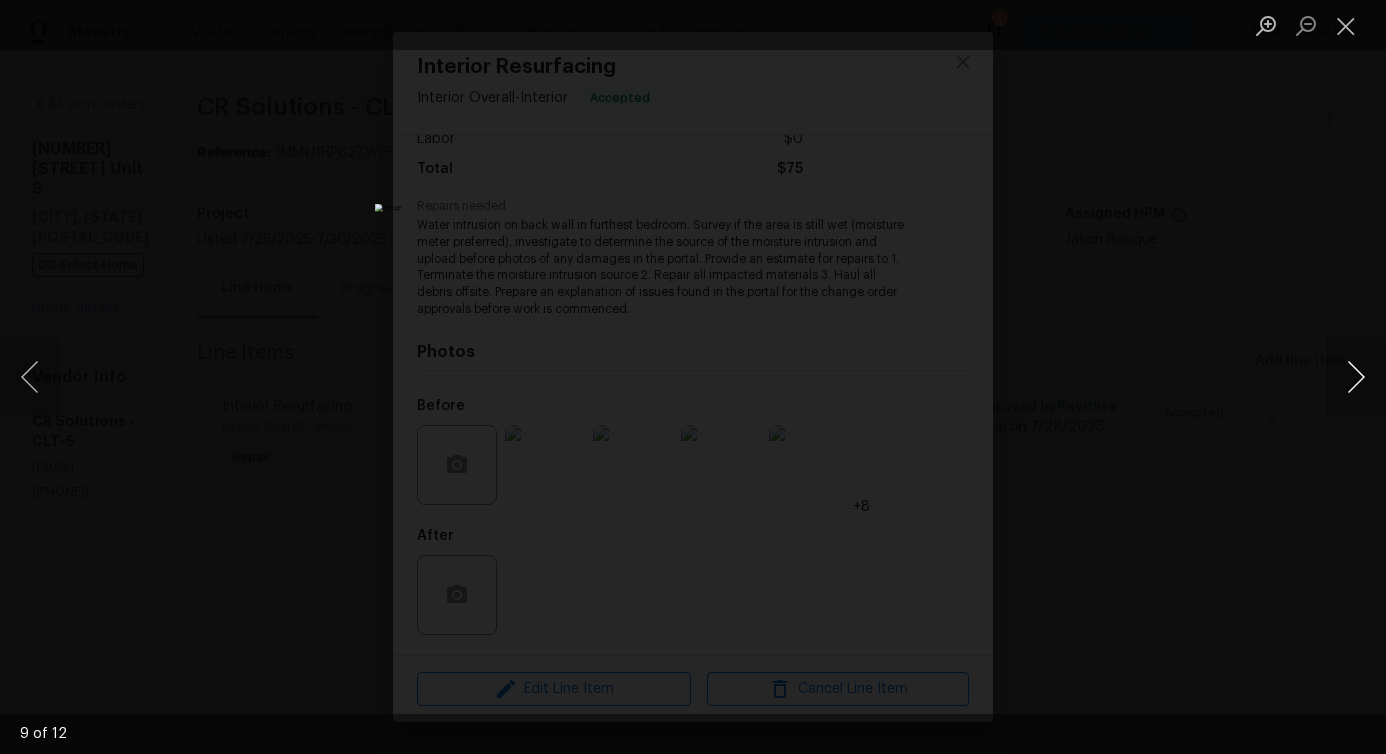 click at bounding box center (1356, 377) 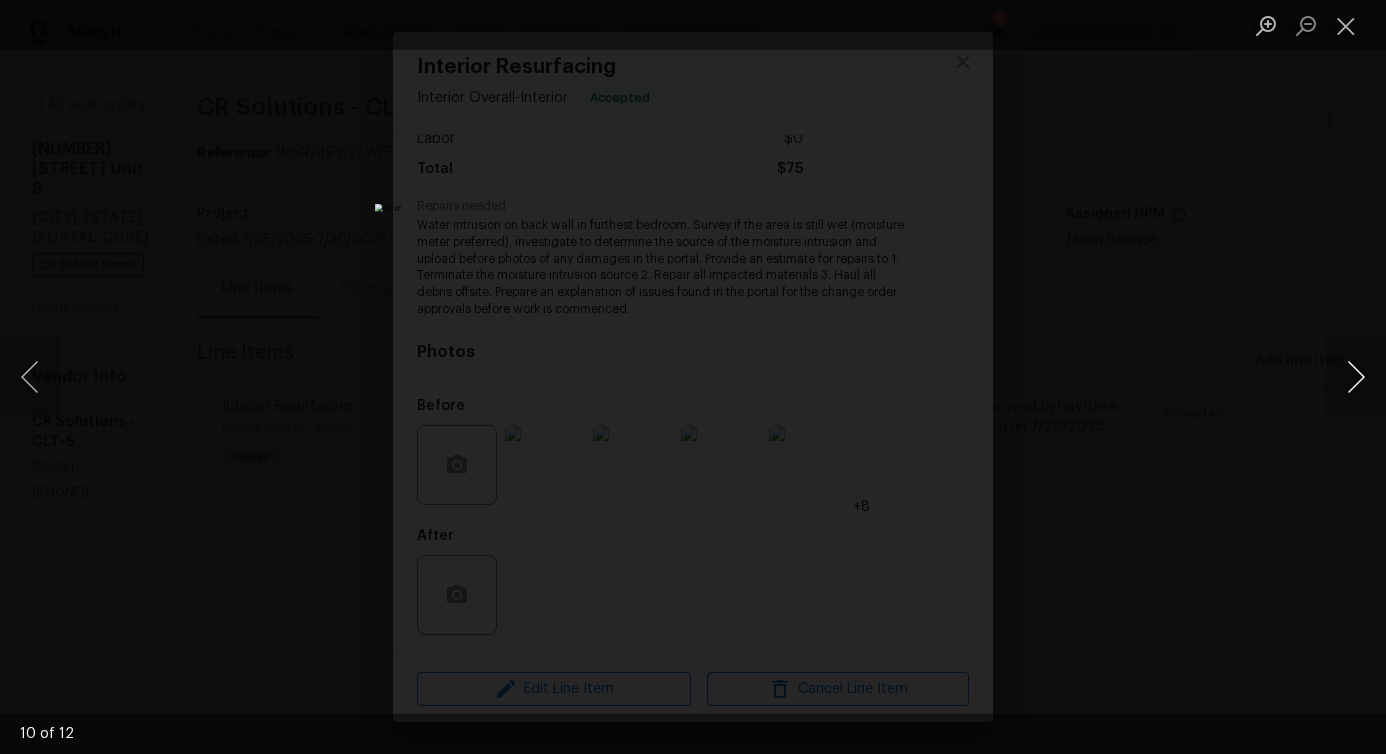 click at bounding box center (1356, 377) 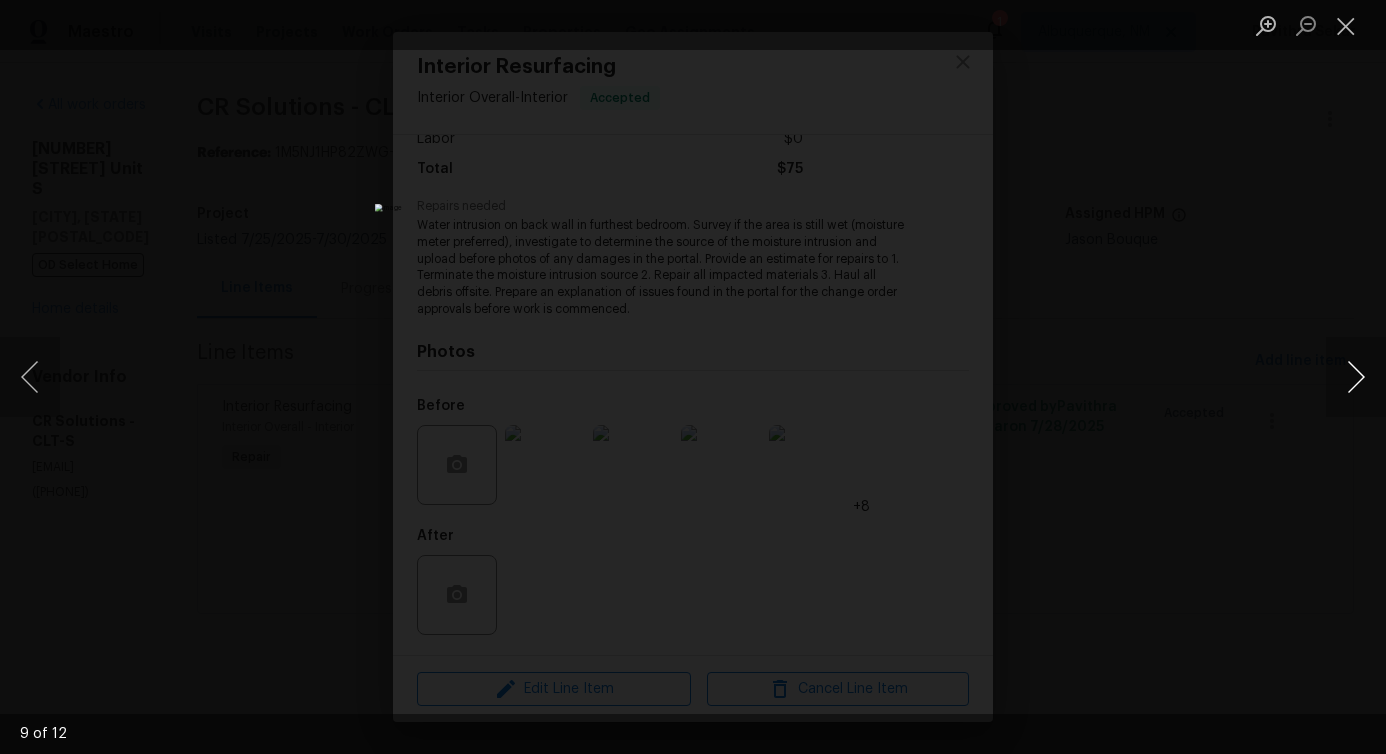 click at bounding box center (1356, 377) 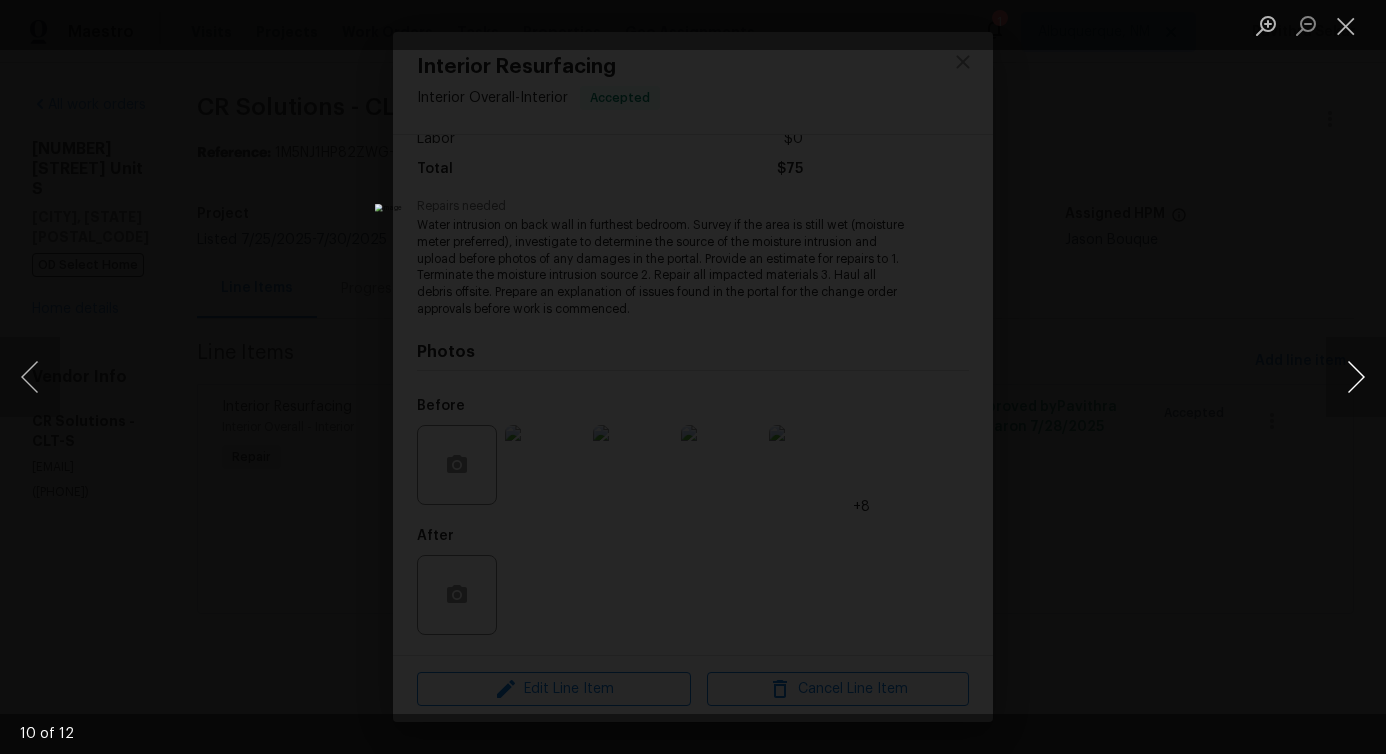 click at bounding box center (1356, 377) 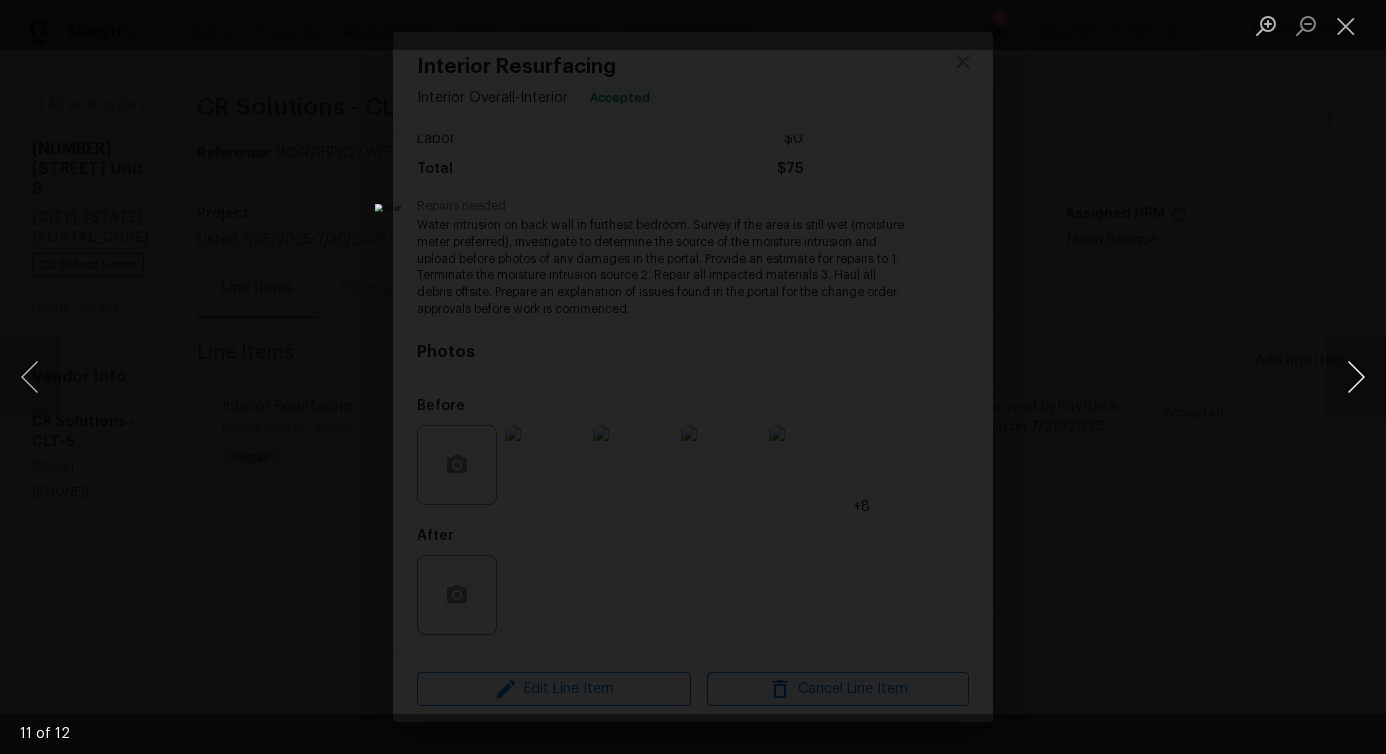 click at bounding box center [1356, 377] 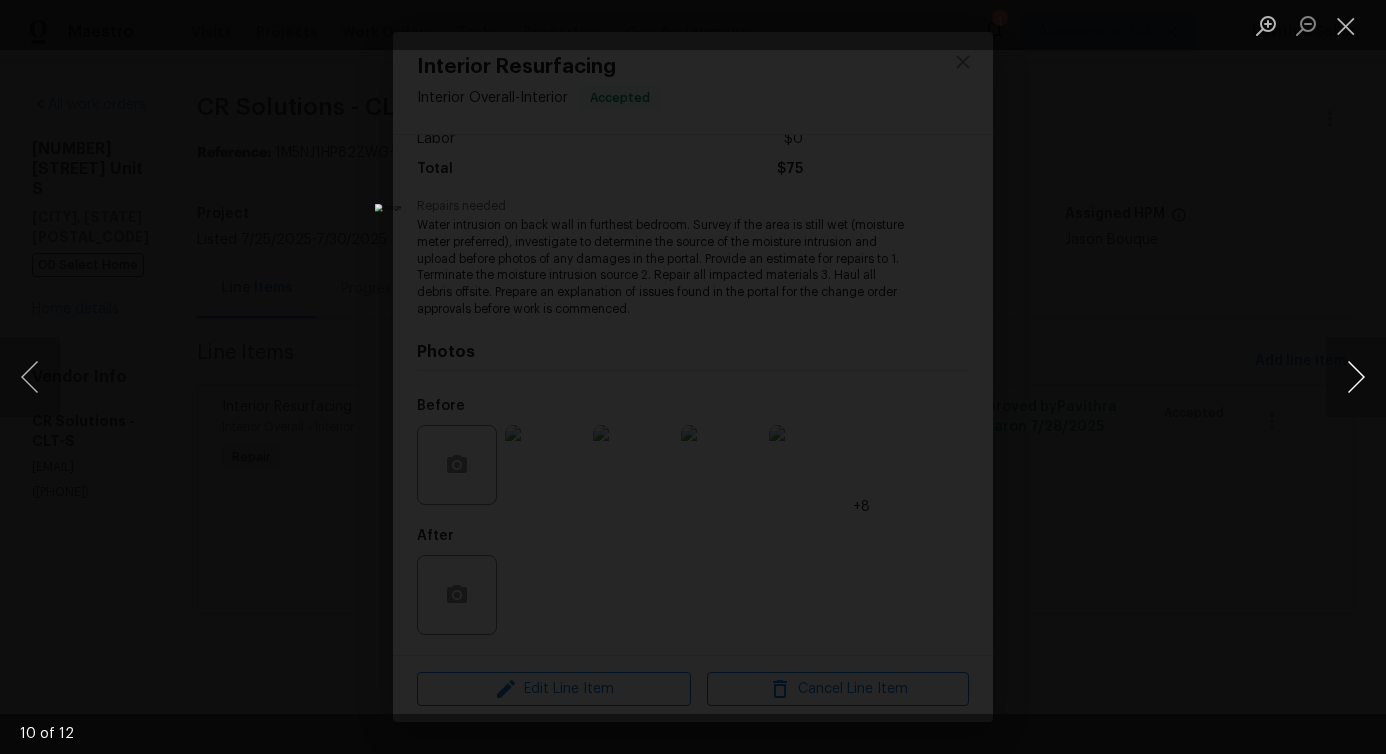 click at bounding box center (1356, 377) 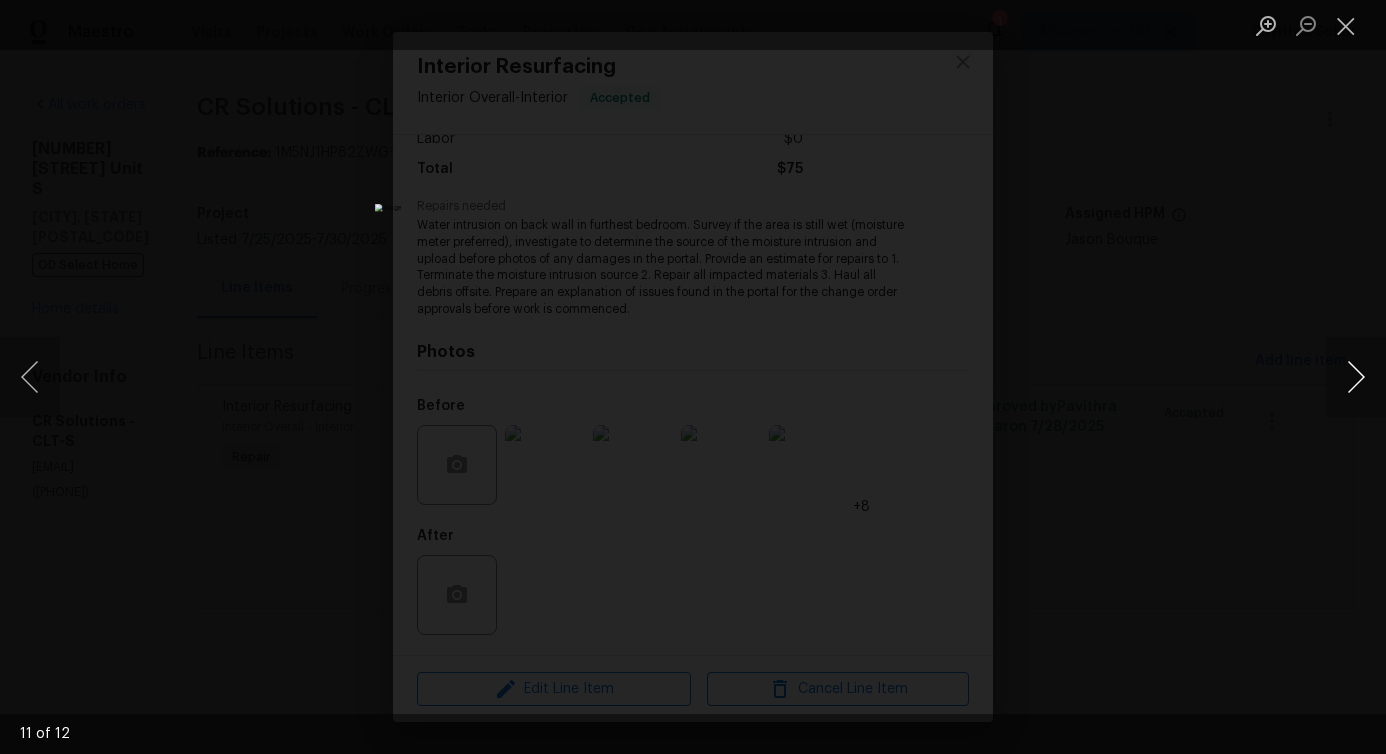 click at bounding box center [1356, 377] 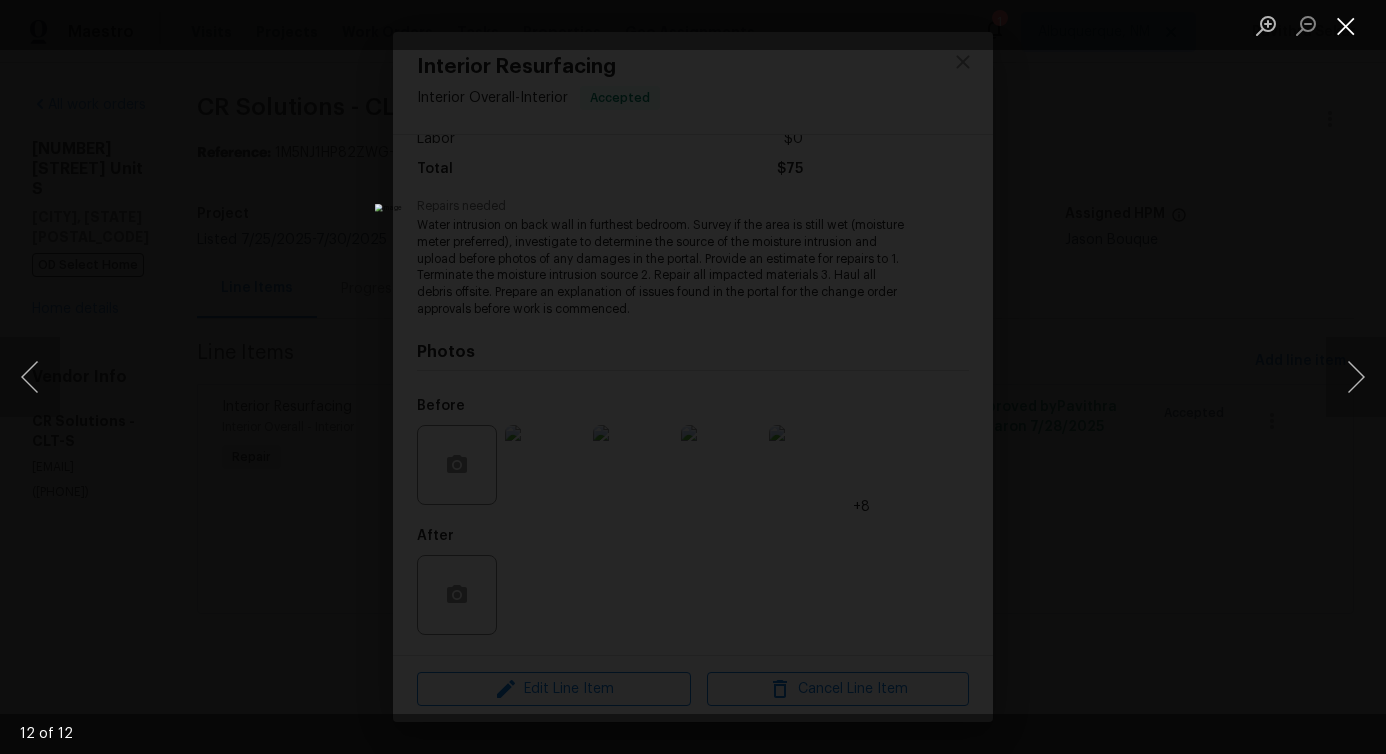 click at bounding box center (1346, 25) 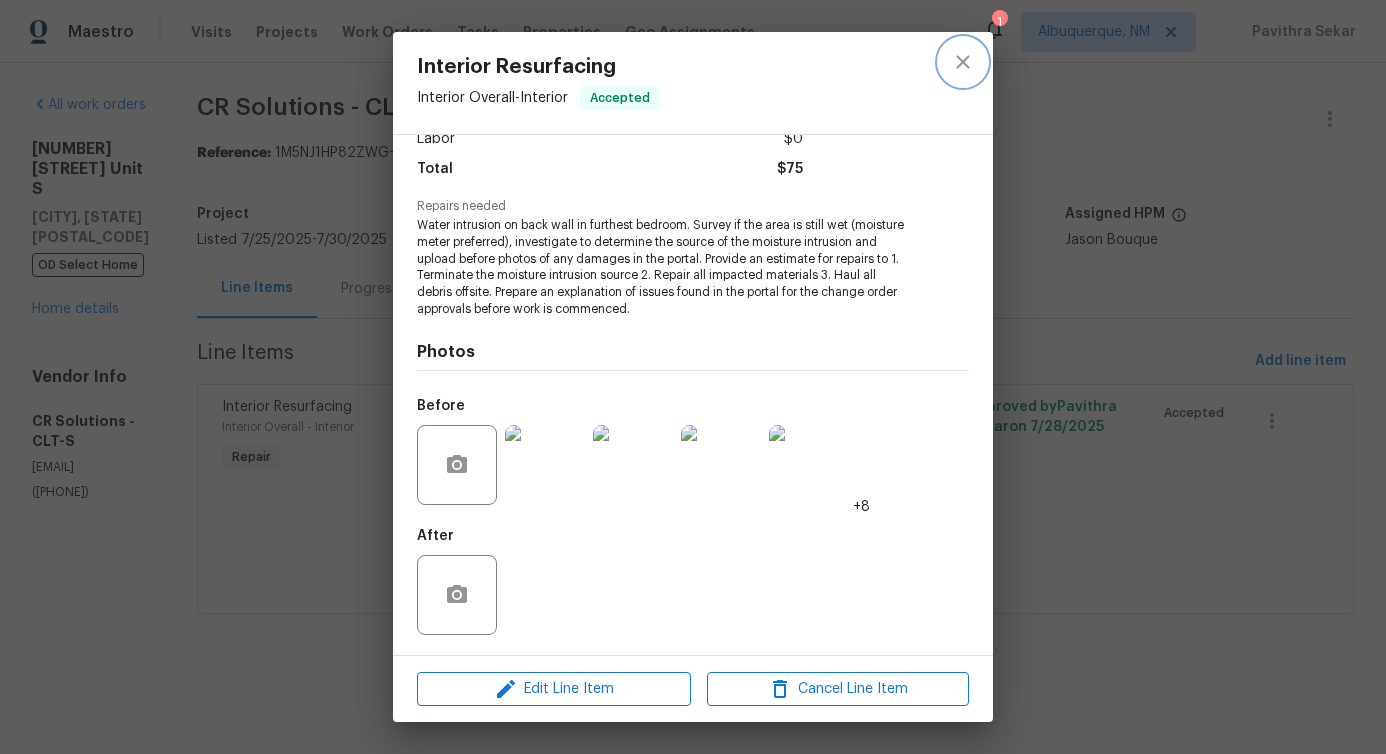 click 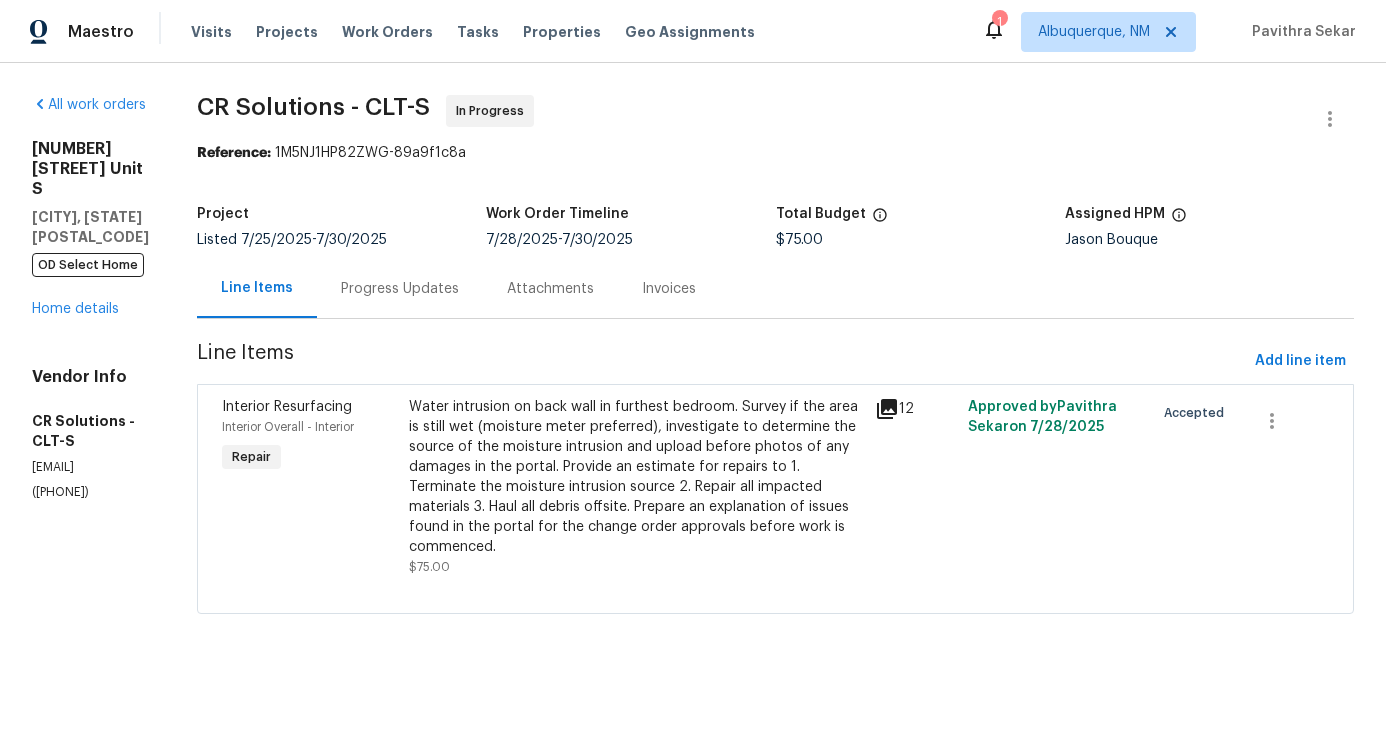 click on "Progress Updates" at bounding box center [400, 288] 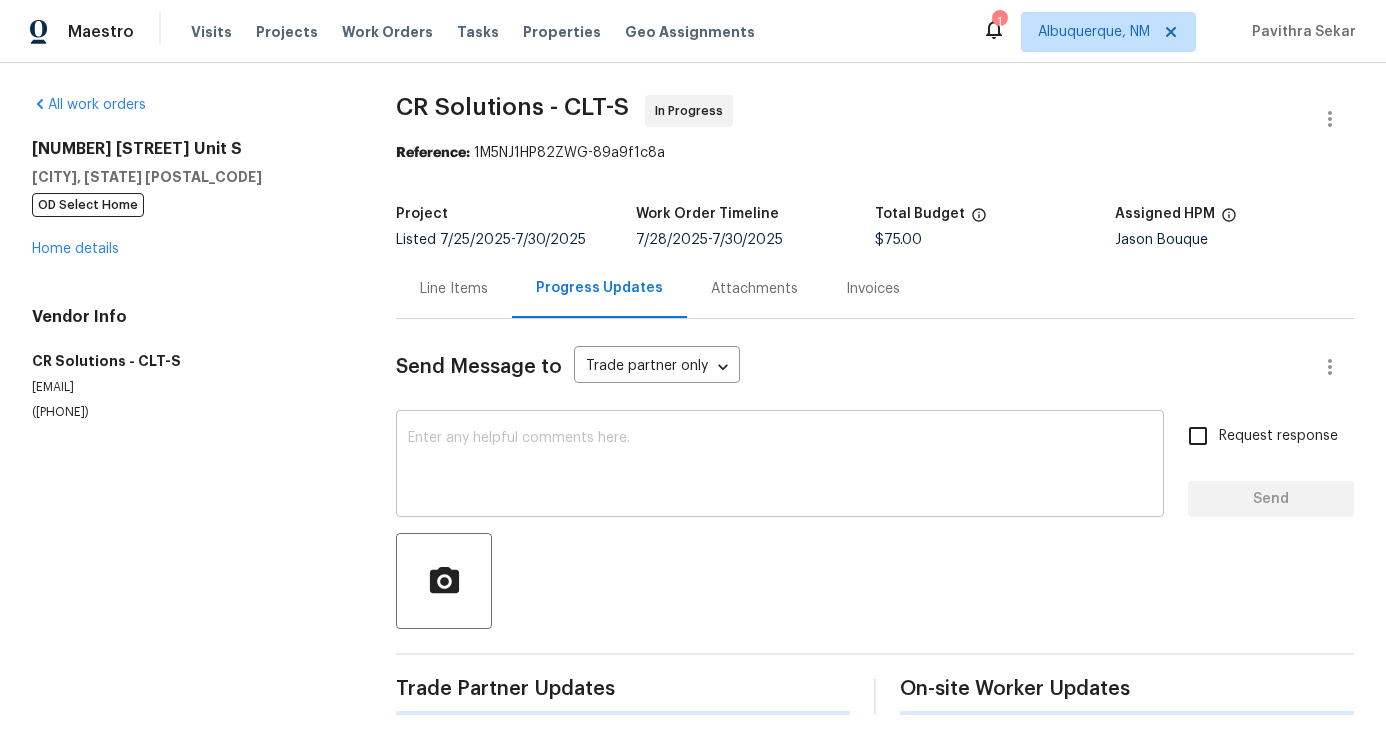 click at bounding box center (780, 466) 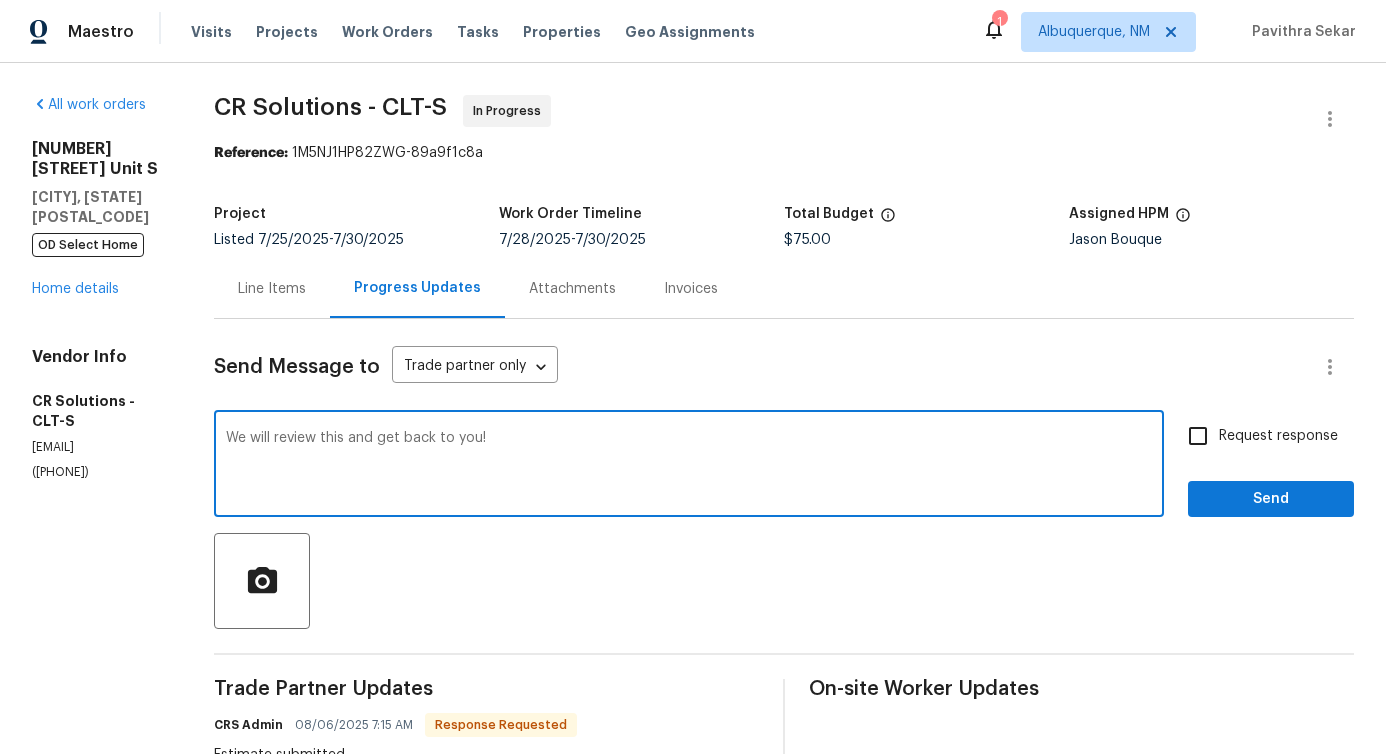 type on "We will review this and get back to you!" 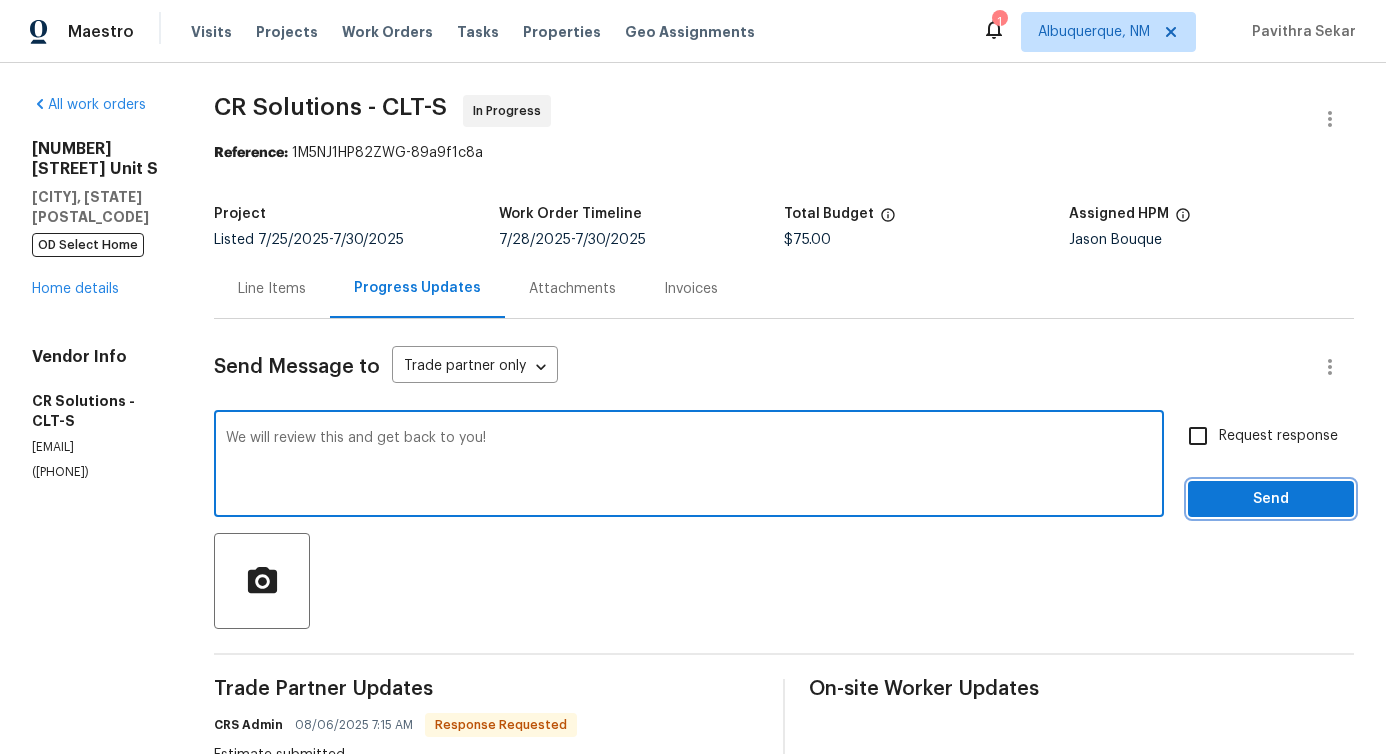 click on "Send" at bounding box center (1271, 499) 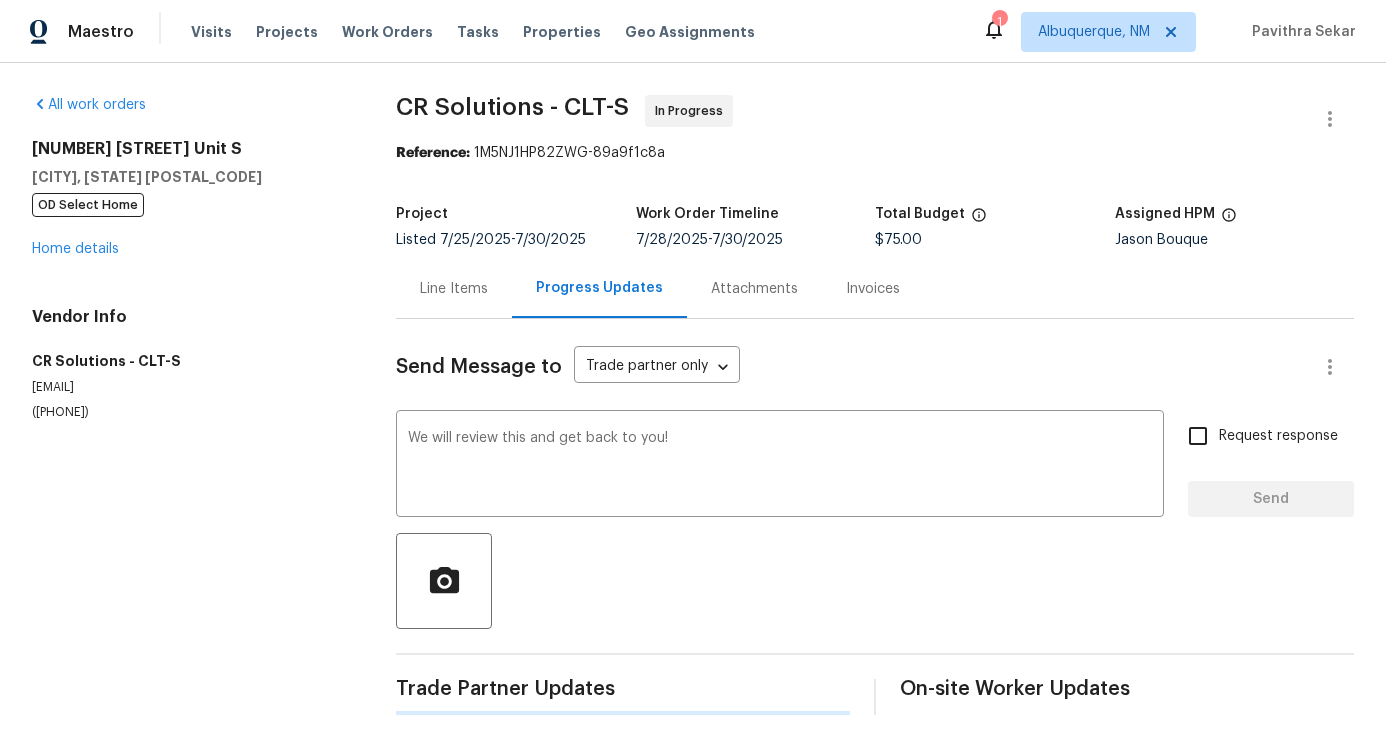 type 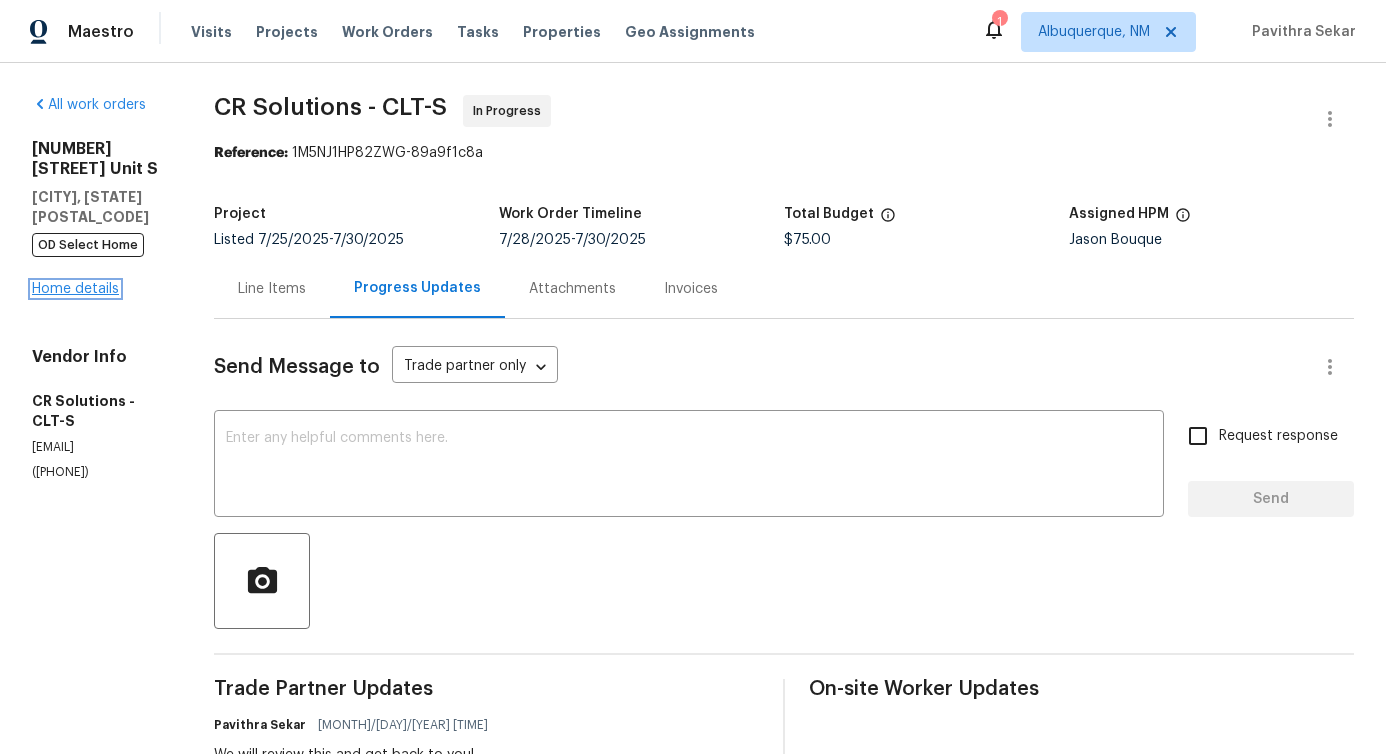 click on "Home details" at bounding box center (75, 289) 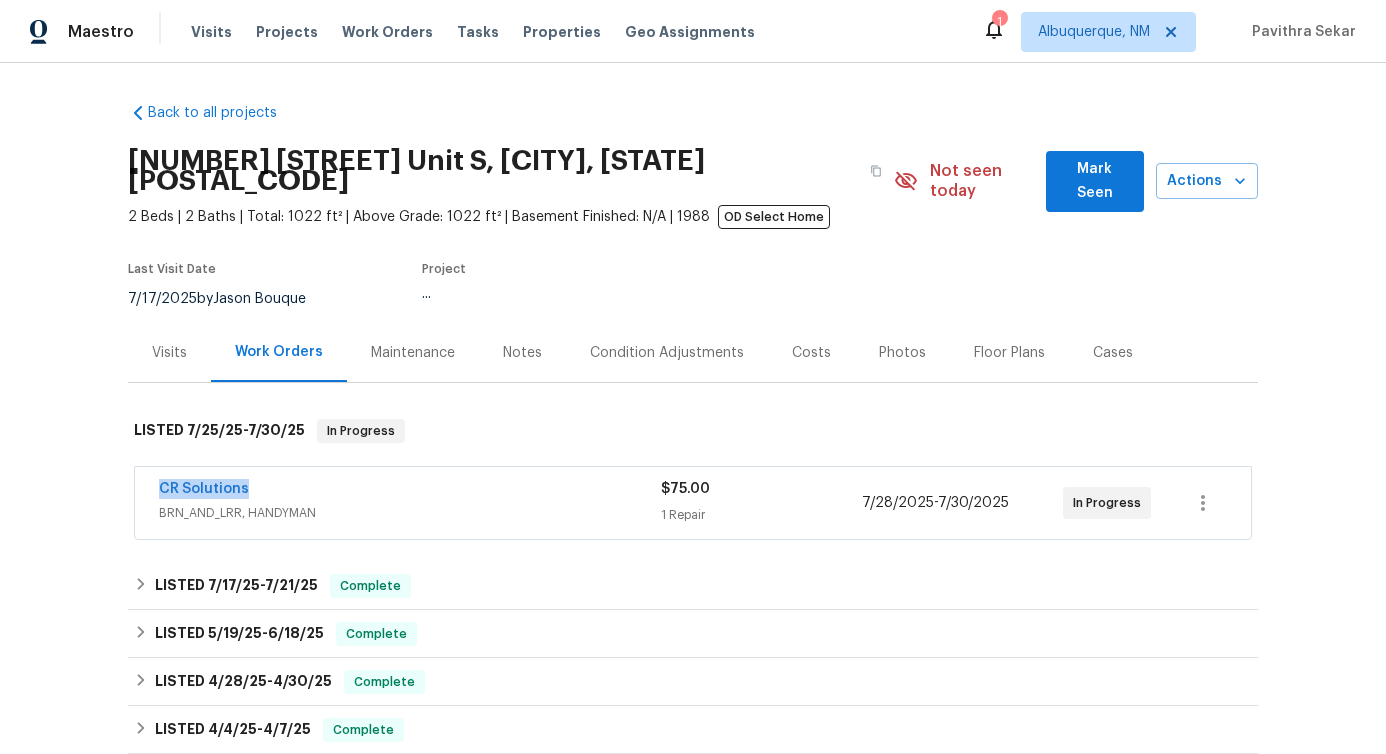drag, startPoint x: 155, startPoint y: 467, endPoint x: 369, endPoint y: 467, distance: 214 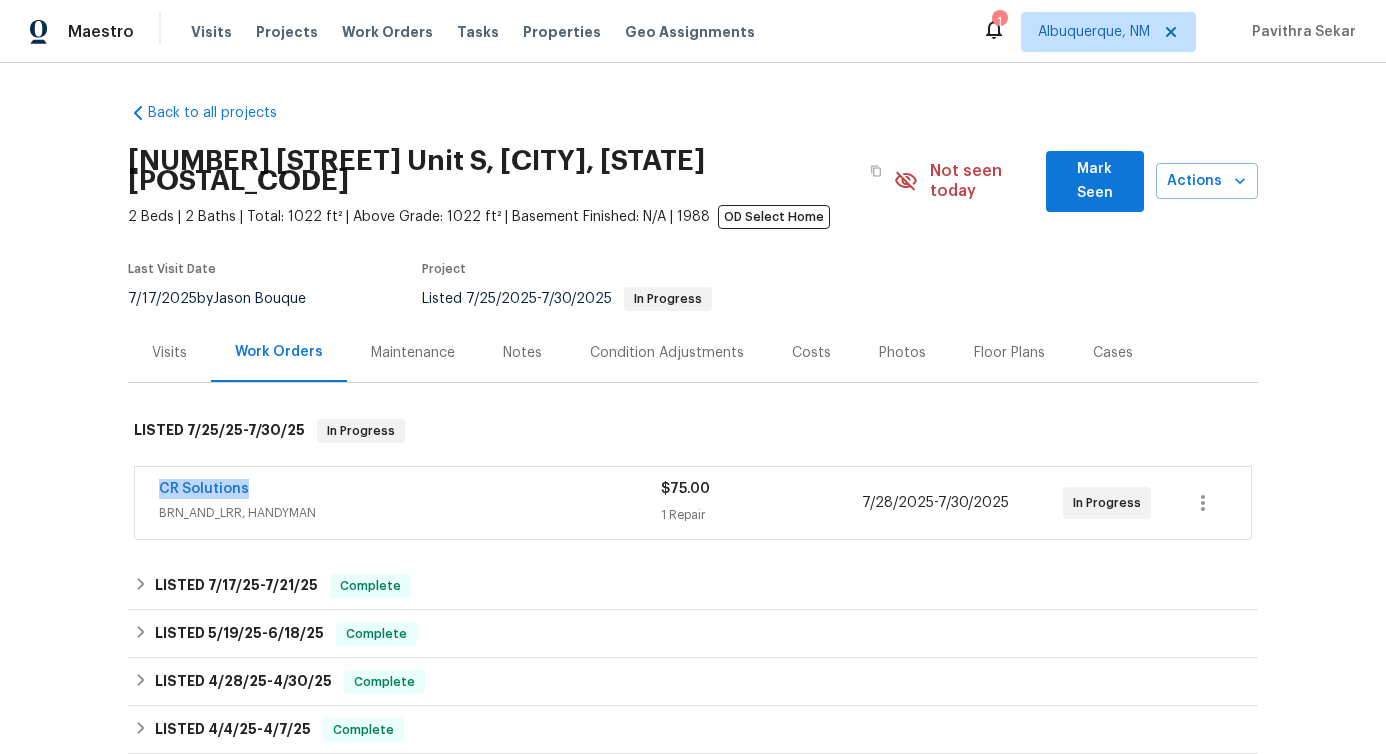 copy on "CR Solutions" 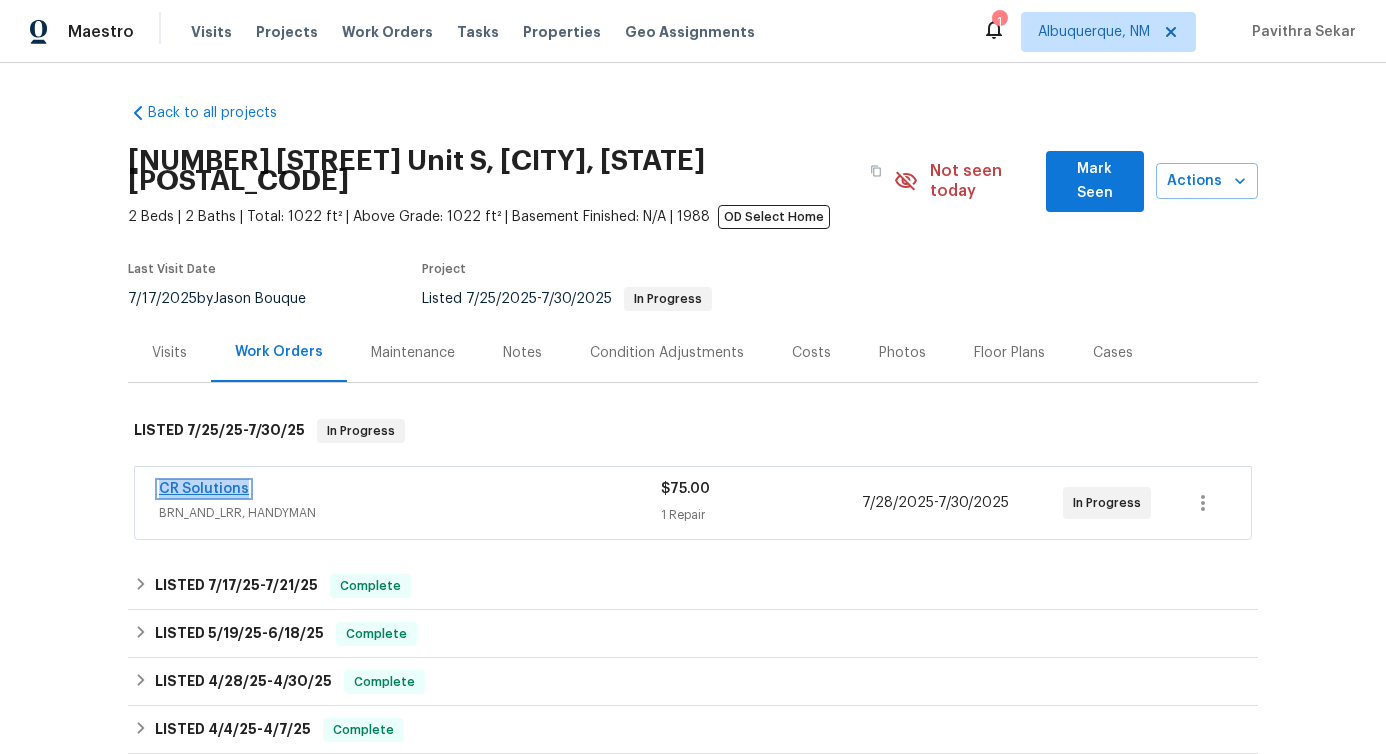 click on "CR Solutions" at bounding box center (204, 489) 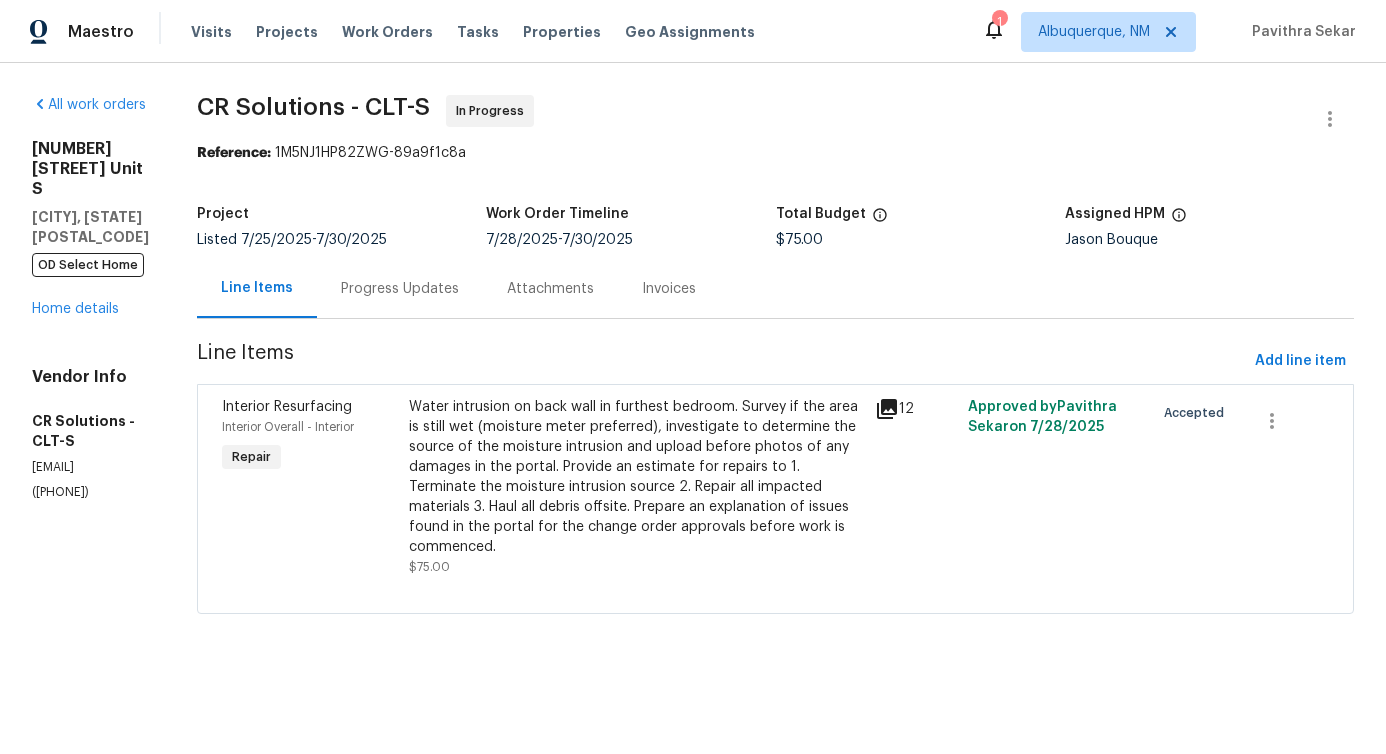 click on "Progress Updates" at bounding box center (400, 289) 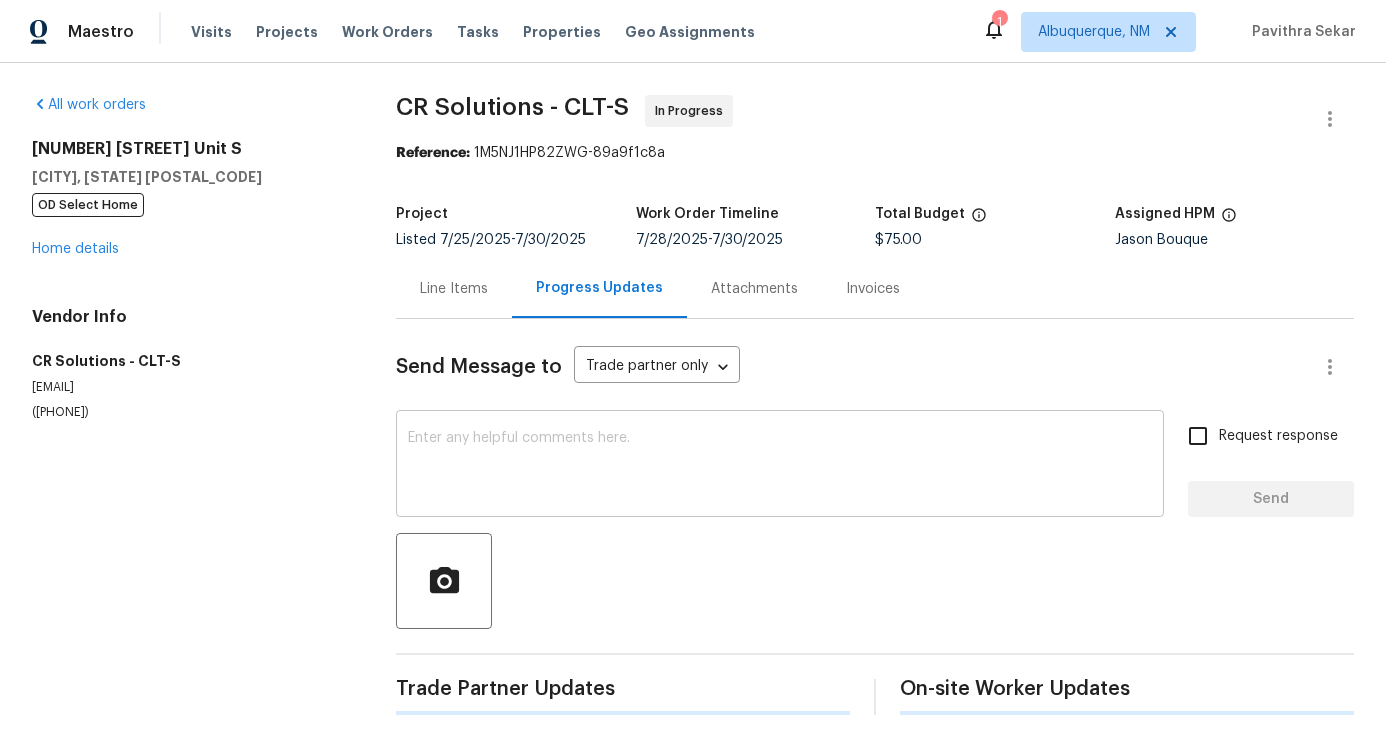 click at bounding box center [780, 466] 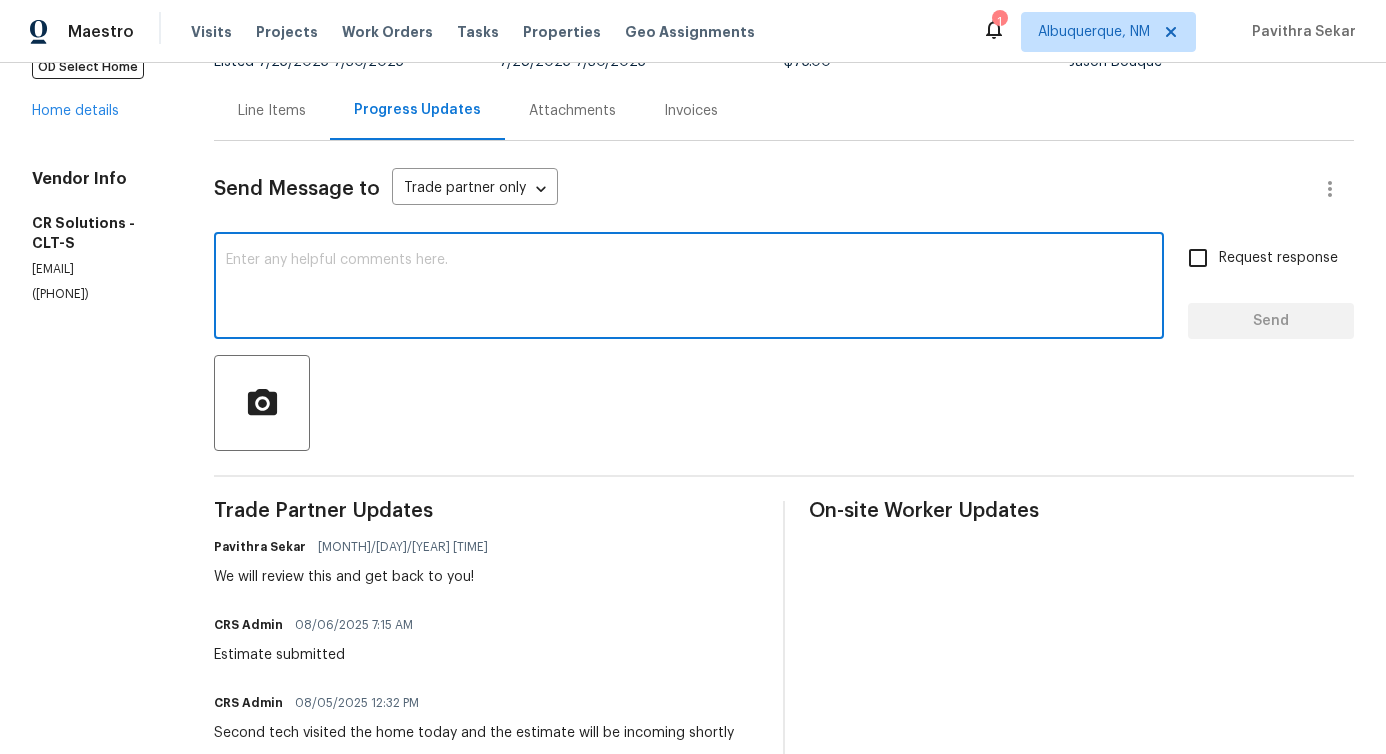 scroll, scrollTop: 389, scrollLeft: 0, axis: vertical 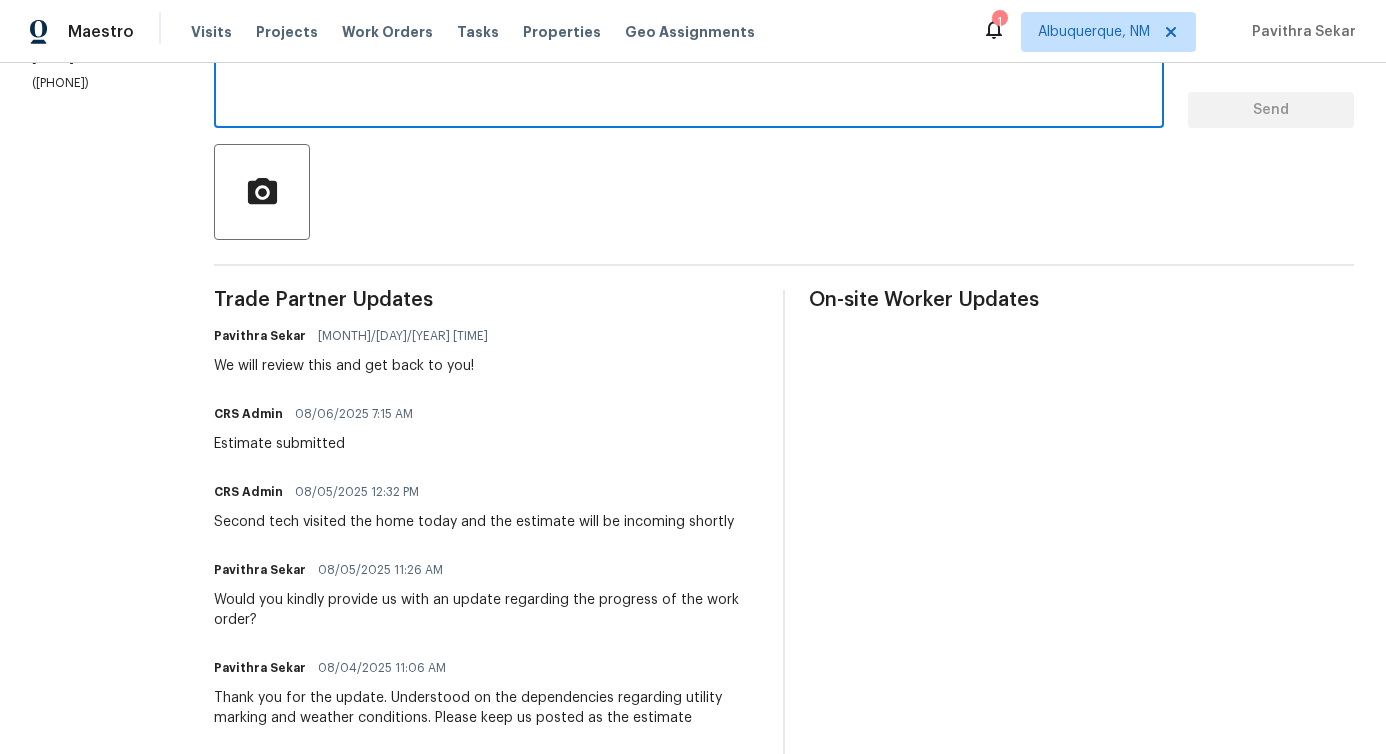 click on "Second tech visited the home today and the estimate will be incoming shortly" at bounding box center (474, 522) 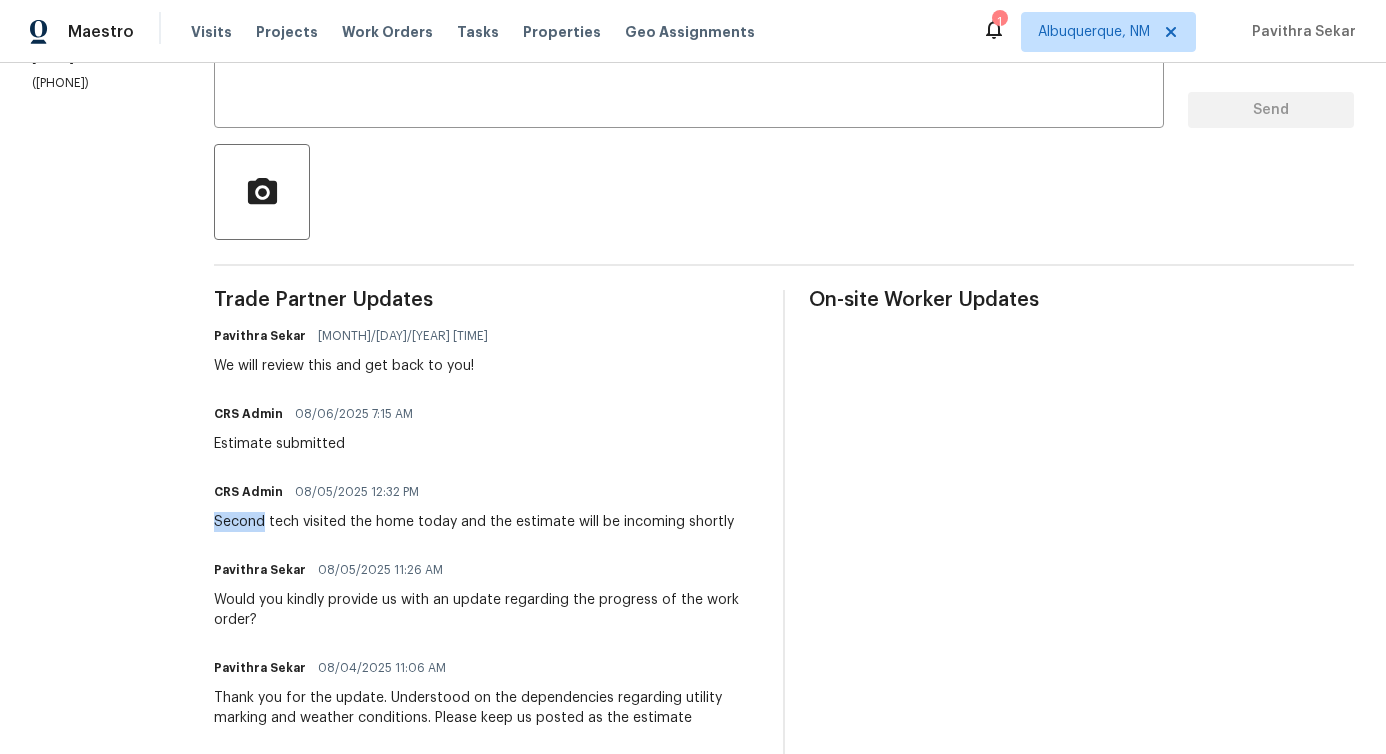 click on "Second tech visited the home today and the estimate will be incoming shortly" at bounding box center [474, 522] 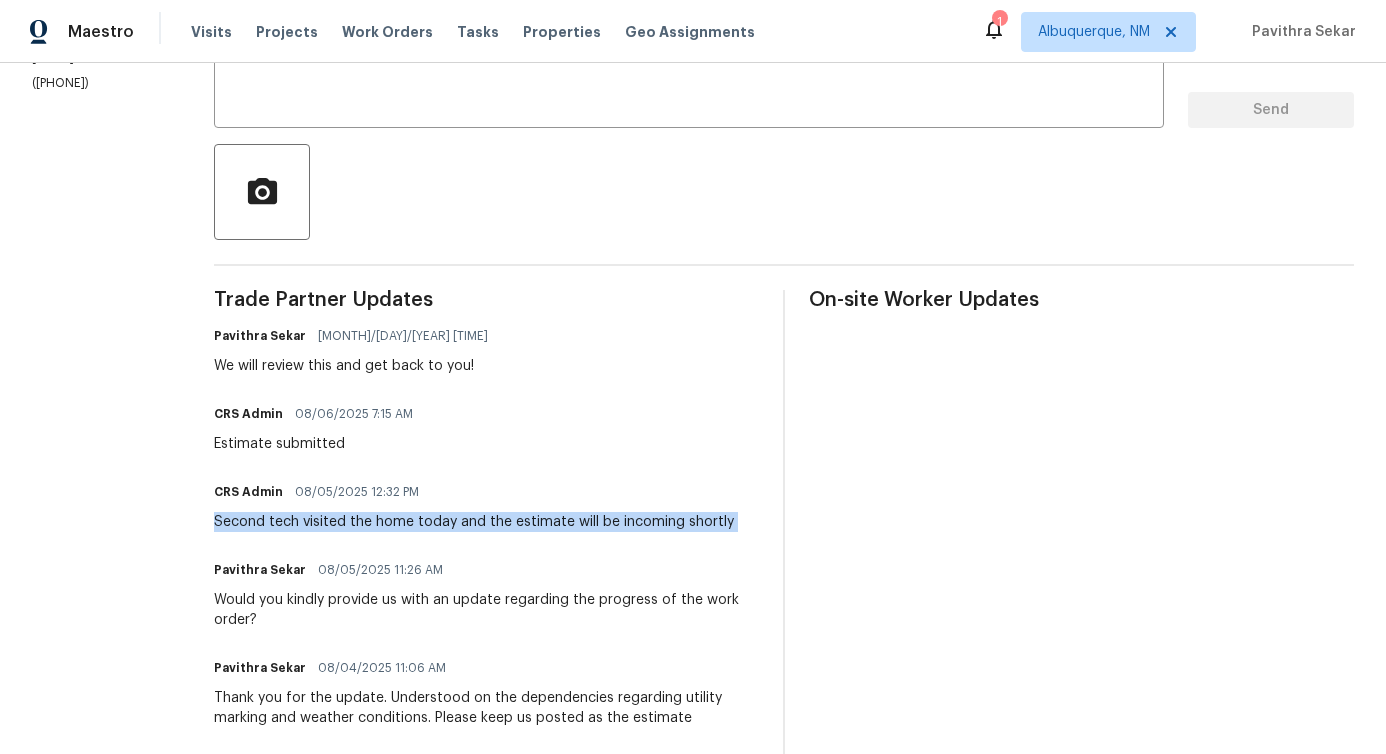 copy on "Second tech visited the home today and the estimate will be incoming shortly" 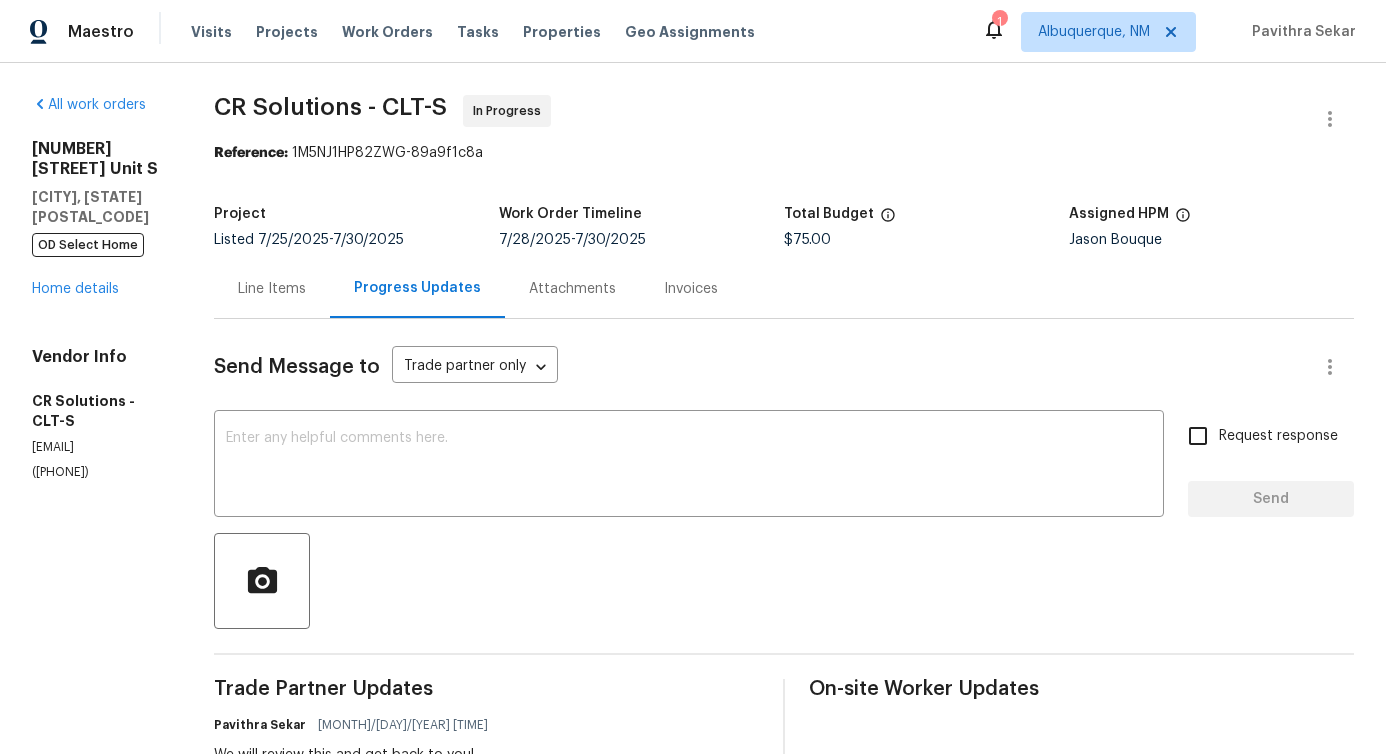 click on "Line Items" at bounding box center (272, 289) 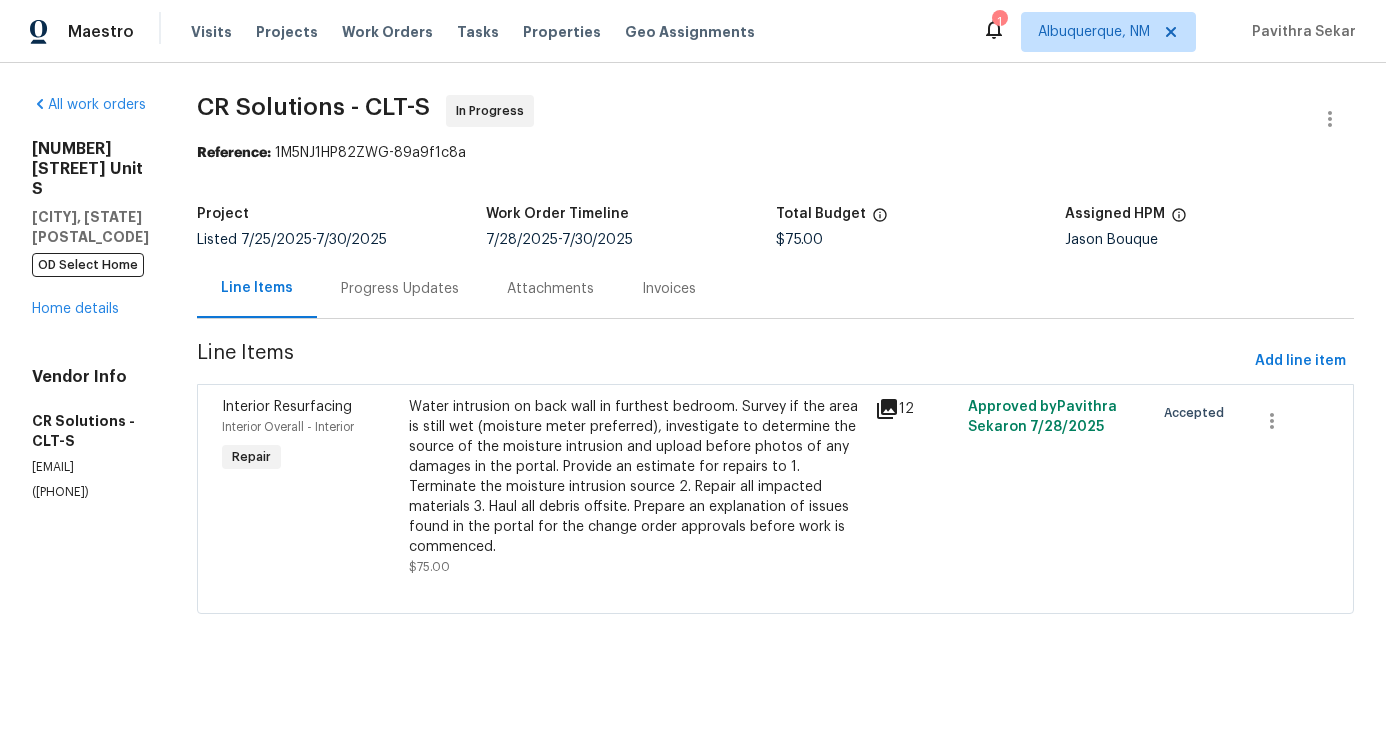 click on "Water intrusion on back wall in furthest bedroom. Survey if the area is still wet (moisture meter preferred), investigate to determine the source of the moisture intrusion and upload before photos of any damages in the portal. Provide an estimate for repairs to 1. Terminate the moisture intrusion source 2. Repair all impacted materials 3. Haul all debris offsite. Prepare an explanation of issues found in the portal for the change order approvals before work is commenced." at bounding box center (636, 477) 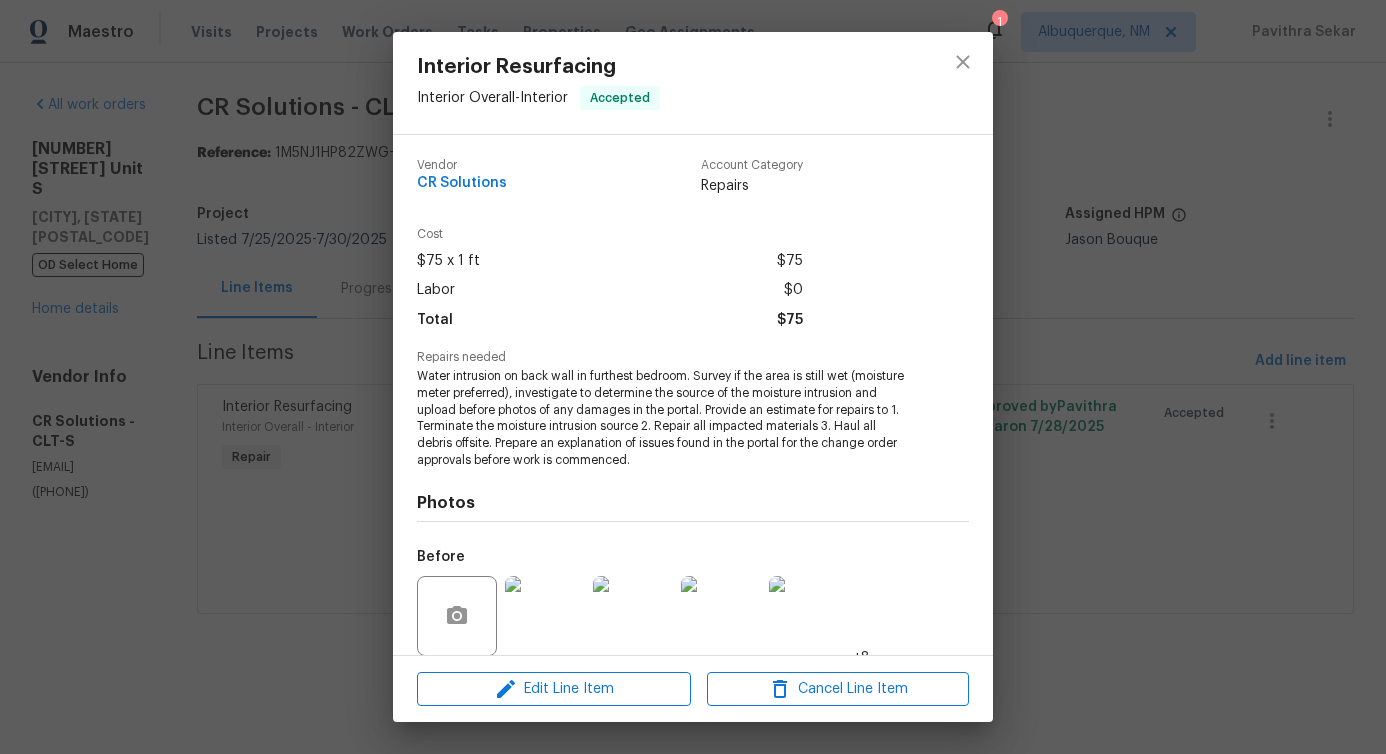 click on "Photos" at bounding box center [693, 503] 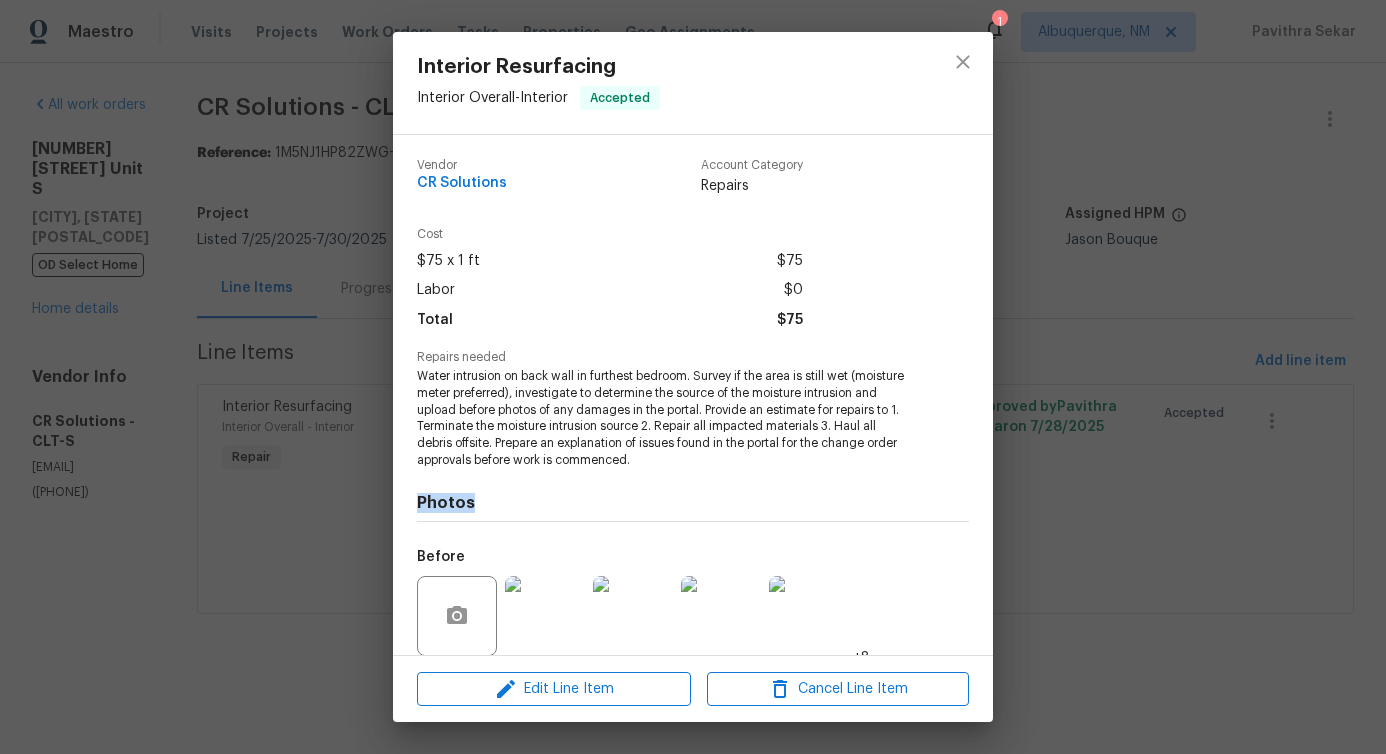 click on "Water intrusion on back wall in furthest bedroom. Survey if the area is still wet (moisture meter preferred), investigate to determine the source of the moisture intrusion and upload before photos of any damages in the portal. Provide an estimate for repairs to 1. Terminate the moisture intrusion source 2. Repair all impacted materials 3. Haul all debris offsite. Prepare an explanation of issues found in the portal for the change order approvals before work is commenced." at bounding box center (665, 418) 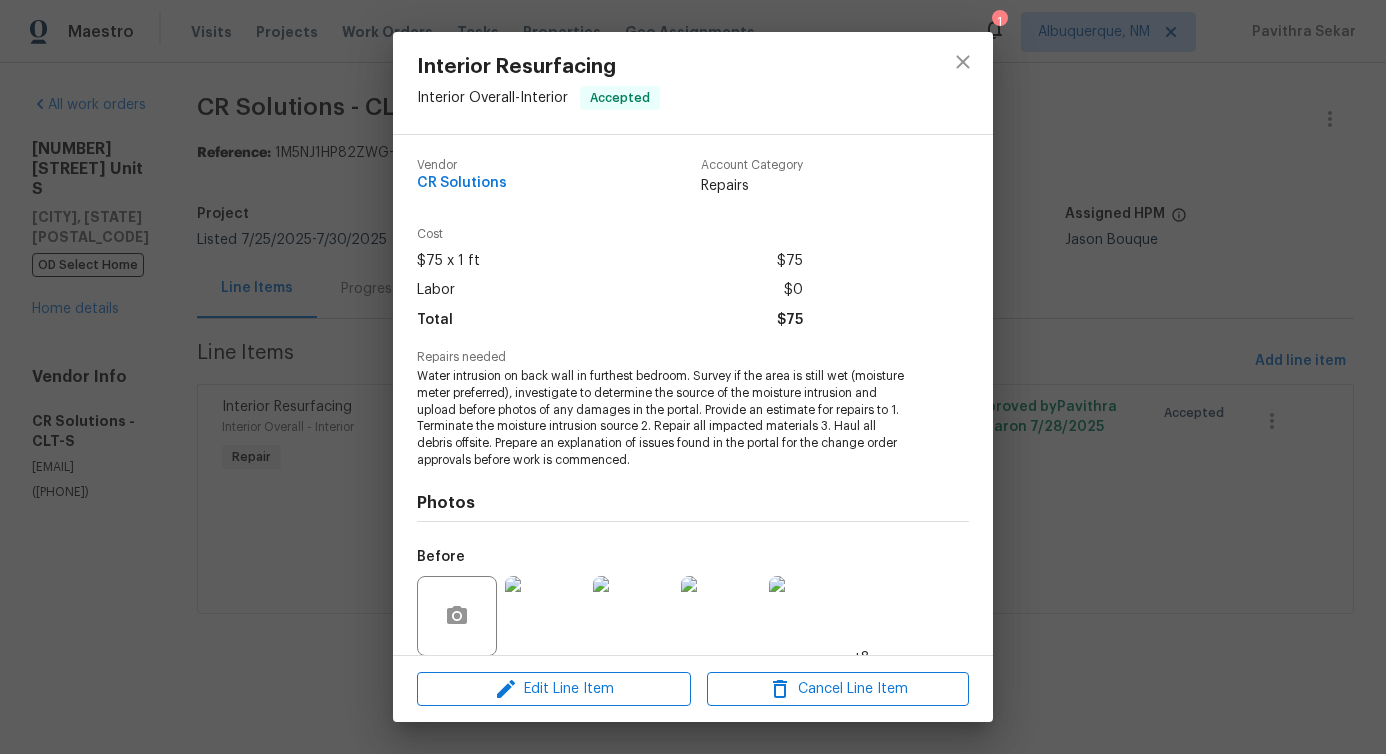 click on "Water intrusion on back wall in furthest bedroom. Survey if the area is still wet (moisture meter preferred), investigate to determine the source of the moisture intrusion and upload before photos of any damages in the portal. Provide an estimate for repairs to 1. Terminate the moisture intrusion source 2. Repair all impacted materials 3. Haul all debris offsite. Prepare an explanation of issues found in the portal for the change order approvals before work is commenced." at bounding box center (665, 418) 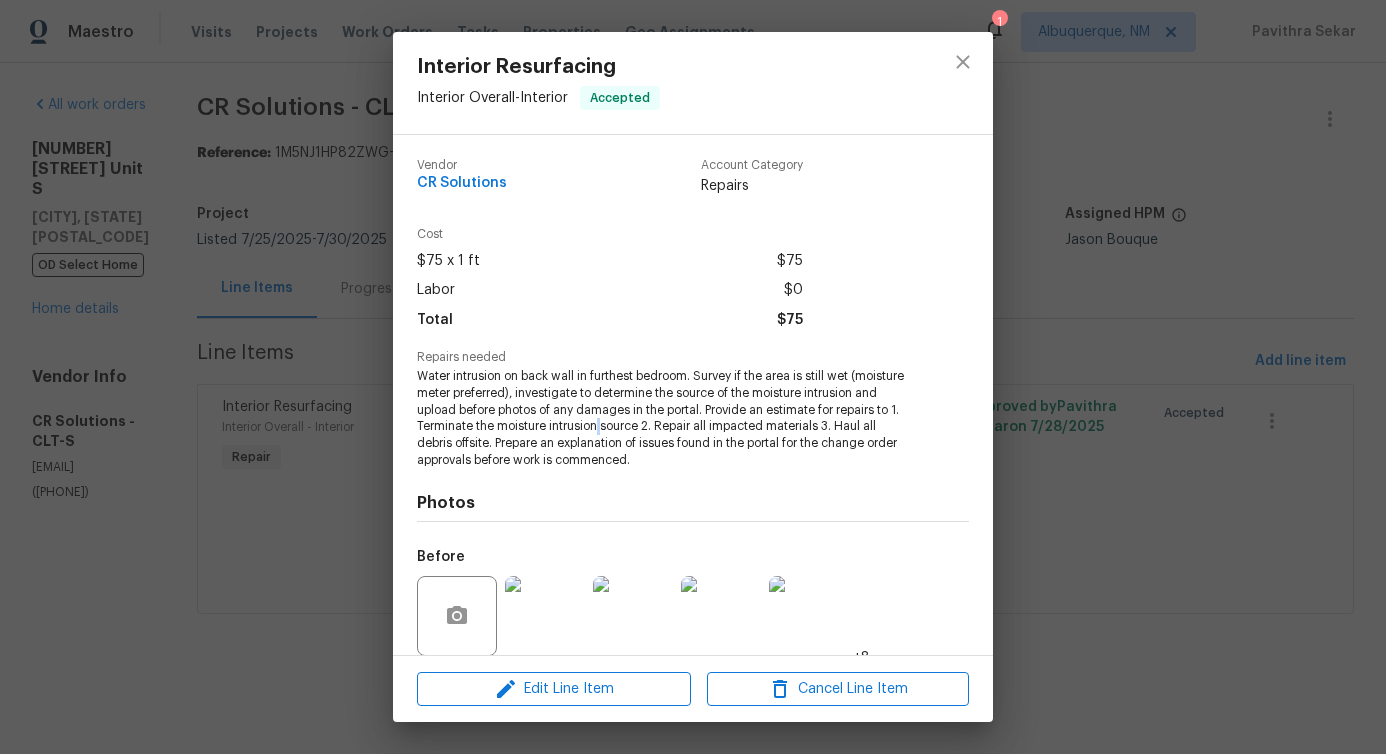 click on "Water intrusion on back wall in furthest bedroom. Survey if the area is still wet (moisture meter preferred), investigate to determine the source of the moisture intrusion and upload before photos of any damages in the portal. Provide an estimate for repairs to 1. Terminate the moisture intrusion source 2. Repair all impacted materials 3. Haul all debris offsite. Prepare an explanation of issues found in the portal for the change order approvals before work is commenced." at bounding box center (665, 418) 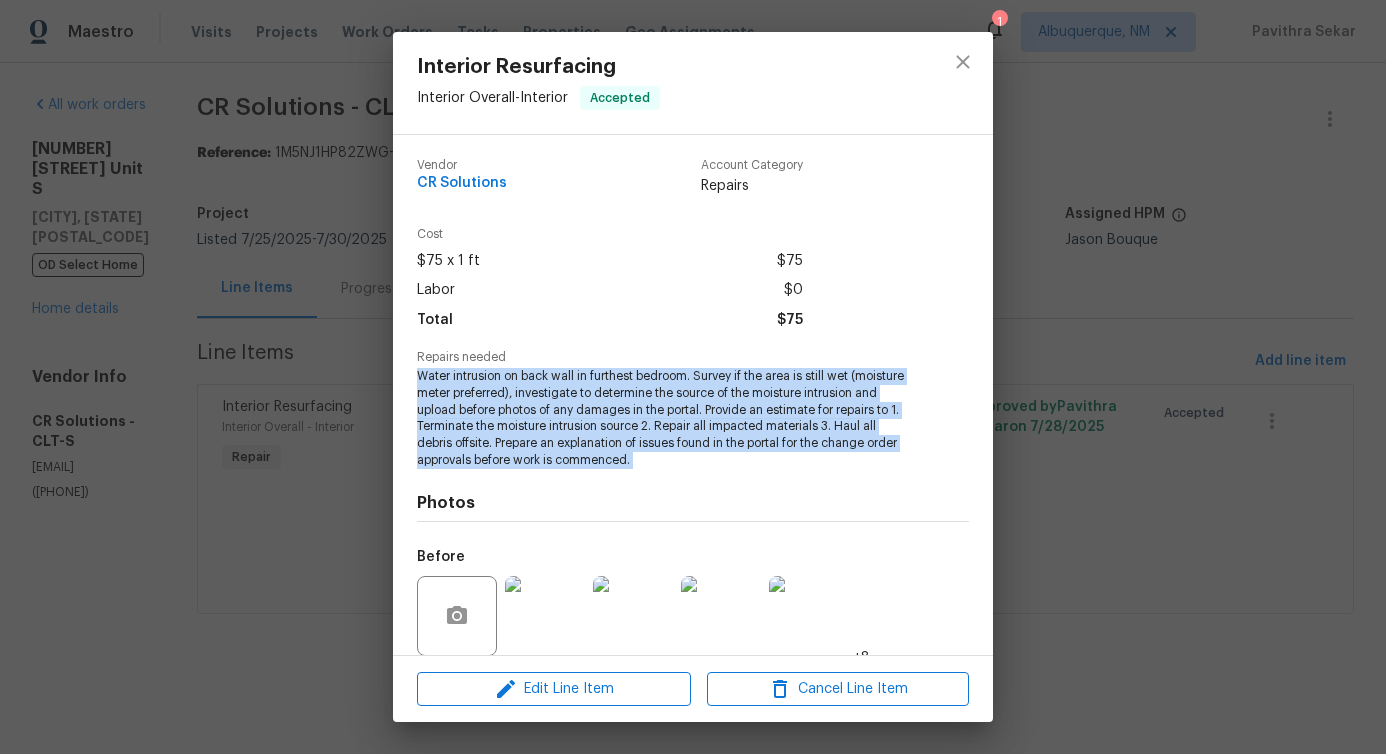 copy on "Water intrusion on back wall in furthest bedroom. Survey if the area is still wet (moisture meter preferred), investigate to determine the source of the moisture intrusion and upload before photos of any damages in the portal. Provide an estimate for repairs to 1. Terminate the moisture intrusion source 2. Repair all impacted materials 3. Haul all debris offsite. Prepare an explanation of issues found in the portal for the change order approvals before work is commenced." 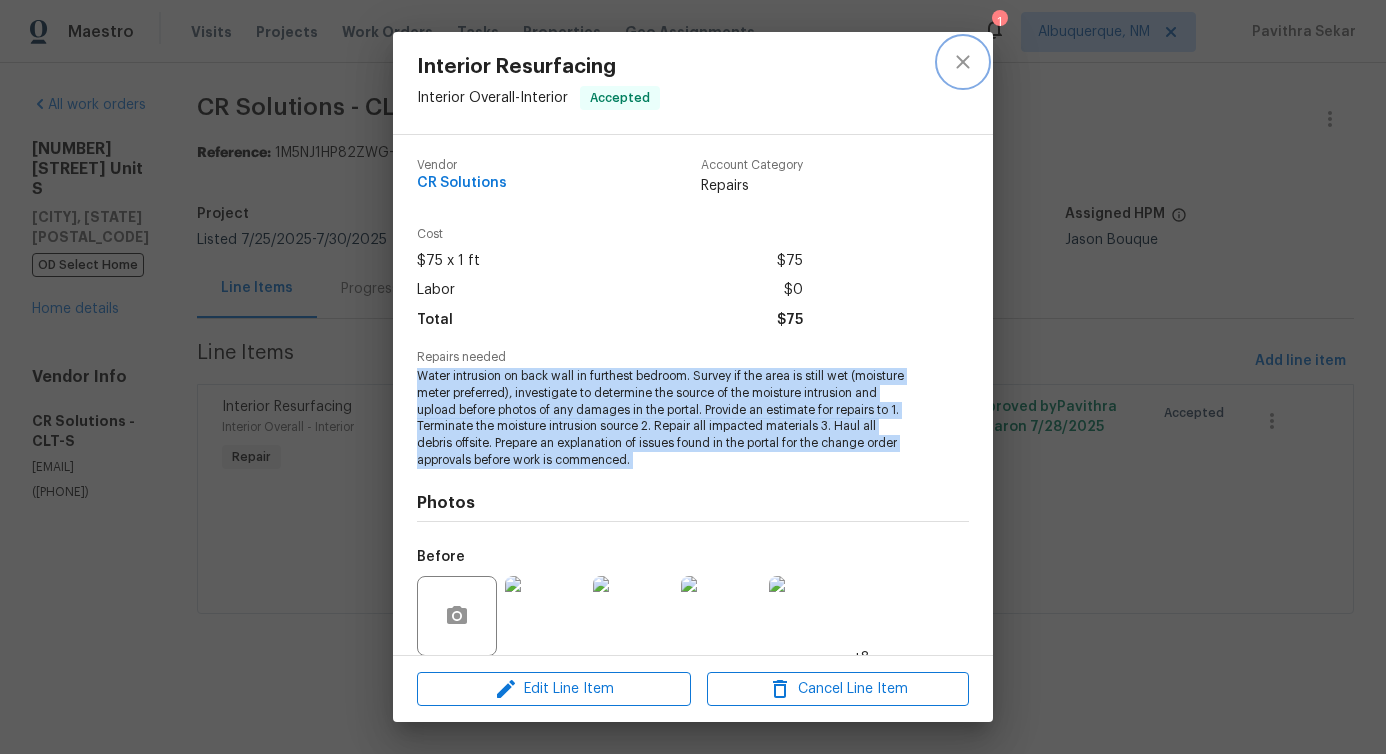 click 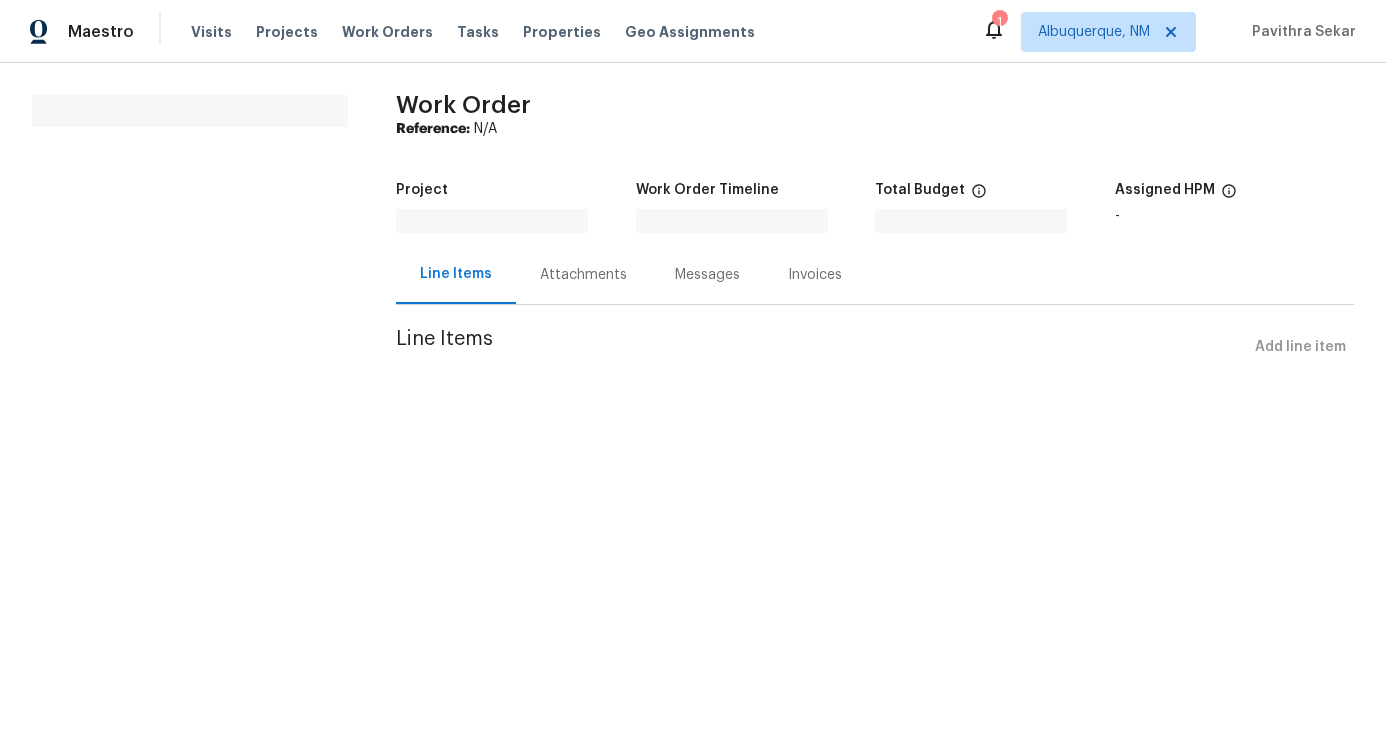 scroll, scrollTop: 0, scrollLeft: 0, axis: both 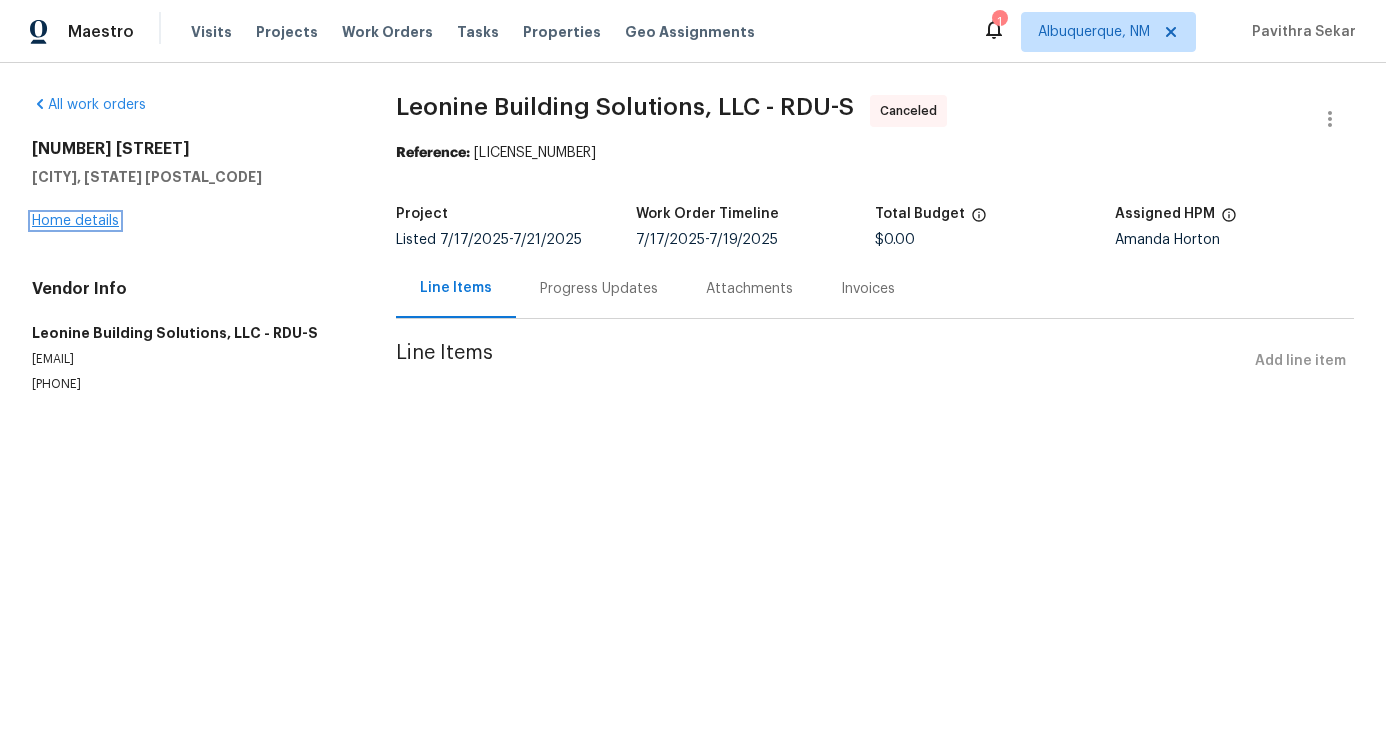 click on "Home details" at bounding box center (75, 221) 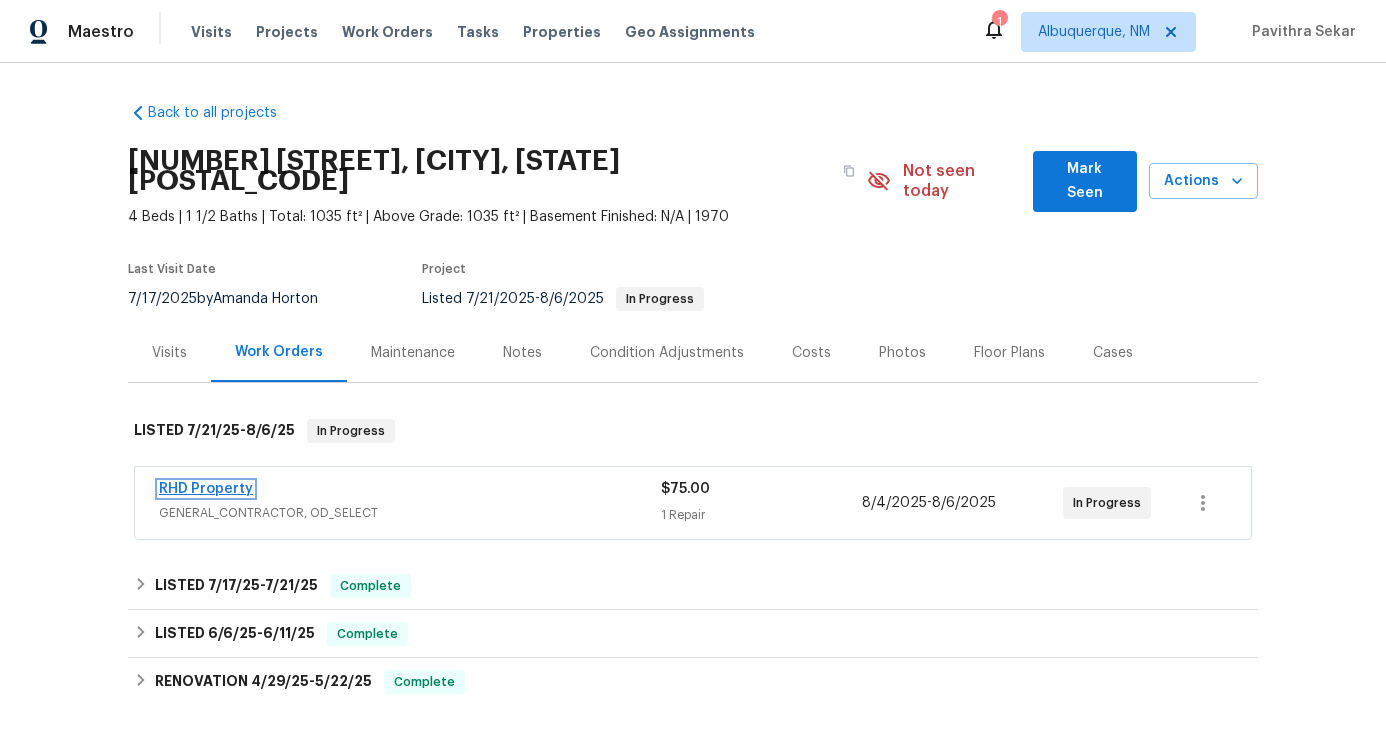 click on "RHD Property" at bounding box center [206, 489] 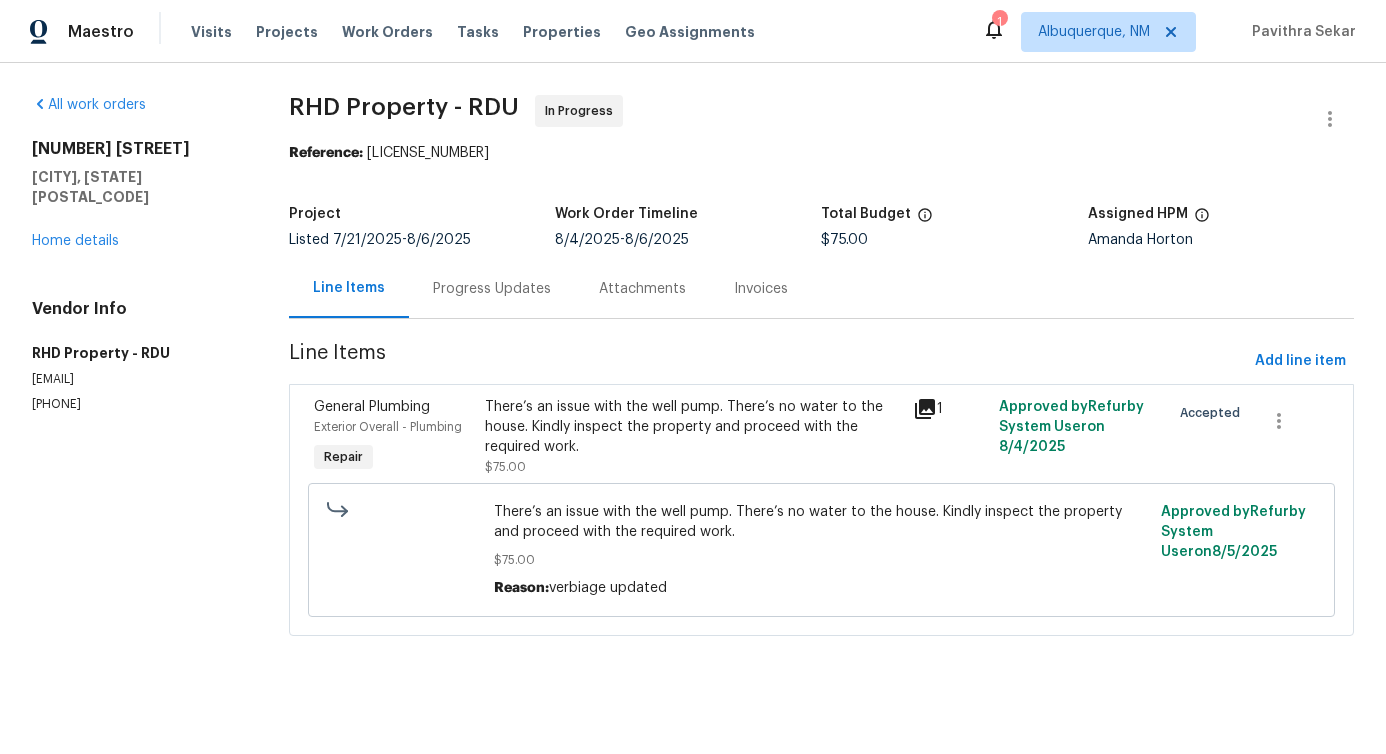 click on "Progress Updates" at bounding box center (492, 289) 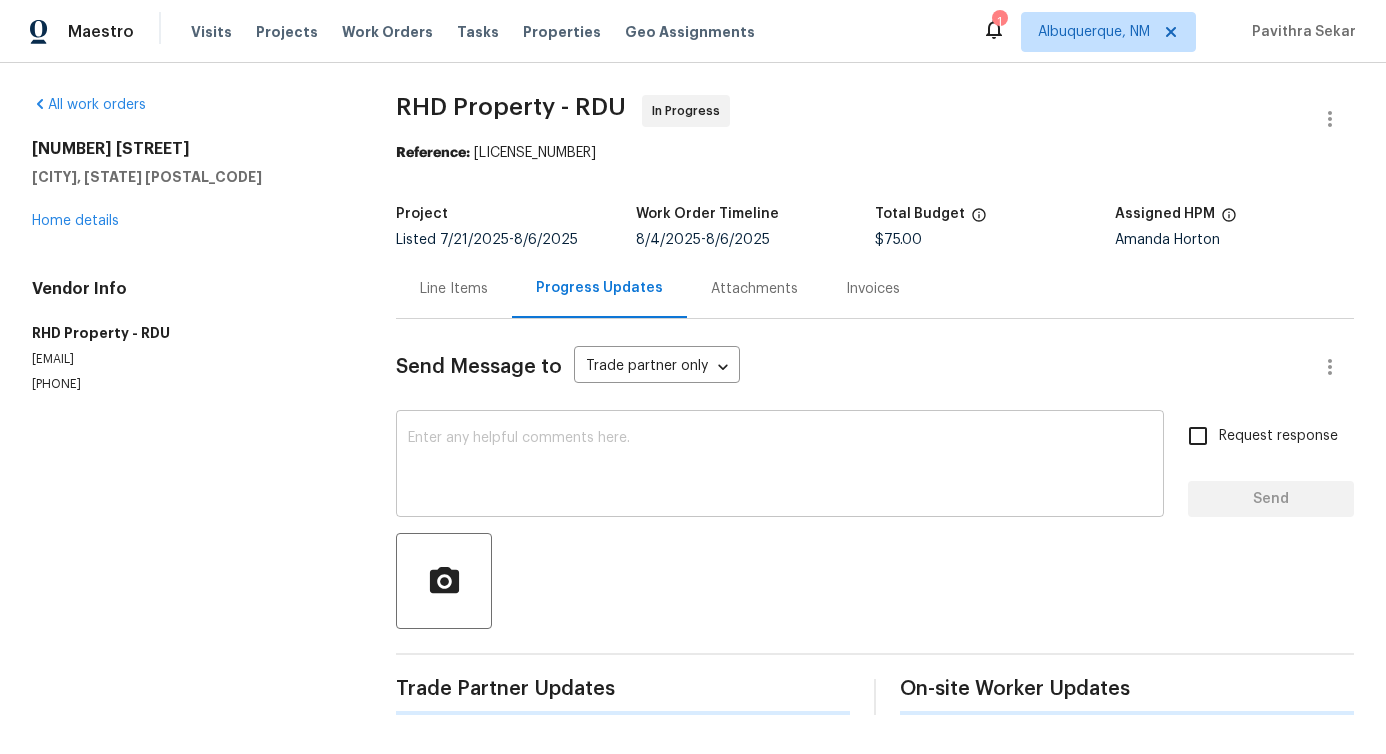 click at bounding box center [780, 466] 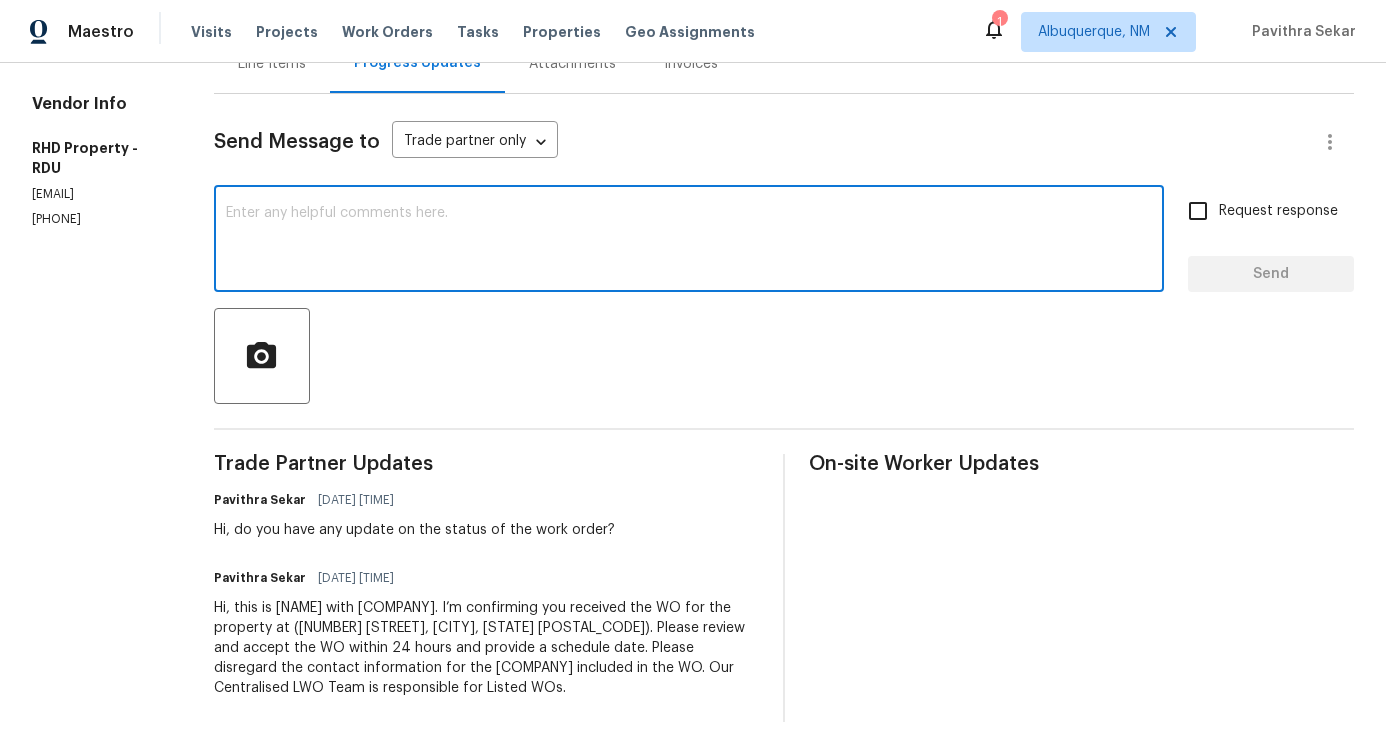 scroll, scrollTop: 0, scrollLeft: 0, axis: both 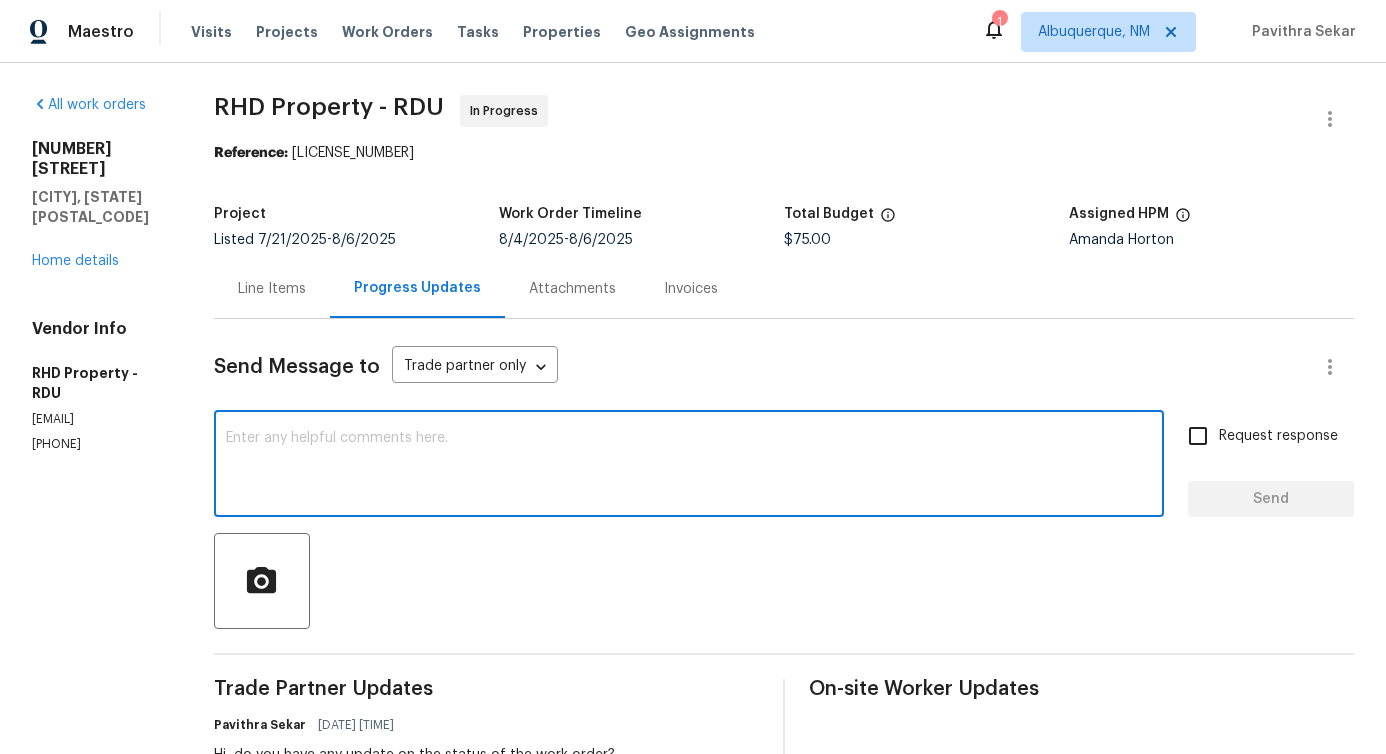 click on "x ​" at bounding box center [689, 466] 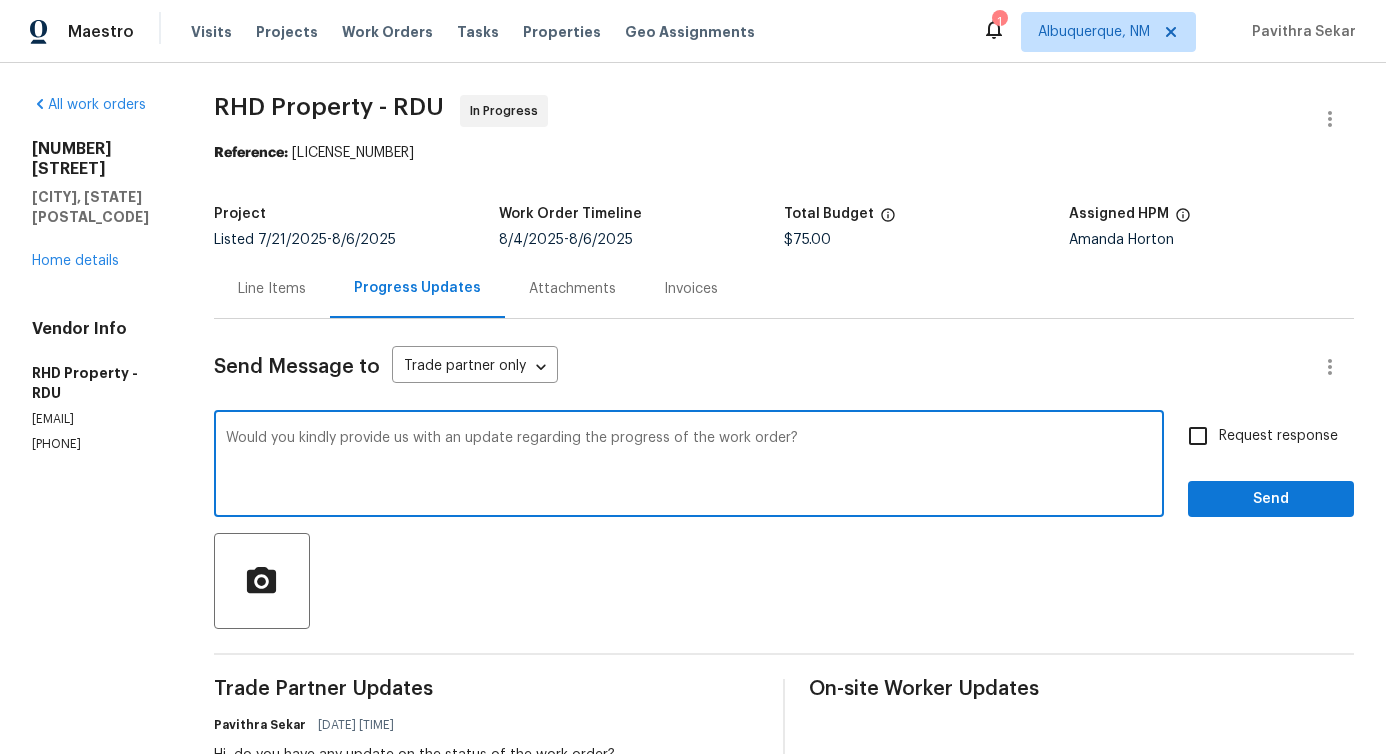type on "Would you kindly provide us with an update regarding the progress of the work order?" 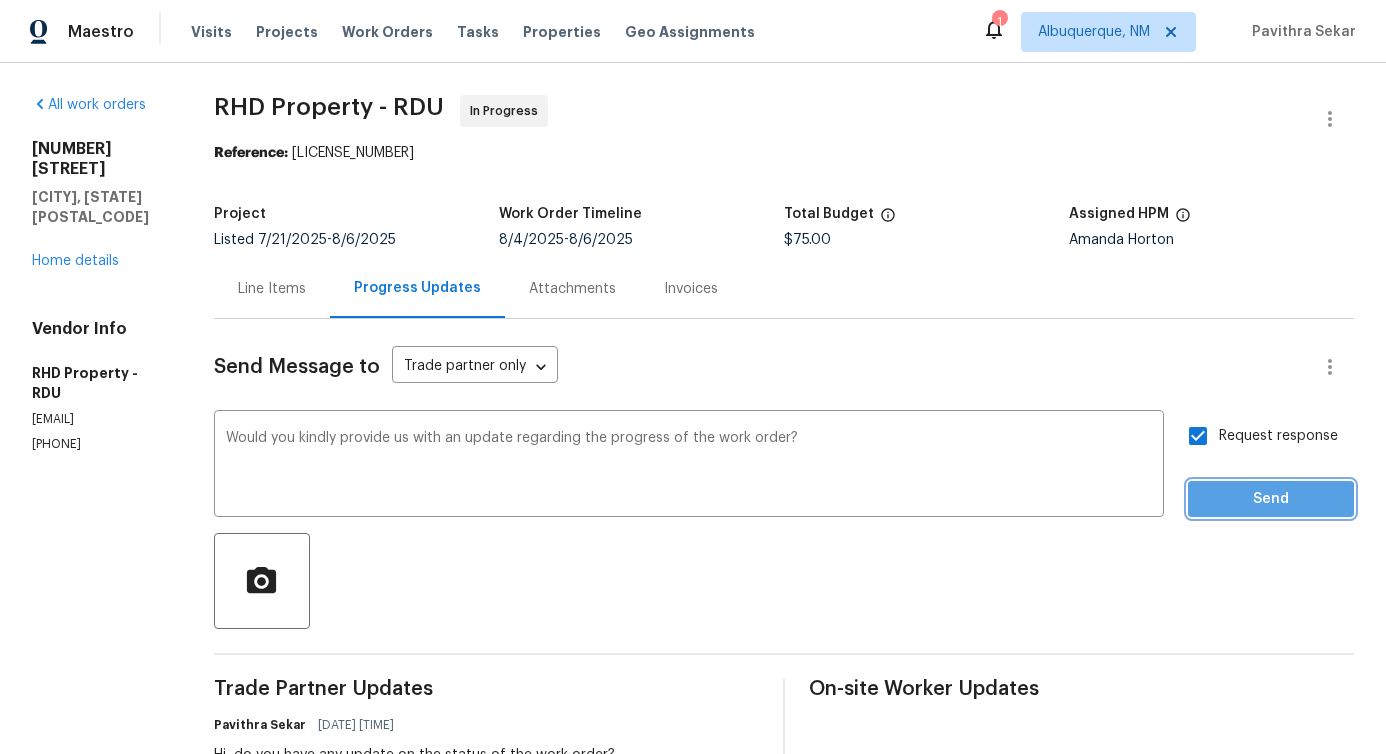 click on "Send" at bounding box center (1271, 499) 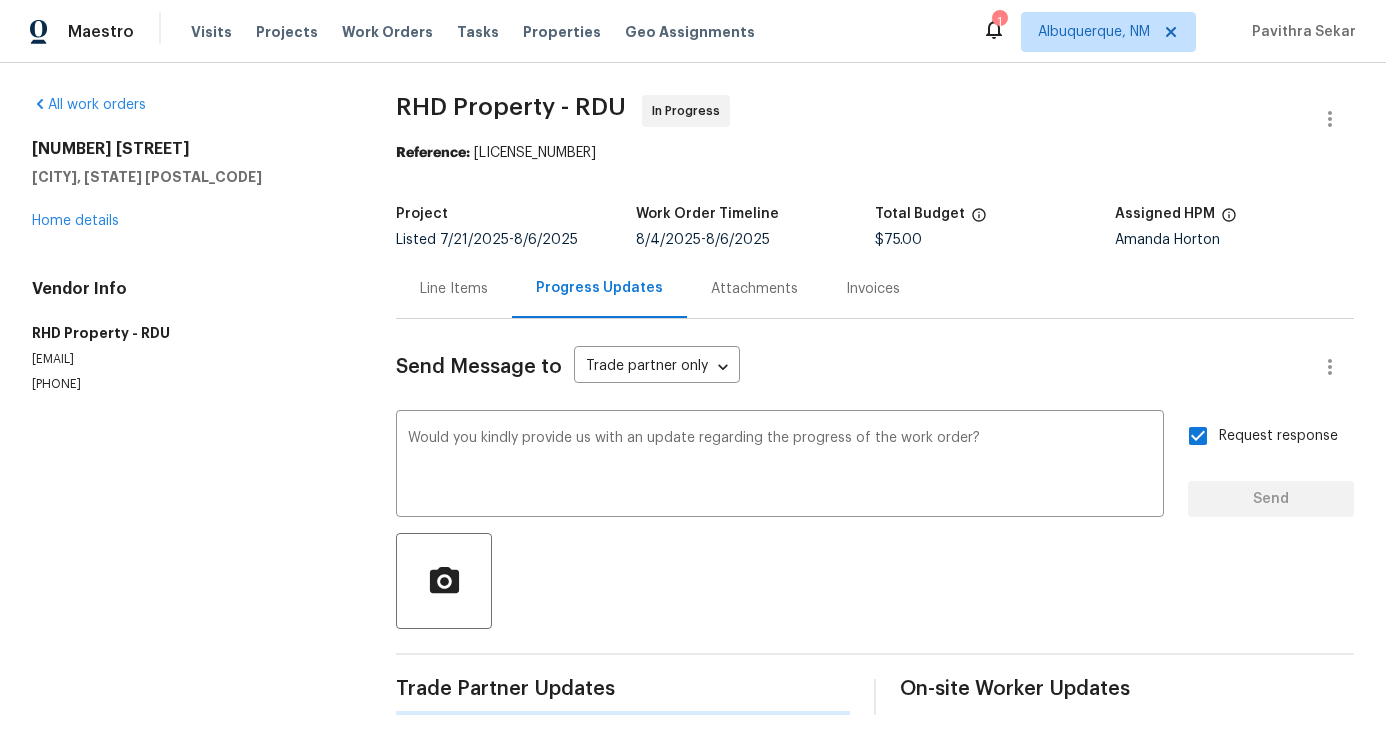 type 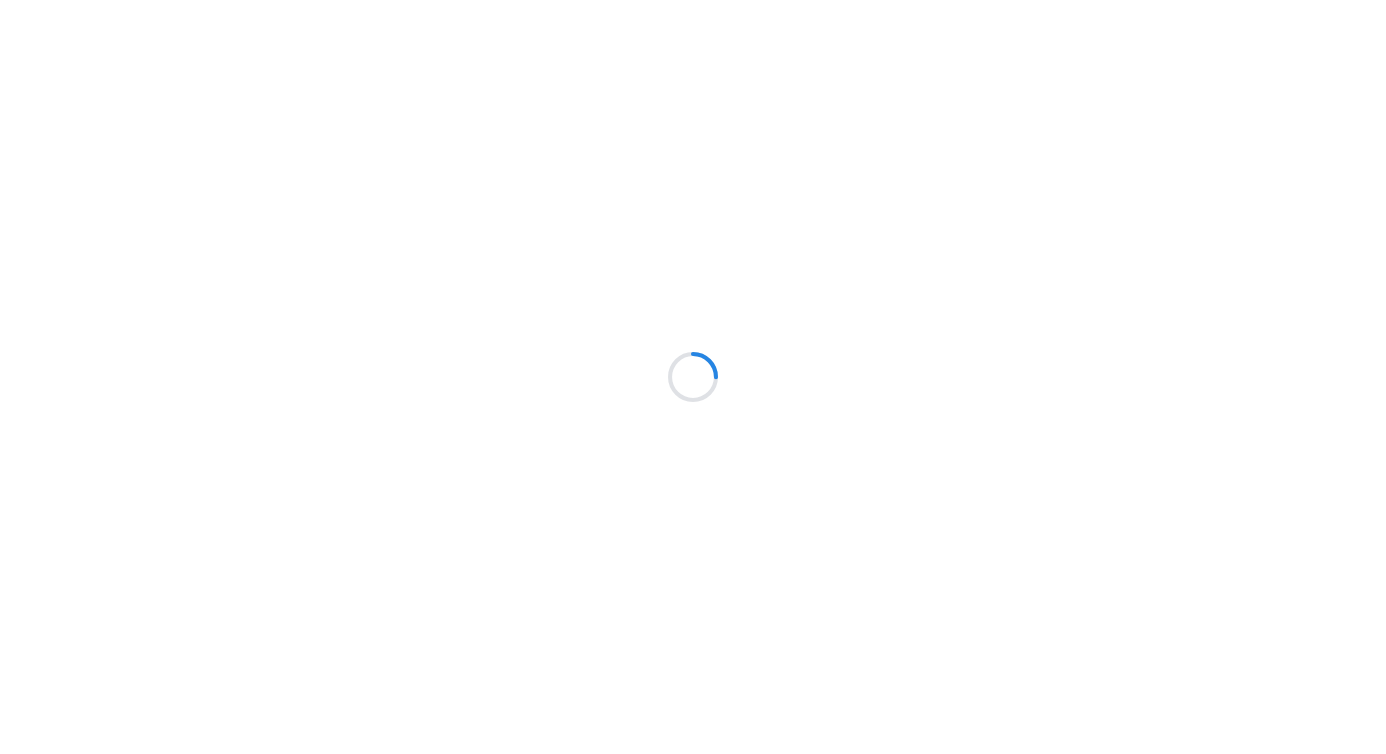 scroll, scrollTop: 0, scrollLeft: 0, axis: both 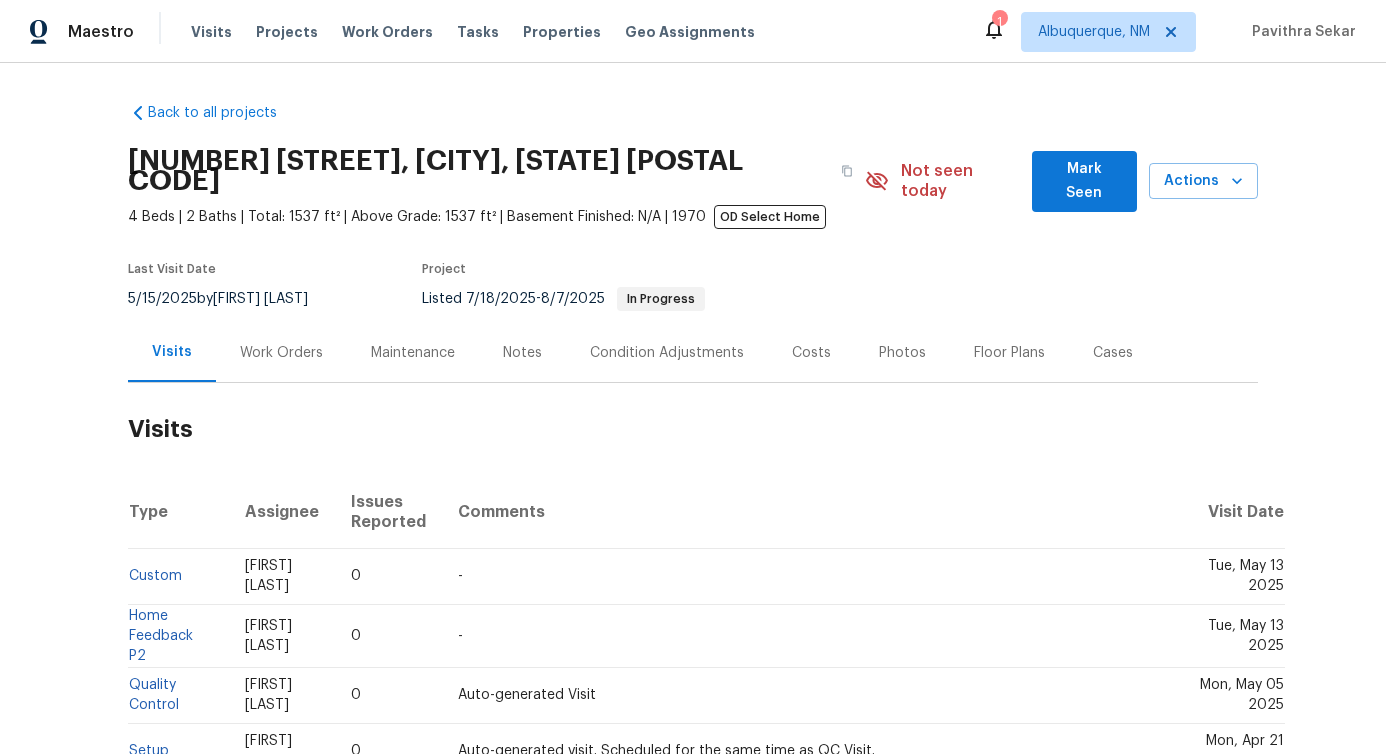 click on "Work Orders" at bounding box center (281, 353) 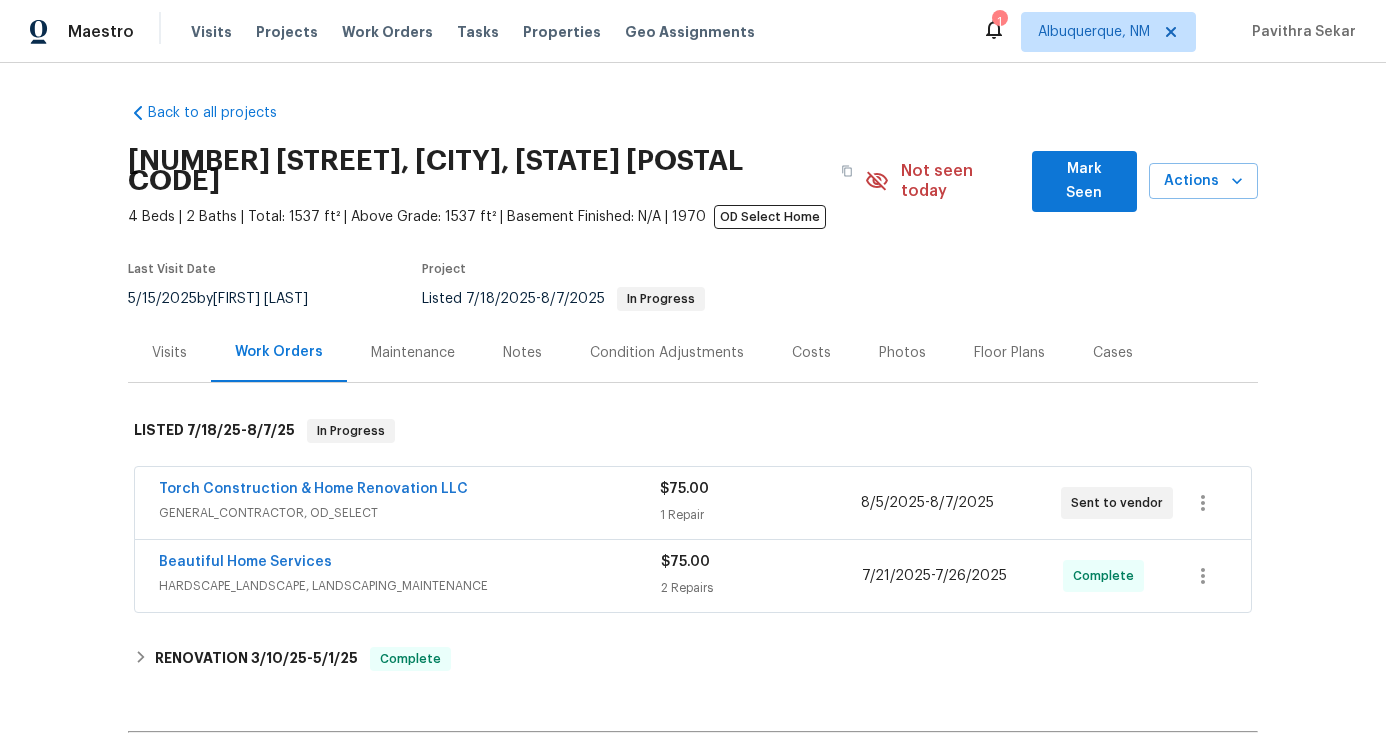 scroll, scrollTop: 94, scrollLeft: 0, axis: vertical 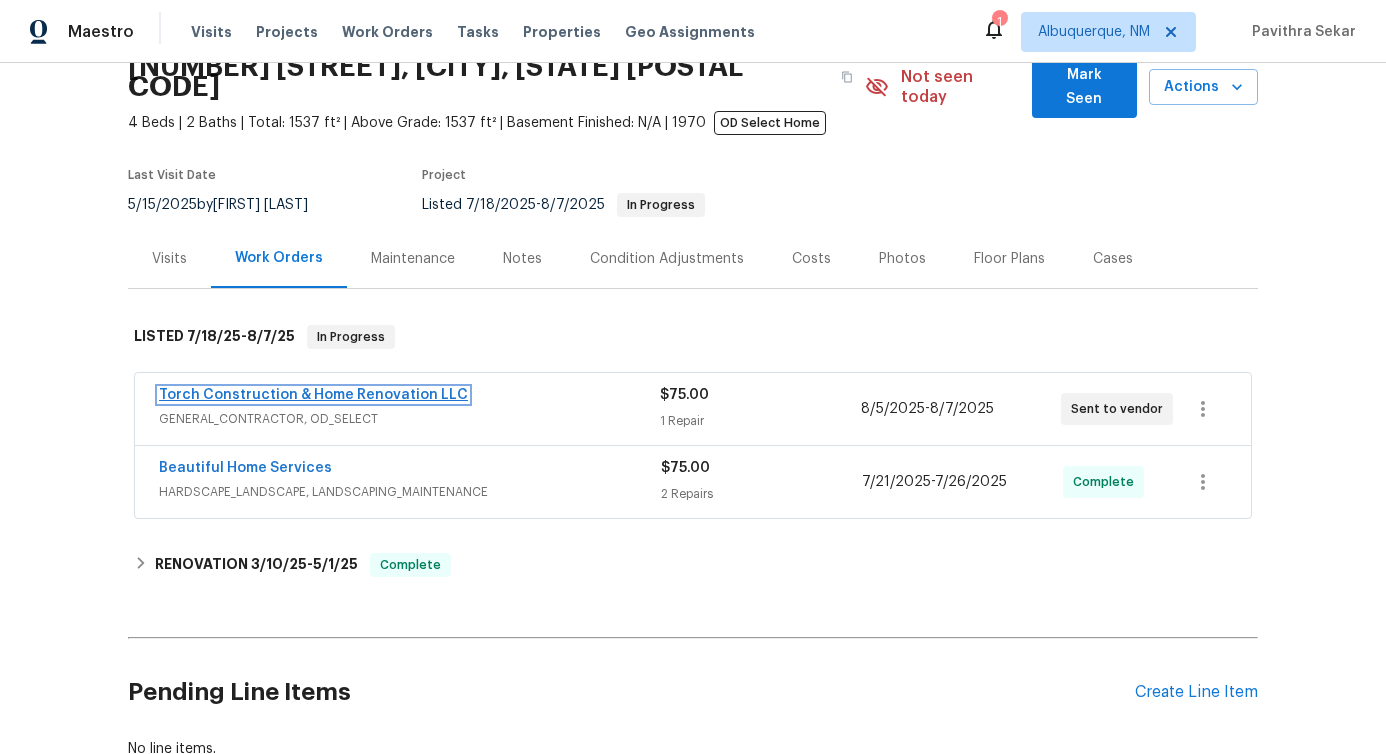 click on "Torch Construction & Home Renovation LLC" at bounding box center (313, 395) 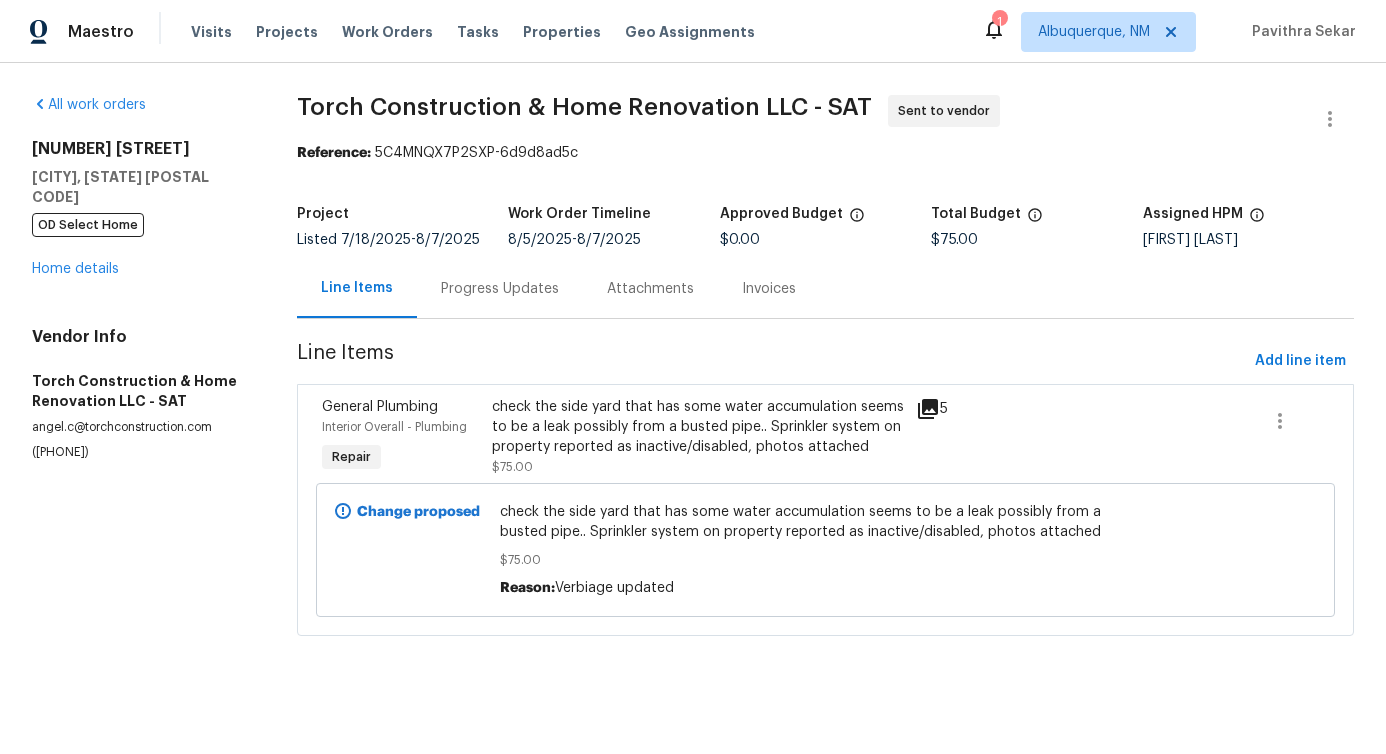 click on "Progress Updates" at bounding box center (500, 289) 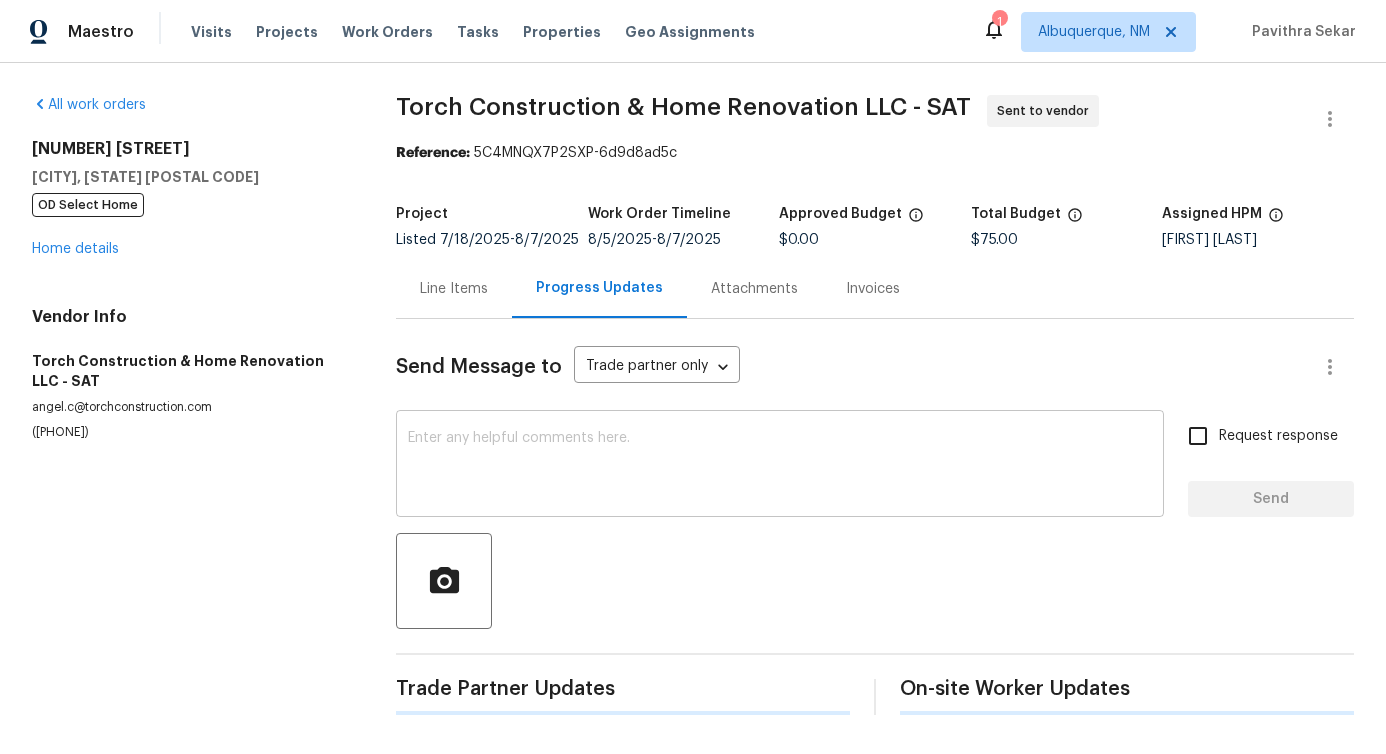 click at bounding box center [780, 466] 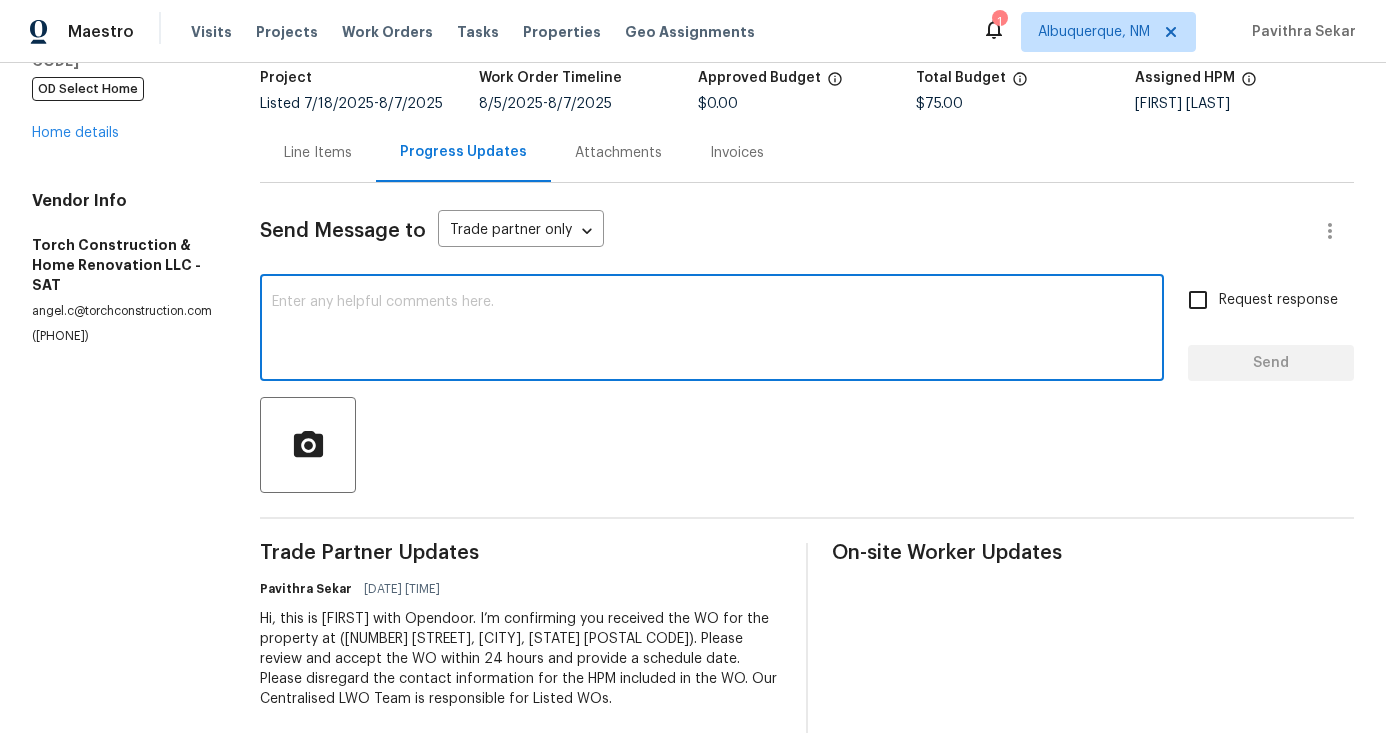 scroll, scrollTop: 0, scrollLeft: 0, axis: both 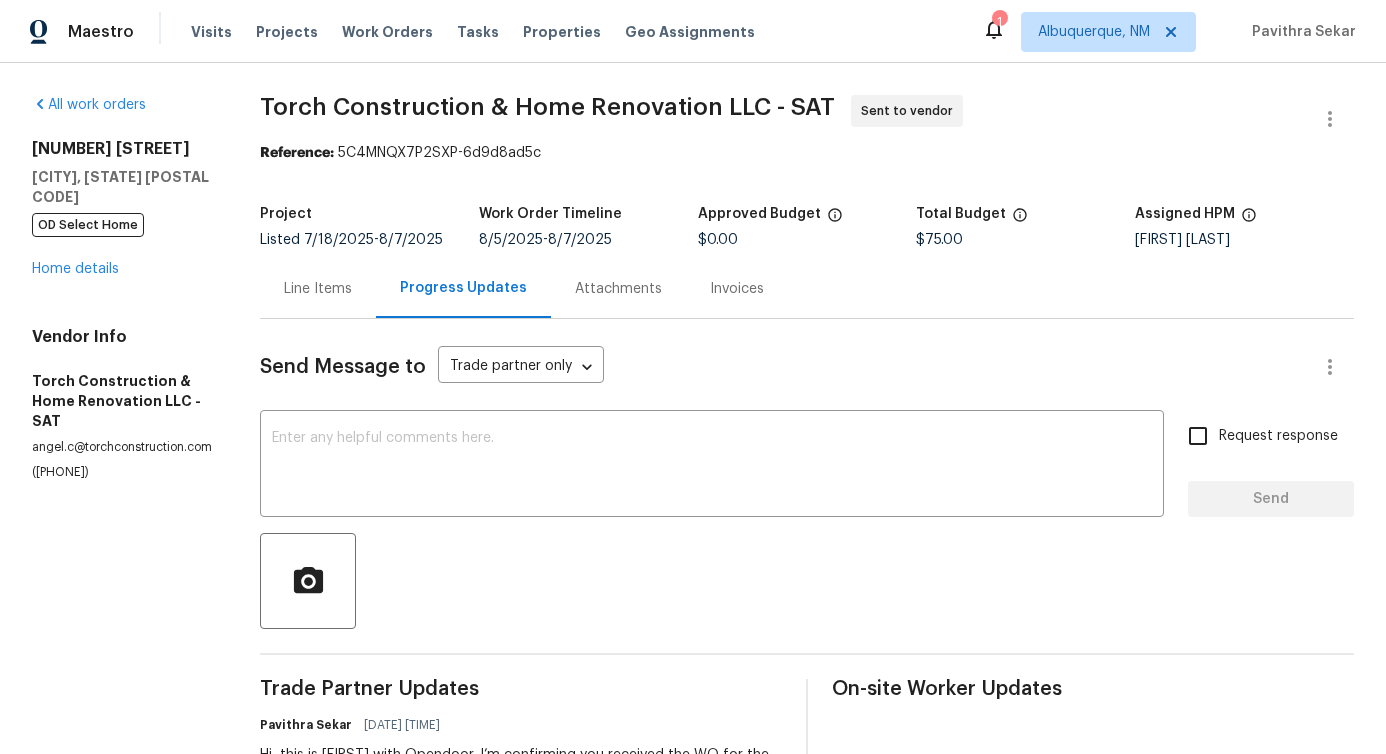 click on "Send Message to Trade partner only Trade partner only ​ x ​ Request response Send Trade Partner Updates [FIRST] [LAST] [DATE] [TIME] Hi, this is [FIRST] with Opendoor. I’m confirming you received the WO for the property at ([NUMBER] [STREET], [CITY], [STATE] [POSTAL CODE]). Please review and accept the WO within 24 hours and provide a schedule date. Please disregard the contact information for the HPM included in the WO. Our Centralised LWO Team is responsible for Listed WOs. On-site Worker Updates" at bounding box center (807, 594) 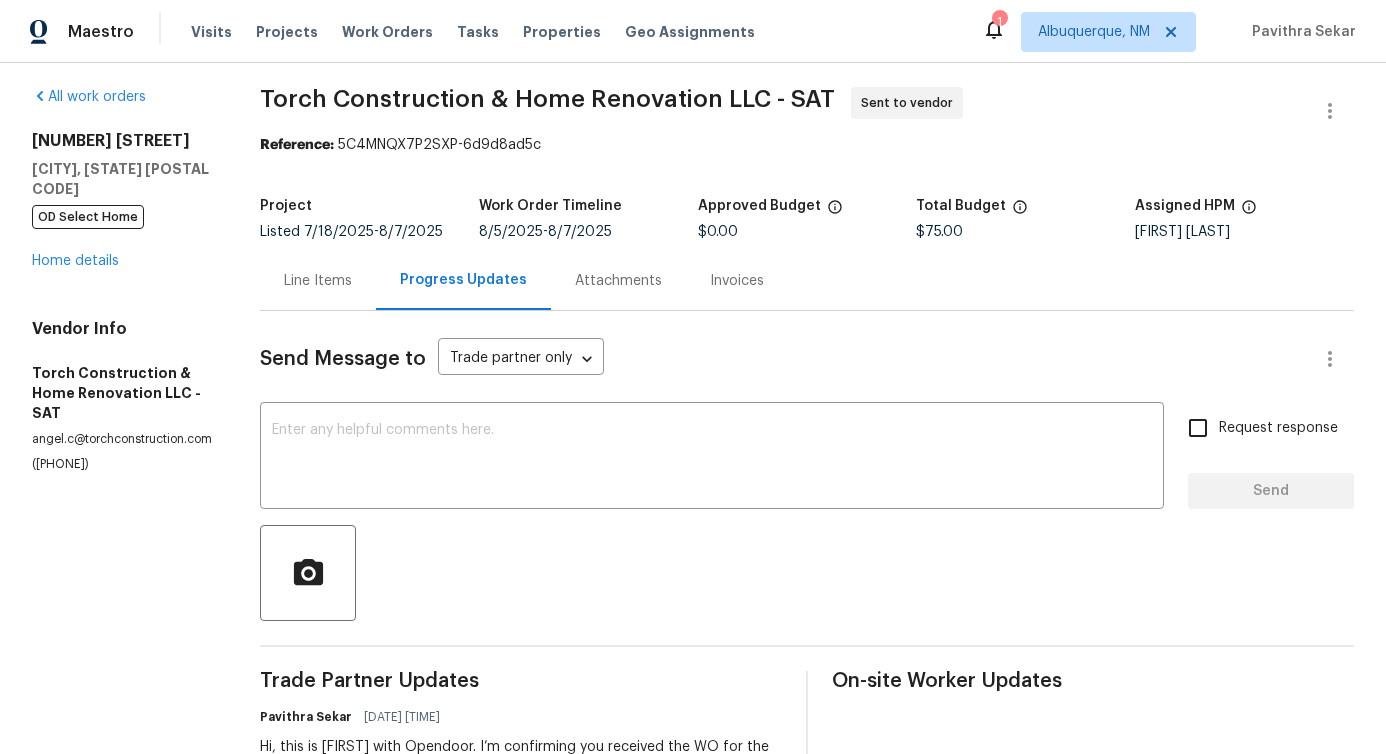 scroll, scrollTop: 0, scrollLeft: 0, axis: both 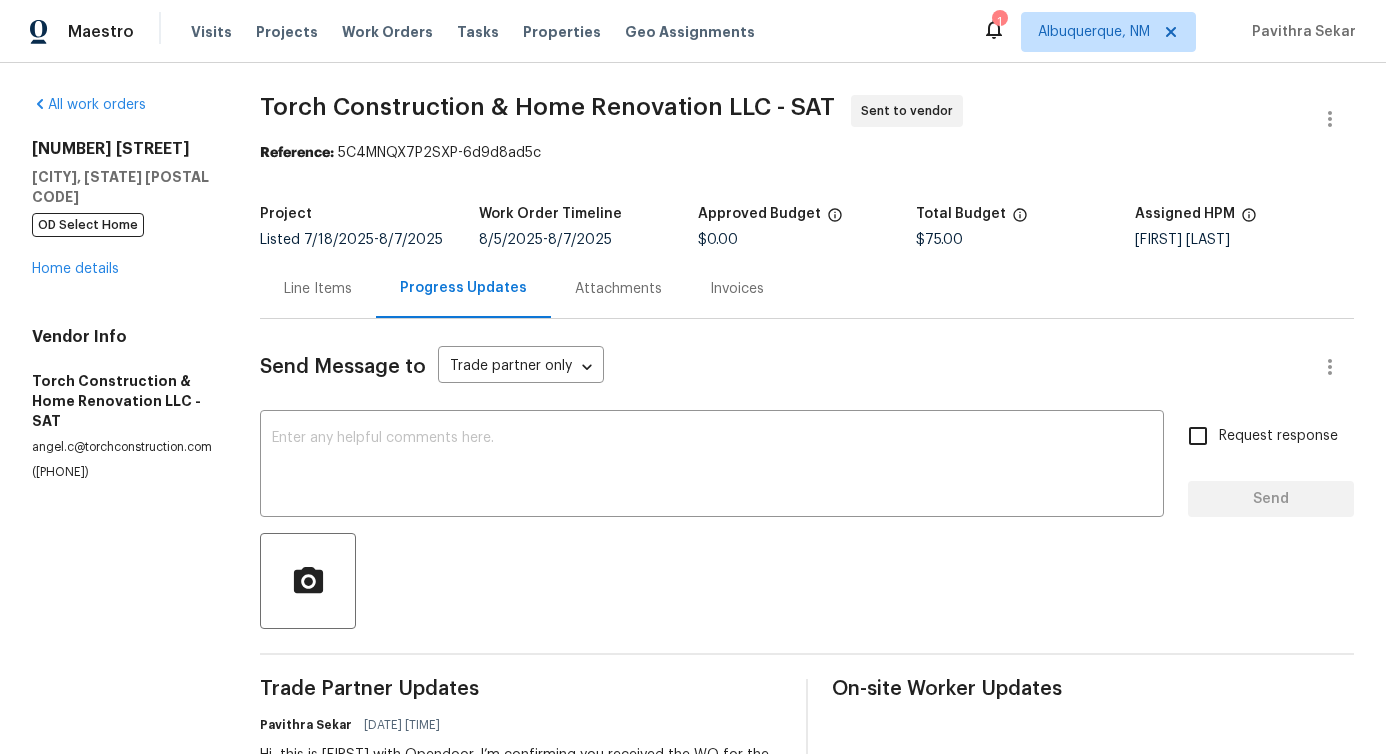 click on "Line Items" at bounding box center [318, 288] 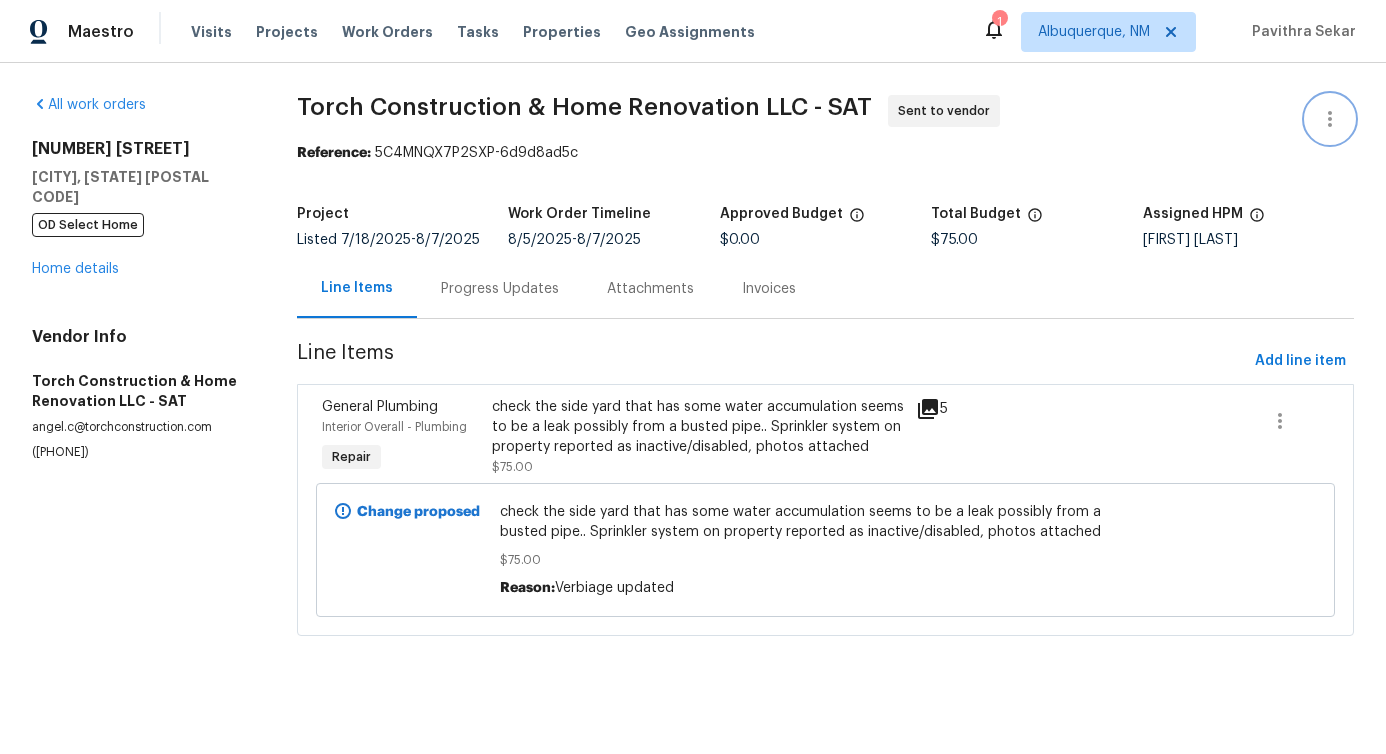 click 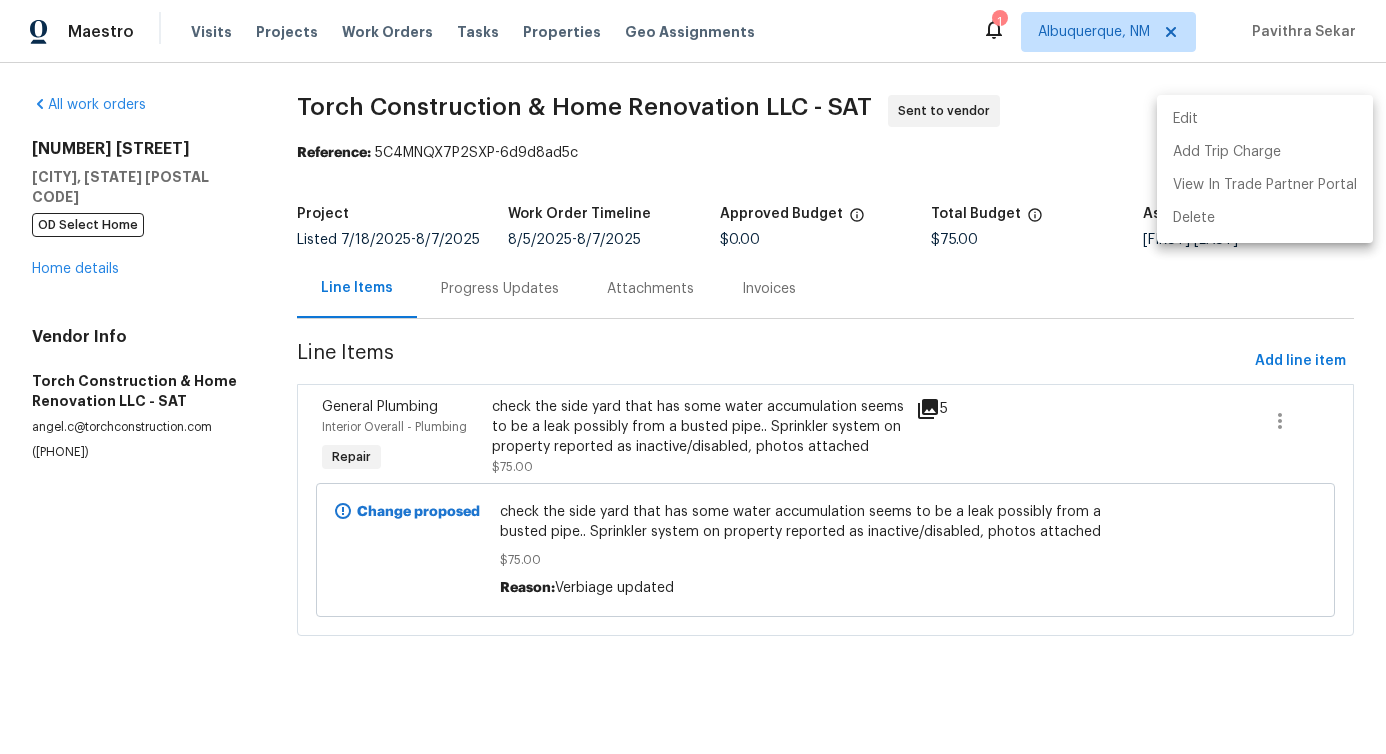 click on "Edit" at bounding box center (1265, 119) 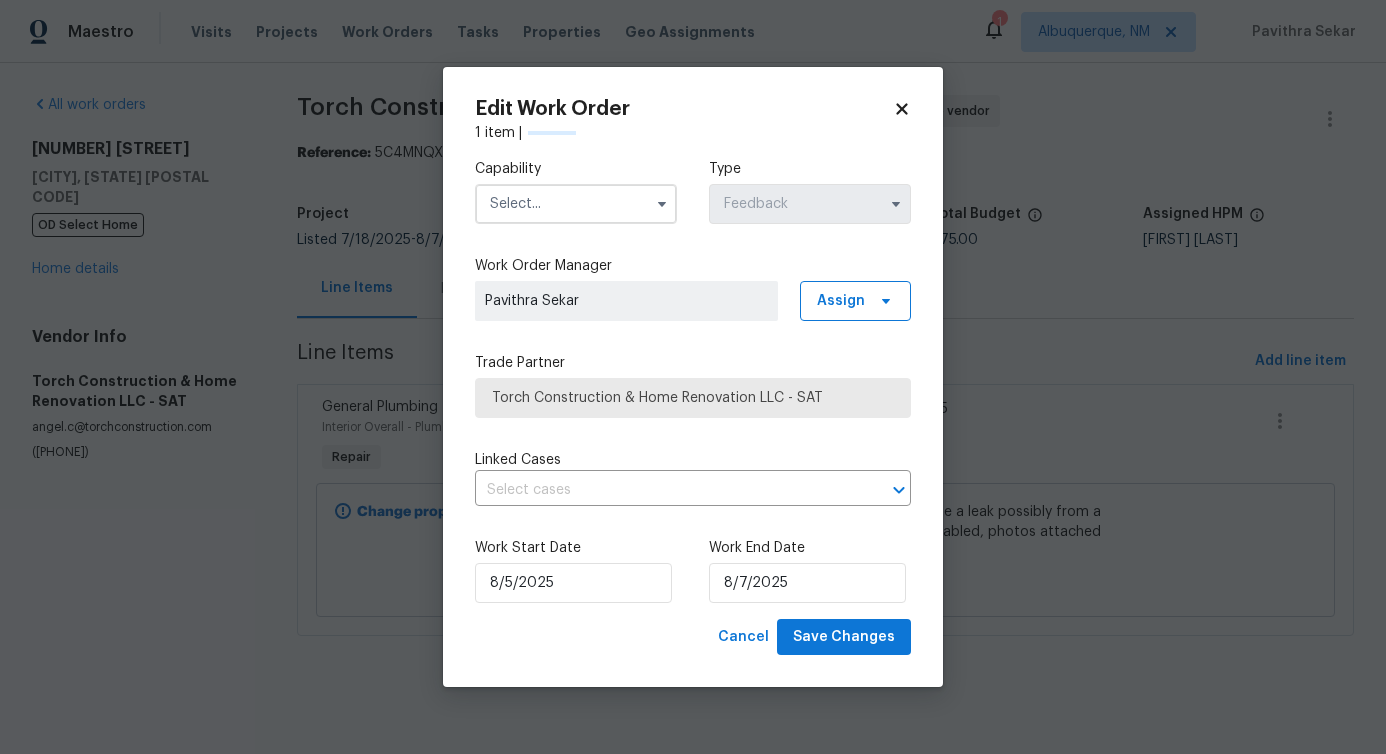 click at bounding box center (576, 204) 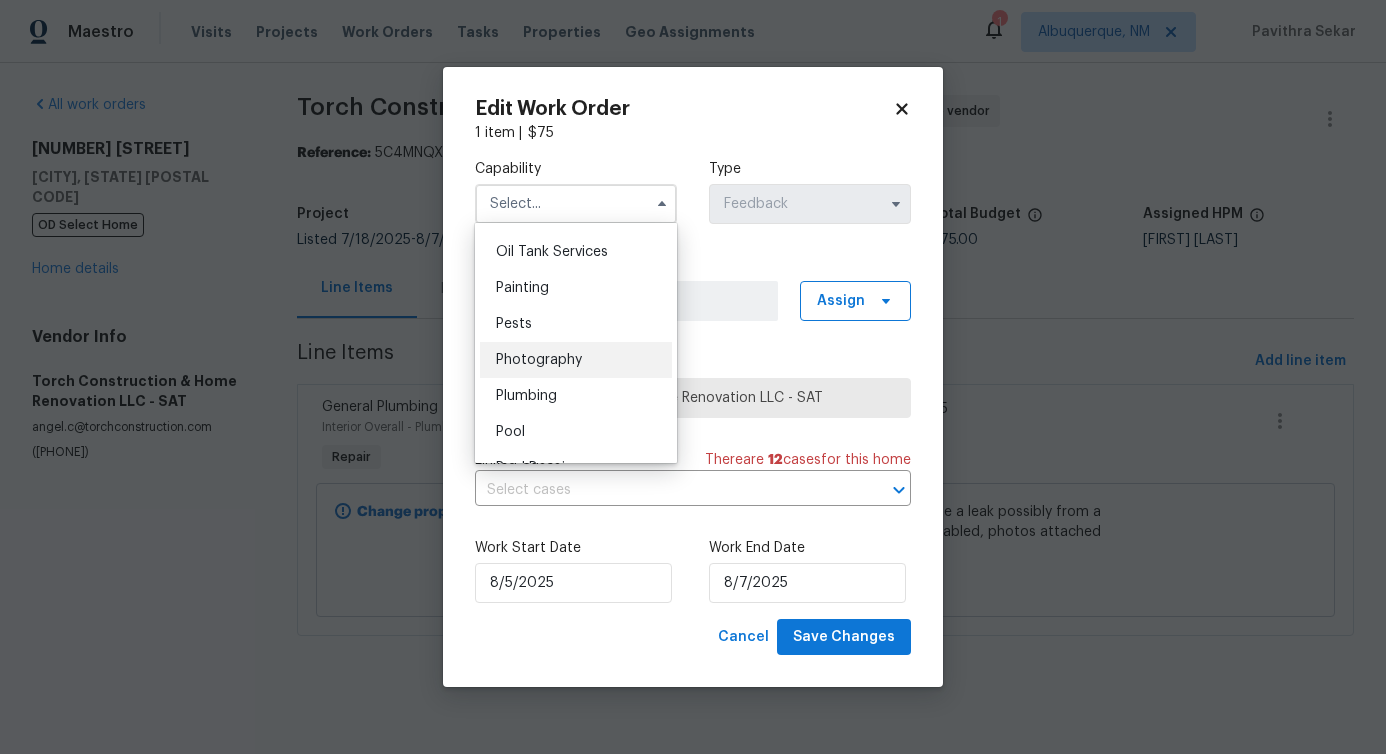 scroll, scrollTop: 1639, scrollLeft: 0, axis: vertical 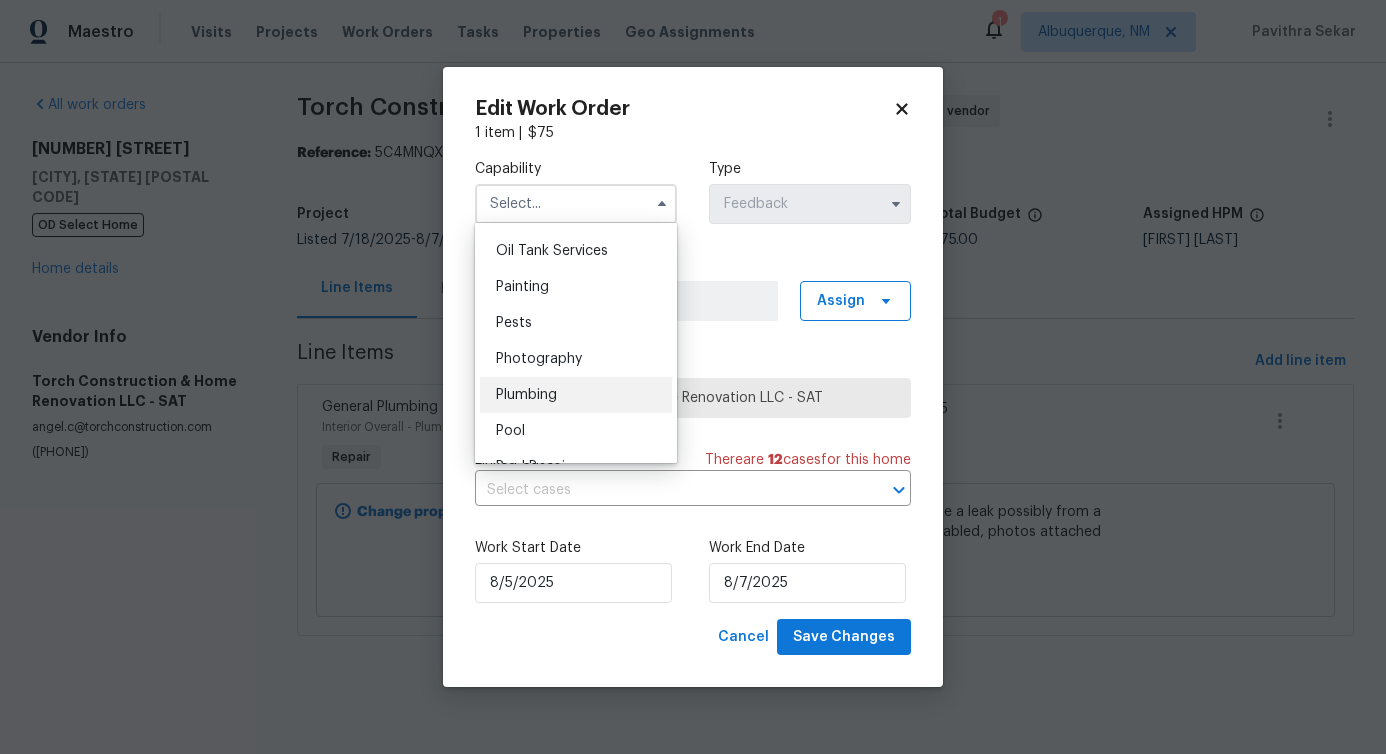 click on "Plumbing" at bounding box center [576, 395] 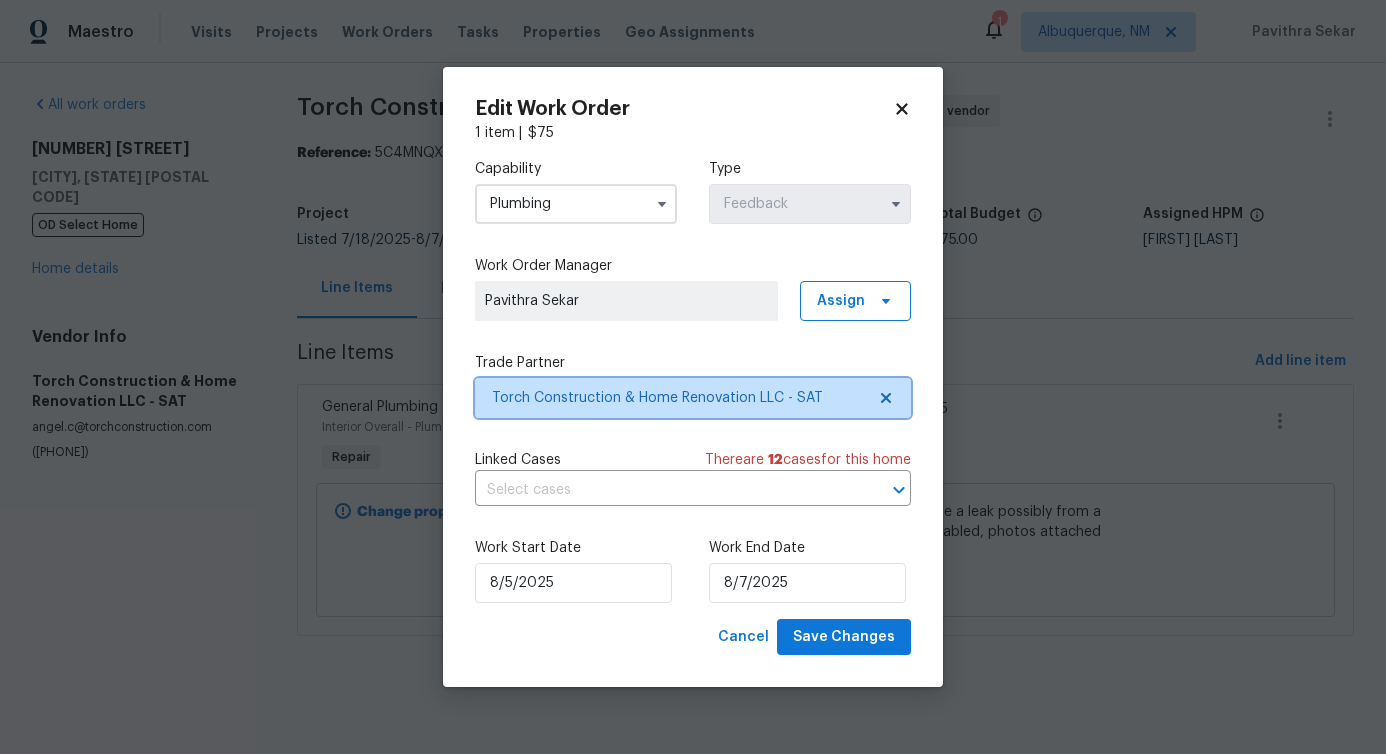 click on "Torch Construction & Home Renovation LLC - SAT" at bounding box center (693, 398) 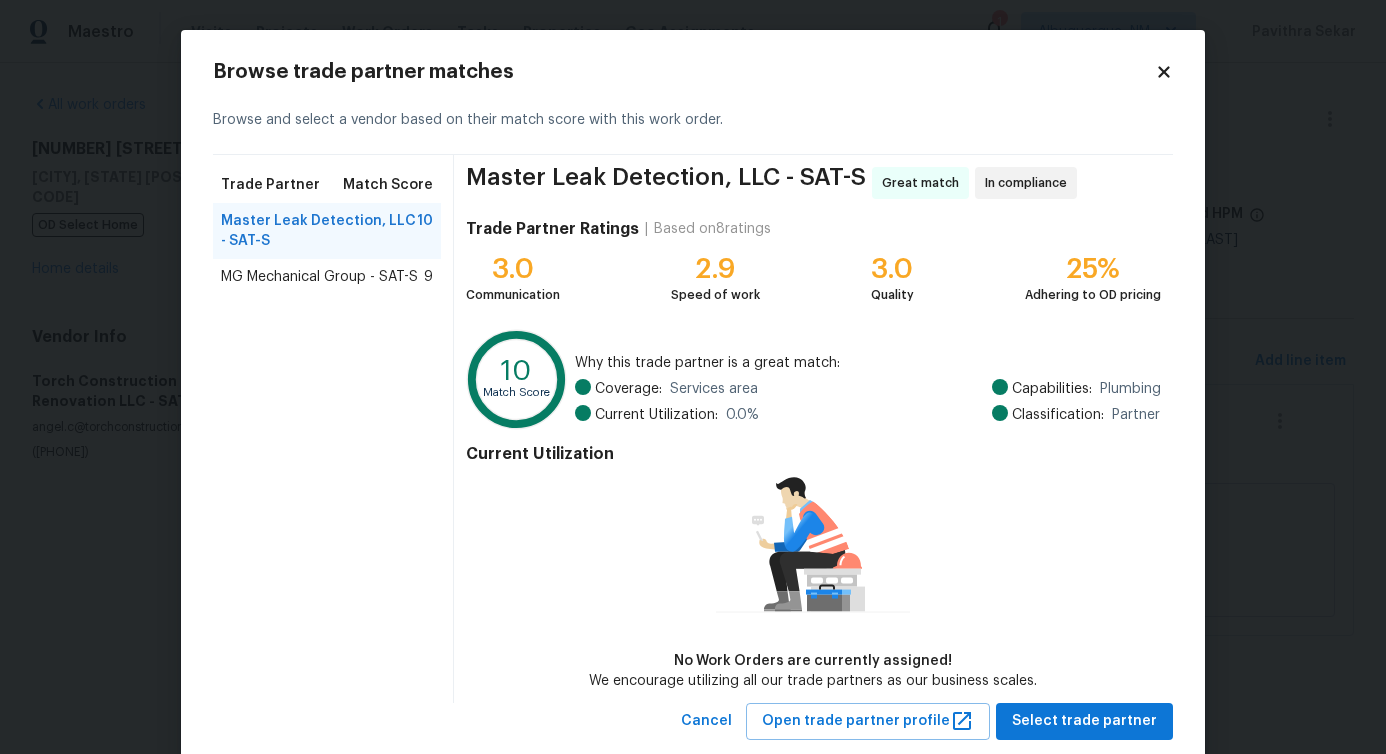 click on "MG Mechanical Group - SAT-S" at bounding box center [319, 277] 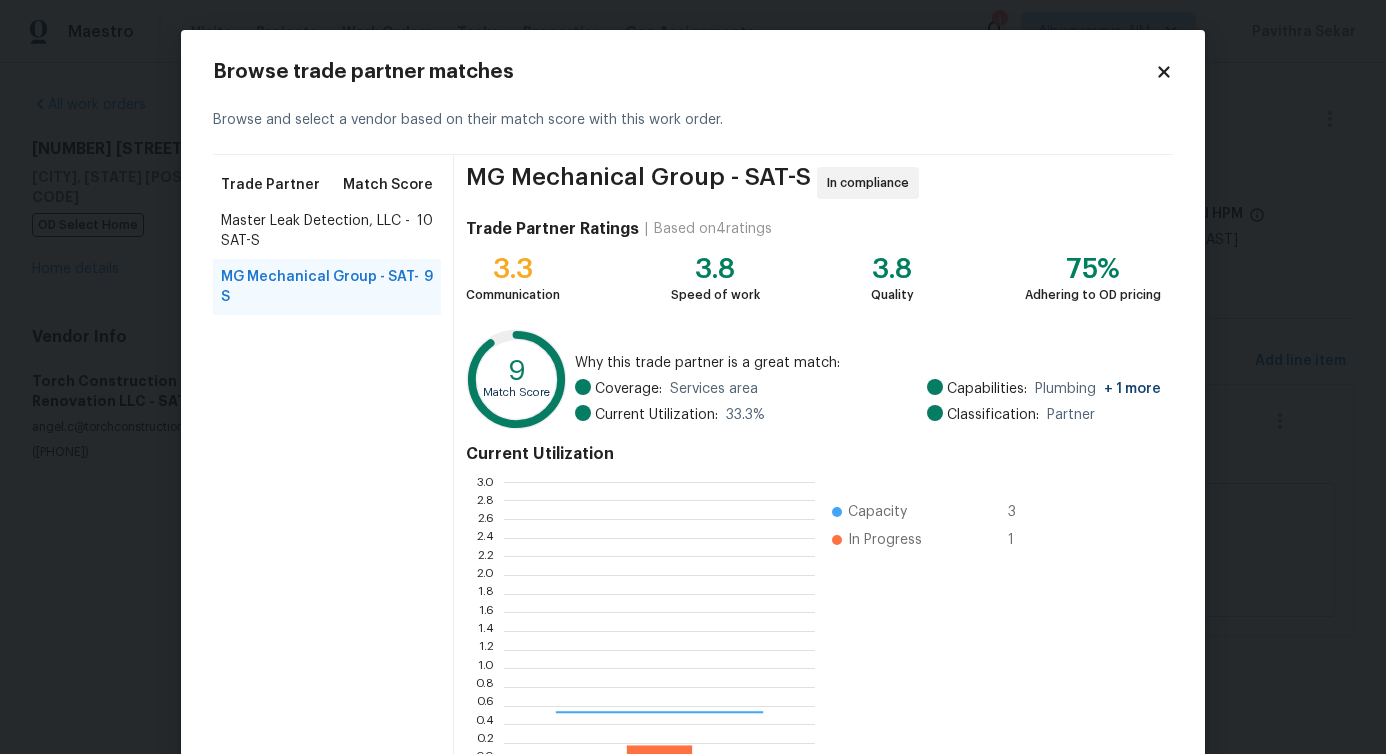 scroll, scrollTop: 2, scrollLeft: 2, axis: both 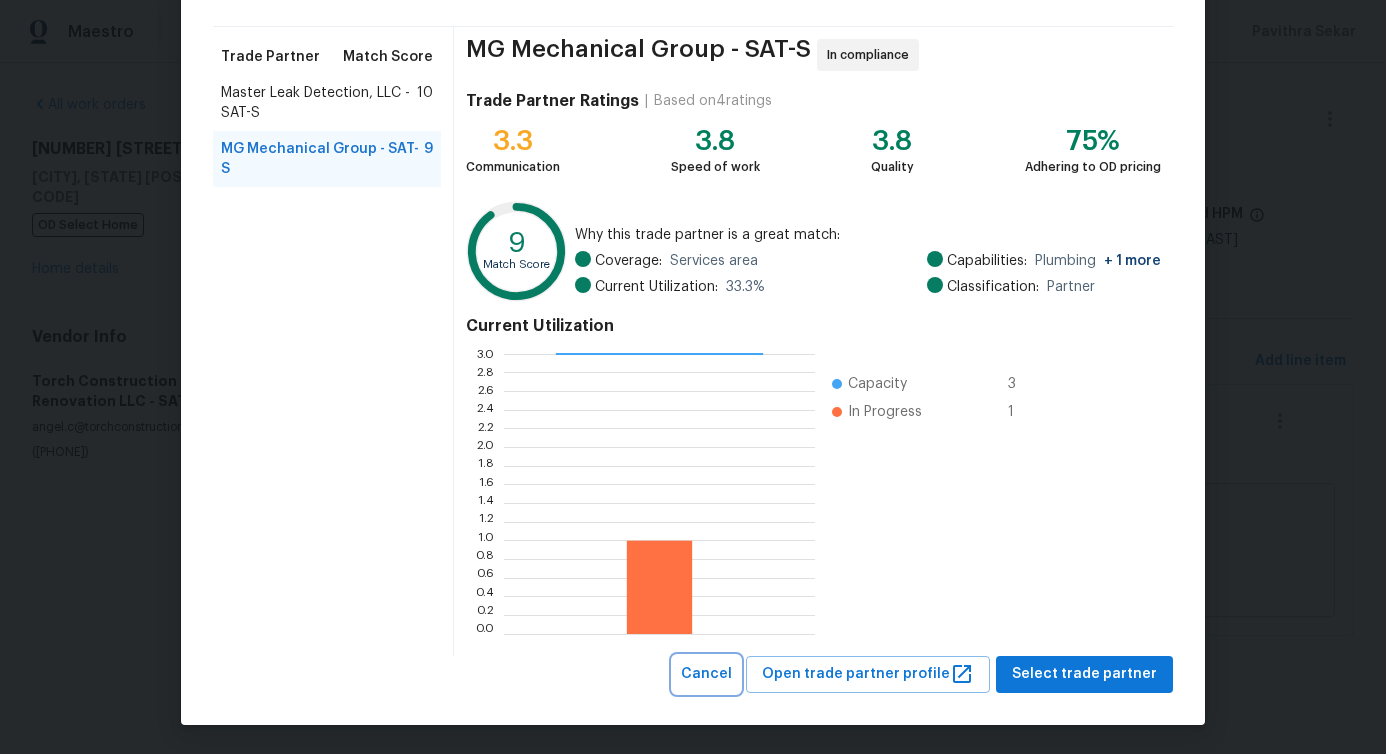click on "Cancel" at bounding box center [706, 674] 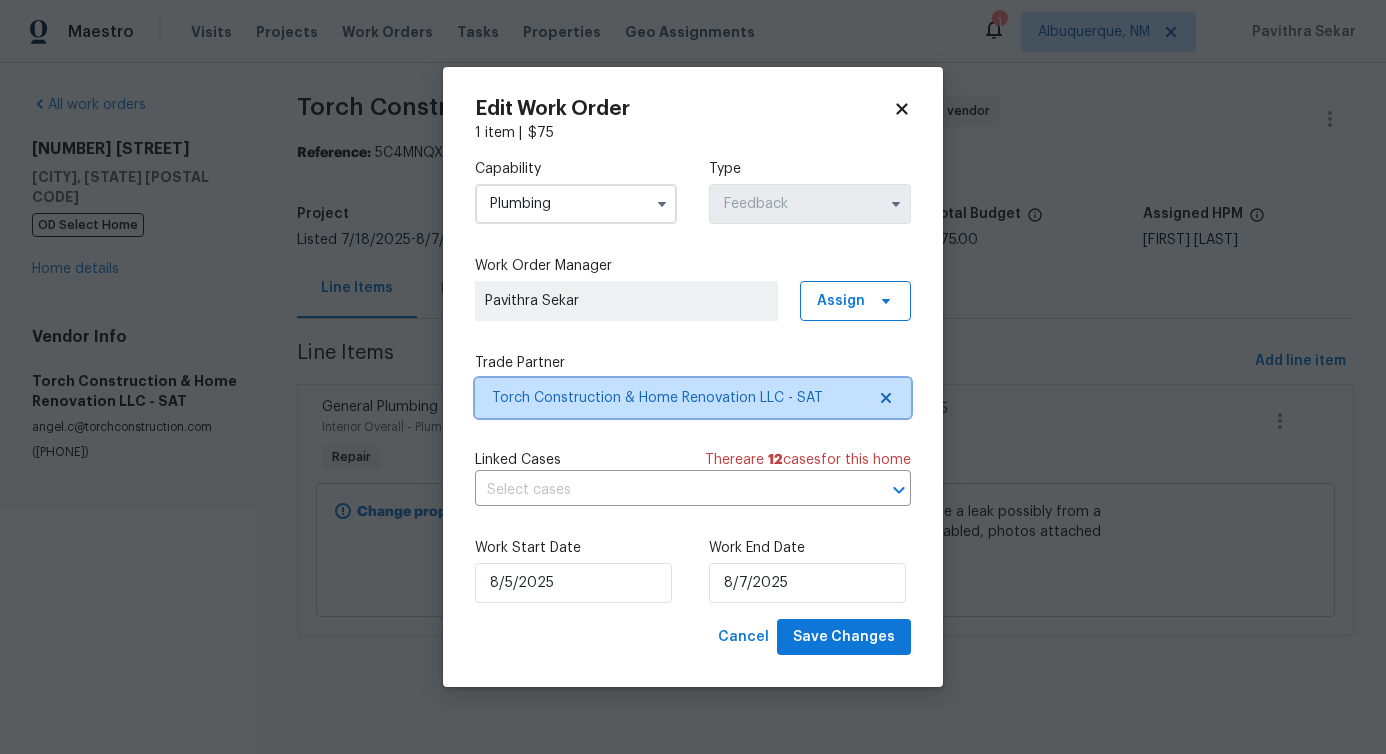 scroll, scrollTop: 0, scrollLeft: 0, axis: both 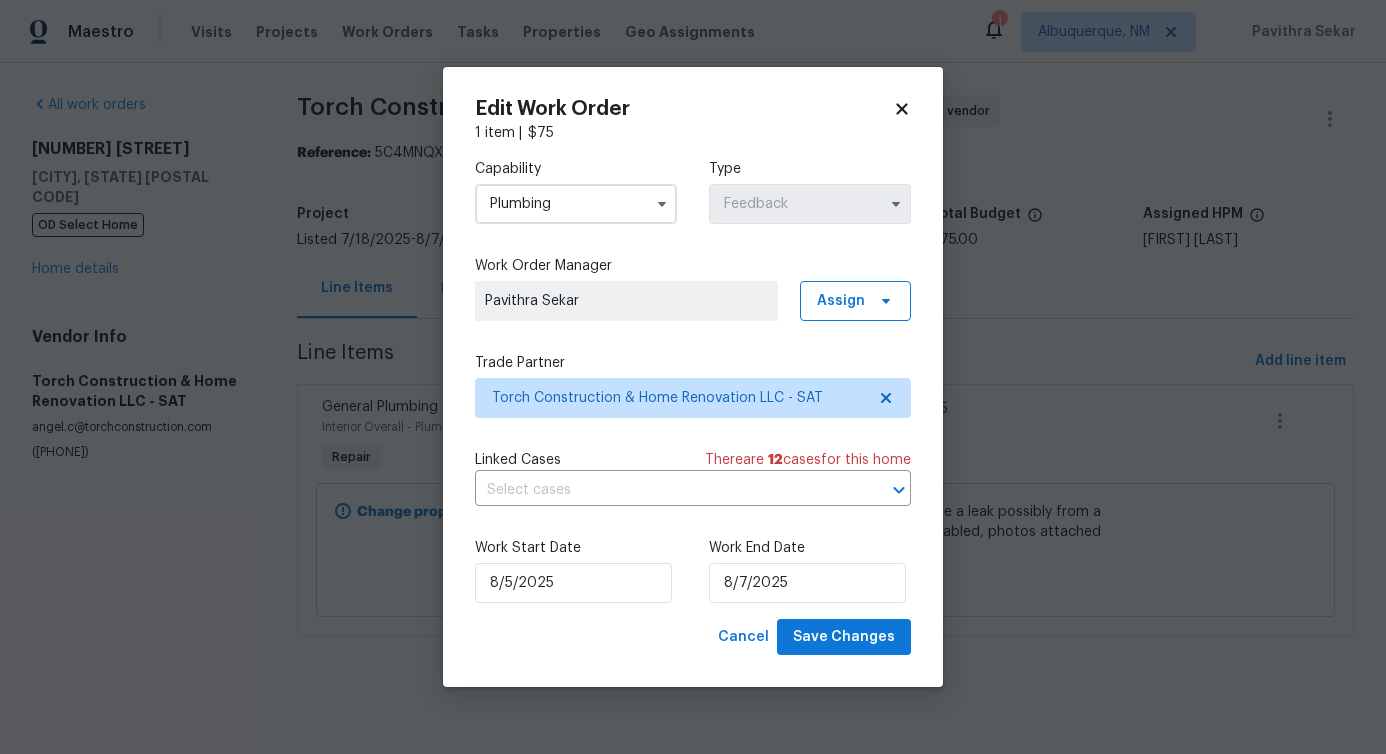 click on "Plumbing" at bounding box center (576, 204) 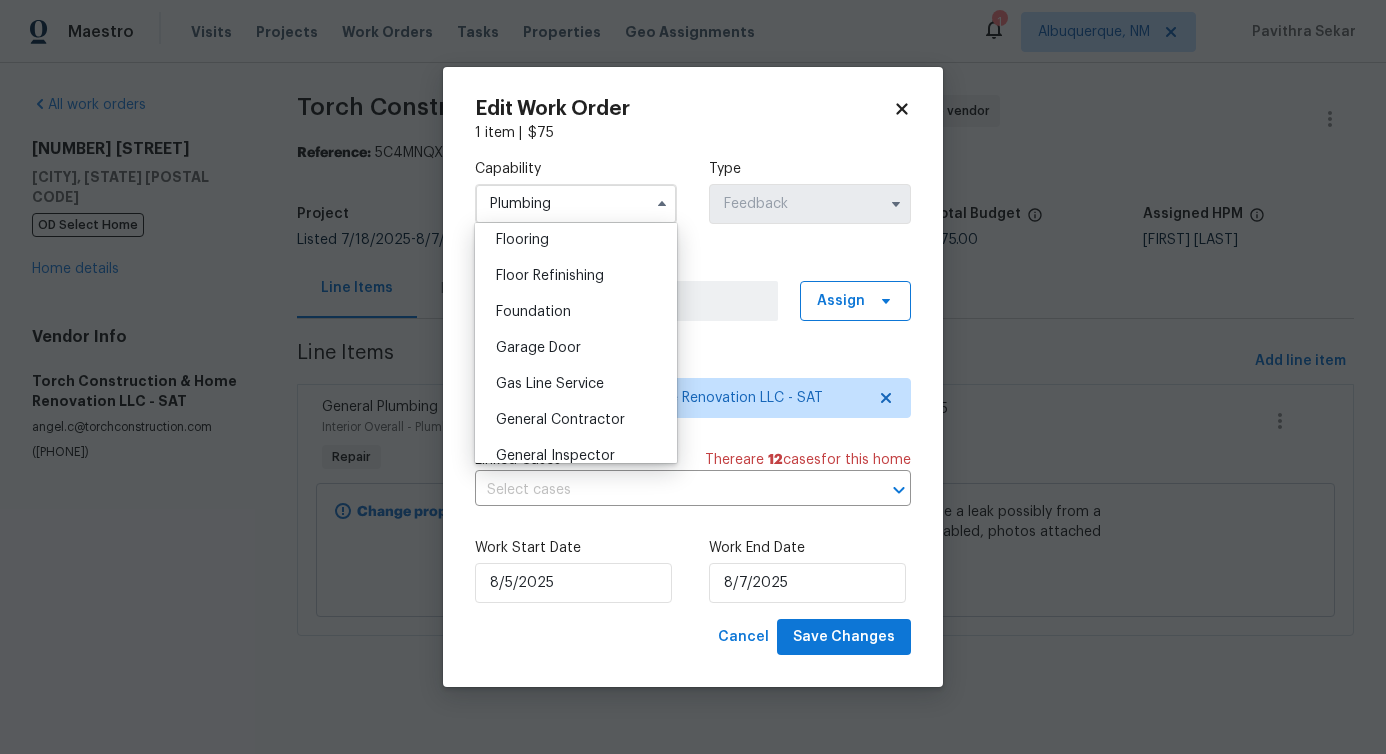 scroll, scrollTop: 788, scrollLeft: 0, axis: vertical 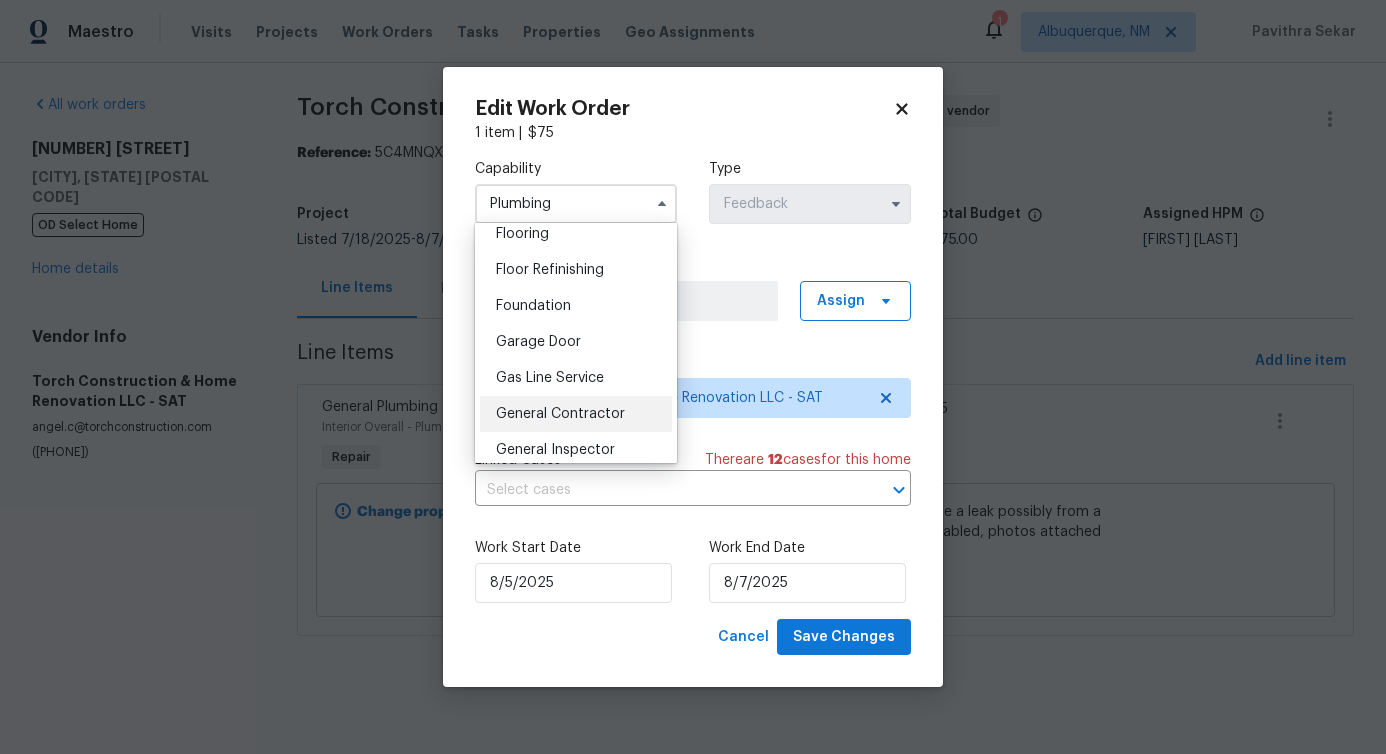 drag, startPoint x: 584, startPoint y: 422, endPoint x: 606, endPoint y: 439, distance: 27.802877 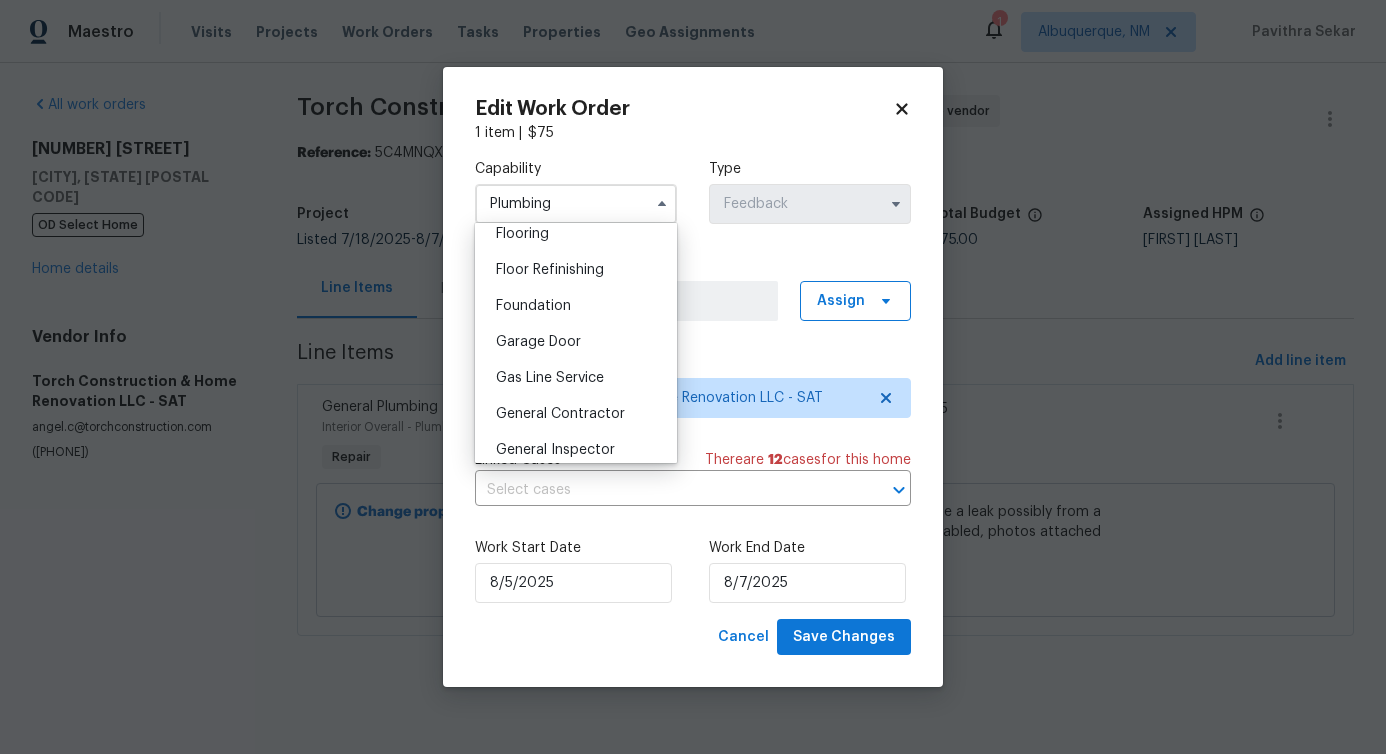 click on "General Contractor" at bounding box center (576, 414) 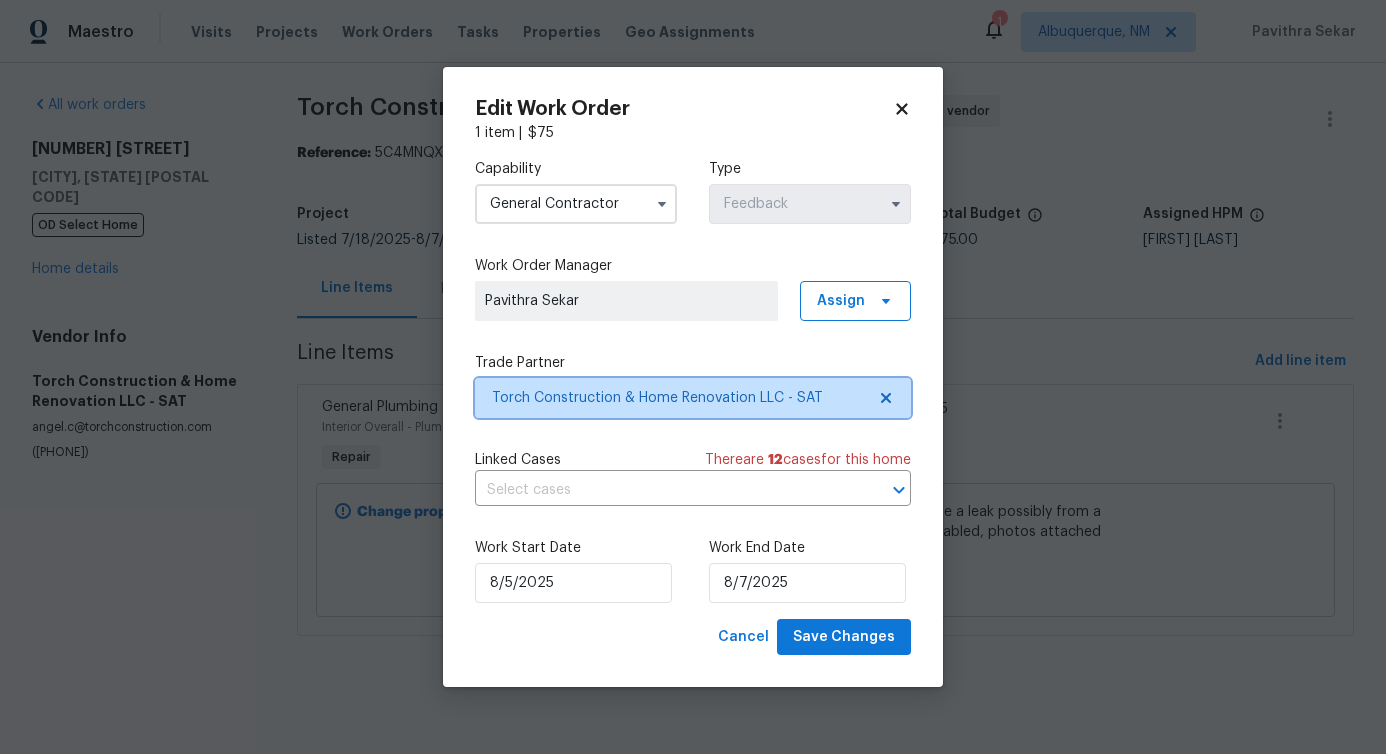 click on "Torch Construction & Home Renovation LLC - SAT" at bounding box center [693, 398] 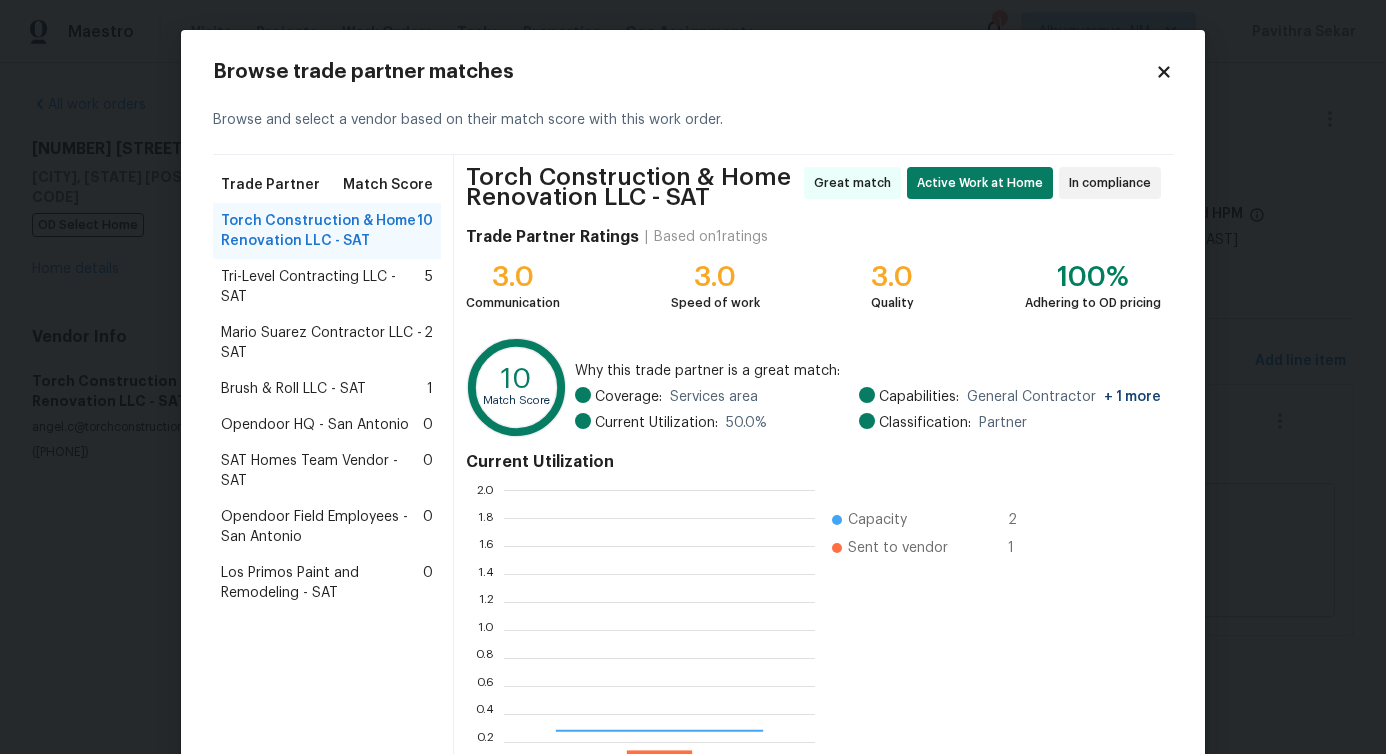 scroll, scrollTop: 2, scrollLeft: 2, axis: both 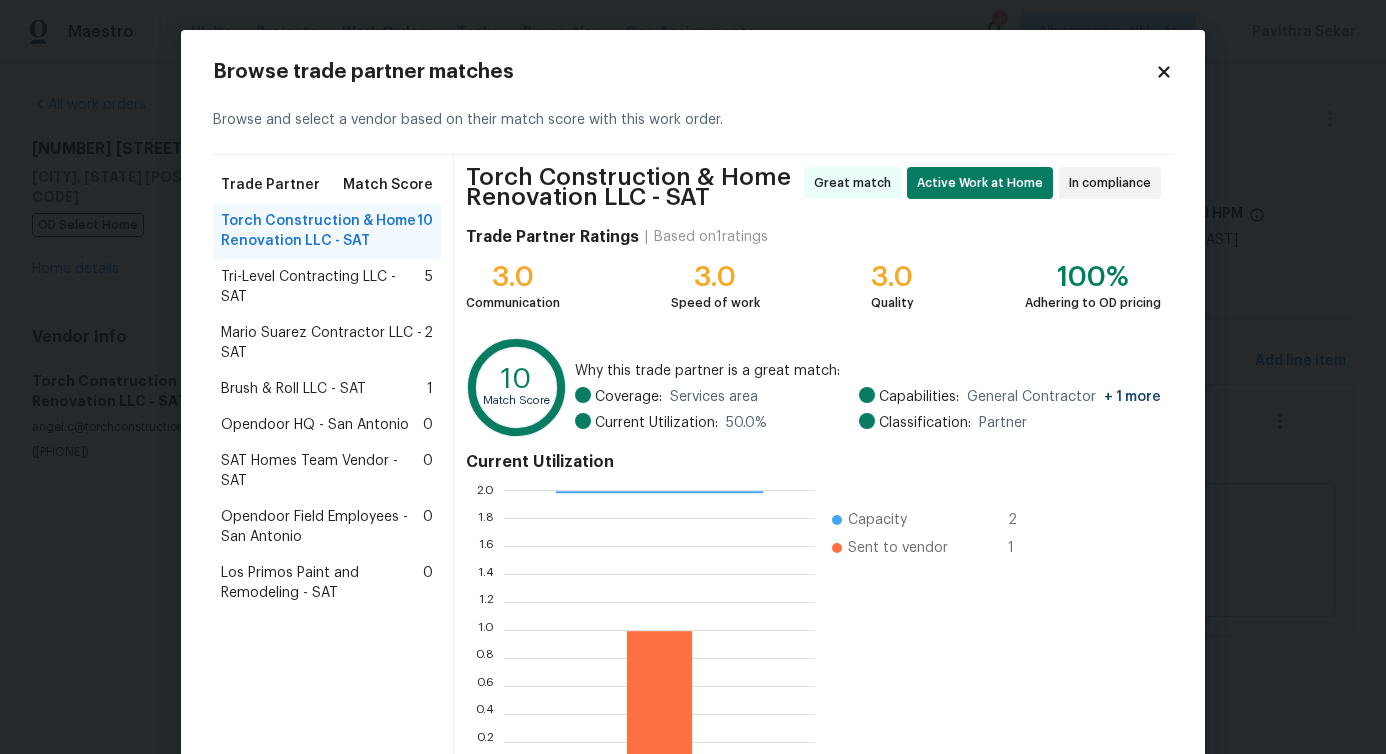 click on "Tri-Level Contracting LLC - SAT" at bounding box center [323, 287] 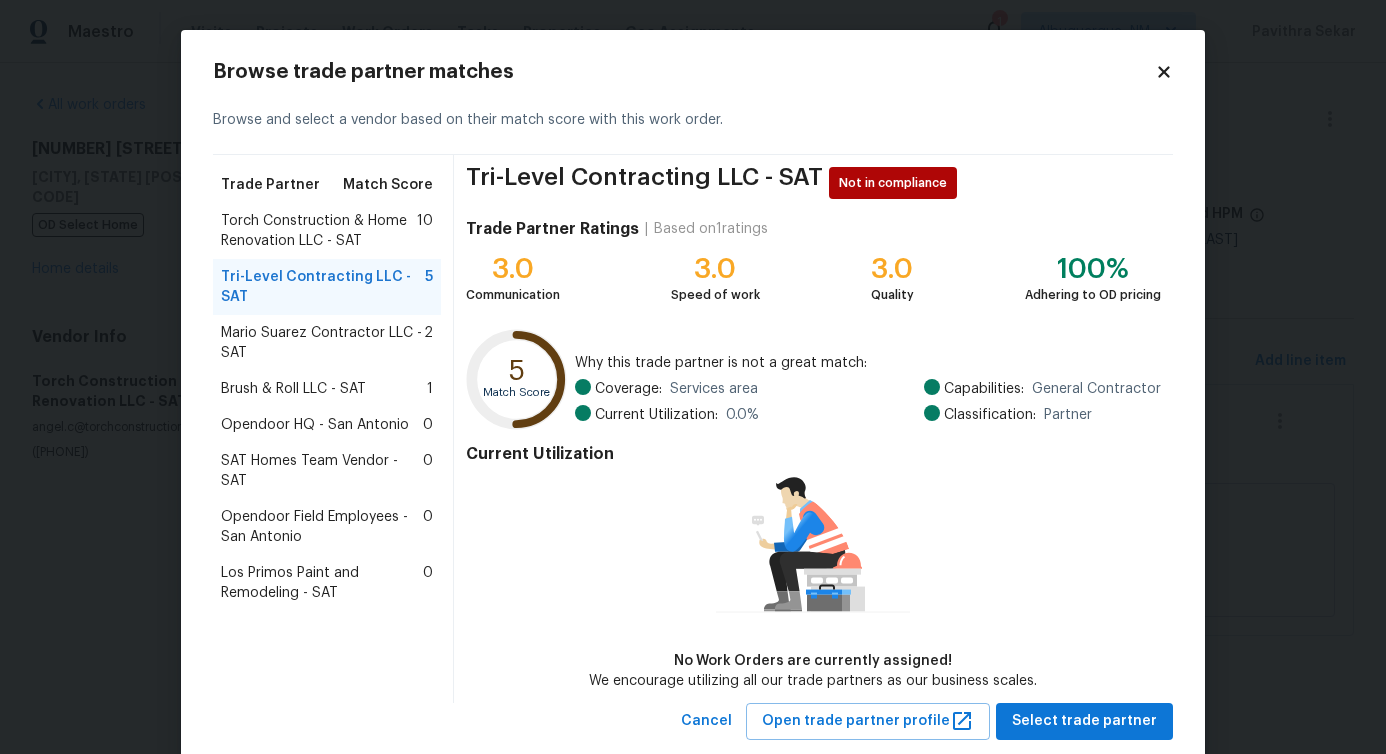 click on "Mario Suarez Contractor LLC - SAT" at bounding box center [322, 343] 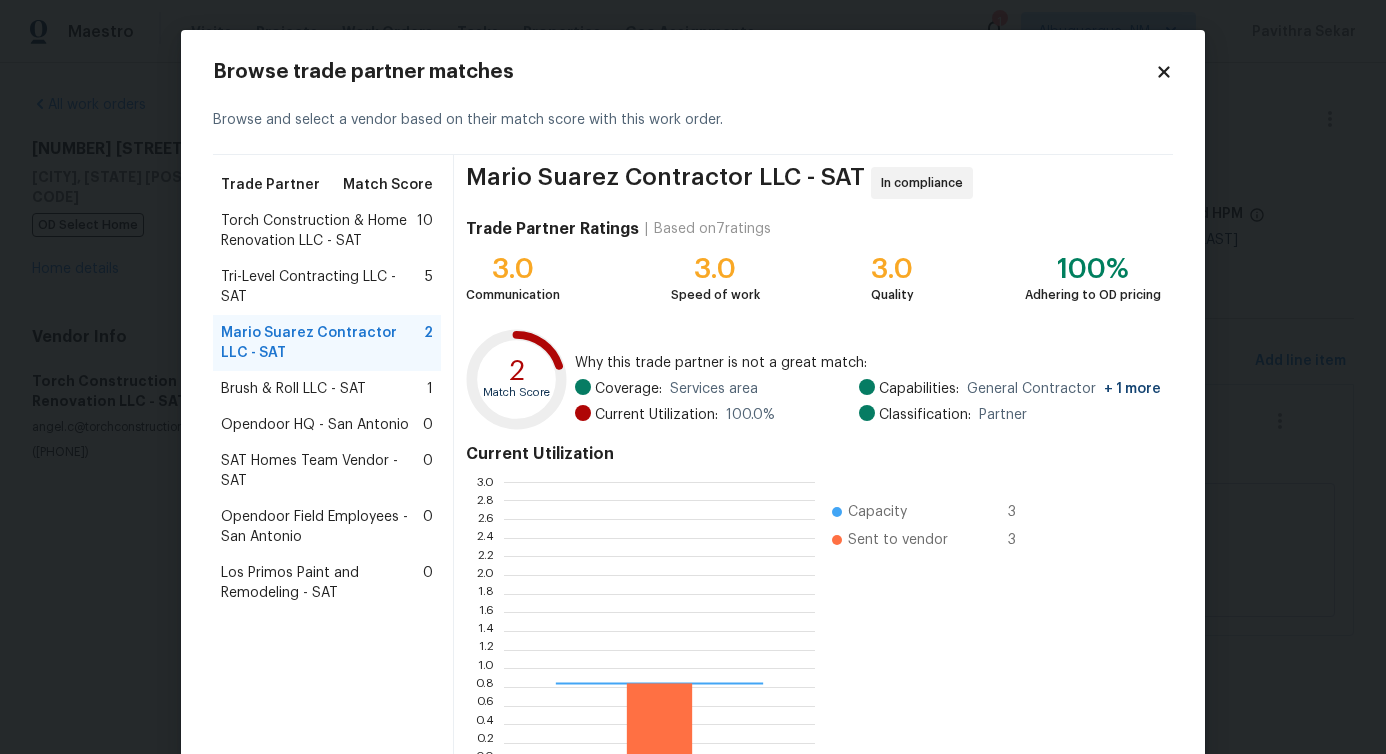 scroll, scrollTop: 2, scrollLeft: 2, axis: both 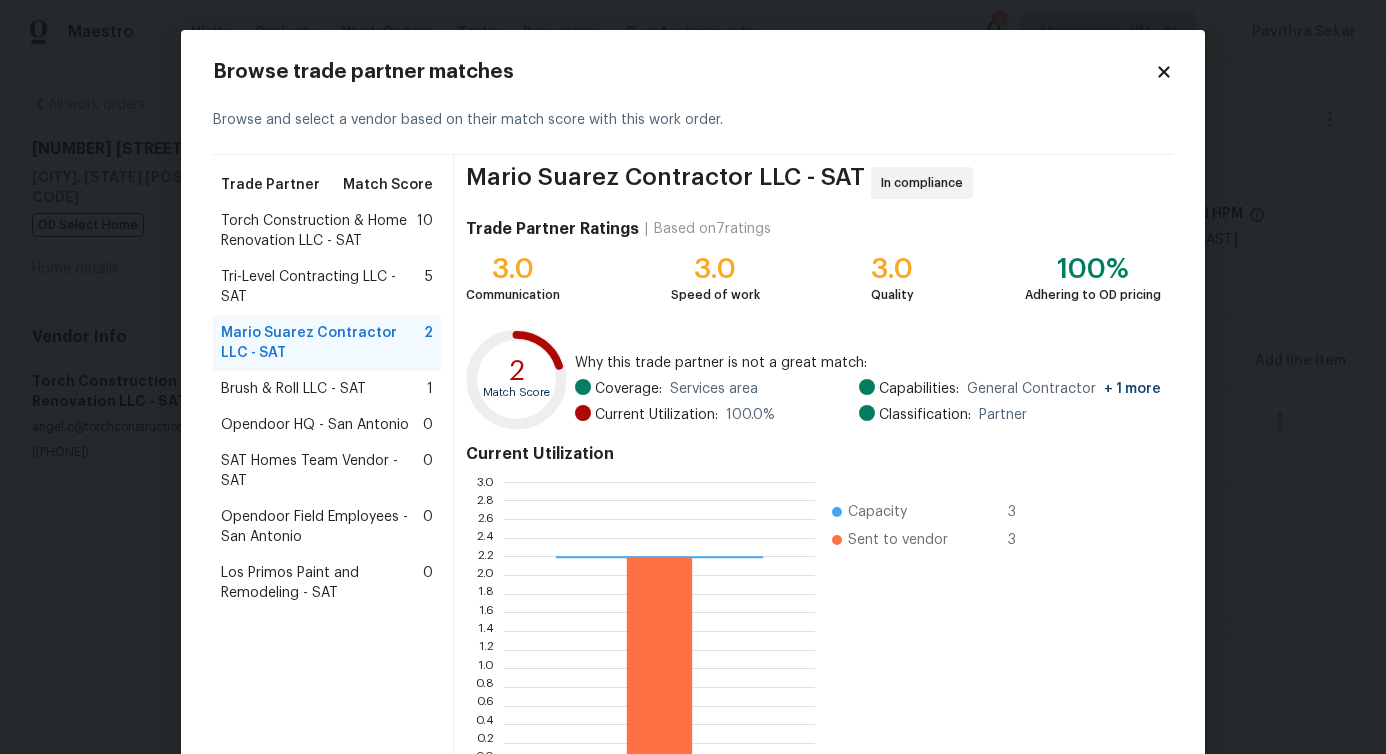 click on "Opendoor HQ - San Antonio" at bounding box center (315, 425) 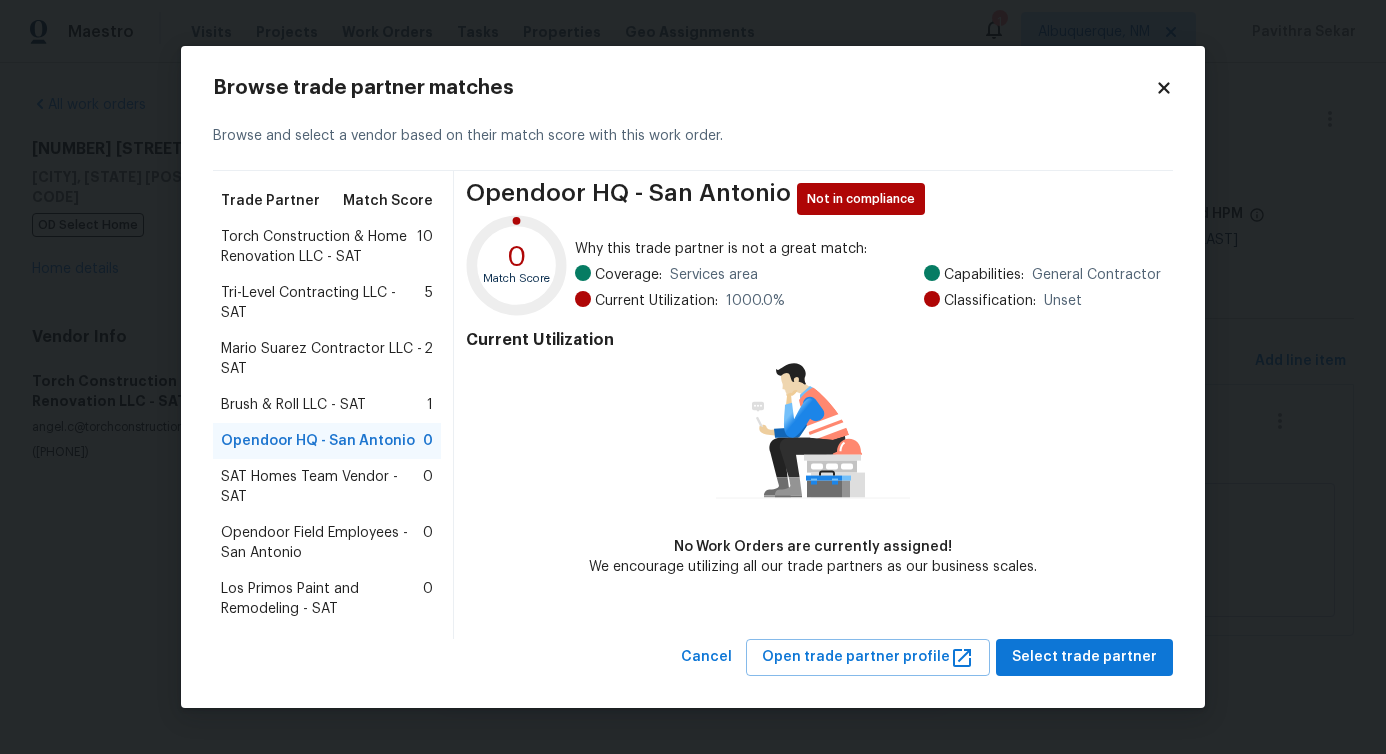 click on "Brush & Roll LLC - SAT" at bounding box center (293, 405) 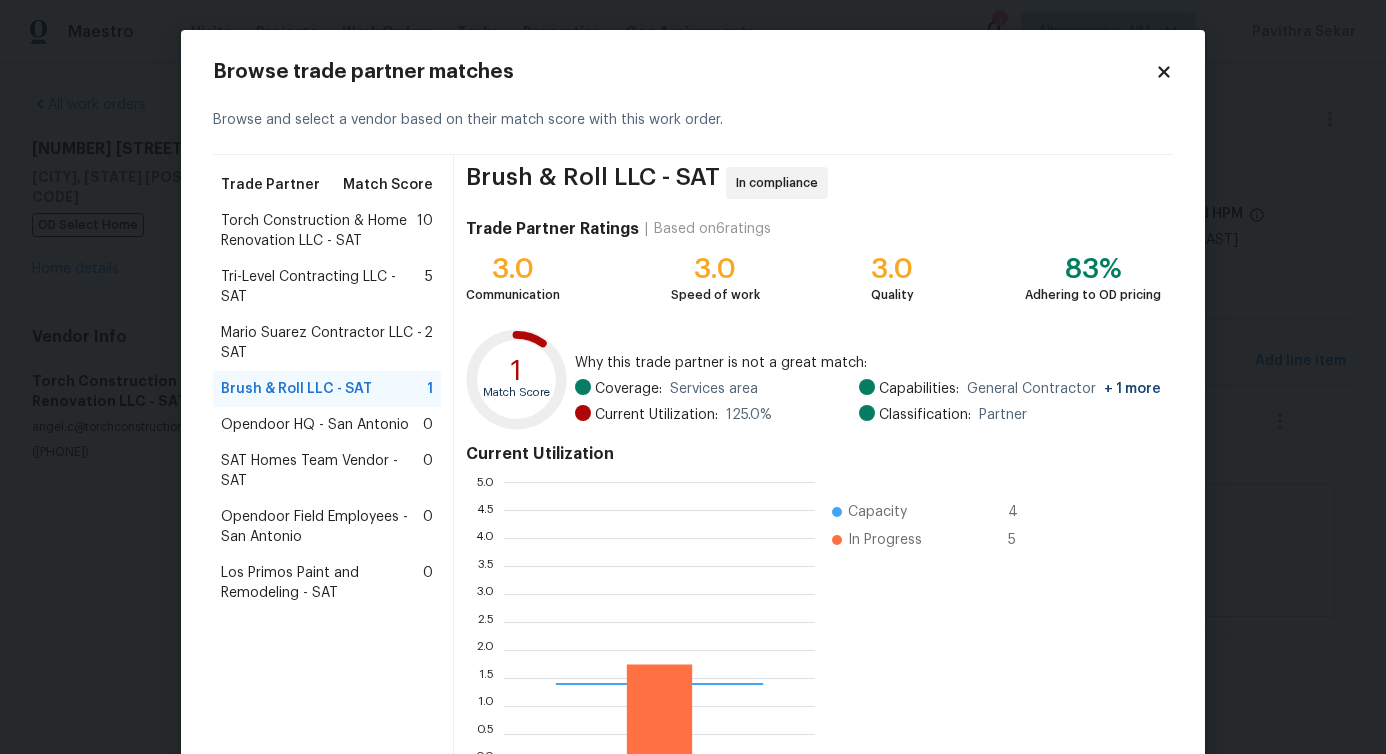 scroll, scrollTop: 2, scrollLeft: 2, axis: both 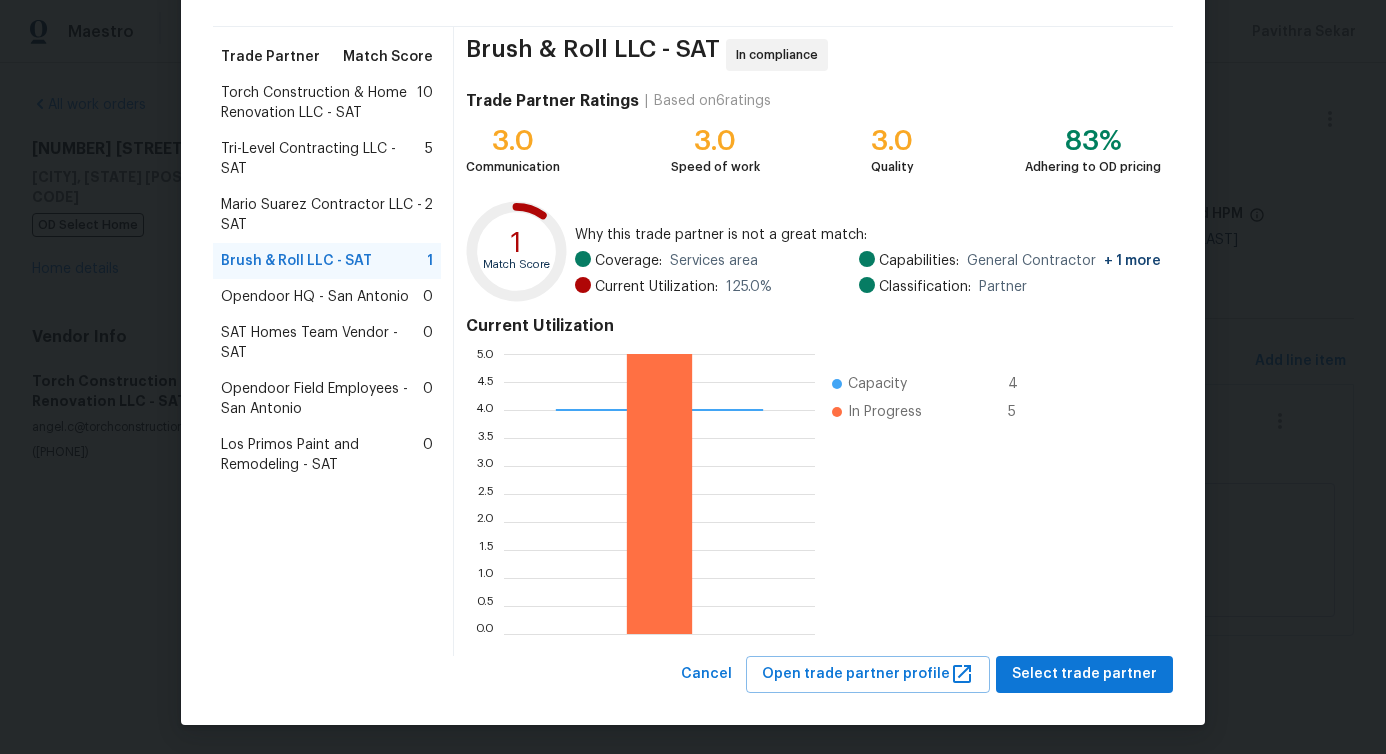 click on "Opendoor HQ - San Antonio" at bounding box center [315, 297] 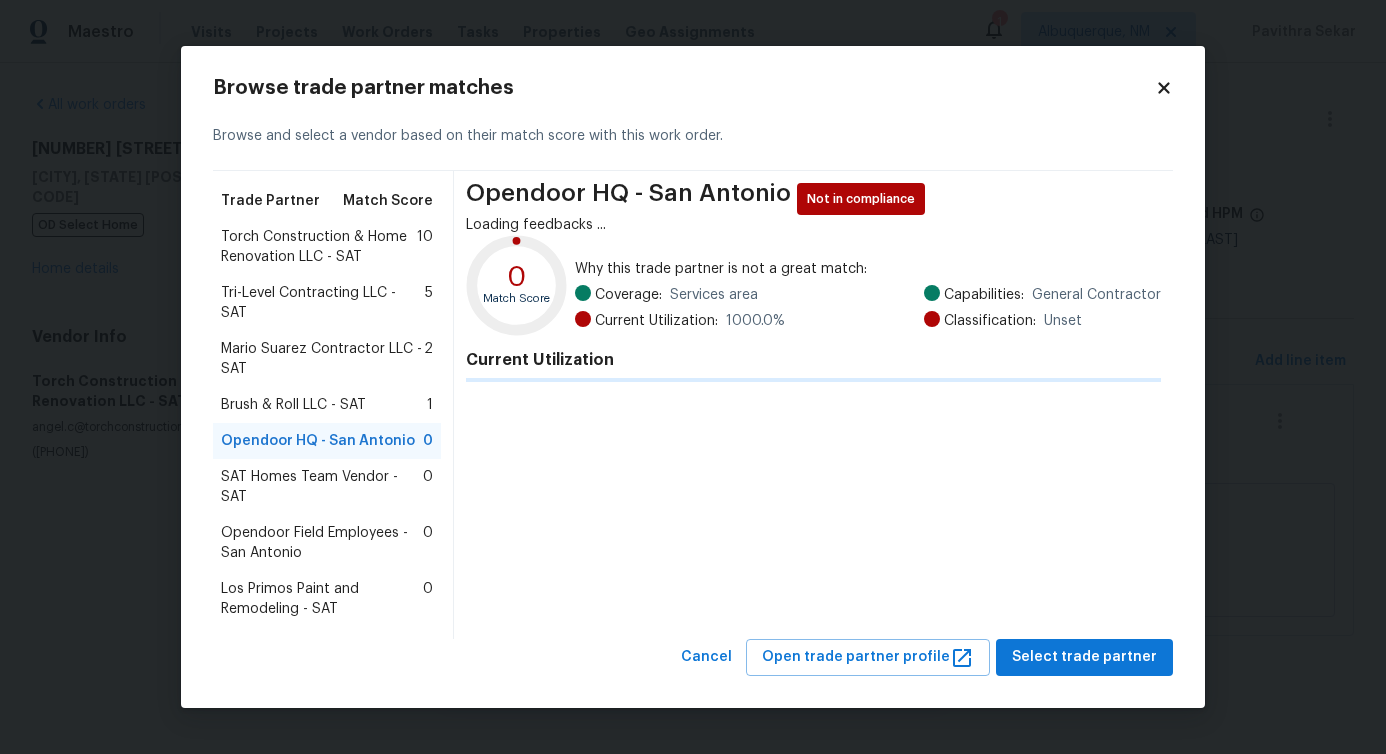 scroll, scrollTop: 0, scrollLeft: 0, axis: both 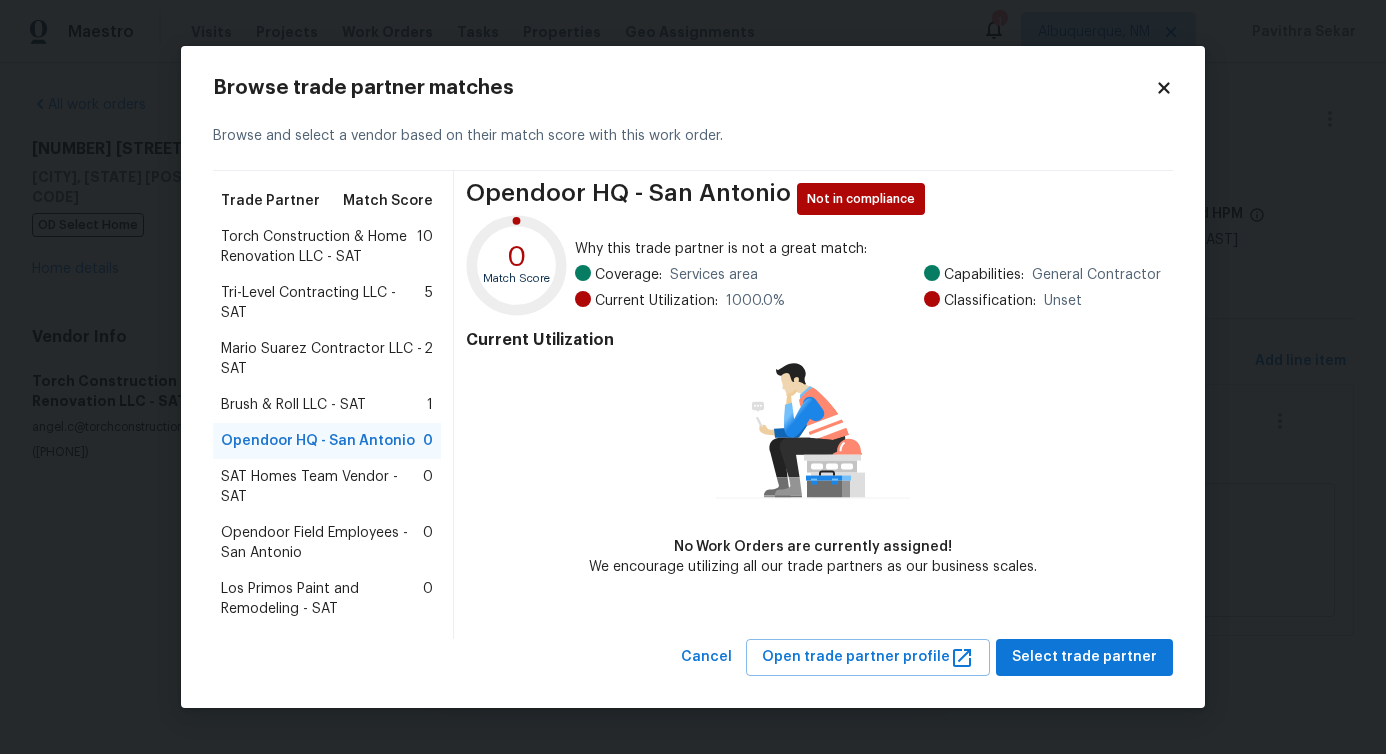 click on "SAT Homes Team Vendor - SAT" at bounding box center (322, 487) 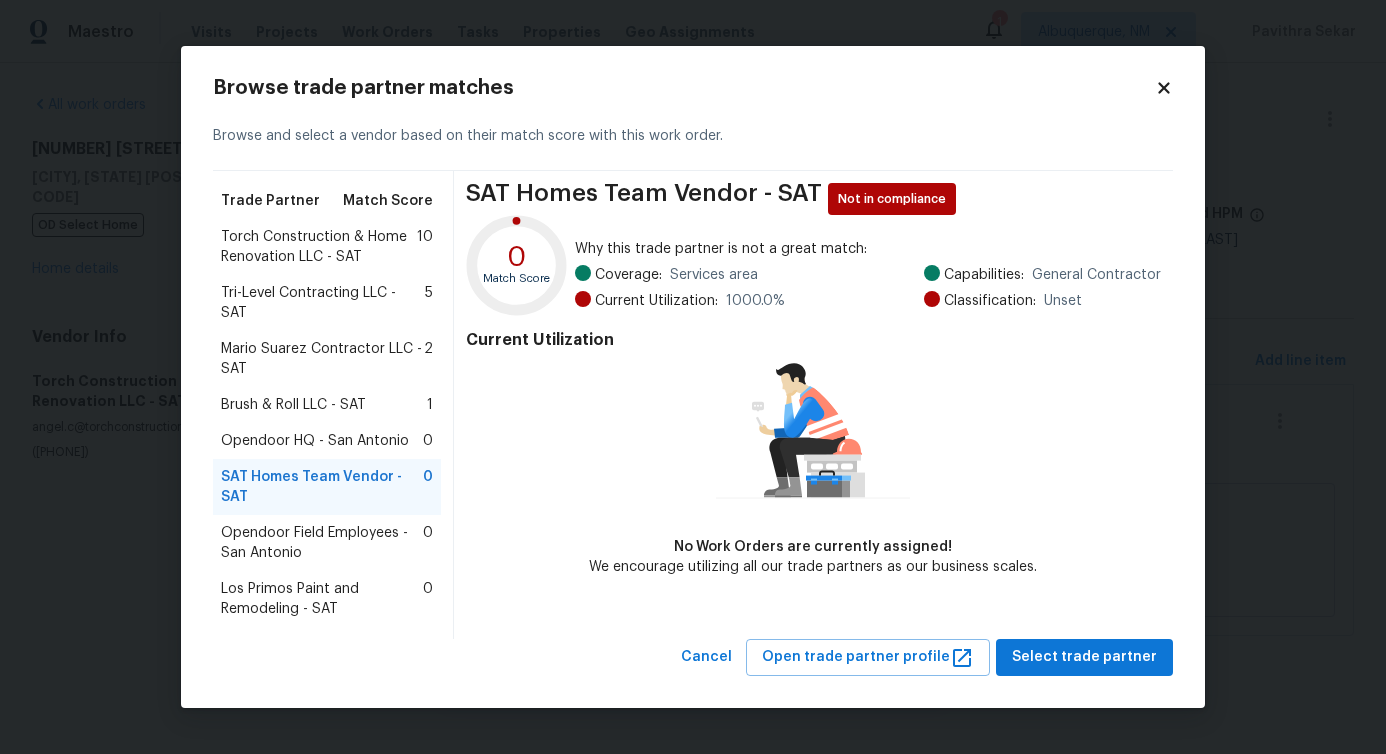 click on "Opendoor Field Employees - San Antonio" at bounding box center [322, 543] 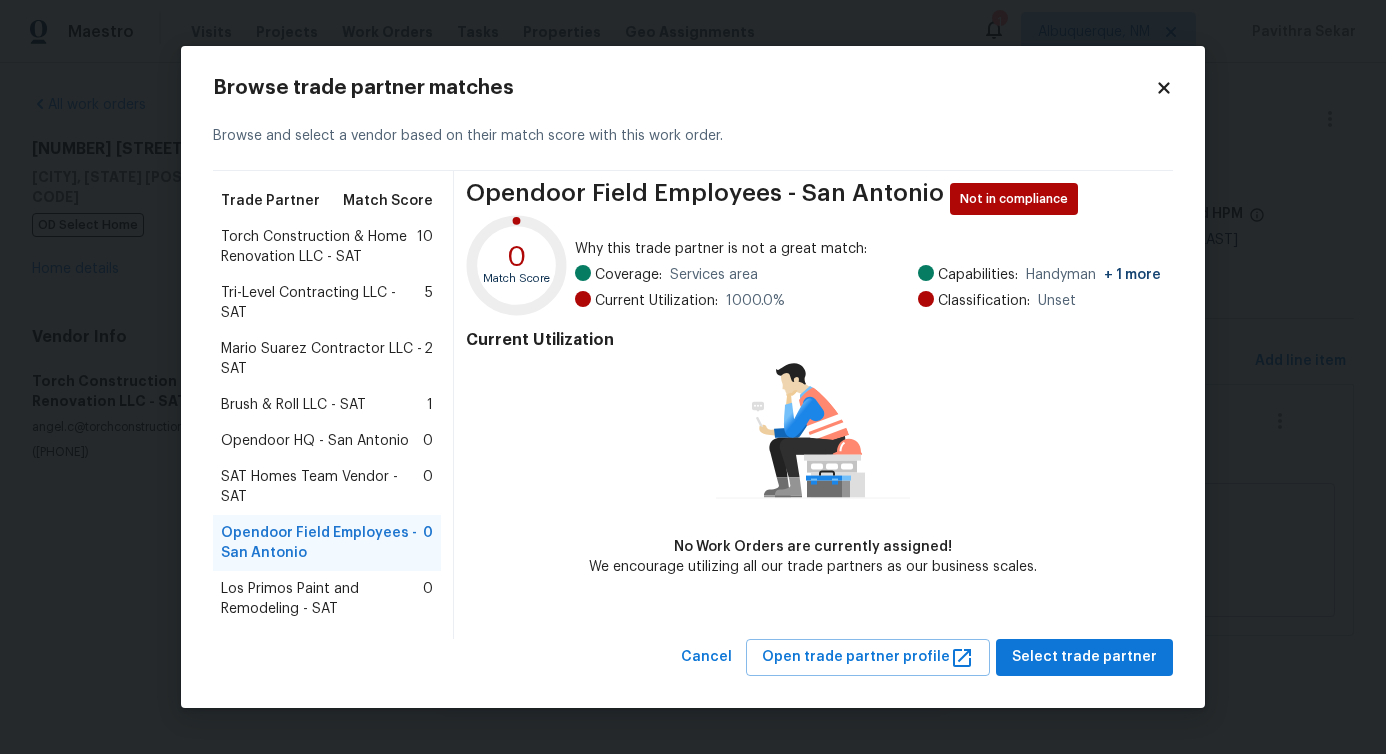 click on "Torch Construction & Home Renovation LLC - SAT" at bounding box center [319, 247] 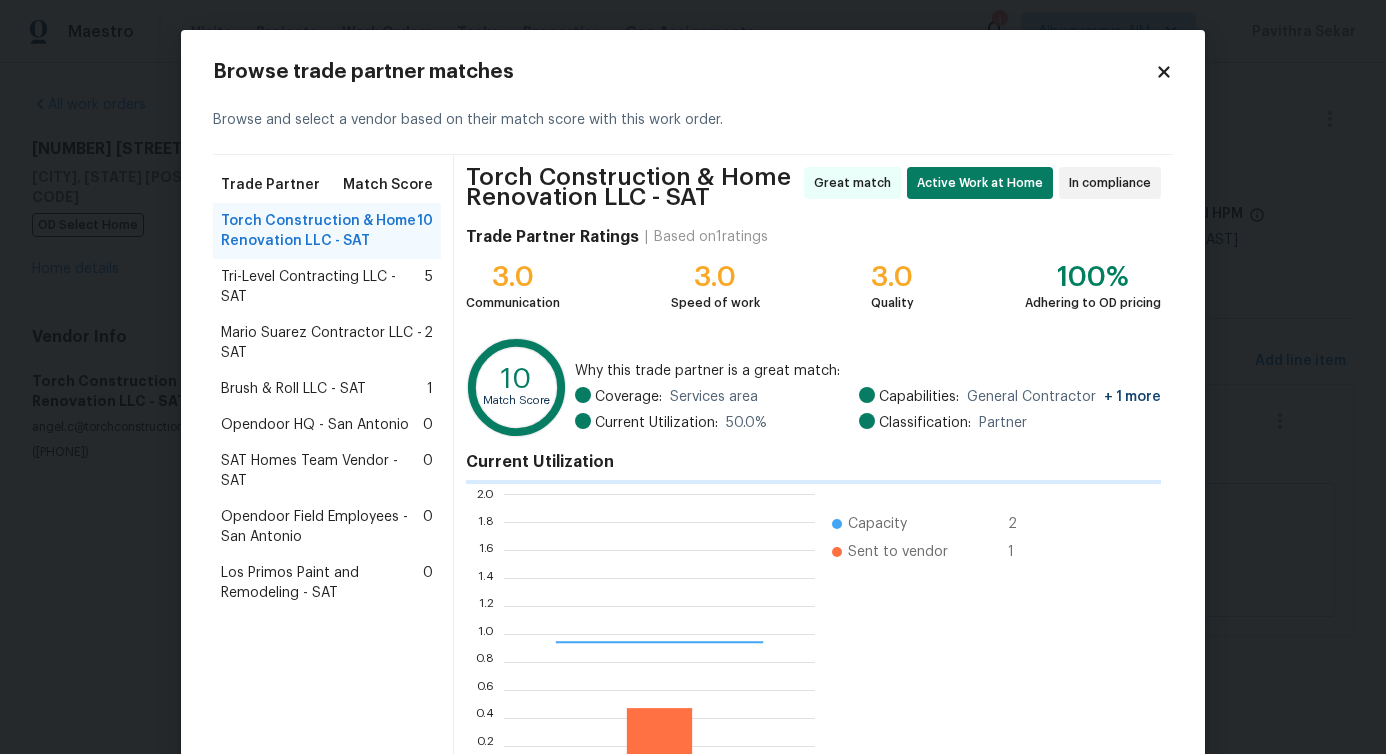 scroll, scrollTop: 2, scrollLeft: 2, axis: both 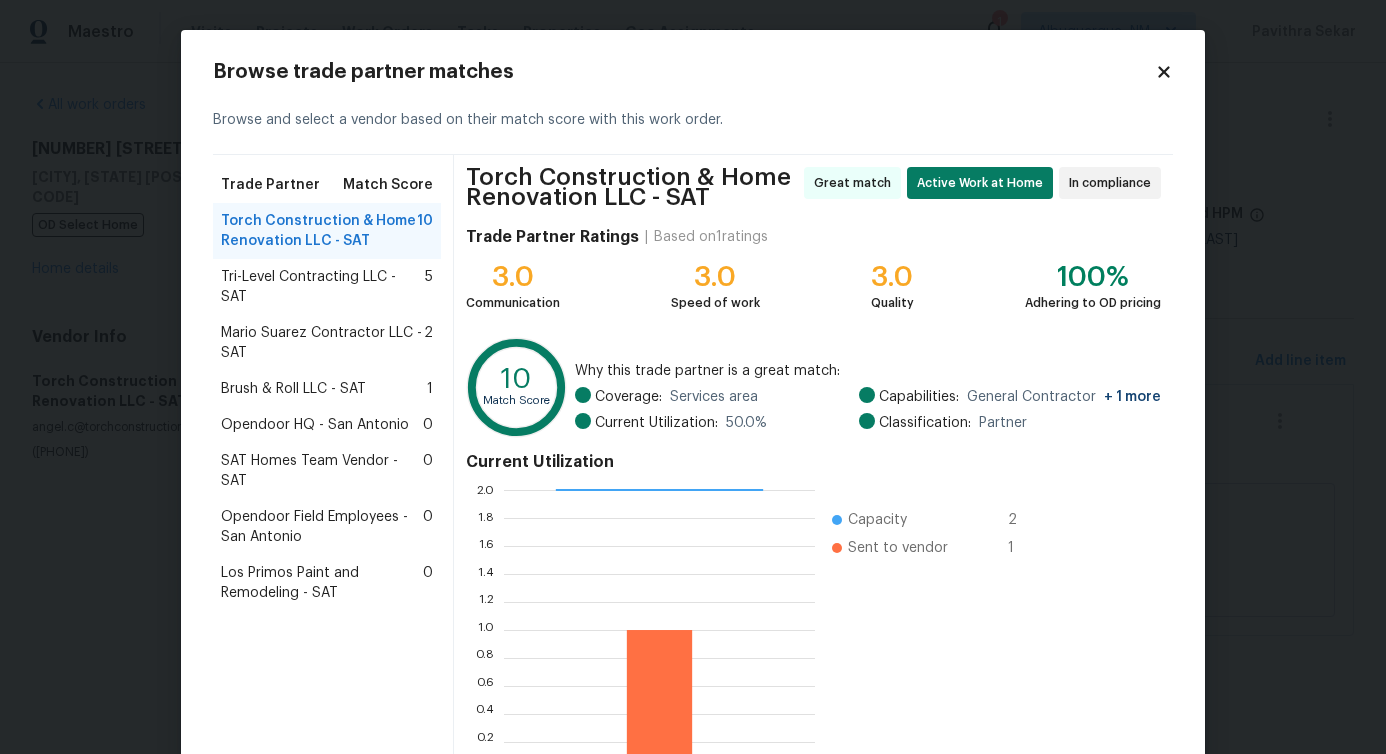 click on "Mario Suarez Contractor LLC - SAT" at bounding box center (322, 343) 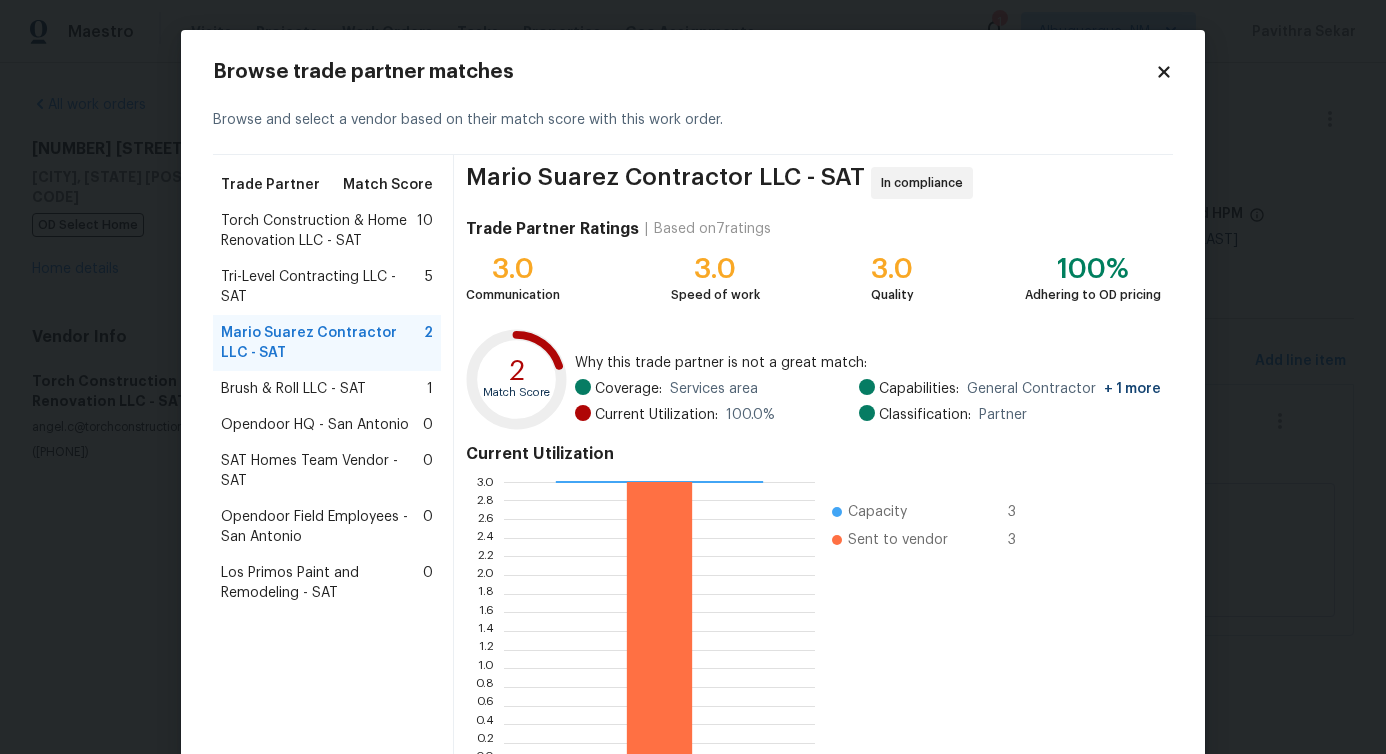 click on "Tri-Level Contracting LLC - SAT" at bounding box center (323, 287) 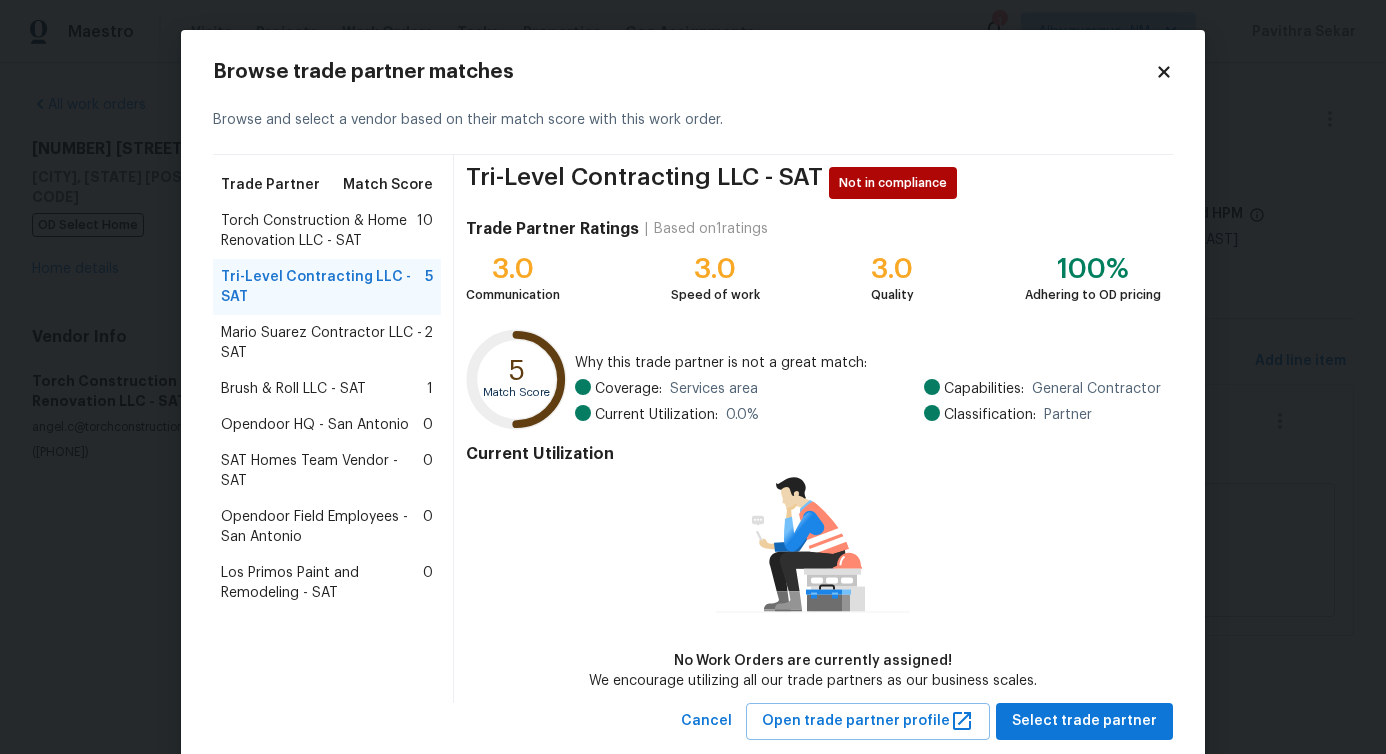 click on "Torch Construction & Home Renovation LLC - SAT" at bounding box center (319, 231) 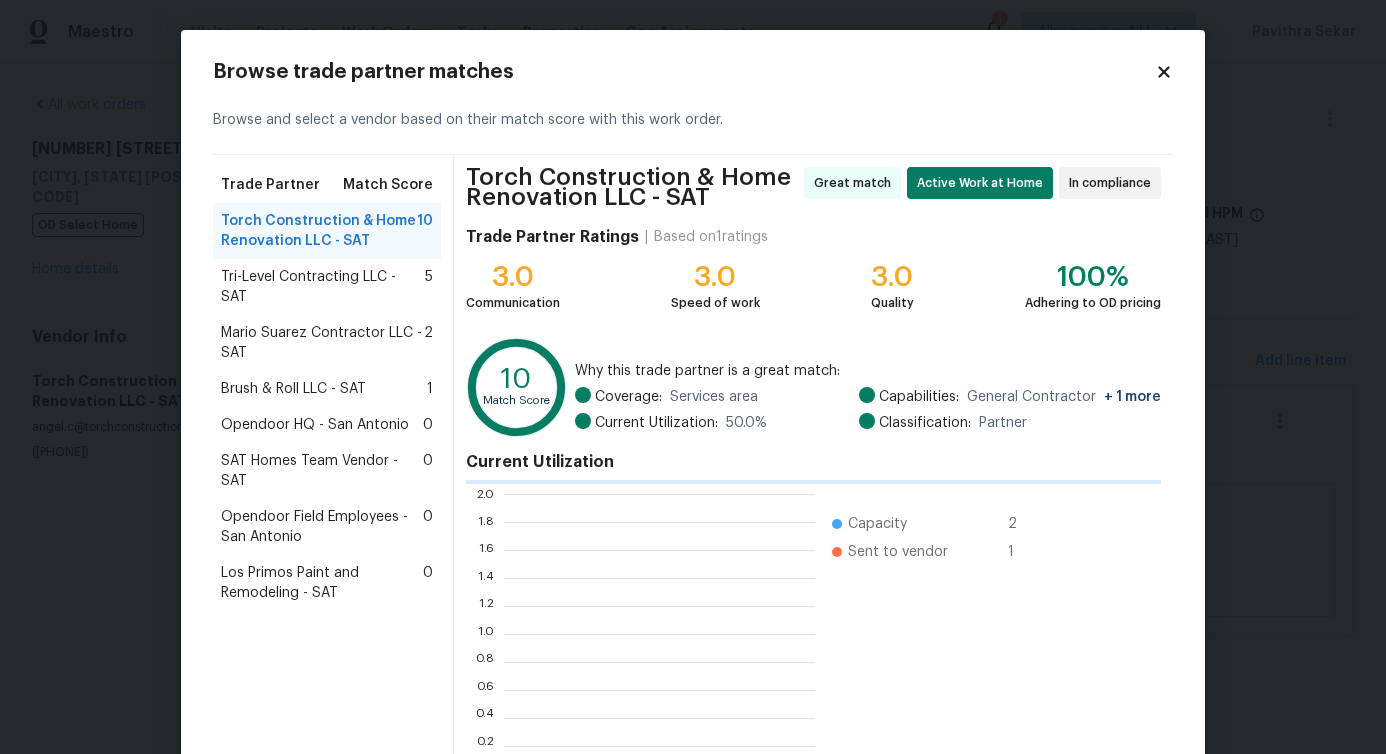 scroll, scrollTop: 2, scrollLeft: 2, axis: both 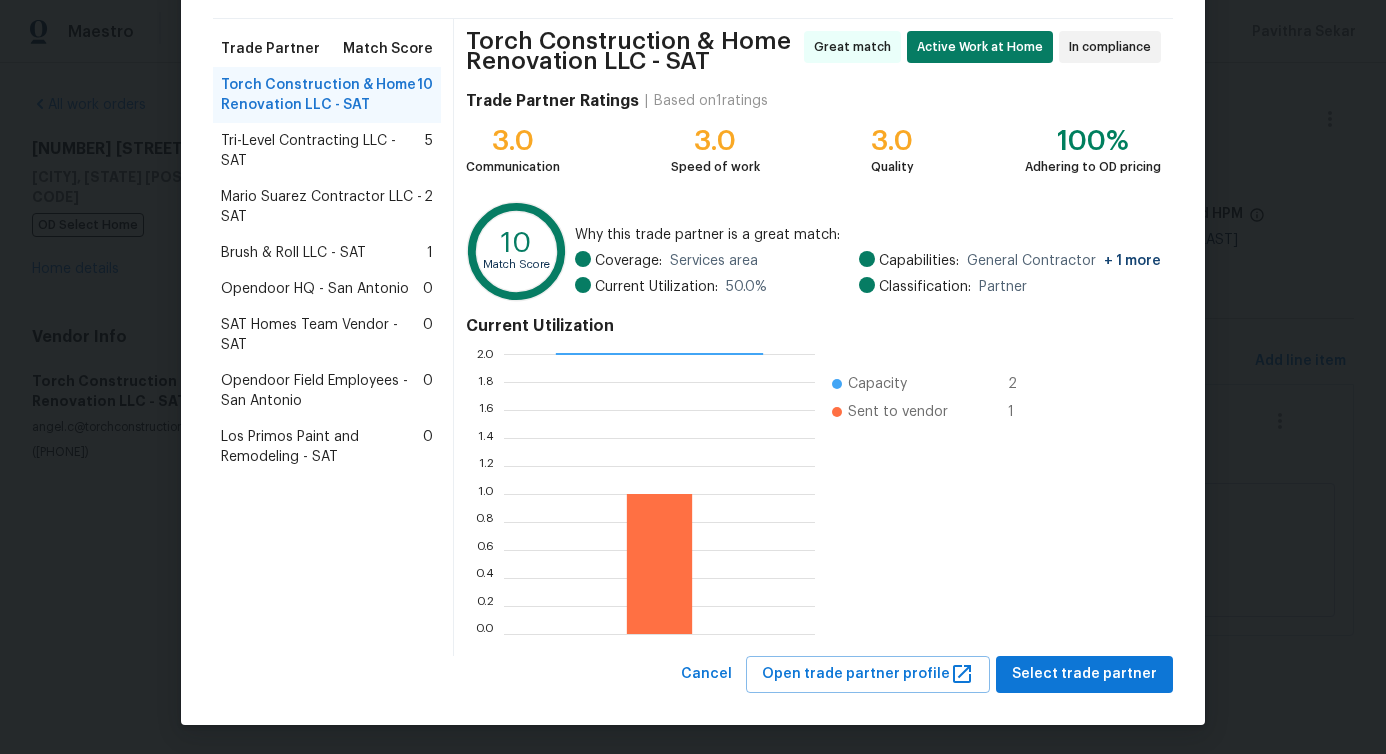 click on "Browse trade partner matches Browse and select a vendor based on their match score with this work order. Trade Partner Match Score Torch Construction & Home Renovation LLC - SAT 10 Tri-Level Contracting LLC - SAT 5 Mario Suarez Contractor LLC - SAT 2 Brush & Roll LLC - SAT 1 Opendoor HQ - San Antonio 0 SAT Homes Team Vendor - SAT 0 Opendoor Field Employees - San Antonio 0 Los Primos Paint and Remodeling - SAT 0 Torch Construction & Home Renovation LLC - SAT Great match Active Work at Home In compliance Trade Partner Ratings    |    Based on  1  ratings 3.0 Communication 3.0 Speed of work 3.0 Quality 100% Adhering to OD pricing 10 Match Score Why this trade partner is a great match: Coverage: Services area Current Utilization: 50.0 % Capabilities: General Contractor + 1 more Classification: Partner Current Utilization 0.0 0.2 0.4 0.6 0.8 1.0 1.2 1.4 1.6 1.8 2.0 Capacity 2 Sent to vendor 1 Cancel Open trade partner profile Select trade partner" at bounding box center [693, 309] 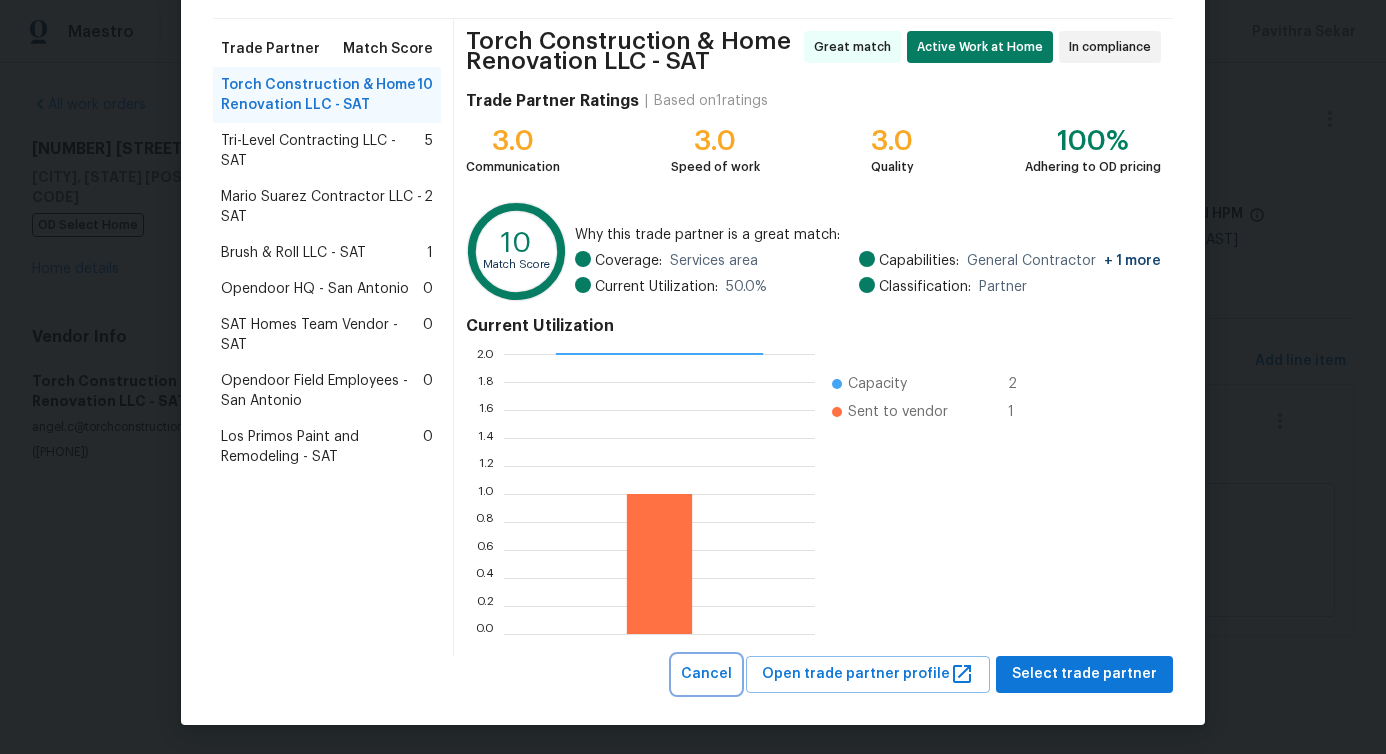 click on "Cancel" at bounding box center (706, 674) 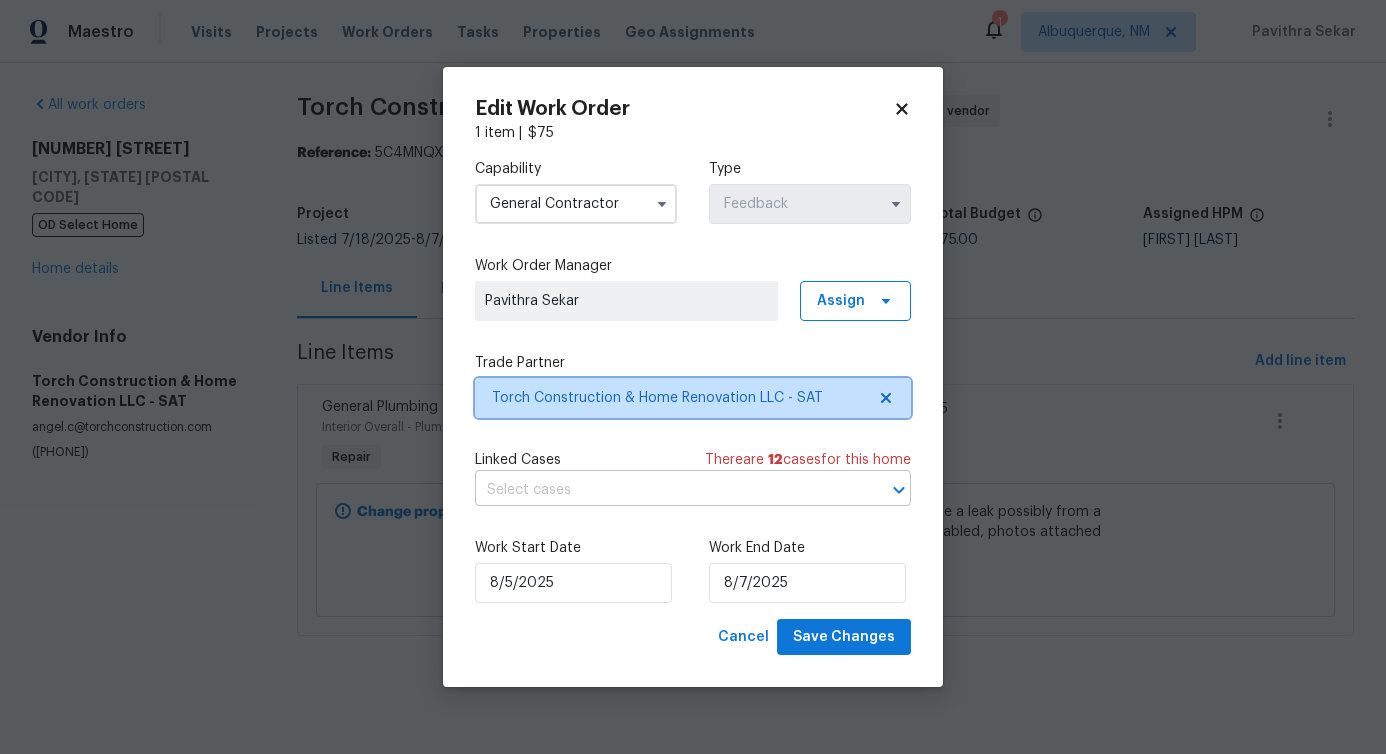 scroll, scrollTop: 0, scrollLeft: 0, axis: both 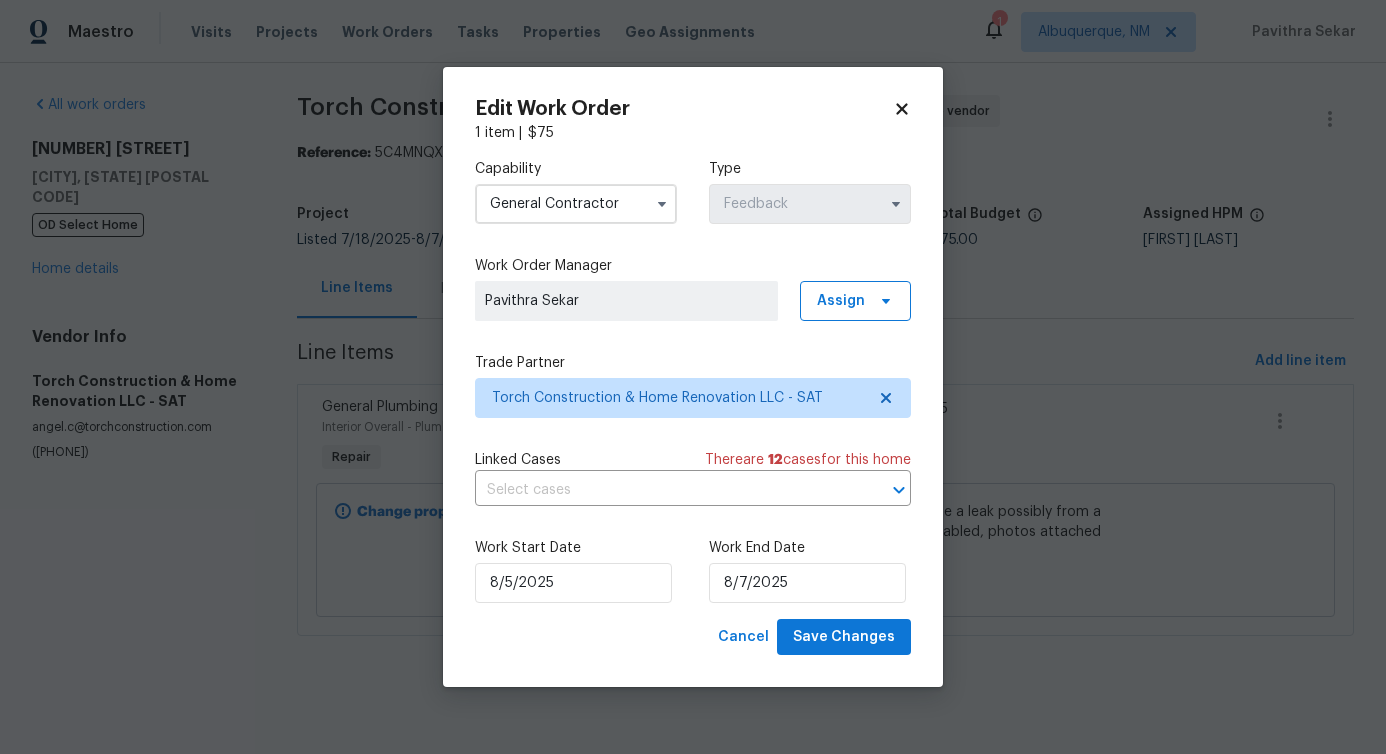 drag, startPoint x: 632, startPoint y: 216, endPoint x: 614, endPoint y: 218, distance: 18.110771 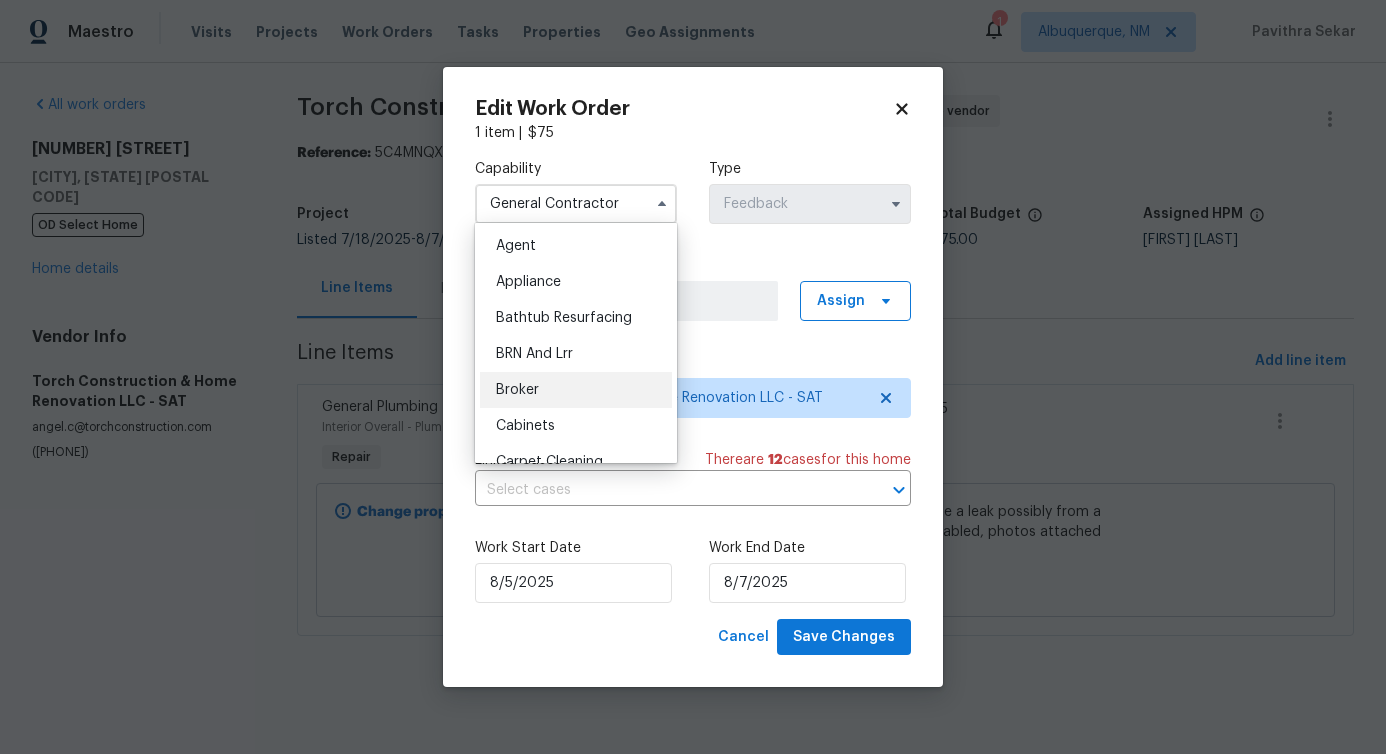 click on "Broker" at bounding box center [576, 390] 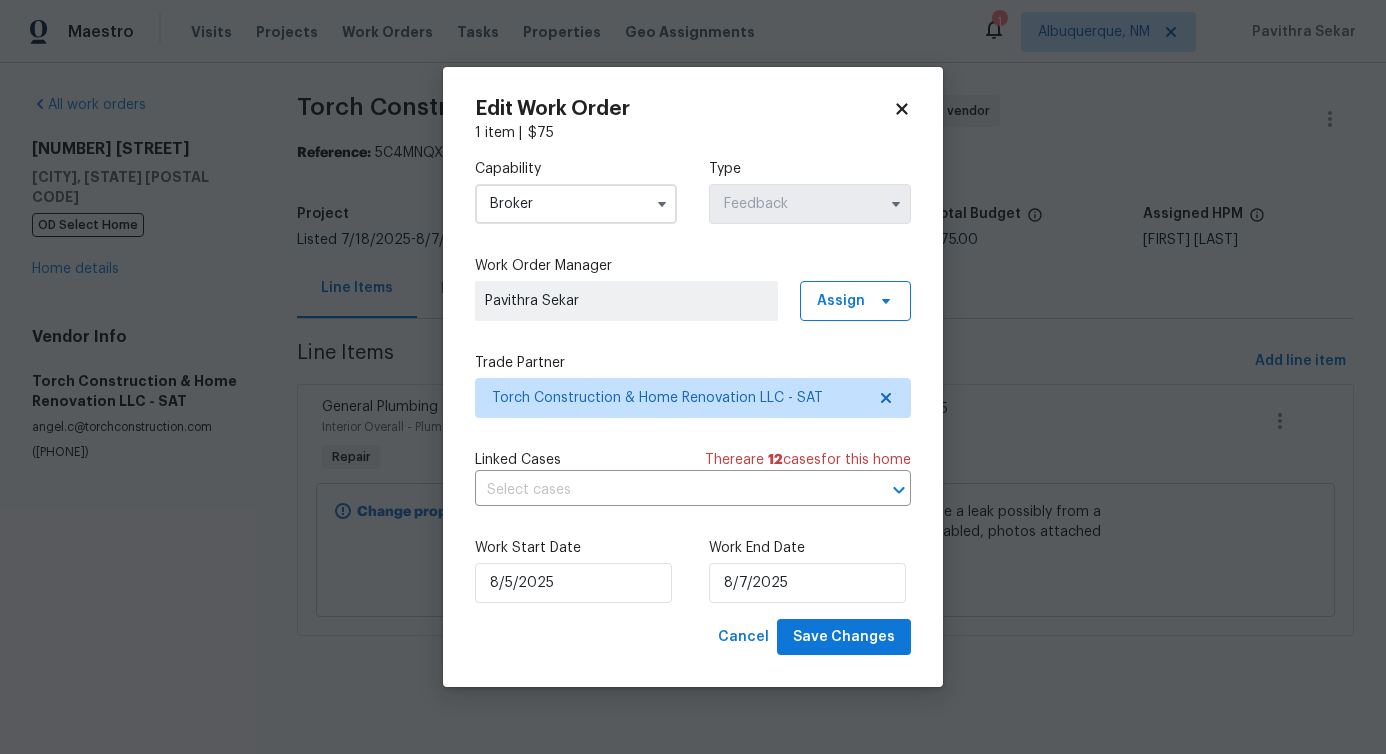 click on "Capability   Broker Type   Feedback" at bounding box center [693, 191] 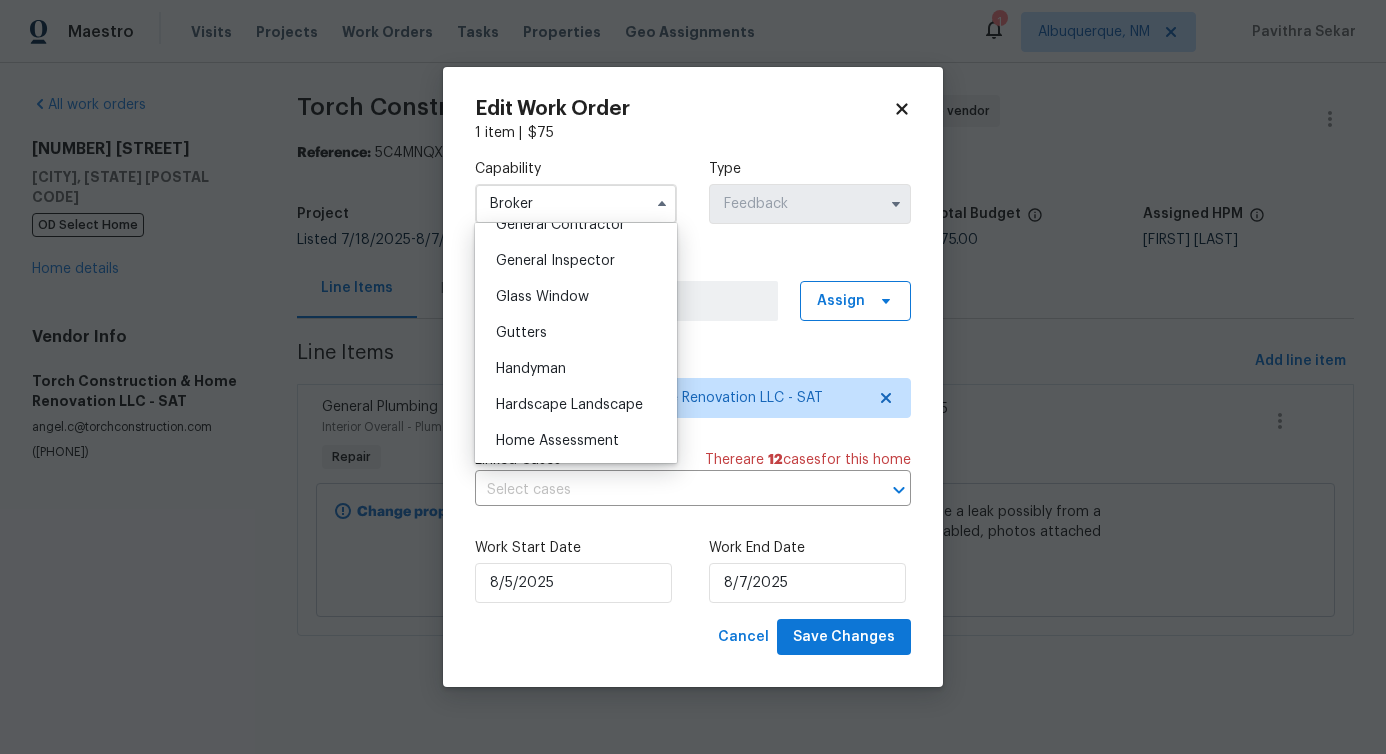 scroll, scrollTop: 992, scrollLeft: 0, axis: vertical 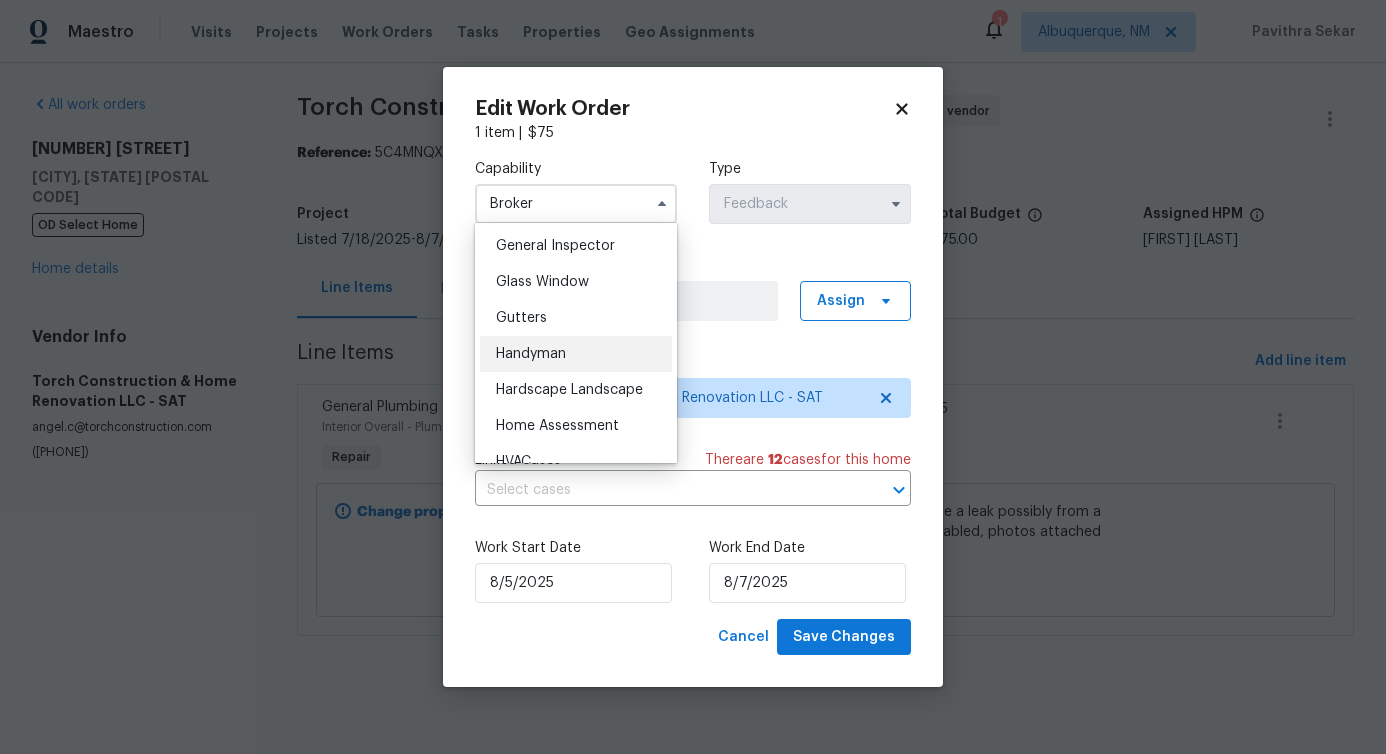 click on "Handyman" at bounding box center (576, 354) 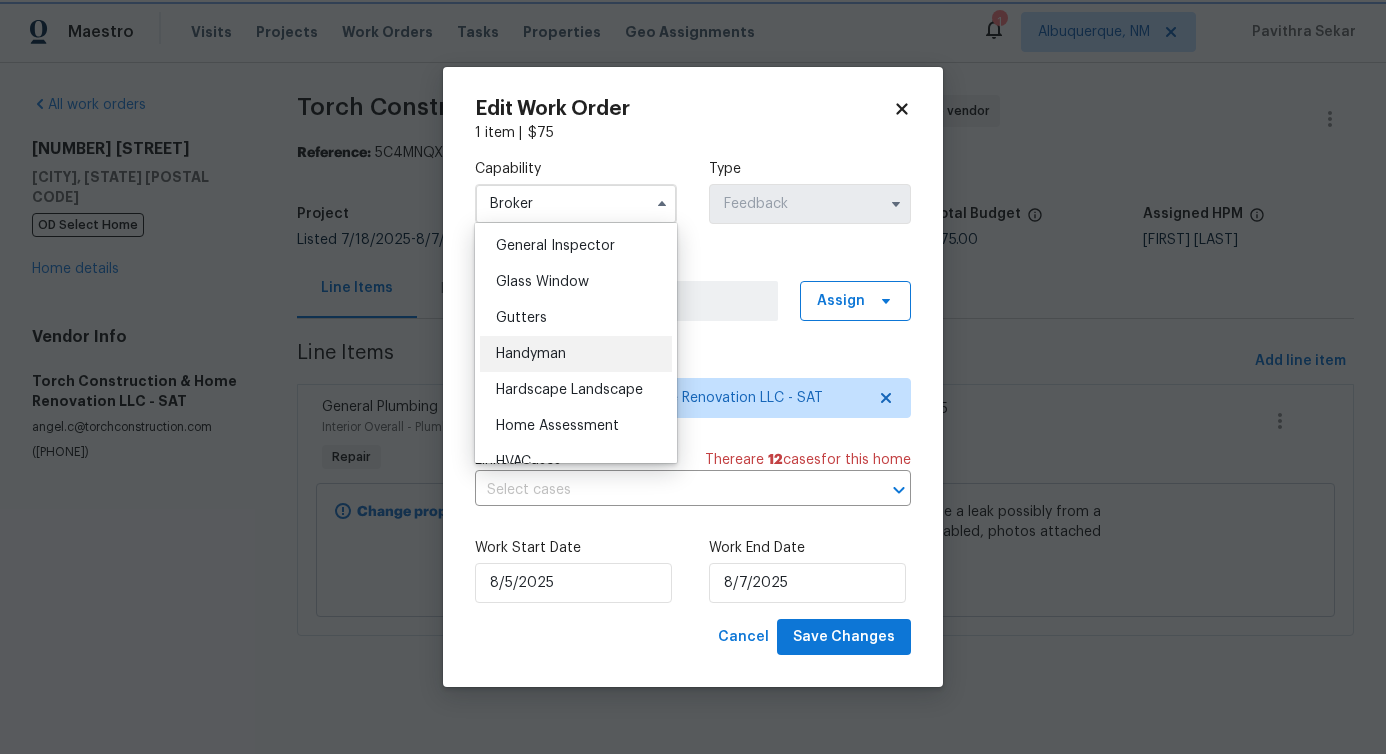type on "Handyman" 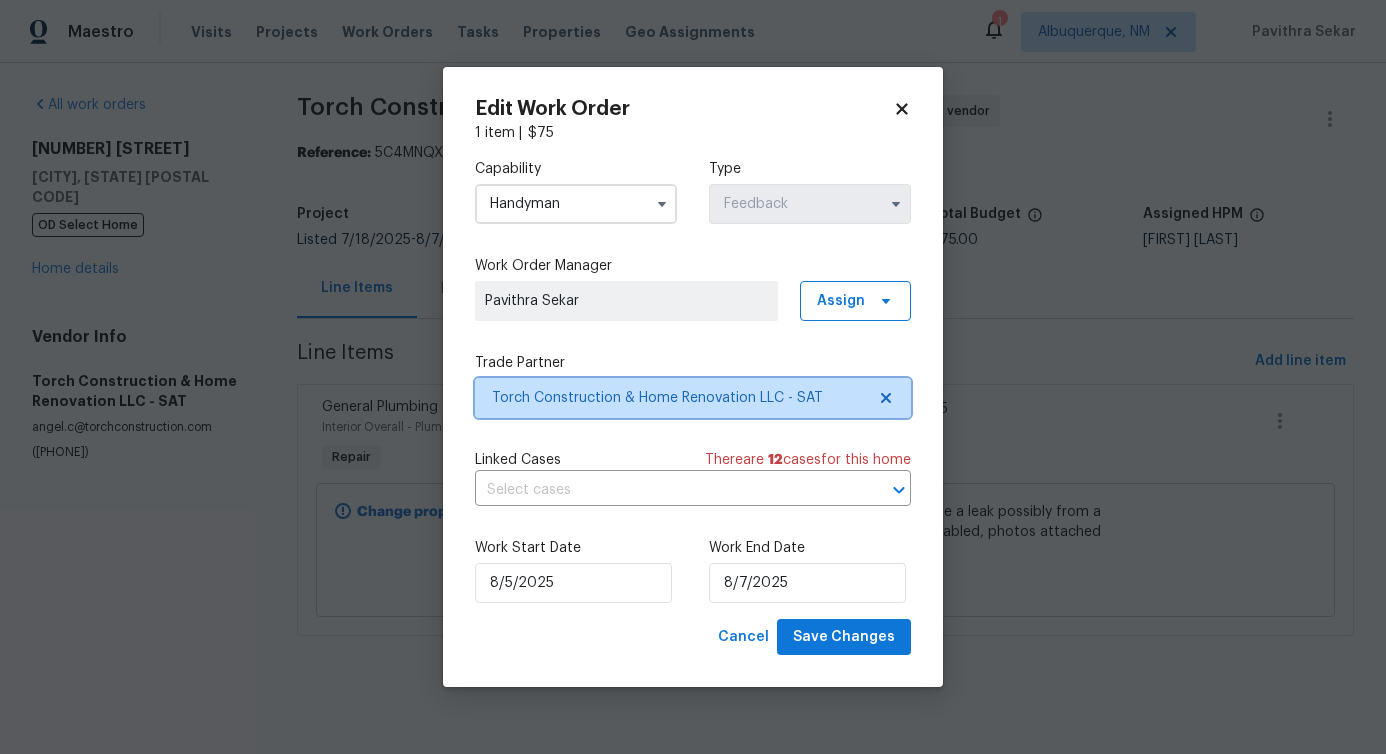 click on "Torch Construction & Home Renovation LLC - SAT" at bounding box center [678, 398] 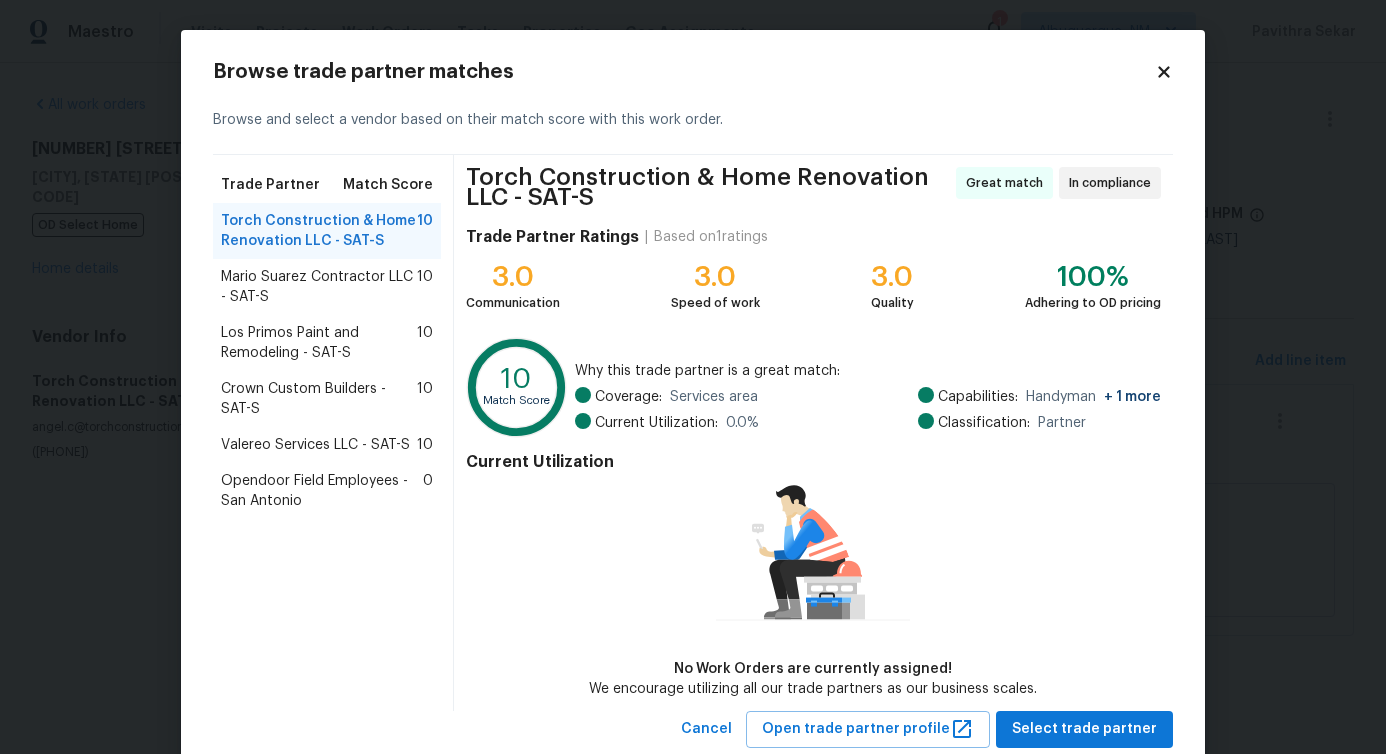 click on "Mario Suarez Contractor LLC - SAT-S" at bounding box center (319, 287) 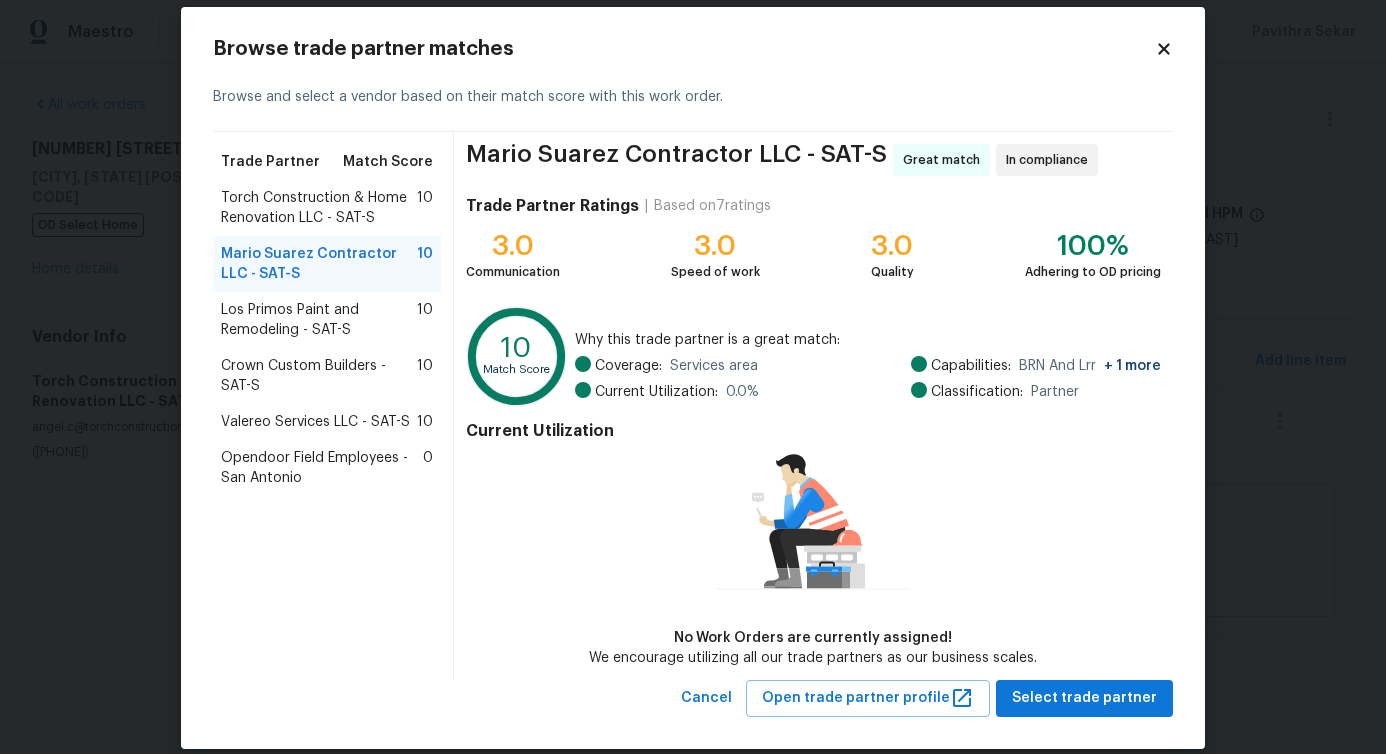 scroll, scrollTop: 46, scrollLeft: 0, axis: vertical 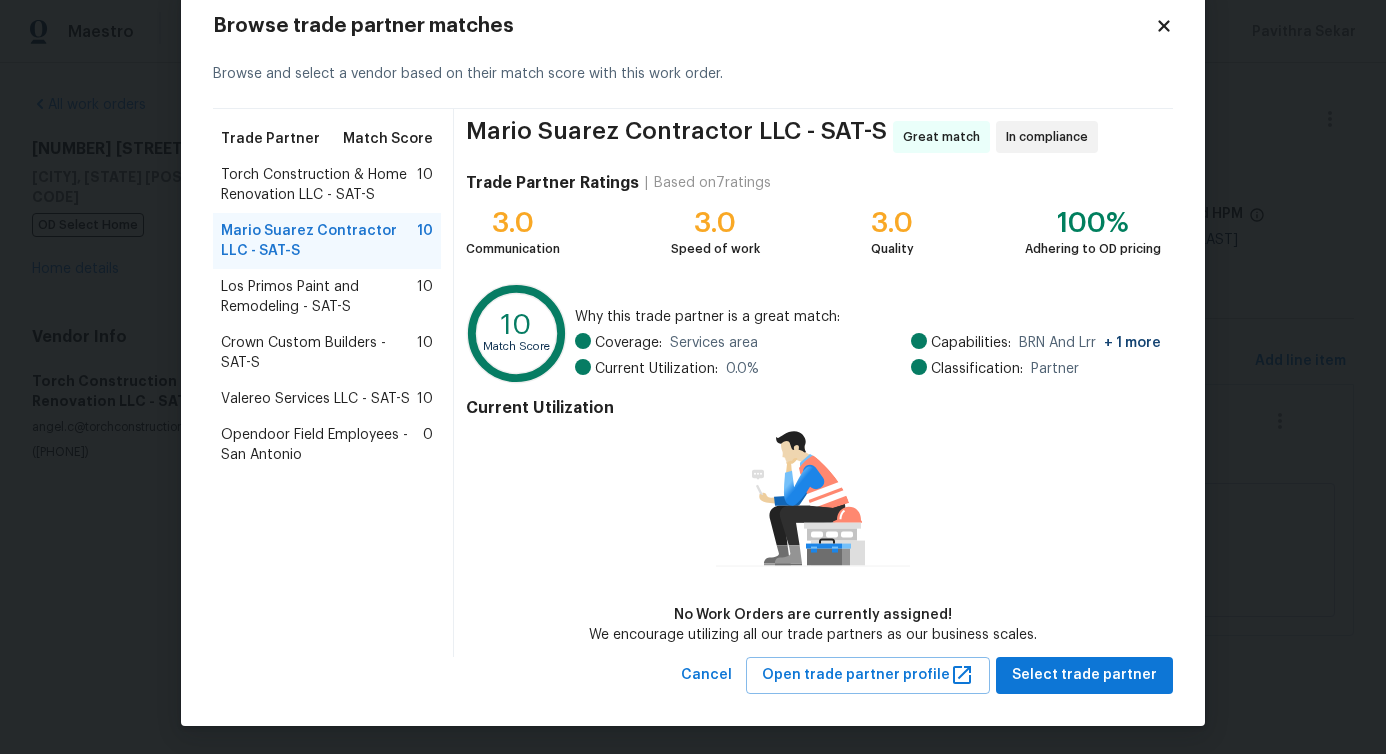 click on "Los Primos Paint and Remodeling - SAT-S 10" at bounding box center (327, 297) 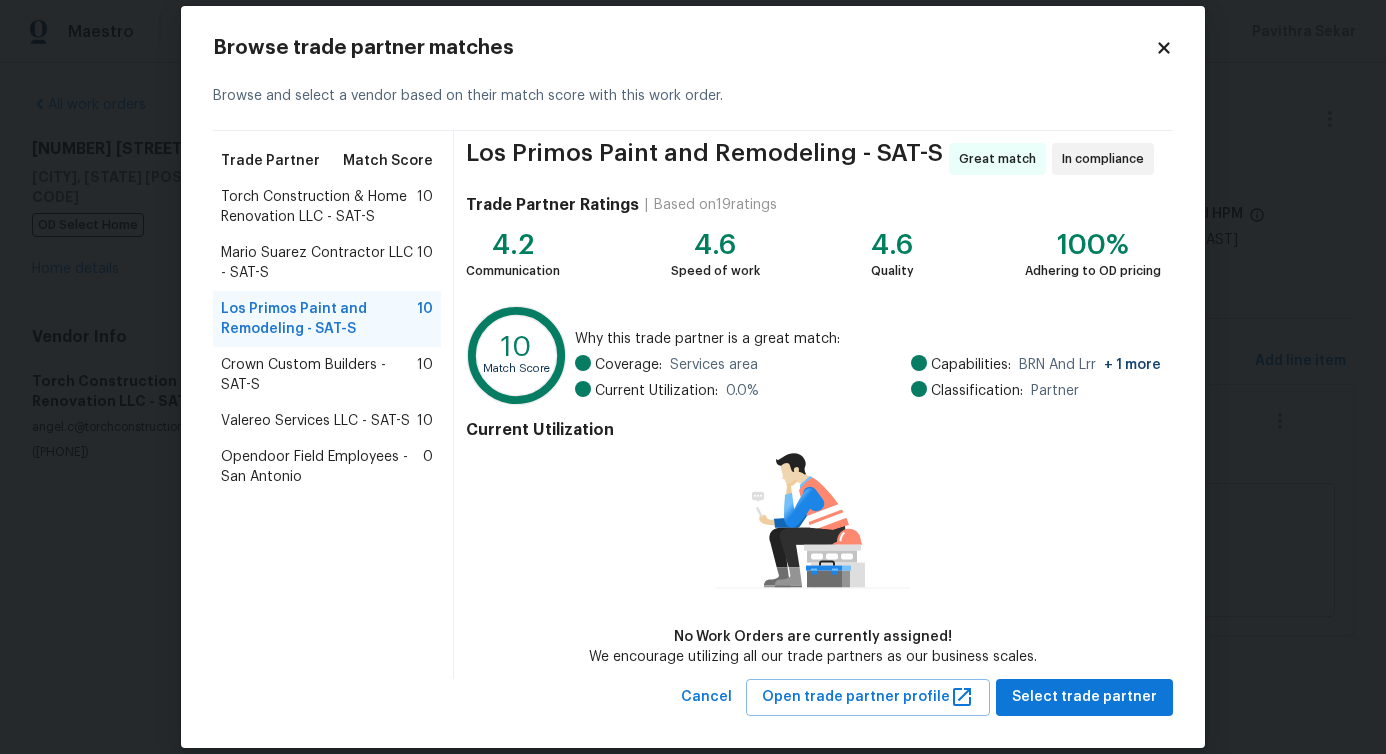 scroll, scrollTop: 46, scrollLeft: 0, axis: vertical 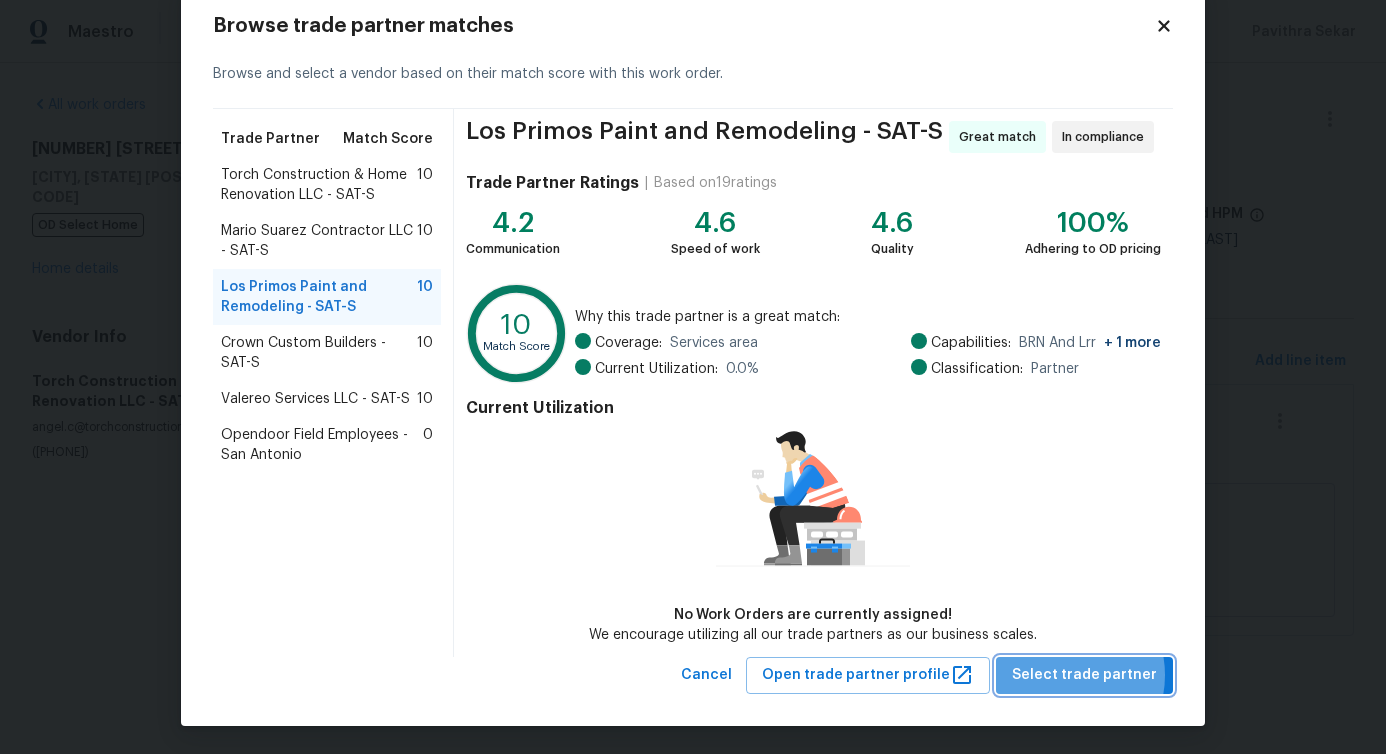 click on "Select trade partner" at bounding box center [1084, 675] 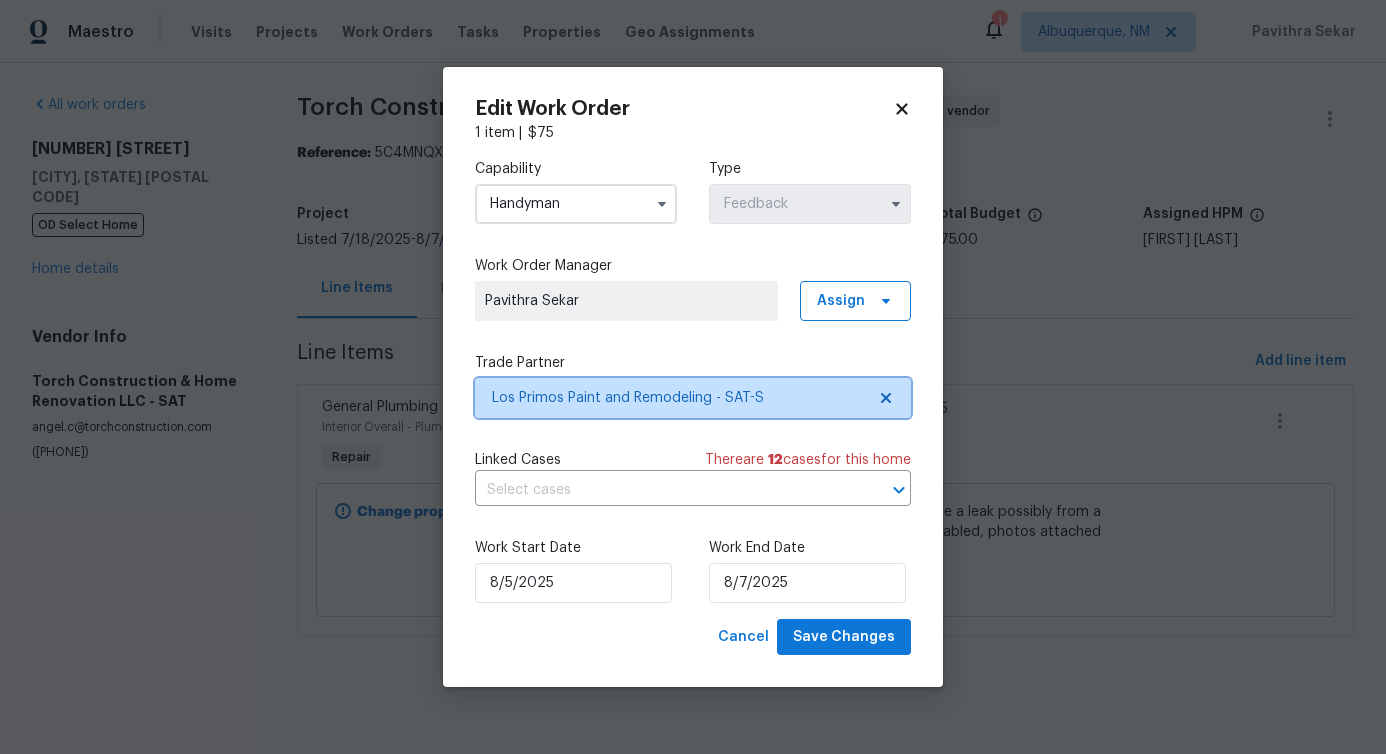 scroll, scrollTop: 0, scrollLeft: 0, axis: both 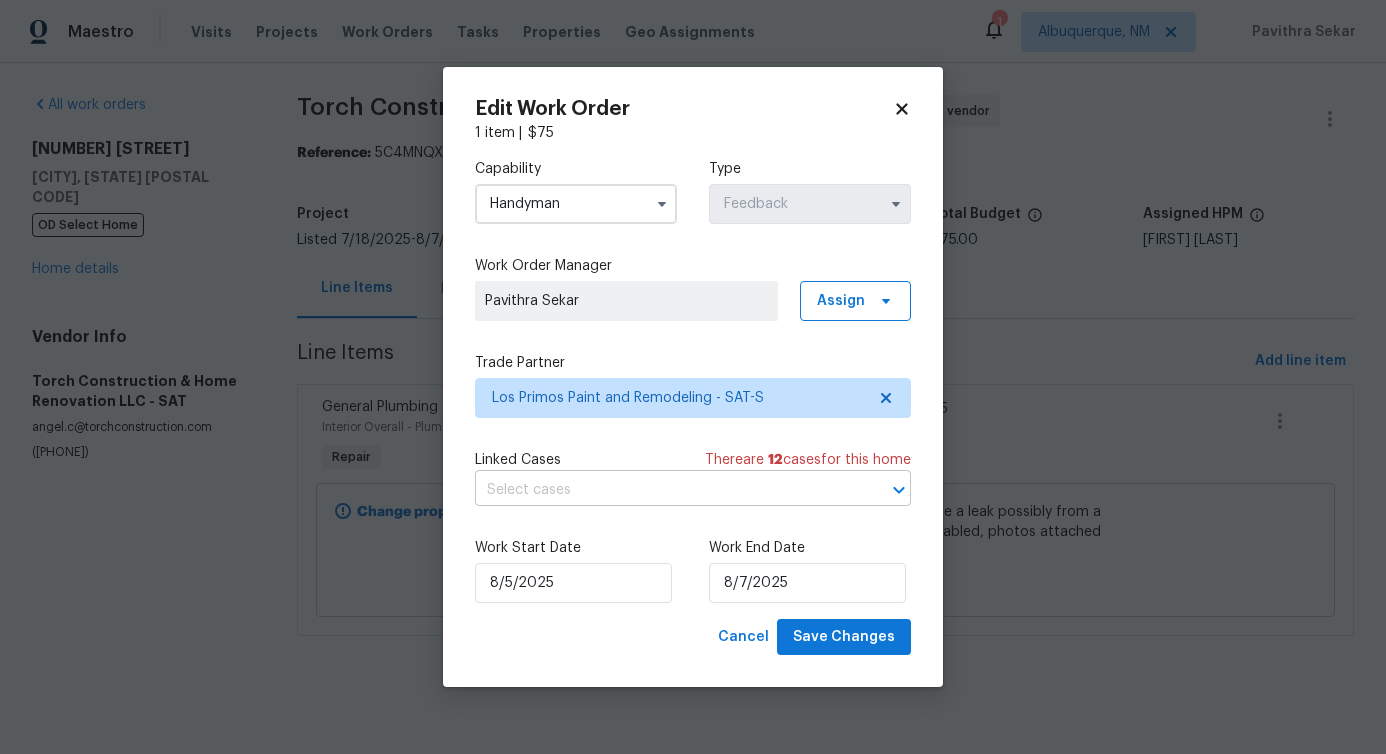 click at bounding box center [665, 490] 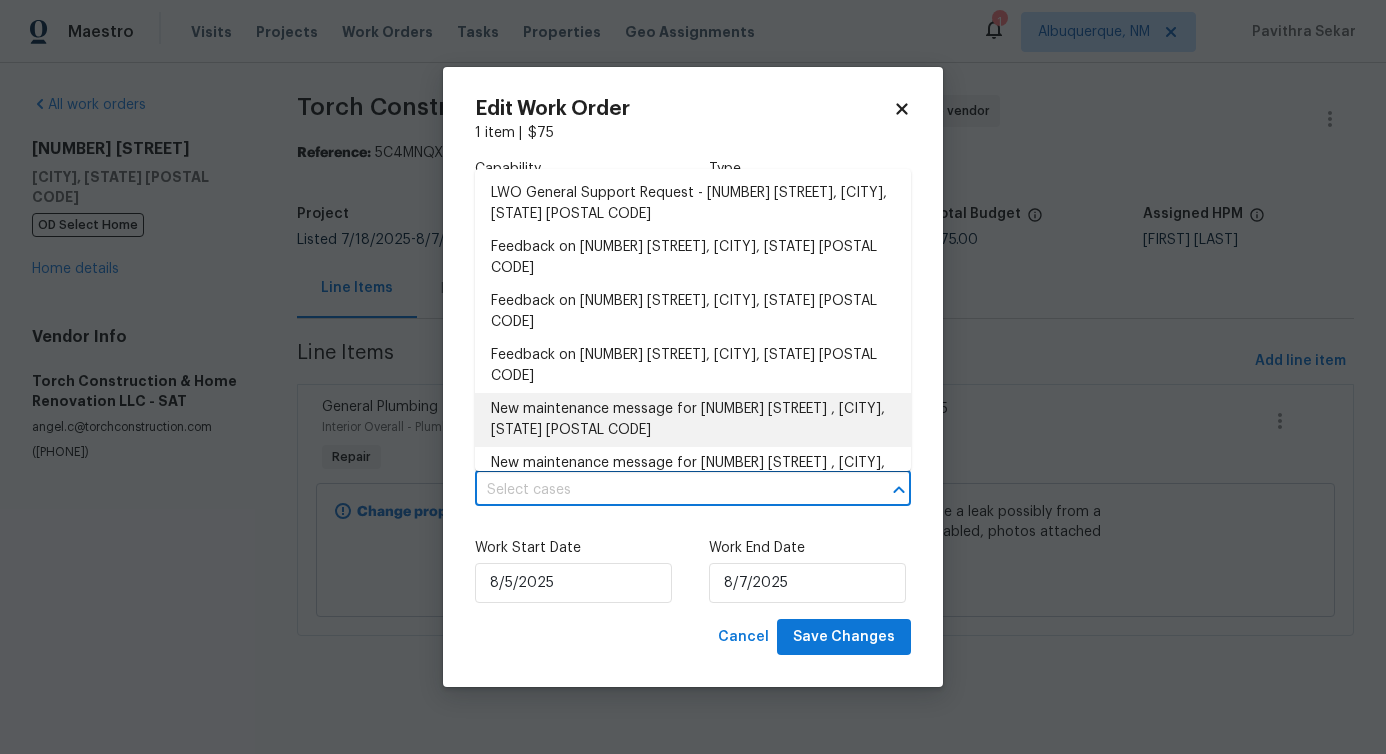 click on "New maintenance message for 1722 Searcy Dr , San Antonio, TX 78232" at bounding box center [693, 420] 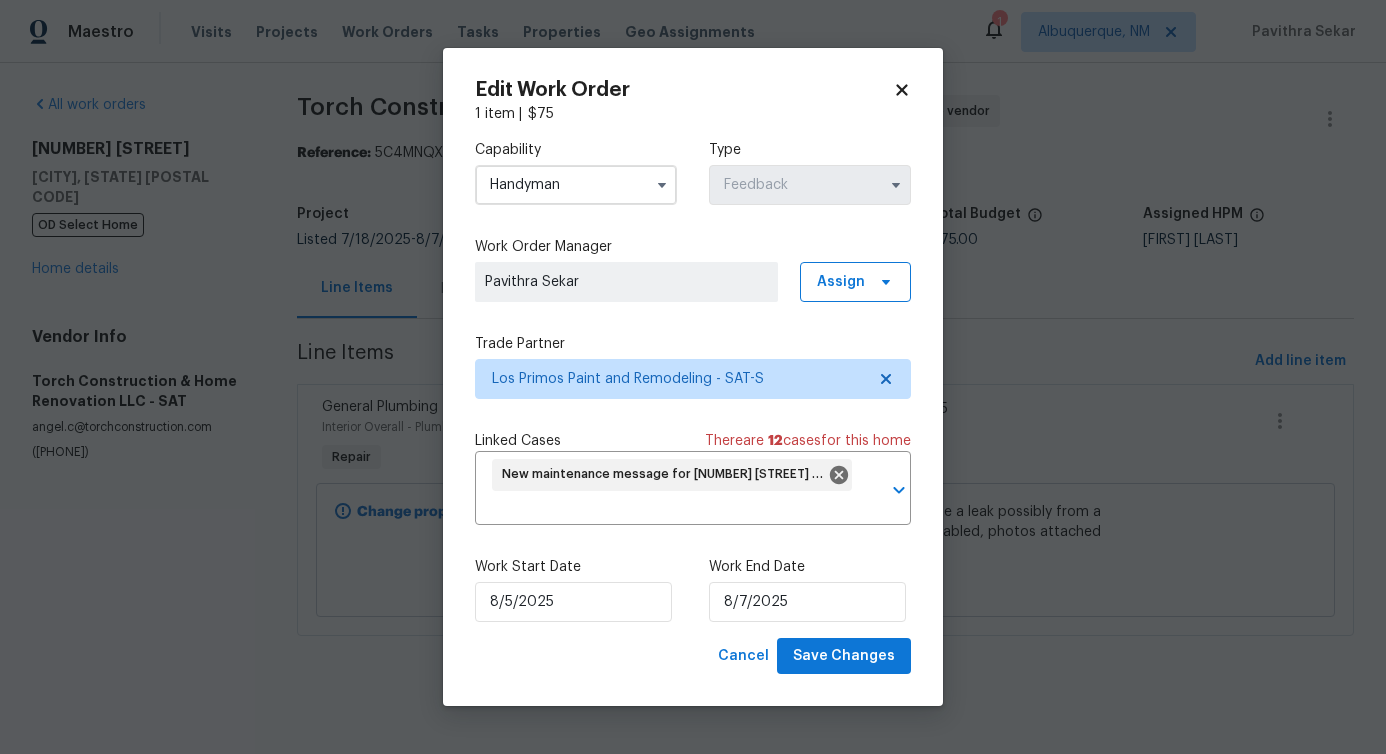 click on "Work Start Date" at bounding box center (576, 567) 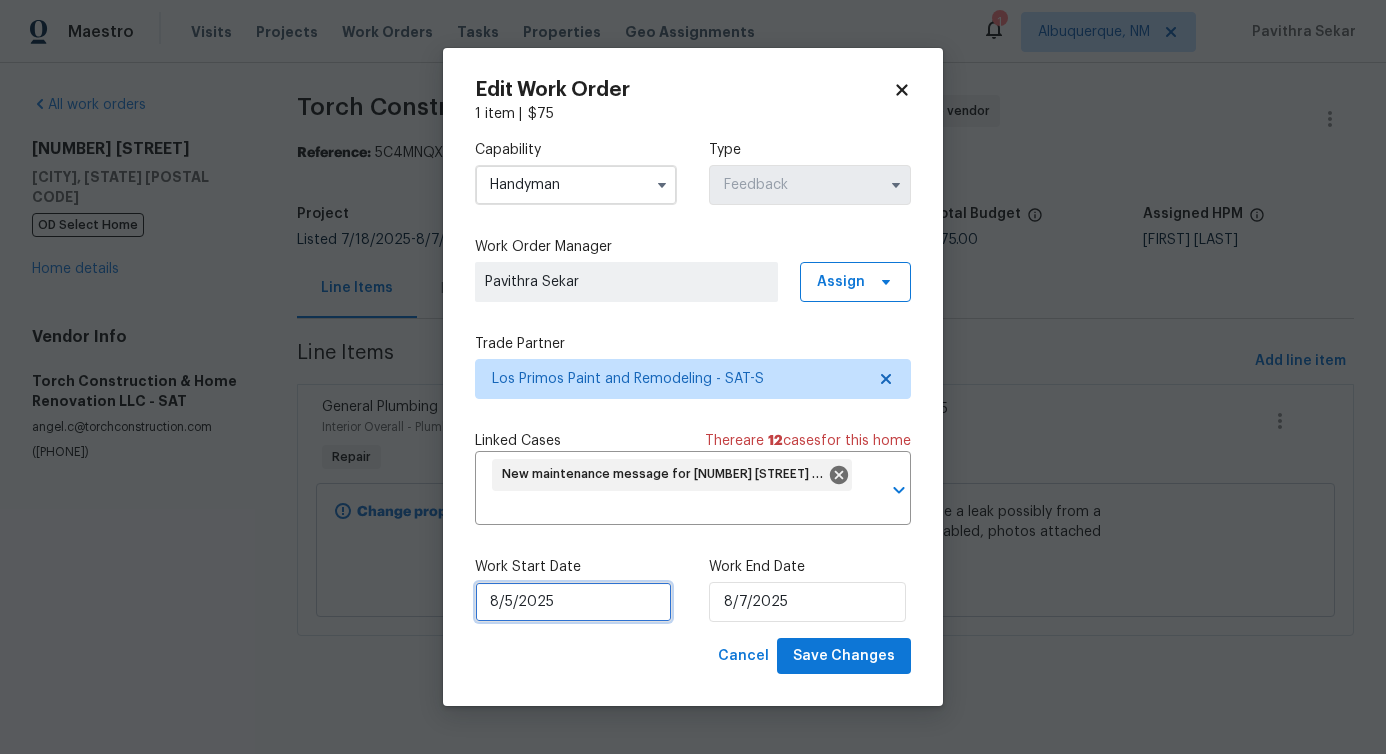 click on "8/5/2025" at bounding box center (573, 602) 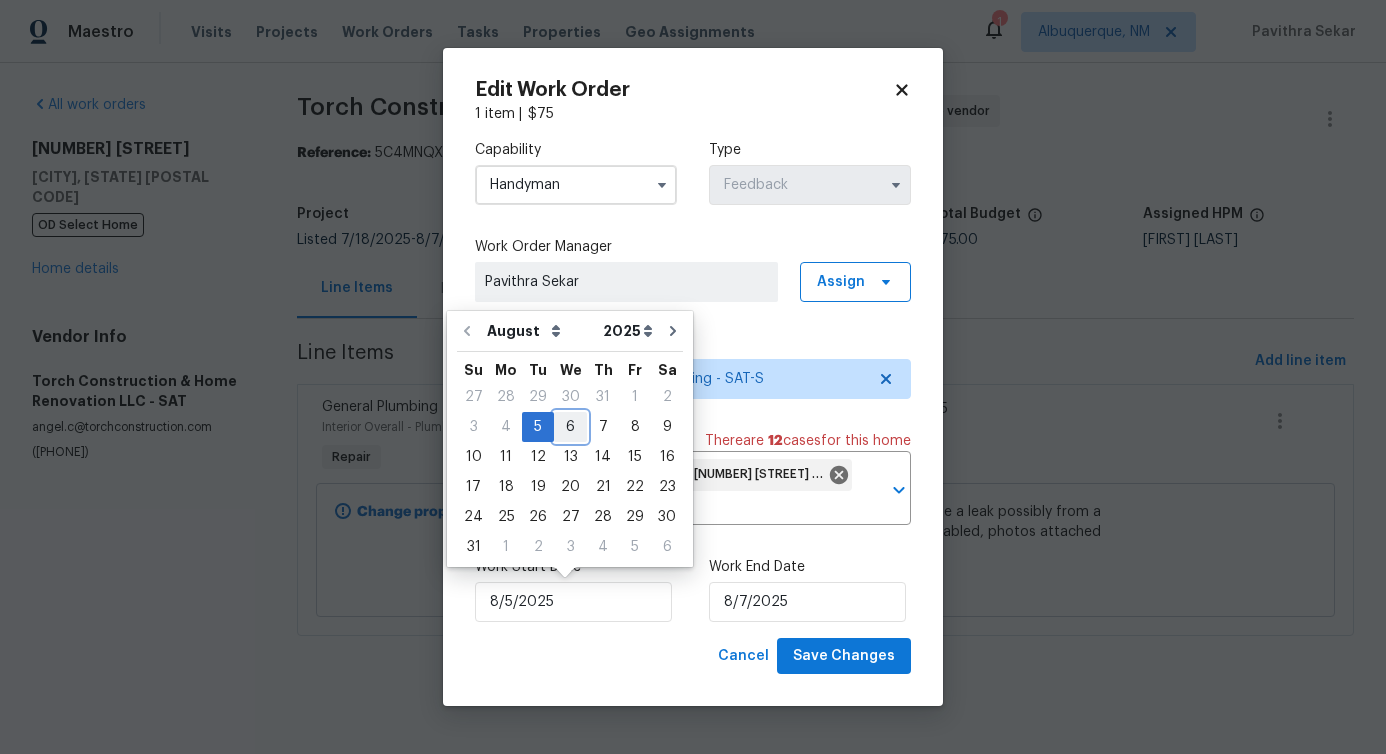 click on "6" at bounding box center (570, 427) 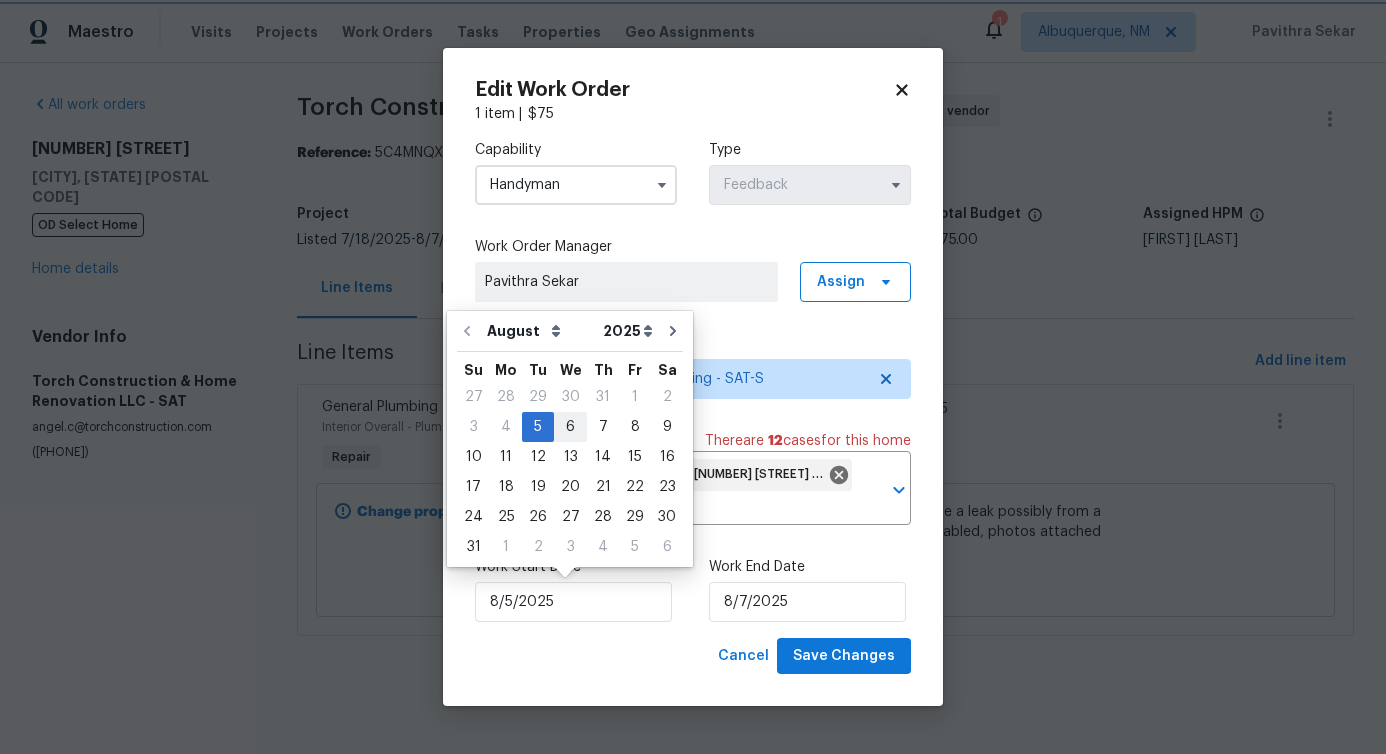 type on "8/6/2025" 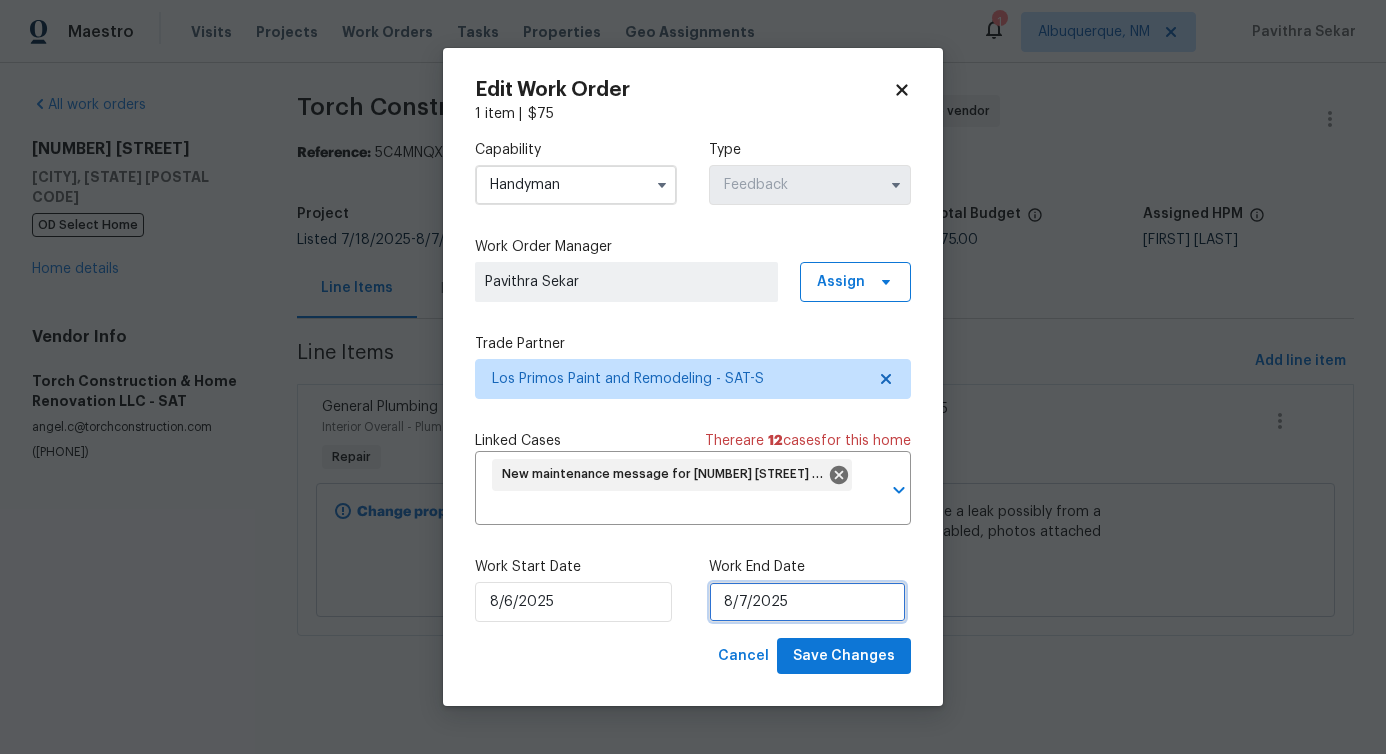 click on "8/7/2025" at bounding box center [807, 602] 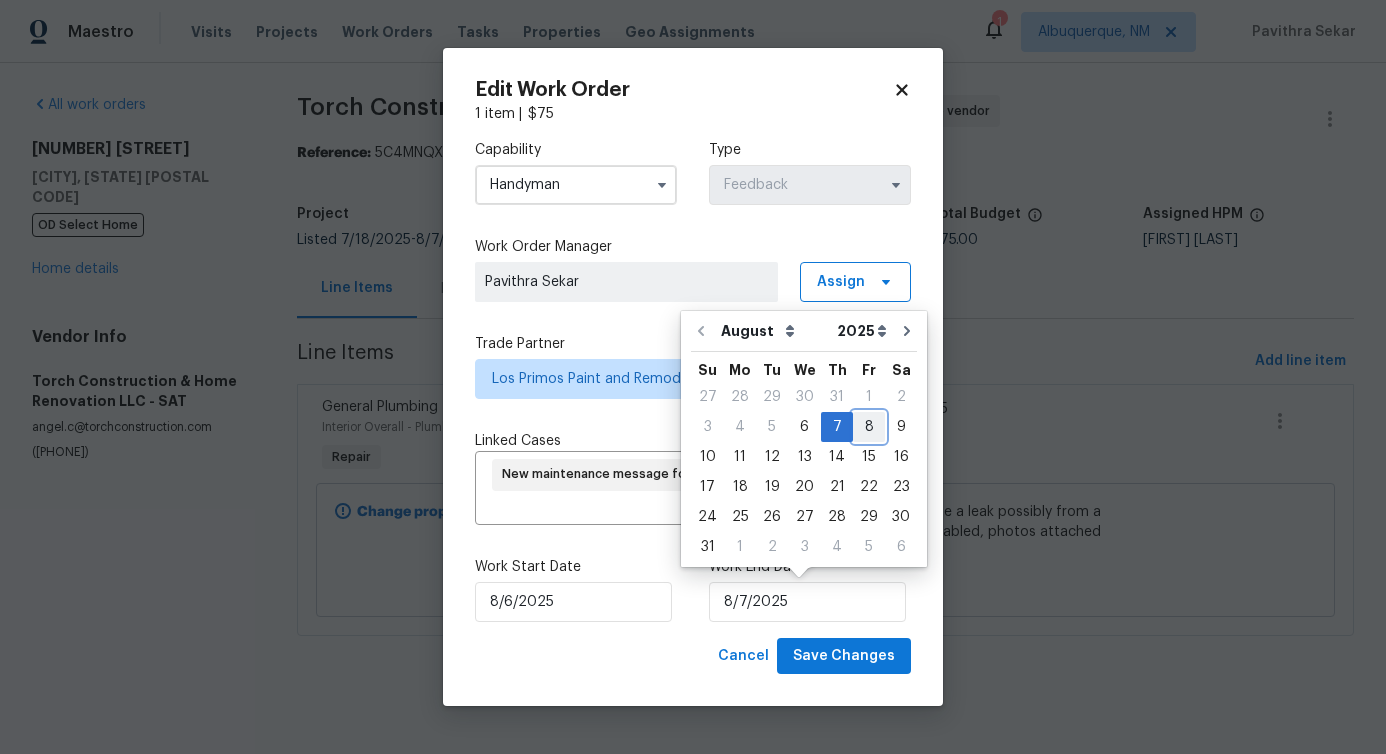 click on "8" at bounding box center (869, 427) 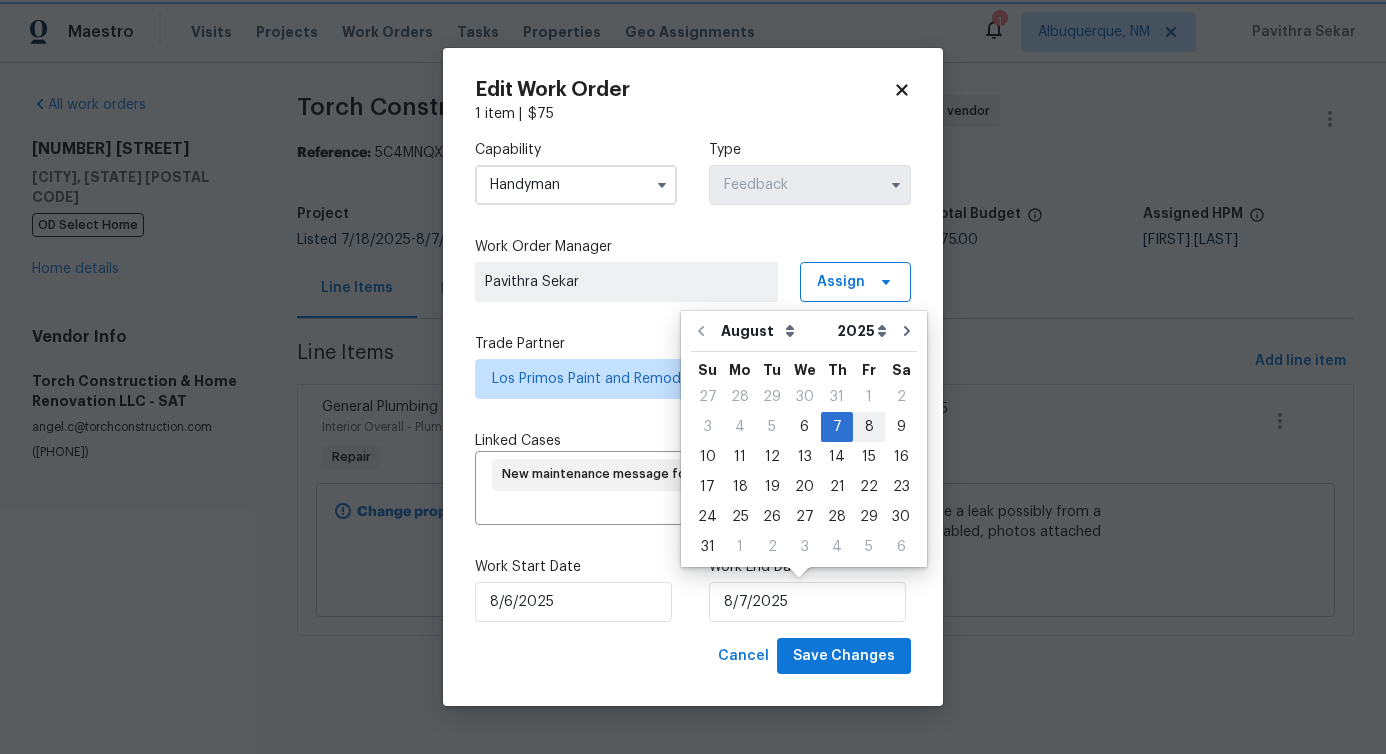 type on "8/8/2025" 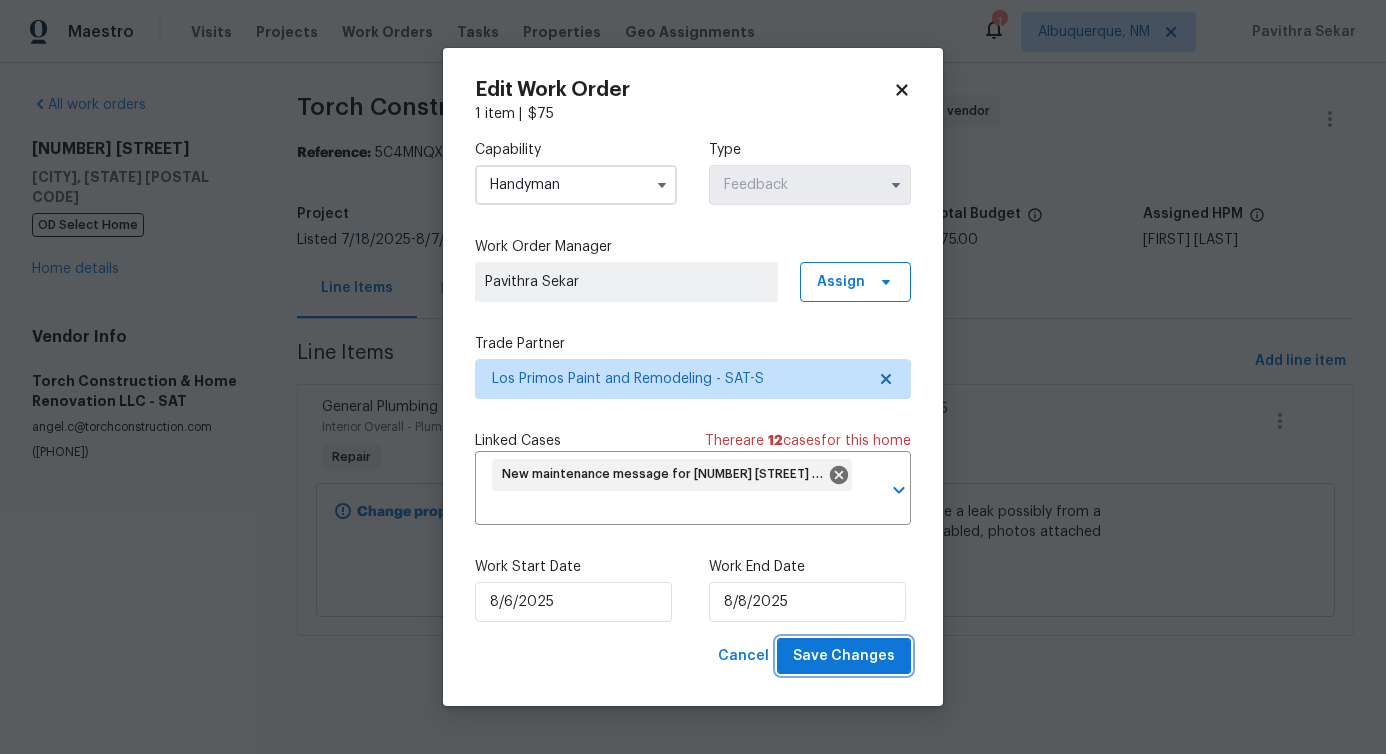 click on "Save Changes" at bounding box center [844, 656] 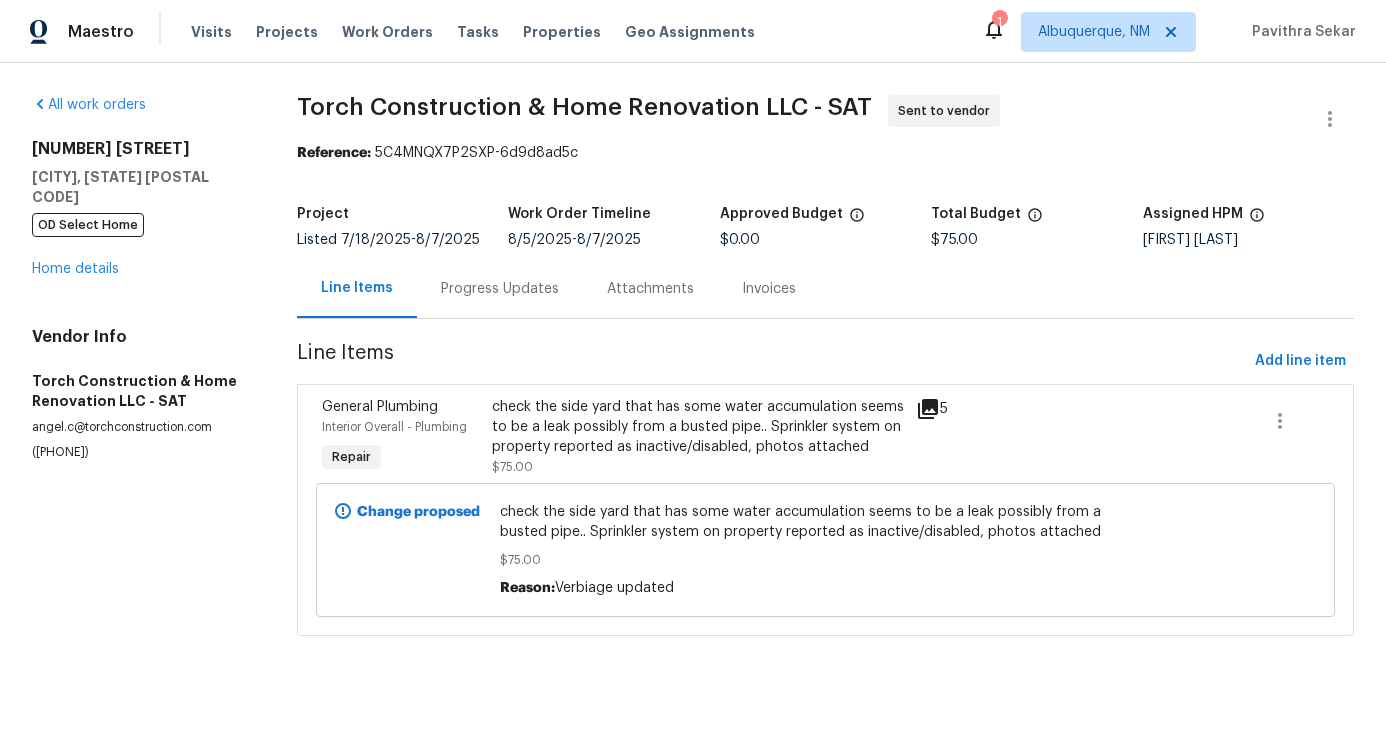 drag, startPoint x: 8, startPoint y: 634, endPoint x: 133, endPoint y: 455, distance: 218.32544 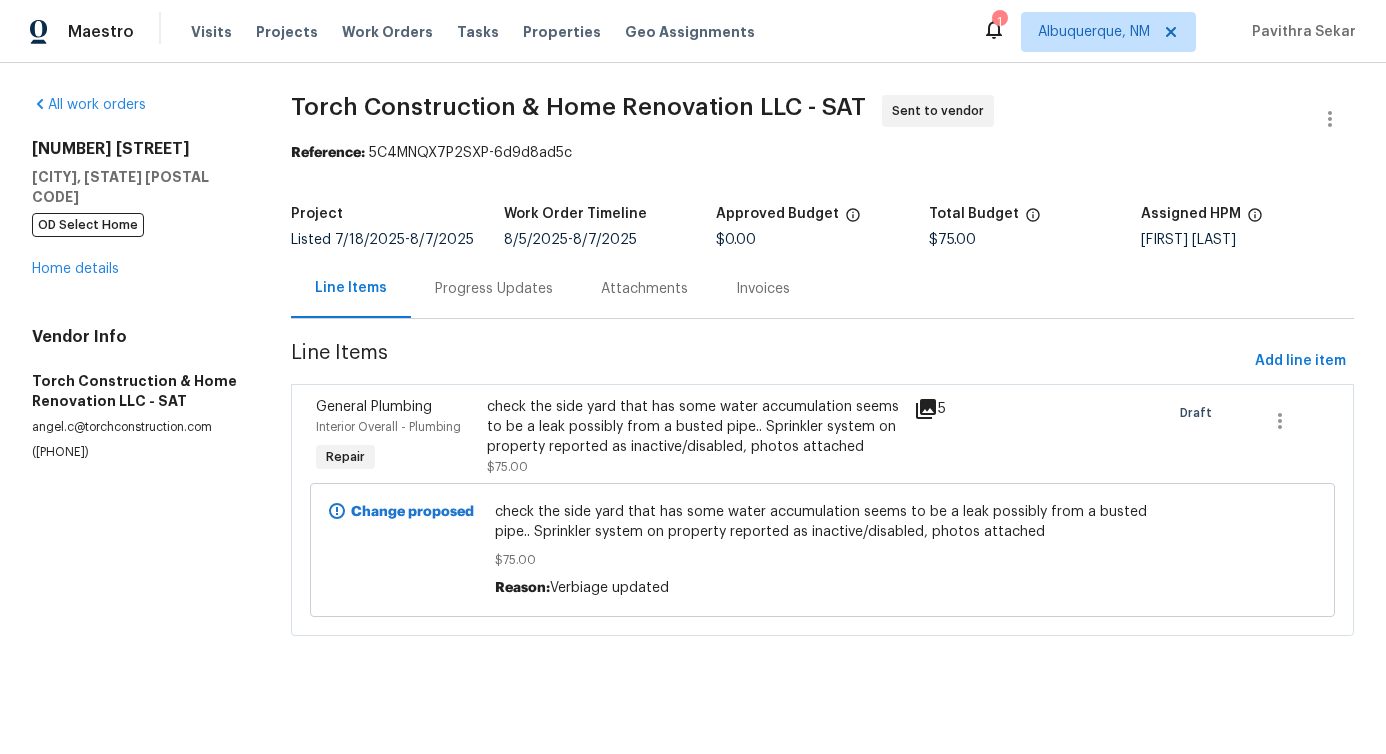 click on "All work orders 1722 Searcy Dr San Antonio, TX 78232 OD Select Home Home details Vendor Info Torch Construction & Home Renovation LLC - SAT angel.c@torchconstruction.com (832) 552-9263" at bounding box center (137, 278) 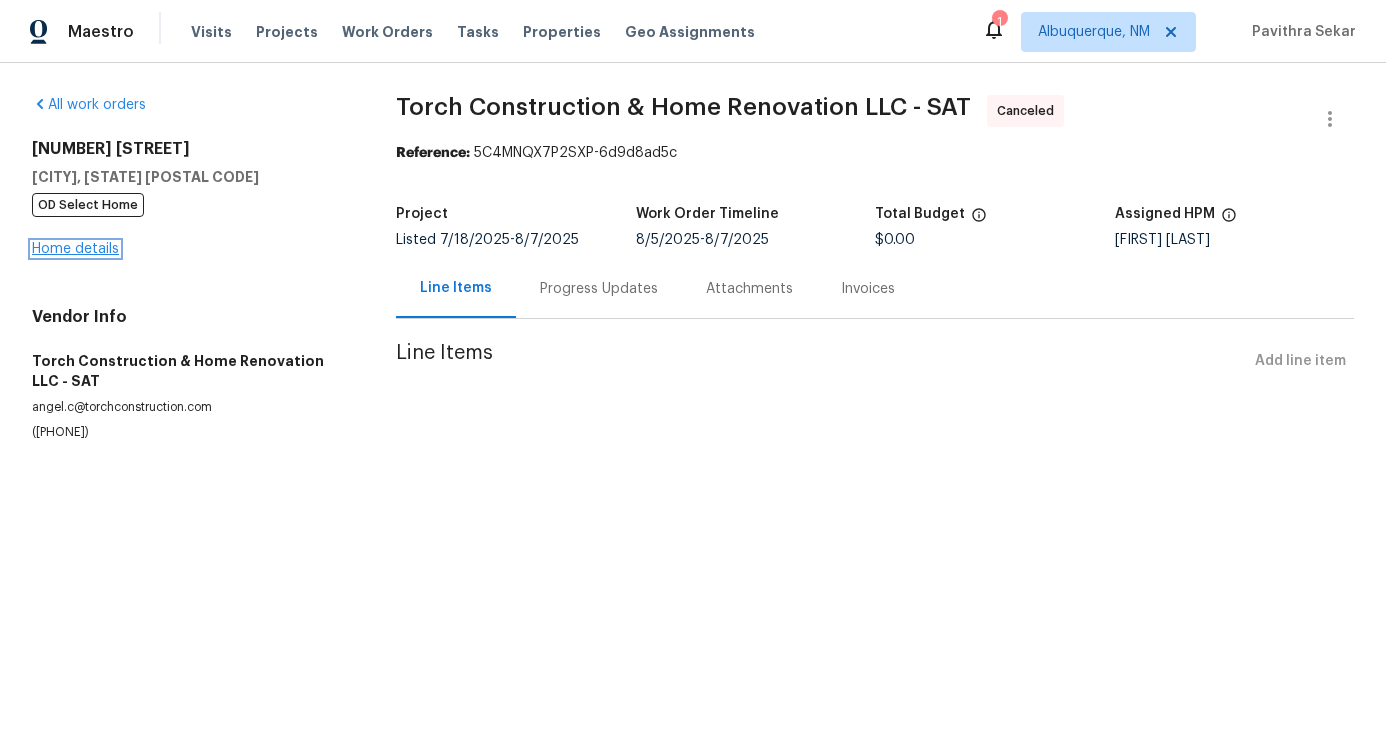click on "Home details" at bounding box center [75, 249] 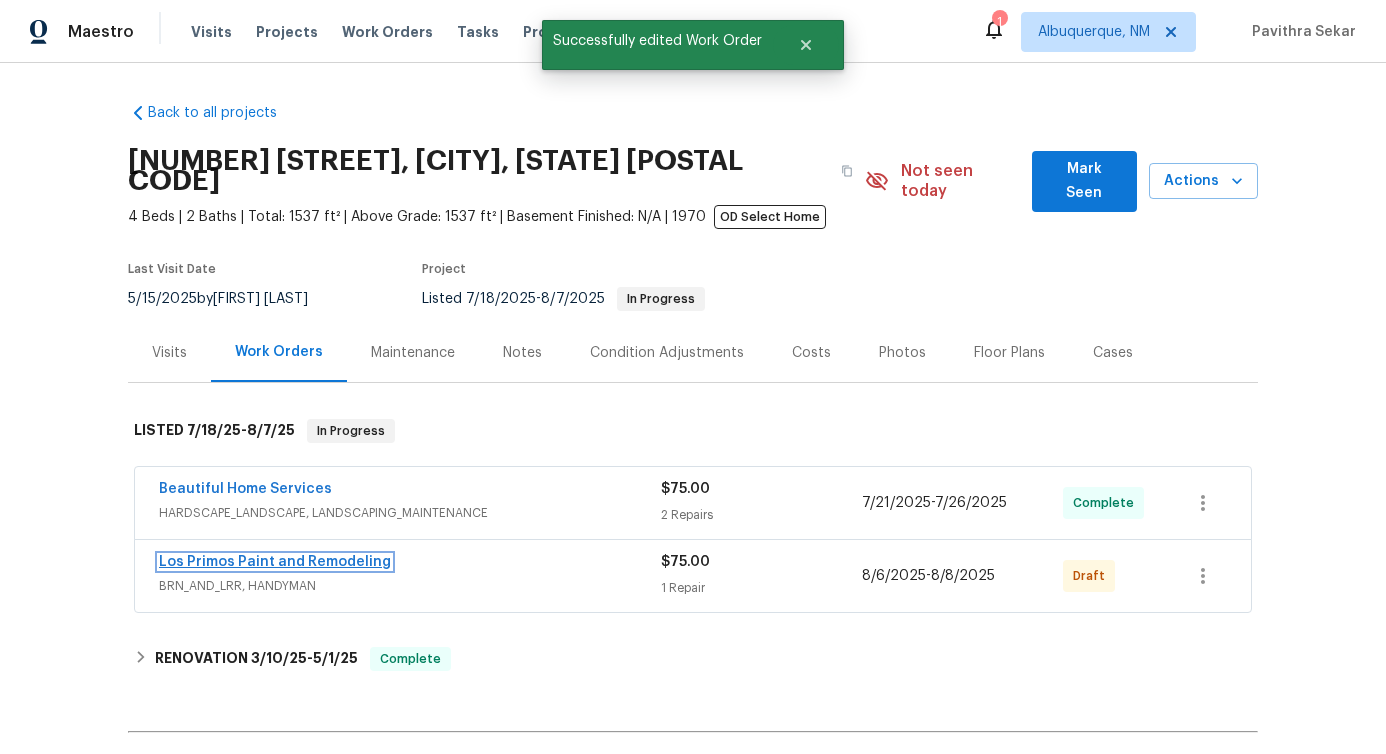 click on "Los Primos Paint and Remodeling" at bounding box center [275, 562] 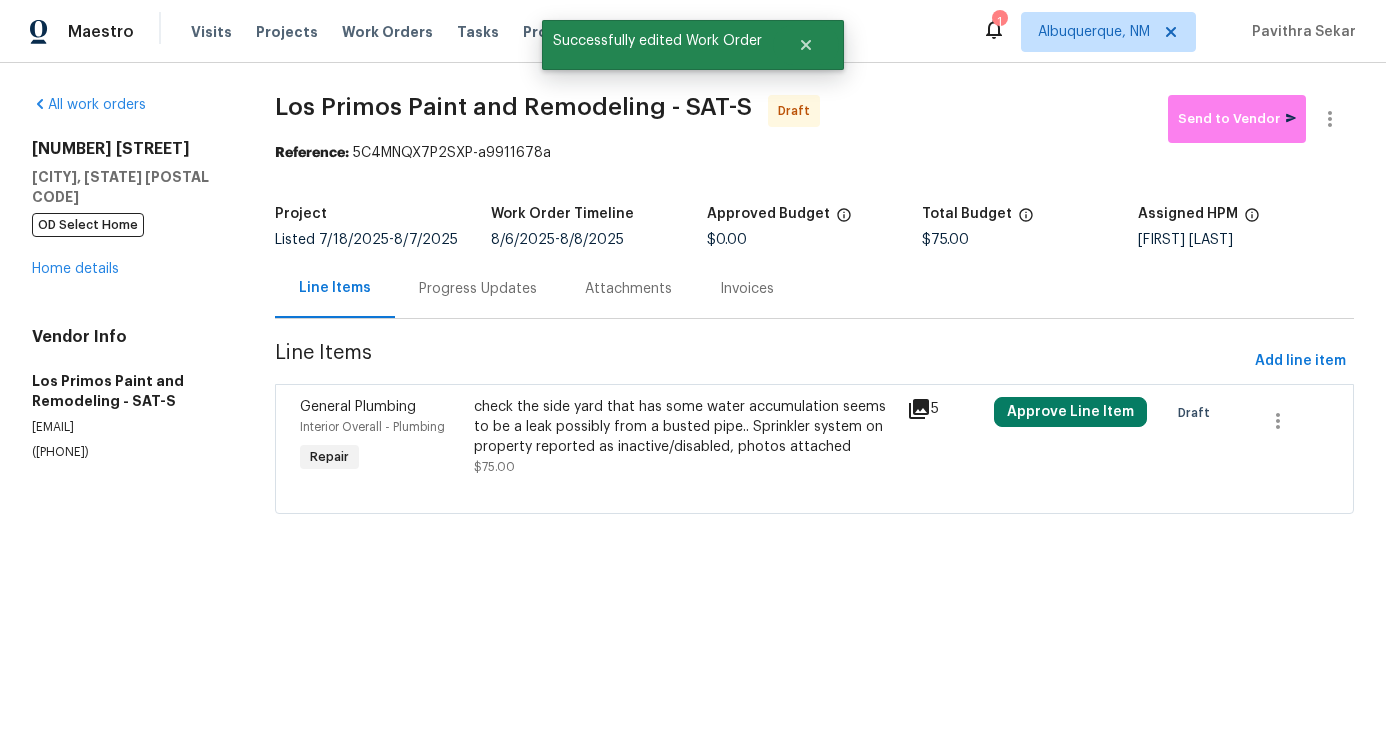 click on "check the side yard that has some water accumulation seems to be a leak possibly from a busted pipe.. Sprinkler system on property reported as inactive/disabled,  photos attached" at bounding box center [685, 427] 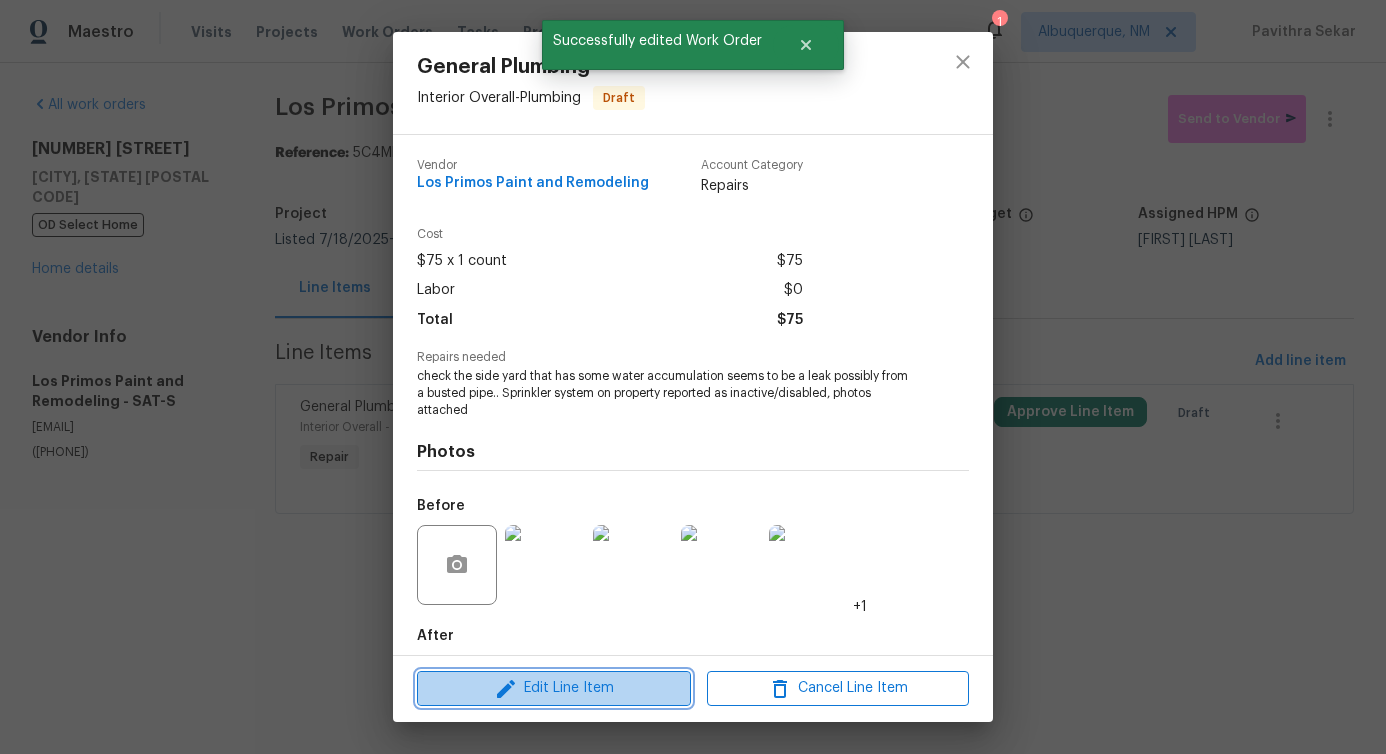 click on "Edit Line Item" at bounding box center [554, 688] 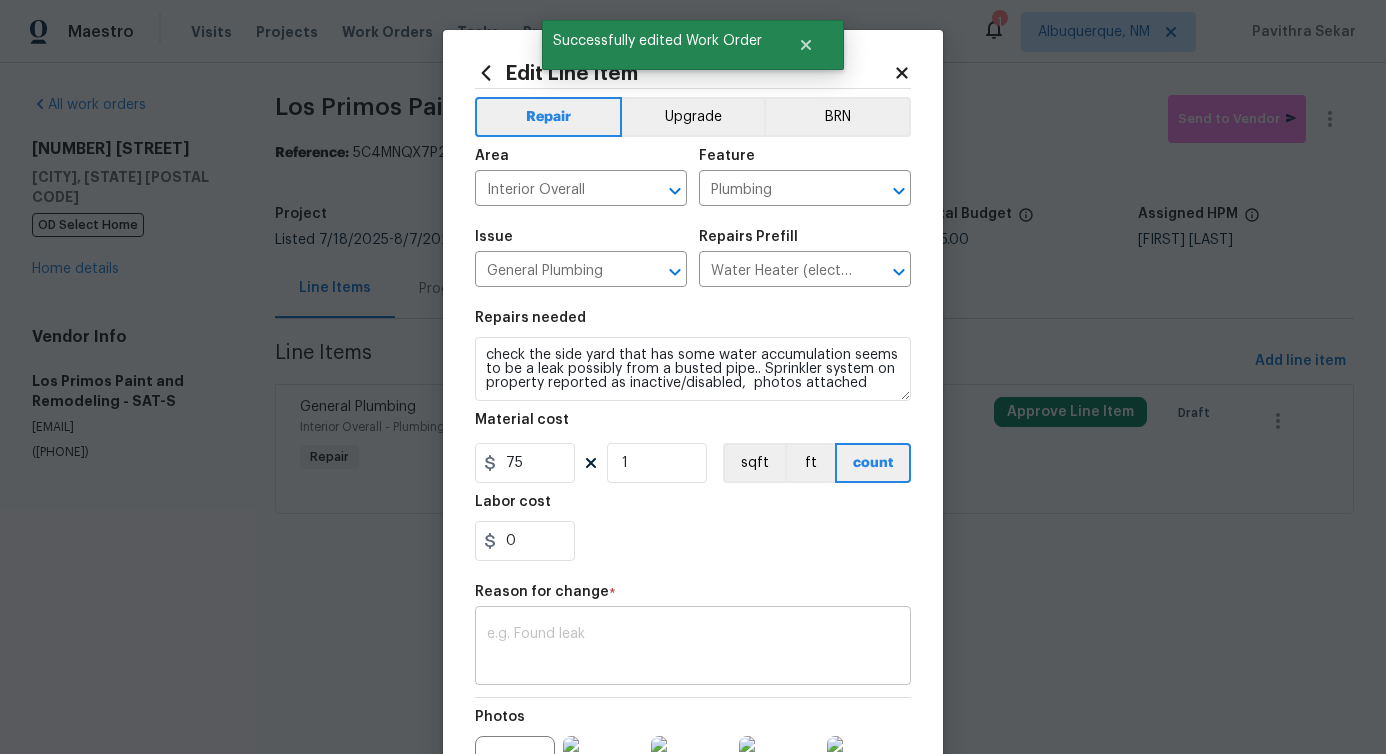 click at bounding box center [693, 648] 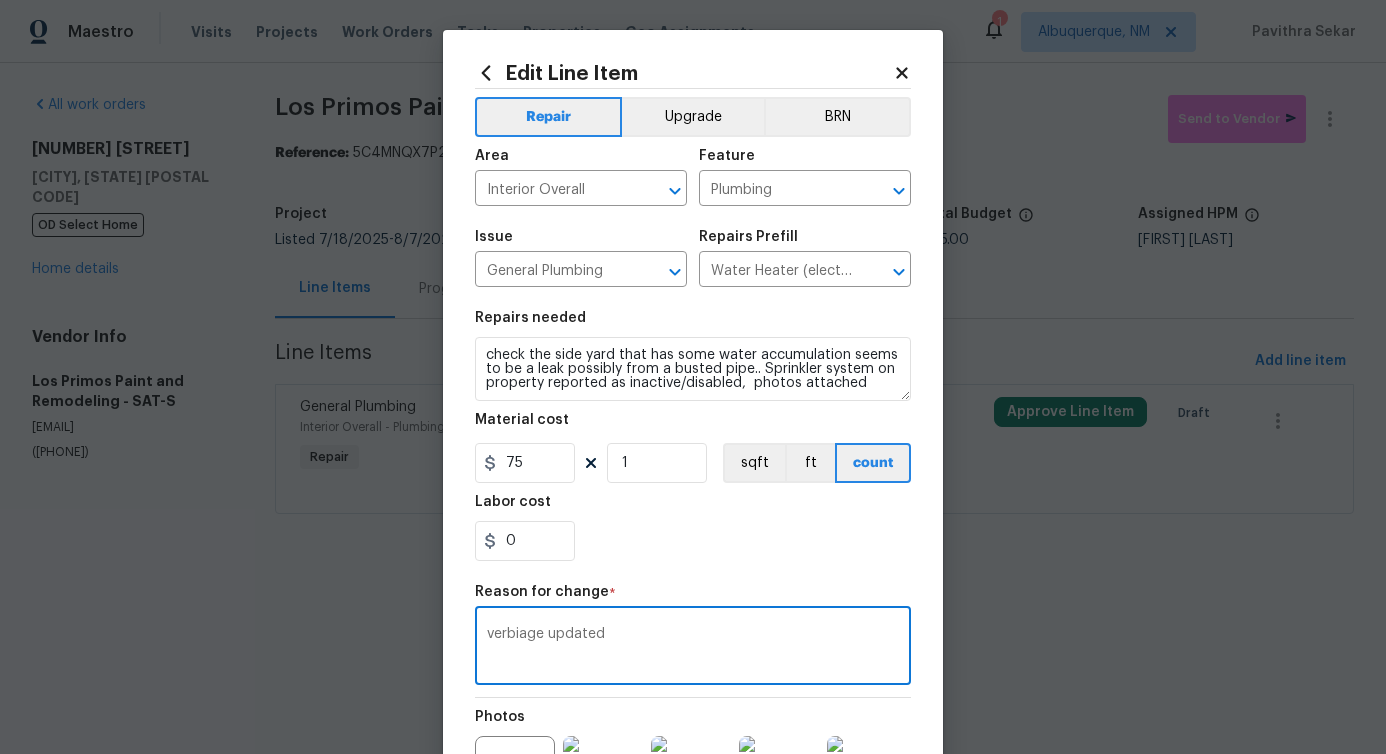scroll, scrollTop: 252, scrollLeft: 0, axis: vertical 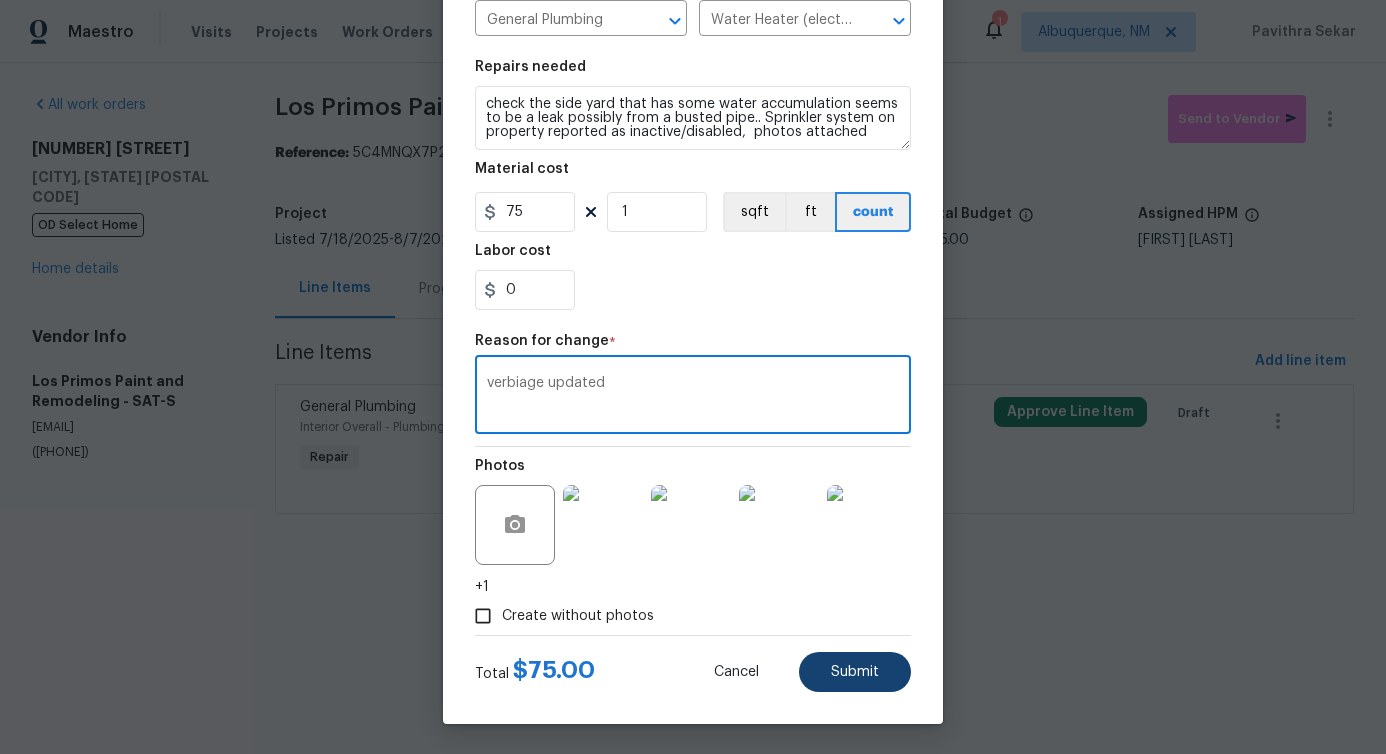 type on "verbiage updated" 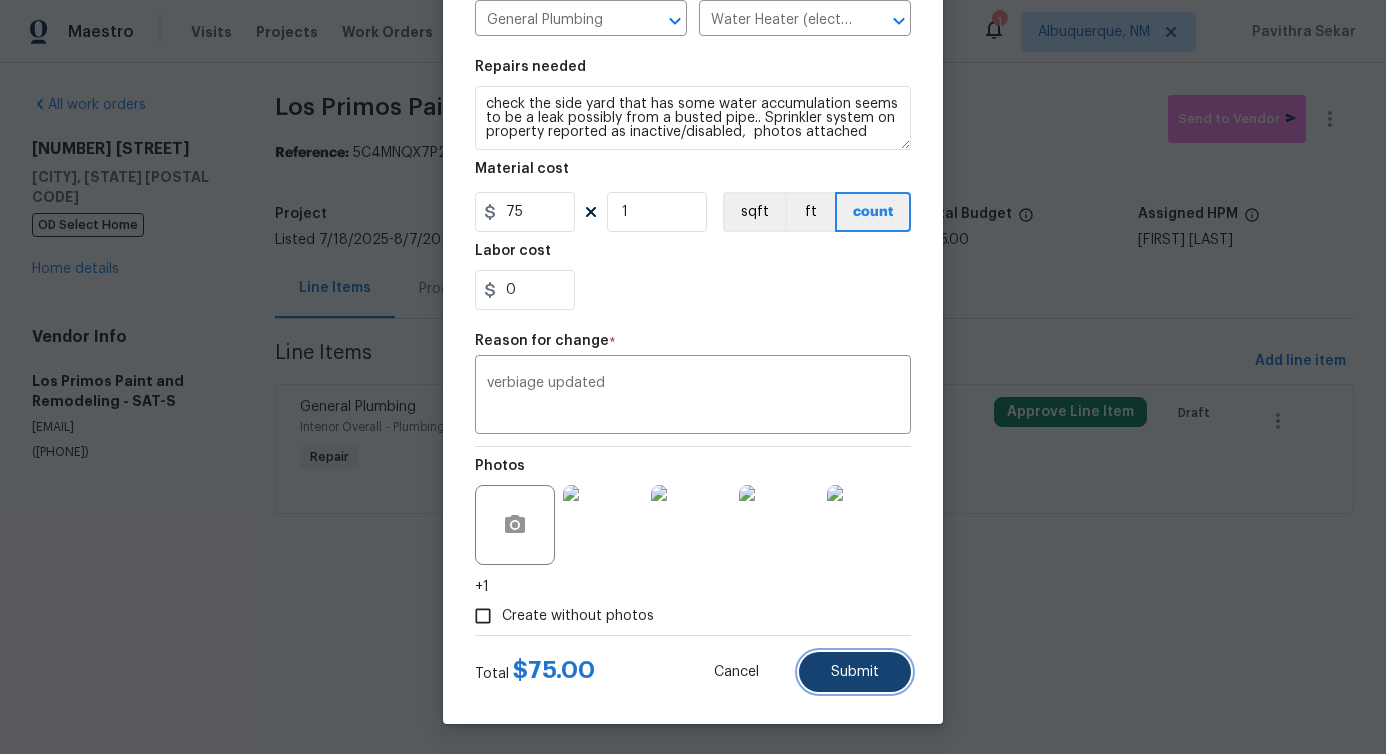 click on "Submit" at bounding box center (855, 672) 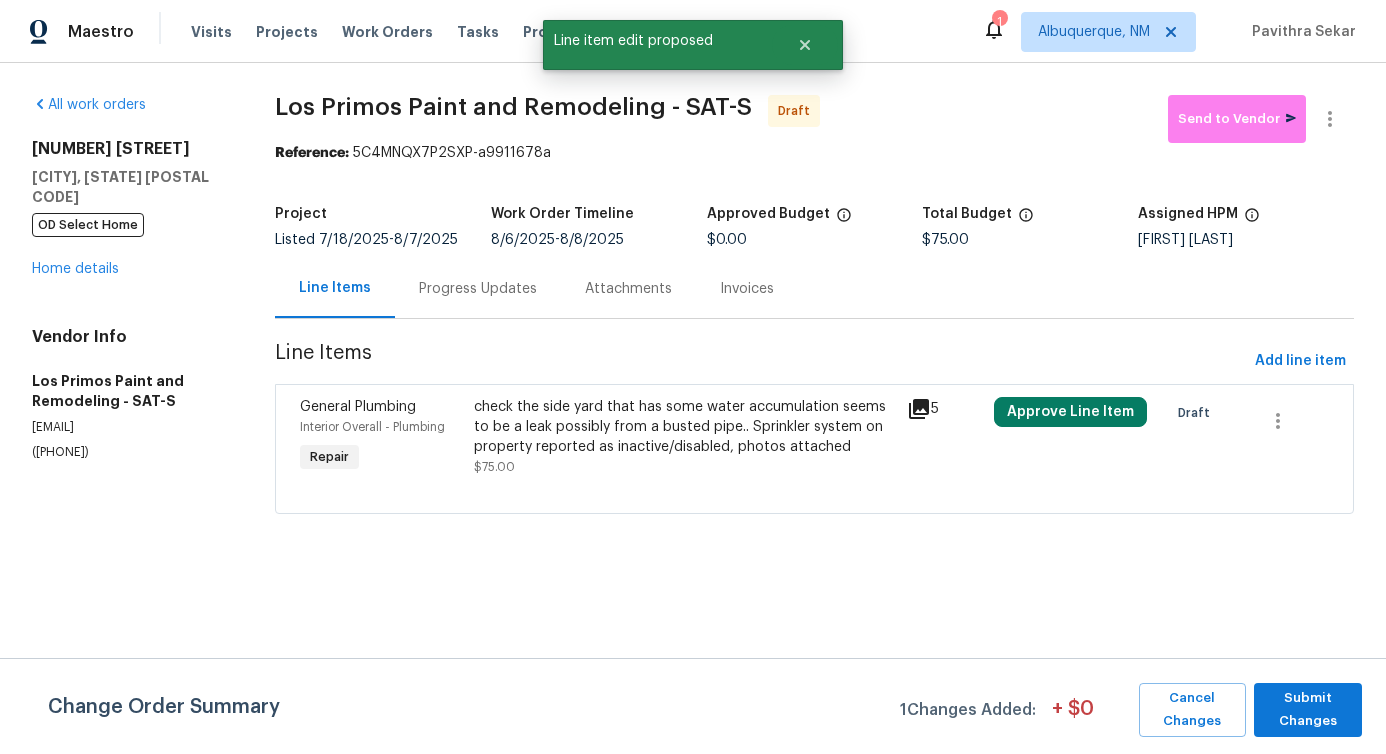 scroll, scrollTop: 0, scrollLeft: 0, axis: both 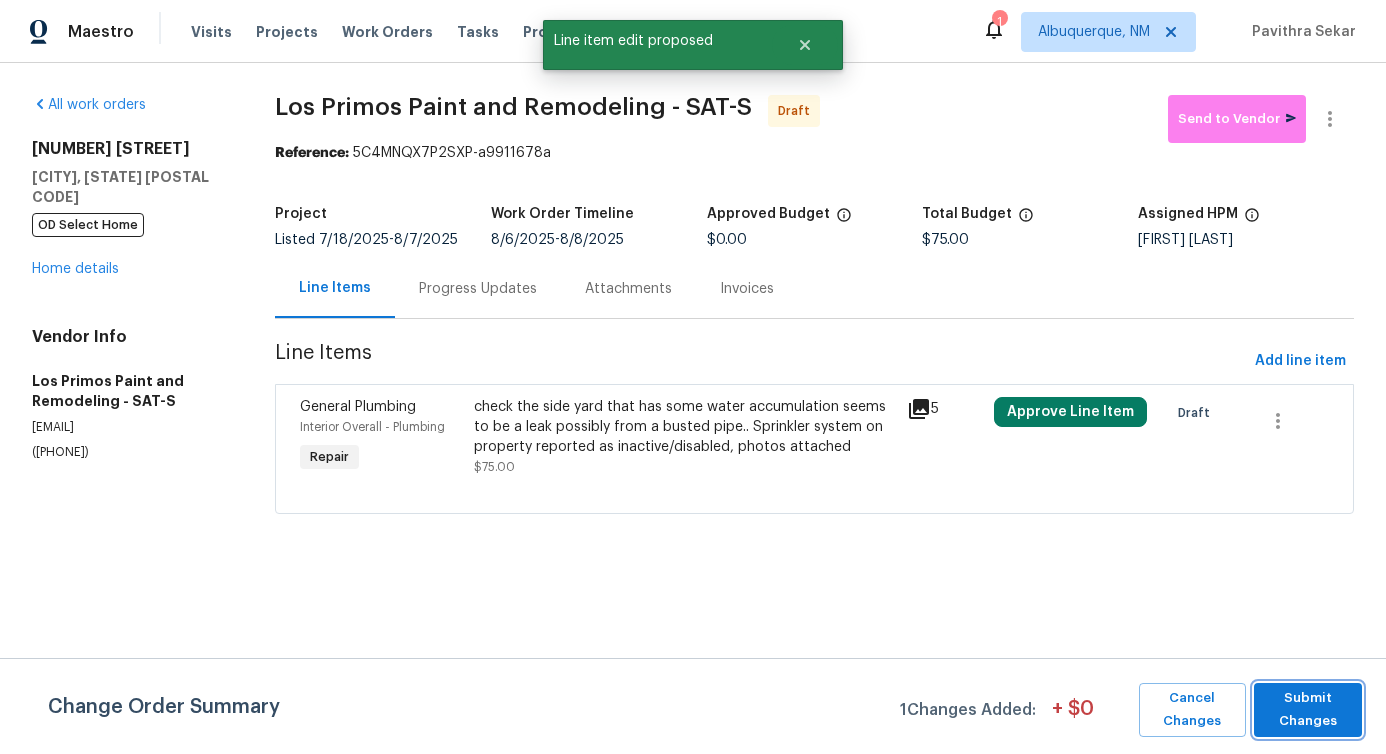 click on "Submit Changes" at bounding box center [1308, 710] 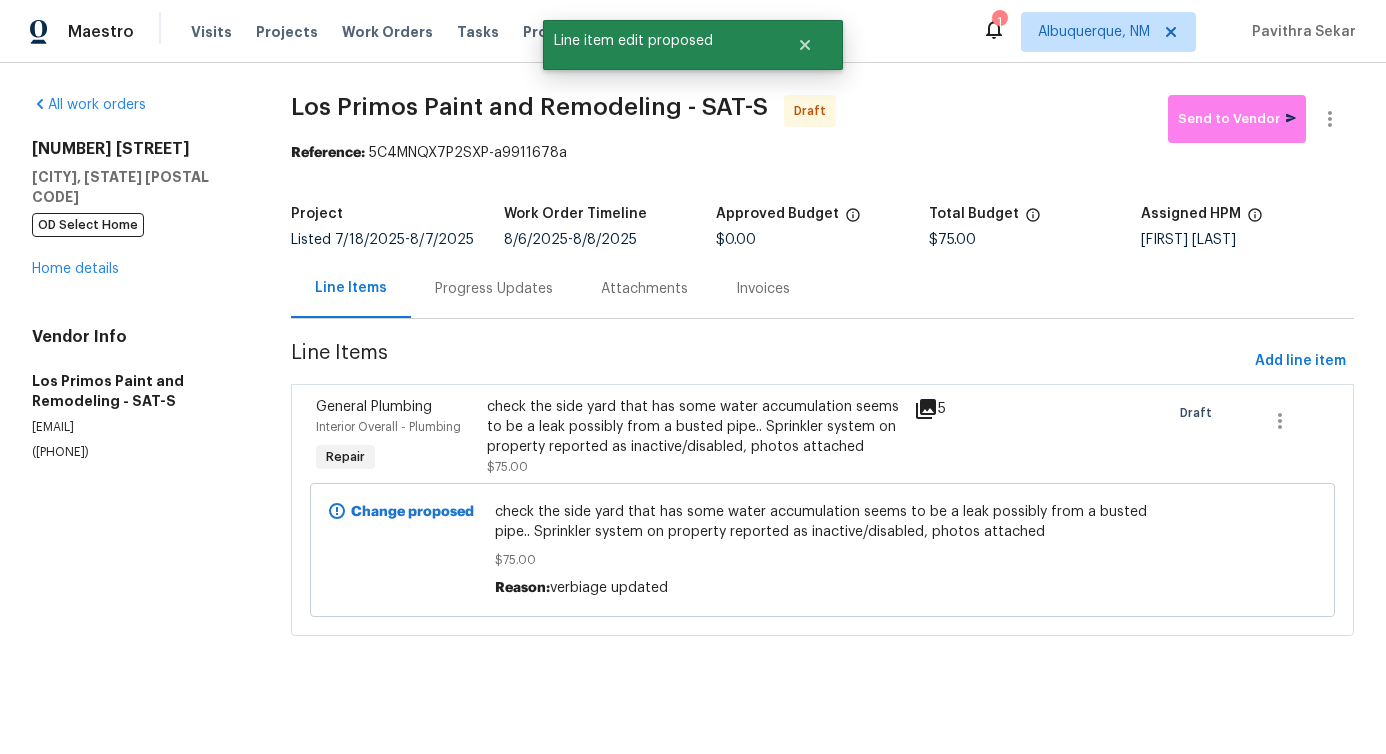 click on "Progress Updates" at bounding box center (494, 288) 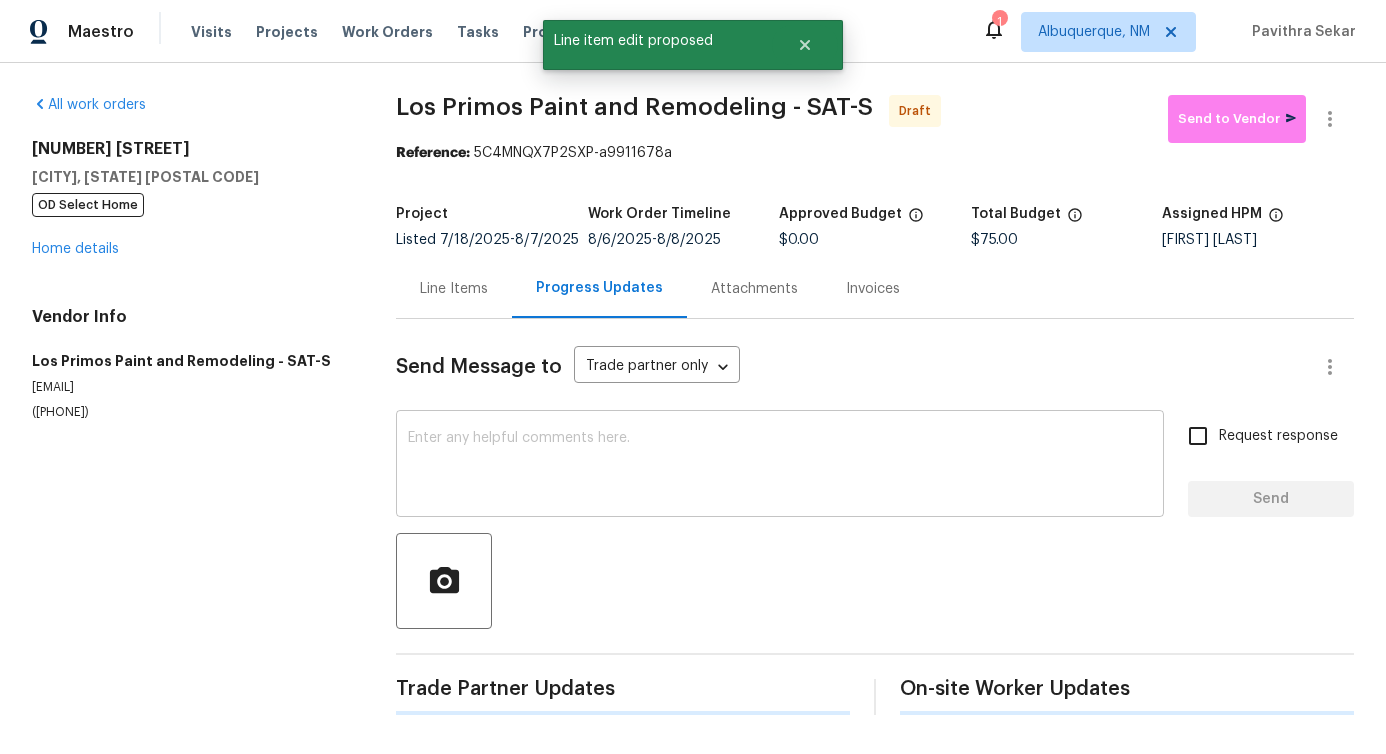 click at bounding box center (780, 466) 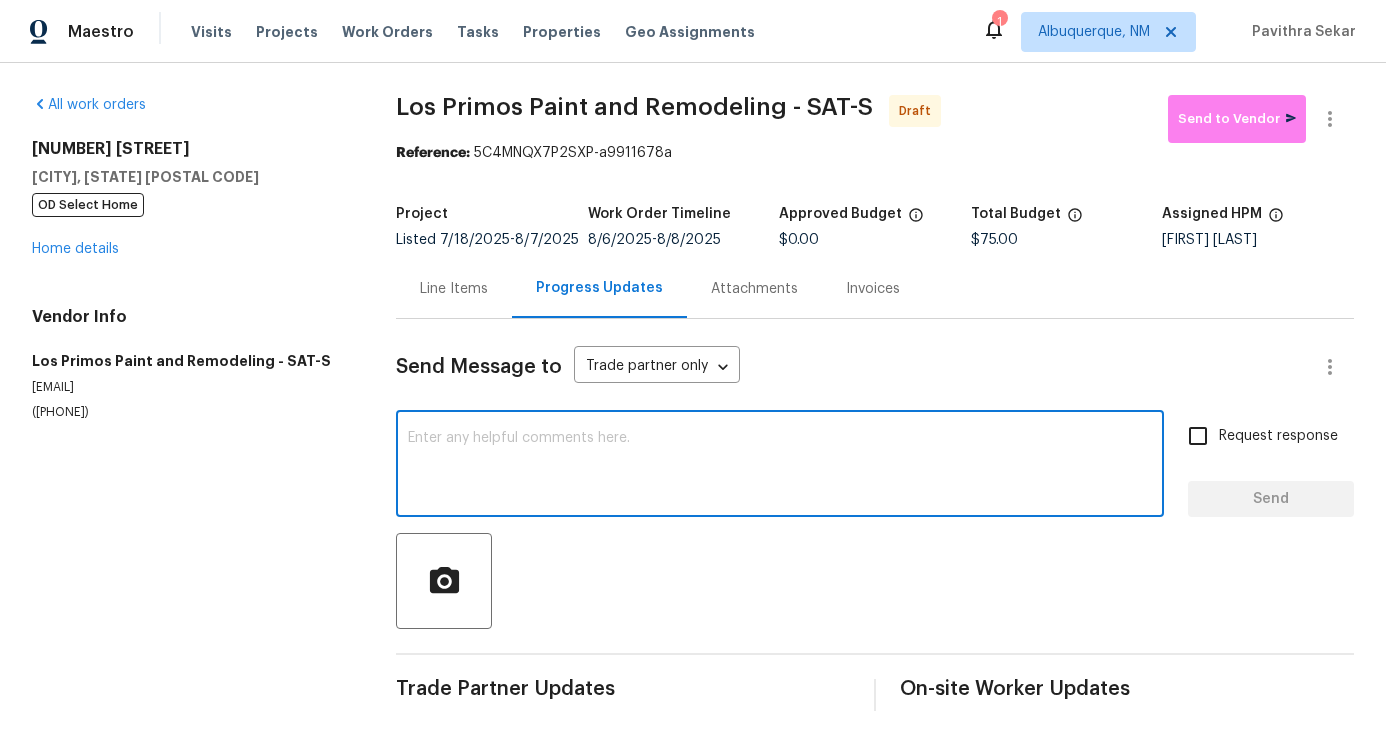 click at bounding box center [780, 466] 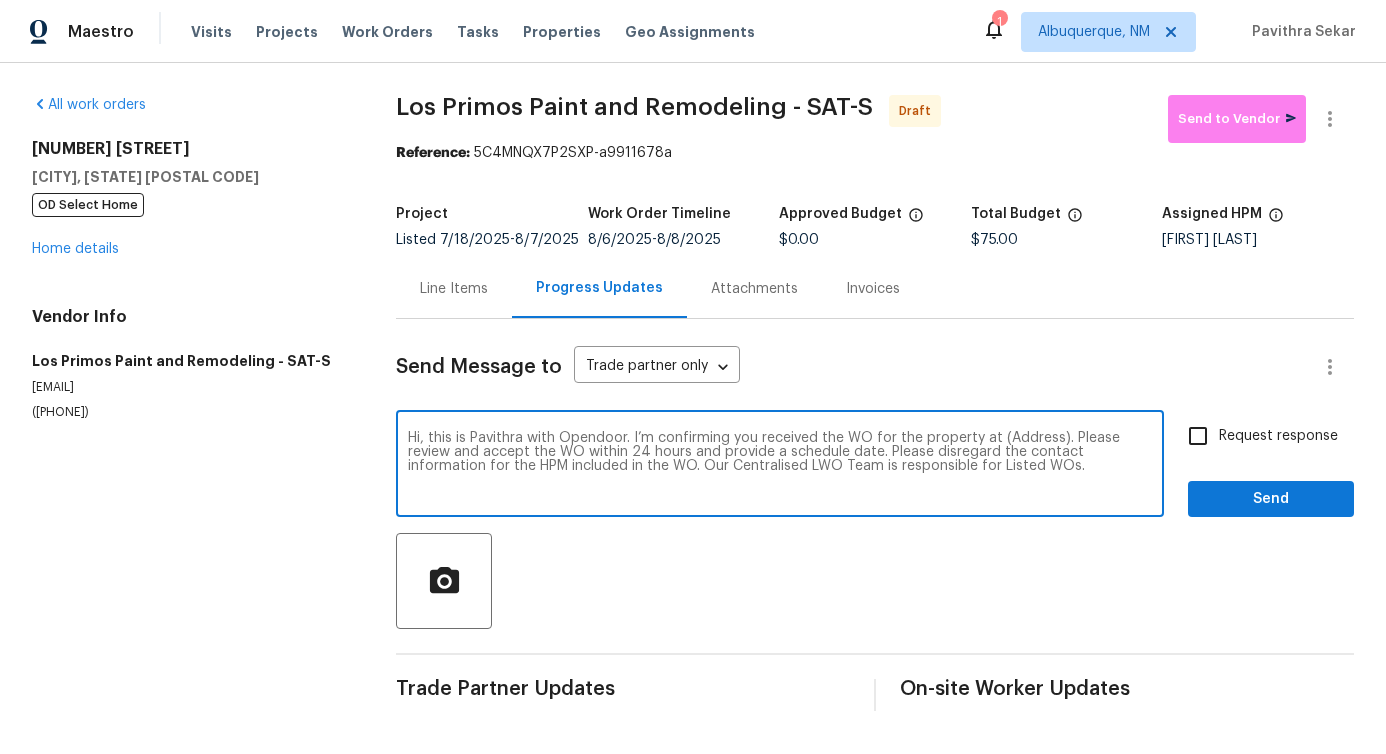click on "Hi, this is Pavithra with Opendoor. I’m confirming you received the WO for the property at (Address). Please review and accept the WO within 24 hours and provide a schedule date. Please disregard the contact information for the HPM included in the WO. Our Centralised LWO Team is responsible for Listed WOs." at bounding box center (780, 466) 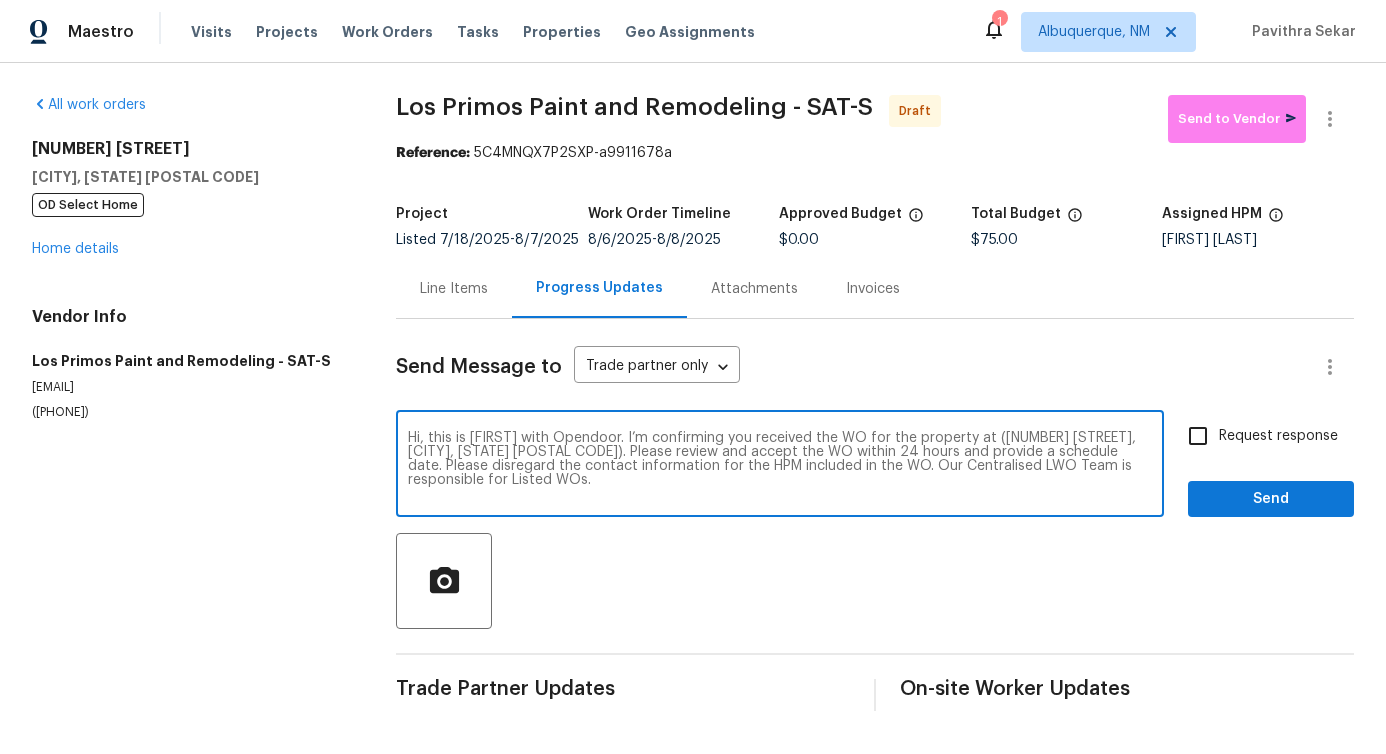 type on "Hi, this is Pavithra with Opendoor. I’m confirming you received the WO for the property at (1722 Searcy Dr, San Antonio, TX 78232). Please review and accept the WO within 24 hours and provide a schedule date. Please disregard the contact information for the HPM included in the WO. Our Centralised LWO Team is responsible for Listed WOs." 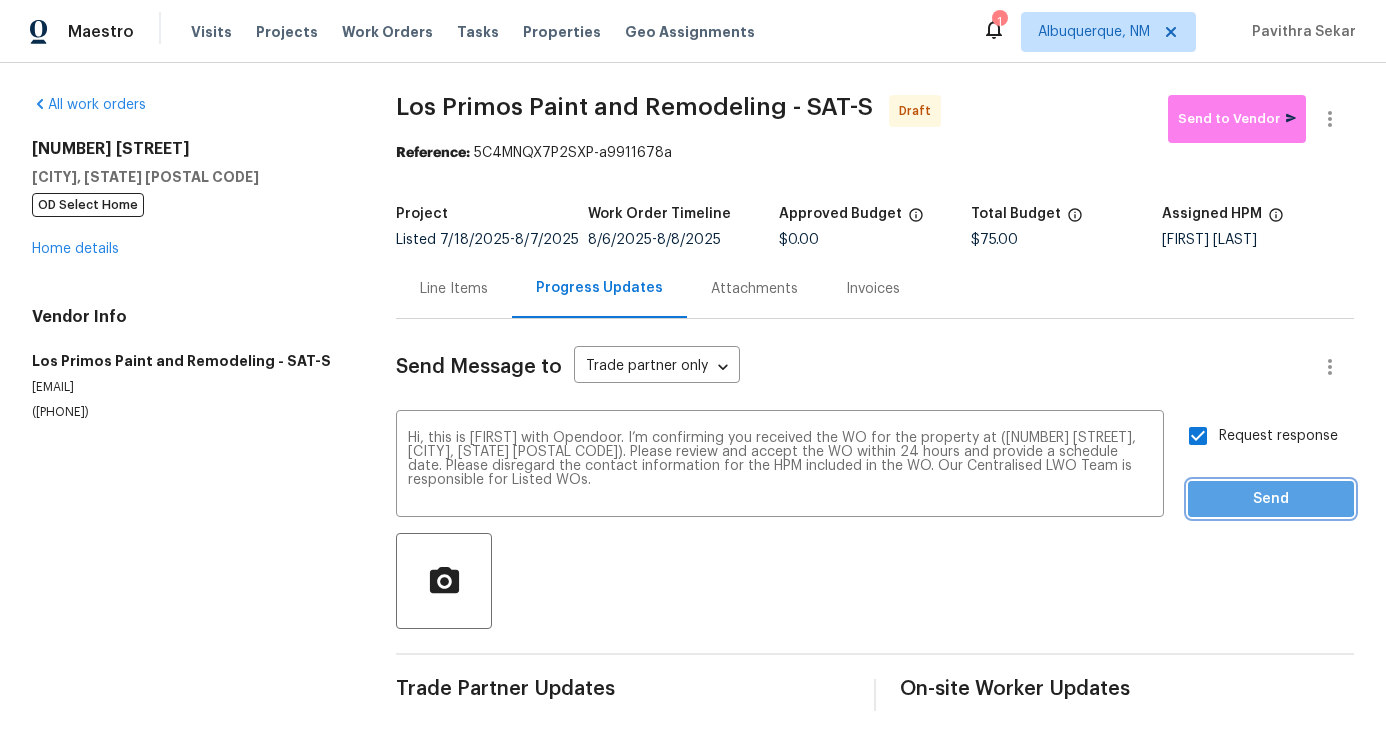 click on "Send" at bounding box center [1271, 499] 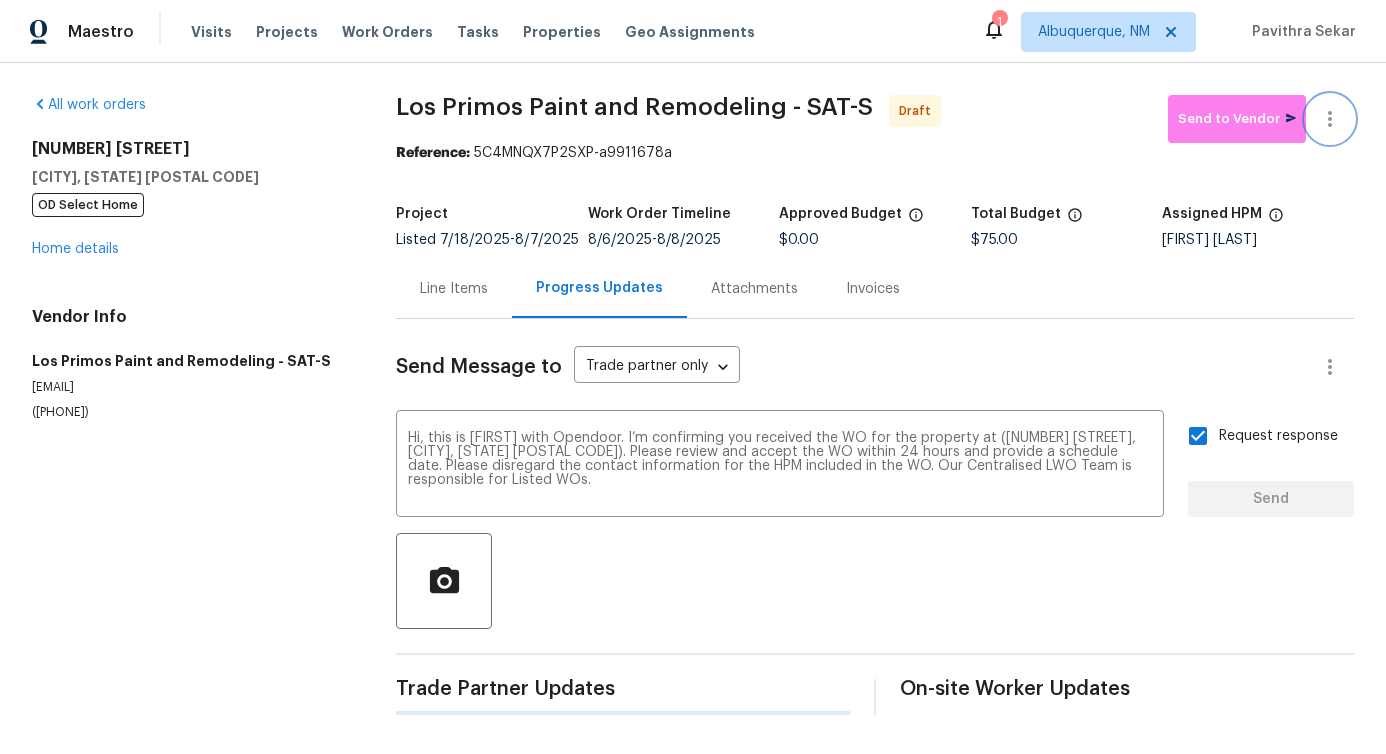 type 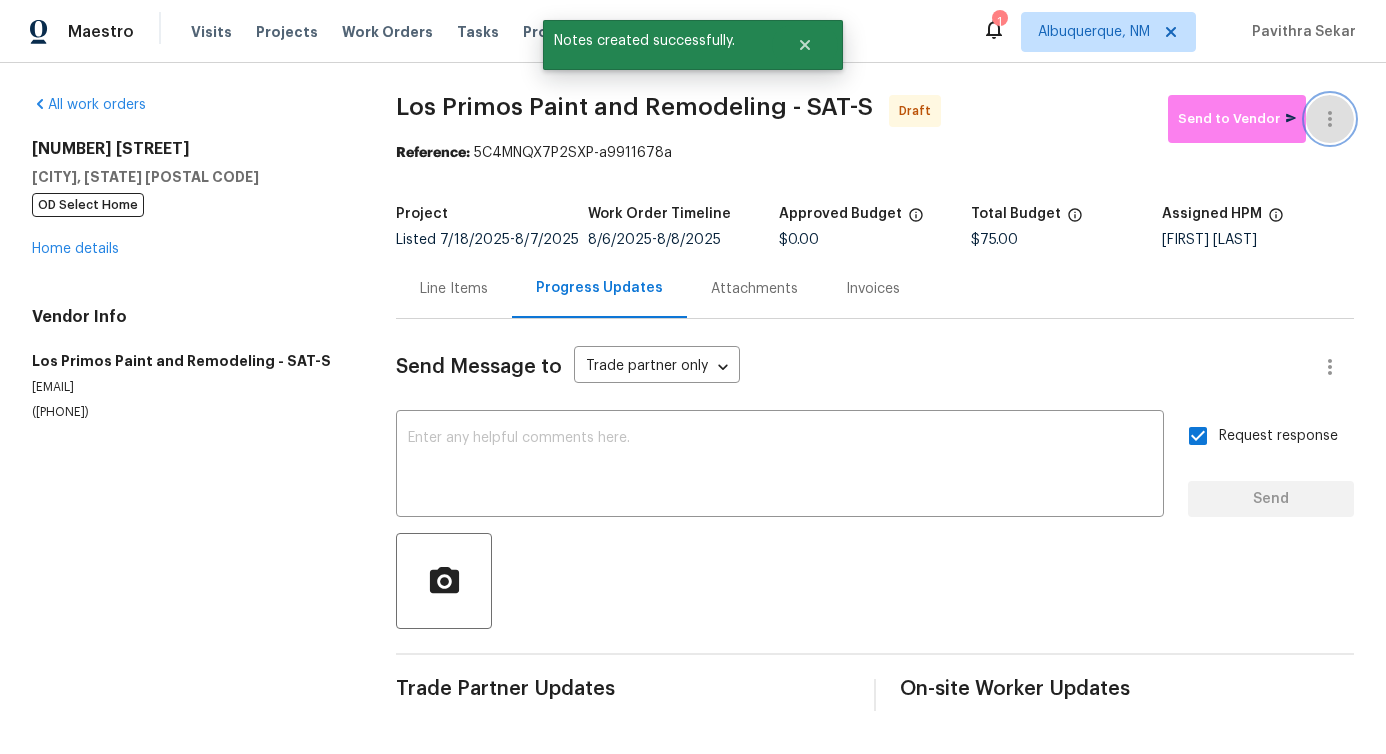 click at bounding box center (1330, 119) 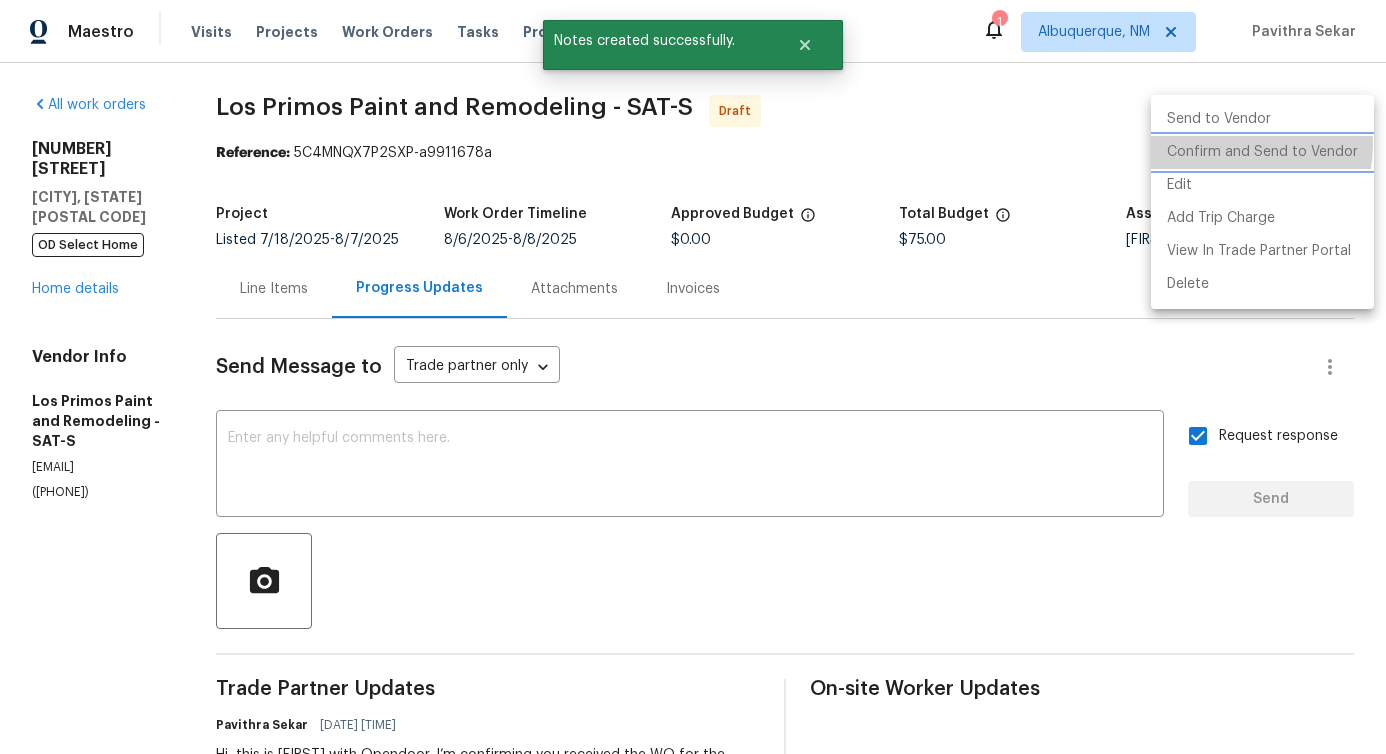click on "Confirm and Send to Vendor" at bounding box center (1262, 152) 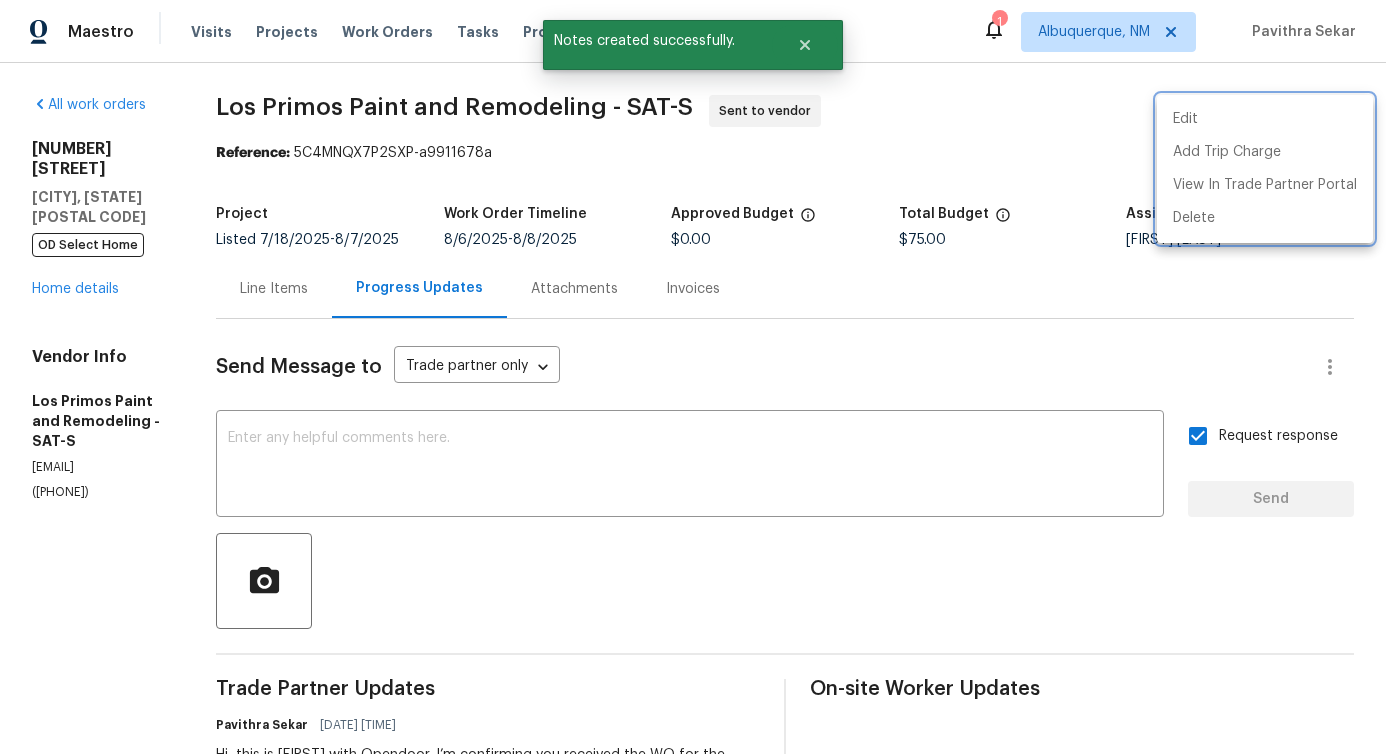 click at bounding box center (693, 377) 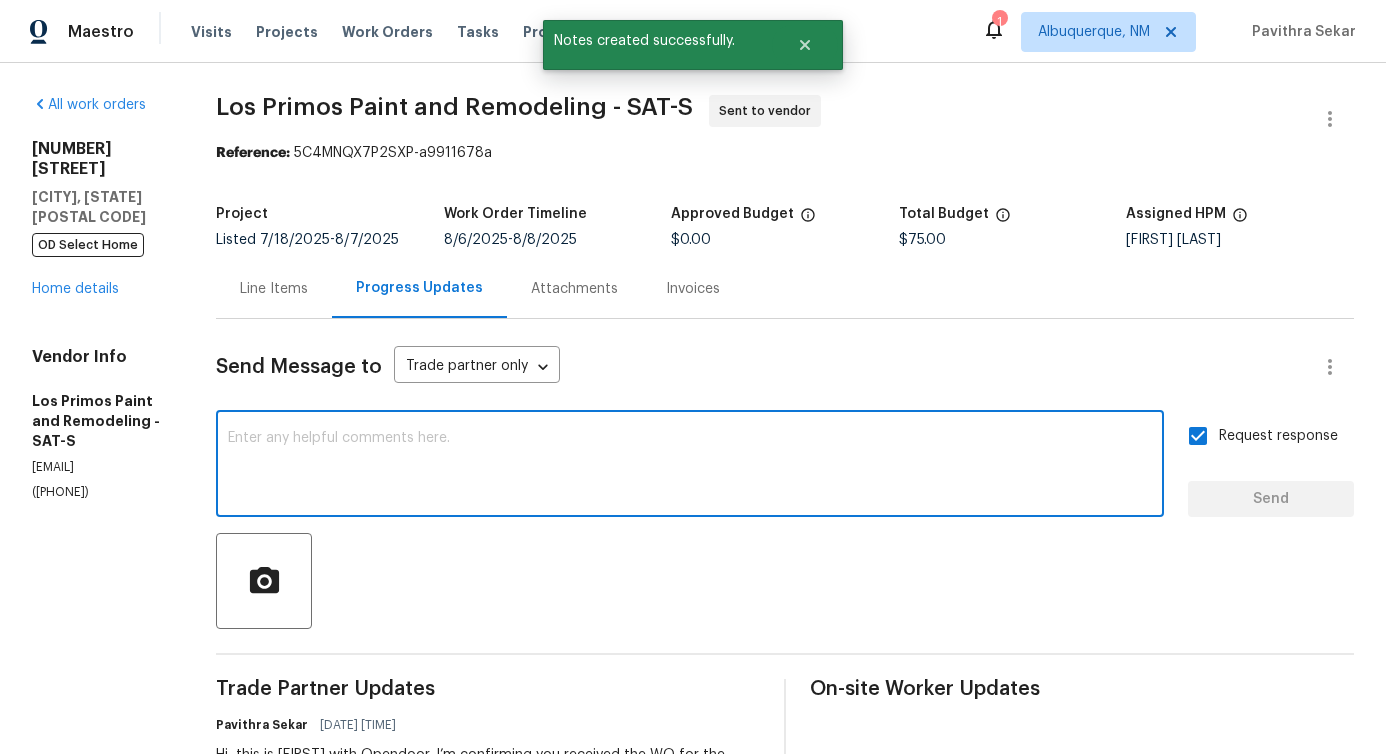 click at bounding box center (690, 466) 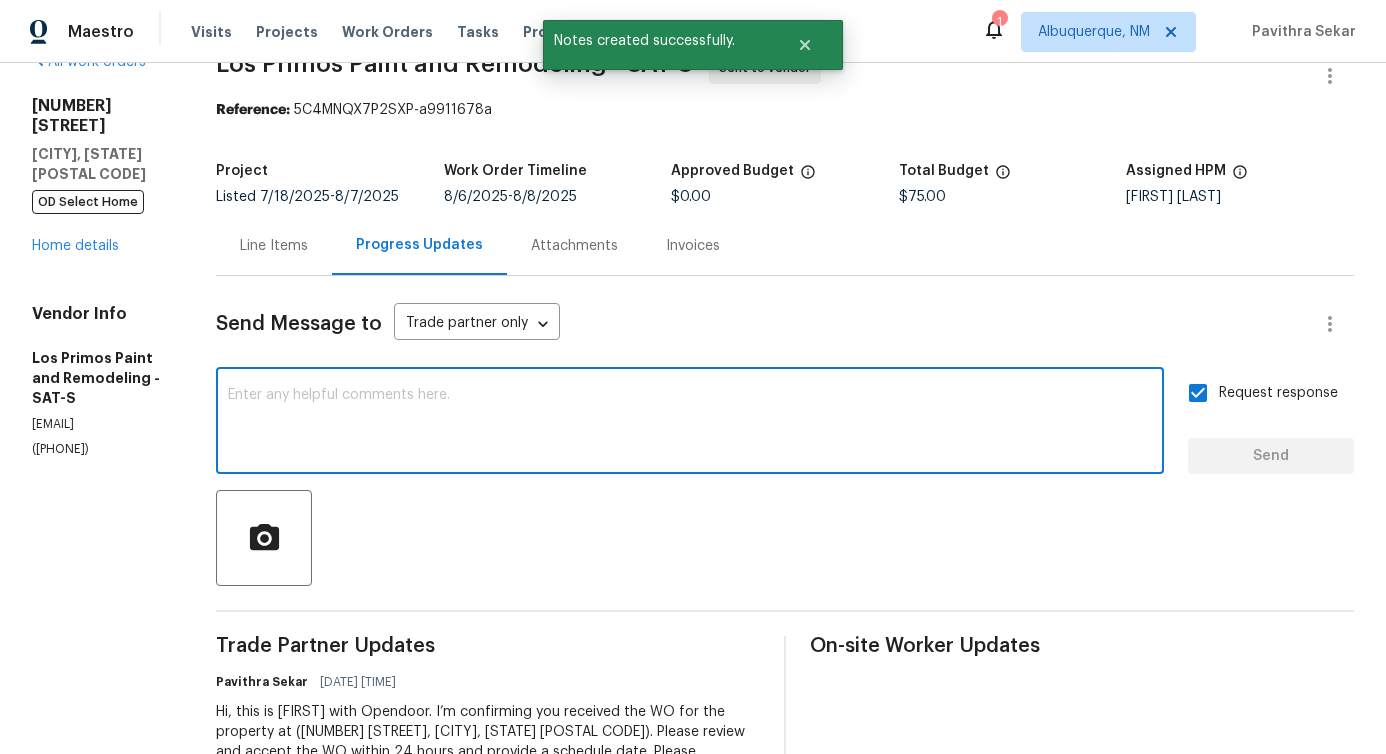 scroll, scrollTop: 0, scrollLeft: 0, axis: both 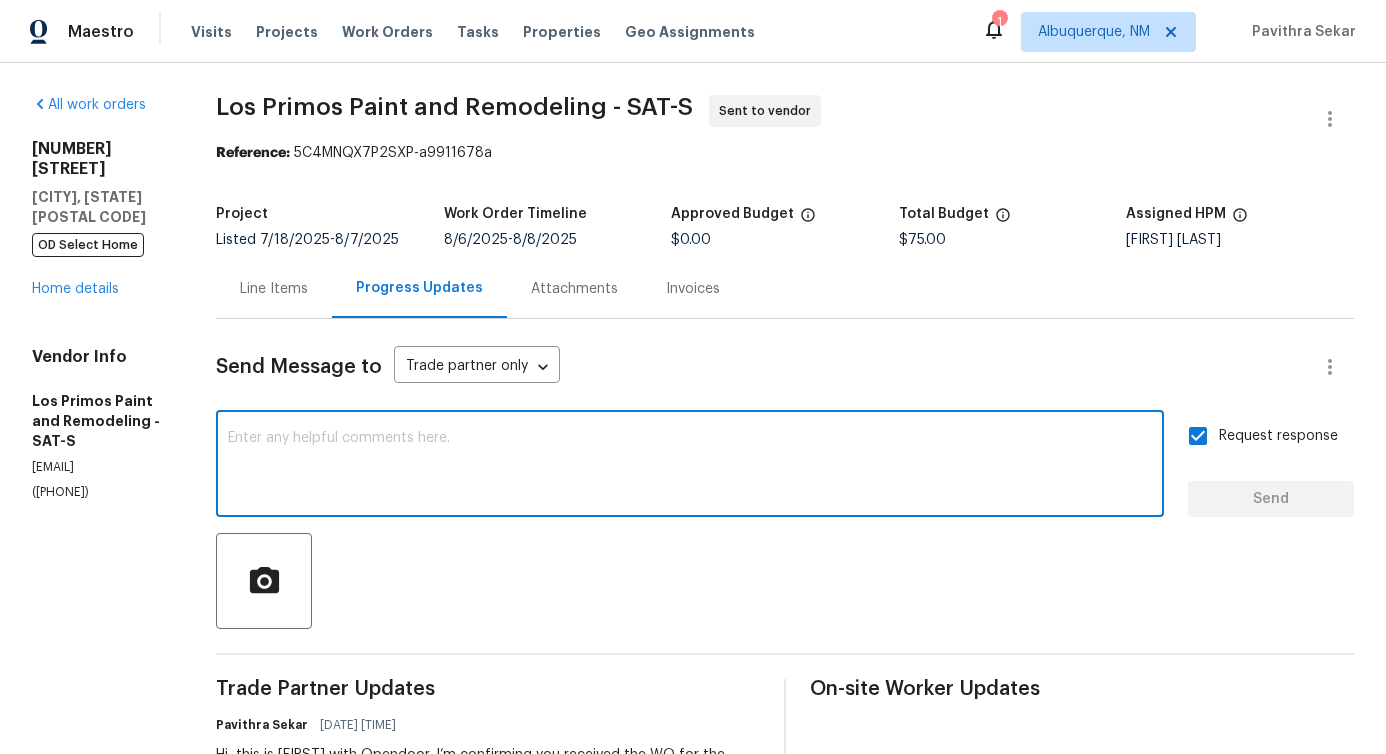 click on "Line Items" at bounding box center (274, 289) 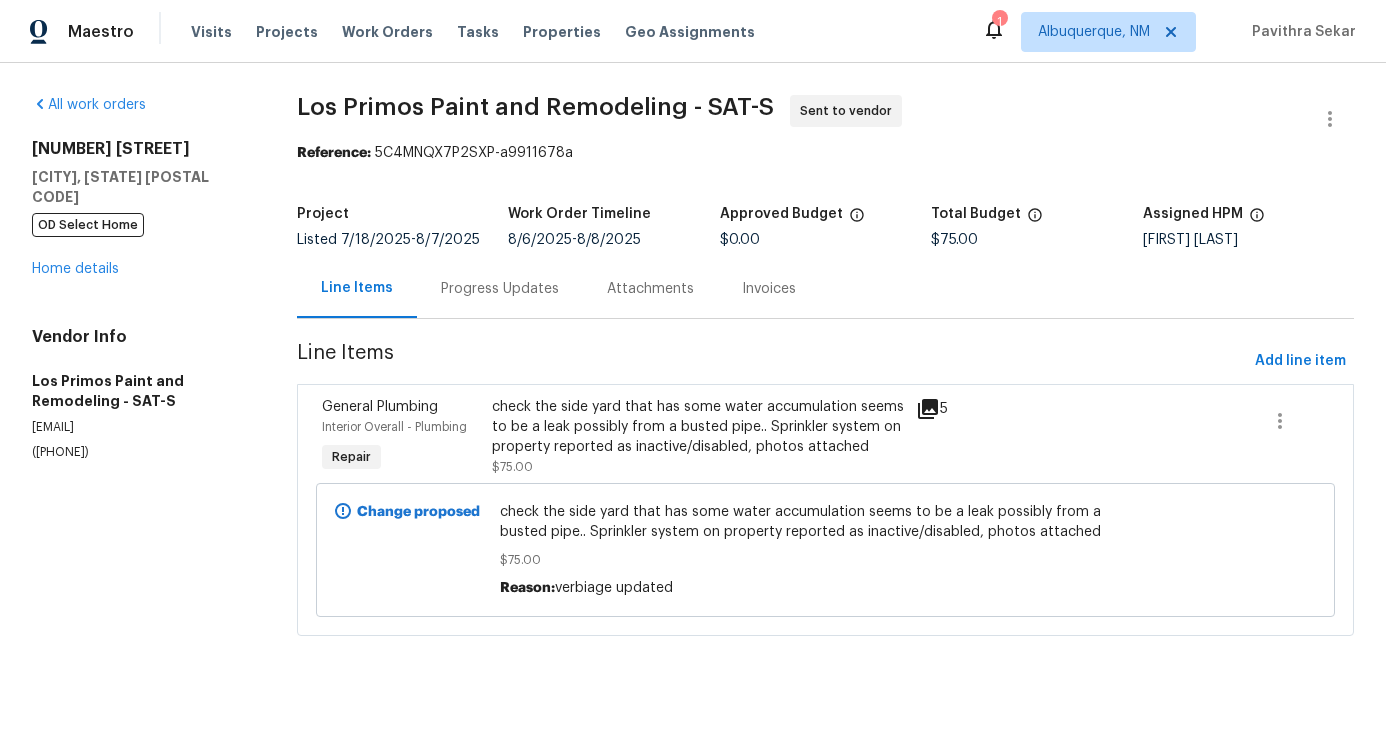 click on "All work orders 1722 Searcy Dr San Antonio, TX 78232 OD Select Home Home details Vendor Info Los Primos Paint and Remodeling - SAT-S hernandezef97@gmail.com (210) 557-8724 Los Primos Paint and Remodeling - SAT-S Sent to vendor Reference:   5C4MNQX7P2SXP-a9911678a Project Listed   7/18/2025  -  8/7/2025 Work Order Timeline 8/6/2025  -  8/8/2025 Approved Budget $0.00 Total Budget $75.00 Assigned HPM Chris Fuentes Line Items Progress Updates Attachments Invoices Line Items Add line item General Plumbing Interior Overall - Plumbing Repair check the side yard that has some water accumulation seems to be a leak possibly from a busted pipe.. Sprinkler system on property reported as inactive/disabled,  photos attached $75.00   5 Change proposed check the side yard that has some water accumulation seems to be a leak possibly from a busted pipe.. Sprinkler system on property reported as inactive/disabled,  photos attached $75.00 Reason:  verbiage updated" at bounding box center [693, 377] 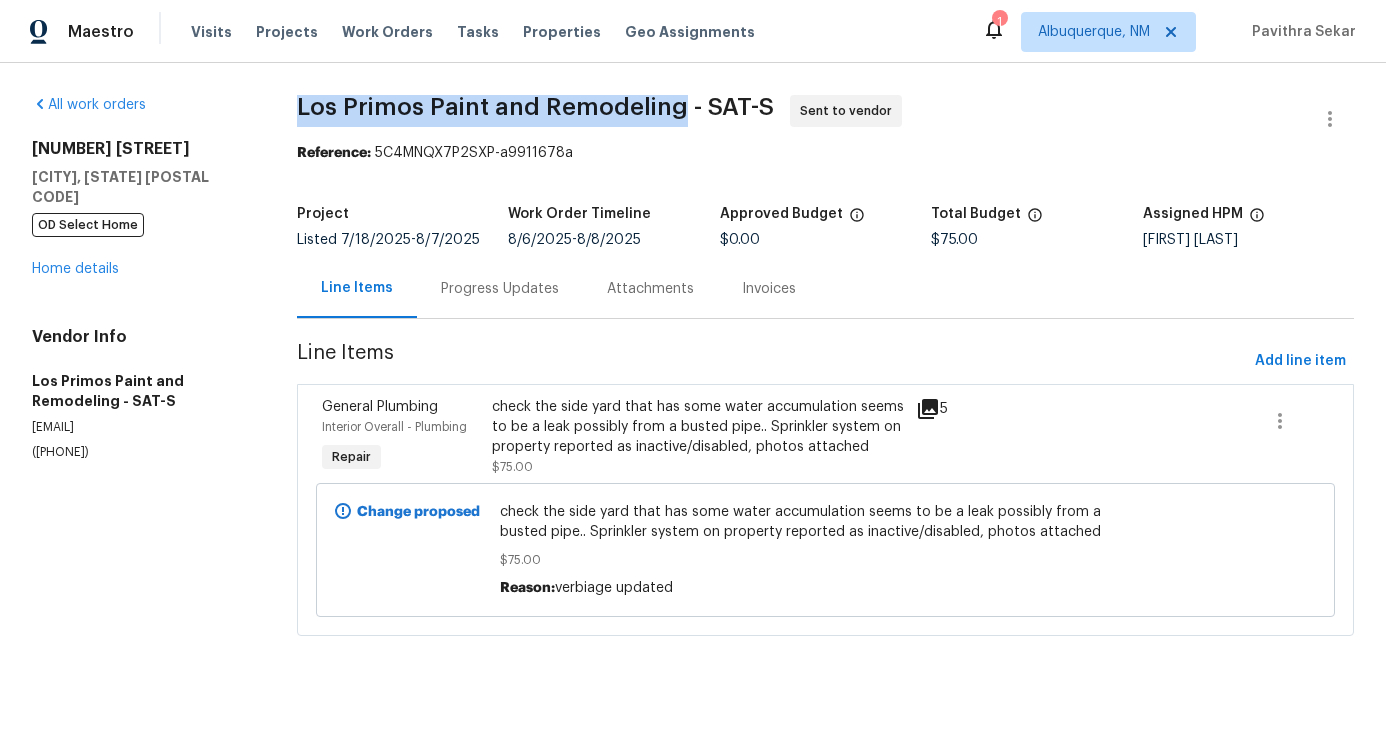 drag, startPoint x: 486, startPoint y: 100, endPoint x: 675, endPoint y: 105, distance: 189.06613 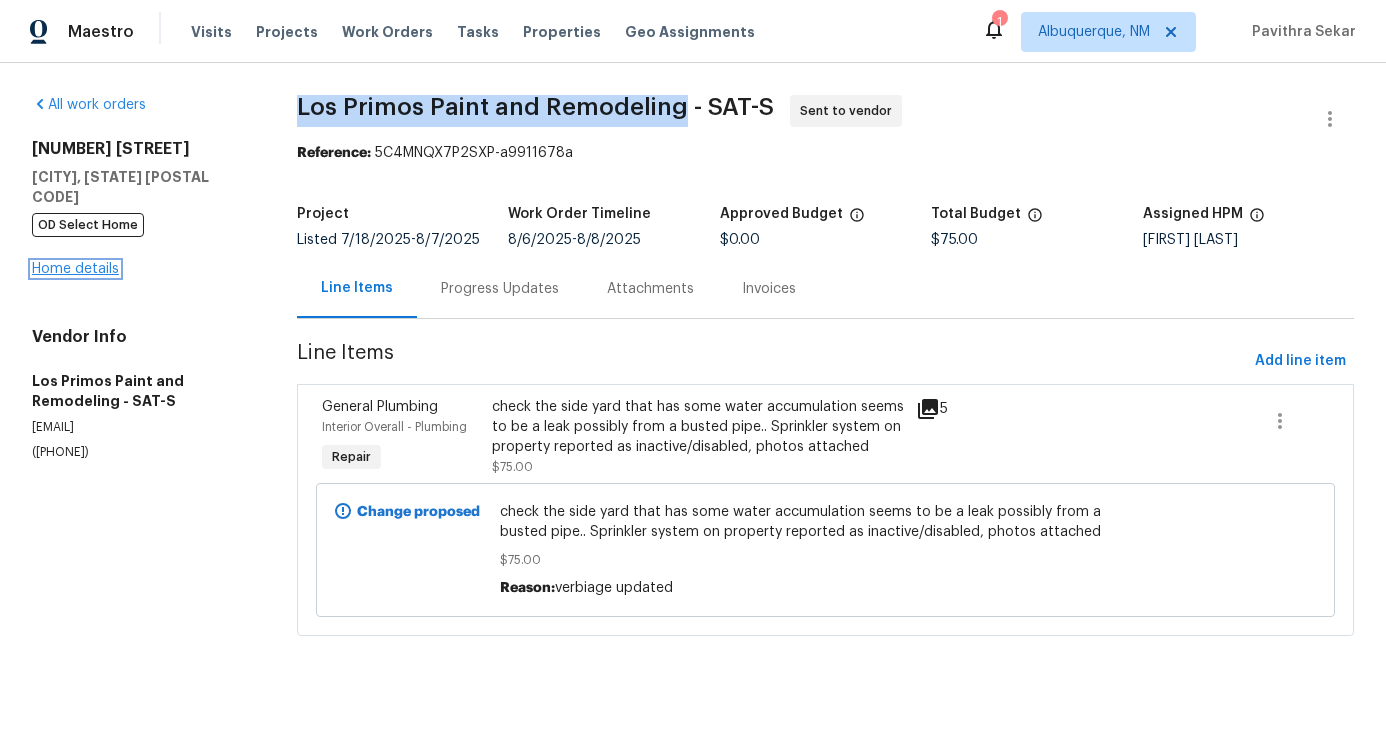 click on "Home details" at bounding box center [75, 269] 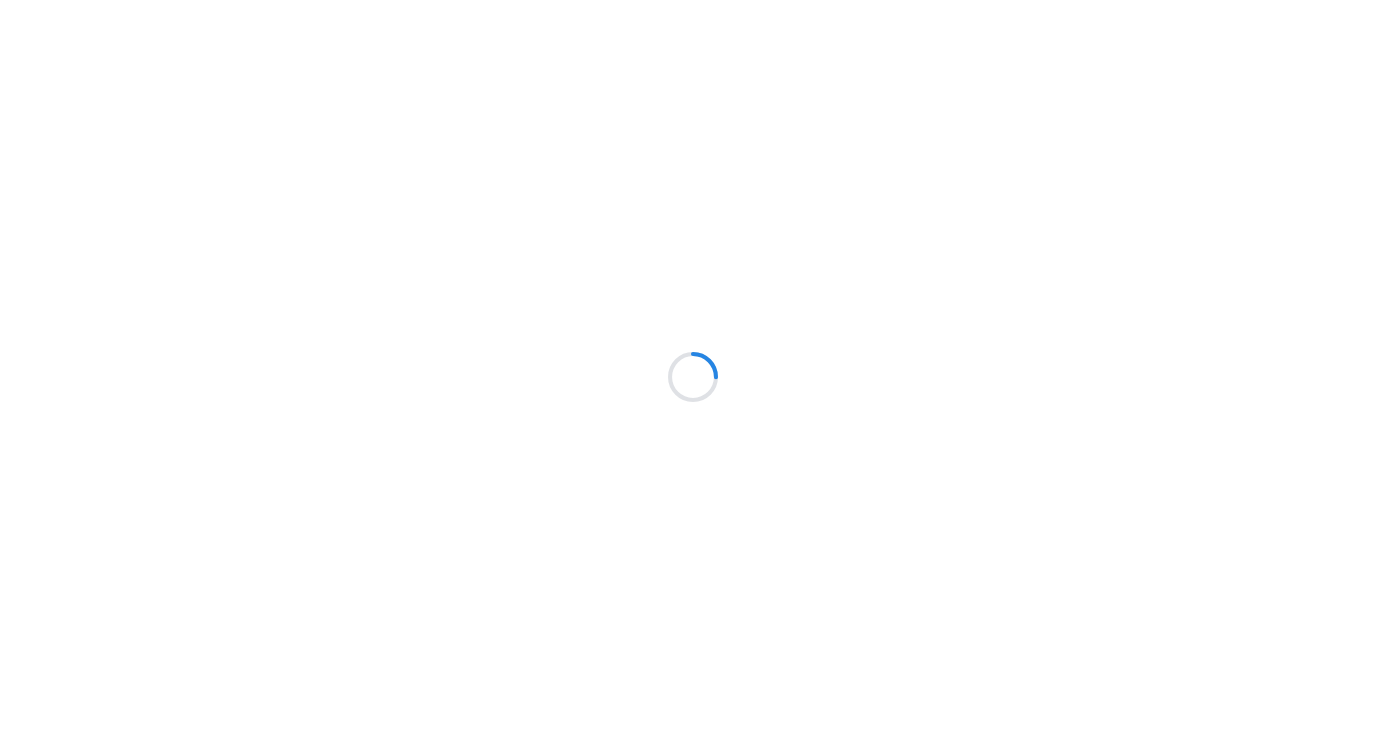 scroll, scrollTop: 0, scrollLeft: 0, axis: both 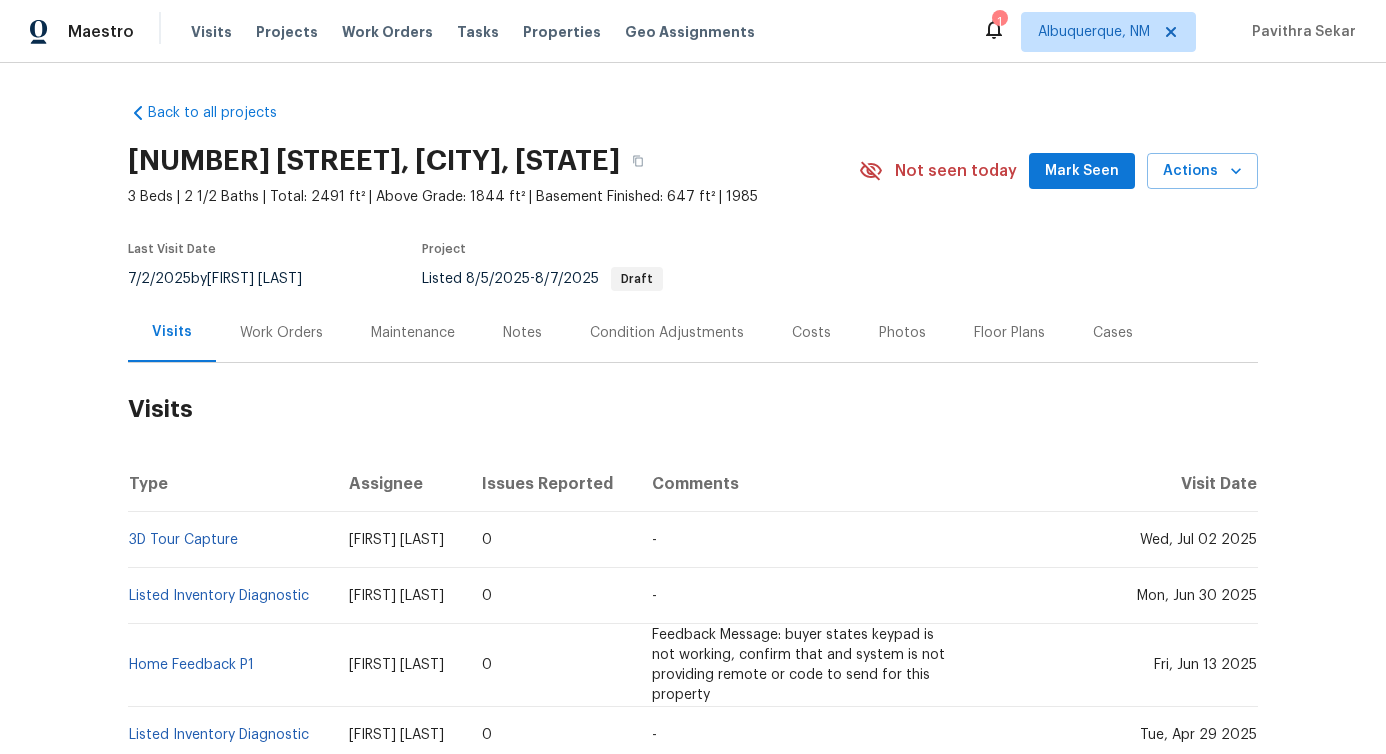 click on "Work Orders" at bounding box center (281, 332) 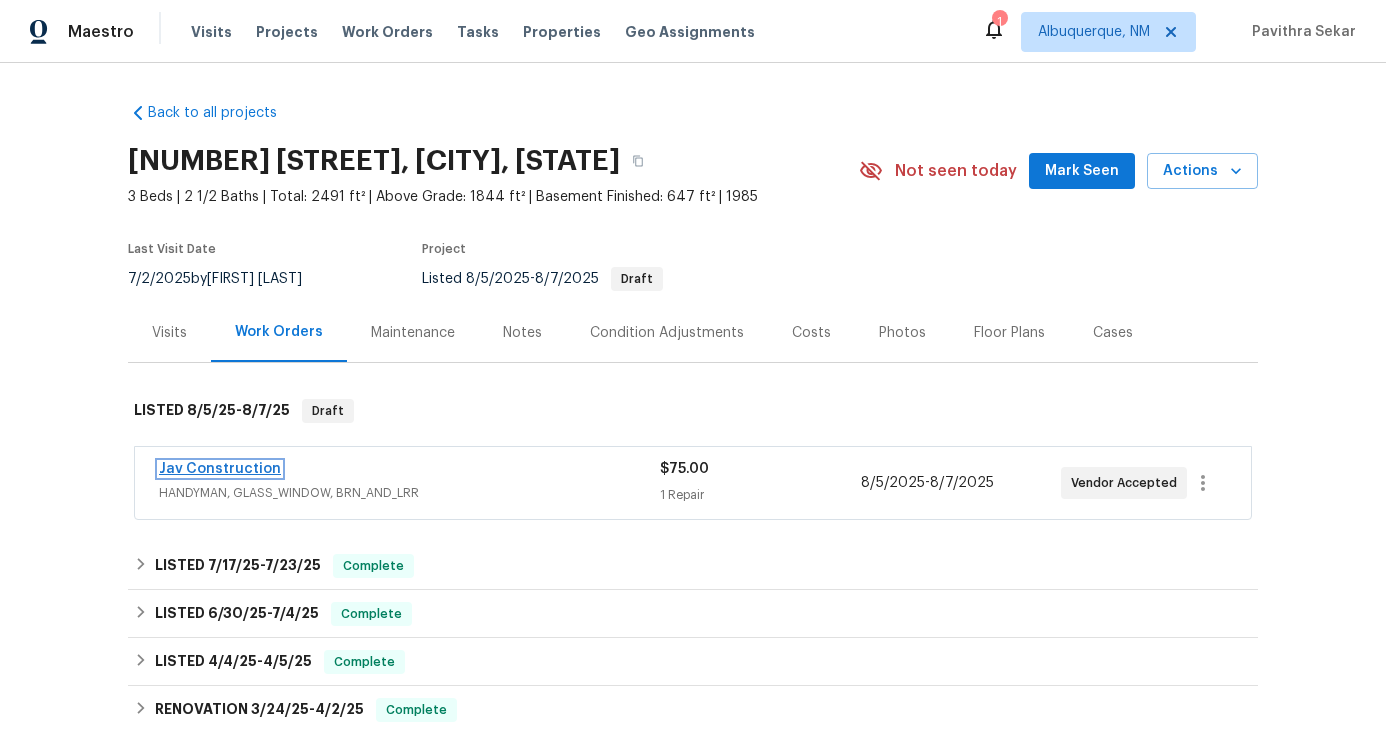 click on "Jav Construction" at bounding box center (220, 469) 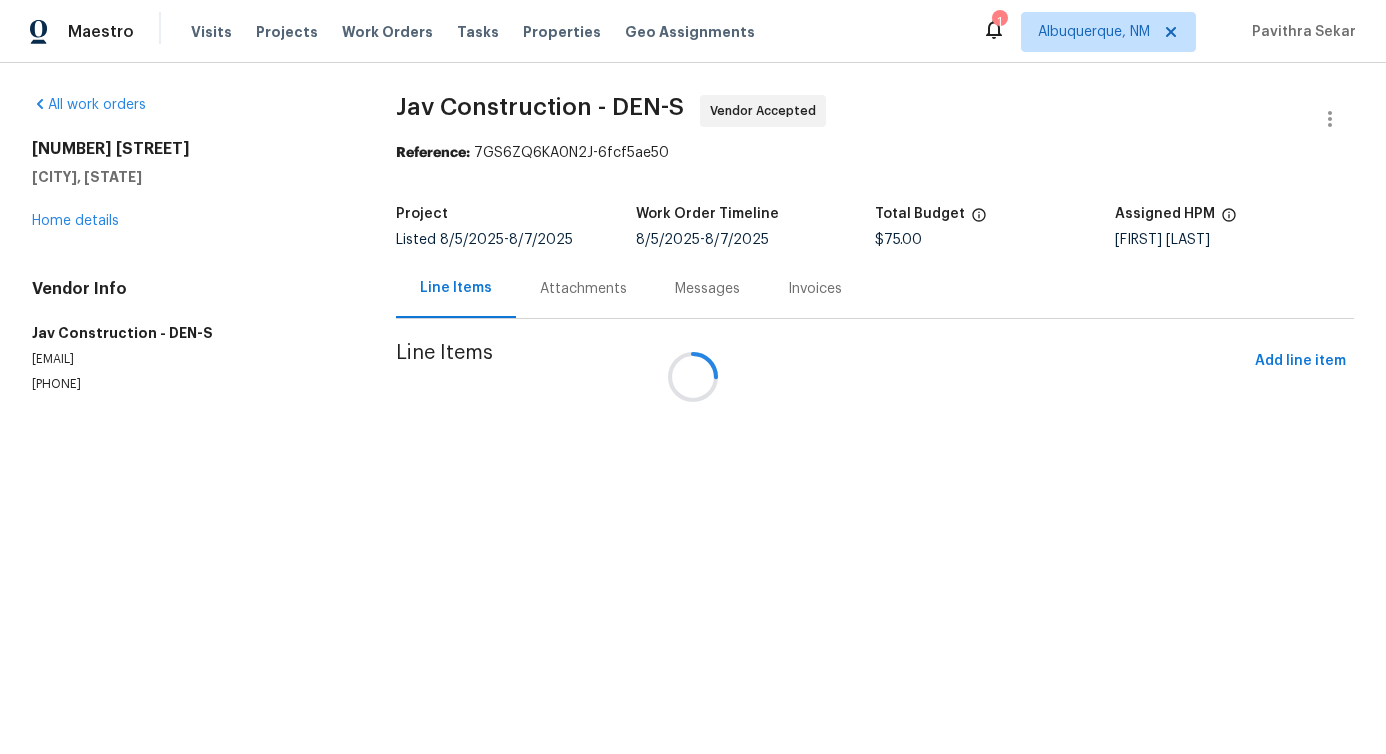 click at bounding box center [693, 377] 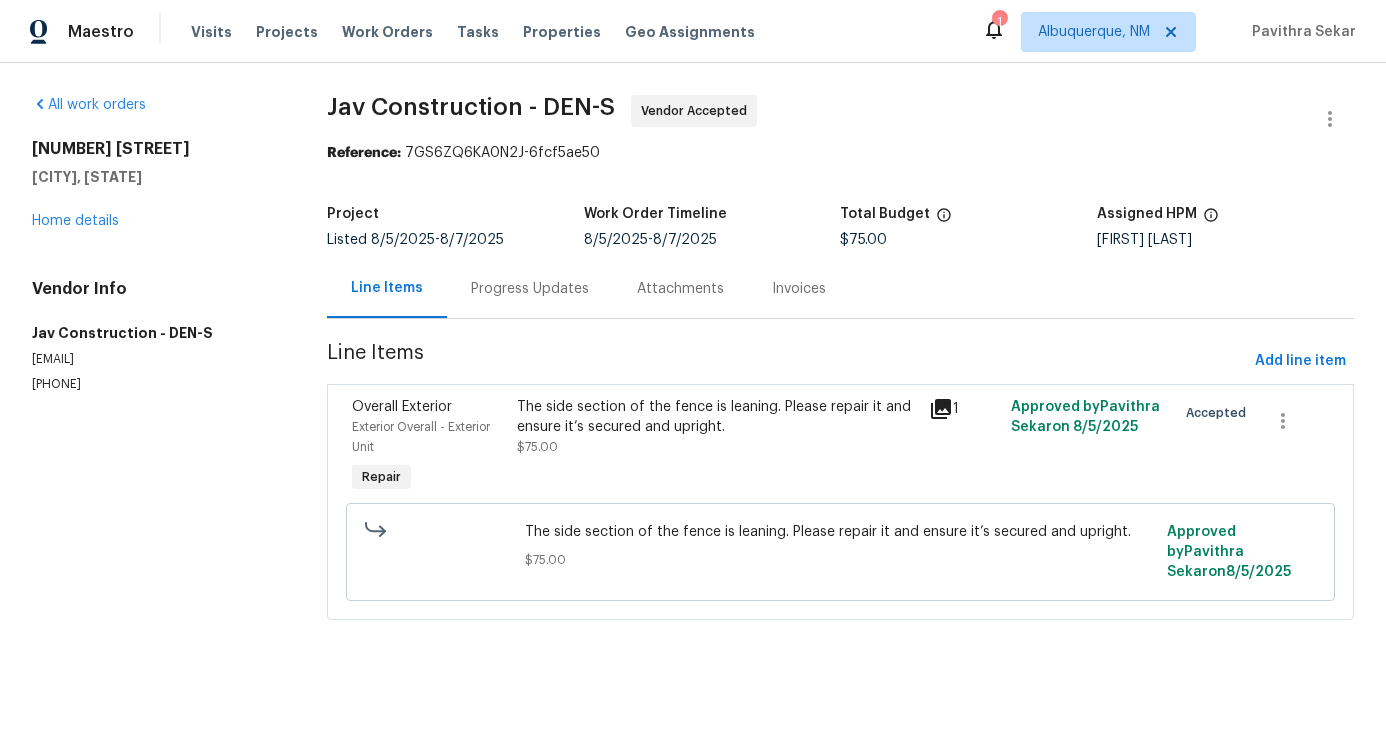 click on "Progress Updates" at bounding box center (530, 288) 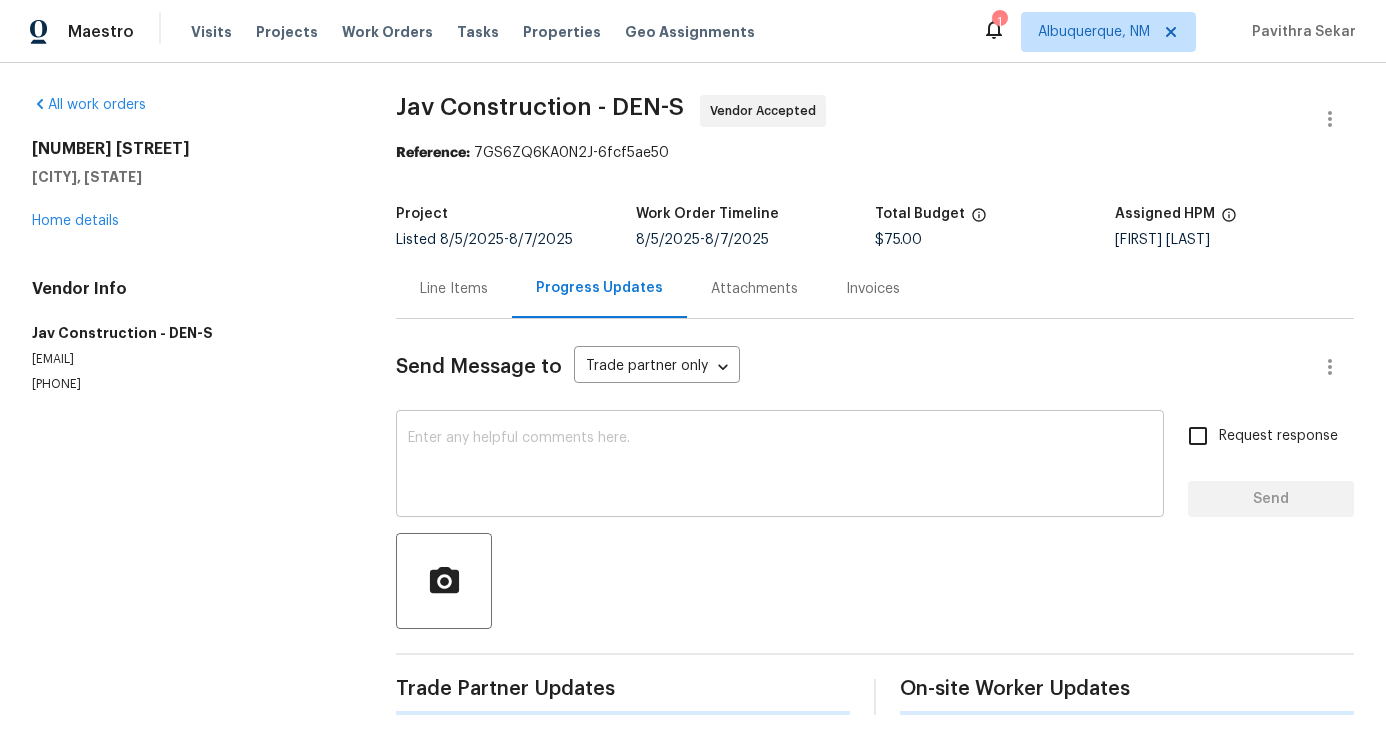 click at bounding box center [780, 466] 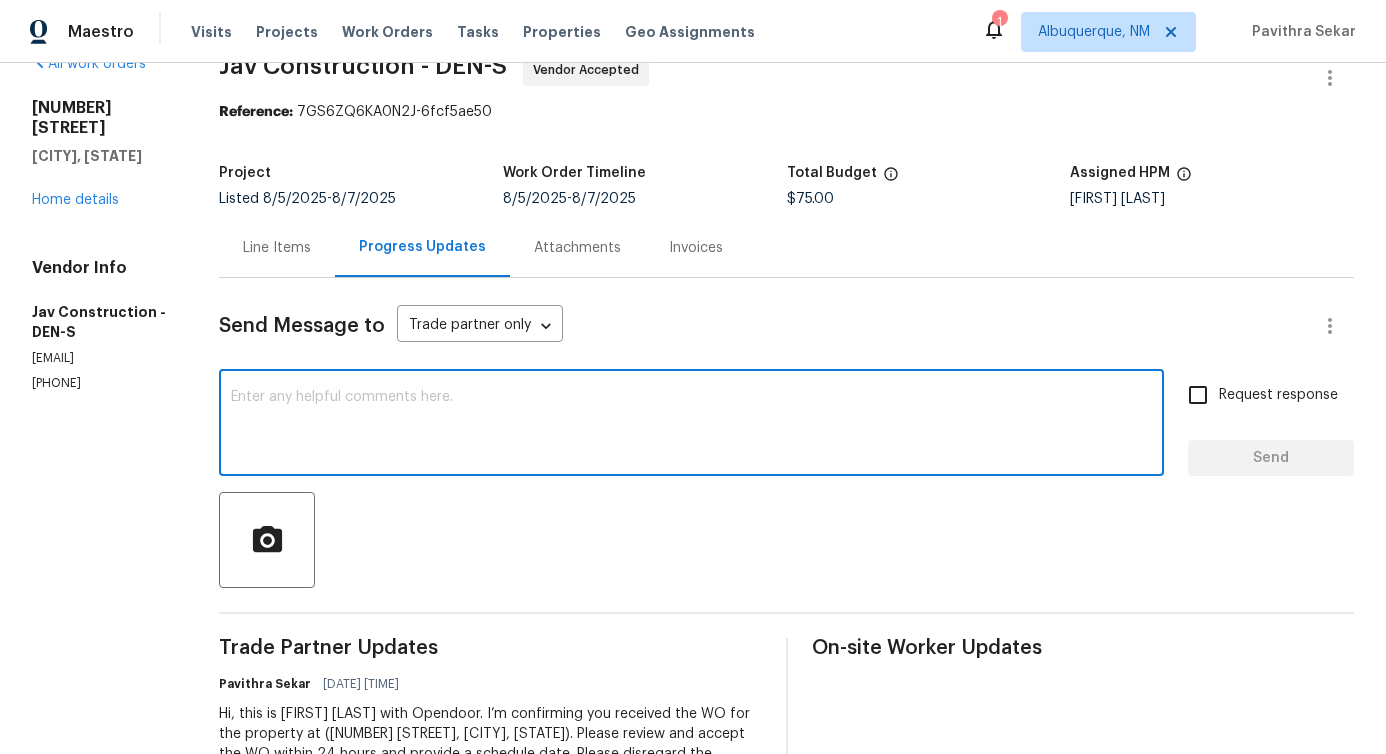 scroll, scrollTop: 0, scrollLeft: 0, axis: both 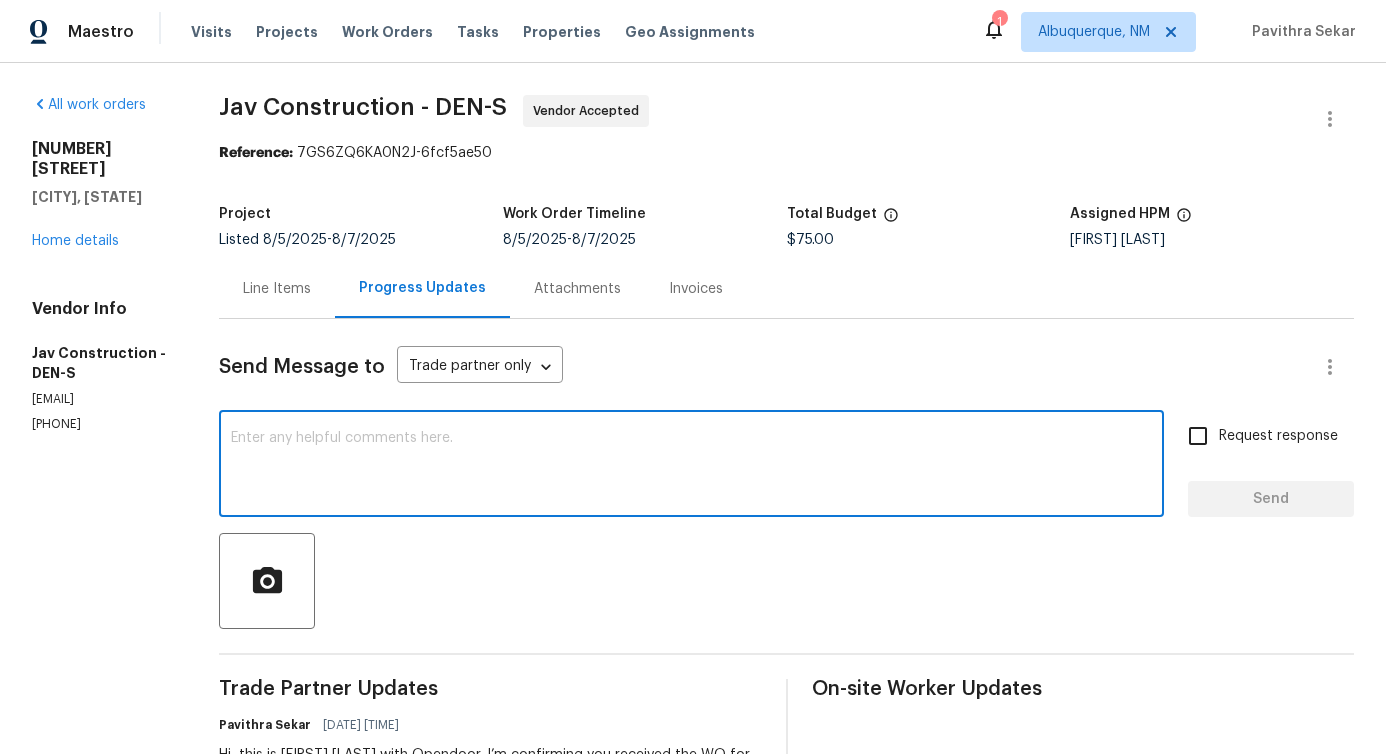 click at bounding box center [691, 466] 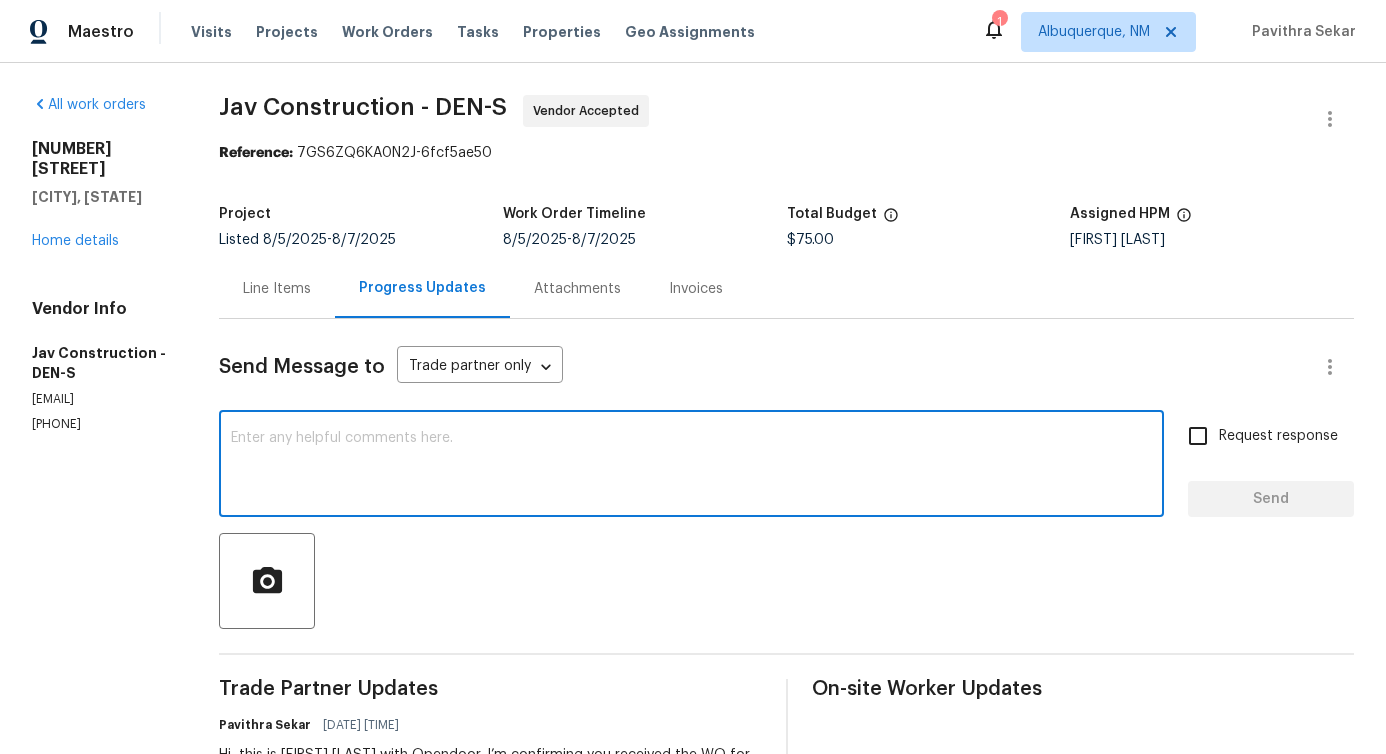 click at bounding box center [691, 466] 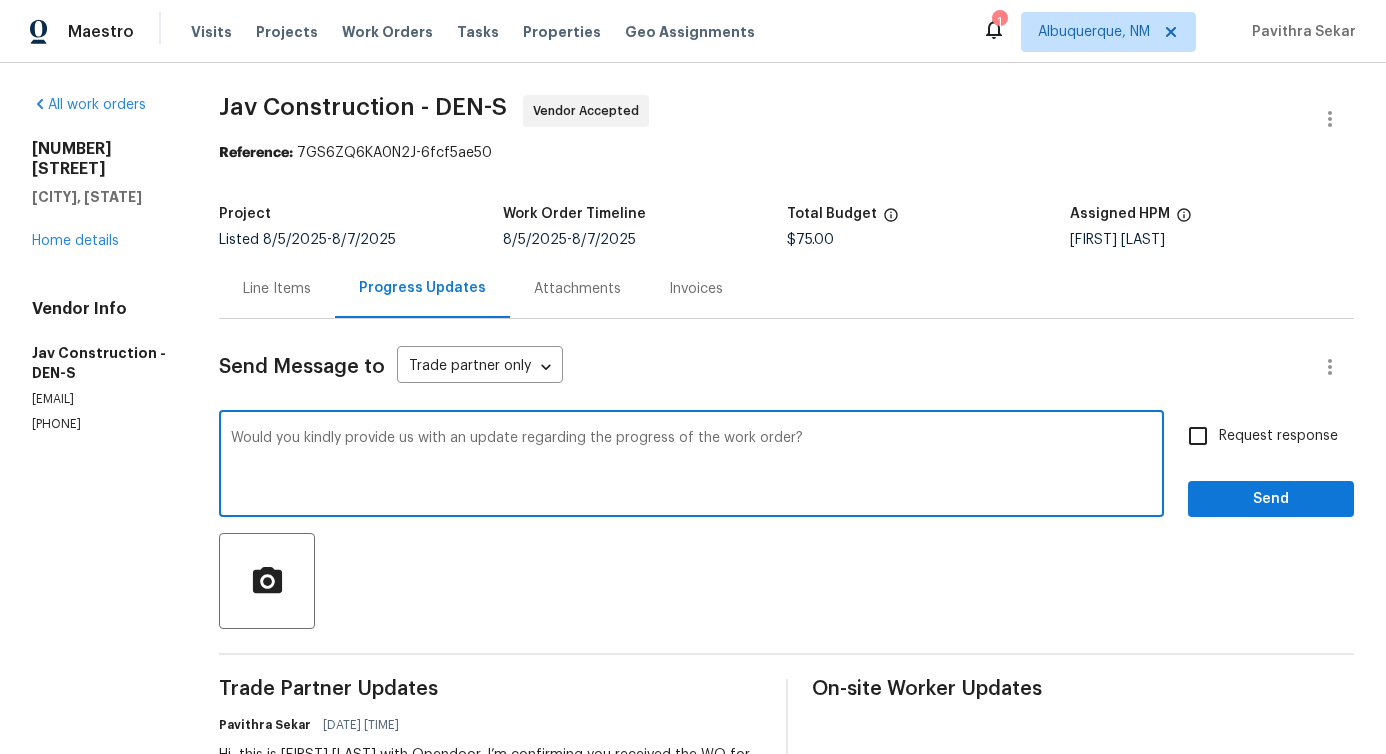 type on "Would you kindly provide us with an update regarding the progress of the work order?" 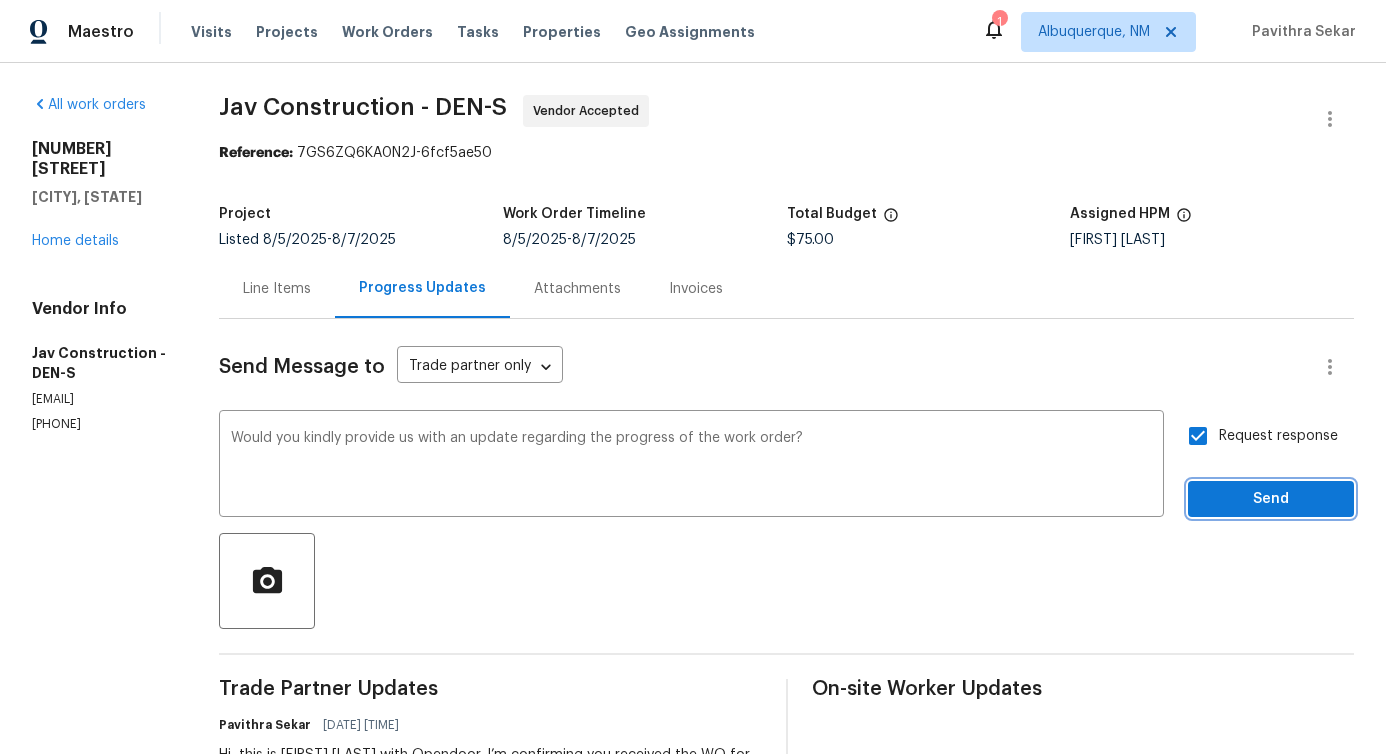 click on "Send" at bounding box center [1271, 499] 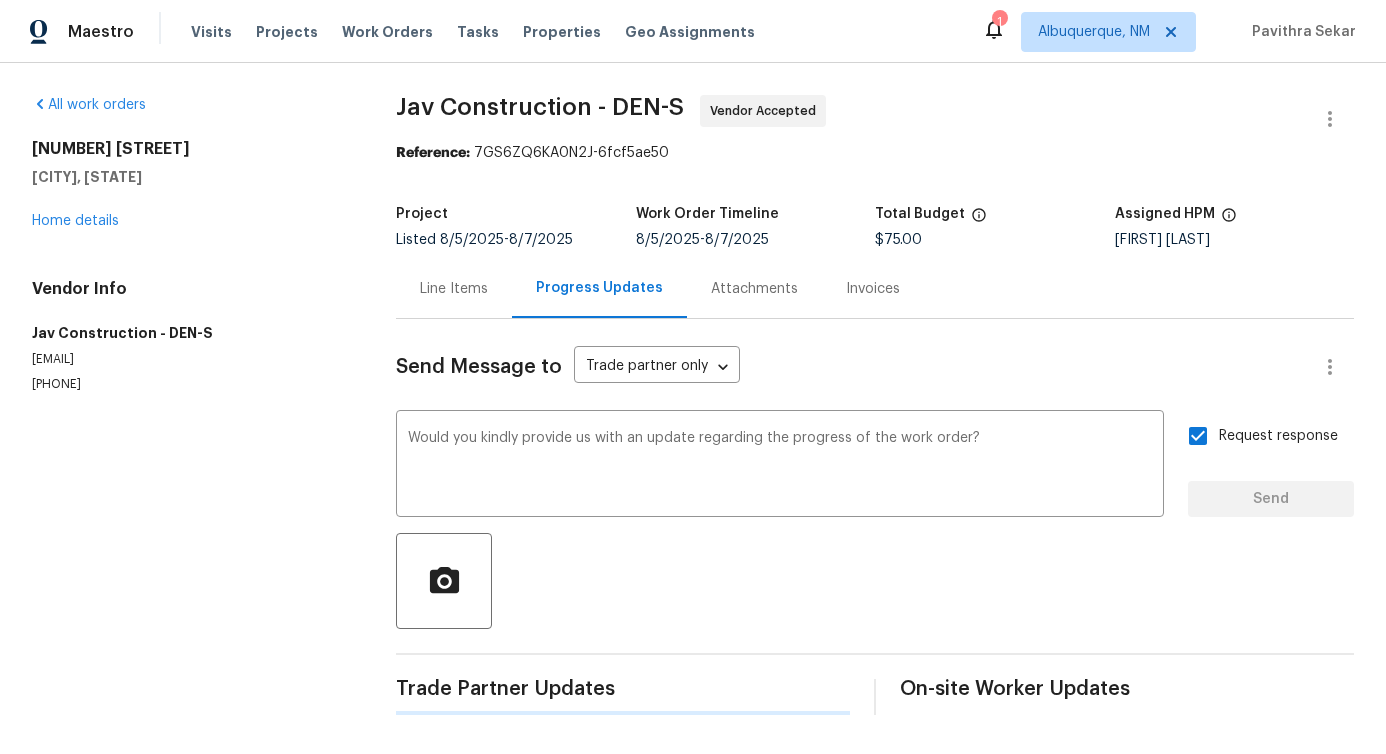 type 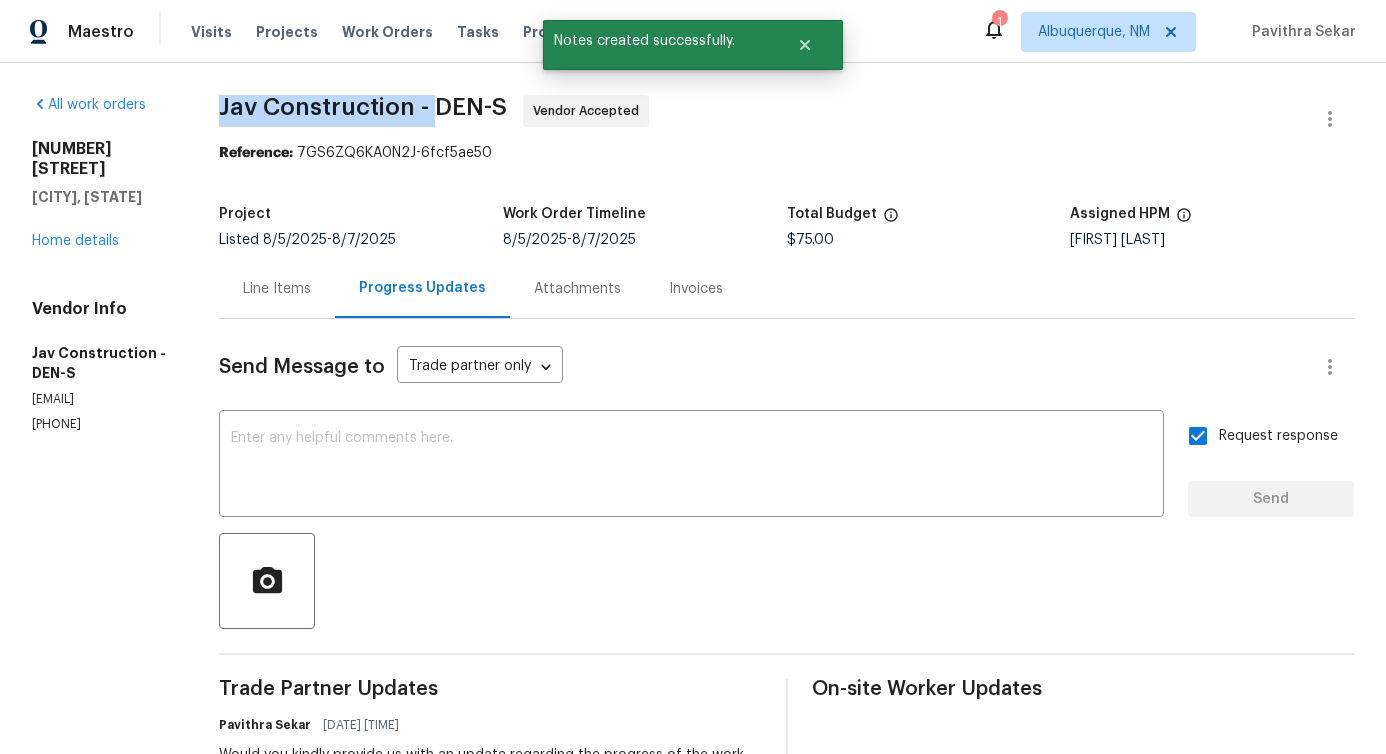drag, startPoint x: 203, startPoint y: 113, endPoint x: 434, endPoint y: 110, distance: 231.01949 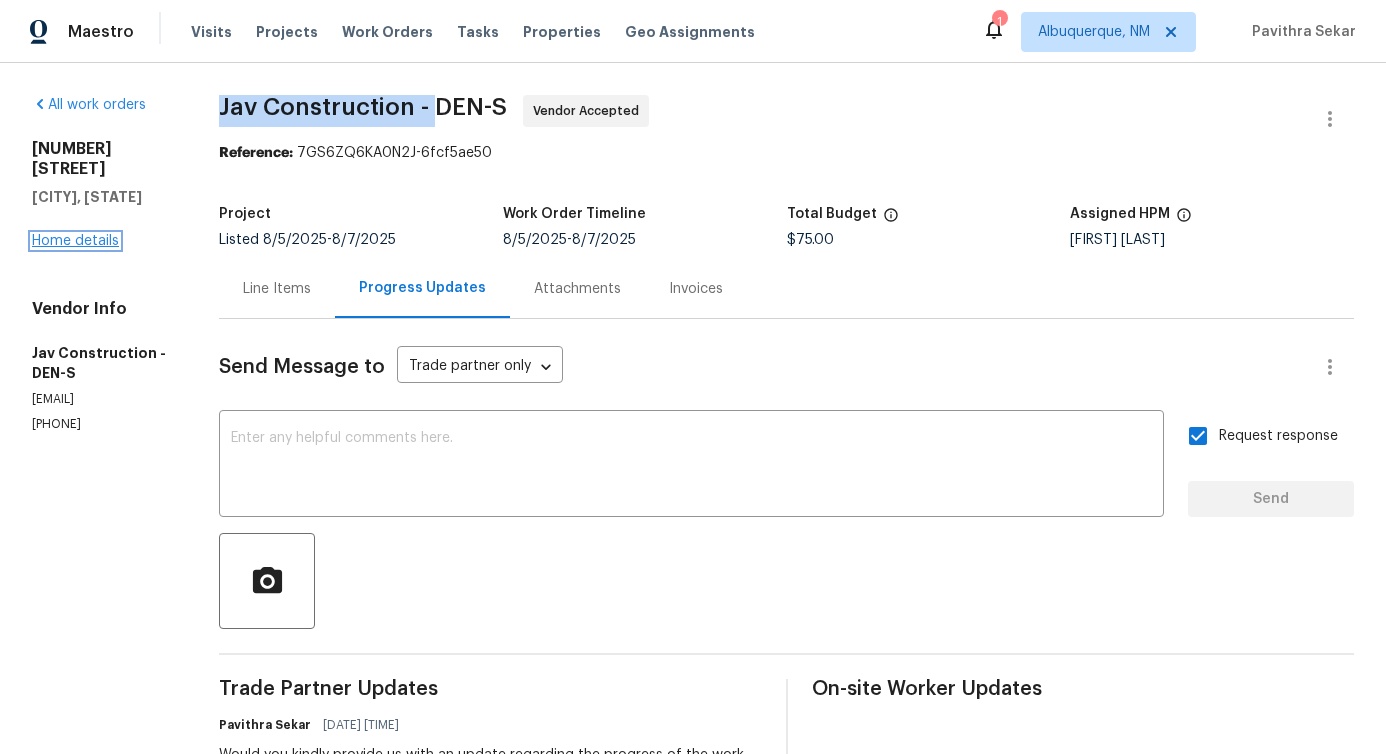 click on "Home details" at bounding box center (75, 241) 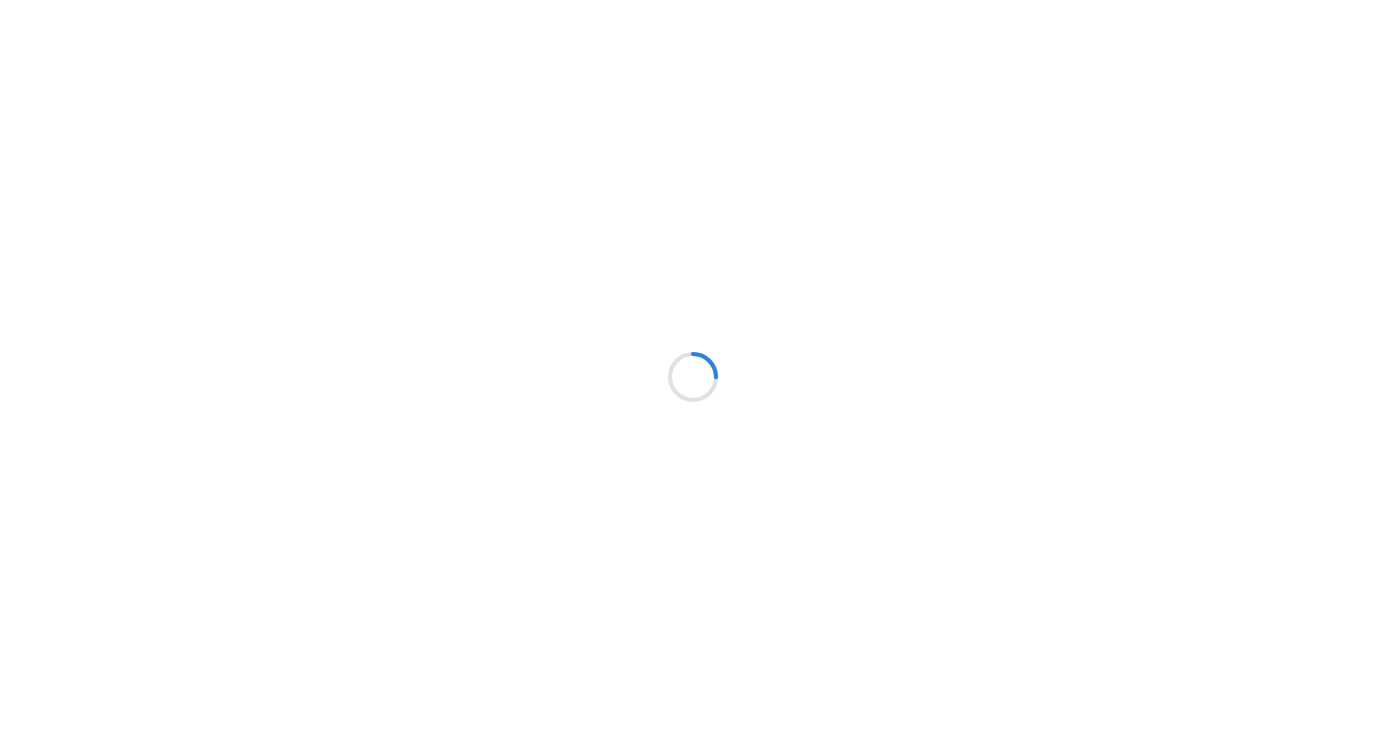 scroll, scrollTop: 0, scrollLeft: 0, axis: both 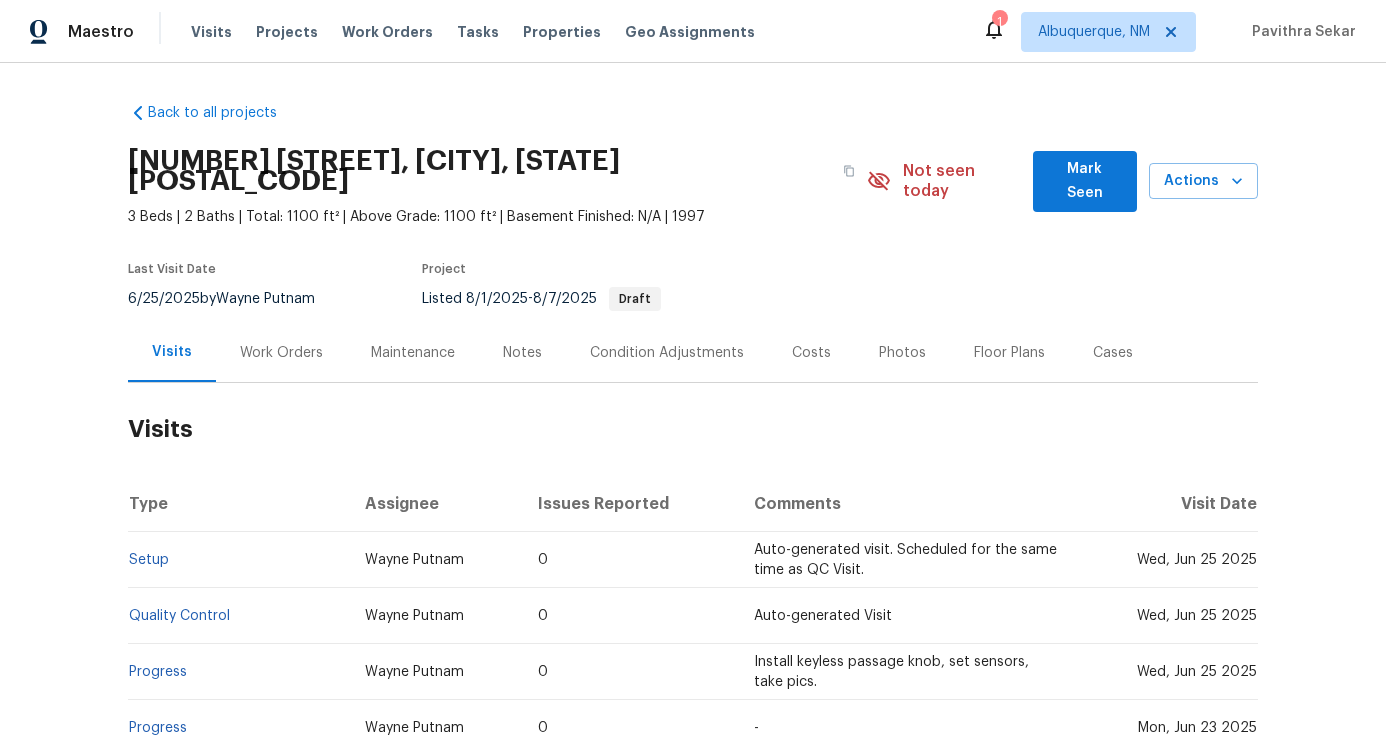 click on "Work Orders" at bounding box center (281, 352) 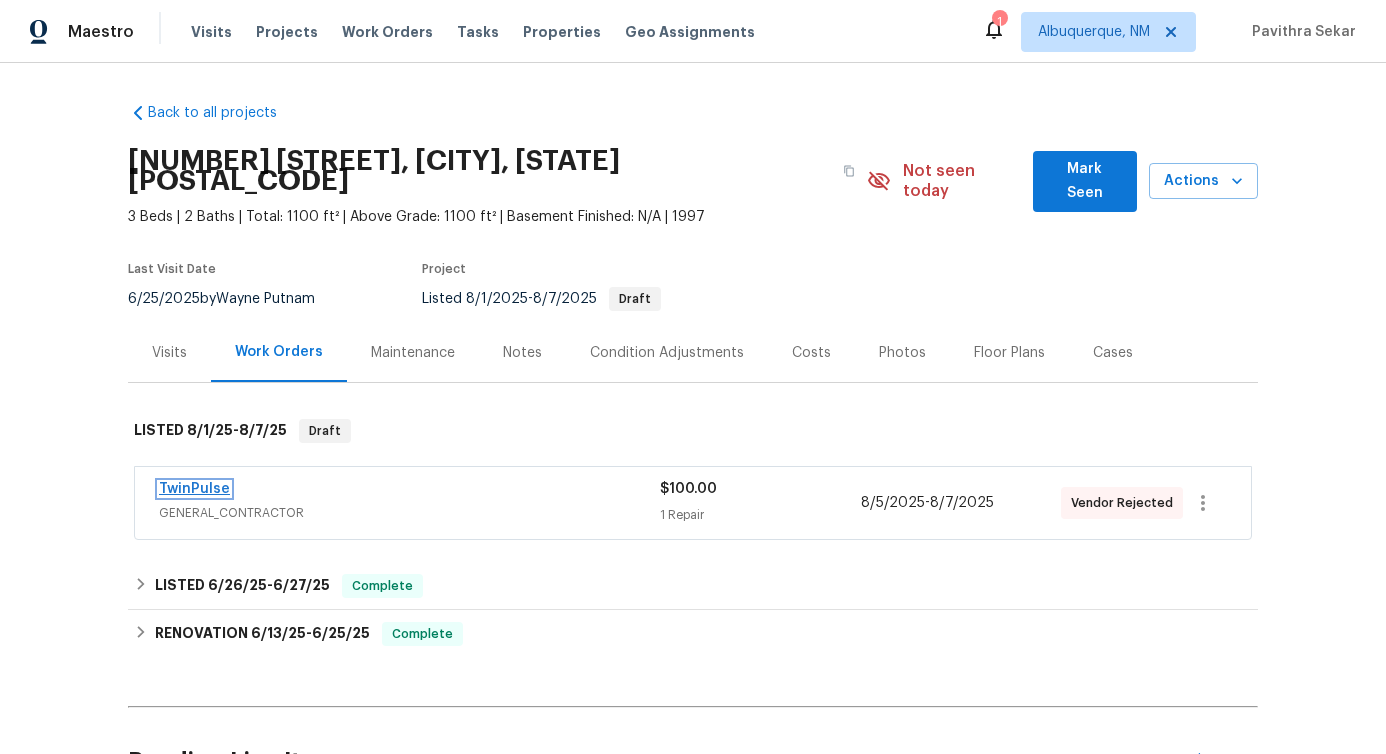 click on "TwinPulse" at bounding box center (194, 489) 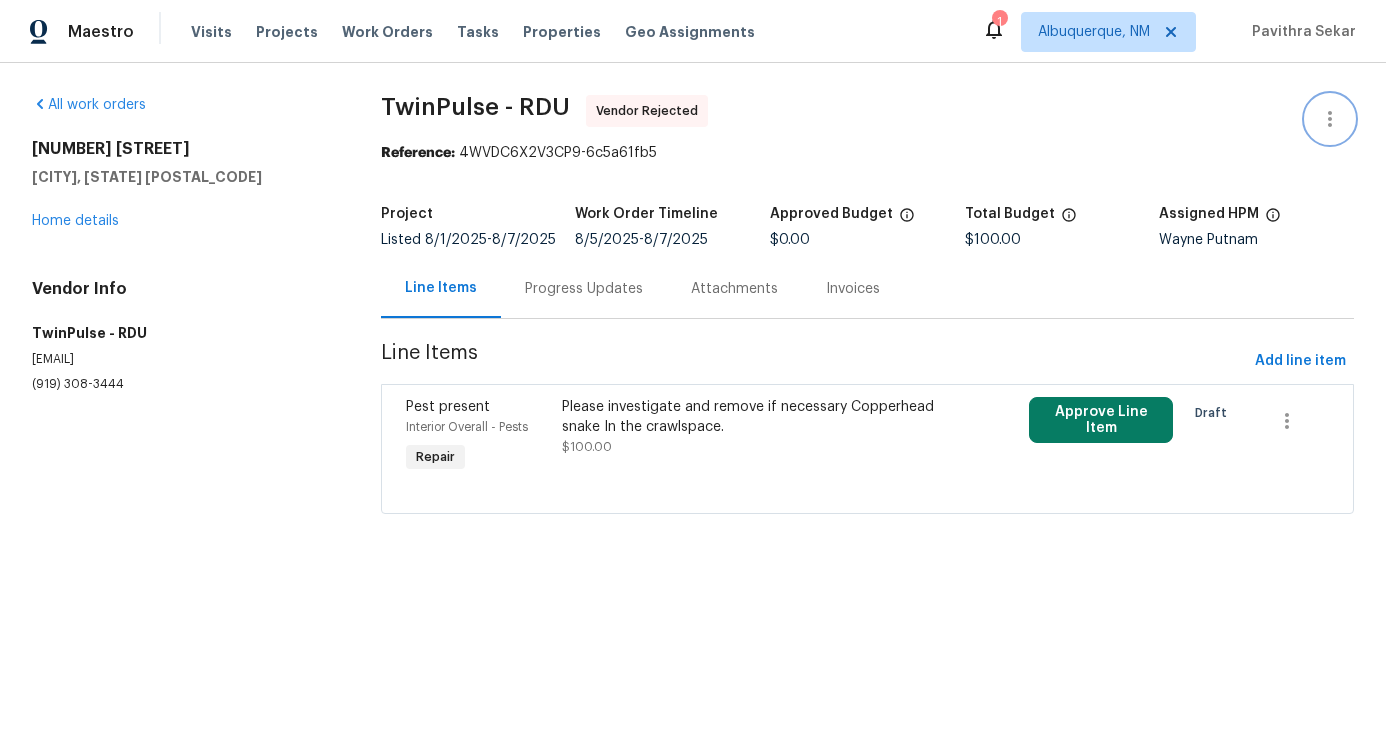 click at bounding box center [1330, 119] 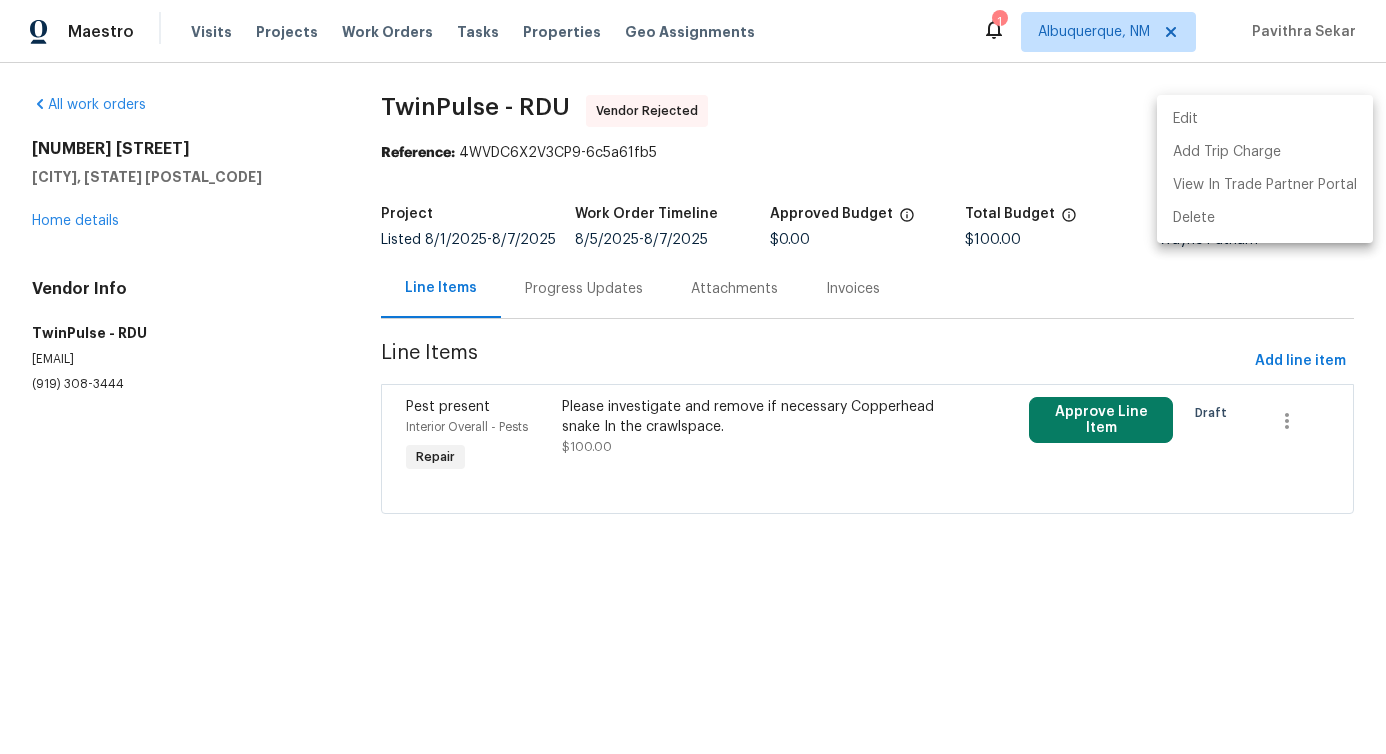 click on "Edit" at bounding box center (1265, 119) 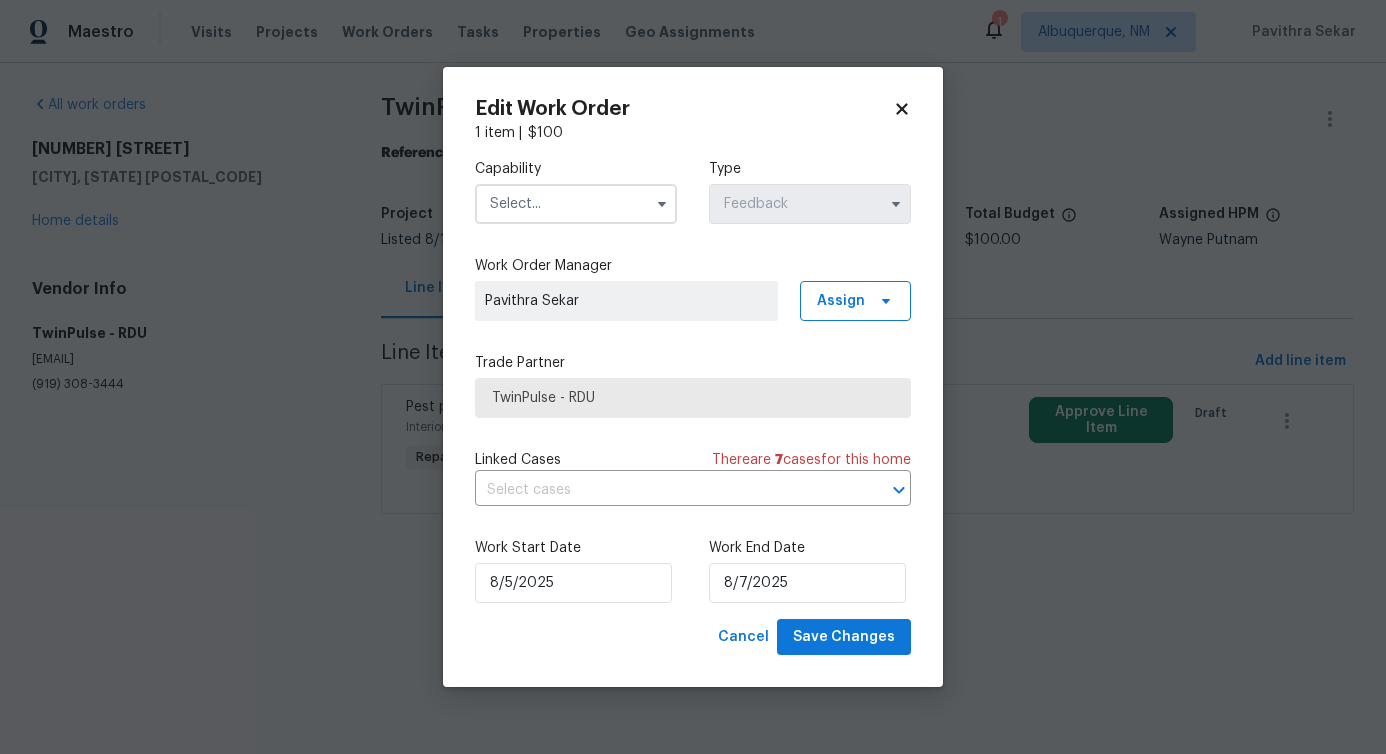 click at bounding box center (576, 204) 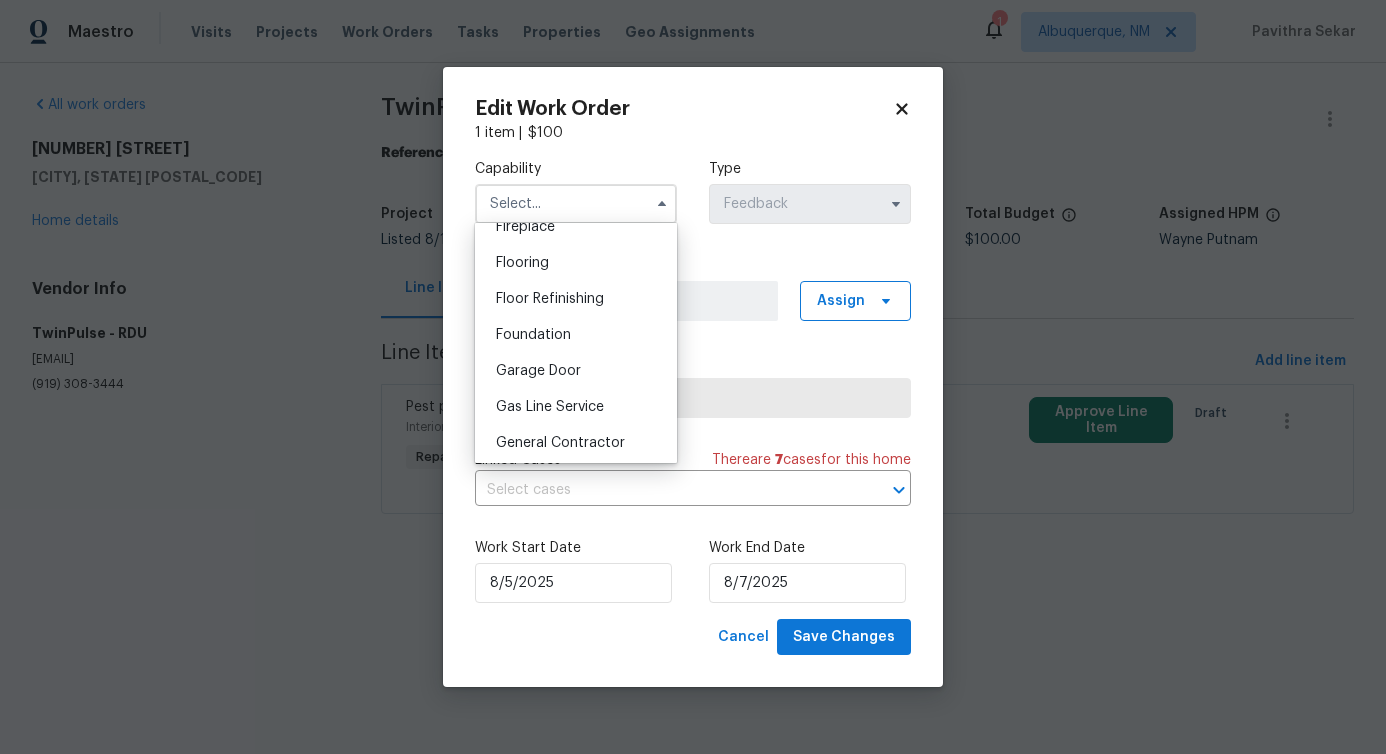 scroll, scrollTop: 793, scrollLeft: 0, axis: vertical 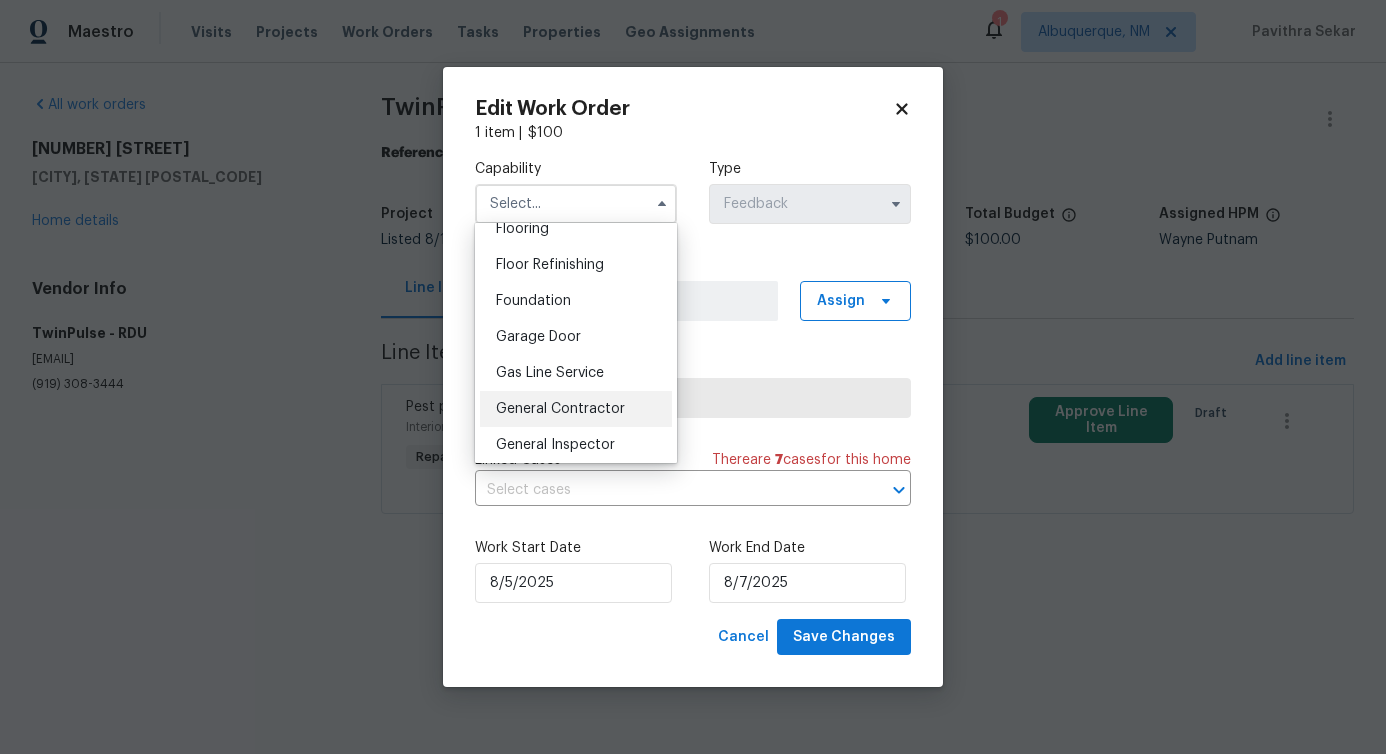 click on "General Contractor" at bounding box center [576, 409] 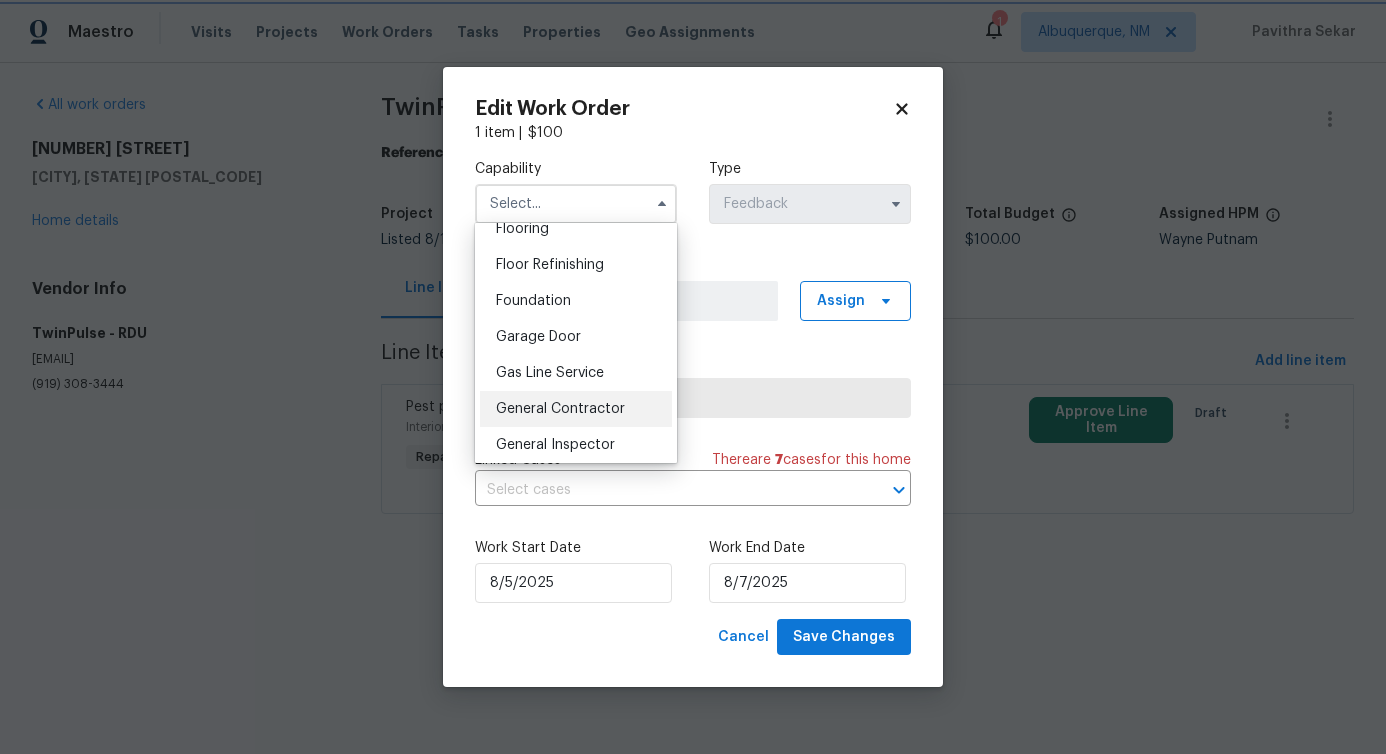 type on "General Contractor" 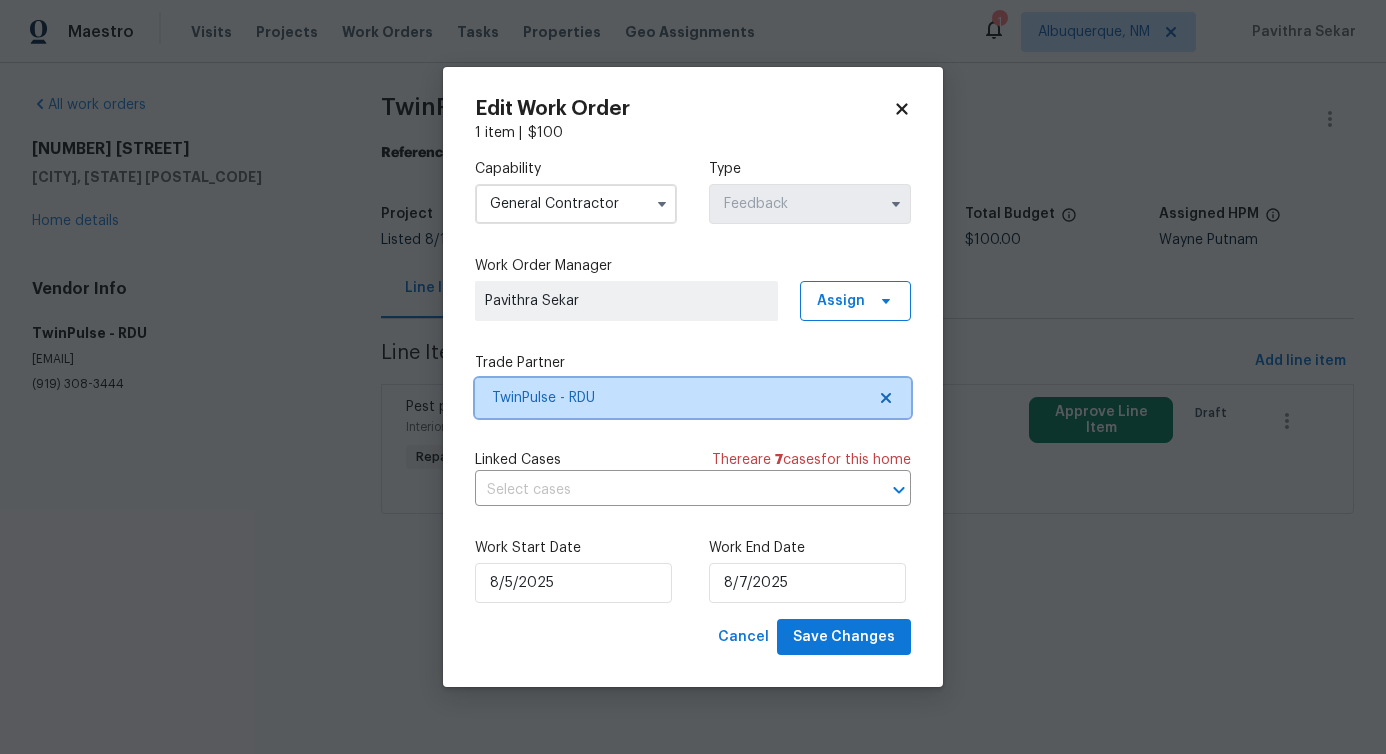 click on "TwinPulse - RDU" at bounding box center (678, 398) 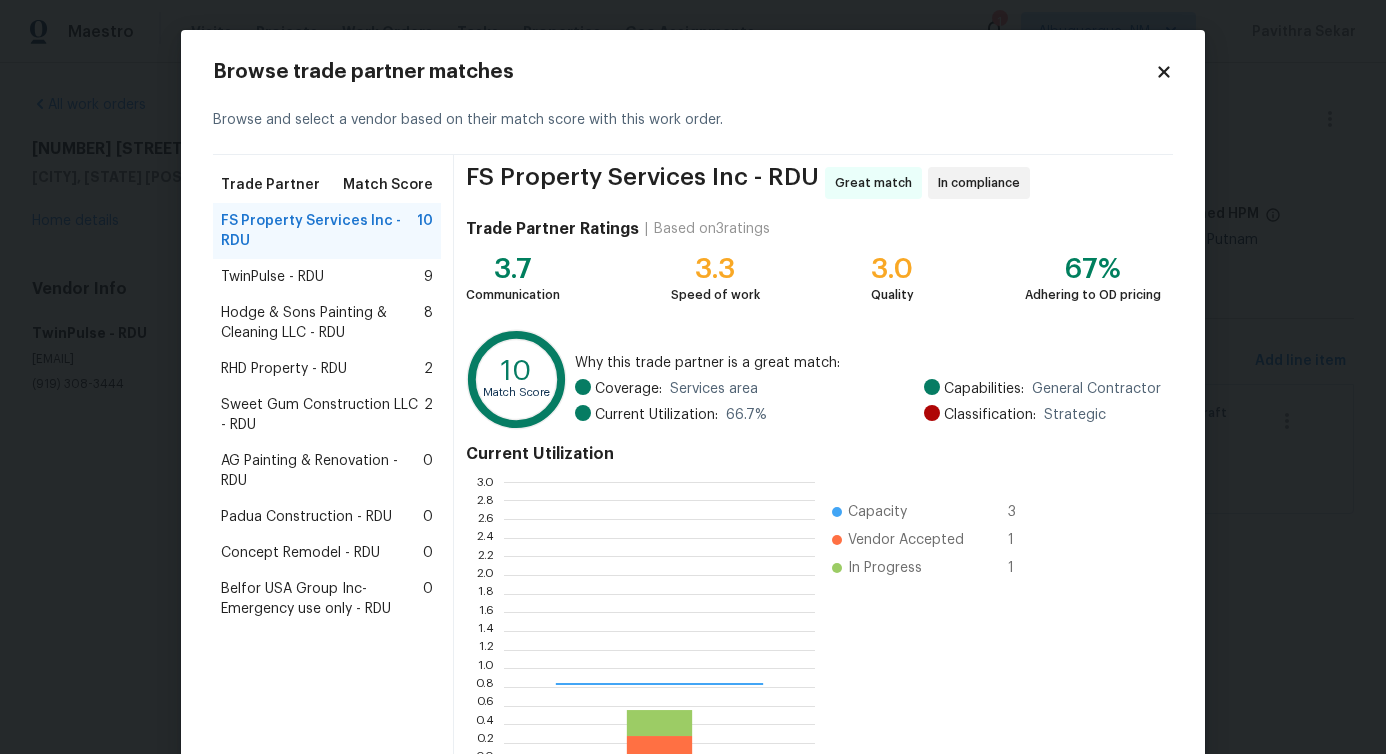 scroll, scrollTop: 2, scrollLeft: 2, axis: both 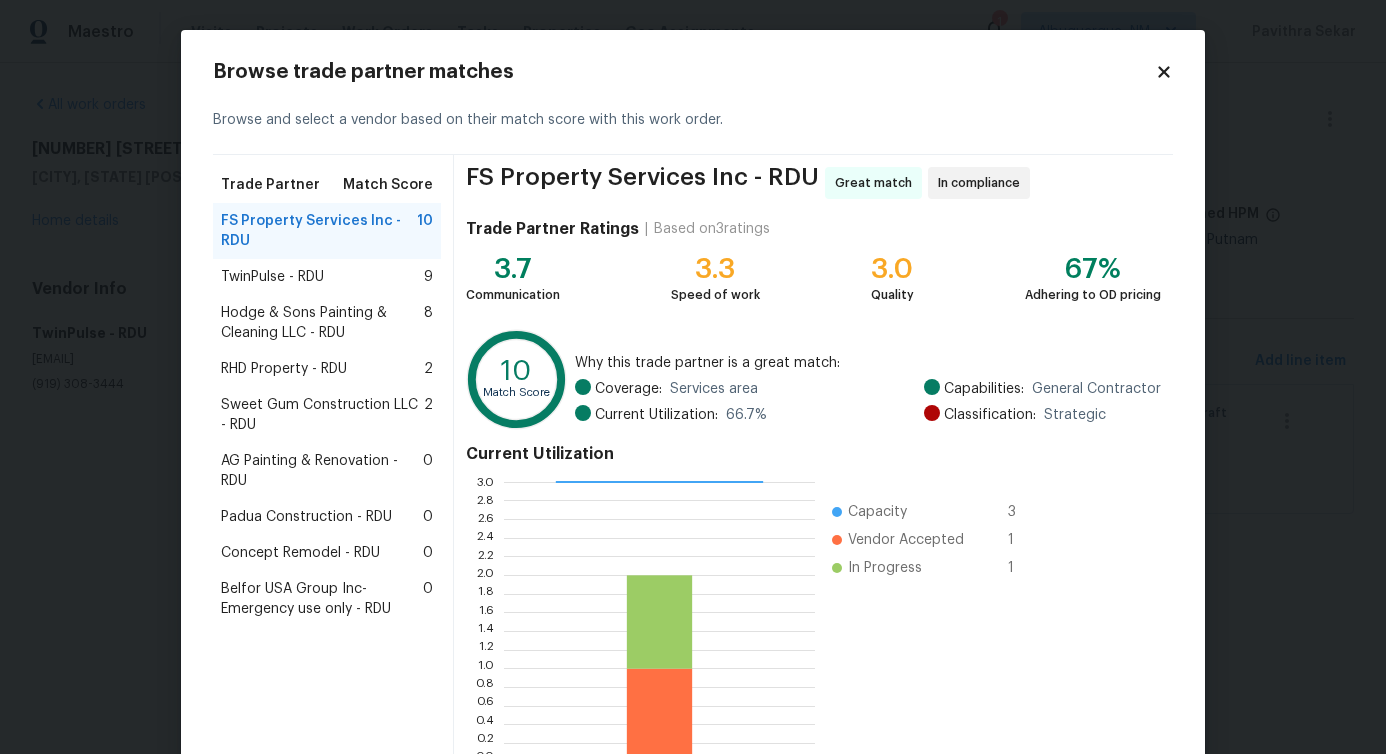 click on "Hodge & Sons Painting & Cleaning LLC - RDU" at bounding box center (322, 323) 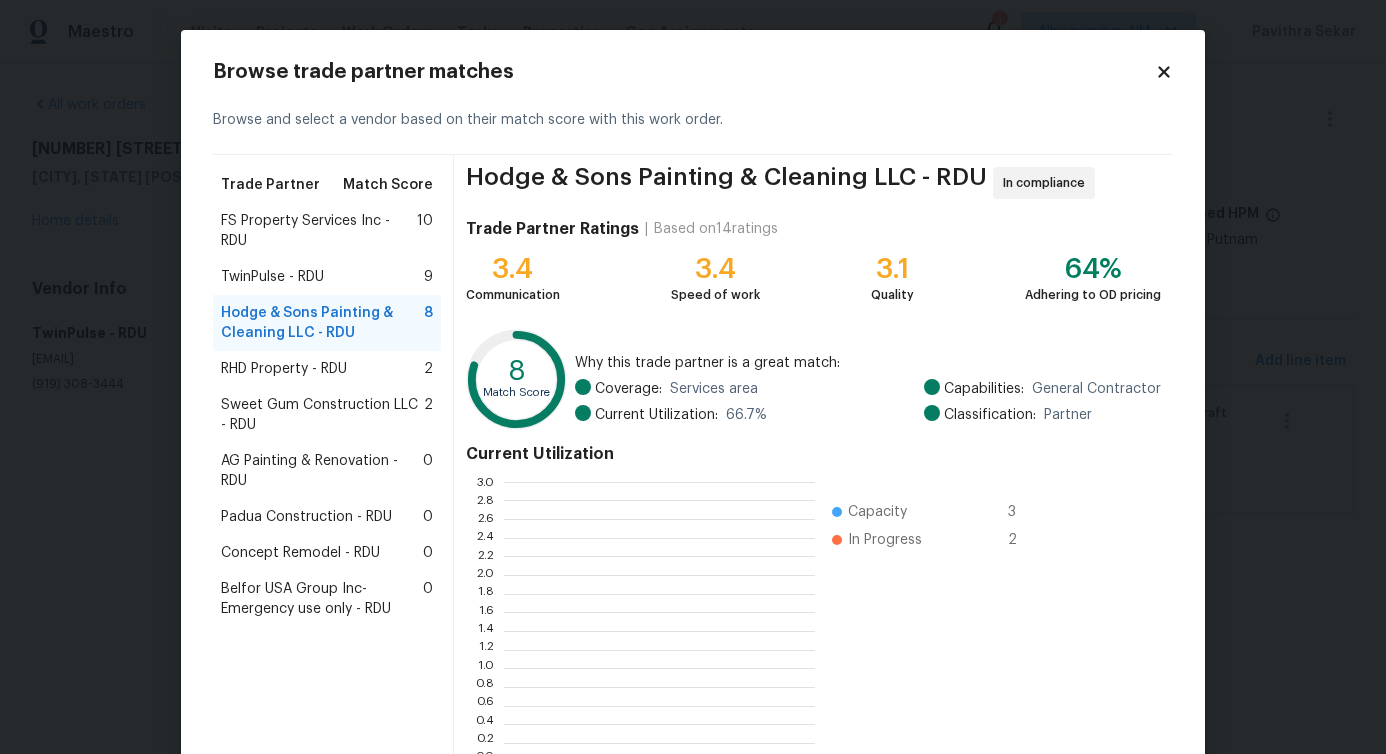 scroll, scrollTop: 2, scrollLeft: 2, axis: both 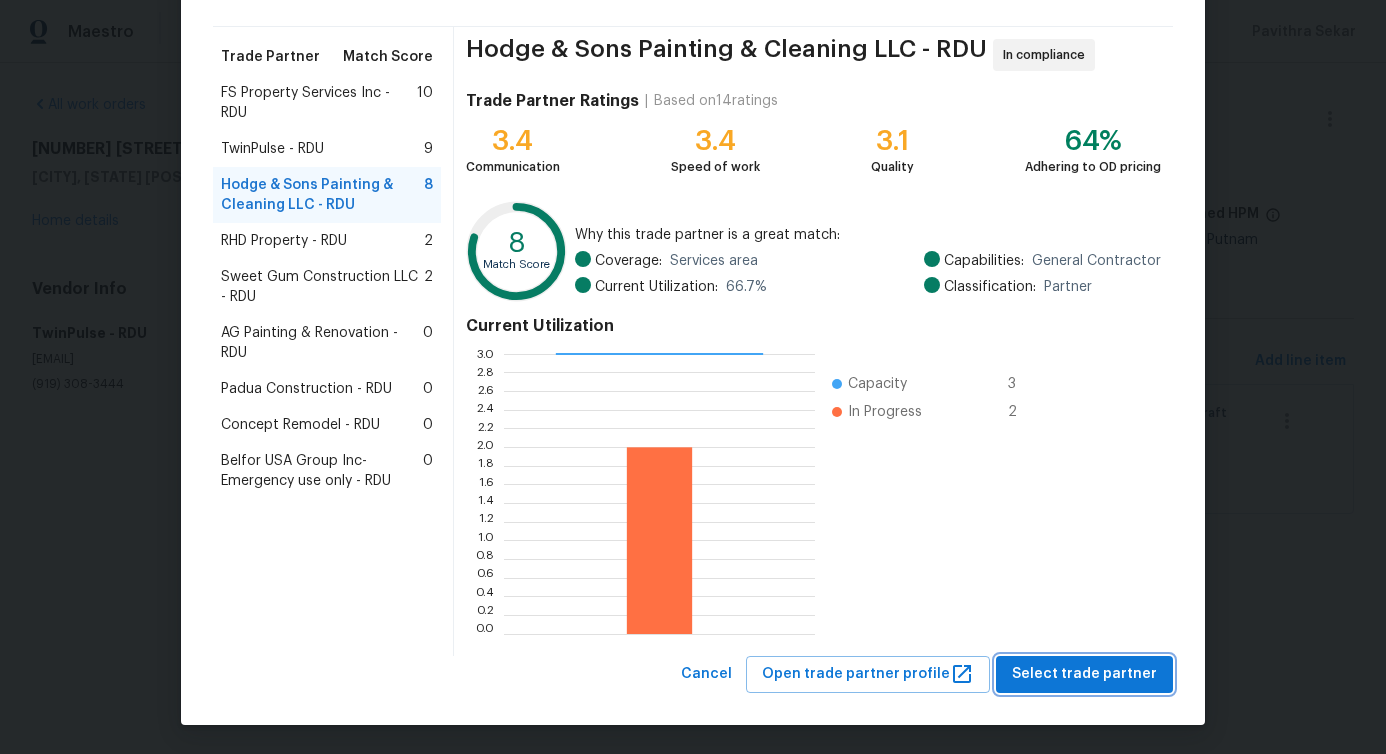 click on "Select trade partner" at bounding box center [1084, 674] 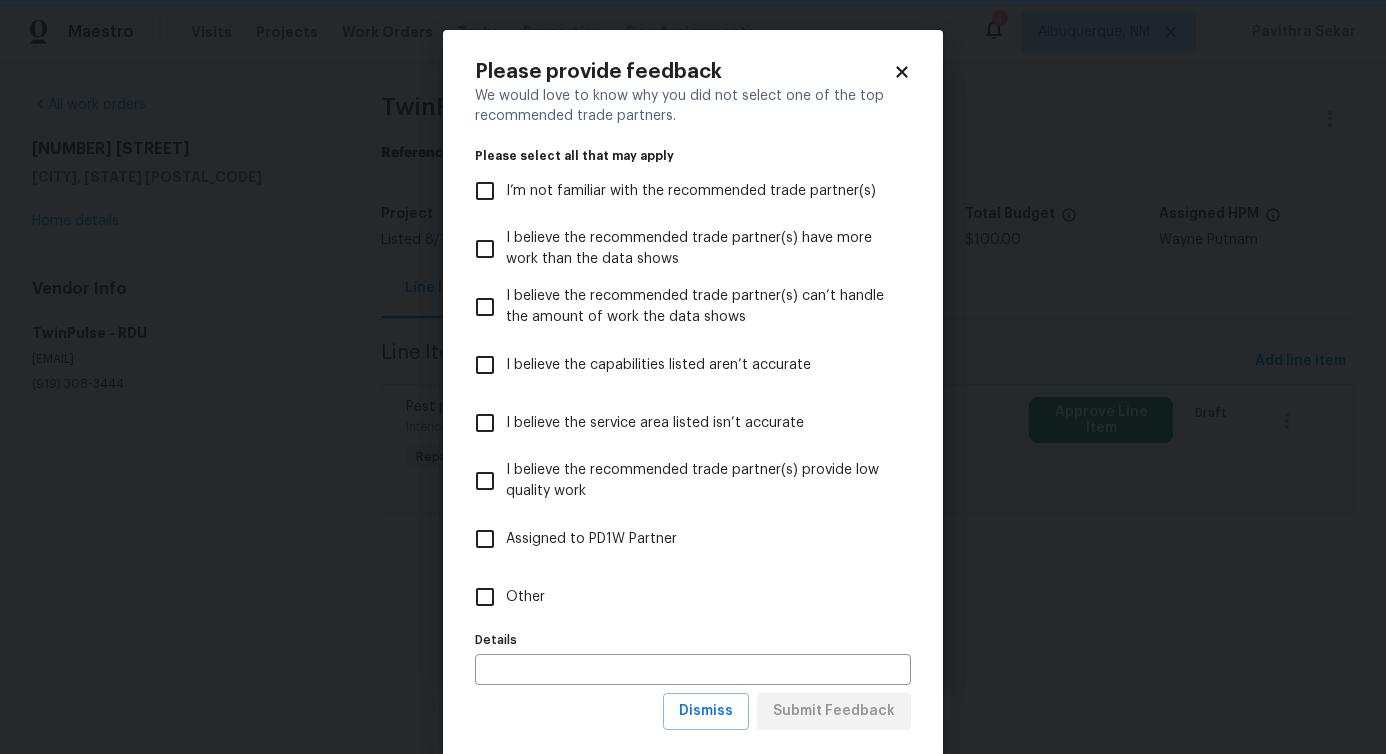 scroll, scrollTop: 0, scrollLeft: 0, axis: both 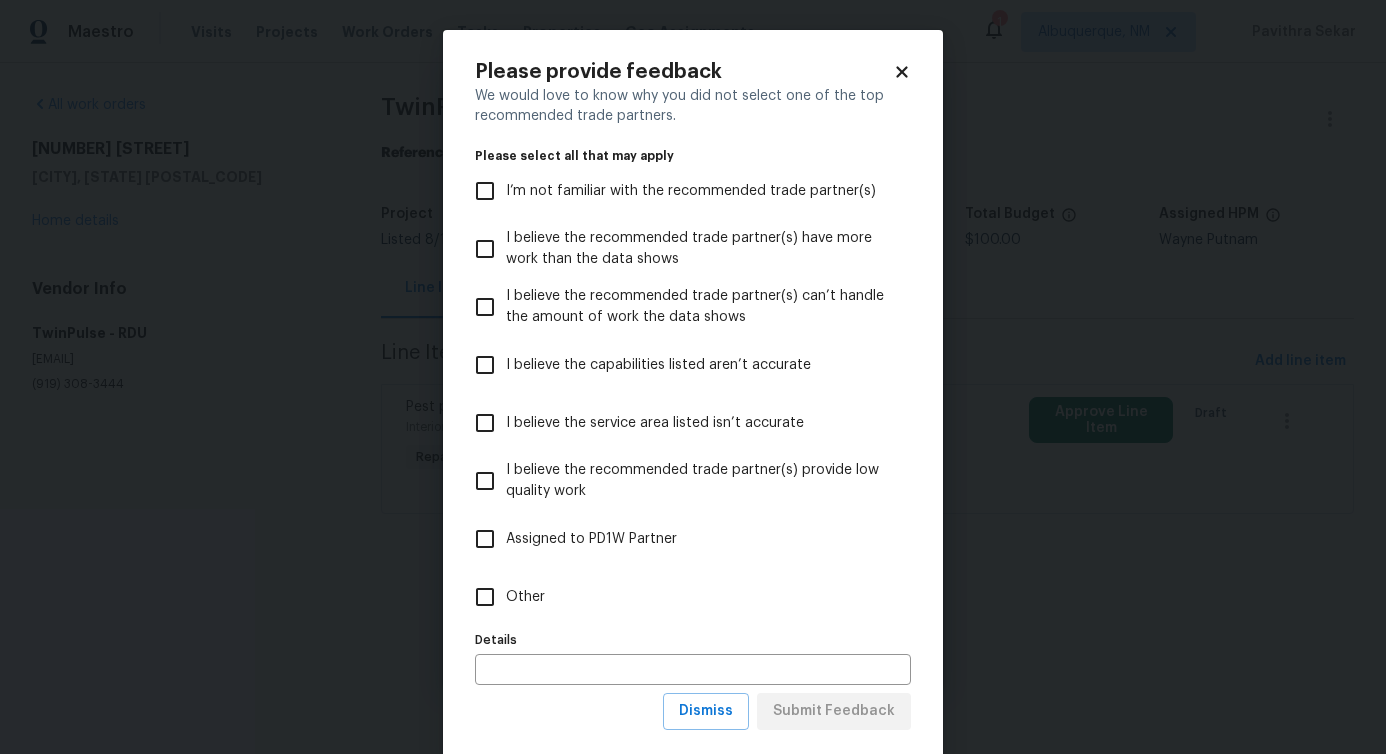 click on "Other" at bounding box center [525, 597] 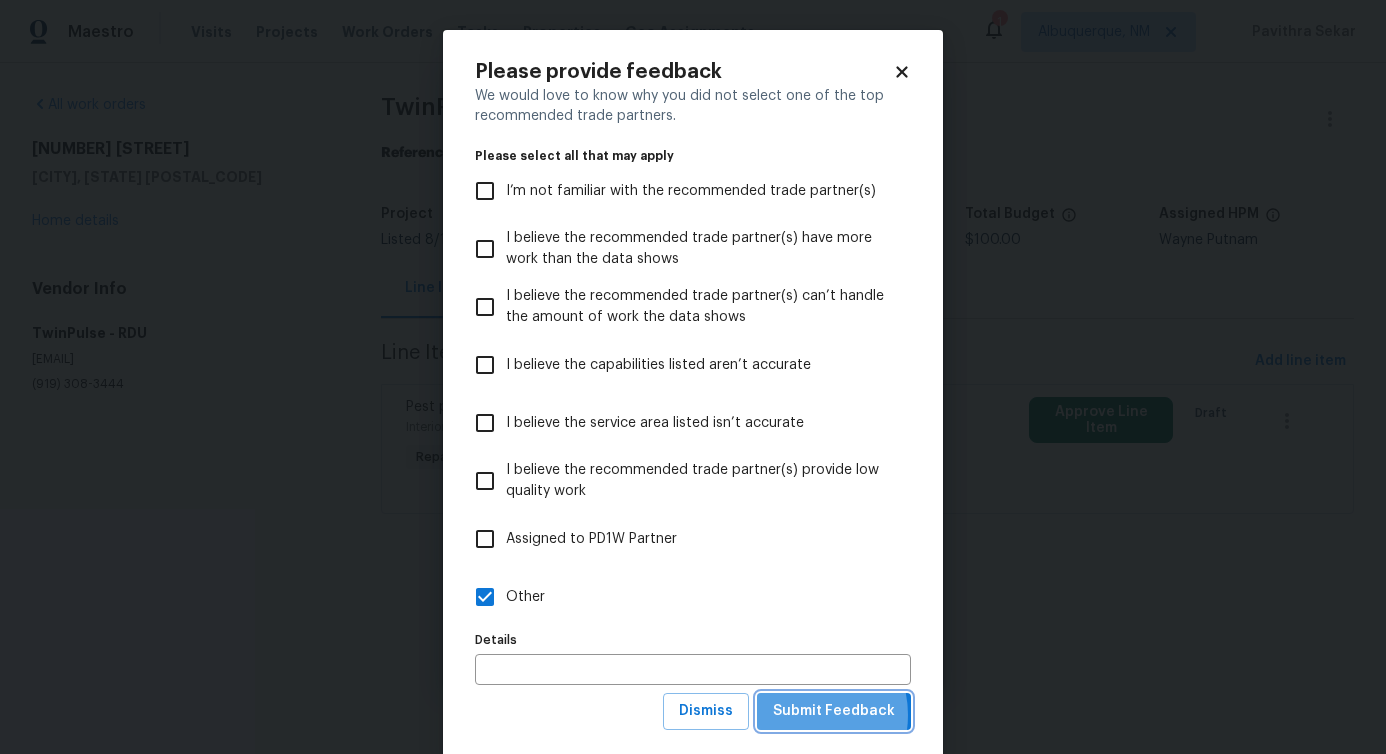 click on "Submit Feedback" at bounding box center [834, 711] 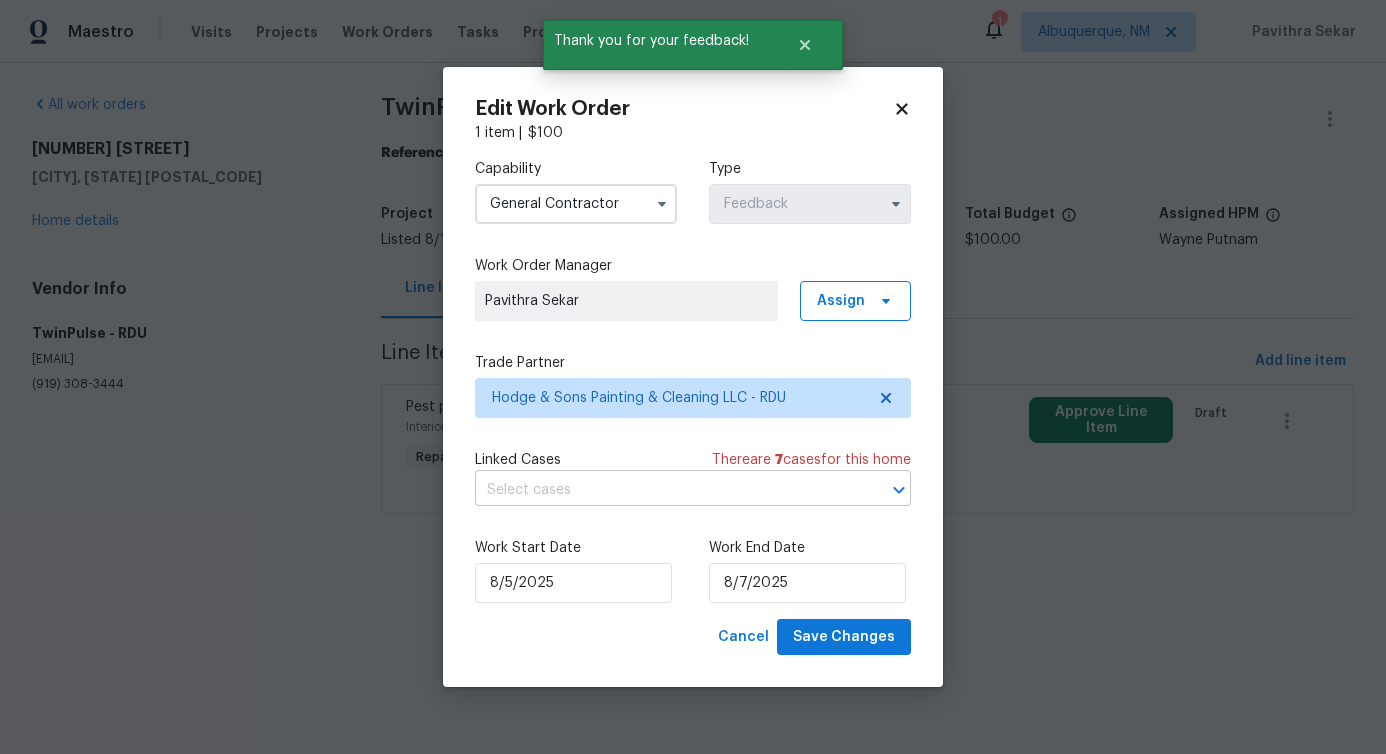click at bounding box center [665, 490] 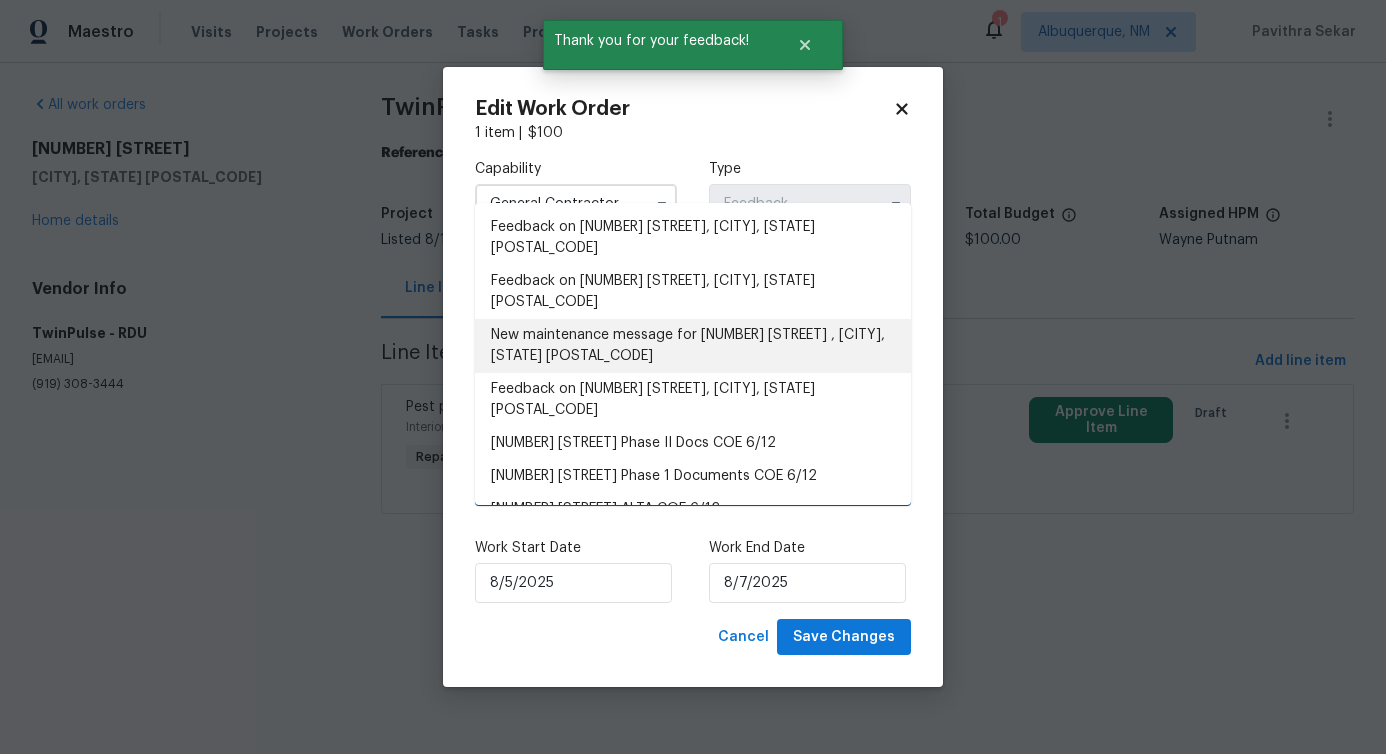 click on "New maintenance message for 448 Chinaberry Ln , Angier, NC 27501" at bounding box center [693, 346] 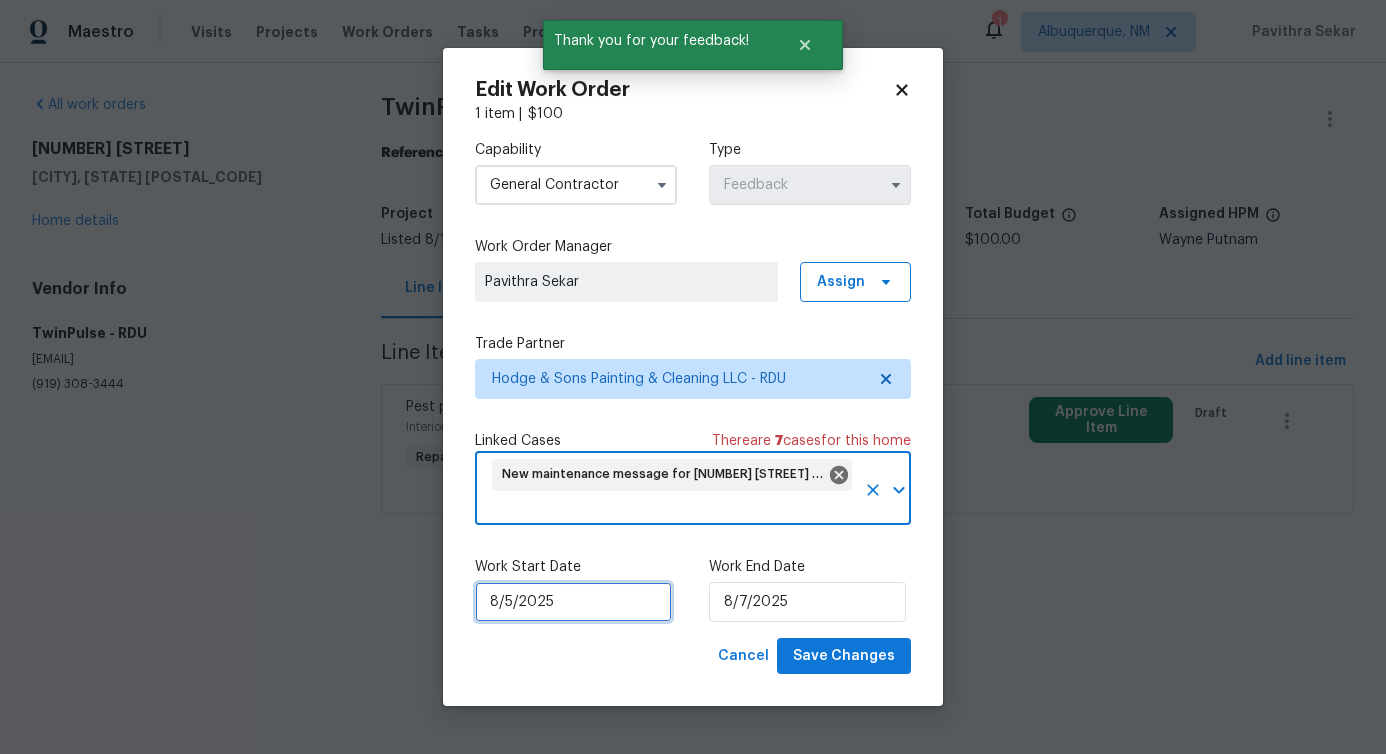 click on "8/5/2025" at bounding box center (573, 602) 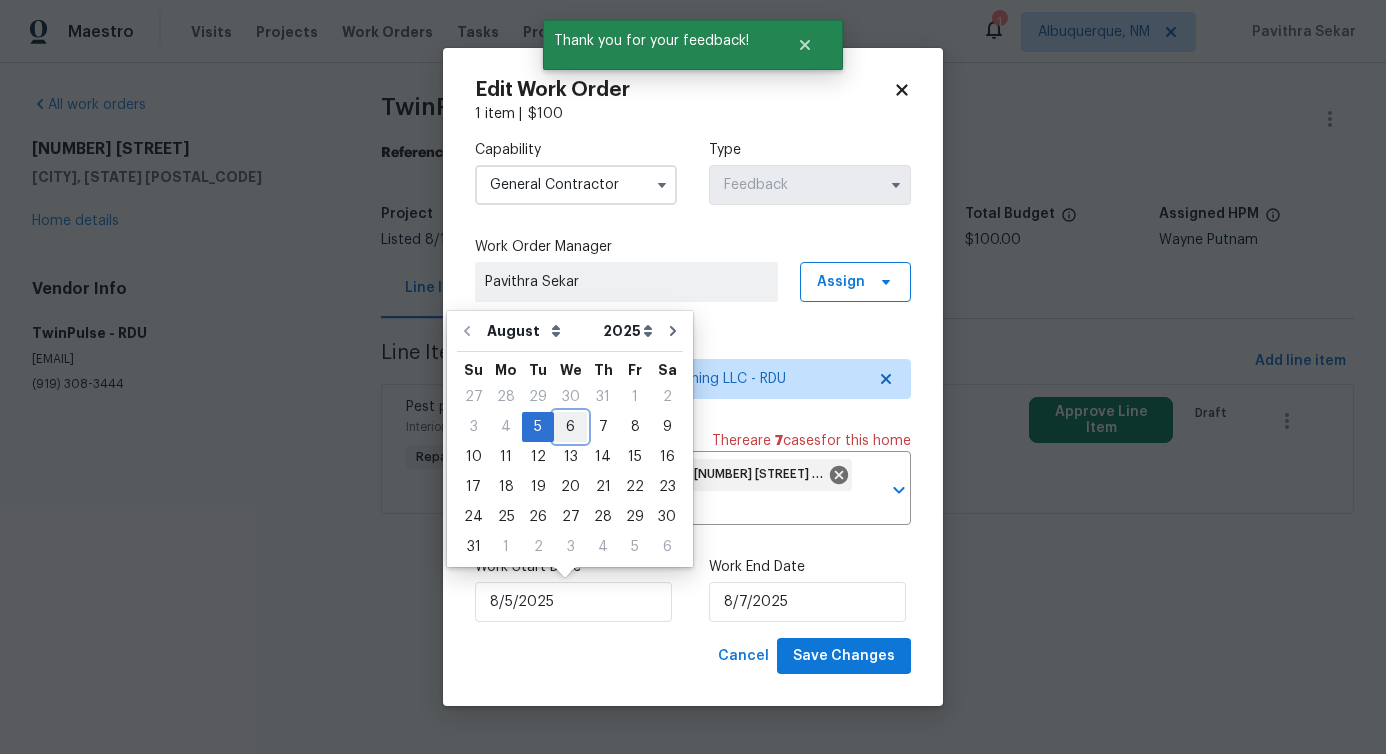 click on "6" at bounding box center [570, 427] 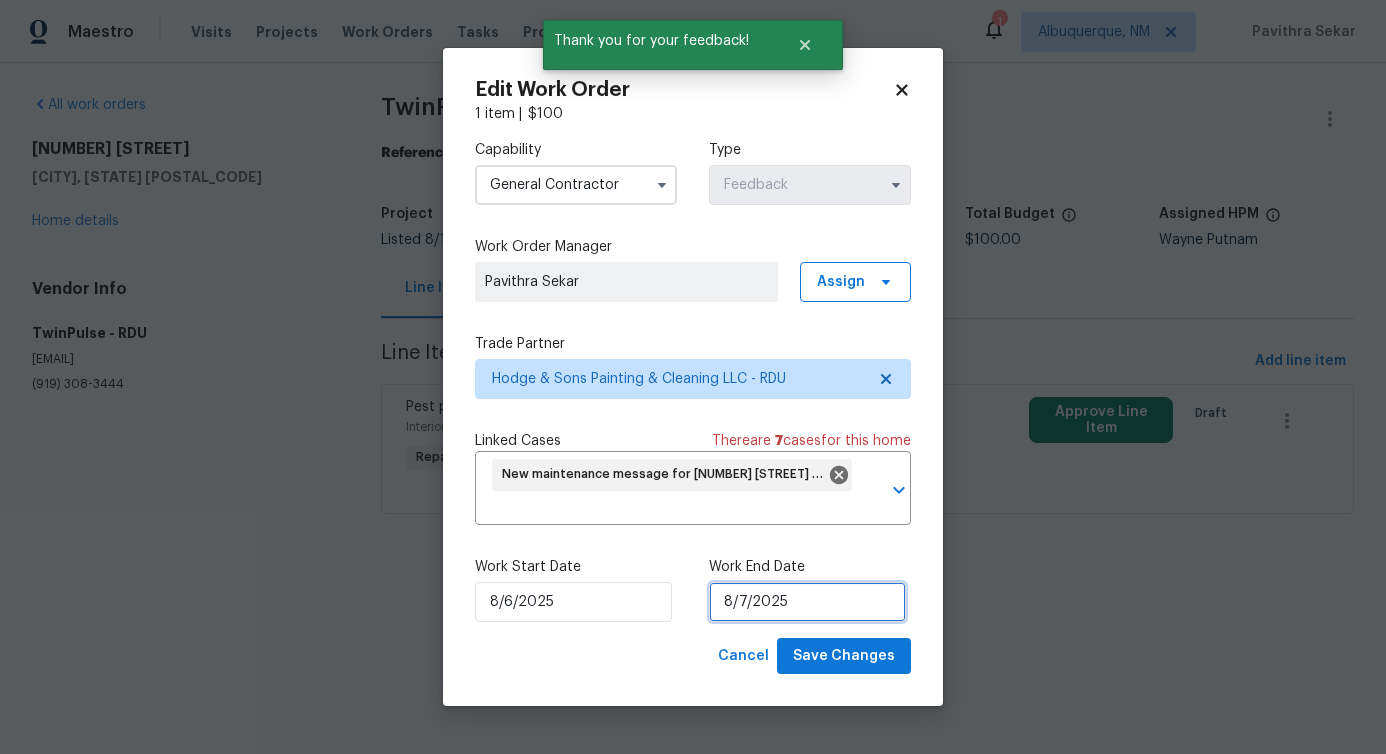 click on "8/7/2025" at bounding box center [807, 602] 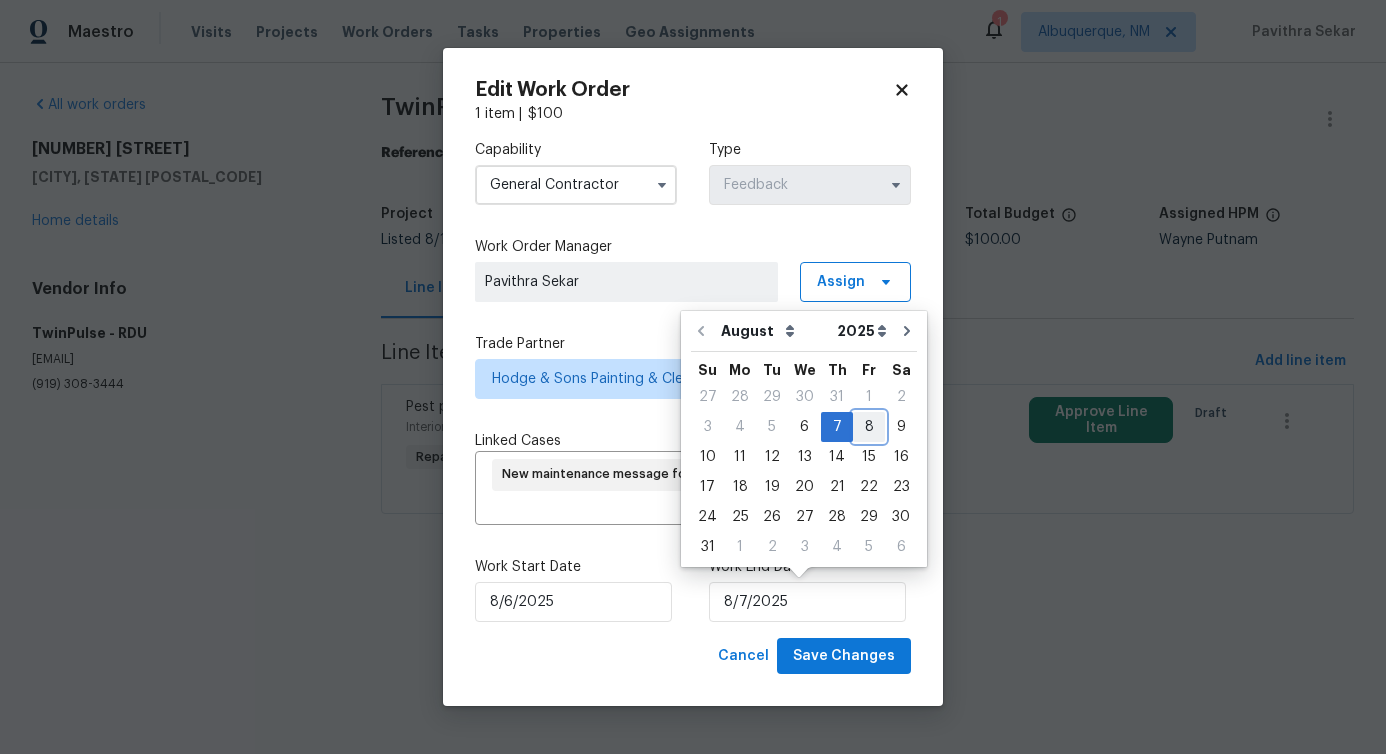 click on "8" at bounding box center (869, 427) 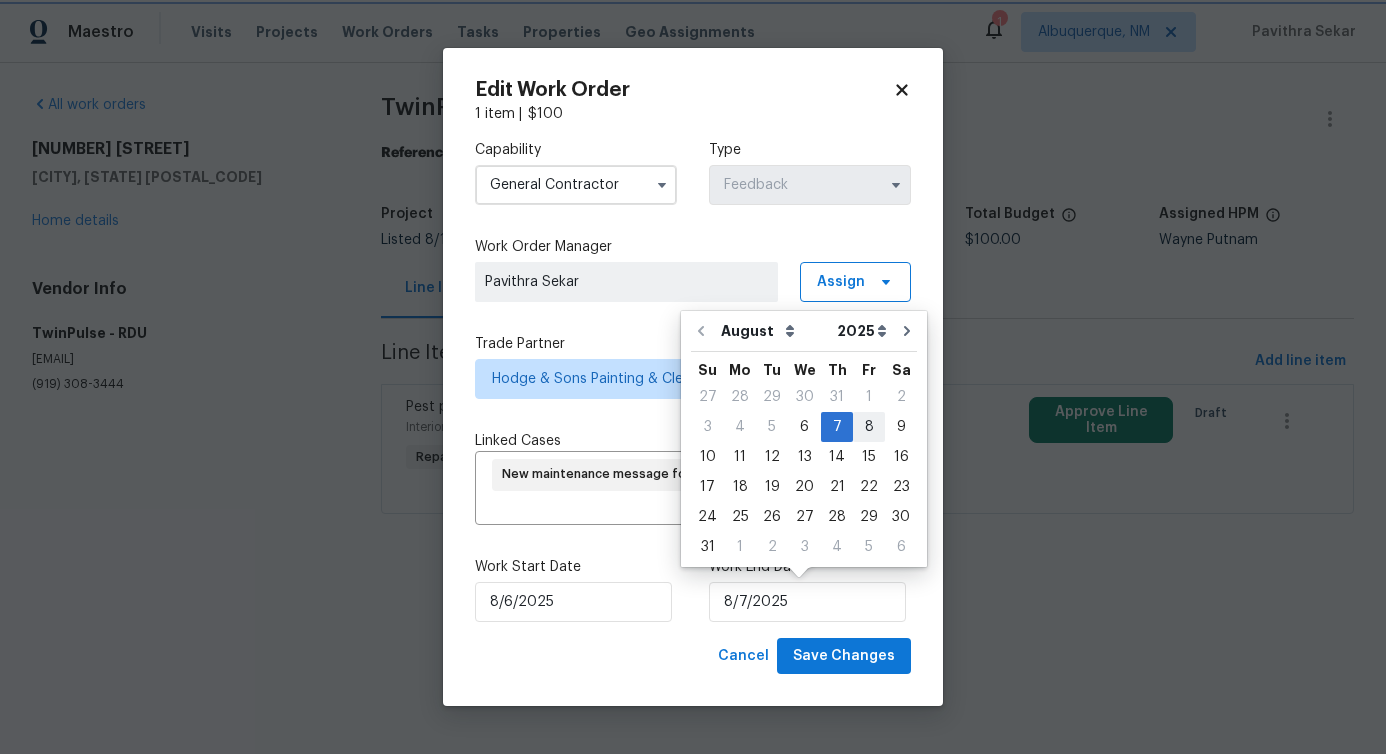 type on "8/8/2025" 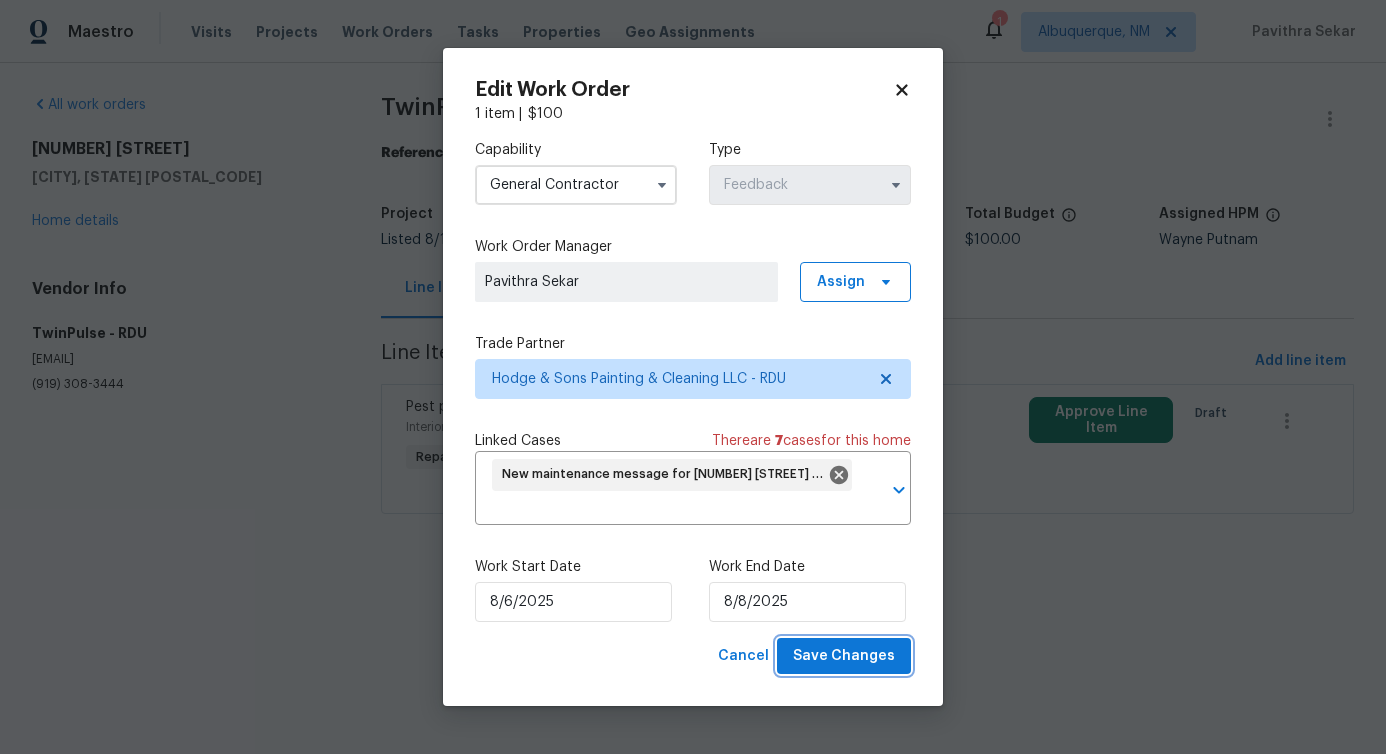 click on "Save Changes" at bounding box center (844, 656) 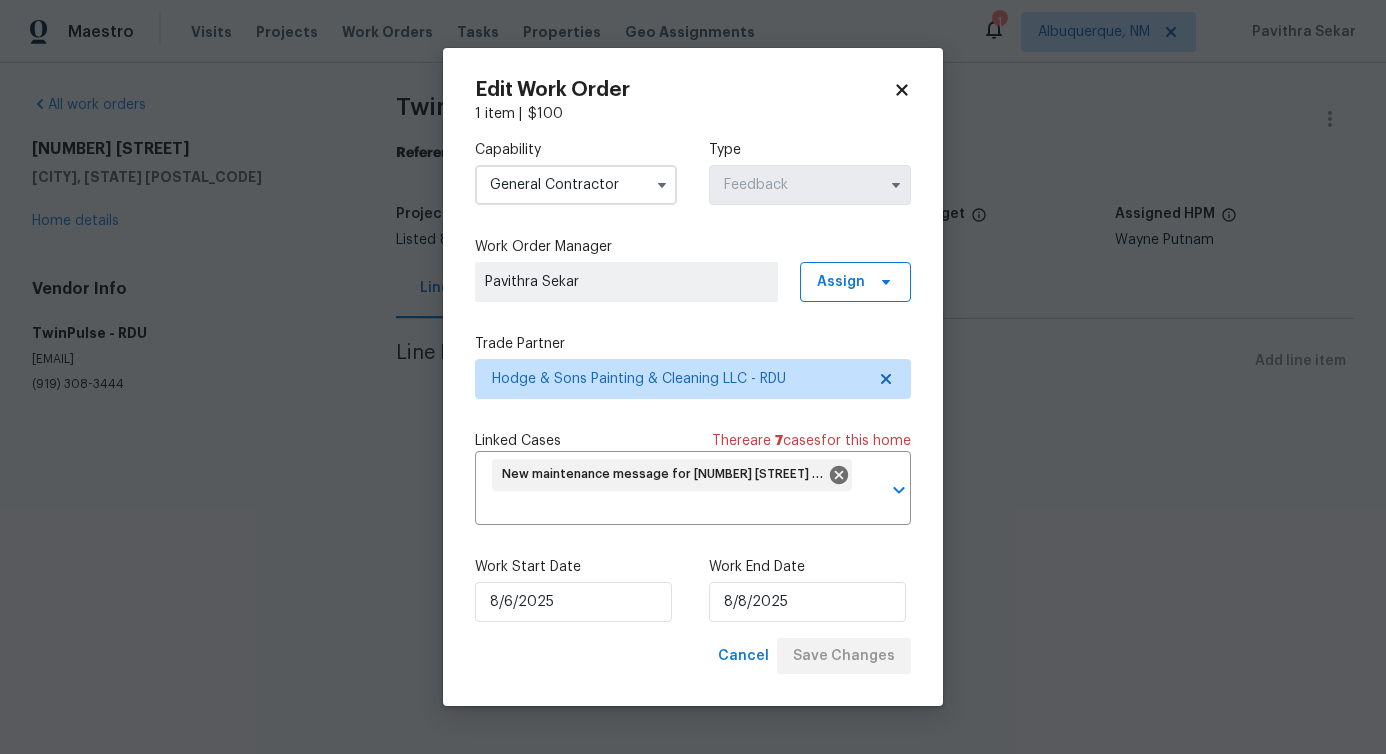click on "Maestro Visits Projects Work Orders Tasks Properties Geo Assignments 1 Albuquerque, NM Pavithra Sekar All work orders 448 Chinaberry Ln Angier, NC 27501 Home details Vendor Info TwinPulse - RDU twinpulsellcnc@gmail.com (919) 308-3444 TwinPulse - RDU Canceled Reference:   4WVDC6X2V3CP9-6c5a61fb5 Project Listed   8/1/2025  -  8/7/2025 Work Order Timeline 8/5/2025  -  8/7/2025 Total Budget $0.00 Assigned HPM Wayne Putnam Line Items Progress Updates Attachments Invoices Line Items Add line item
Edit Work Order 1 item | $ 100 Capability   General Contractor Type   Feedback Work Order Manager   Pavithra Sekar Assign Trade Partner   Hodge & Sons Painting & Cleaning LLC - RDU Linked Cases There  are   7  case s  for this home   New maintenance message for 448 Chinaberry Ln , Angier, NC 27501 ​ Work Start Date   8/6/2025 Work End Date   8/8/2025 Cancel Save Changes" at bounding box center (693, 236) 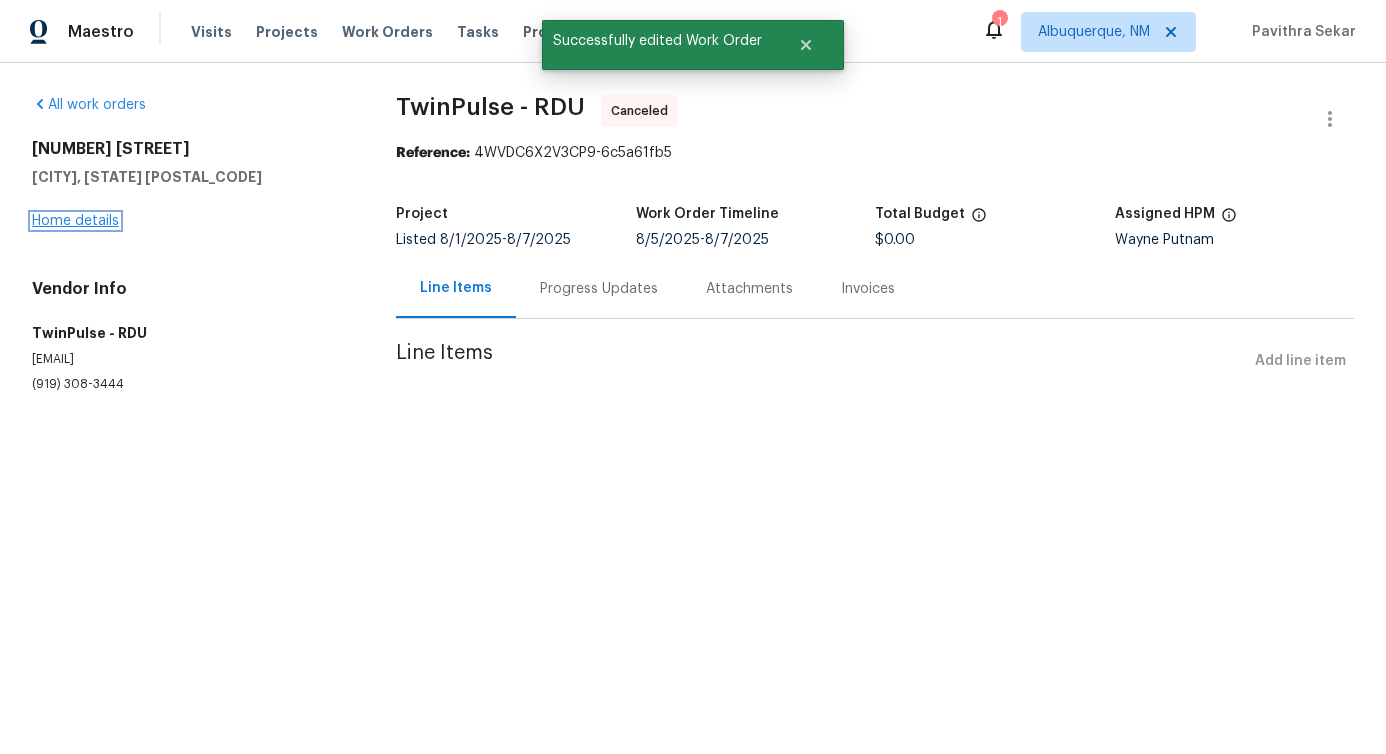 click on "Home details" at bounding box center [75, 221] 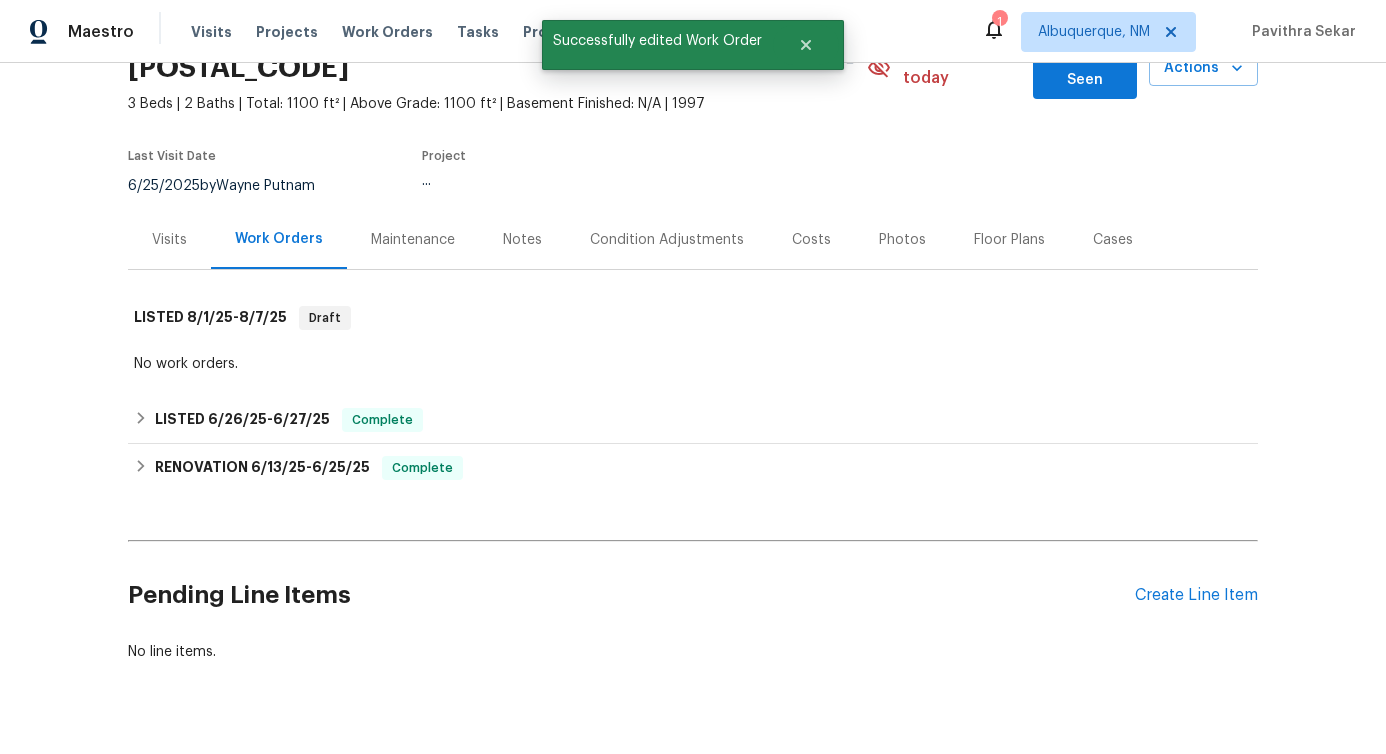 scroll, scrollTop: 152, scrollLeft: 0, axis: vertical 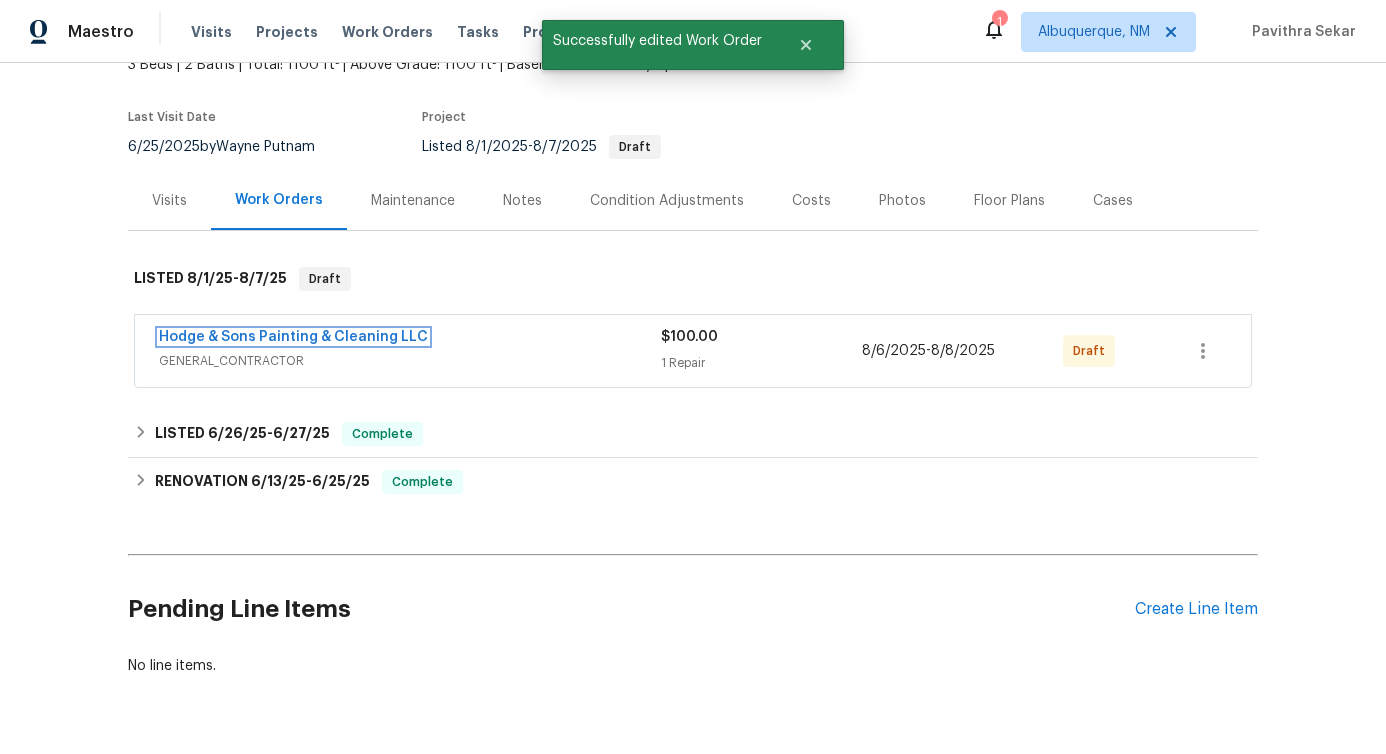 click on "Hodge & Sons Painting & Cleaning LLC" at bounding box center [293, 337] 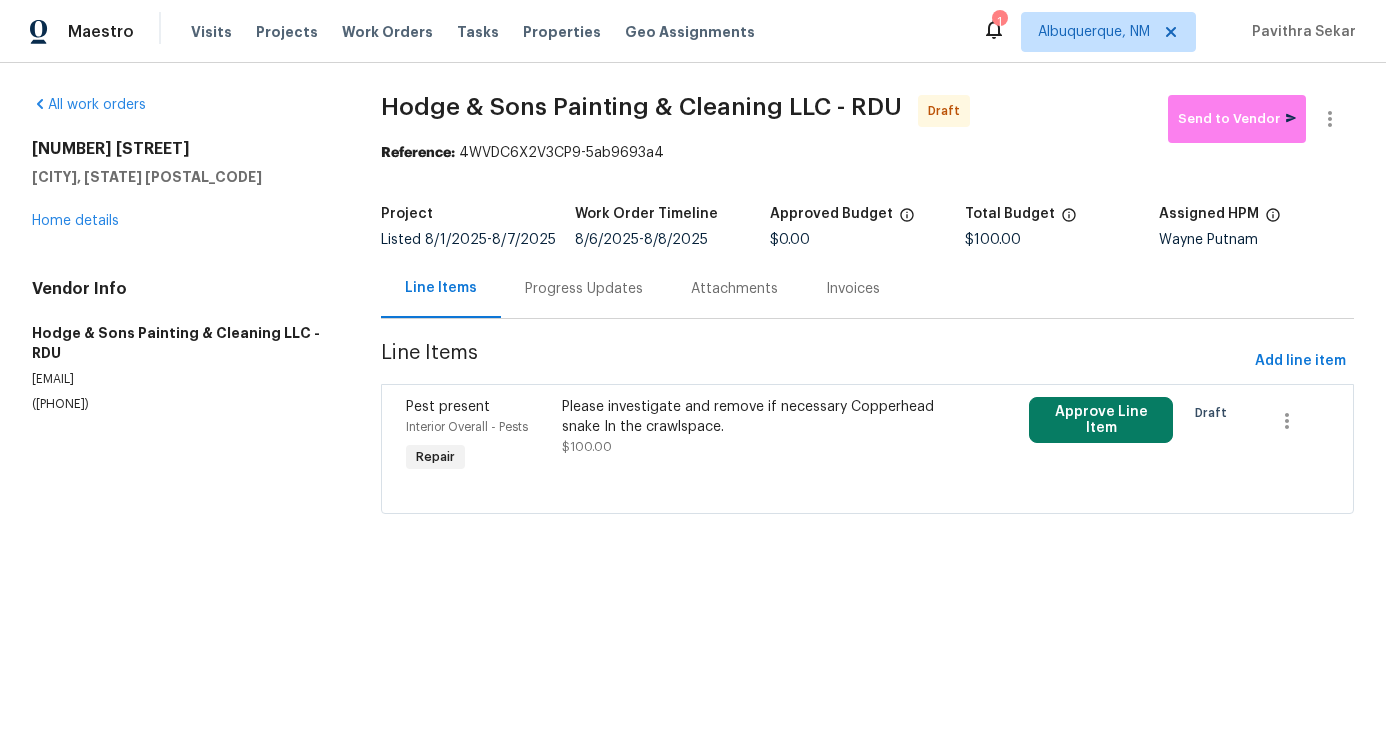 click on "Please investigate and remove if necessary Copperhead snake In the crawlspace. $100.00" at bounding box center [751, 427] 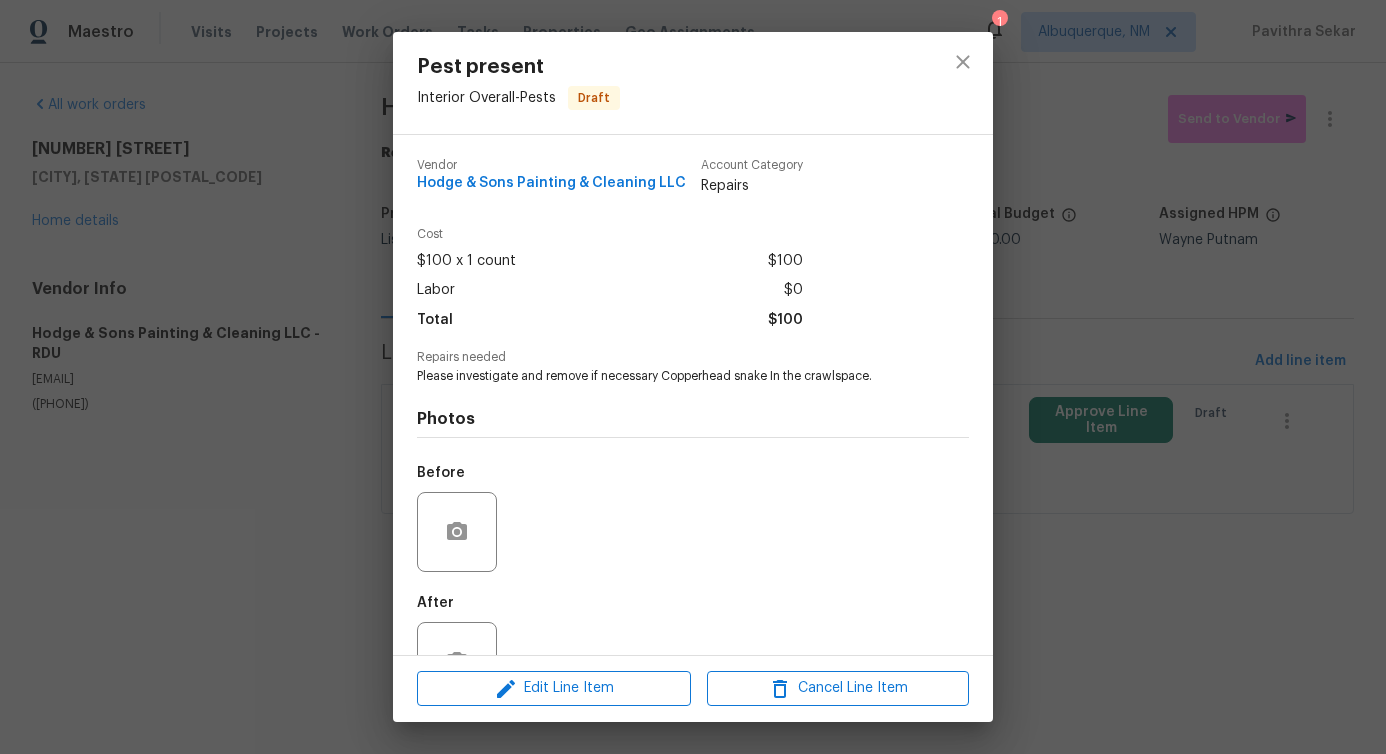 scroll, scrollTop: 67, scrollLeft: 0, axis: vertical 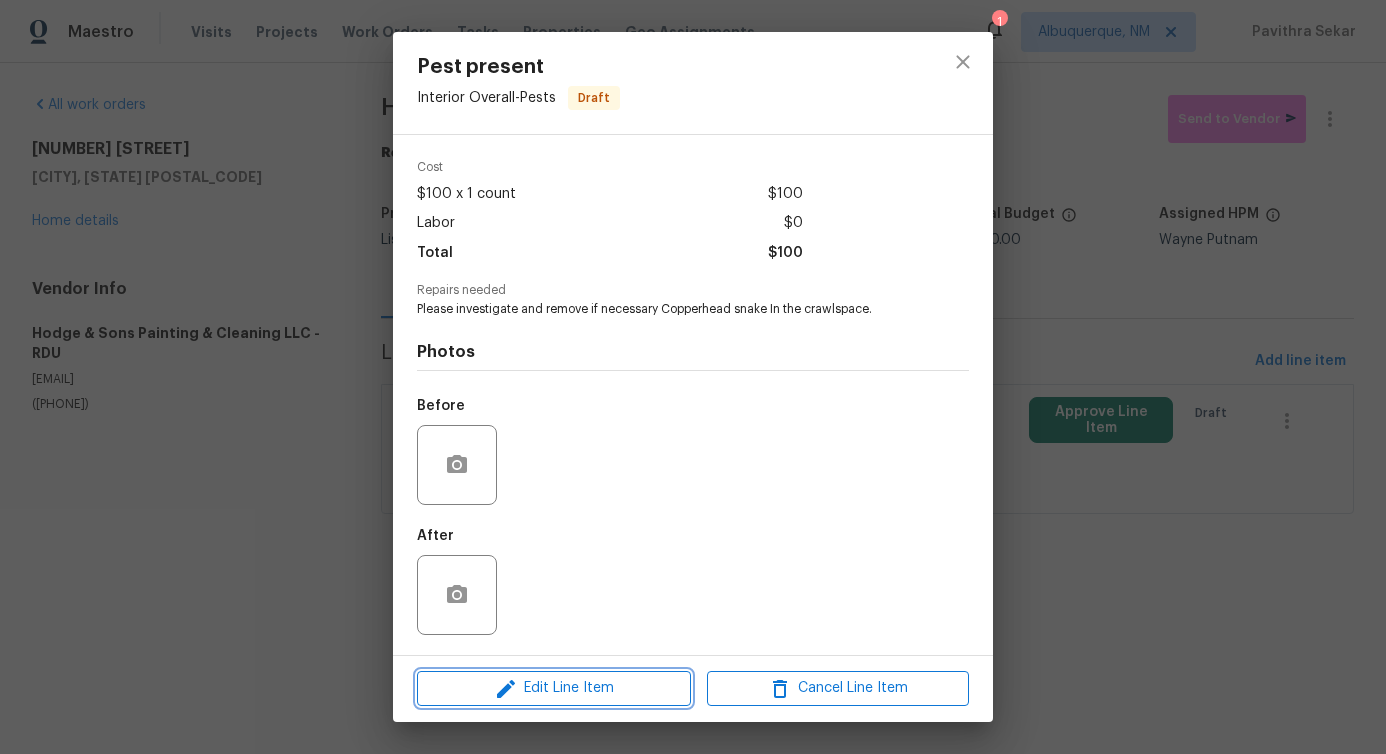 click on "Edit Line Item" at bounding box center (554, 688) 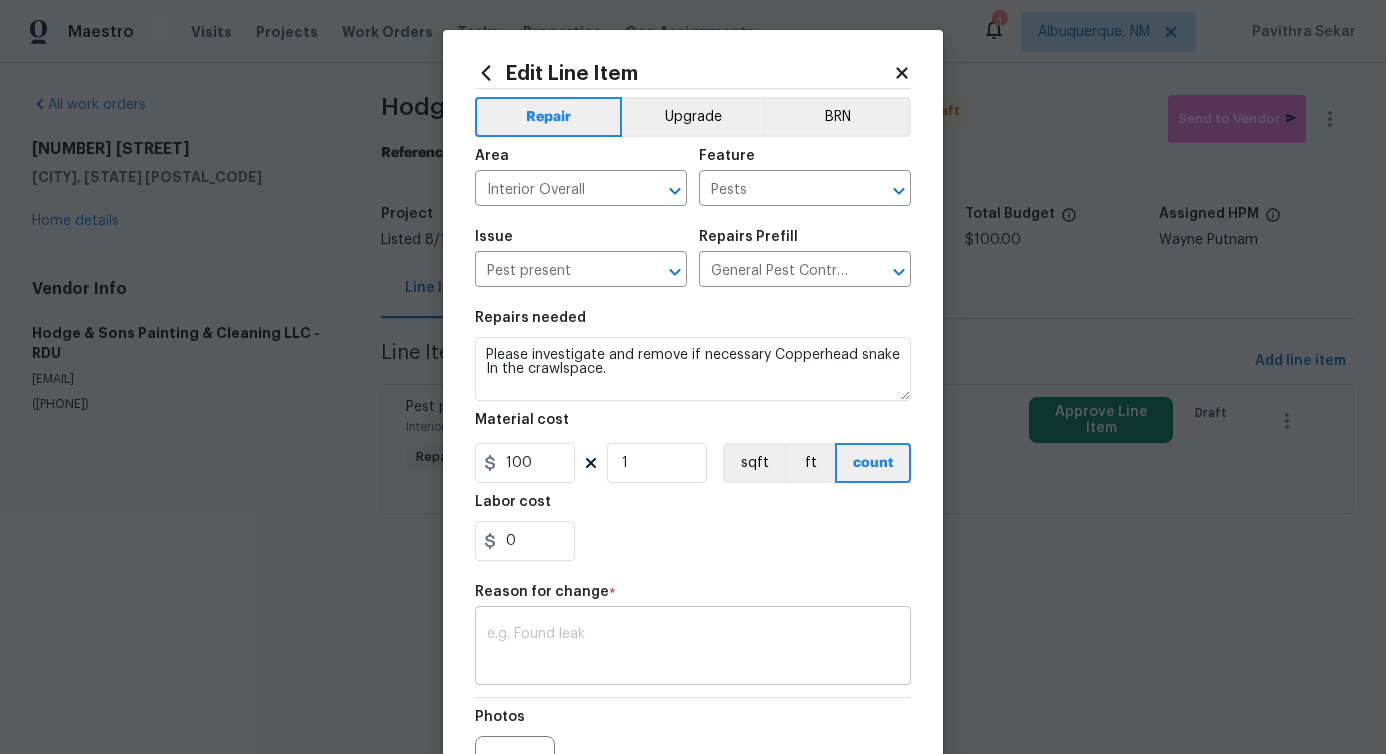 click on "x ​" at bounding box center [693, 648] 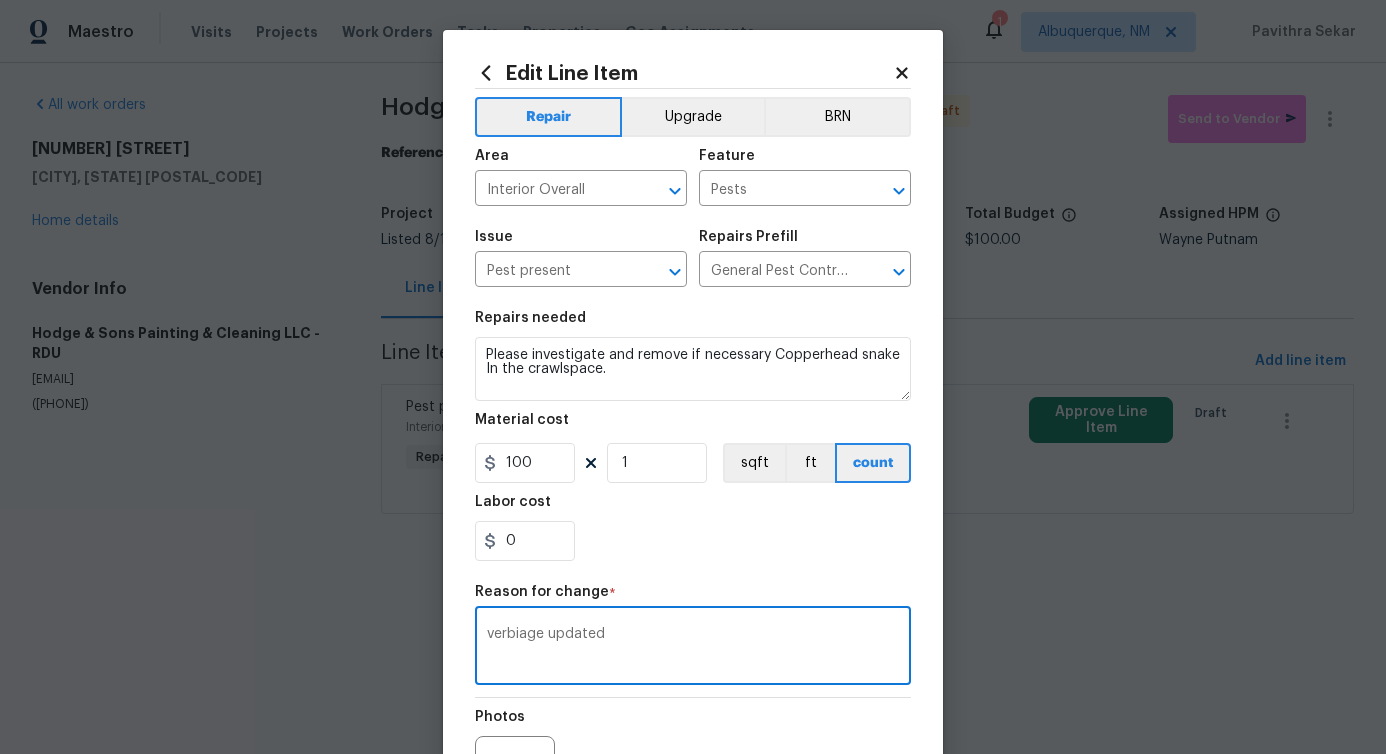 scroll, scrollTop: 159, scrollLeft: 0, axis: vertical 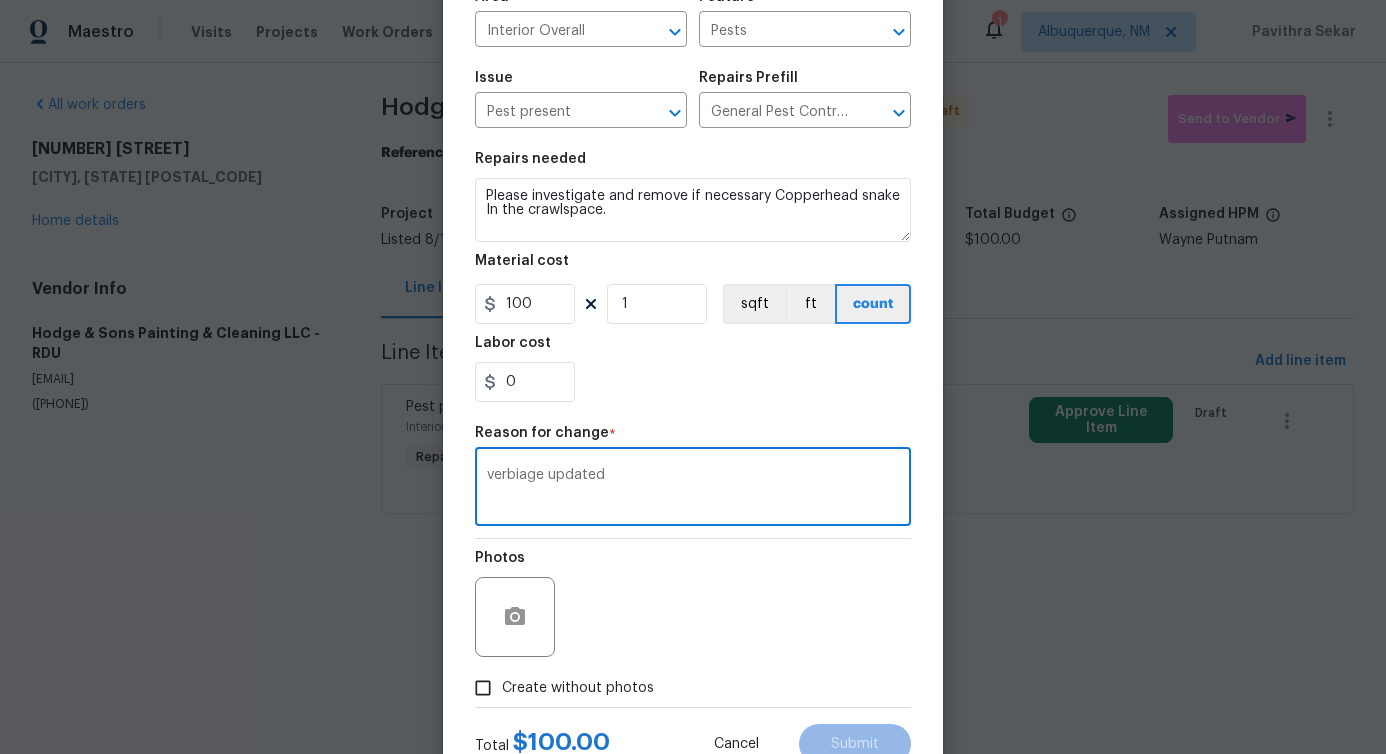 type on "verbiage updated" 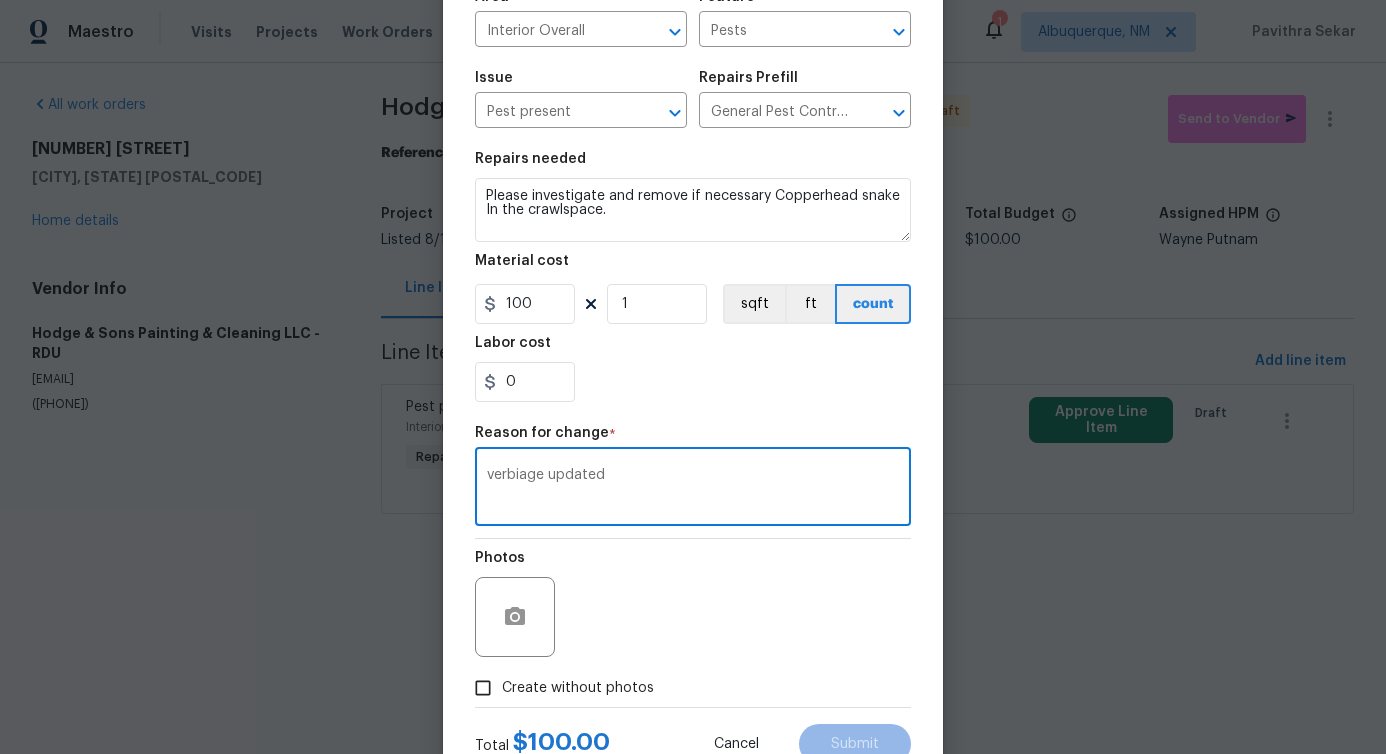 click on "Create without photos" at bounding box center [578, 688] 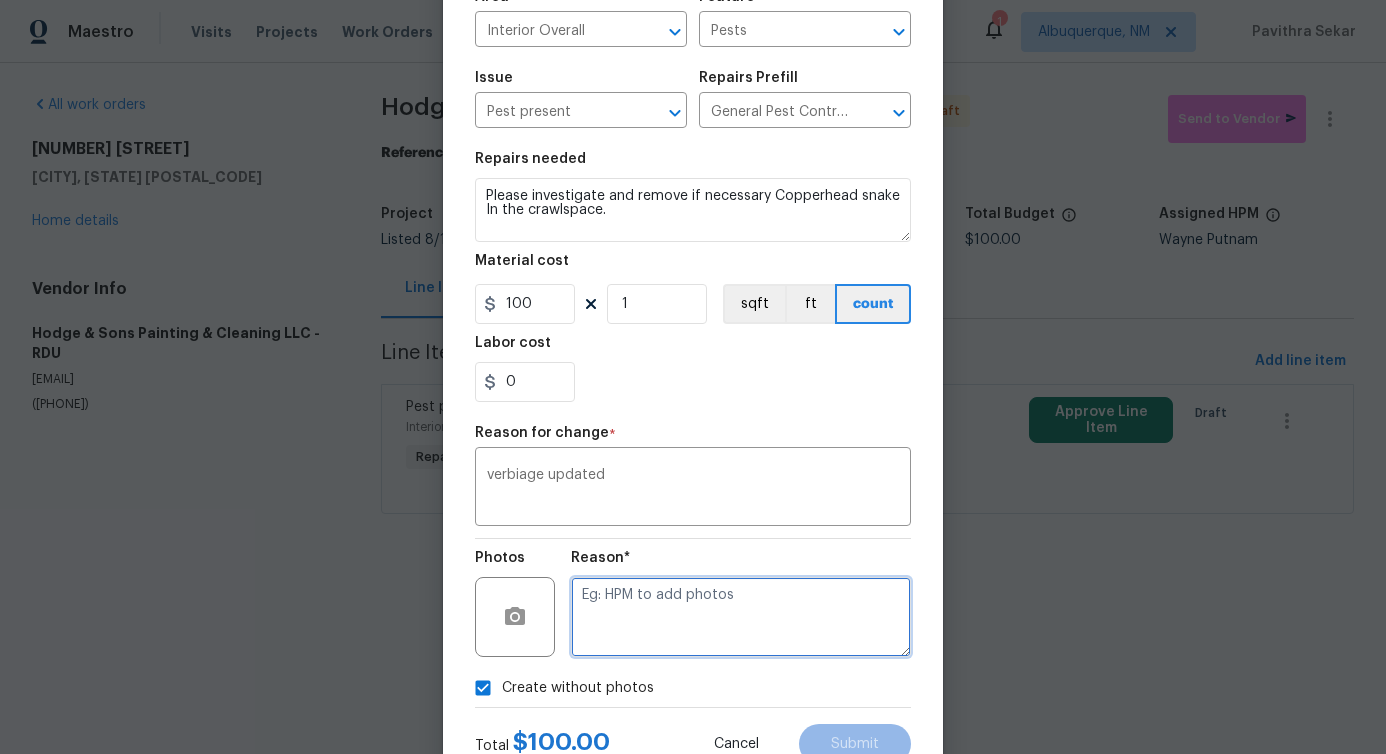 click at bounding box center (741, 617) 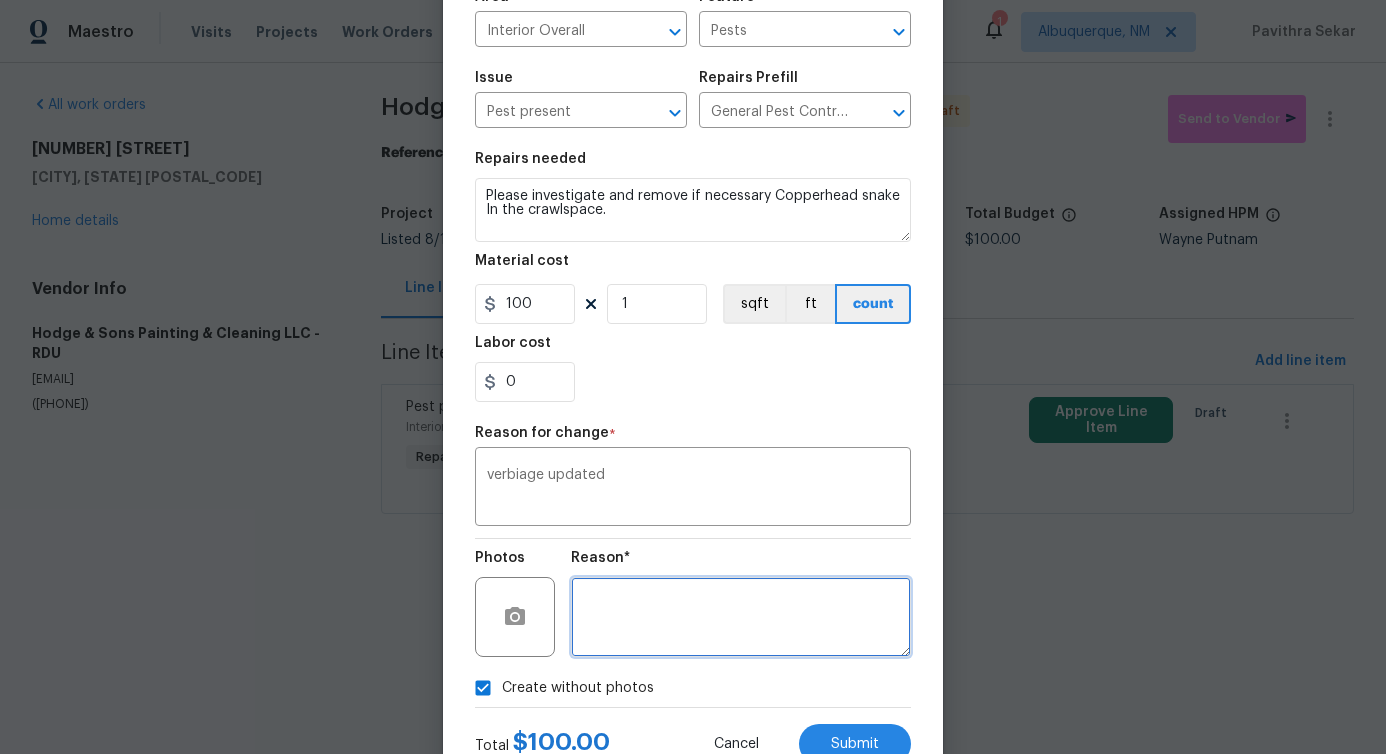 scroll, scrollTop: 232, scrollLeft: 0, axis: vertical 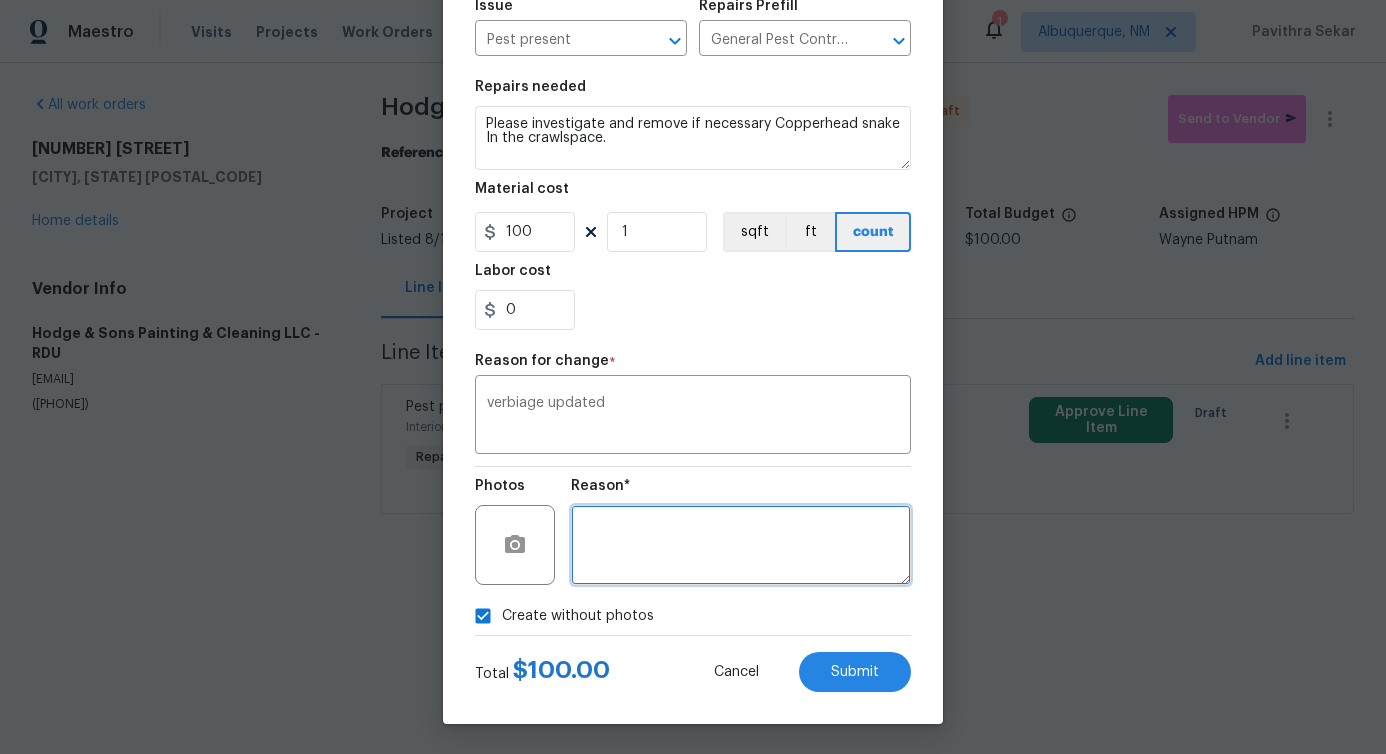 click on "Verbiage" at bounding box center (0, 0) 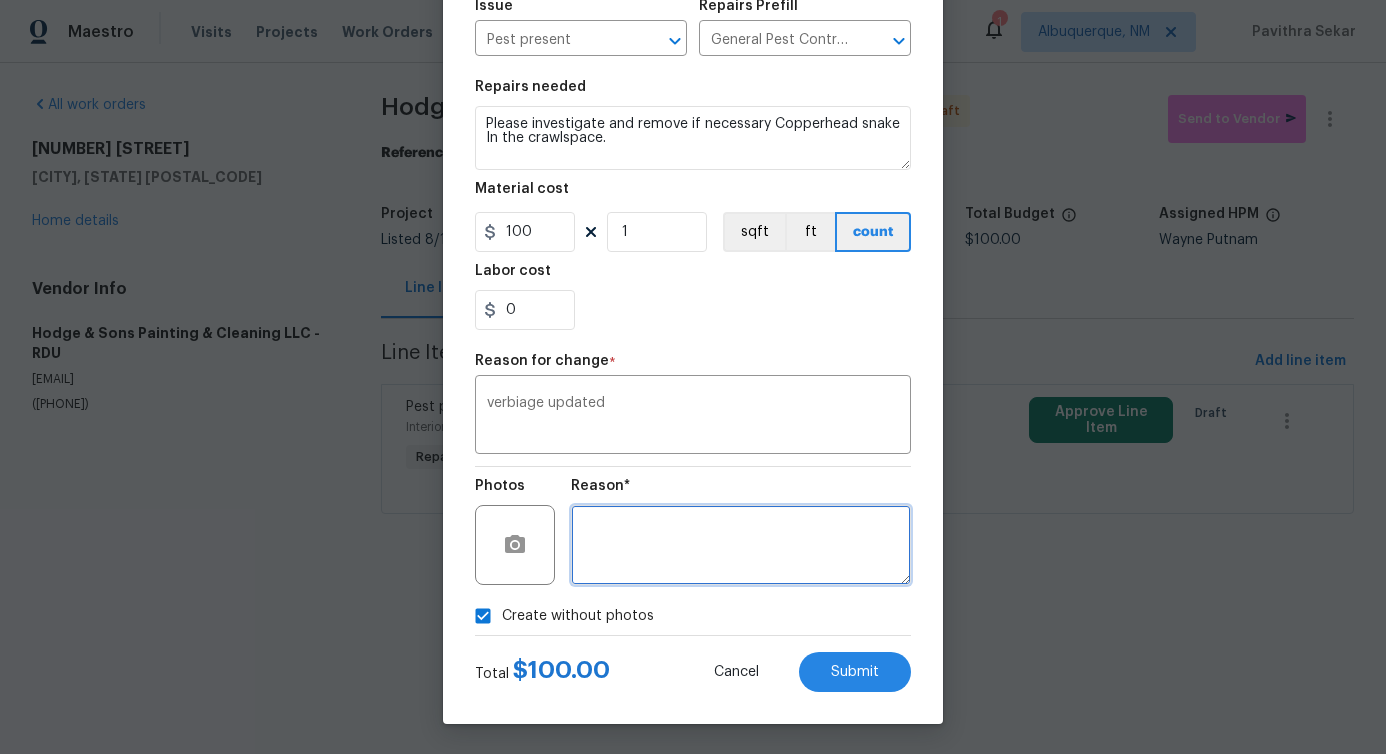 type 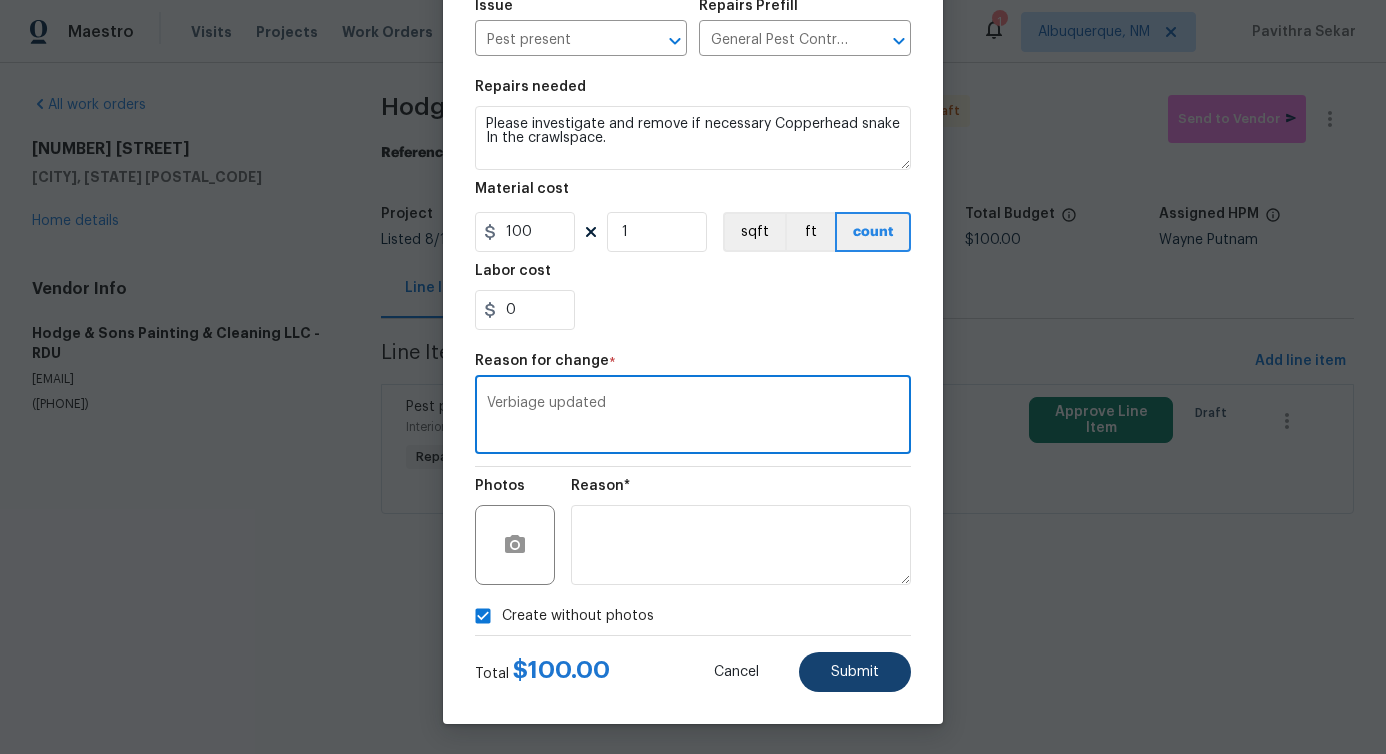 type on "Verbiage updated" 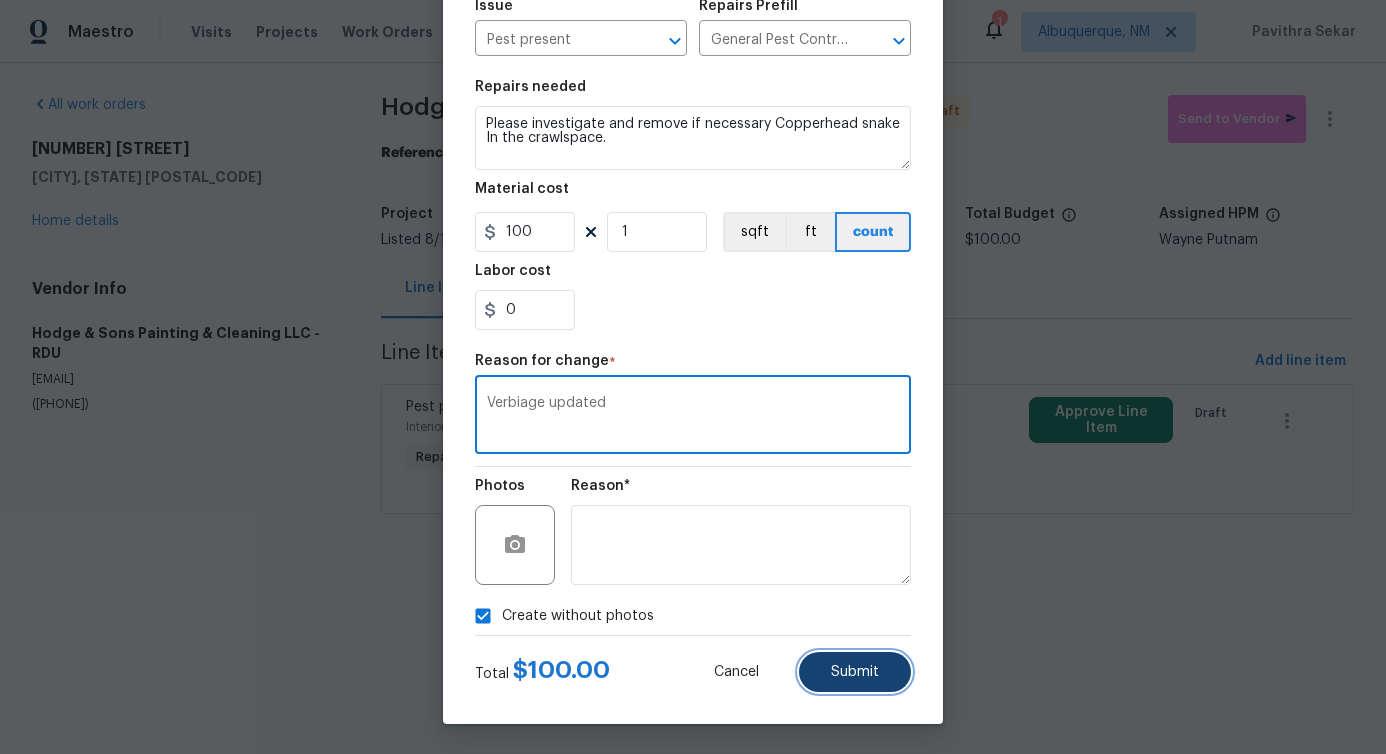 click on "Submit" at bounding box center (855, 672) 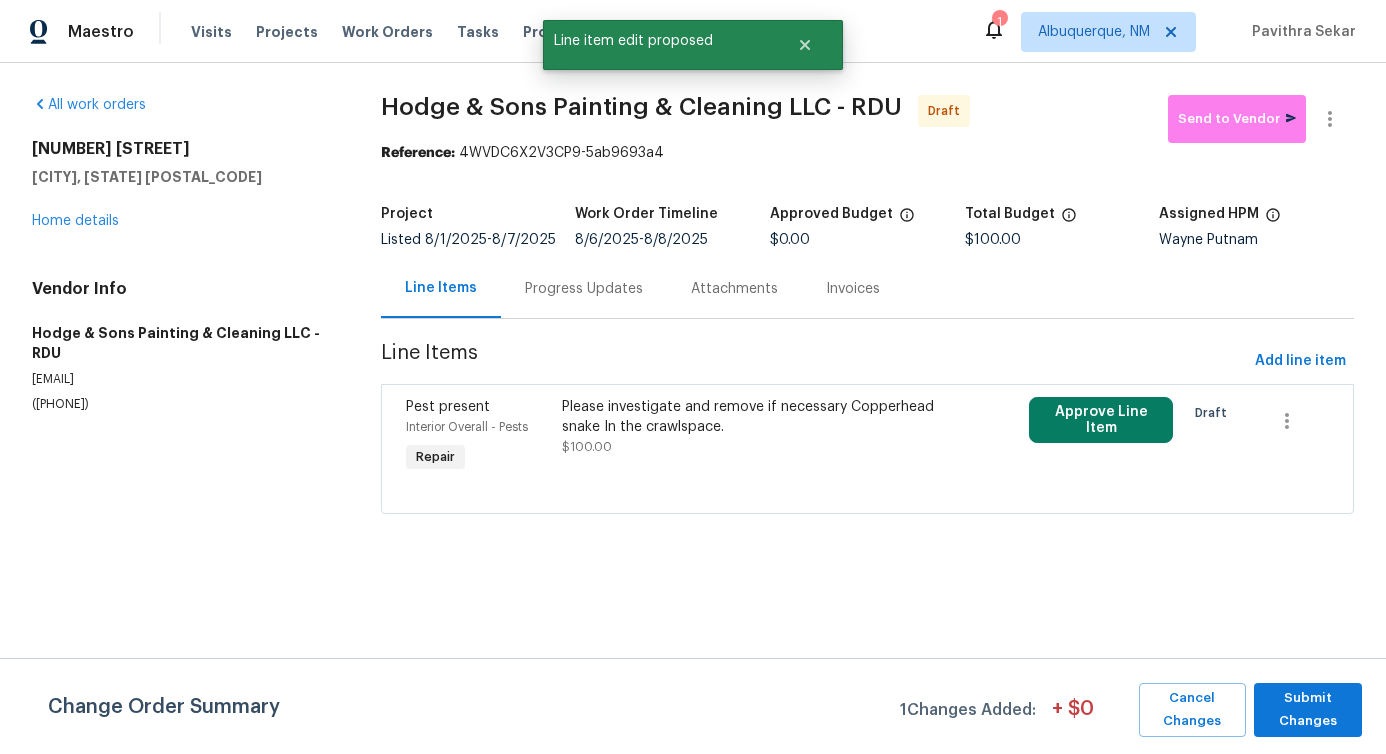scroll, scrollTop: 0, scrollLeft: 0, axis: both 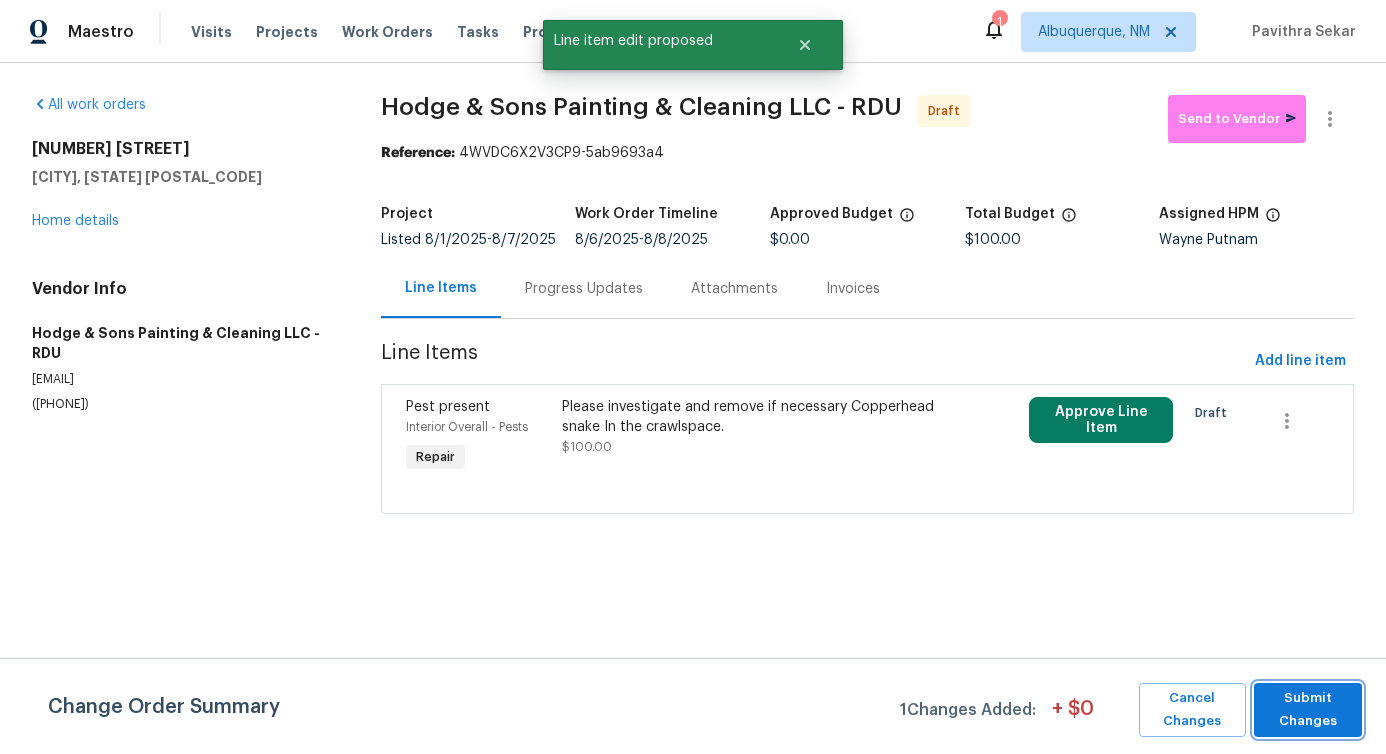 click on "Submit Changes" at bounding box center (1308, 710) 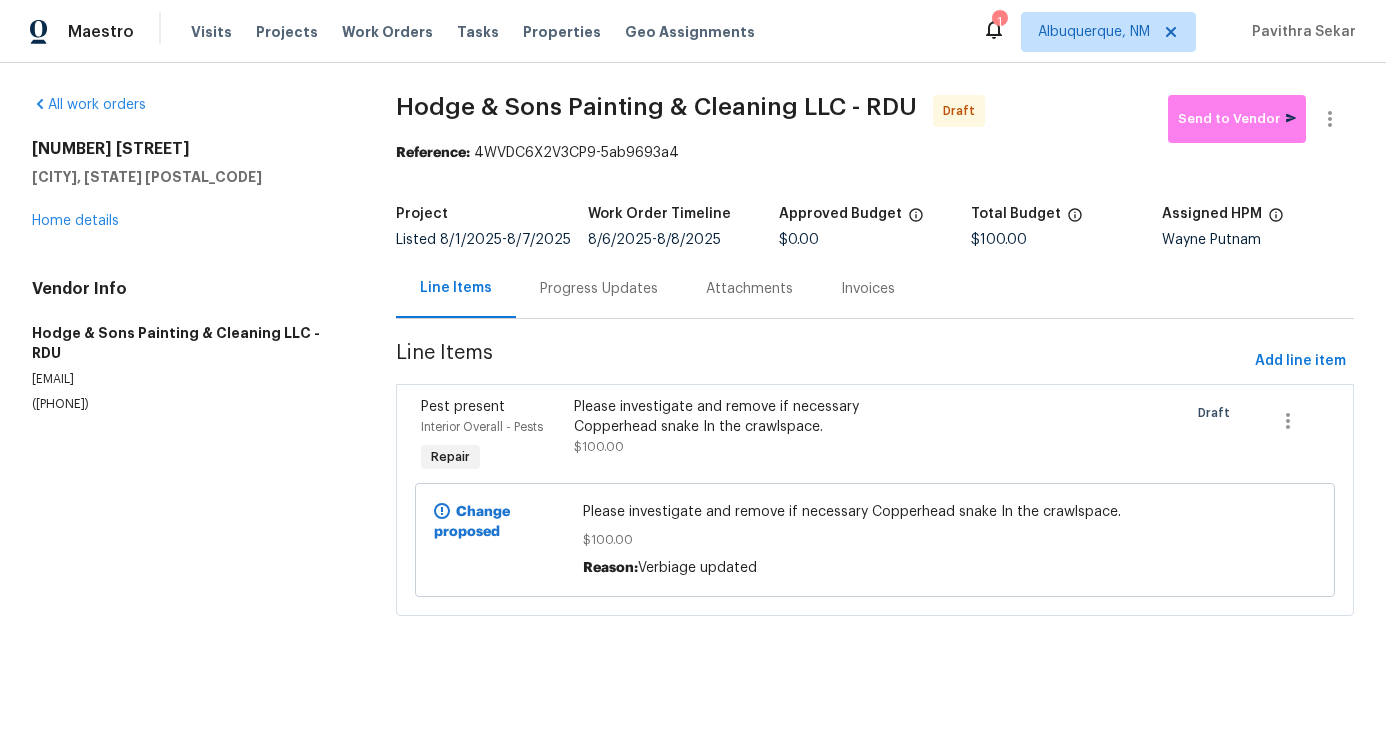 click on "Hodge & Sons Painting & Cleaning LLC - RDU Draft Send to Vendor   Reference:   4WVDC6X2V3CP9-5ab9693a4 Project Listed   8/1/2025  -  8/7/2025 Work Order Timeline 8/6/2025  -  8/8/2025 Approved Budget $0.00 Total Budget $100.00 Assigned HPM Wayne Putnam Line Items Progress Updates Attachments Invoices Line Items Add line item Pest present Interior Overall - Pests Repair Please investigate and remove if necessary Copperhead snake In the crawlspace. $100.00 Draft Change proposed Please investigate and remove if necessary Copperhead snake In the crawlspace. $100.00 Reason:  Verbiage updated" at bounding box center [875, 367] 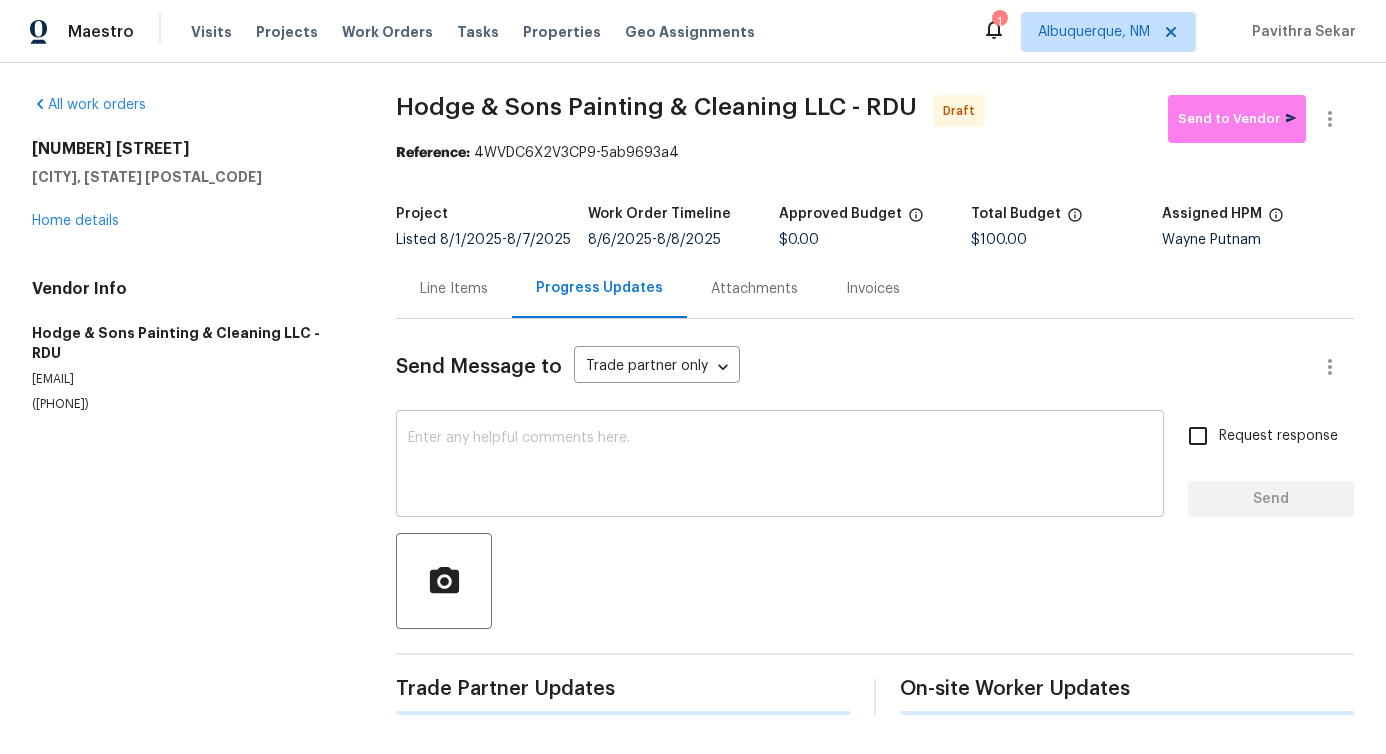 click at bounding box center (780, 466) 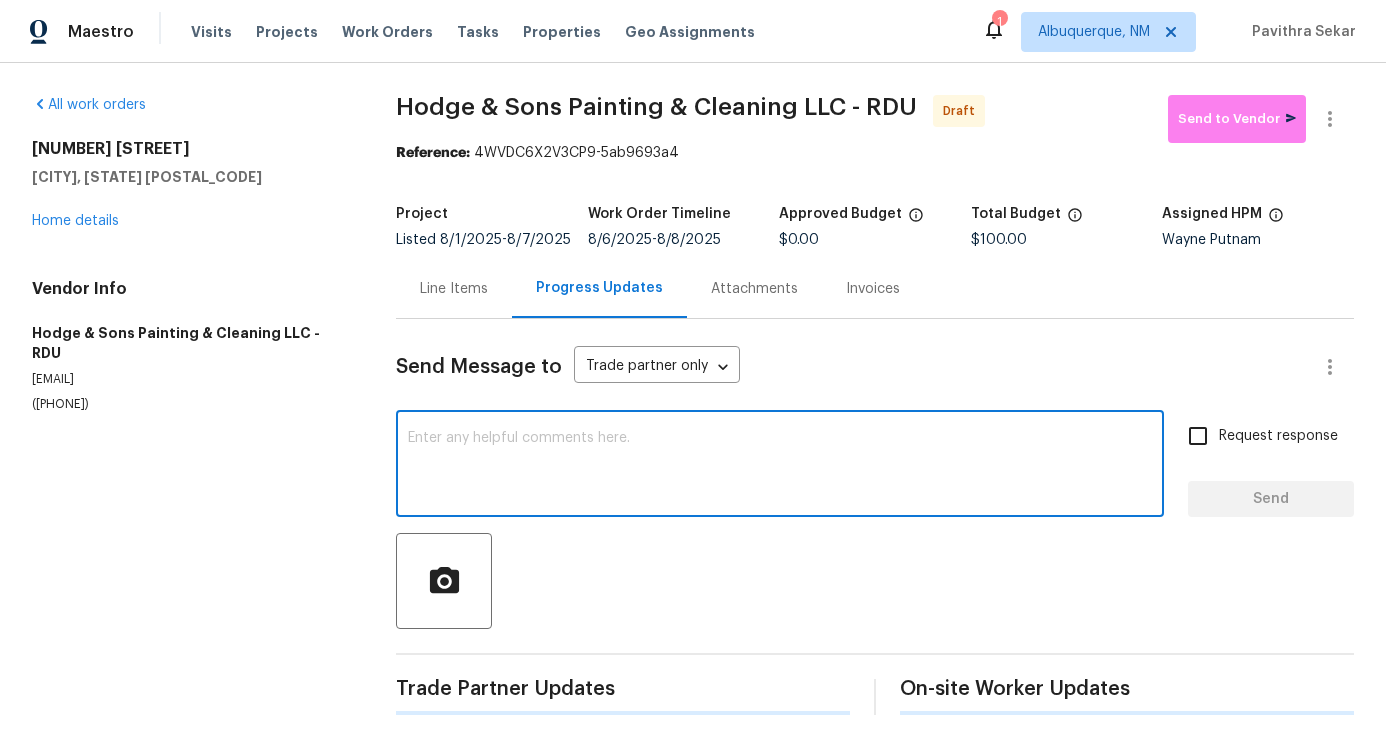 paste on "Hi, this is Pavithra with Opendoor. I’m confirming you received the WO for the property at (Address). Please review and accept the WO within 24 hours and provide a schedule date. Please disregard the contact information for the HPM included in the WO. Our Centralised LWO Team is responsible for Listed WOs." 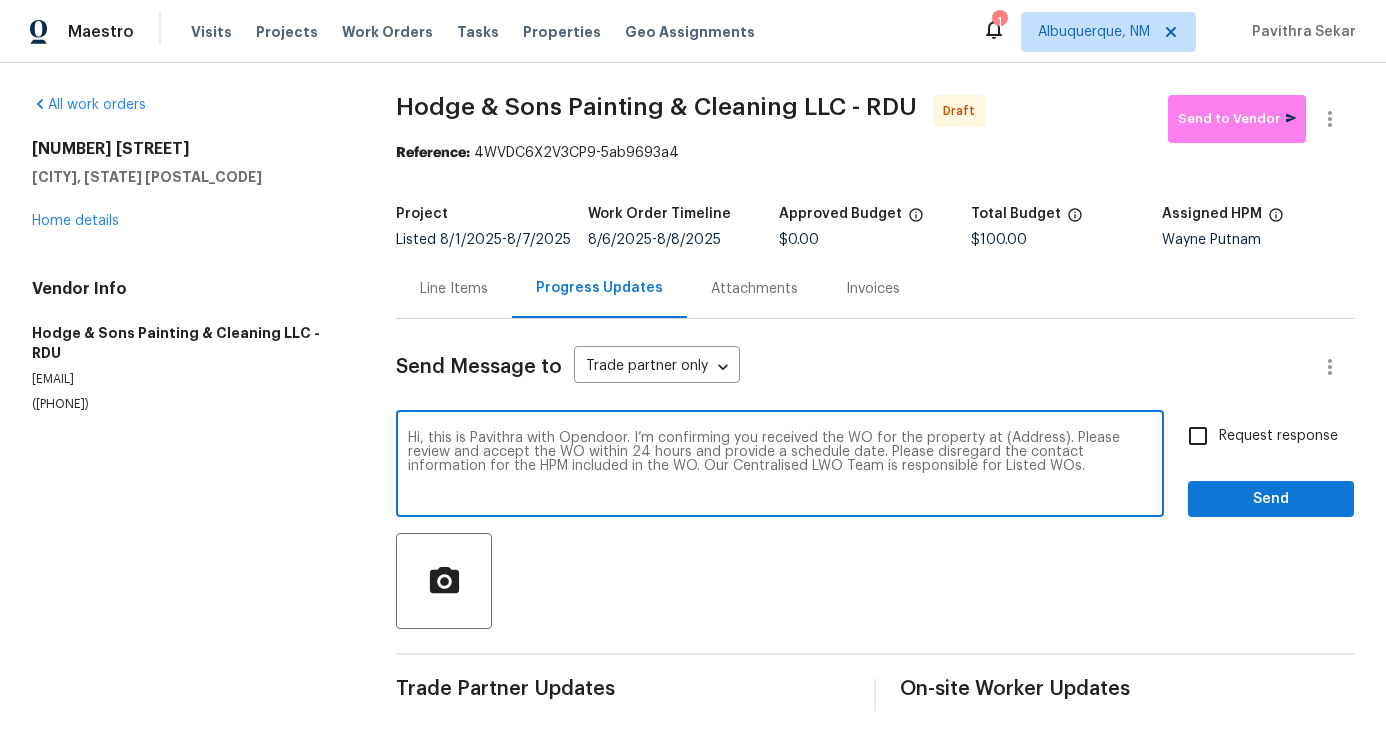 click on "Hi, this is Pavithra with Opendoor. I’m confirming you received the WO for the property at (Address). Please review and accept the WO within 24 hours and provide a schedule date. Please disregard the contact information for the HPM included in the WO. Our Centralised LWO Team is responsible for Listed WOs." at bounding box center [780, 466] 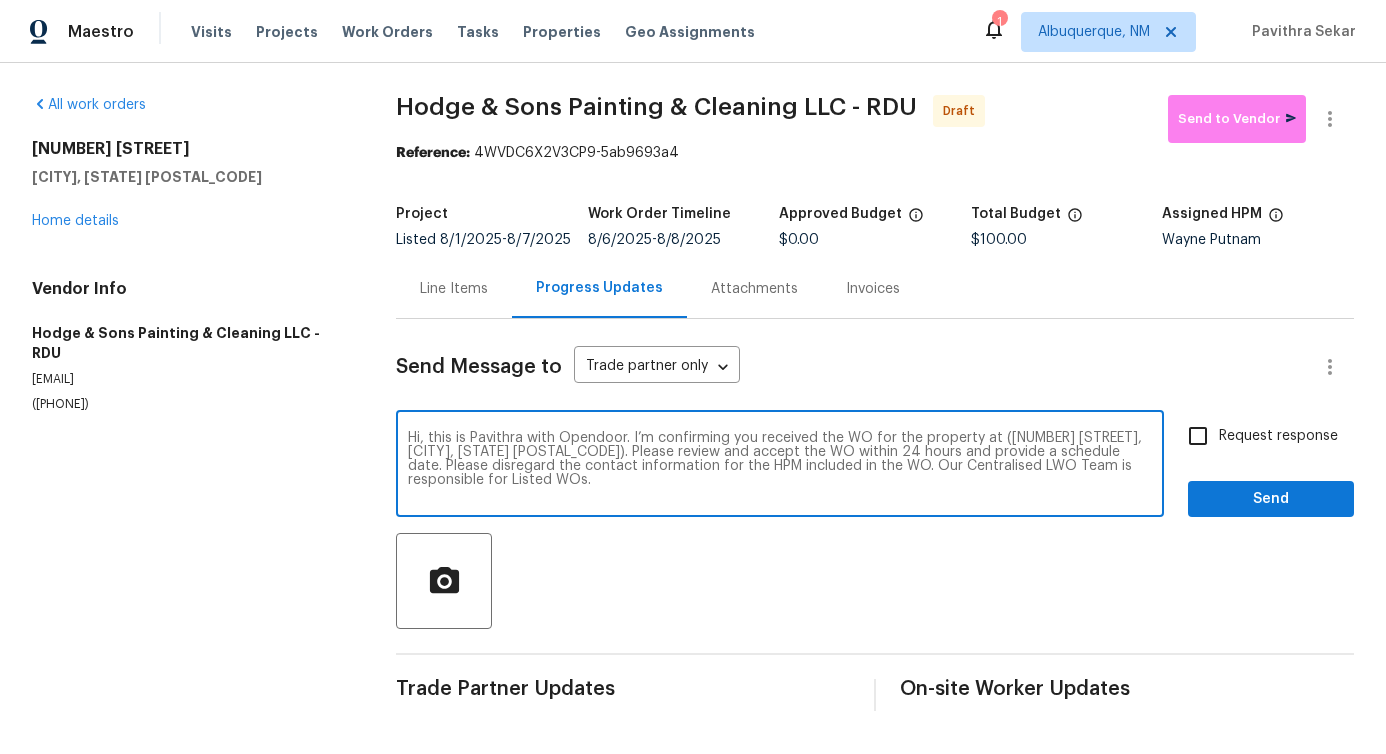 type on "Hi, this is Pavithra with Opendoor. I’m confirming you received the WO for the property at (448 Chinaberry Ln, Angier, NC 27501). Please review and accept the WO within 24 hours and provide a schedule date. Please disregard the contact information for the HPM included in the WO. Our Centralised LWO Team is responsible for Listed WOs." 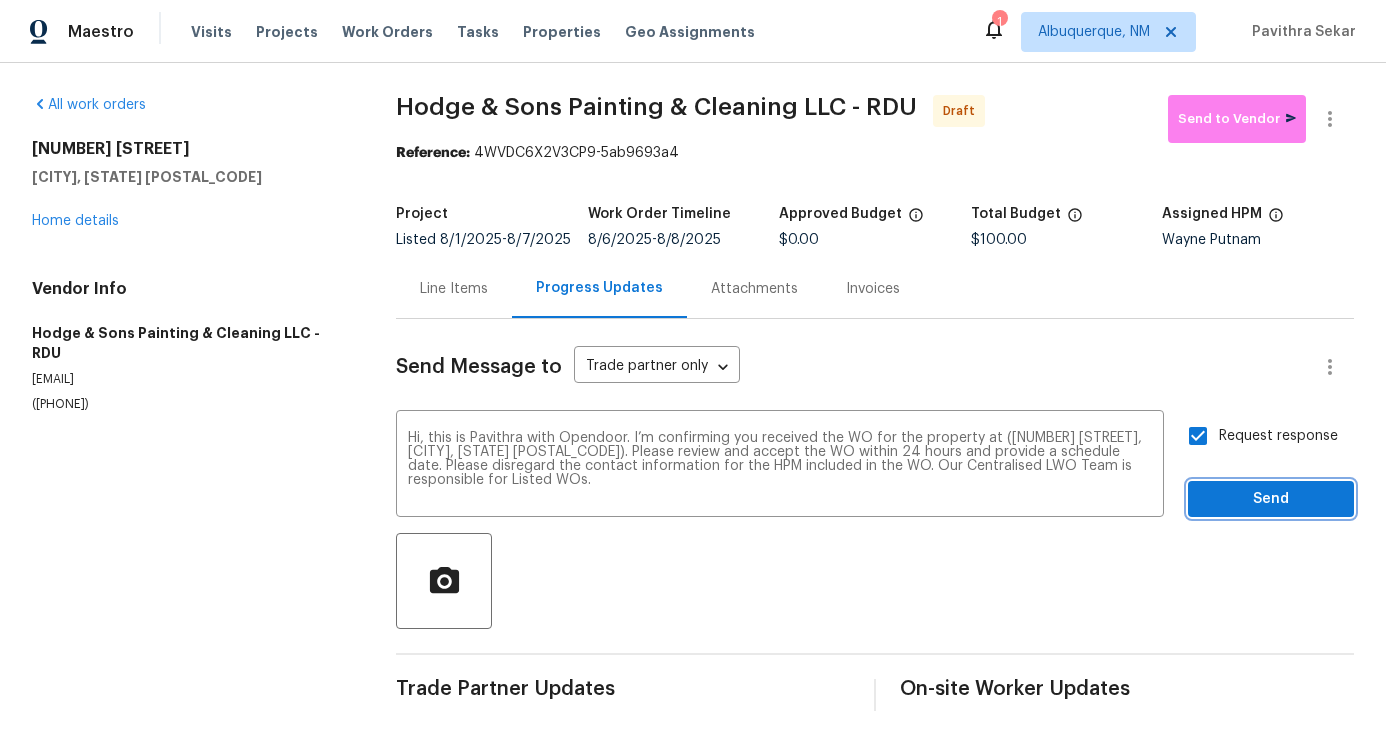 click on "Send" at bounding box center (1271, 499) 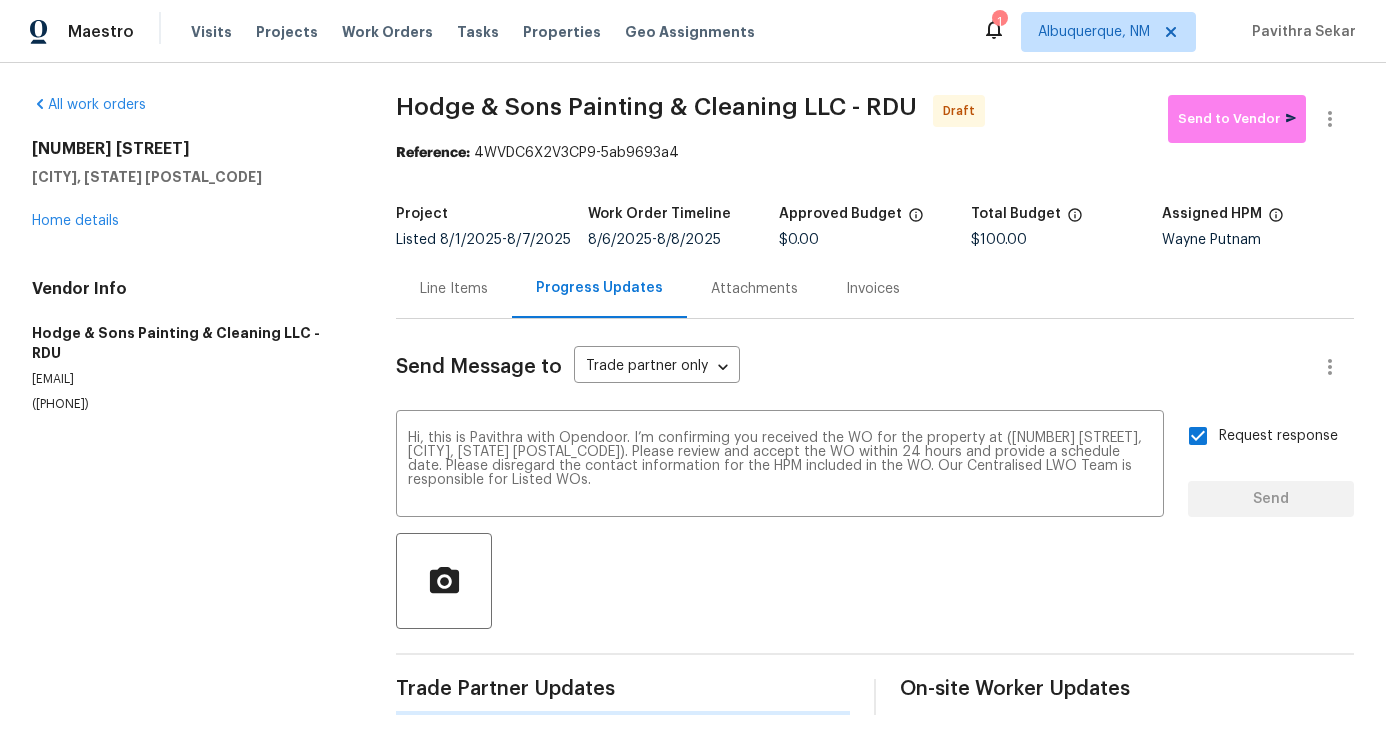type 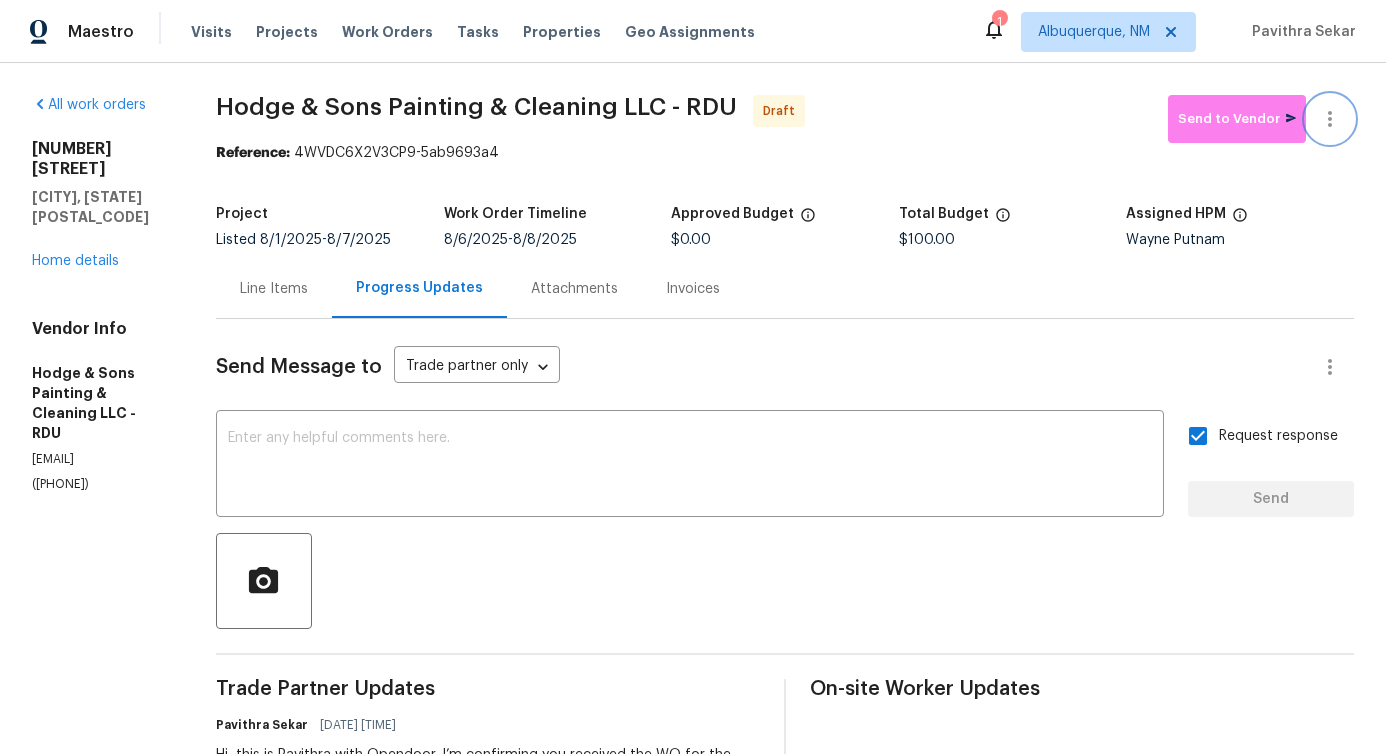 click at bounding box center (1330, 119) 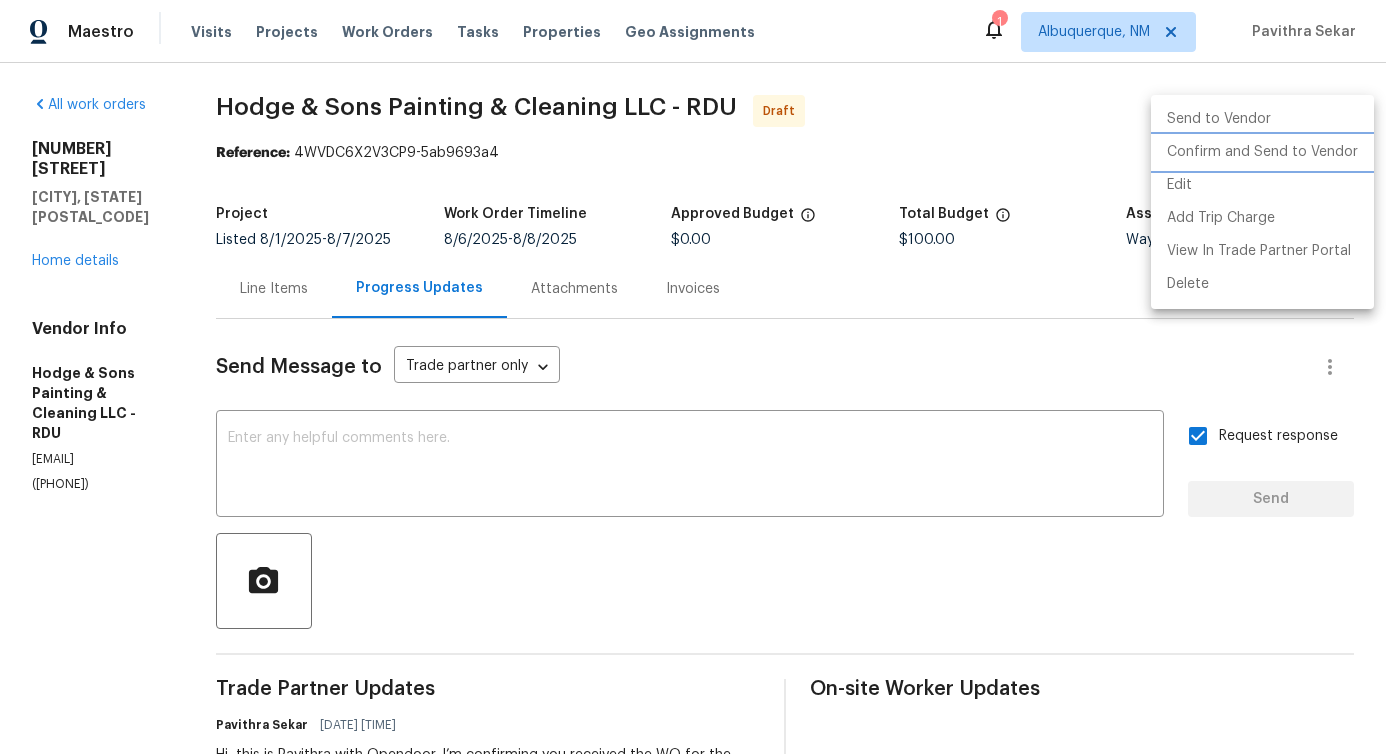 click on "Confirm and Send to Vendor" at bounding box center (1262, 152) 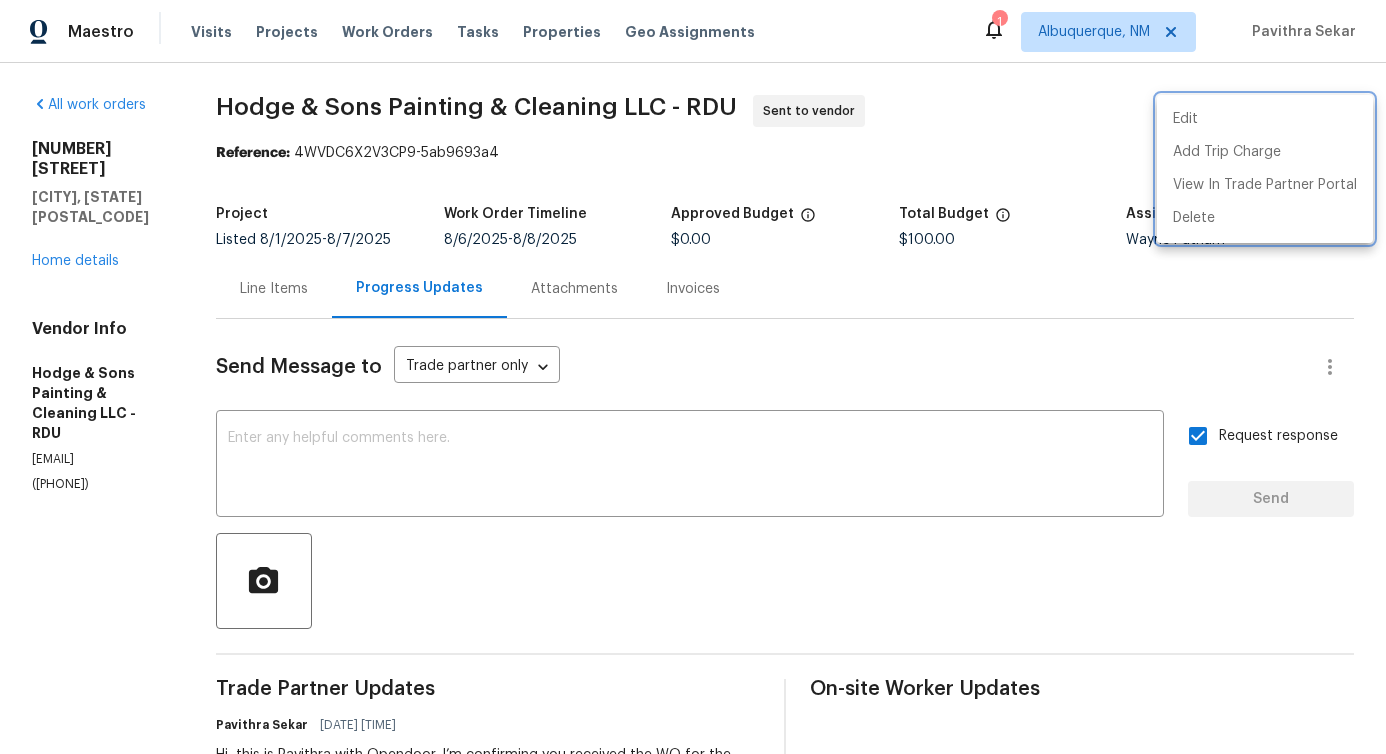 drag, startPoint x: 222, startPoint y: 97, endPoint x: 586, endPoint y: 101, distance: 364.02197 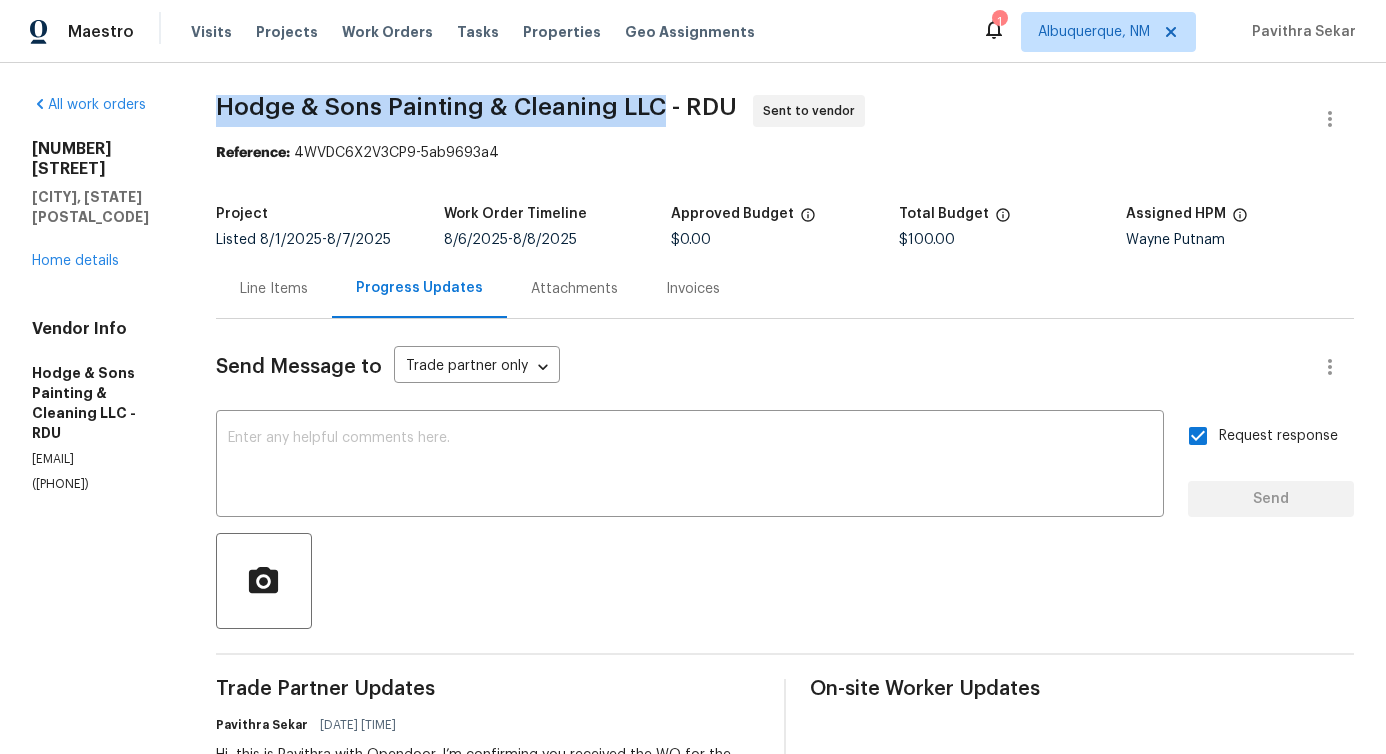 drag, startPoint x: 213, startPoint y: 109, endPoint x: 662, endPoint y: 112, distance: 449.01 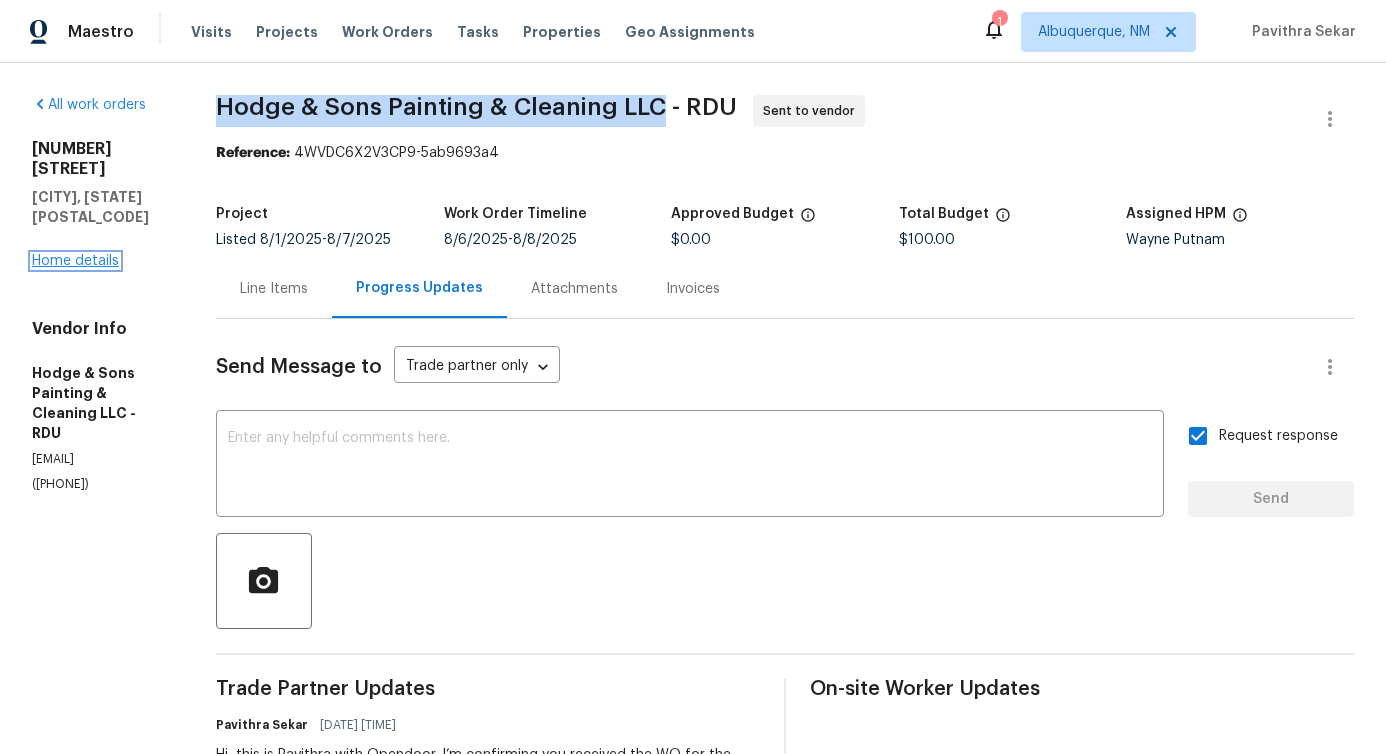 click on "Home details" at bounding box center [75, 261] 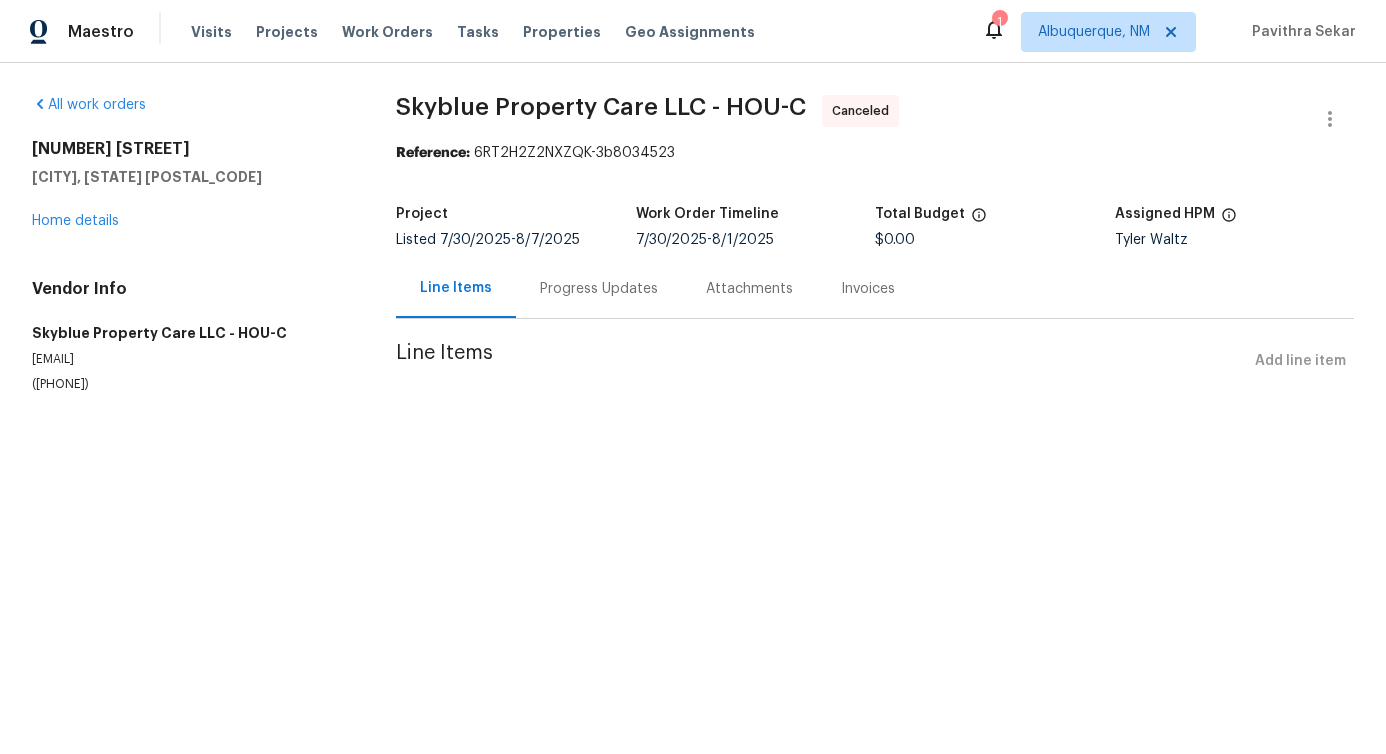 scroll, scrollTop: 0, scrollLeft: 0, axis: both 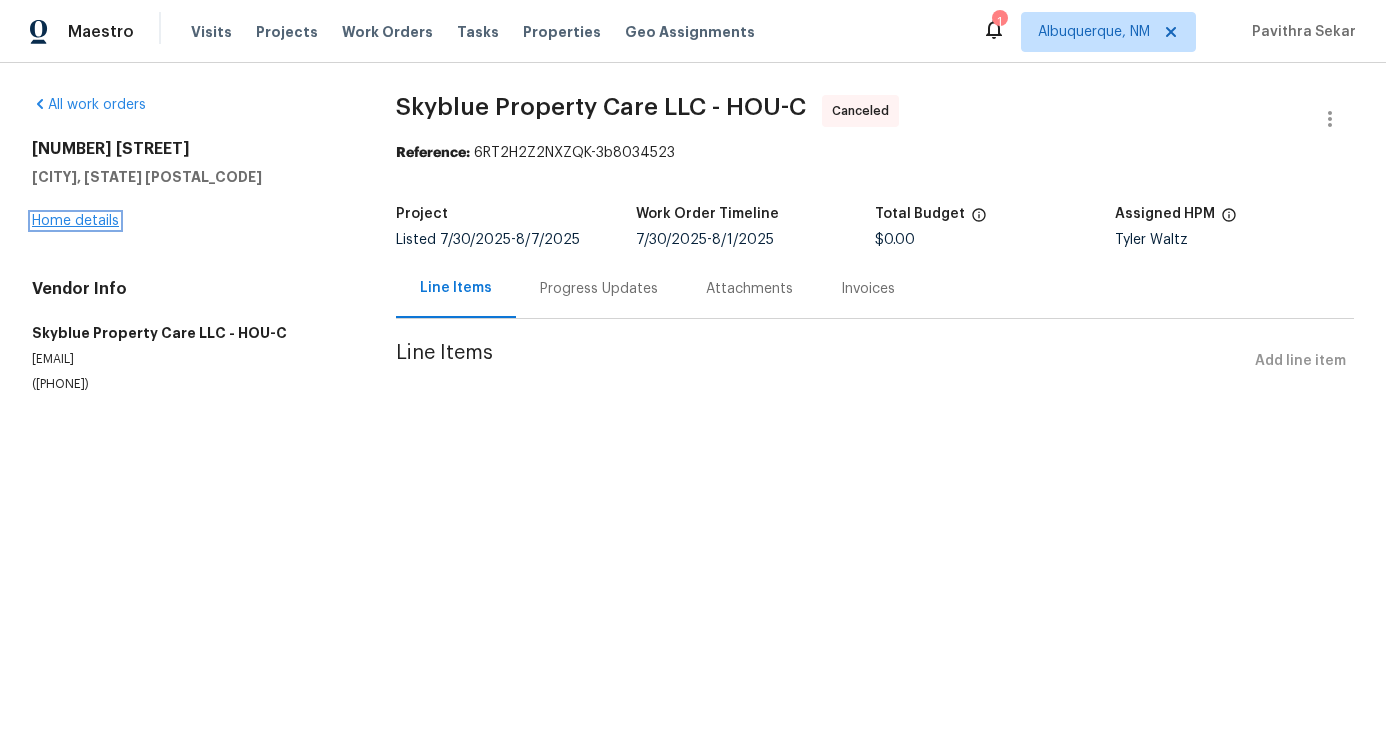 click on "Home details" at bounding box center [75, 221] 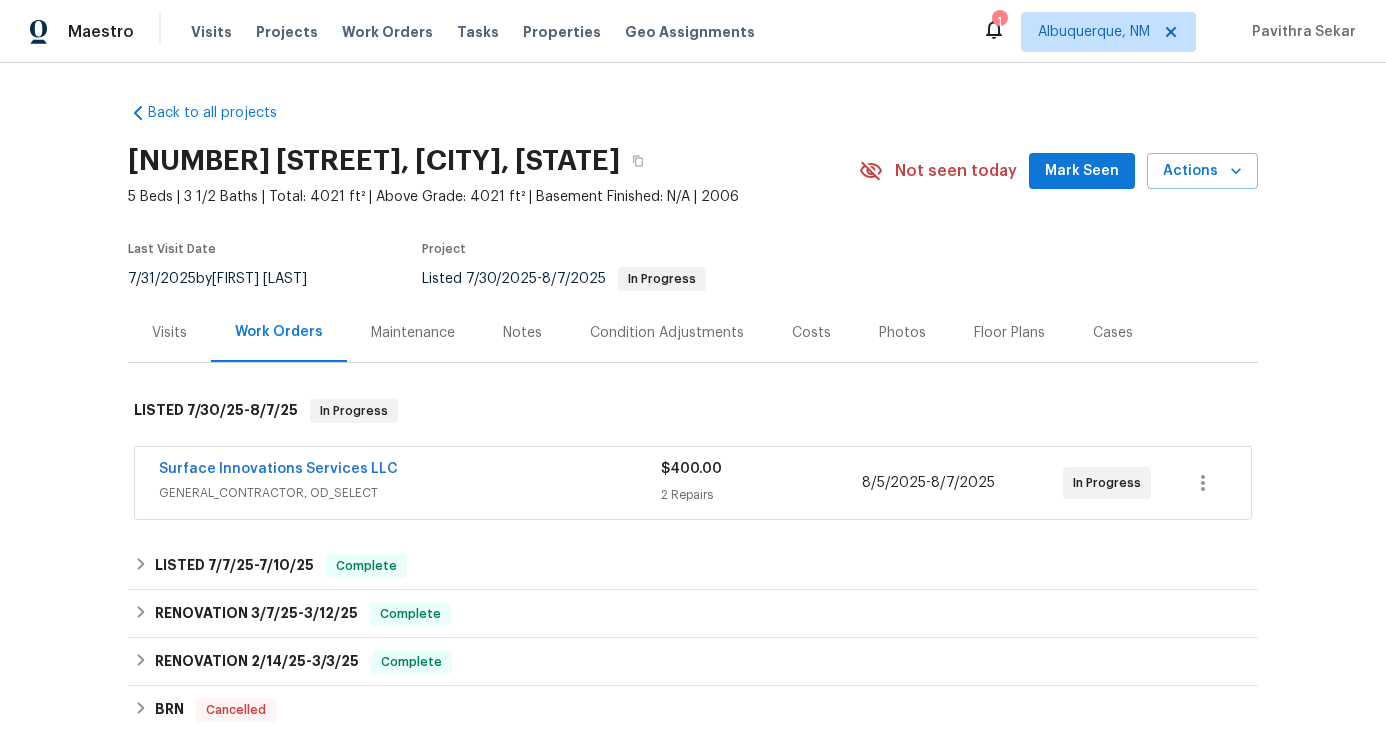 click on "Surface Innovations Services LLC" at bounding box center [278, 469] 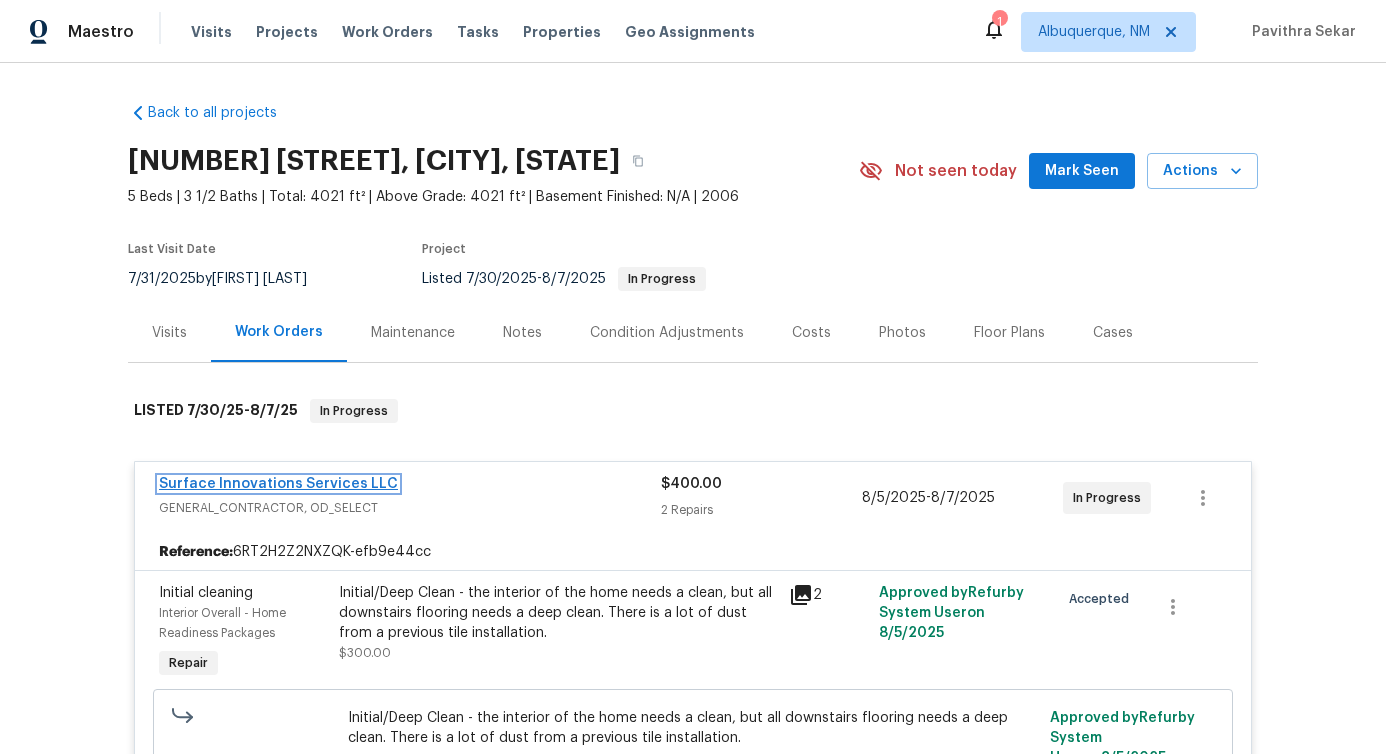 click on "Surface Innovations Services LLC" at bounding box center (278, 484) 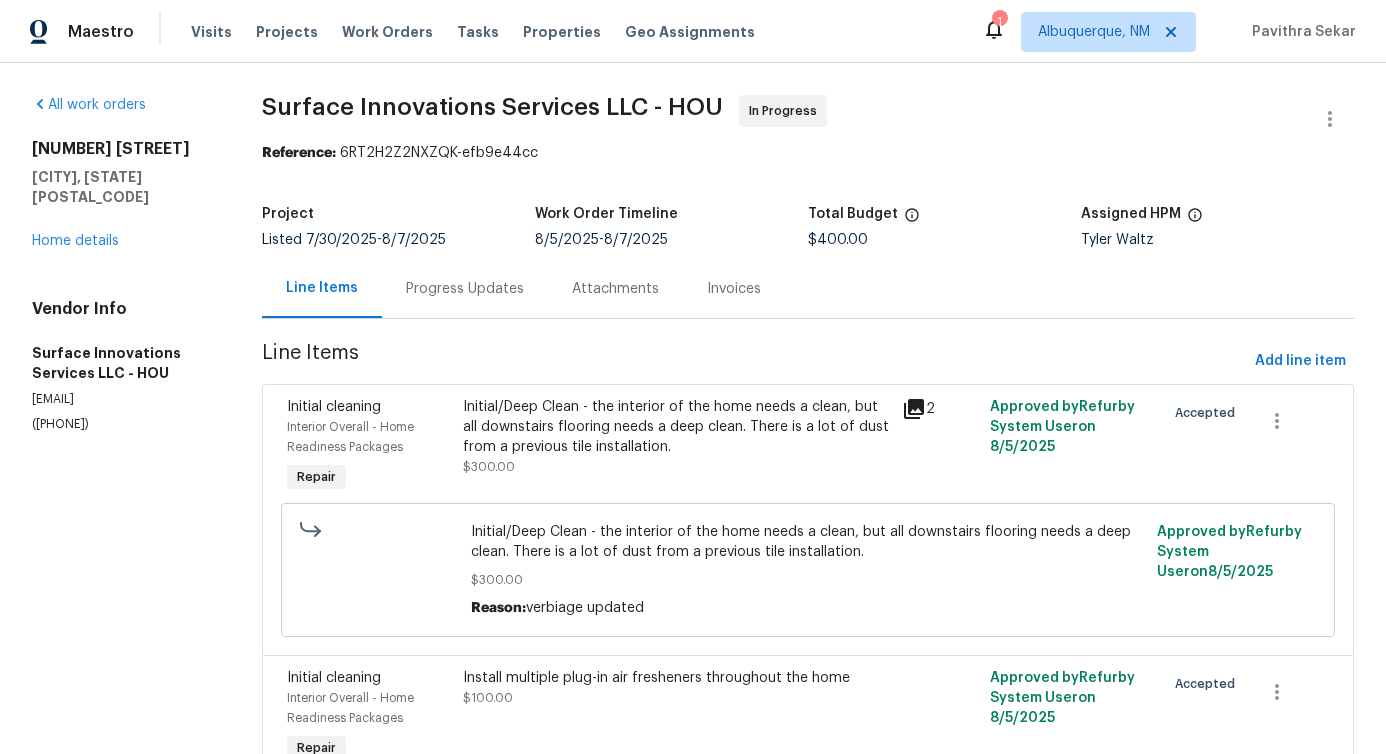 click on "Progress Updates" at bounding box center [465, 288] 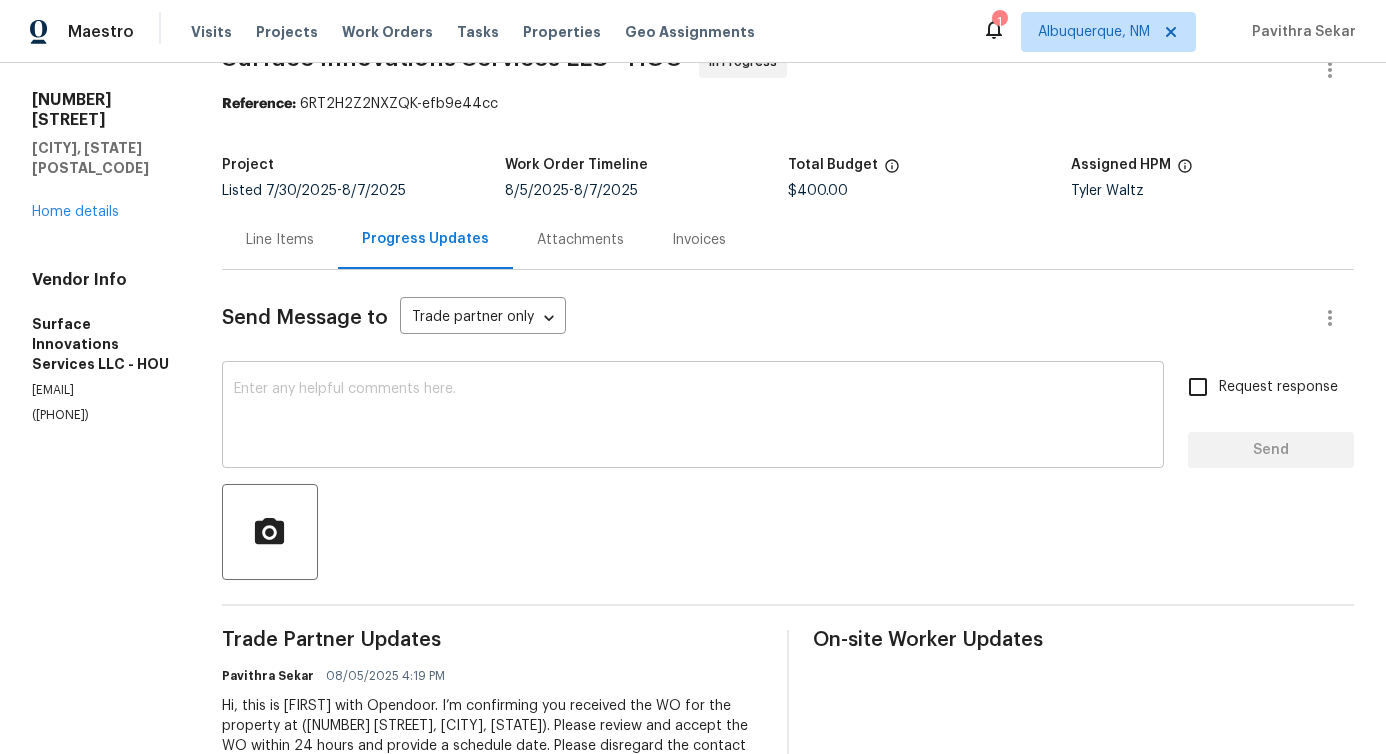 scroll, scrollTop: 0, scrollLeft: 0, axis: both 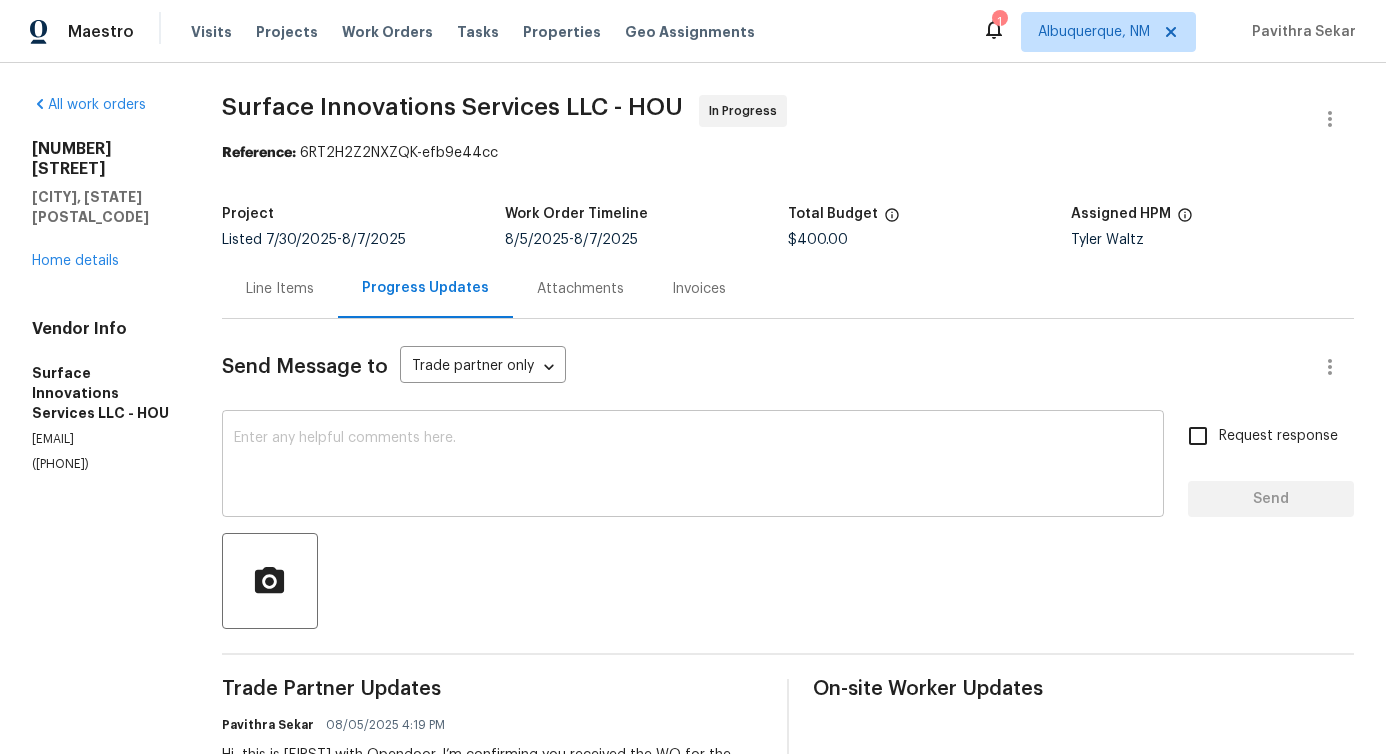 click at bounding box center [693, 466] 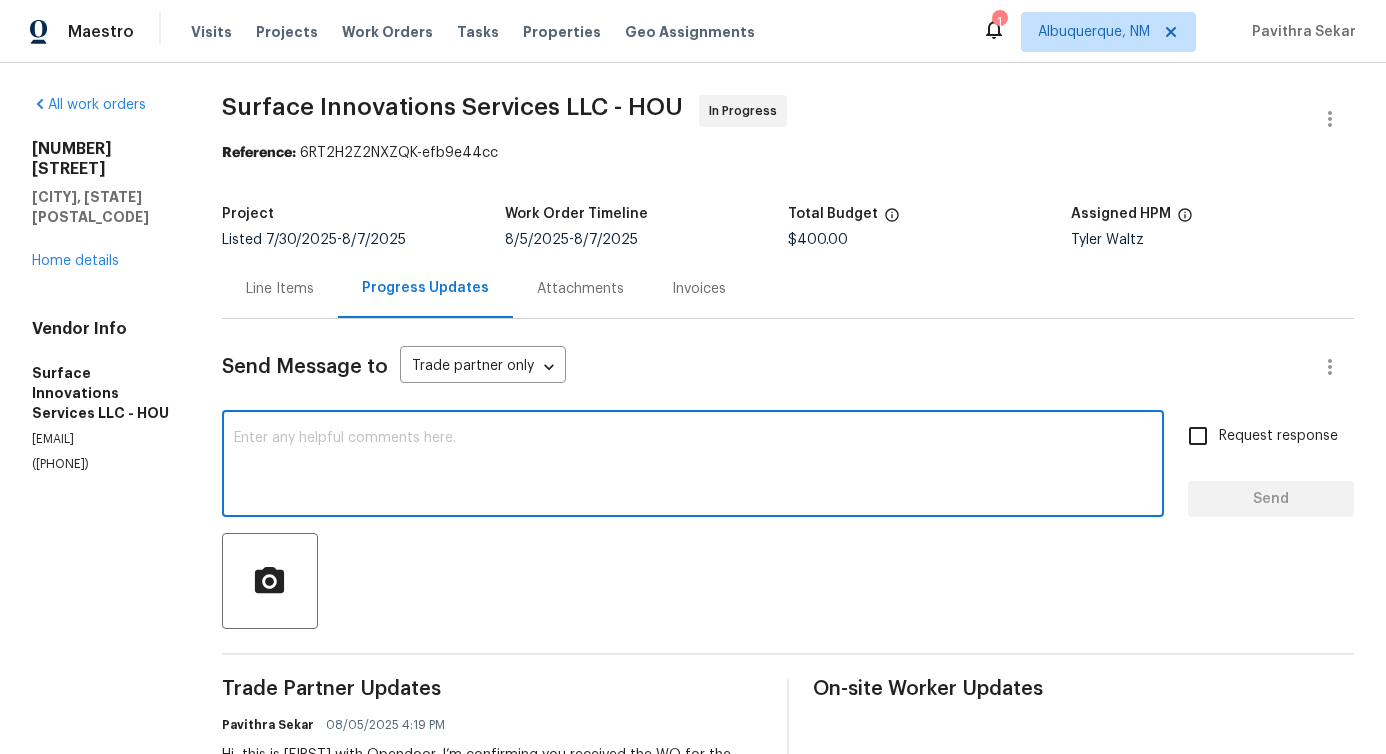 paste on "Would you kindly provide us with an update regarding the progress of the work order?" 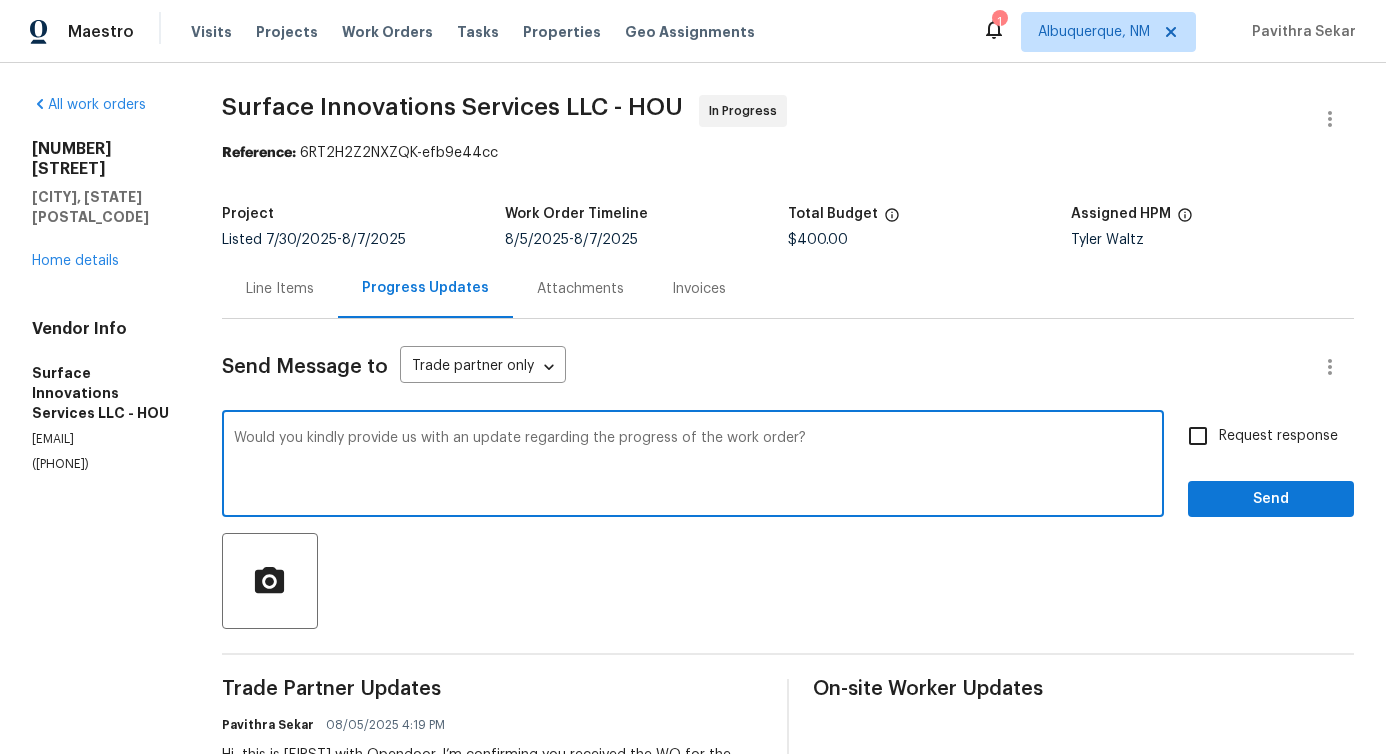 type on "Would you kindly provide us with an update regarding the progress of the work order?" 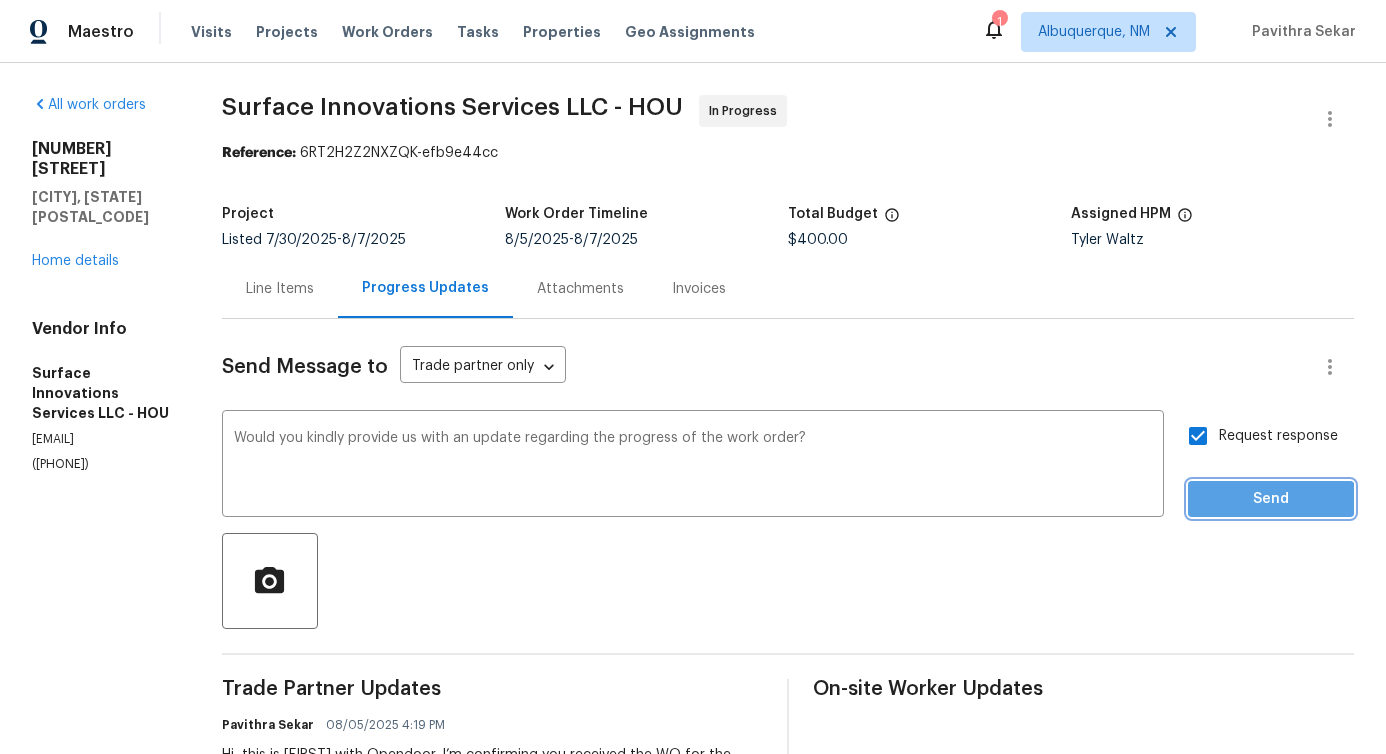 click on "Send" at bounding box center (1271, 499) 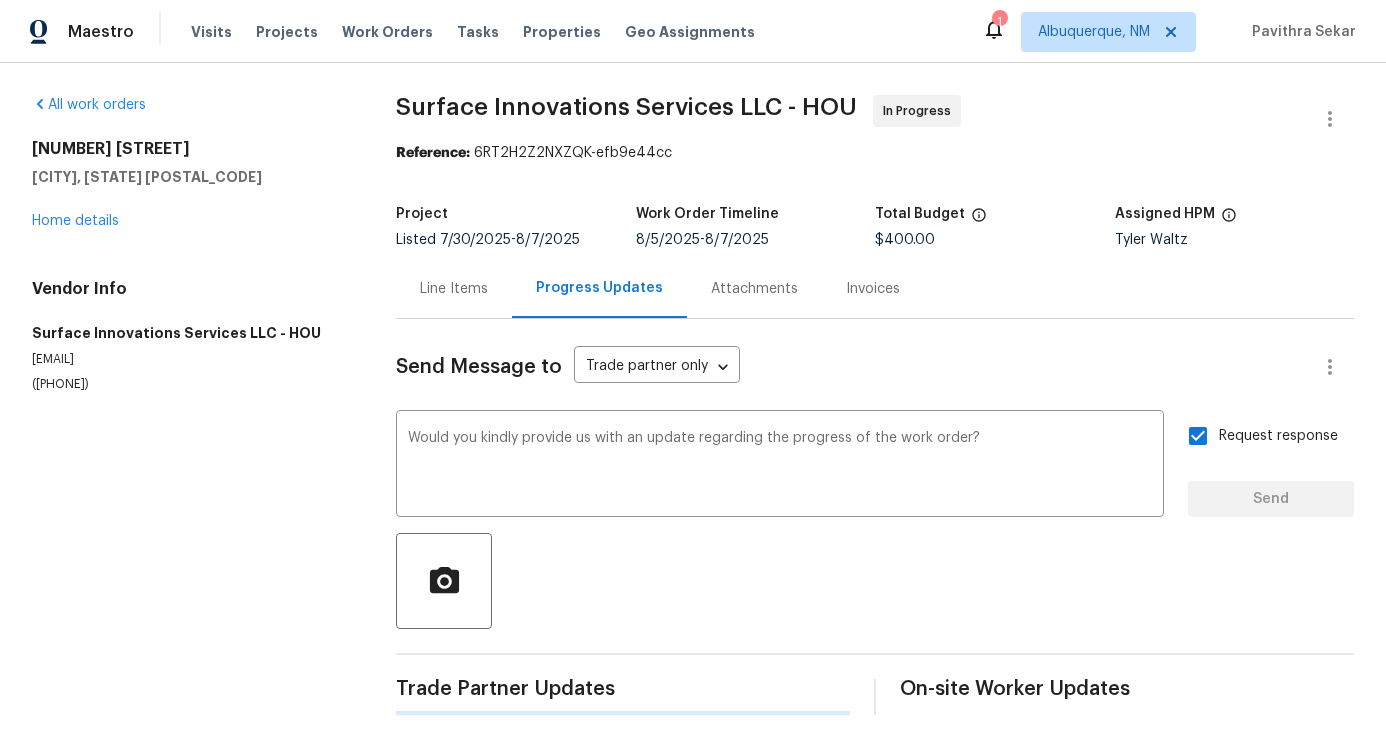 type 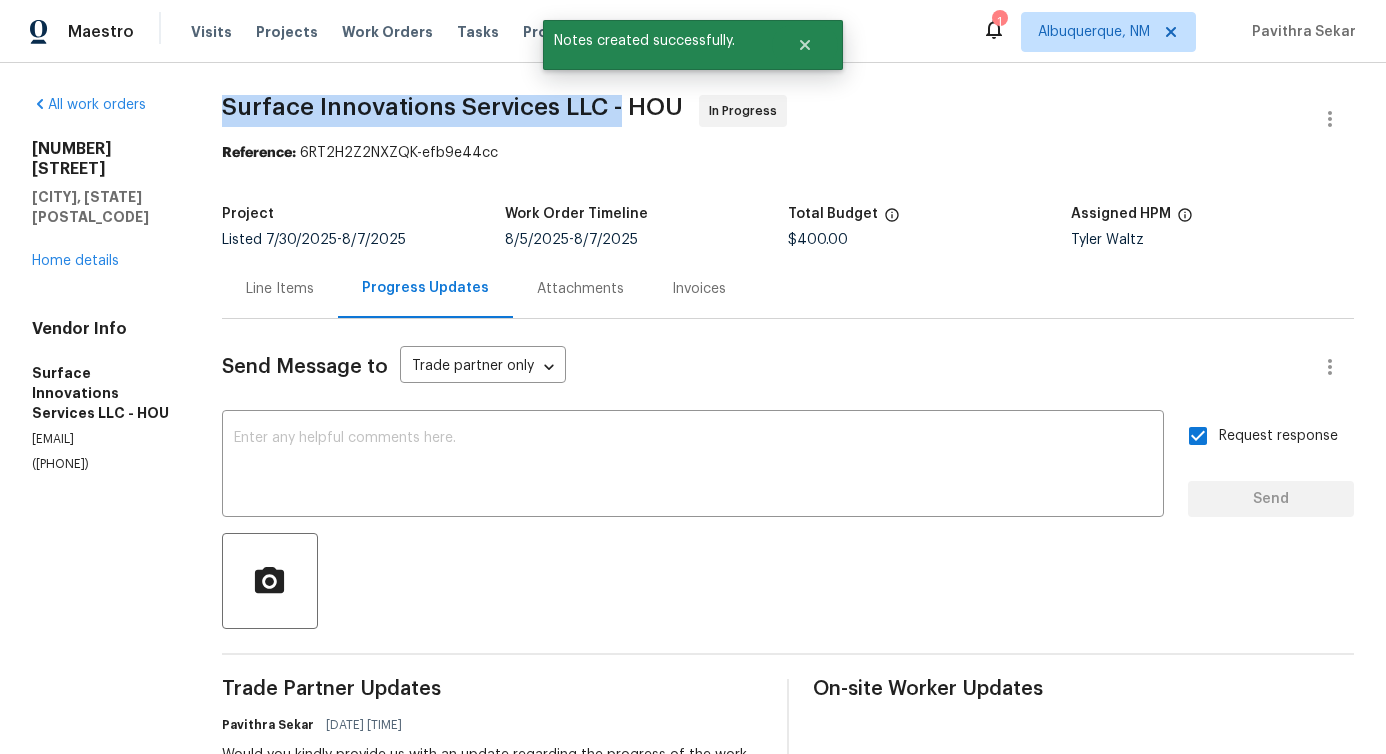 drag, startPoint x: 335, startPoint y: 103, endPoint x: 705, endPoint y: 120, distance: 370.39032 